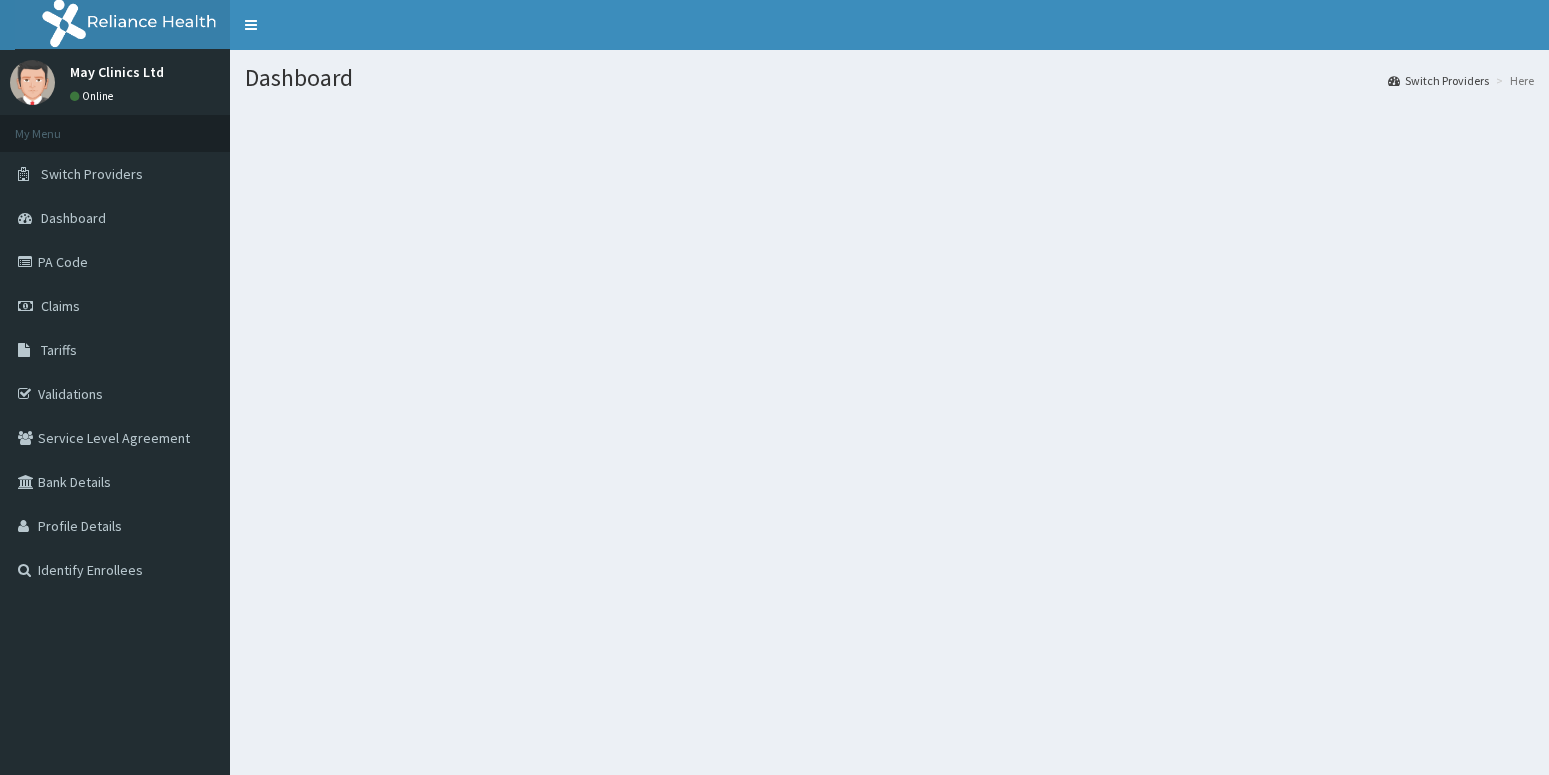 scroll, scrollTop: 0, scrollLeft: 0, axis: both 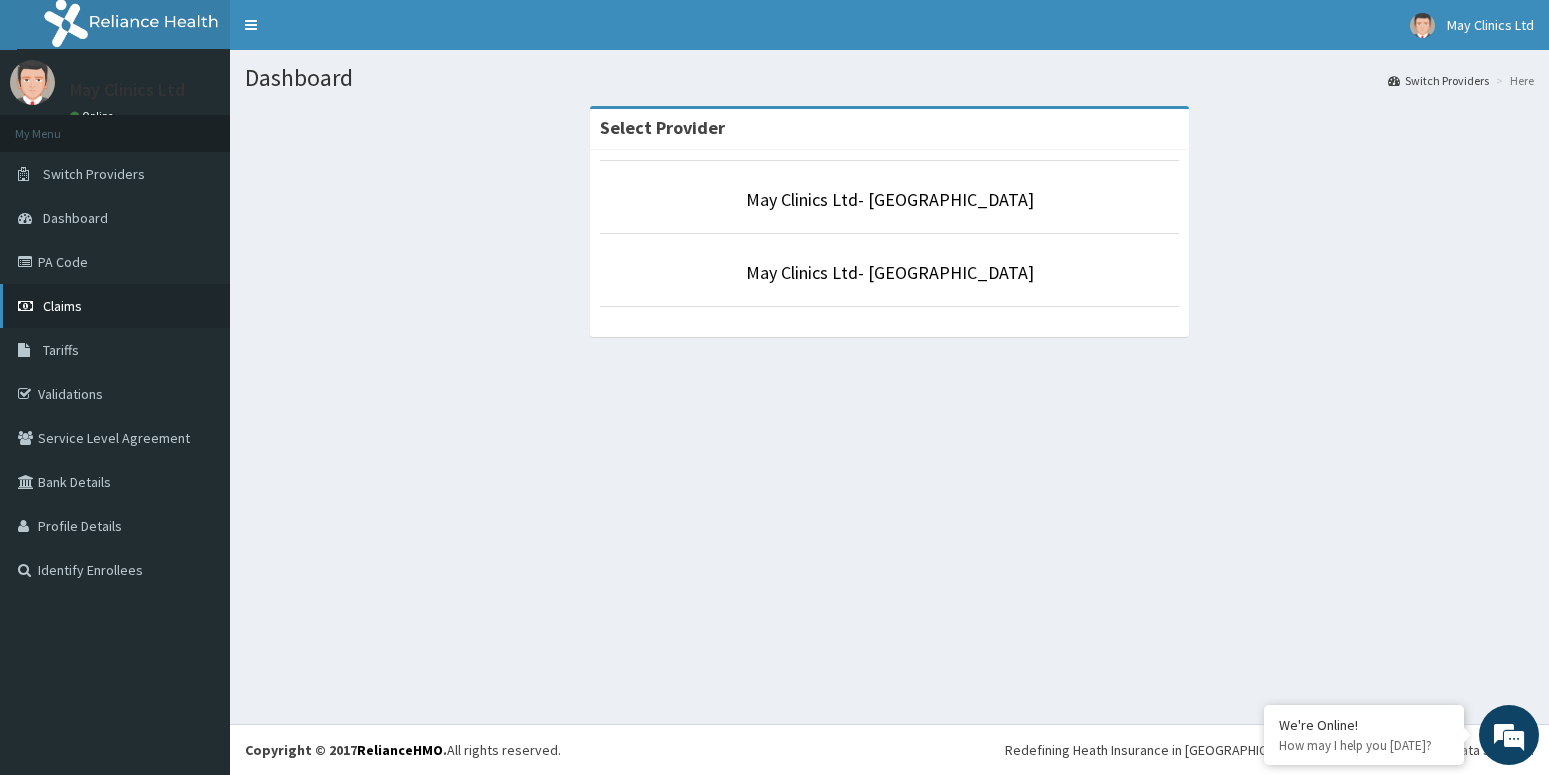 click on "Claims" at bounding box center [62, 306] 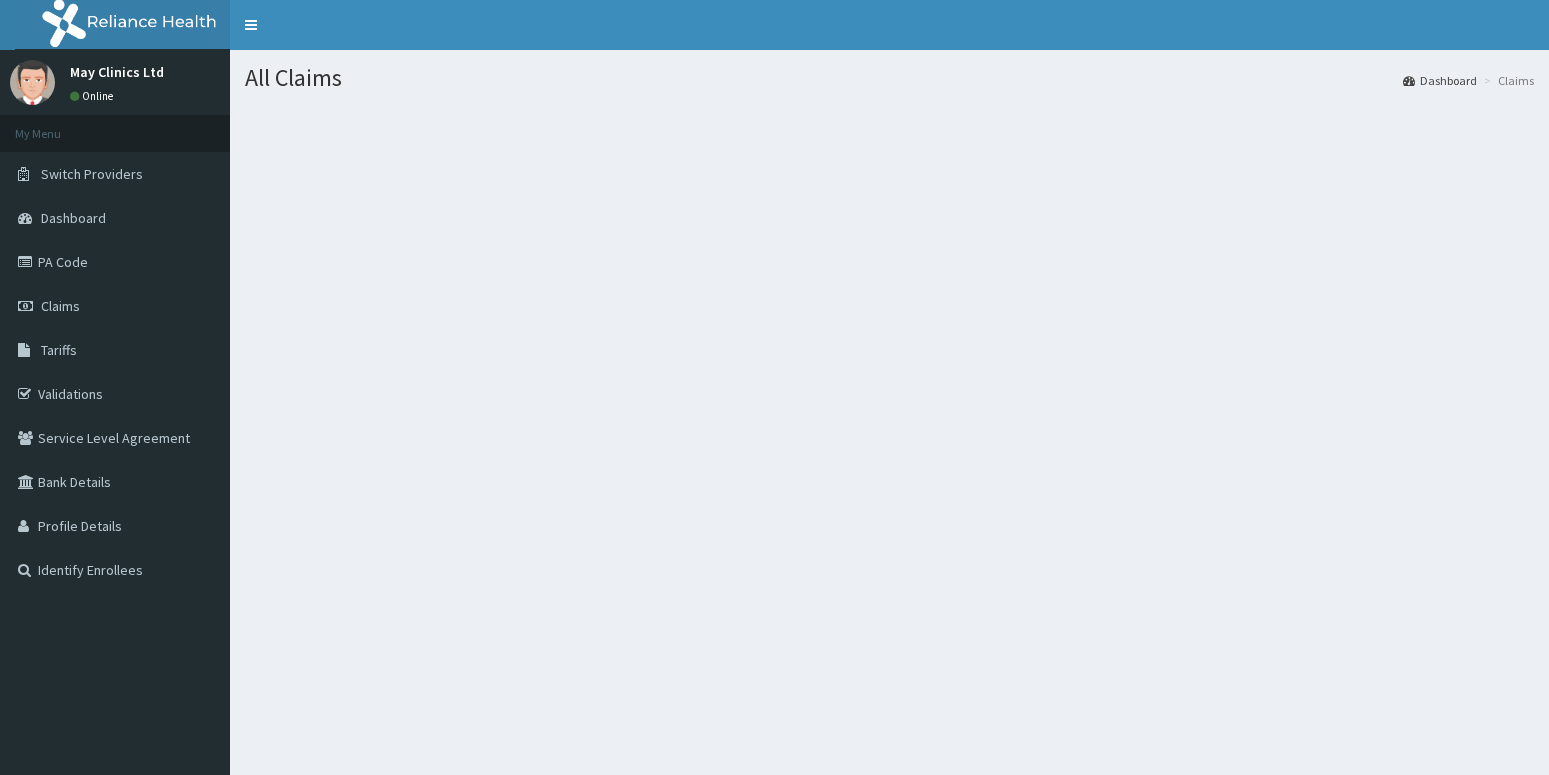 scroll, scrollTop: 0, scrollLeft: 0, axis: both 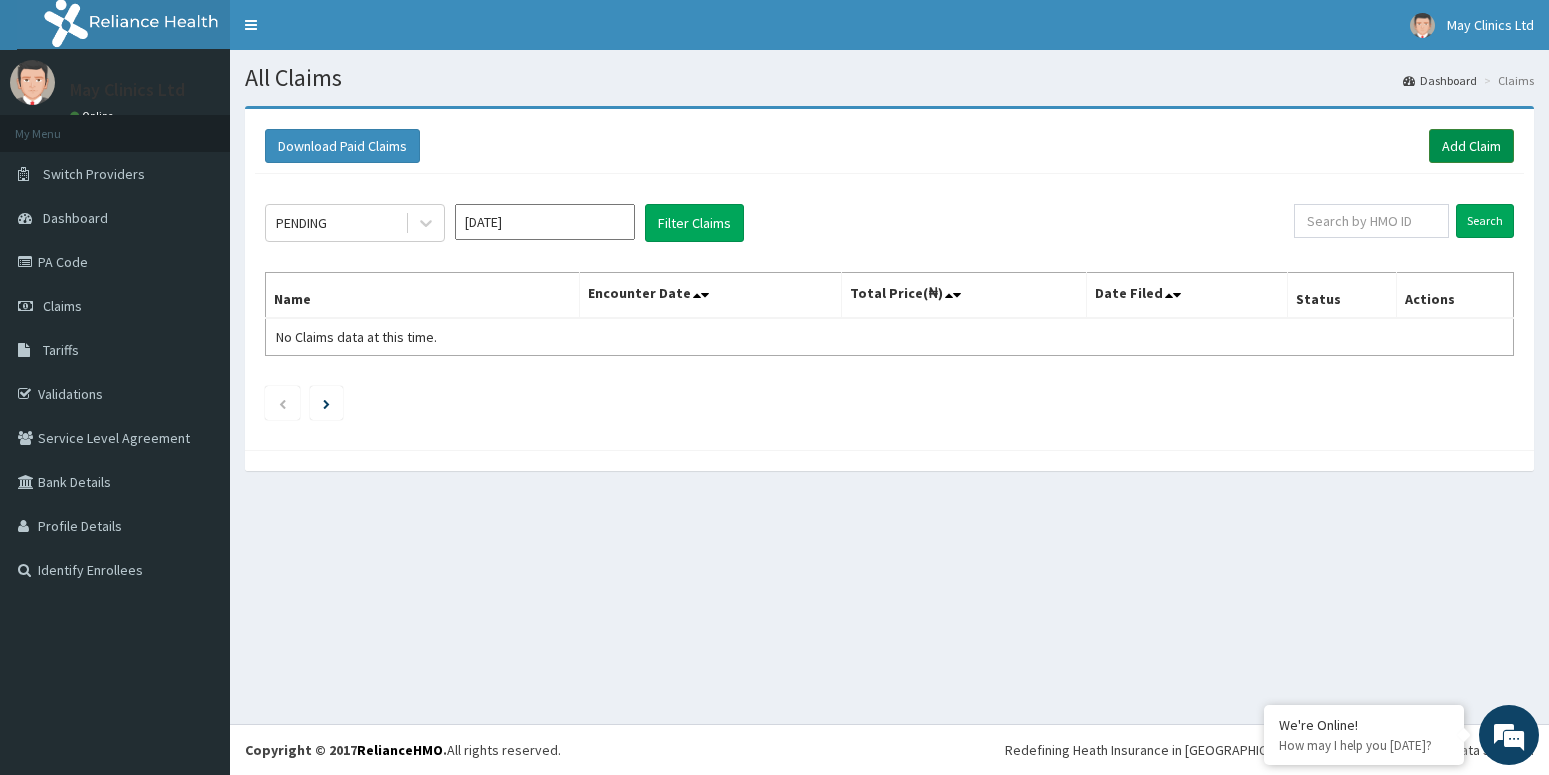 click on "Add Claim" at bounding box center (1471, 146) 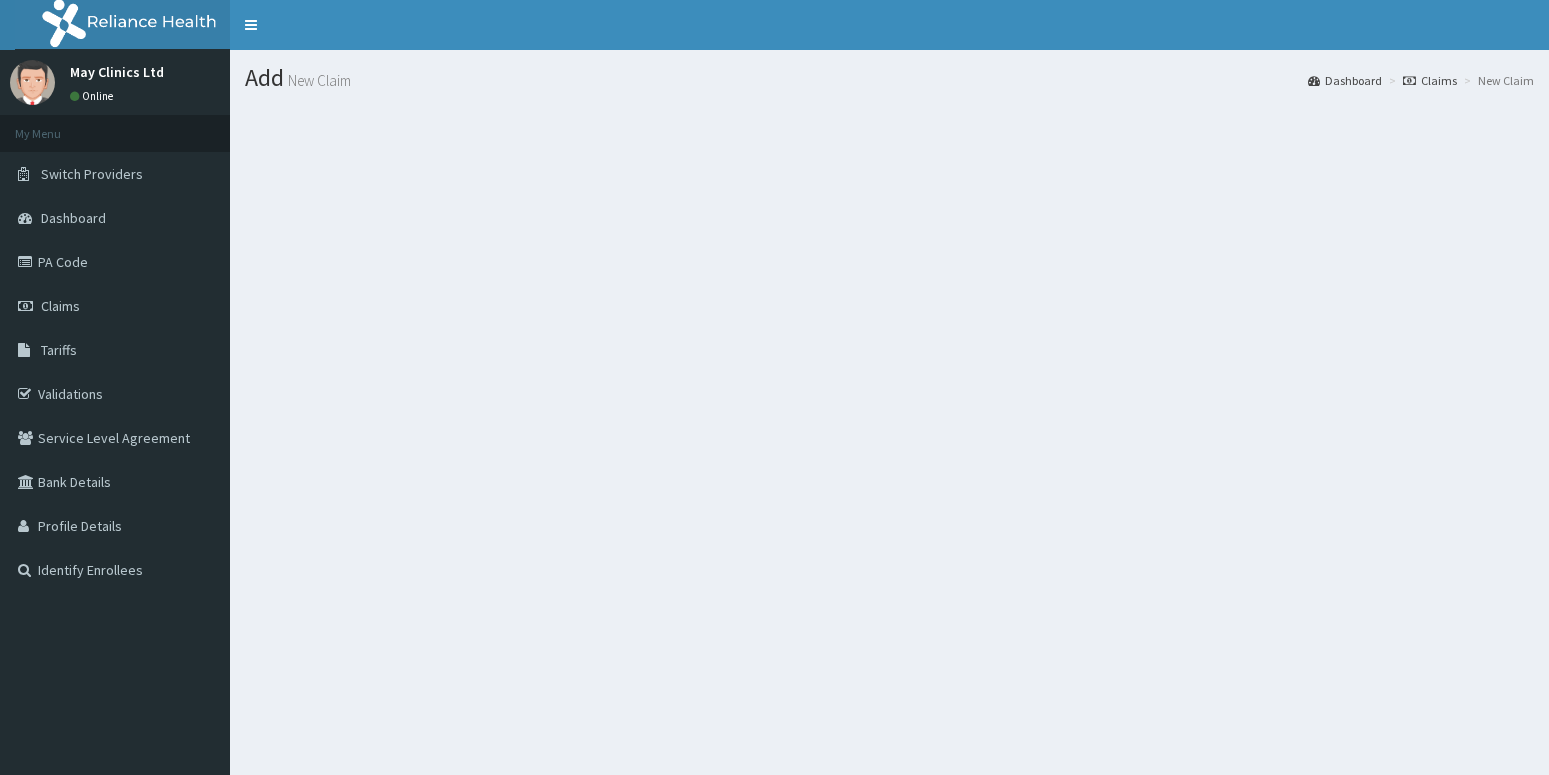 scroll, scrollTop: 0, scrollLeft: 0, axis: both 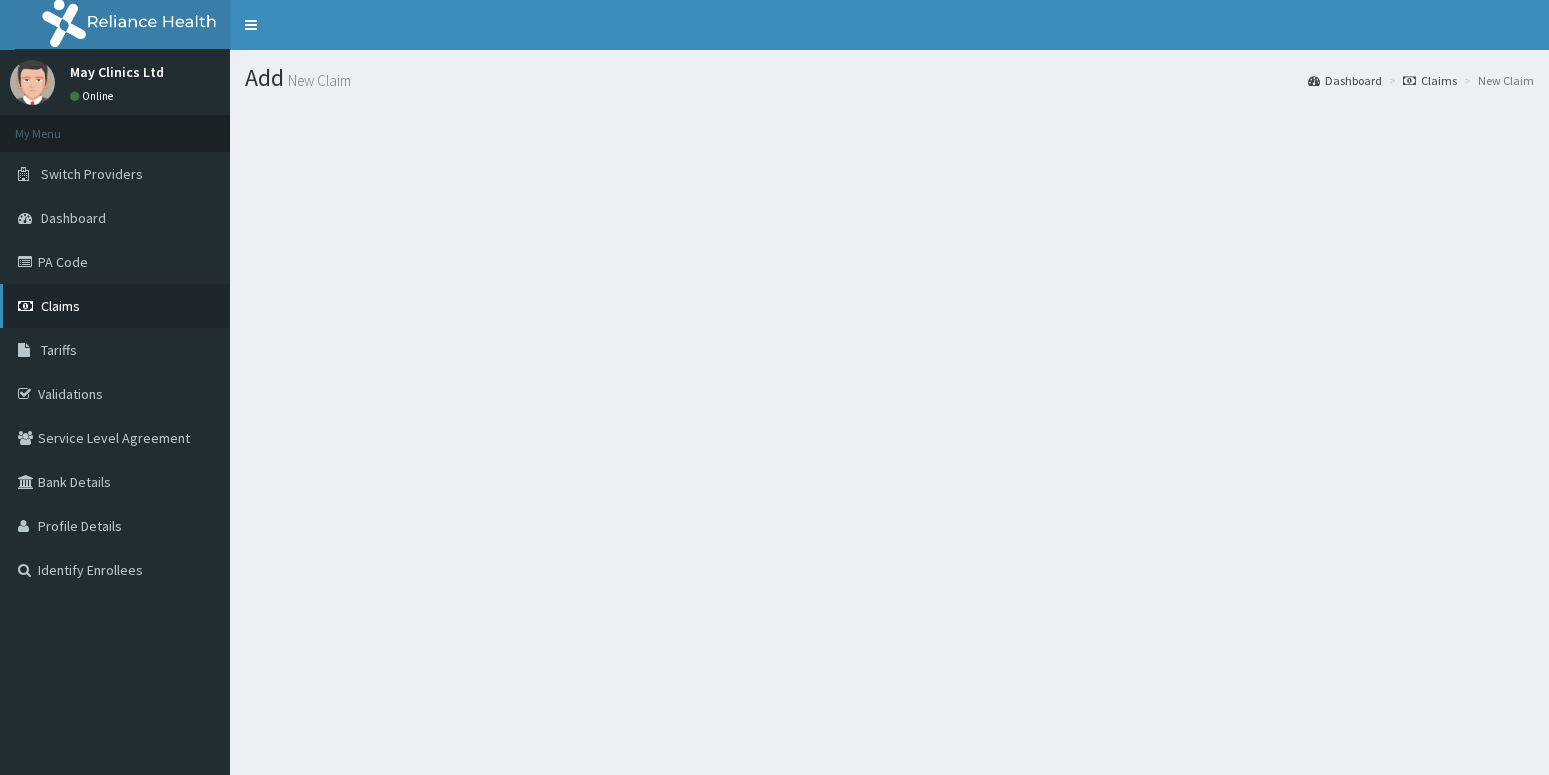 click on "Claims" at bounding box center [60, 306] 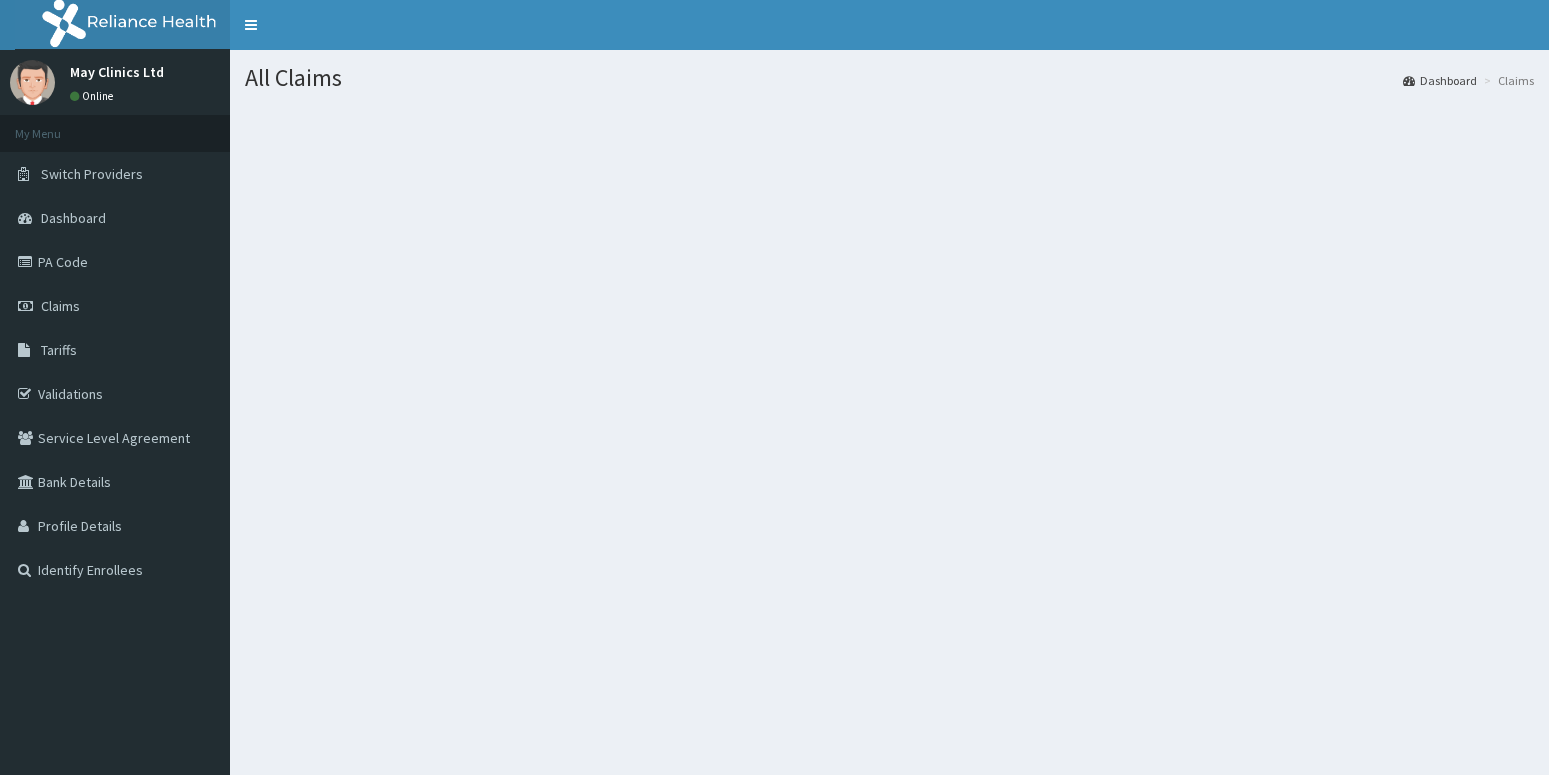 scroll, scrollTop: 0, scrollLeft: 0, axis: both 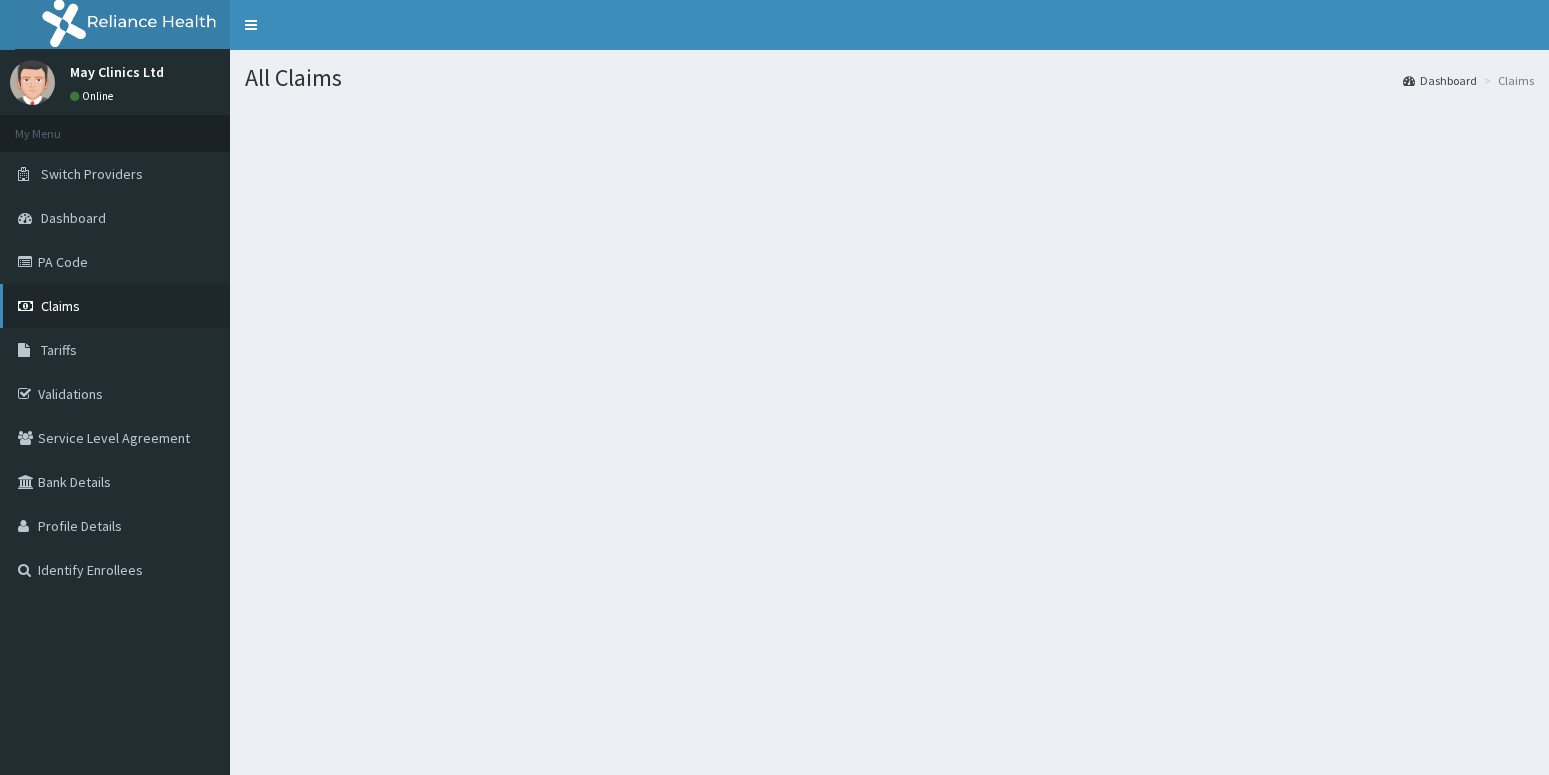 click on "Claims" at bounding box center (60, 306) 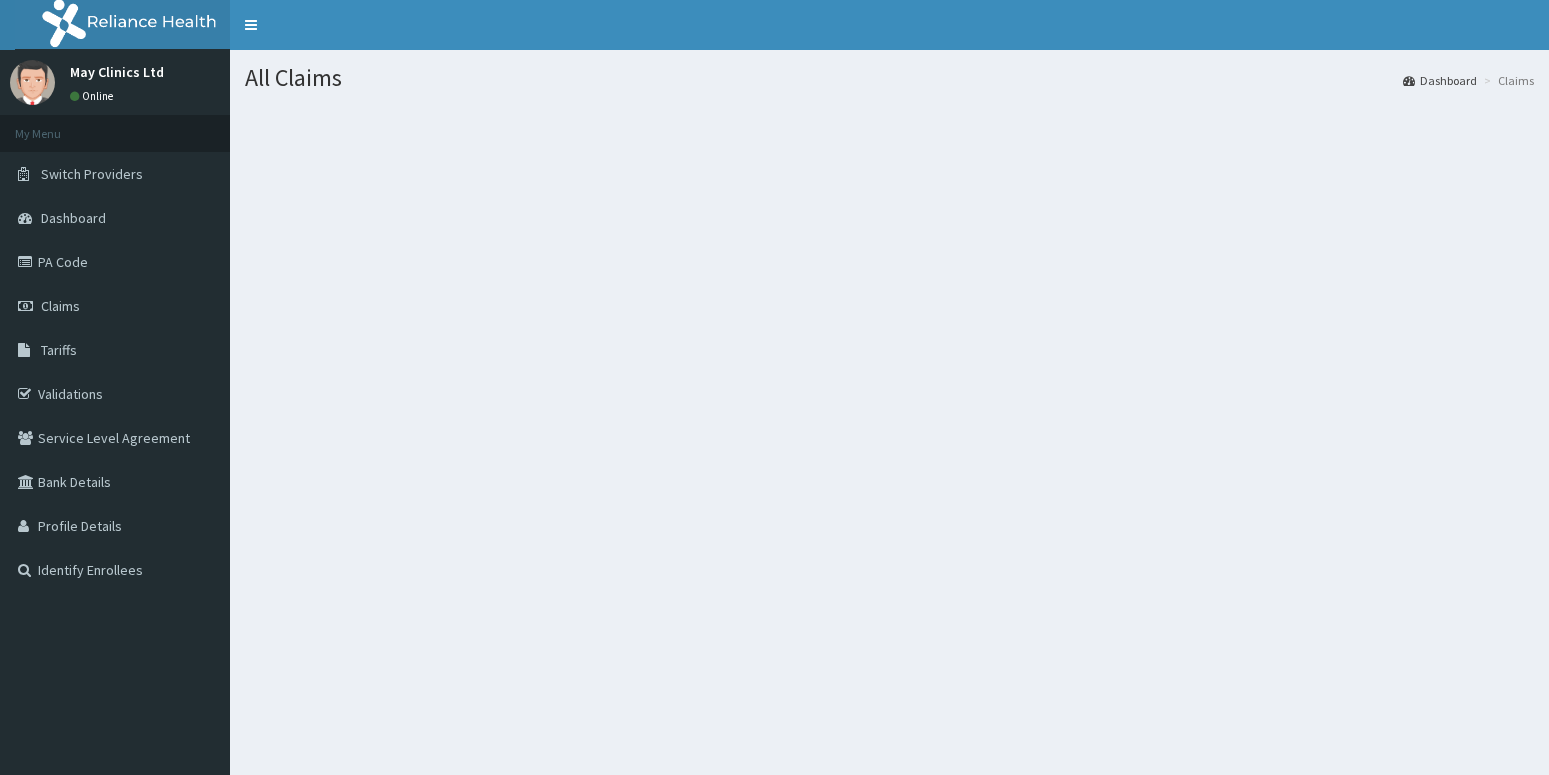 scroll, scrollTop: 0, scrollLeft: 0, axis: both 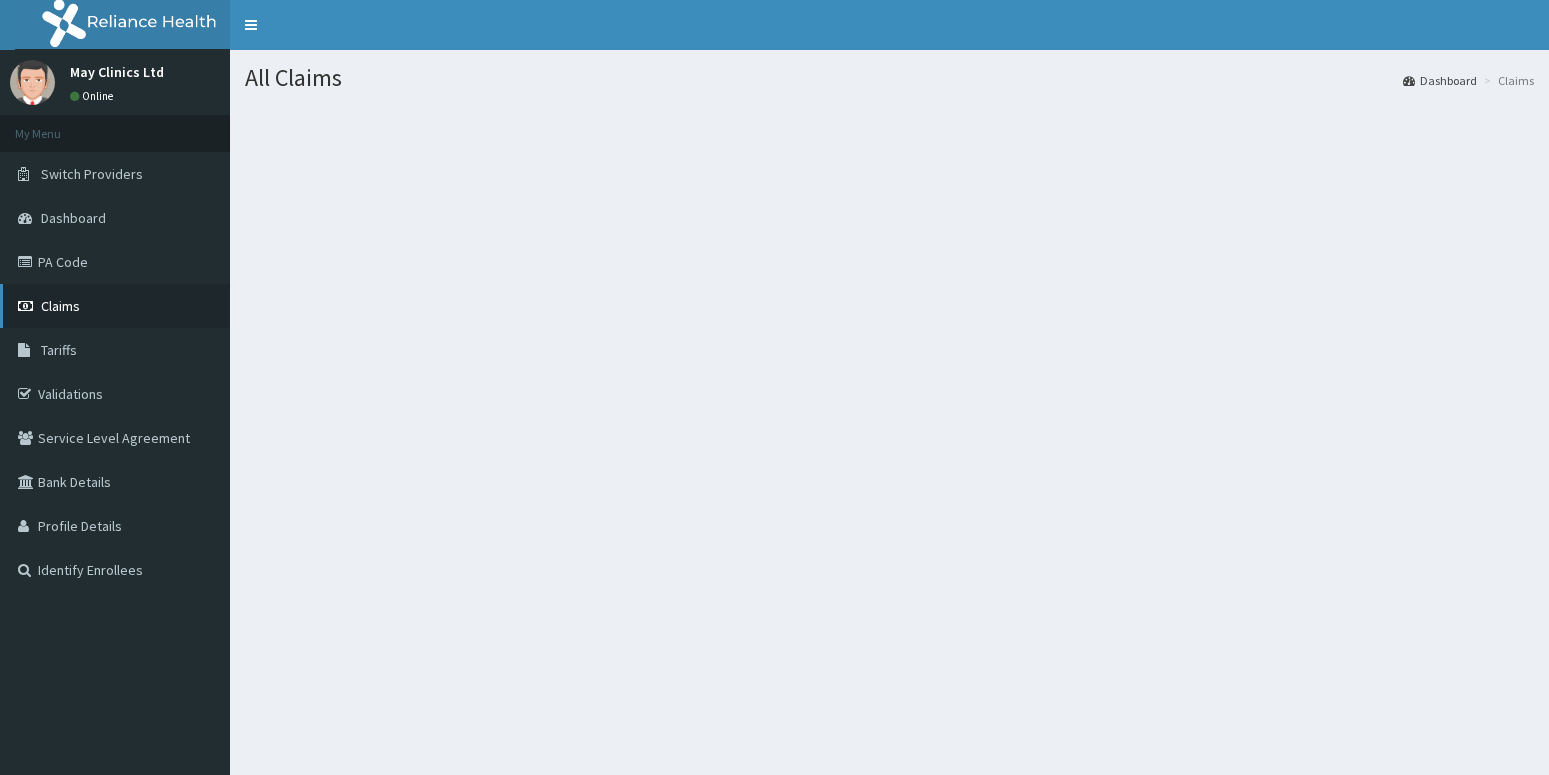 click on "Claims" at bounding box center [60, 306] 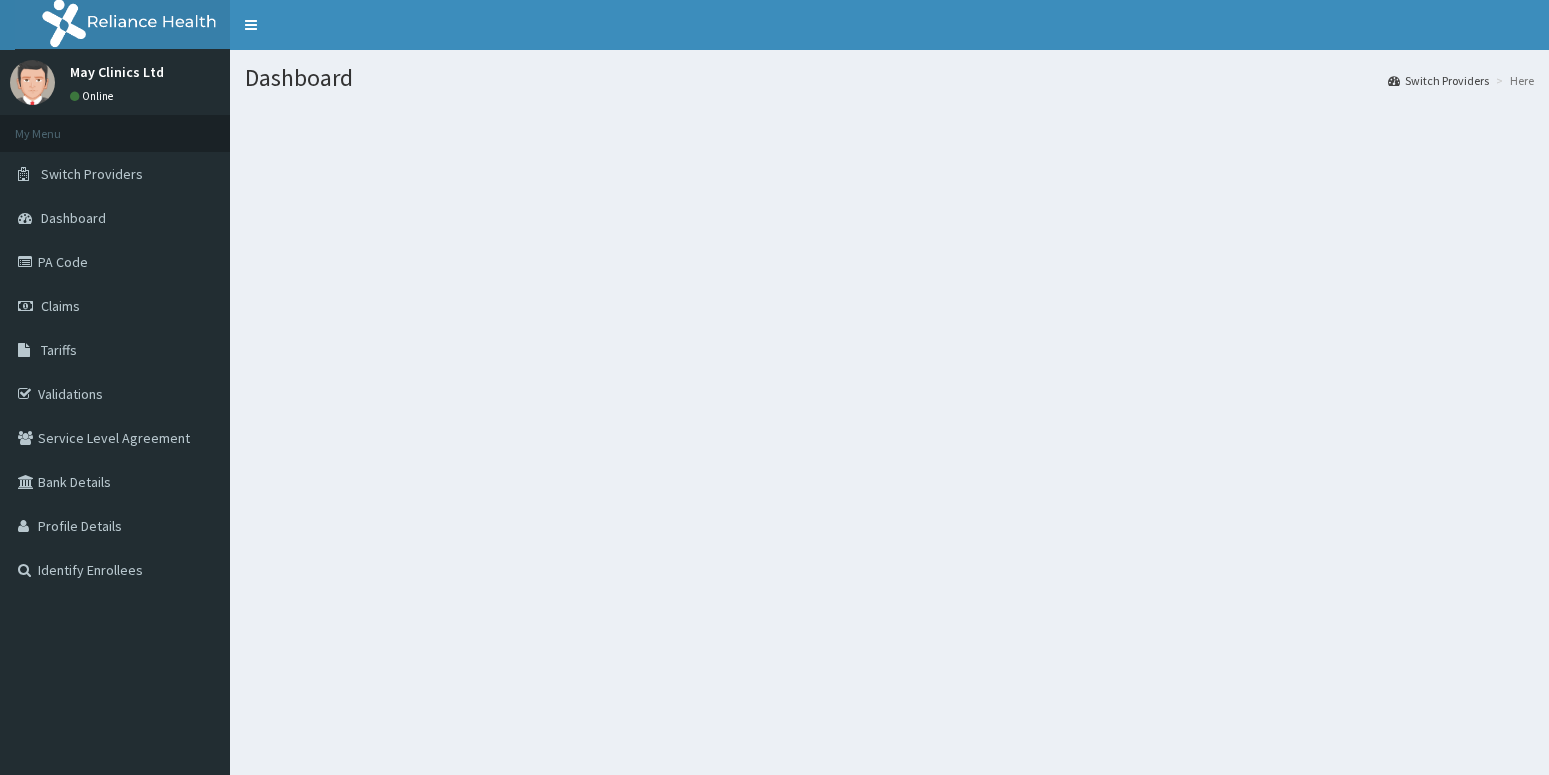 scroll, scrollTop: 0, scrollLeft: 0, axis: both 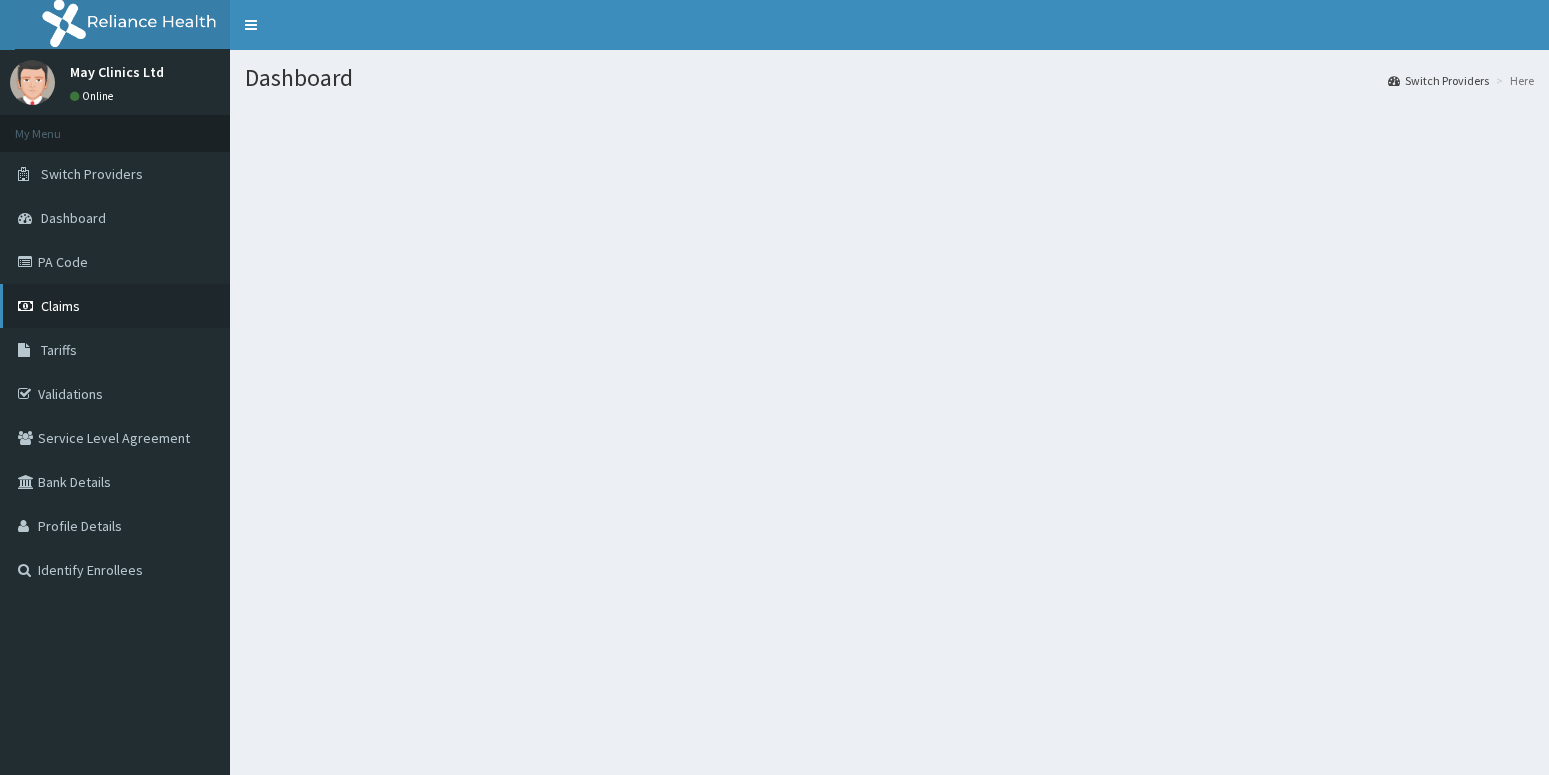 click on "Claims" at bounding box center [115, 306] 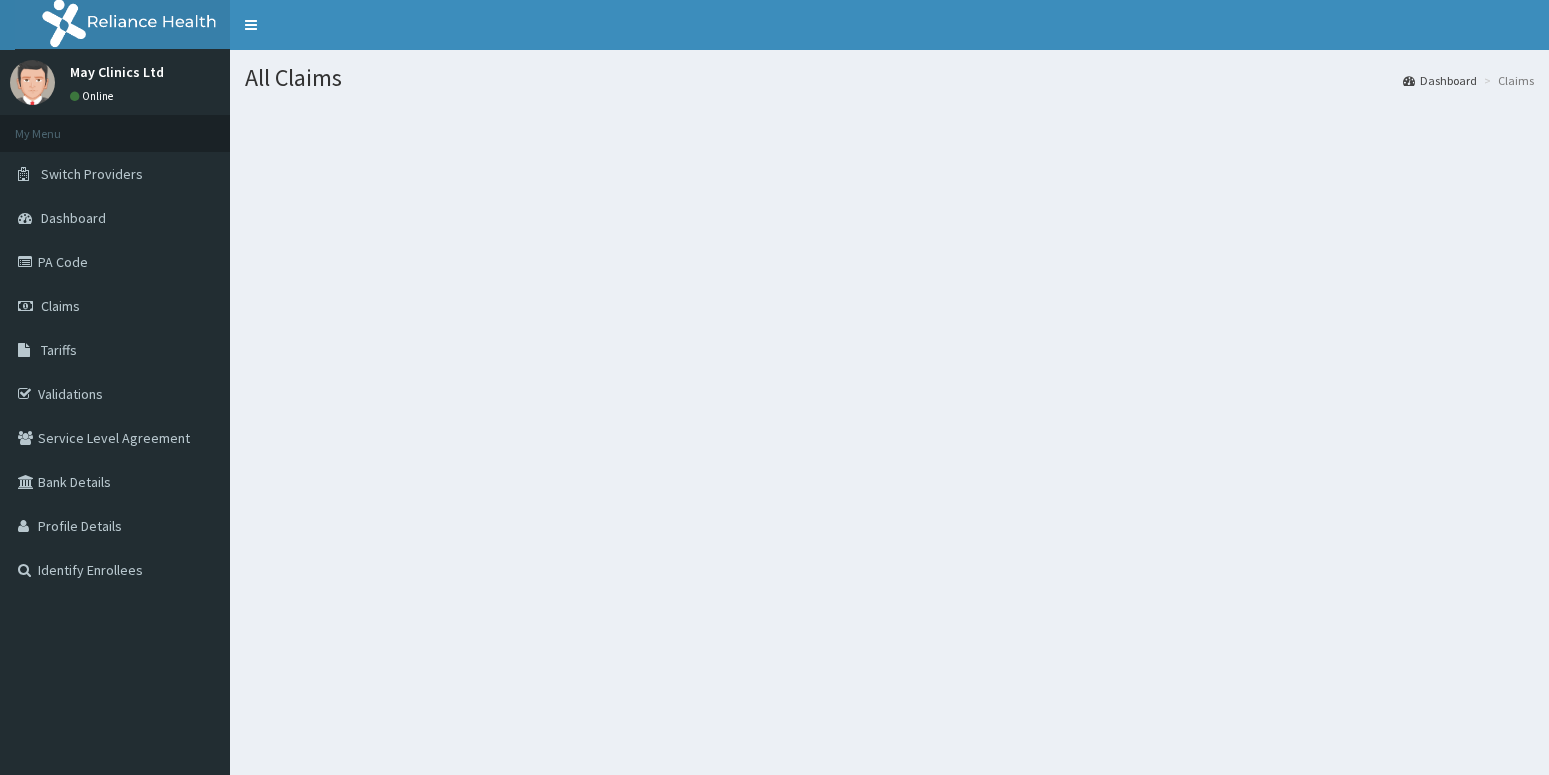 scroll, scrollTop: 0, scrollLeft: 0, axis: both 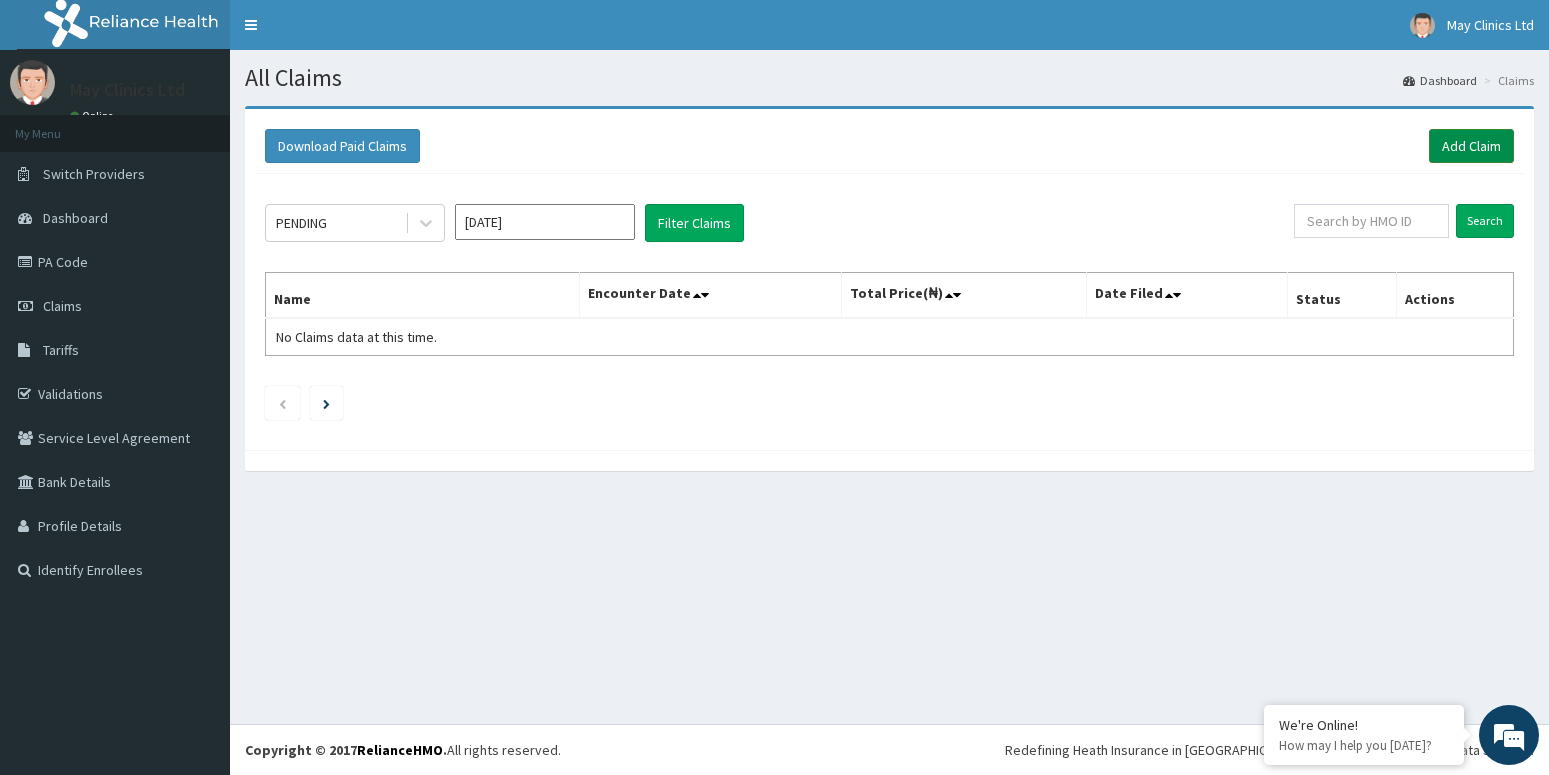 click on "Add Claim" at bounding box center (1471, 146) 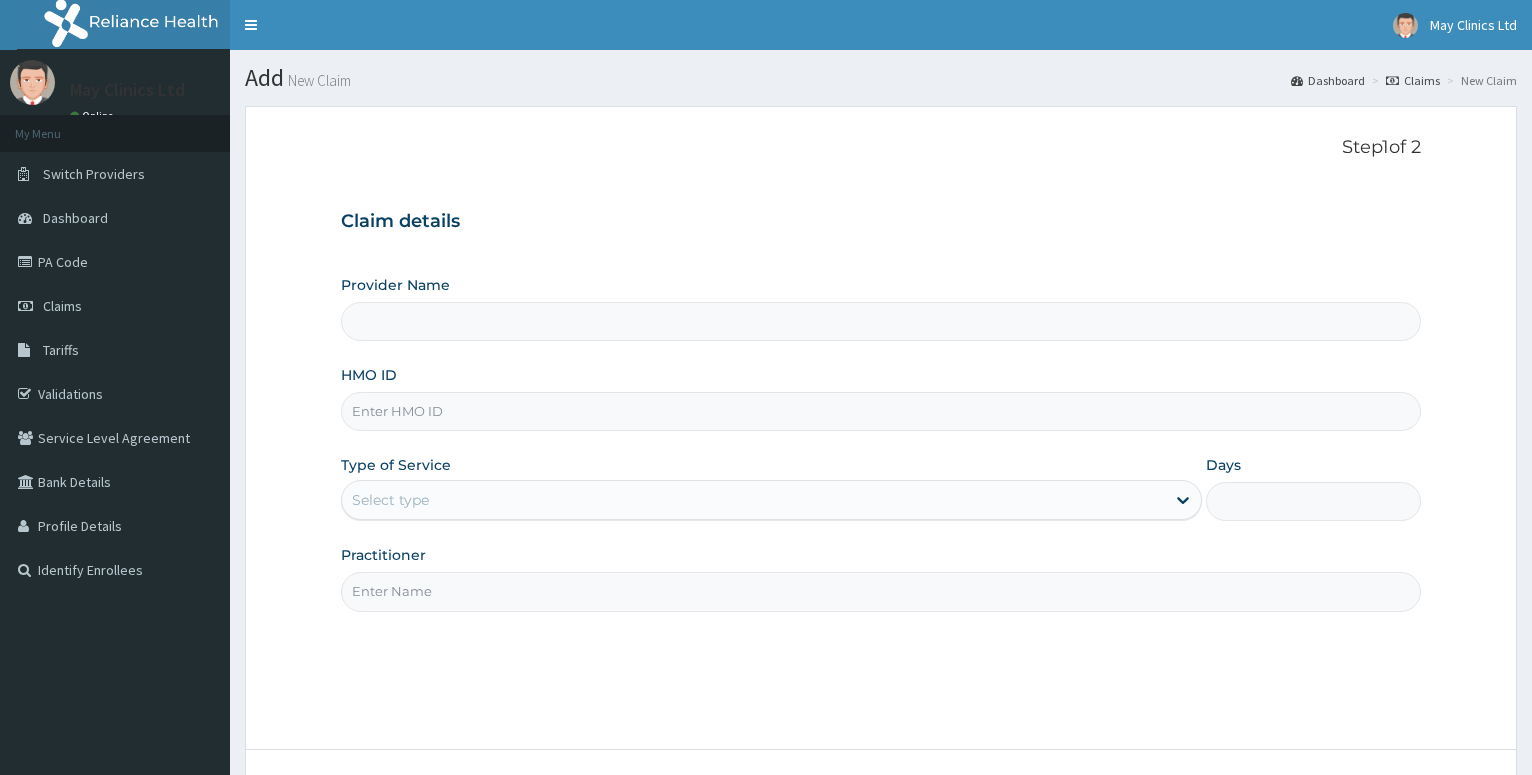 scroll, scrollTop: 0, scrollLeft: 0, axis: both 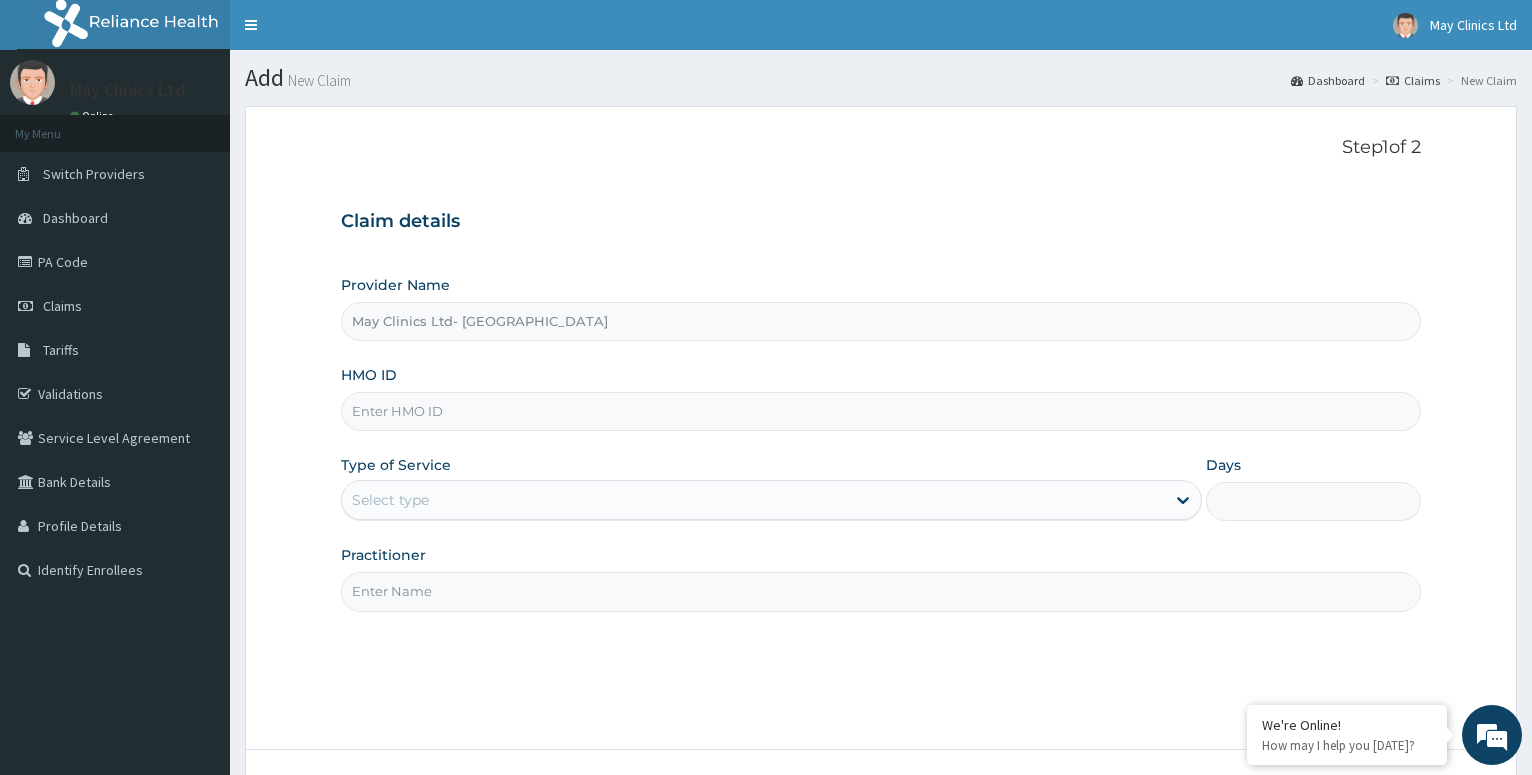 click on "HMO ID" at bounding box center [881, 411] 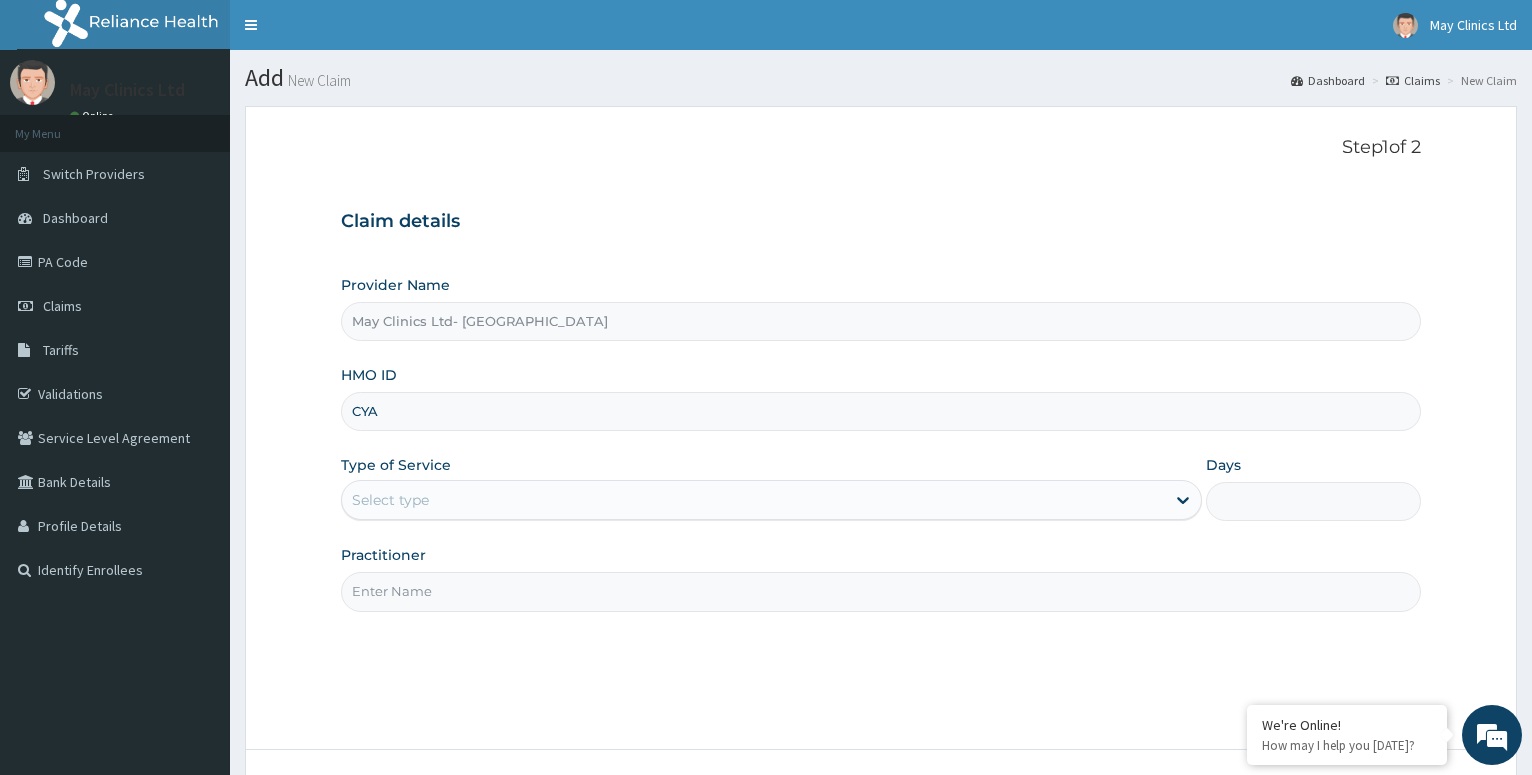 scroll, scrollTop: 0, scrollLeft: 0, axis: both 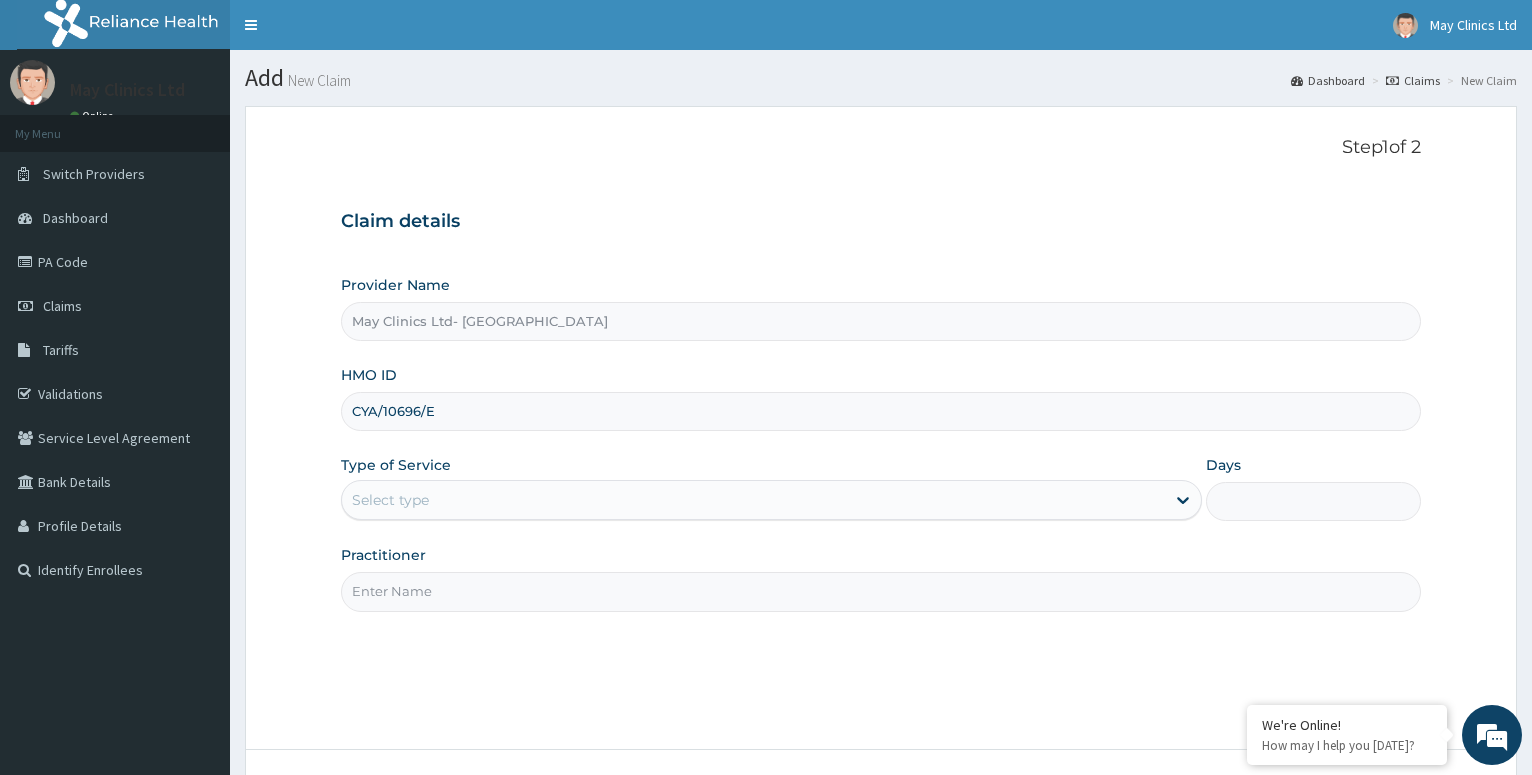 type on "CYA/10696/E" 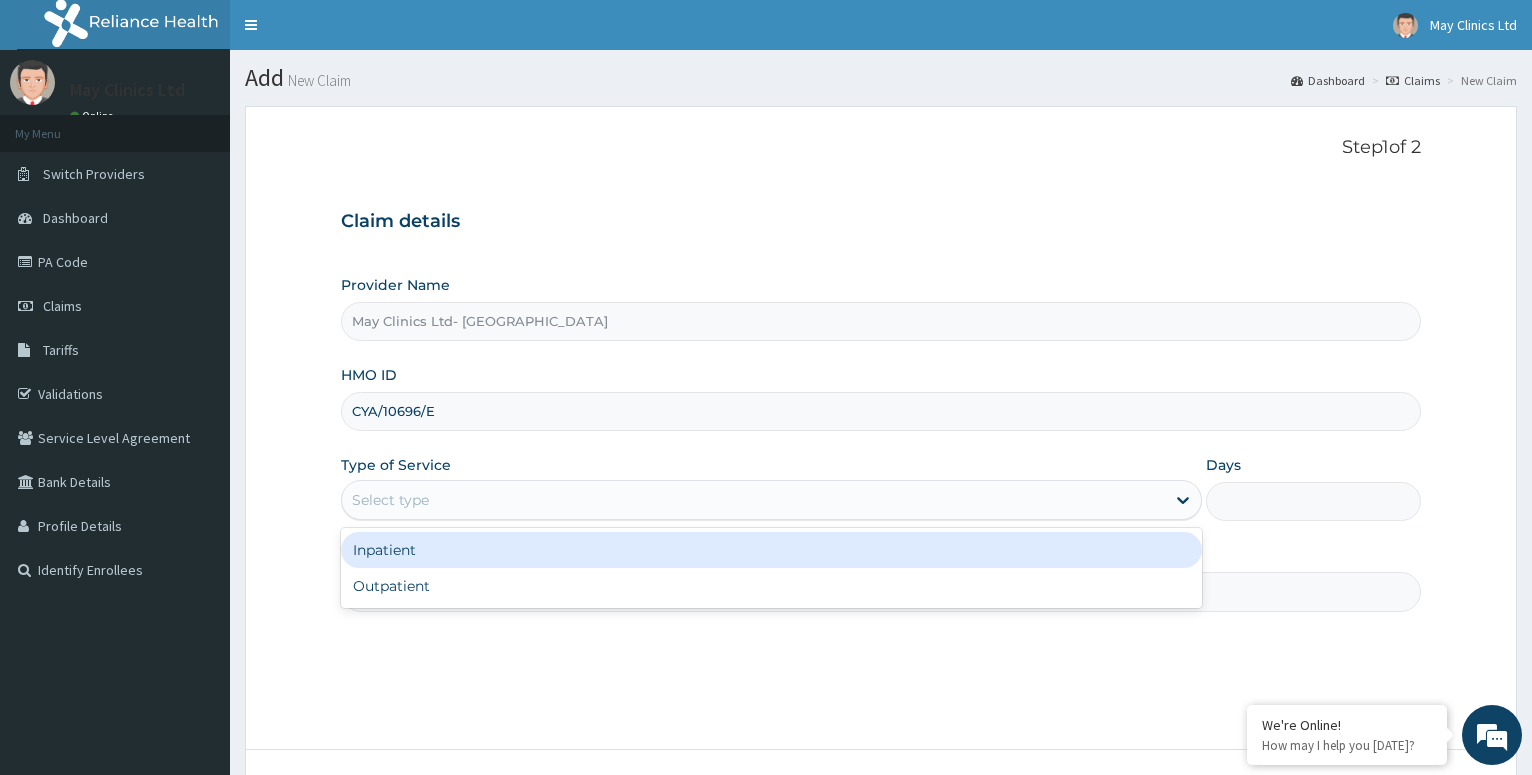 click on "Select type" at bounding box center (753, 500) 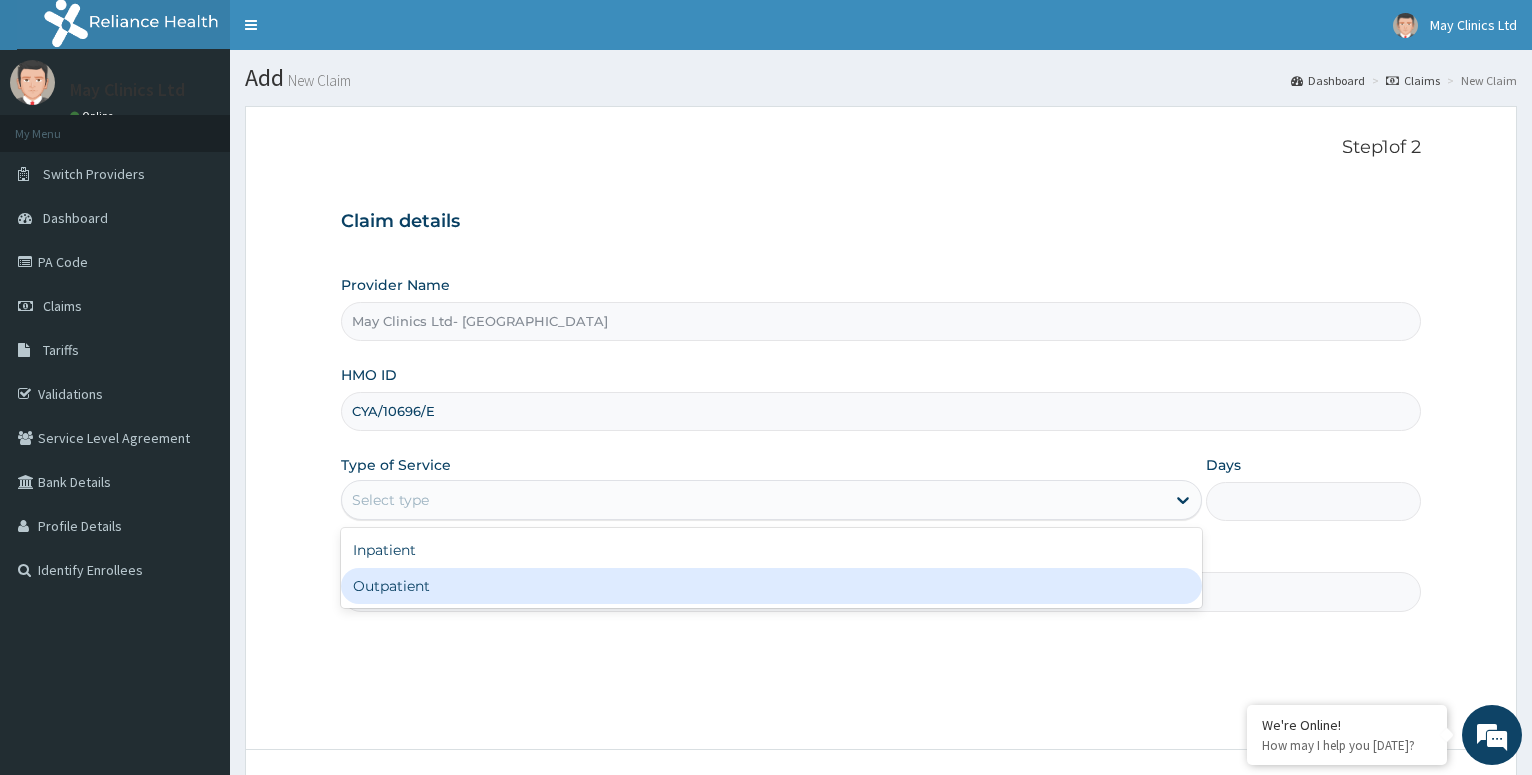click on "Outpatient" at bounding box center [771, 586] 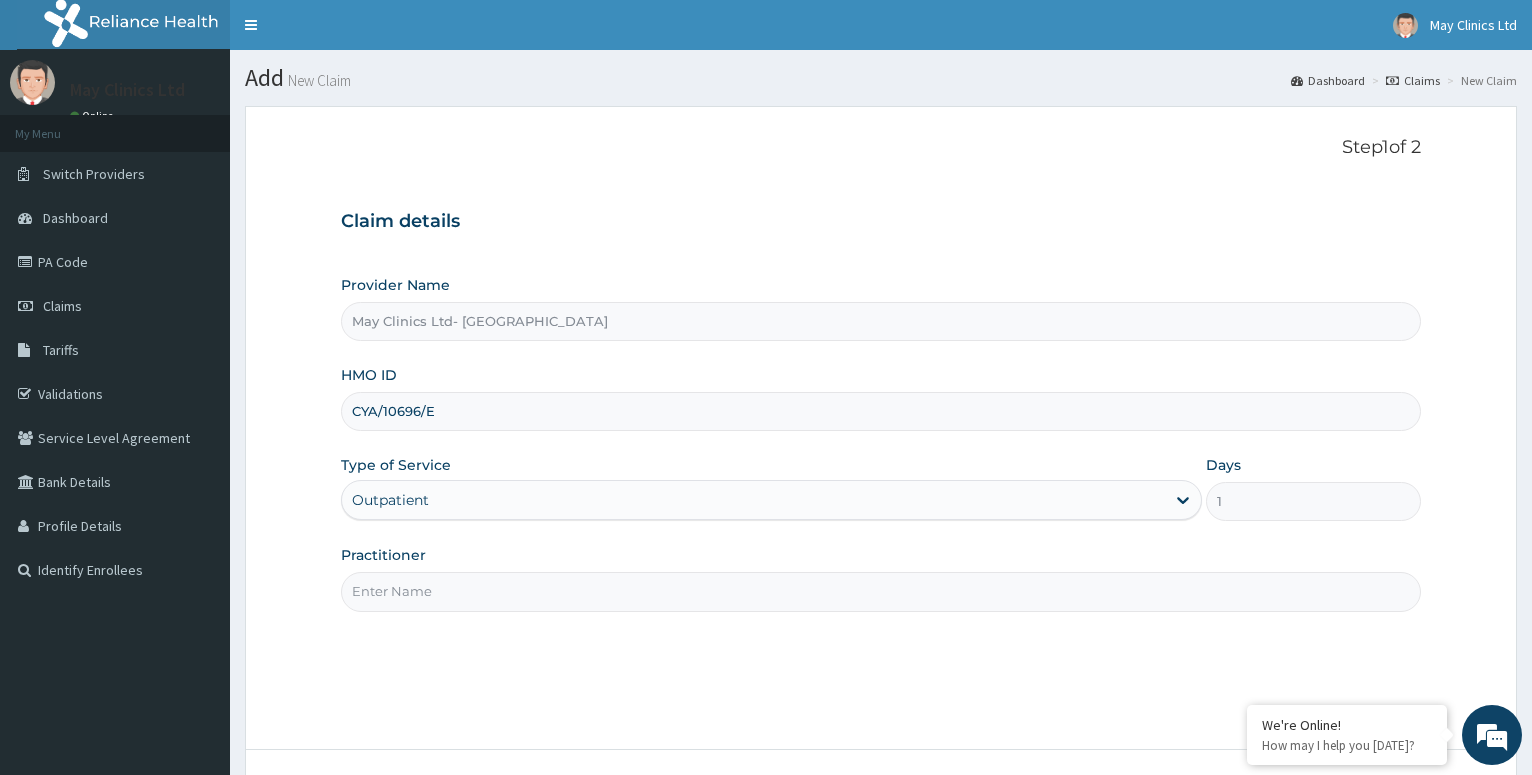 click on "Practitioner" at bounding box center (881, 591) 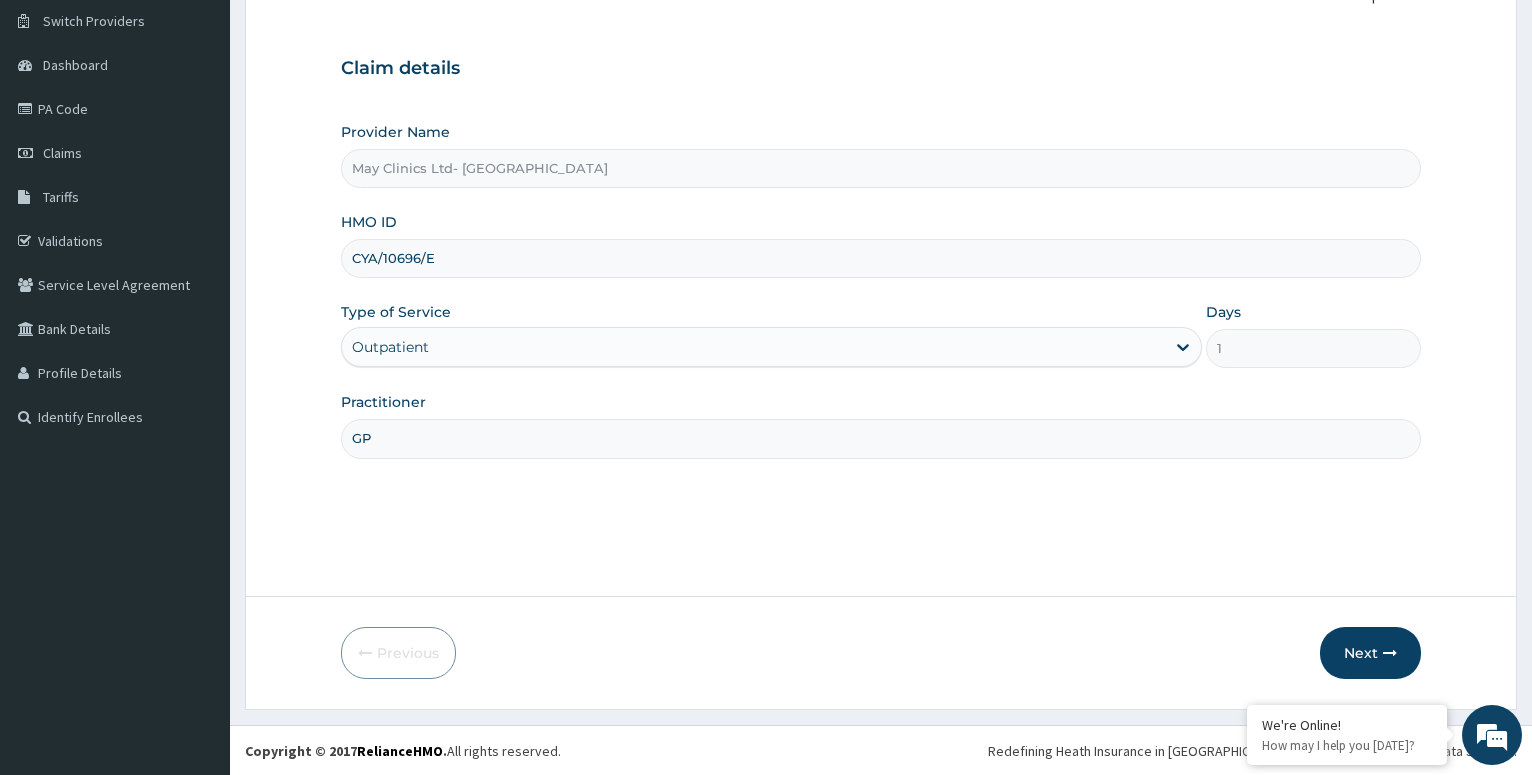 scroll, scrollTop: 154, scrollLeft: 0, axis: vertical 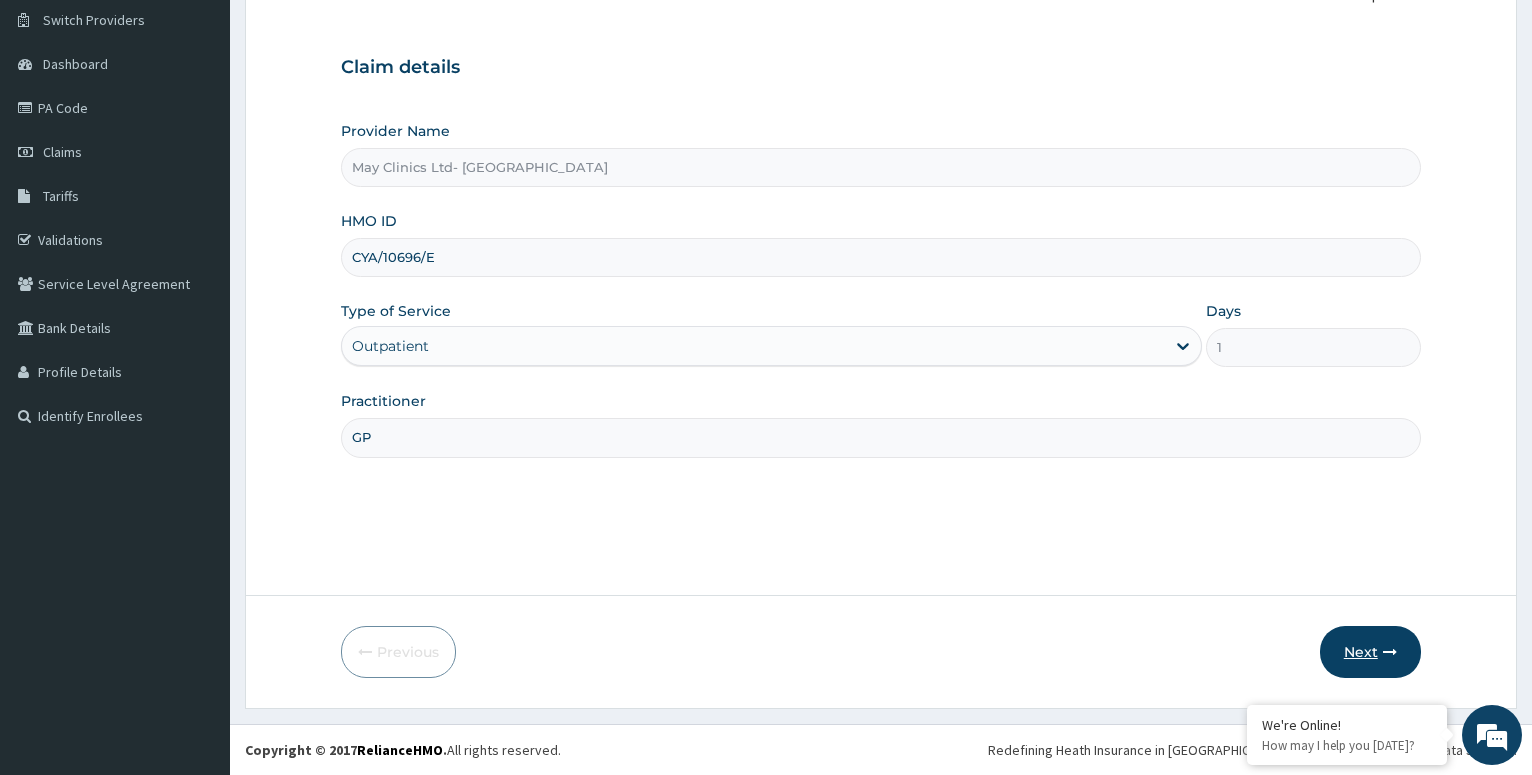 type on "GP" 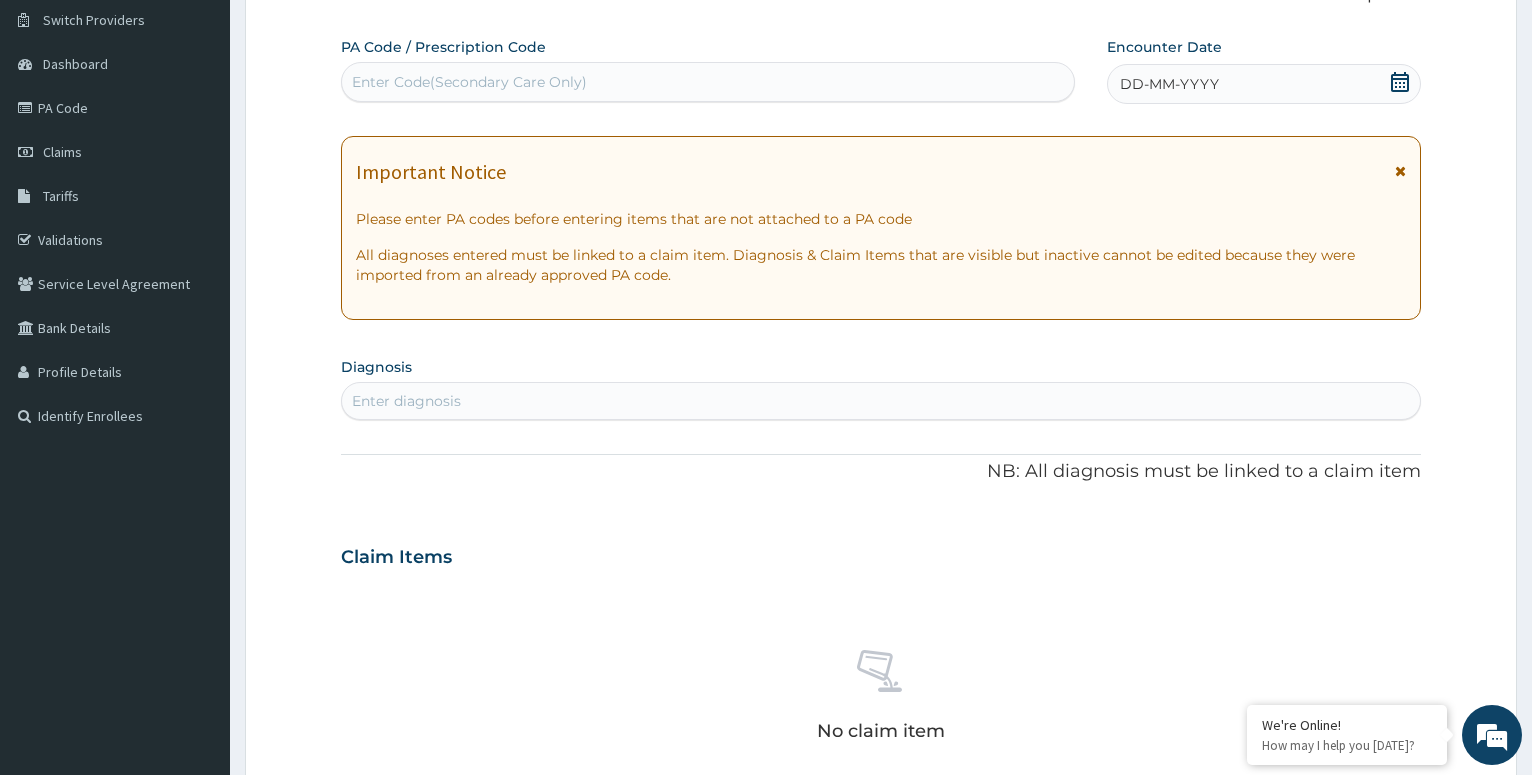 click on "Enter diagnosis" at bounding box center (406, 401) 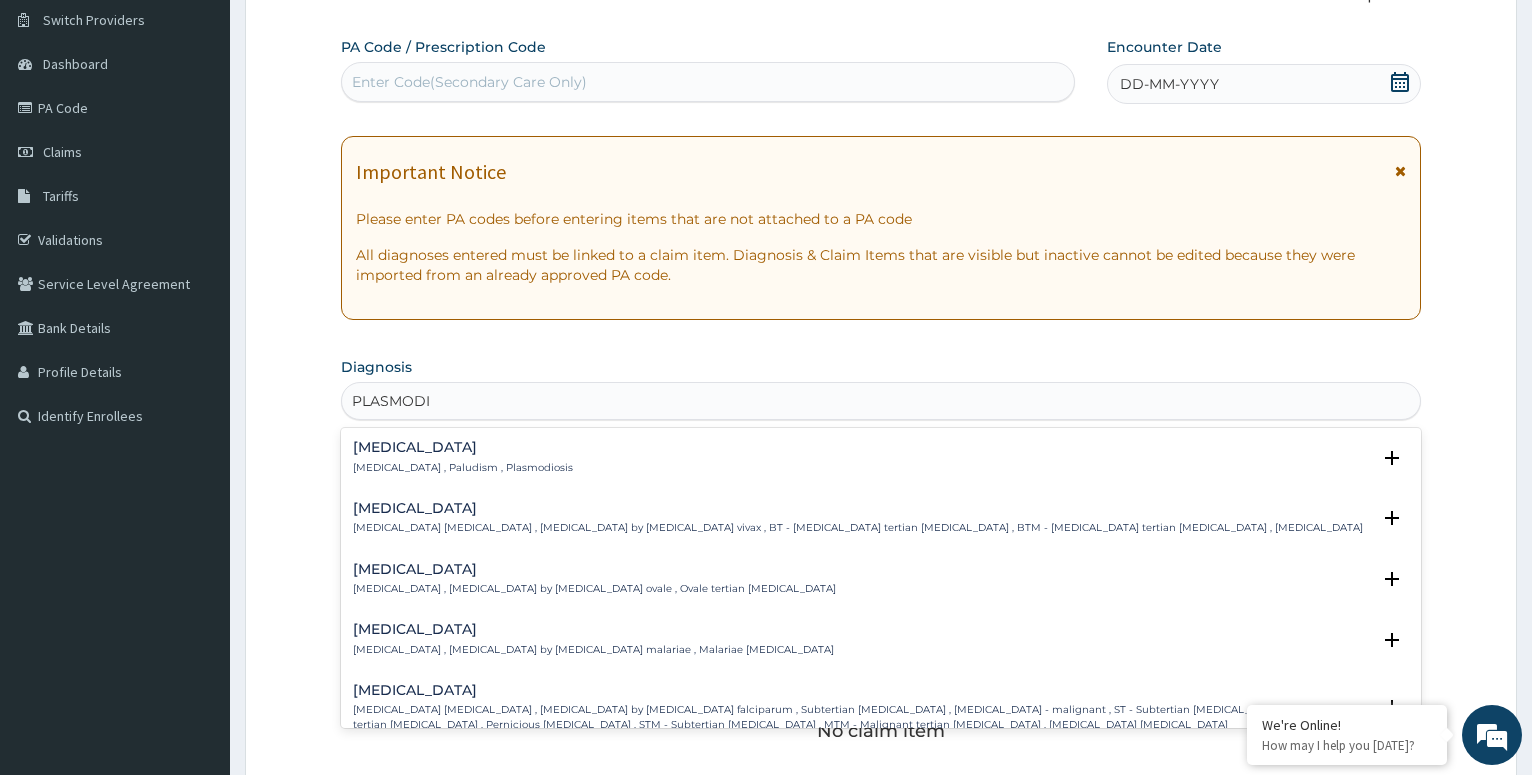 click on "[MEDICAL_DATA]" at bounding box center (861, 690) 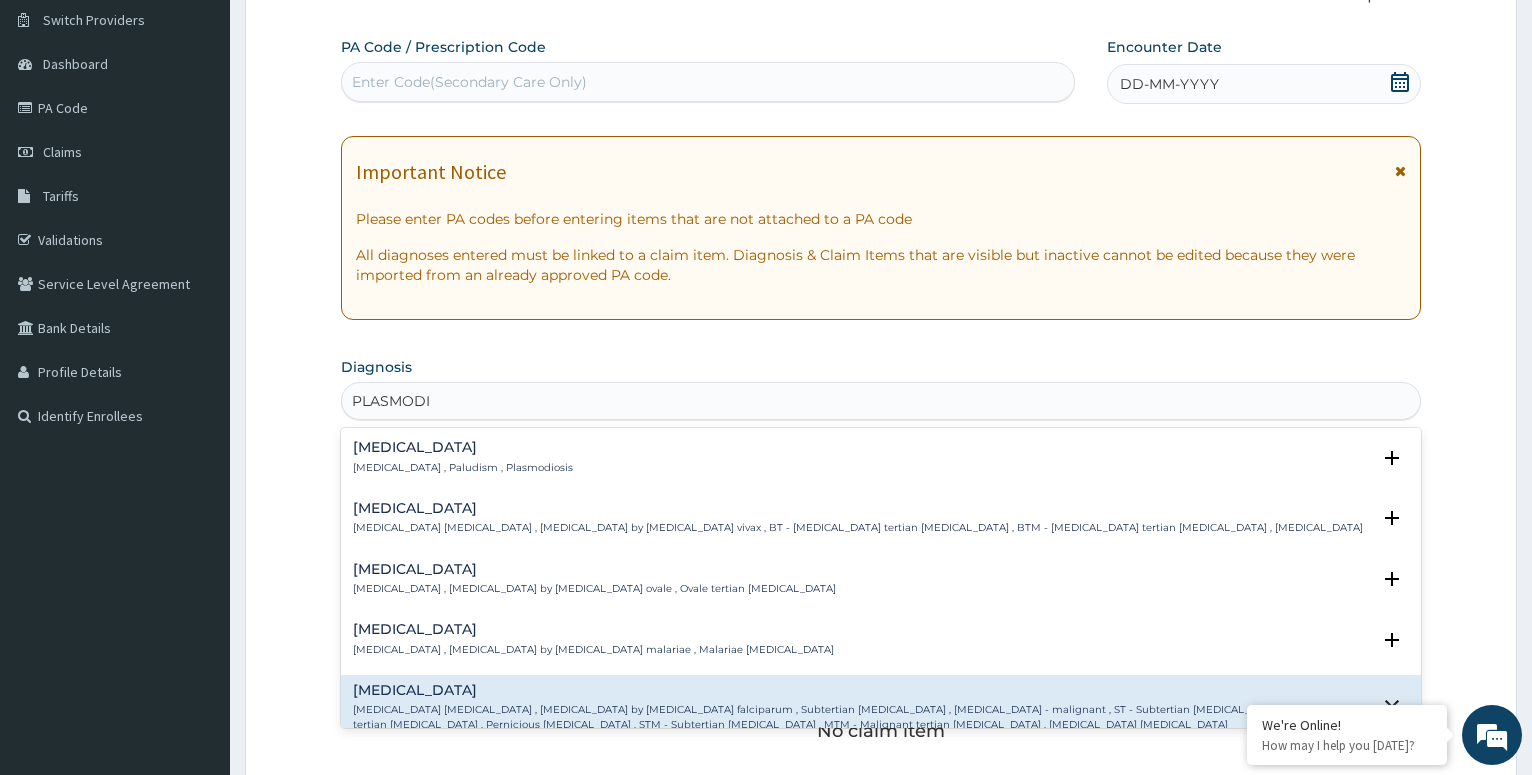 type on "PLASMODI" 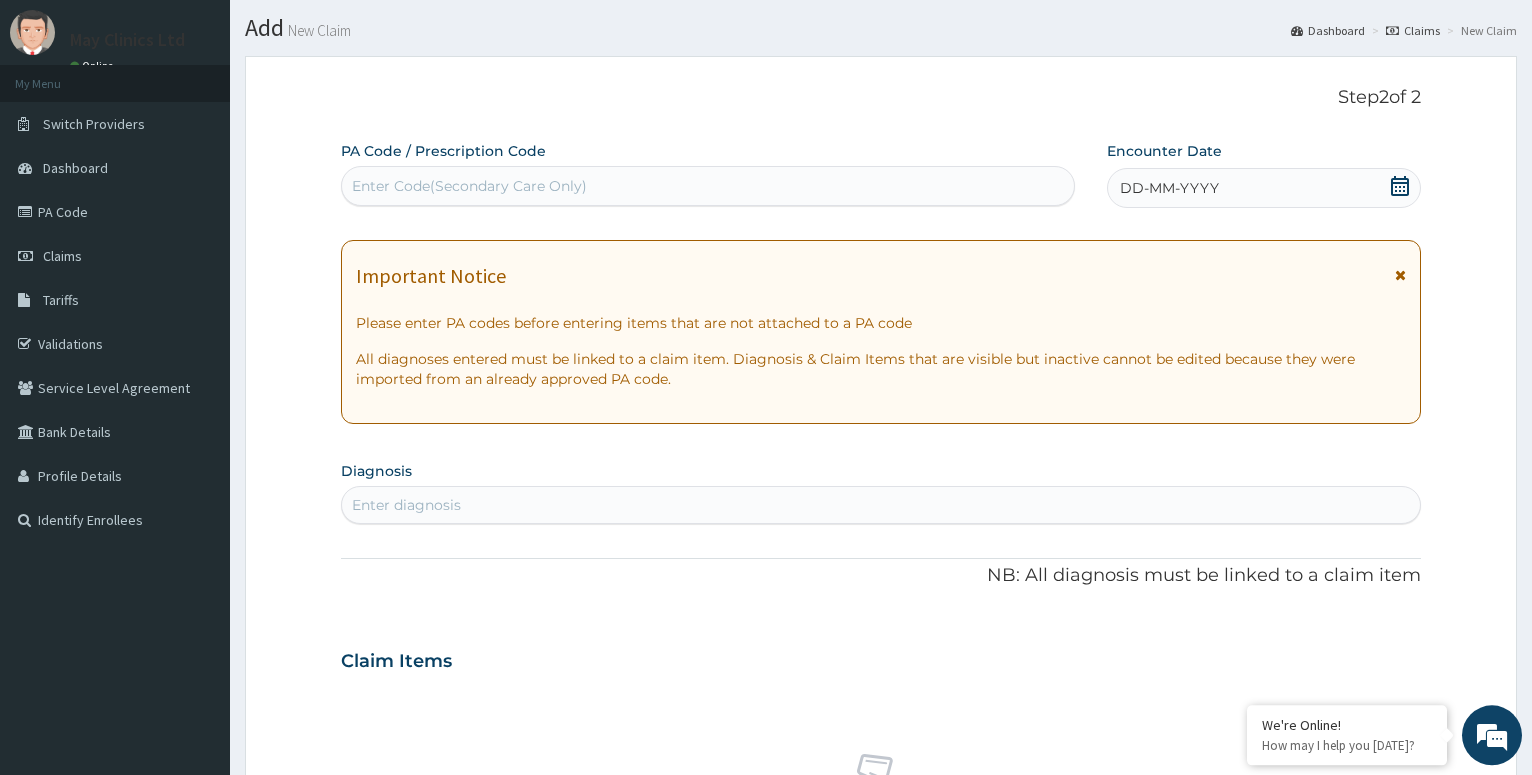 scroll, scrollTop: 0, scrollLeft: 0, axis: both 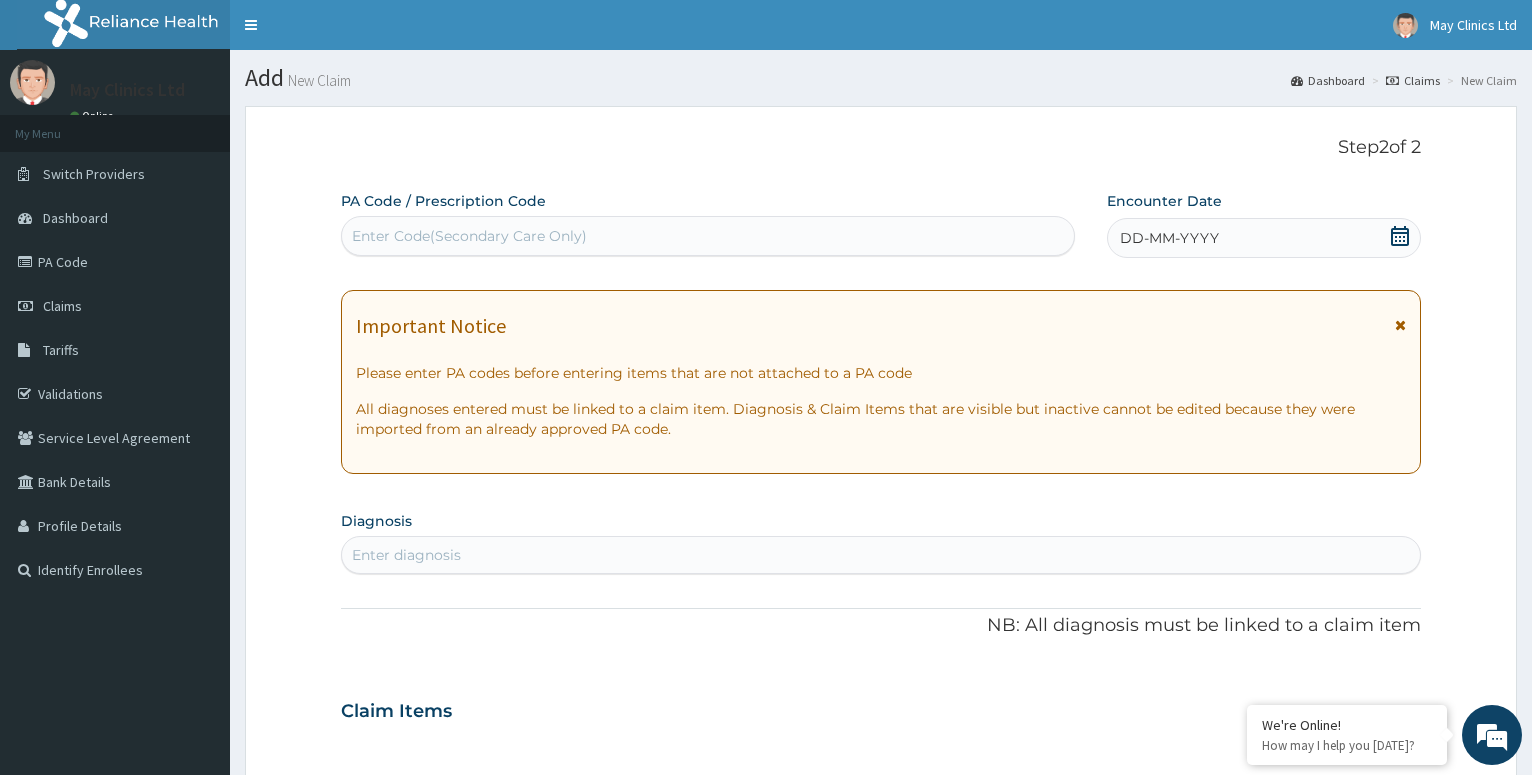 click 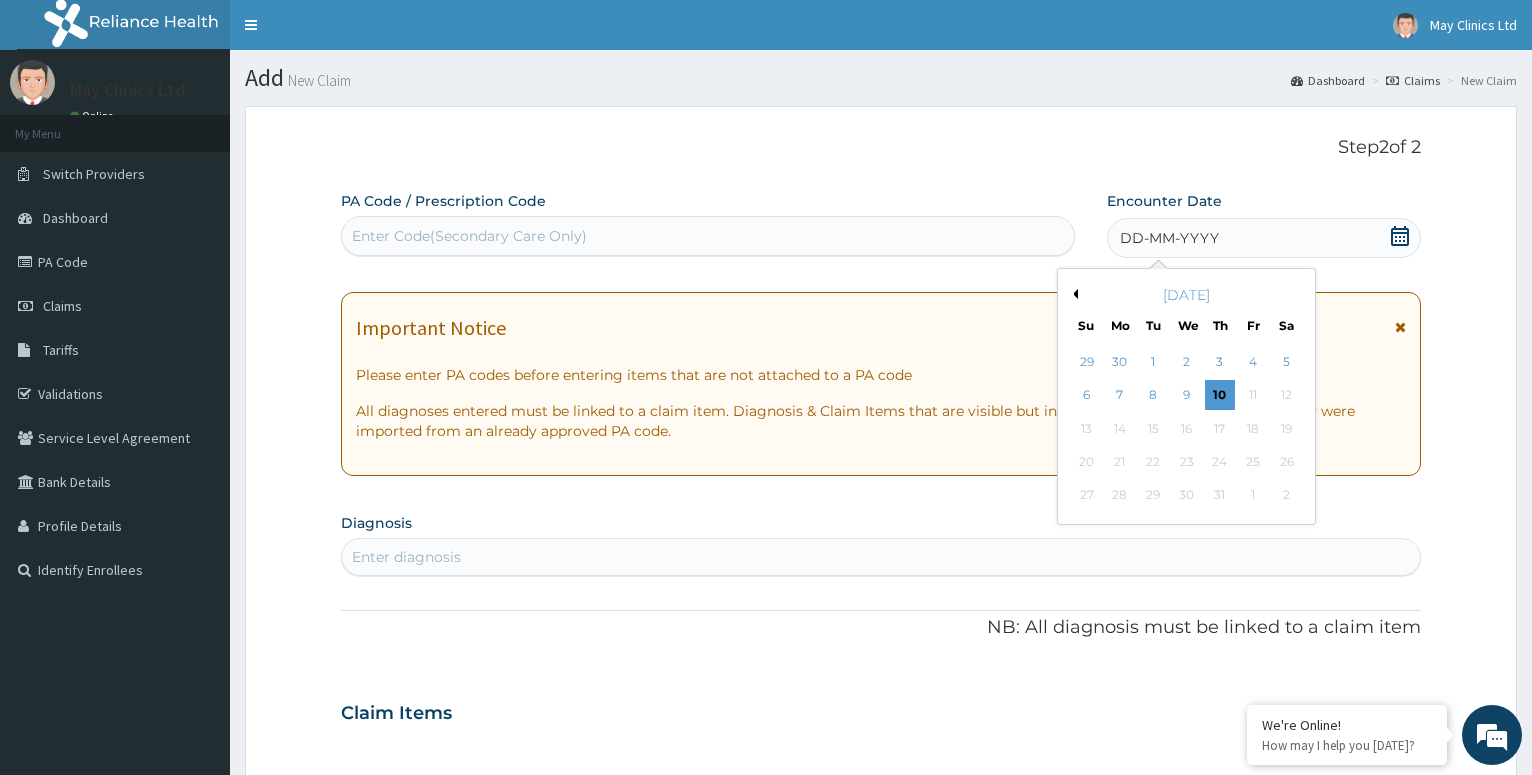 click on "Previous Month" at bounding box center [1073, 294] 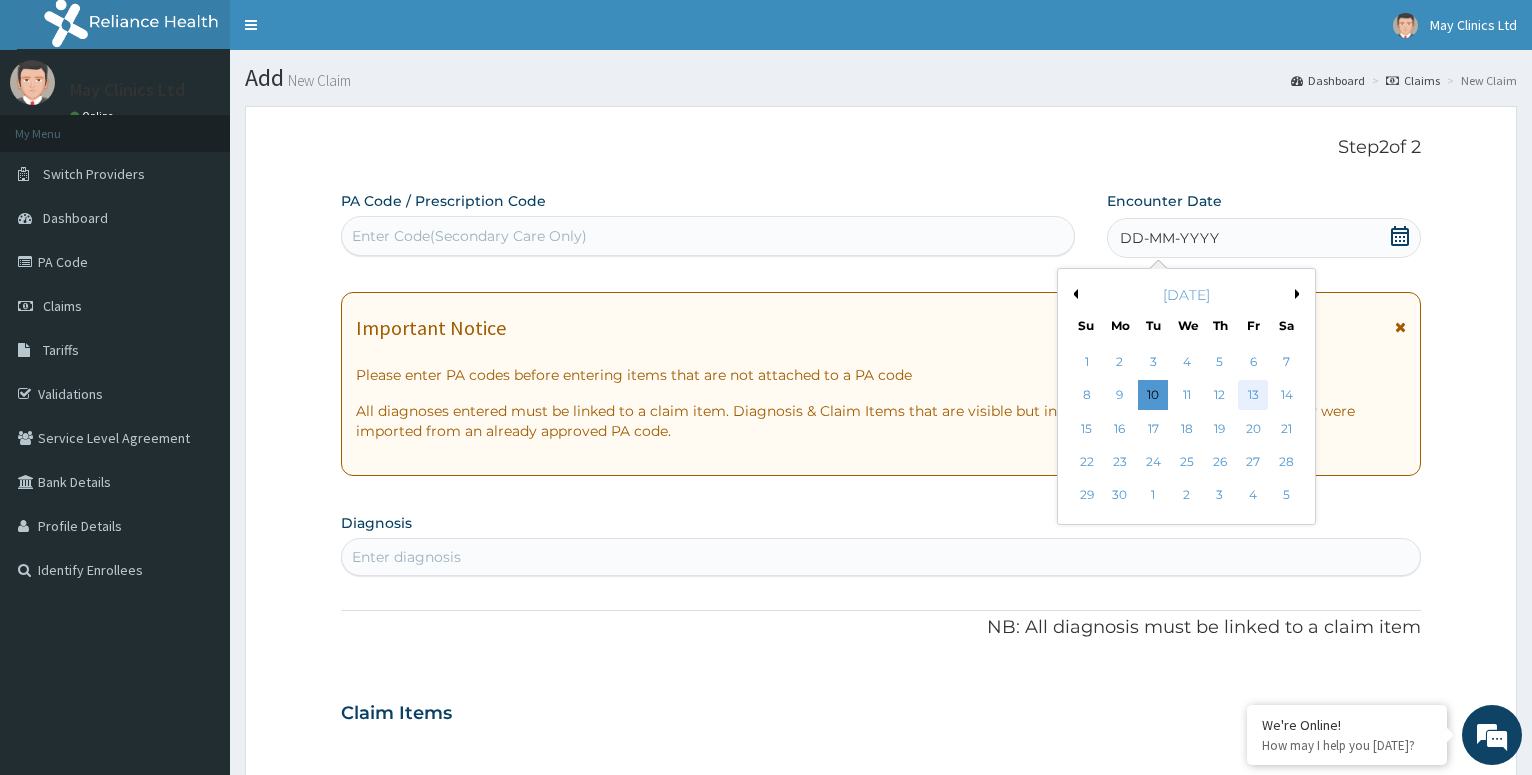 click on "13" at bounding box center (1253, 396) 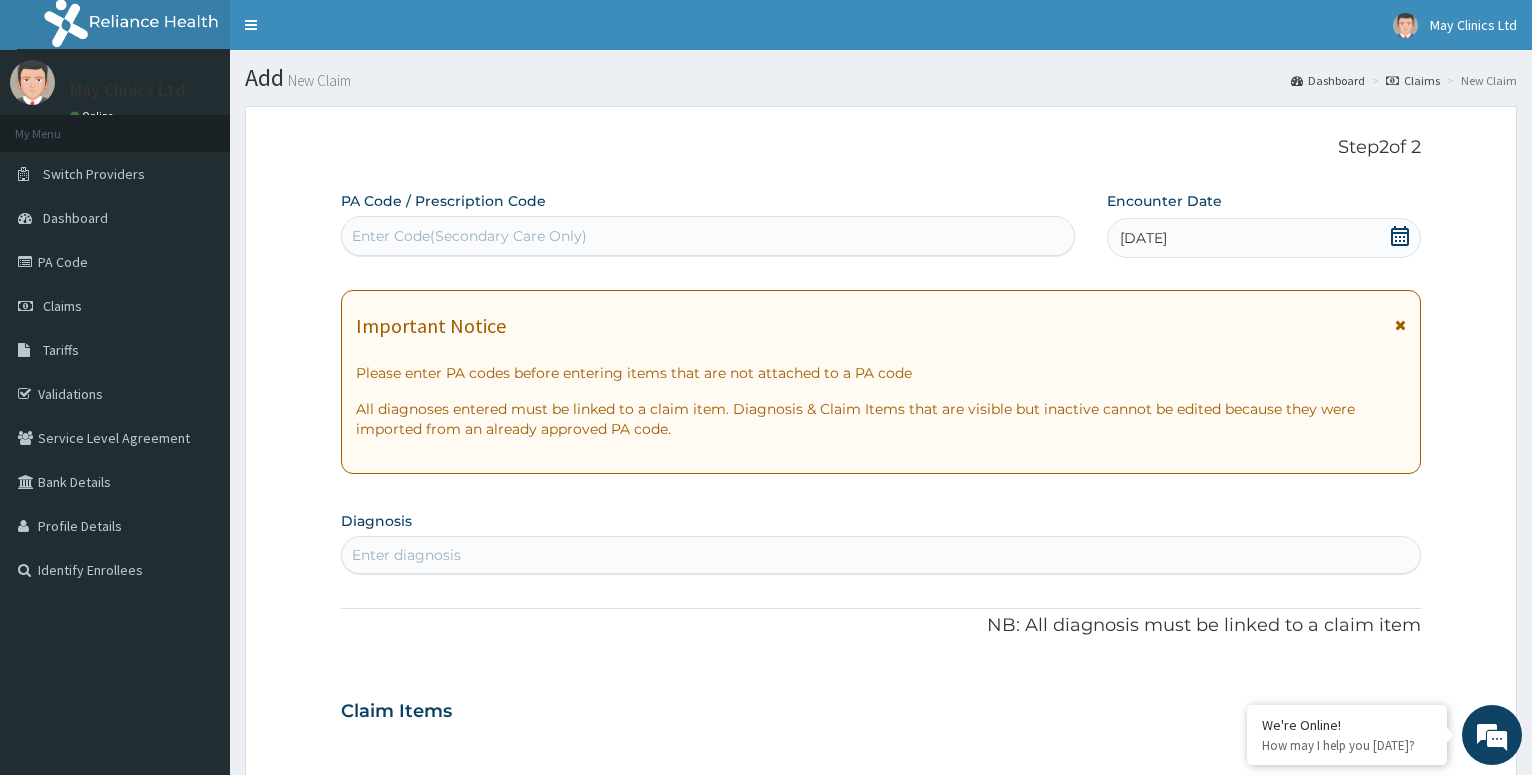 click on "Enter diagnosis" at bounding box center [406, 555] 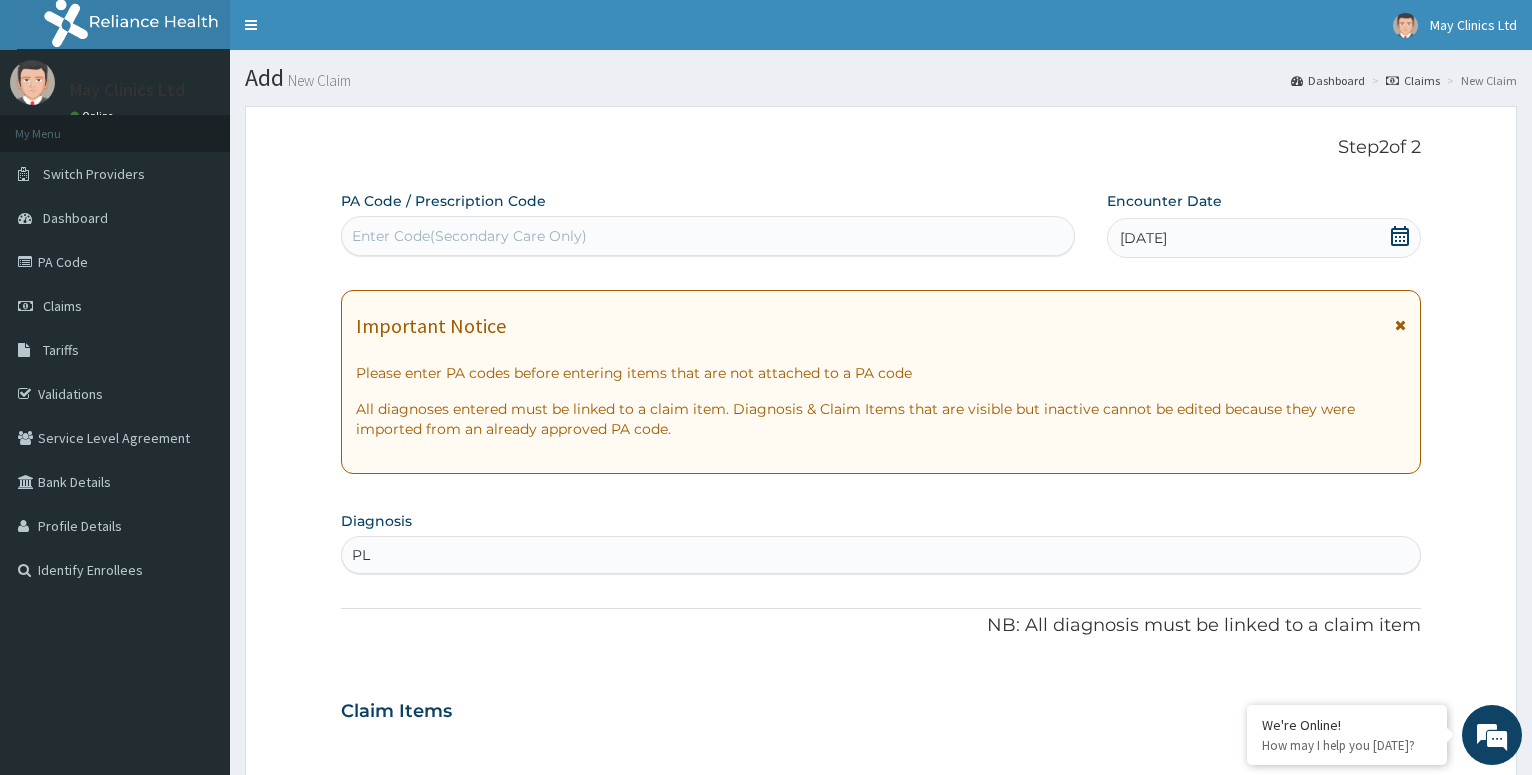 type on "P" 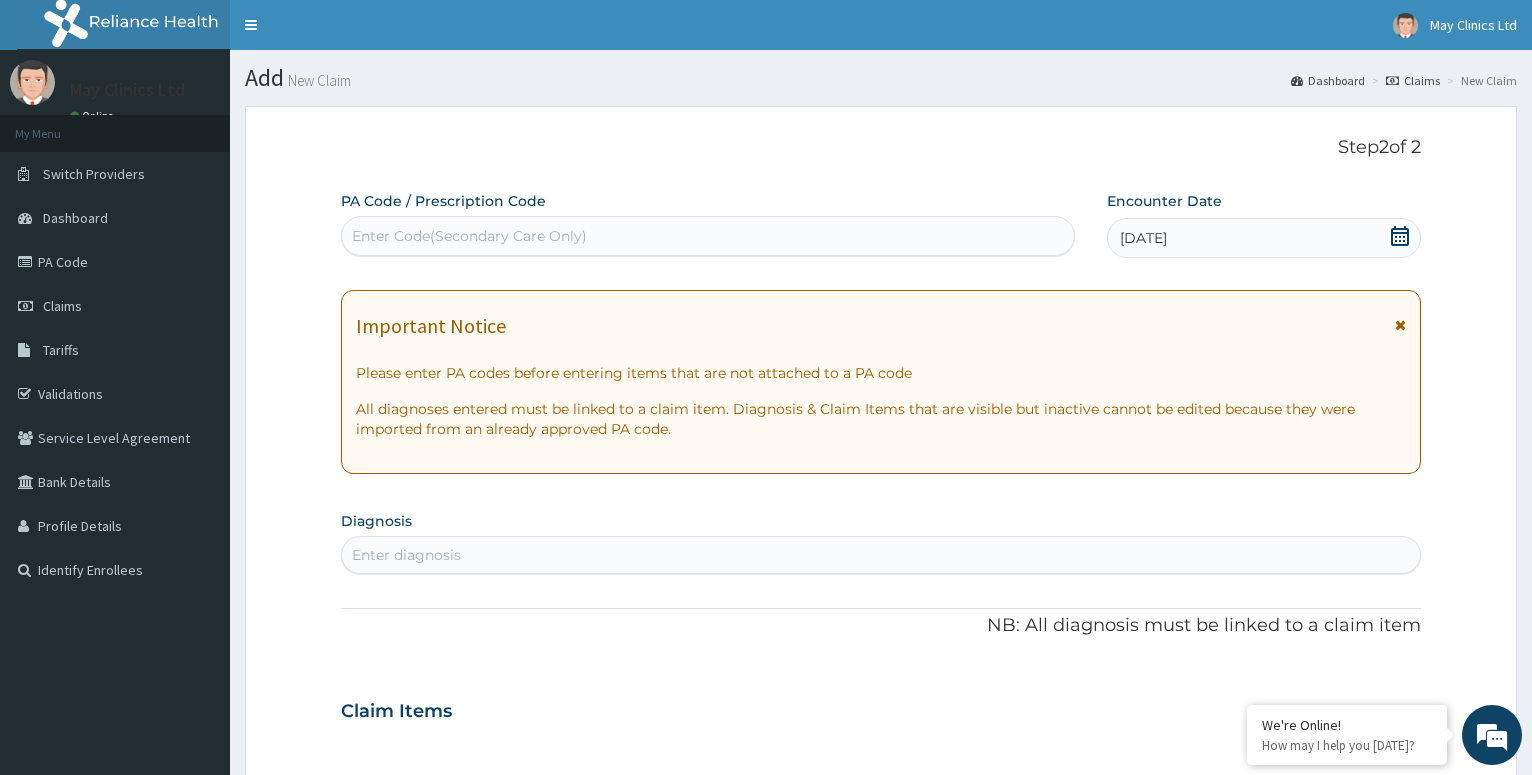 click 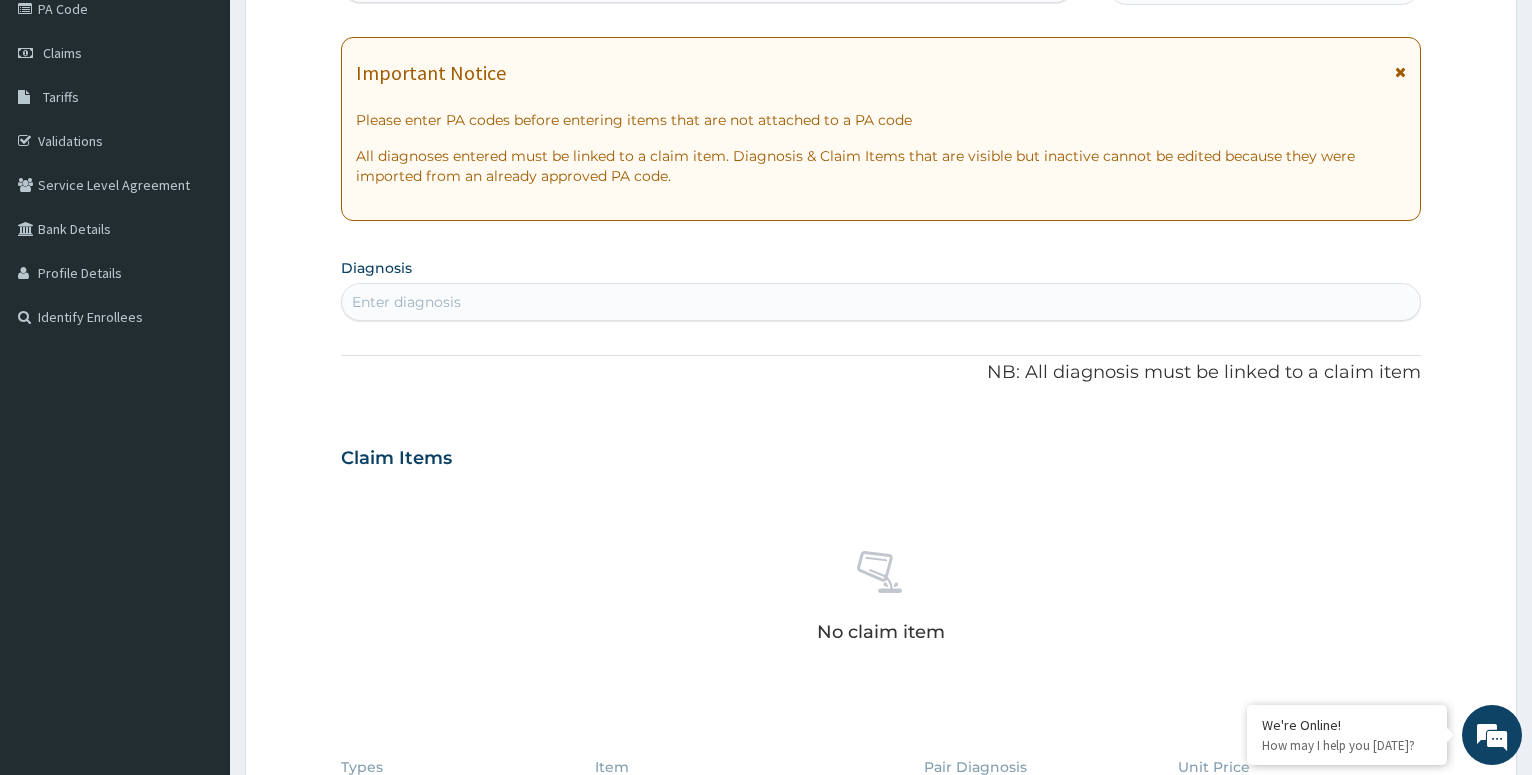 scroll, scrollTop: 0, scrollLeft: 0, axis: both 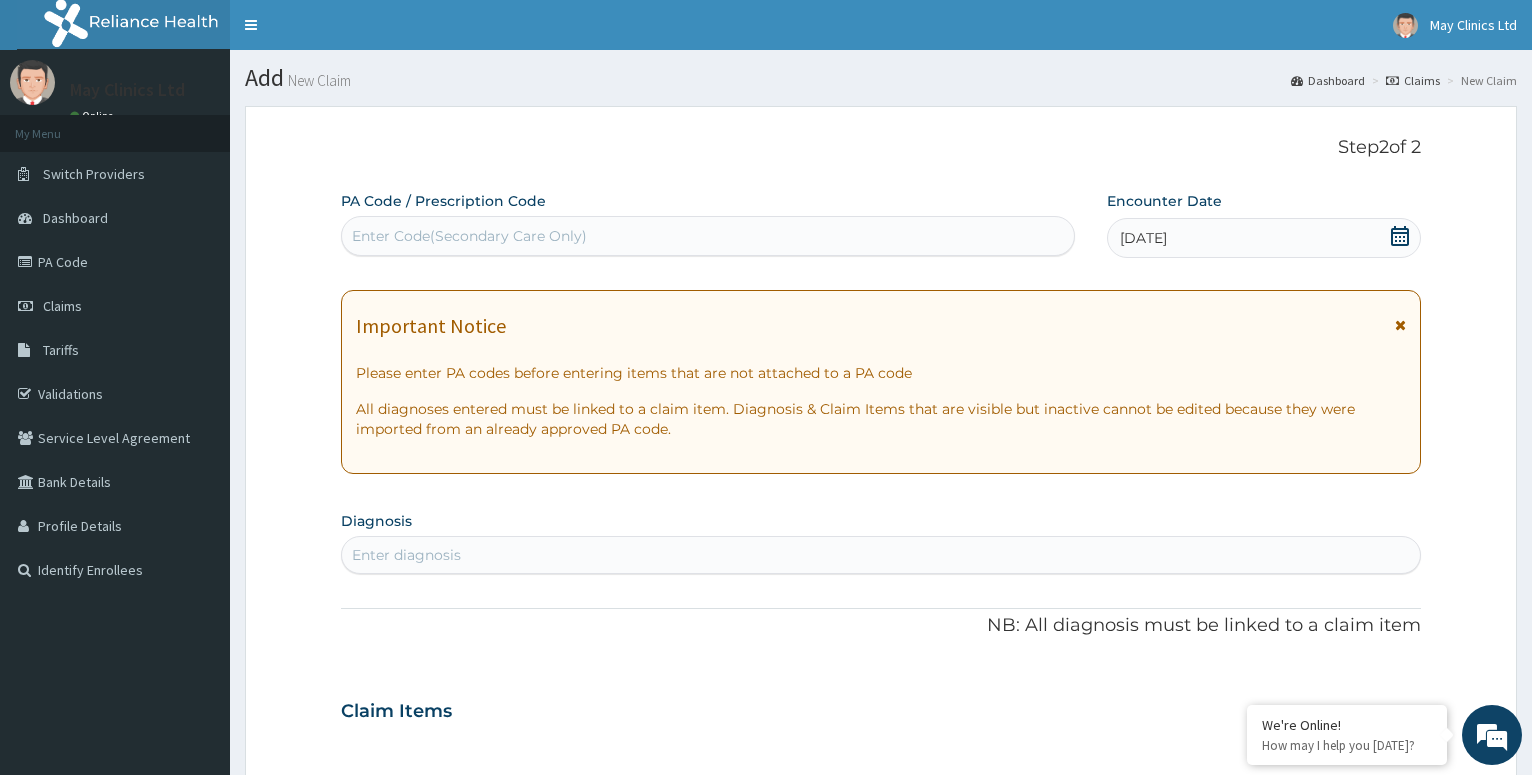 click on "Enter diagnosis" at bounding box center (881, 555) 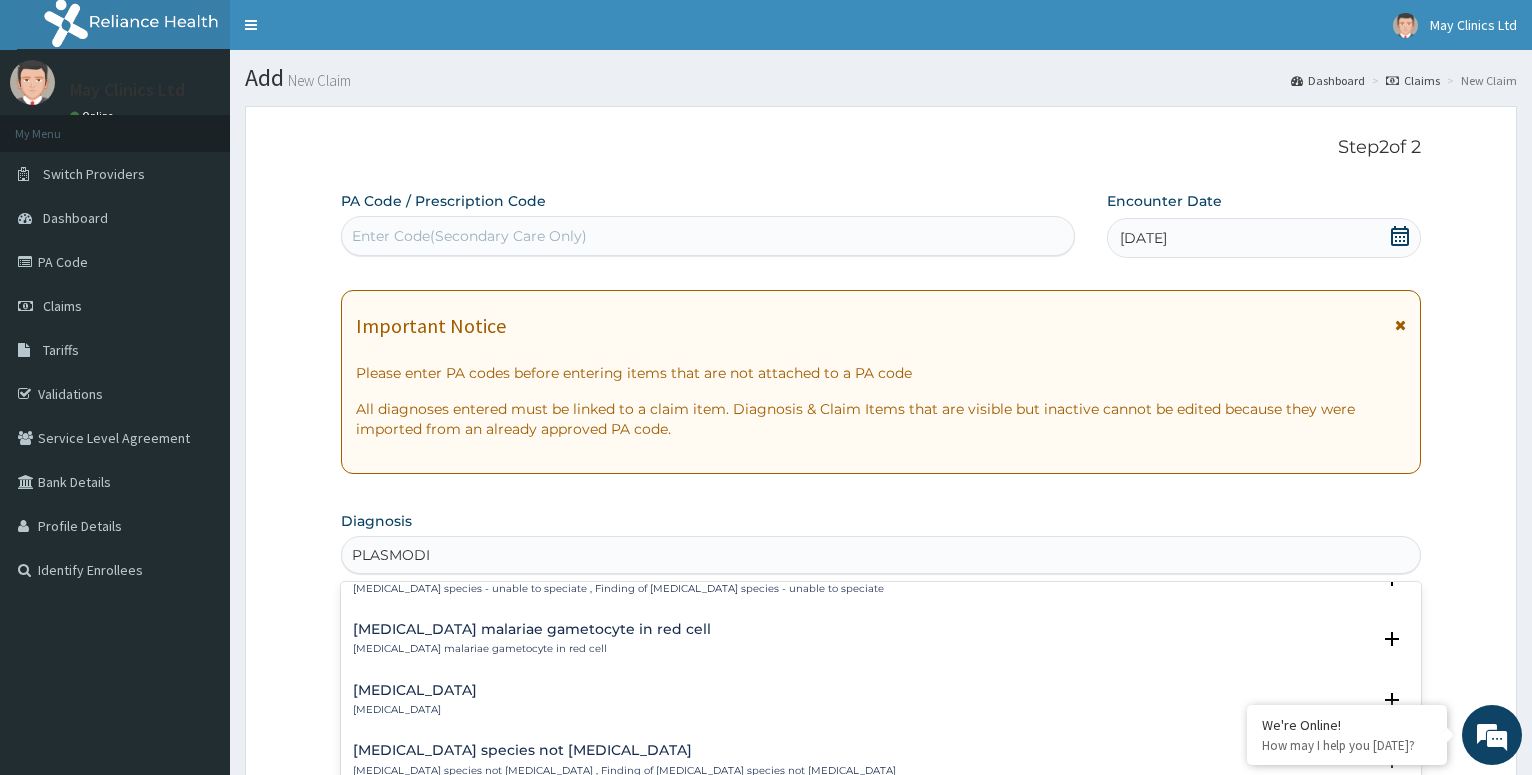 scroll, scrollTop: 1063, scrollLeft: 0, axis: vertical 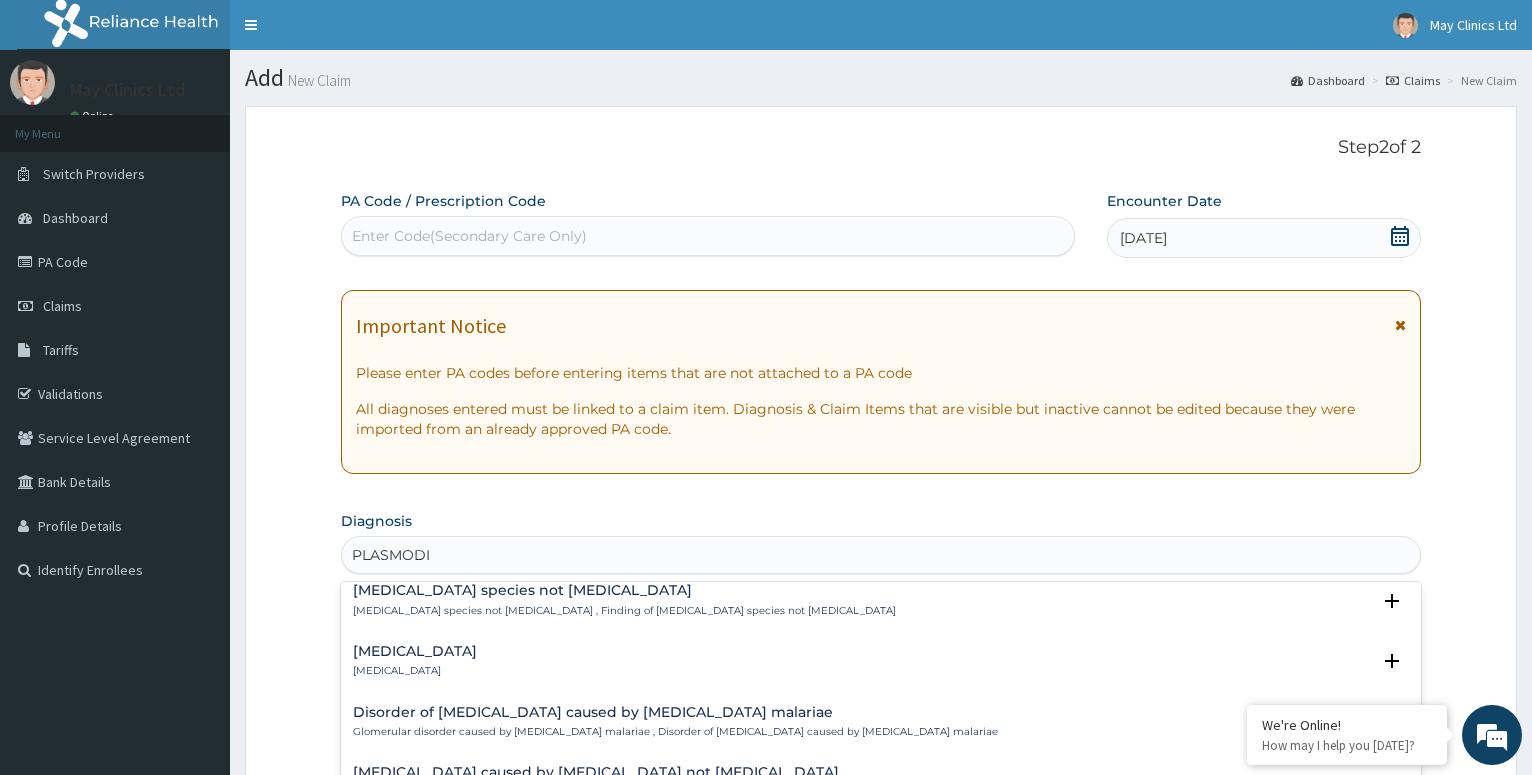 type on "PLASMODI" 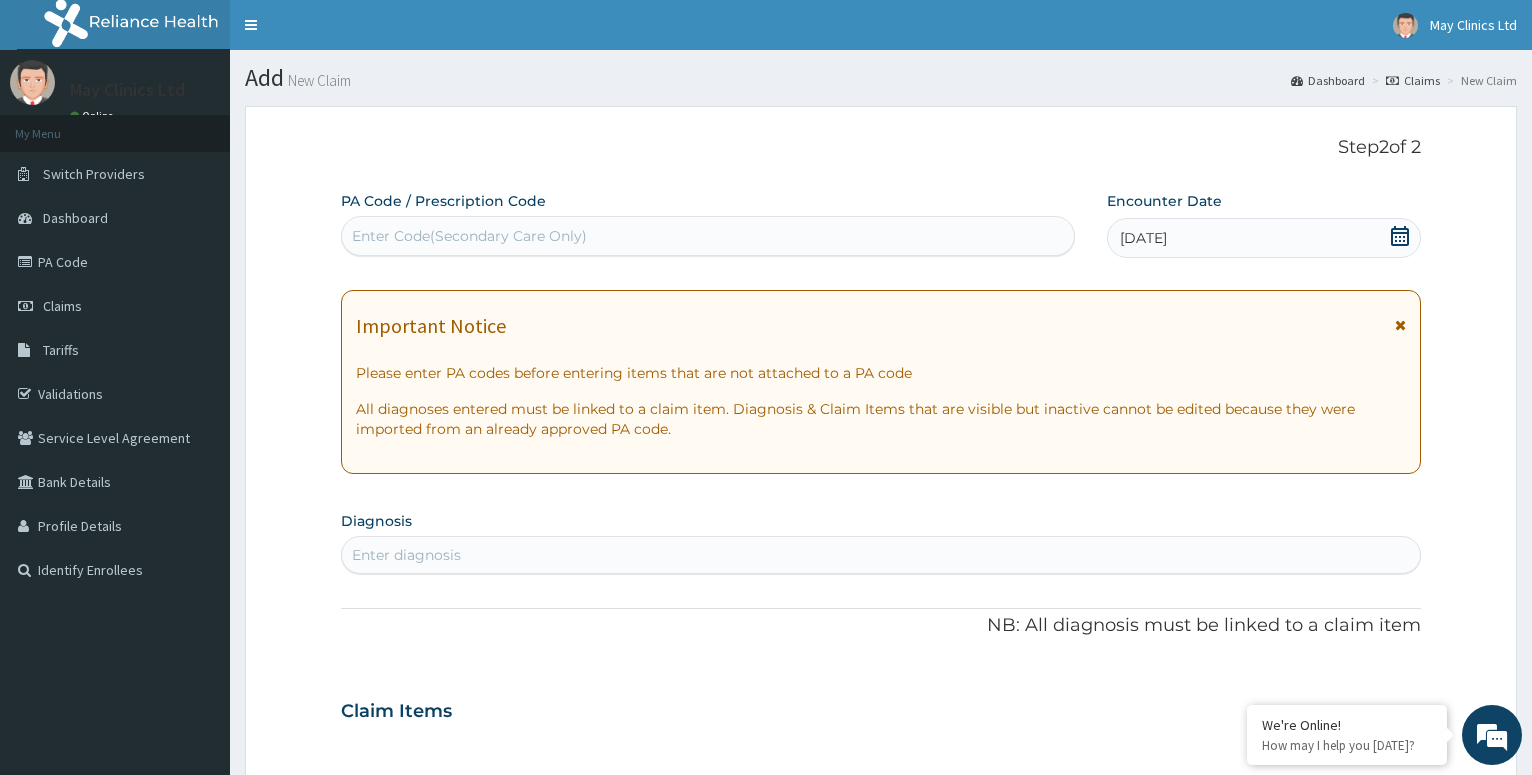 click on "New Claim" at bounding box center (317, 80) 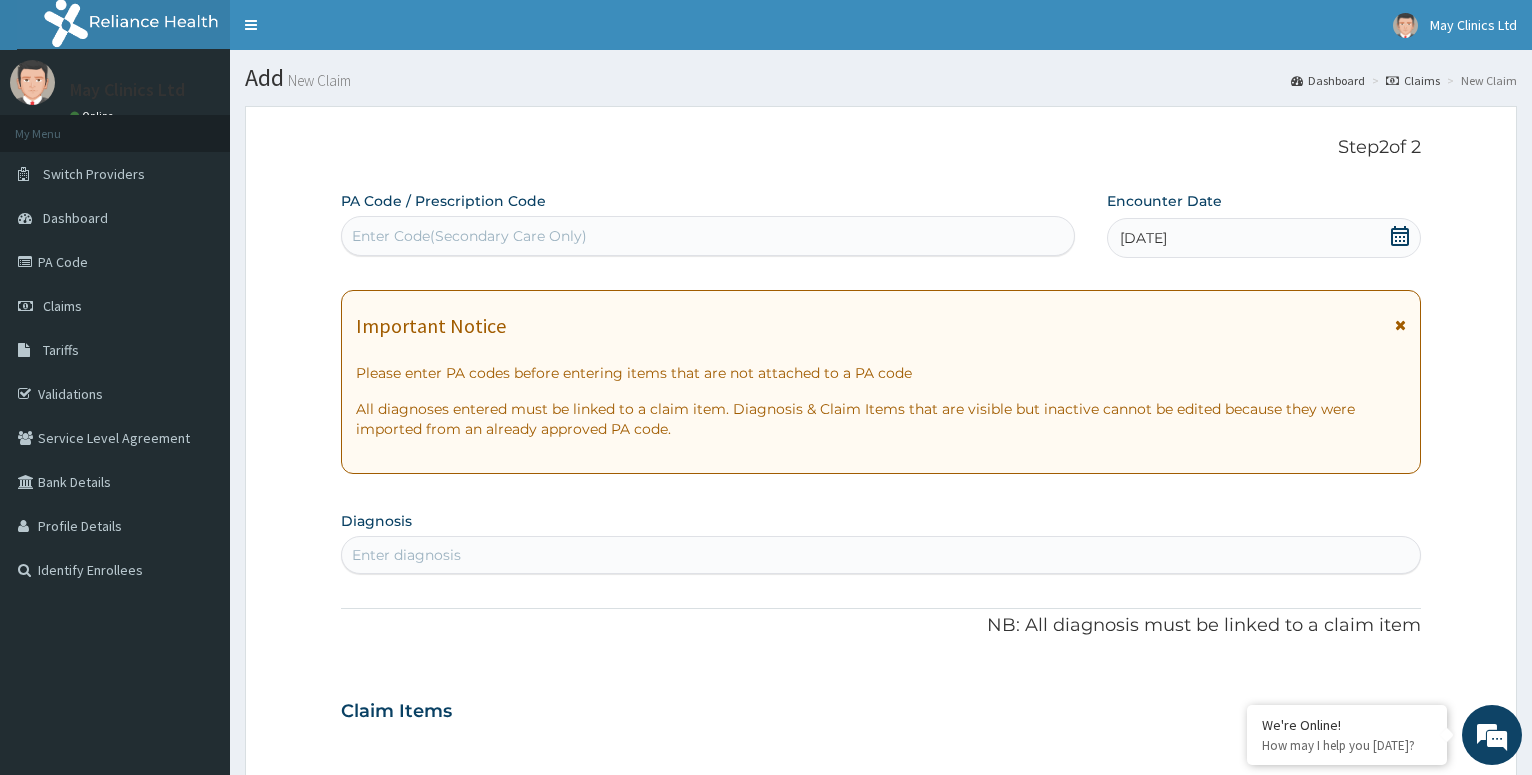 click on "New Claim" at bounding box center (1479, 80) 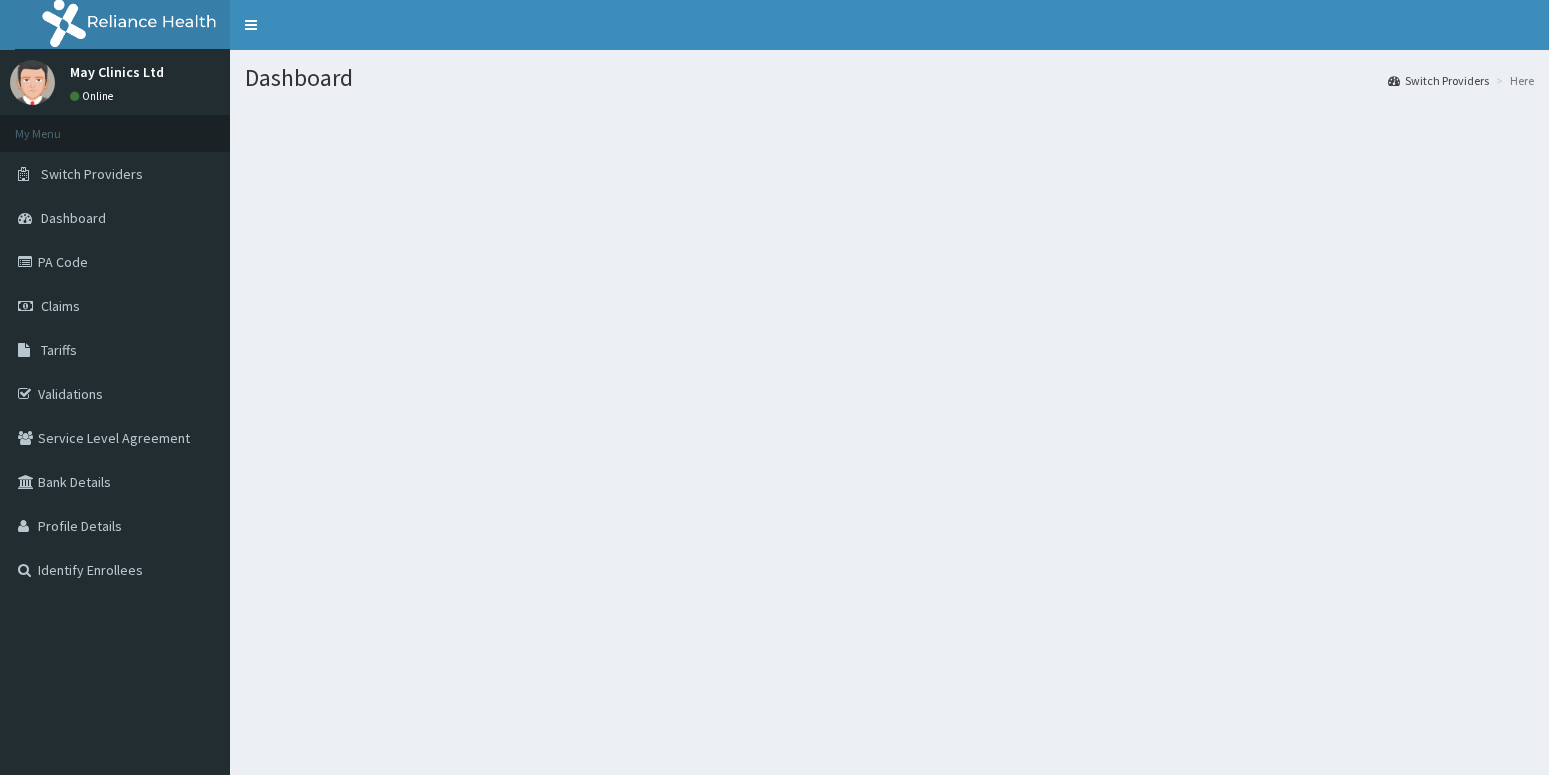 scroll, scrollTop: 0, scrollLeft: 0, axis: both 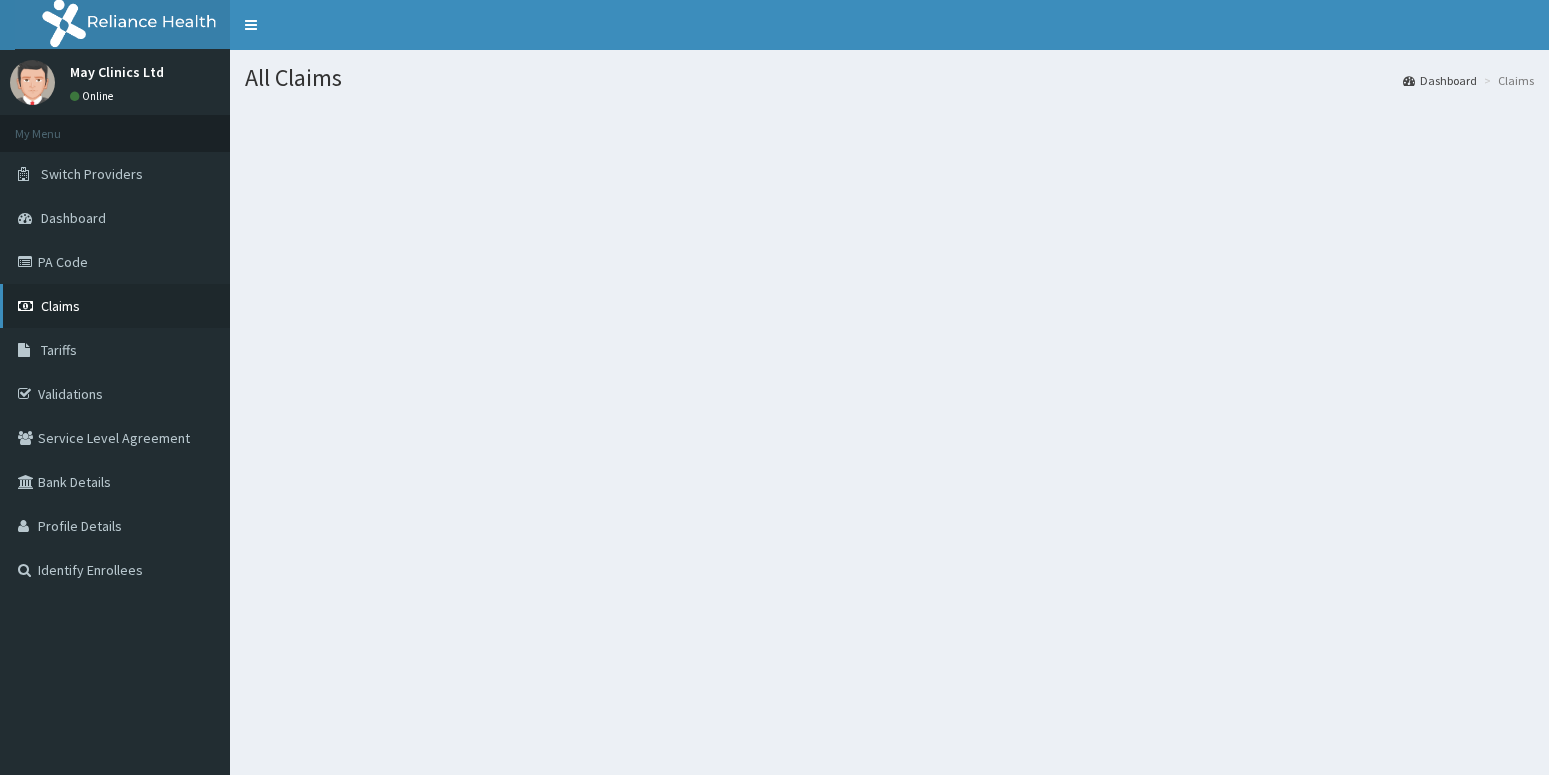 click on "Claims" at bounding box center (115, 306) 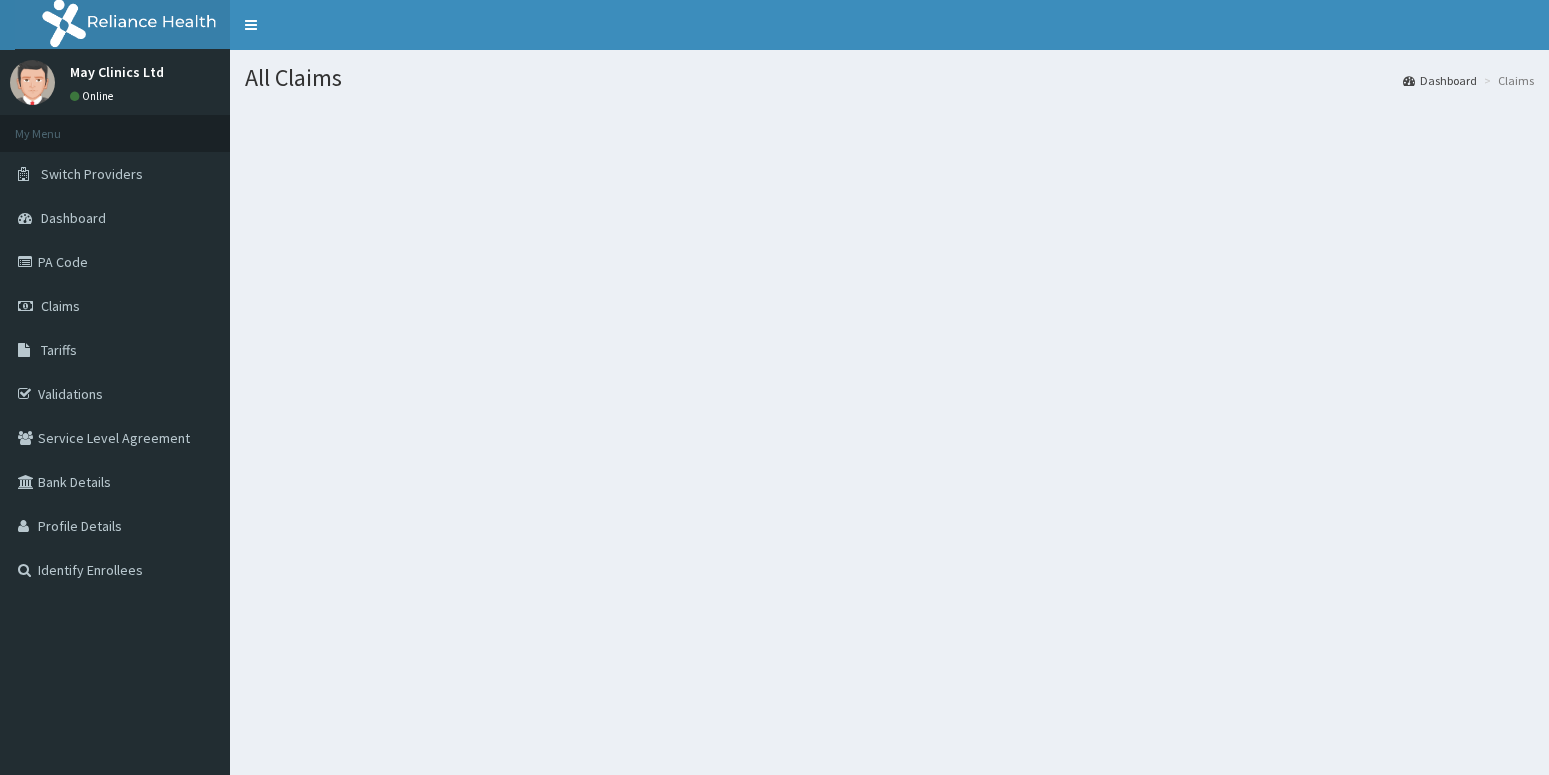 scroll, scrollTop: 0, scrollLeft: 0, axis: both 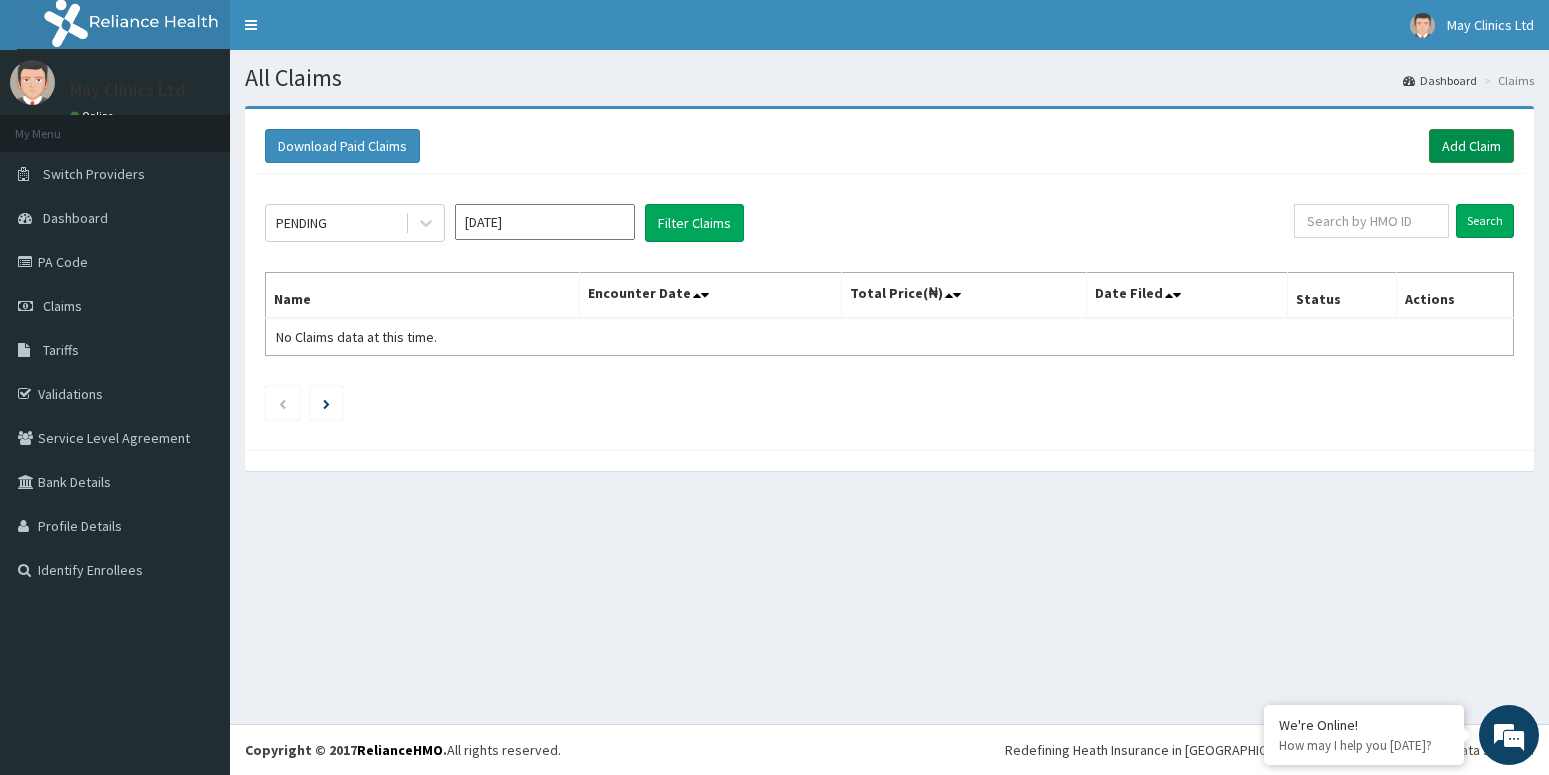 click on "Add Claim" at bounding box center [1471, 146] 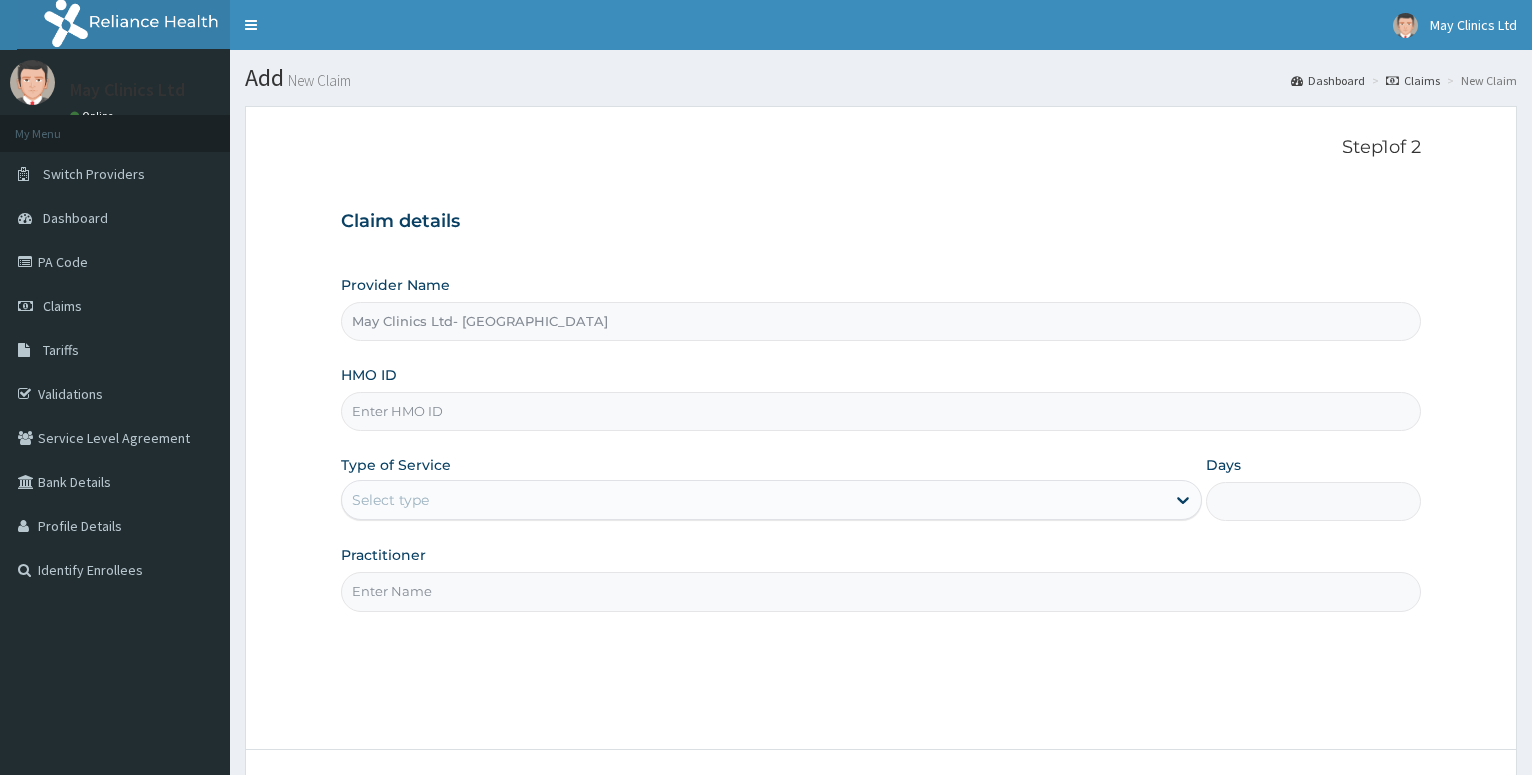 scroll, scrollTop: 0, scrollLeft: 0, axis: both 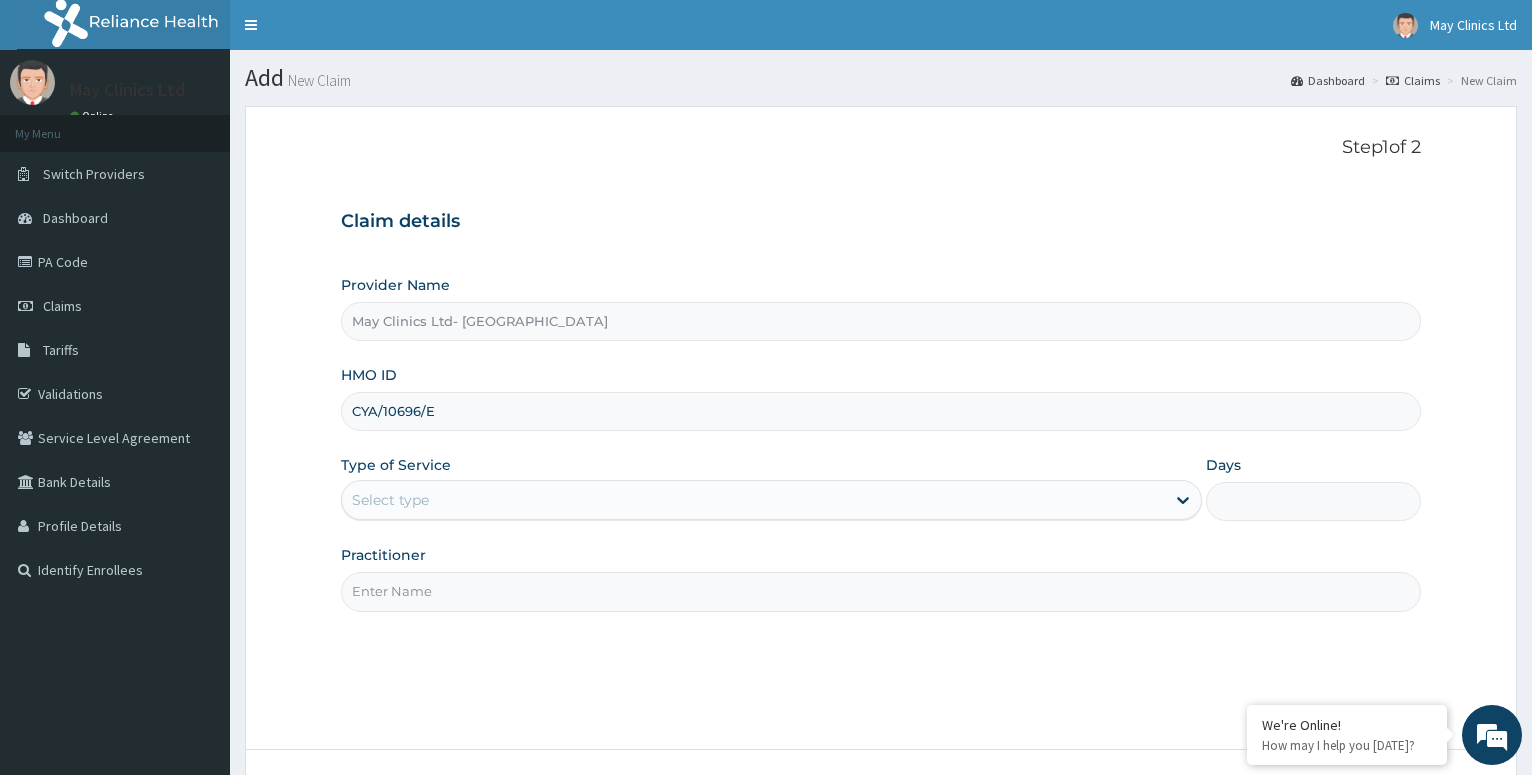 type on "CYA/10696/E" 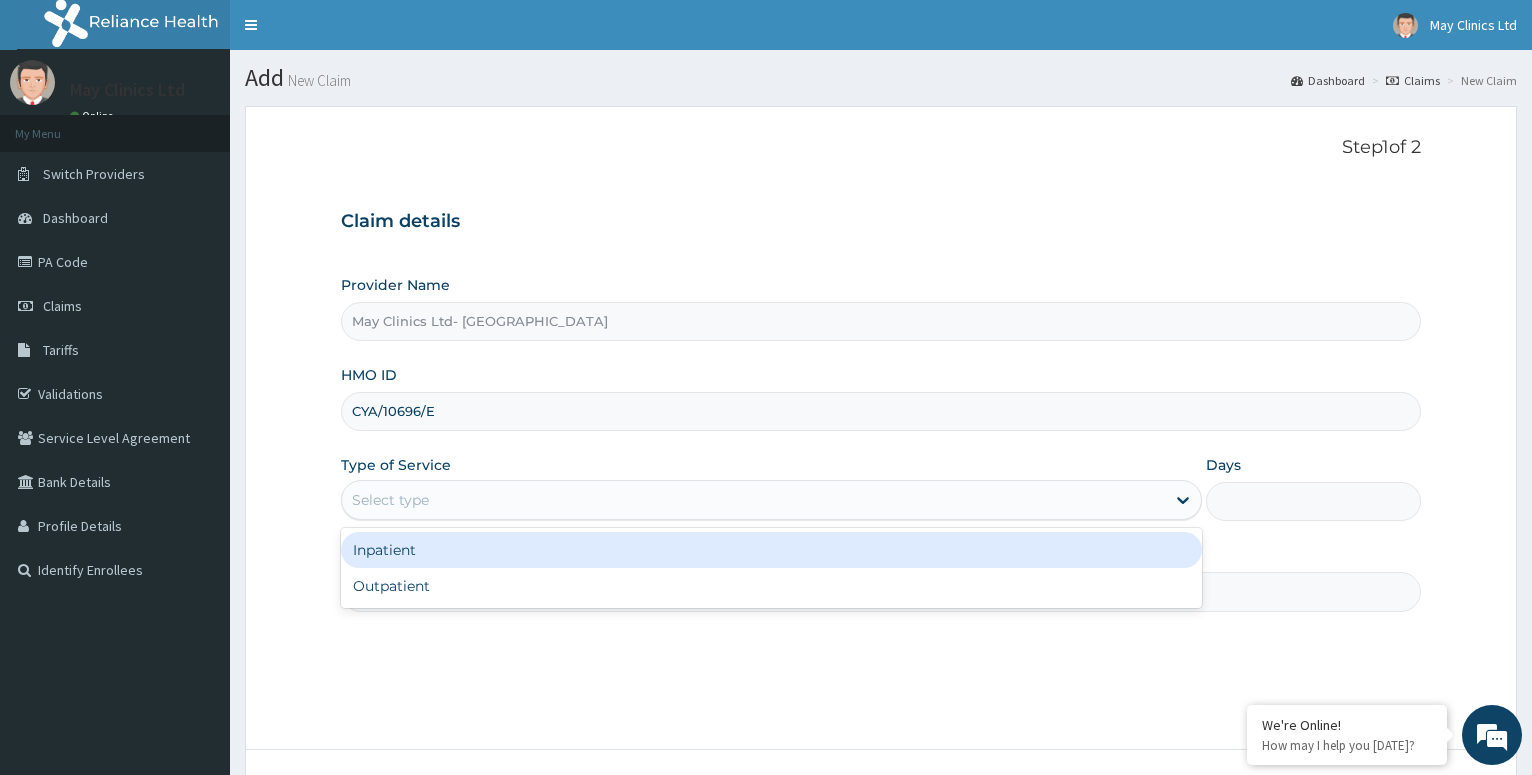 click on "Select type" at bounding box center [753, 500] 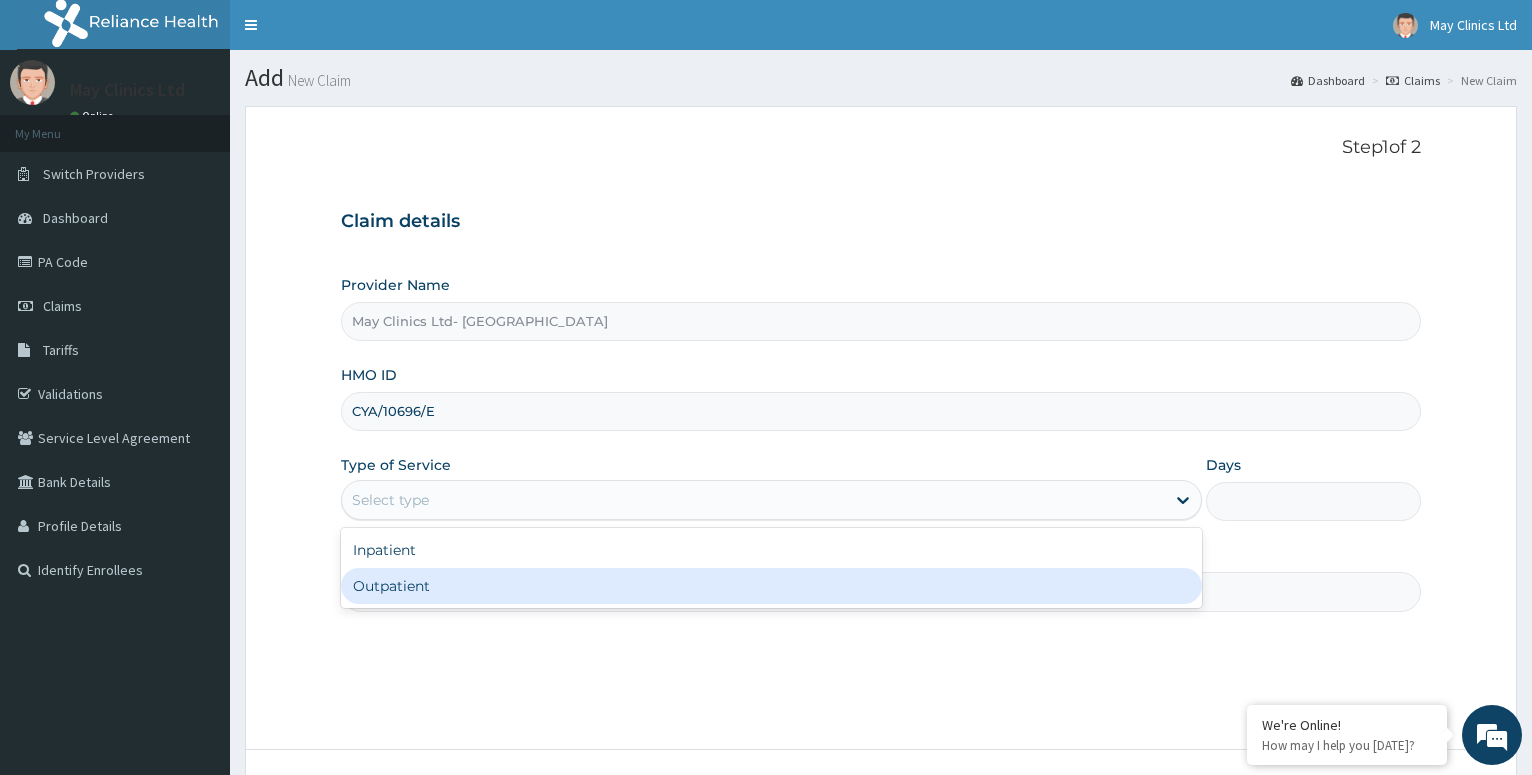 click on "Outpatient" at bounding box center (771, 586) 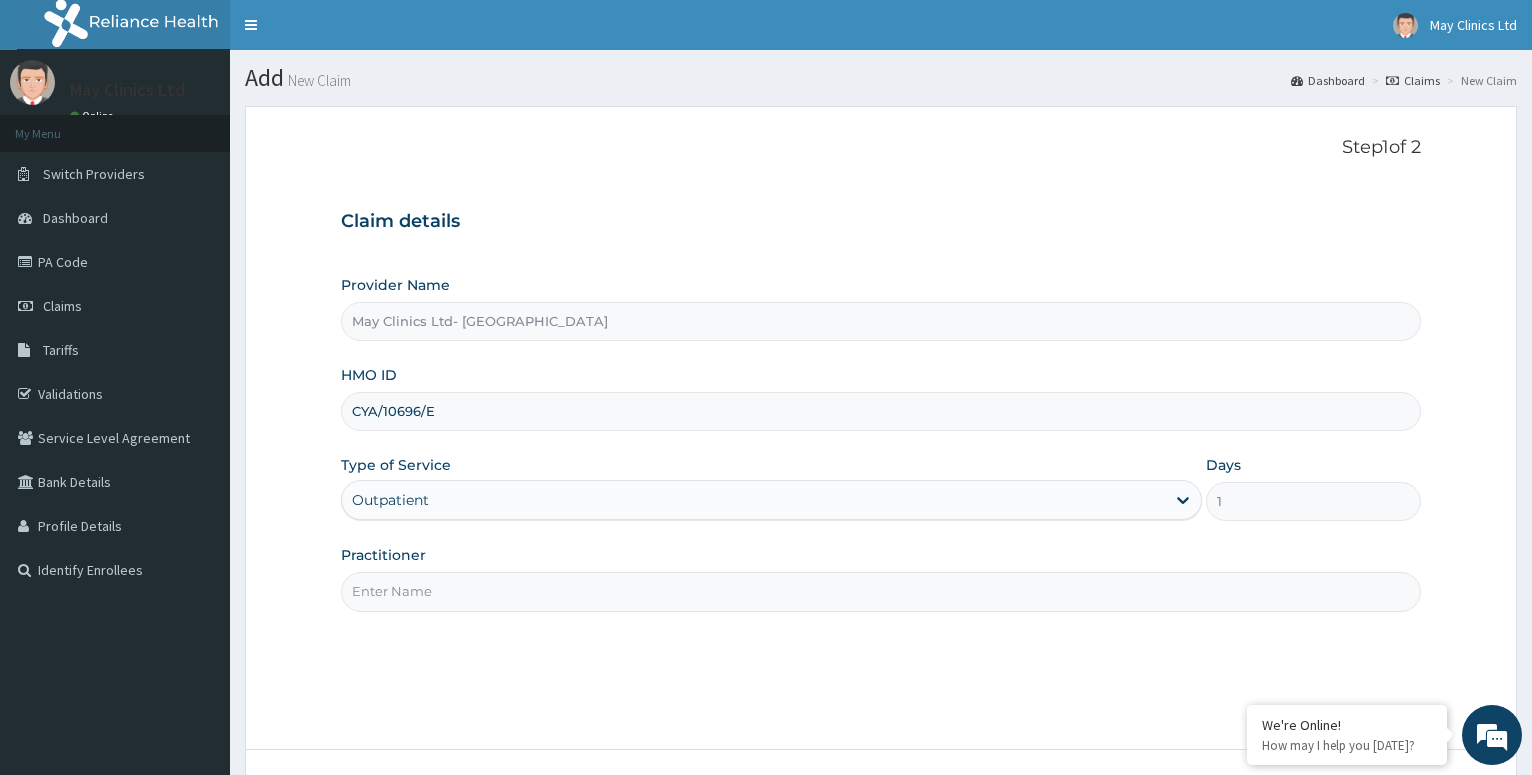 click on "Practitioner" at bounding box center (881, 591) 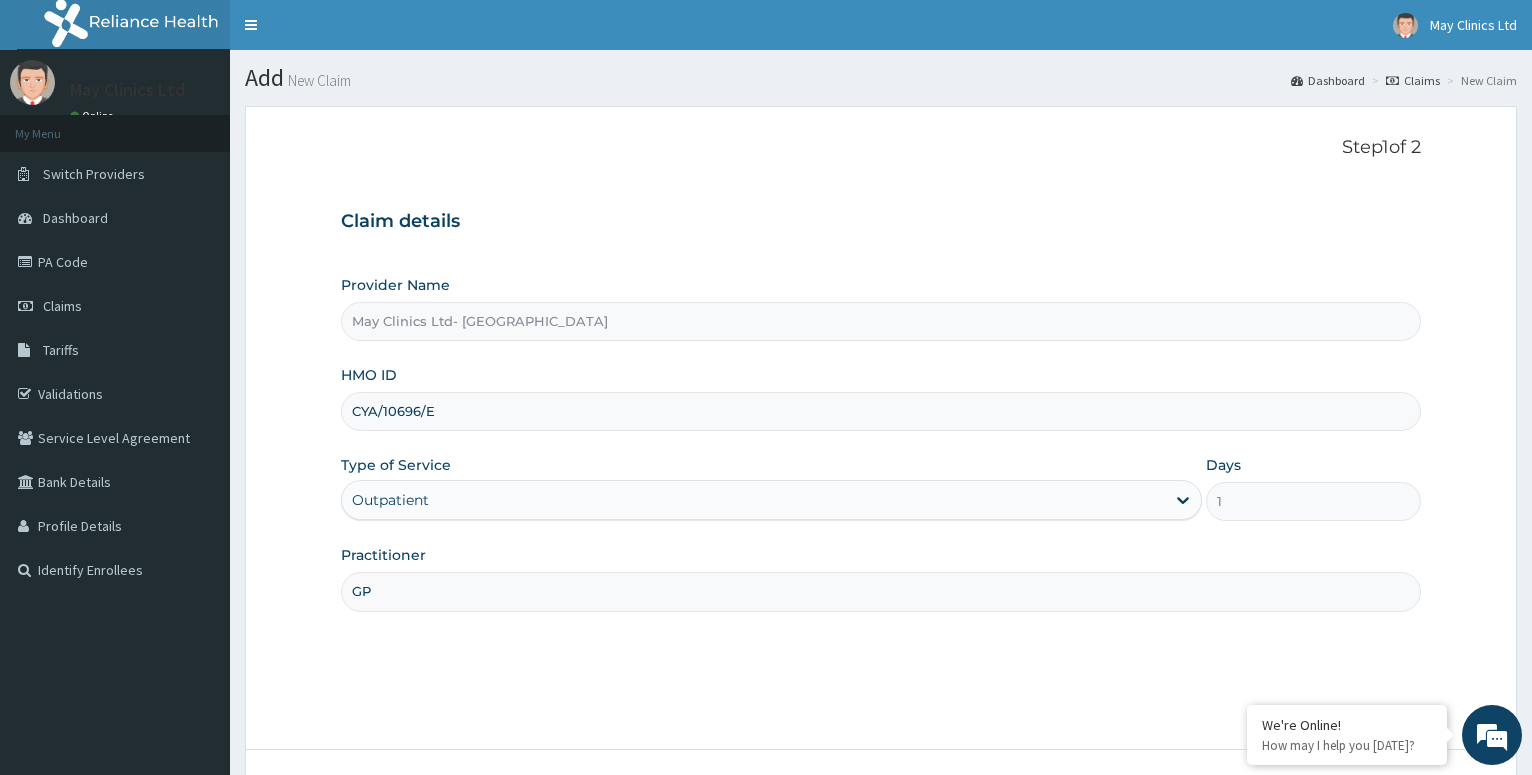 scroll, scrollTop: 154, scrollLeft: 0, axis: vertical 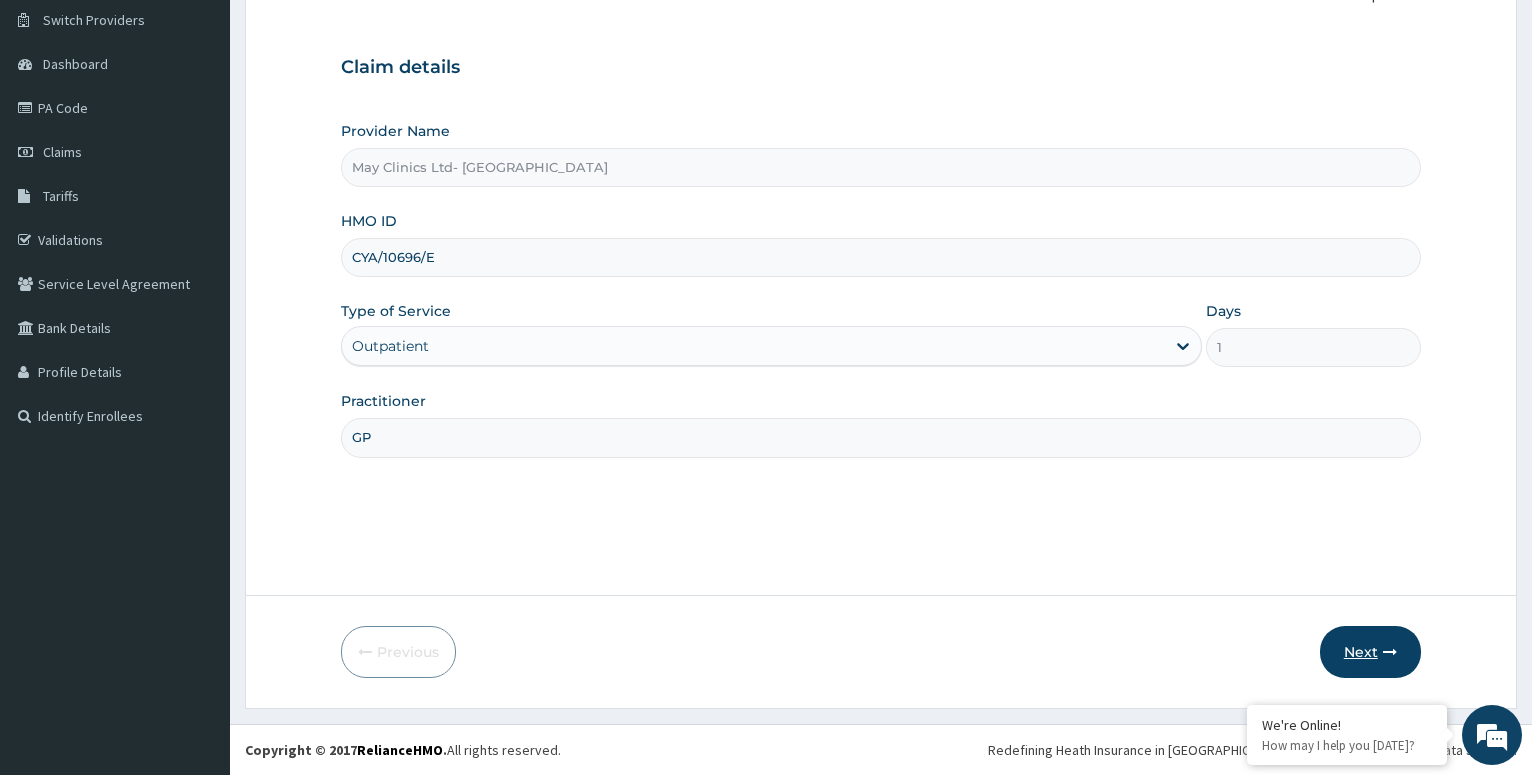 type on "GP" 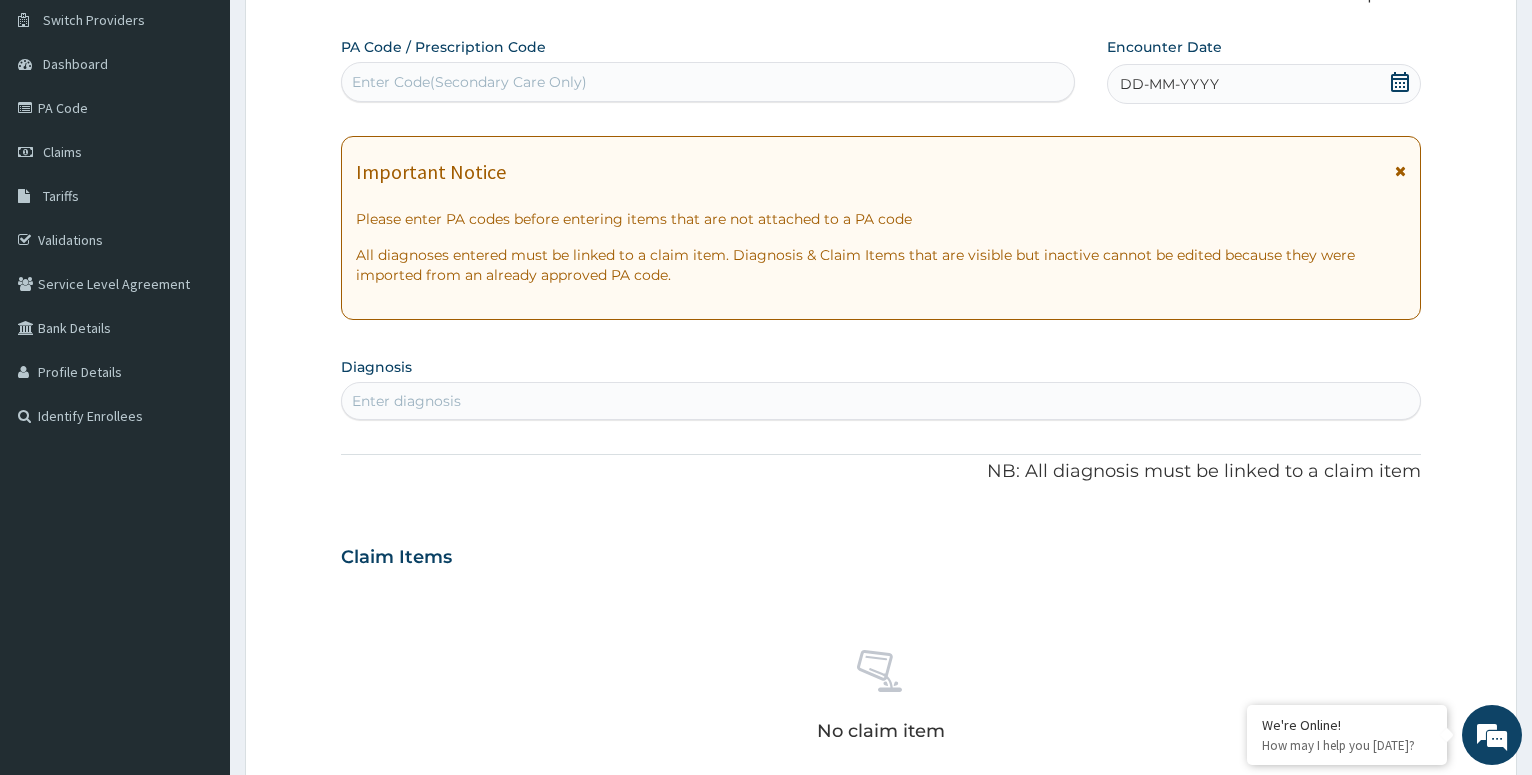 click on "Enter diagnosis" at bounding box center [406, 401] 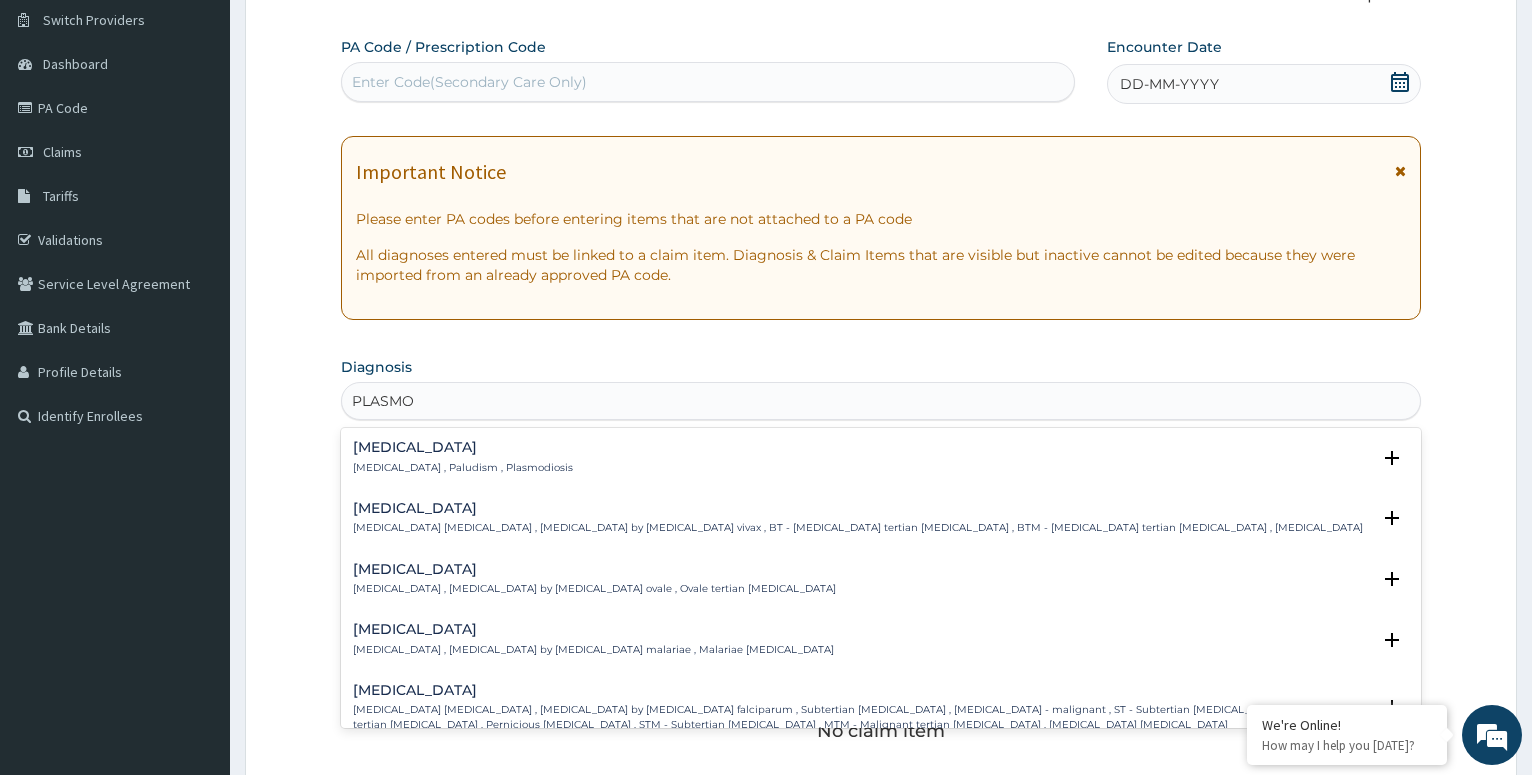 type on "PLASMOD" 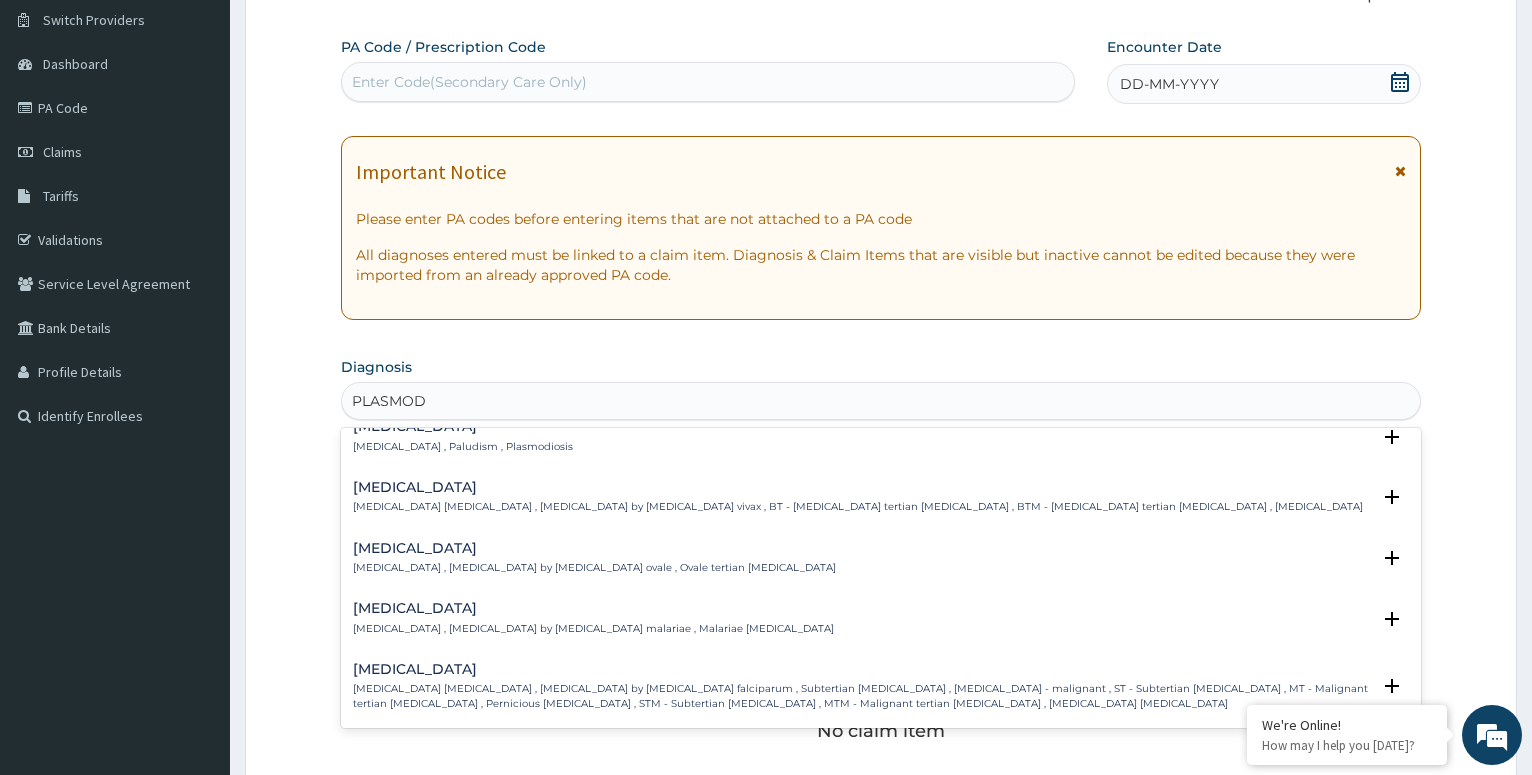 scroll, scrollTop: 0, scrollLeft: 0, axis: both 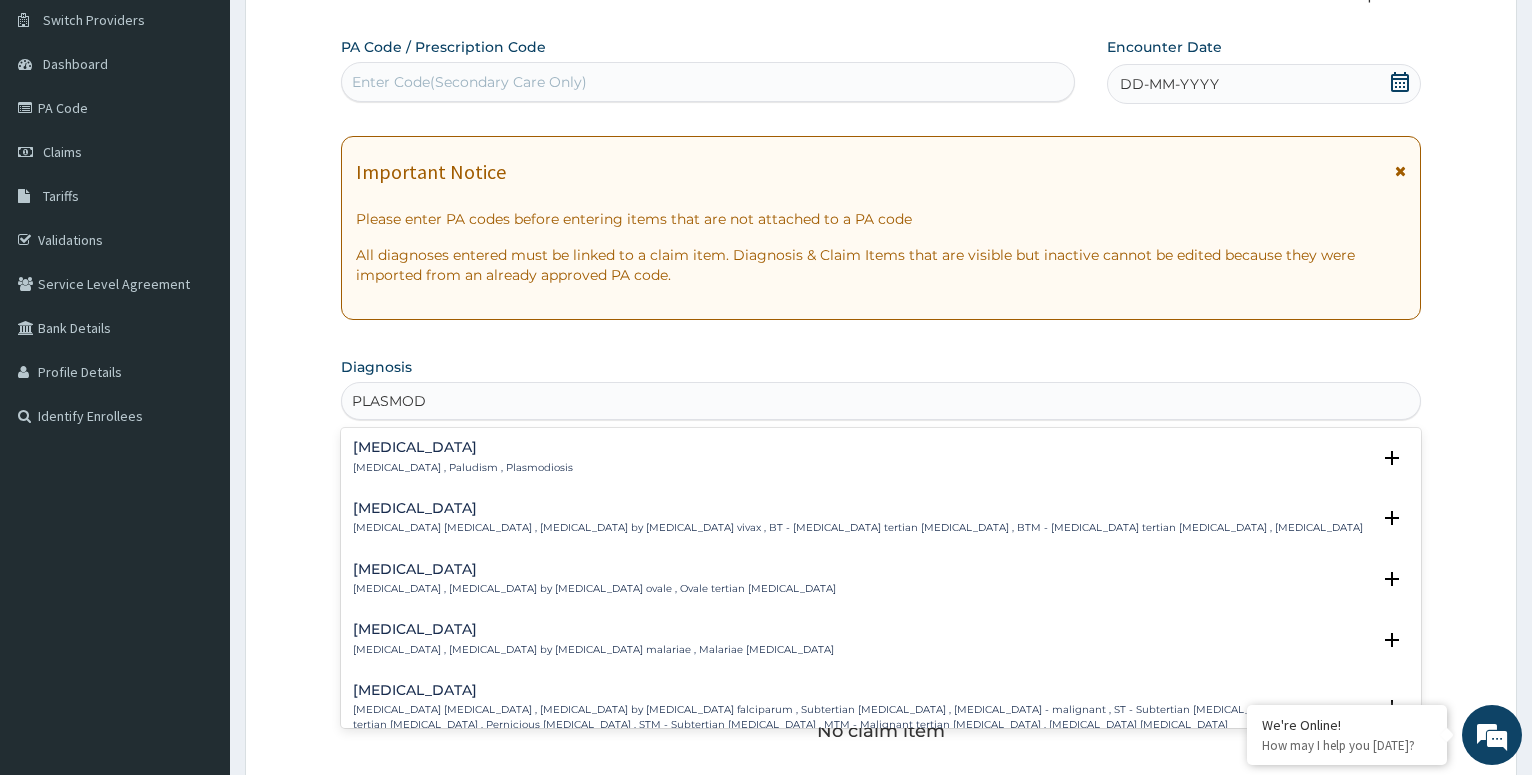 click on "Falciparum malaria Falciparum malaria , Malignant tertian malaria , Malaria by Plasmodium falciparum , Subtertian malaria , Falciparum malaria - malignant , ST - Subtertian malaria , MT - Malignant tertian malaria , Pernicious malaria , STM - Subtertian malaria , MTM - Malignant tertian malaria , Plasmodium falciparum malaria" at bounding box center (861, 707) 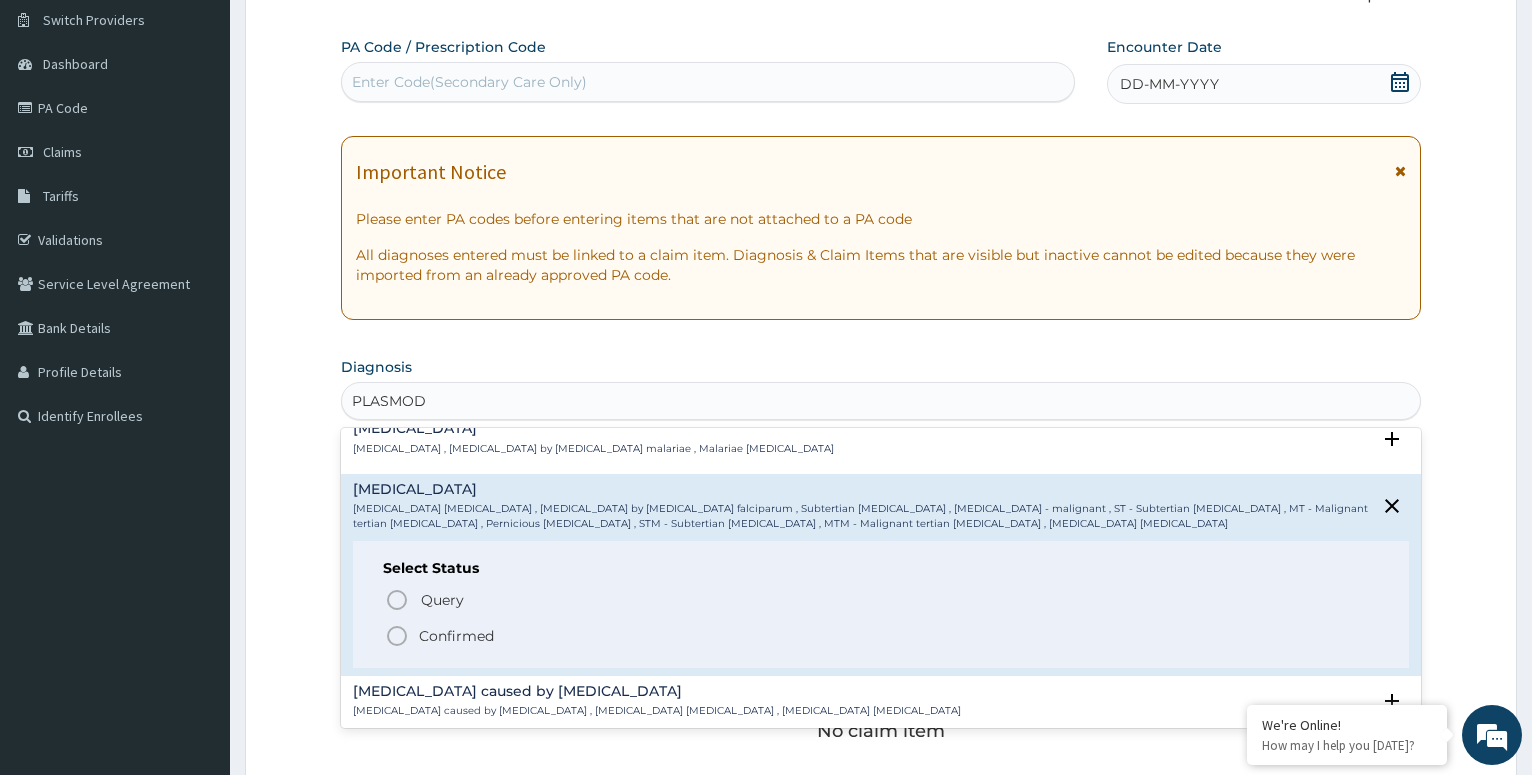 scroll, scrollTop: 216, scrollLeft: 0, axis: vertical 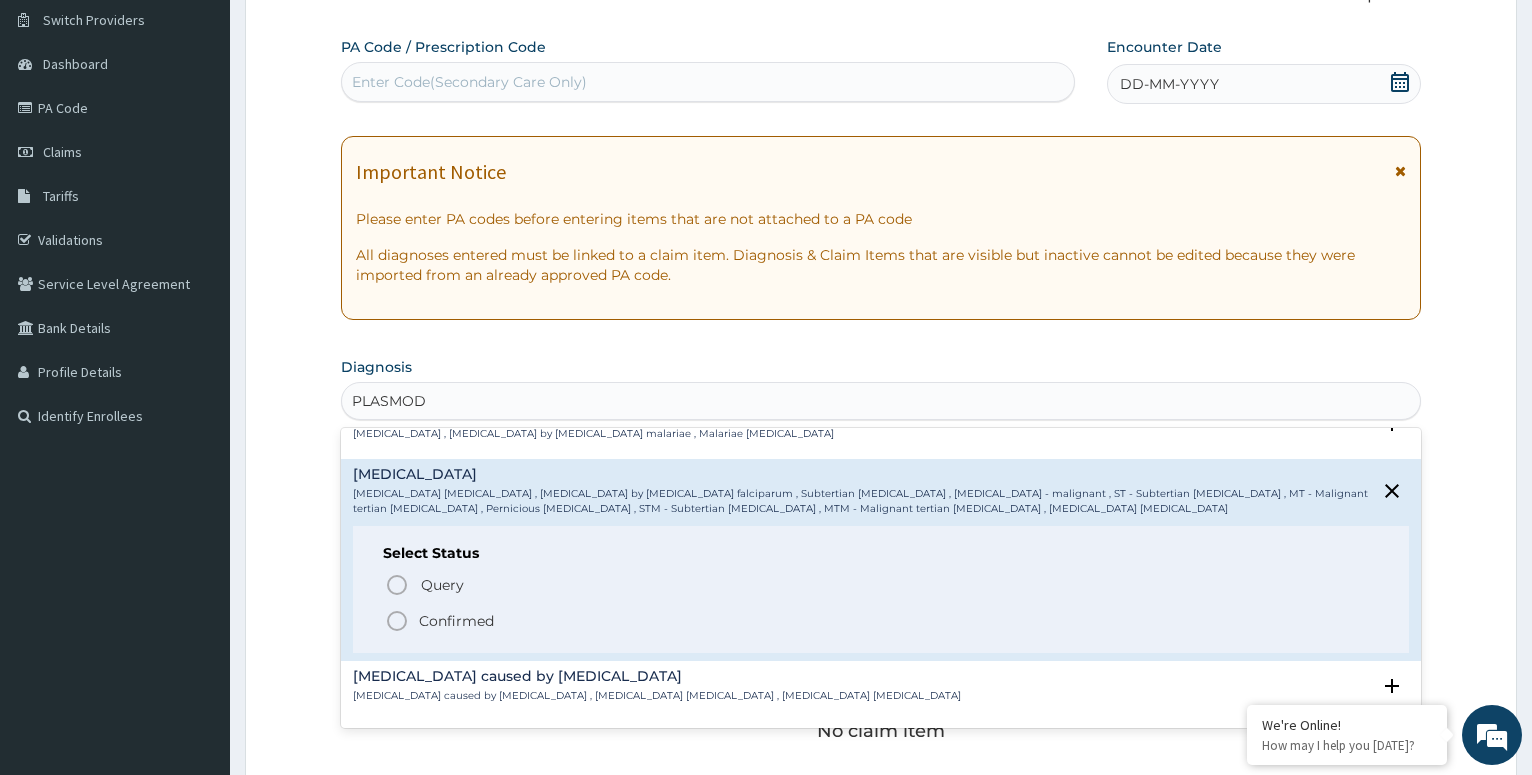 click 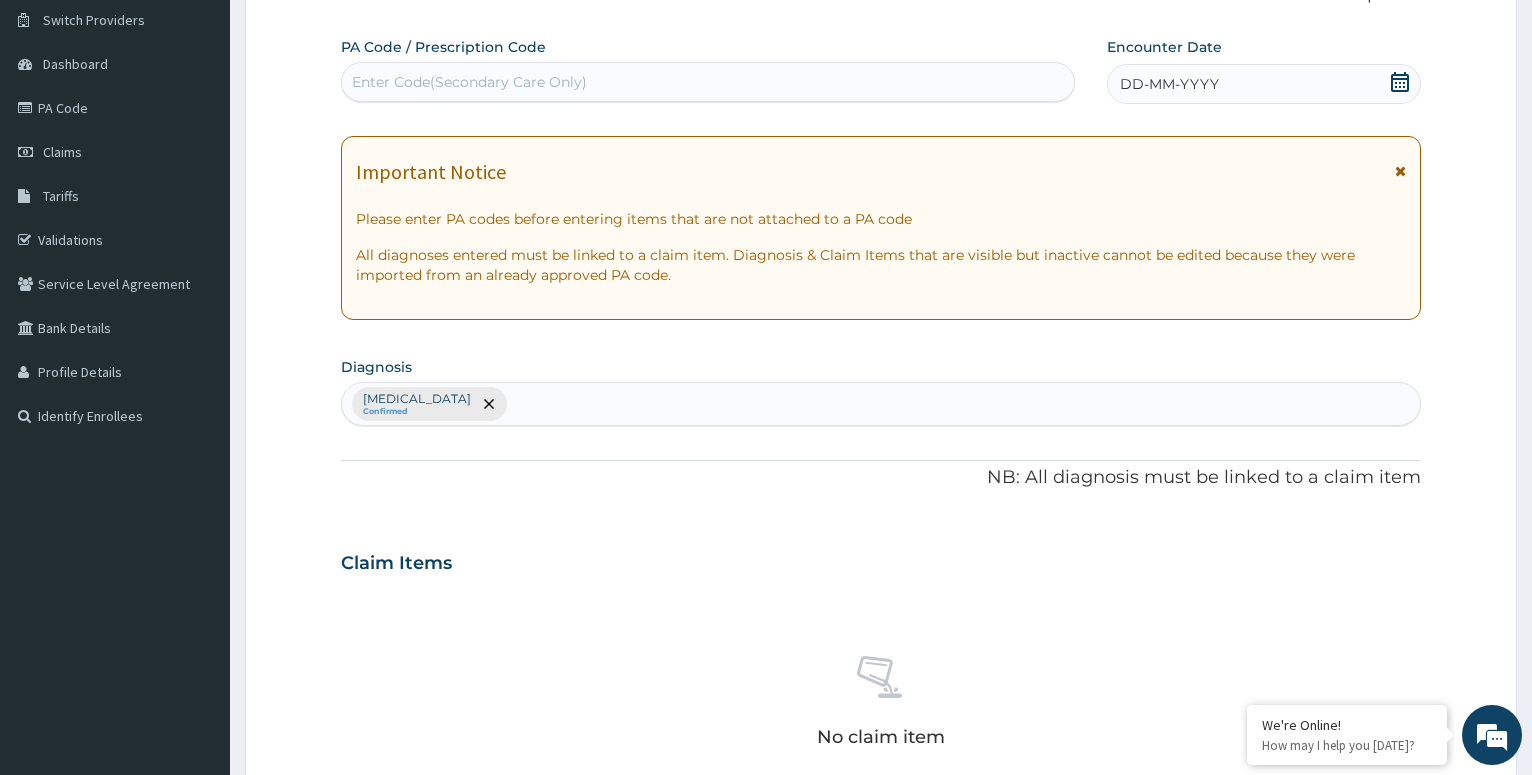 scroll, scrollTop: 358, scrollLeft: 0, axis: vertical 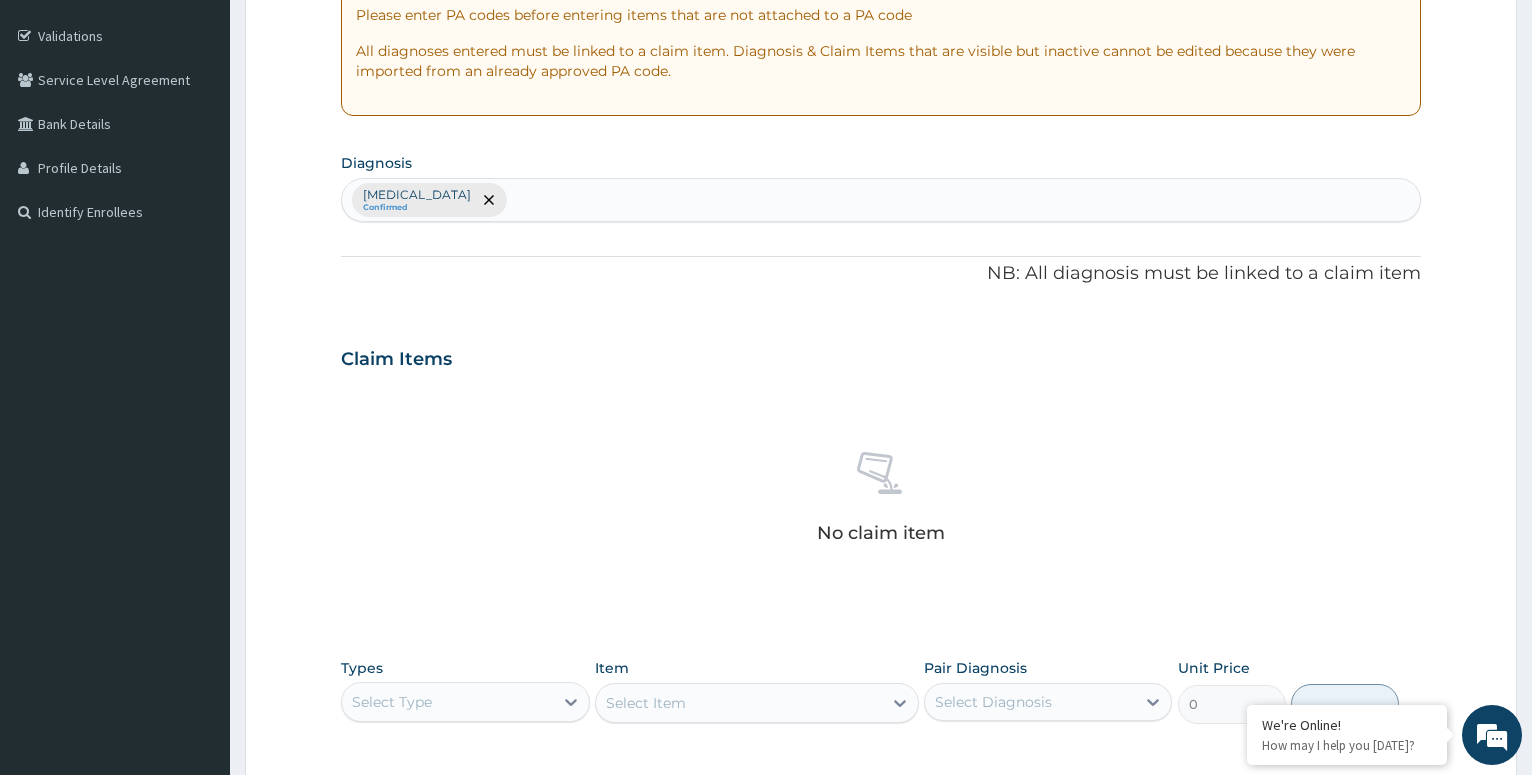 click on "Falciparum malaria Confirmed" at bounding box center [881, 200] 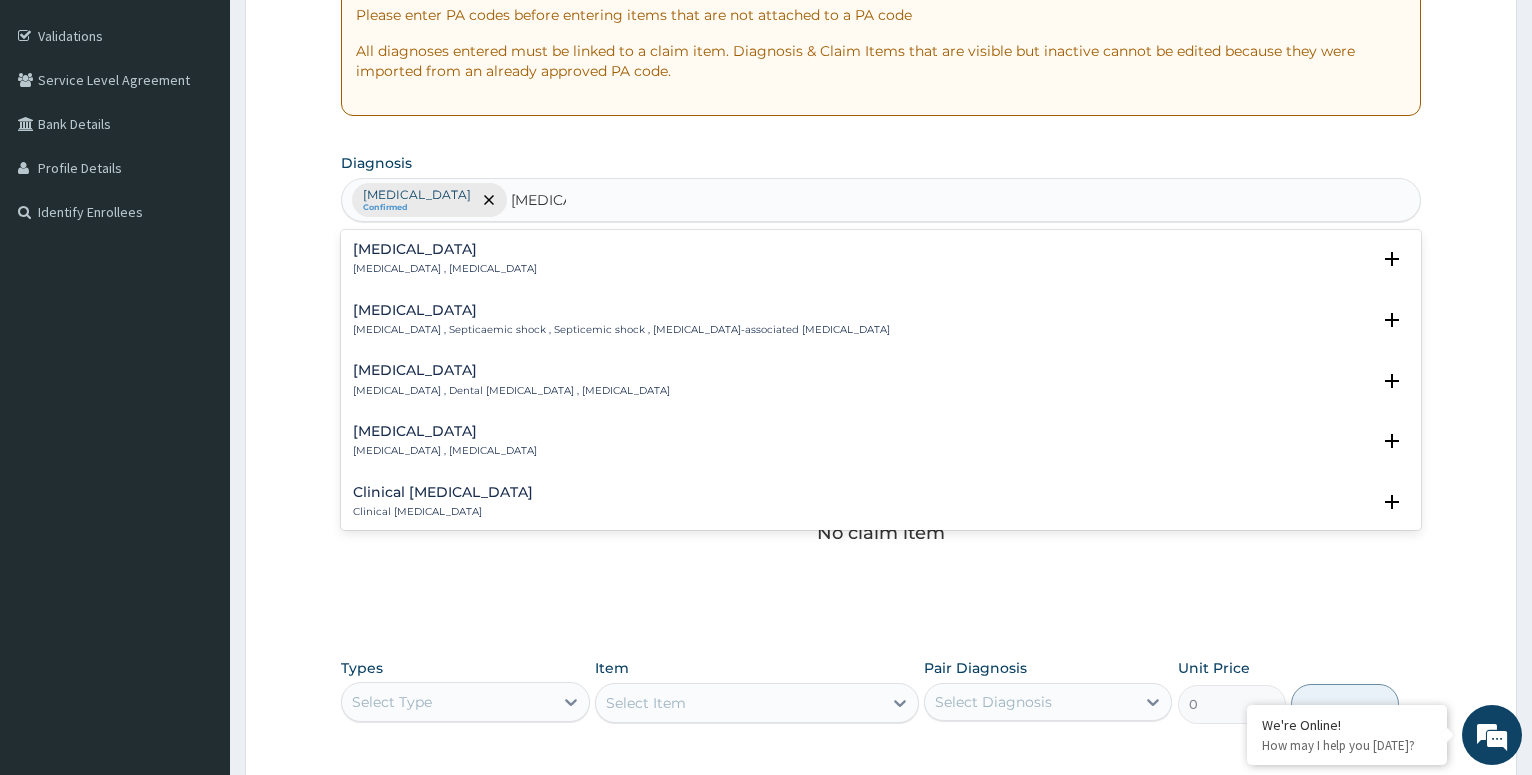 type on "SEPSIS" 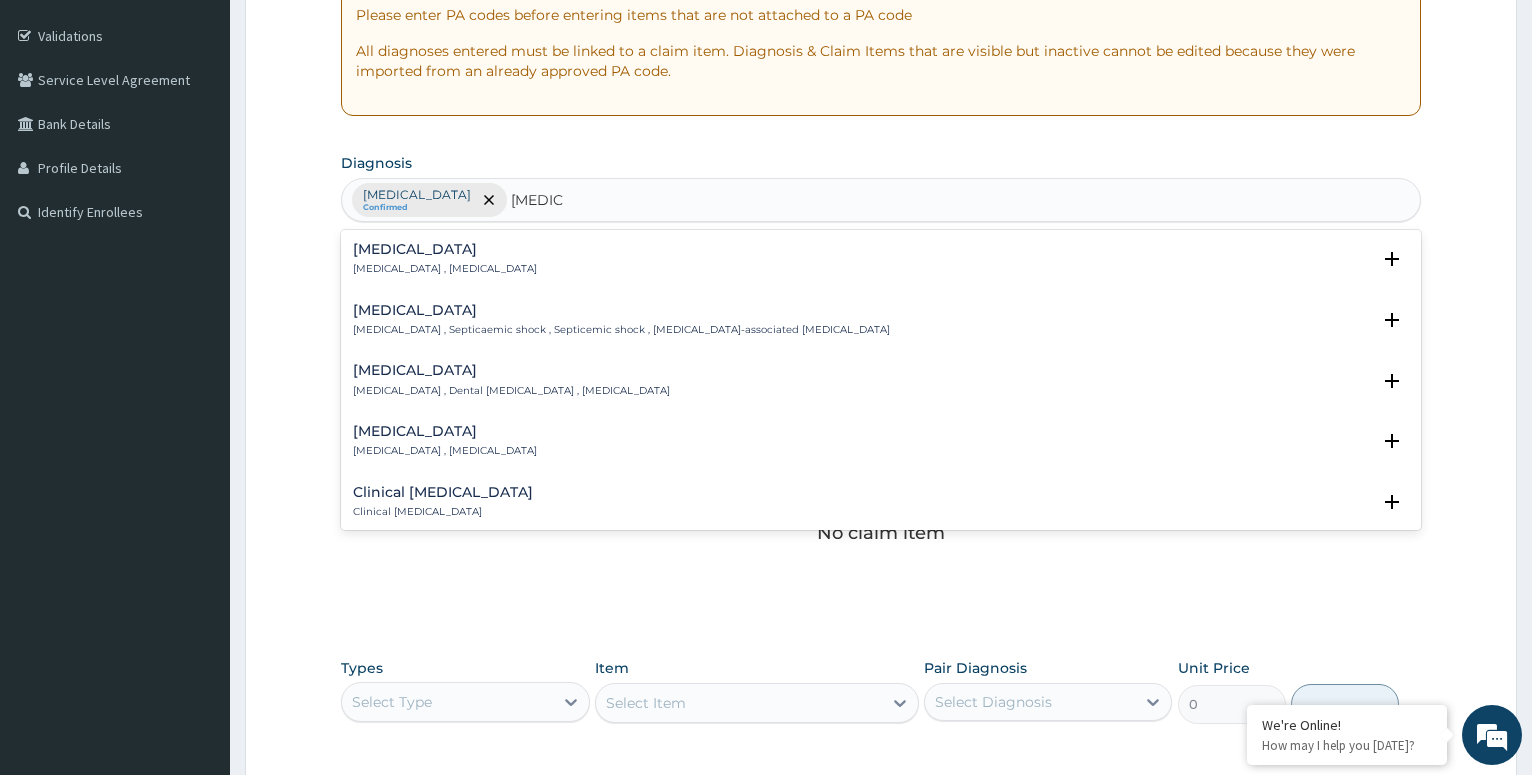 click on "Systemic infection , Sepsis" at bounding box center [445, 269] 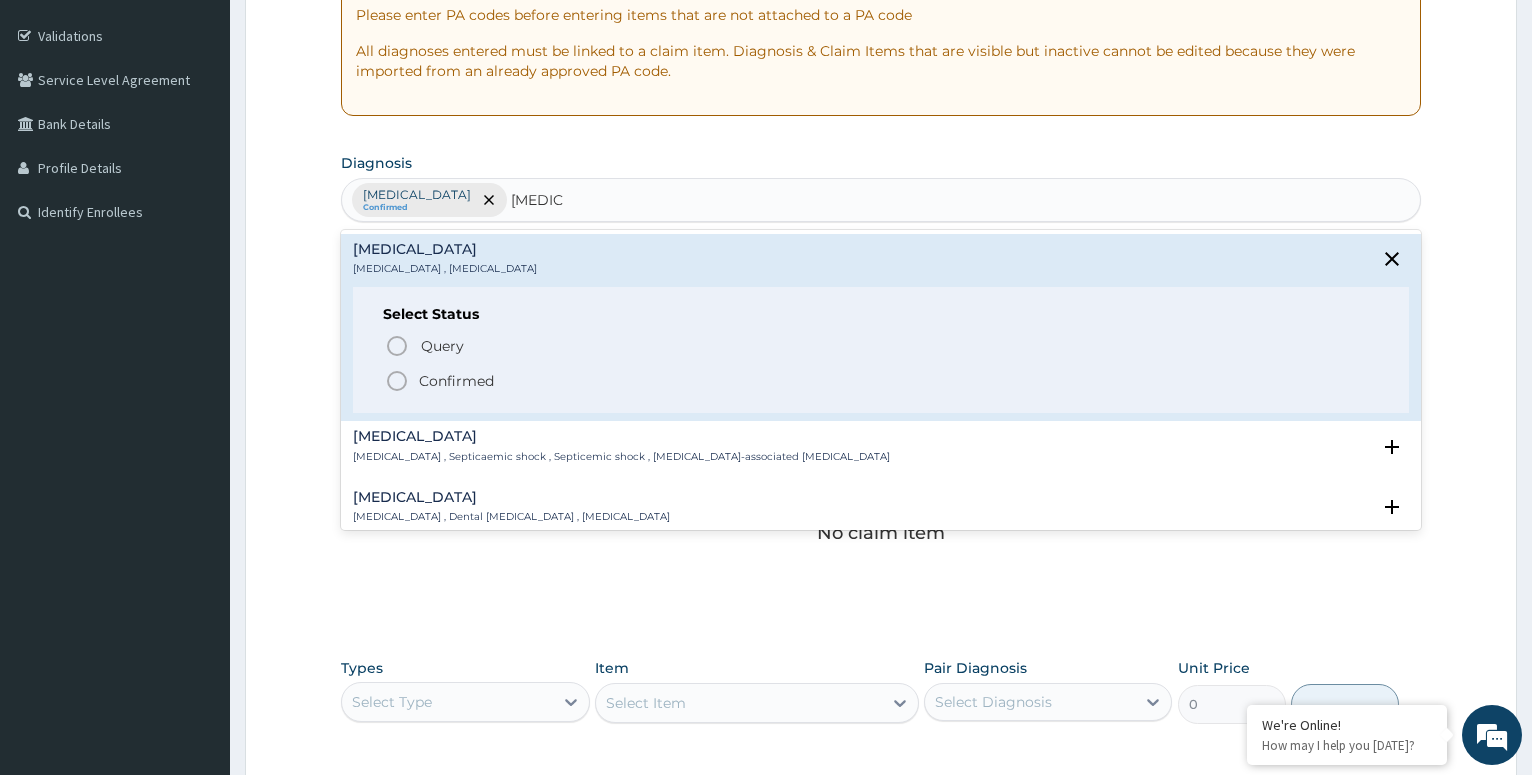 click 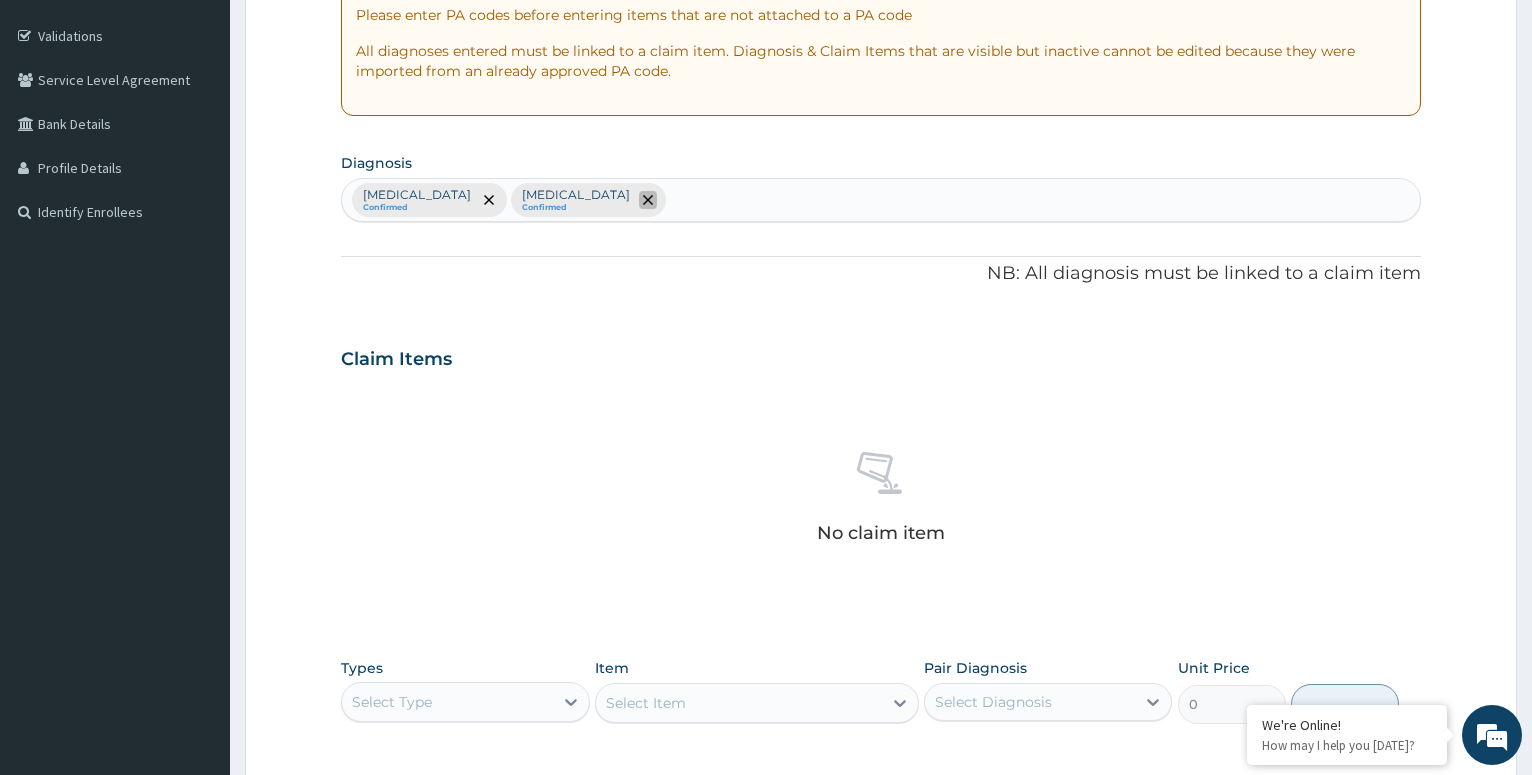 click 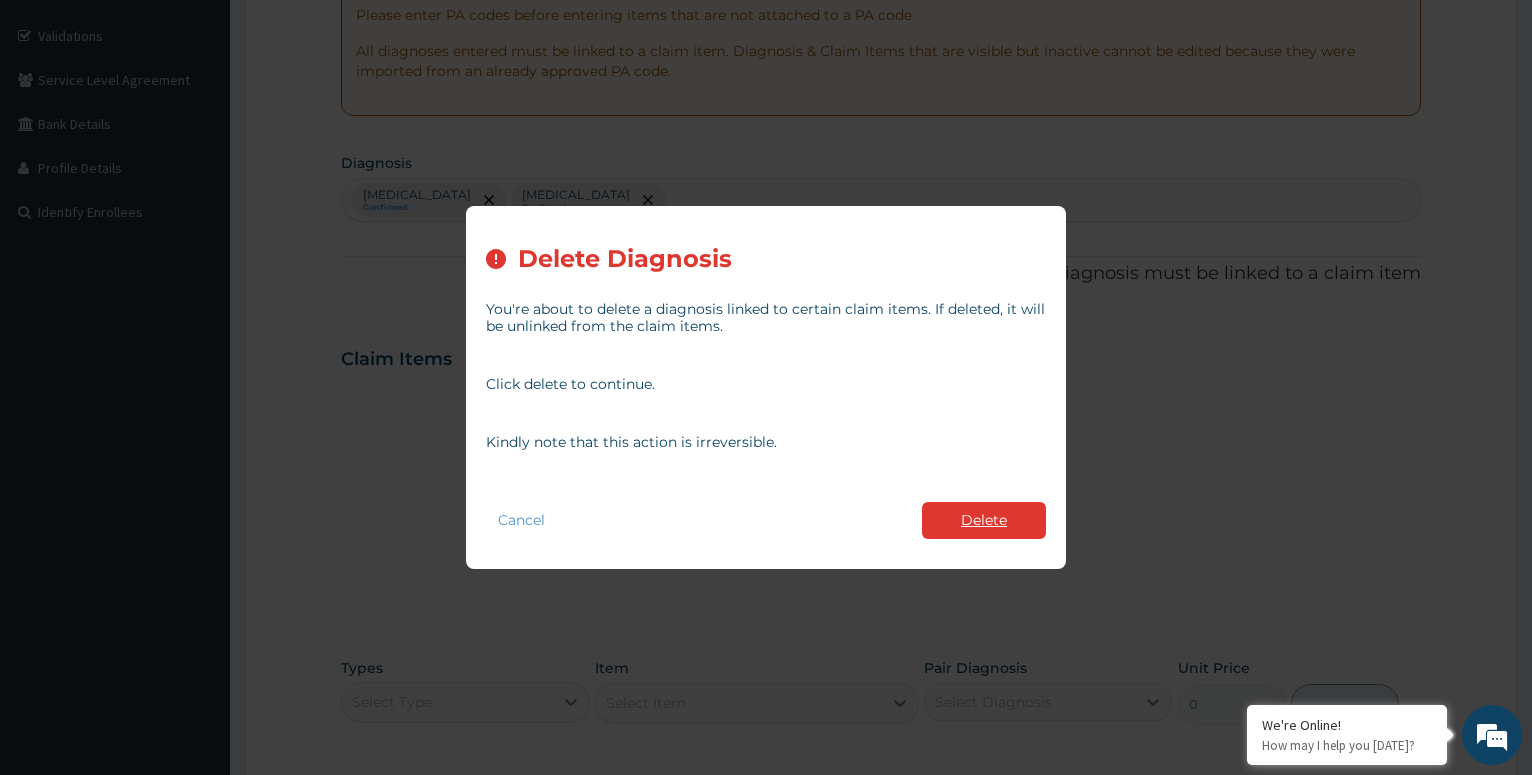 click on "Delete" at bounding box center [984, 520] 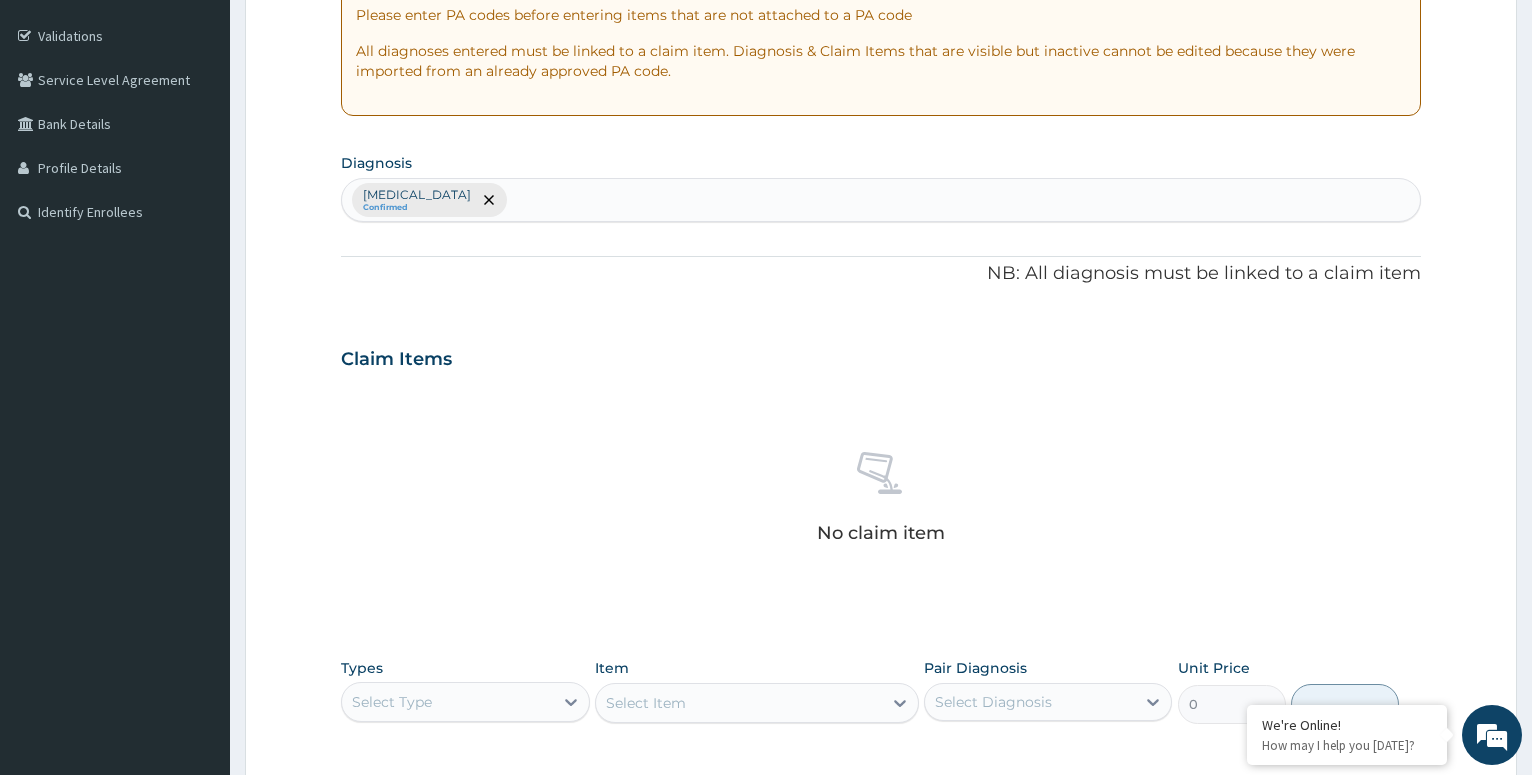 click on "Falciparum malaria Confirmed" at bounding box center [881, 200] 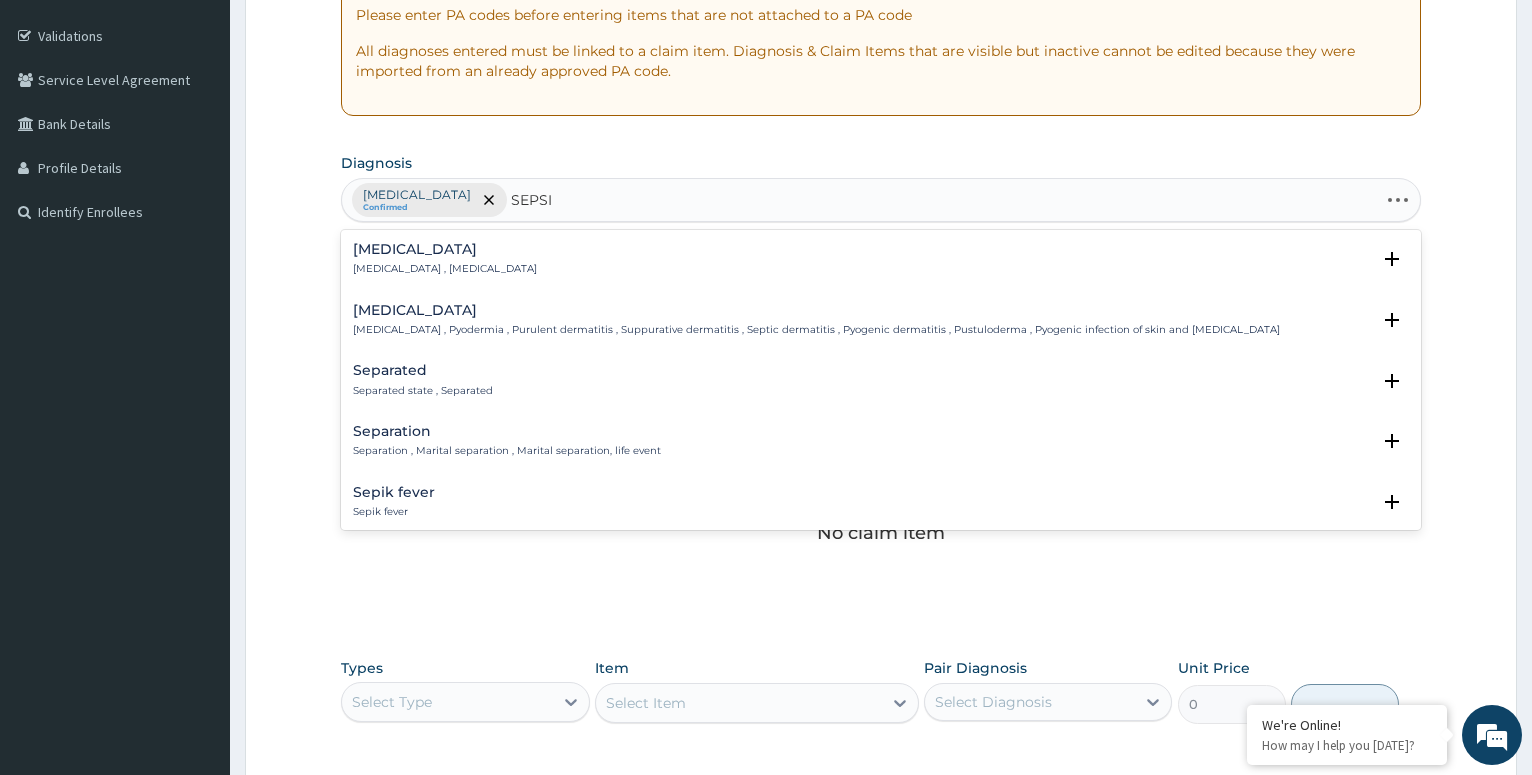 type on "SEPSIS" 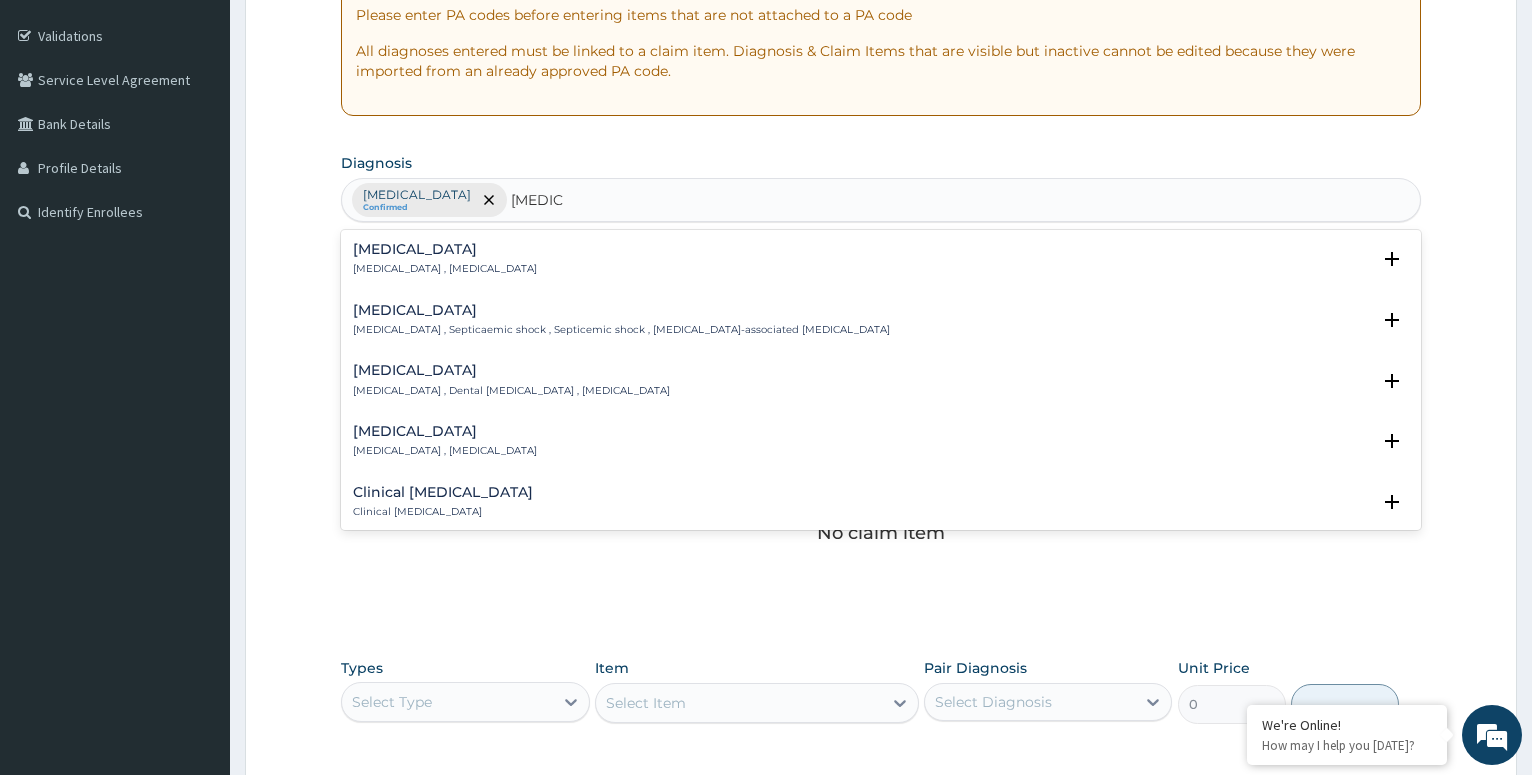 click on "Septic shock , Septicaemic shock , Septicemic shock , Sepsis-associated hypotension" at bounding box center [621, 330] 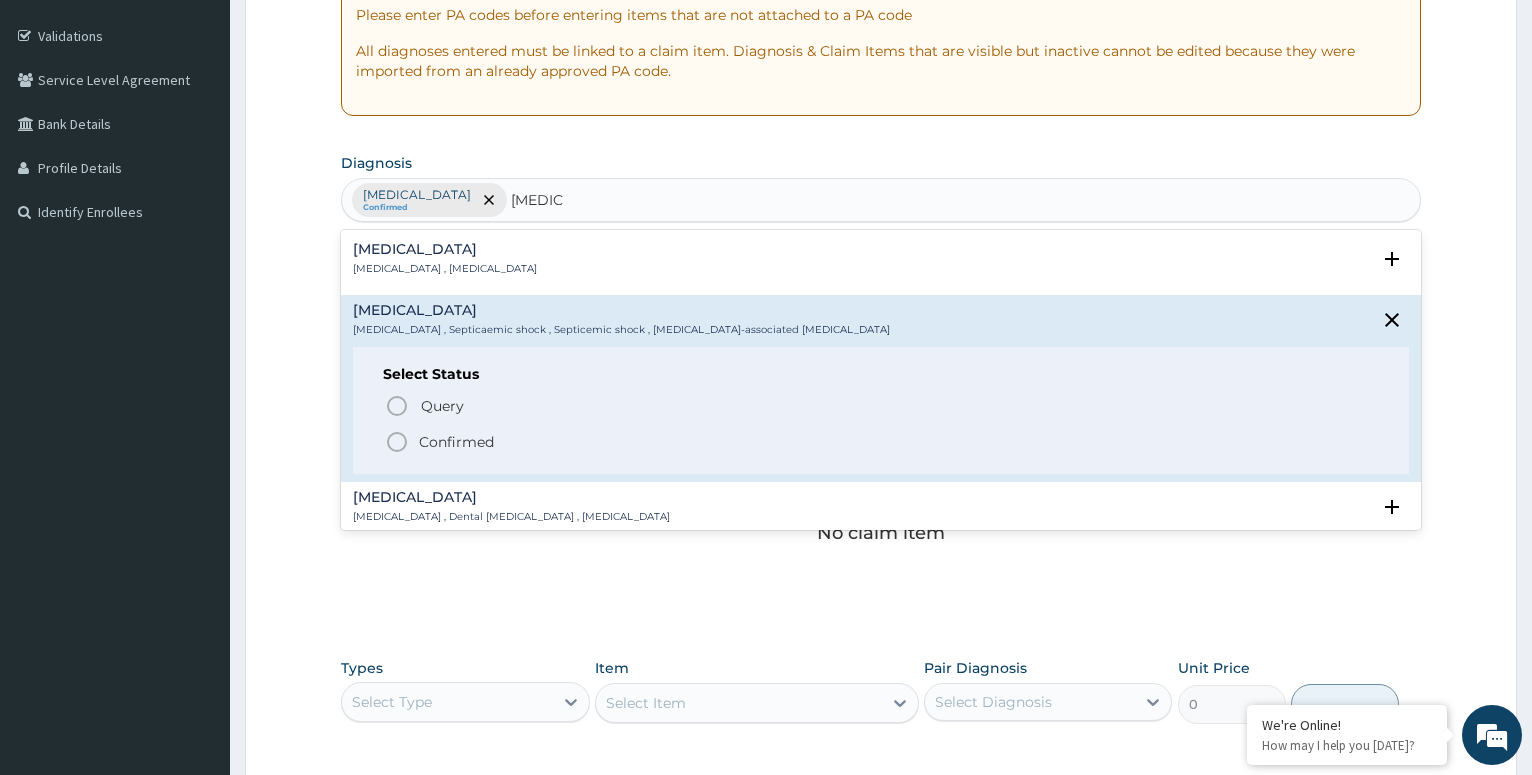 click 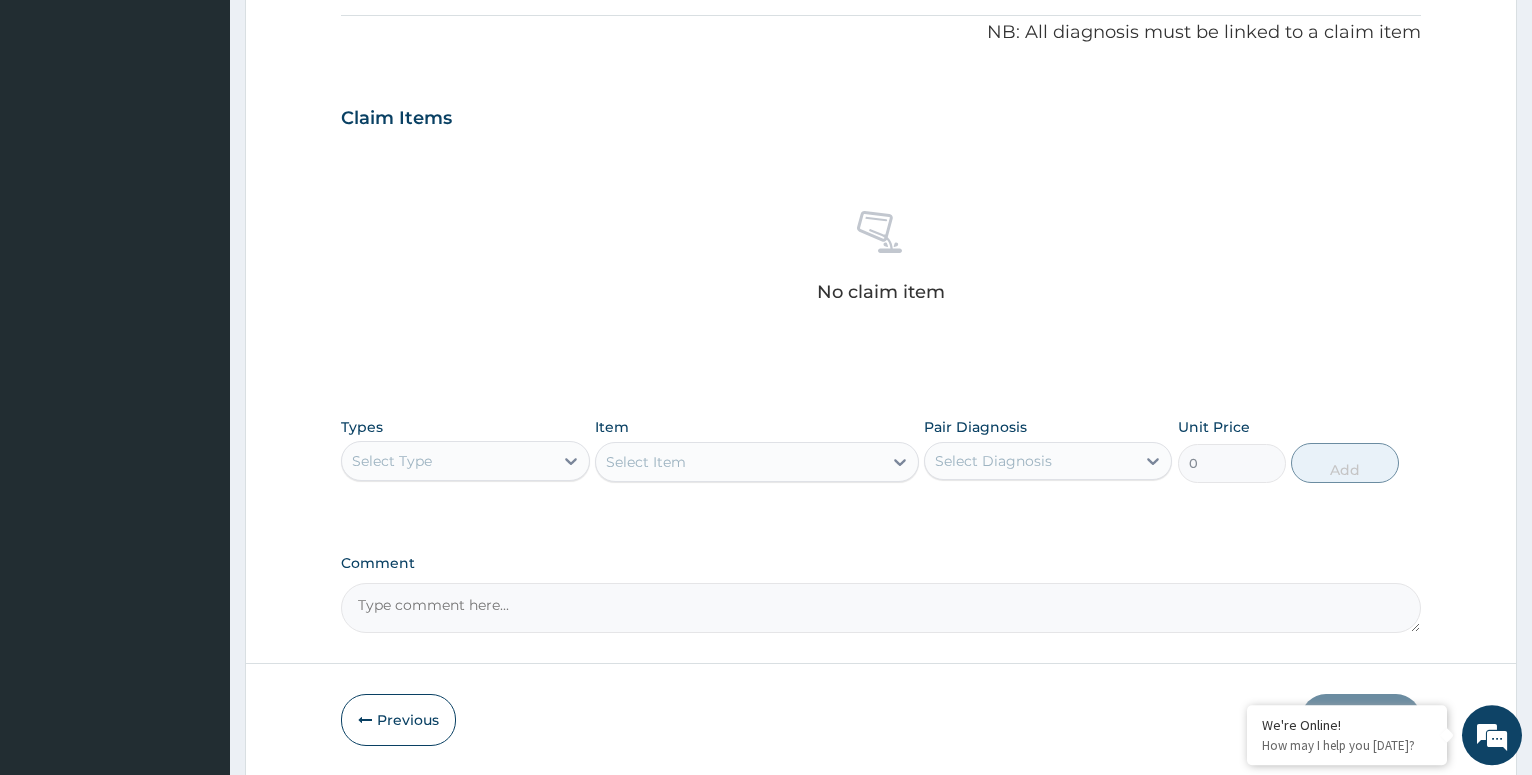 scroll, scrollTop: 667, scrollLeft: 0, axis: vertical 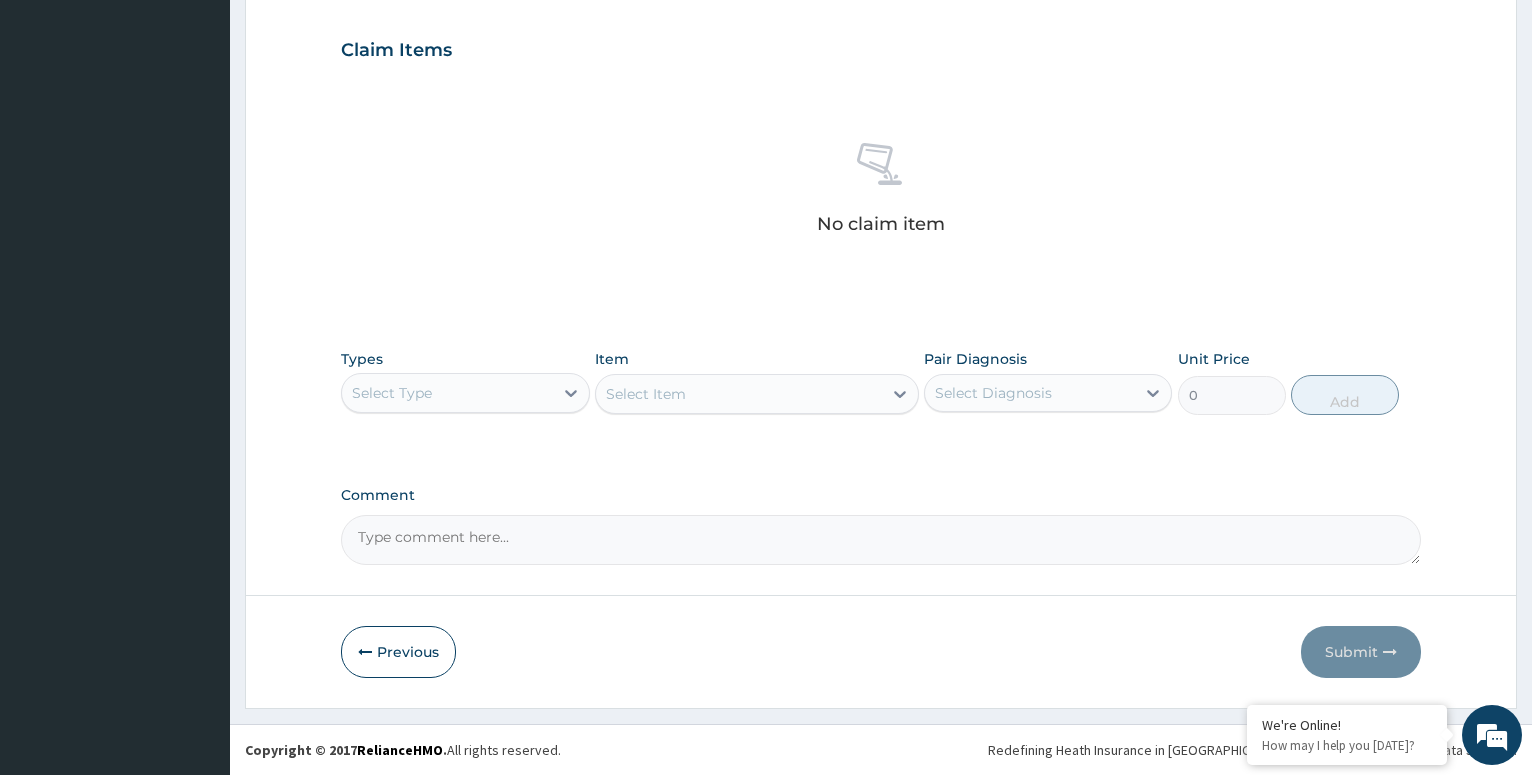 click on "Select Type" at bounding box center (447, 393) 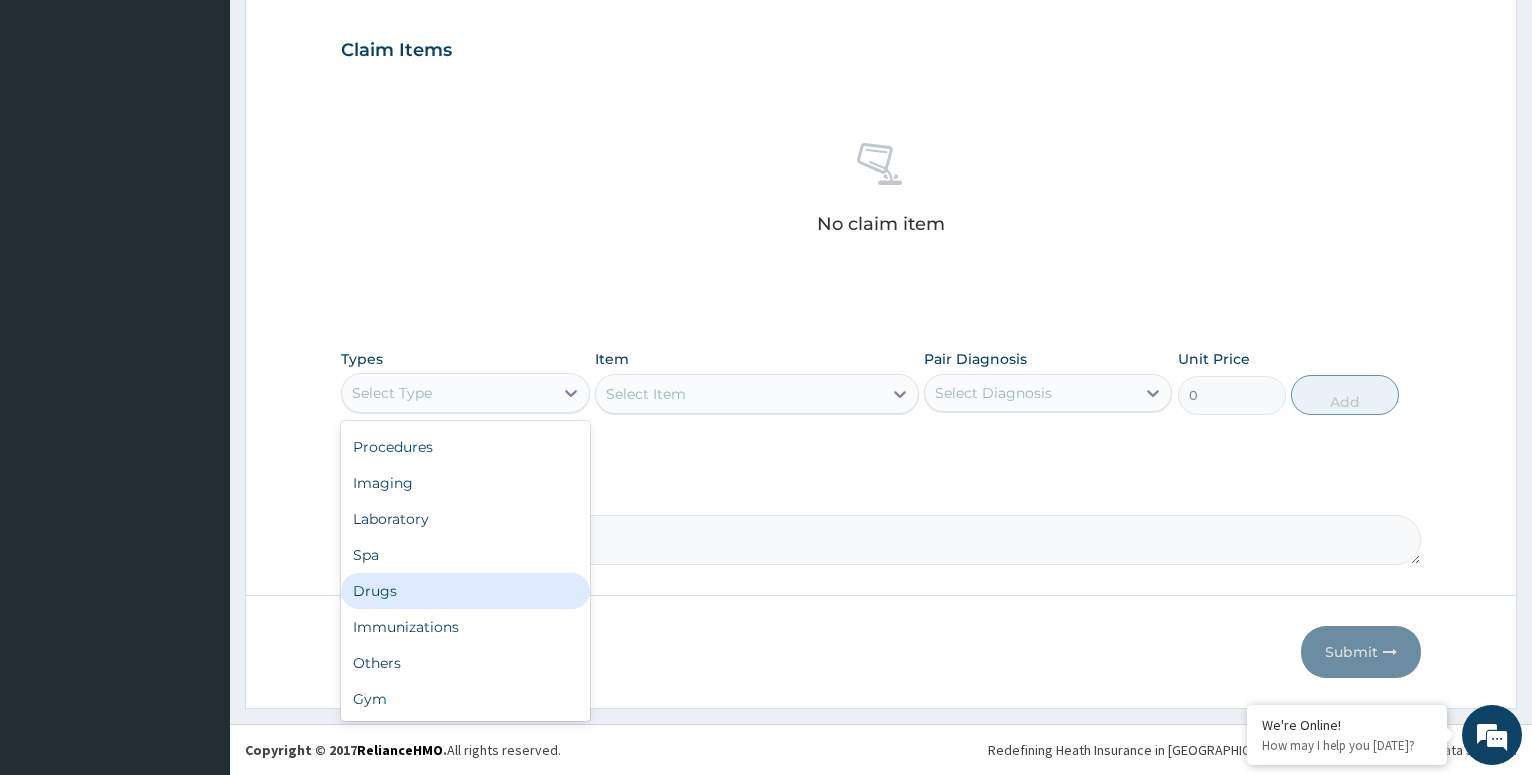 scroll, scrollTop: 0, scrollLeft: 0, axis: both 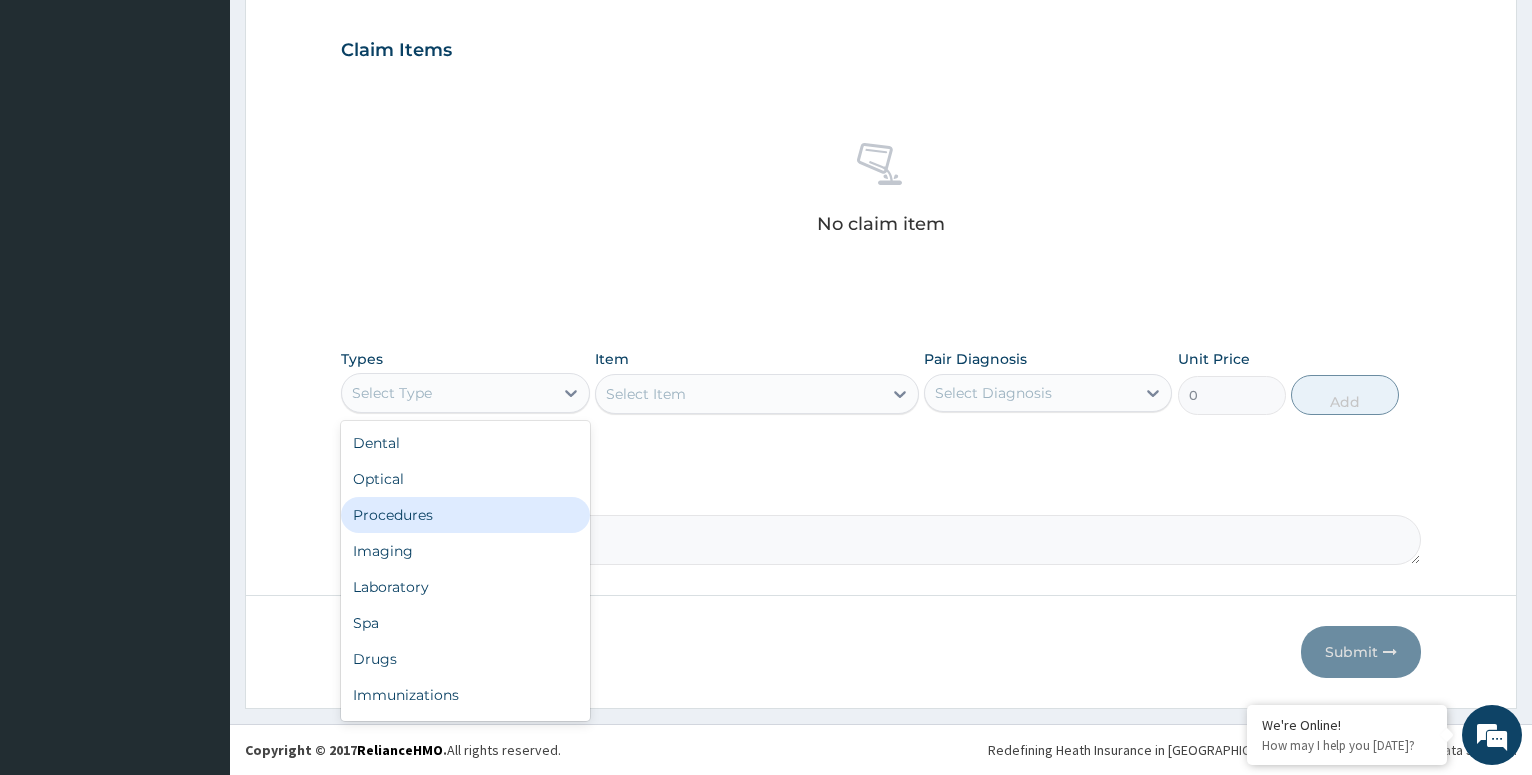 click on "Procedures" at bounding box center (465, 515) 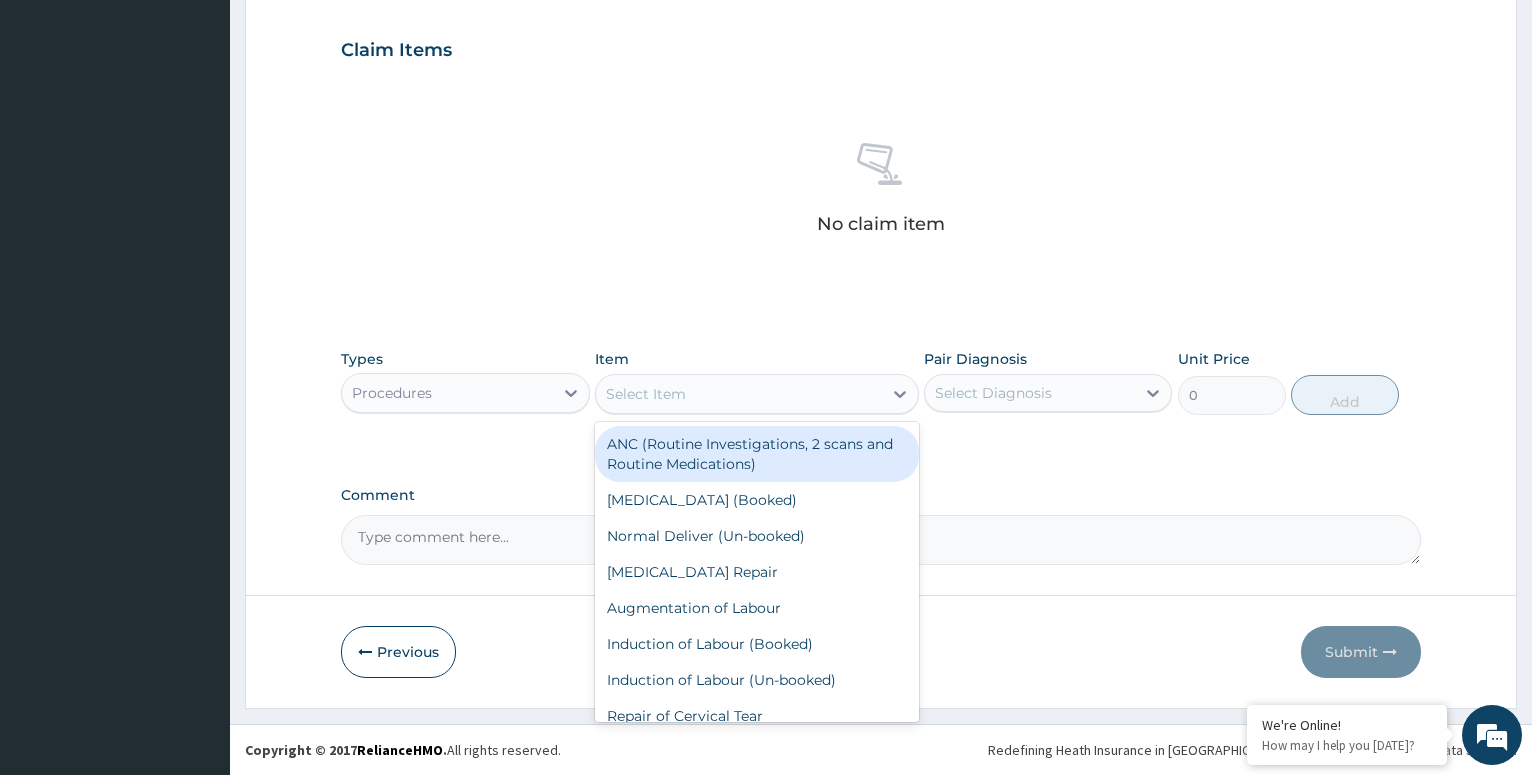 click on "Select Item" at bounding box center (739, 394) 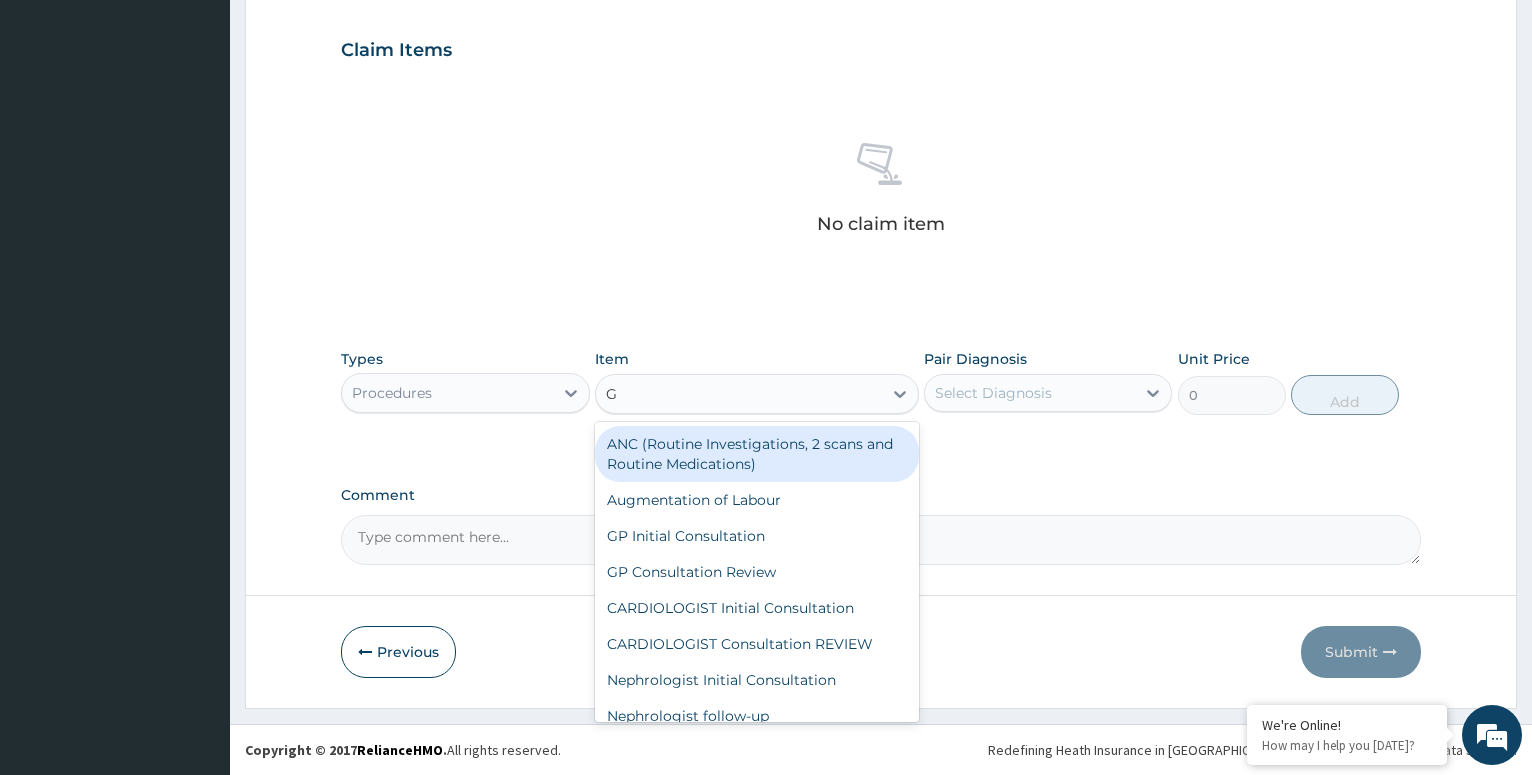 type on "GP" 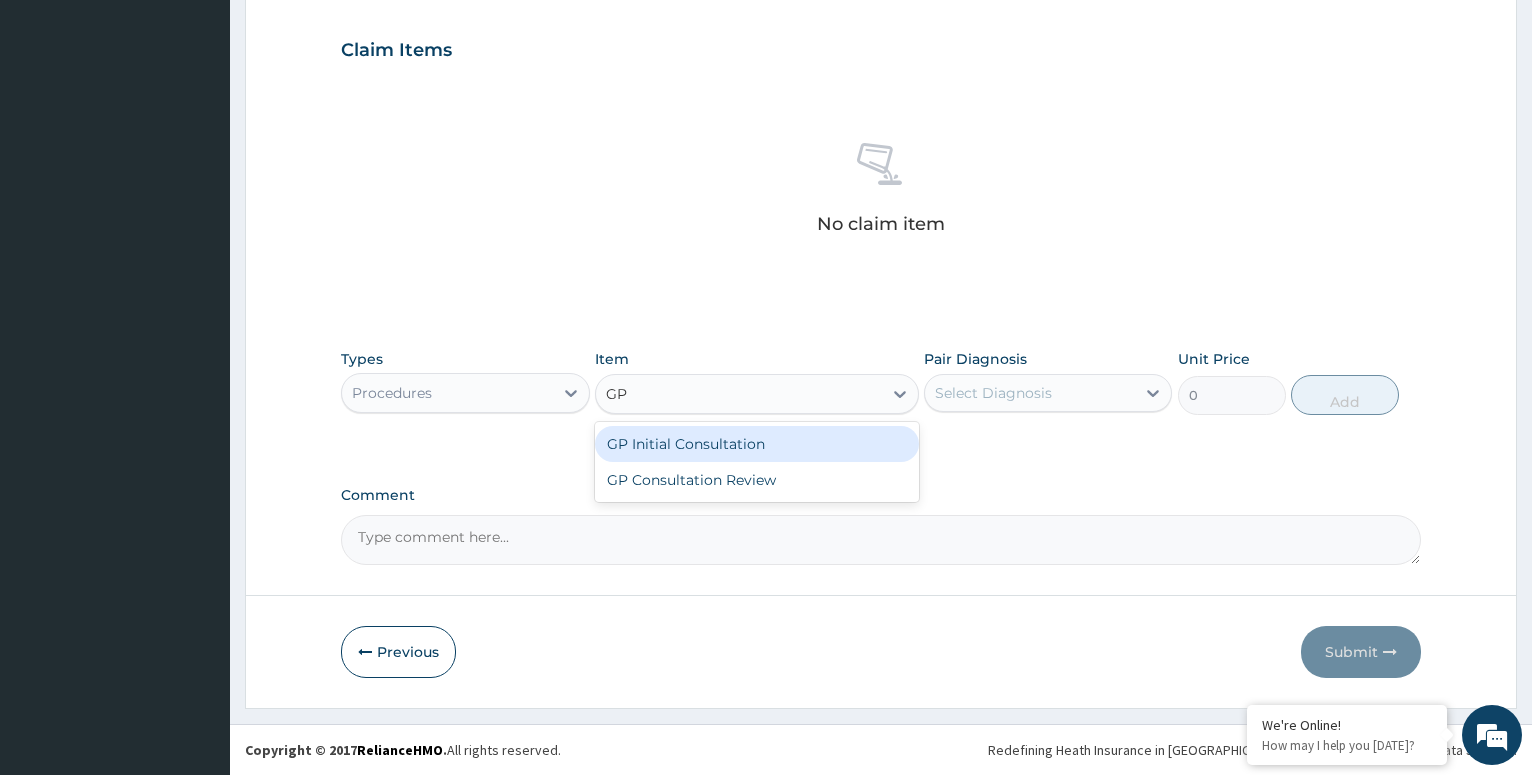 click on "GP Initial Consultation" at bounding box center [757, 444] 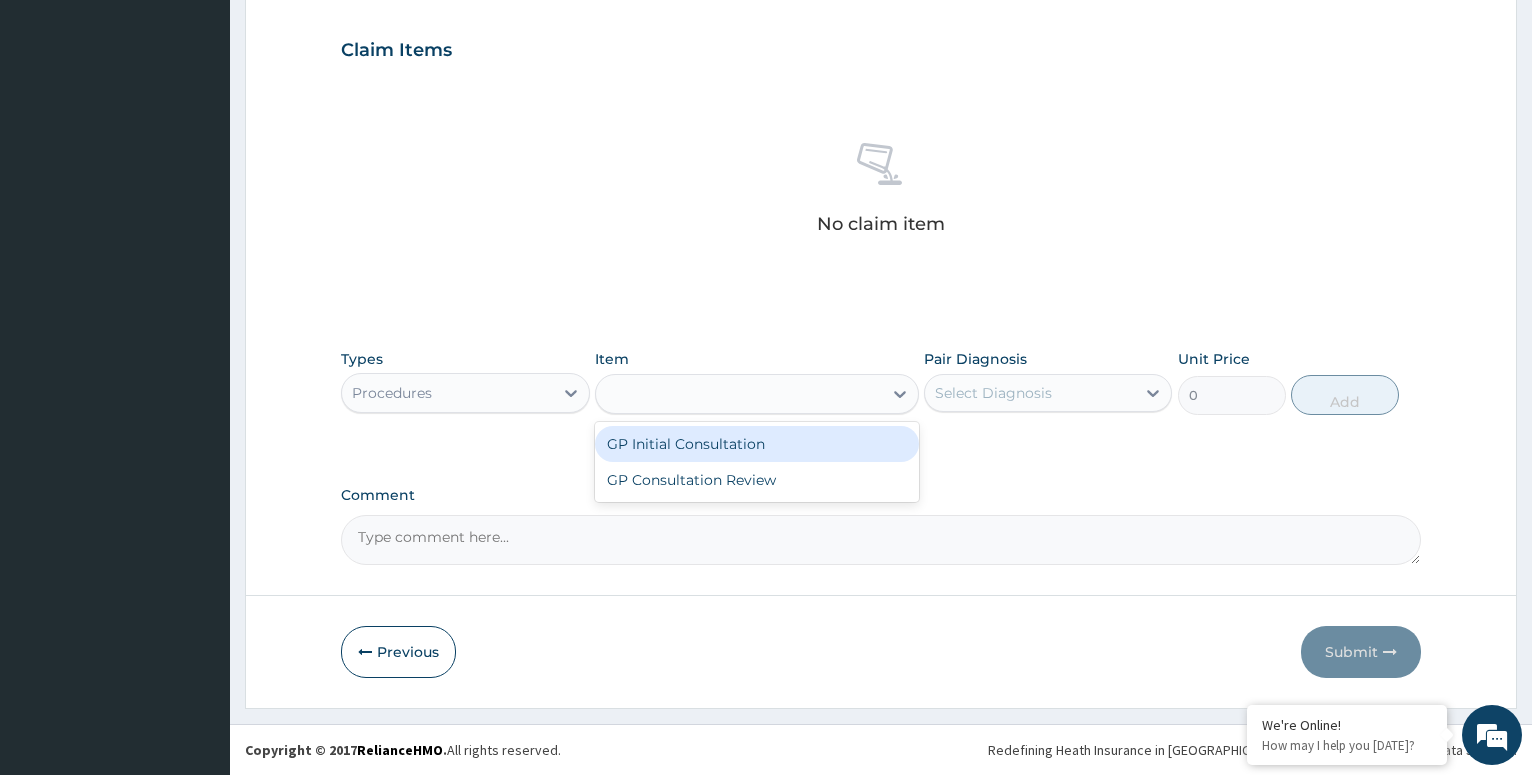 type on "3000" 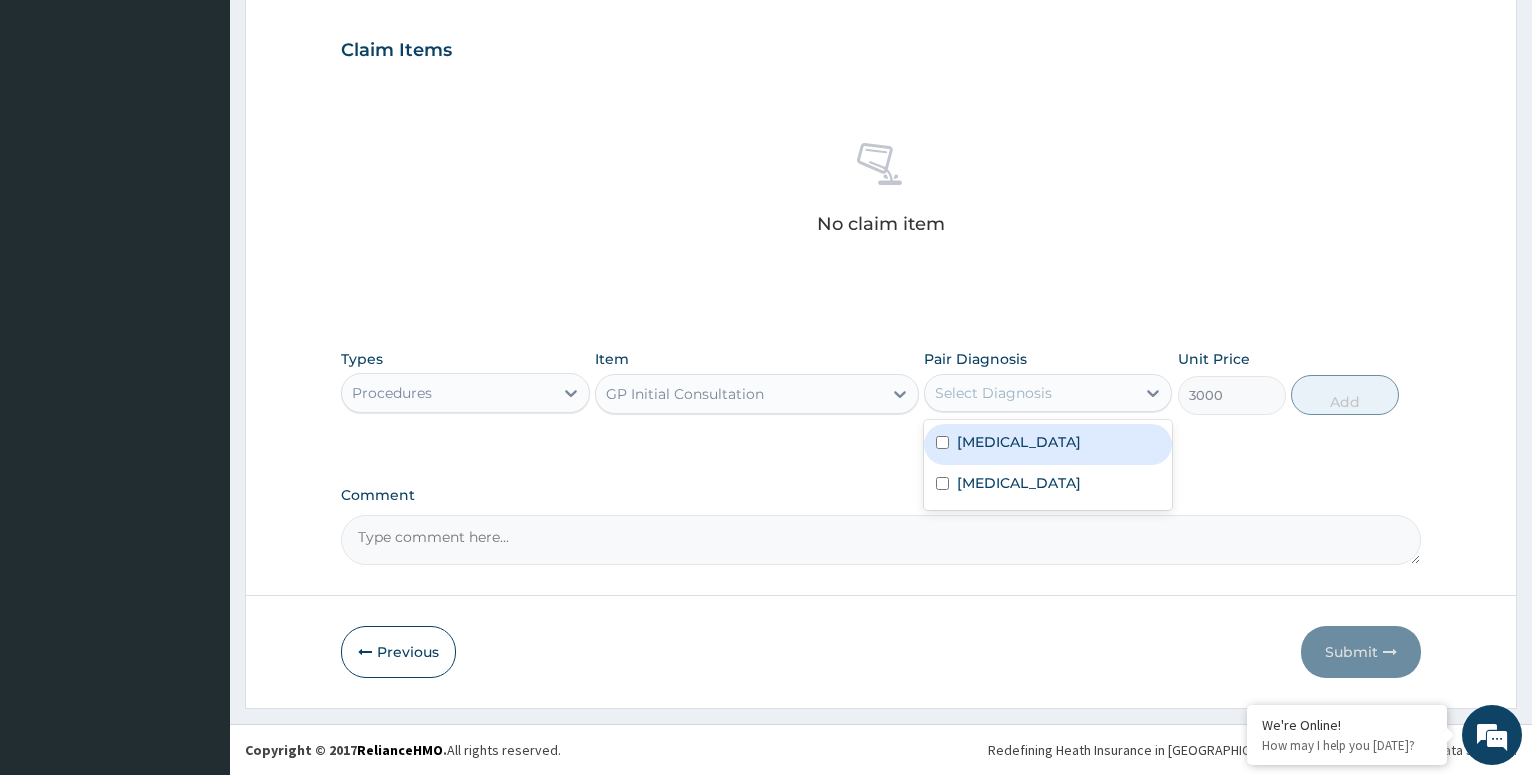 click on "Select Diagnosis" at bounding box center (1030, 393) 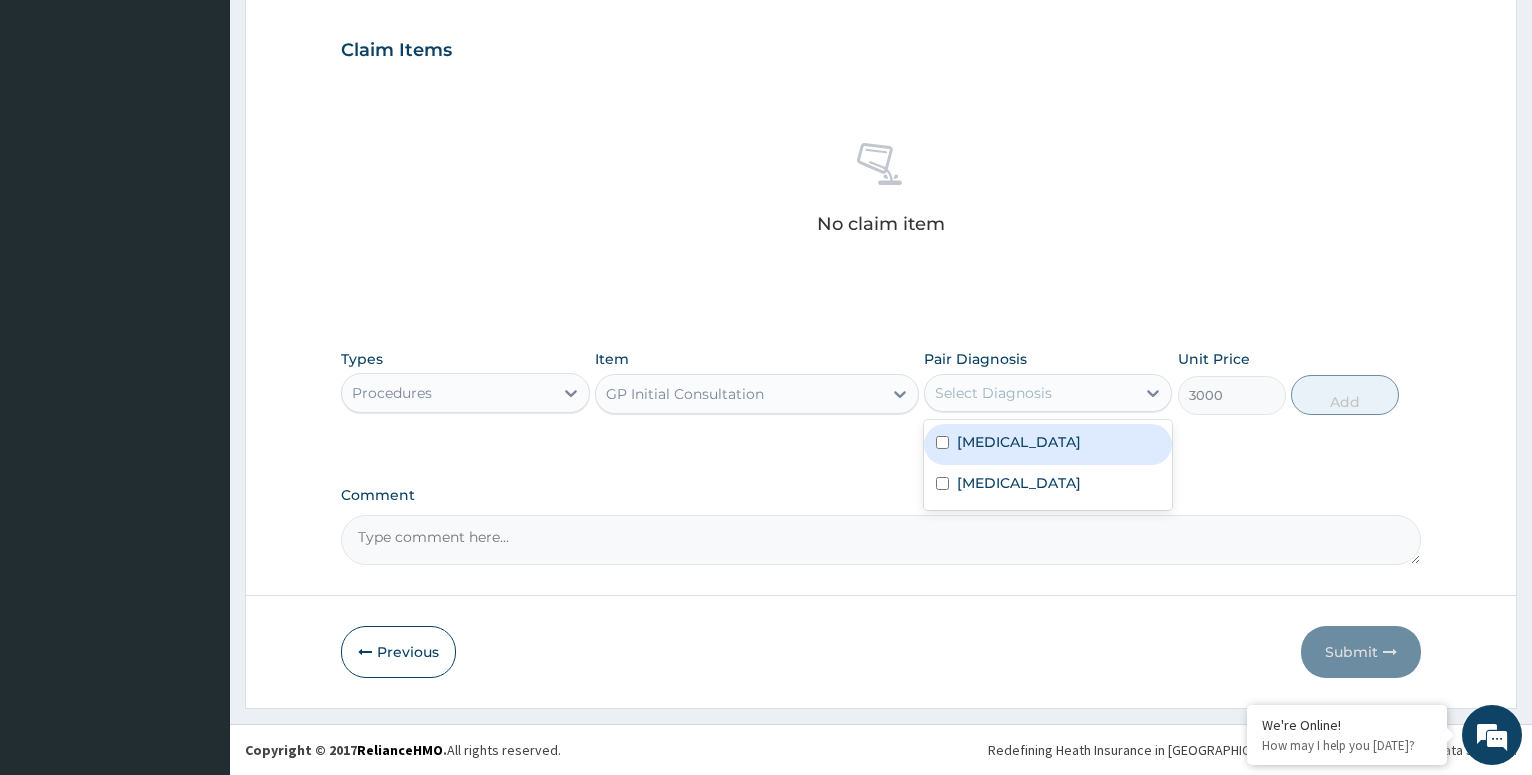 click at bounding box center [942, 442] 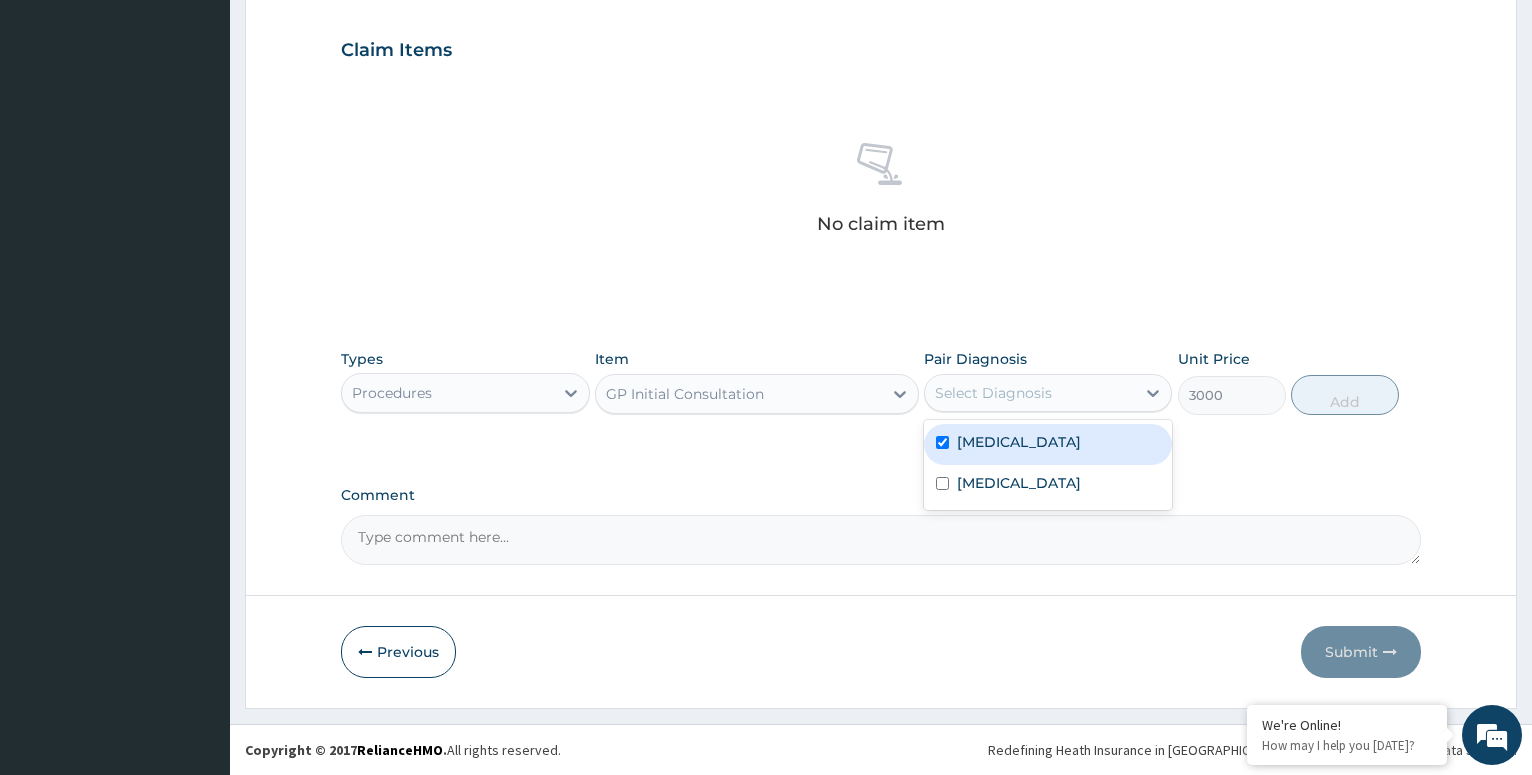 checkbox on "true" 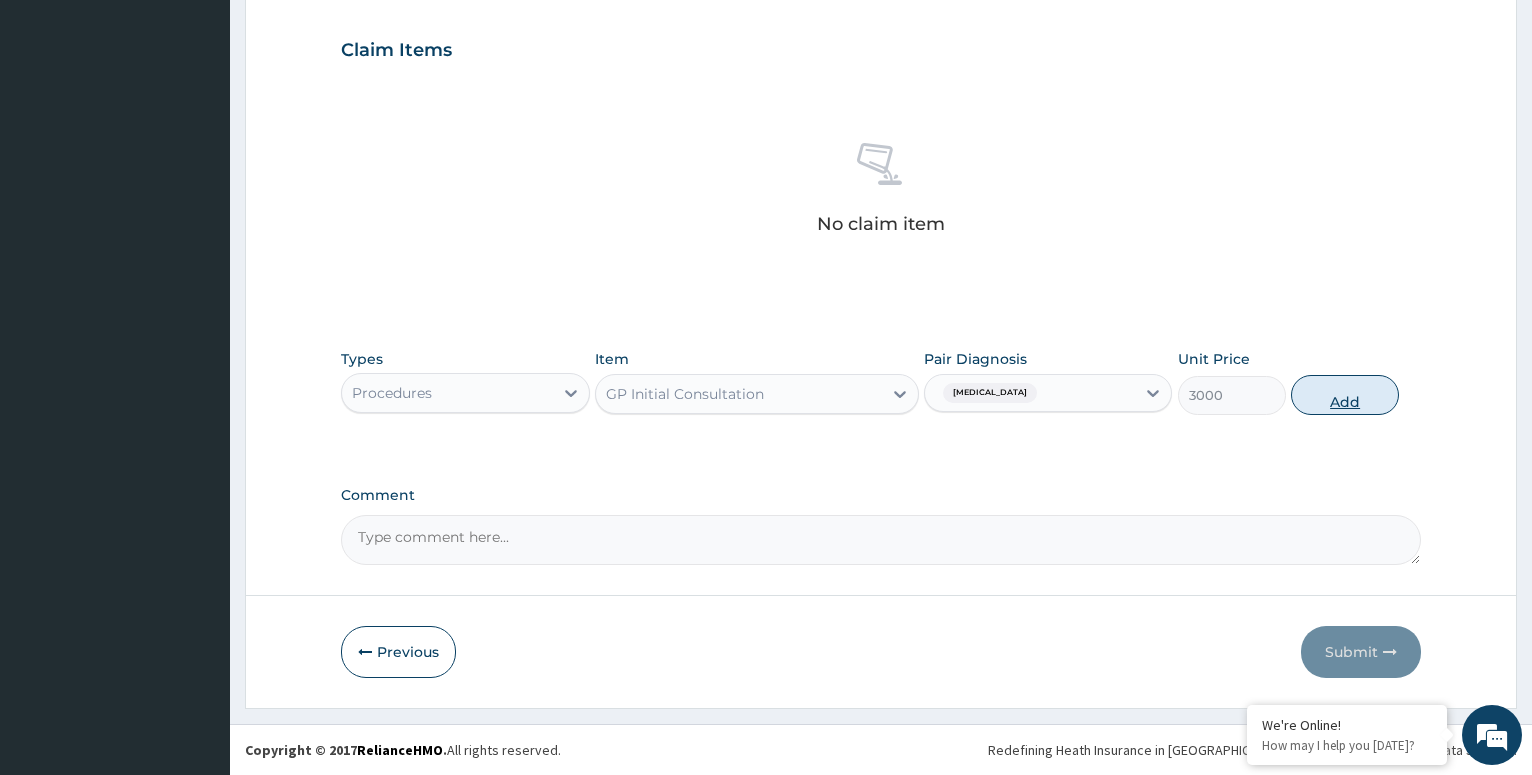 click on "Add" at bounding box center [1345, 395] 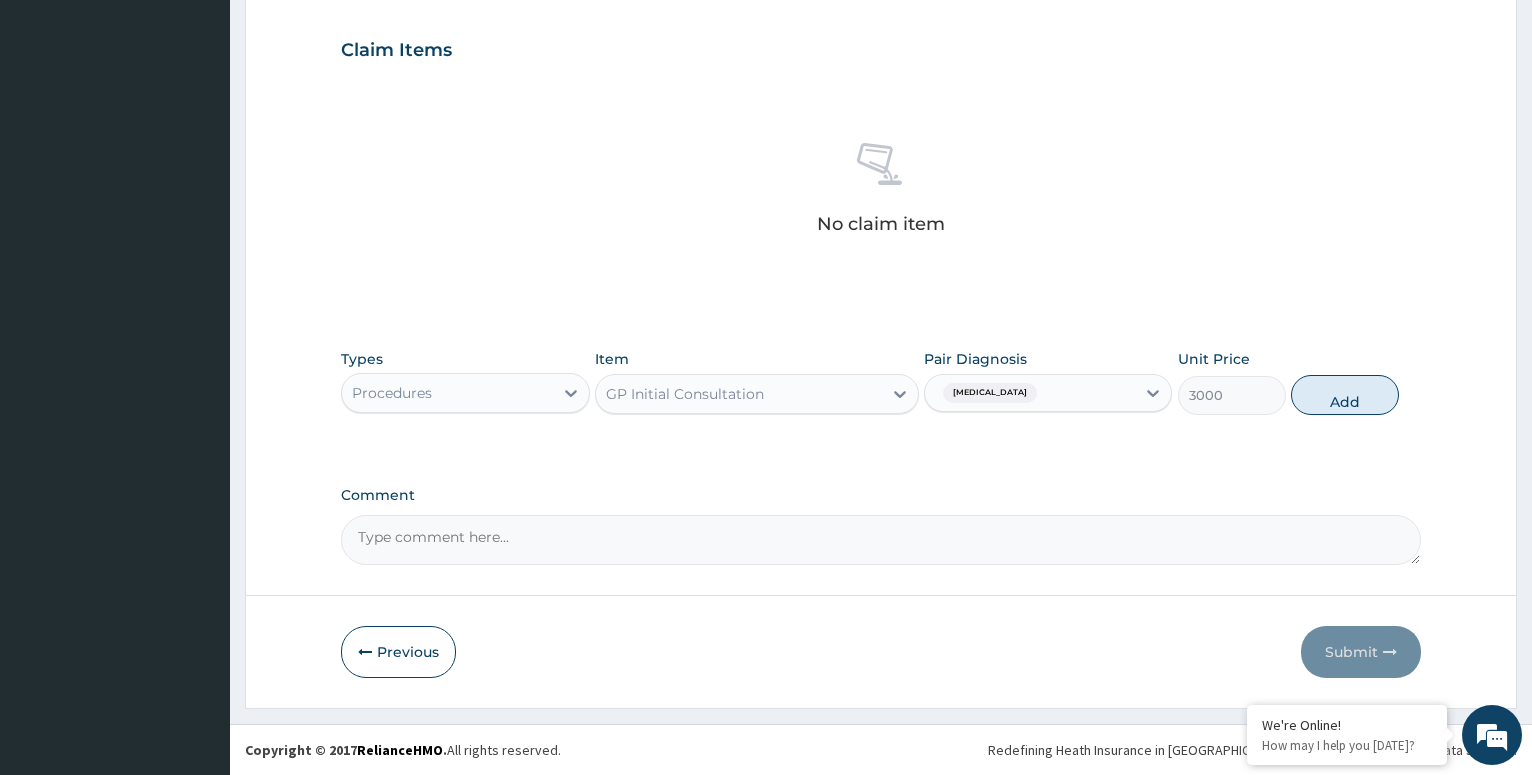 type on "0" 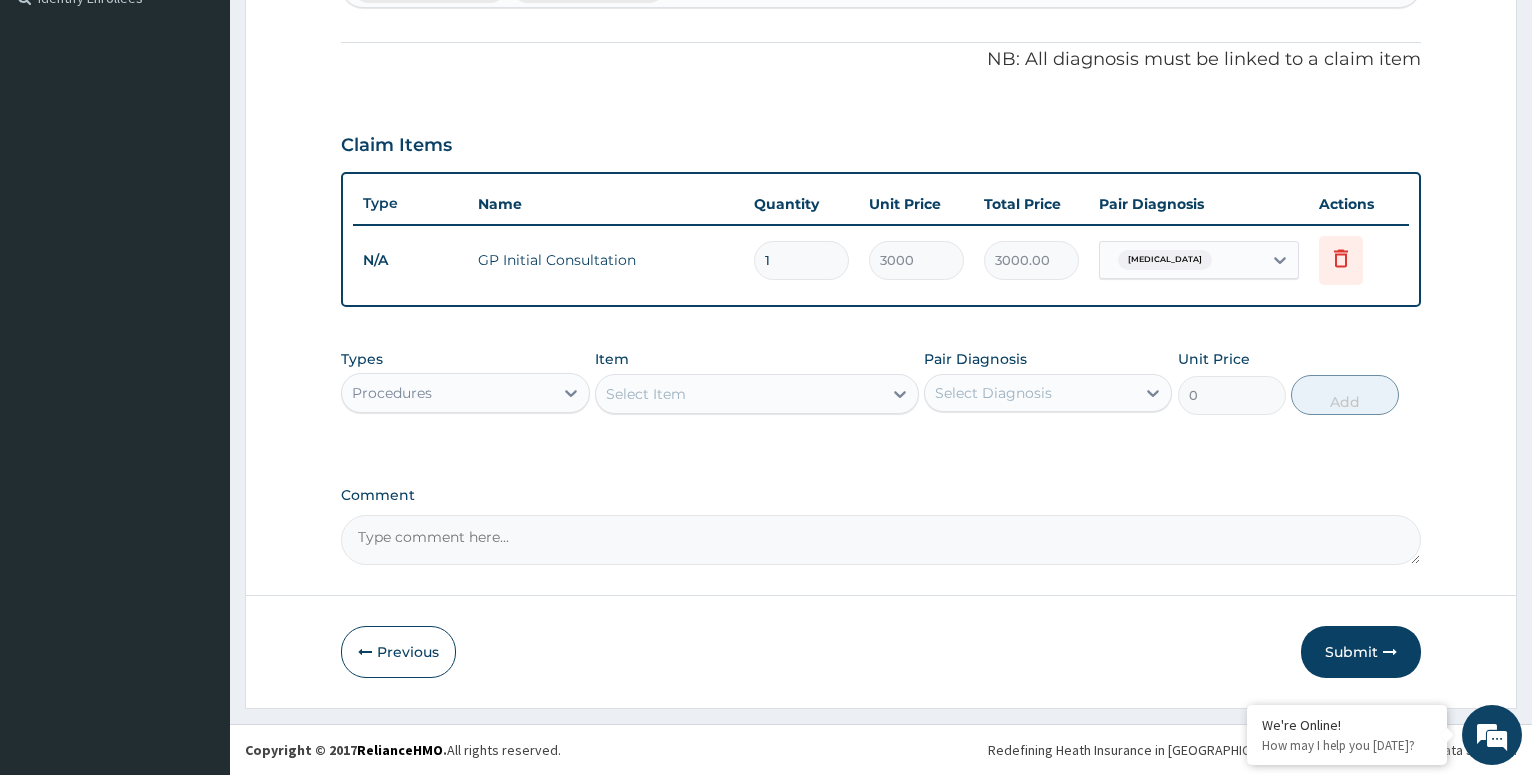 scroll, scrollTop: 572, scrollLeft: 0, axis: vertical 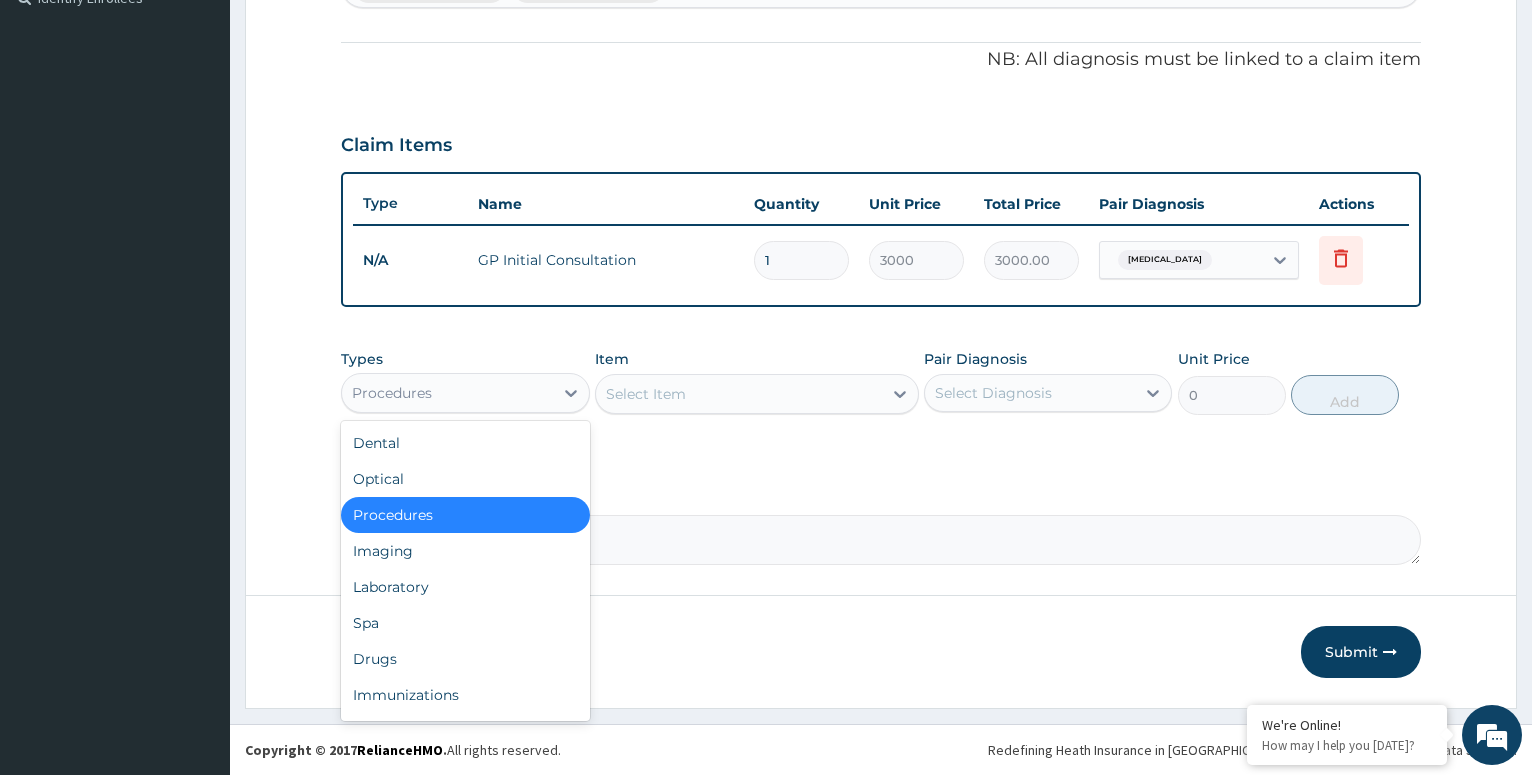 click on "Procedures" at bounding box center (447, 393) 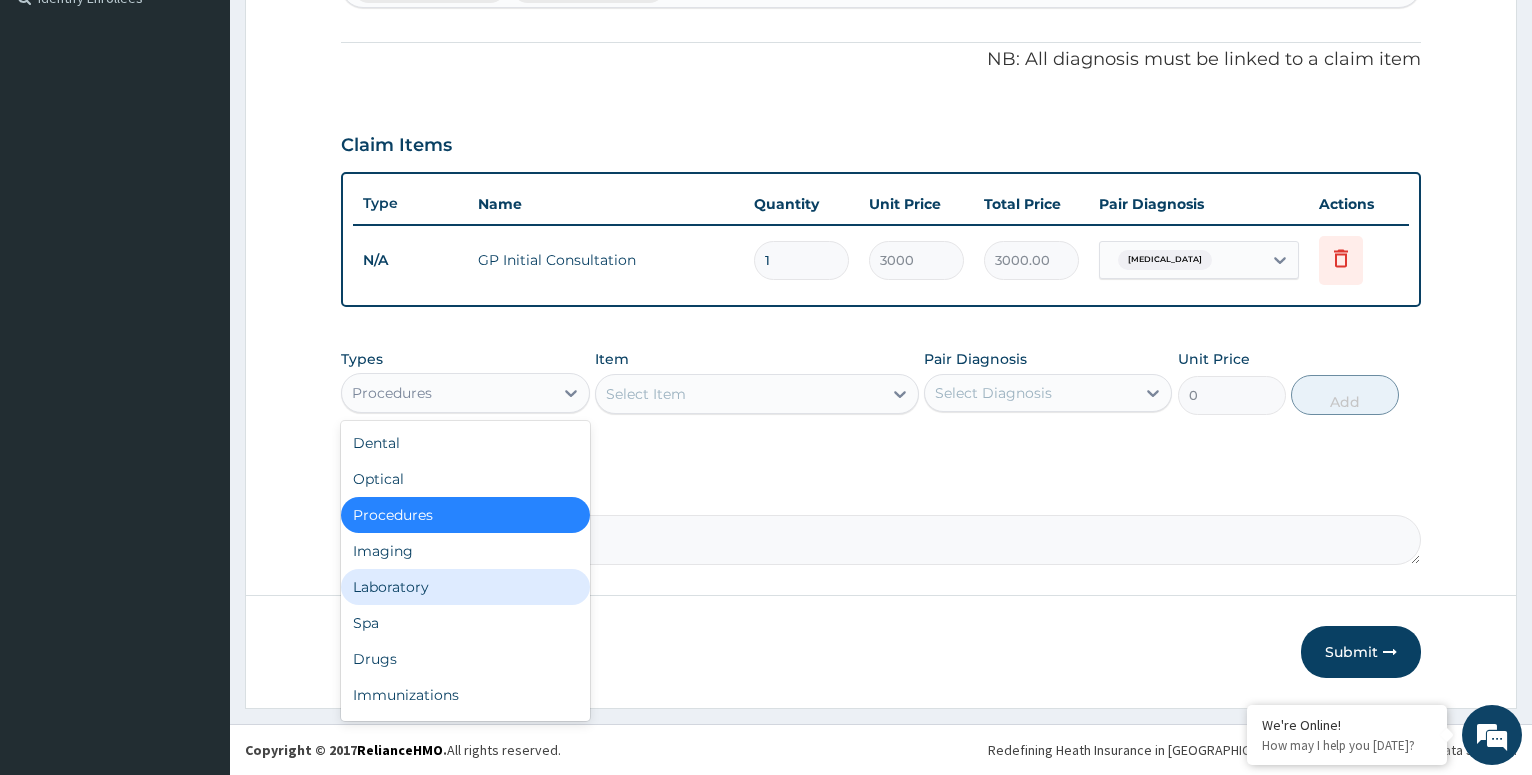 click on "Laboratory" at bounding box center [465, 587] 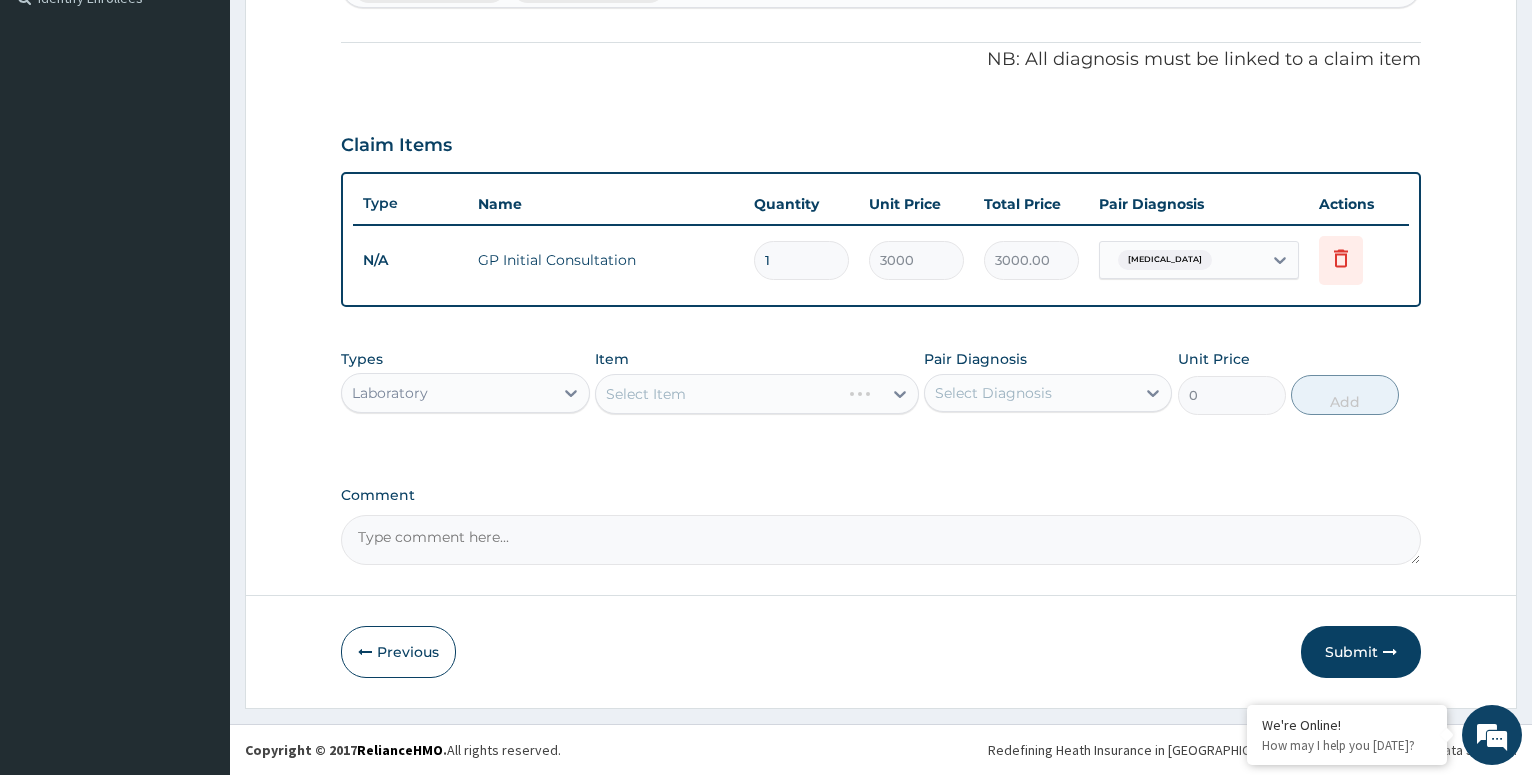 click on "Select Item" at bounding box center (757, 394) 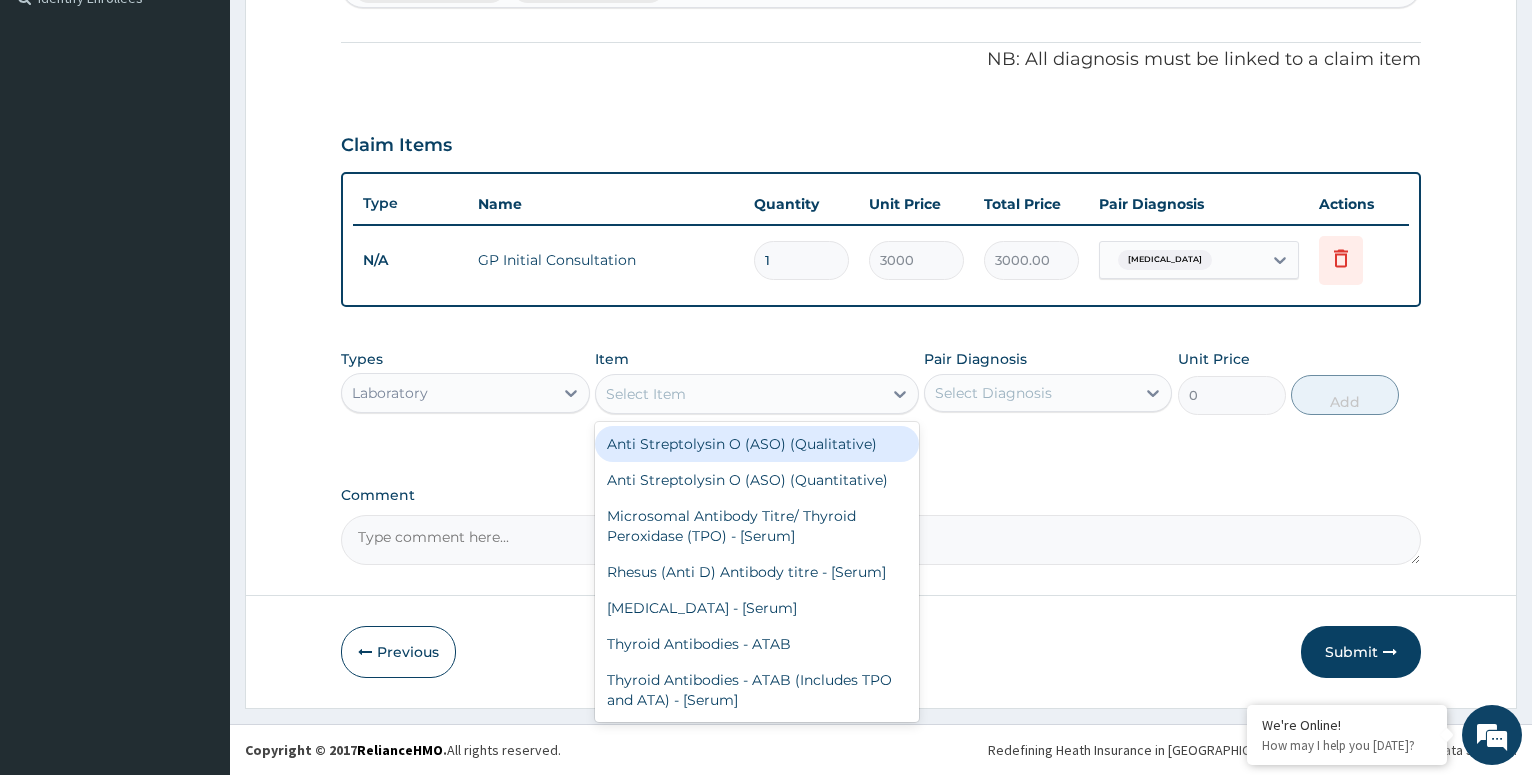 click on "Select Item" at bounding box center (739, 394) 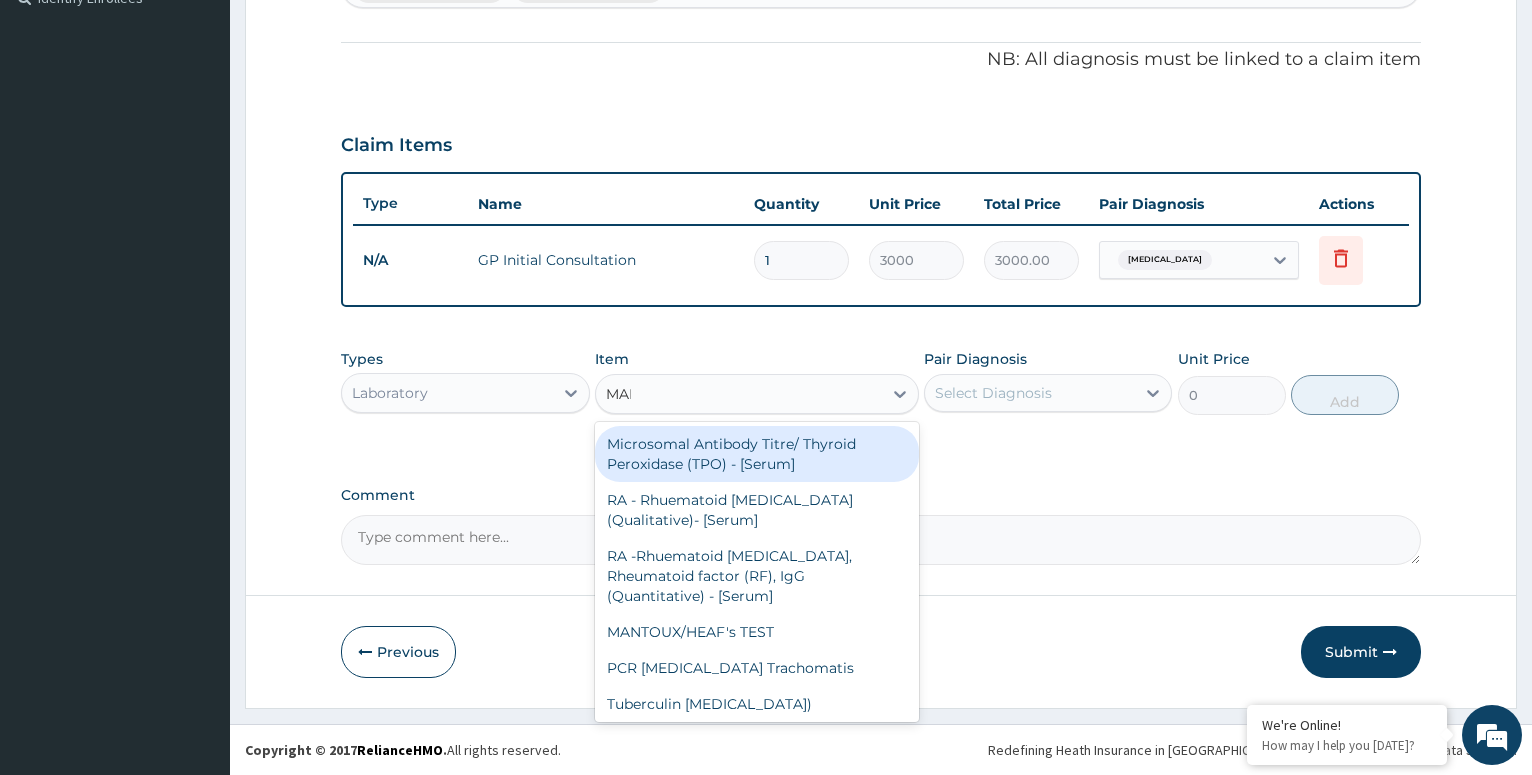 type on "MALA" 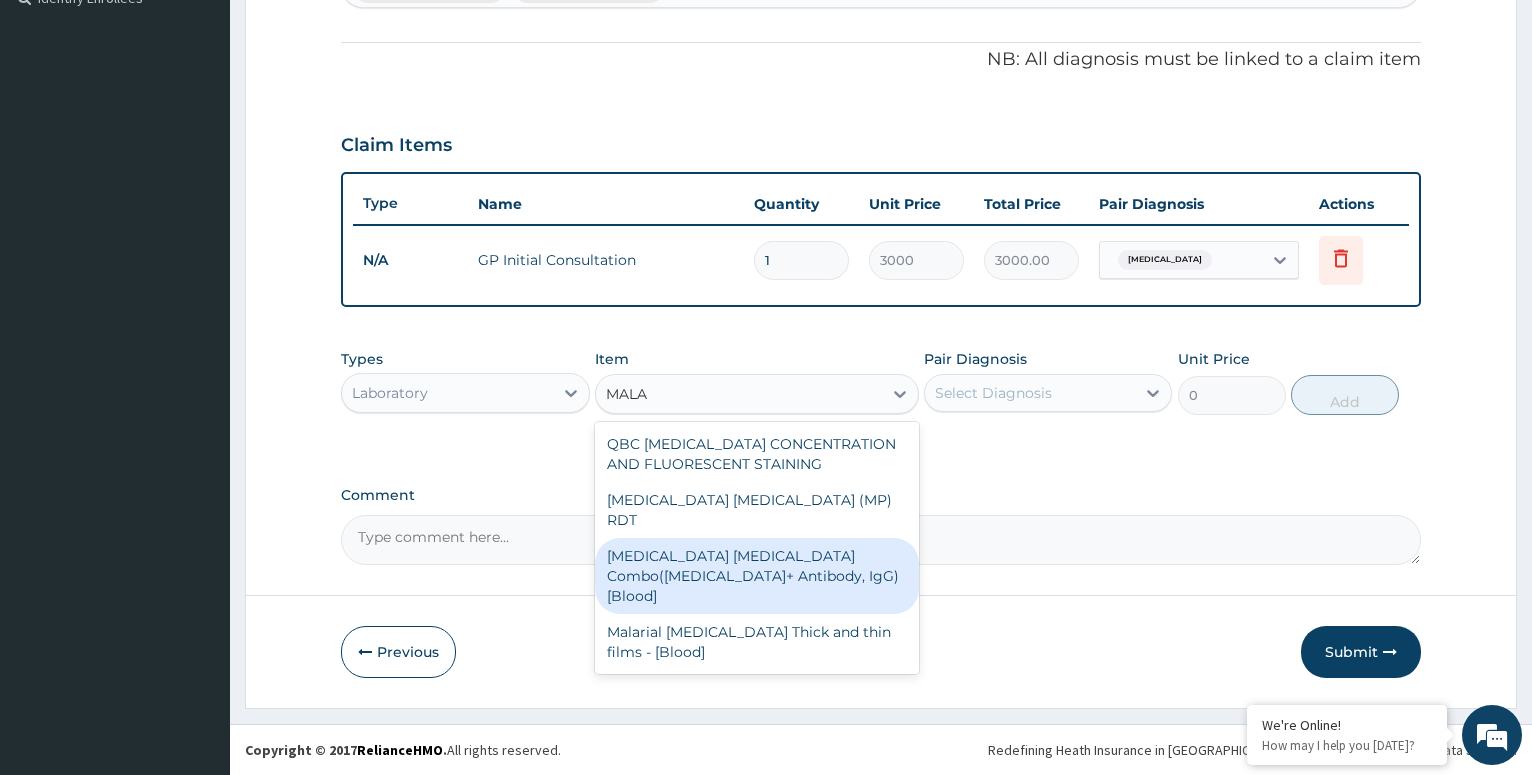 click on "[MEDICAL_DATA] [MEDICAL_DATA] Combo([MEDICAL_DATA]+ Antibody, IgG) [Blood]" at bounding box center [757, 576] 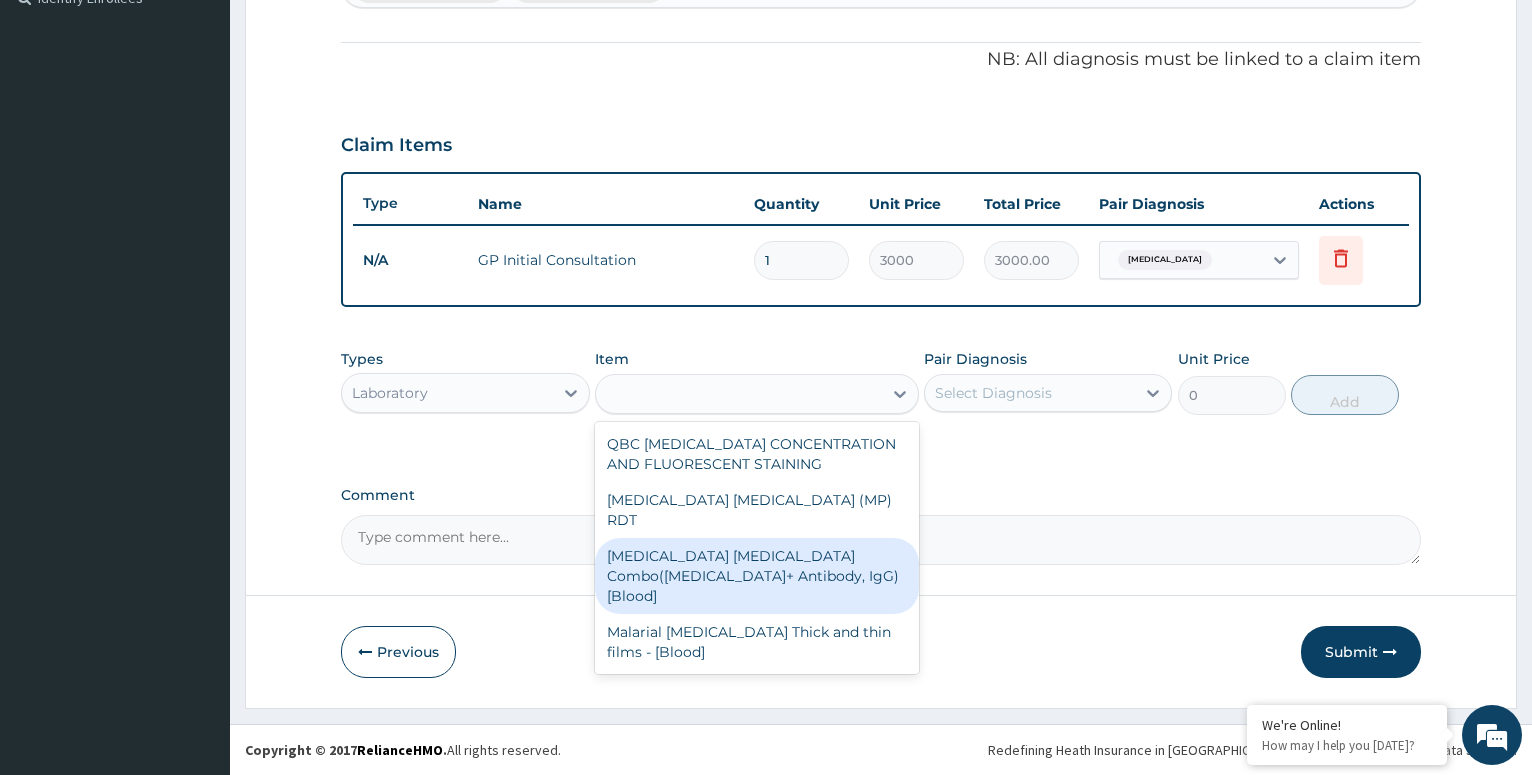 type on "2200" 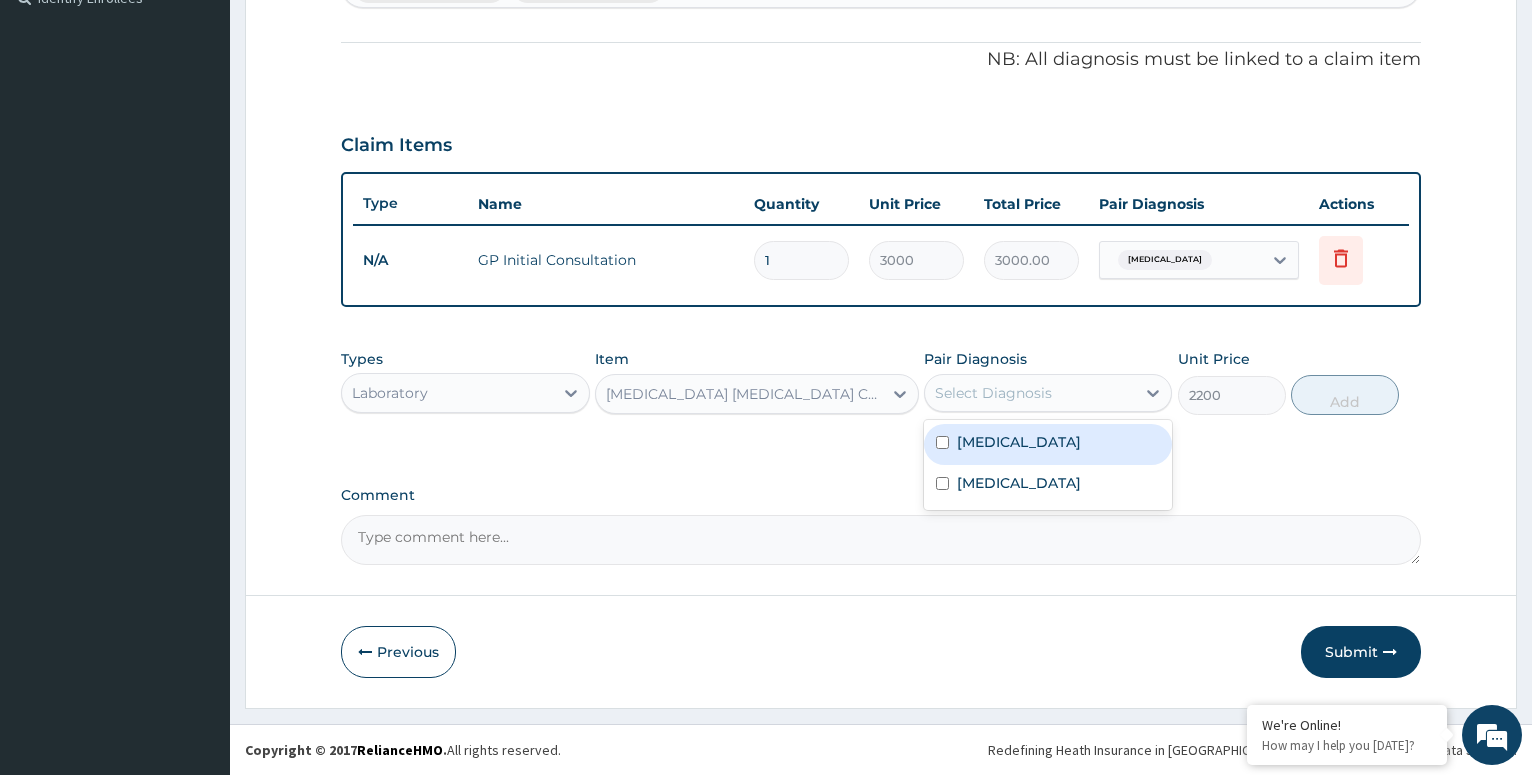 click on "Select Diagnosis" at bounding box center [993, 393] 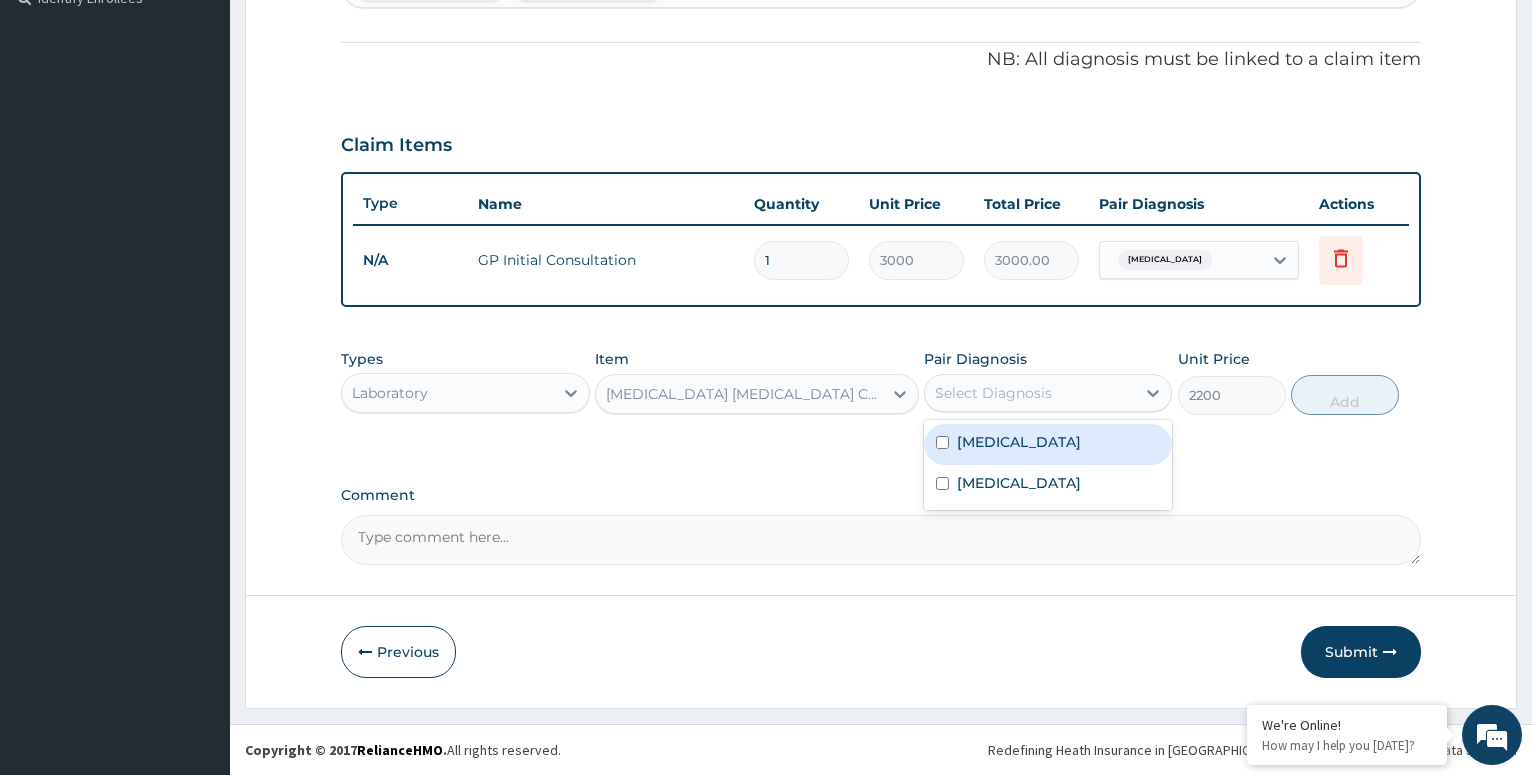 click at bounding box center [942, 442] 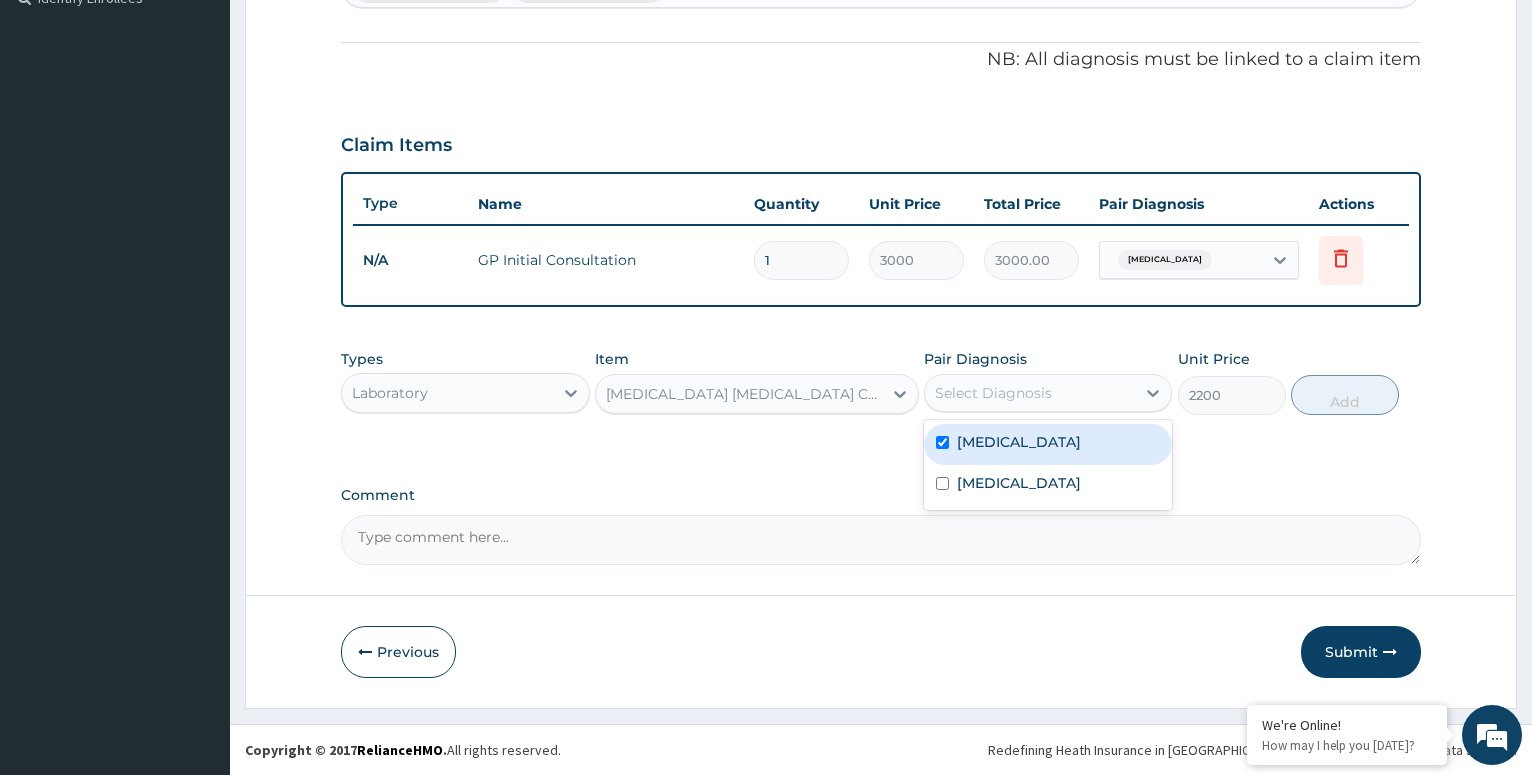 checkbox on "true" 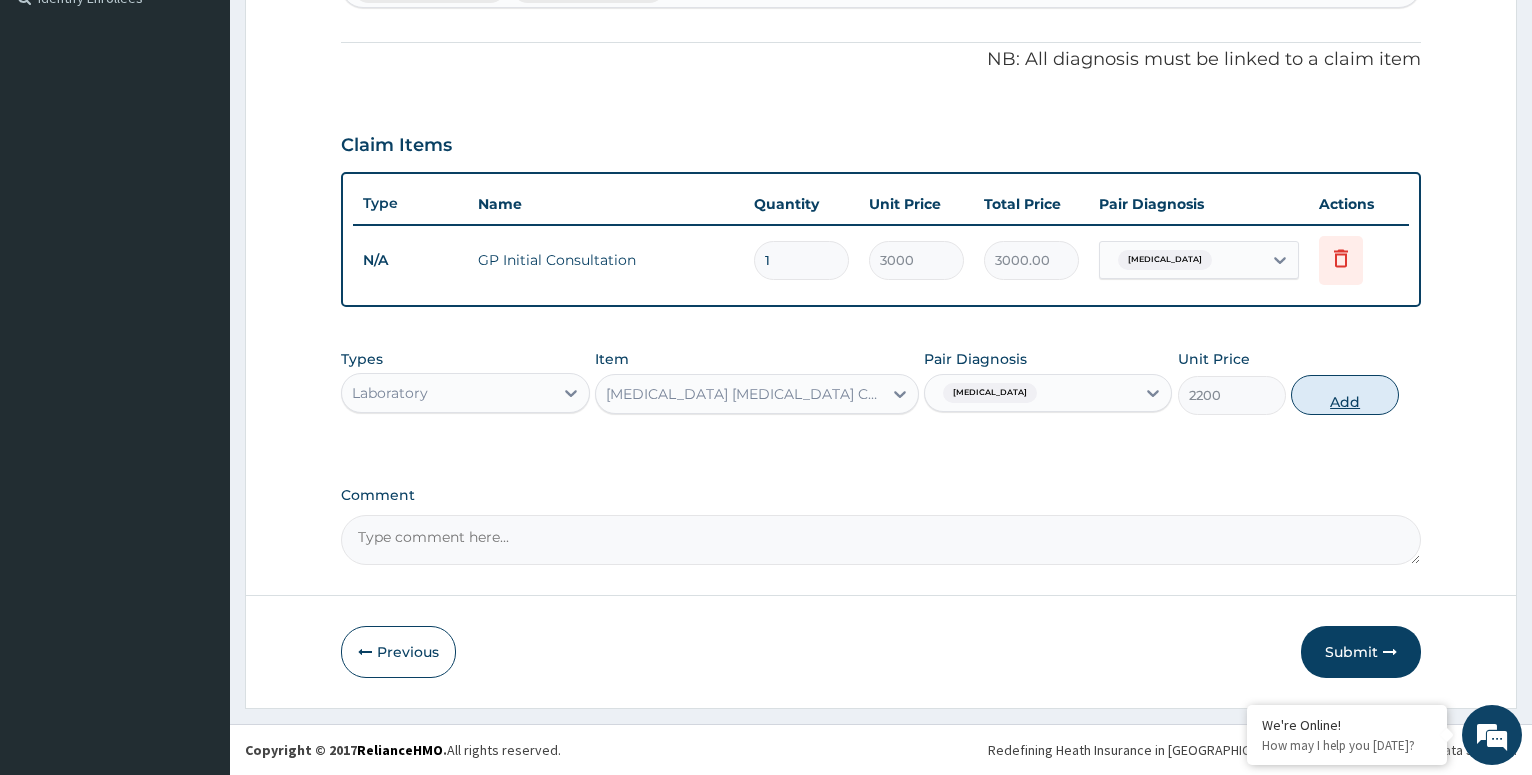 click on "Add" at bounding box center (1345, 395) 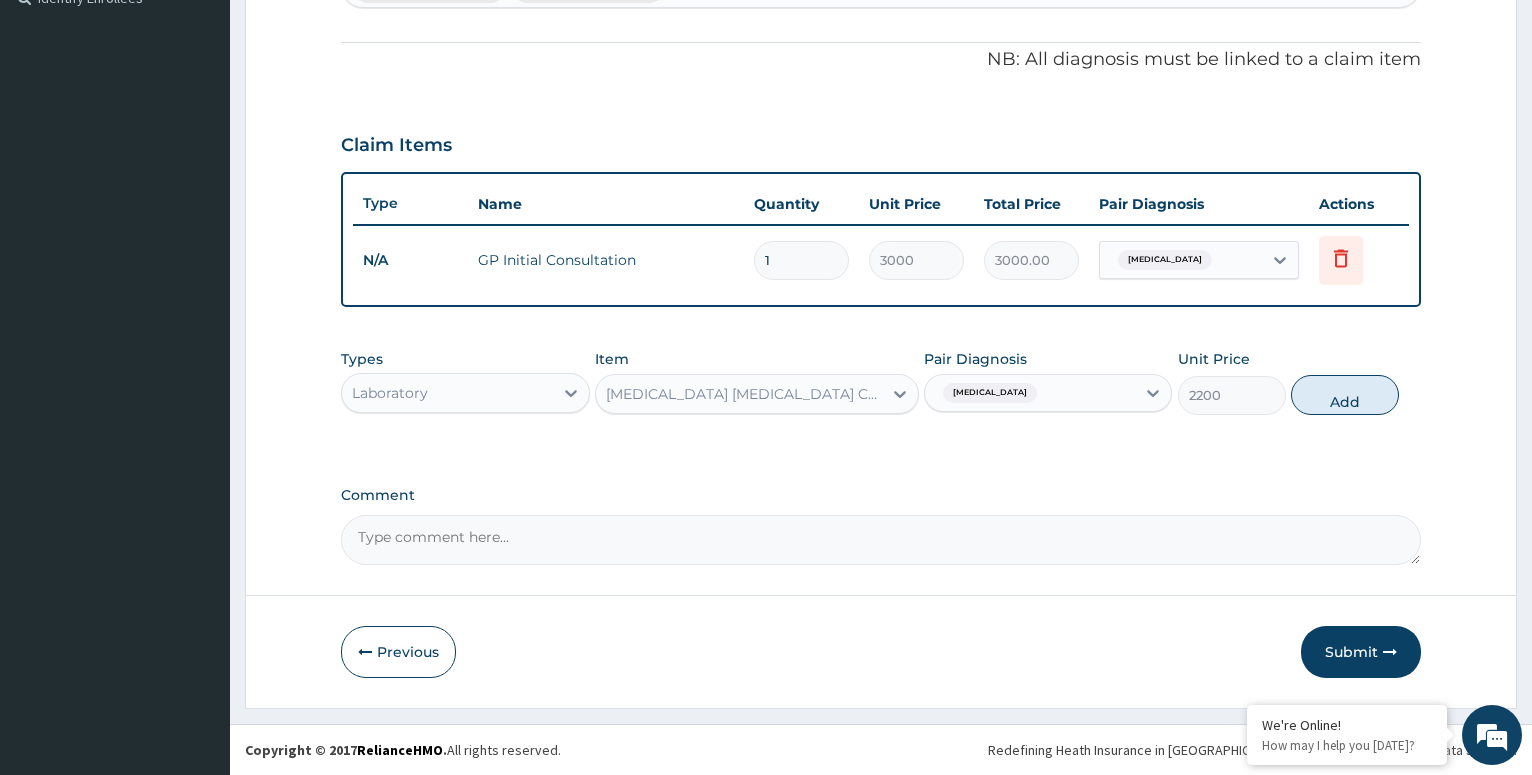 type on "0" 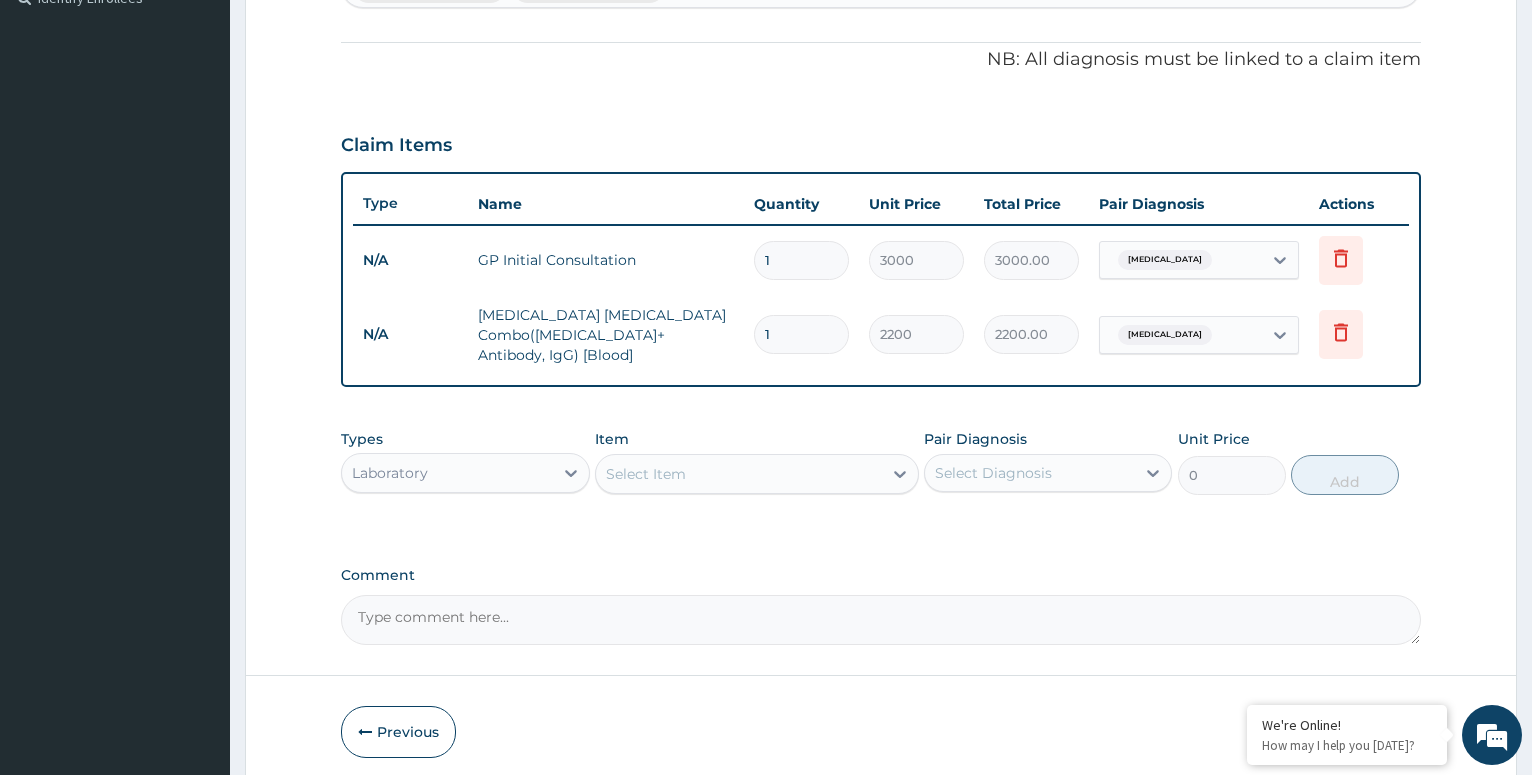 click on "Laboratory" at bounding box center [447, 473] 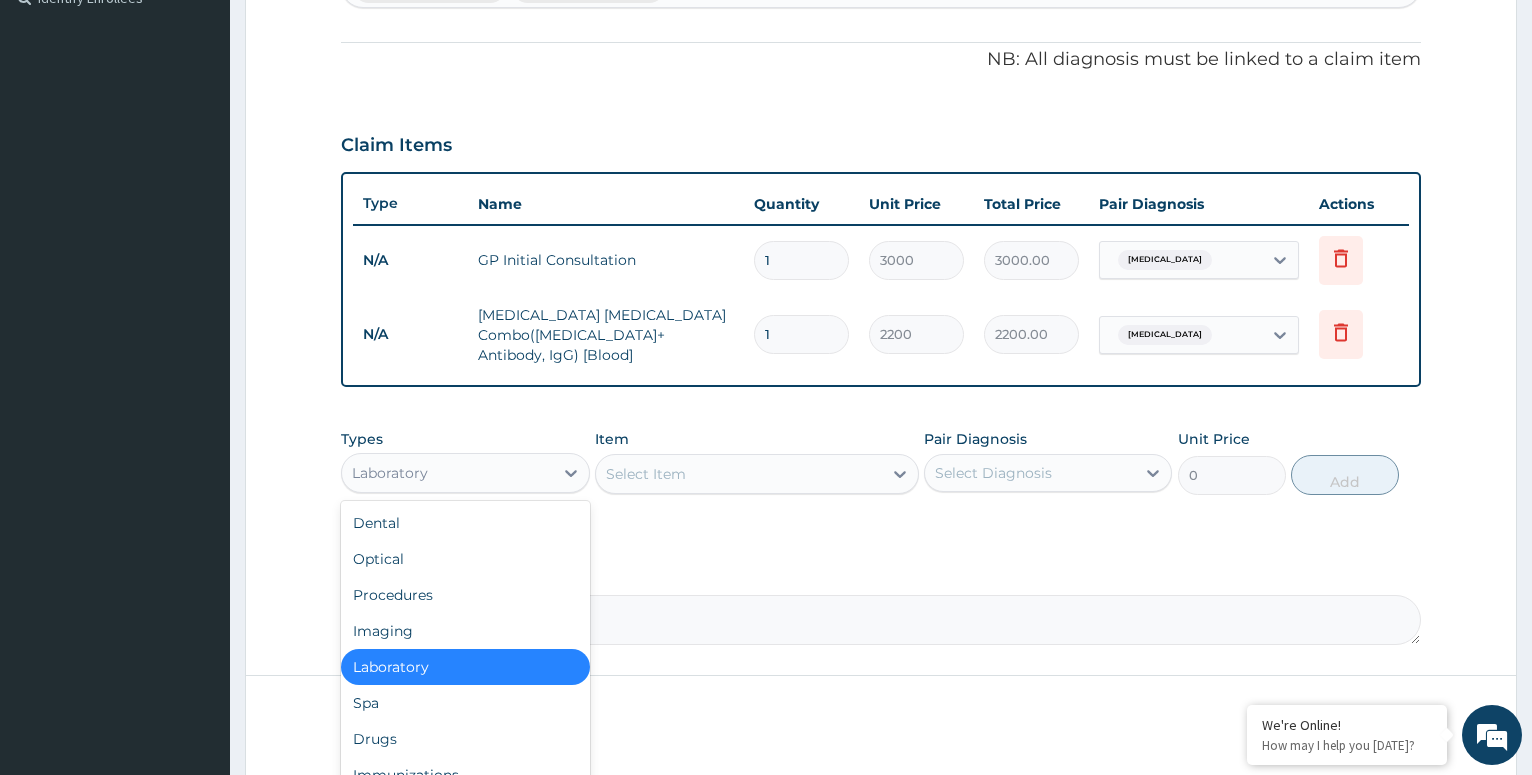 click on "Laboratory" at bounding box center [465, 667] 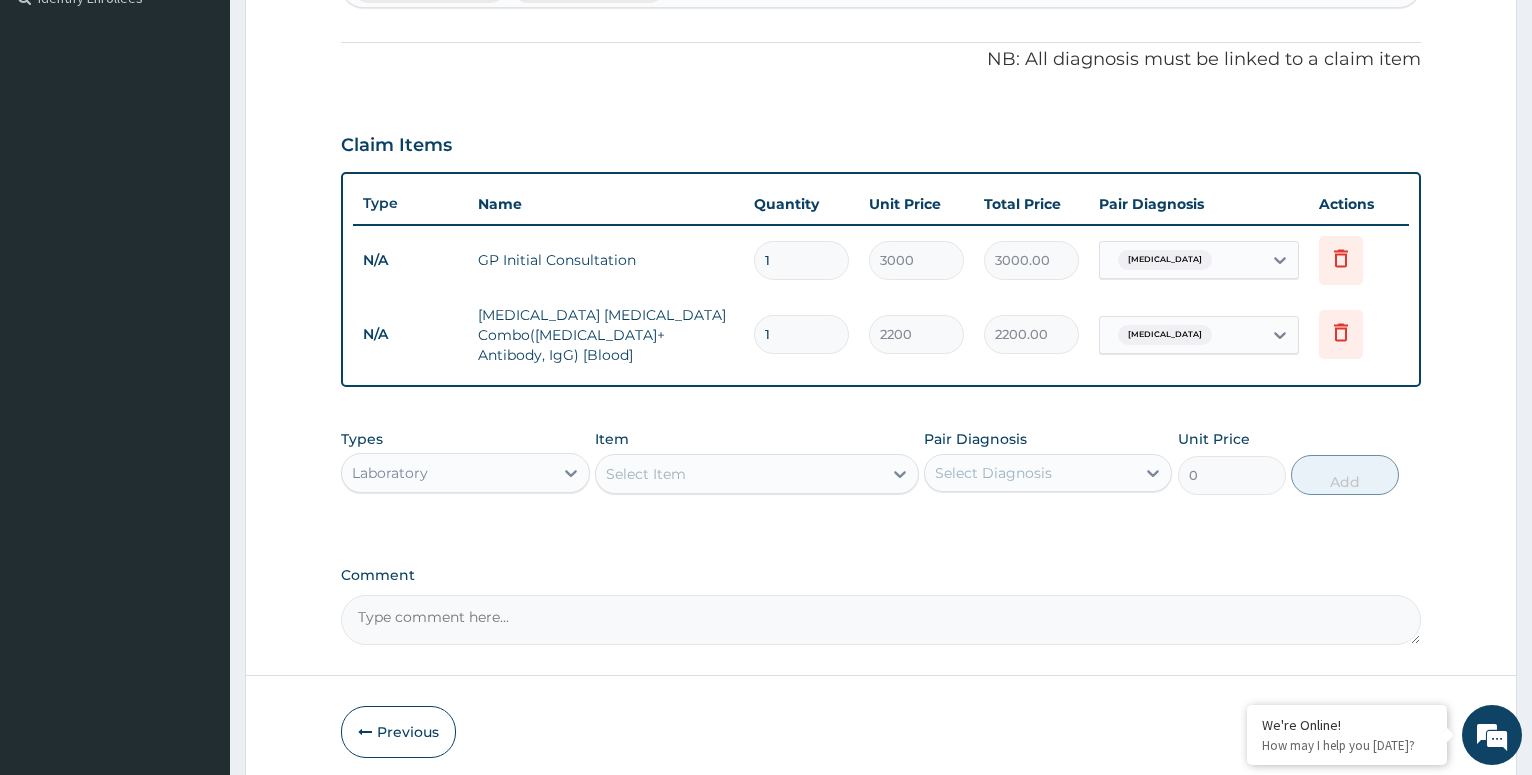 click on "Select Item" at bounding box center [739, 474] 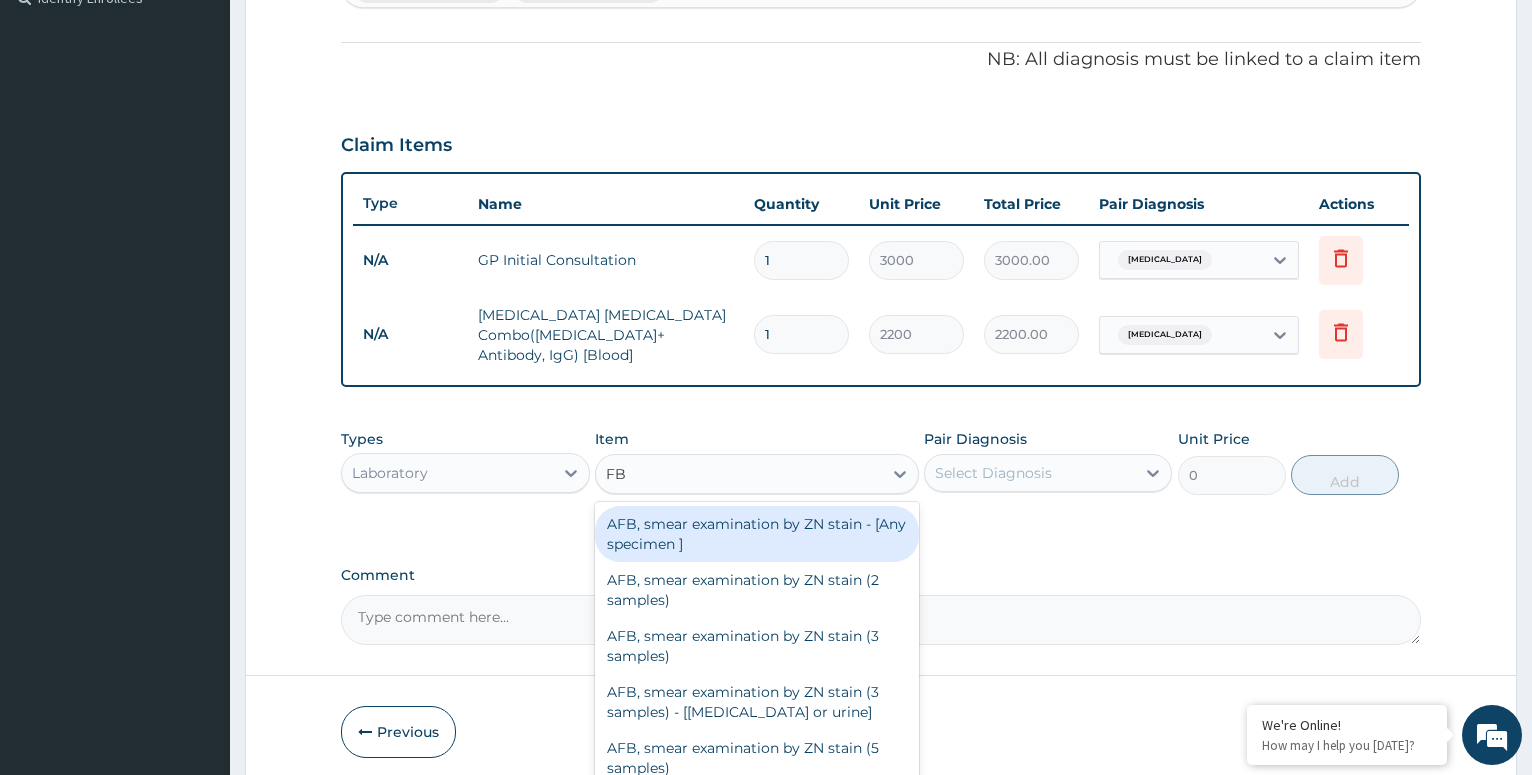 type on "FBC" 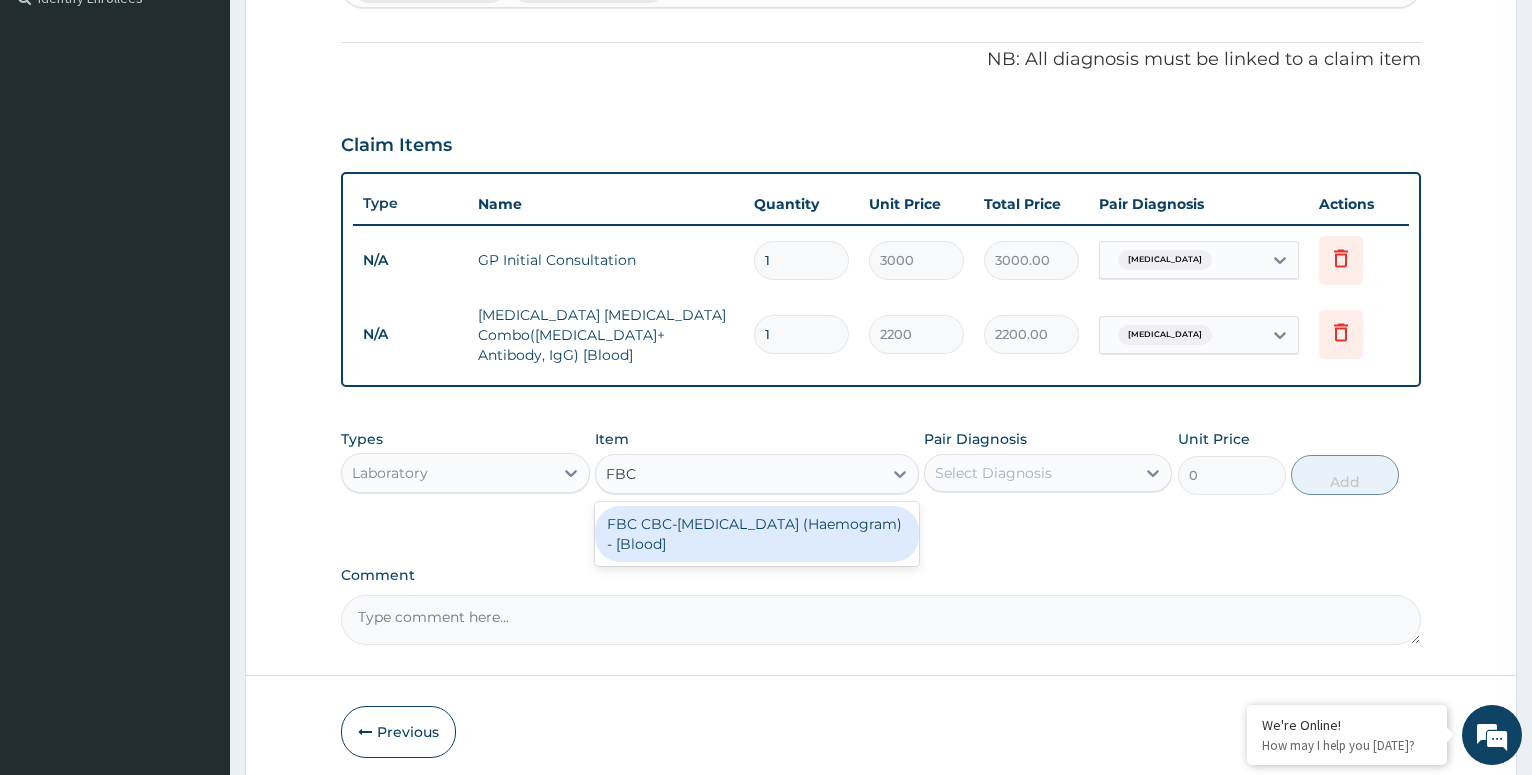 click on "FBC CBC-[MEDICAL_DATA] (Haemogram) - [Blood]" at bounding box center [757, 534] 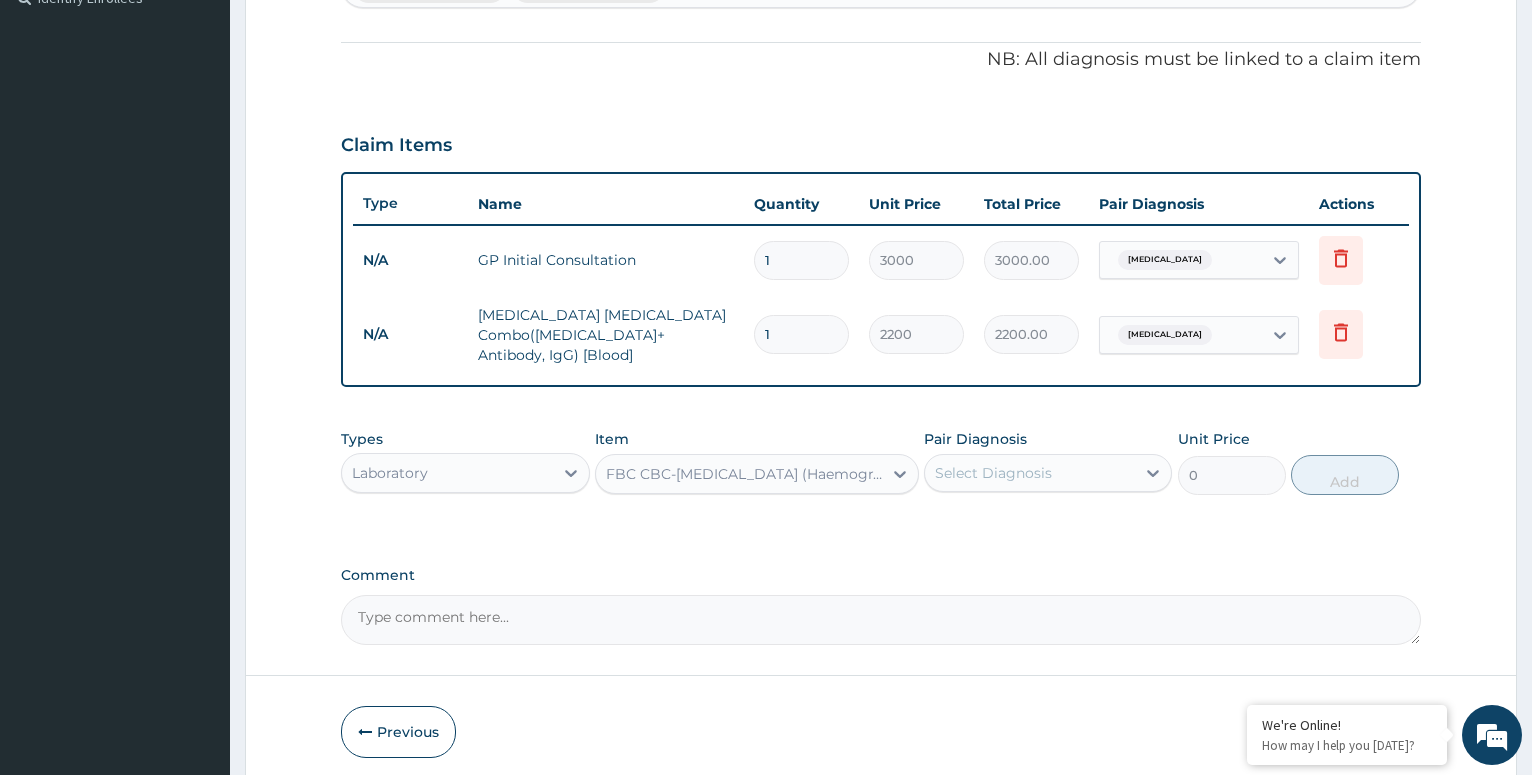 type 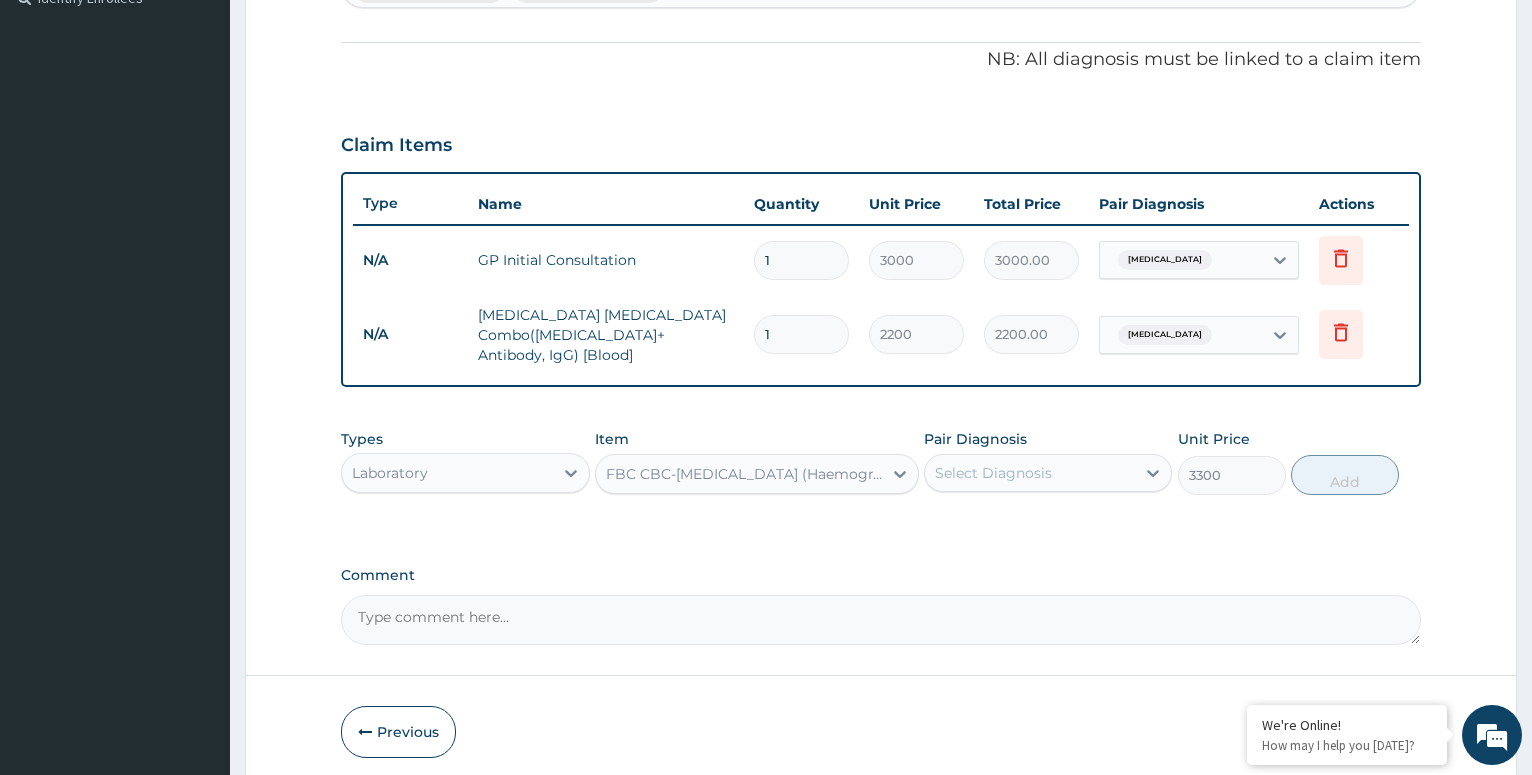 click on "Select Diagnosis" at bounding box center (993, 473) 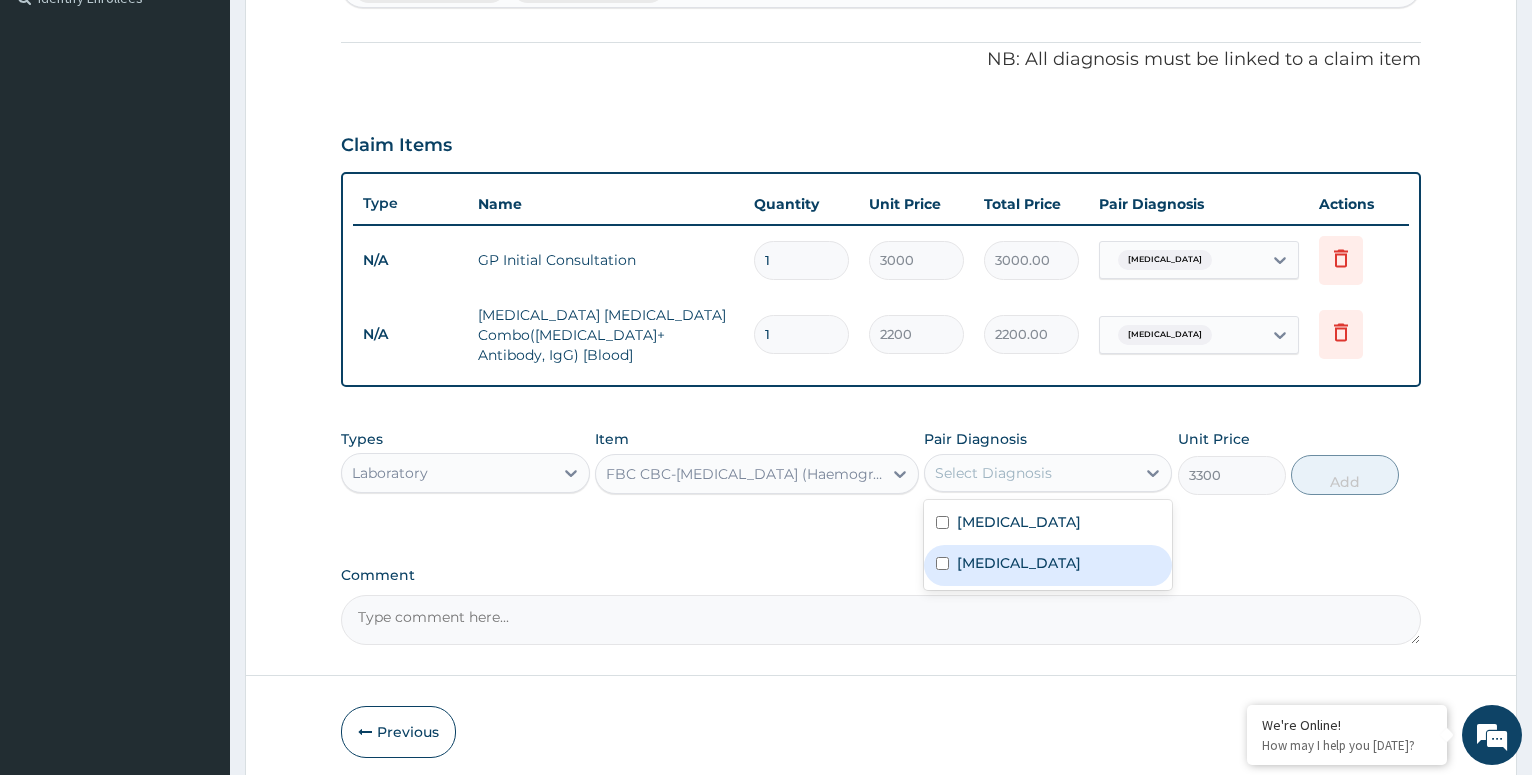 click at bounding box center [942, 563] 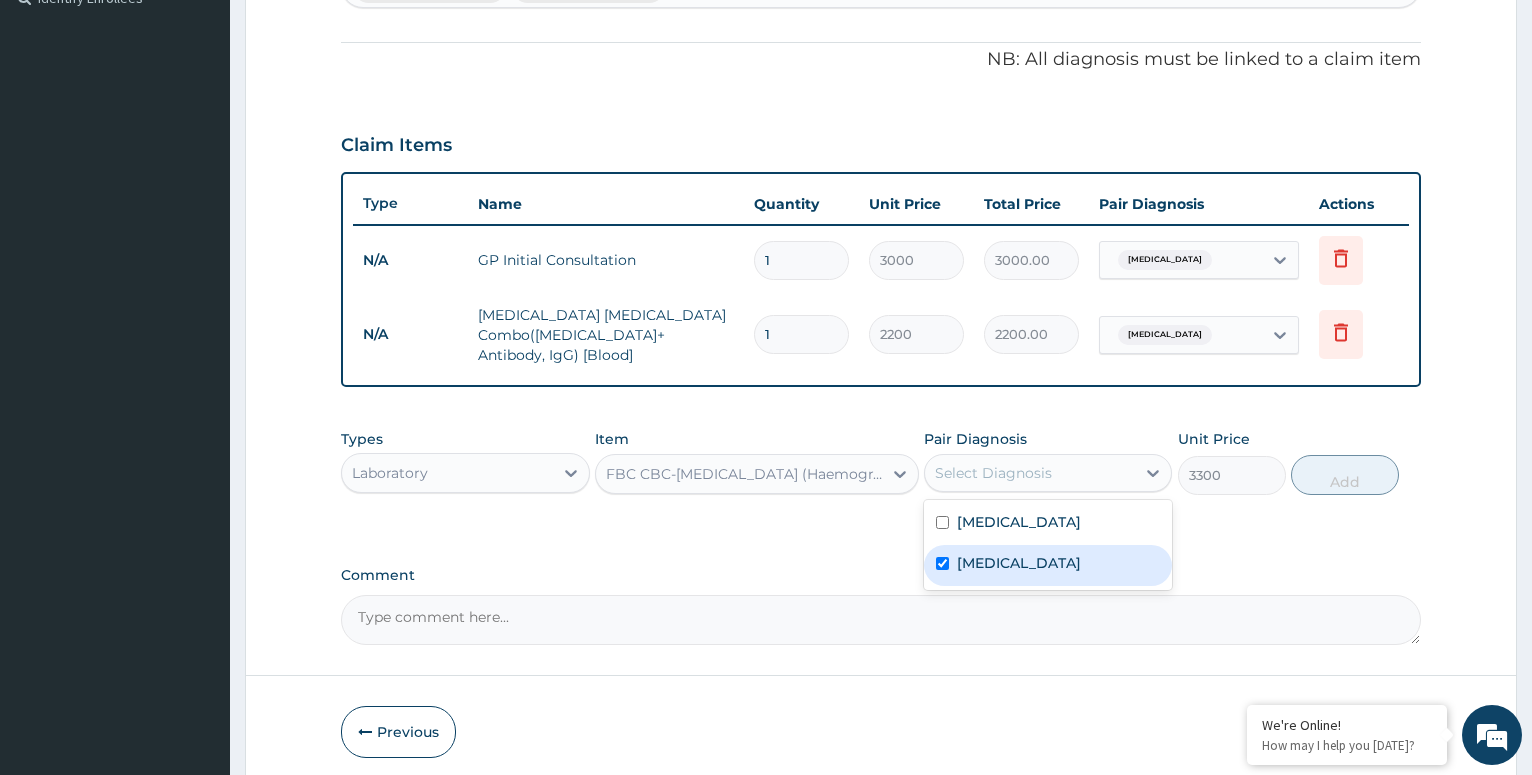 checkbox on "true" 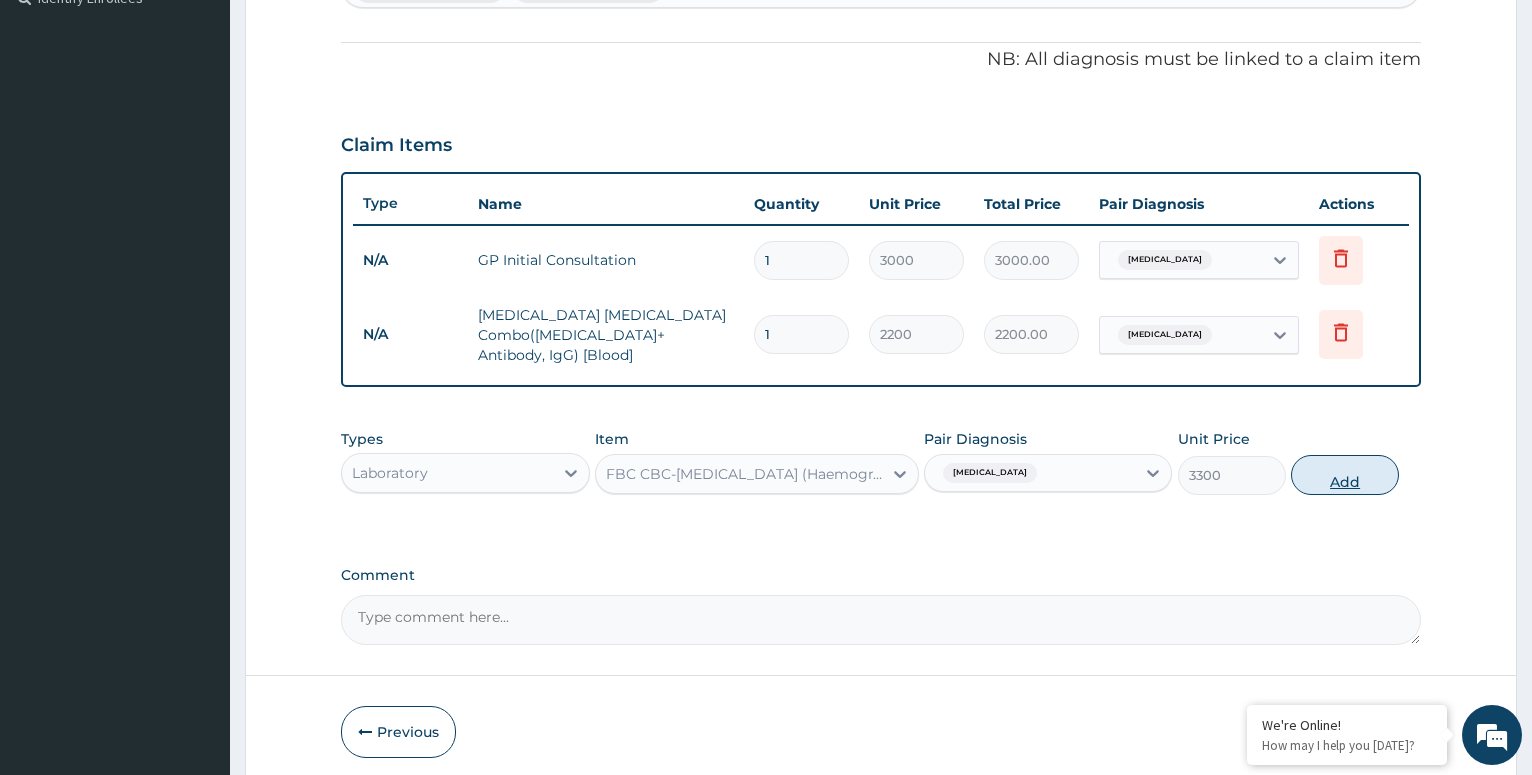 click on "Add" at bounding box center [1345, 475] 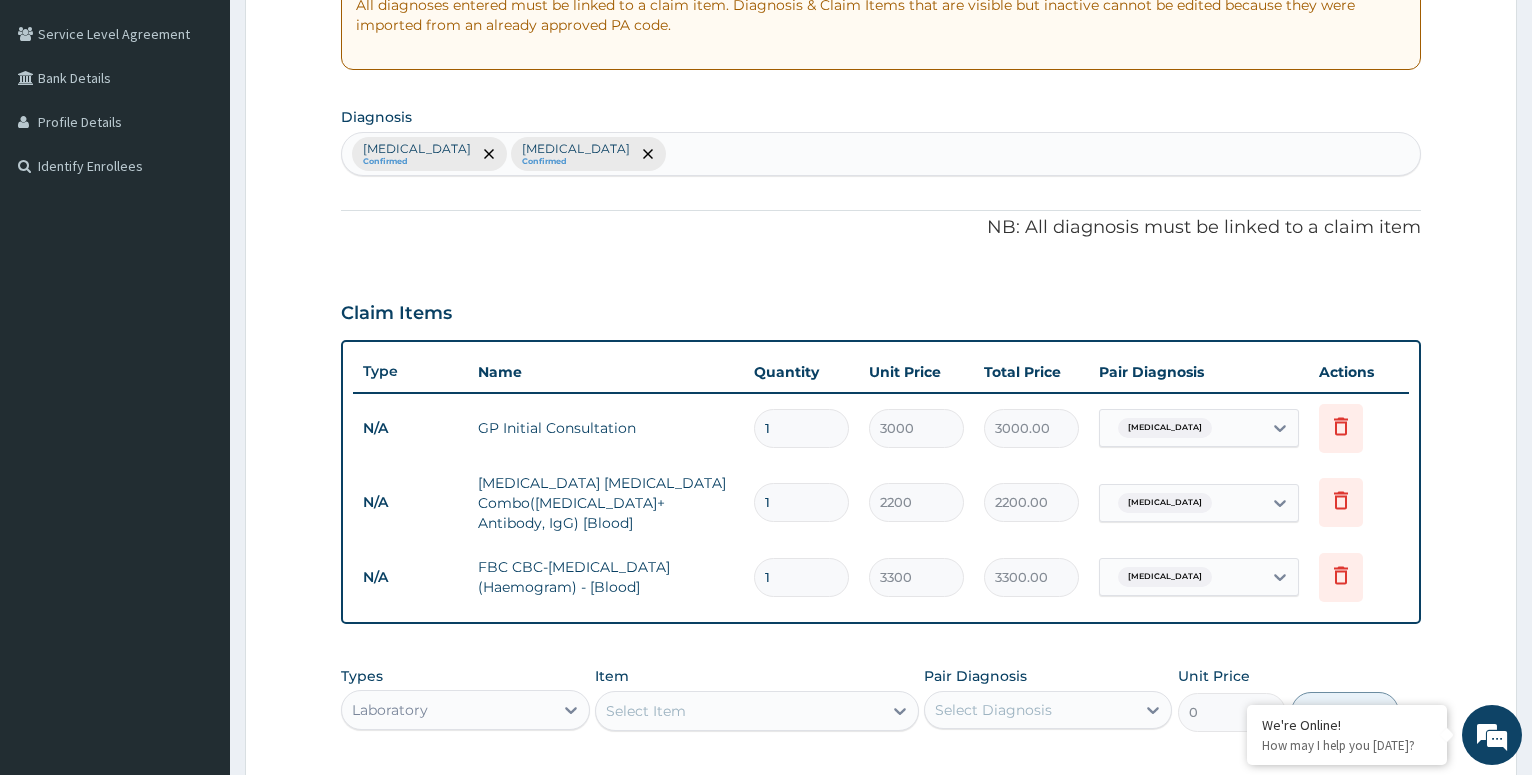 scroll, scrollTop: 608, scrollLeft: 0, axis: vertical 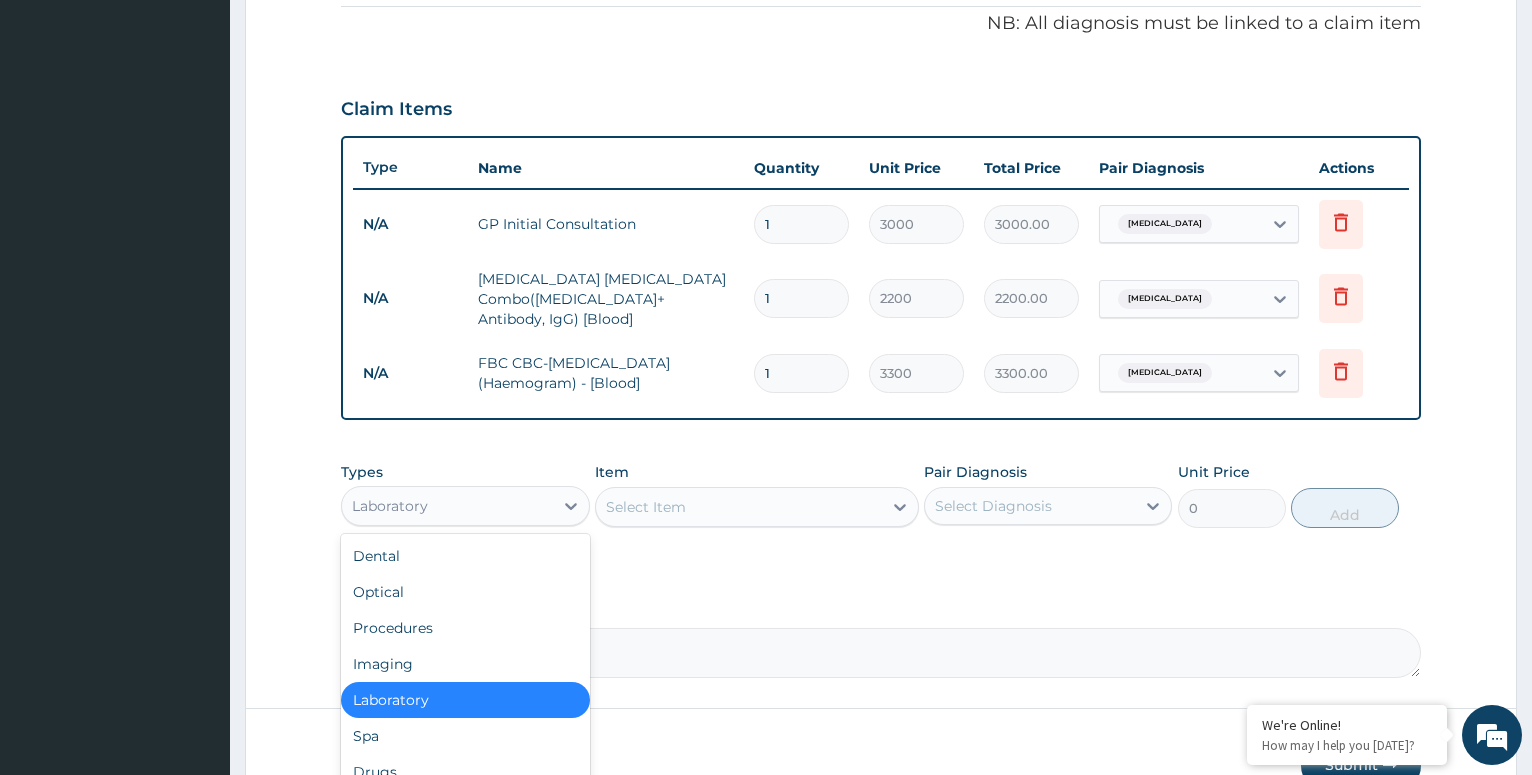 click on "Laboratory" at bounding box center [390, 506] 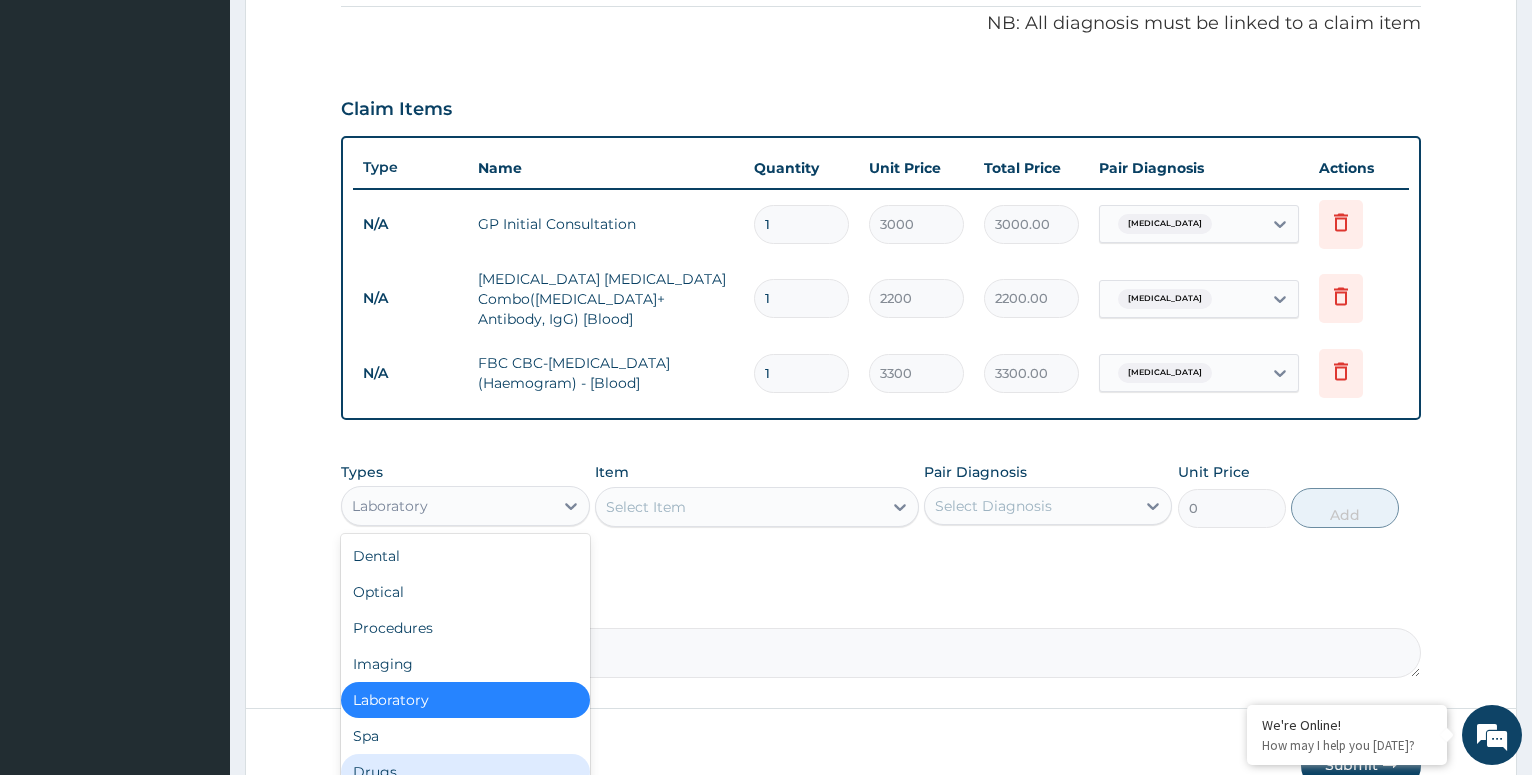 click on "Drugs" at bounding box center (465, 772) 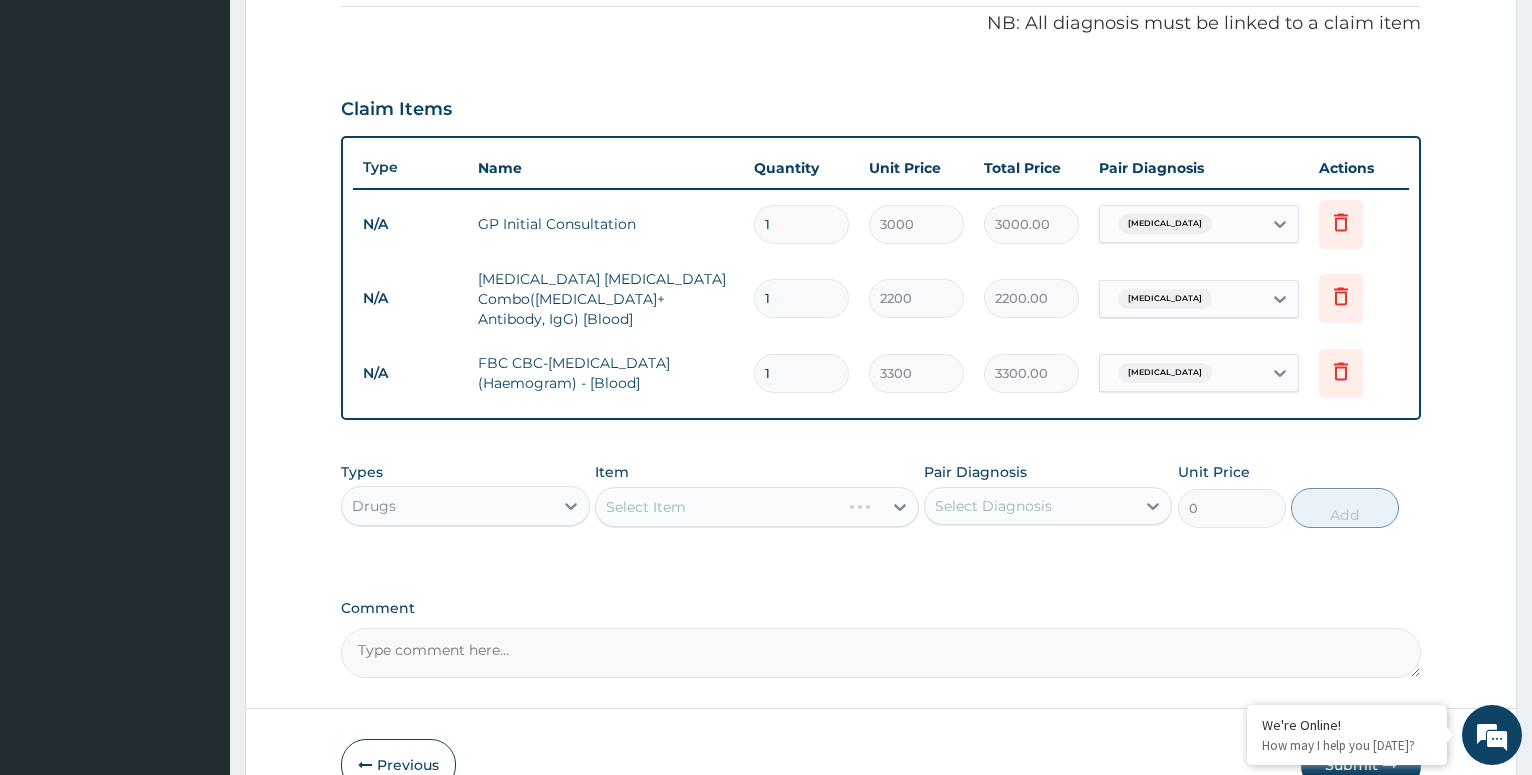 click on "Select Item" at bounding box center (757, 507) 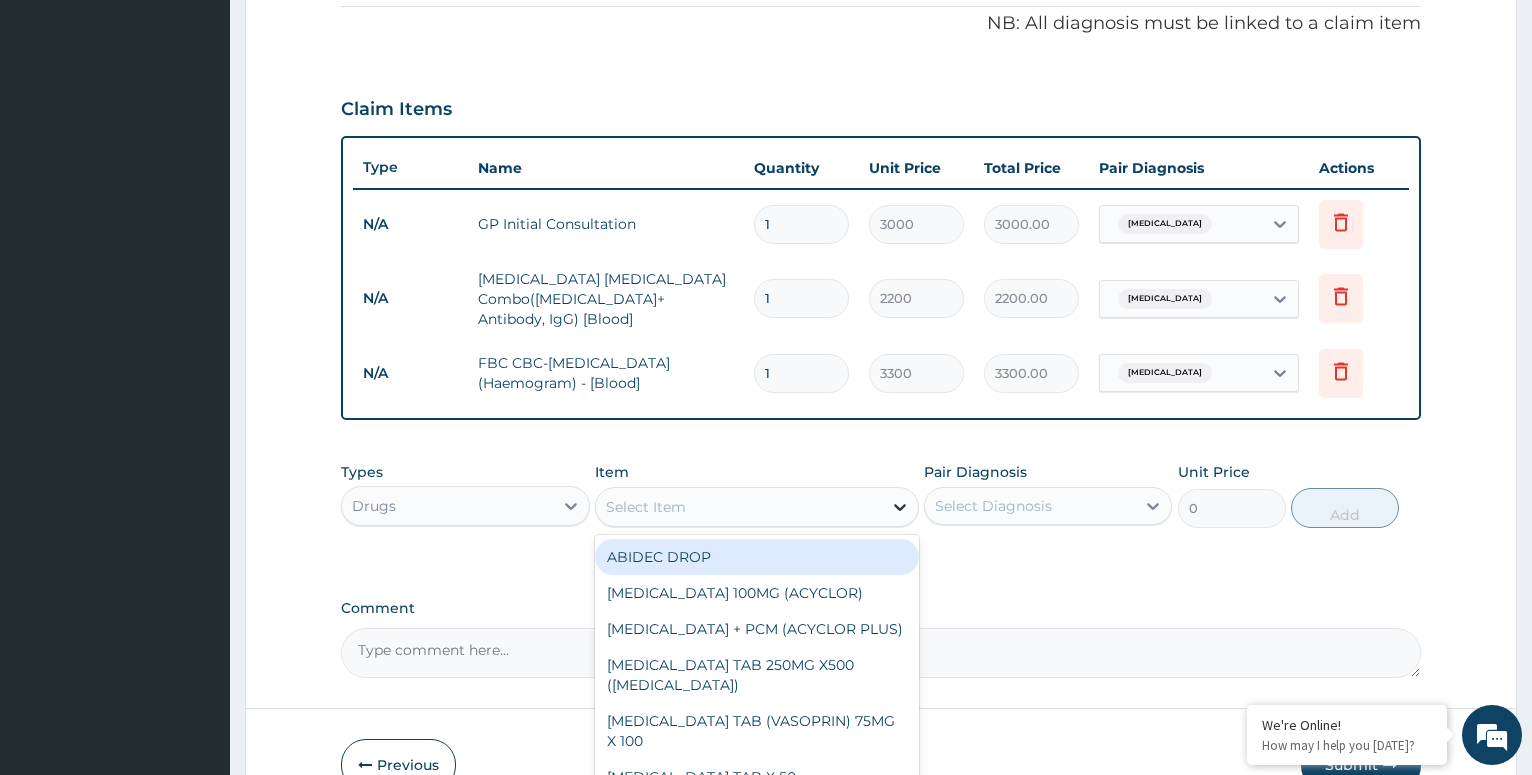 click at bounding box center (900, 507) 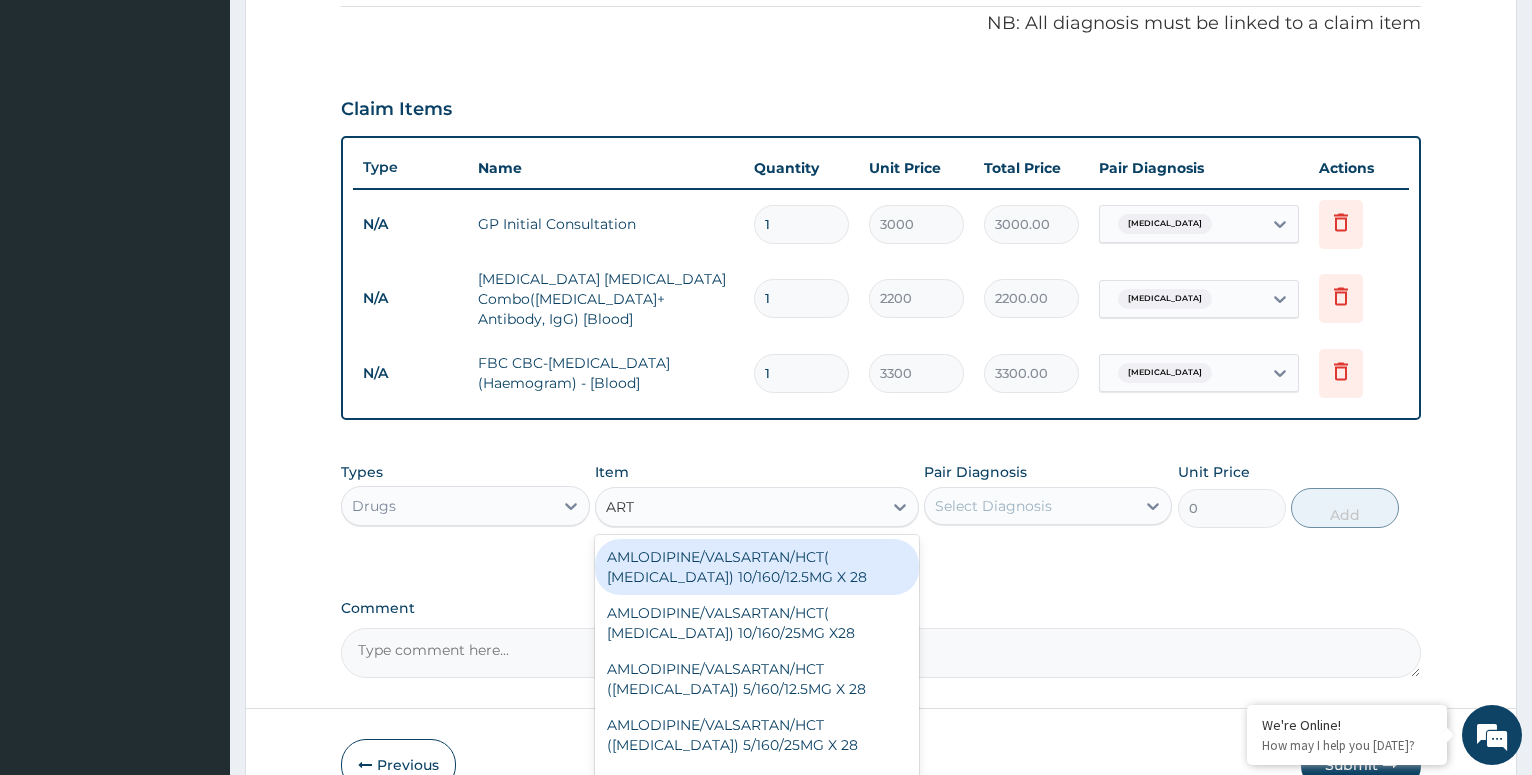 type on "ARTE" 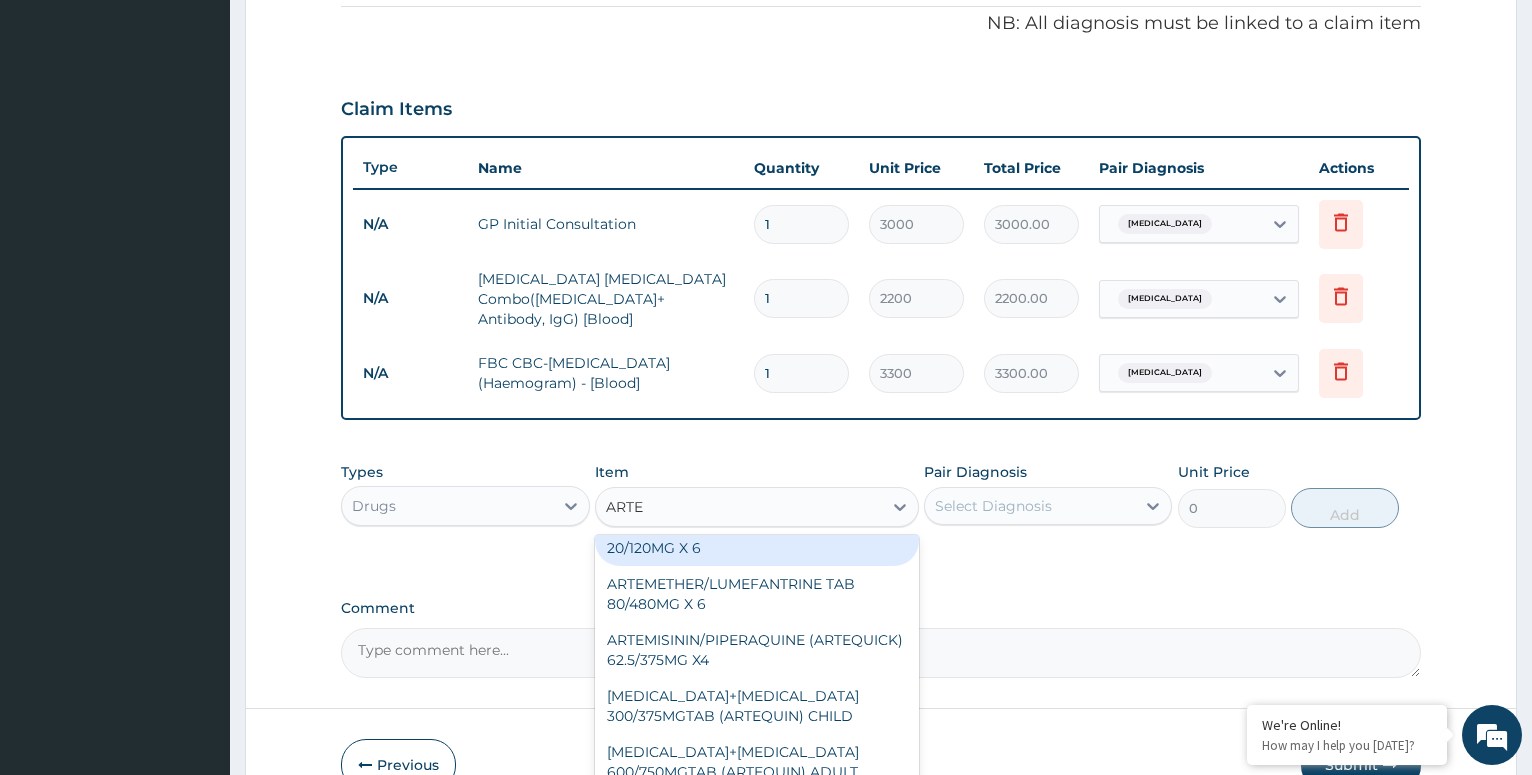 scroll, scrollTop: 432, scrollLeft: 0, axis: vertical 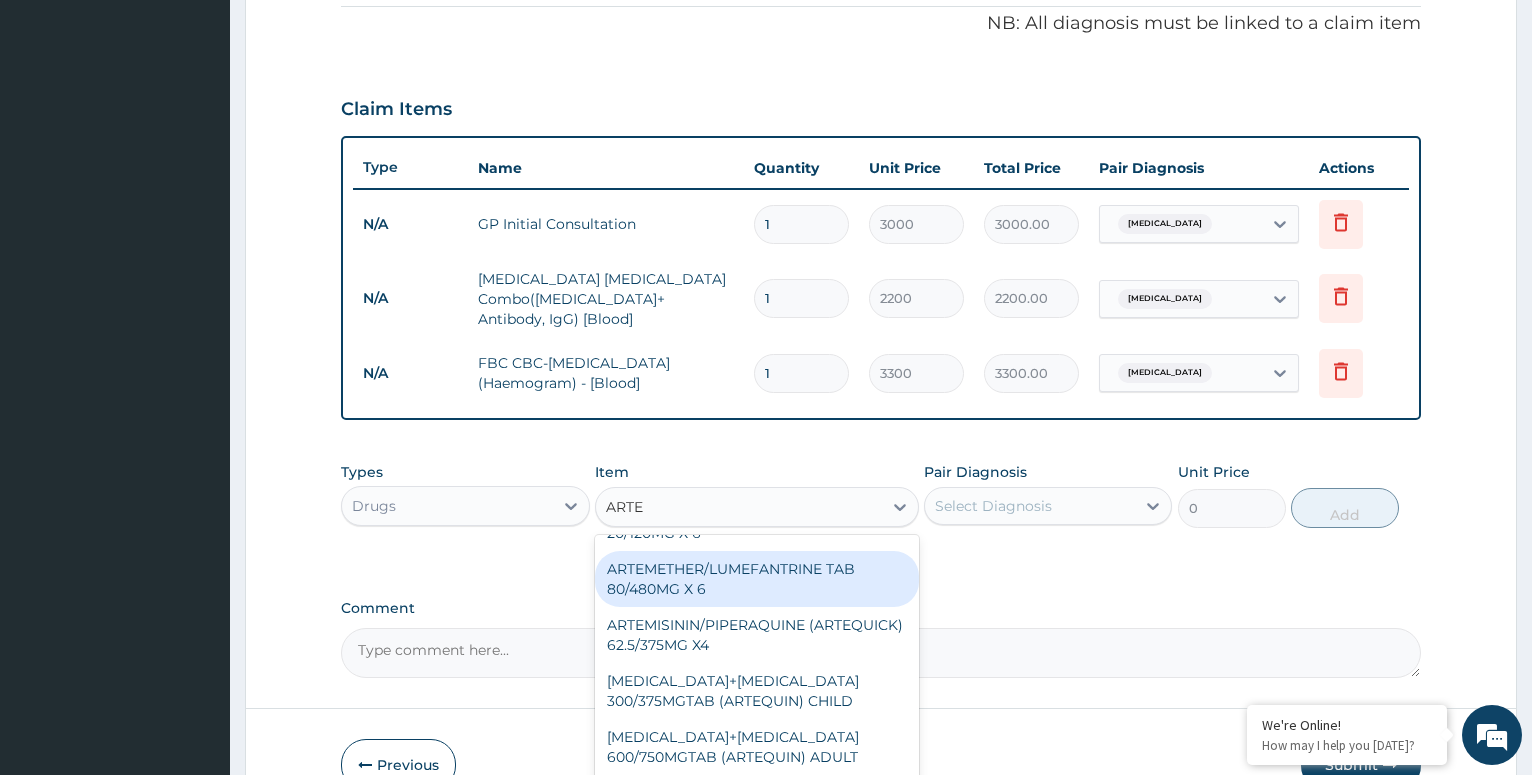 click on "ARTEMETHER/LUMEFANTRINE TAB 80/480MG X 6" at bounding box center (757, 579) 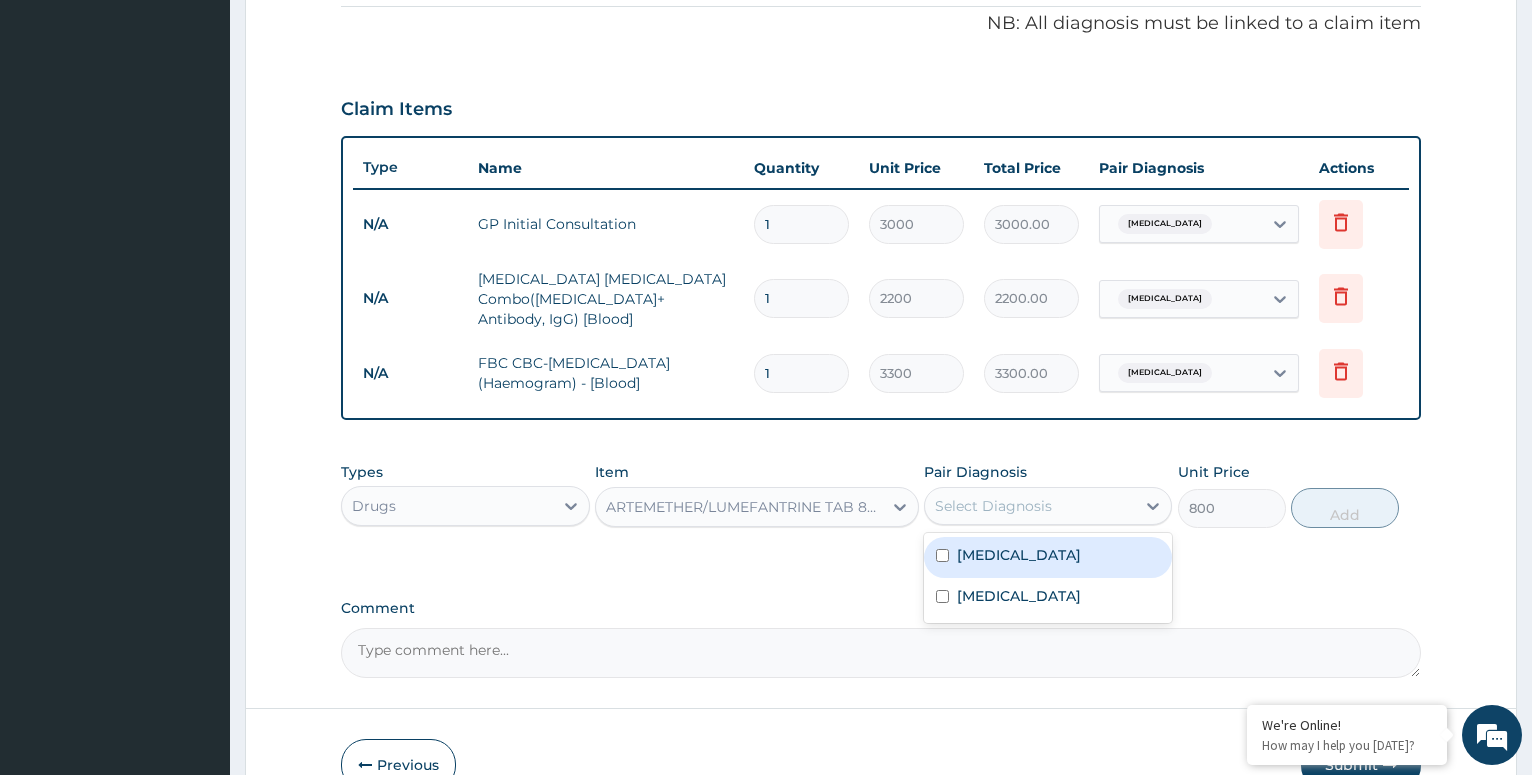 click on "Select Diagnosis" at bounding box center [1030, 506] 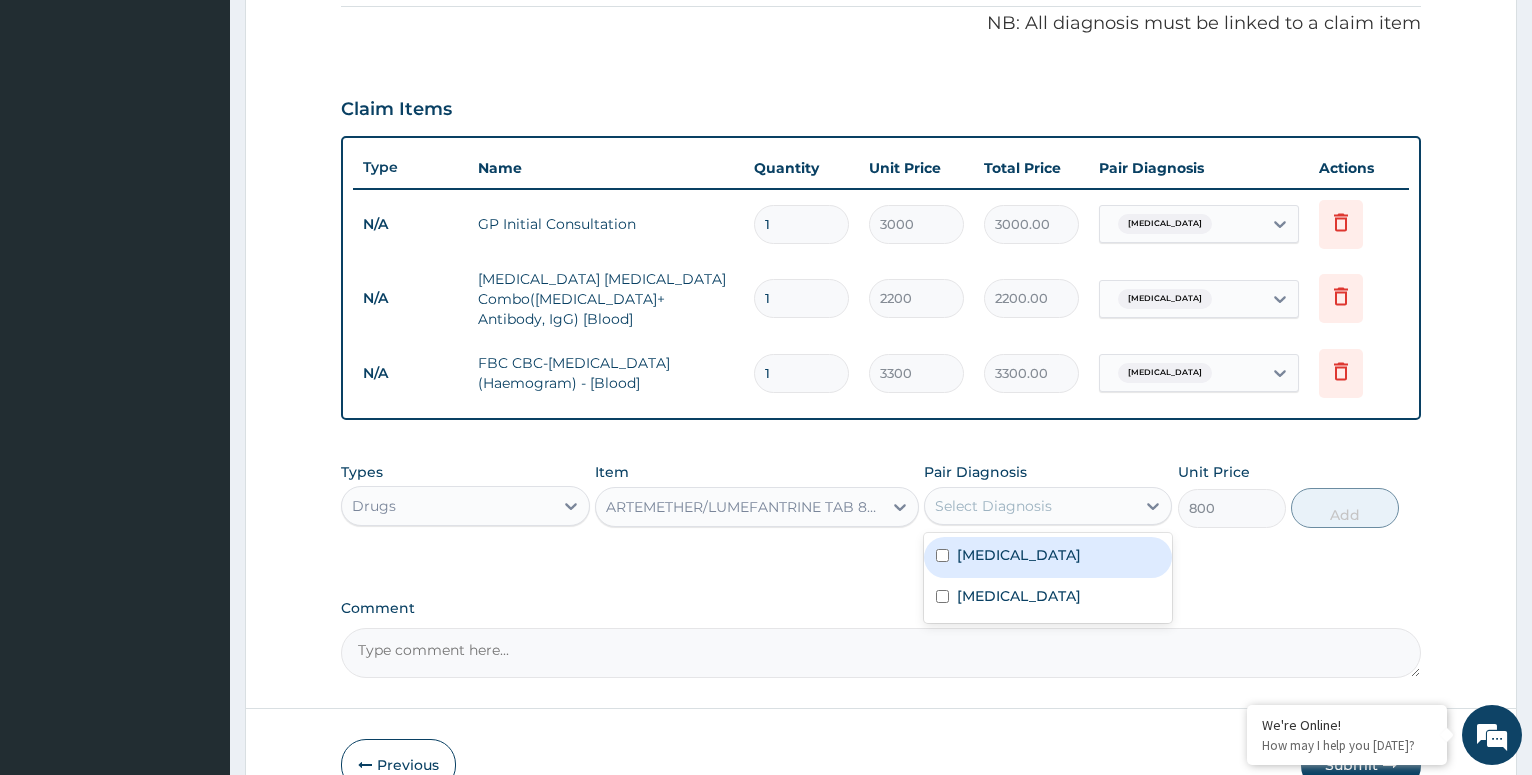 click at bounding box center [942, 555] 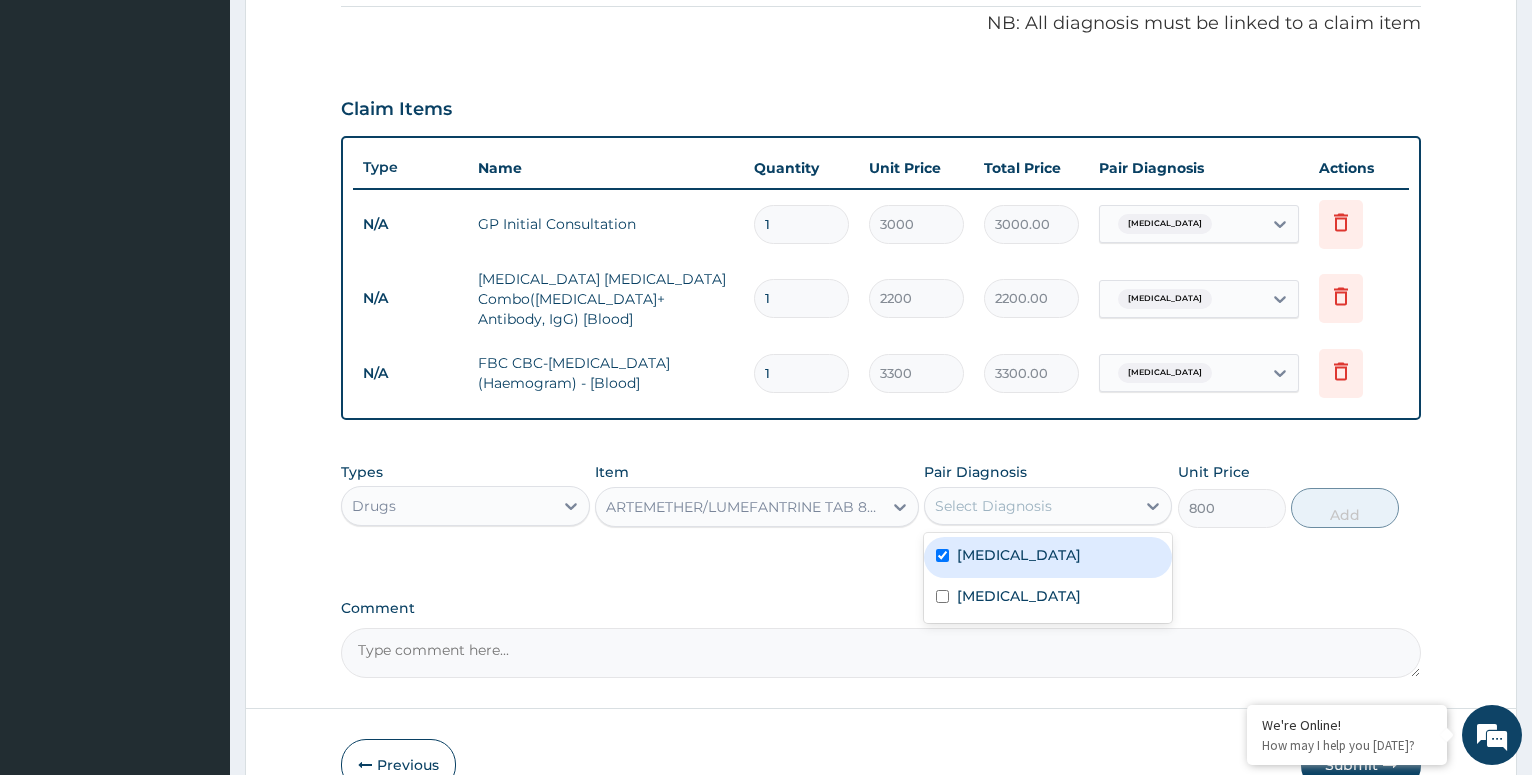 checkbox on "true" 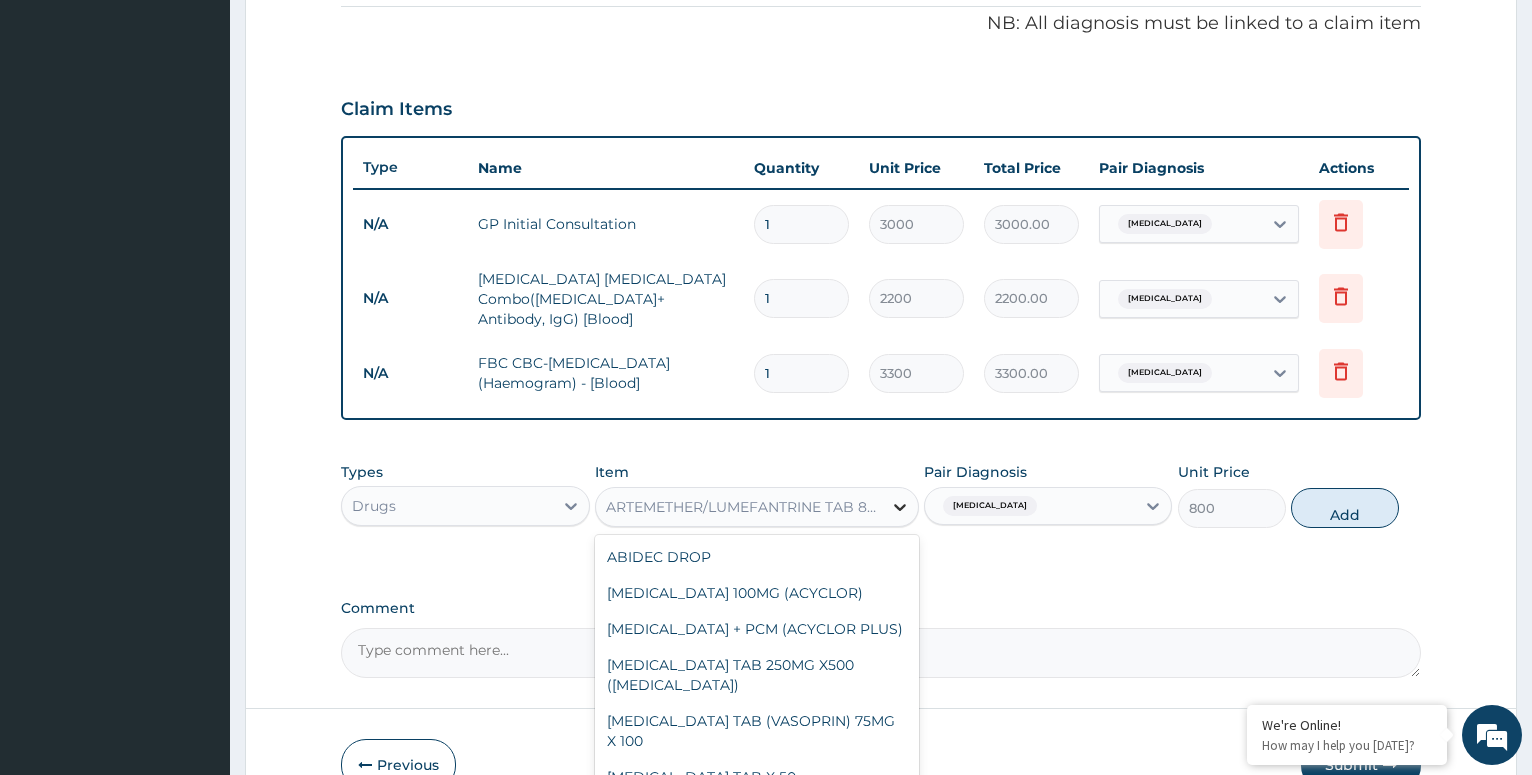 click at bounding box center (900, 507) 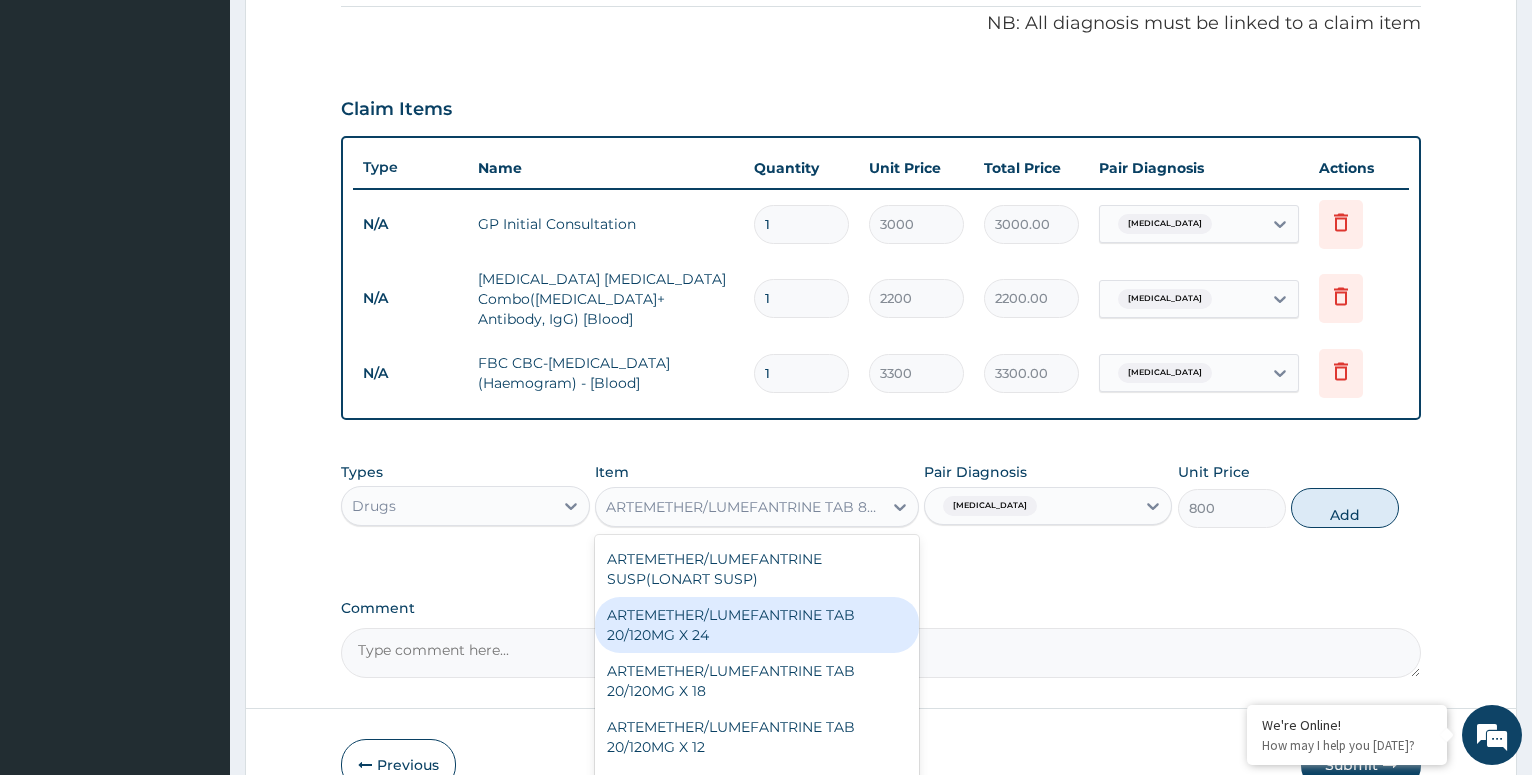 scroll, scrollTop: 2364, scrollLeft: 0, axis: vertical 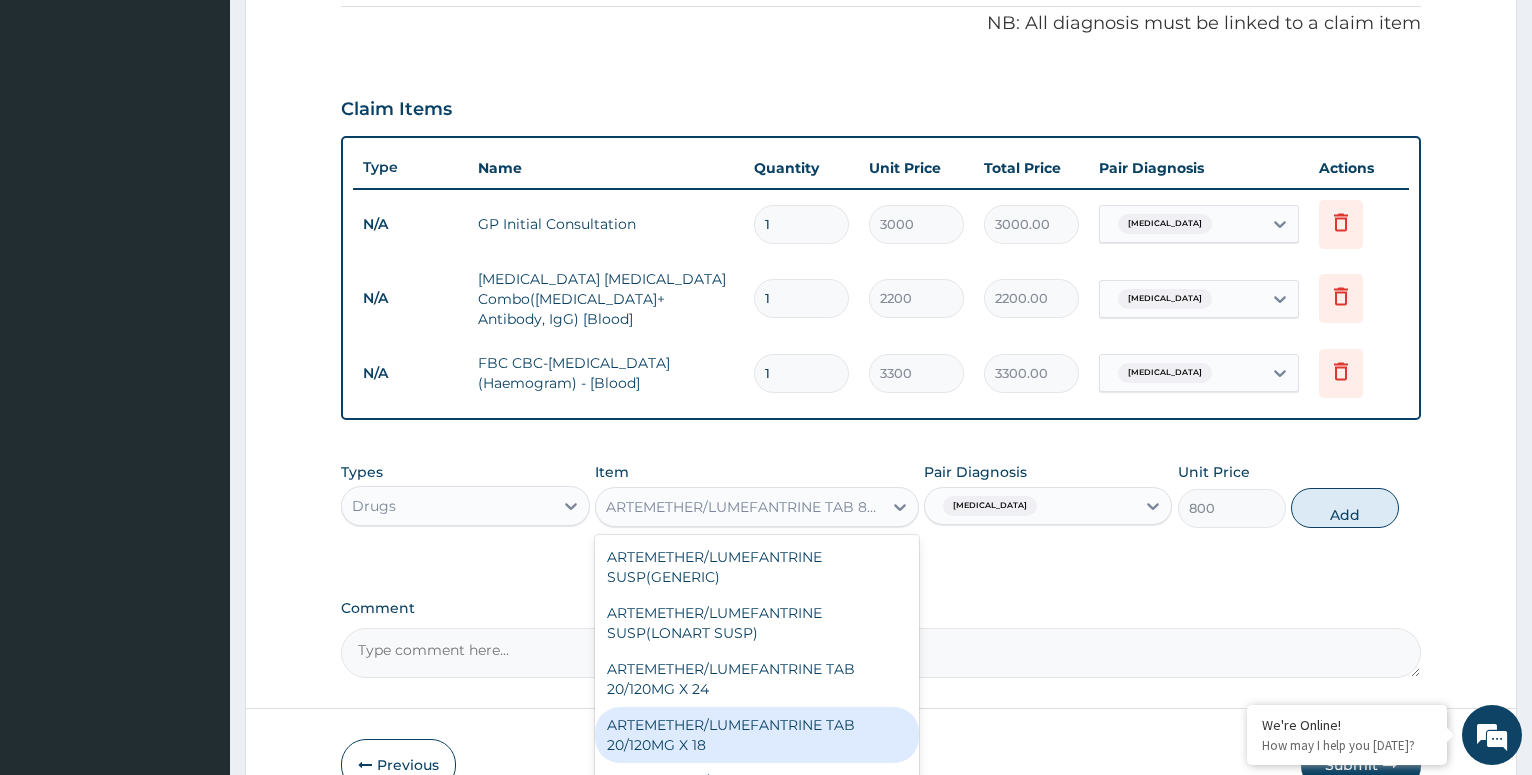 click on "ARTEMETHER/LUMEFANTRINE TAB 20/120MG X 18" at bounding box center (757, 735) 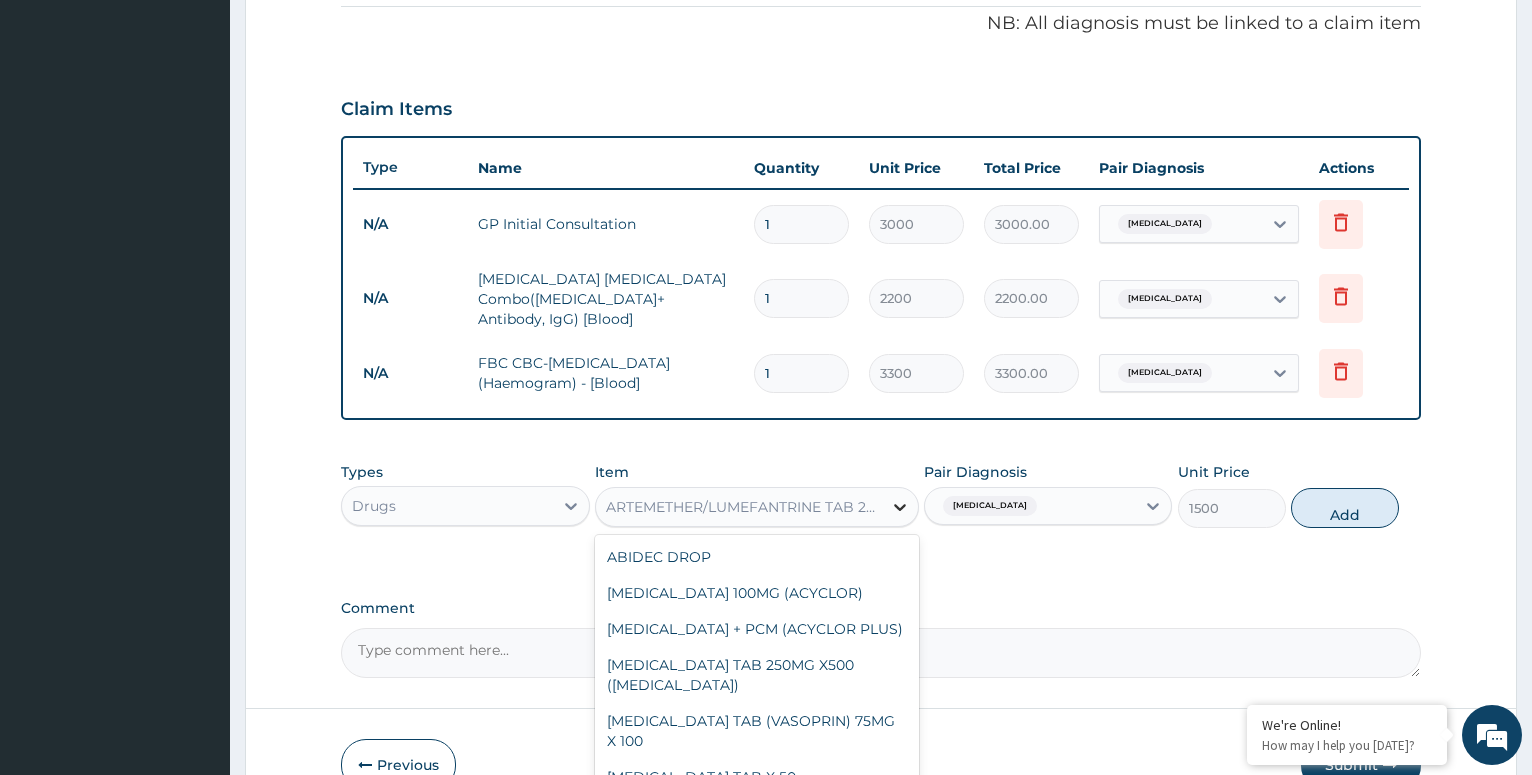 click 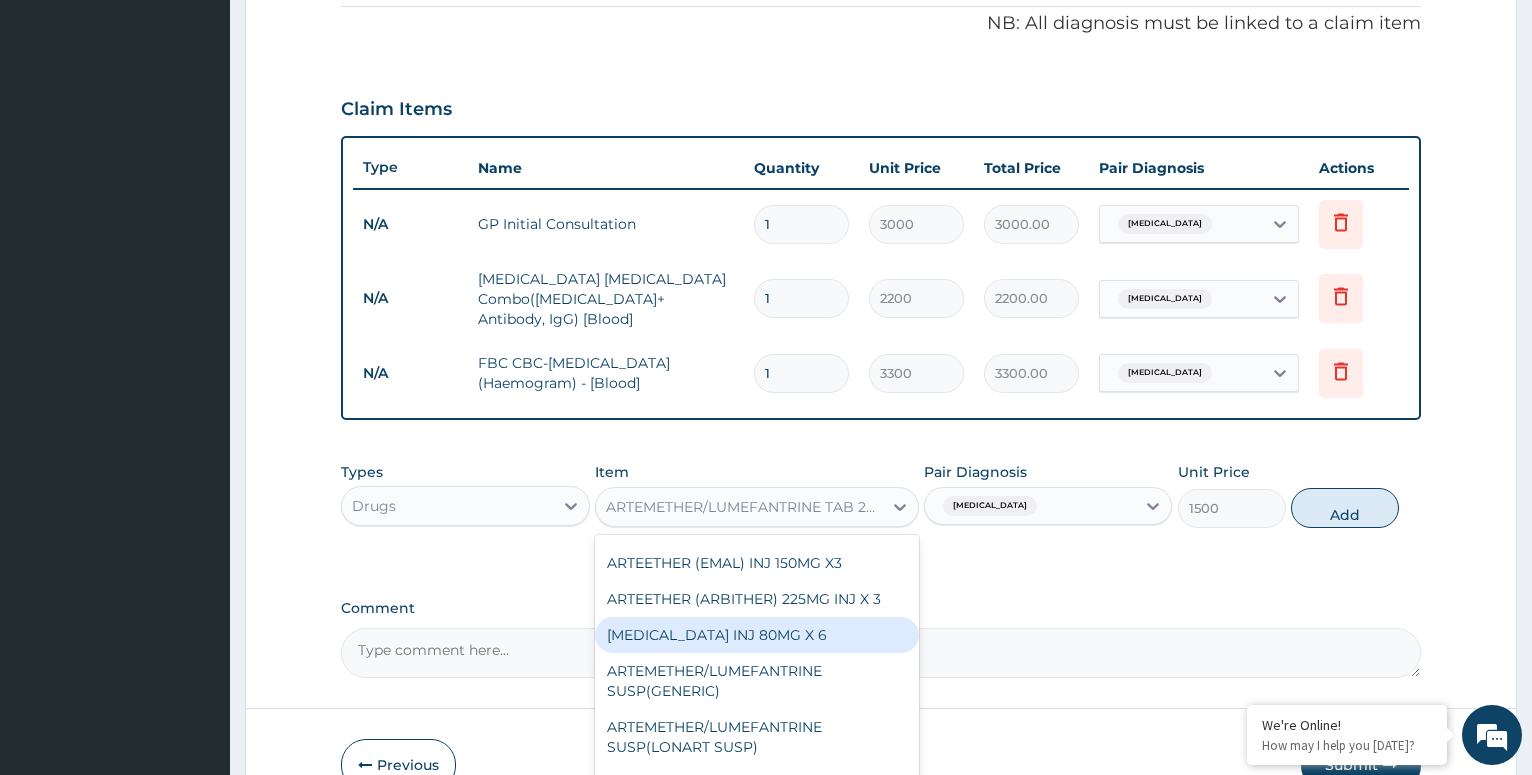 click on "[MEDICAL_DATA] INJ 80MG X 6" at bounding box center [757, 635] 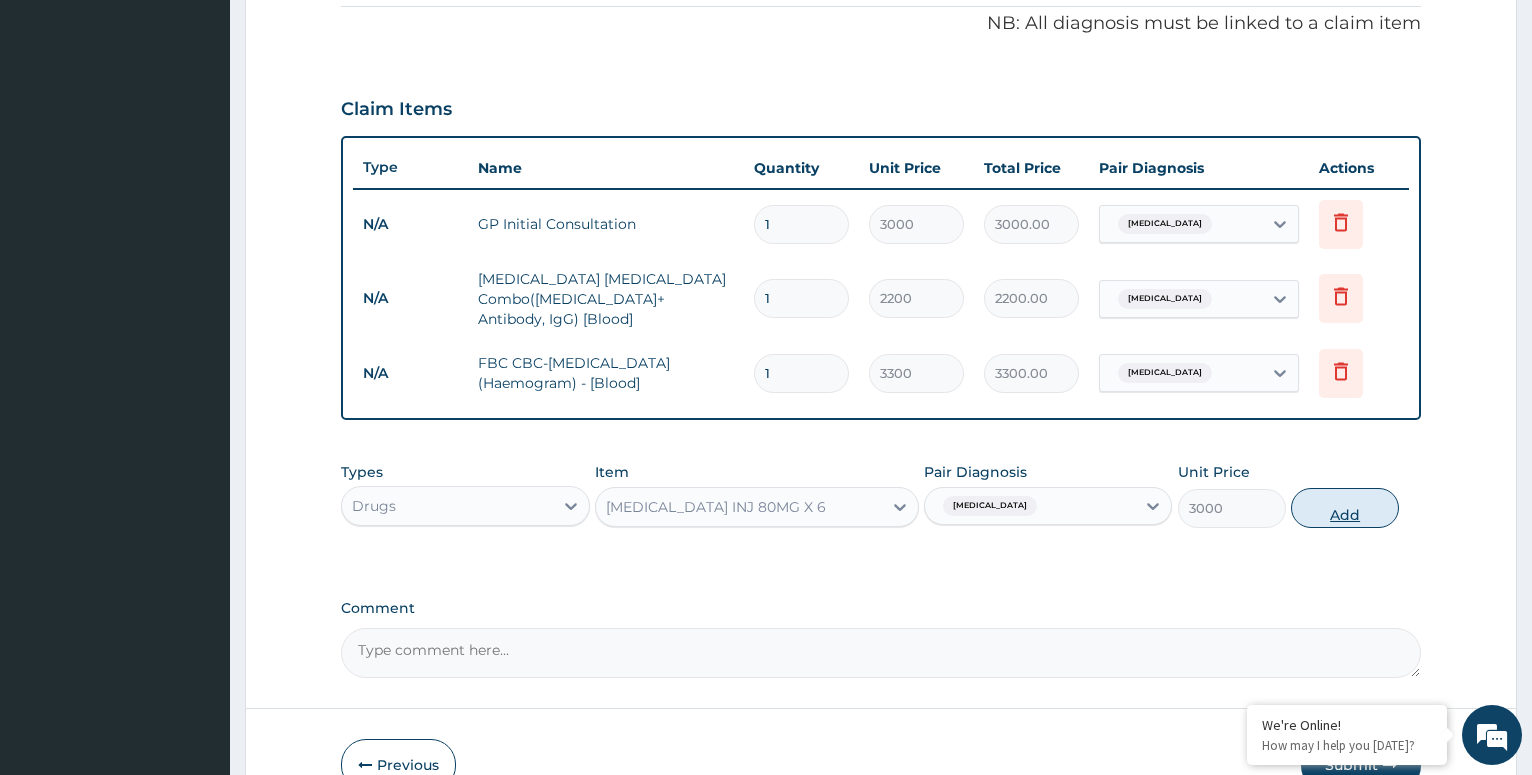 click on "Add" at bounding box center [1345, 508] 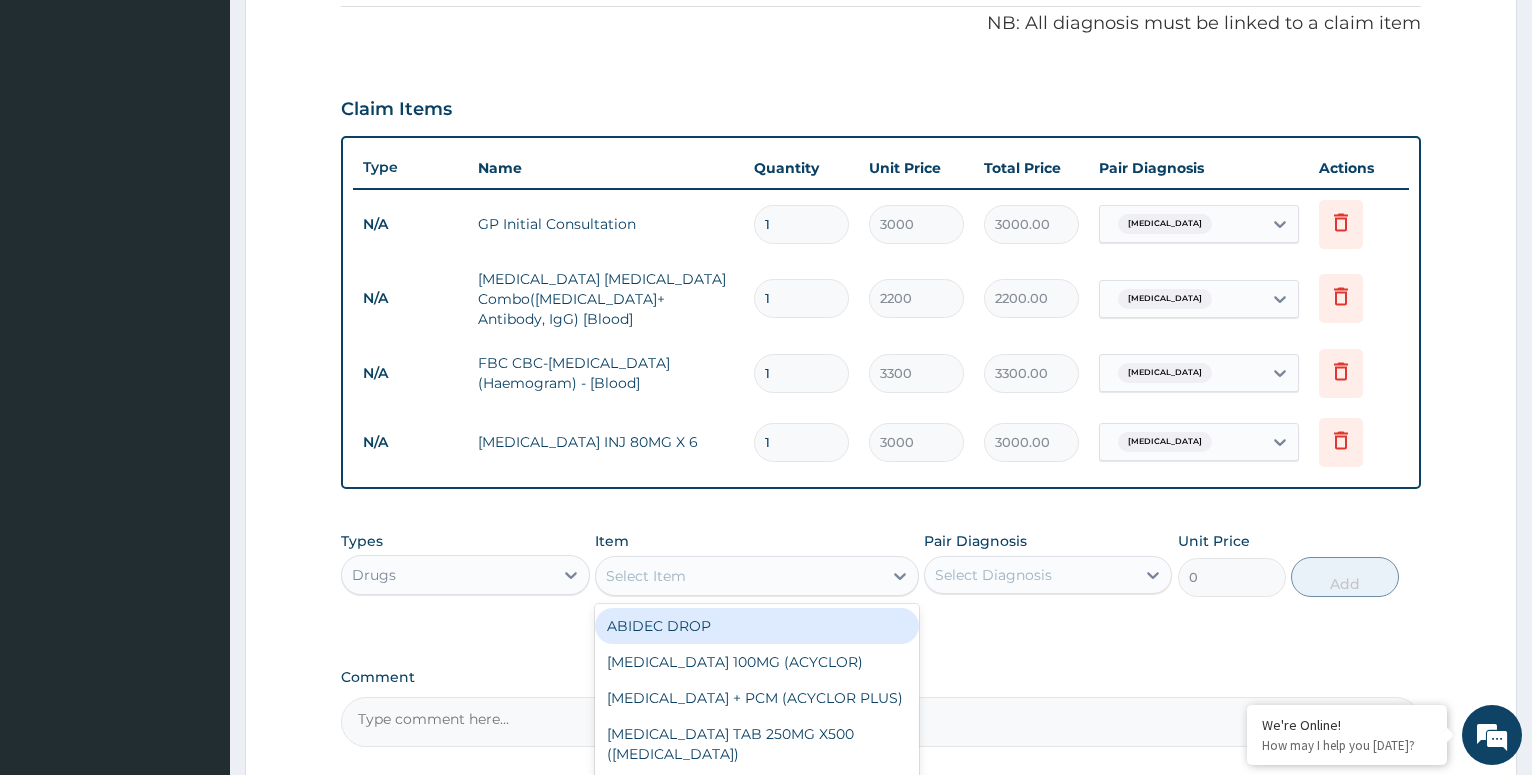 click on "Select Item" at bounding box center [739, 576] 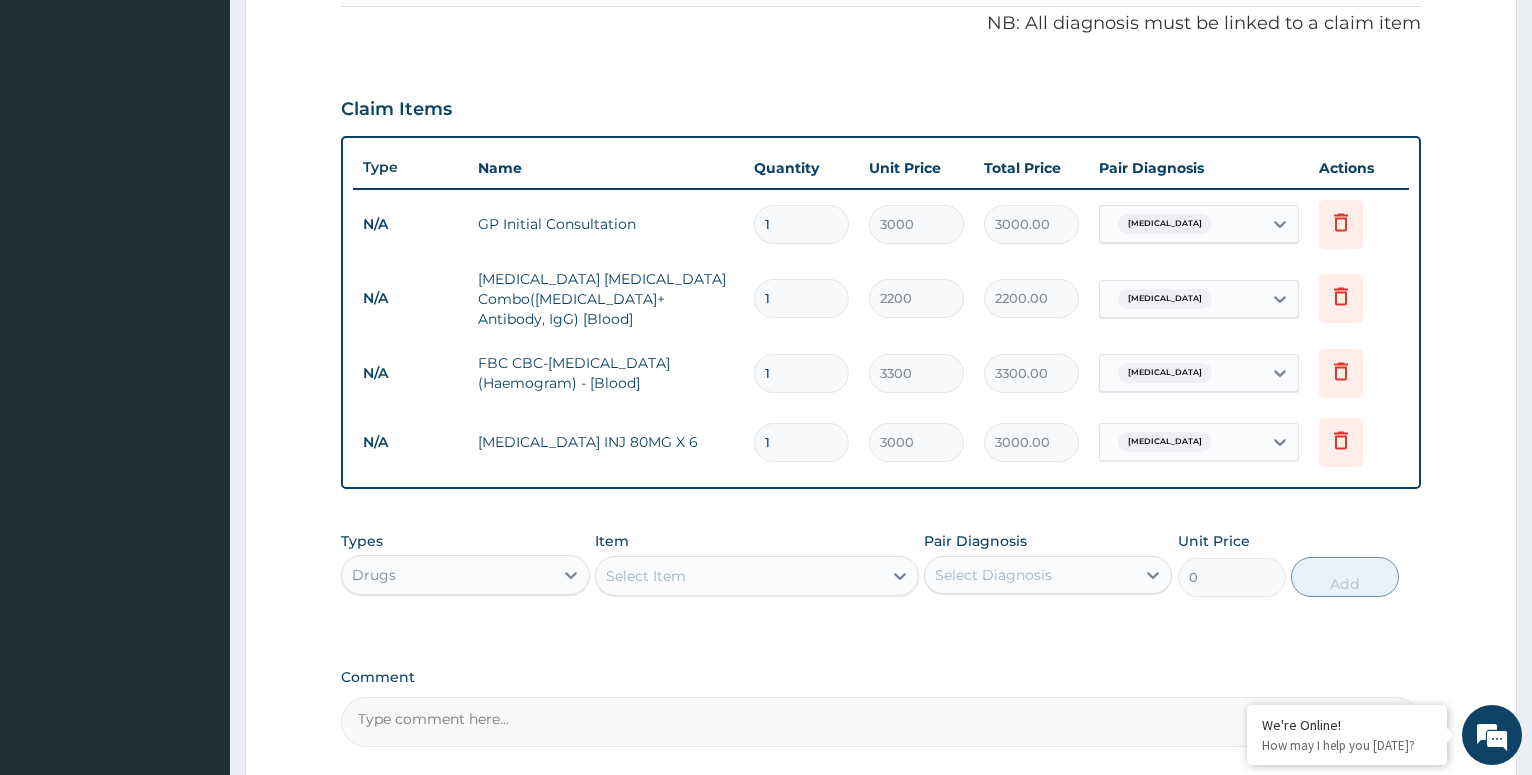 click on "Select Item" at bounding box center (646, 576) 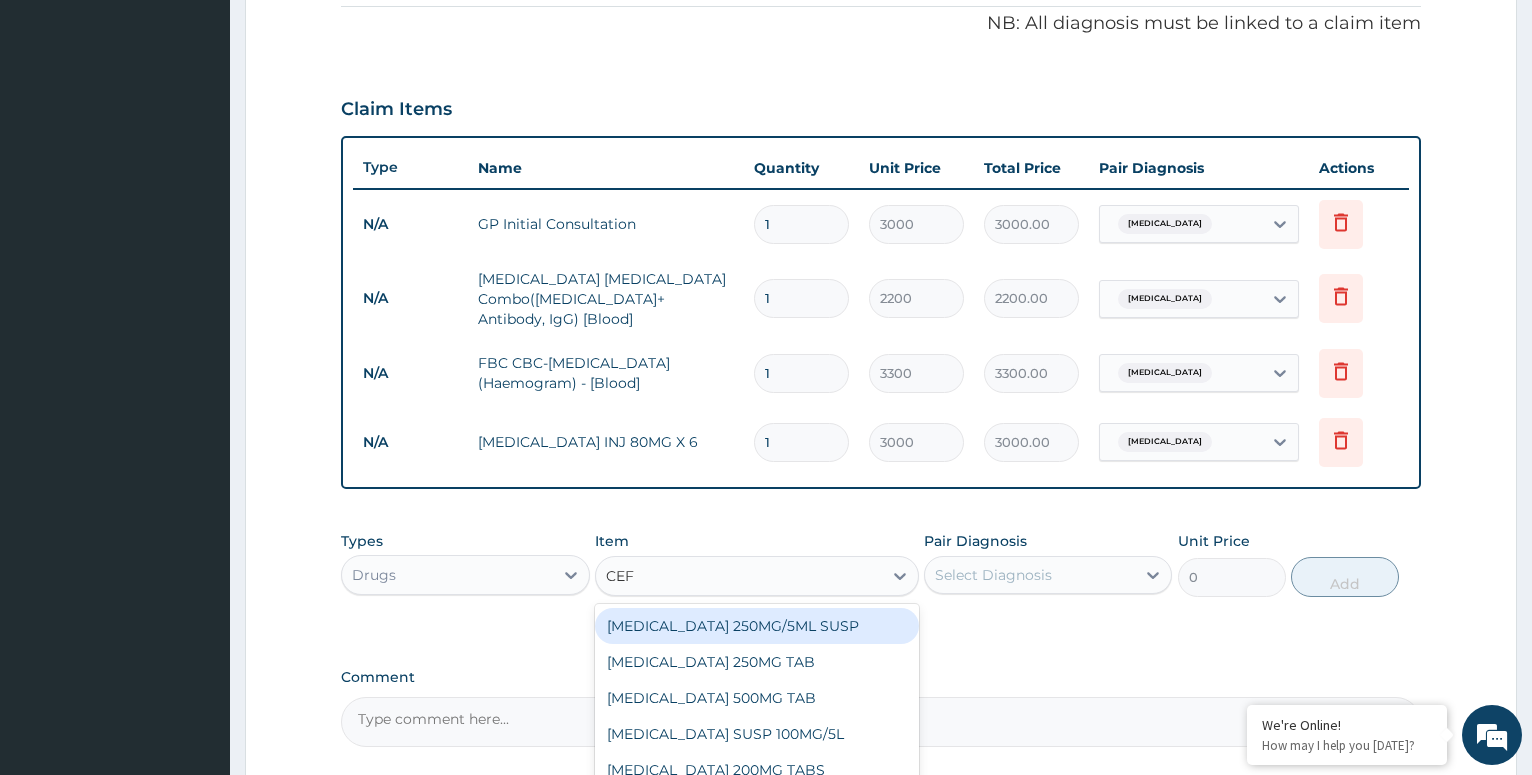 type on "CEFU" 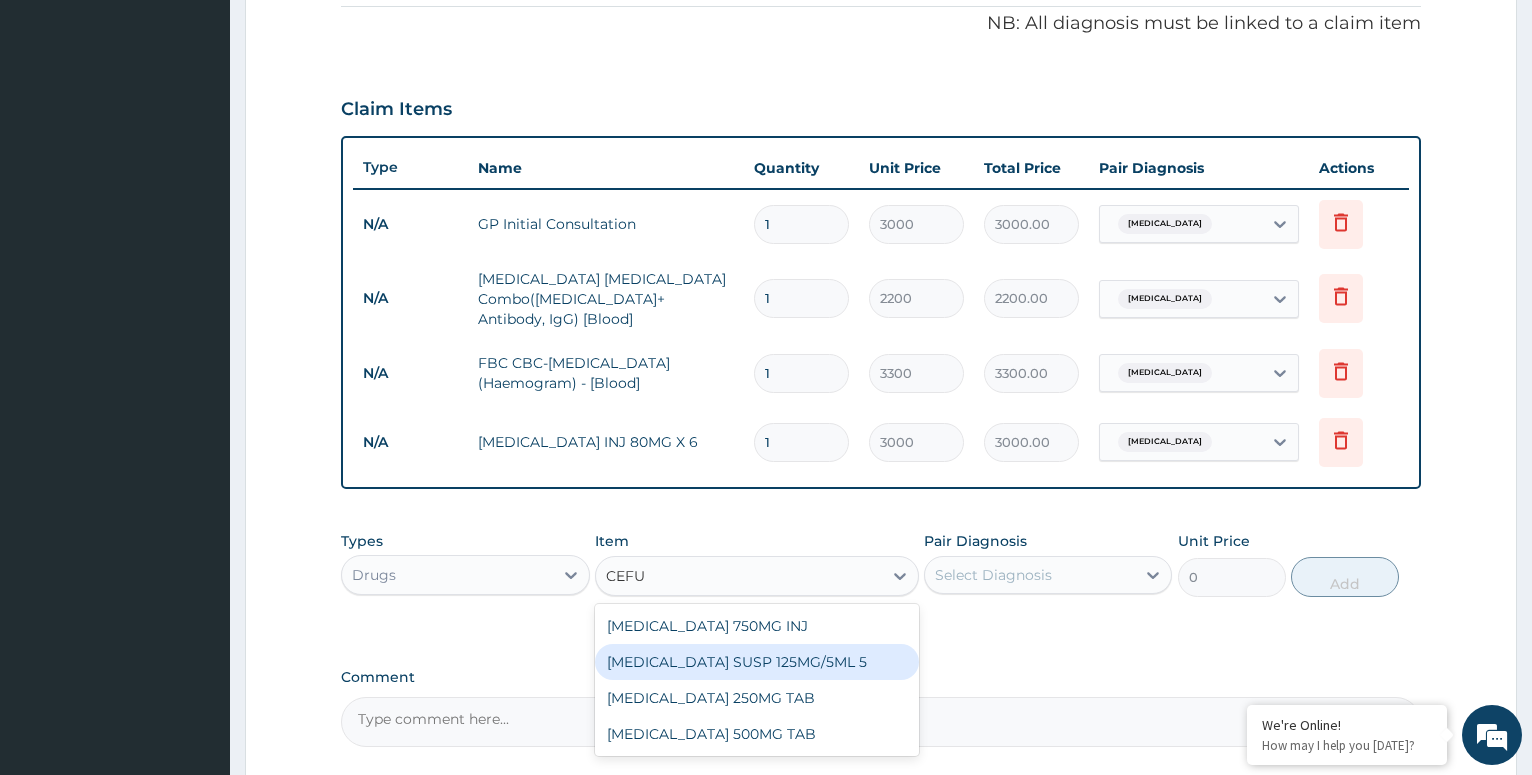 click on "[MEDICAL_DATA] SUSP 125MG/5ML 5" at bounding box center (757, 662) 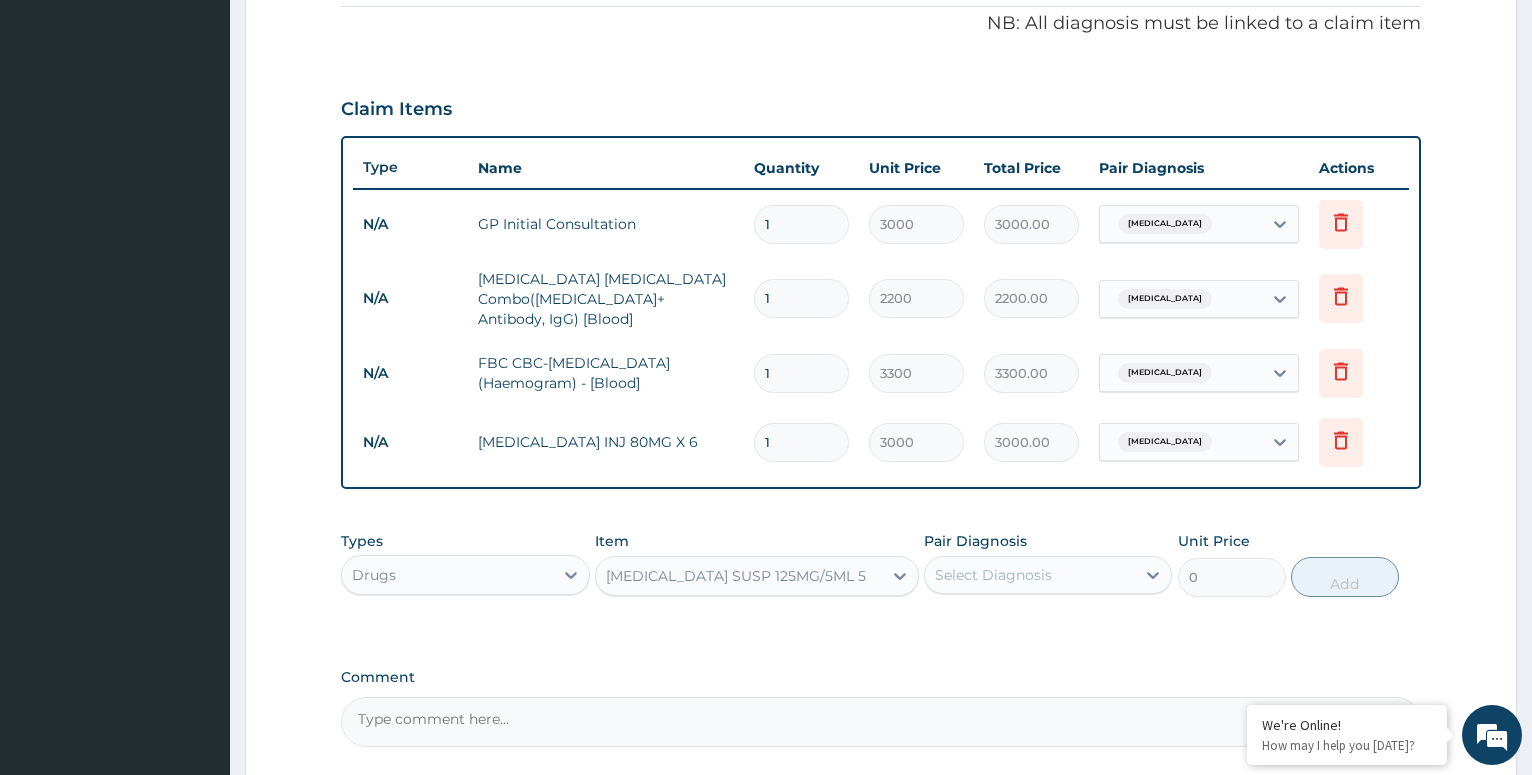 type 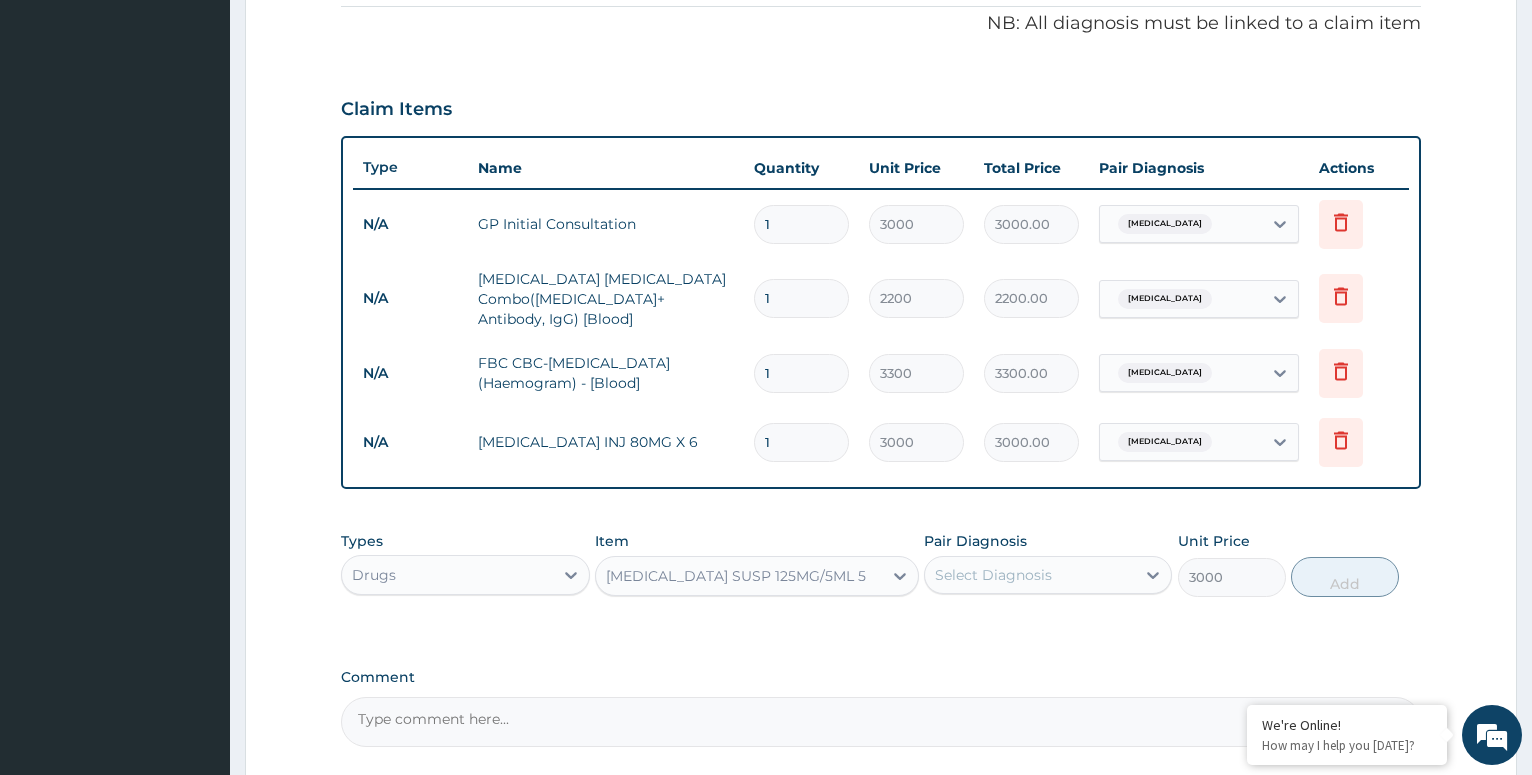click on "Select Diagnosis" at bounding box center (993, 575) 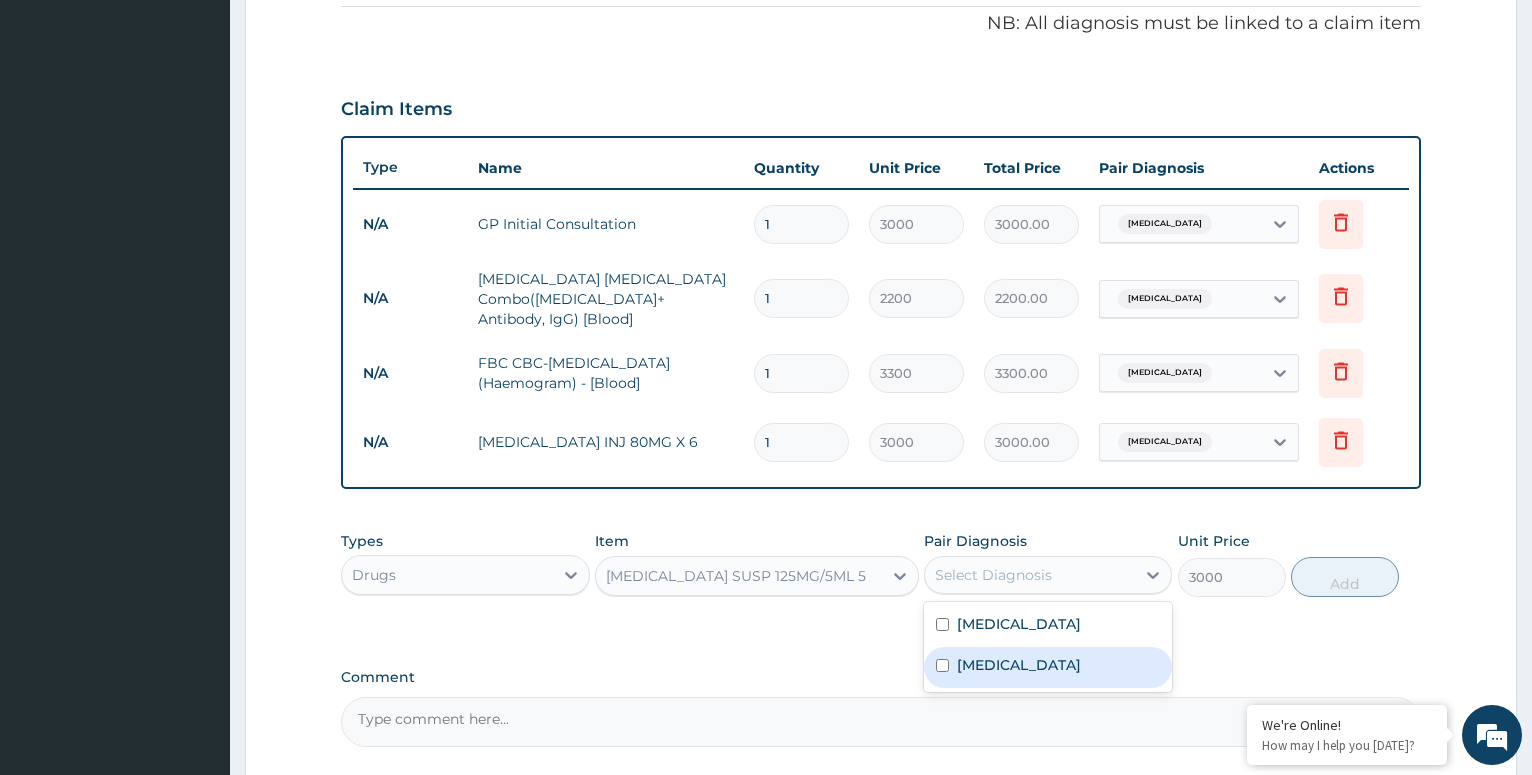 click on "[MEDICAL_DATA]" at bounding box center (1048, 667) 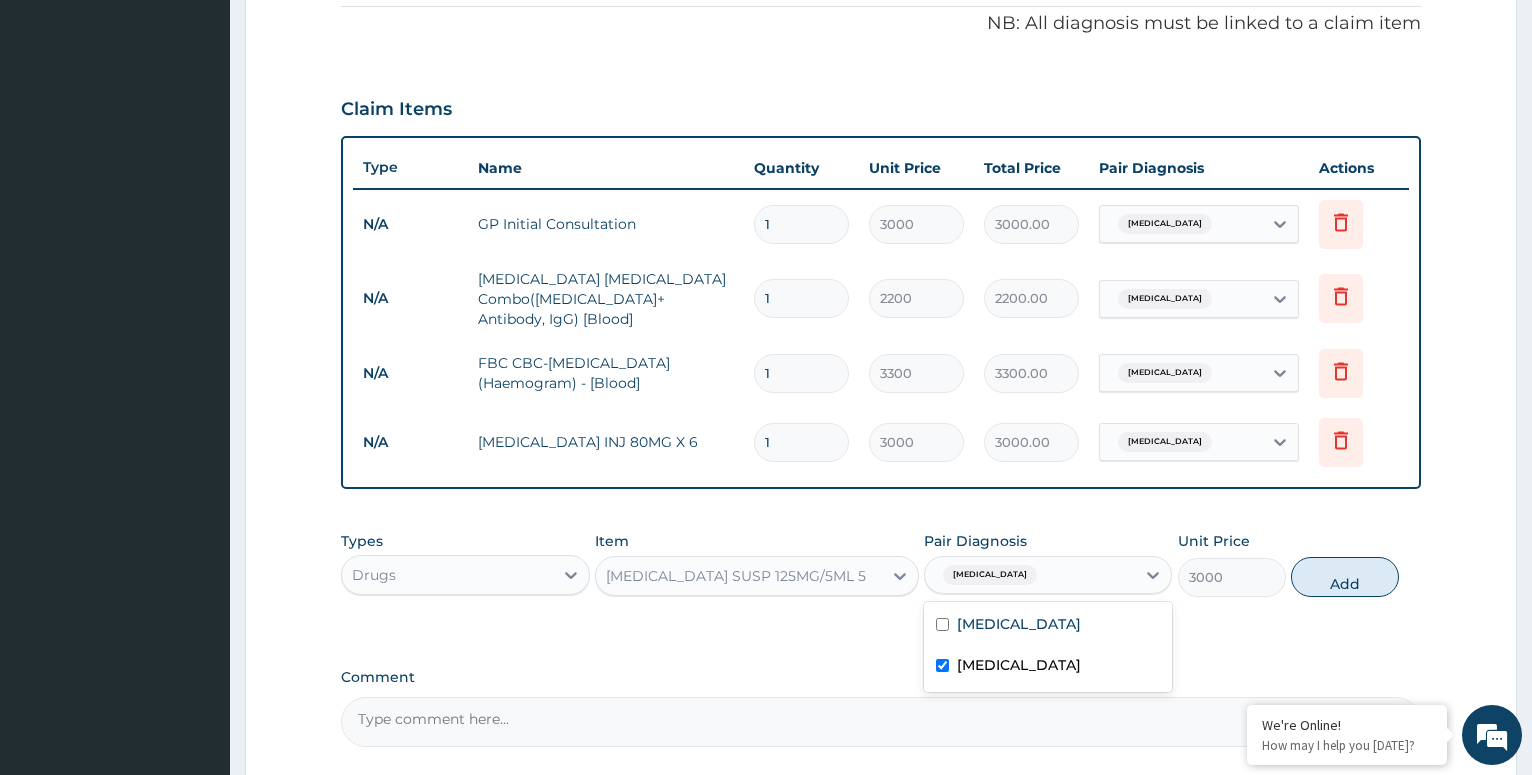 checkbox on "true" 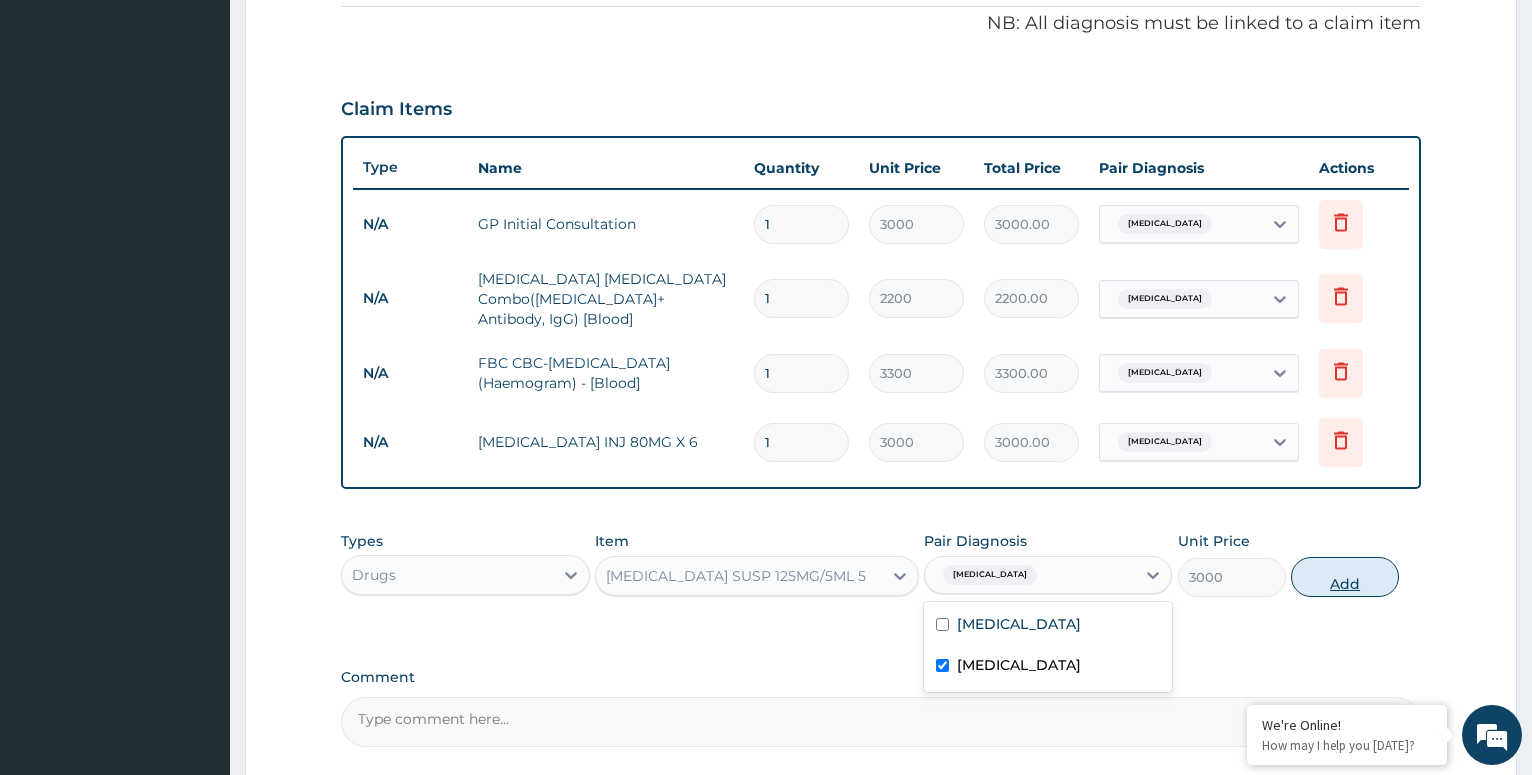 click on "Add" at bounding box center [1345, 577] 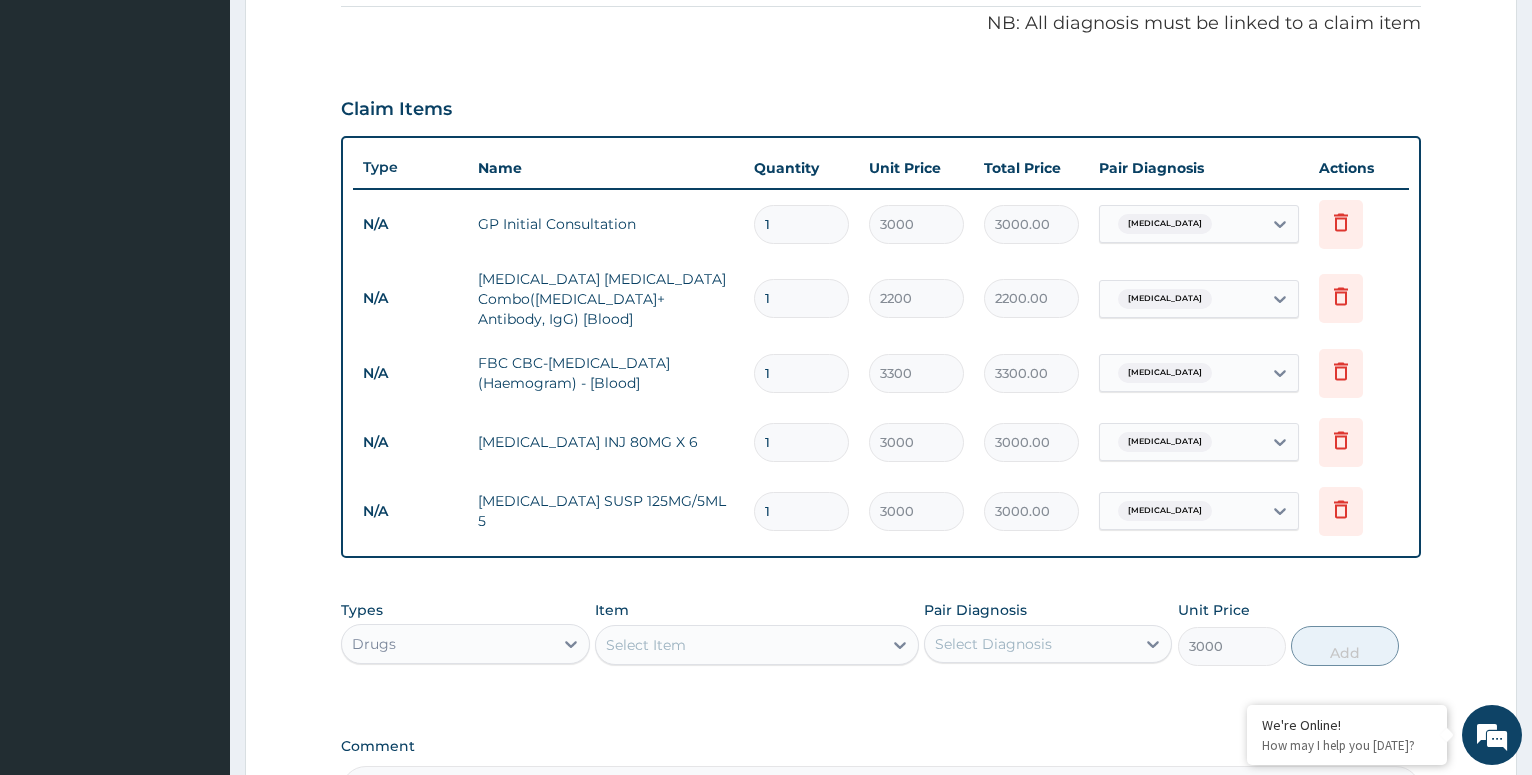 type on "0" 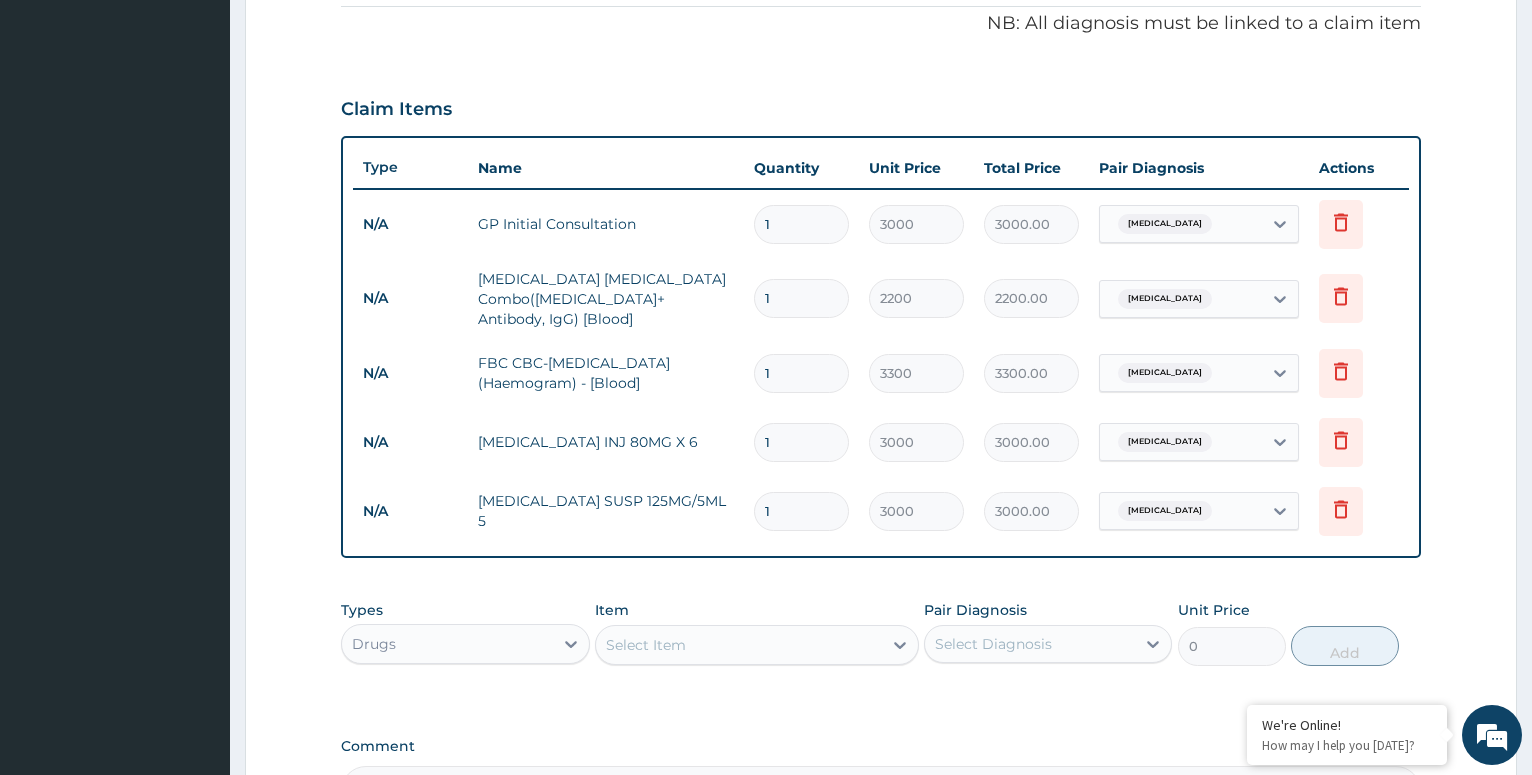 click on "Select Item" at bounding box center (739, 645) 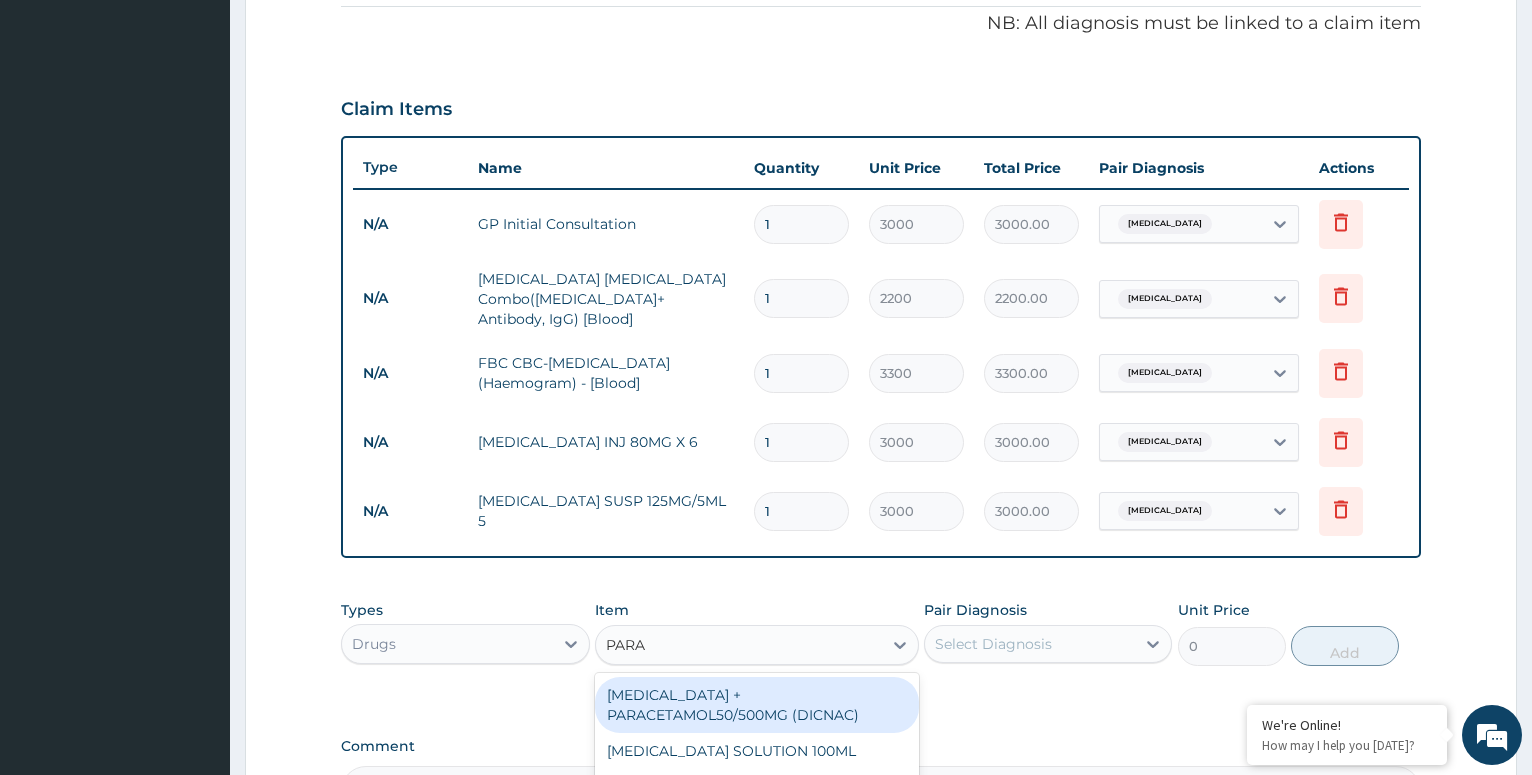 type on "PARAC" 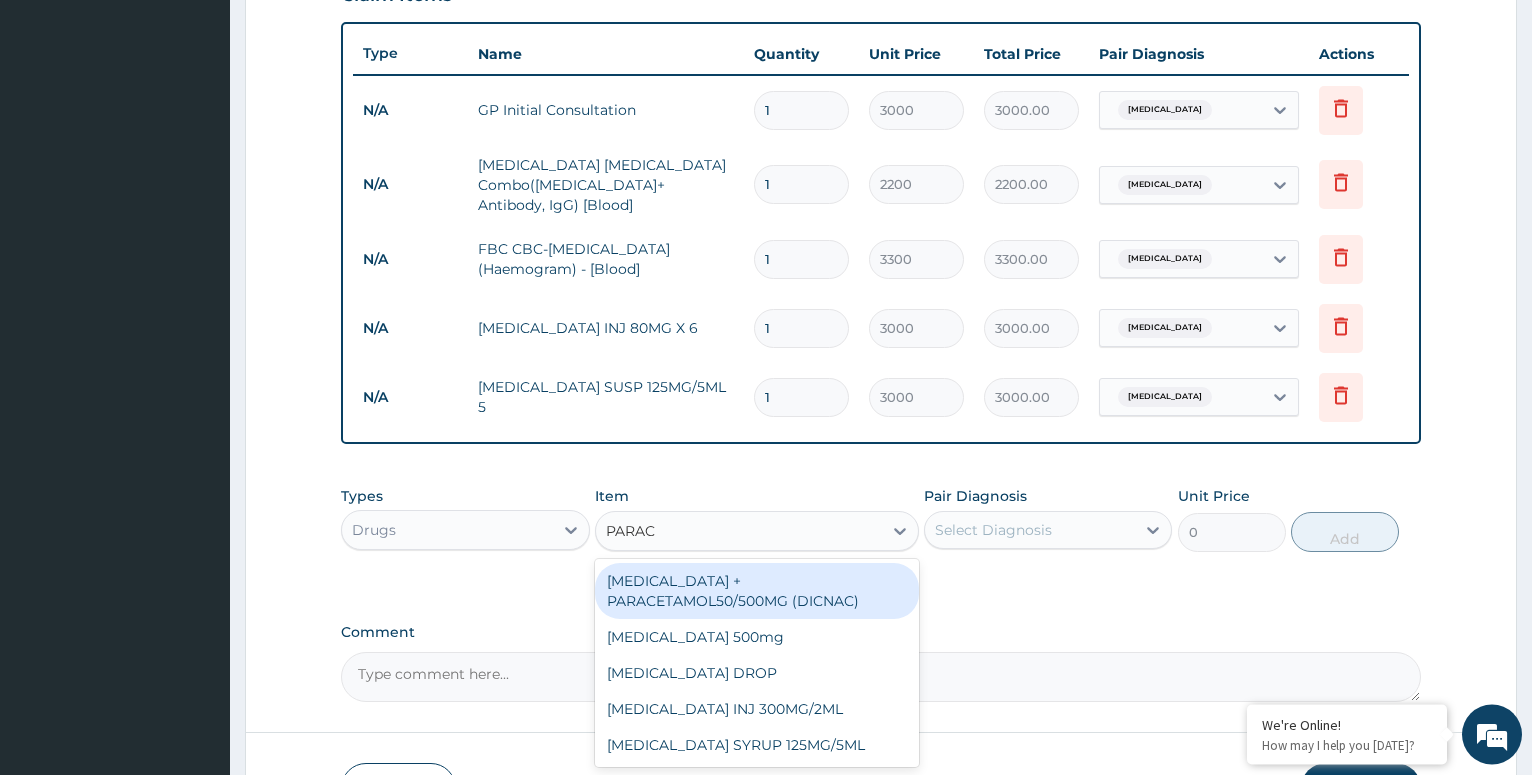 scroll, scrollTop: 812, scrollLeft: 0, axis: vertical 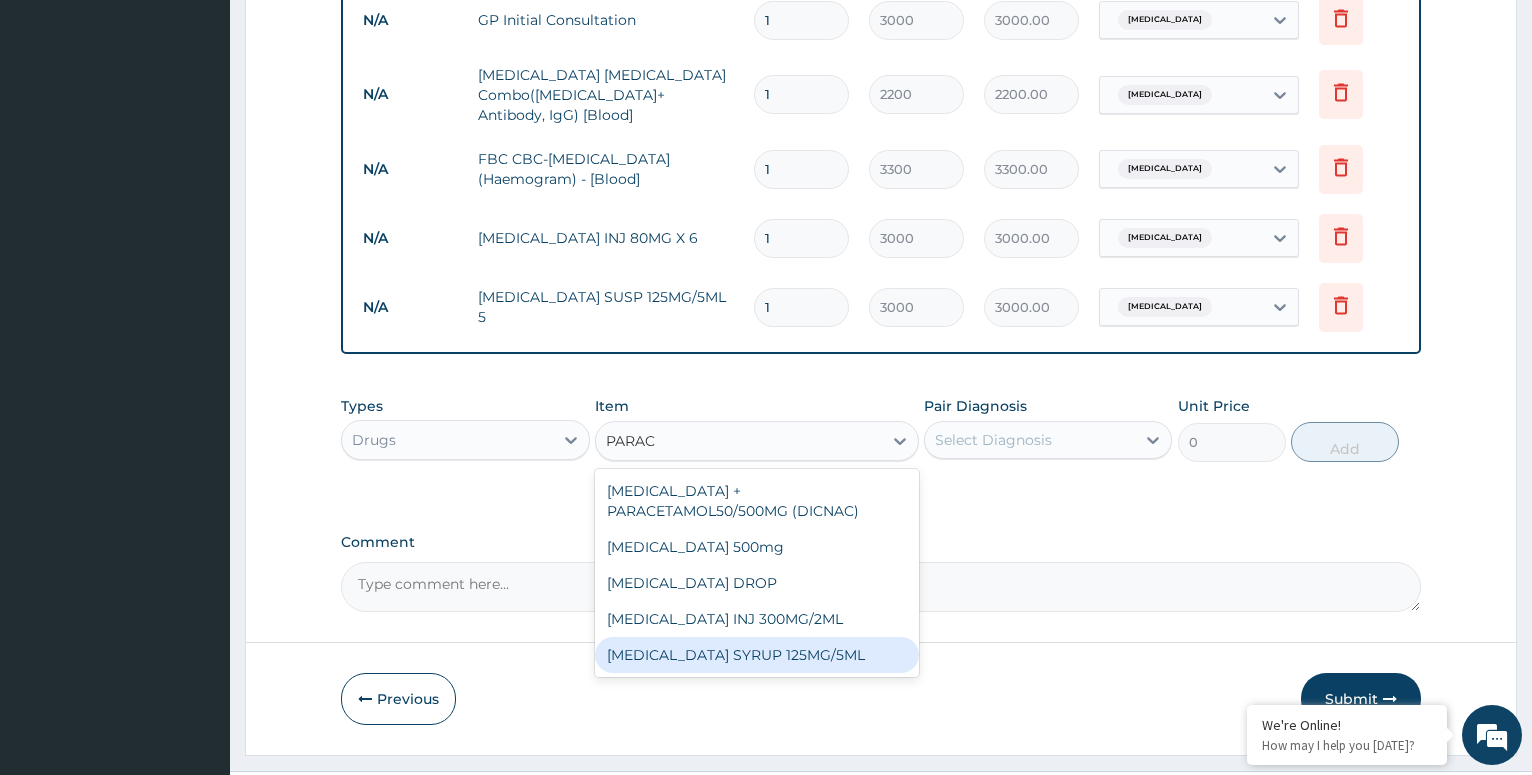 click on "[MEDICAL_DATA] SYRUP 125MG/5ML" at bounding box center (757, 655) 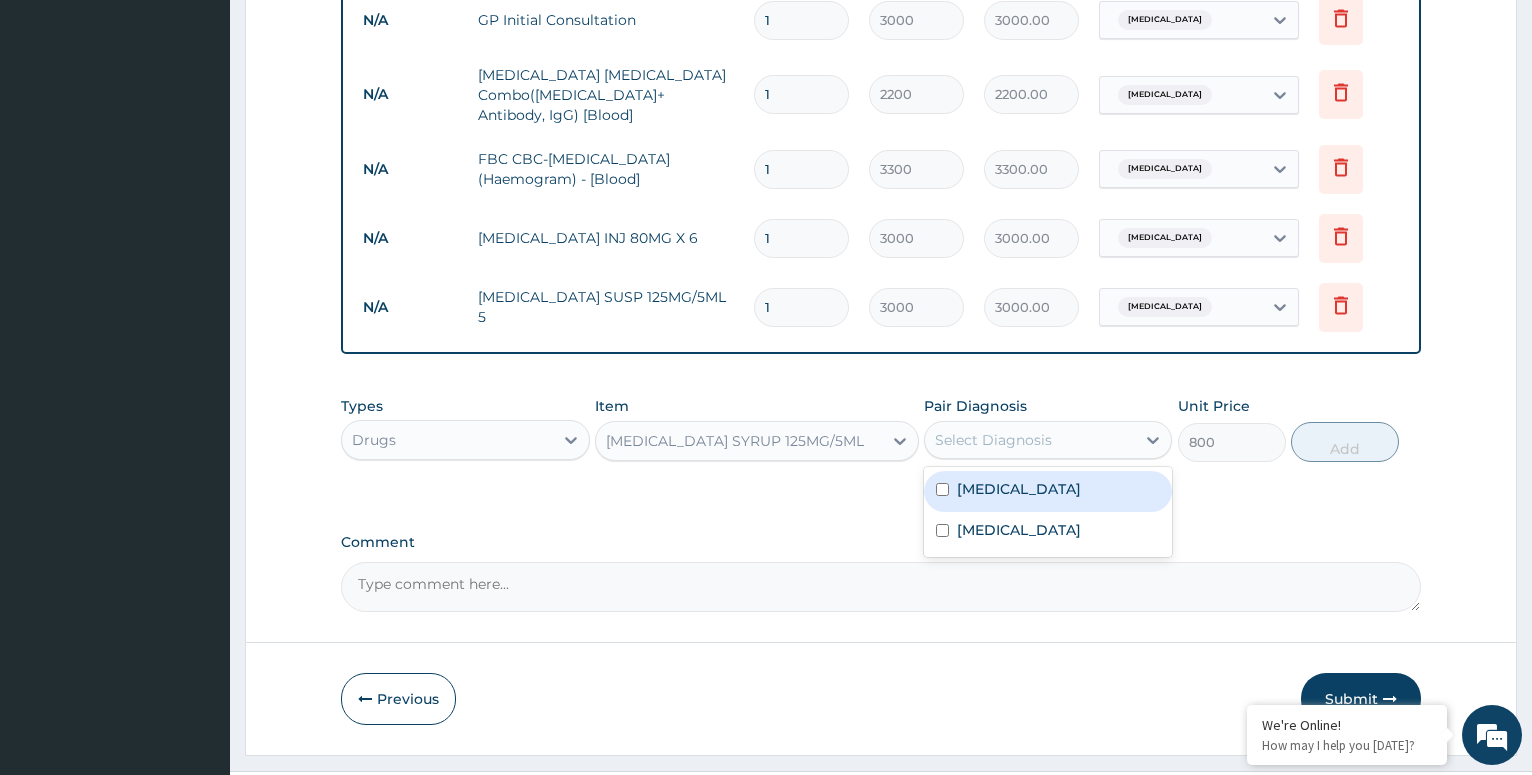 click on "Select Diagnosis" at bounding box center (1030, 440) 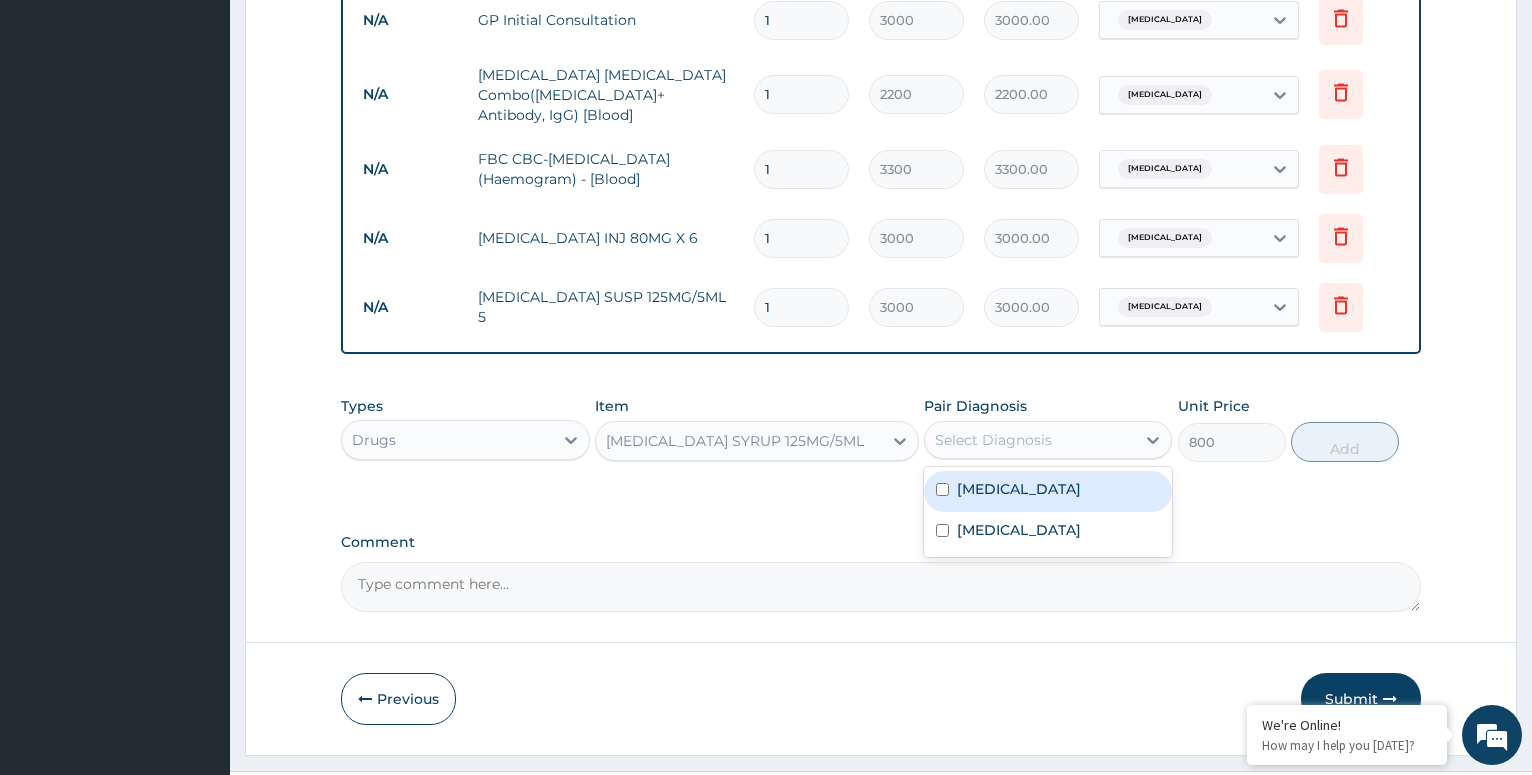 click at bounding box center (942, 489) 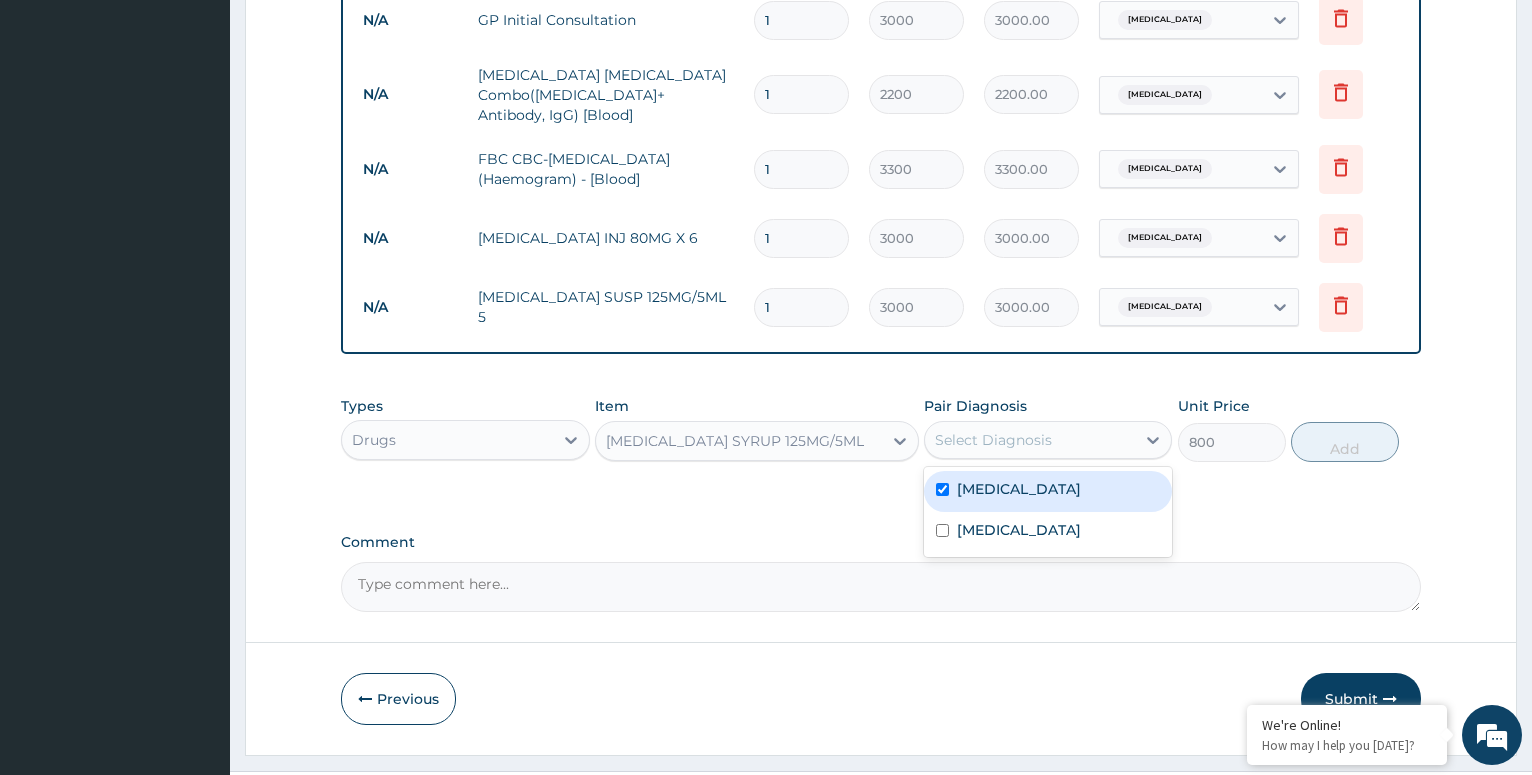 checkbox on "true" 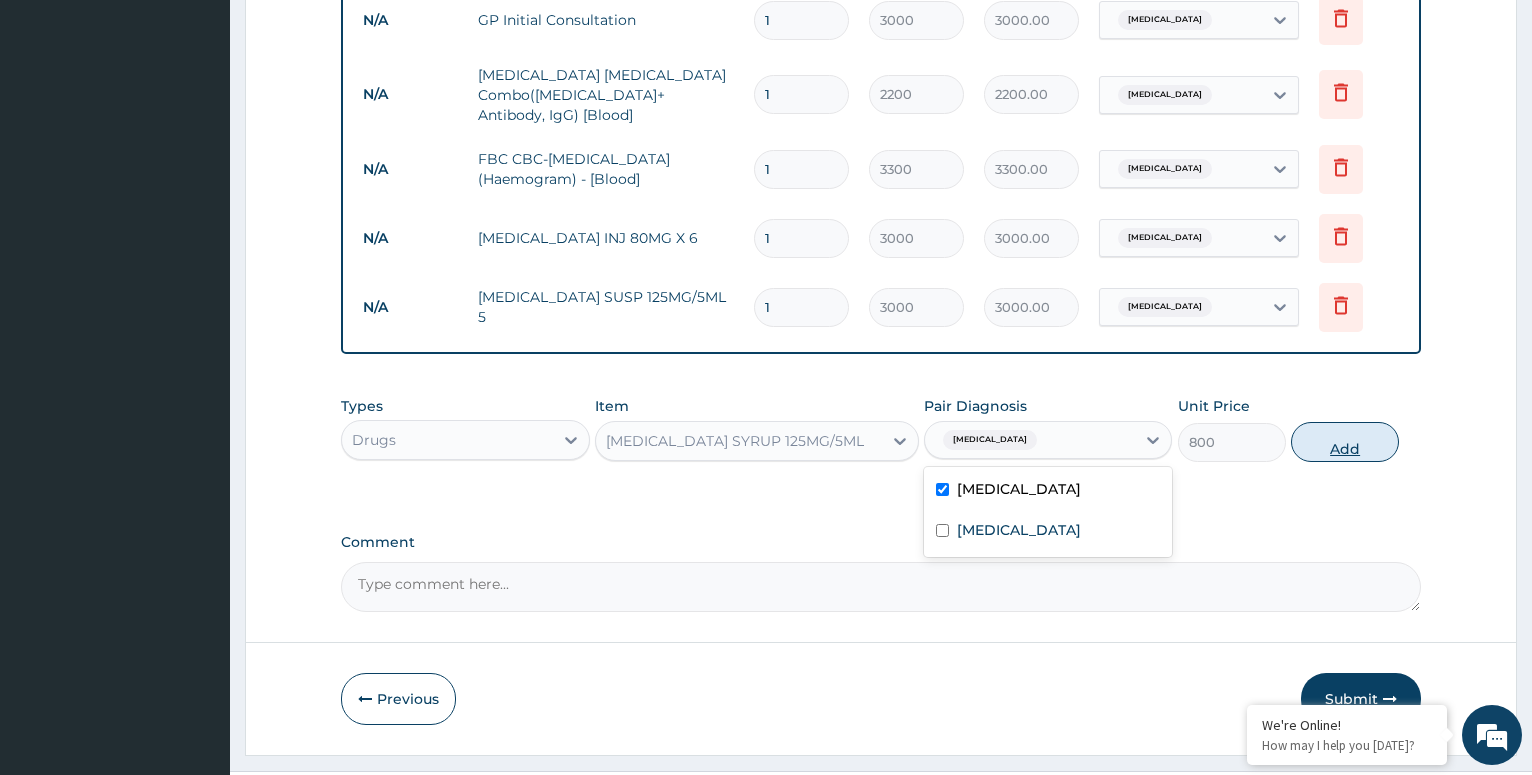 click on "Add" at bounding box center (1345, 442) 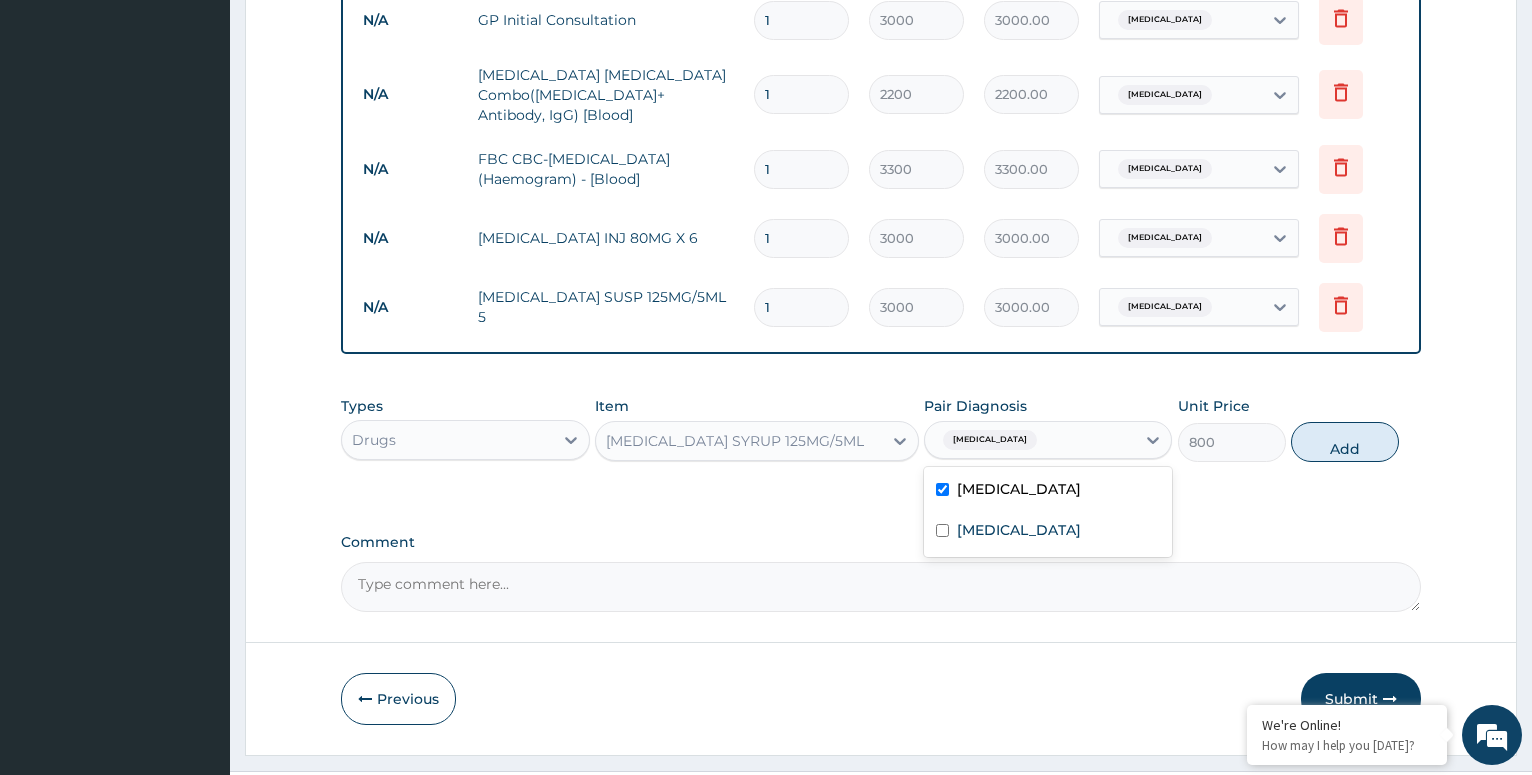 type on "0" 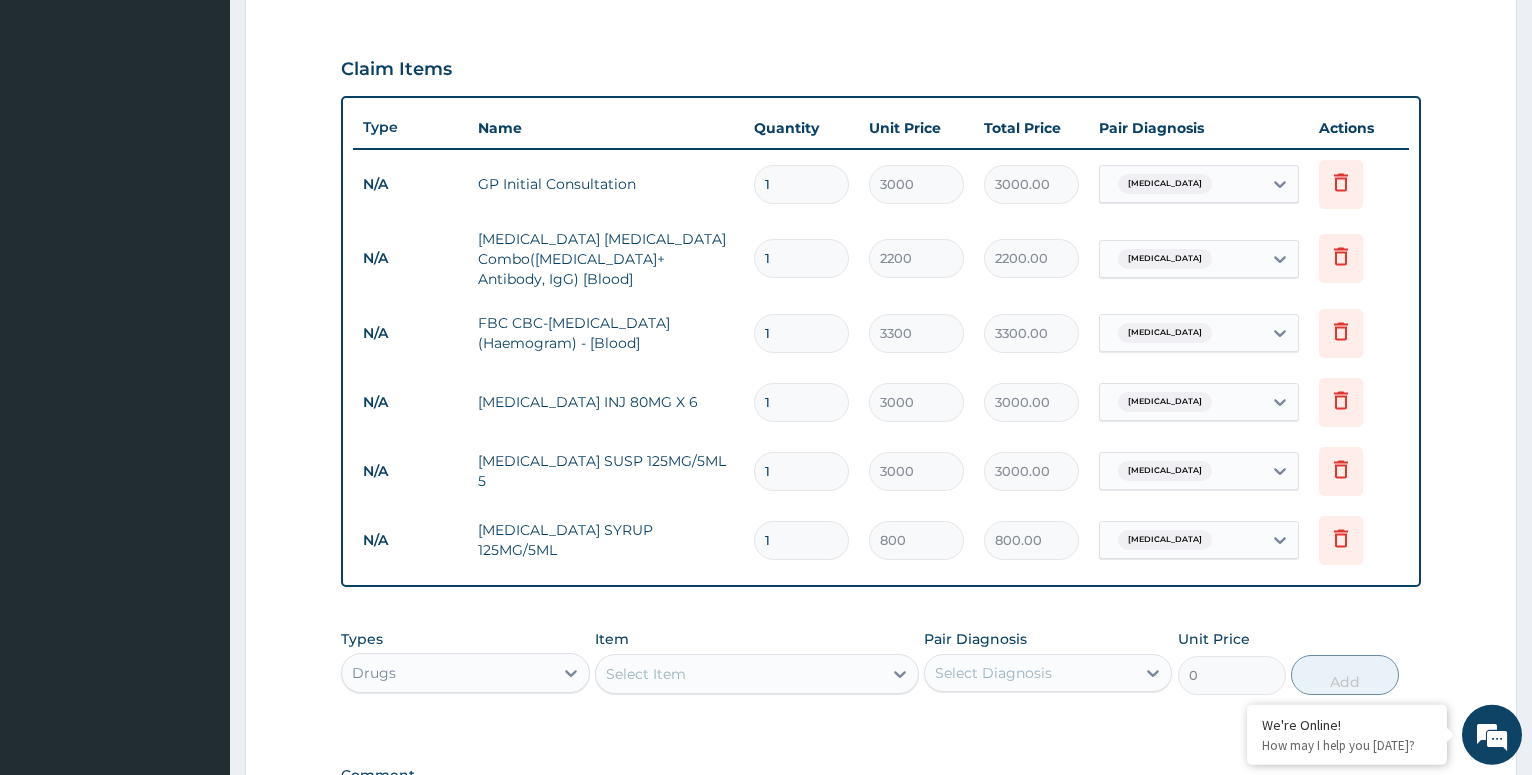scroll, scrollTop: 608, scrollLeft: 0, axis: vertical 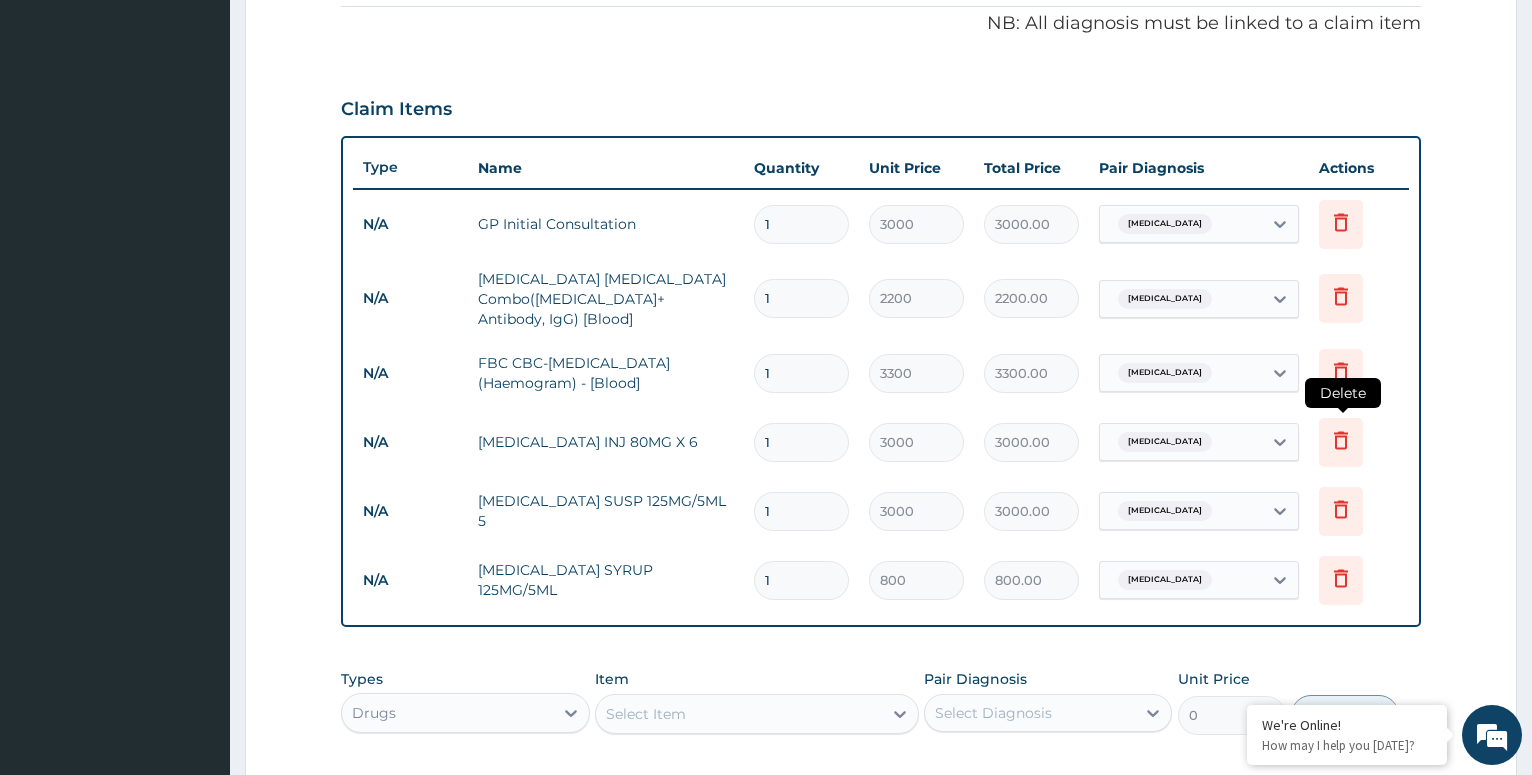 click 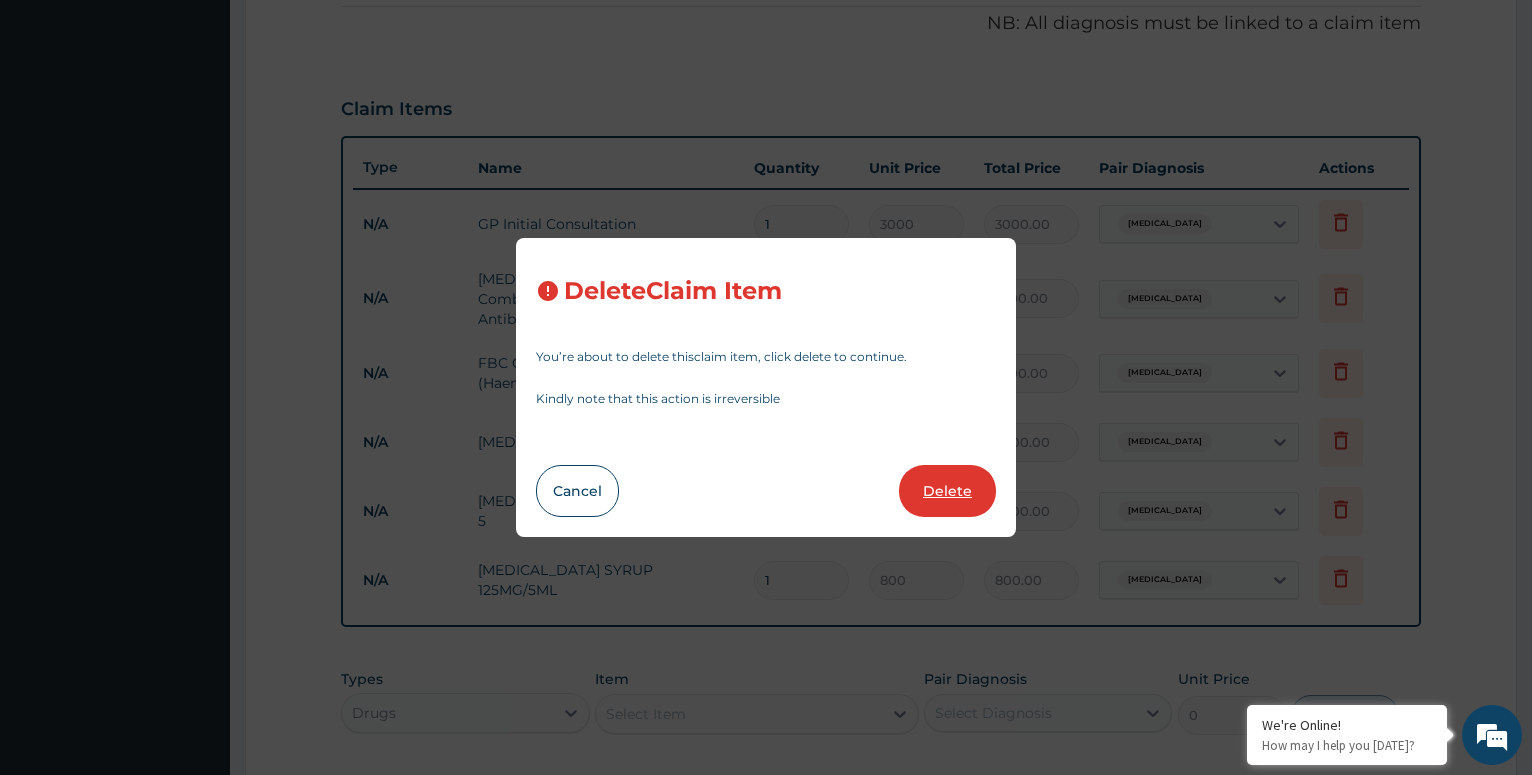 click on "Delete" at bounding box center [947, 491] 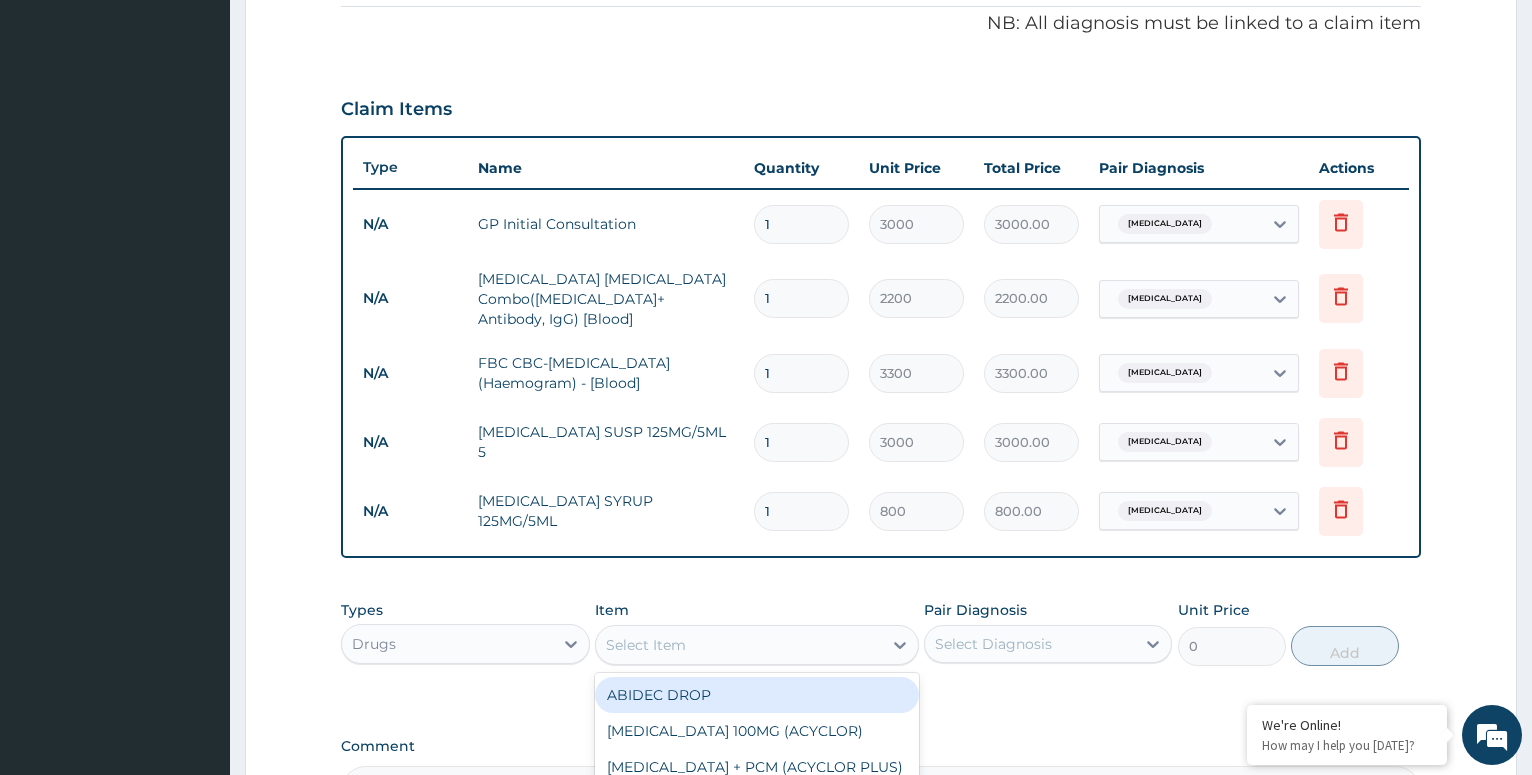 click on "Select Item" at bounding box center [739, 645] 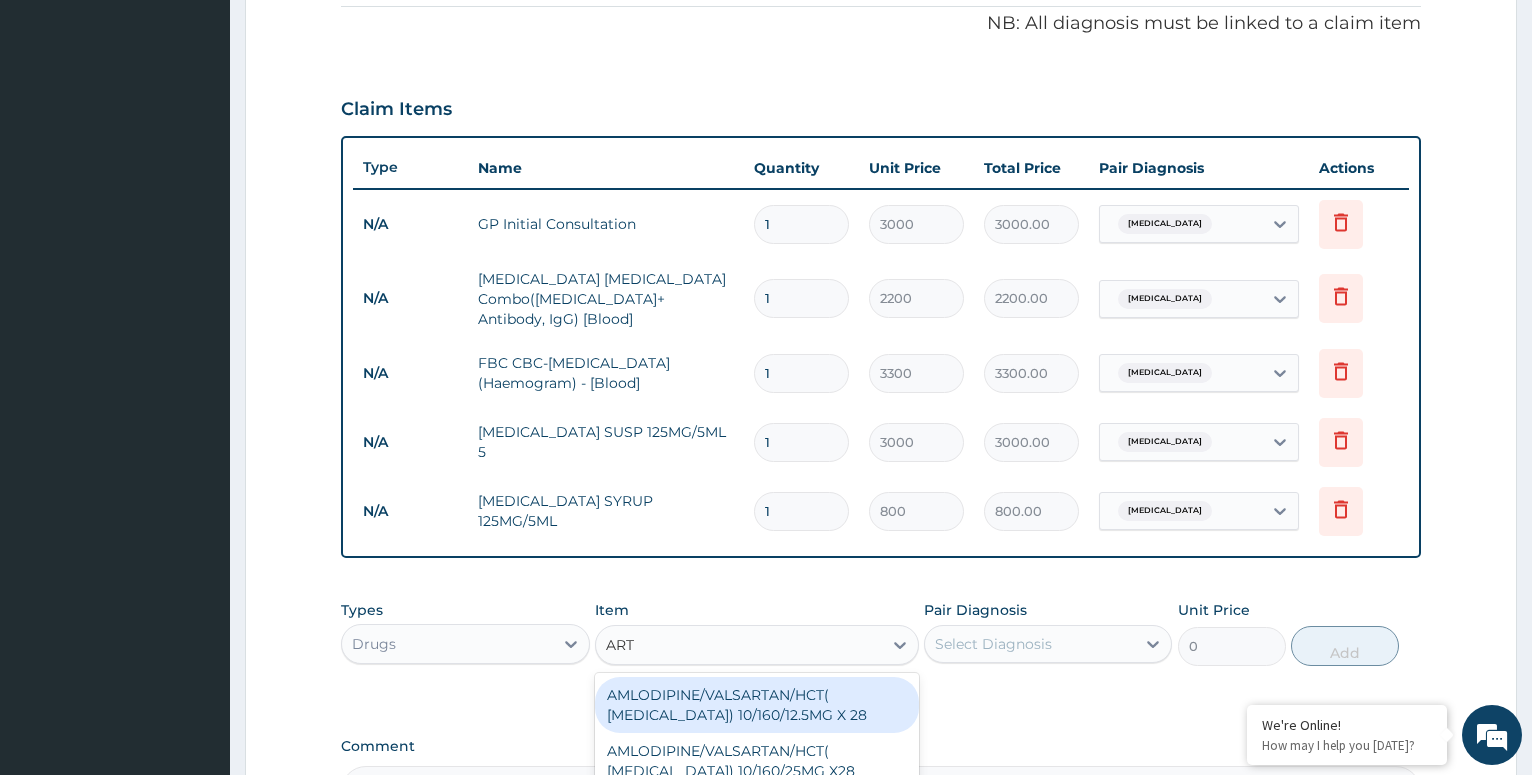 type on "ARTE" 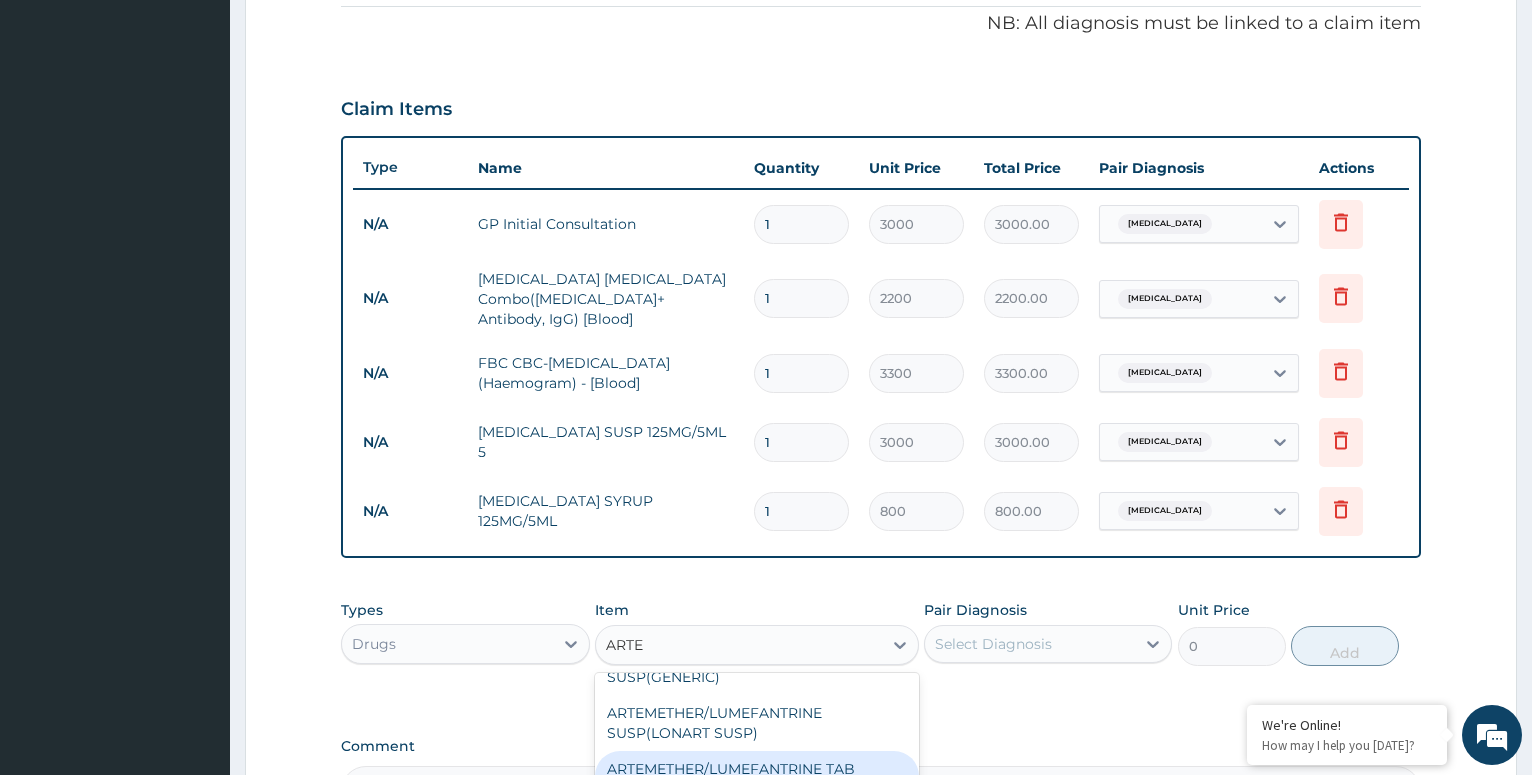 scroll, scrollTop: 108, scrollLeft: 0, axis: vertical 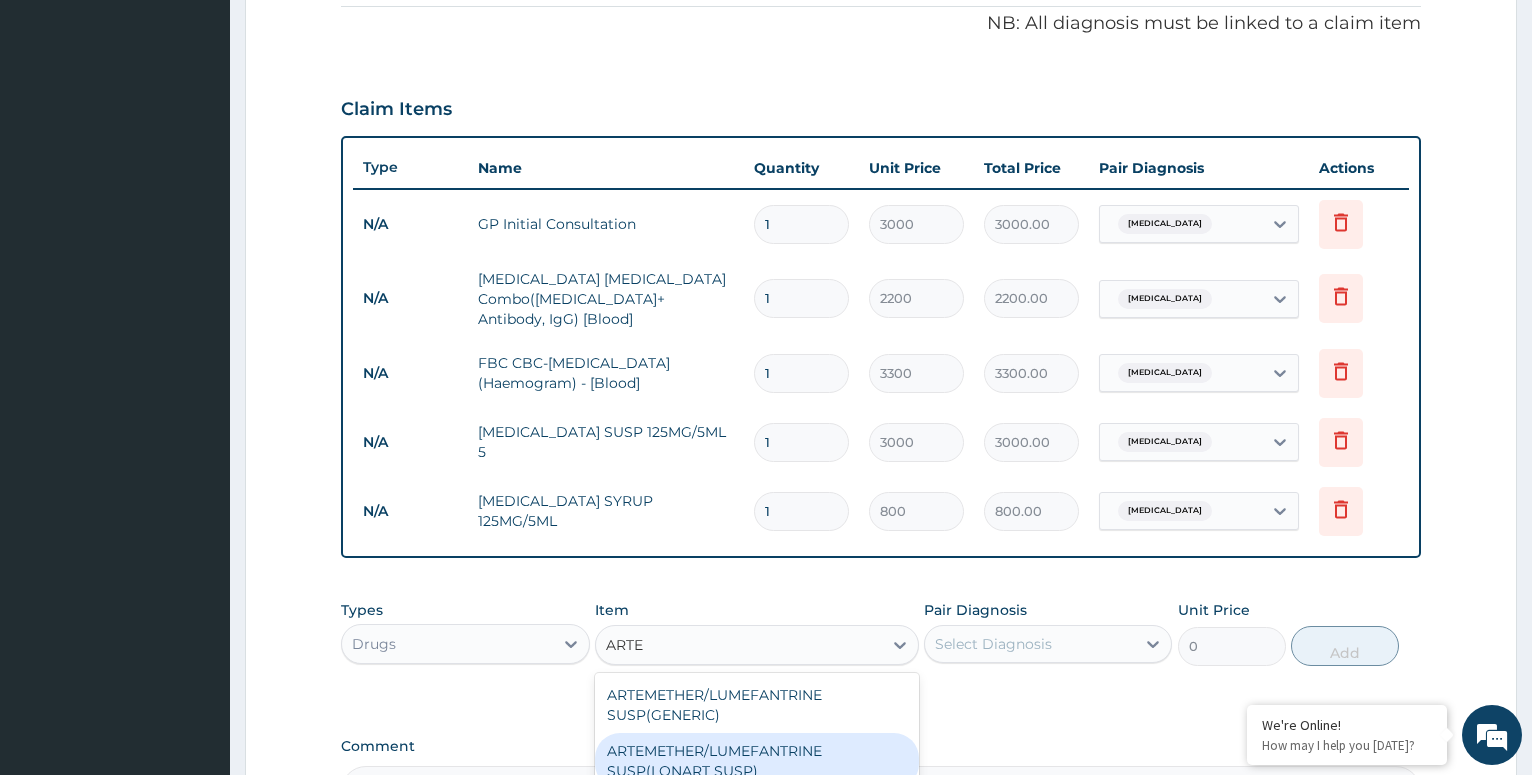 click on "ARTEMETHER/LUMEFANTRINE SUSP(LONART SUSP)" at bounding box center [757, 761] 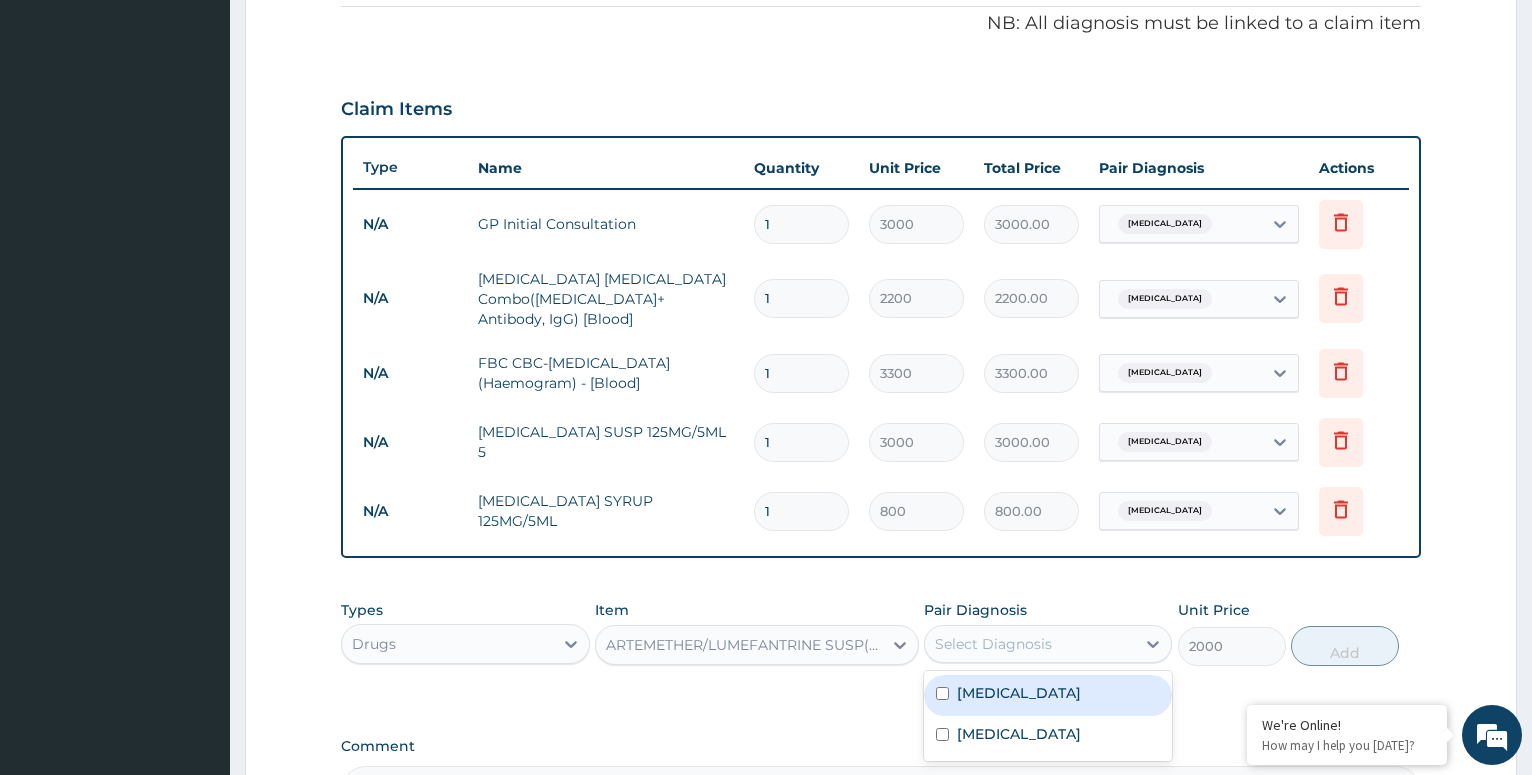 click on "Select Diagnosis" at bounding box center (993, 644) 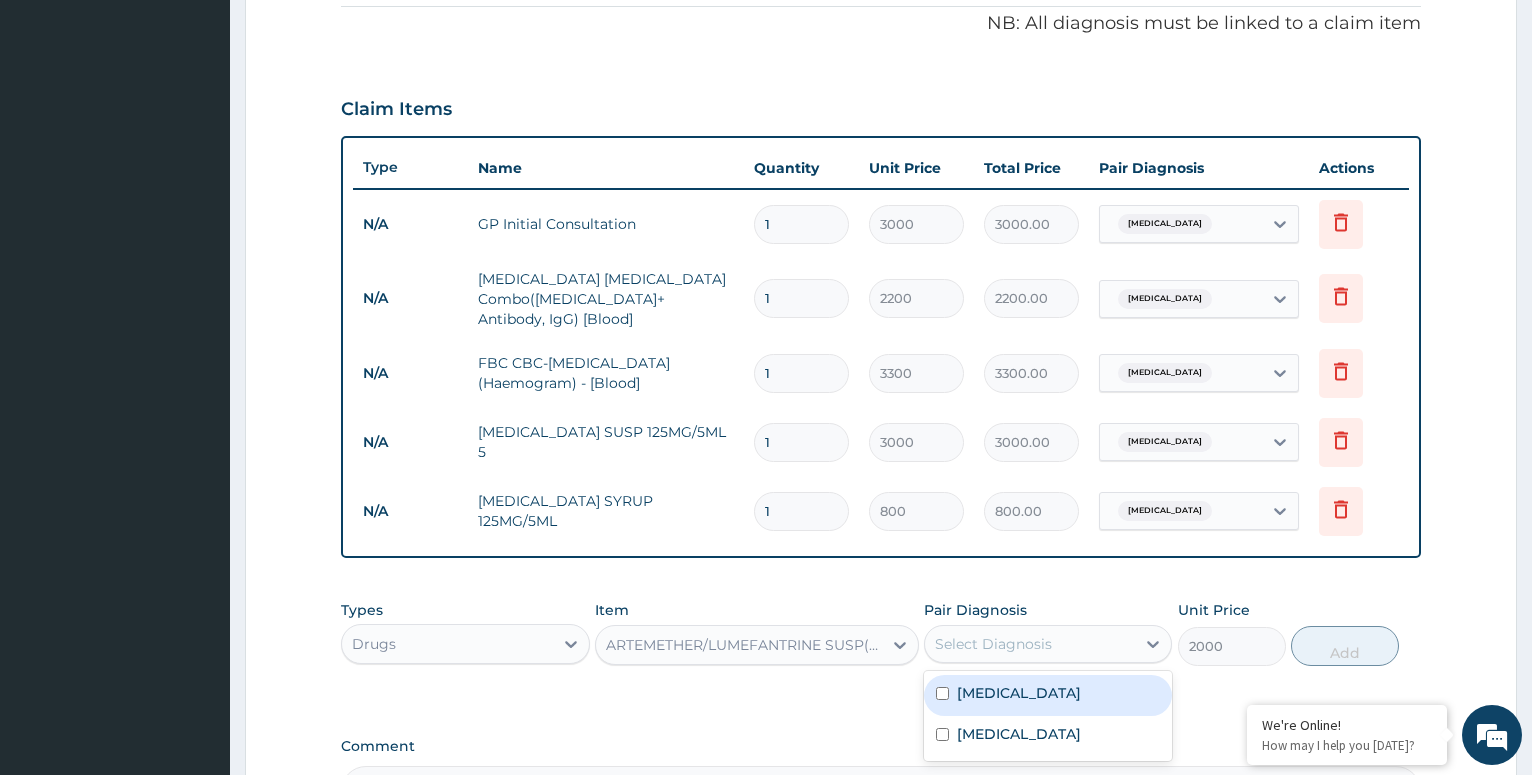 drag, startPoint x: 946, startPoint y: 680, endPoint x: 1253, endPoint y: 648, distance: 308.66324 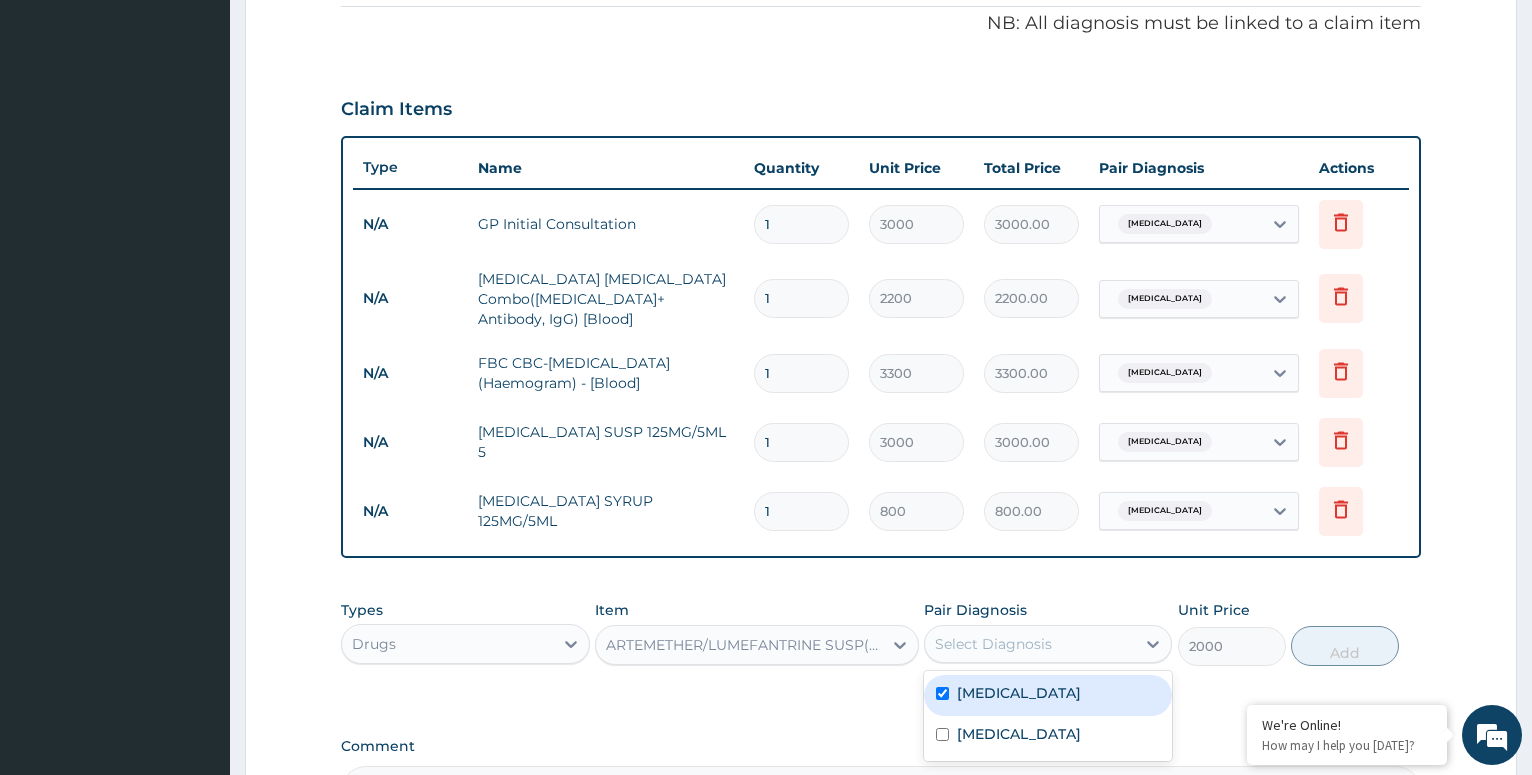 checkbox on "true" 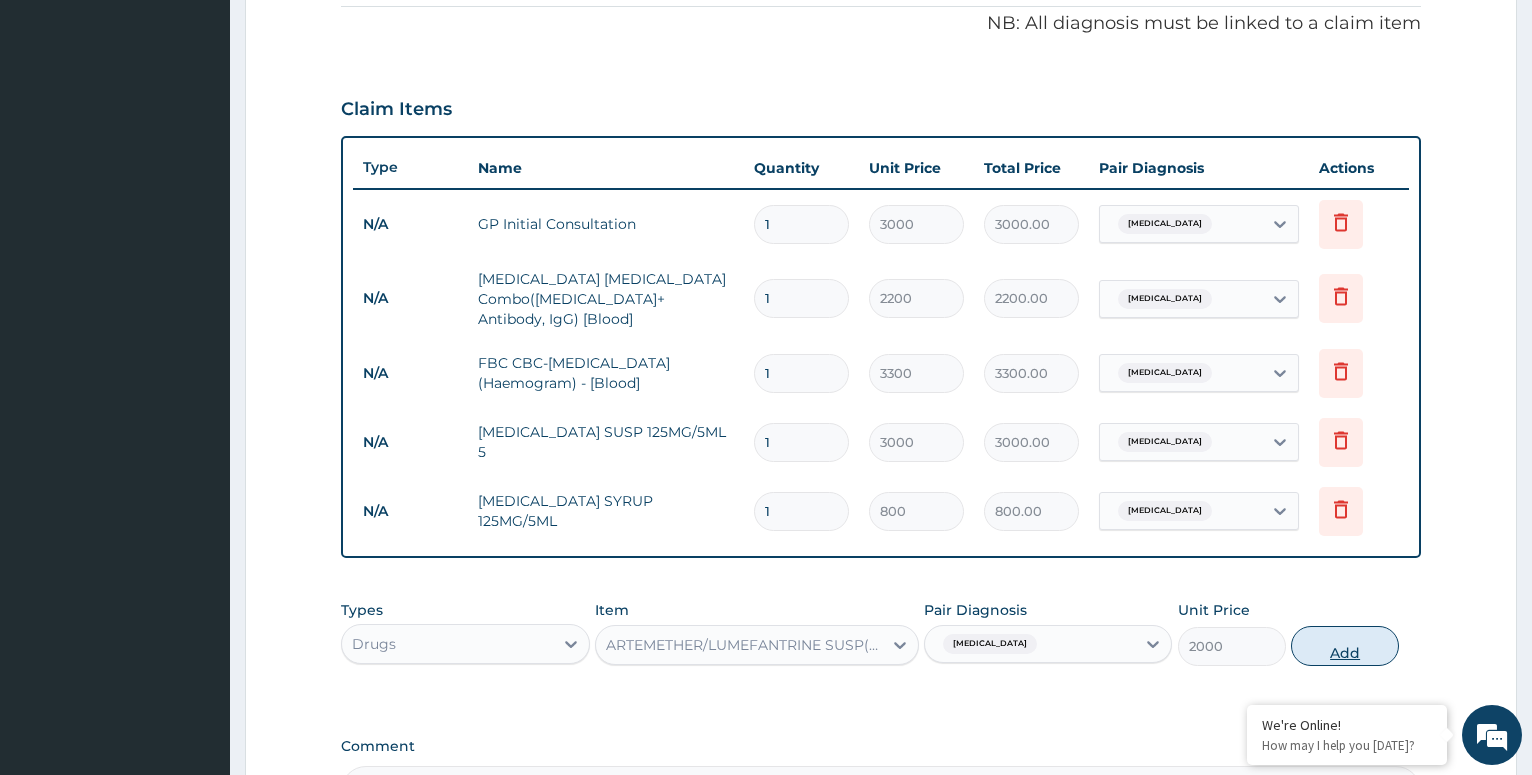 click on "Add" at bounding box center (1345, 646) 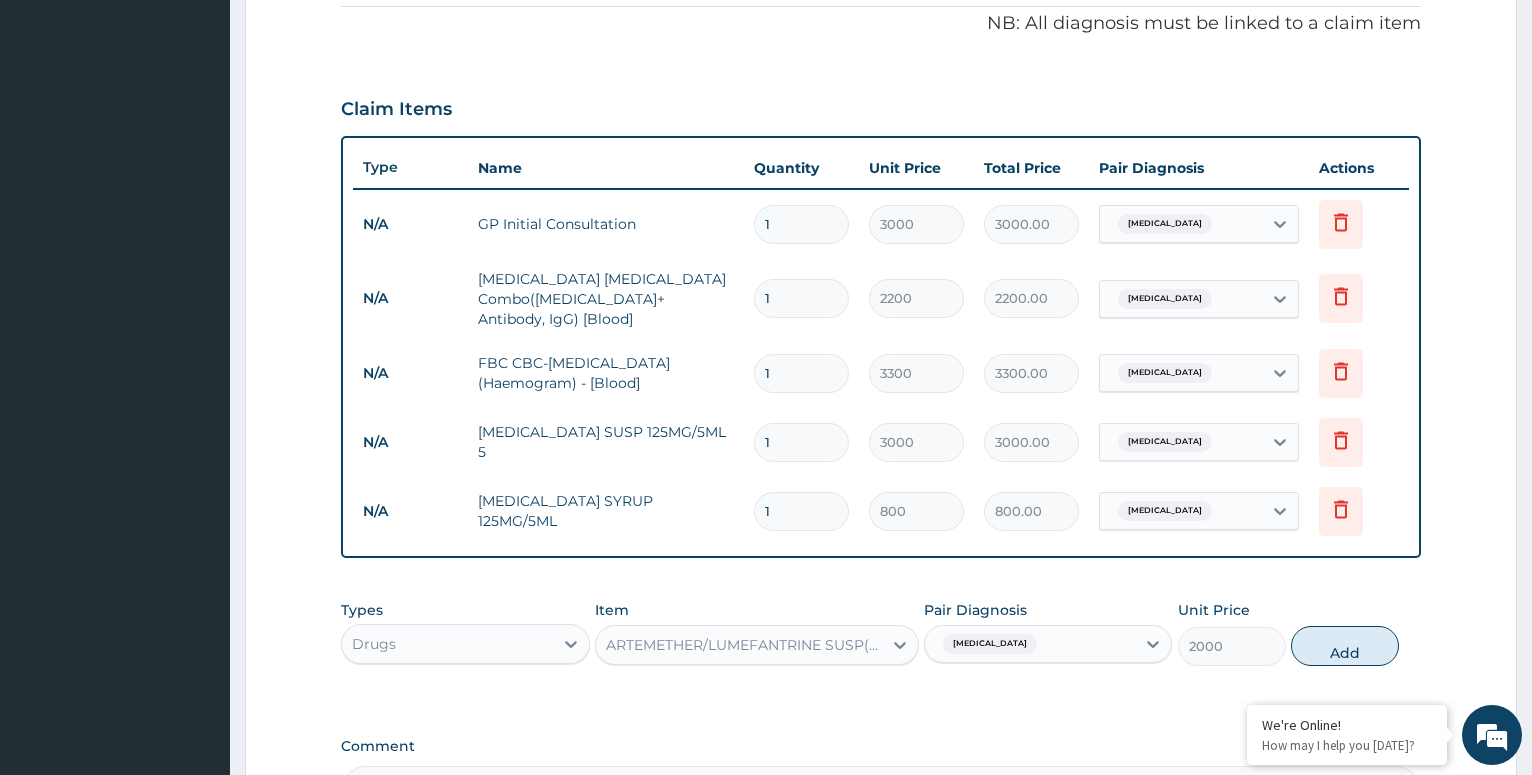 type on "0" 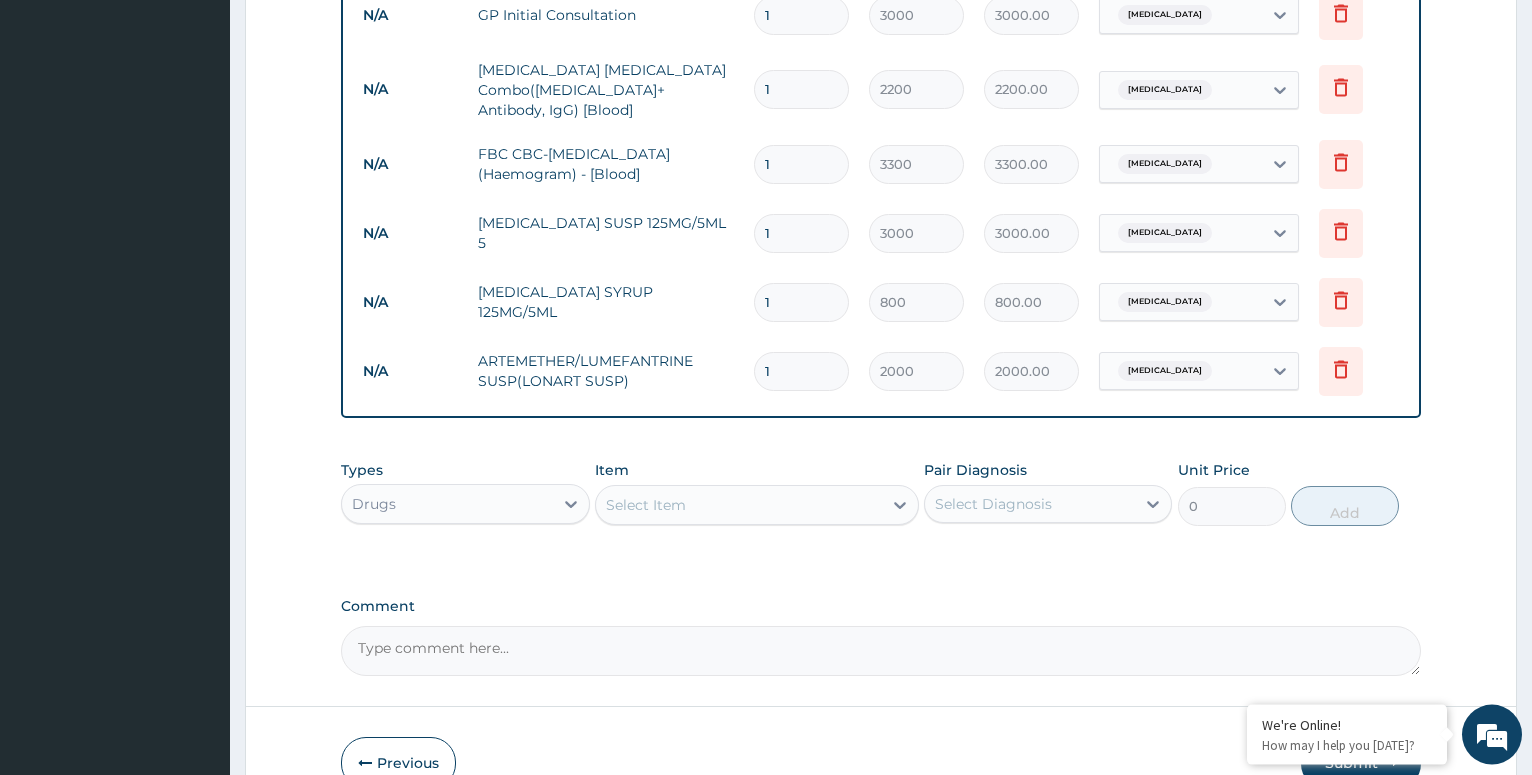 scroll, scrollTop: 914, scrollLeft: 0, axis: vertical 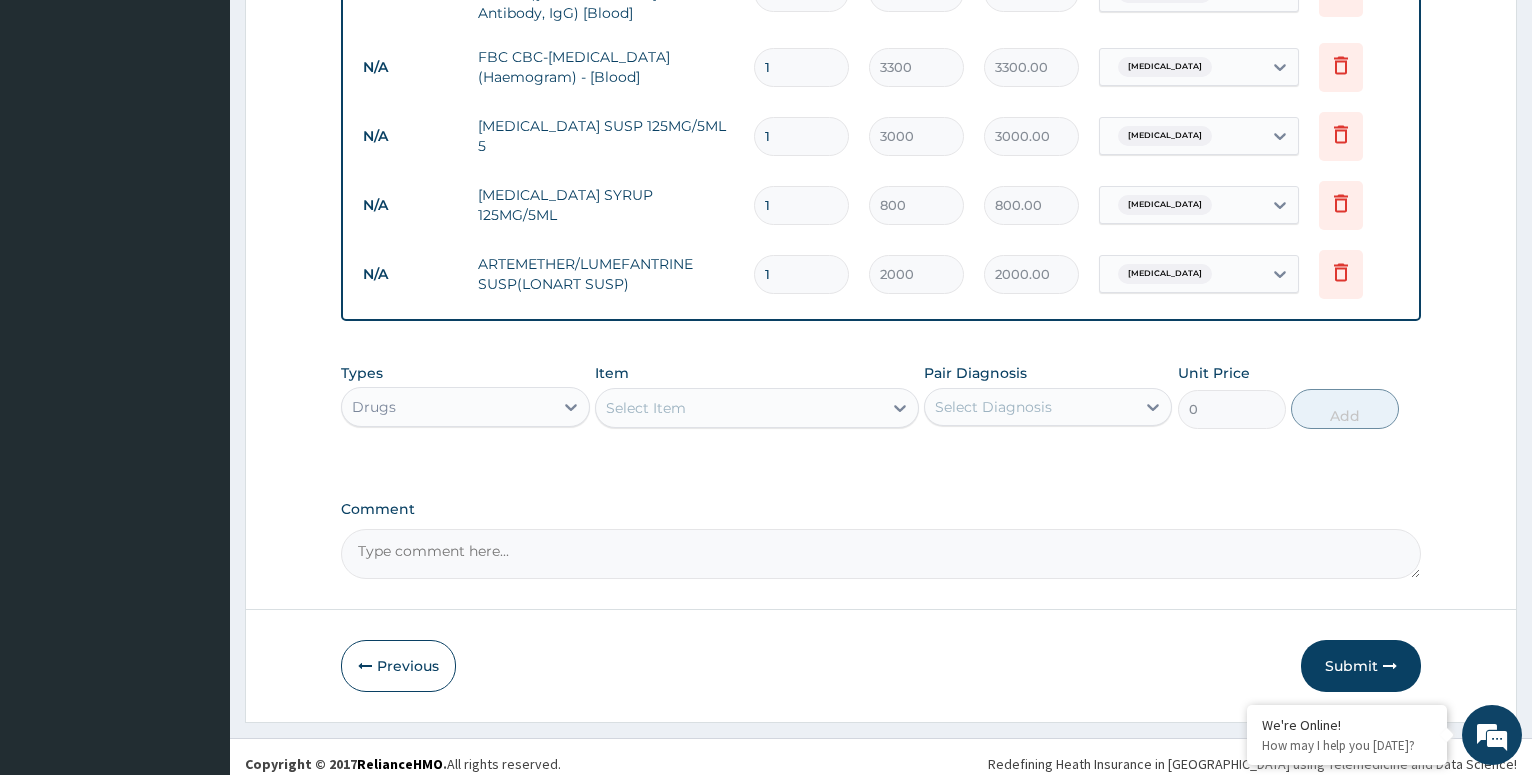 click on "Select Item" at bounding box center [646, 408] 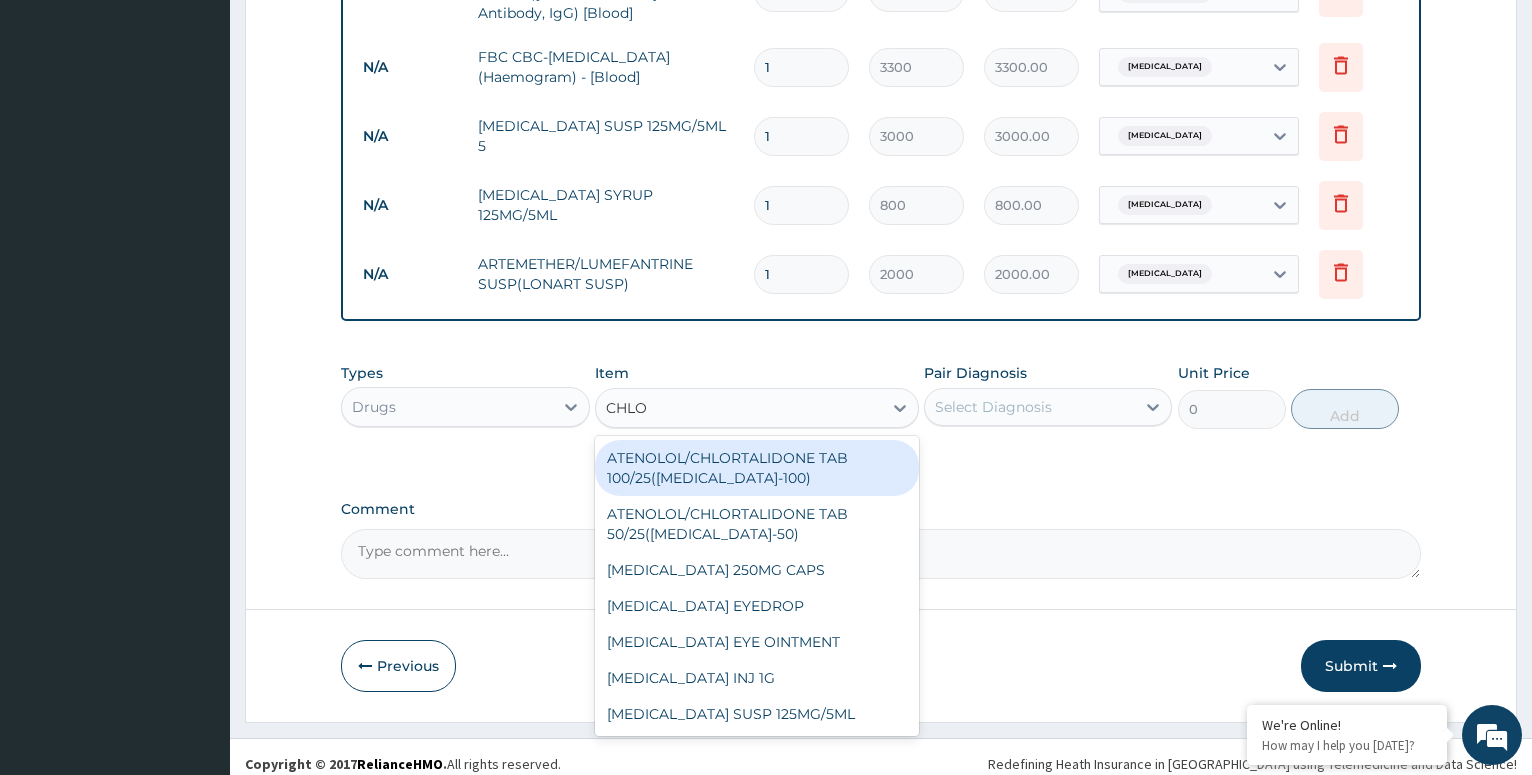 type on "CHLOR" 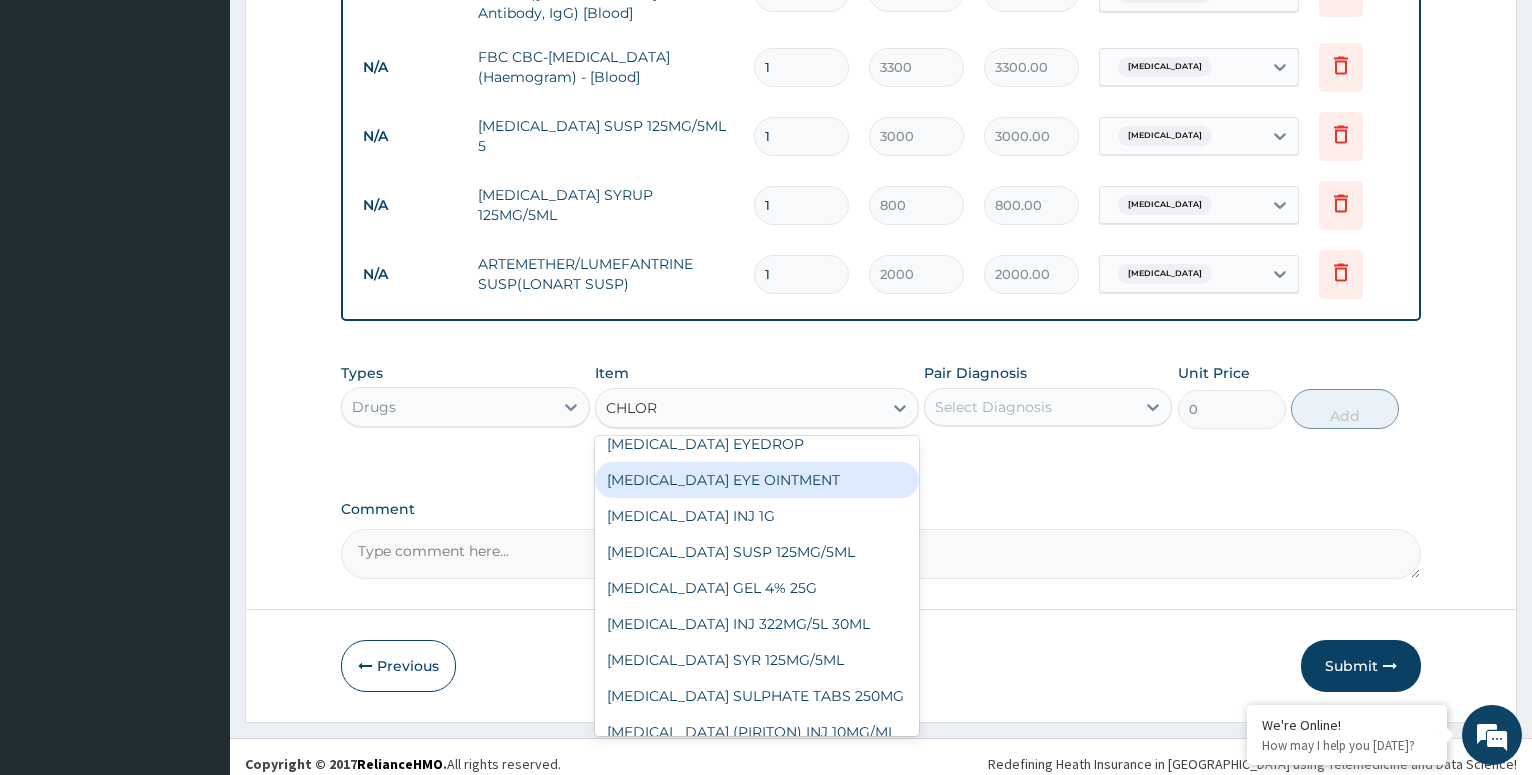 scroll, scrollTop: 216, scrollLeft: 0, axis: vertical 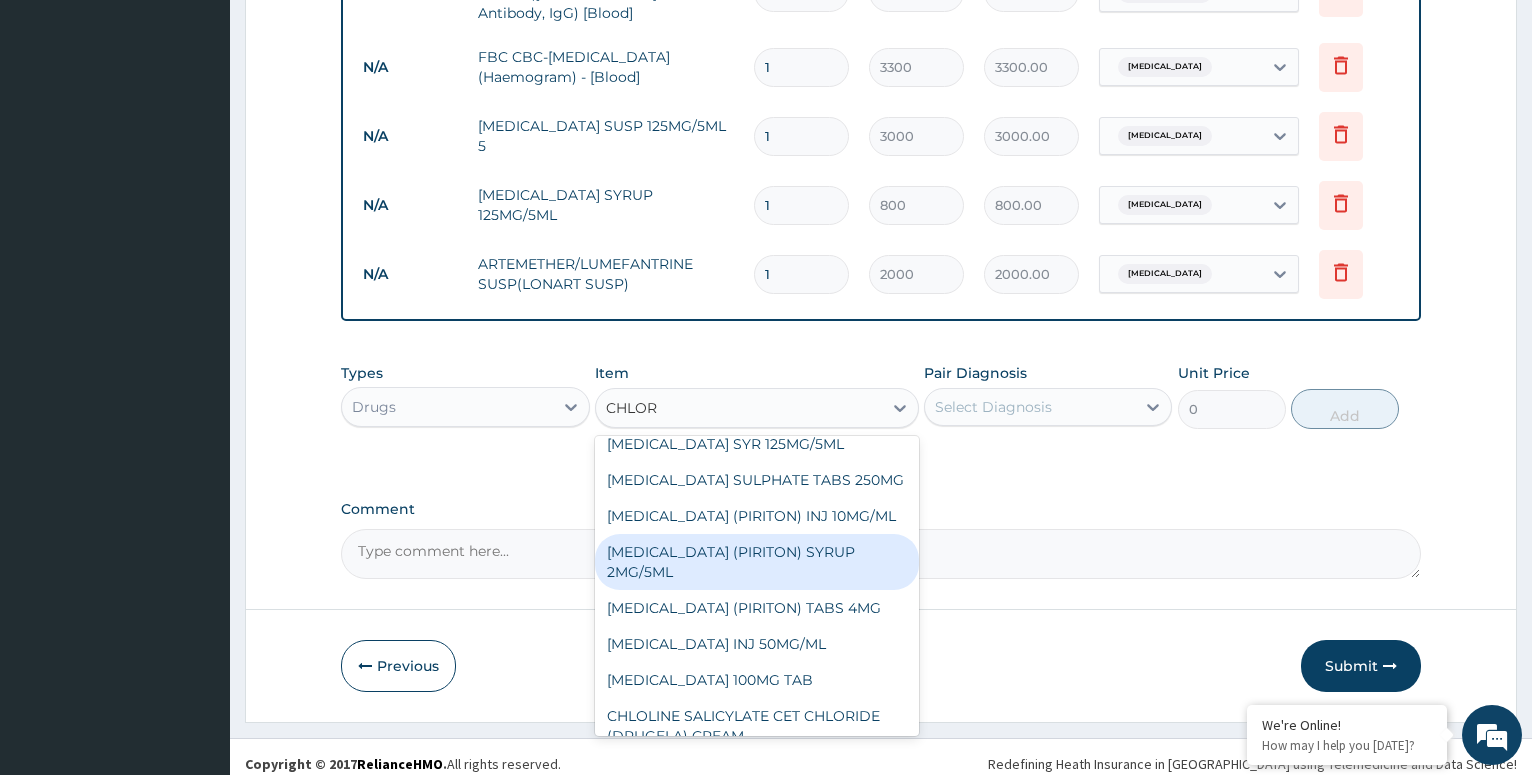 click on "[MEDICAL_DATA] (PIRITON) SYRUP 2MG/5ML" at bounding box center [757, 562] 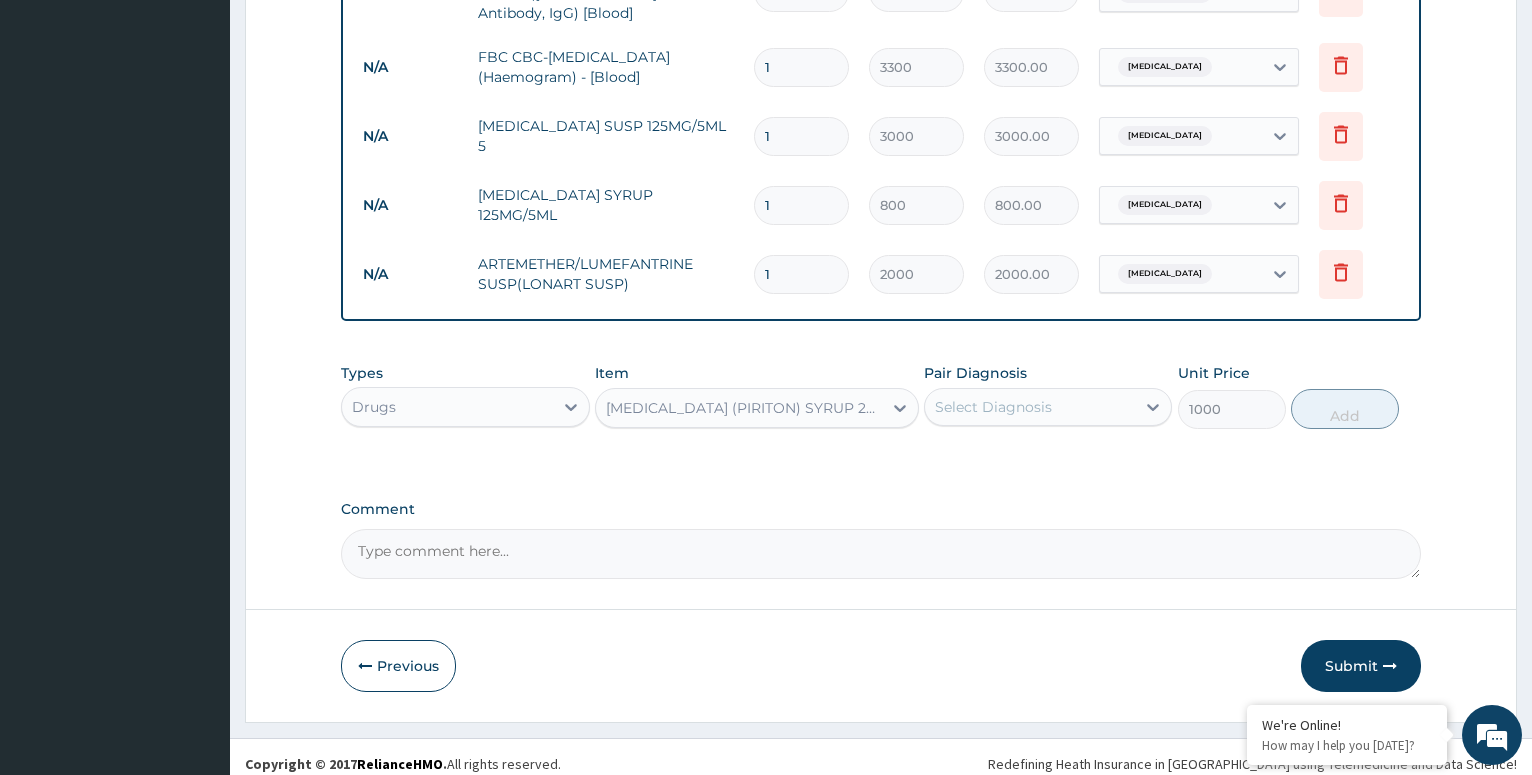 click on "Select Diagnosis" at bounding box center (1030, 407) 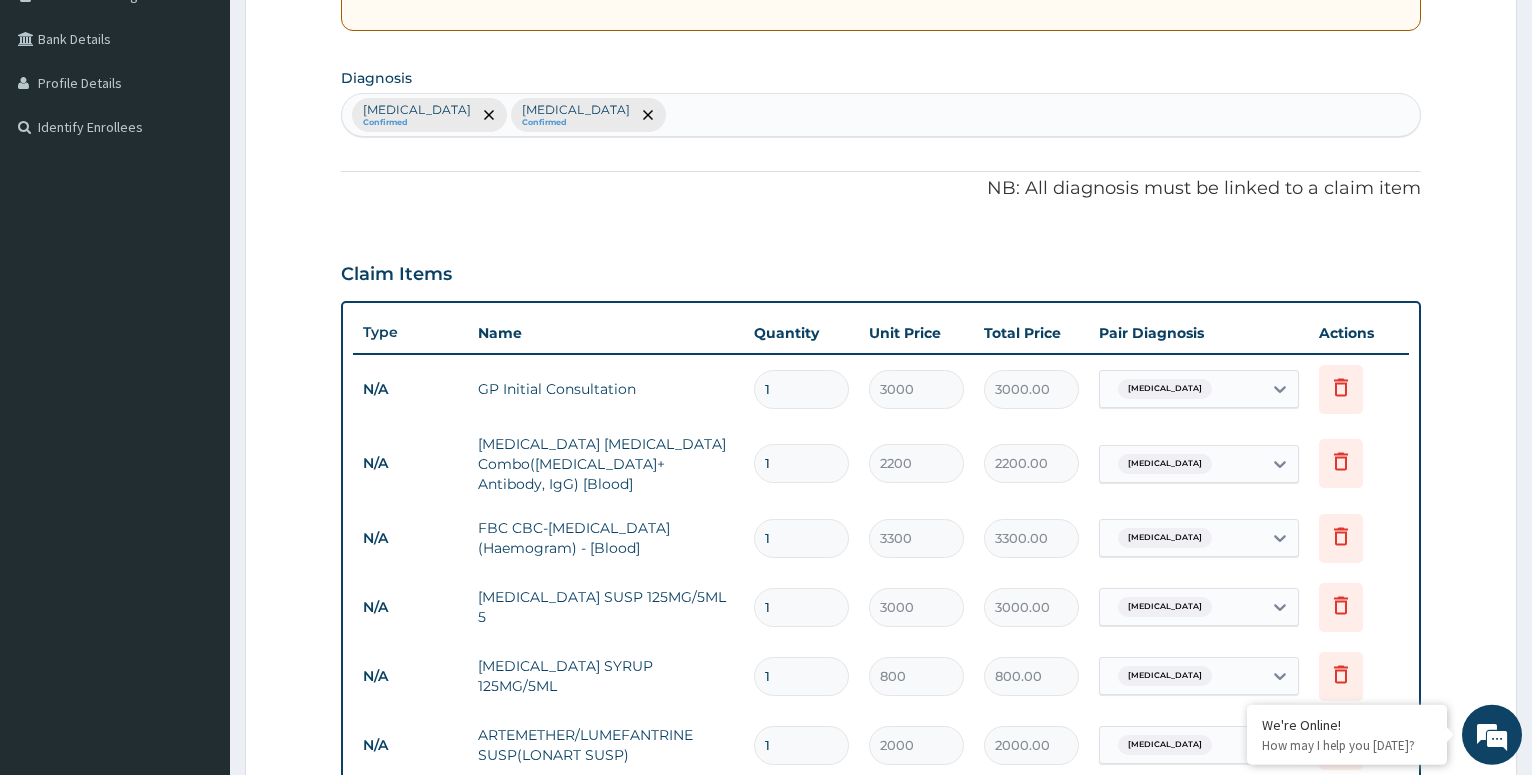 scroll, scrollTop: 302, scrollLeft: 0, axis: vertical 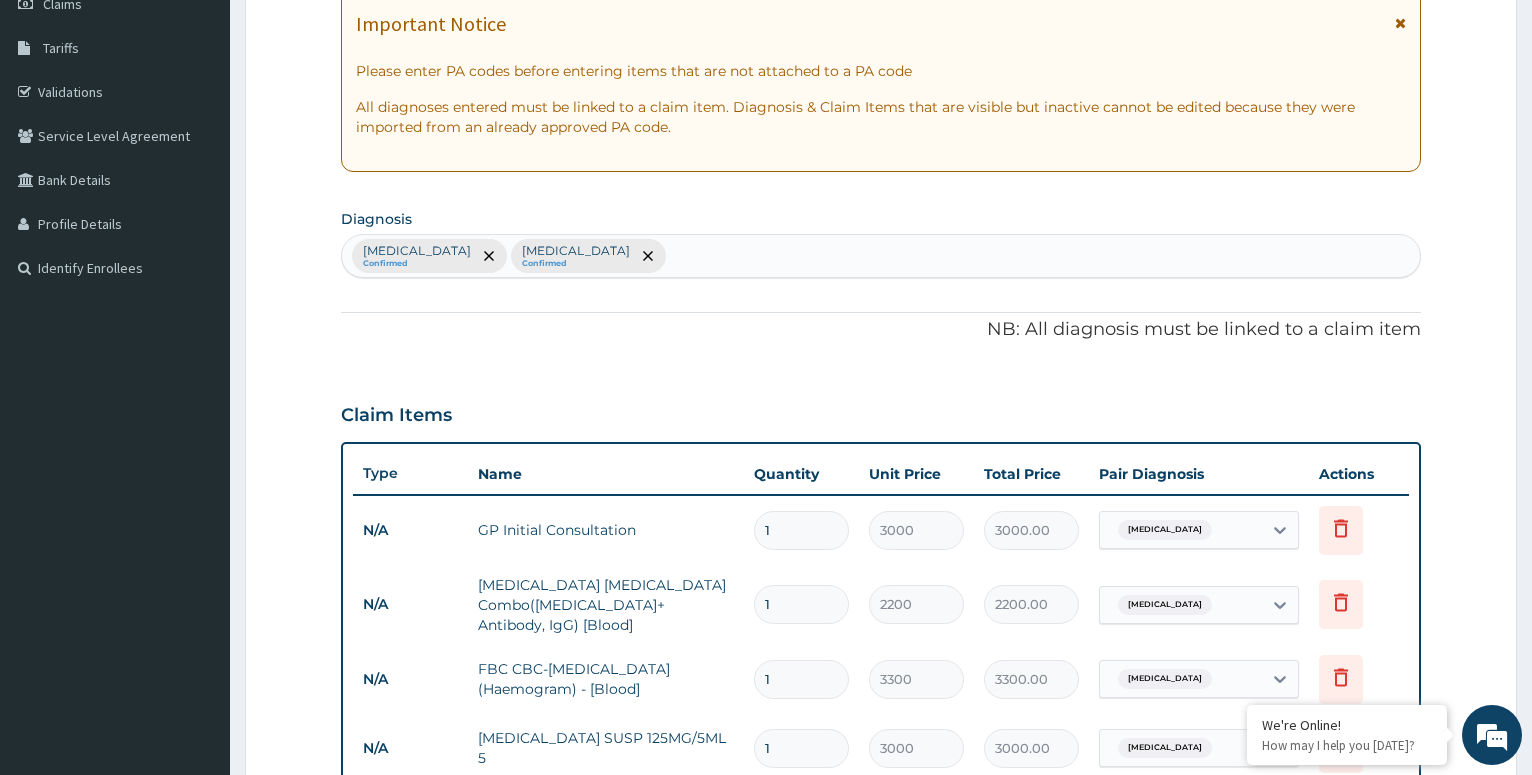 click on "[MEDICAL_DATA] Confirmed [MEDICAL_DATA] Confirmed" at bounding box center [881, 256] 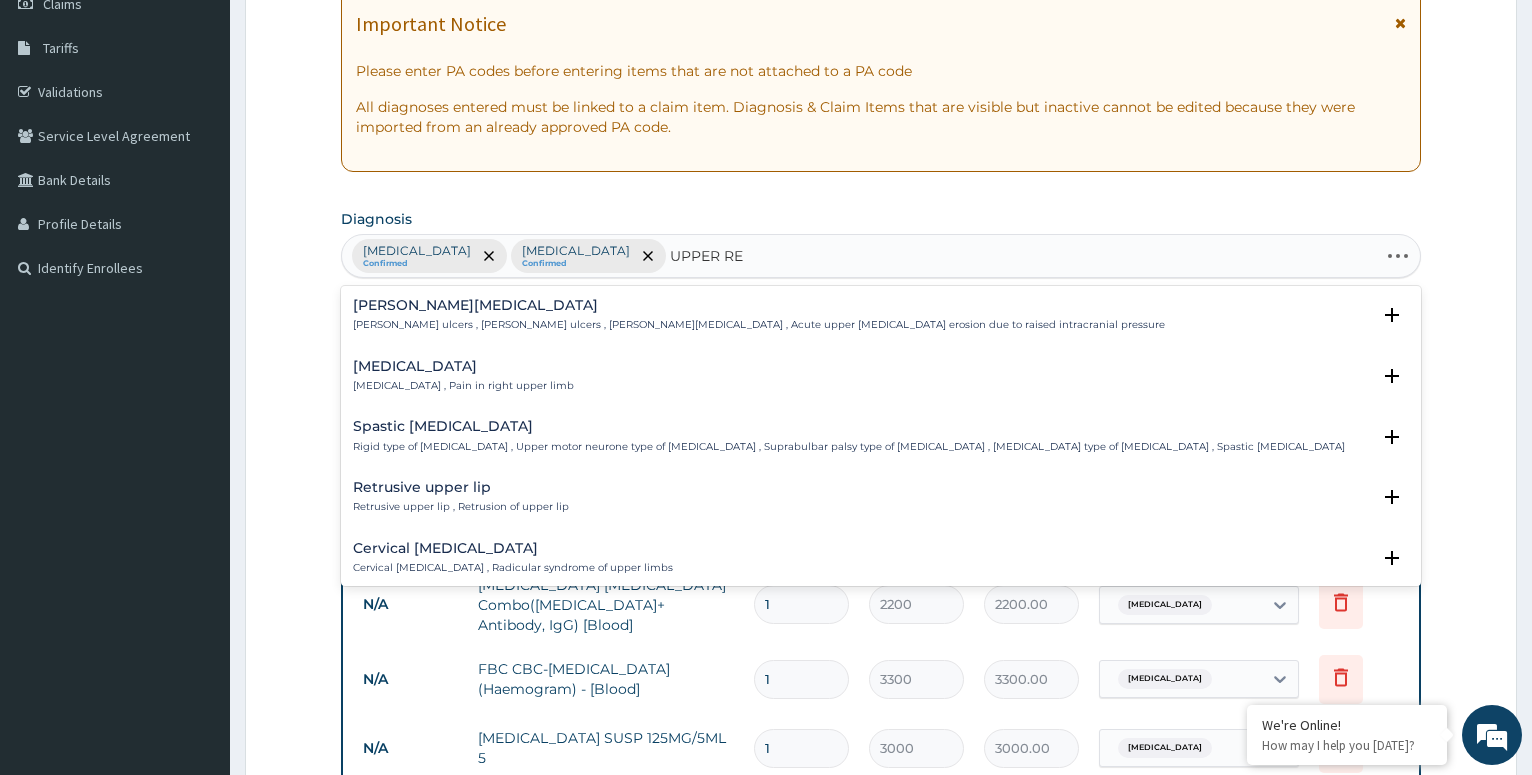 type on "UPPER RES" 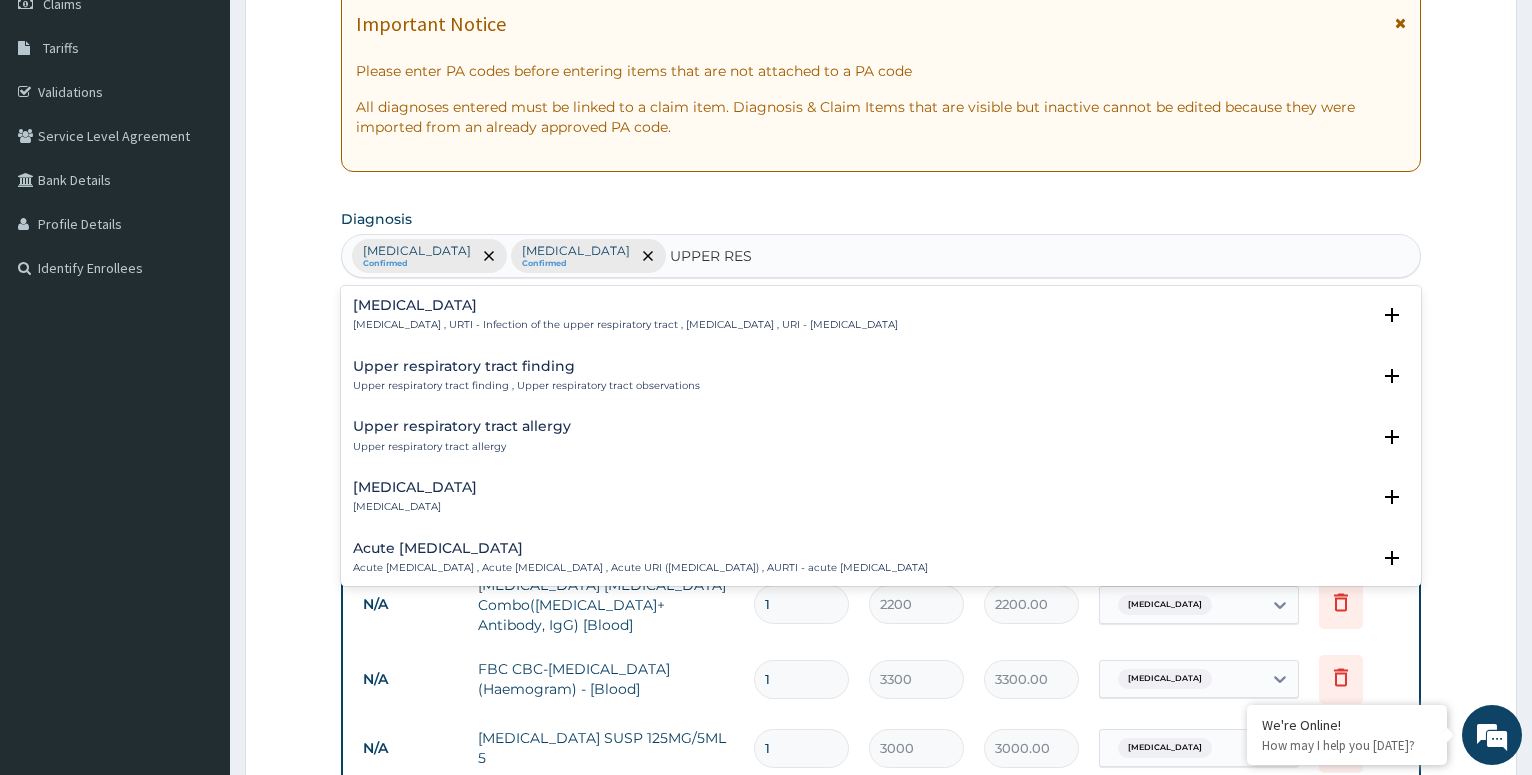 click on "[MEDICAL_DATA] , URTI - Infection of the upper respiratory tract , [MEDICAL_DATA] , URI - [MEDICAL_DATA]" at bounding box center [625, 325] 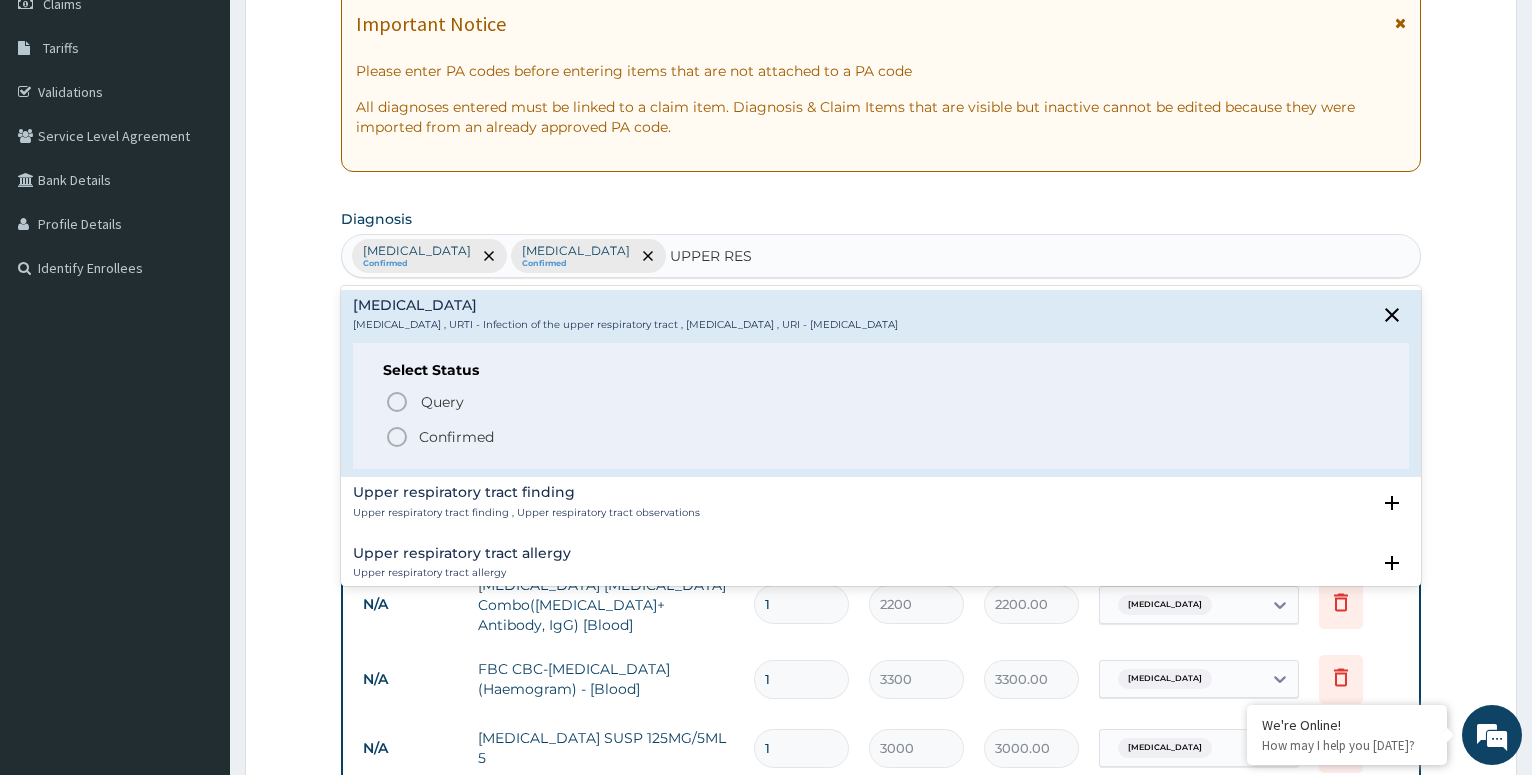 click 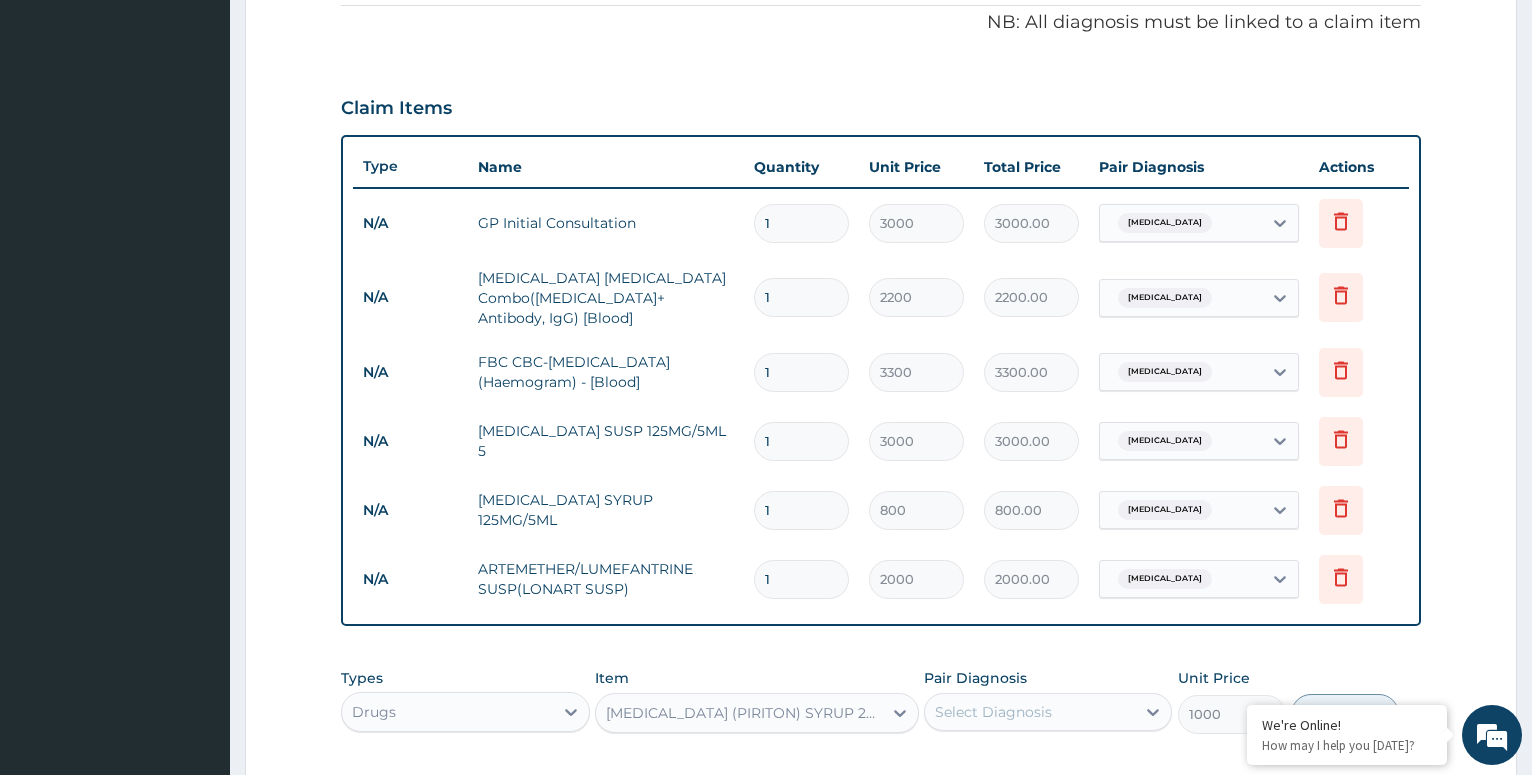 scroll, scrollTop: 710, scrollLeft: 0, axis: vertical 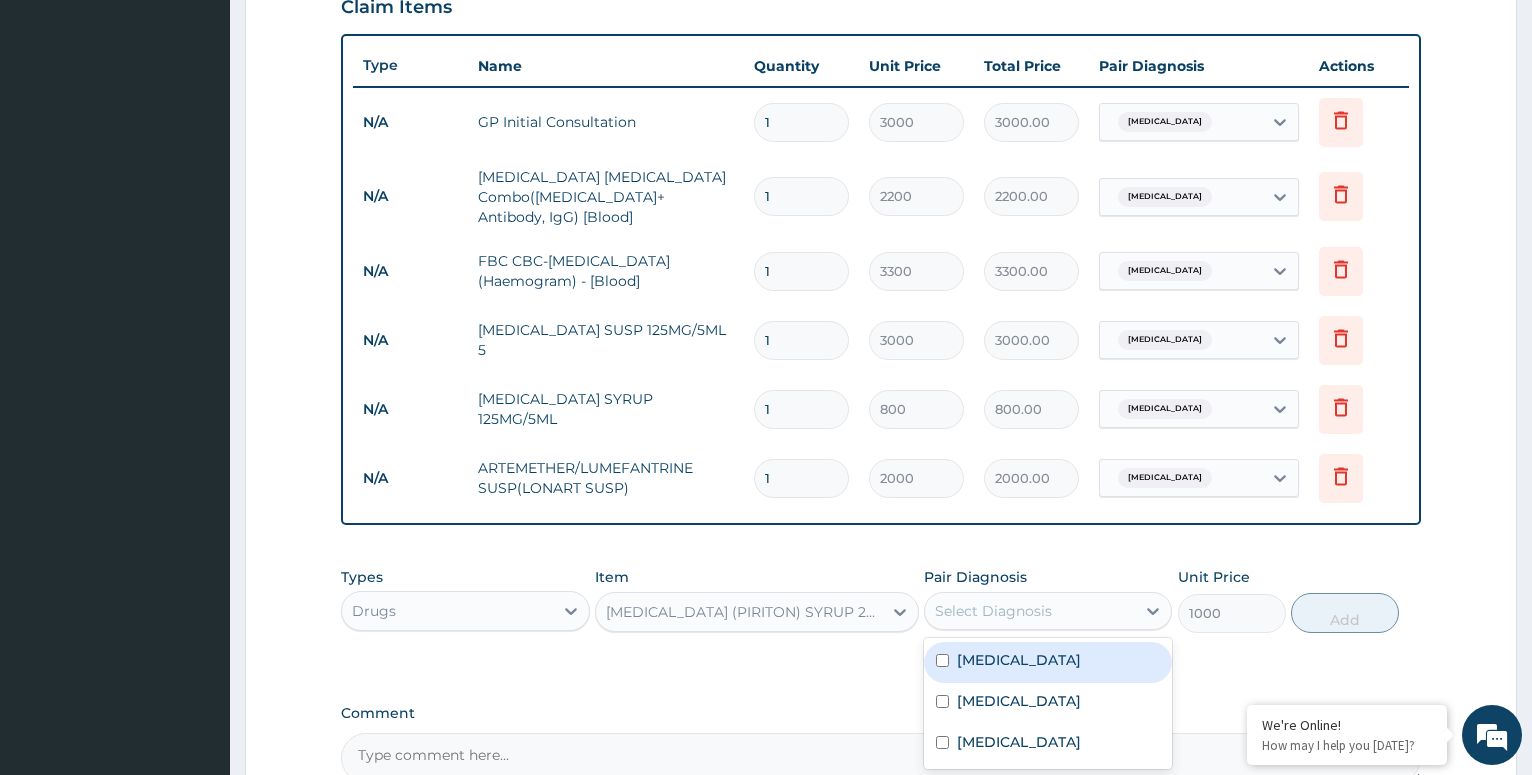 click on "Select Diagnosis" at bounding box center [1030, 611] 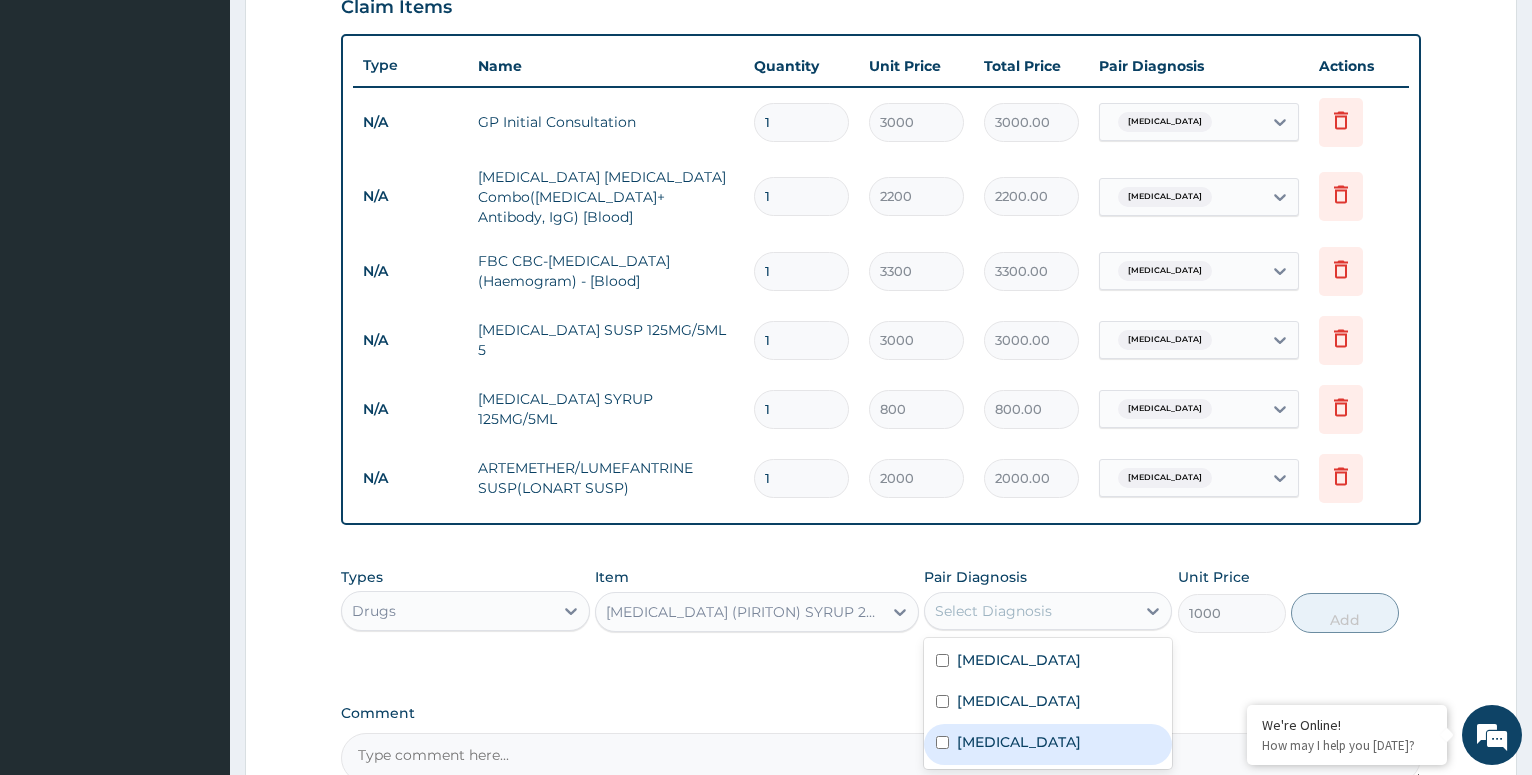 click at bounding box center (942, 742) 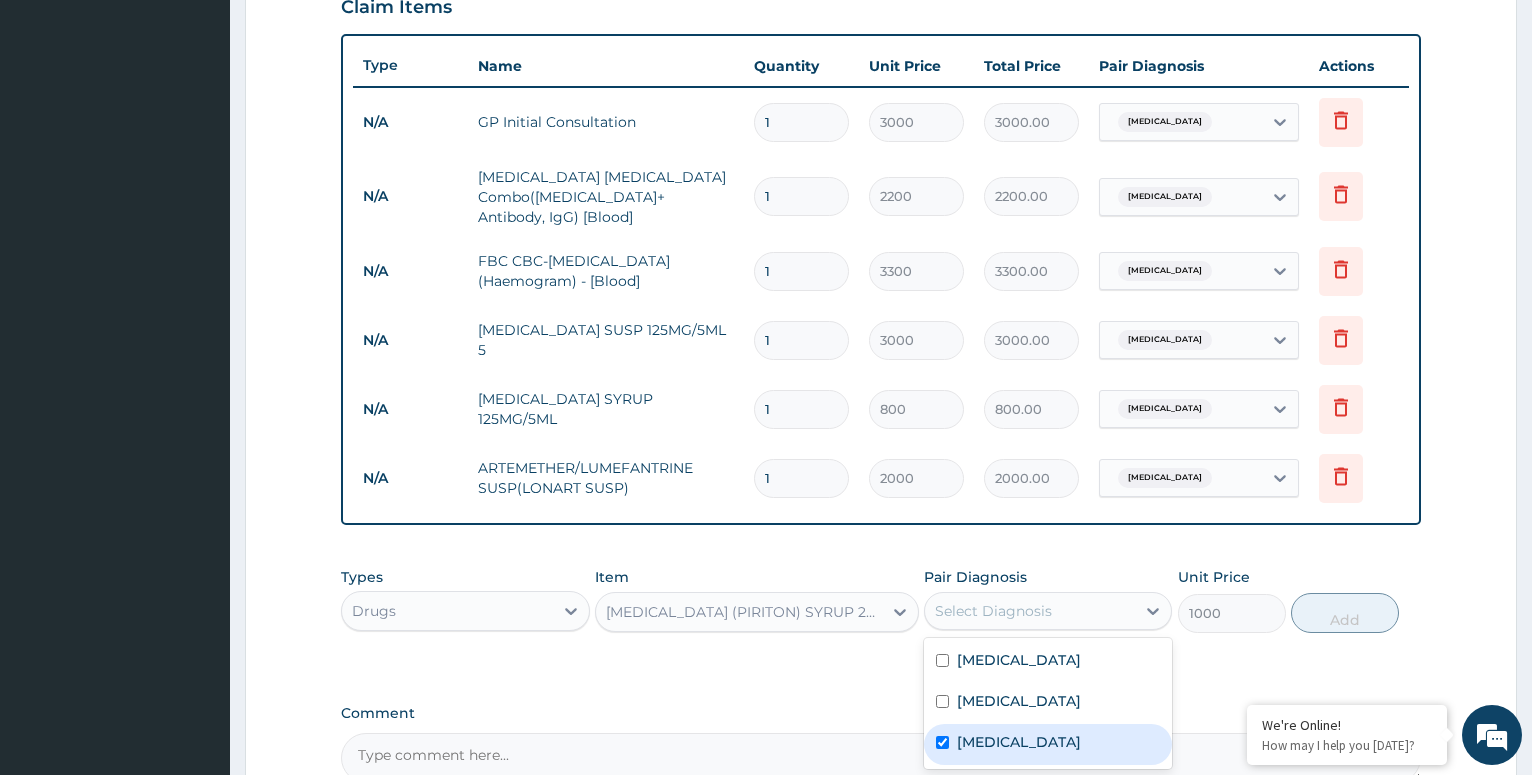 checkbox on "true" 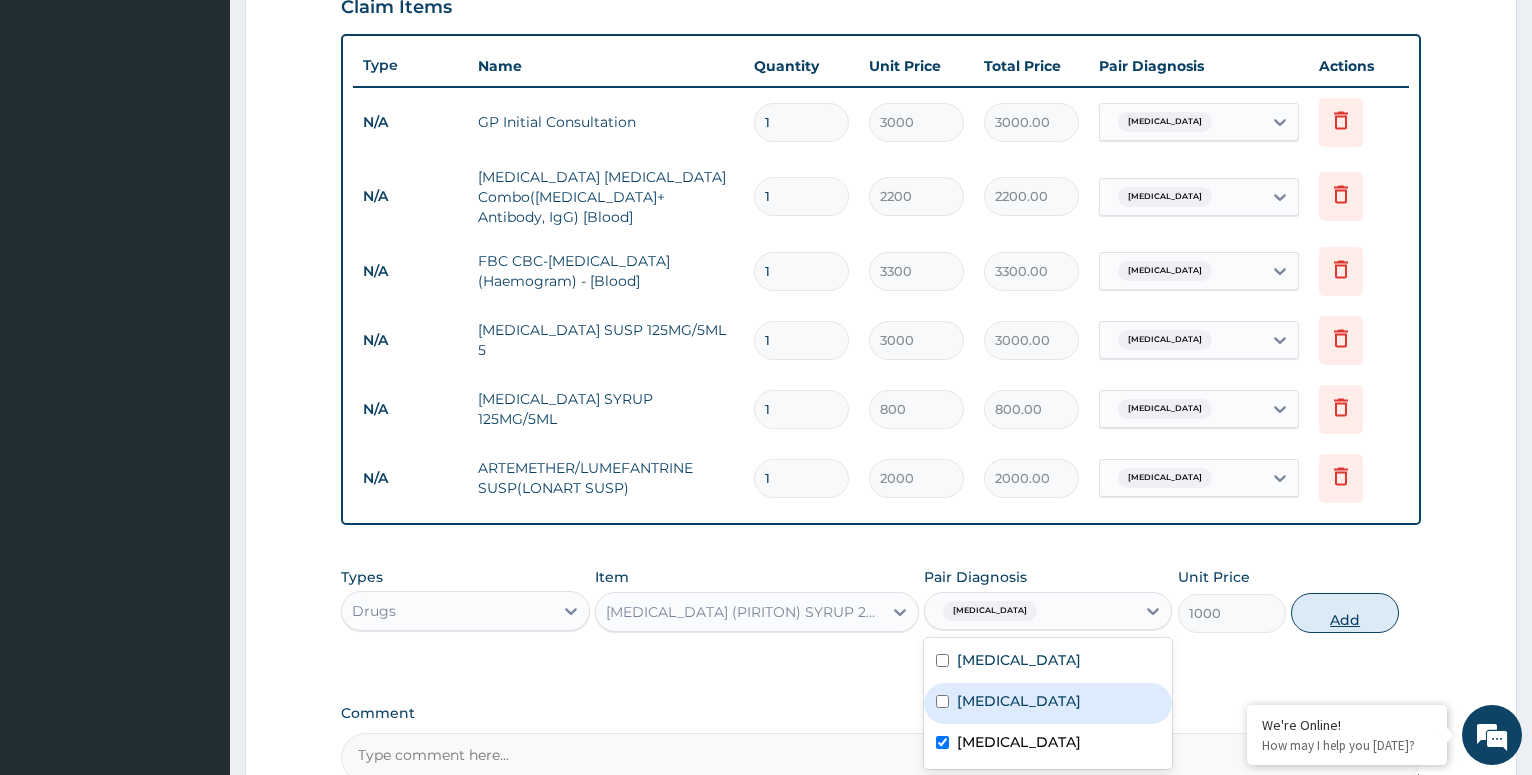 click on "Add" at bounding box center [1345, 613] 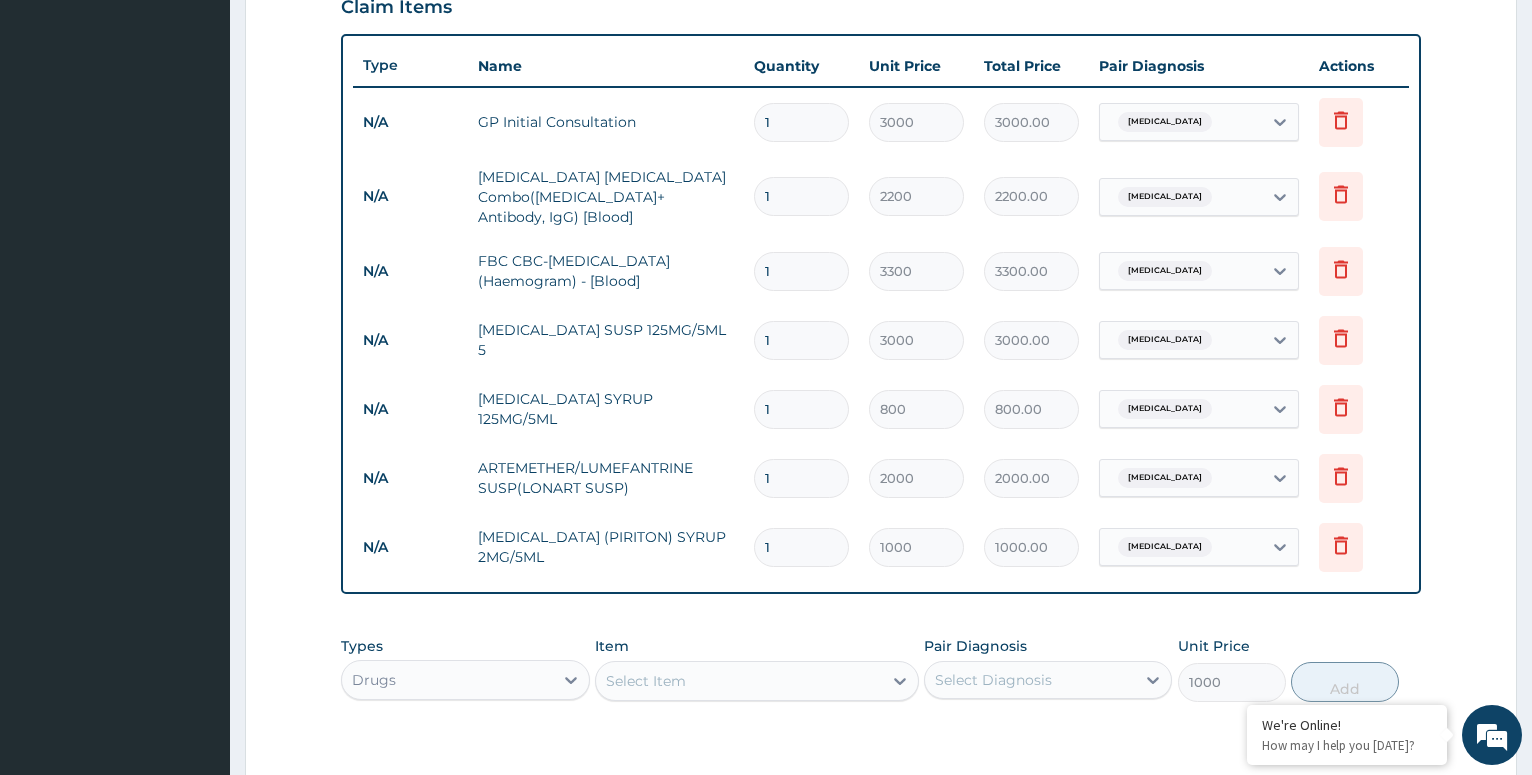 type on "0" 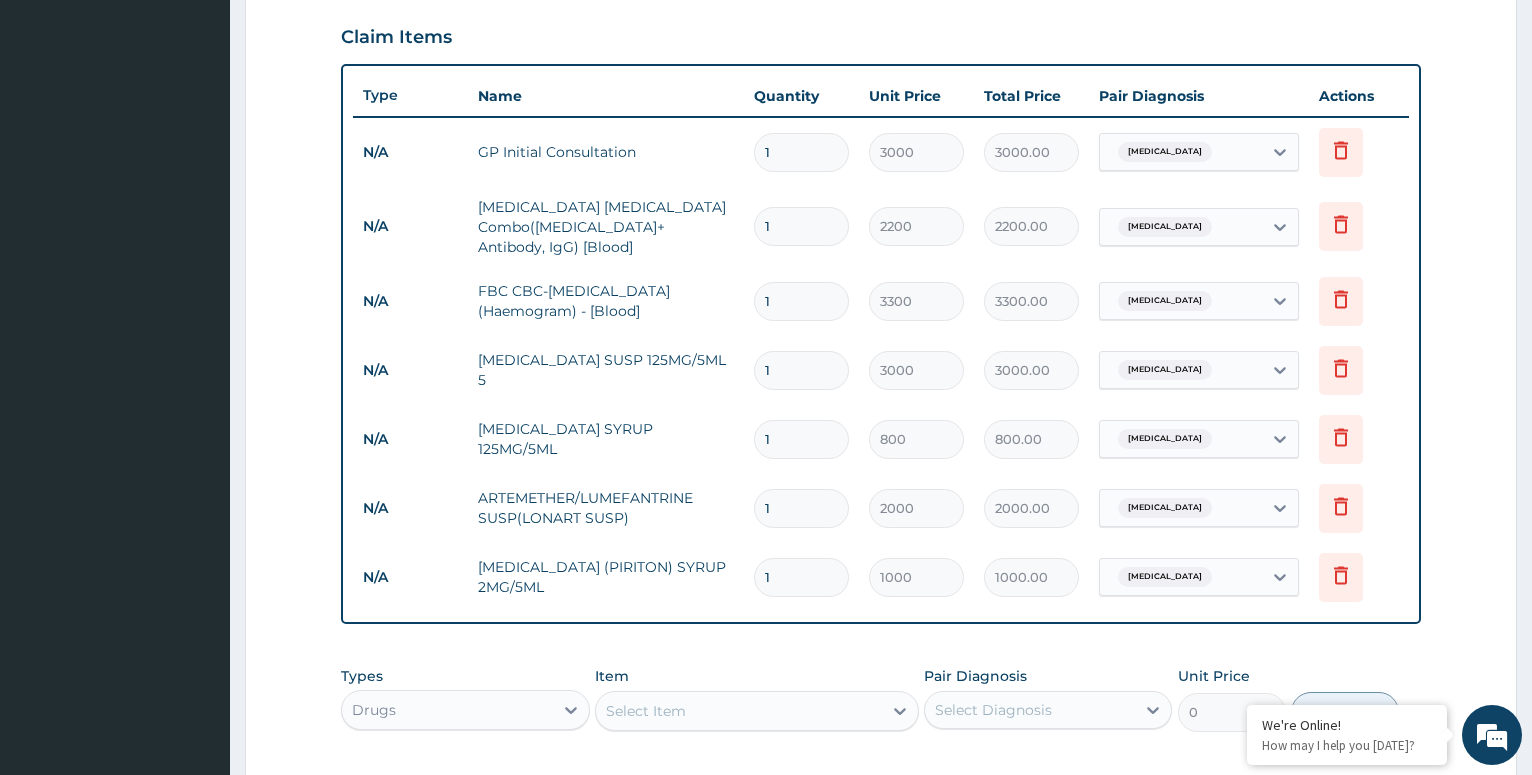 scroll, scrollTop: 986, scrollLeft: 0, axis: vertical 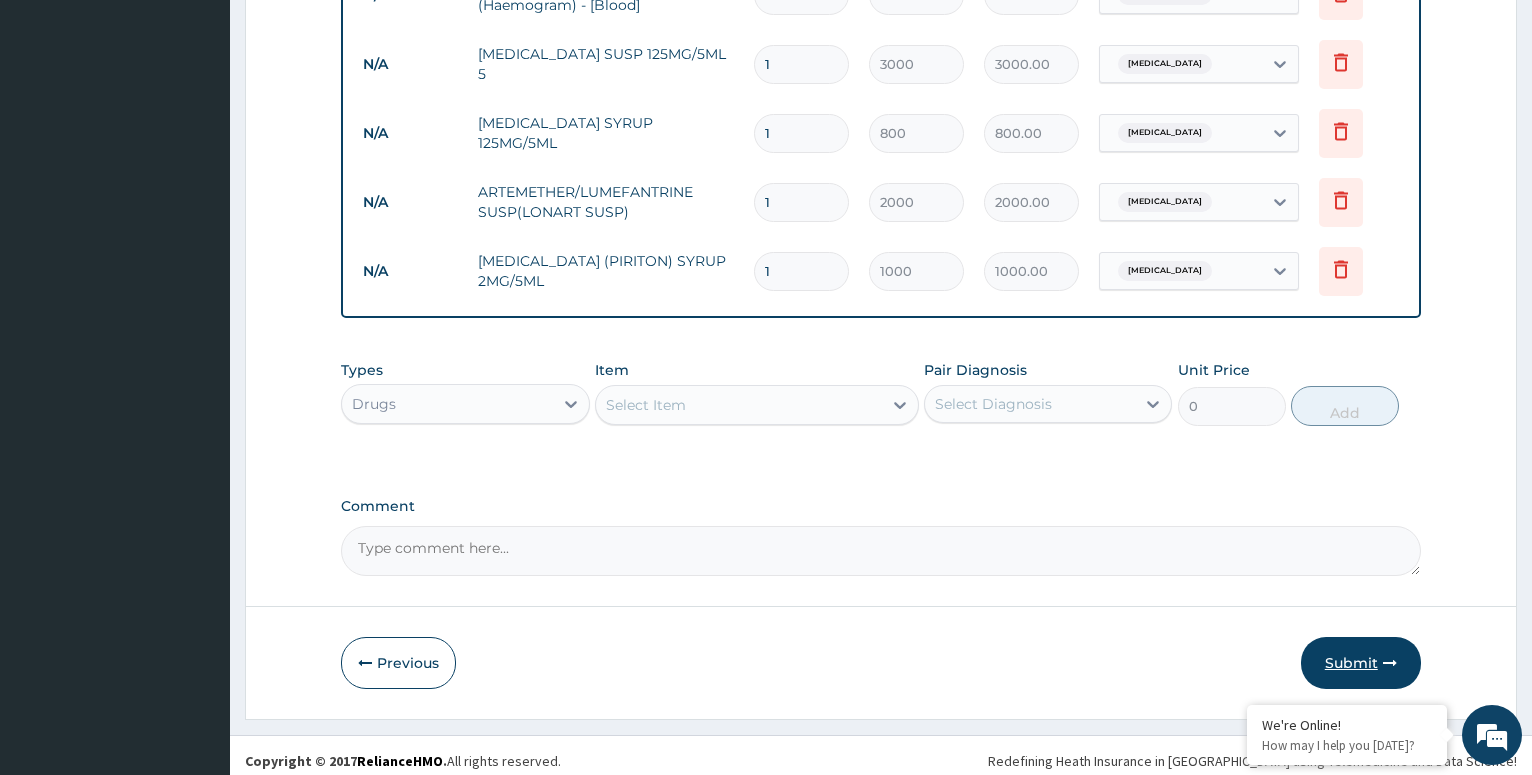 click on "Submit" at bounding box center [1361, 663] 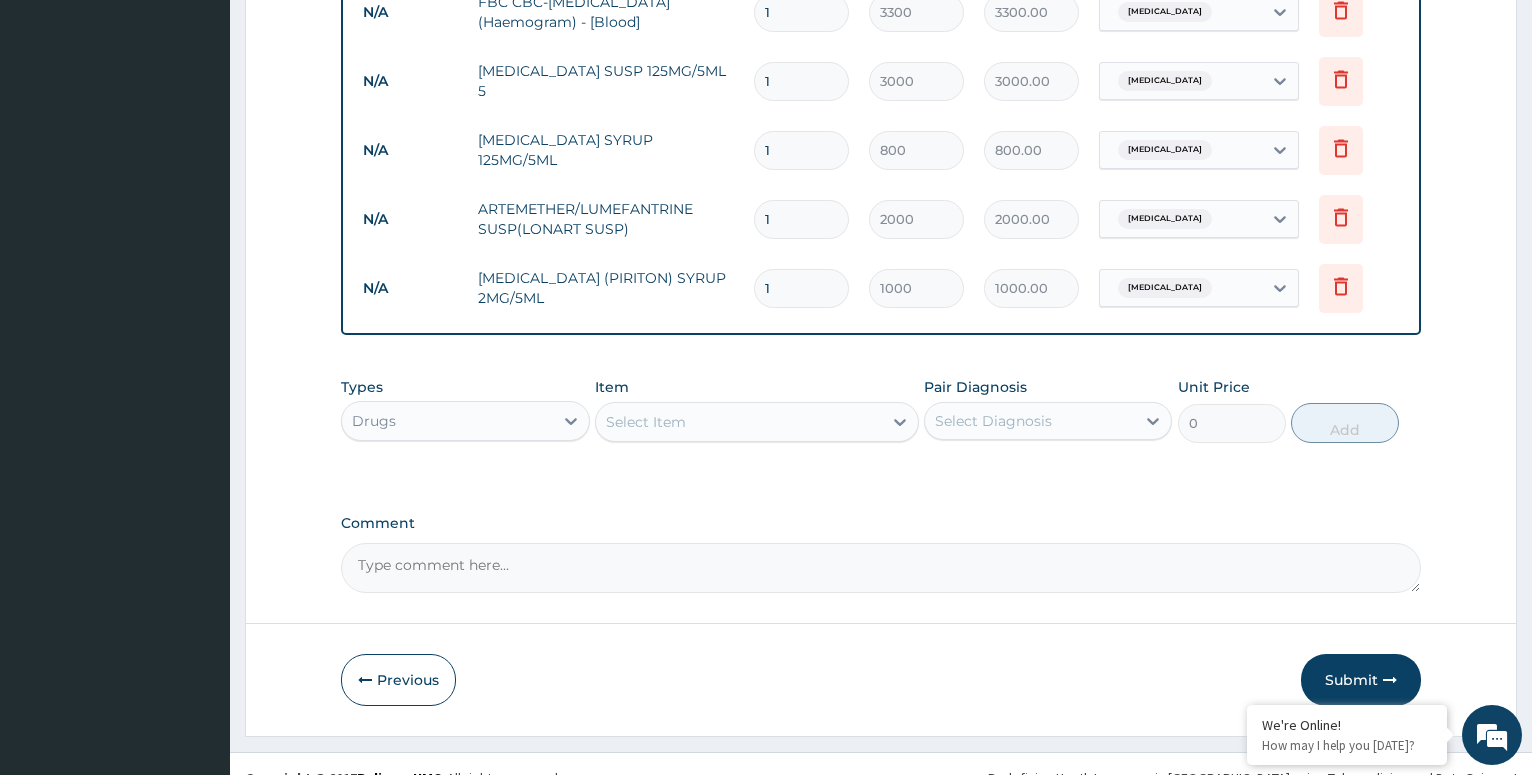 scroll, scrollTop: 986, scrollLeft: 0, axis: vertical 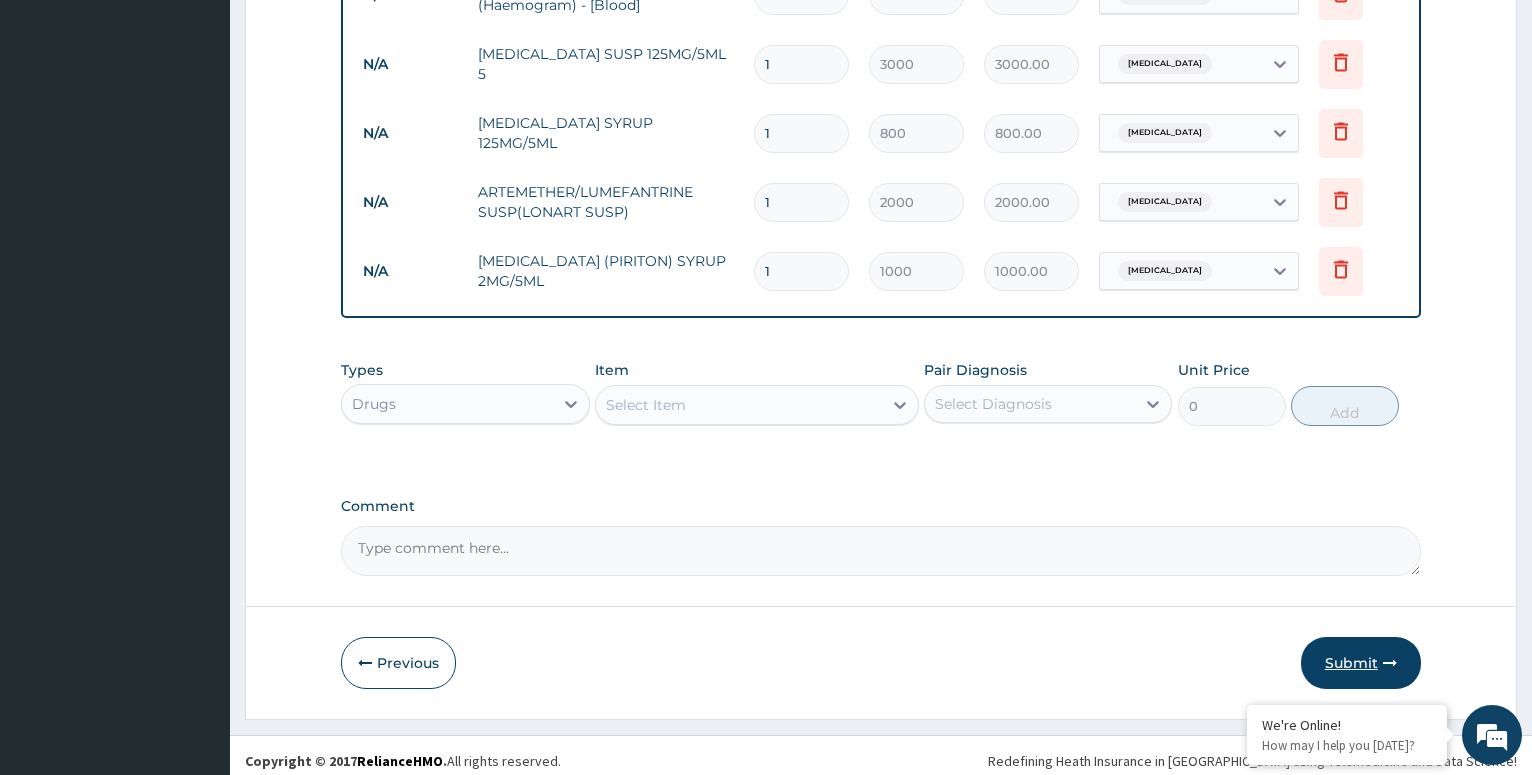click on "Submit" at bounding box center [1361, 663] 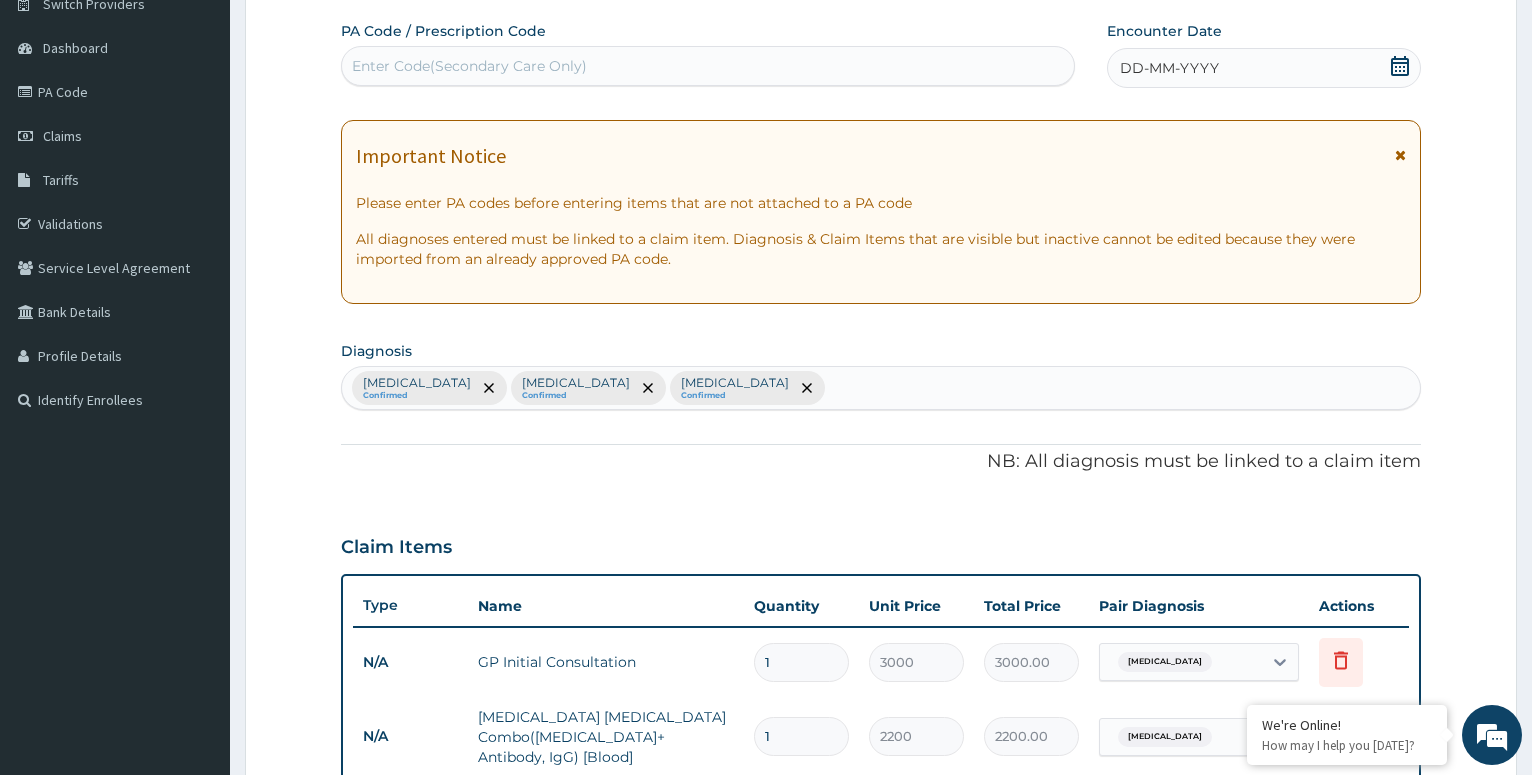 scroll, scrollTop: 0, scrollLeft: 0, axis: both 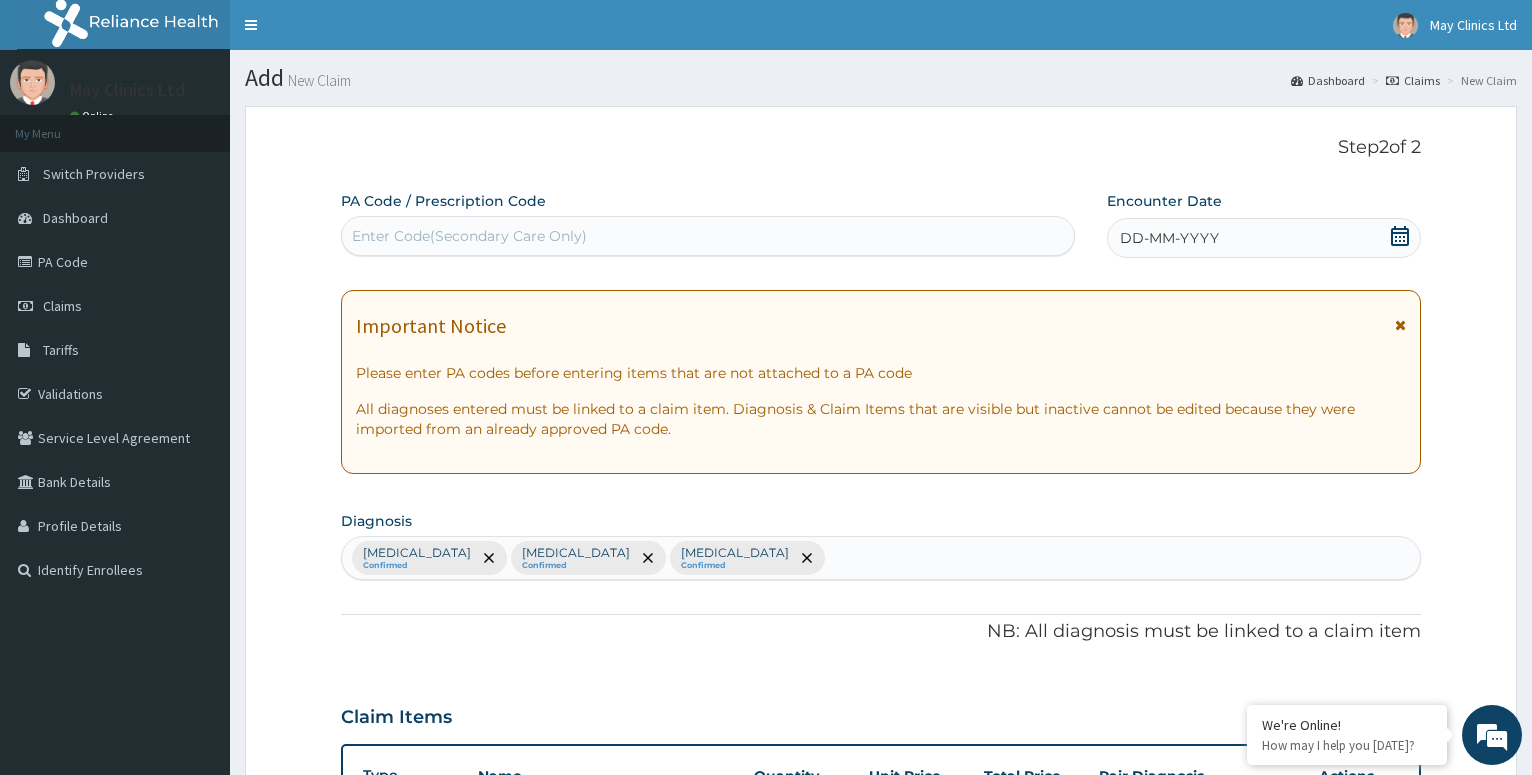 click on "DD-MM-YYYY" at bounding box center (1169, 238) 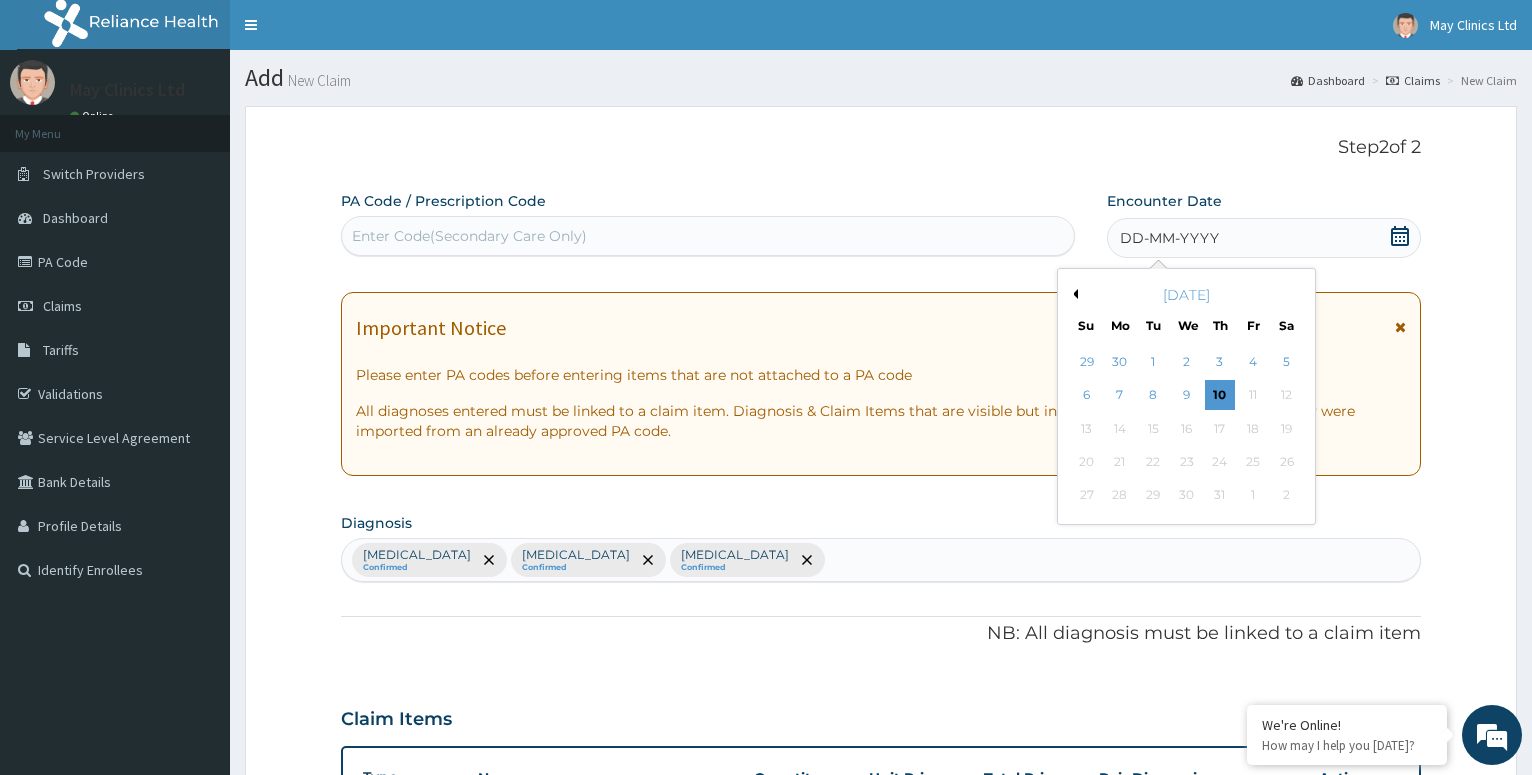 click on "Previous Month" at bounding box center (1073, 294) 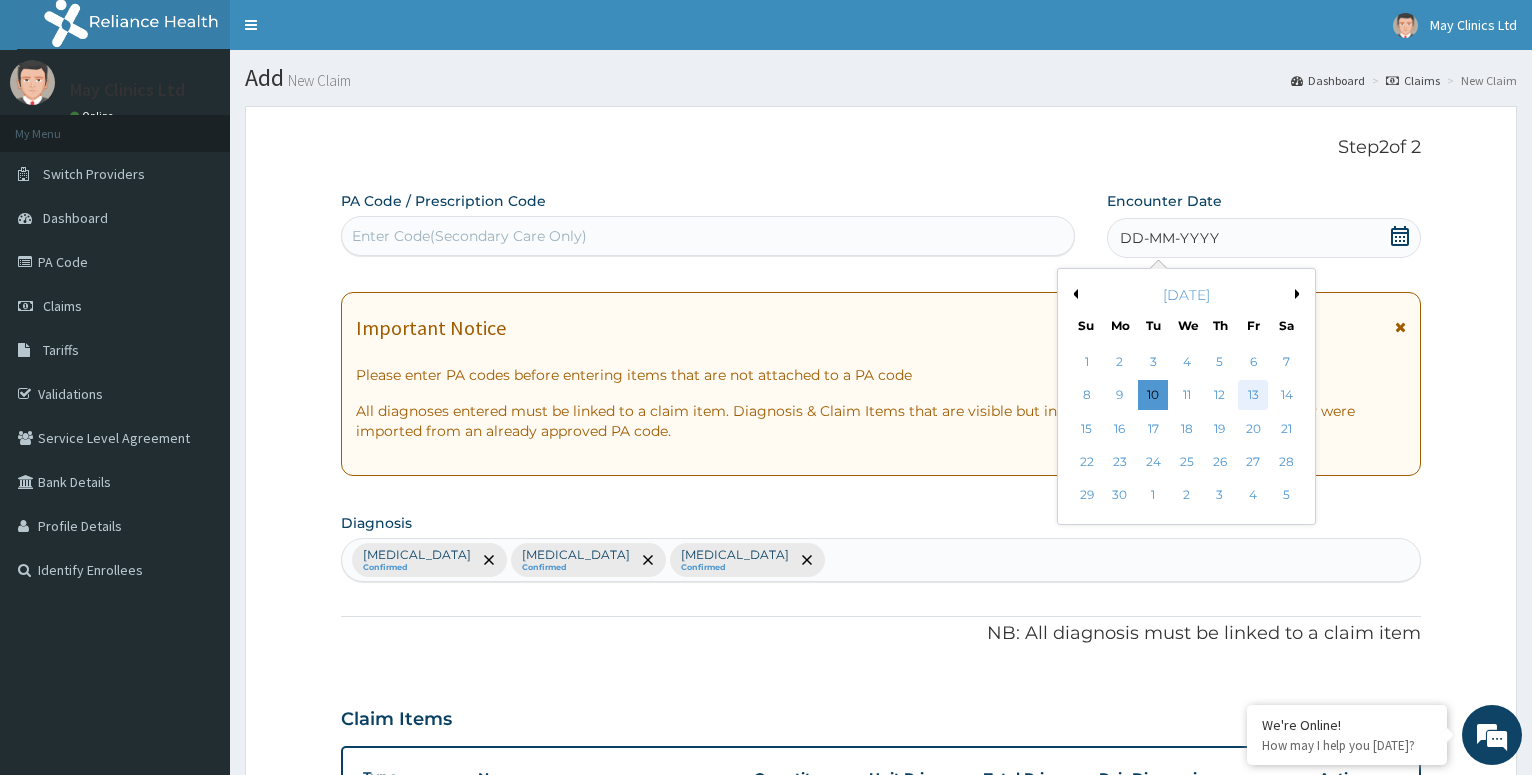 click on "13" at bounding box center [1253, 396] 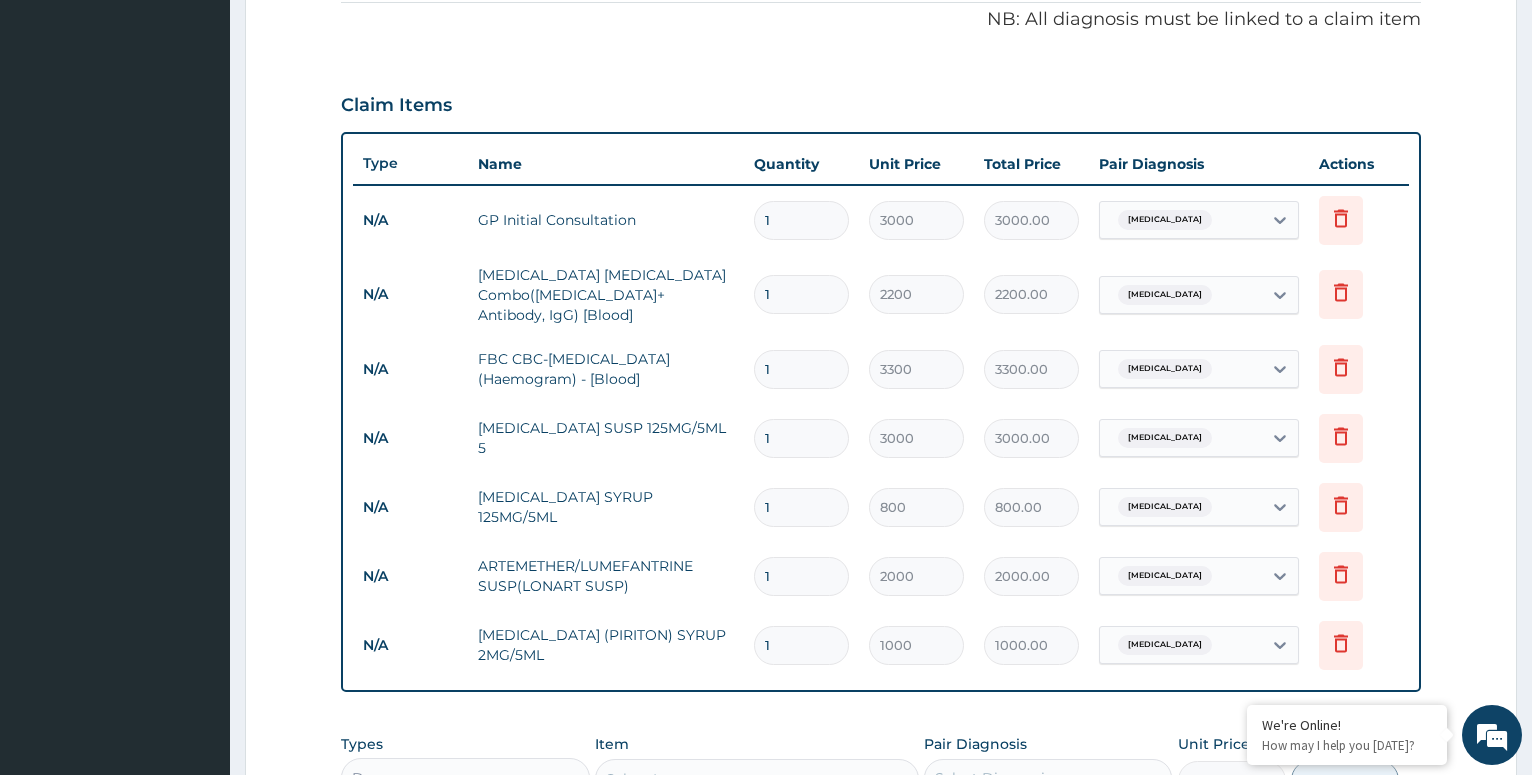 scroll, scrollTop: 986, scrollLeft: 0, axis: vertical 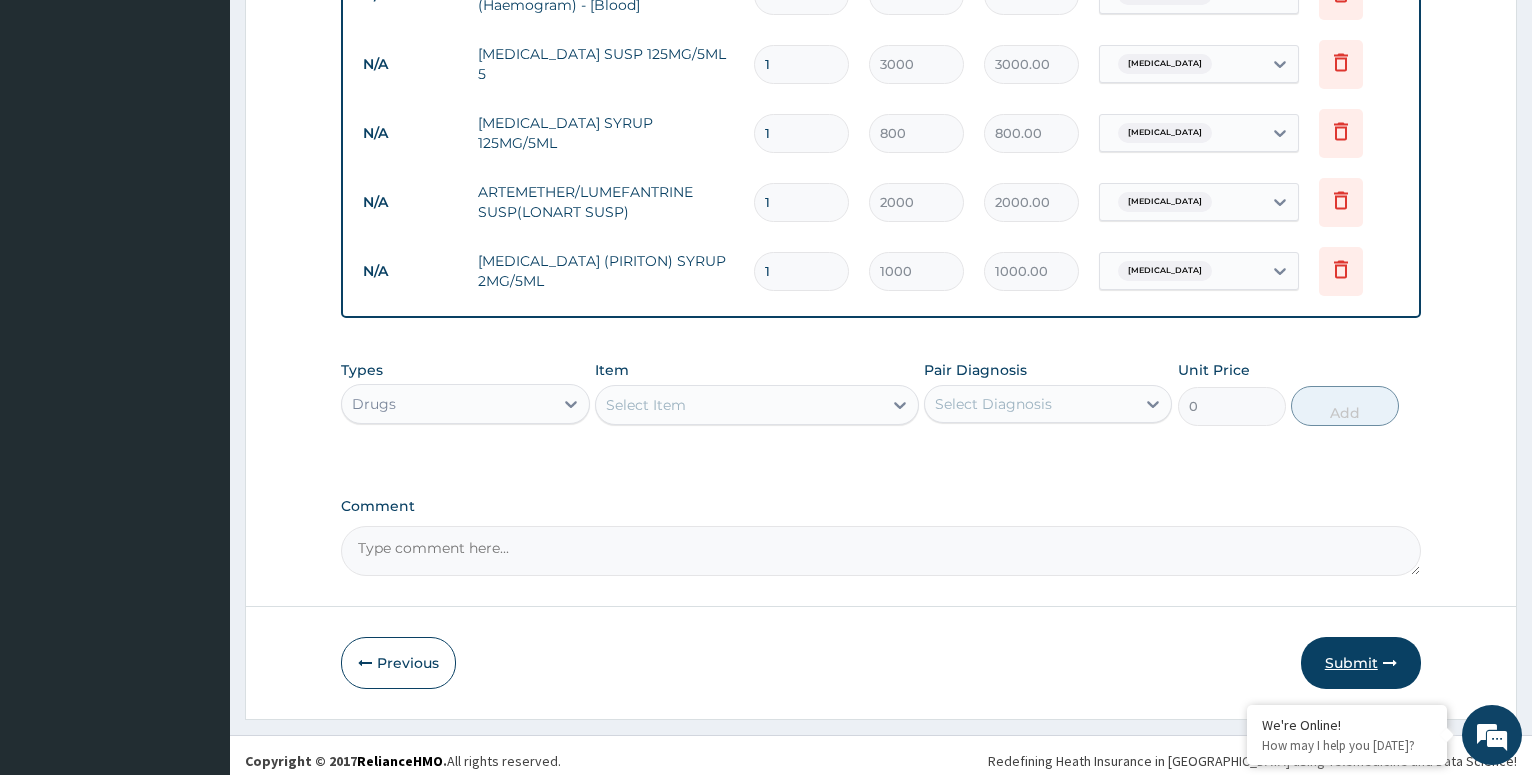 click on "Submit" at bounding box center (1361, 663) 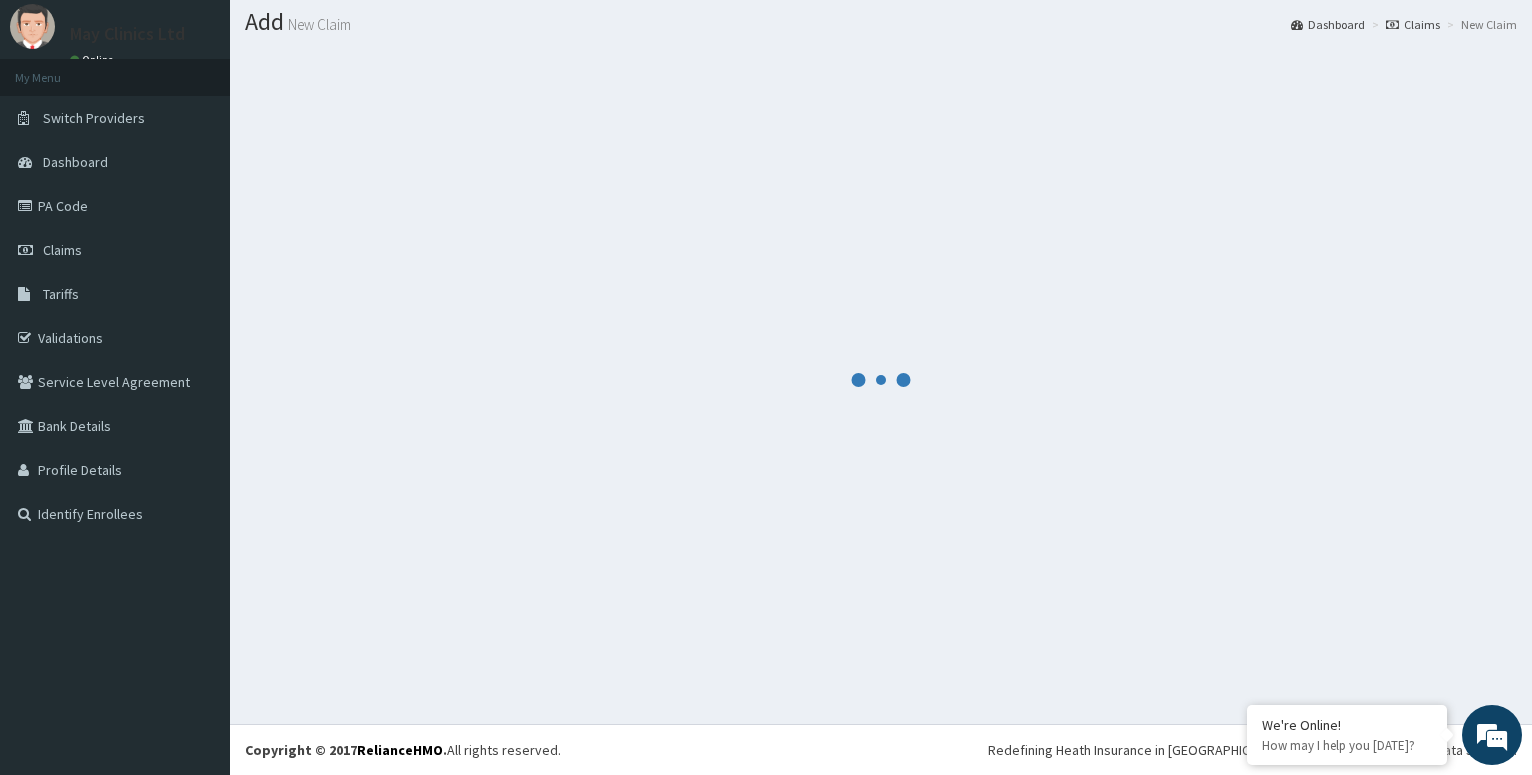 scroll, scrollTop: 56, scrollLeft: 0, axis: vertical 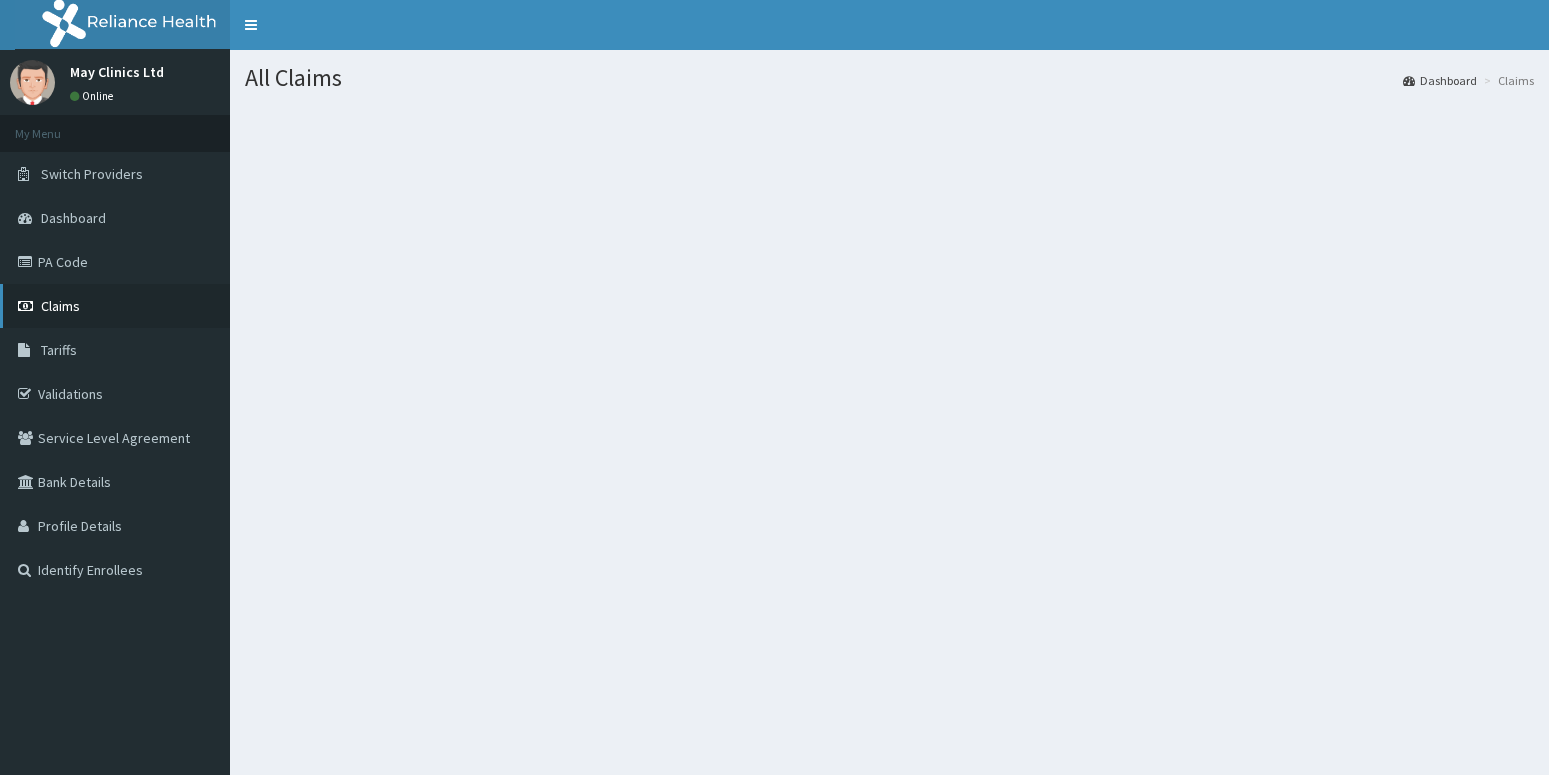 click on "Claims" at bounding box center (115, 306) 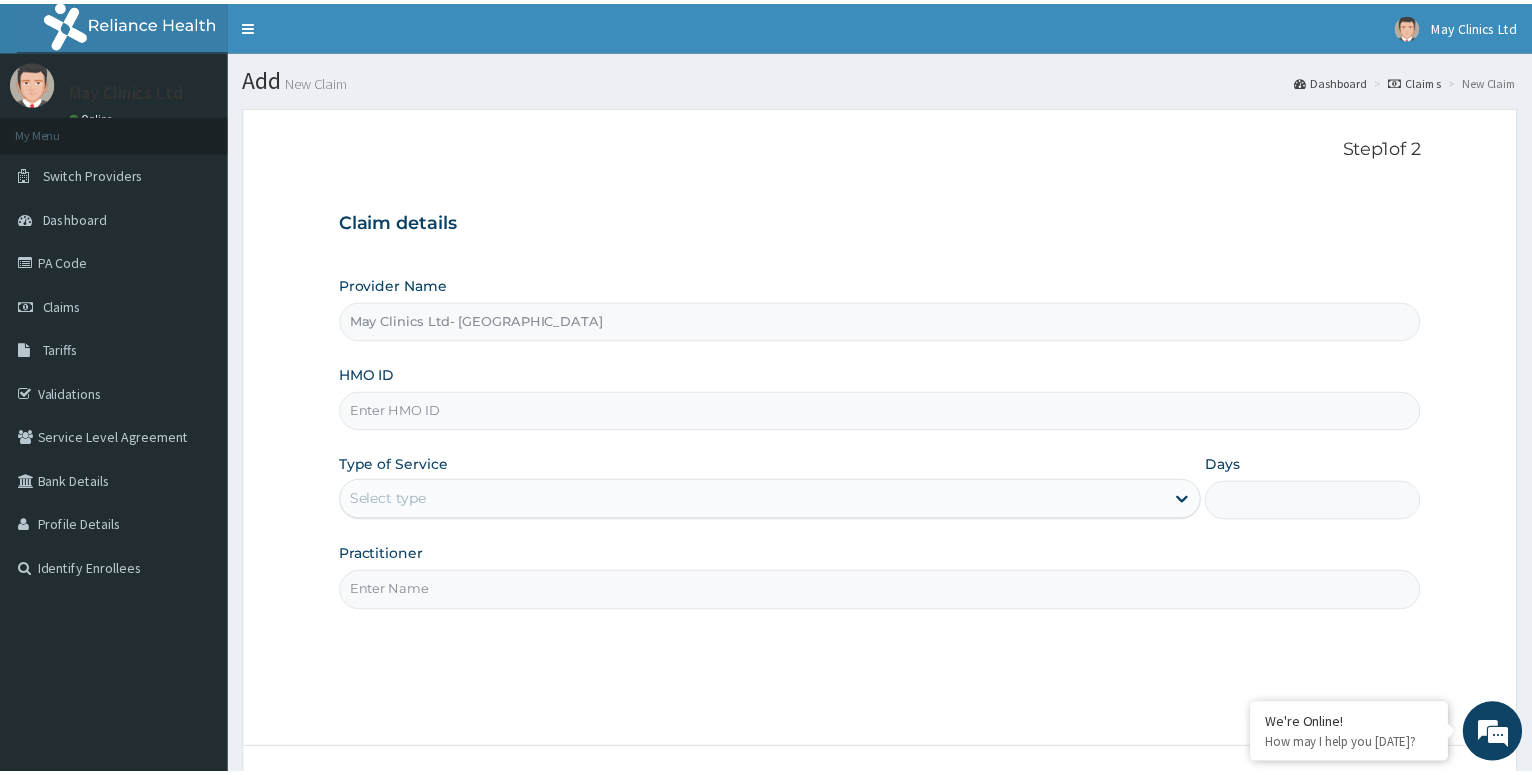 scroll, scrollTop: 0, scrollLeft: 0, axis: both 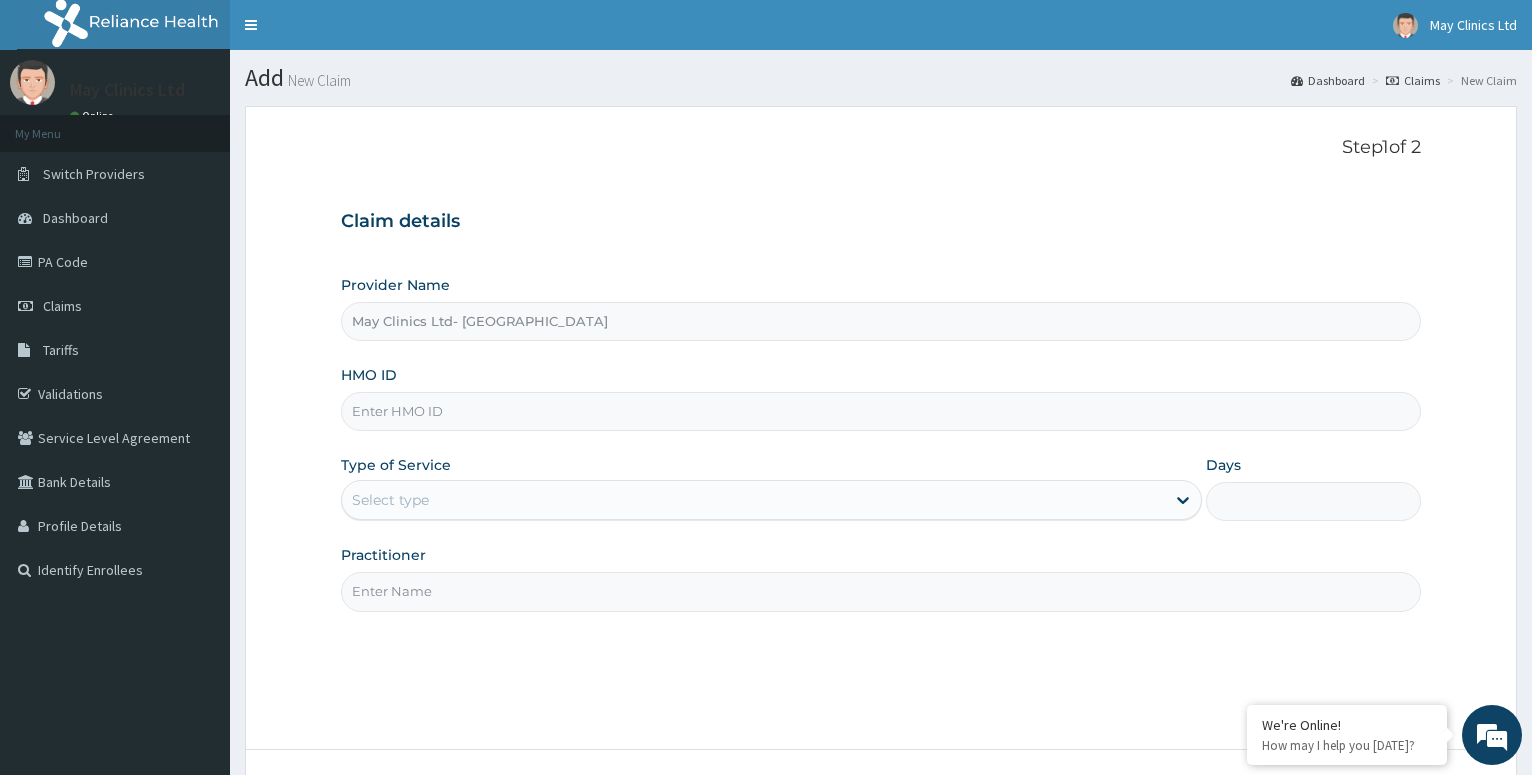 click on "May Clinics Ltd- [GEOGRAPHIC_DATA]" at bounding box center (881, 321) 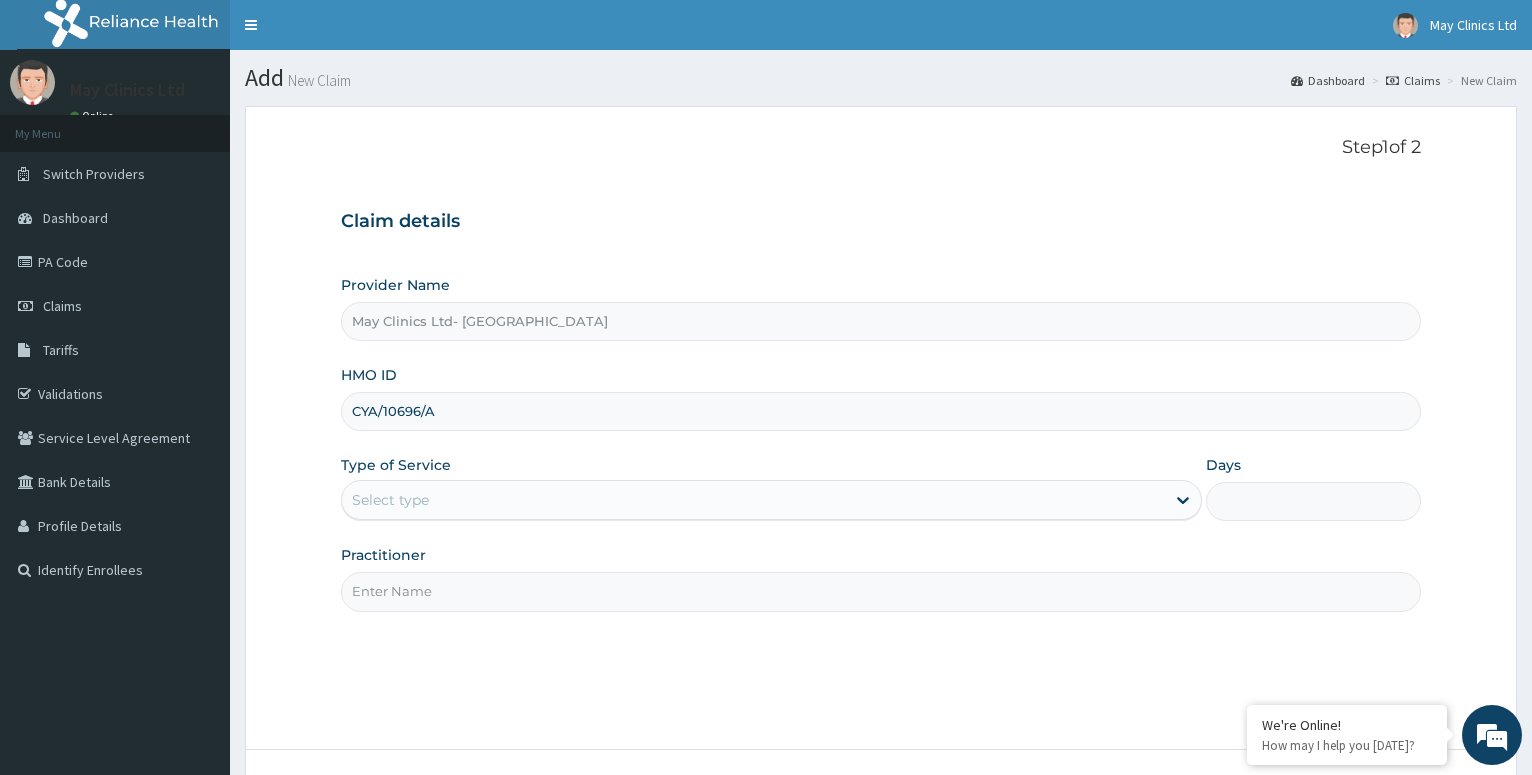 type on "CYA/10696/A" 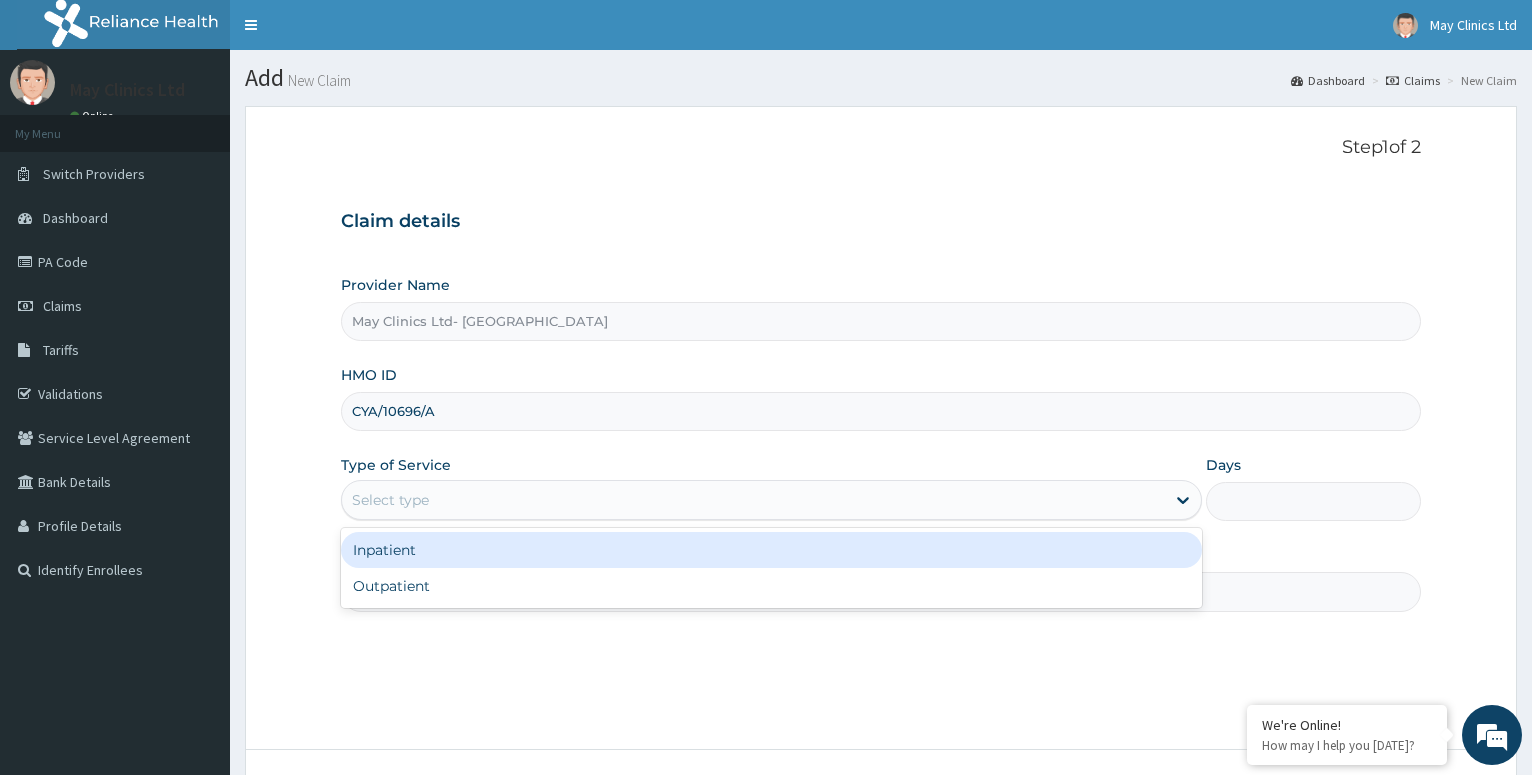 click on "Select type" at bounding box center [753, 500] 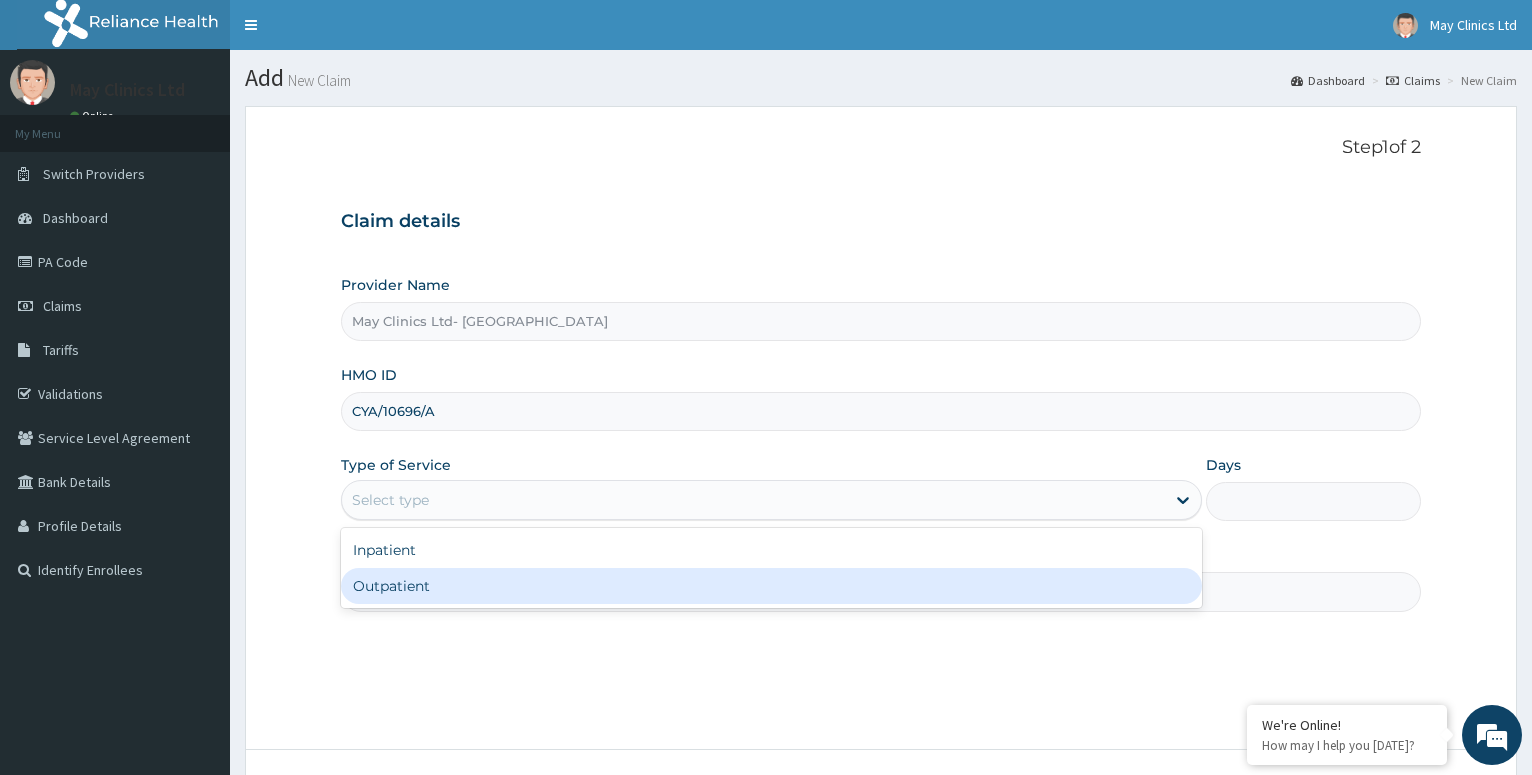 click on "Outpatient" at bounding box center [771, 586] 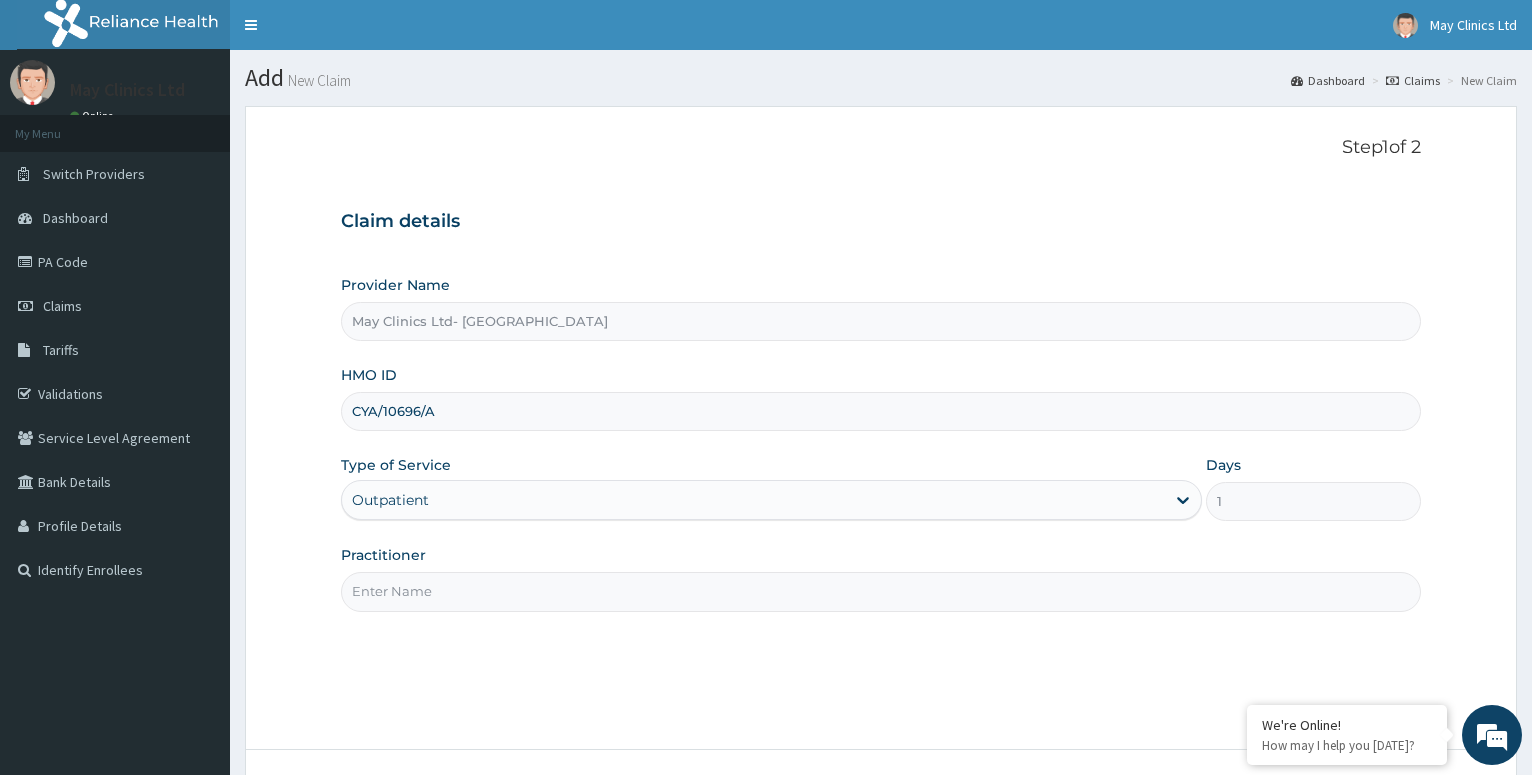 click on "Practitioner" at bounding box center (881, 591) 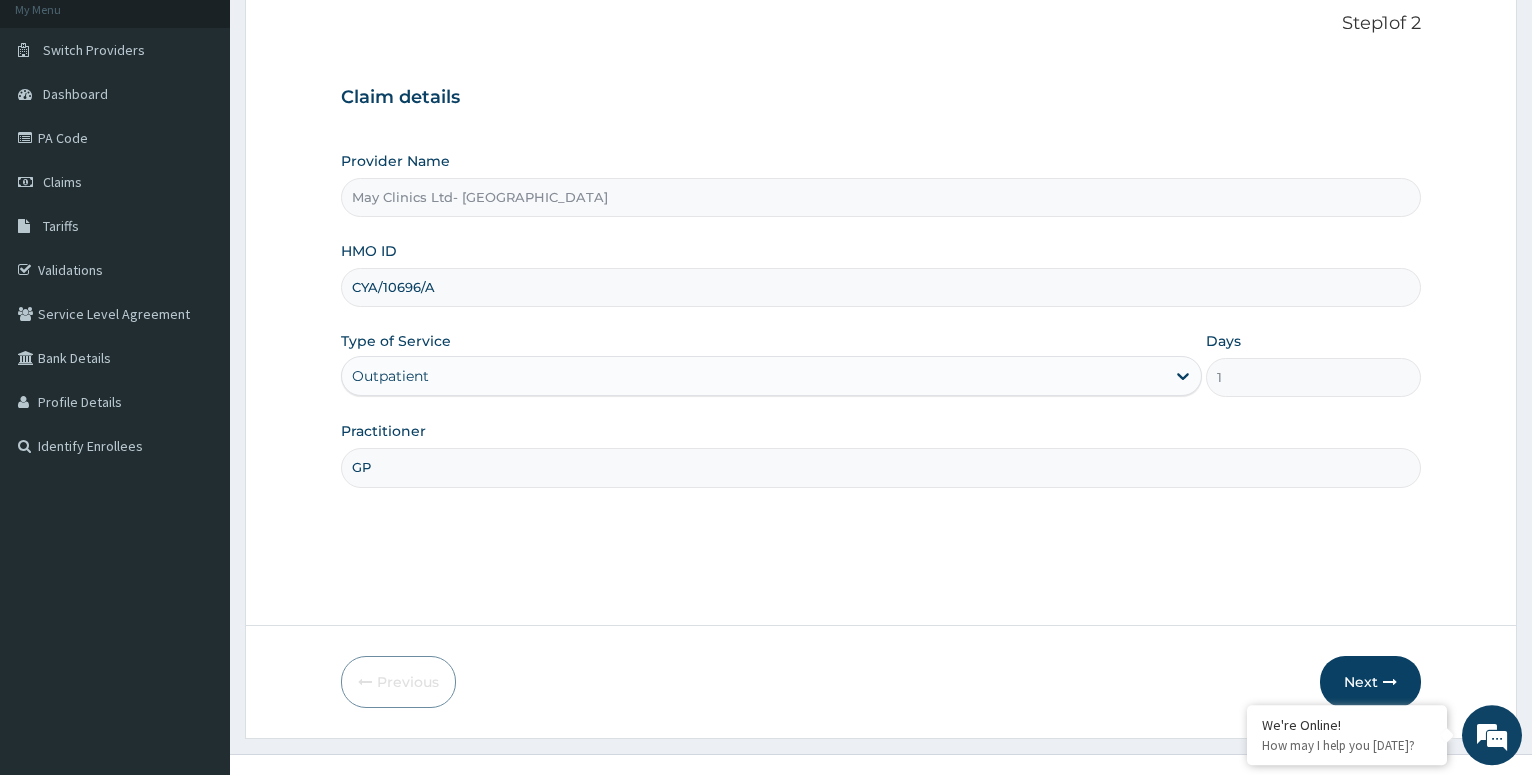 scroll, scrollTop: 154, scrollLeft: 0, axis: vertical 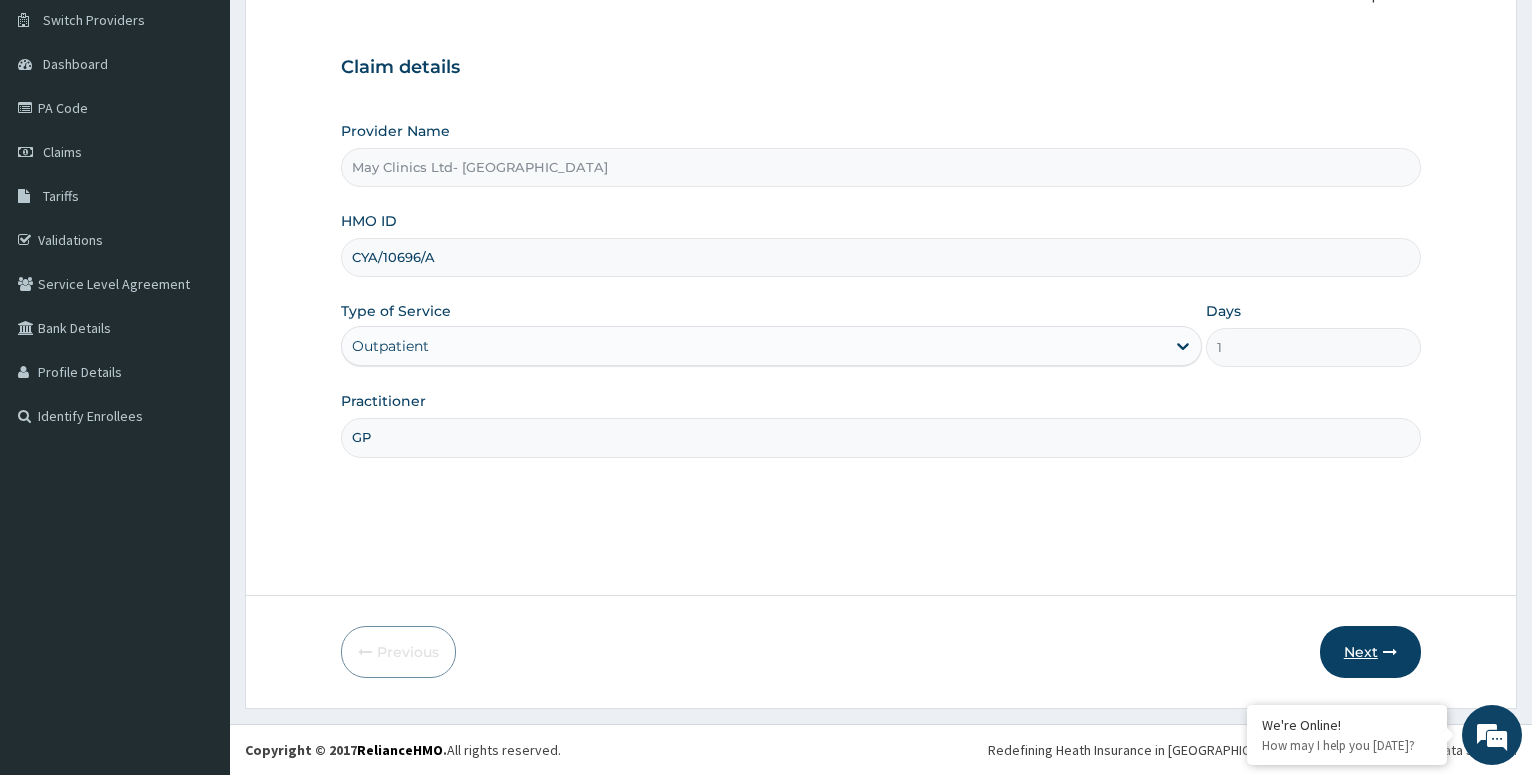 type on "GP" 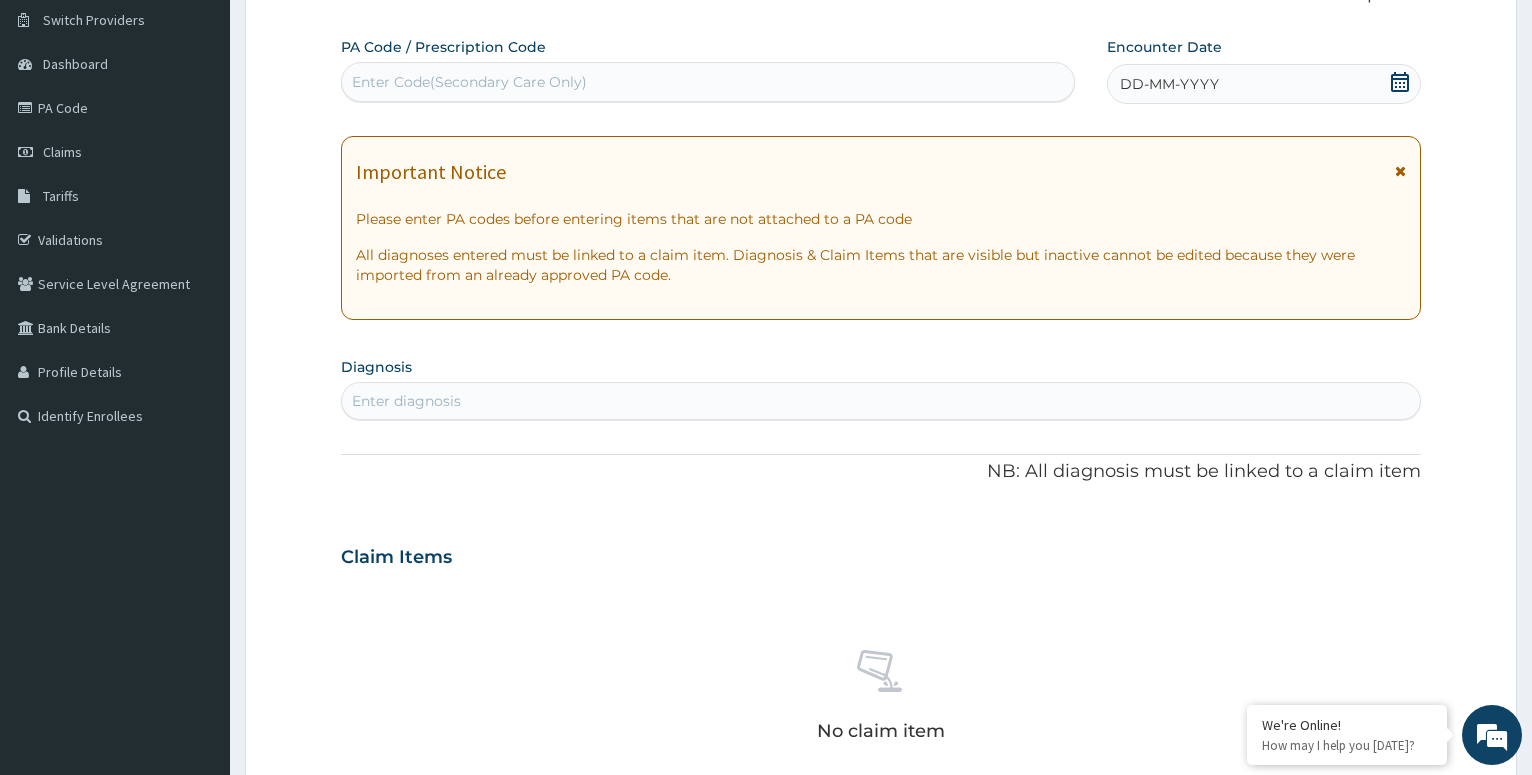click on "Enter diagnosis" at bounding box center [406, 401] 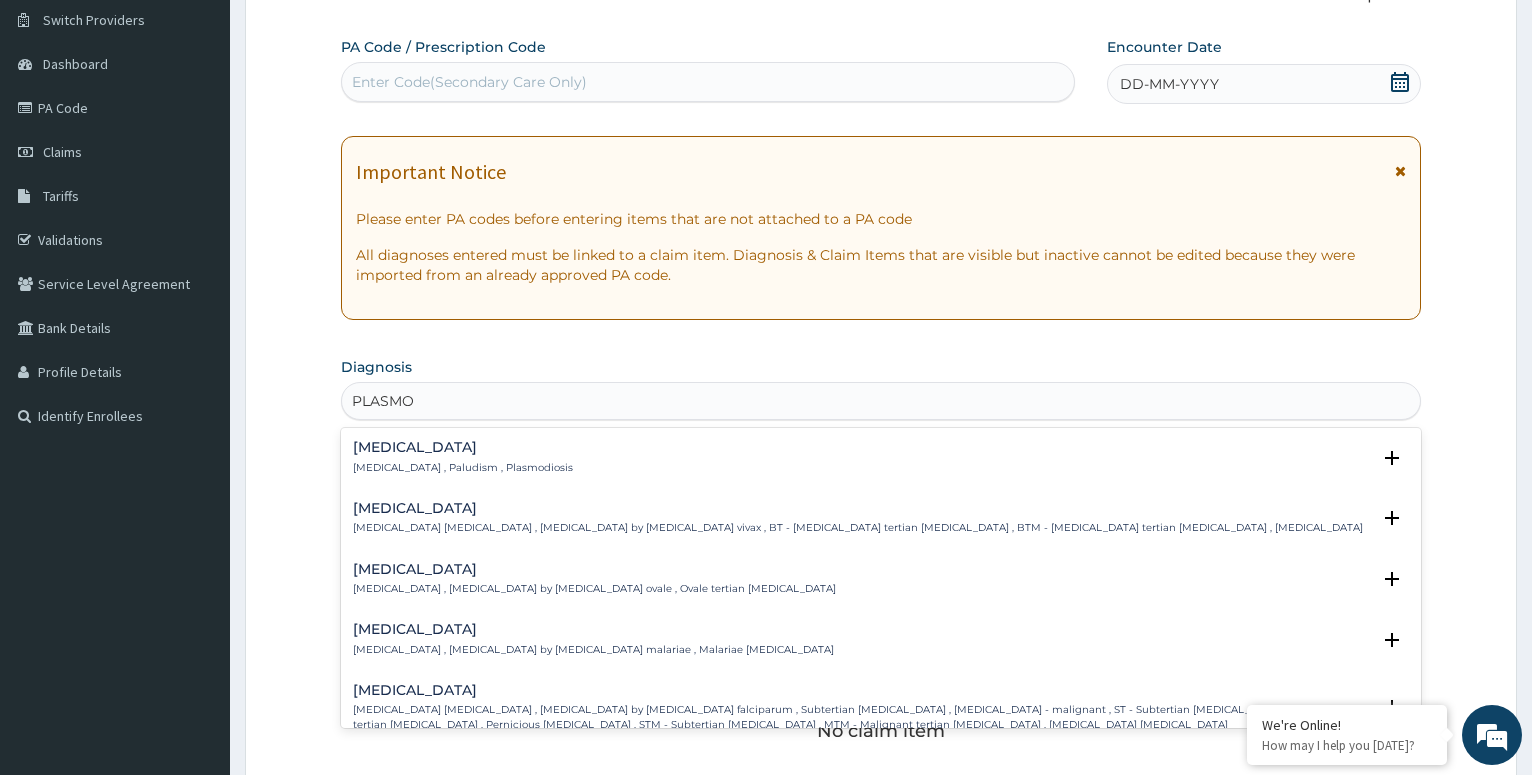 type on "PLASMOD" 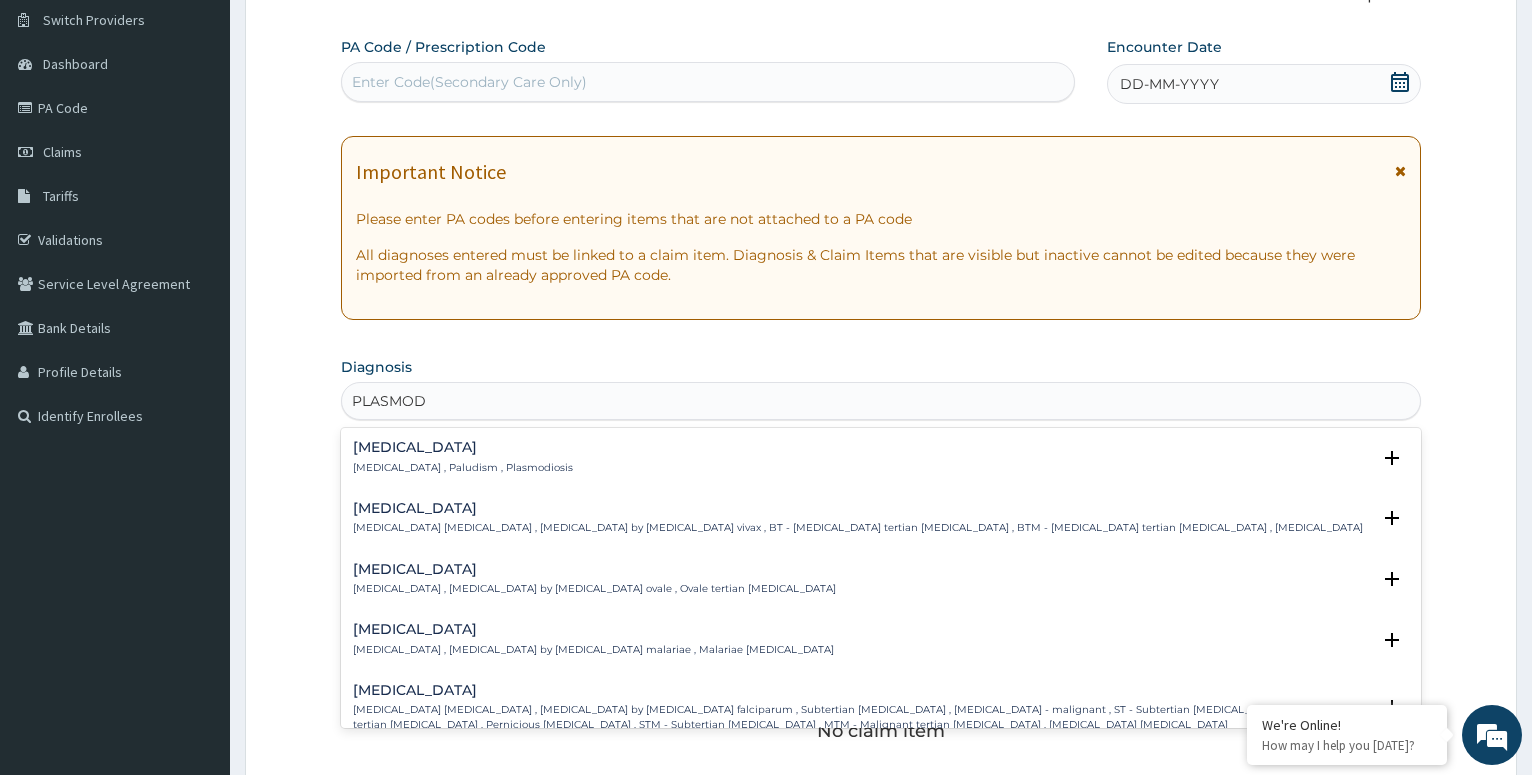 click on "Falciparum malaria" at bounding box center [861, 690] 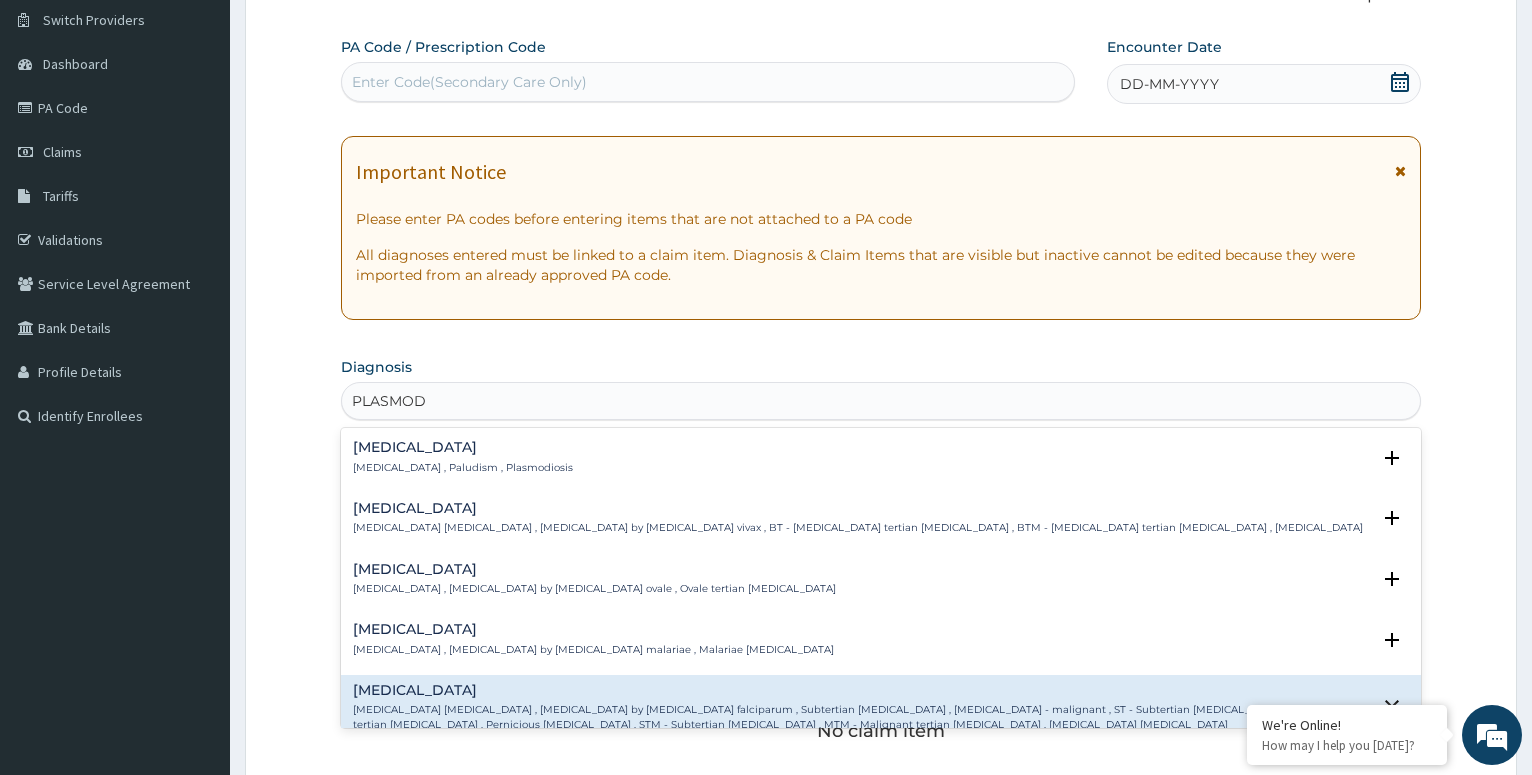 click on "Falciparum malaria" at bounding box center [861, 690] 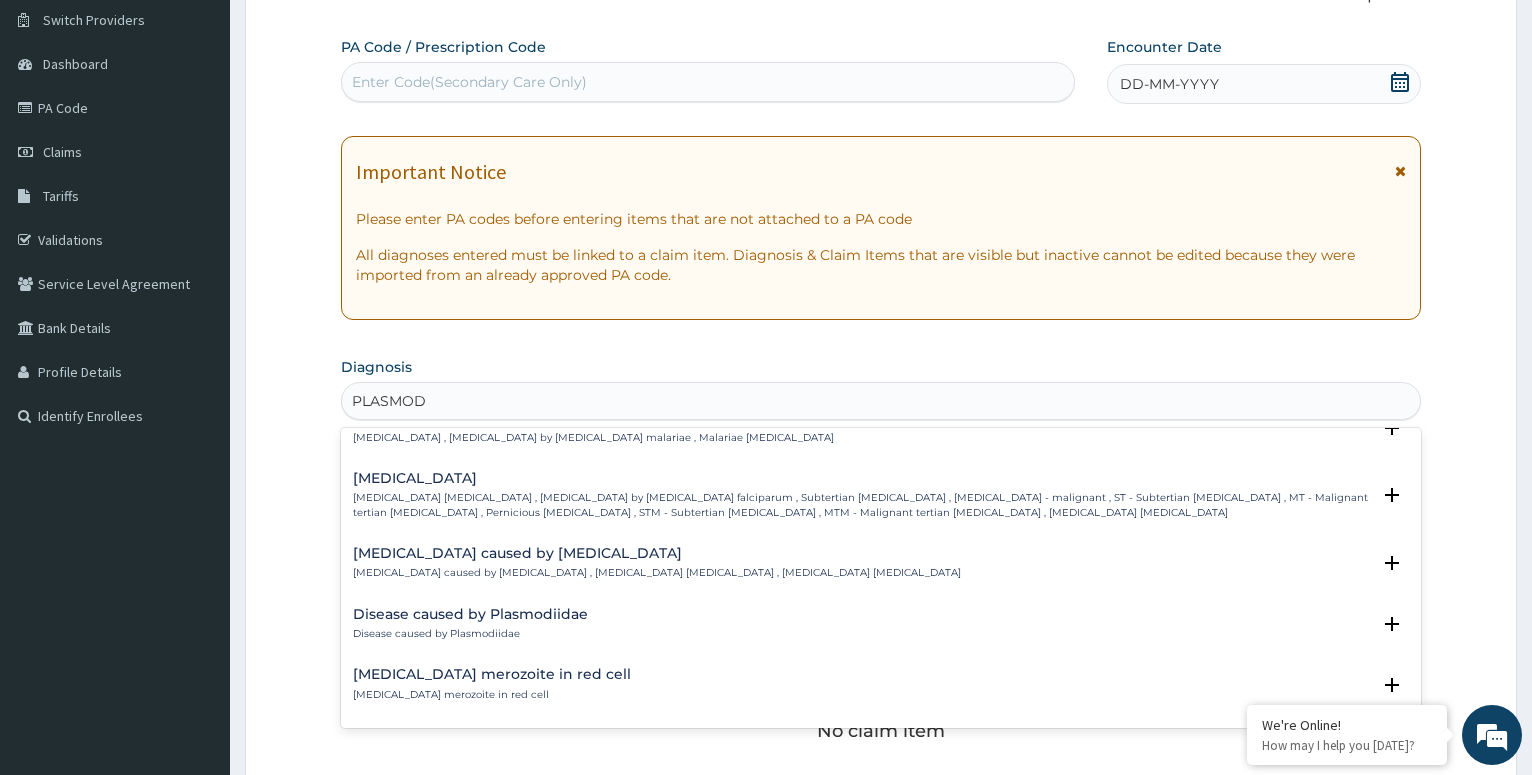 scroll, scrollTop: 216, scrollLeft: 0, axis: vertical 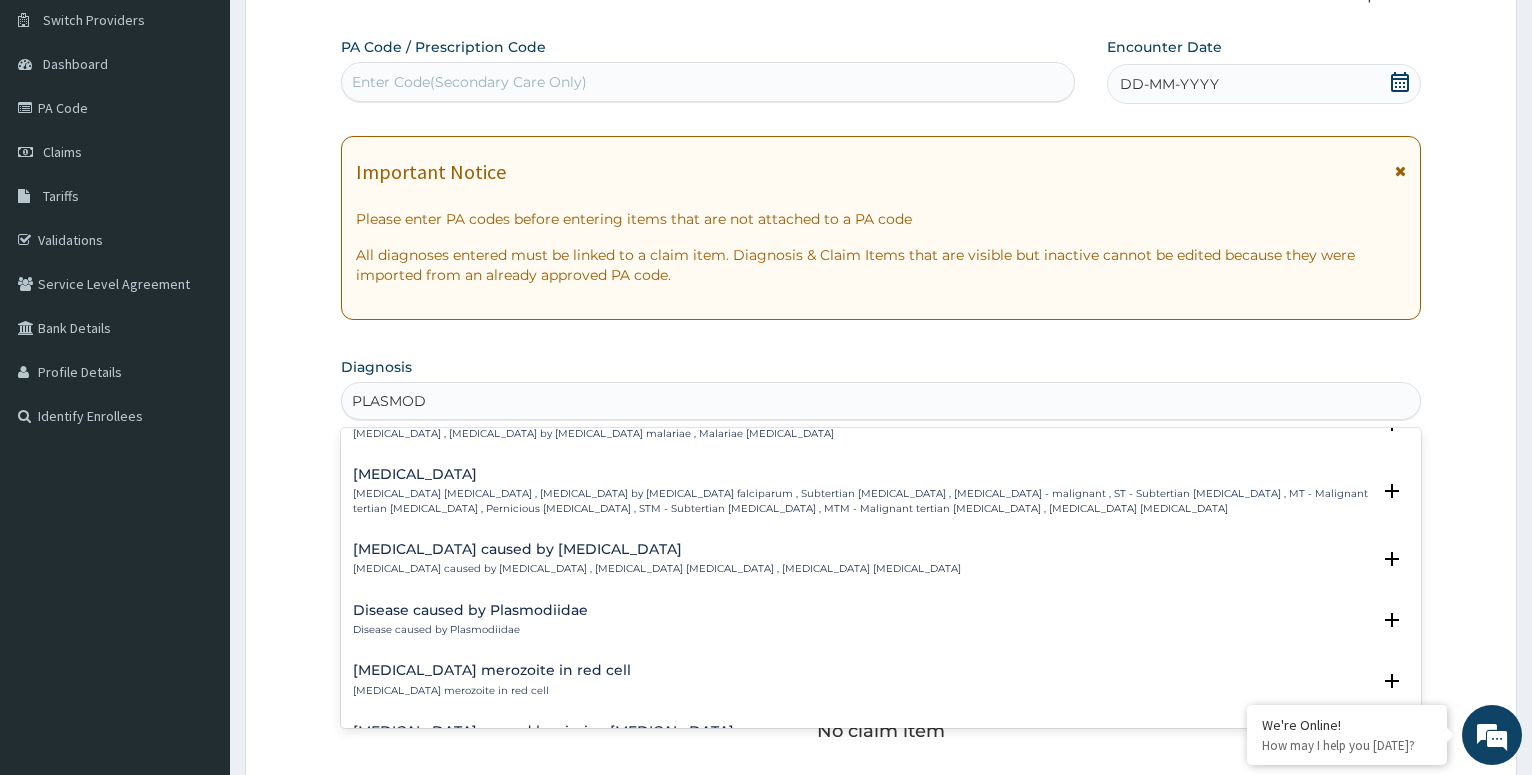 click on "Falciparum malaria , Malignant tertian malaria , Malaria by Plasmodium falciparum , Subtertian malaria , Falciparum malaria - malignant , ST - Subtertian malaria , MT - Malignant tertian malaria , Pernicious malaria , STM - Subtertian malaria , MTM - Malignant tertian malaria , Plasmodium falciparum malaria" at bounding box center [861, 501] 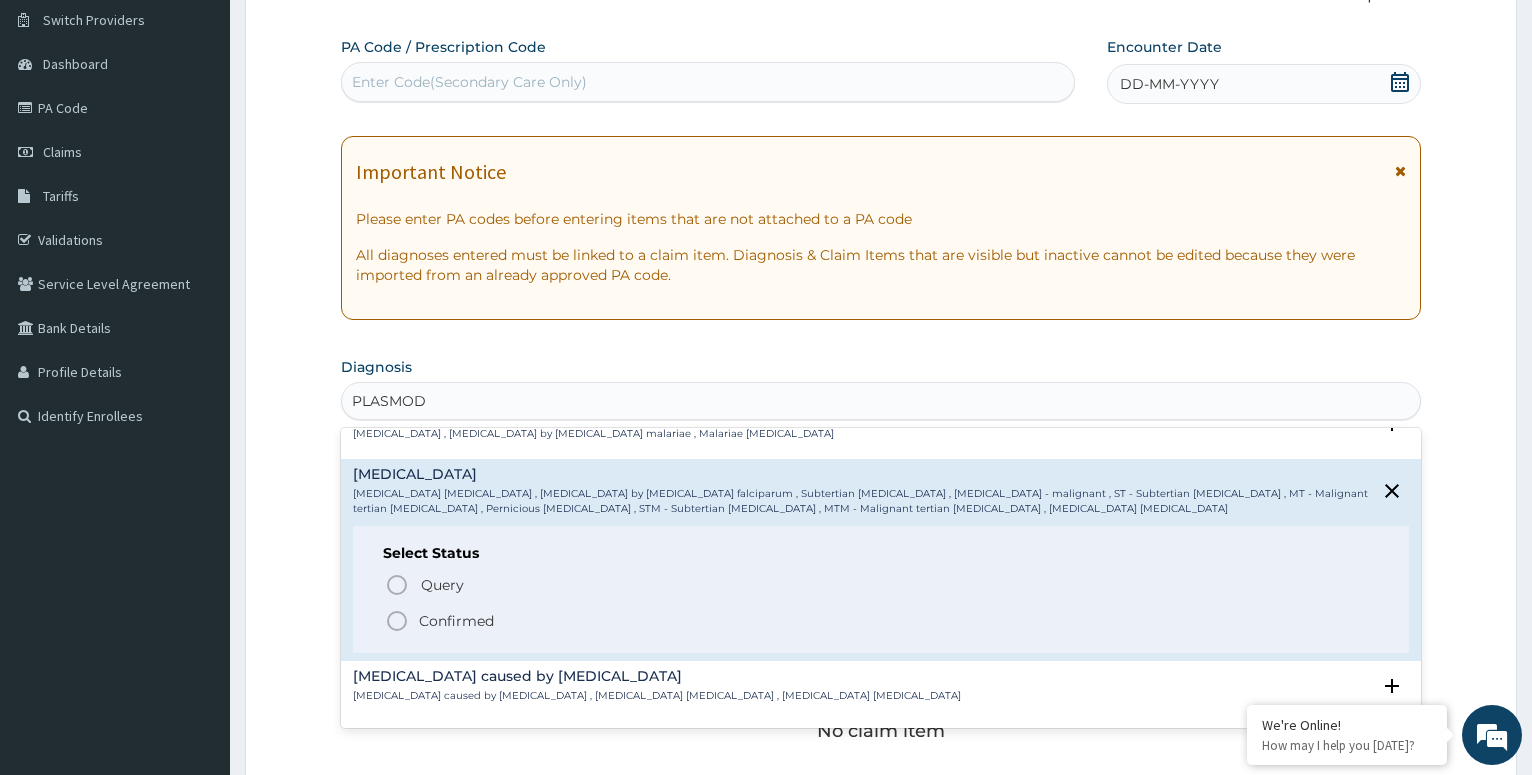 click 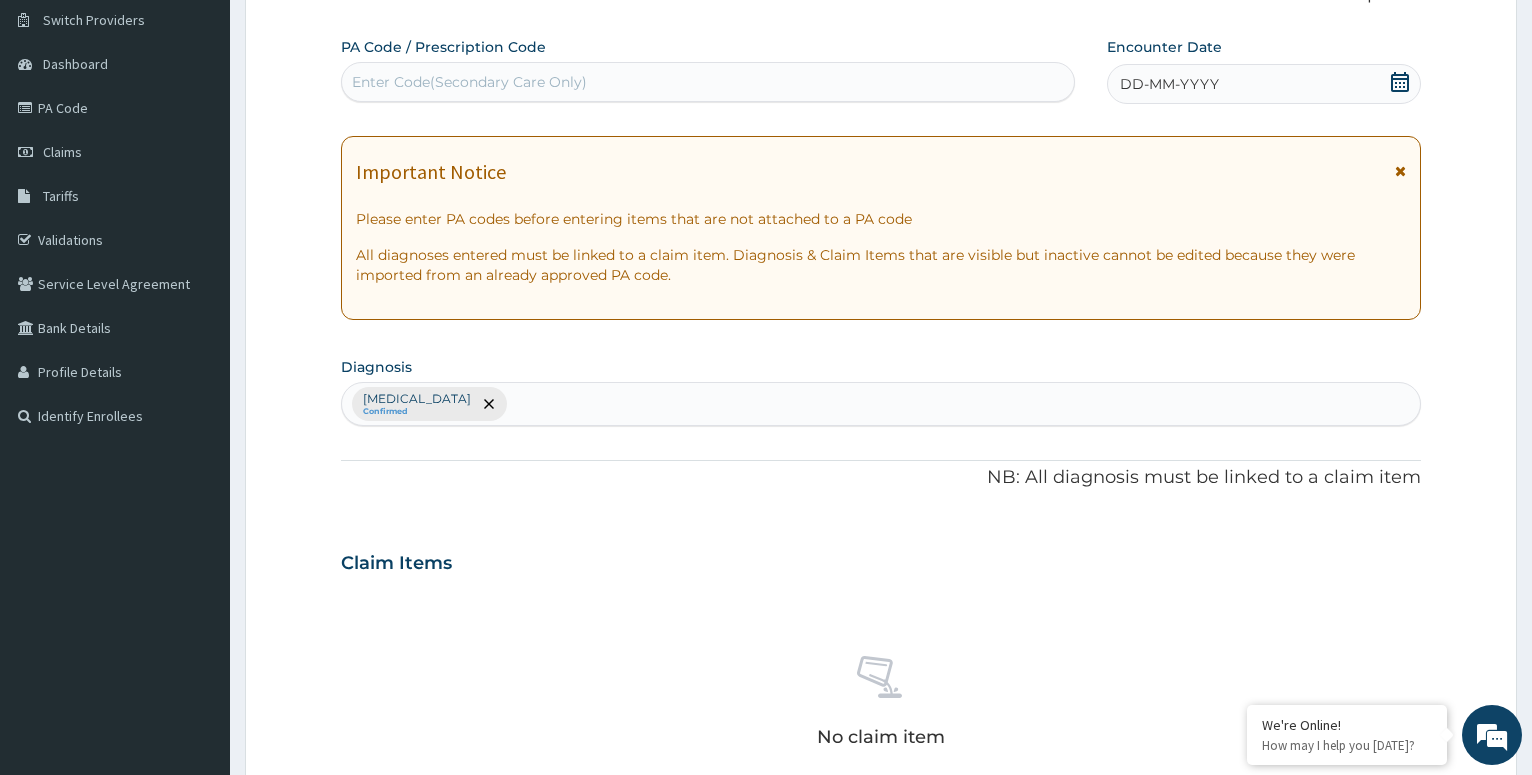 click on "Falciparum malaria Confirmed" at bounding box center (881, 404) 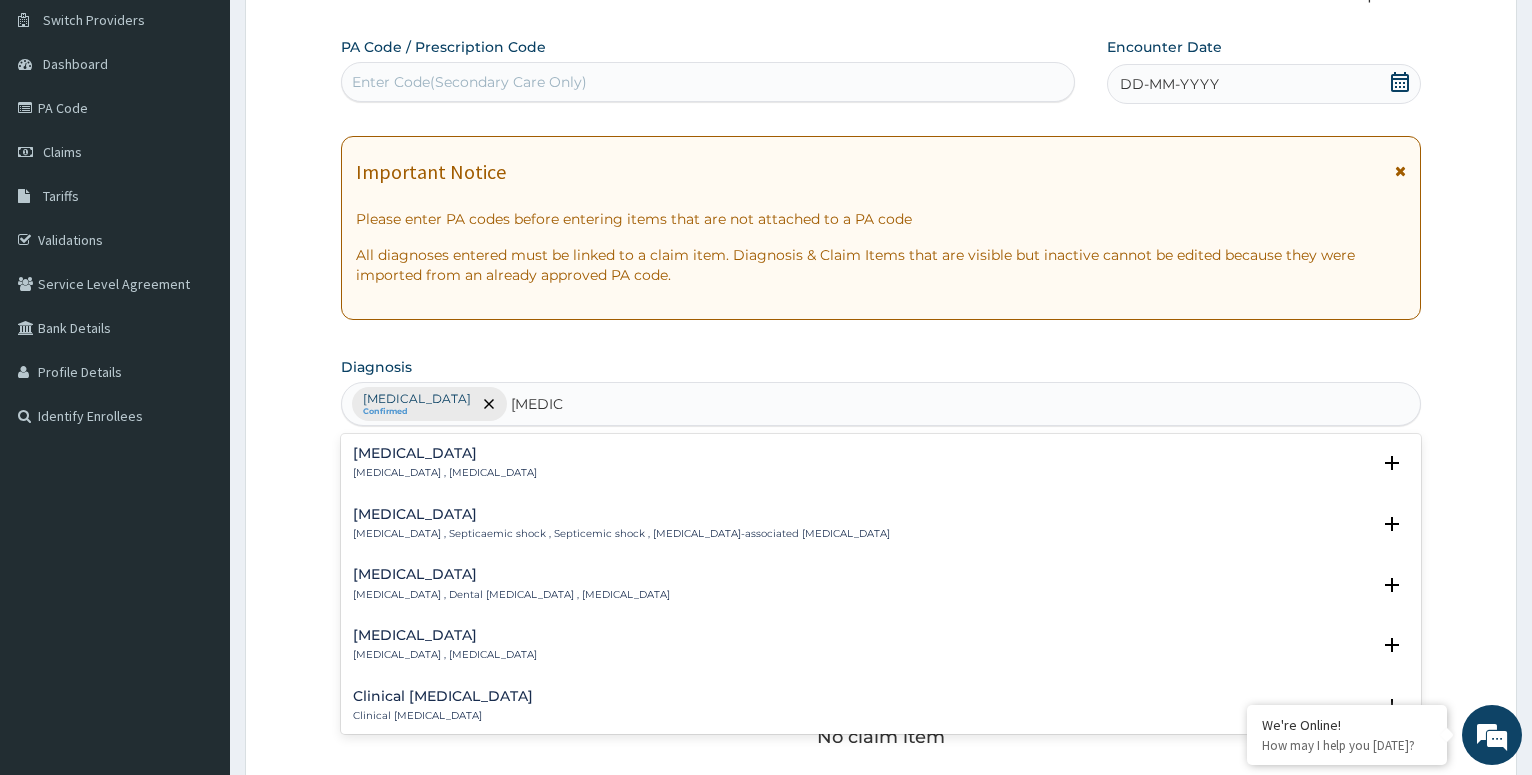 type on "SEPSIS," 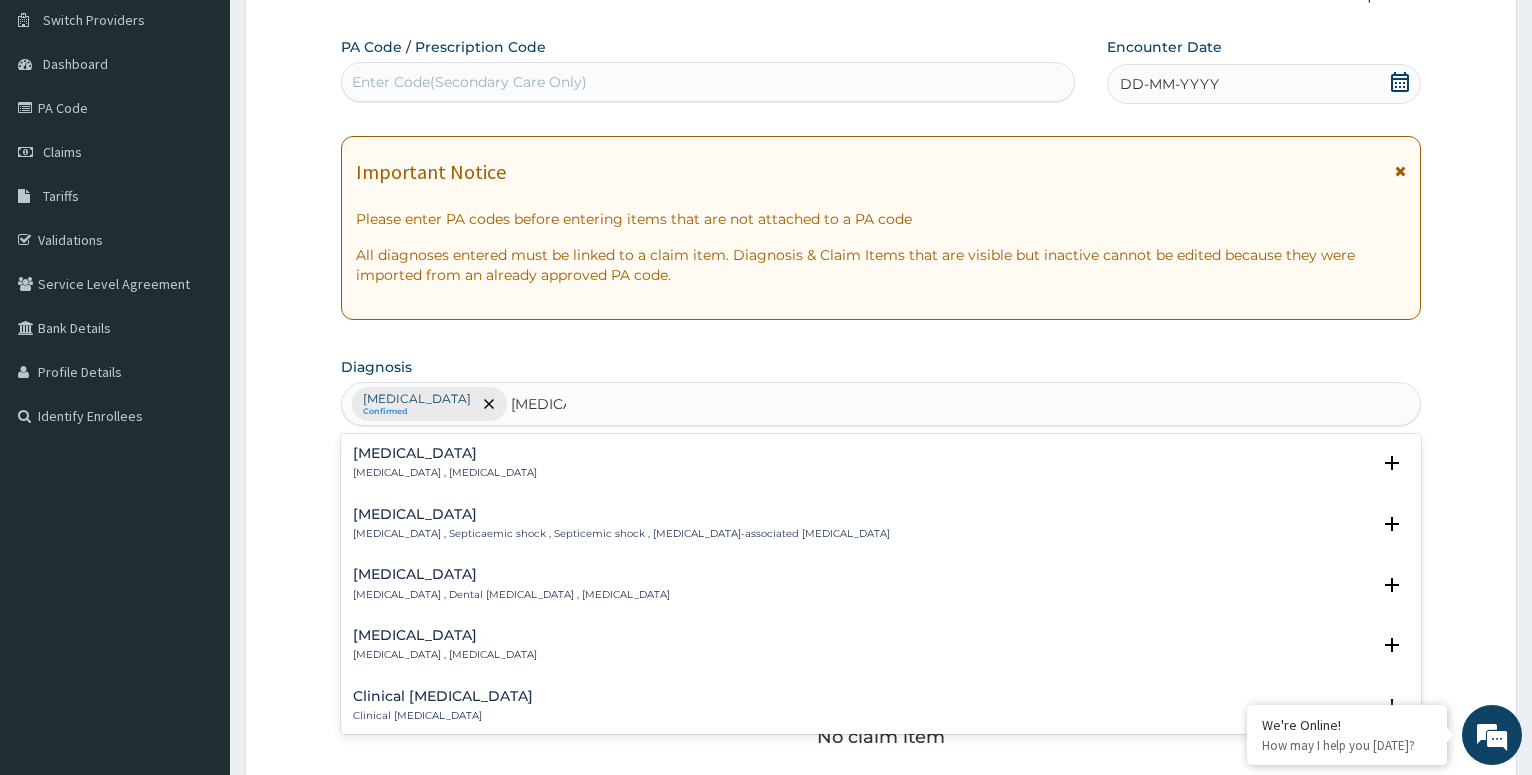 click on "Septic shock" at bounding box center [621, 514] 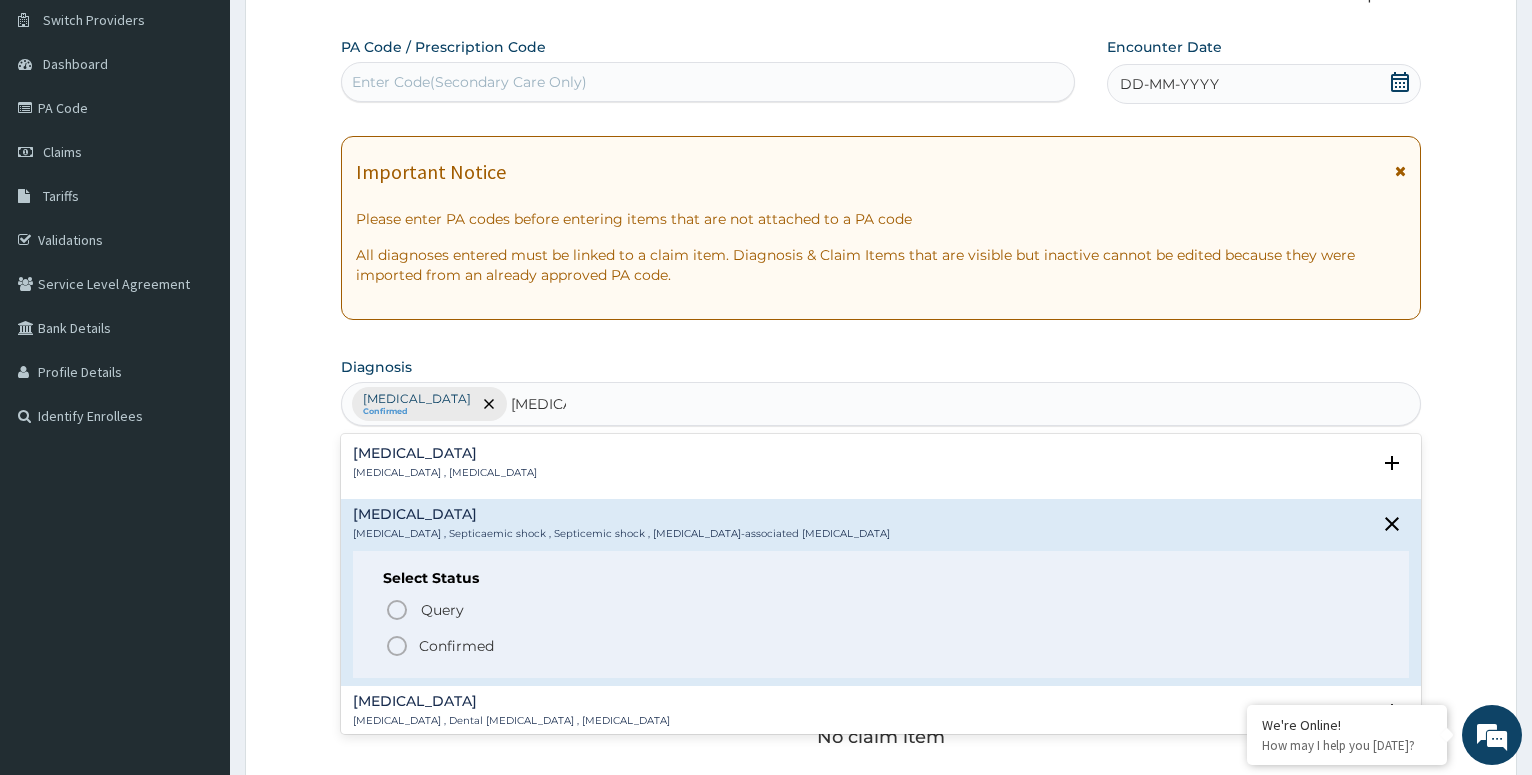 click 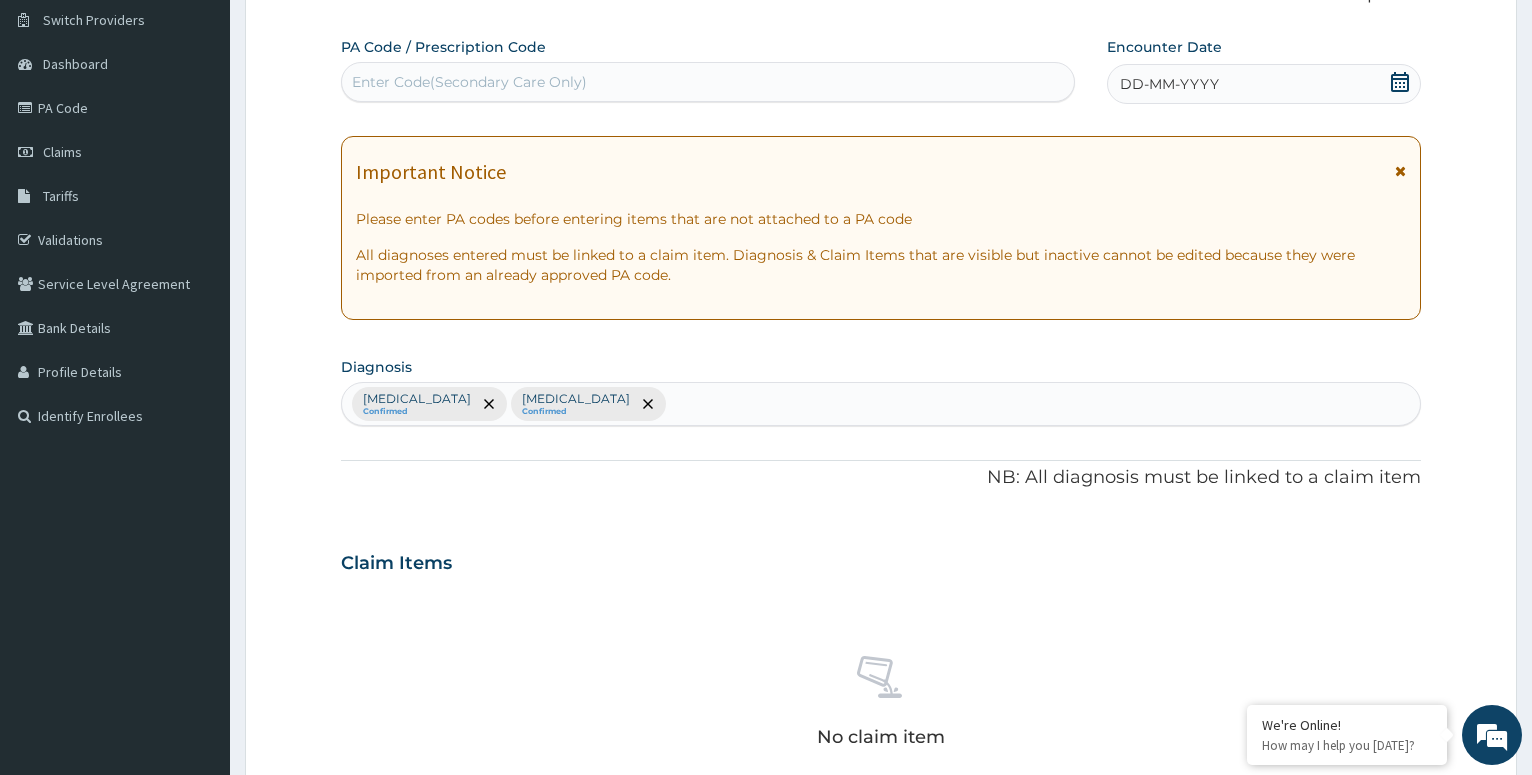 click on "Falciparum malaria Confirmed Septic shock Confirmed" at bounding box center [881, 404] 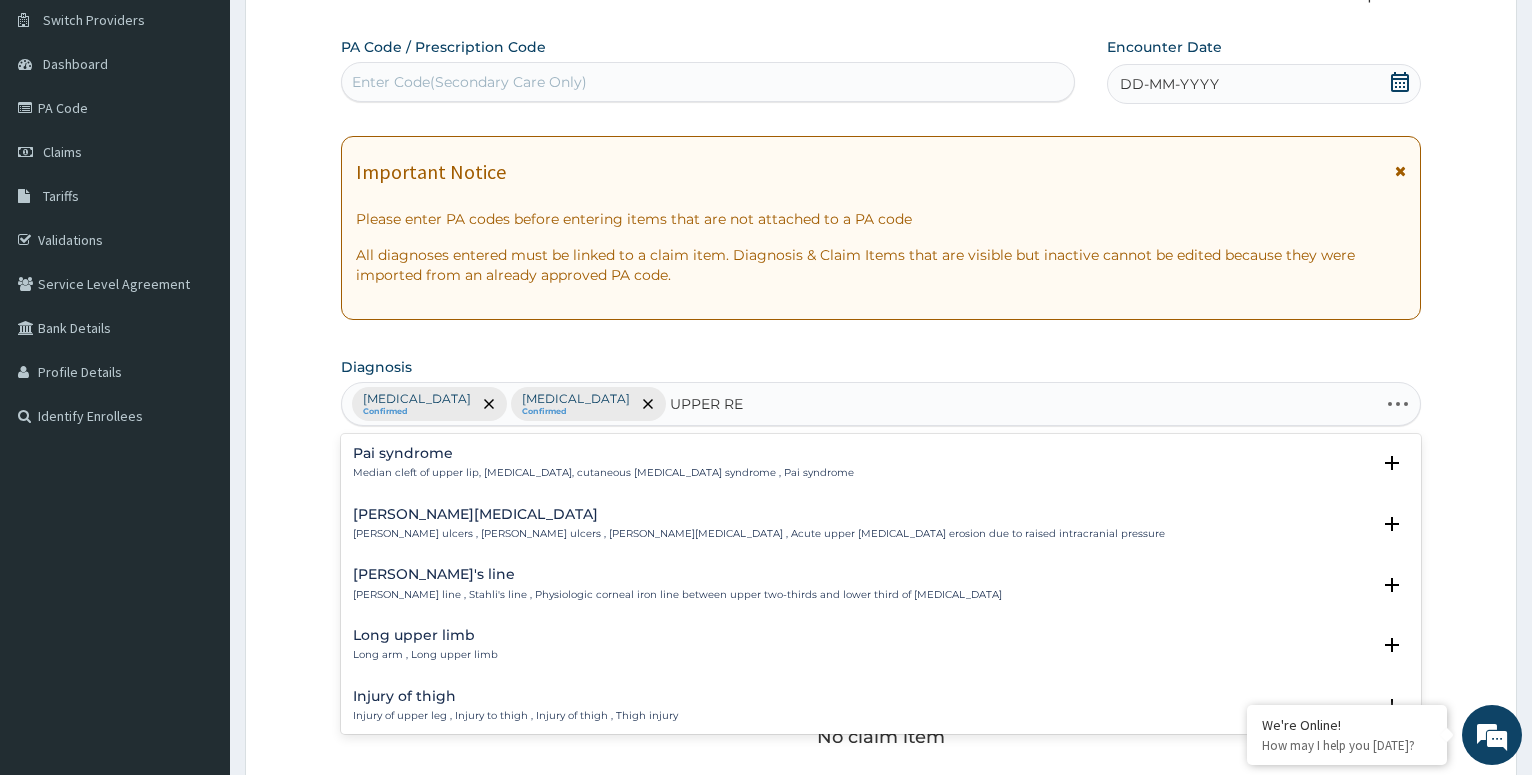 type on "UPPER RES" 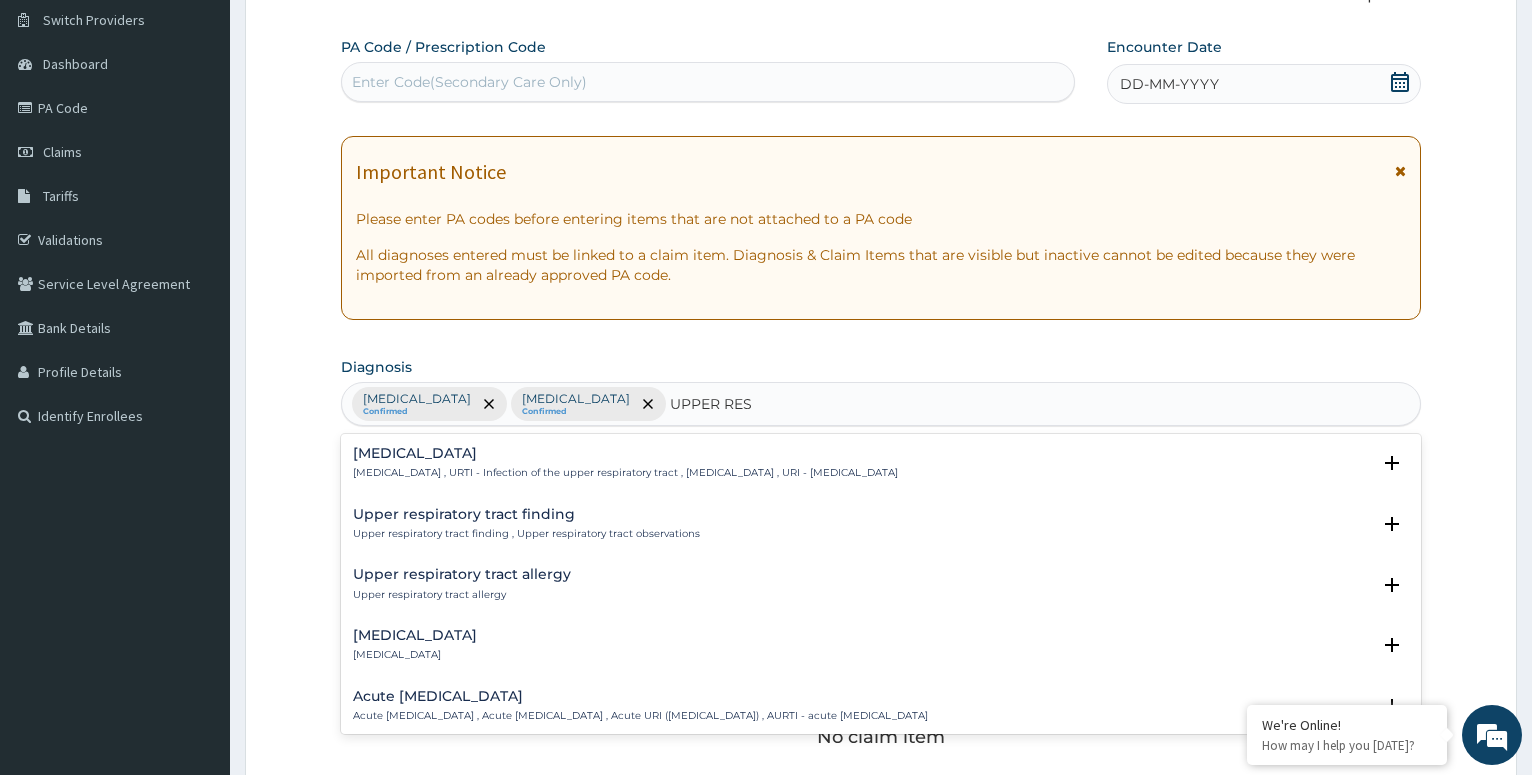 click on "[MEDICAL_DATA] , URTI - Infection of the upper respiratory tract , [MEDICAL_DATA] , URI - [MEDICAL_DATA]" at bounding box center (625, 473) 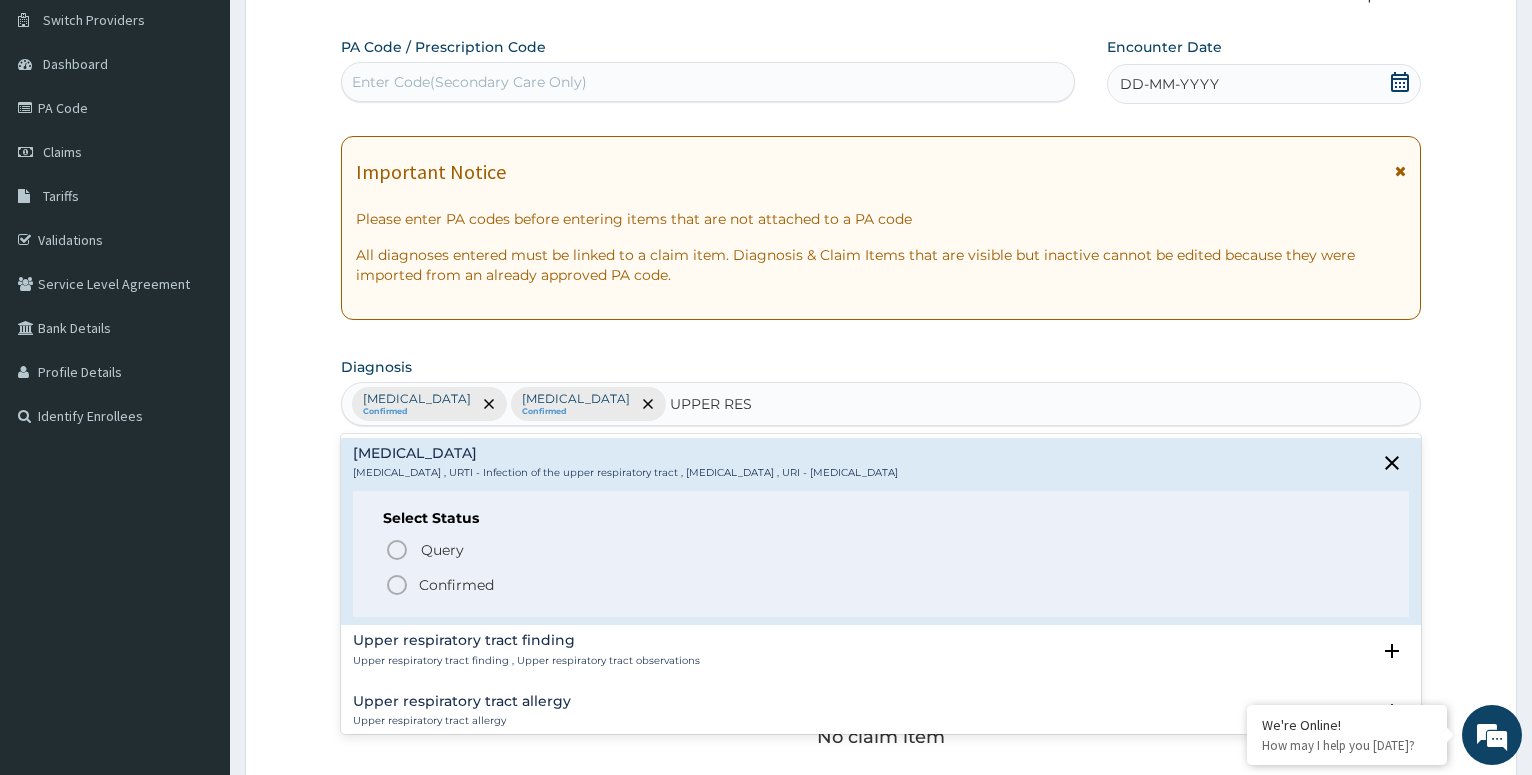 click 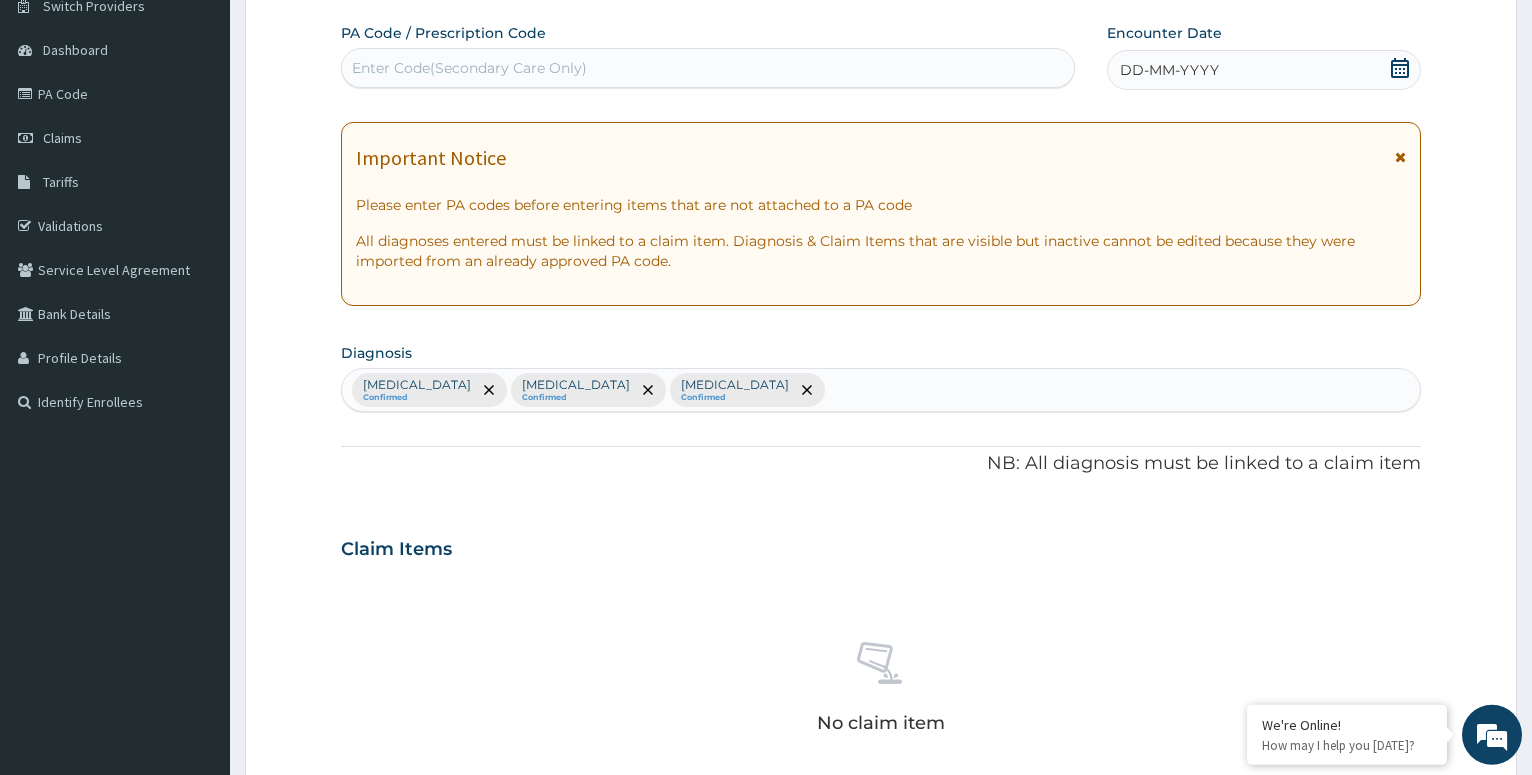scroll, scrollTop: 0, scrollLeft: 0, axis: both 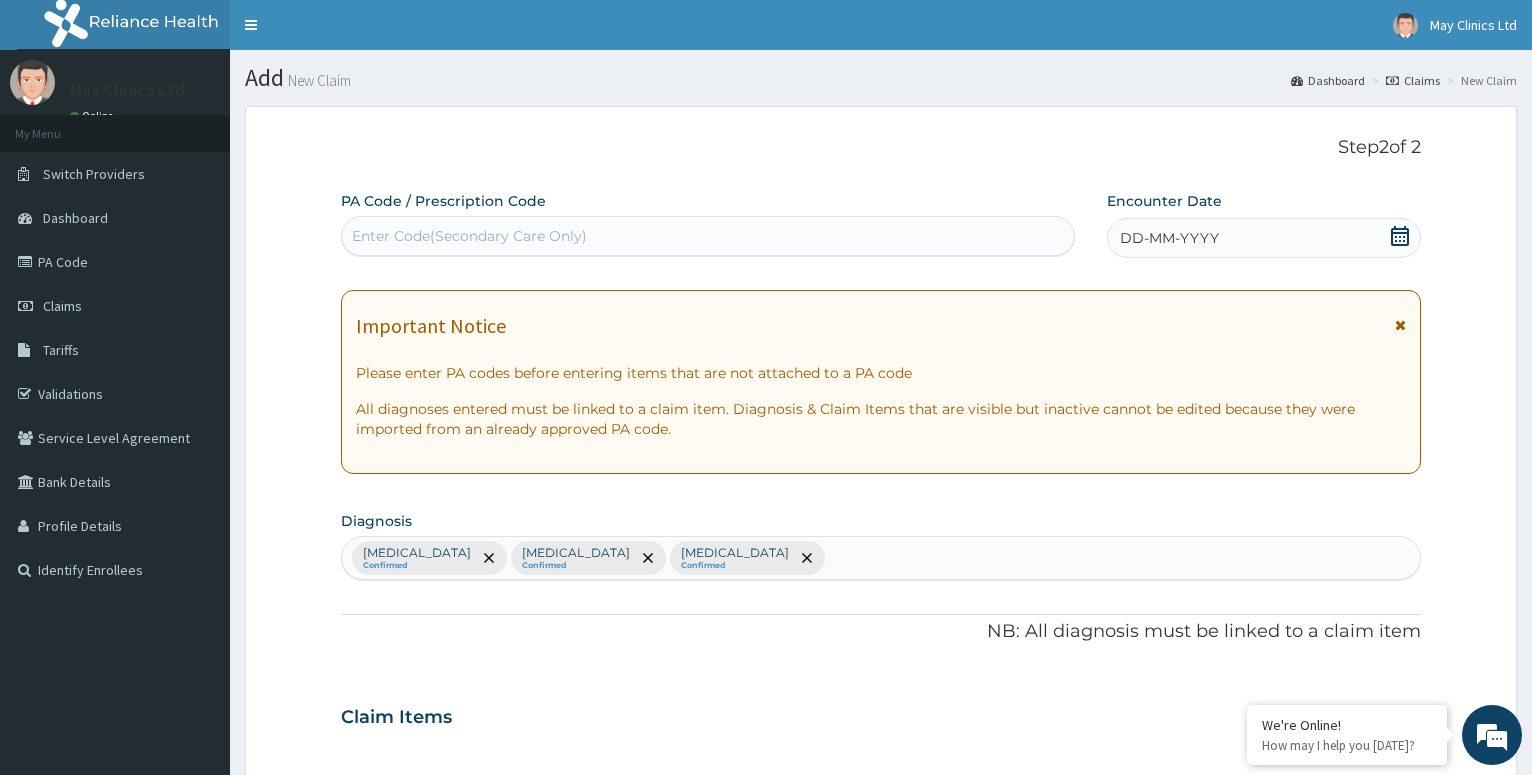 click 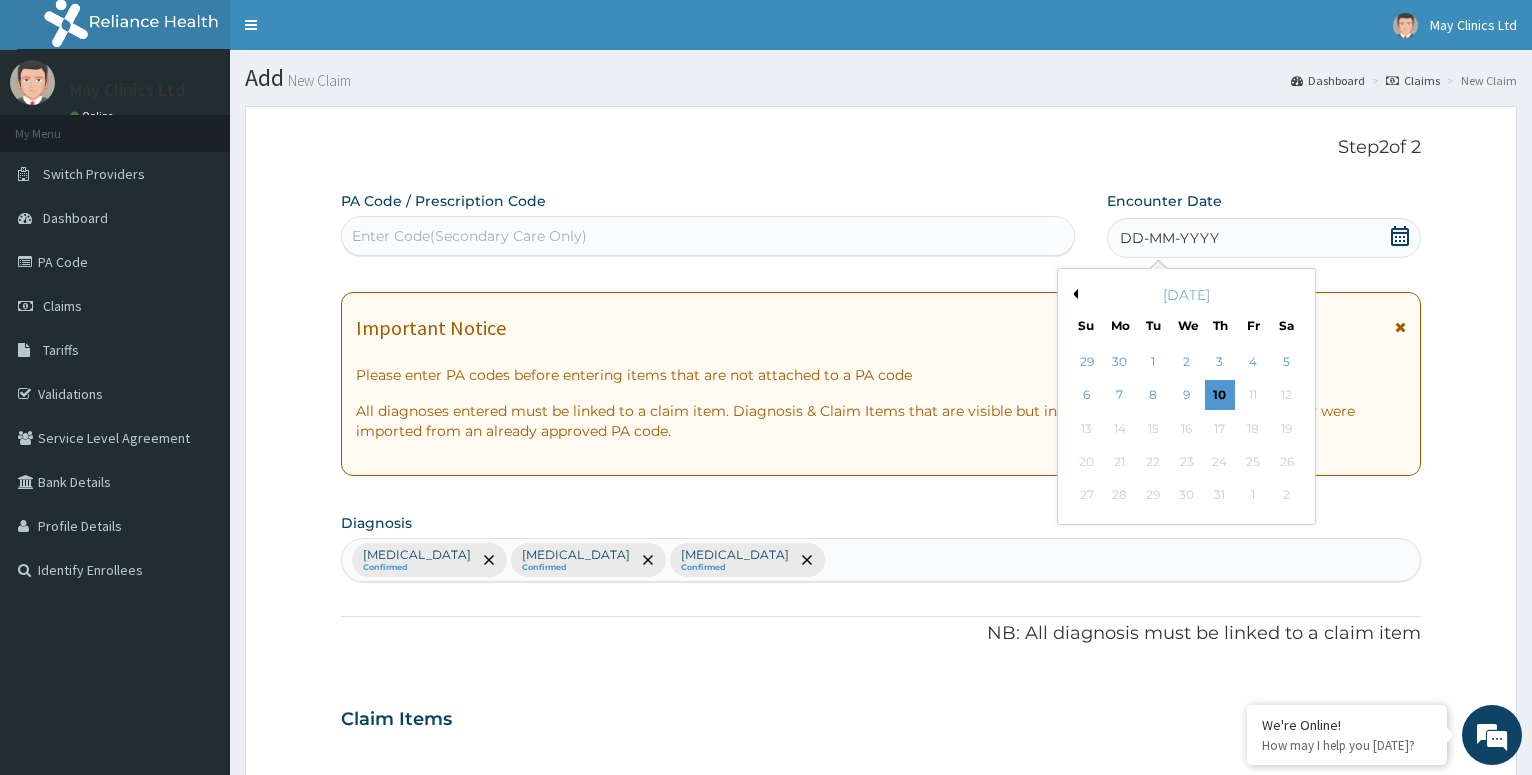 click on "July 2025" at bounding box center (1186, 295) 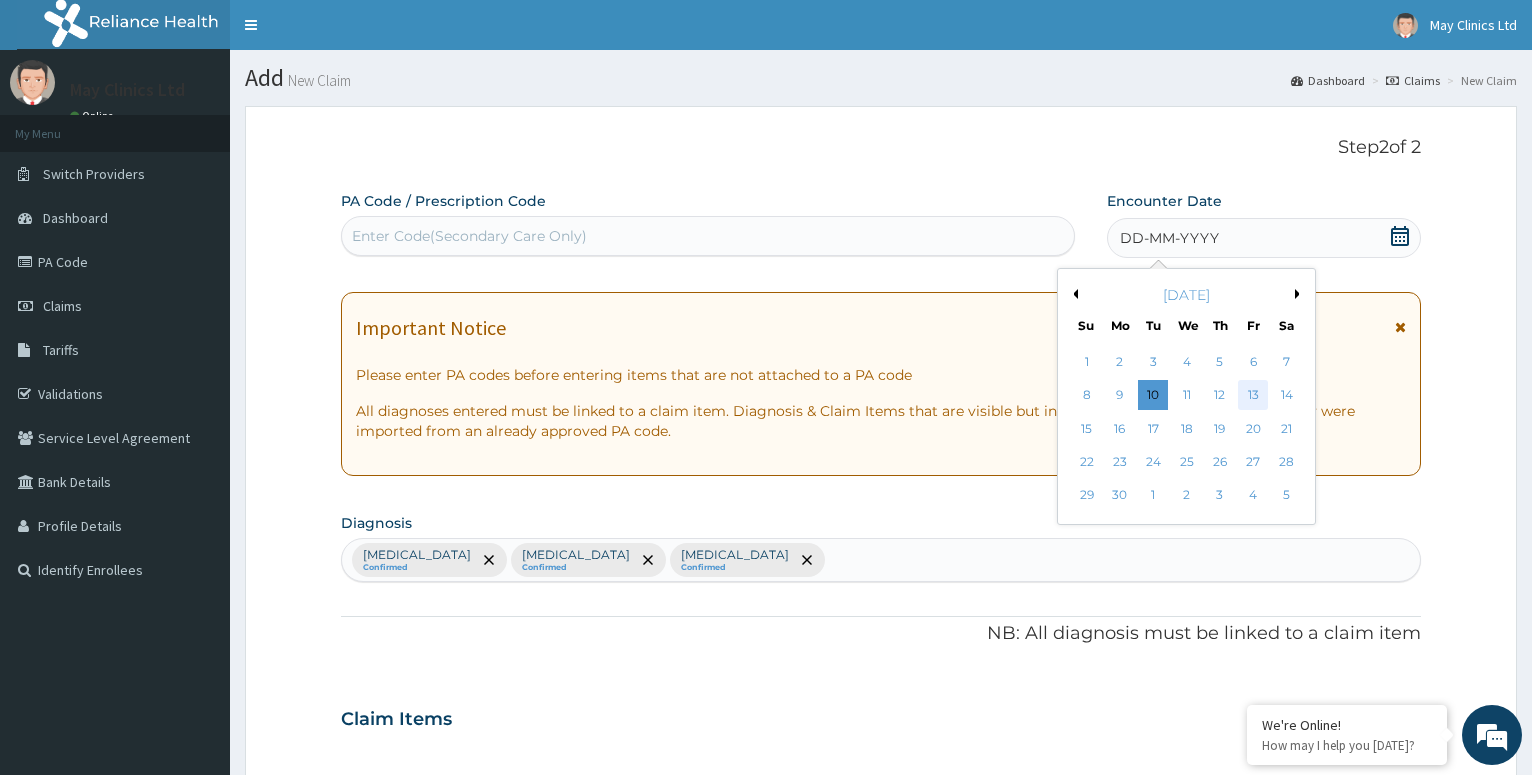 click on "13" at bounding box center [1253, 396] 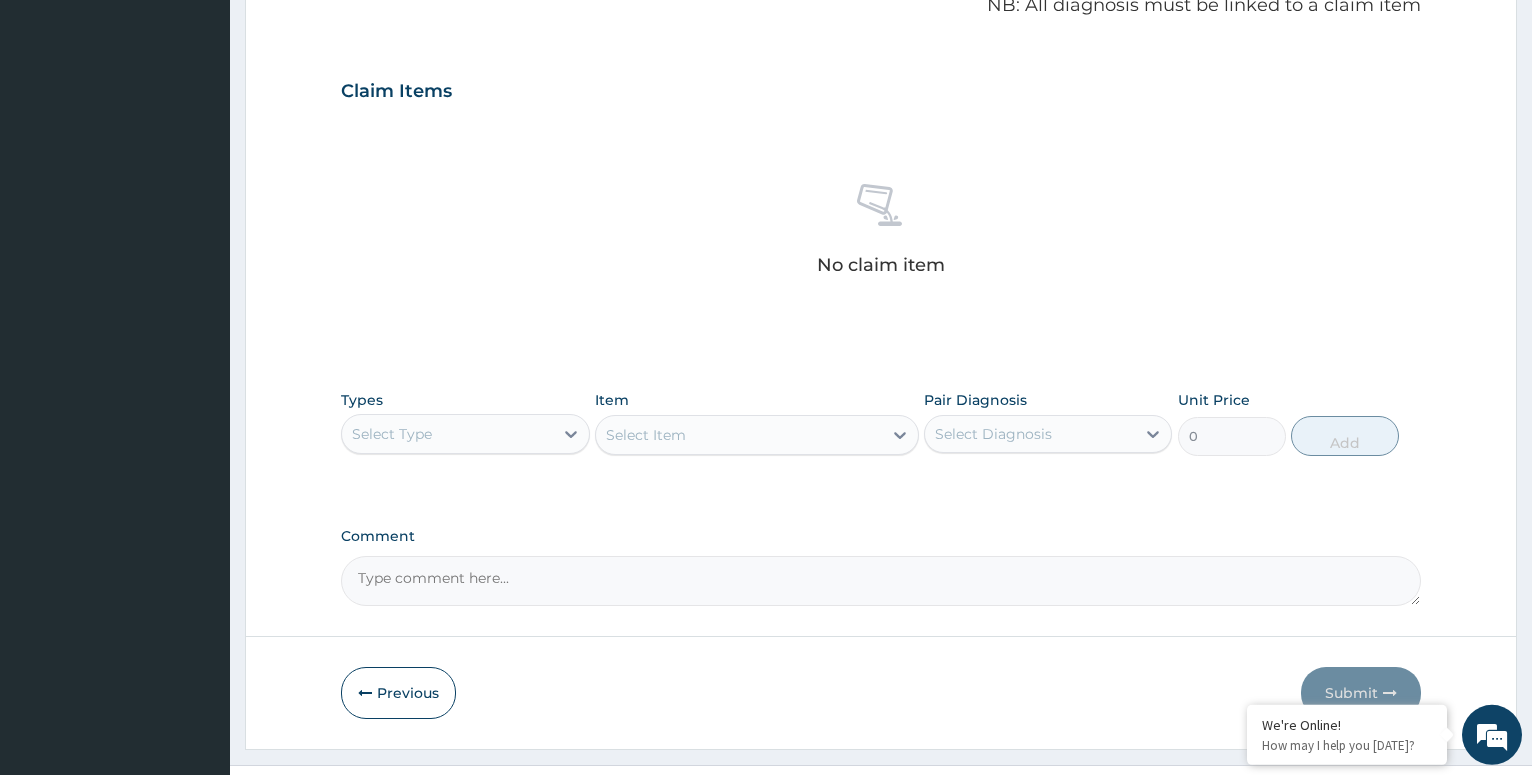 scroll, scrollTop: 667, scrollLeft: 0, axis: vertical 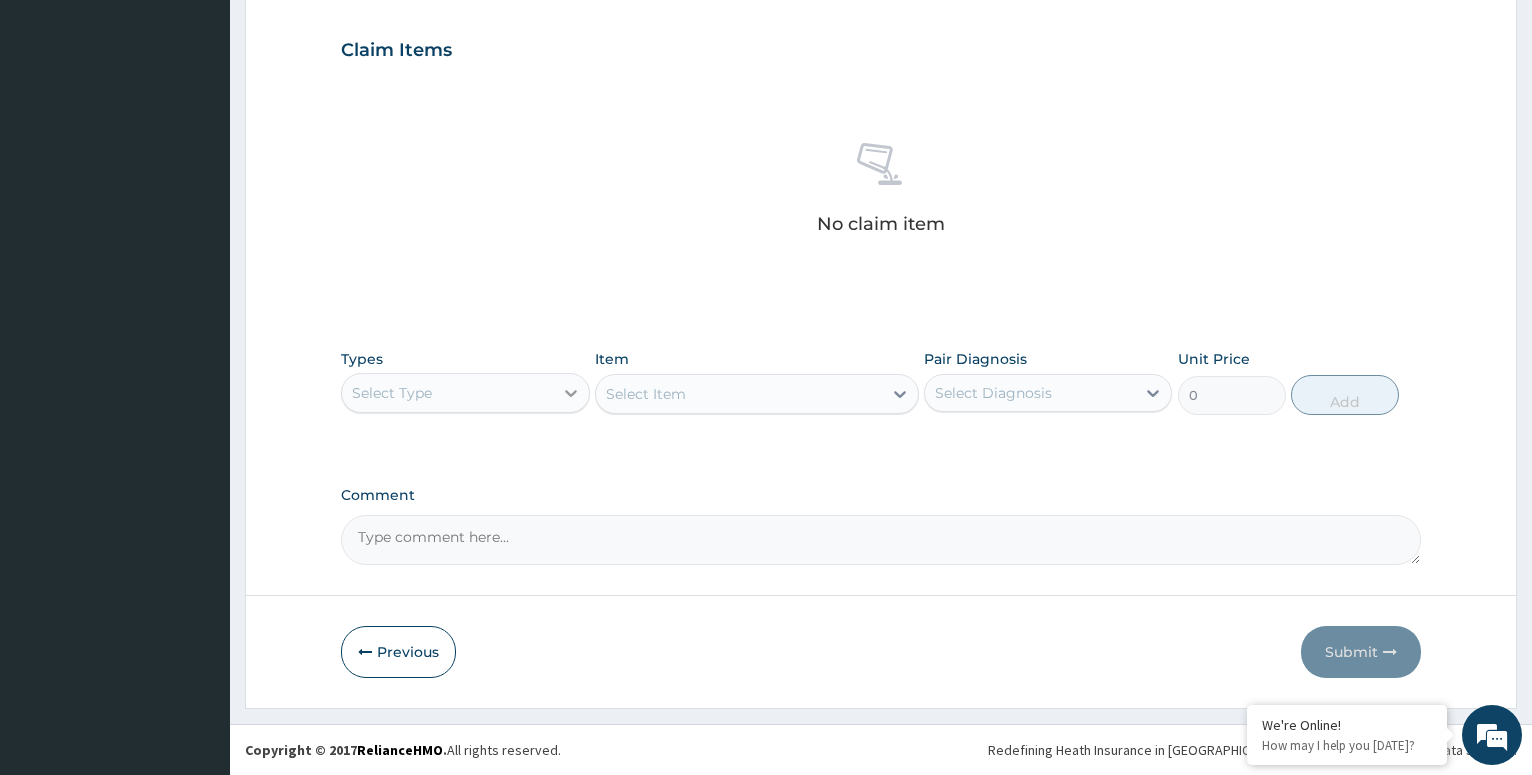 click at bounding box center [571, 393] 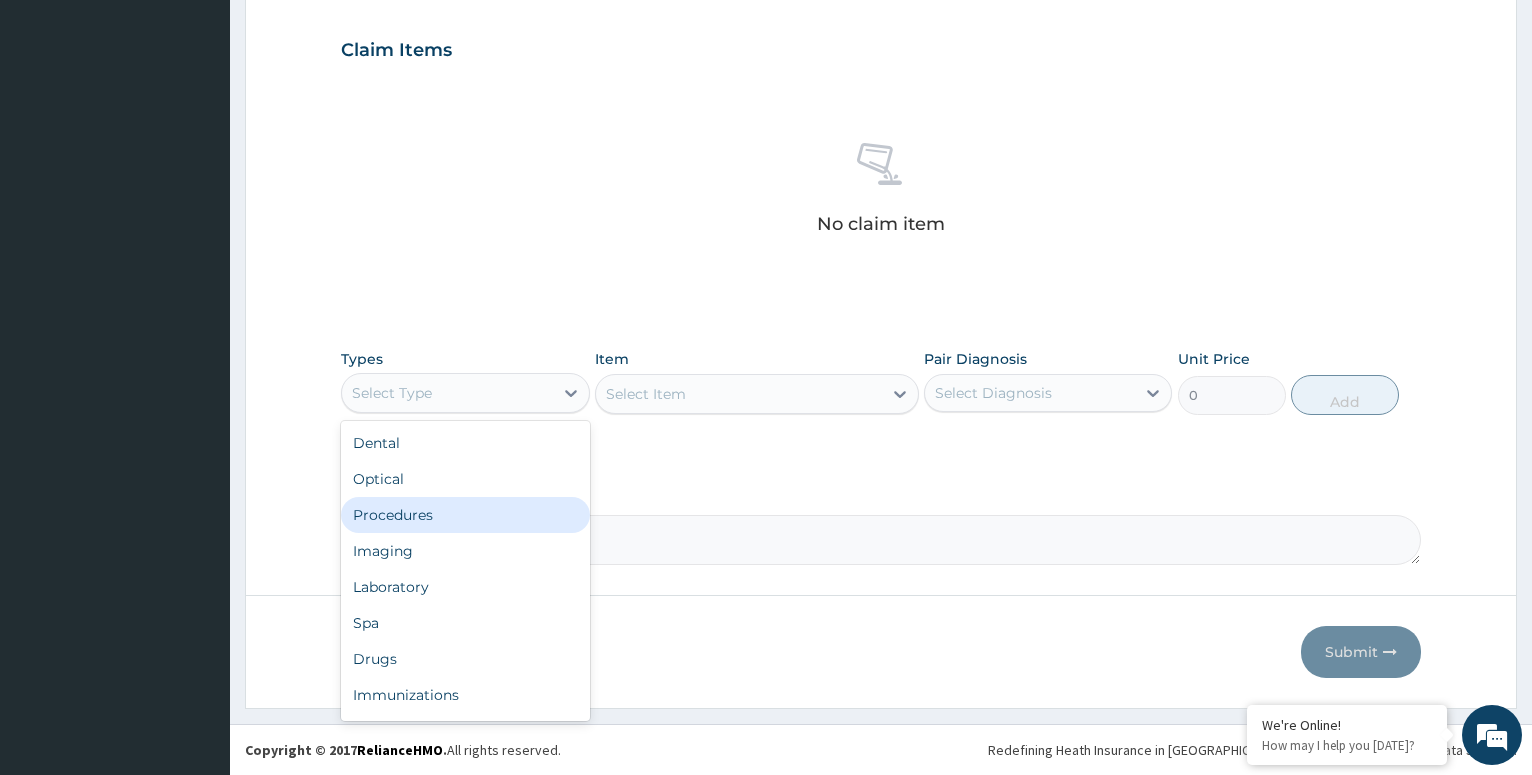 click on "Procedures" at bounding box center (465, 515) 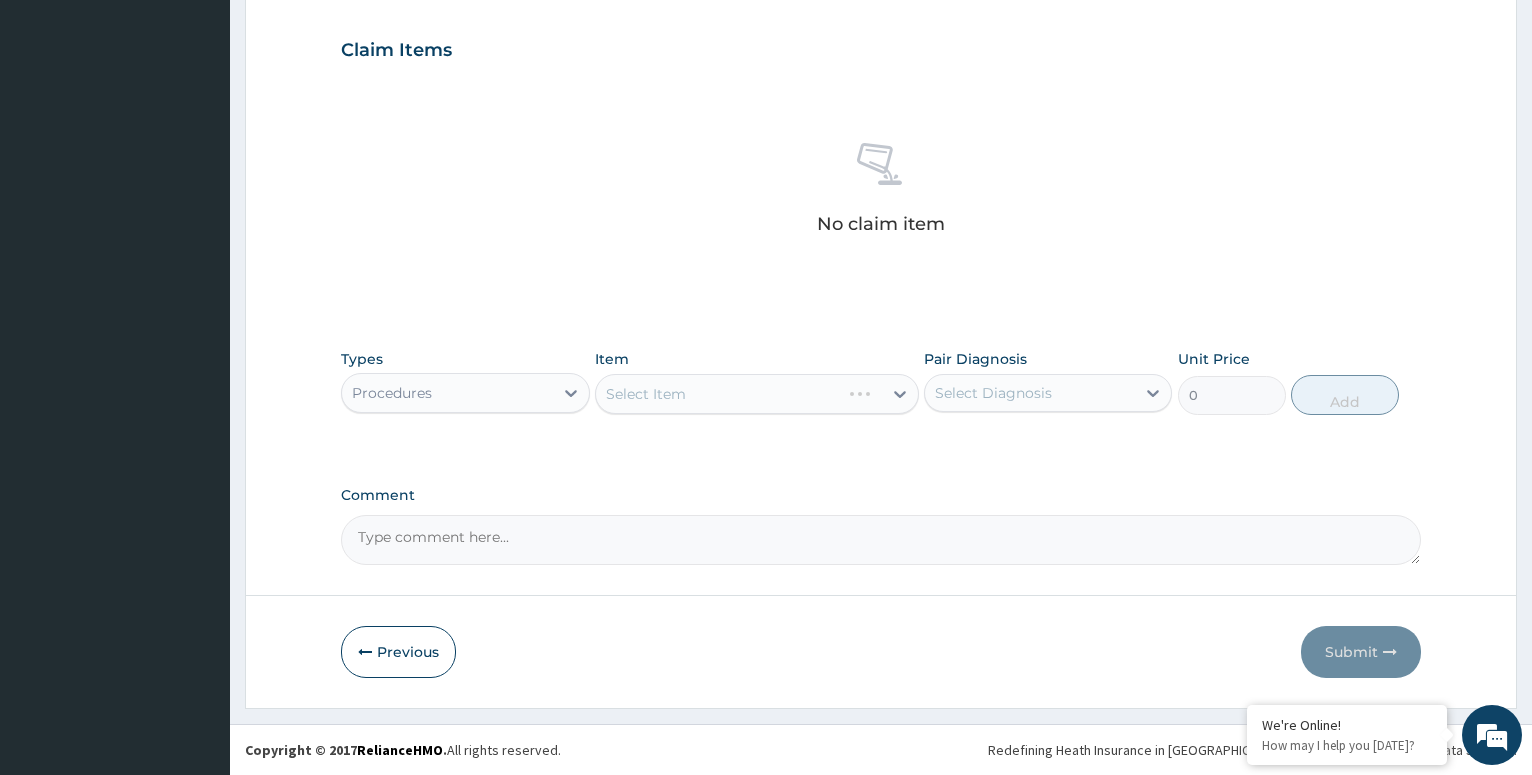 click on "Select Item" at bounding box center [757, 394] 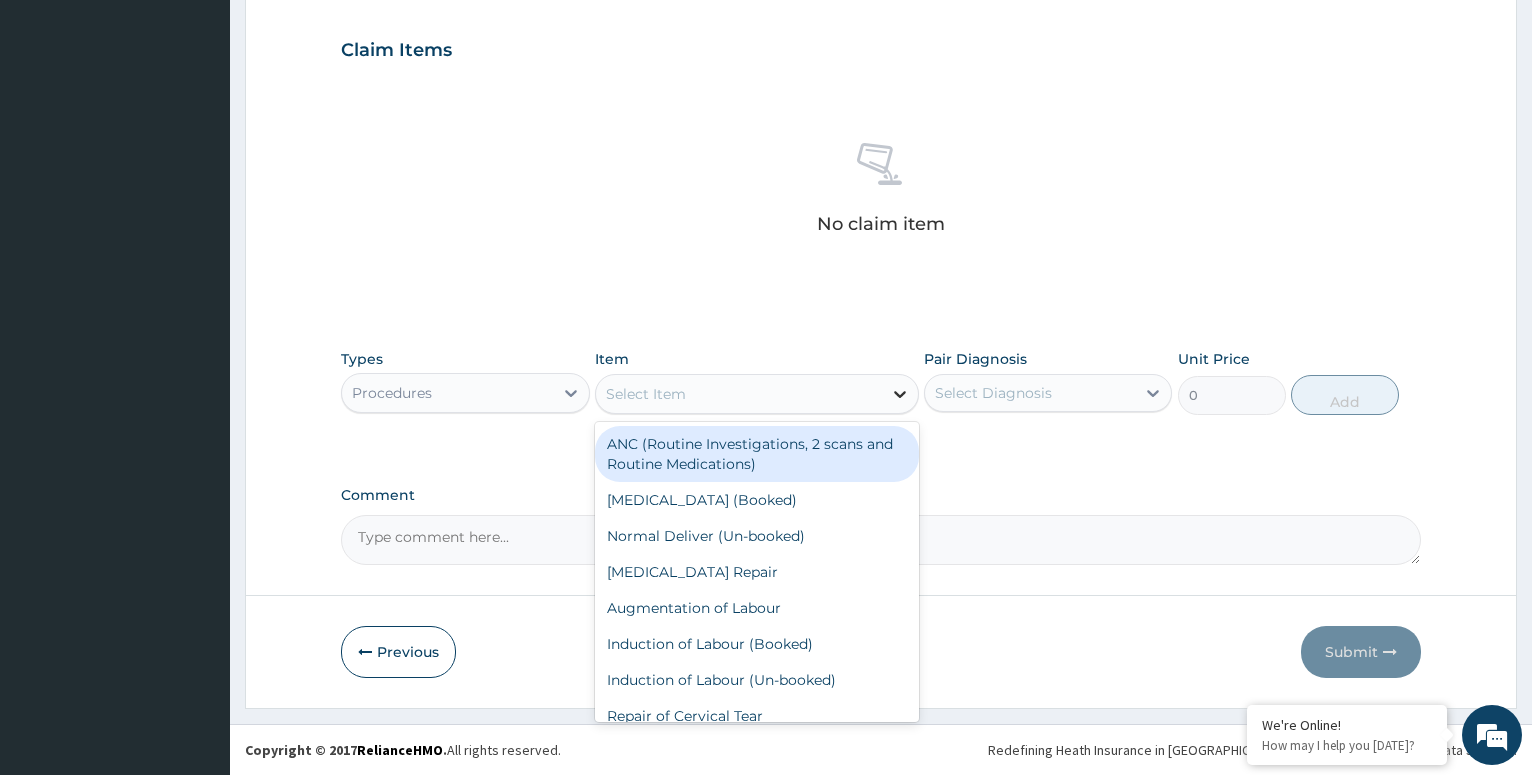 click 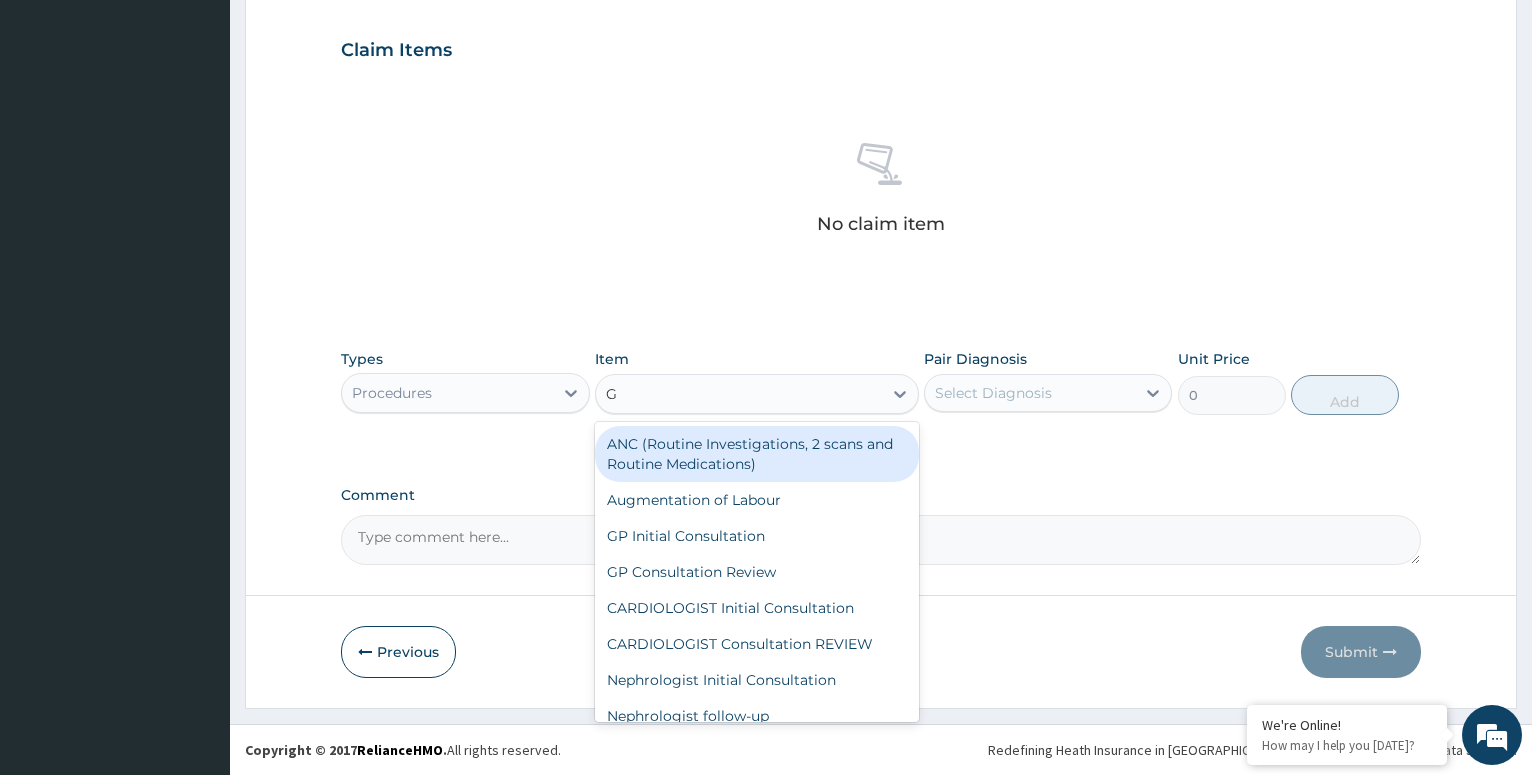 type on "GP" 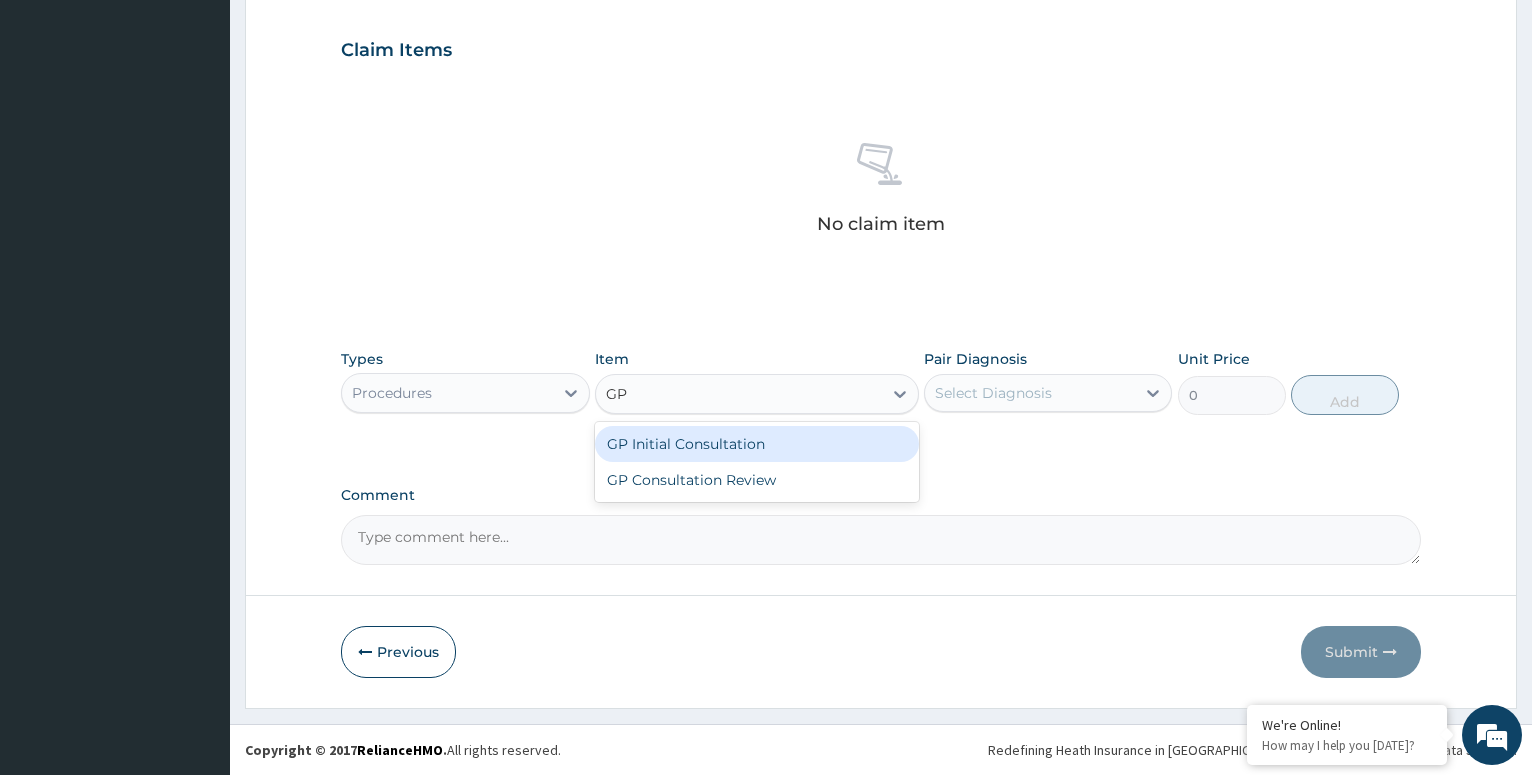 click on "GP Initial Consultation" at bounding box center (757, 444) 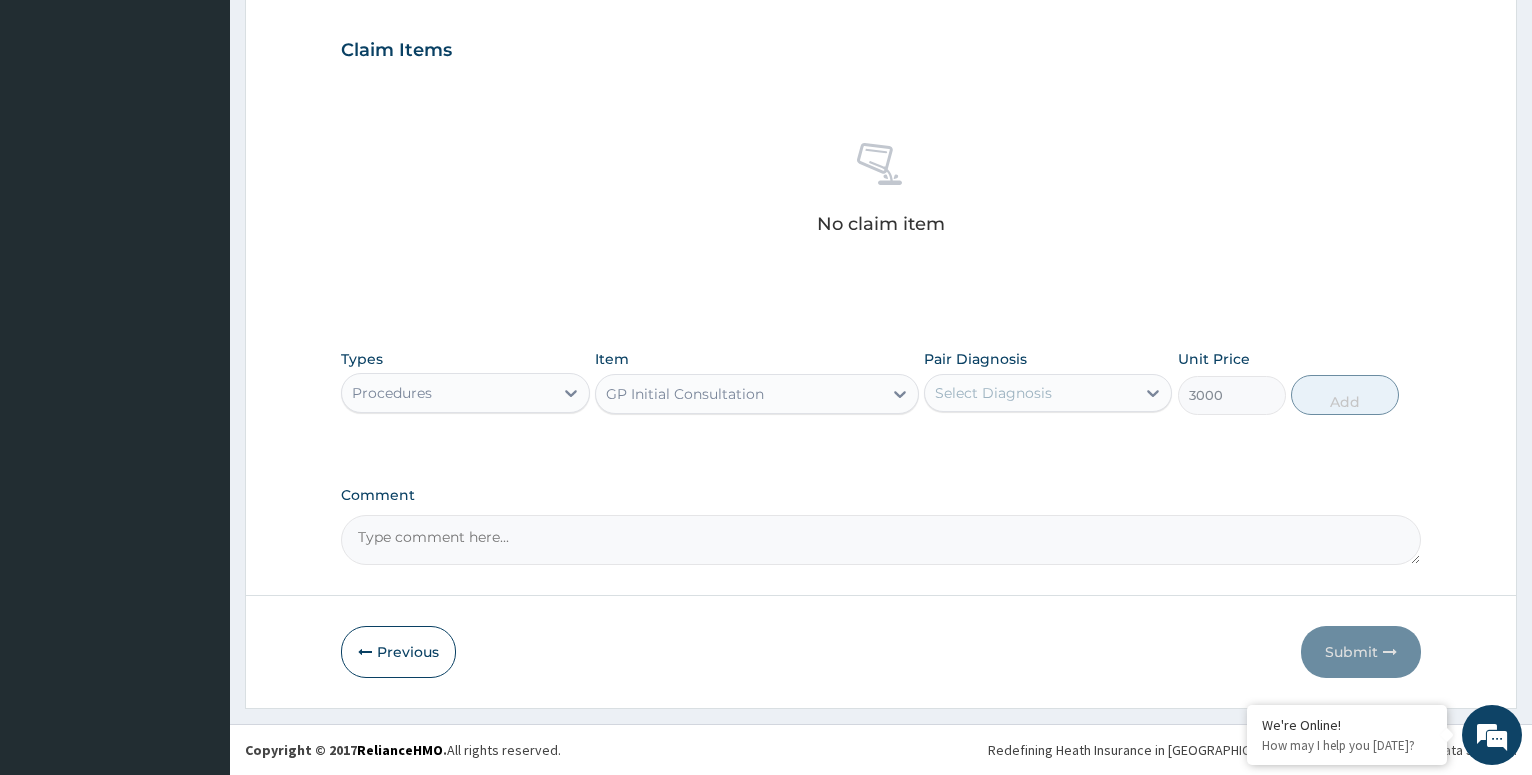 click on "Select Diagnosis" at bounding box center (993, 393) 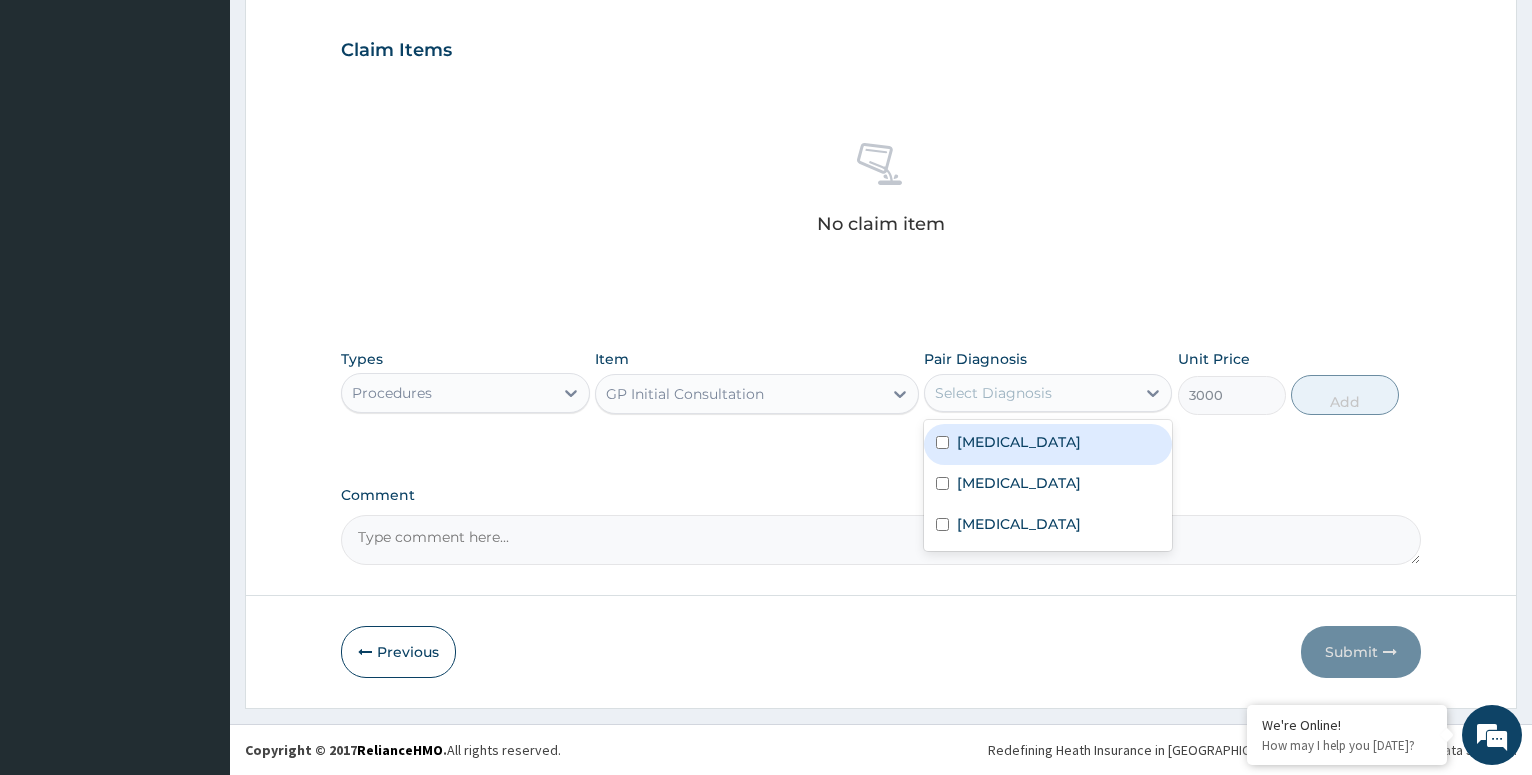 click at bounding box center (942, 442) 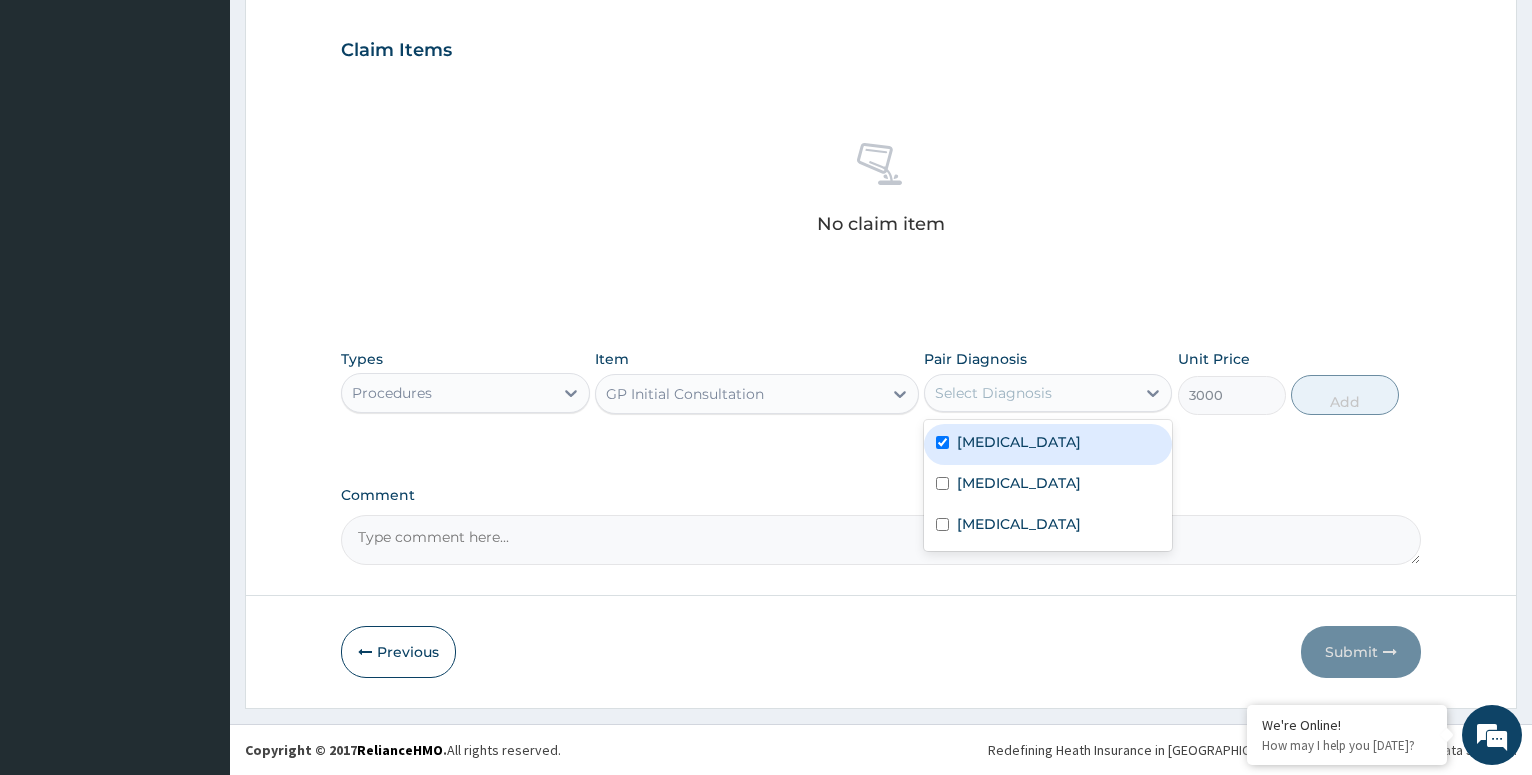 checkbox on "true" 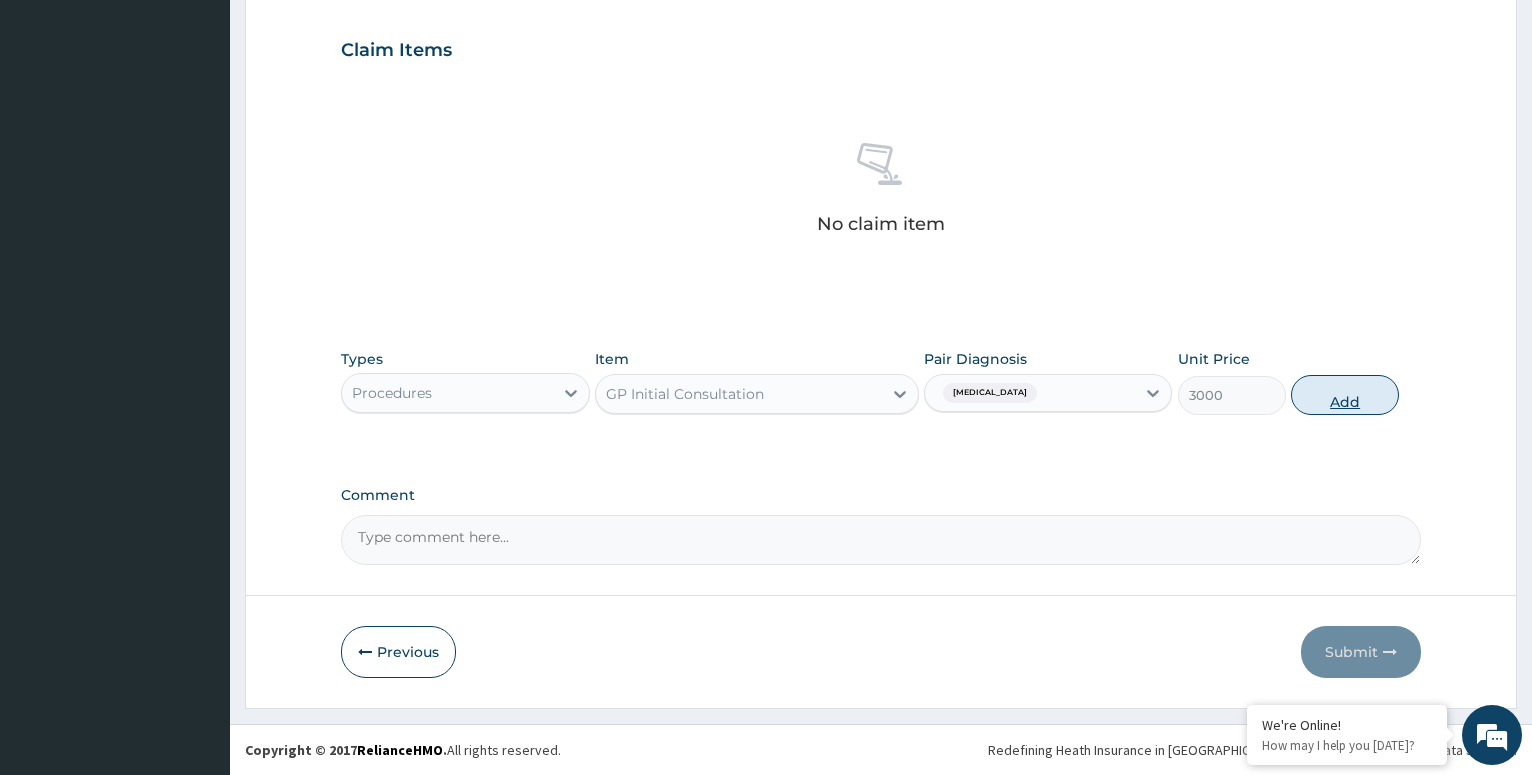 click on "Add" at bounding box center [1345, 395] 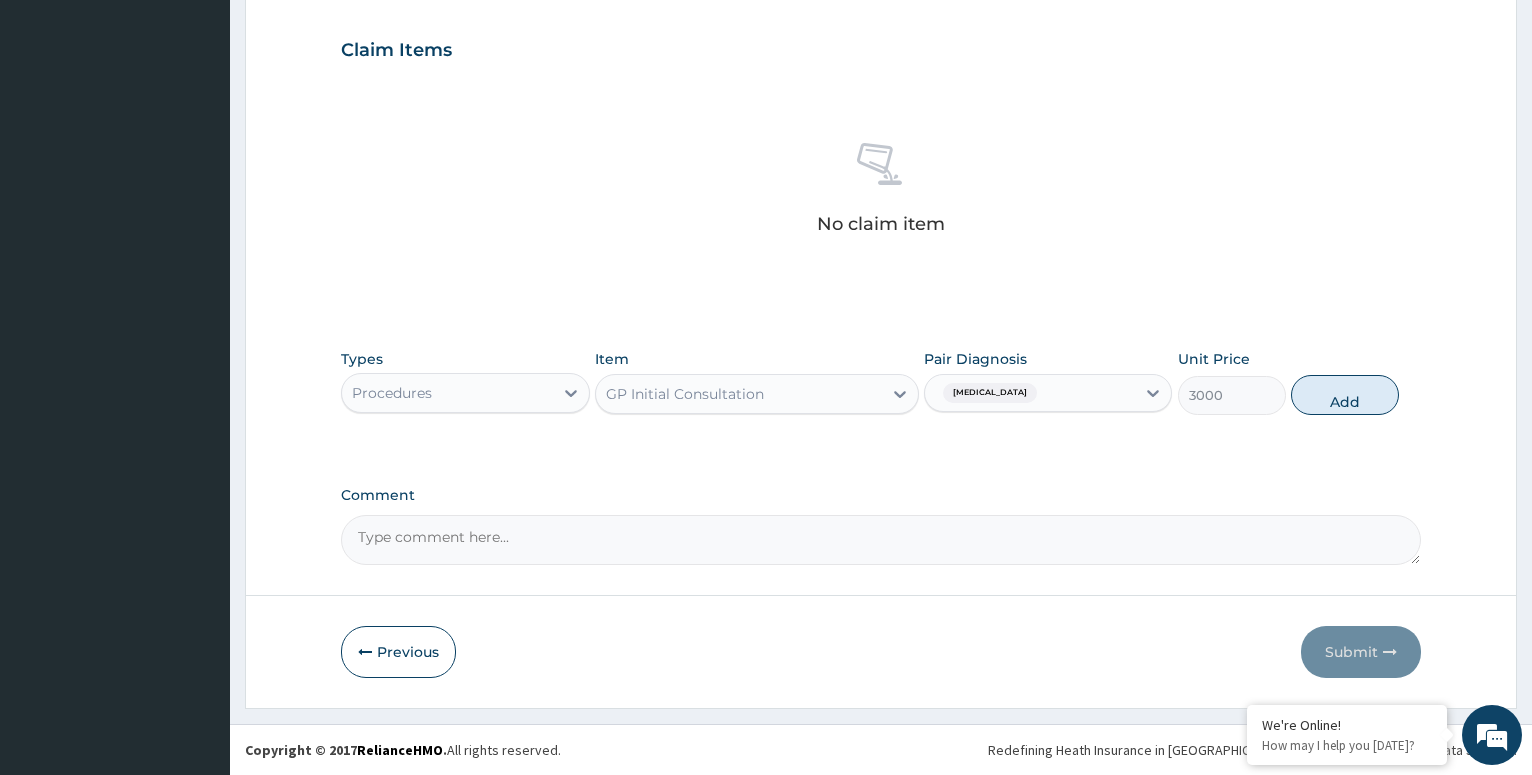 type on "0" 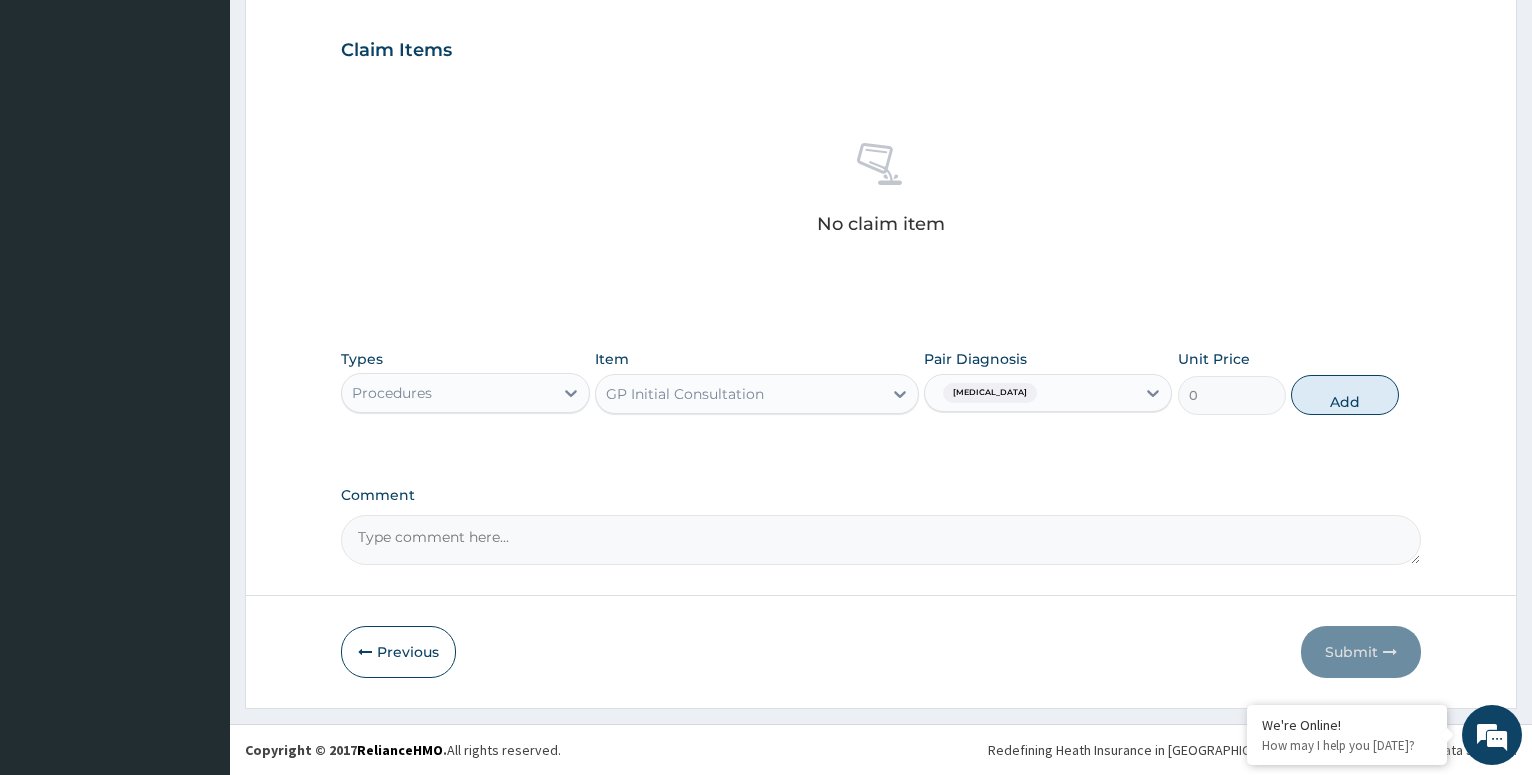 scroll, scrollTop: 572, scrollLeft: 0, axis: vertical 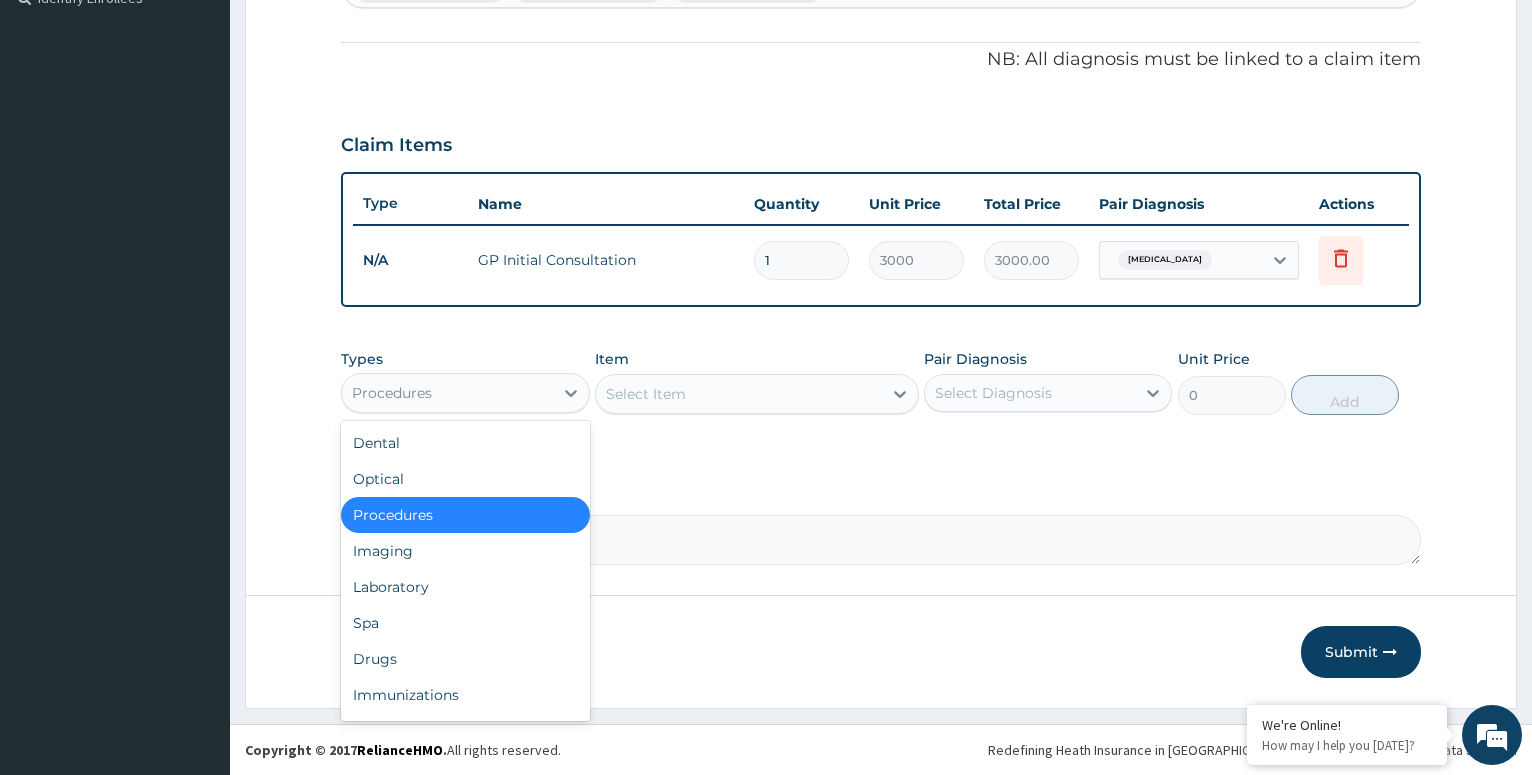 click on "Procedures" at bounding box center (447, 393) 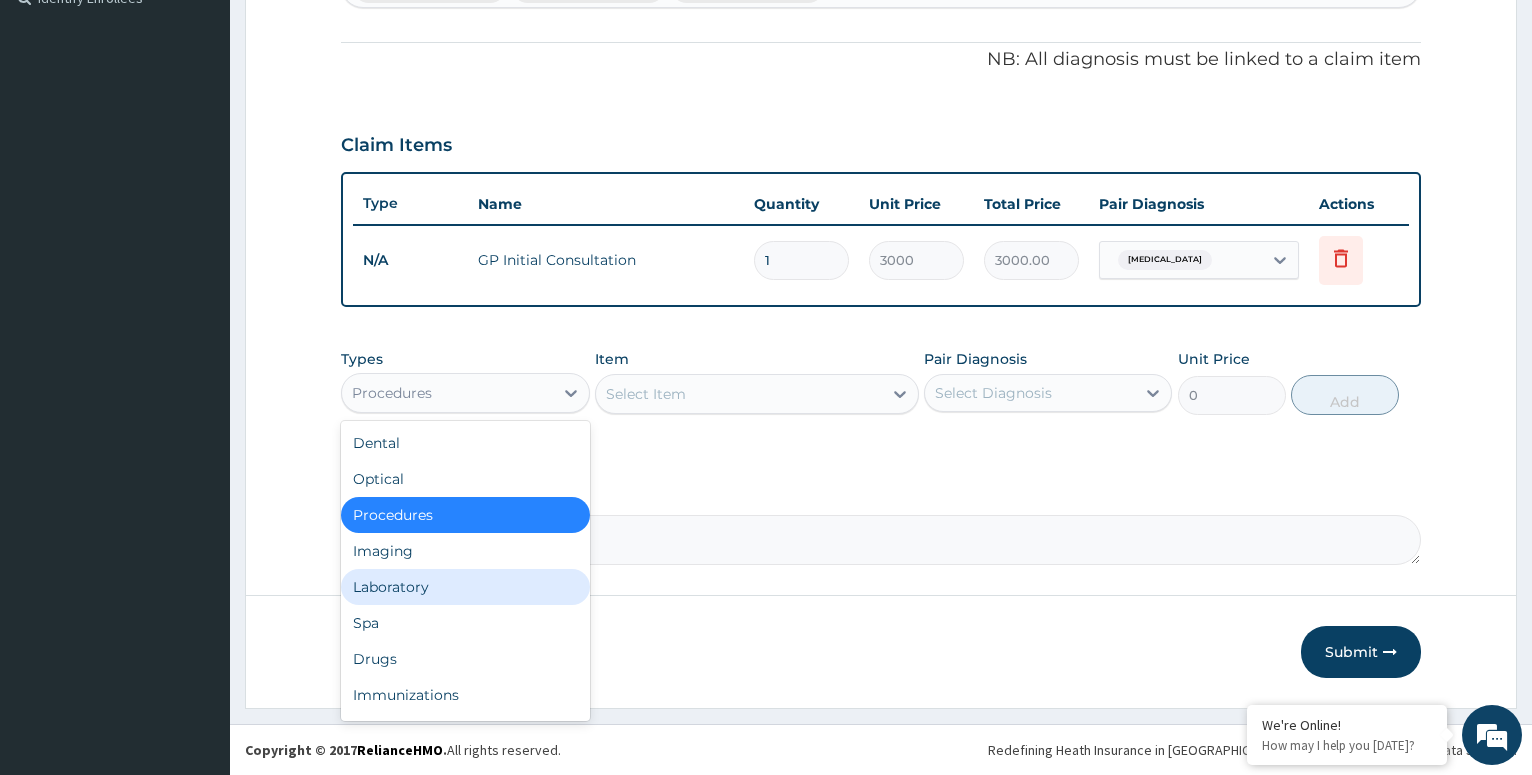 click on "Laboratory" at bounding box center [465, 587] 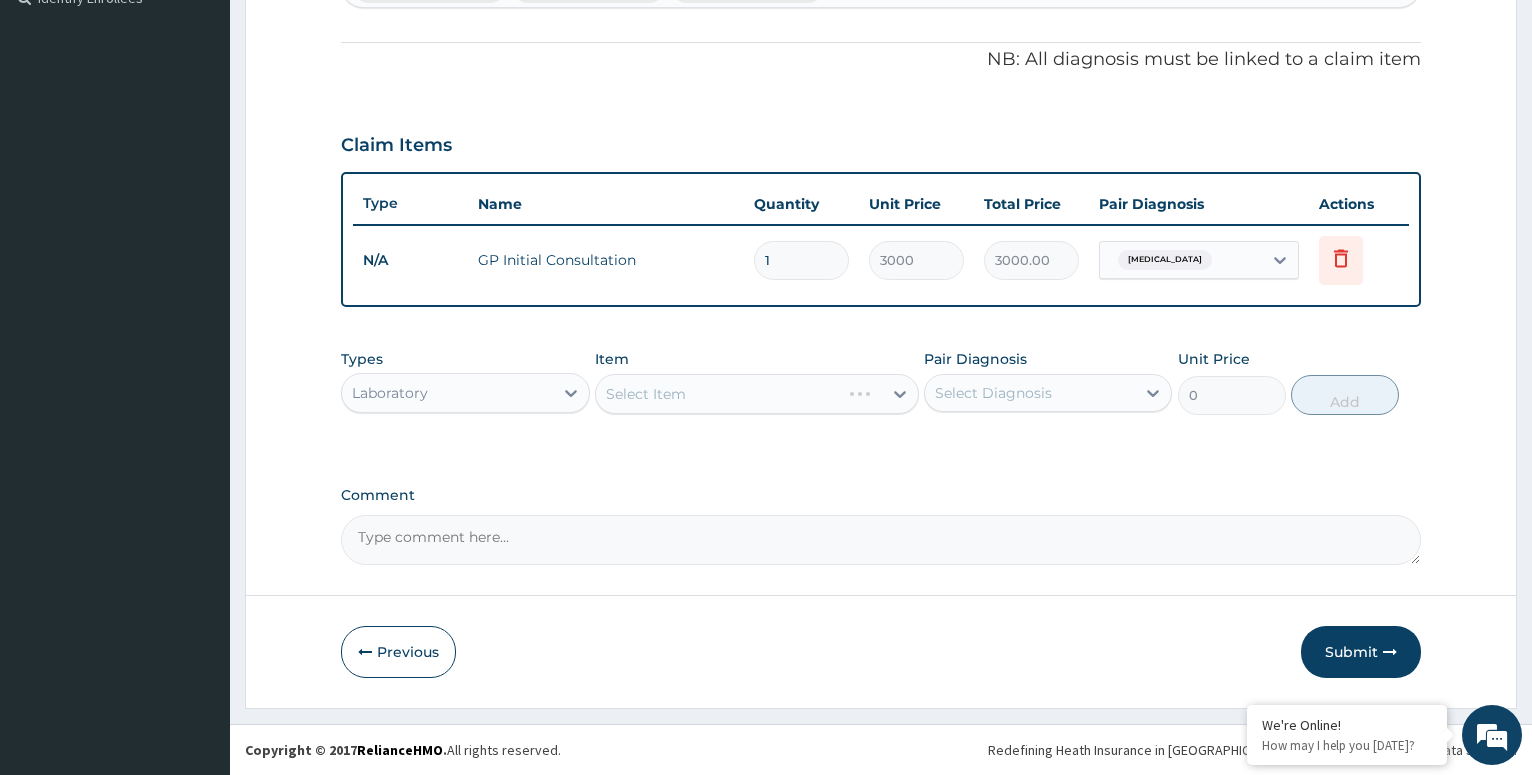 click on "Select Item" at bounding box center [757, 394] 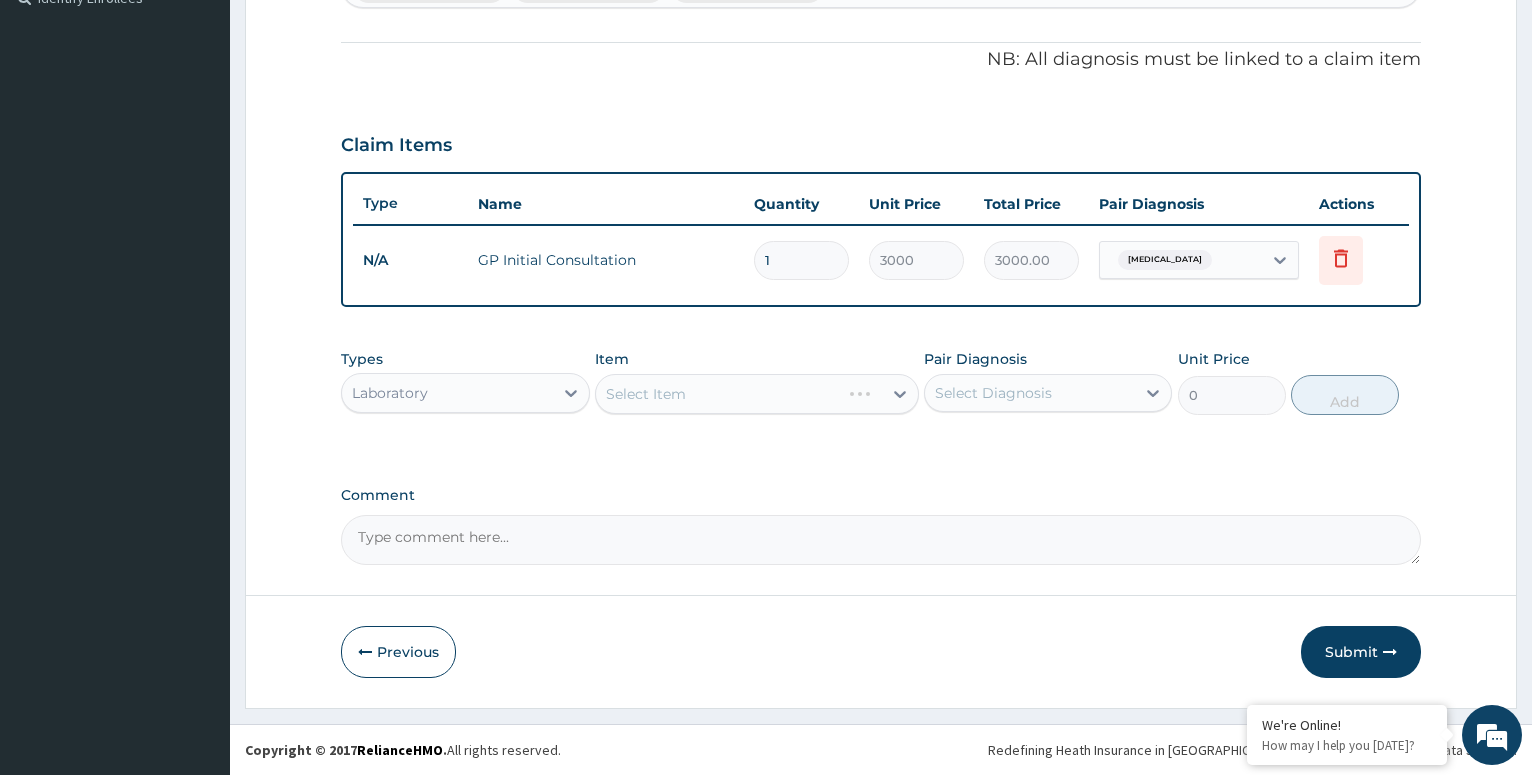 click on "Select Item" at bounding box center (757, 394) 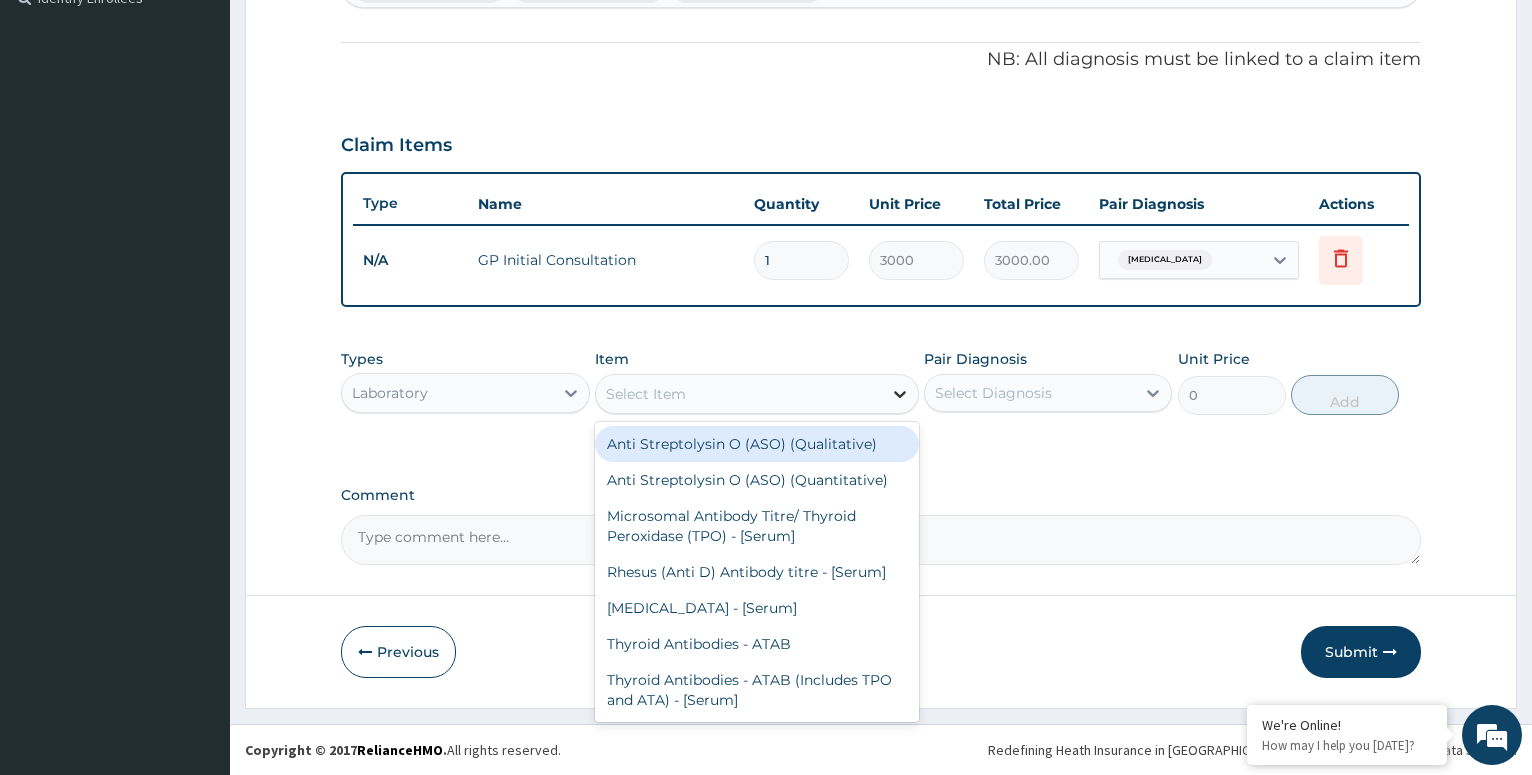 click at bounding box center [900, 394] 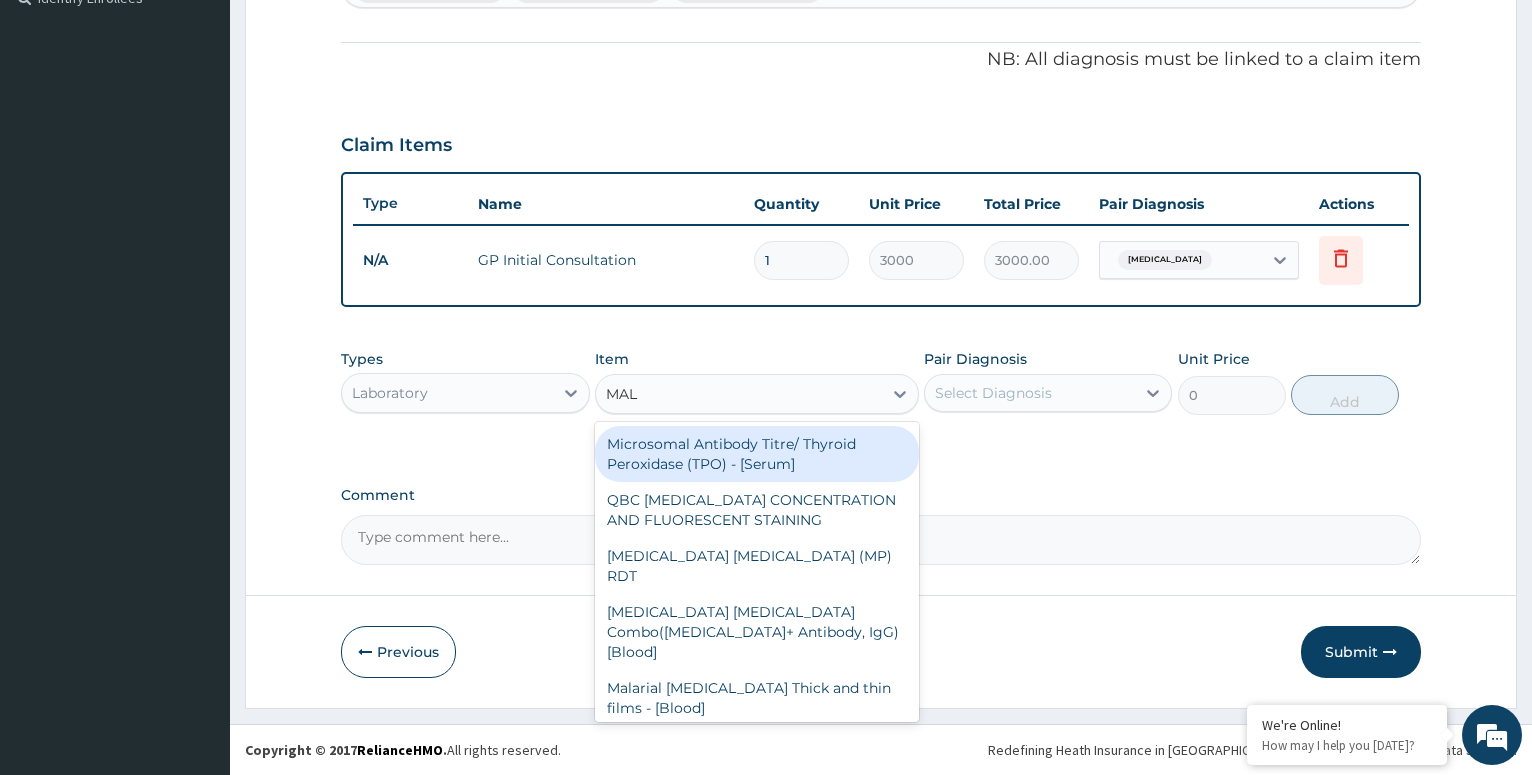 type on "MALA" 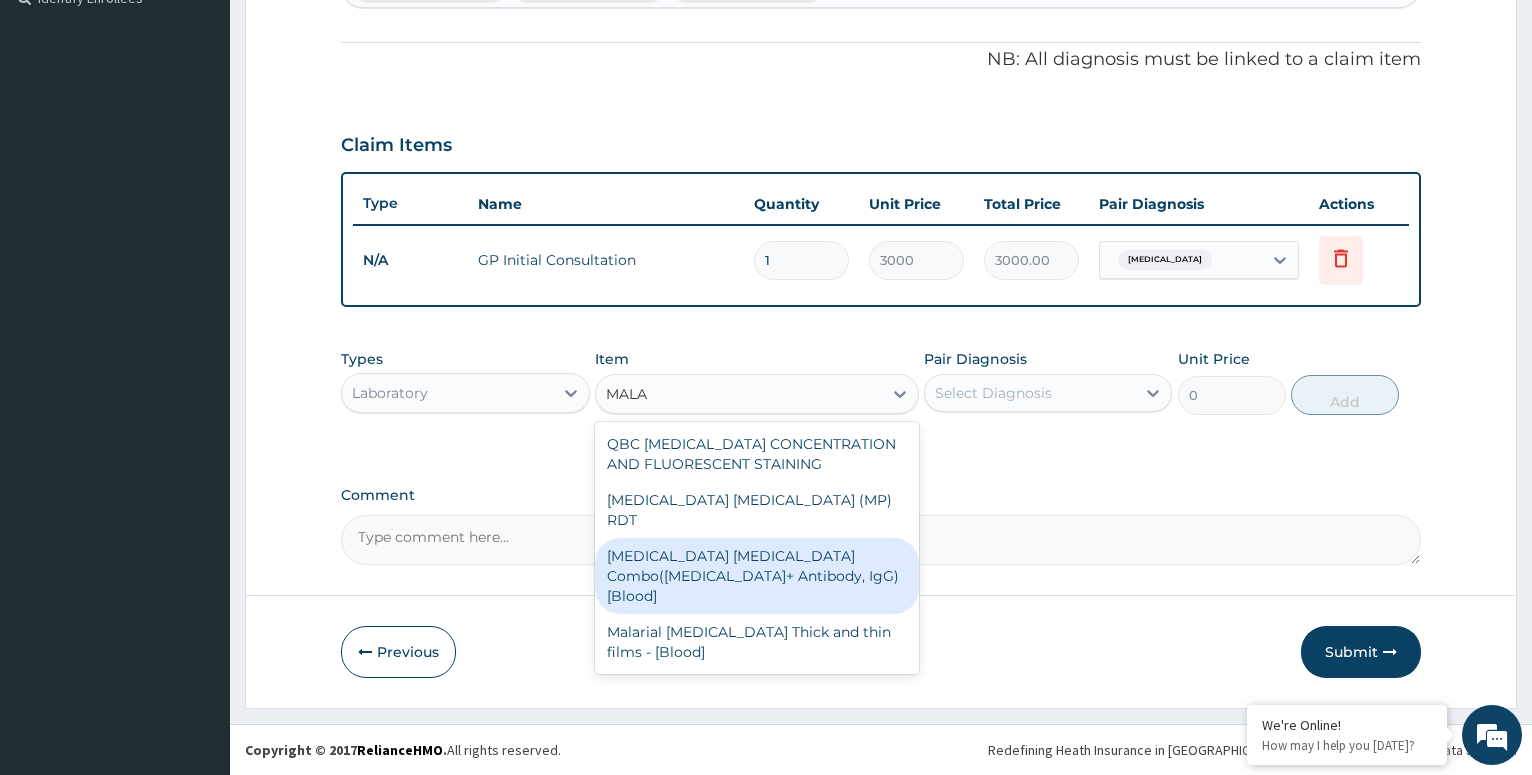 click on "[MEDICAL_DATA] [MEDICAL_DATA] Combo([MEDICAL_DATA]+ Antibody, IgG) [Blood]" at bounding box center [757, 576] 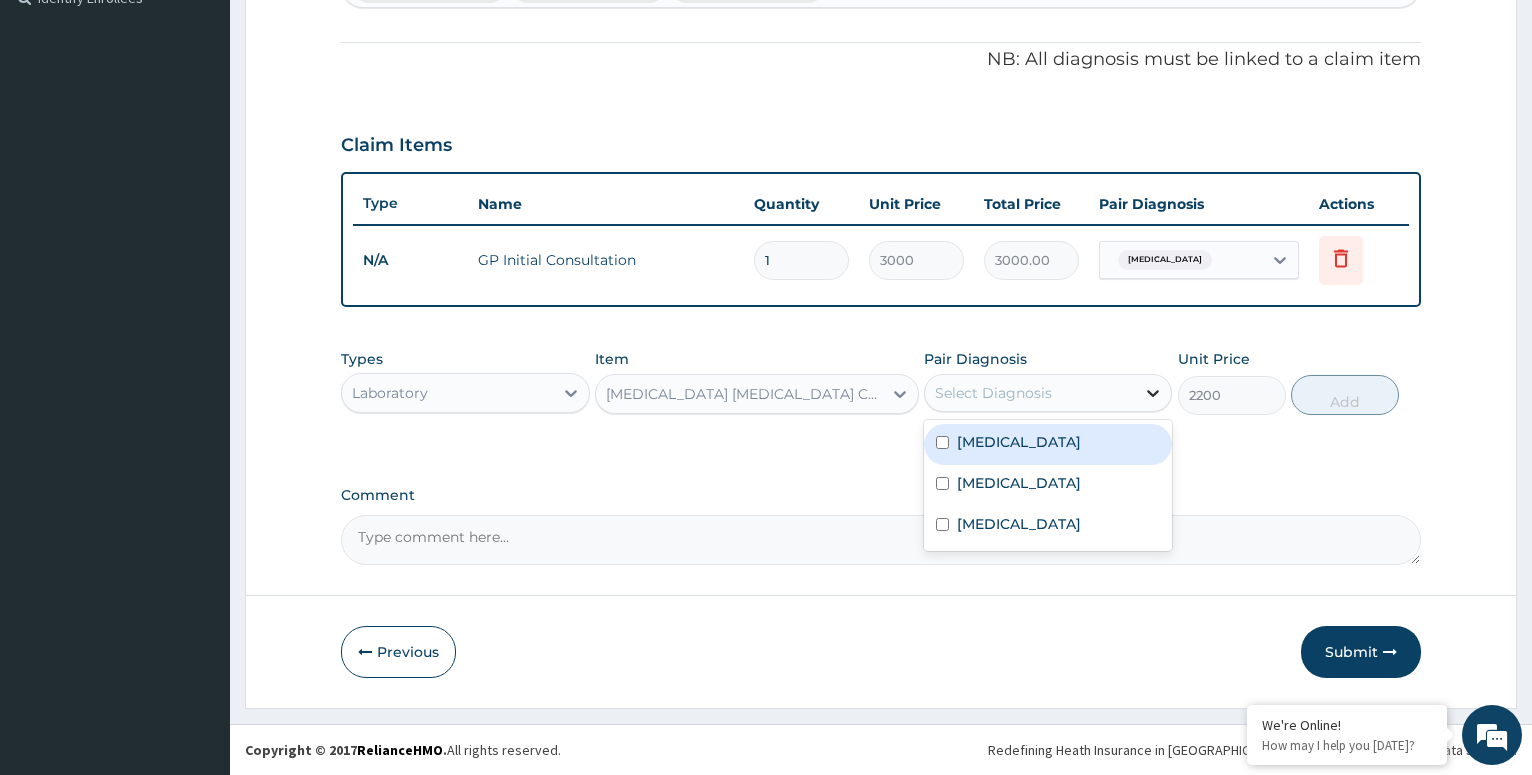 click 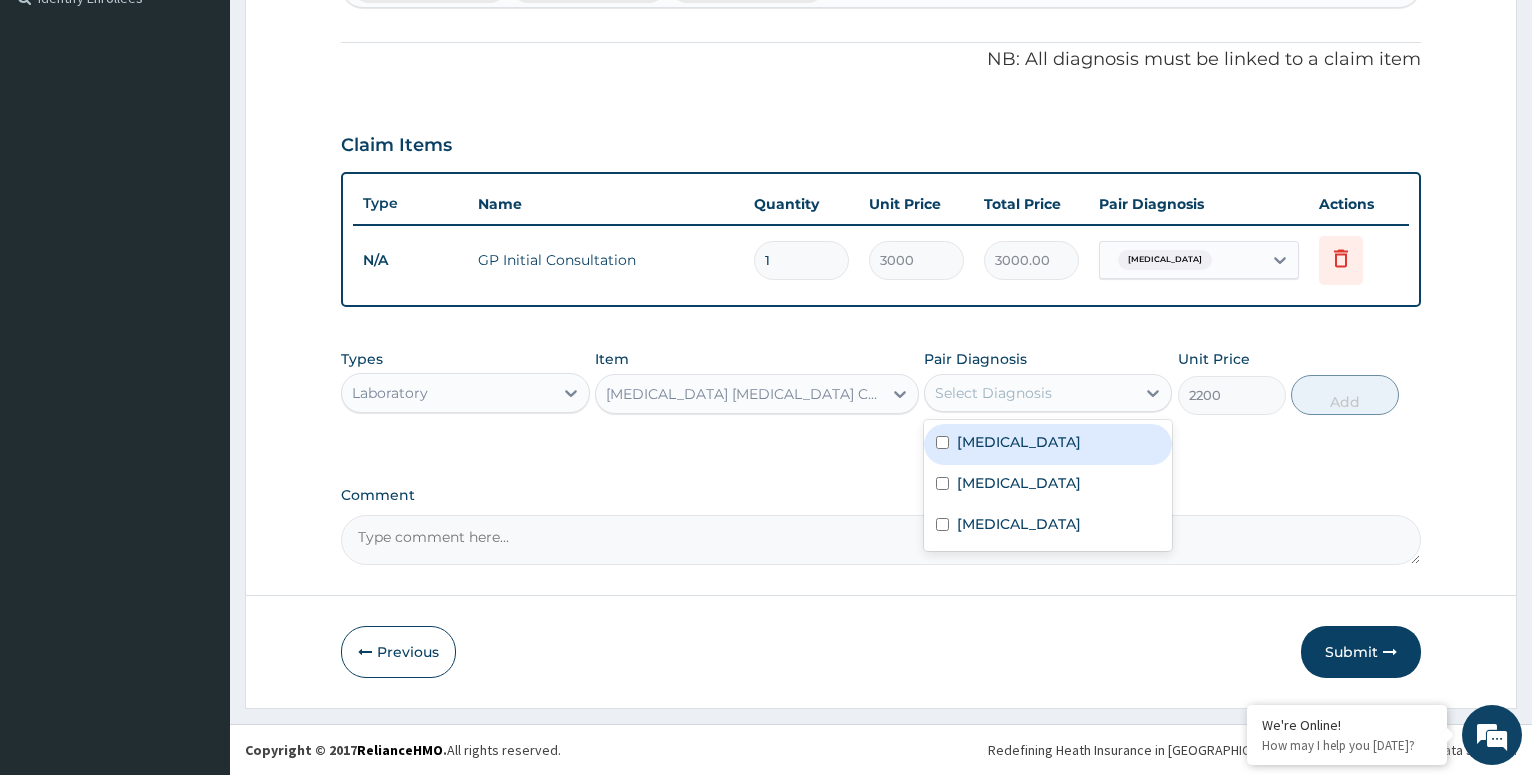 click at bounding box center (942, 442) 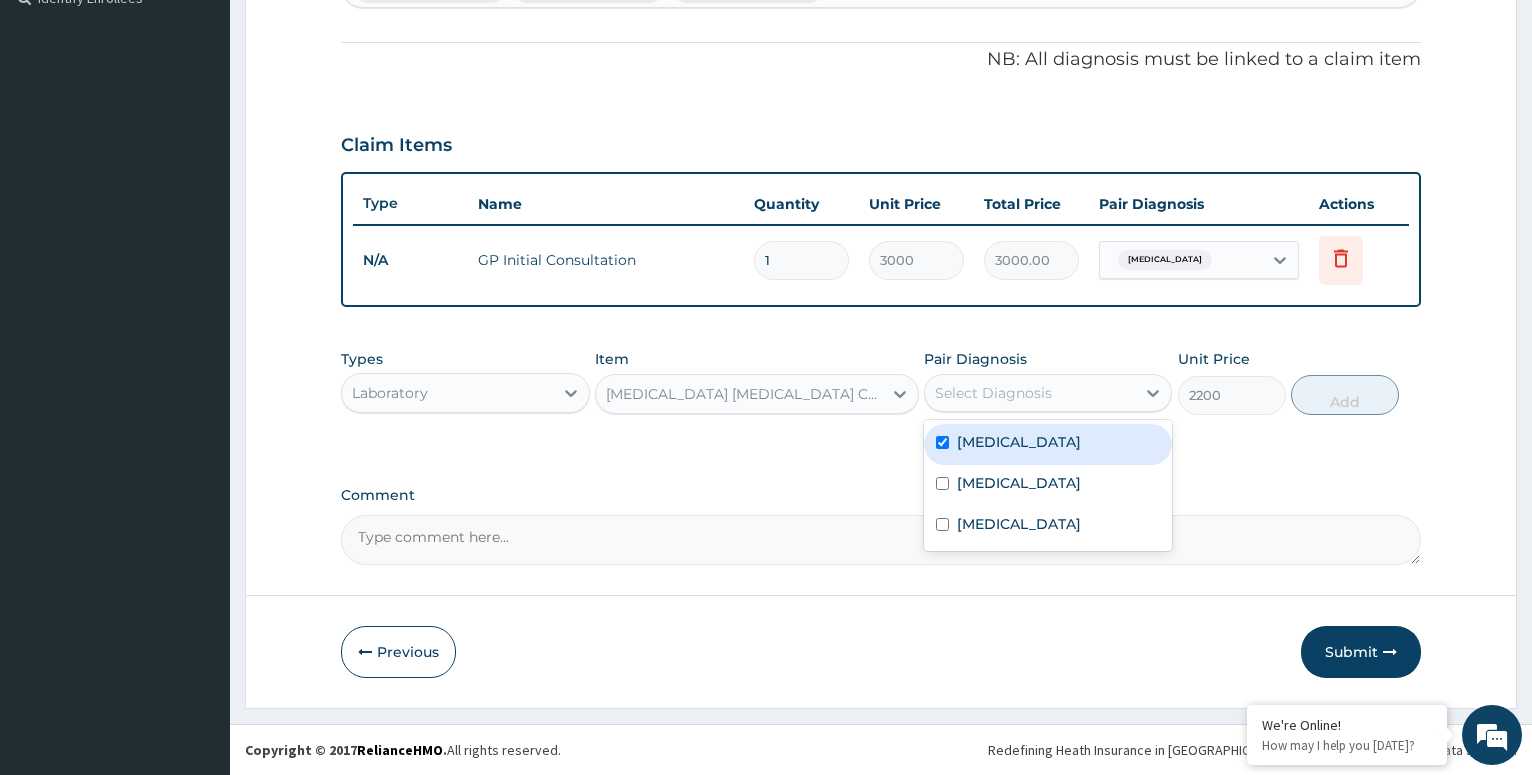 checkbox on "true" 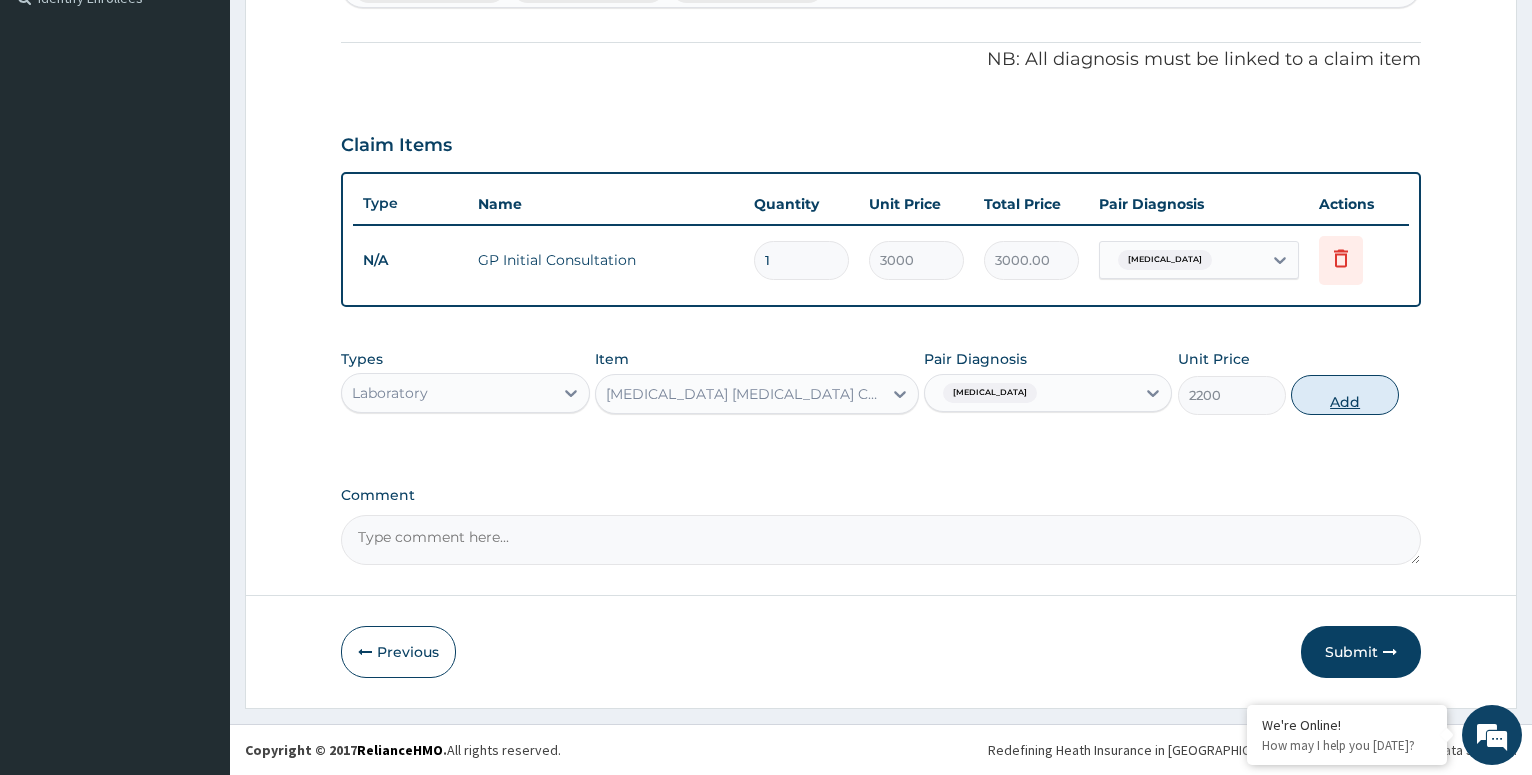 click on "Add" at bounding box center [1345, 395] 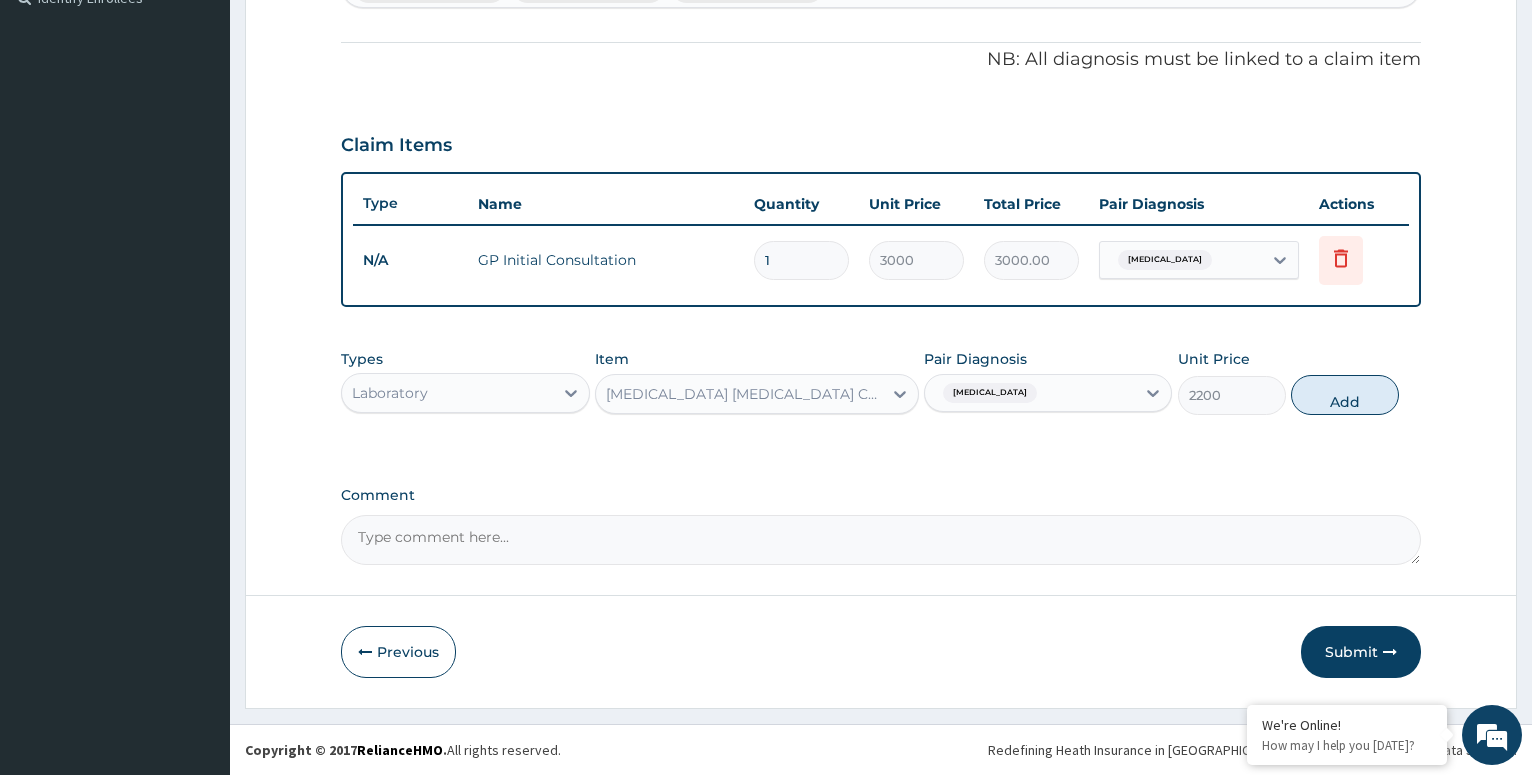 type on "0" 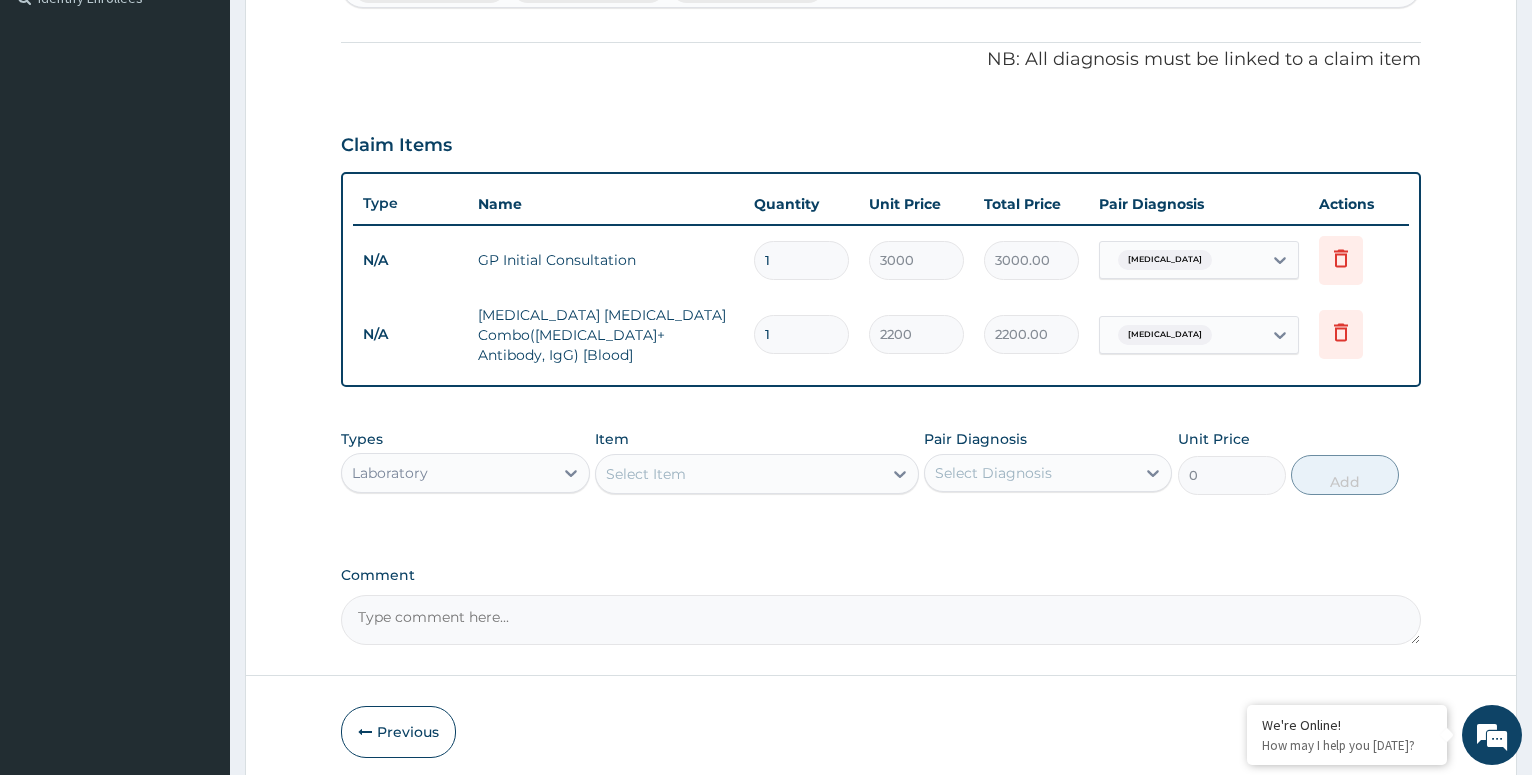 click on "Select Item" at bounding box center [739, 474] 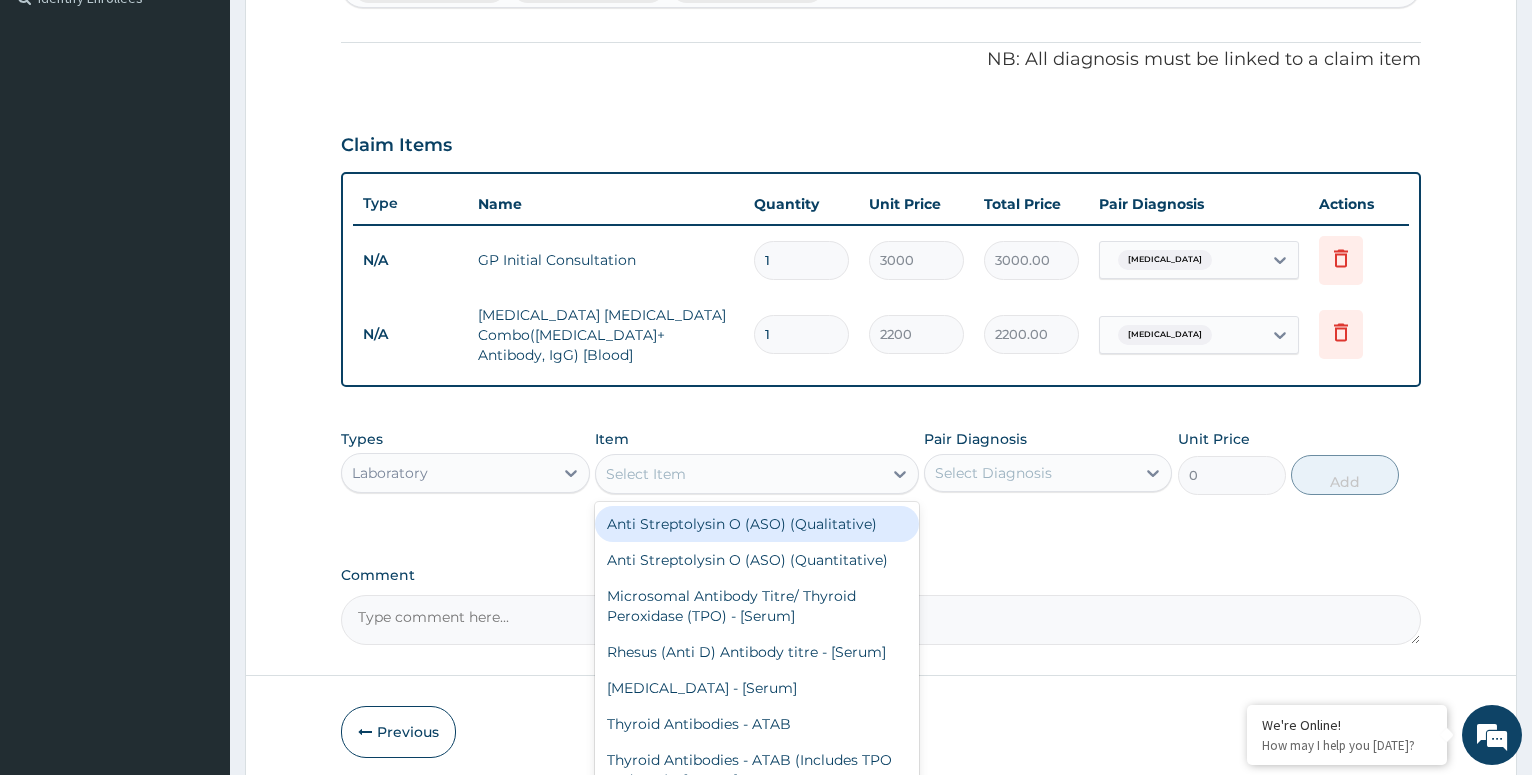 type on "S" 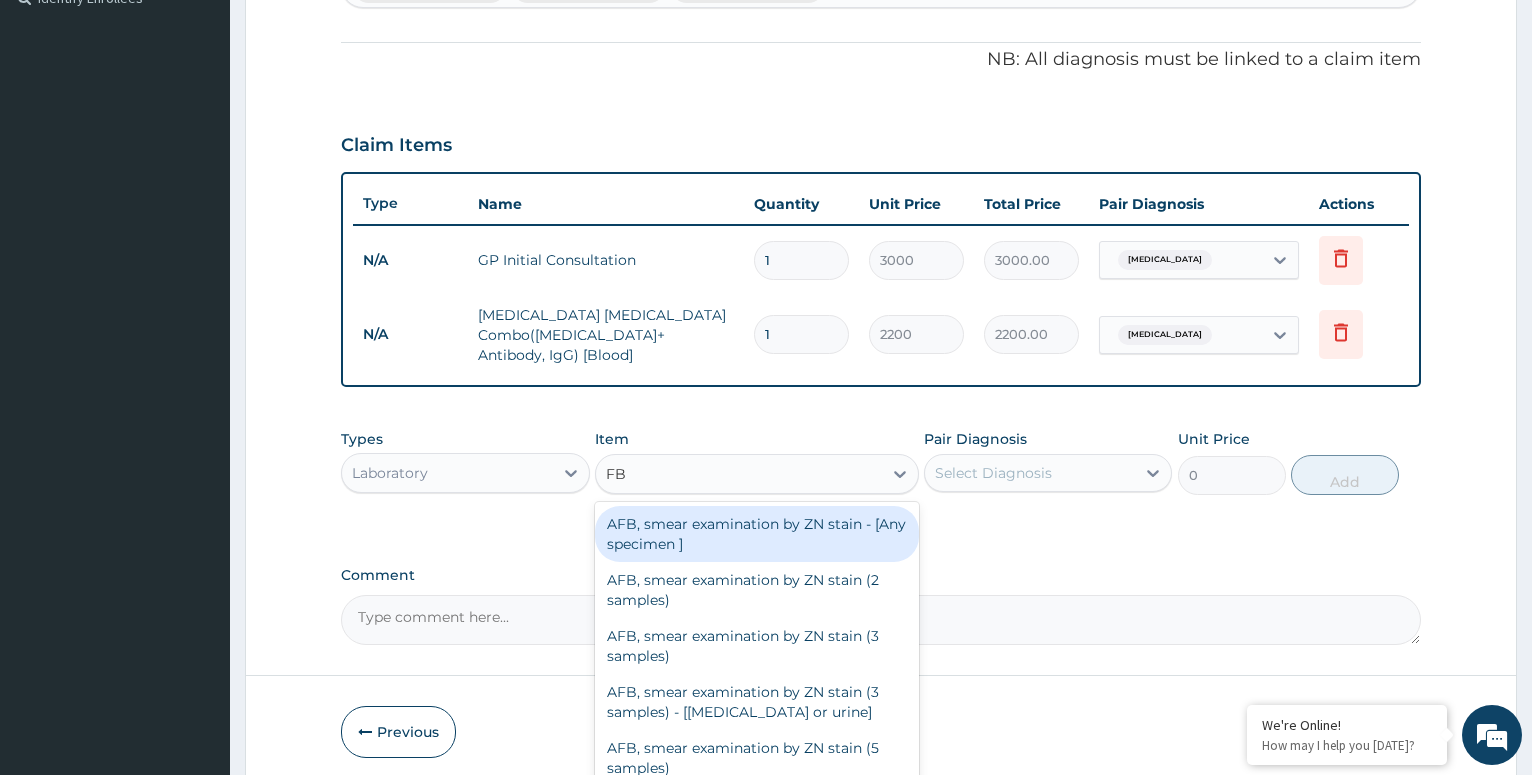 type on "FBC" 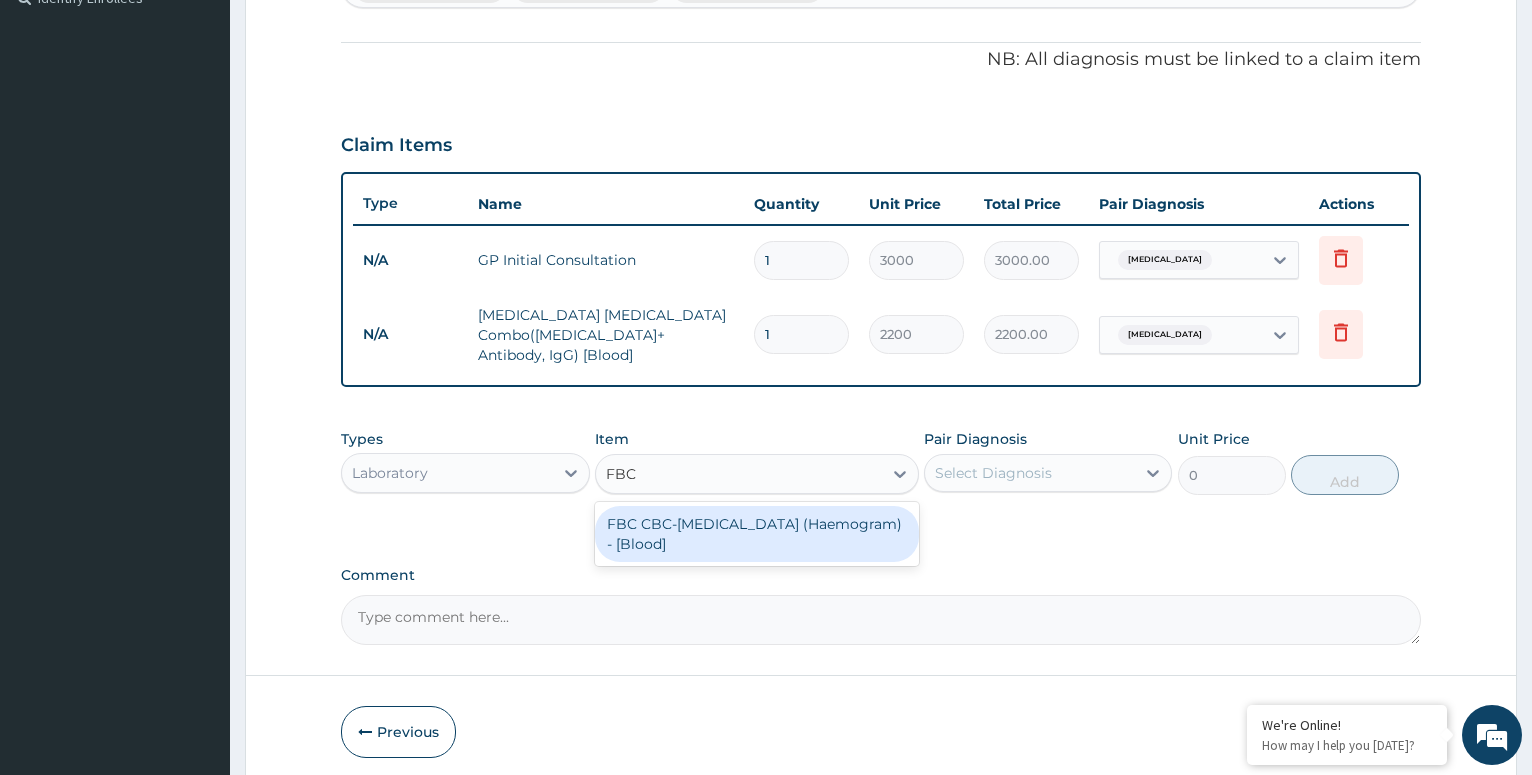 click on "FBC CBC-[MEDICAL_DATA] (Haemogram) - [Blood]" at bounding box center [757, 534] 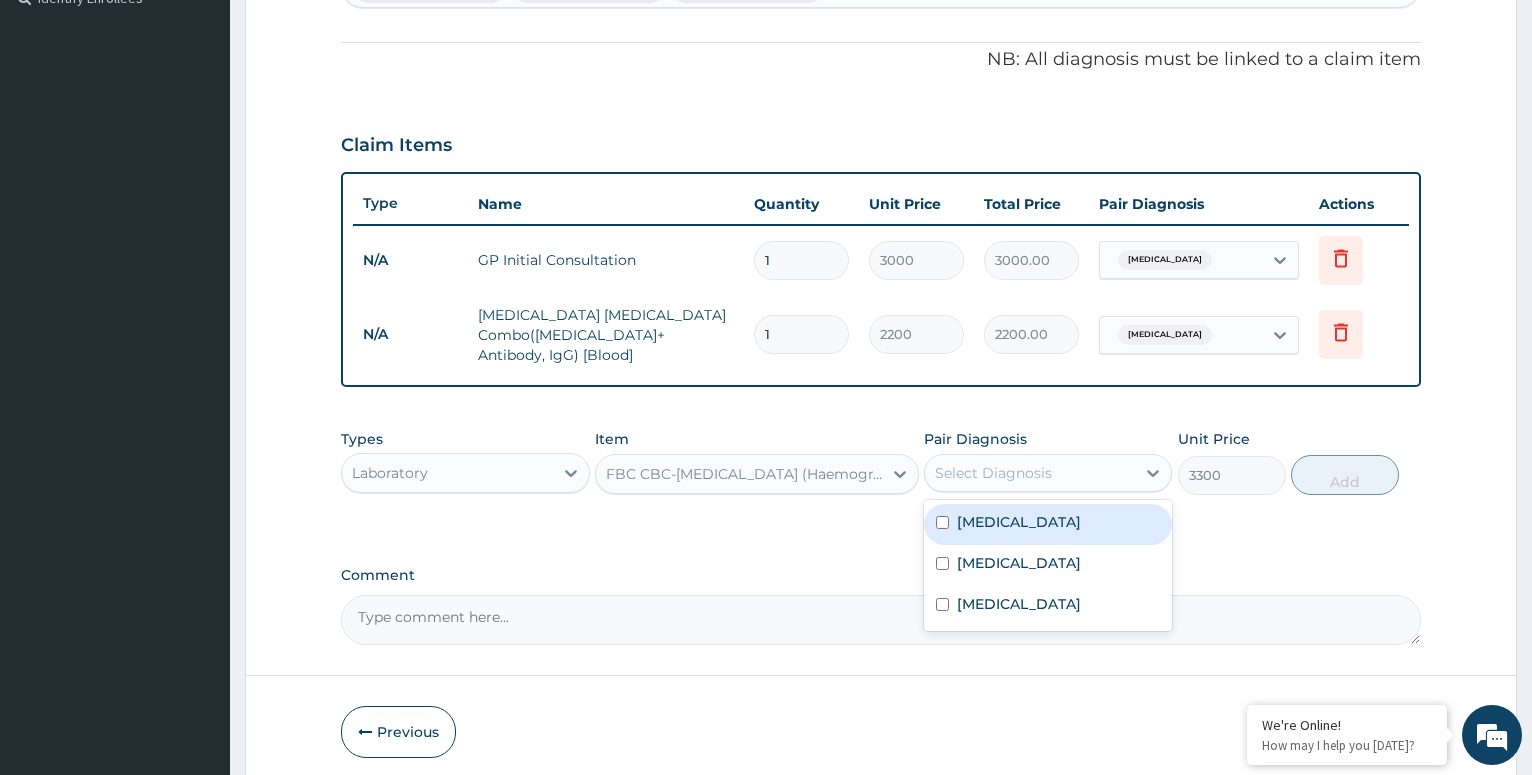 click on "Select Diagnosis" at bounding box center [1030, 473] 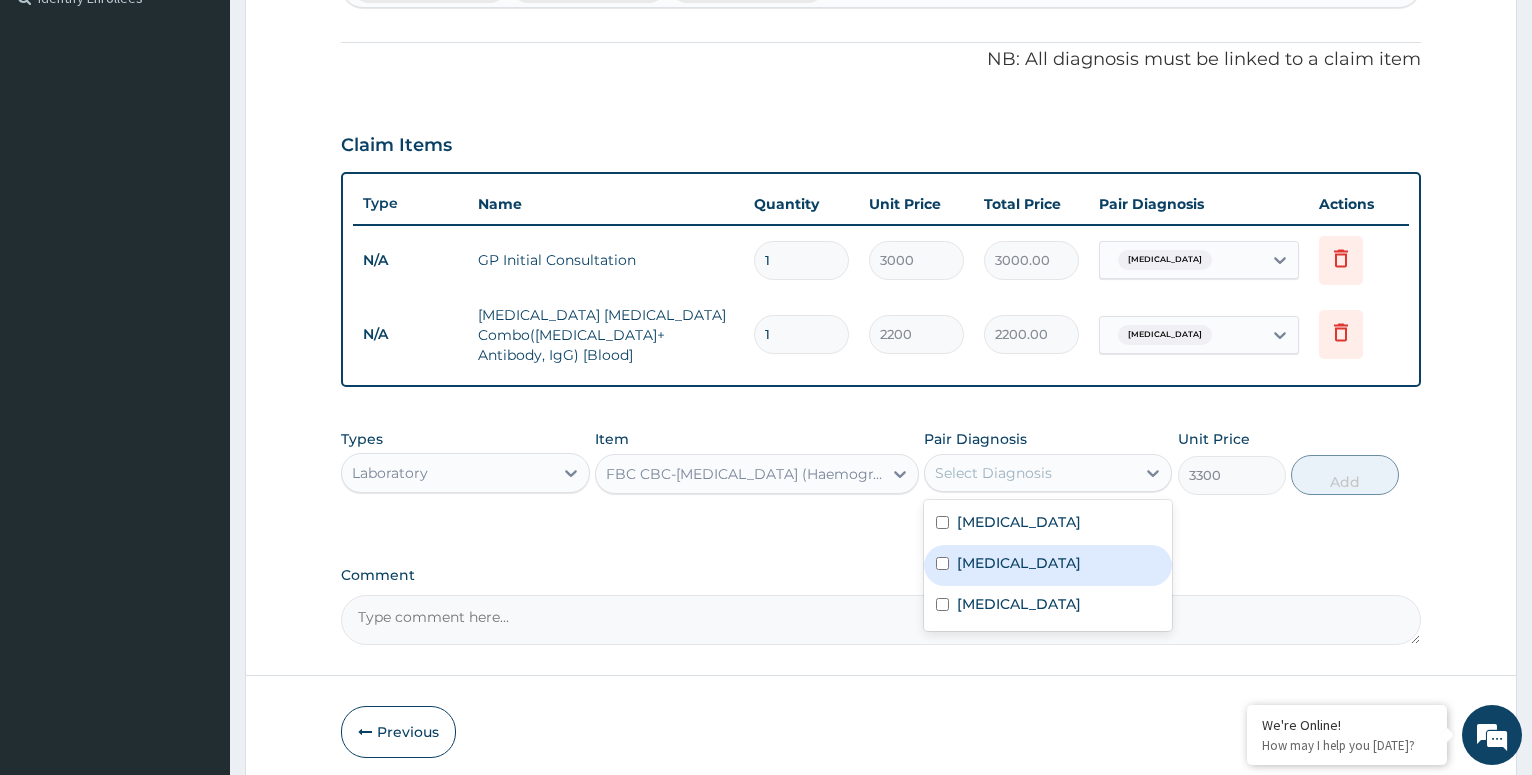 click on "[MEDICAL_DATA]" at bounding box center (1048, 565) 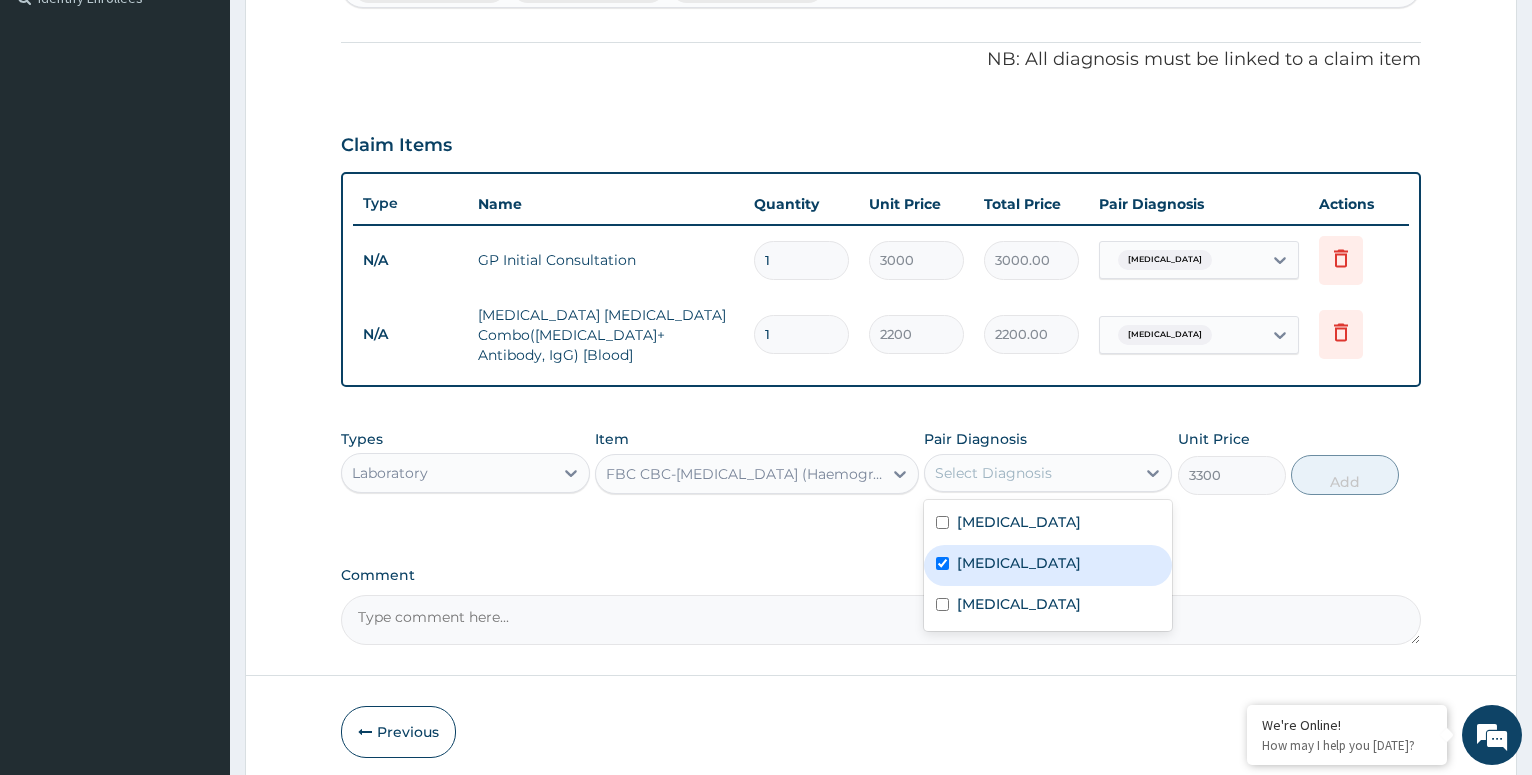 checkbox on "true" 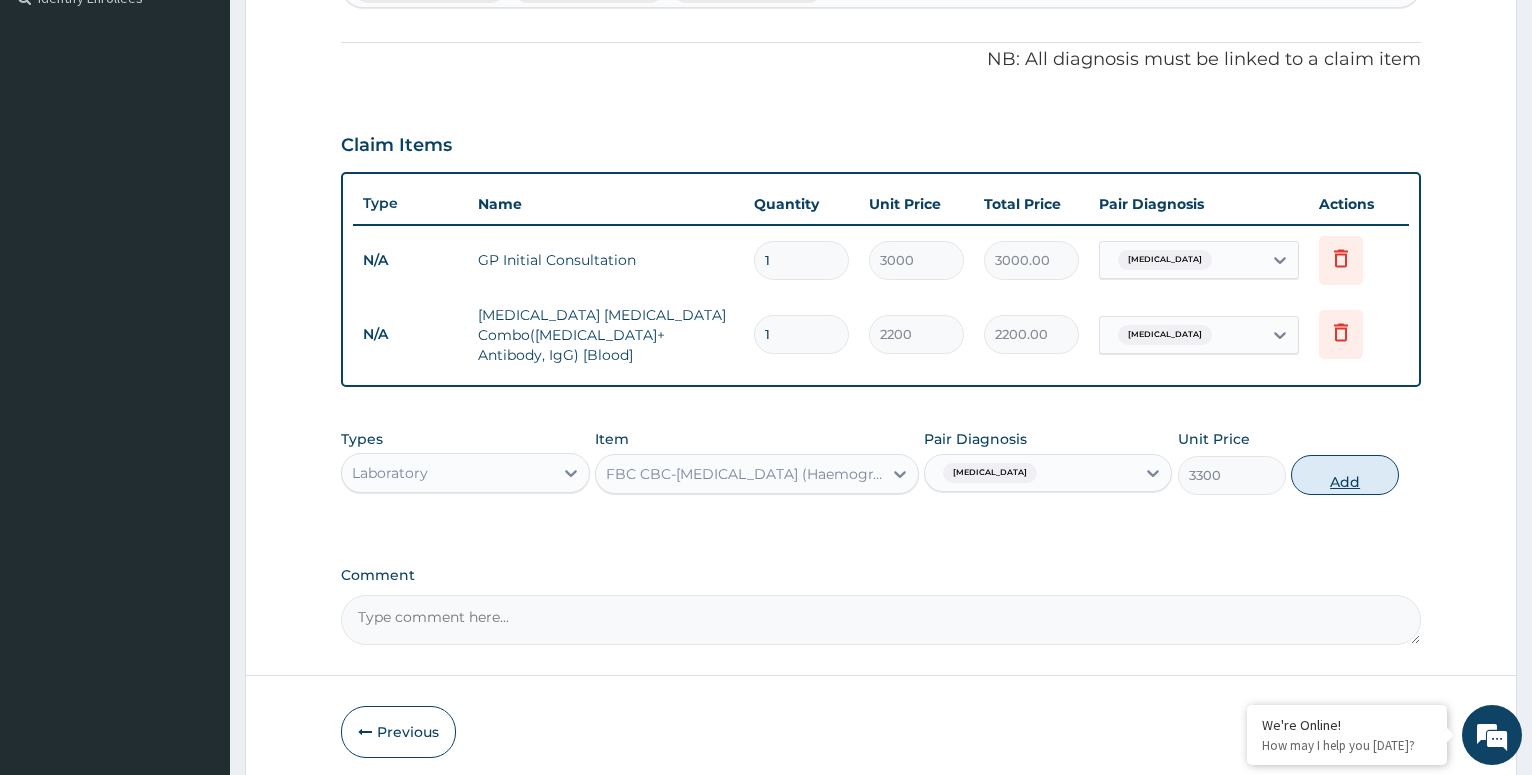 click on "Add" at bounding box center [1345, 475] 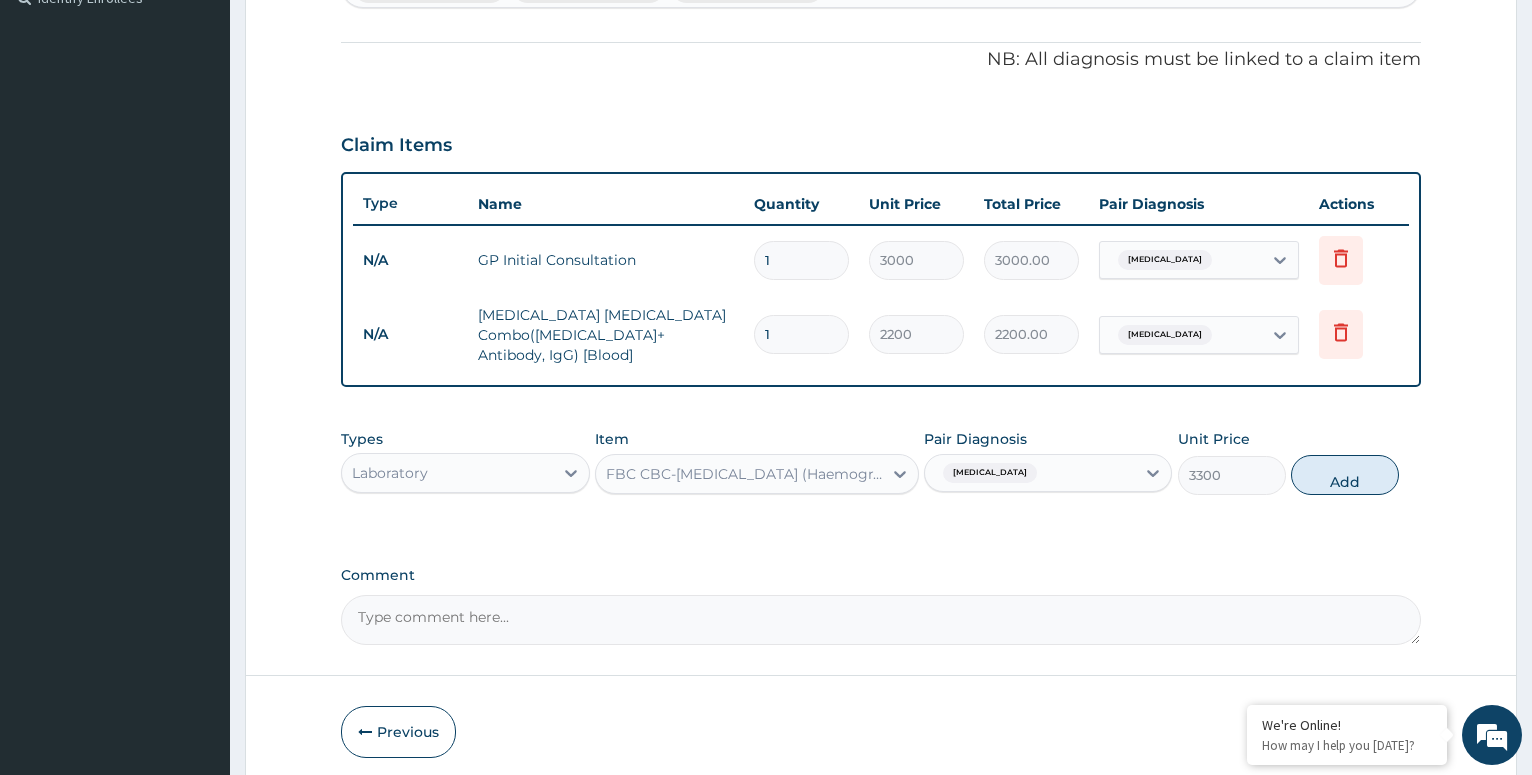 type on "0" 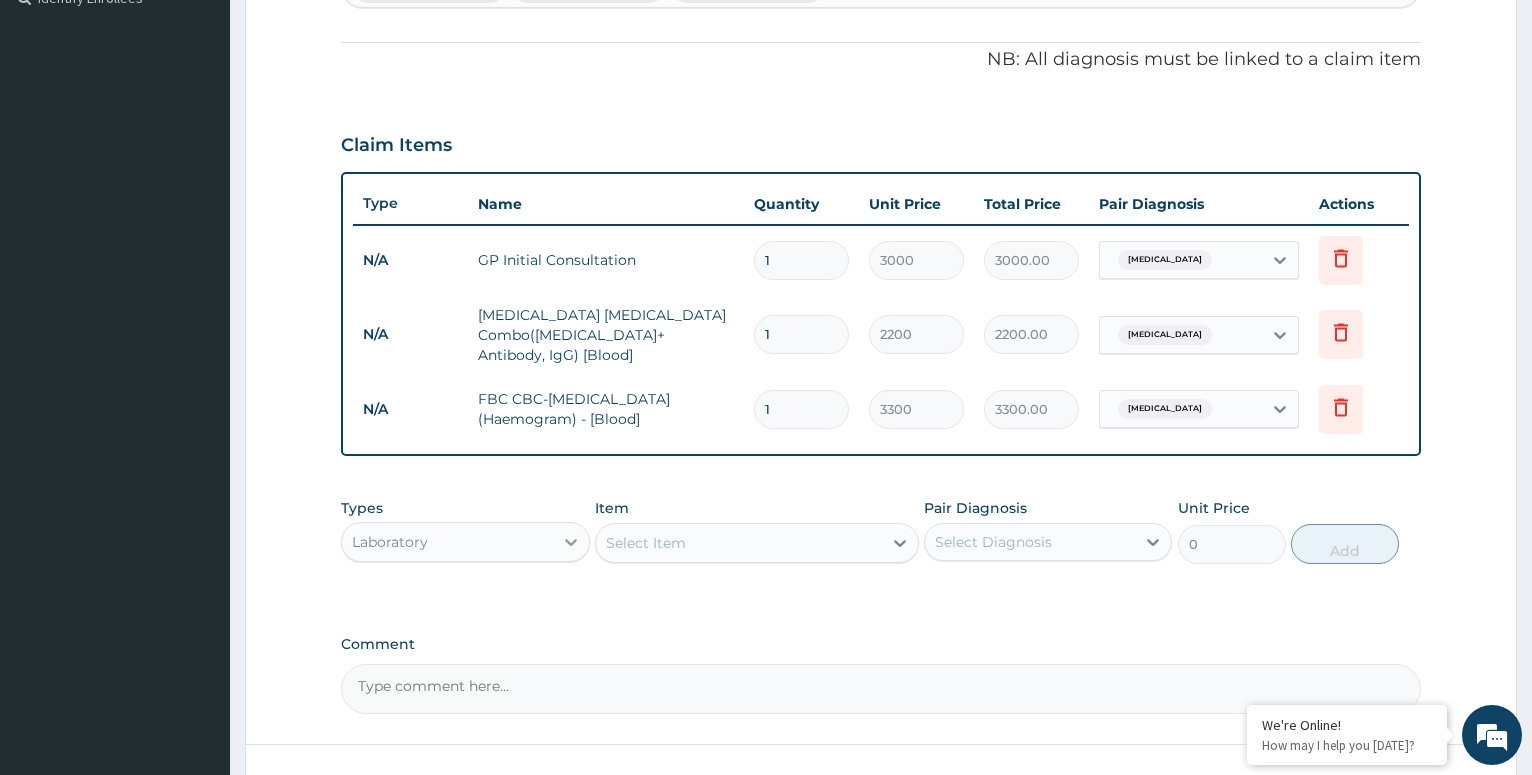 click 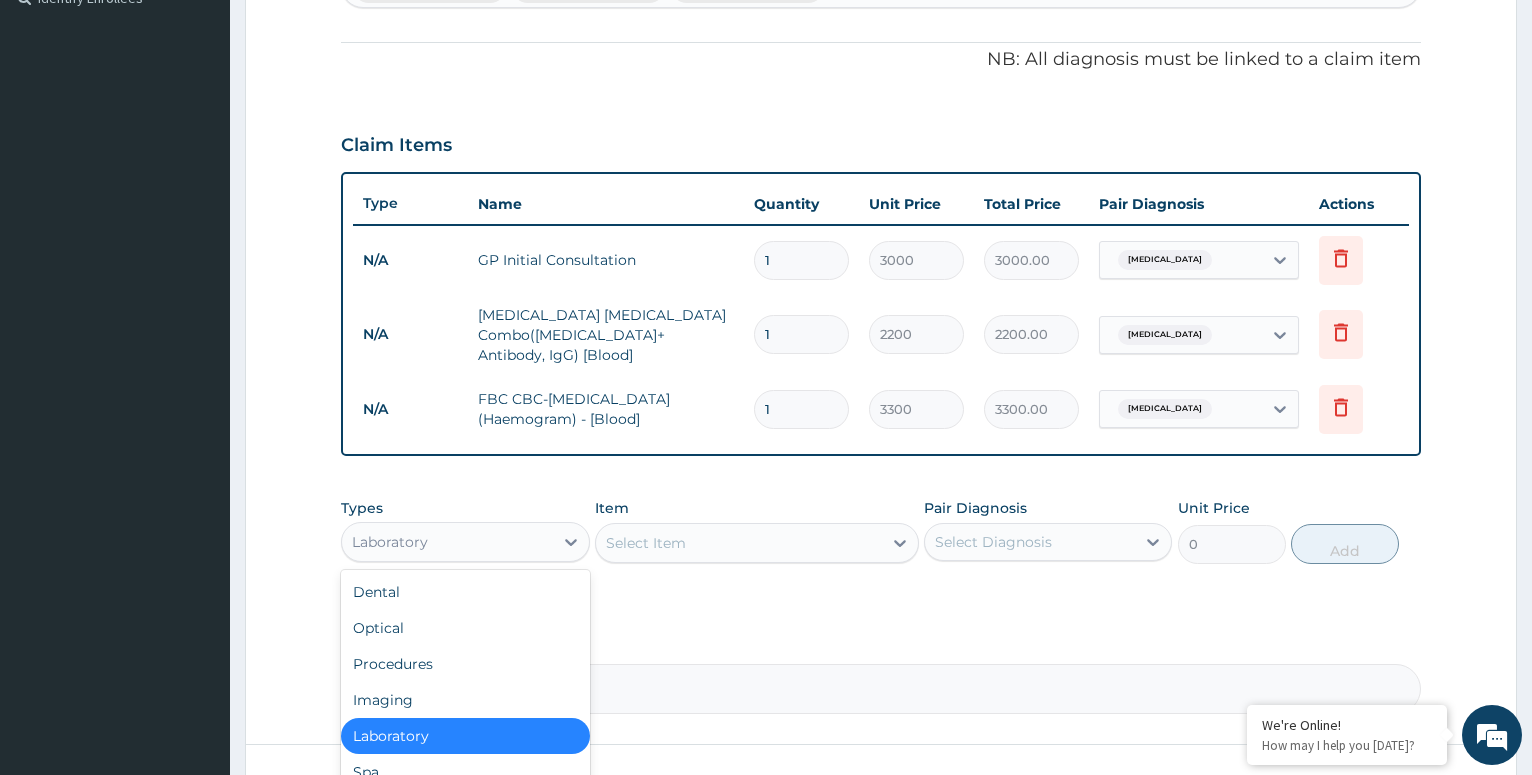 scroll, scrollTop: 68, scrollLeft: 0, axis: vertical 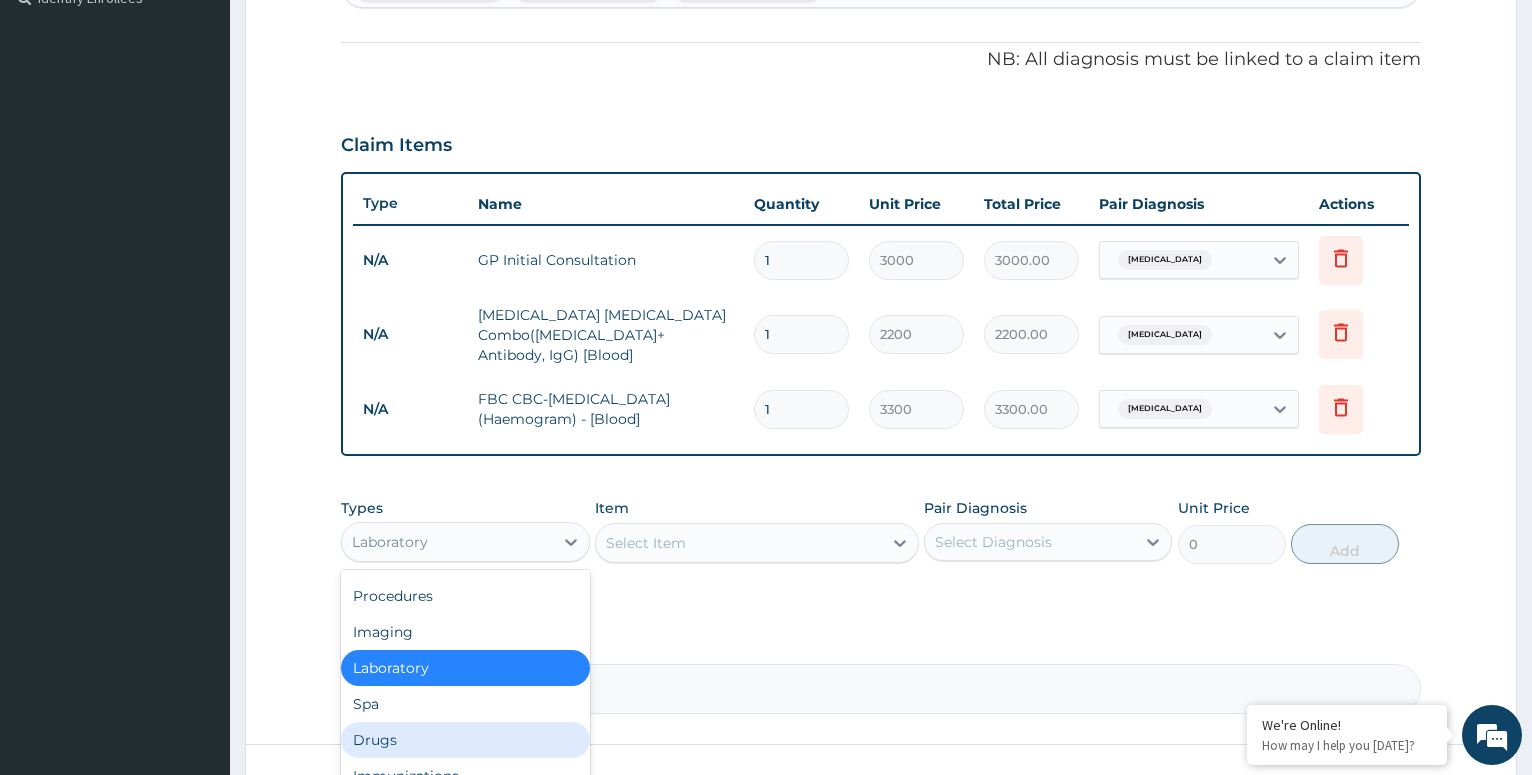click on "Drugs" at bounding box center [465, 740] 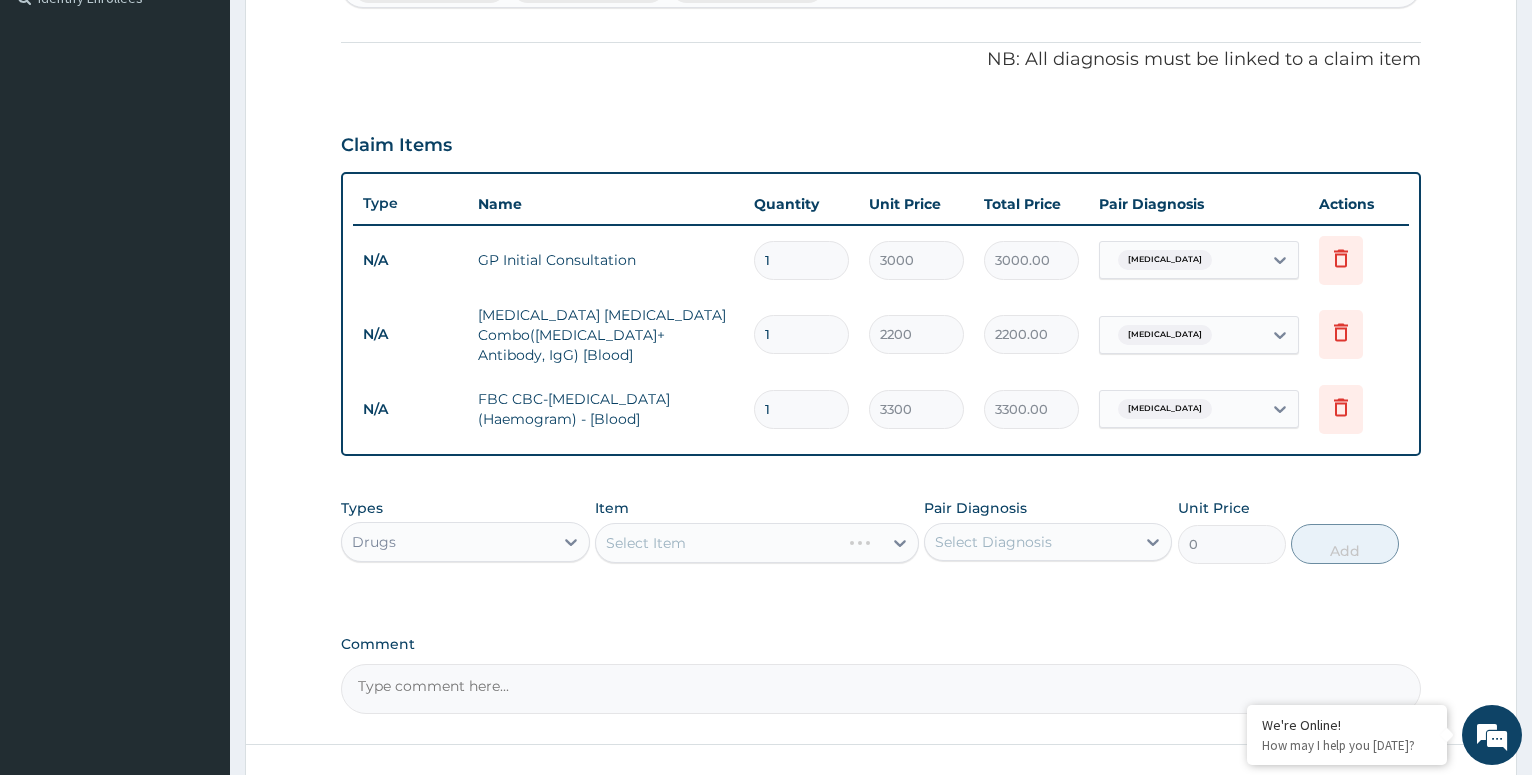 click on "Select Item" at bounding box center [757, 543] 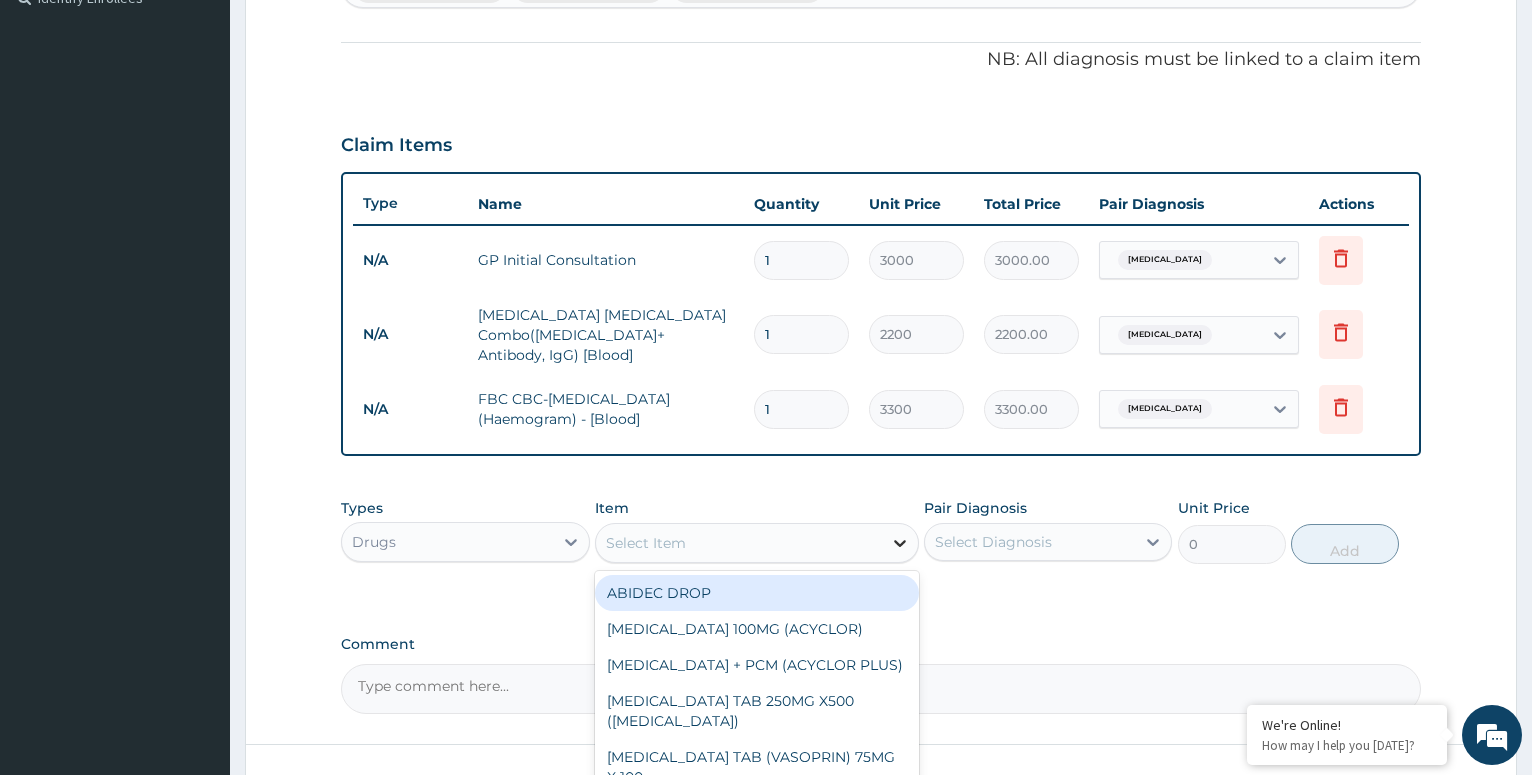 click 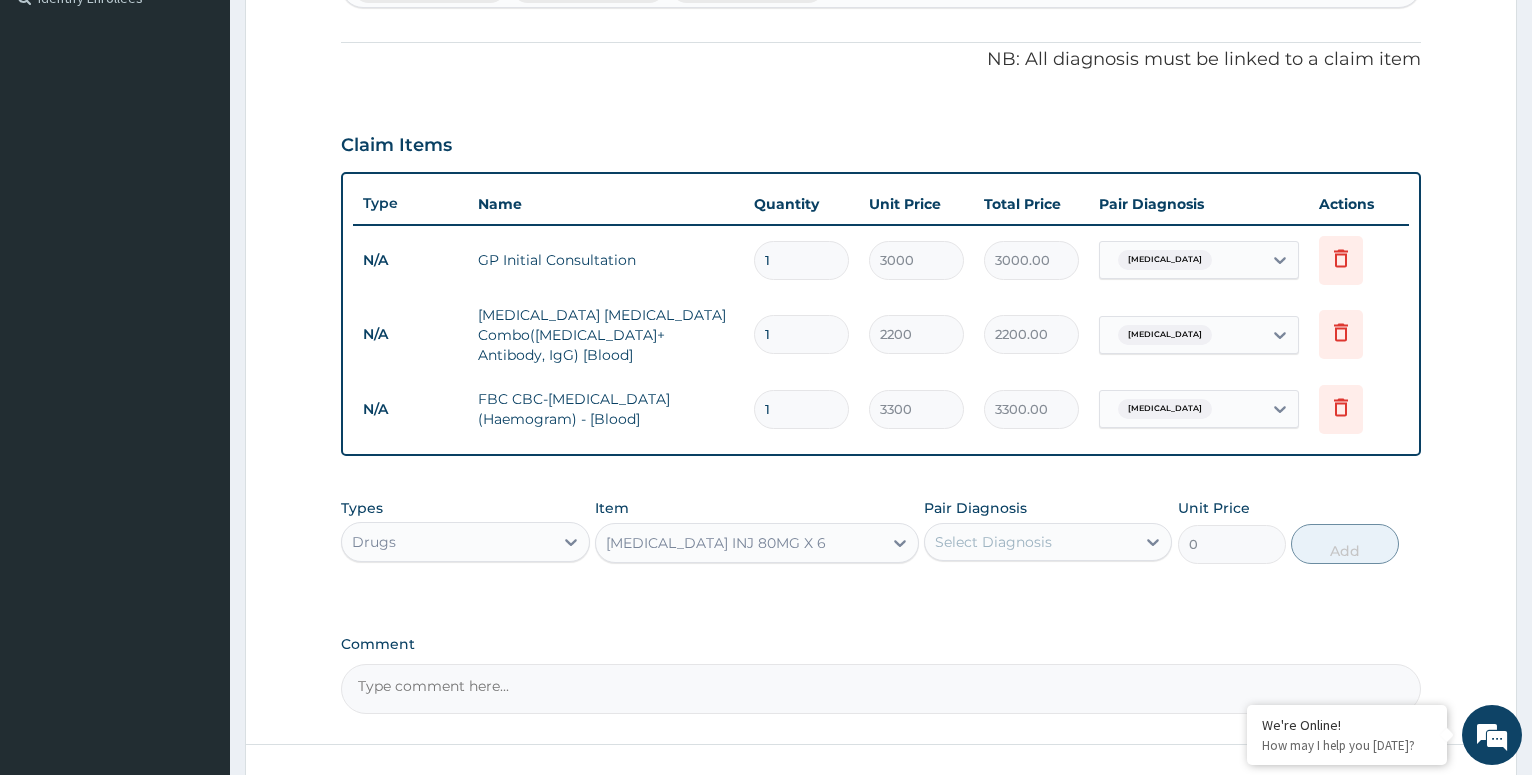 type 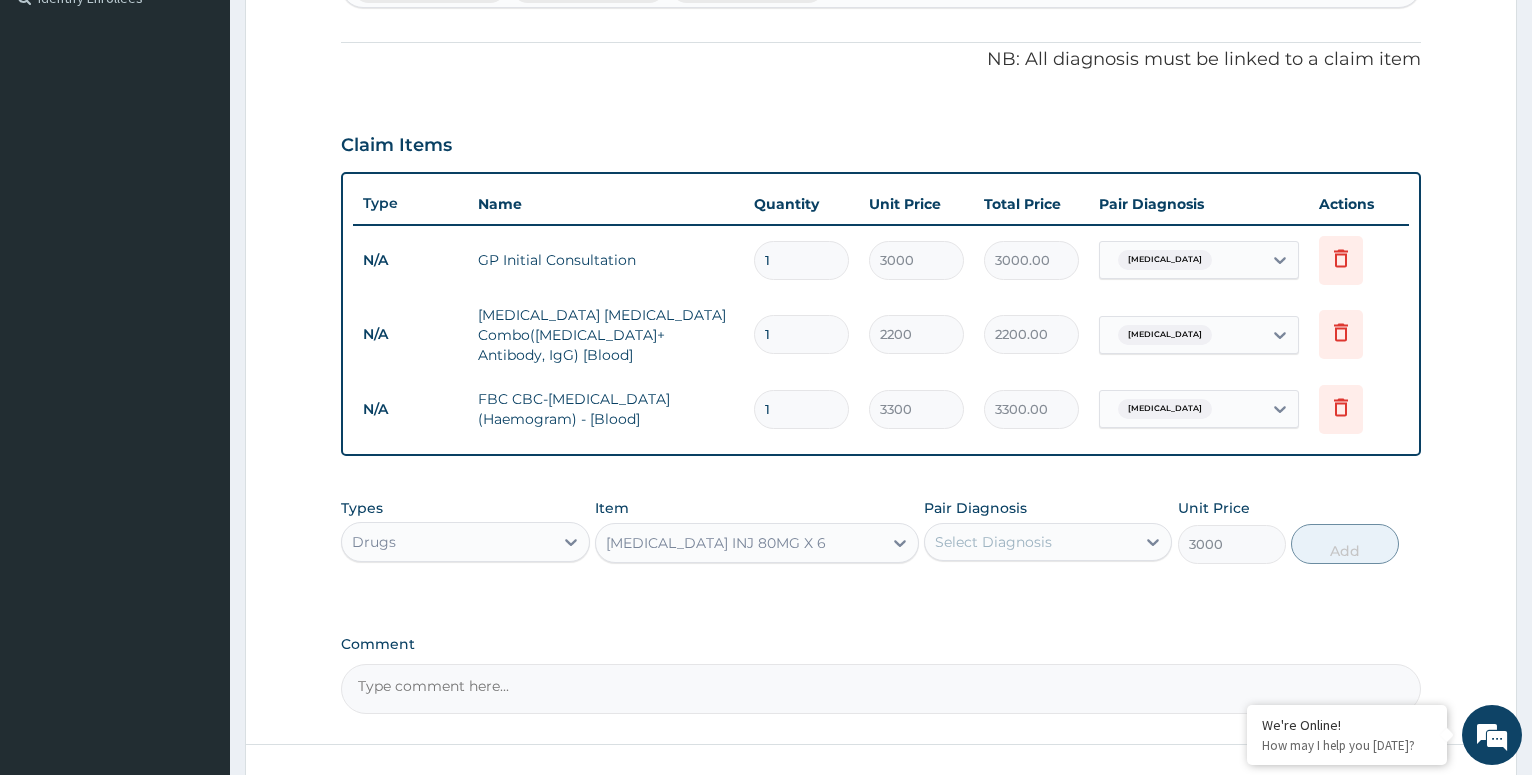 click on "Select Diagnosis" at bounding box center [1030, 542] 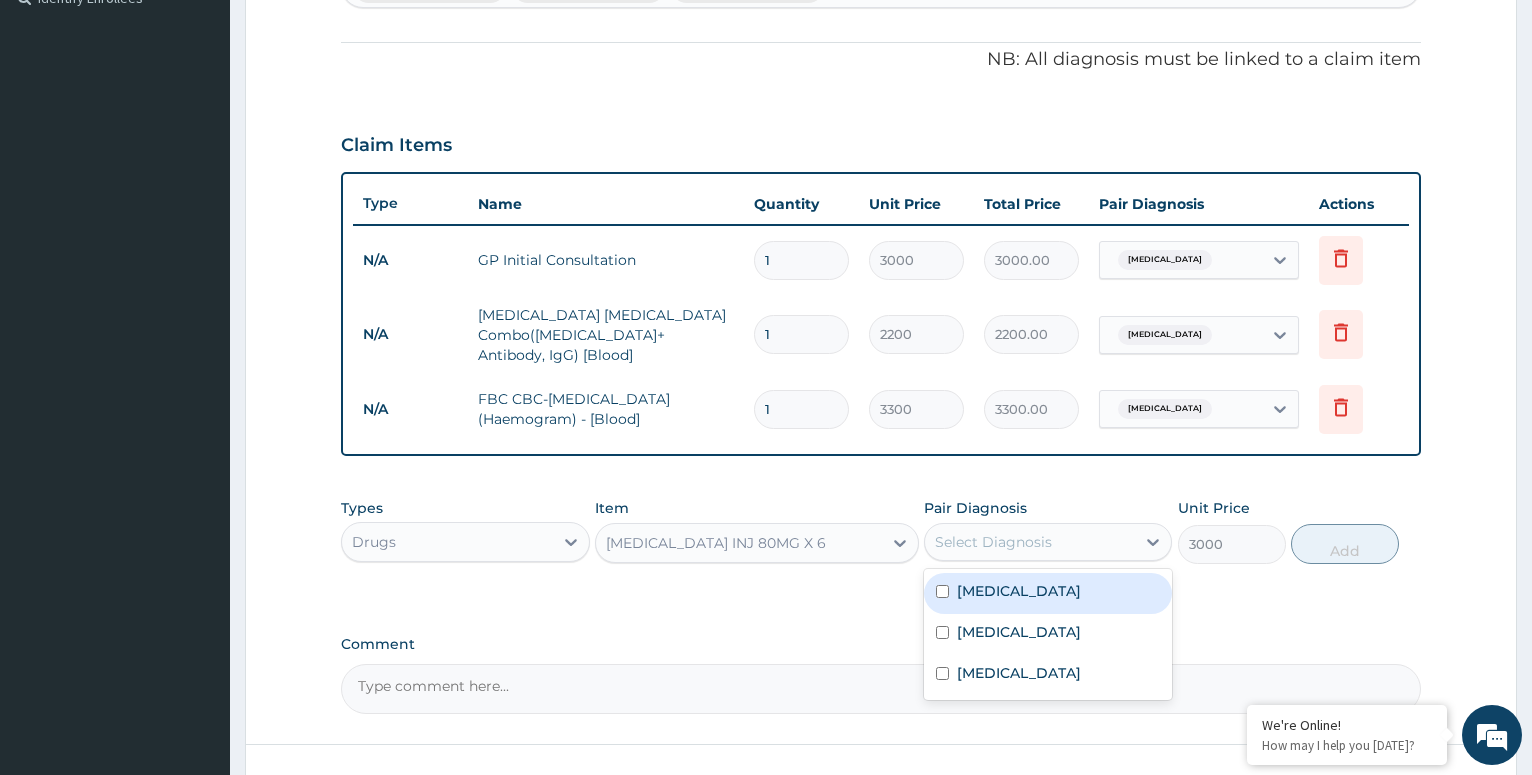 click at bounding box center [942, 591] 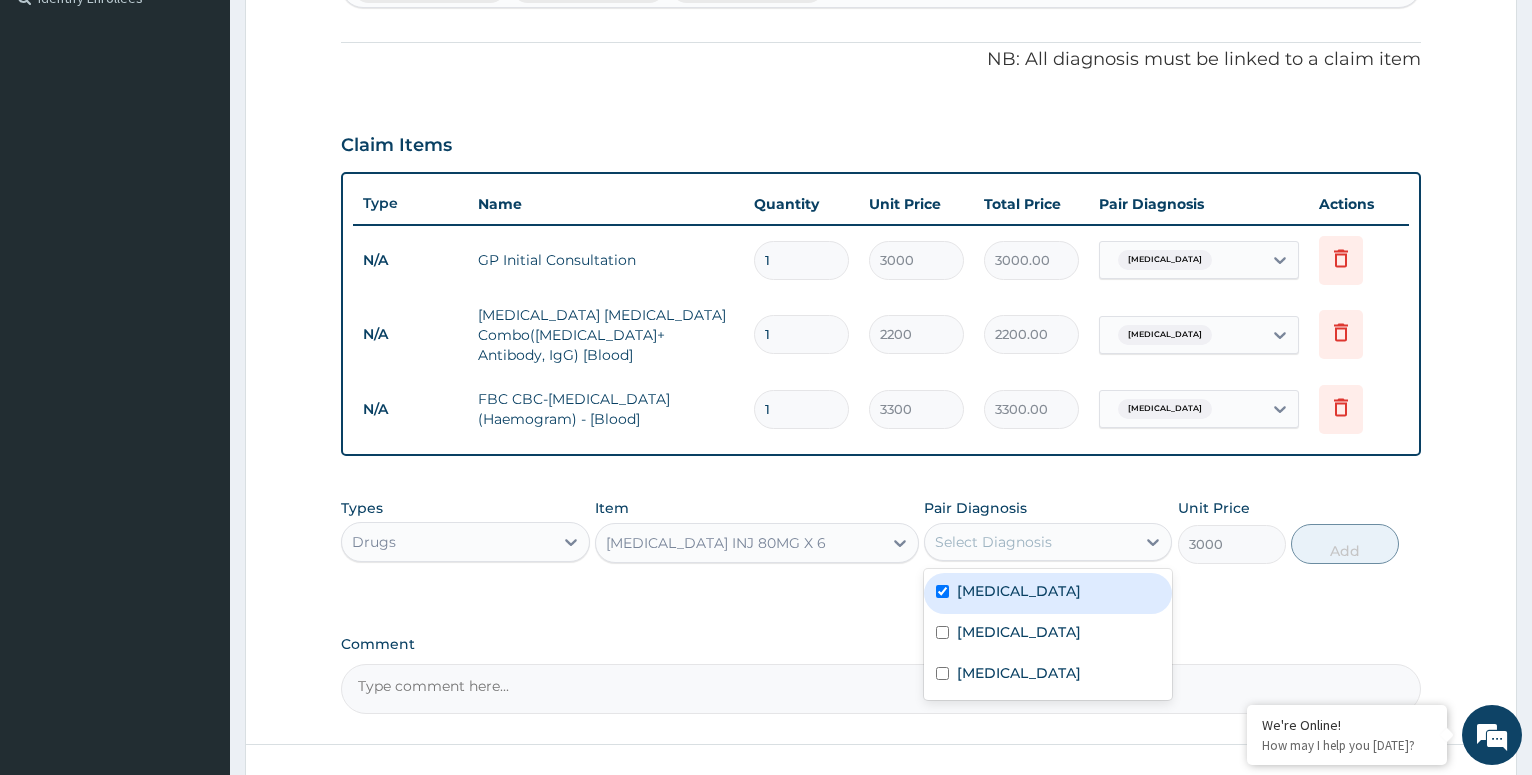 checkbox on "true" 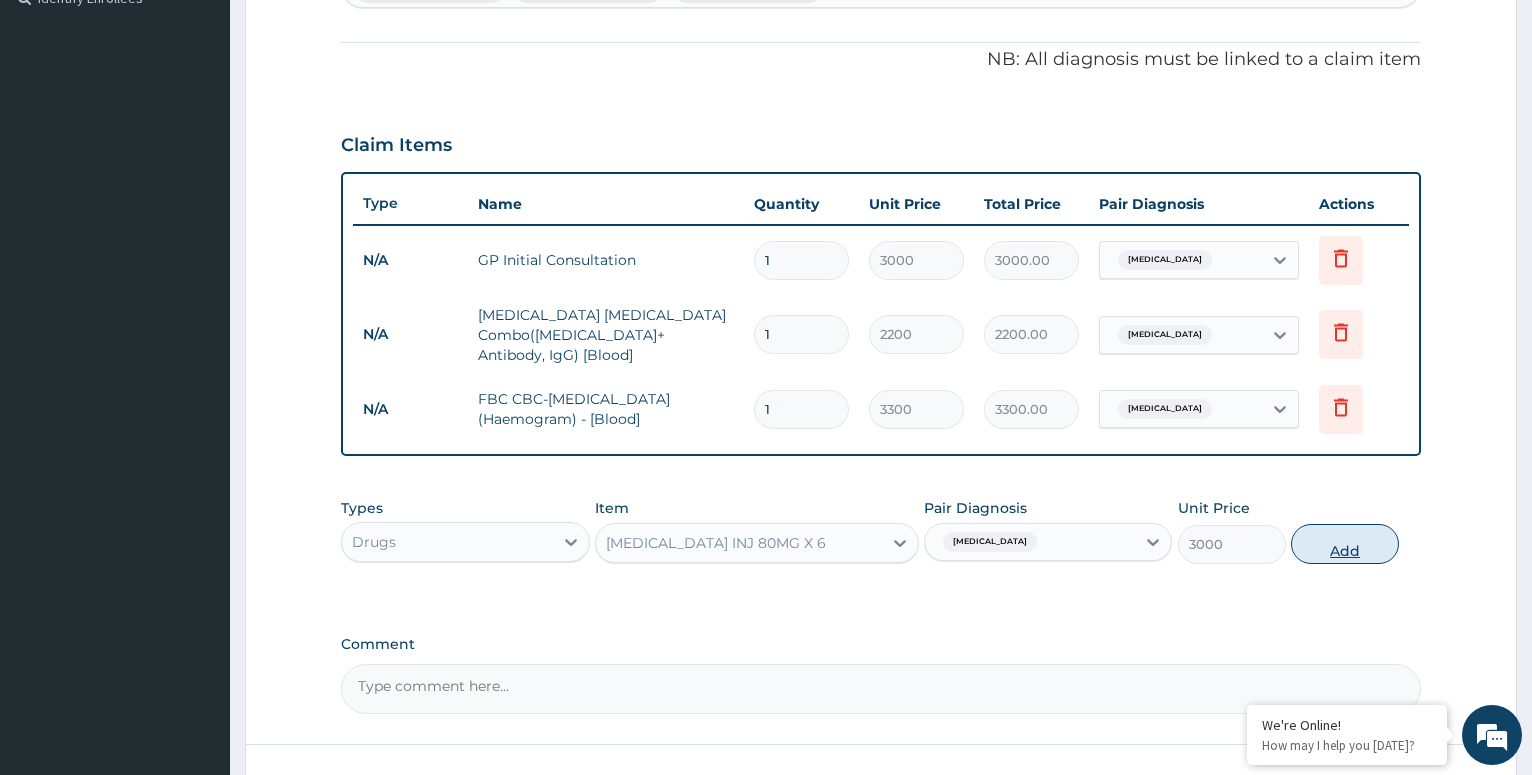 click on "Add" at bounding box center [1345, 544] 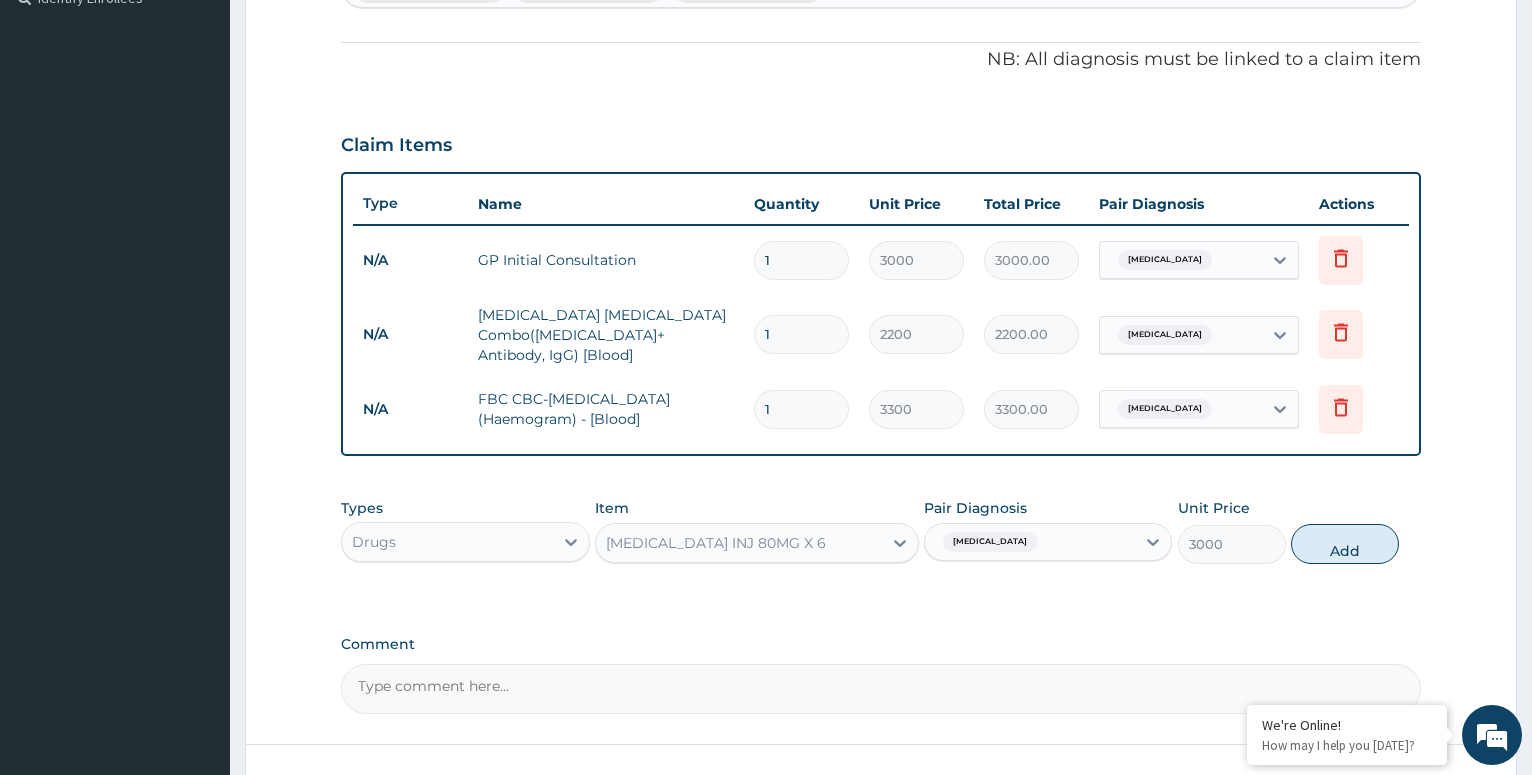 type on "0" 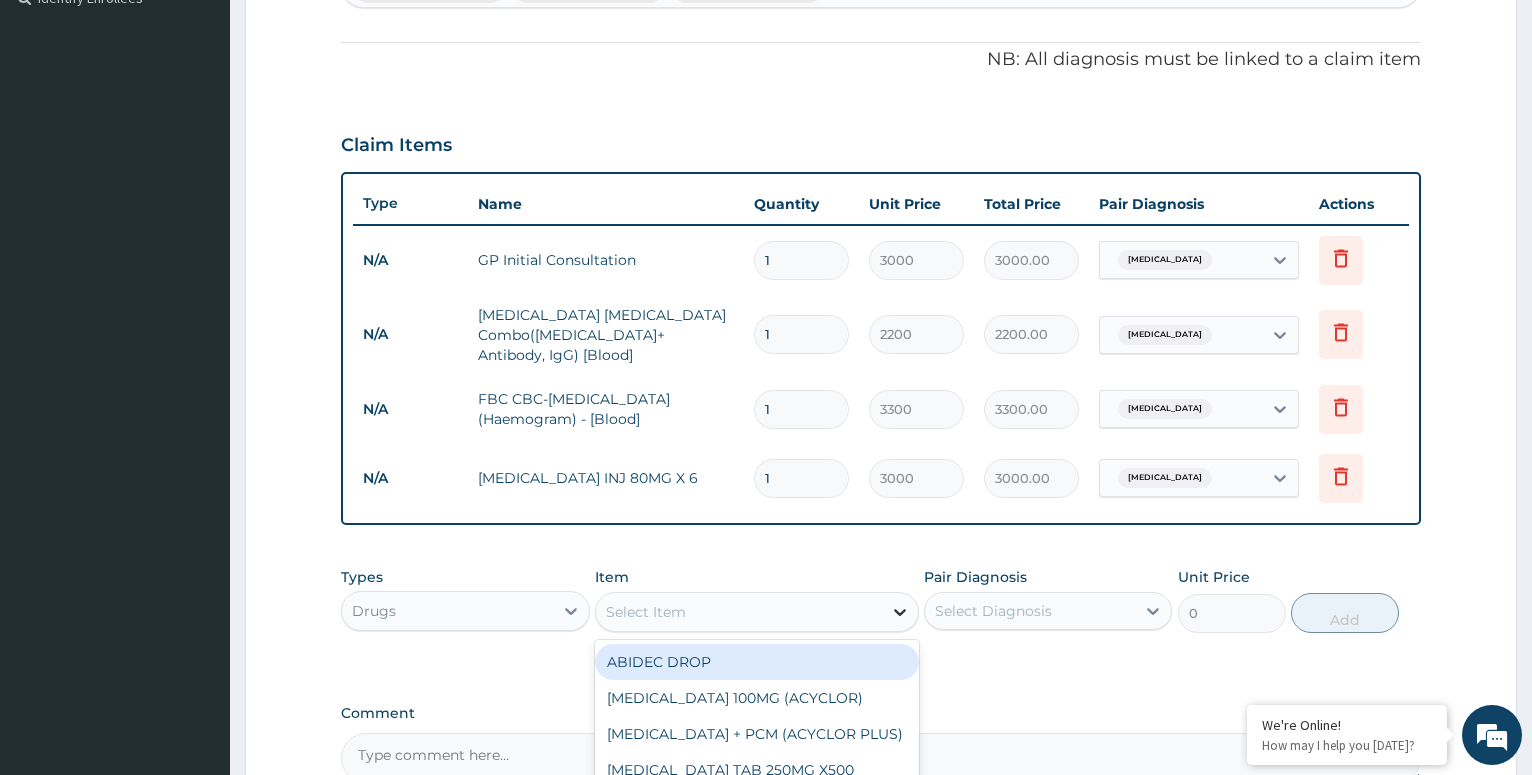 click 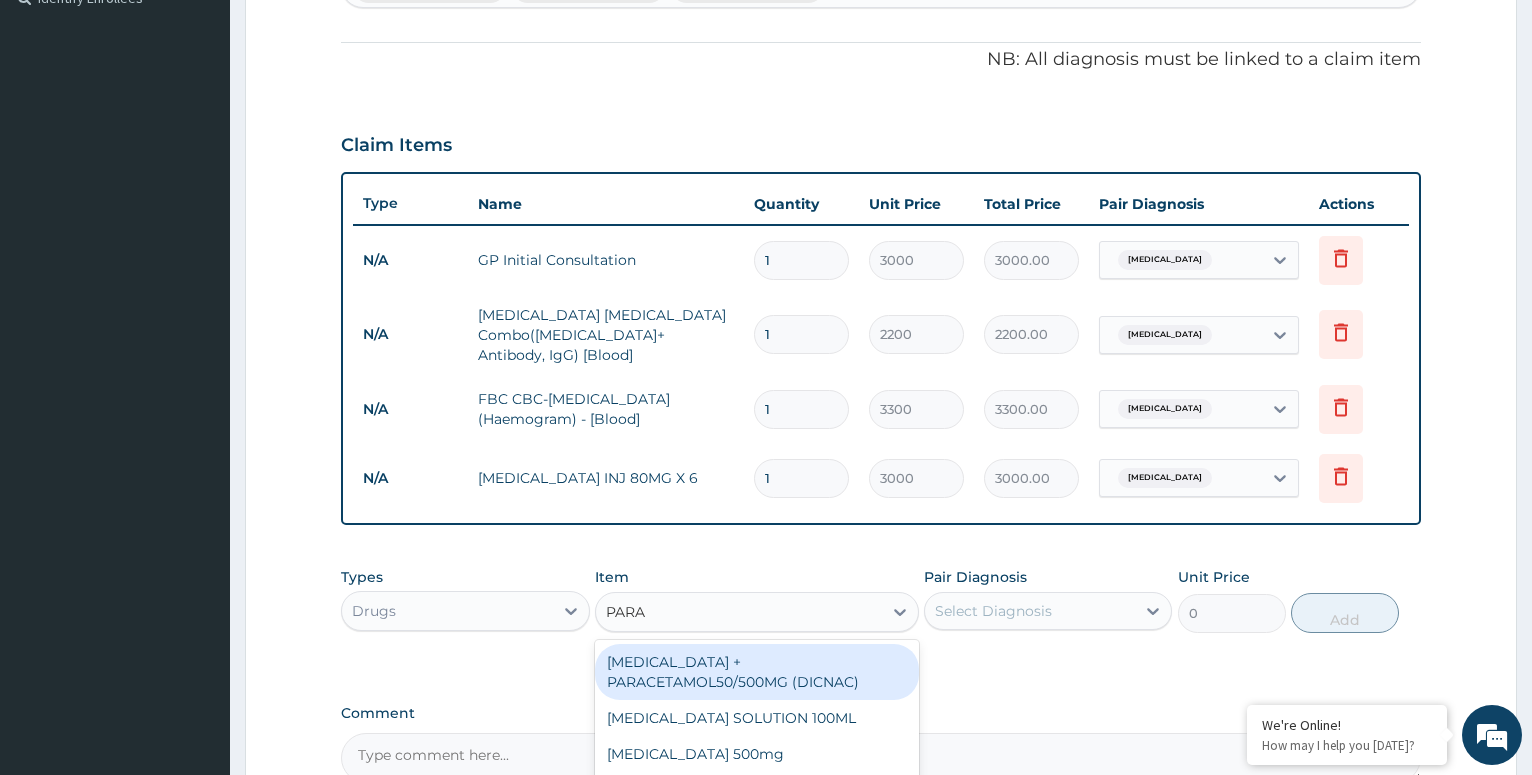 type on "PARAC" 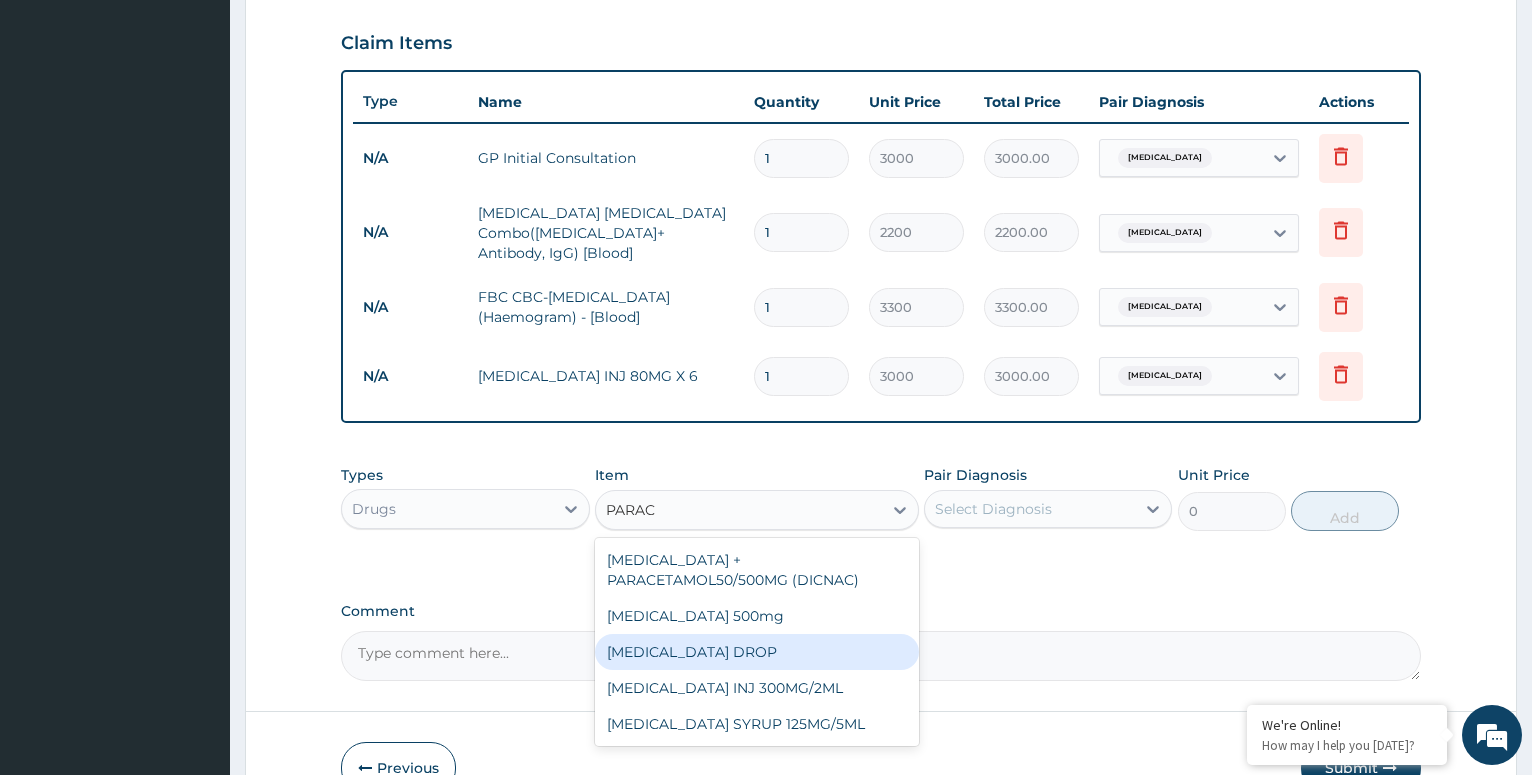 scroll, scrollTop: 725, scrollLeft: 0, axis: vertical 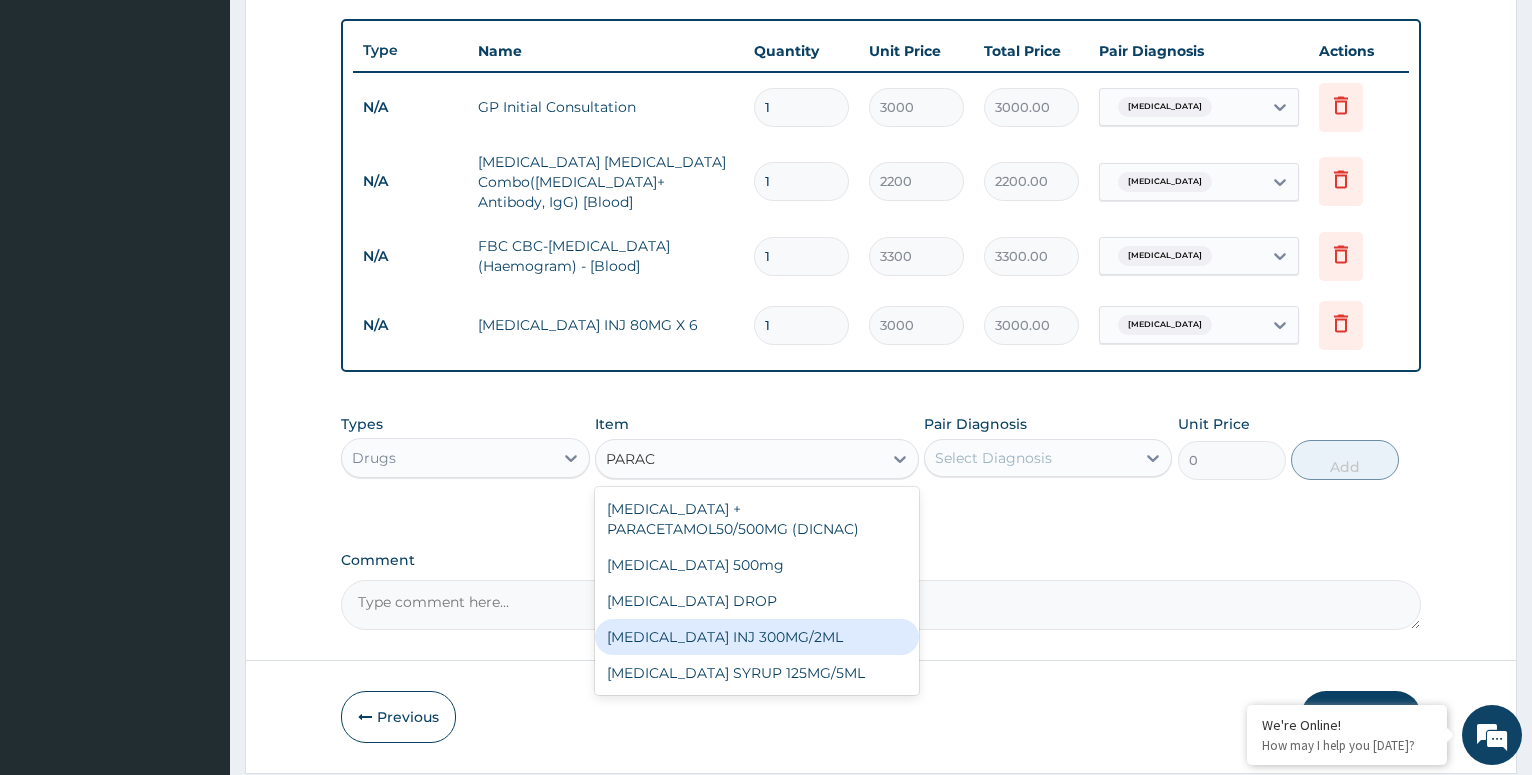 click on "[MEDICAL_DATA] INJ 300MG/2ML" at bounding box center [757, 637] 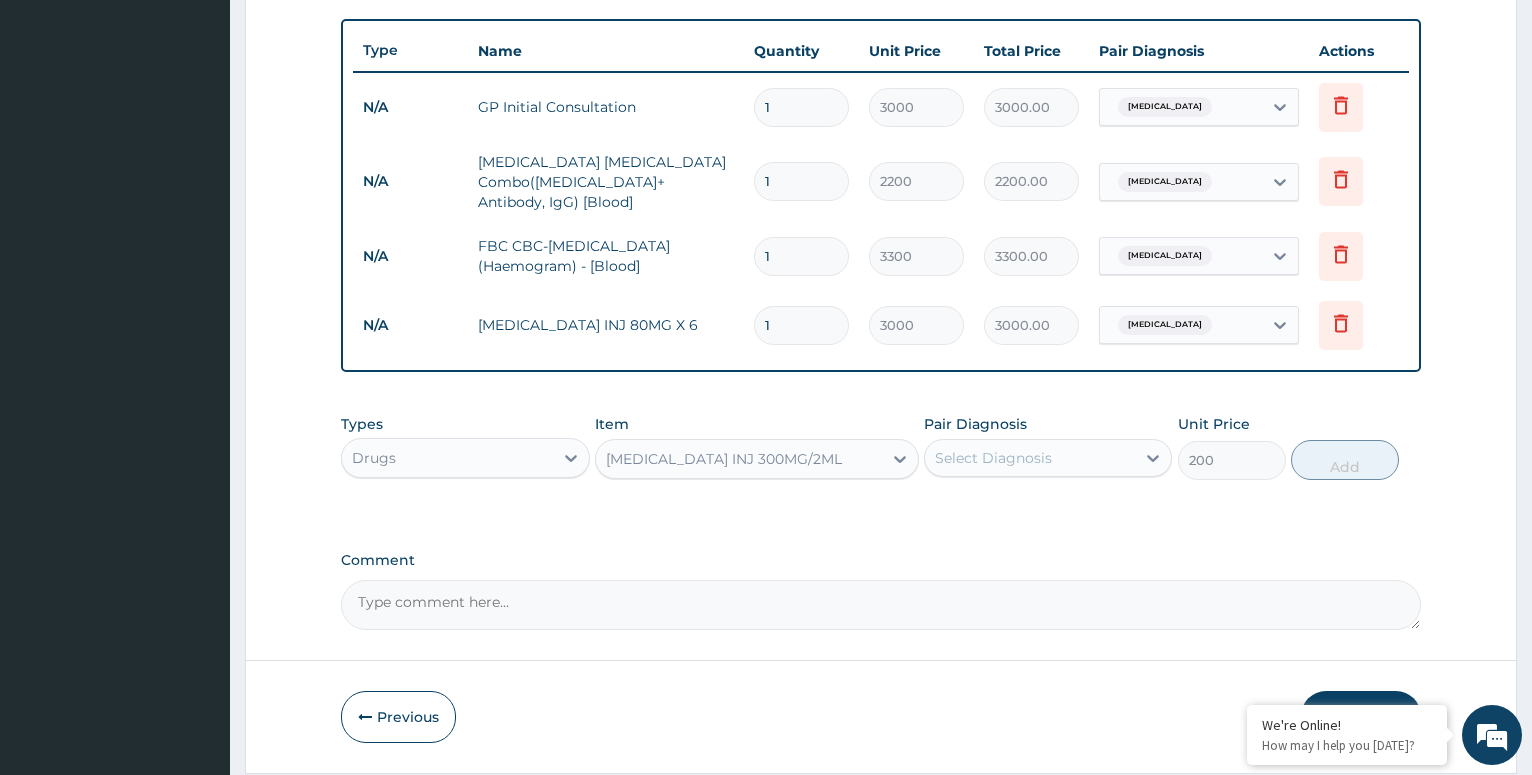 click on "Select Diagnosis" at bounding box center [993, 458] 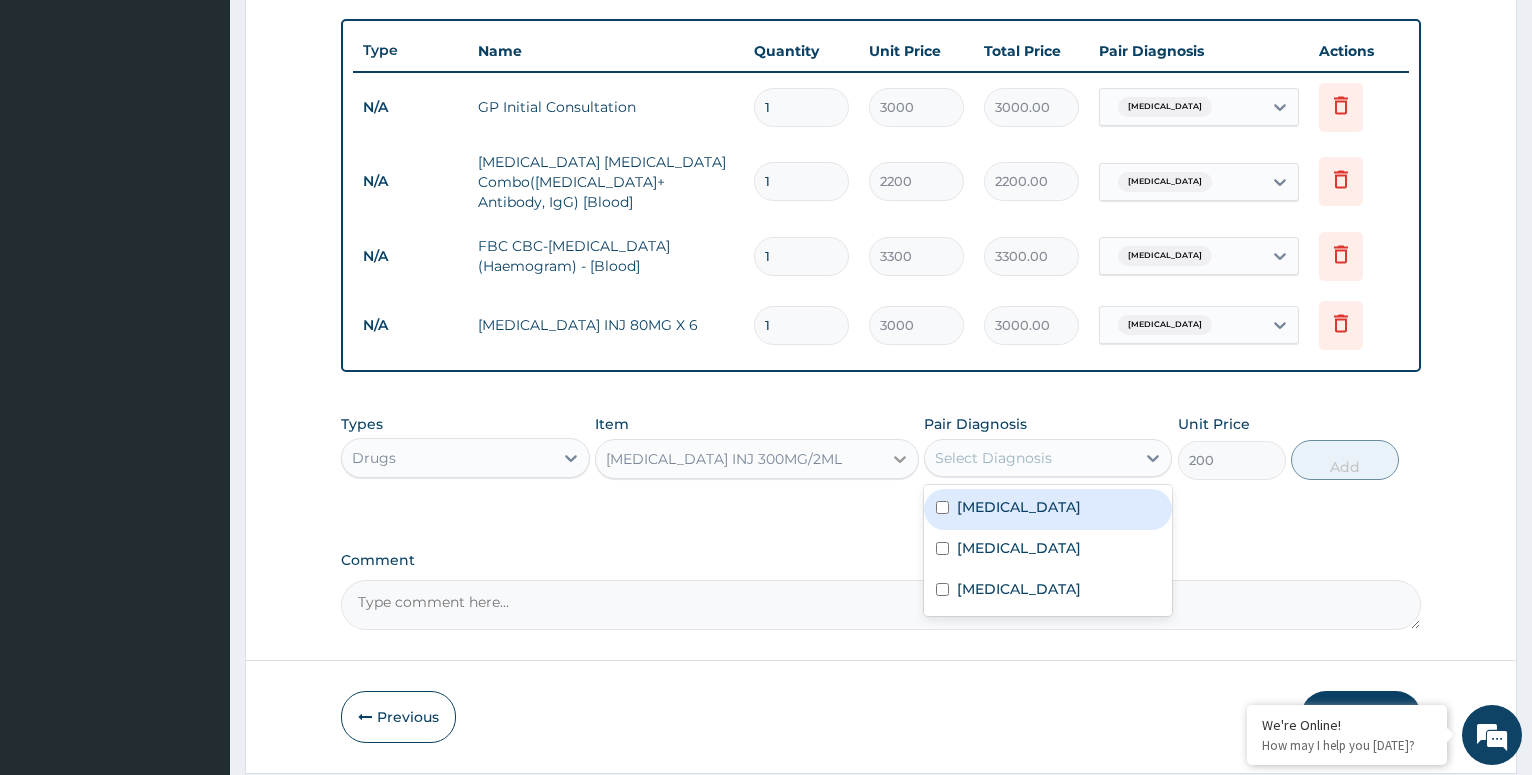 click 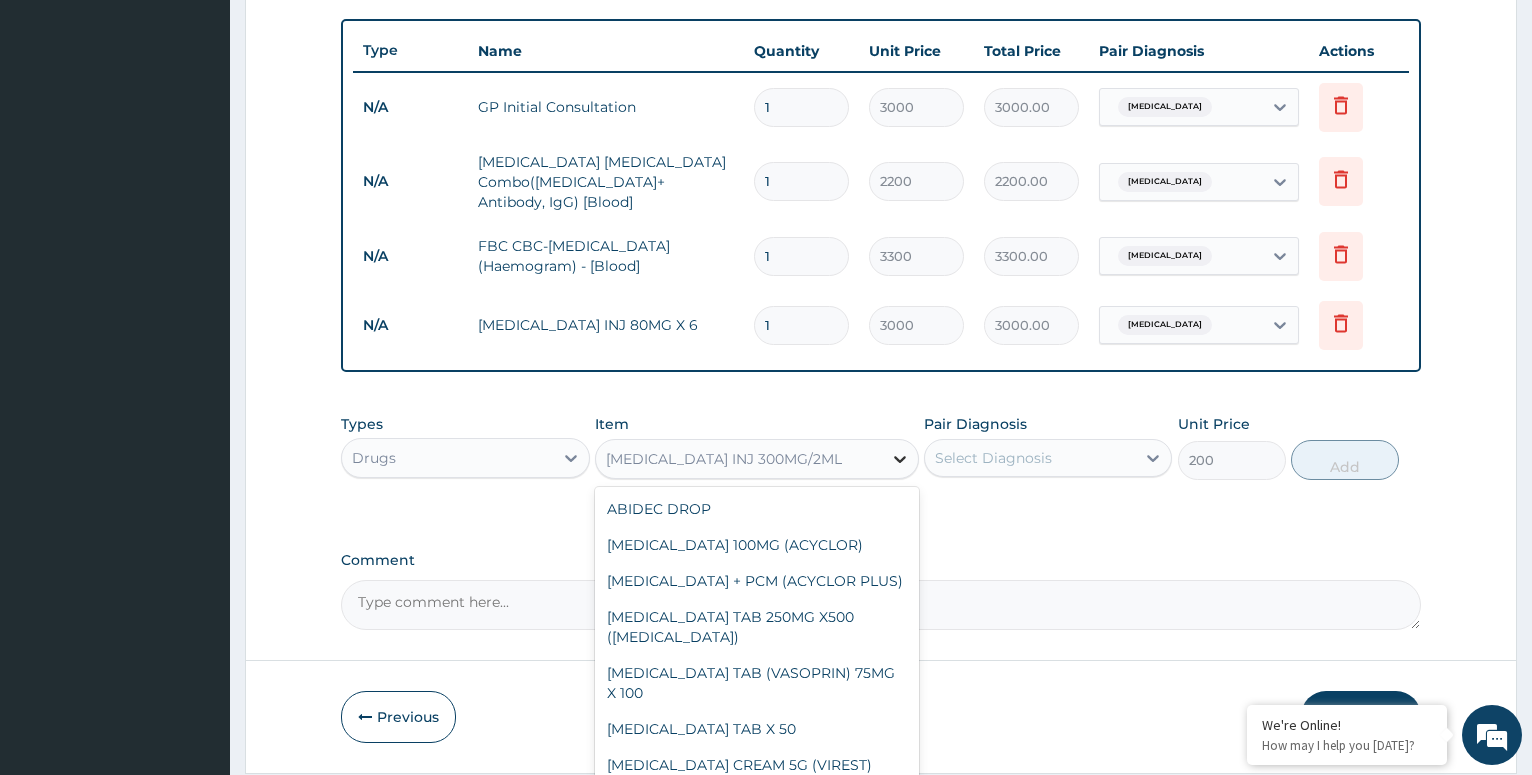 scroll, scrollTop: 16620, scrollLeft: 0, axis: vertical 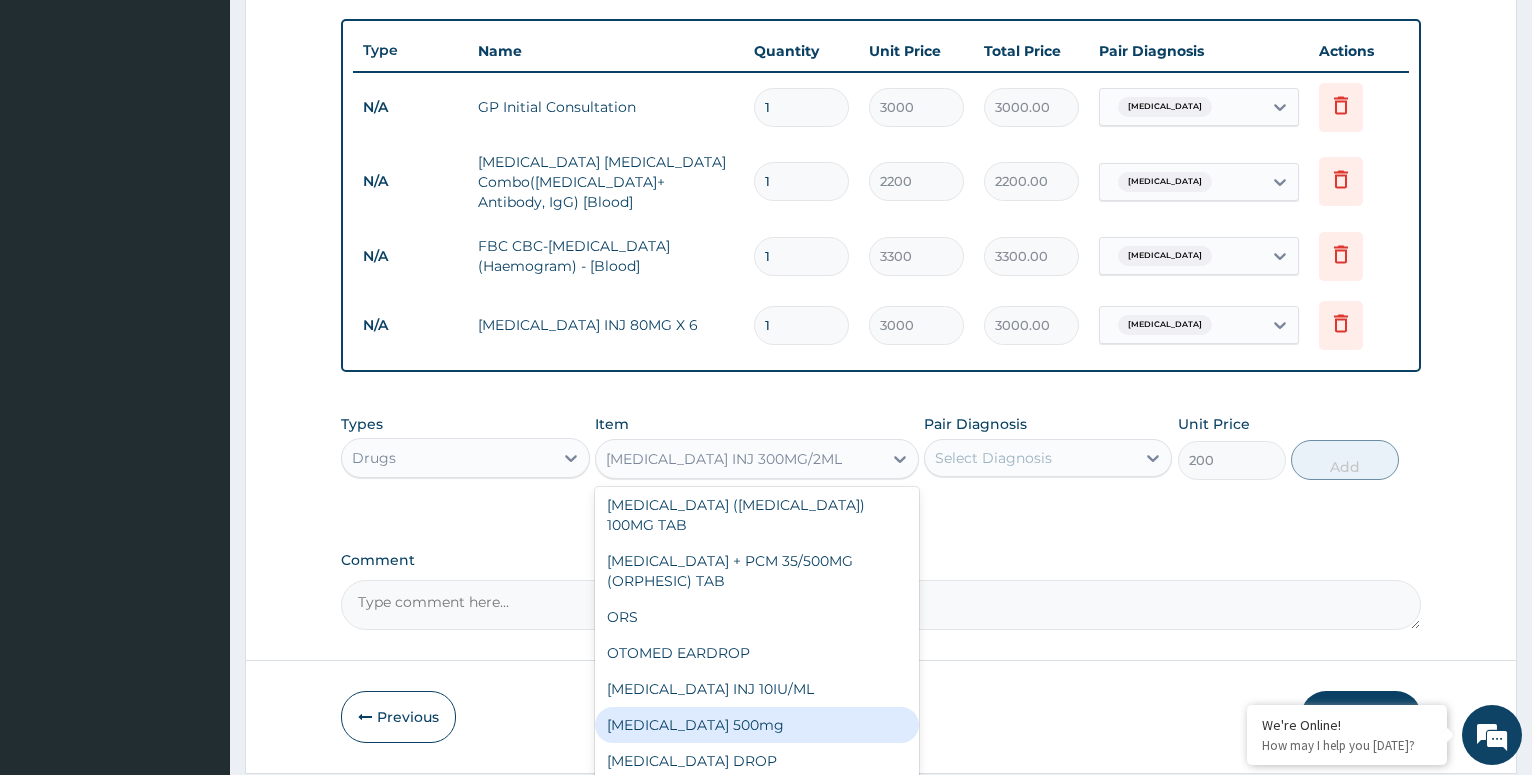 click on "[MEDICAL_DATA] 500mg" at bounding box center (757, 725) 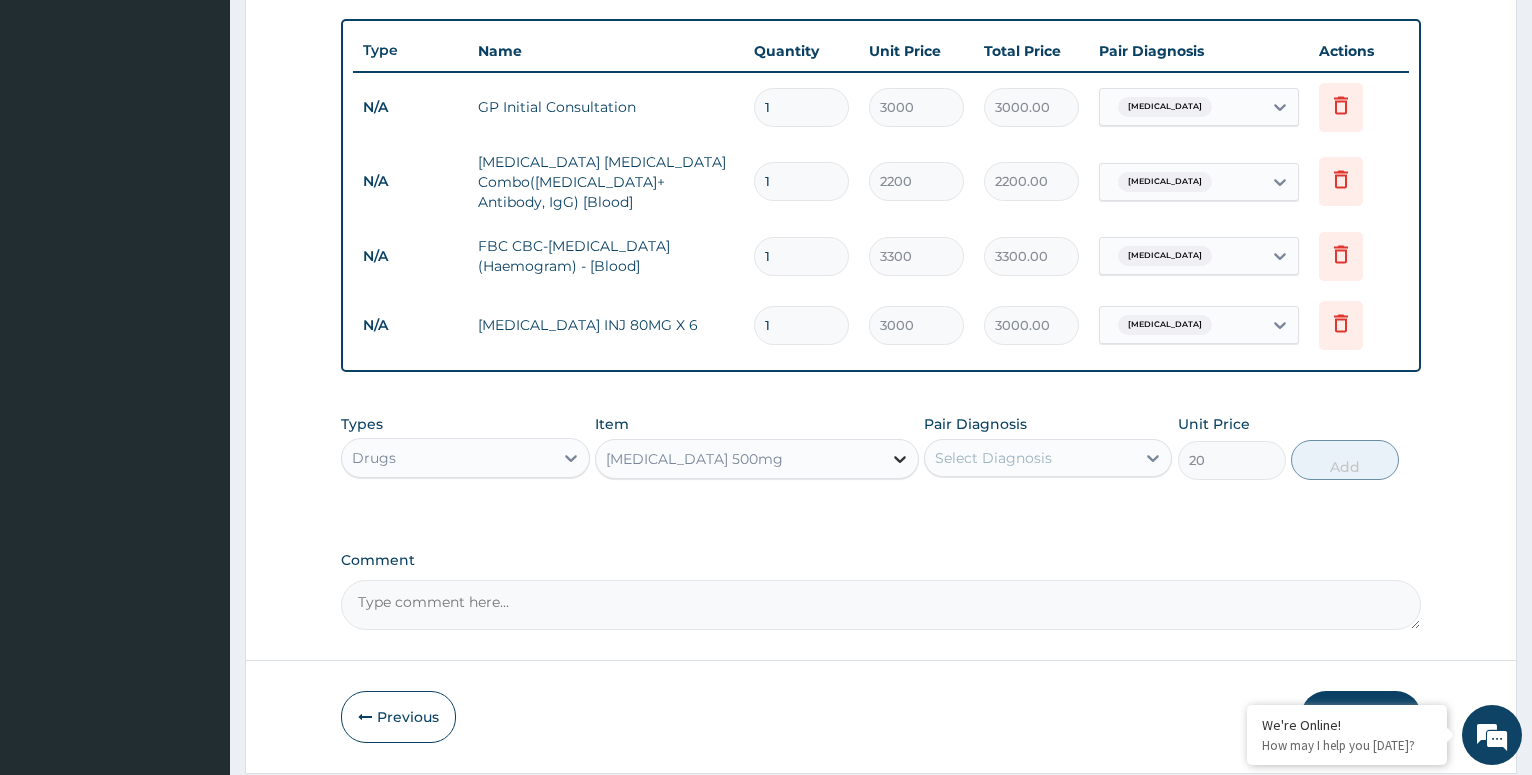 click 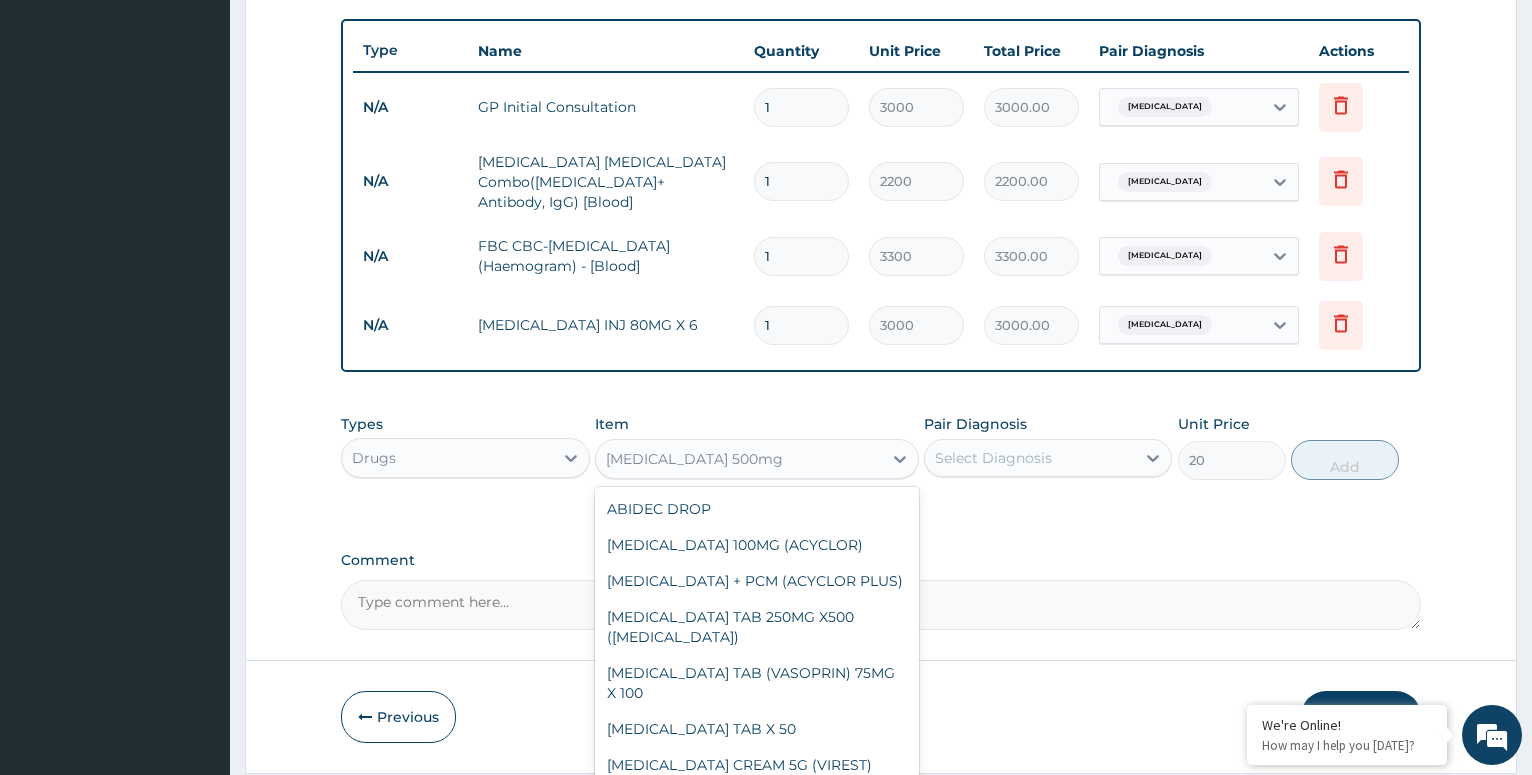 scroll, scrollTop: 16548, scrollLeft: 0, axis: vertical 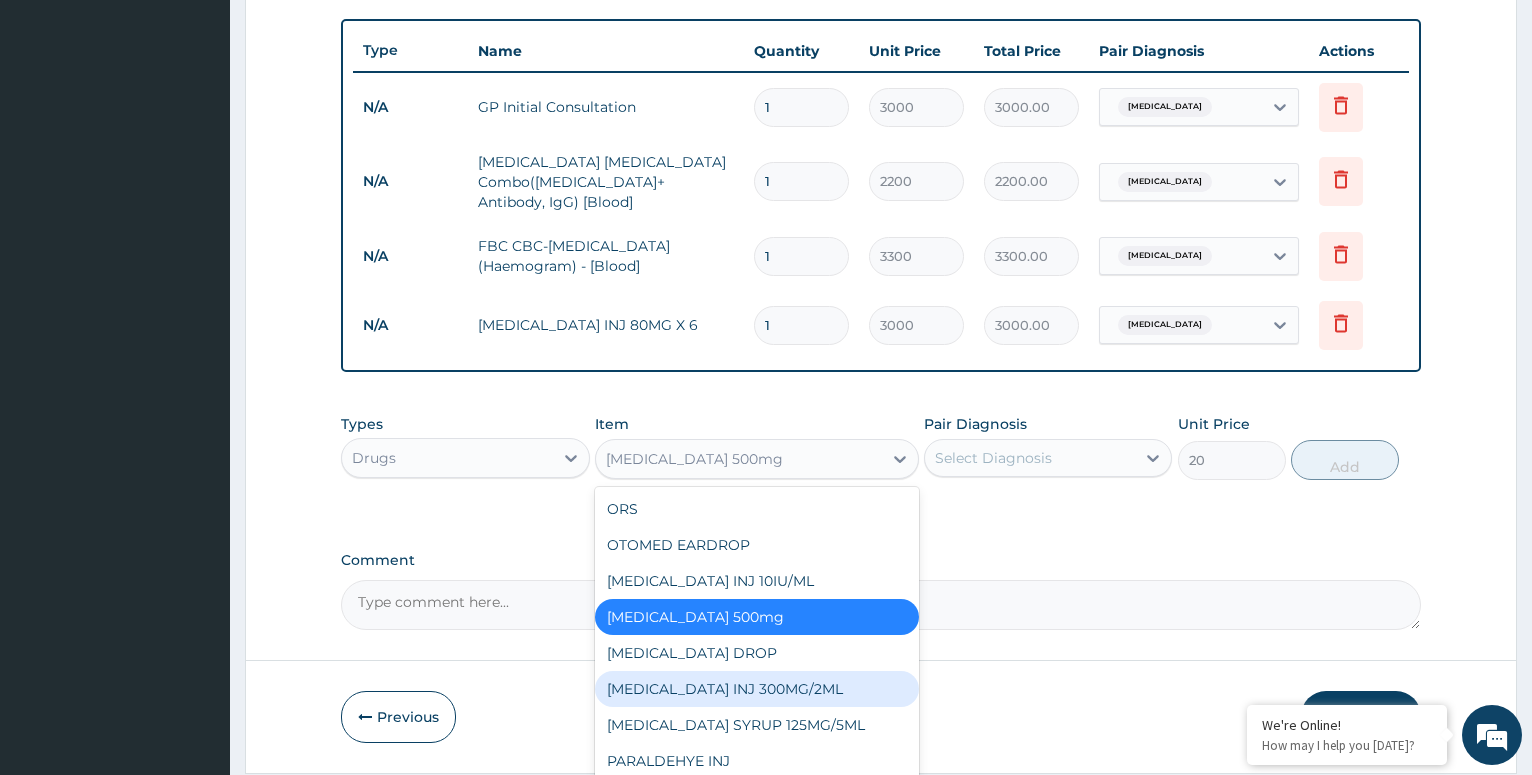 click on "[MEDICAL_DATA] INJ 300MG/2ML" at bounding box center [757, 689] 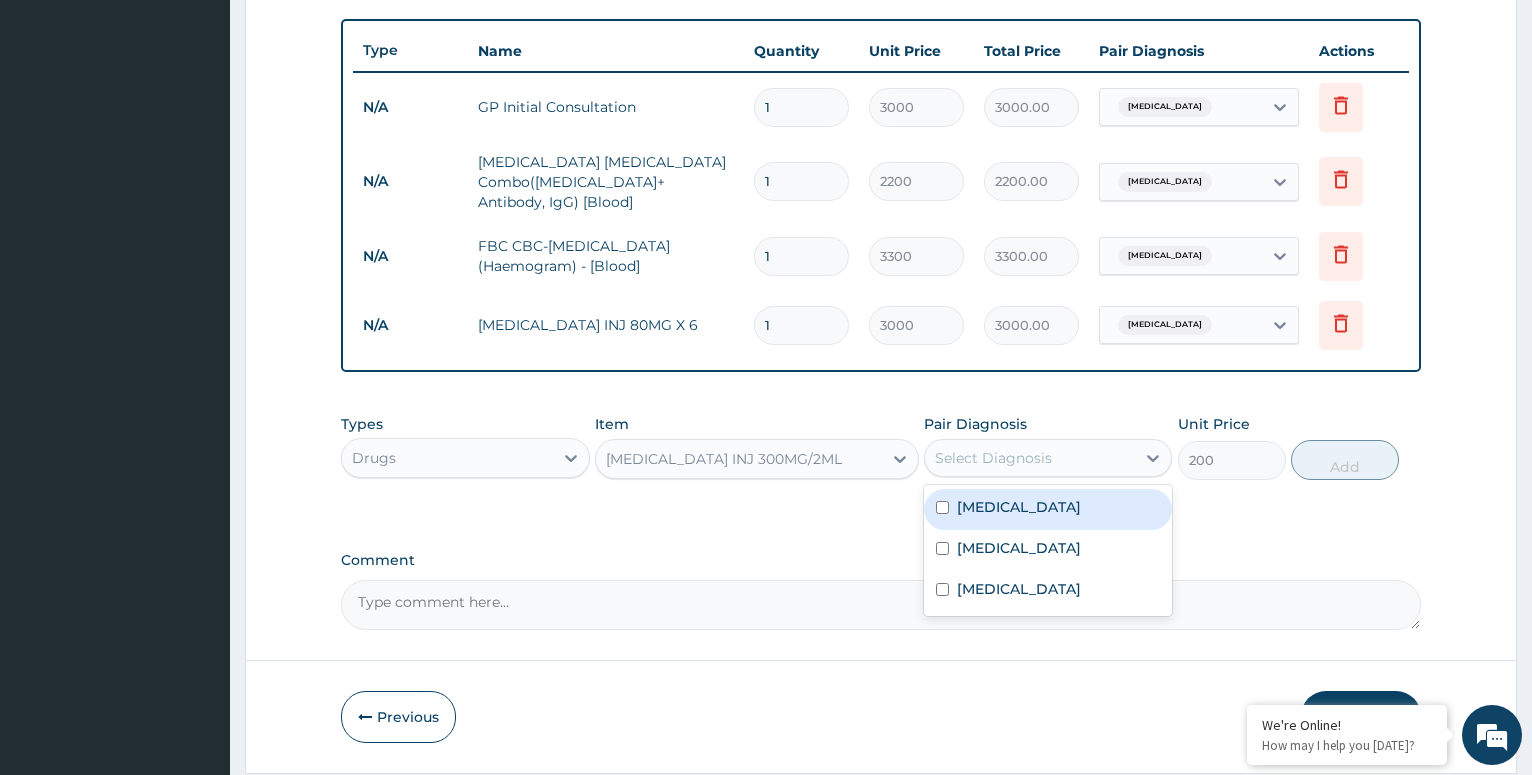 click on "Select Diagnosis" at bounding box center [1030, 458] 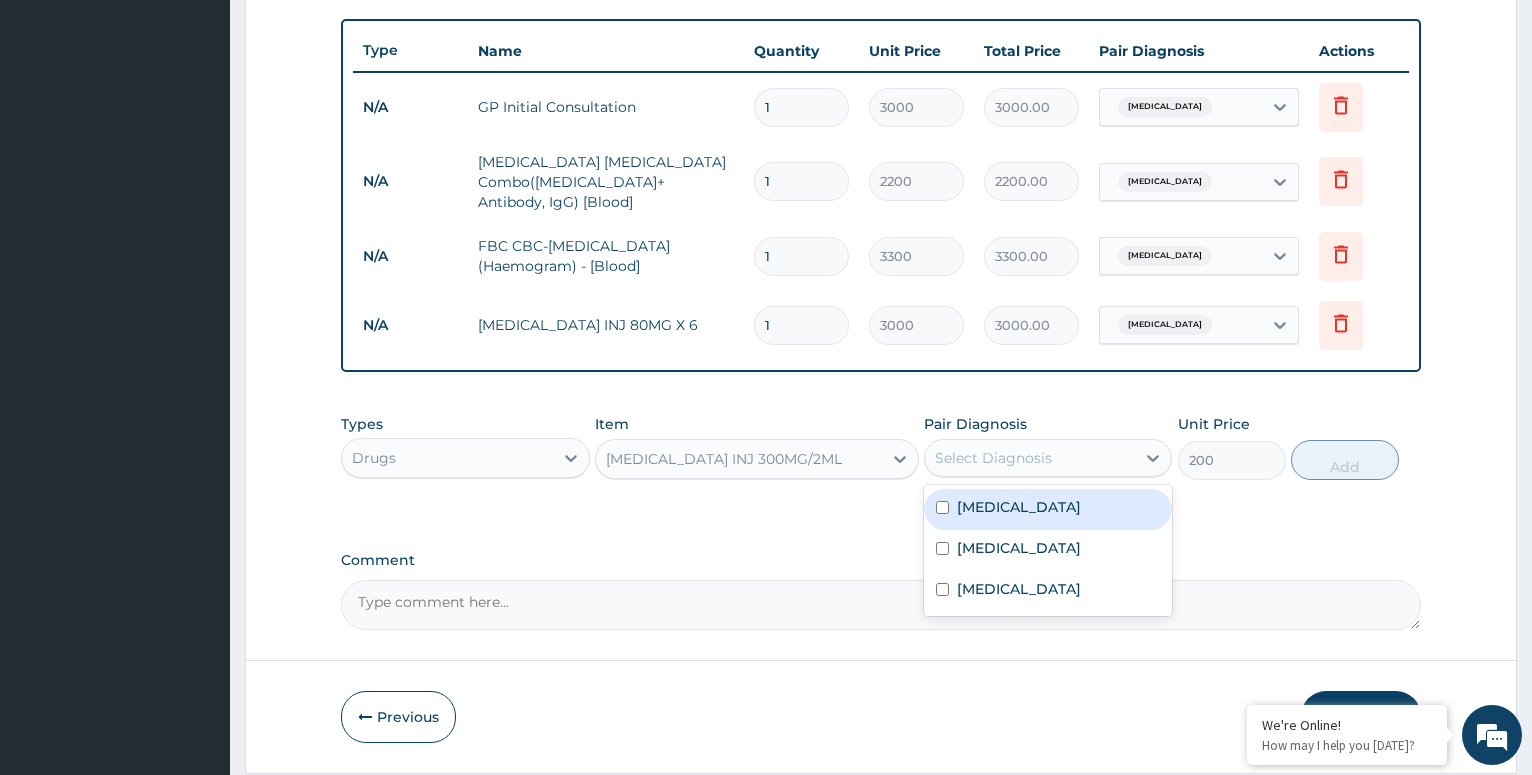 click on "[MEDICAL_DATA]" at bounding box center [1048, 509] 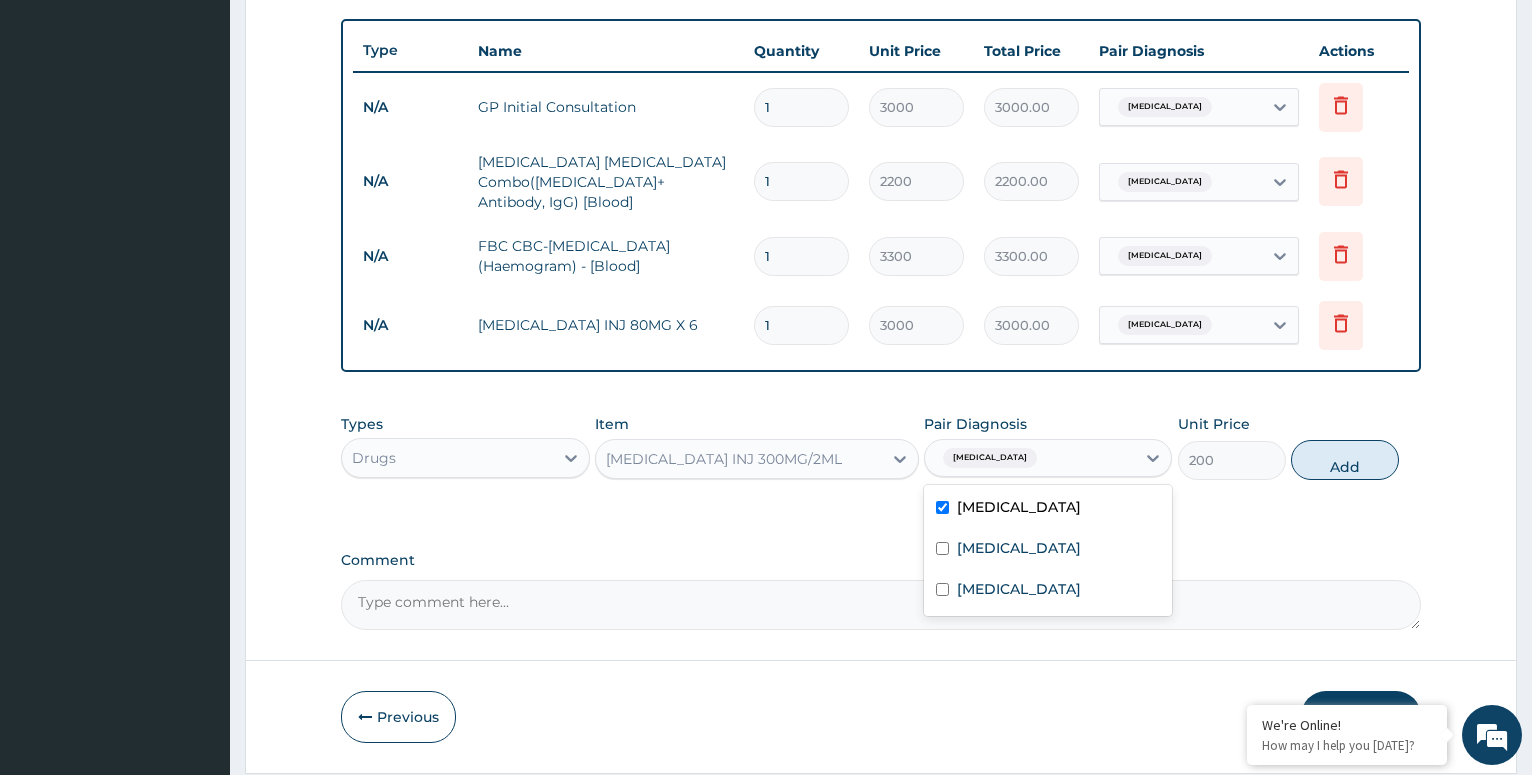 checkbox on "true" 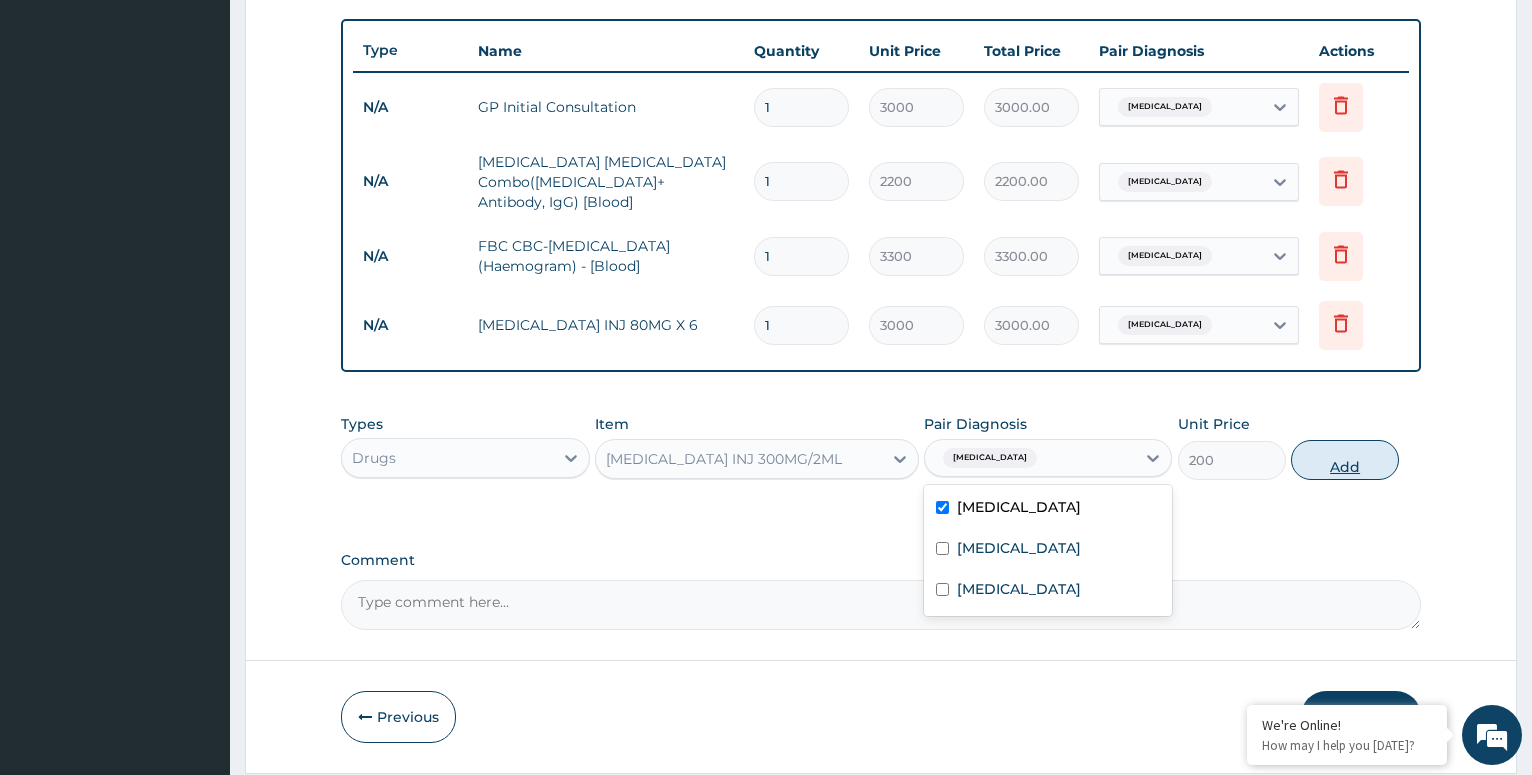 click on "Add" at bounding box center [1345, 460] 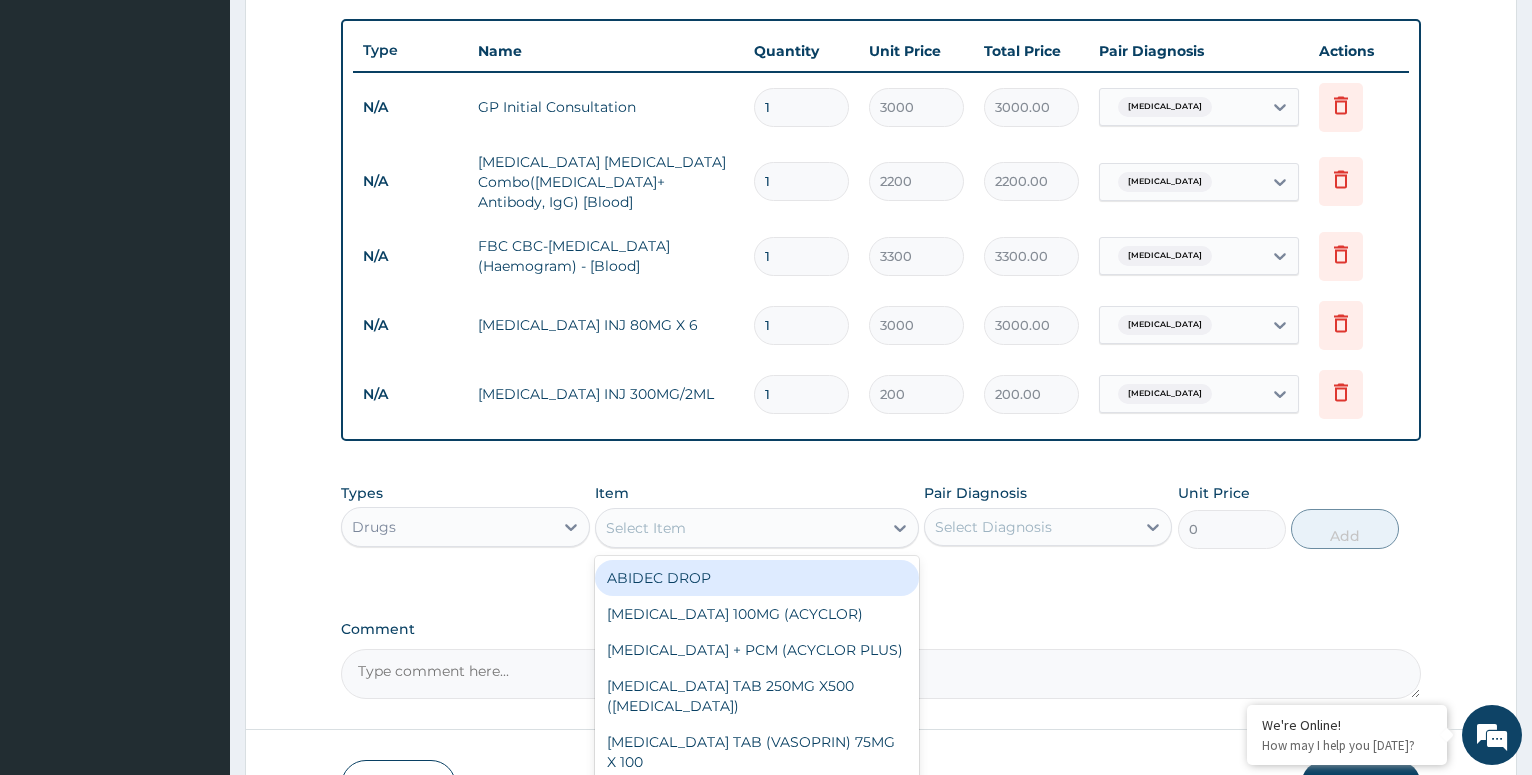 click on "Select Item" at bounding box center [739, 528] 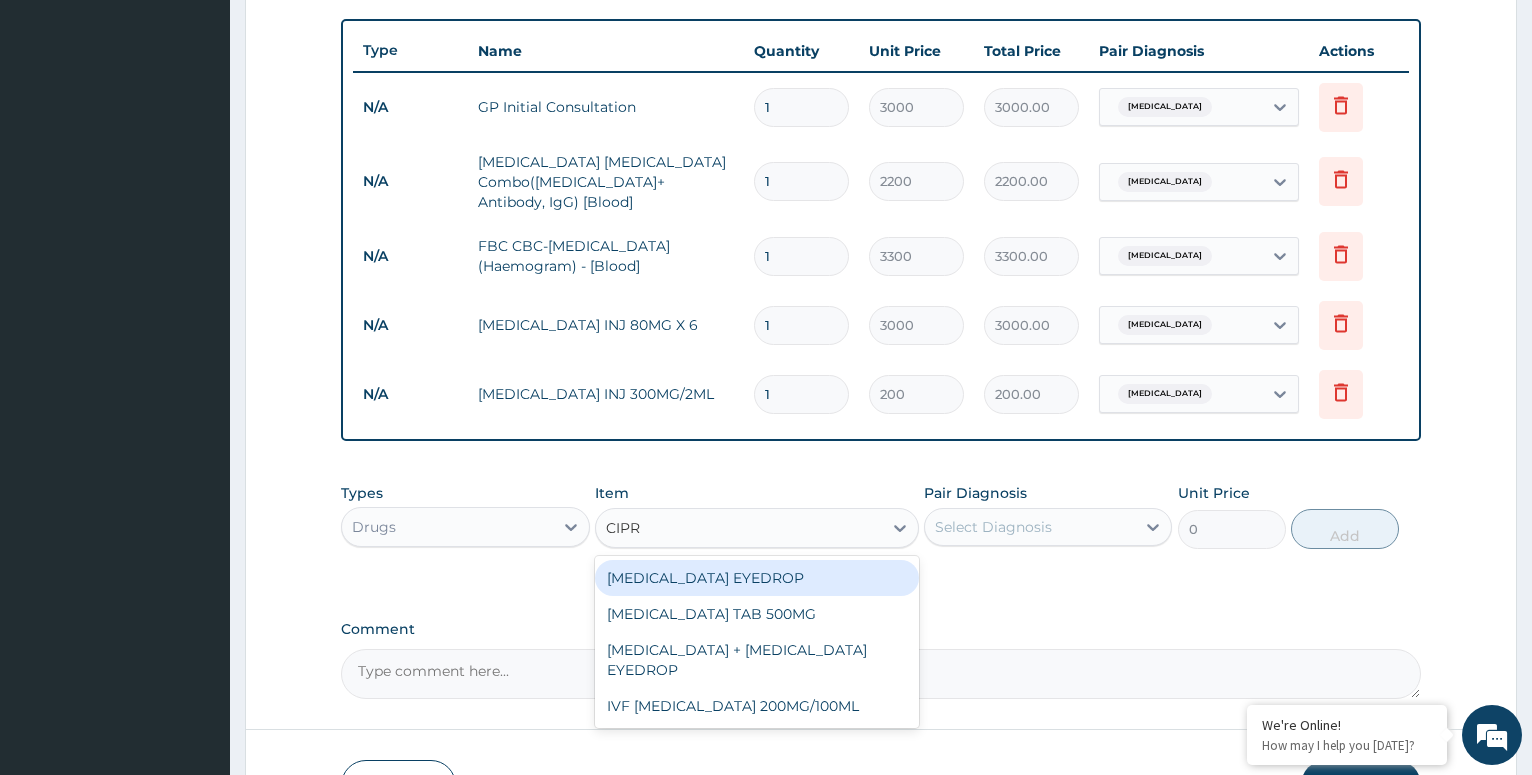 type on "CIPRO" 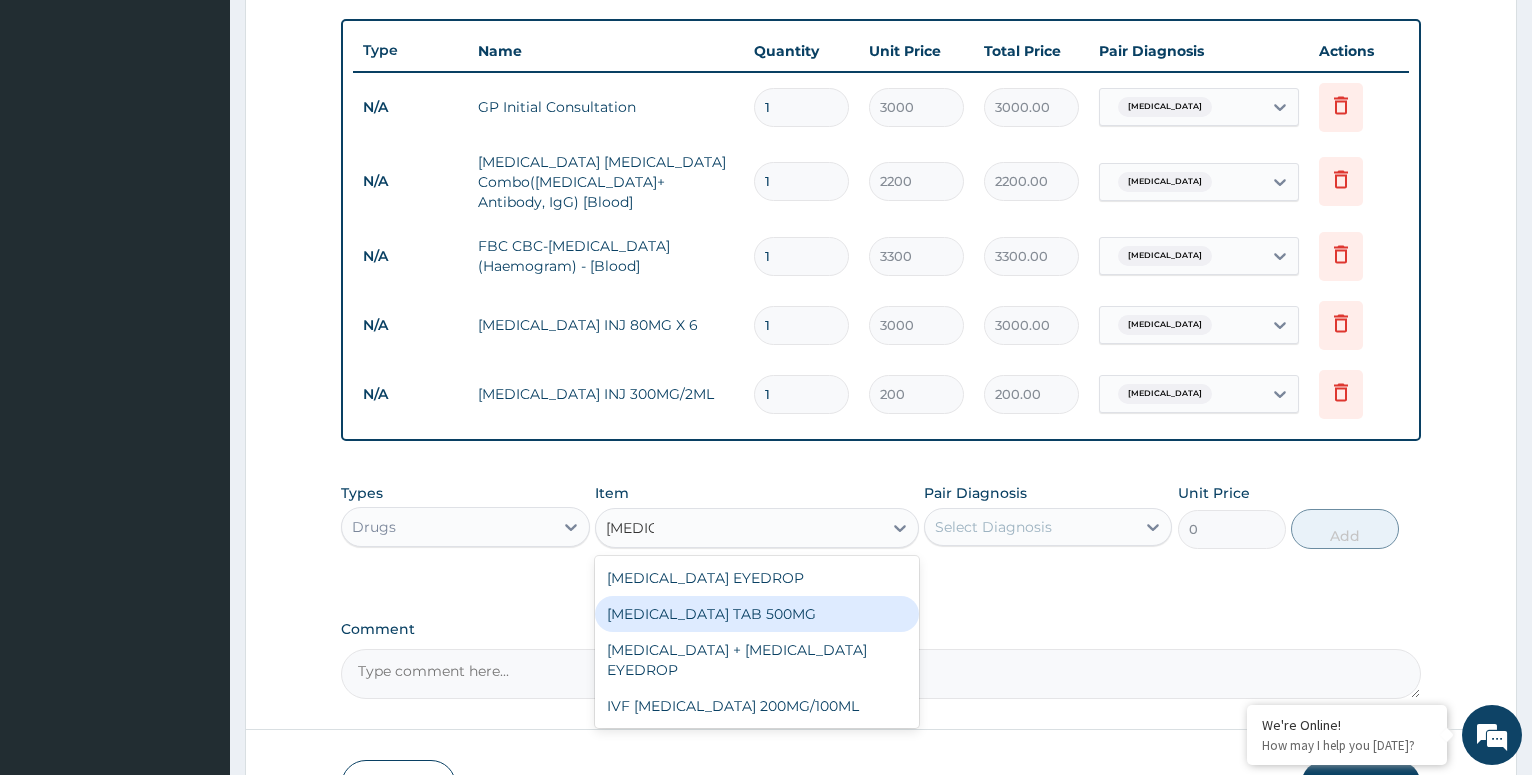 click on "[MEDICAL_DATA] TAB 500MG" at bounding box center (757, 614) 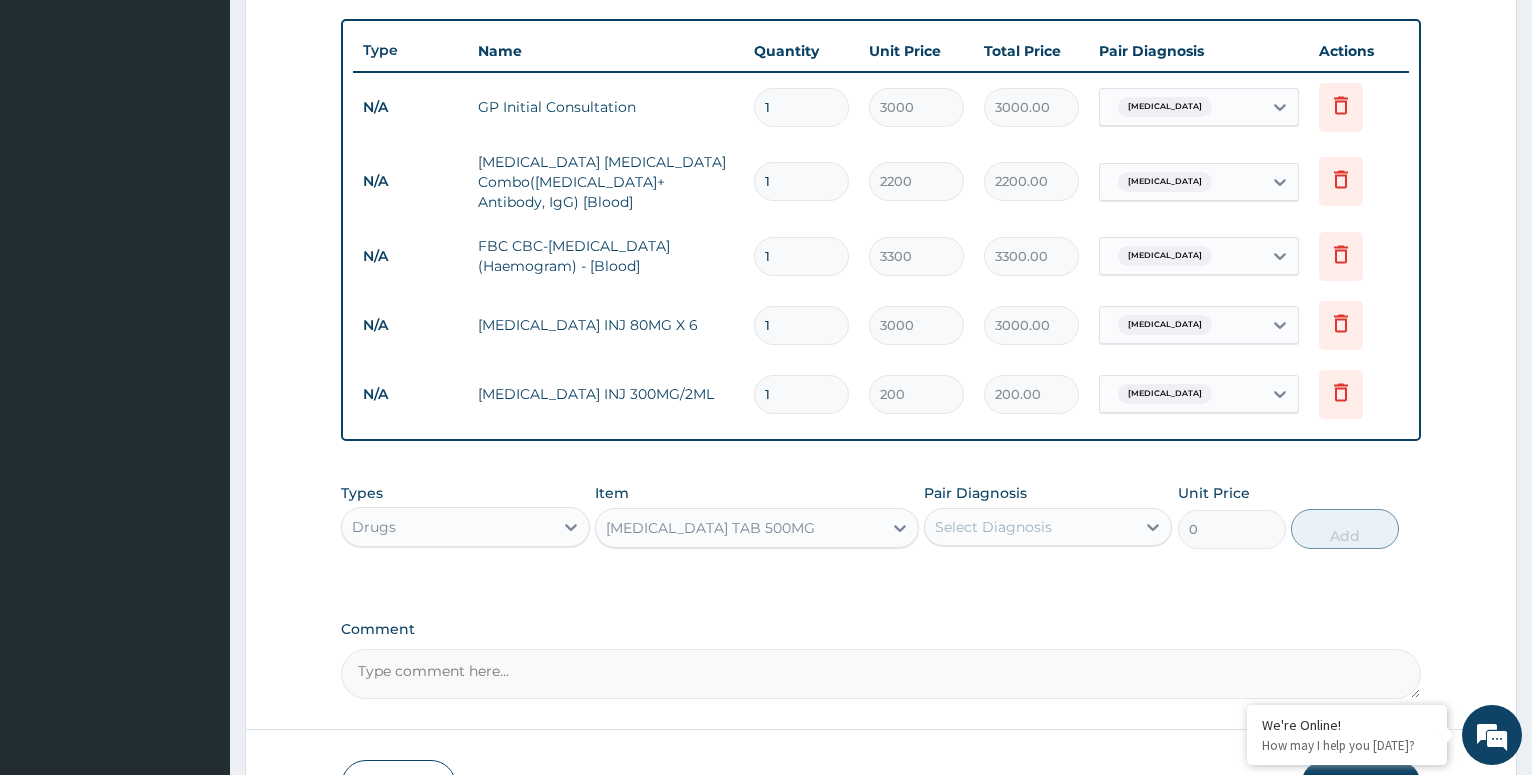 type 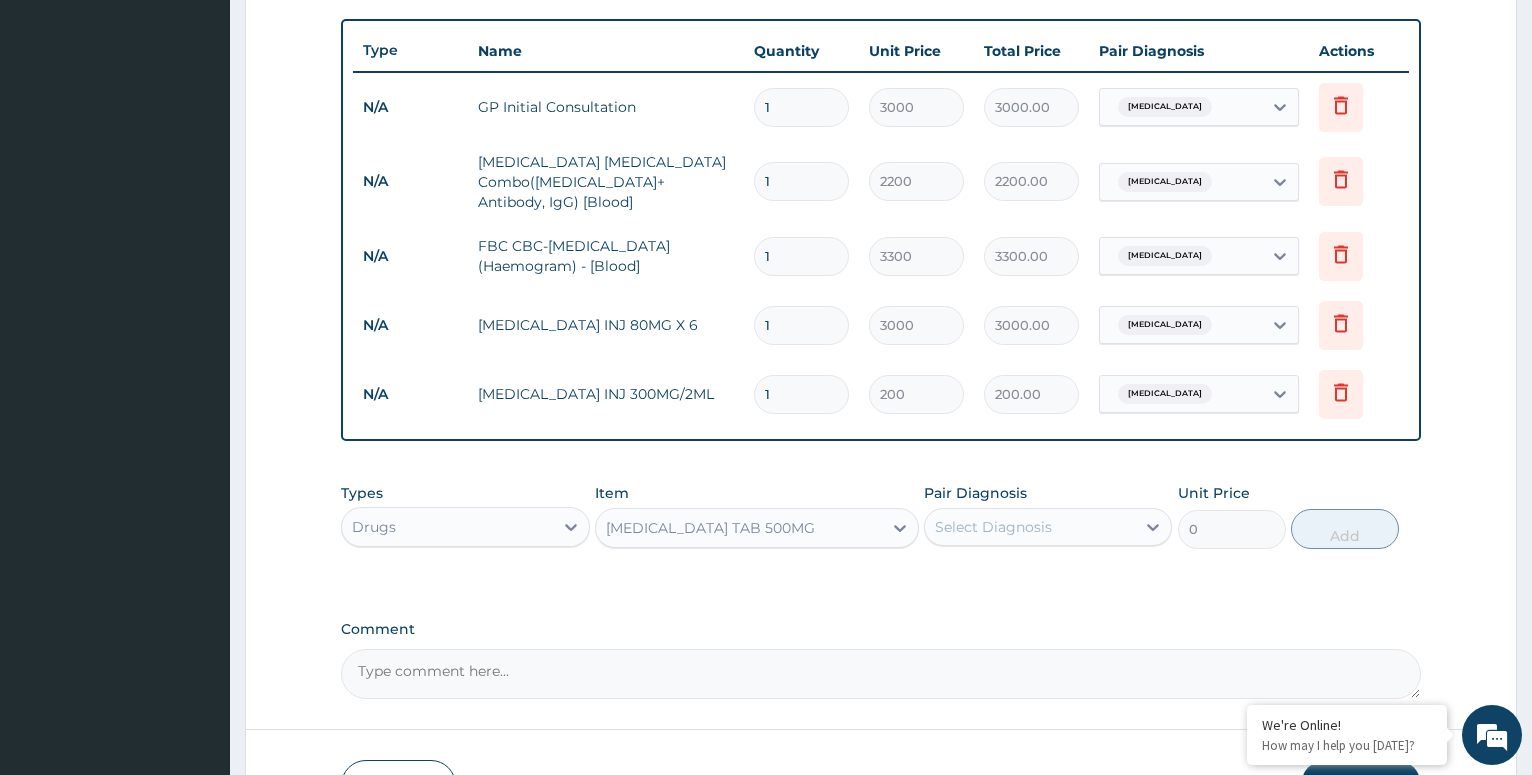 type on "130" 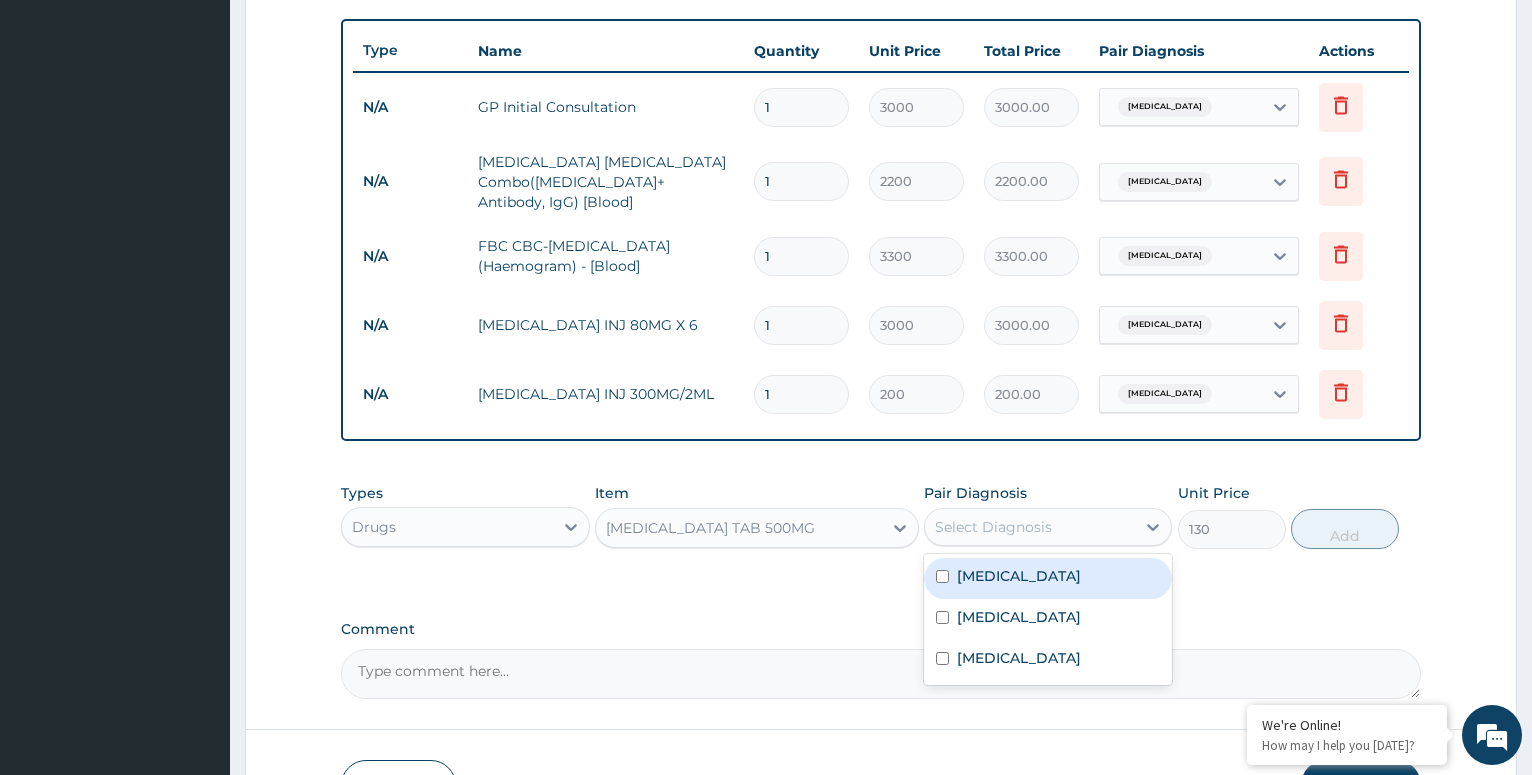 click on "Select Diagnosis" at bounding box center [1030, 527] 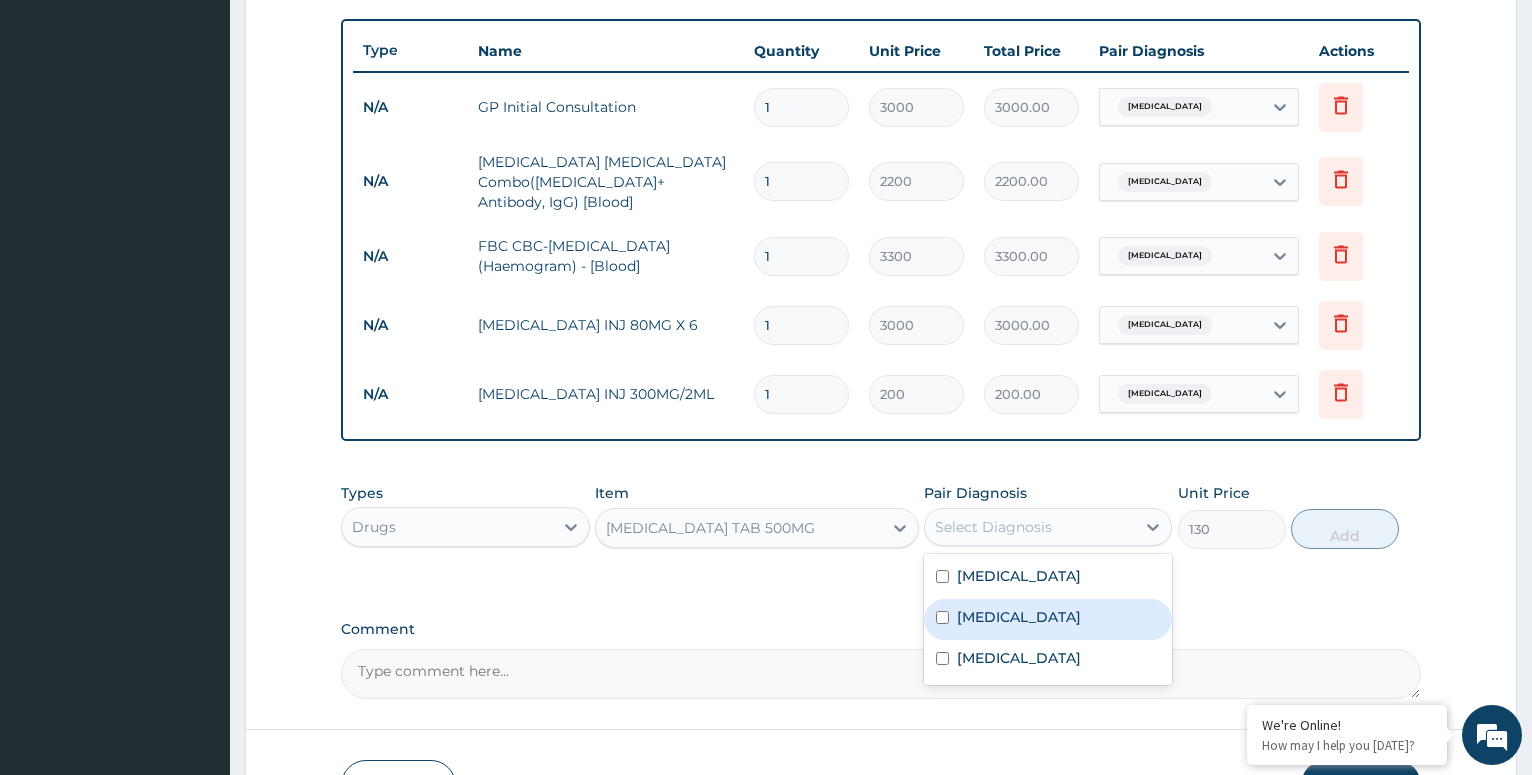 click at bounding box center [942, 617] 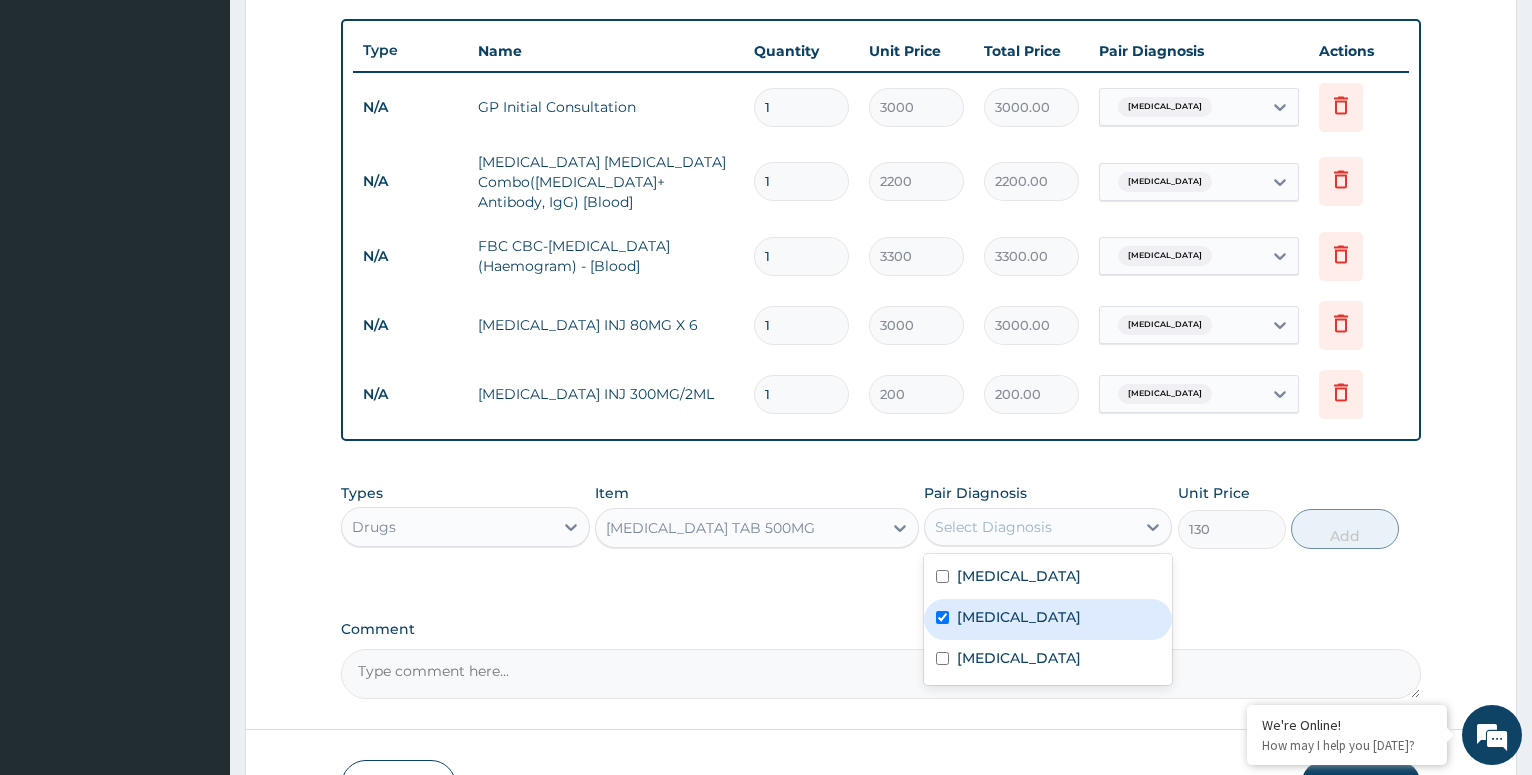 checkbox on "true" 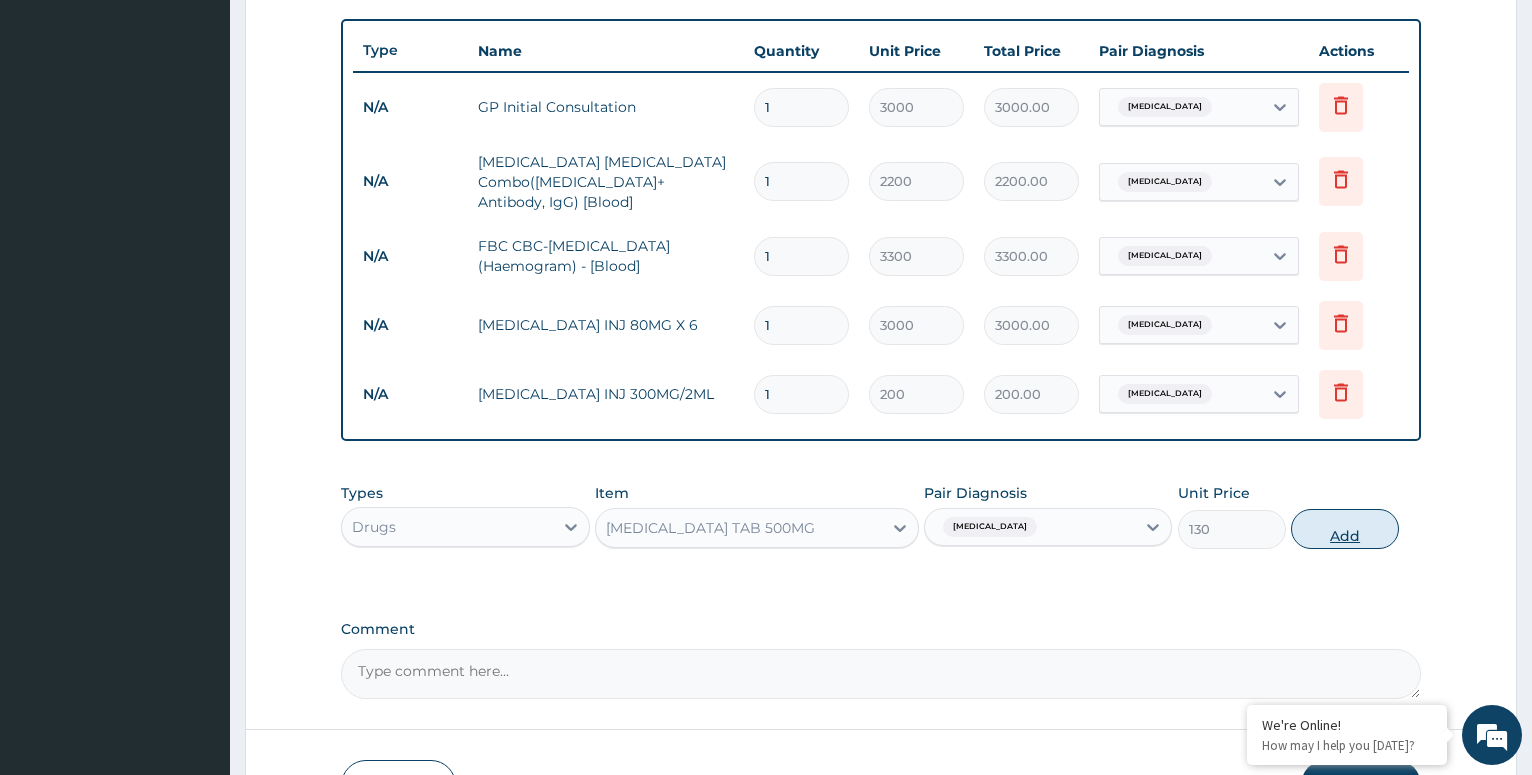 click on "Add" at bounding box center [1345, 529] 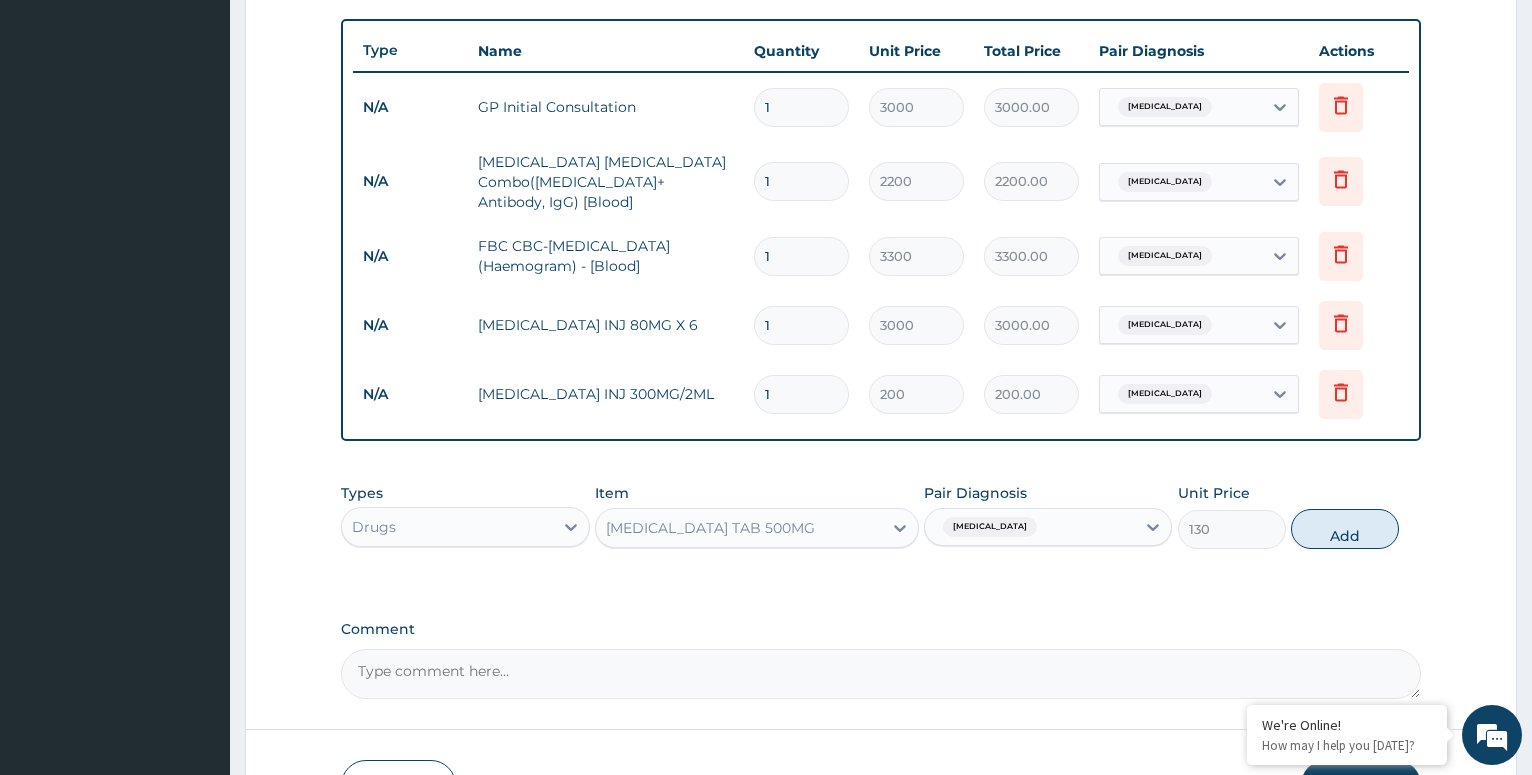 type on "0" 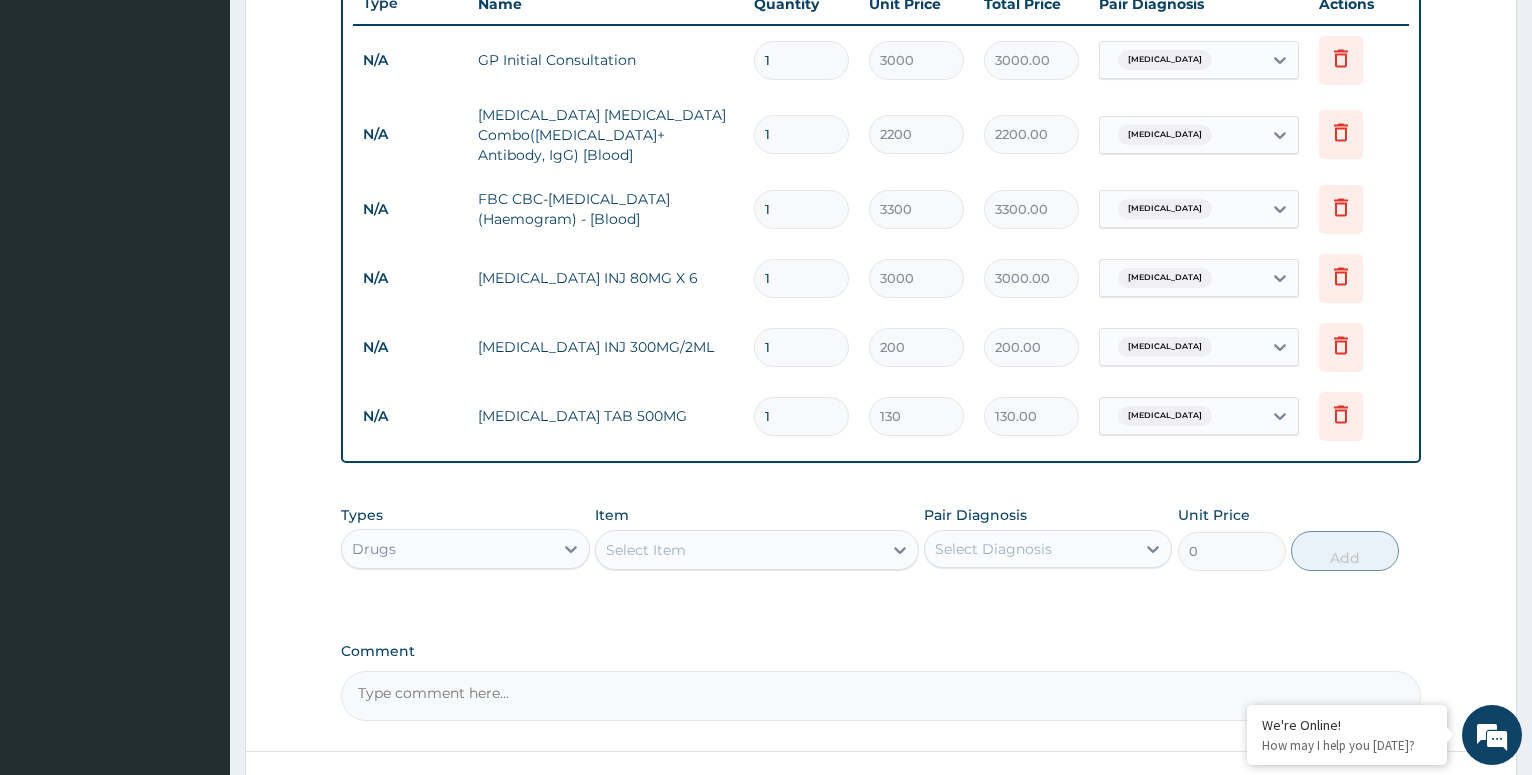 scroll, scrollTop: 713, scrollLeft: 0, axis: vertical 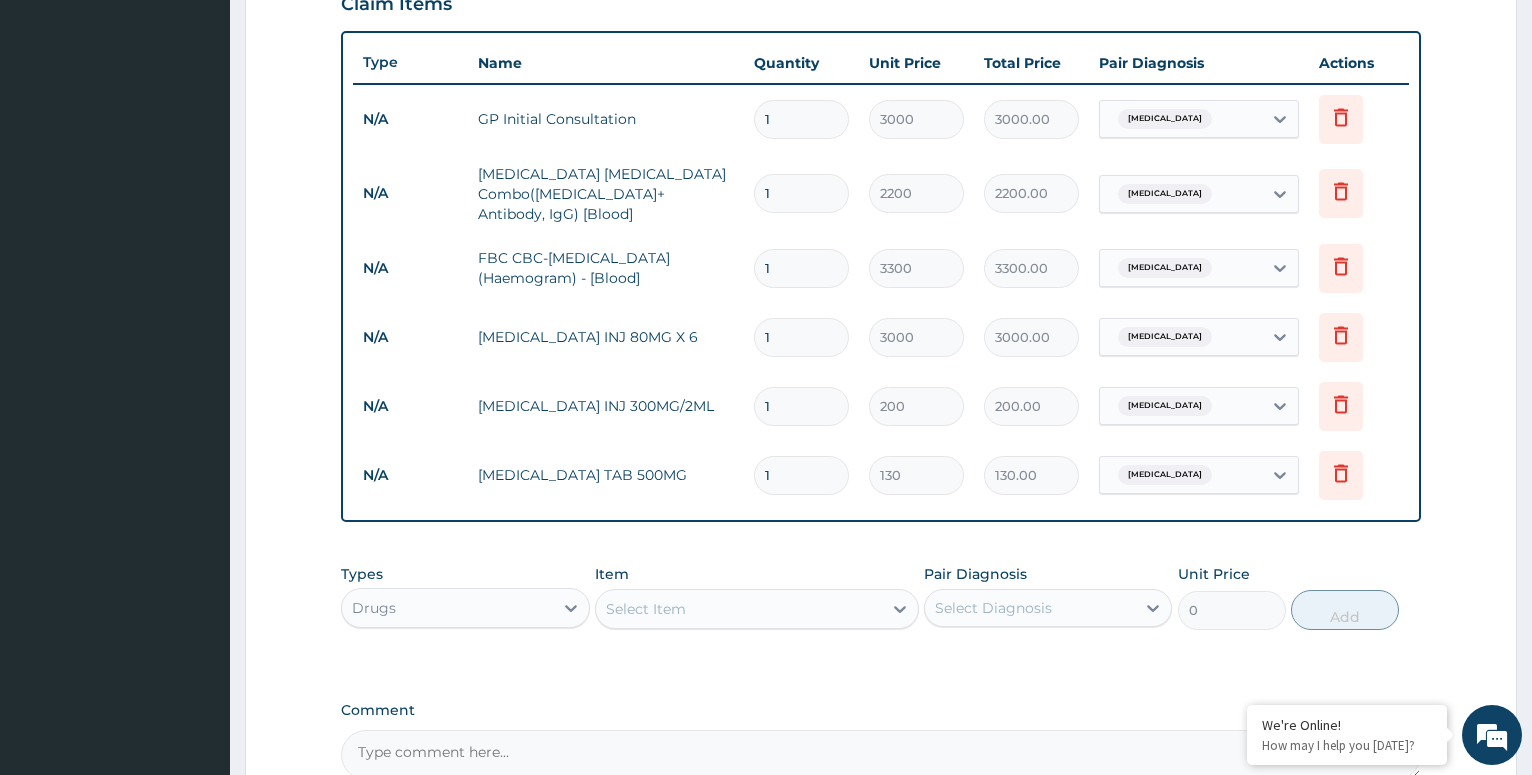 drag, startPoint x: 777, startPoint y: 393, endPoint x: 752, endPoint y: 393, distance: 25 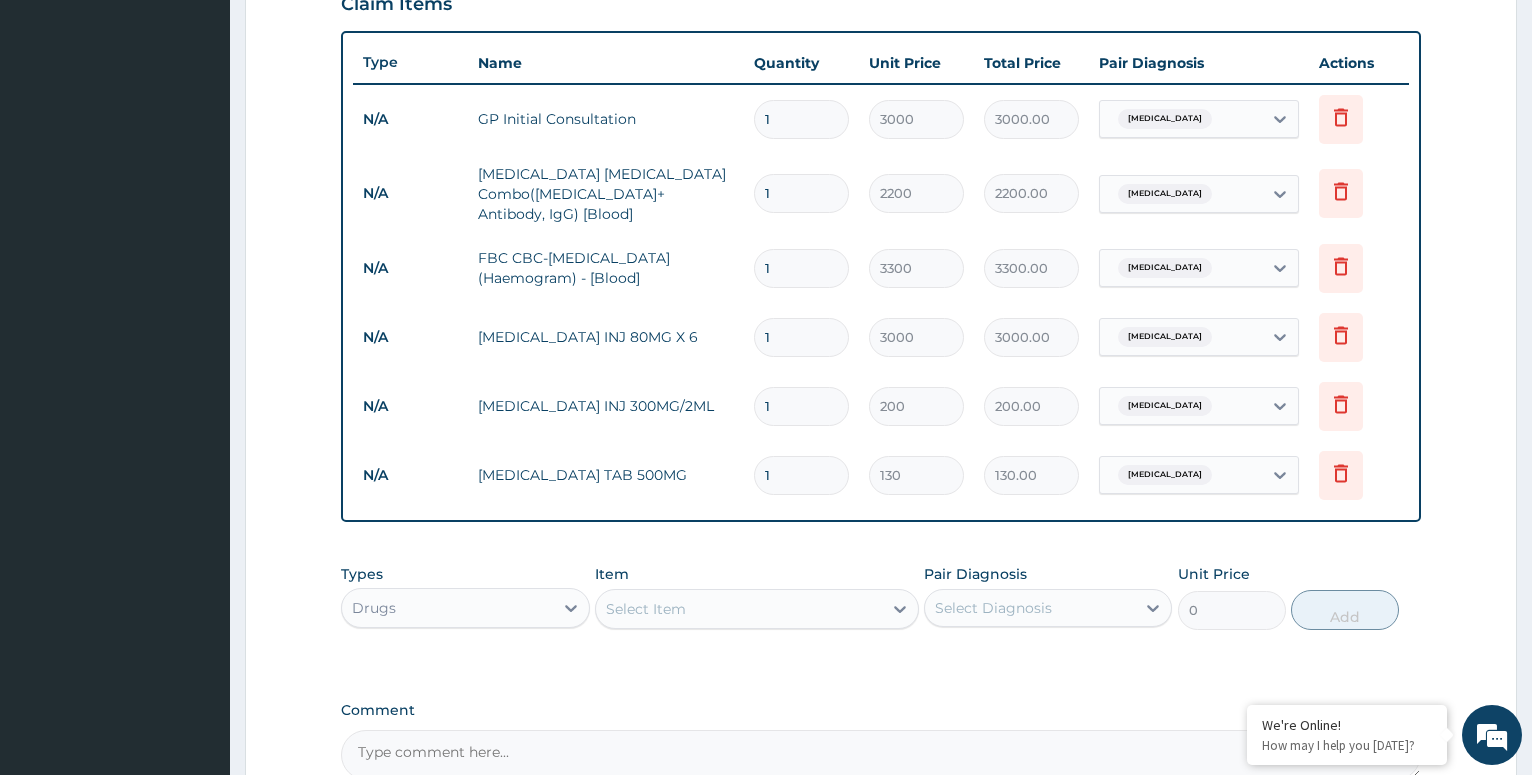 type on "2" 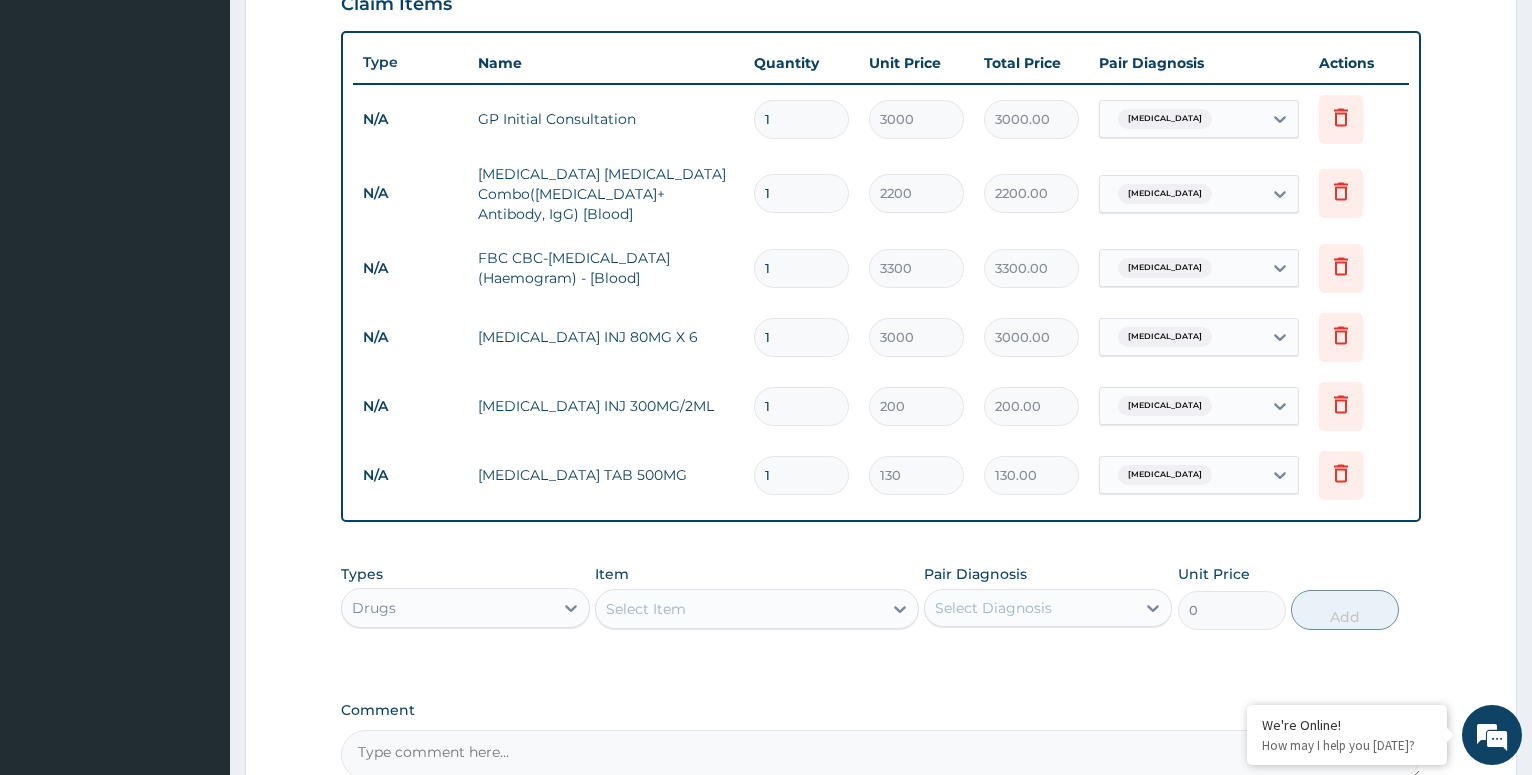 type on "400.00" 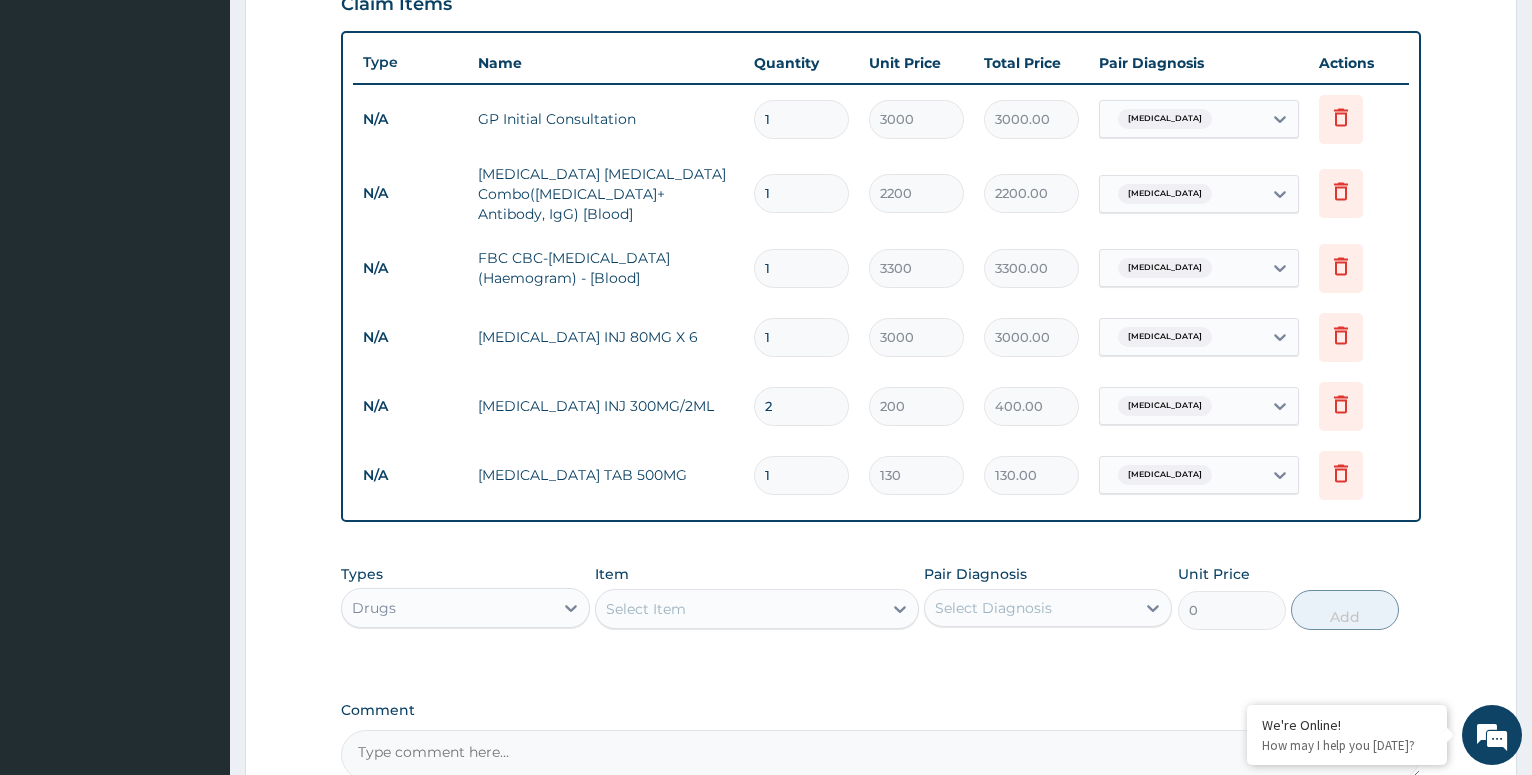 type on "2" 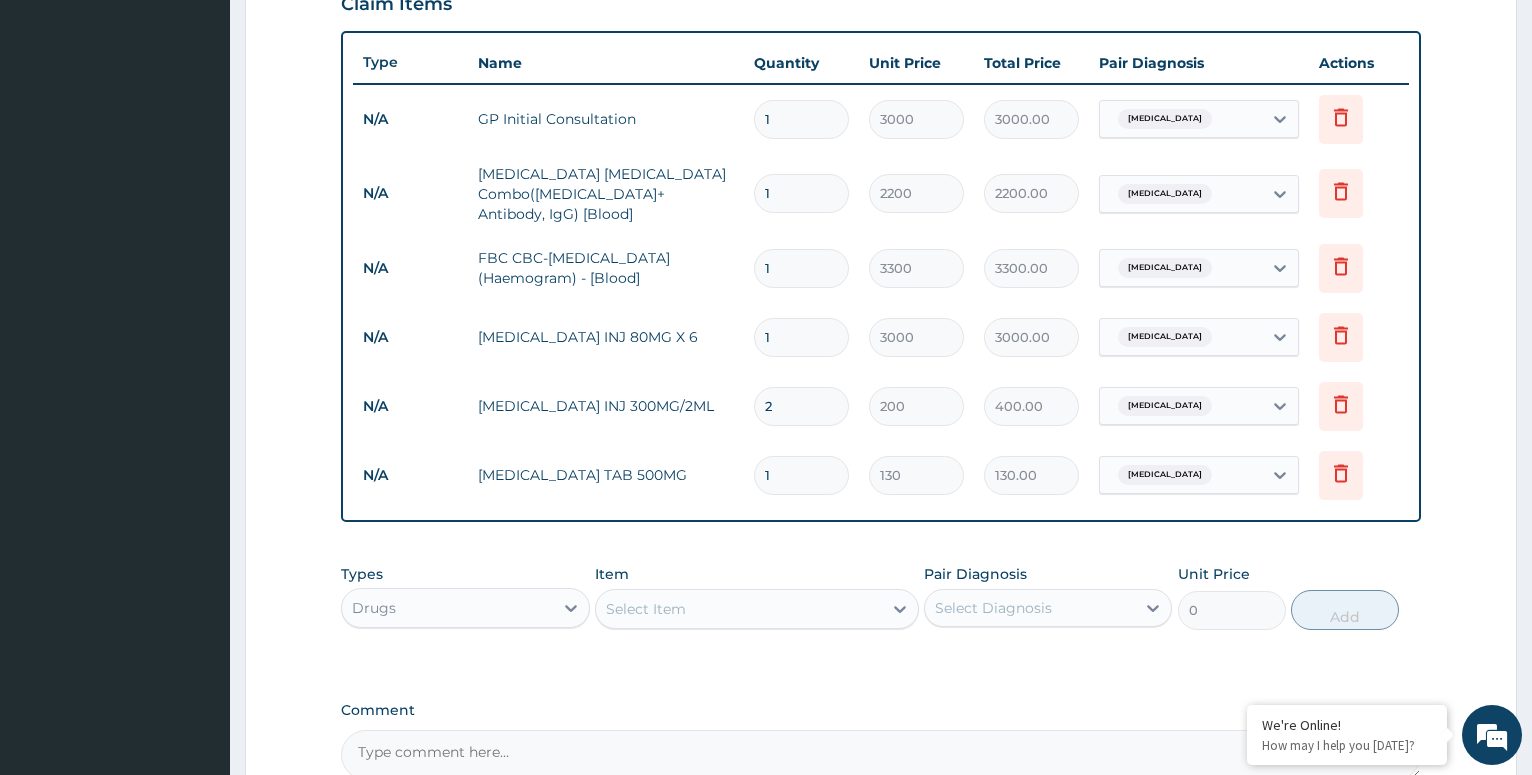 type on "14" 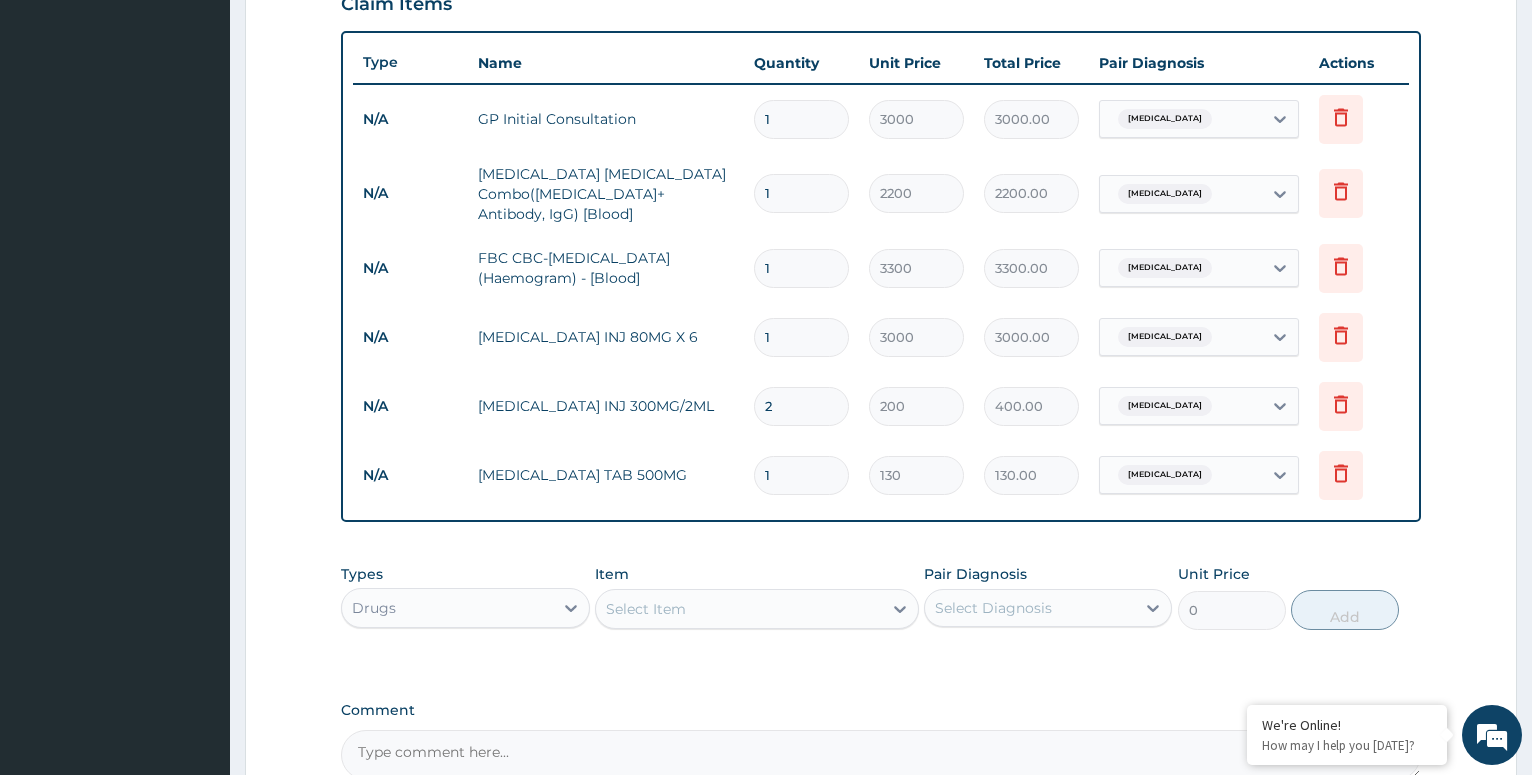 type on "1820.00" 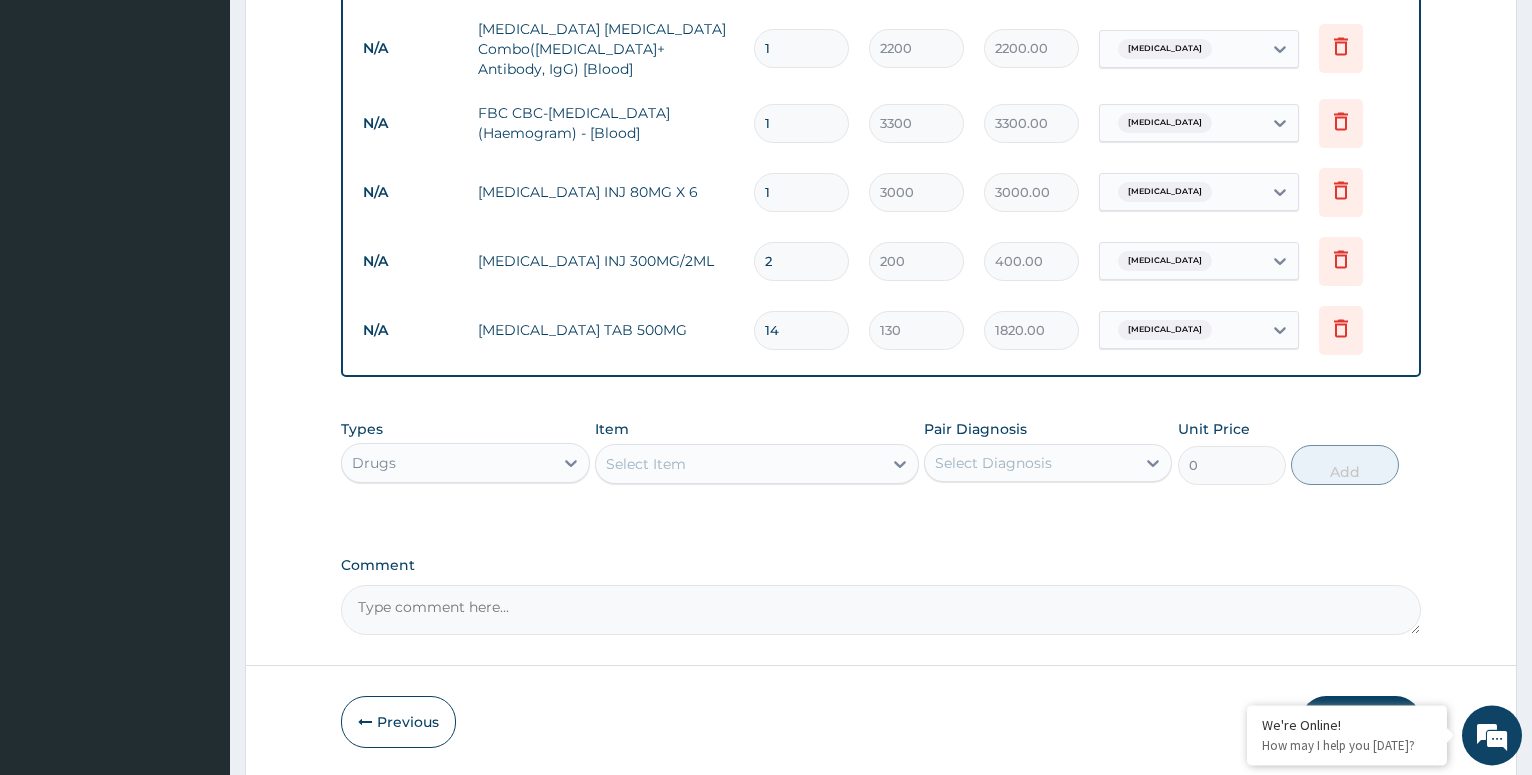 scroll, scrollTop: 917, scrollLeft: 0, axis: vertical 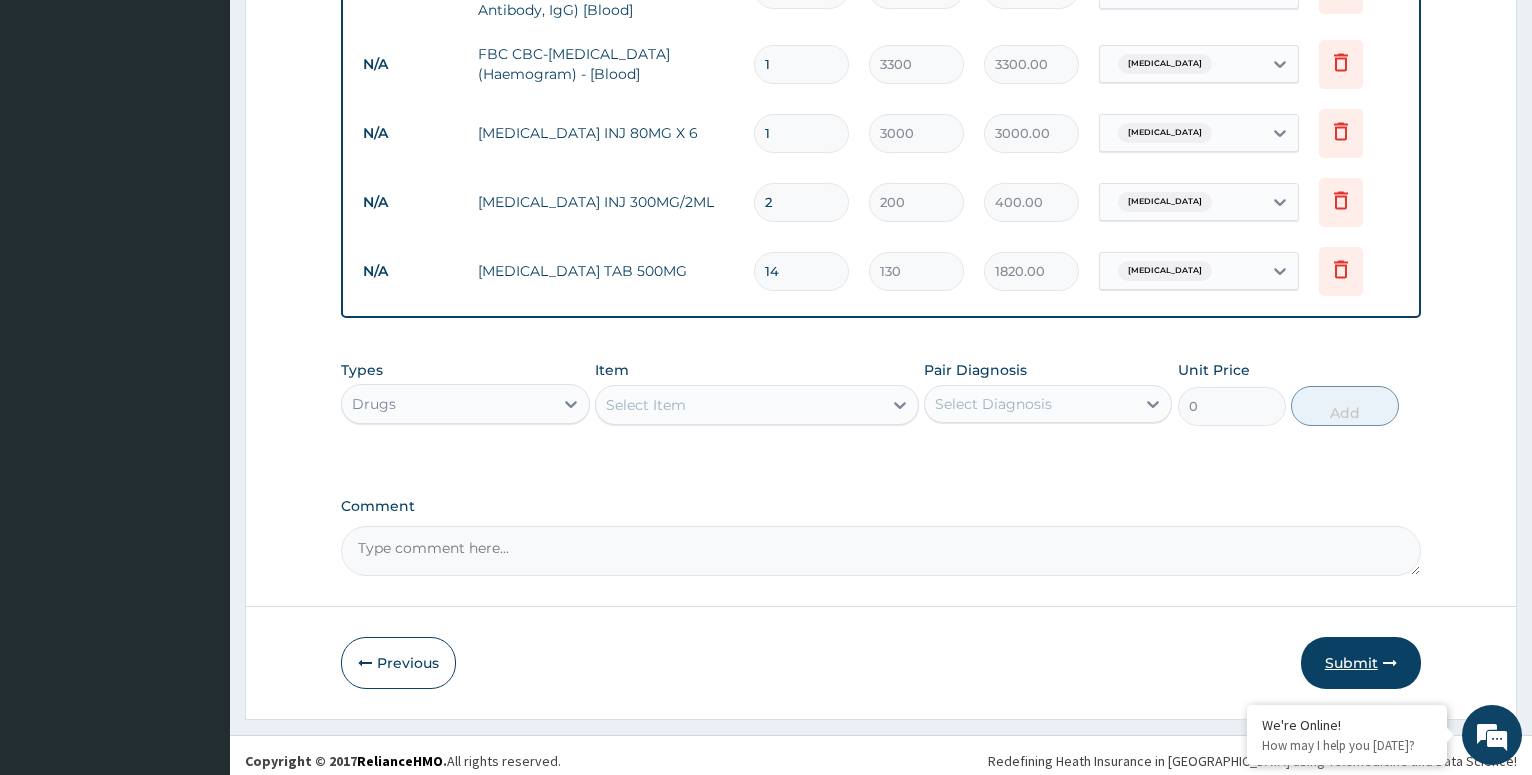 type on "14" 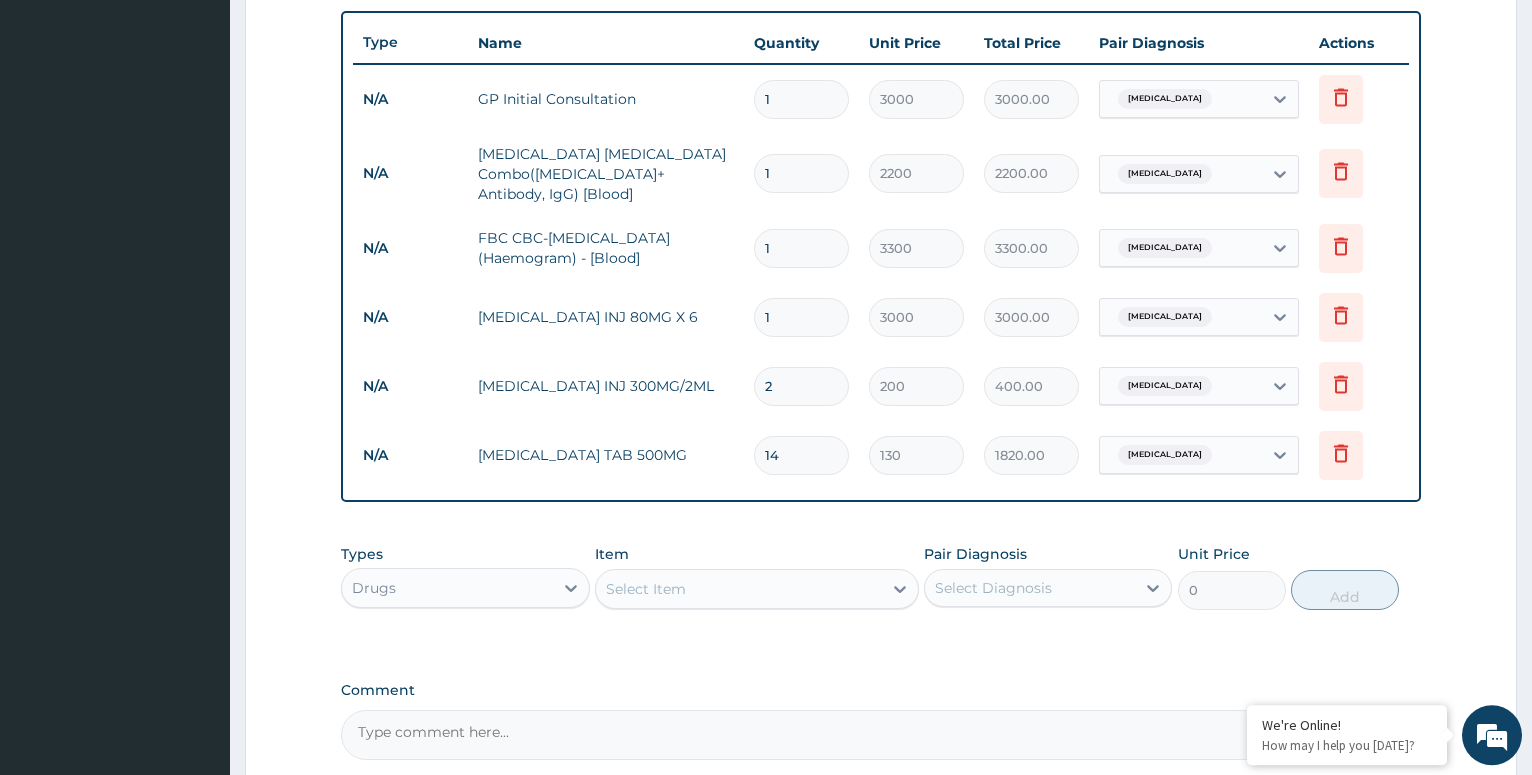 scroll, scrollTop: 815, scrollLeft: 0, axis: vertical 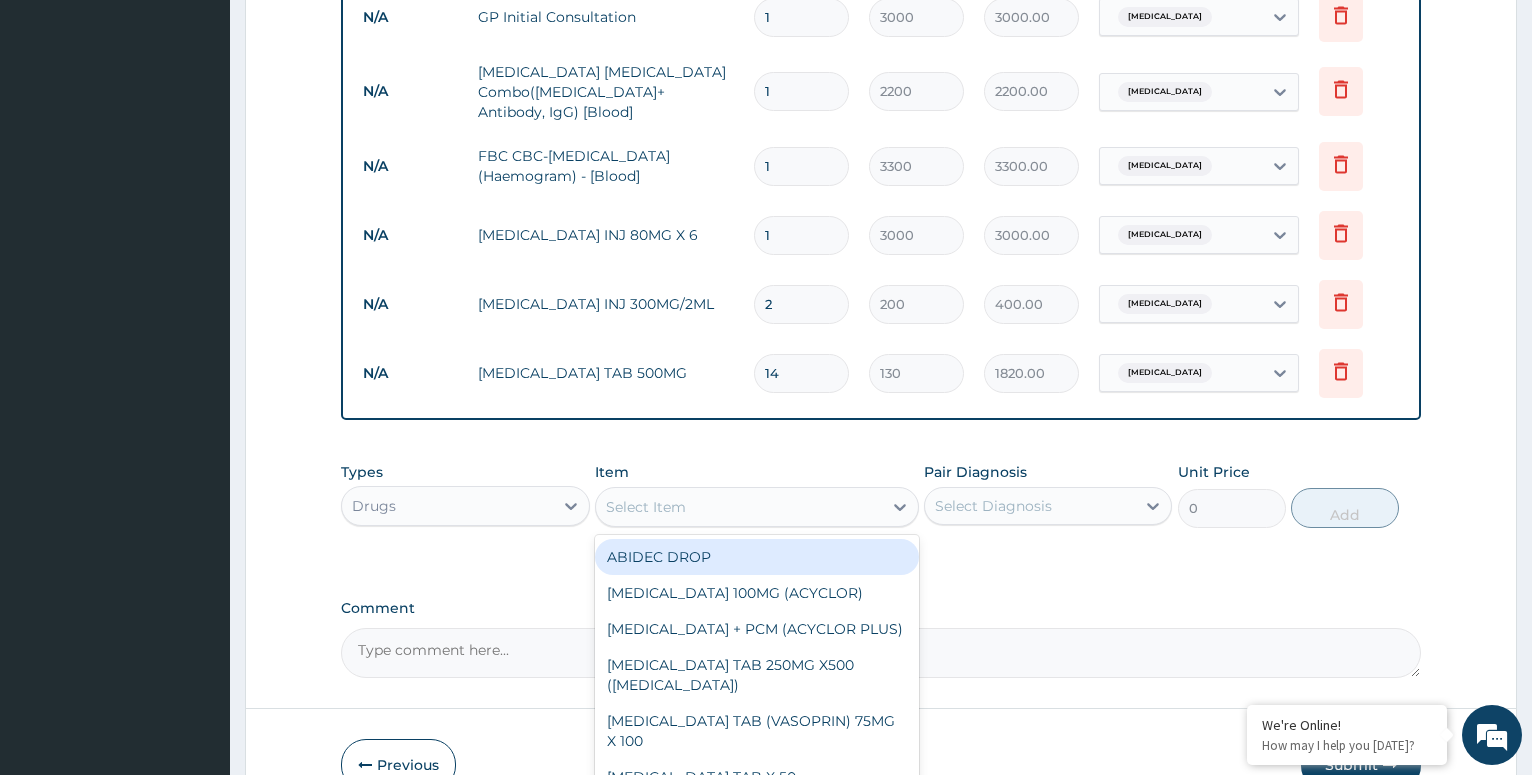 click on "Select Item" at bounding box center [739, 507] 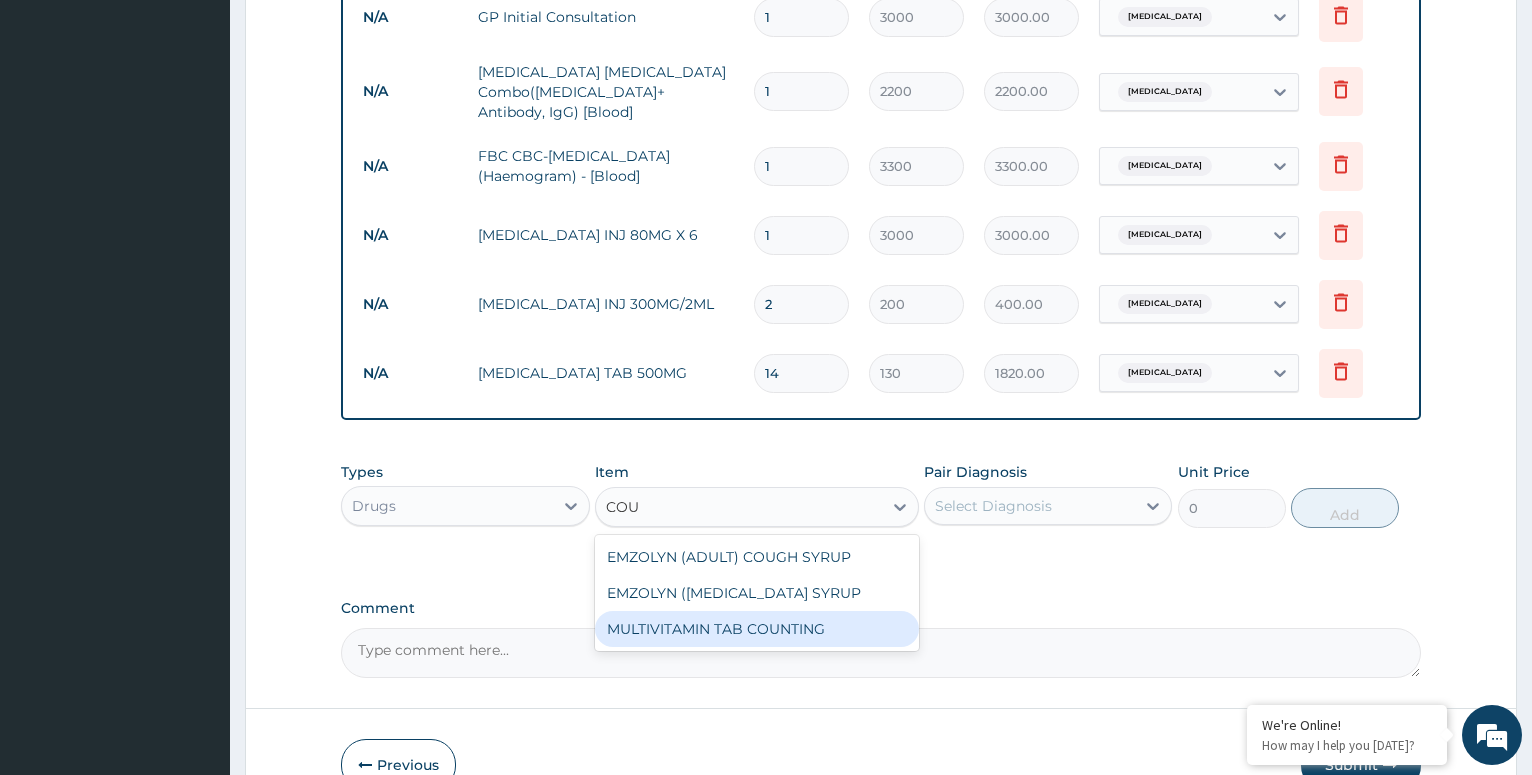 type on "COUG" 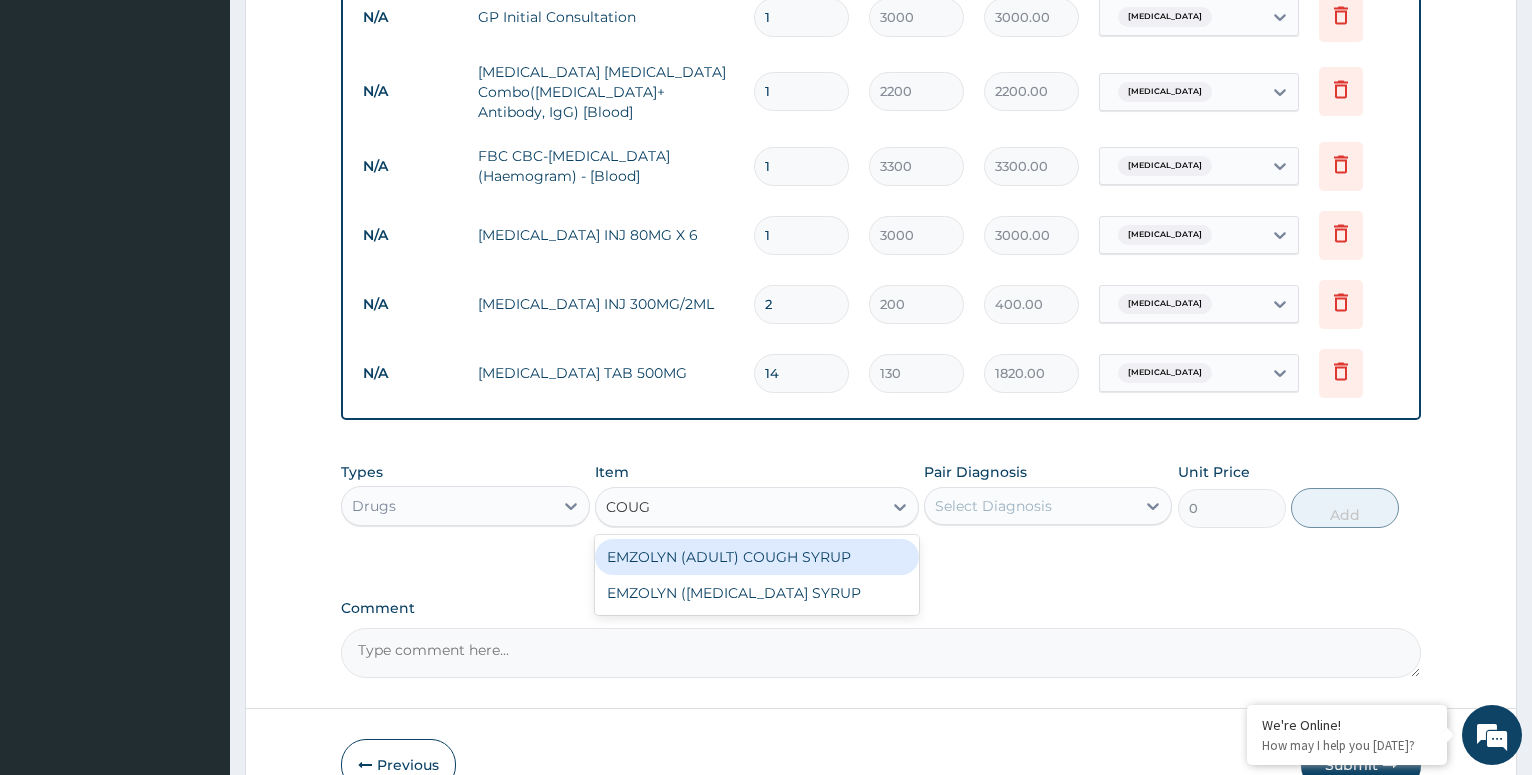 click on "EMZOLYN (ADULT) COUGH SYRUP" at bounding box center (757, 557) 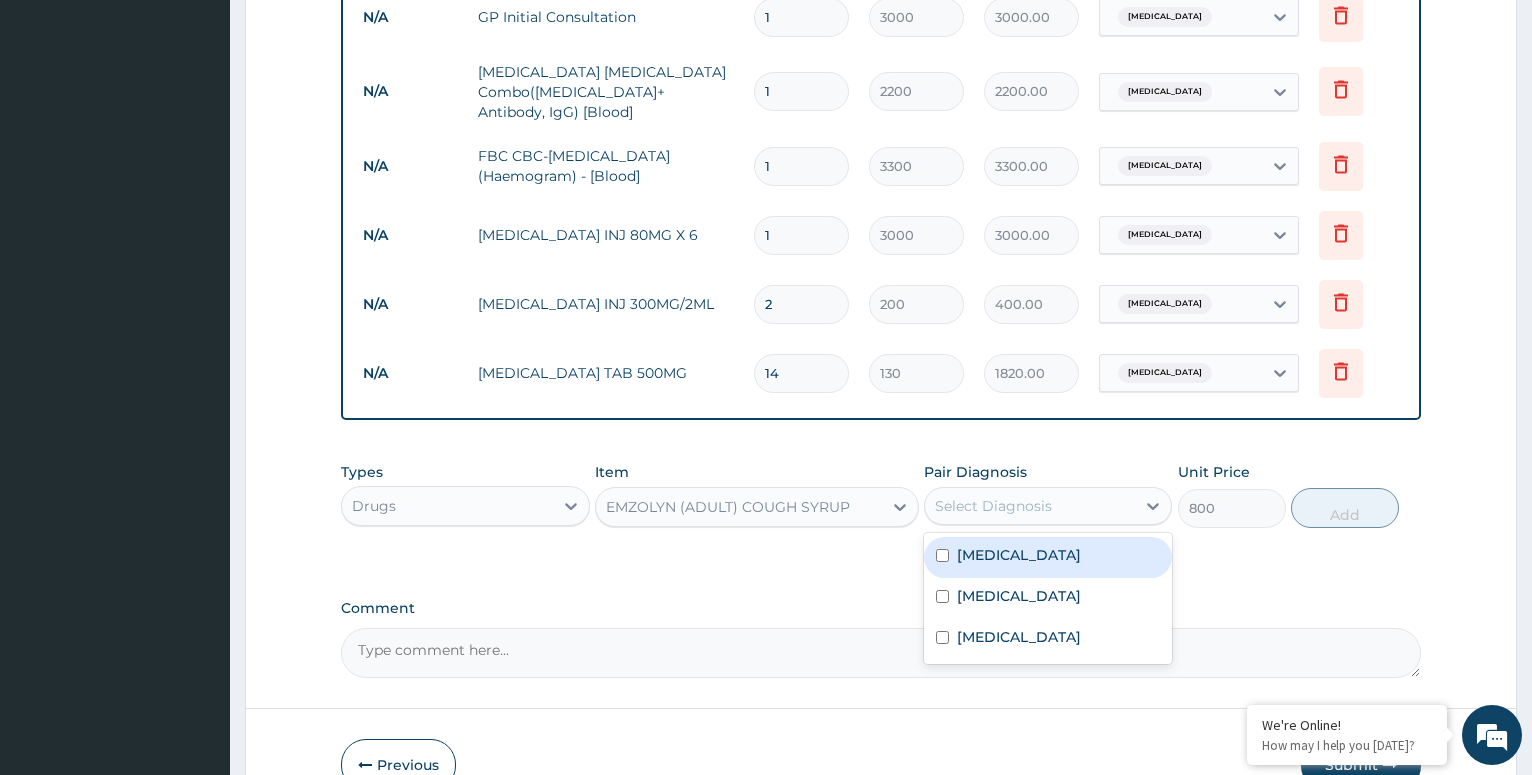 click on "Select Diagnosis" at bounding box center (993, 506) 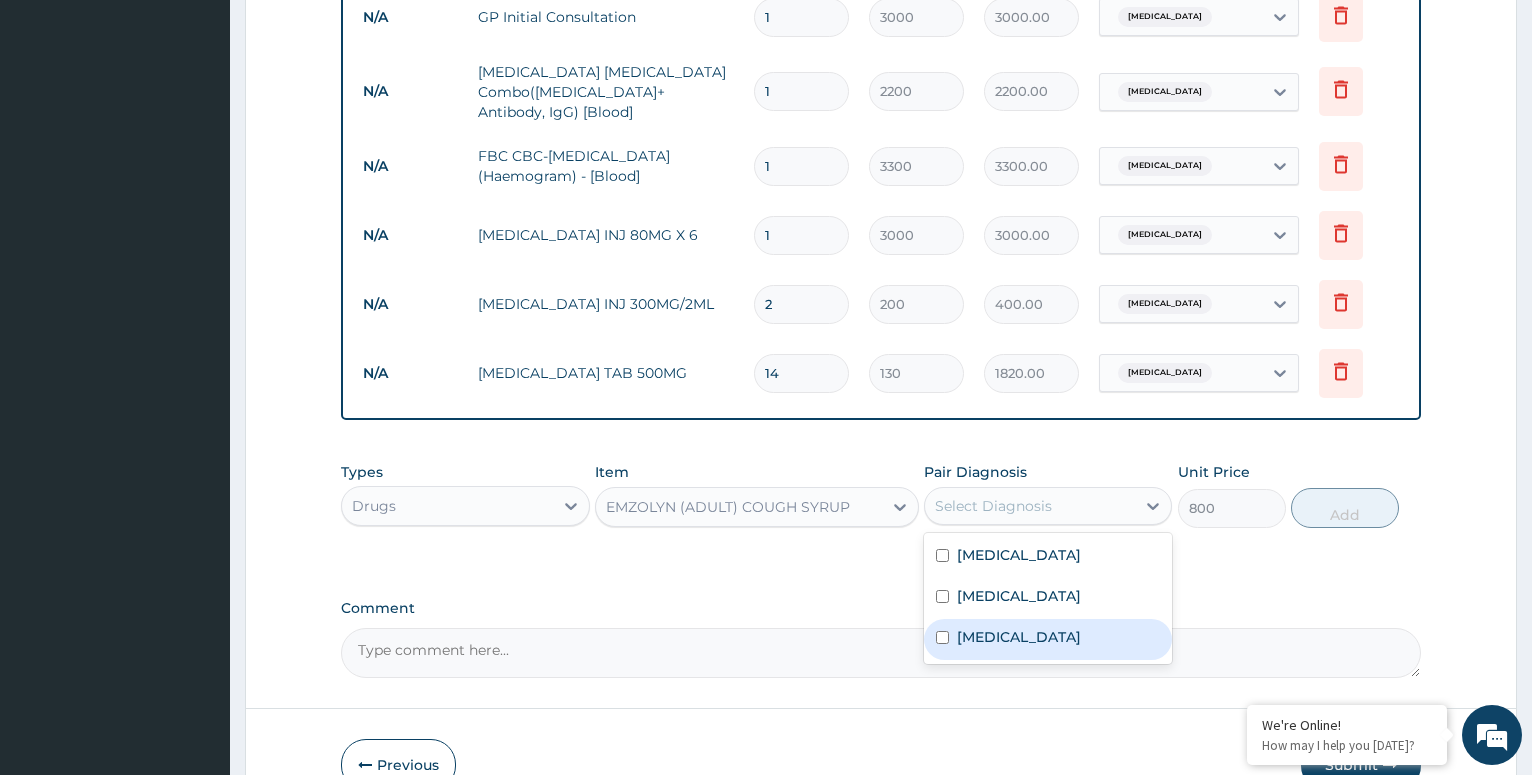 click at bounding box center (942, 637) 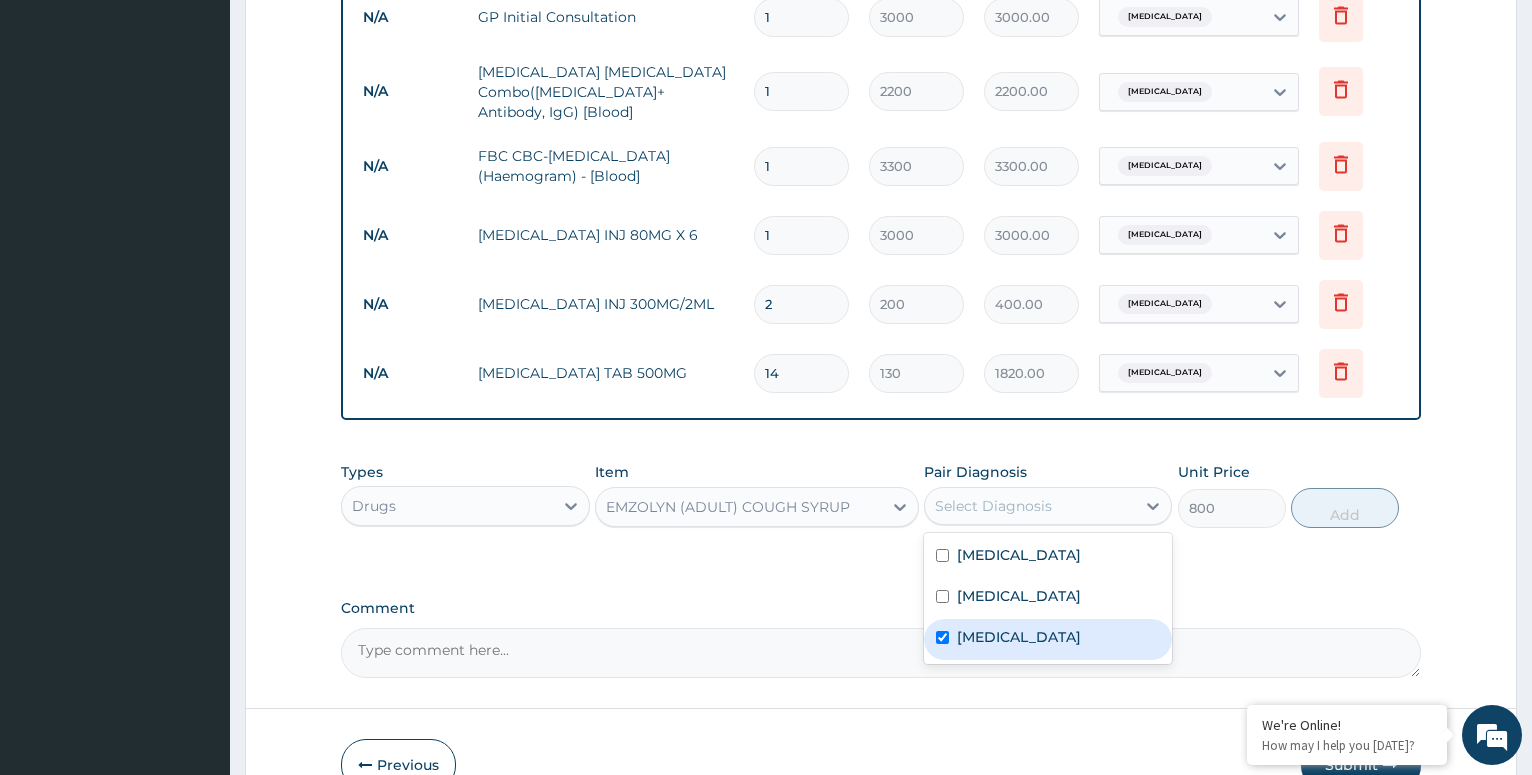 checkbox on "true" 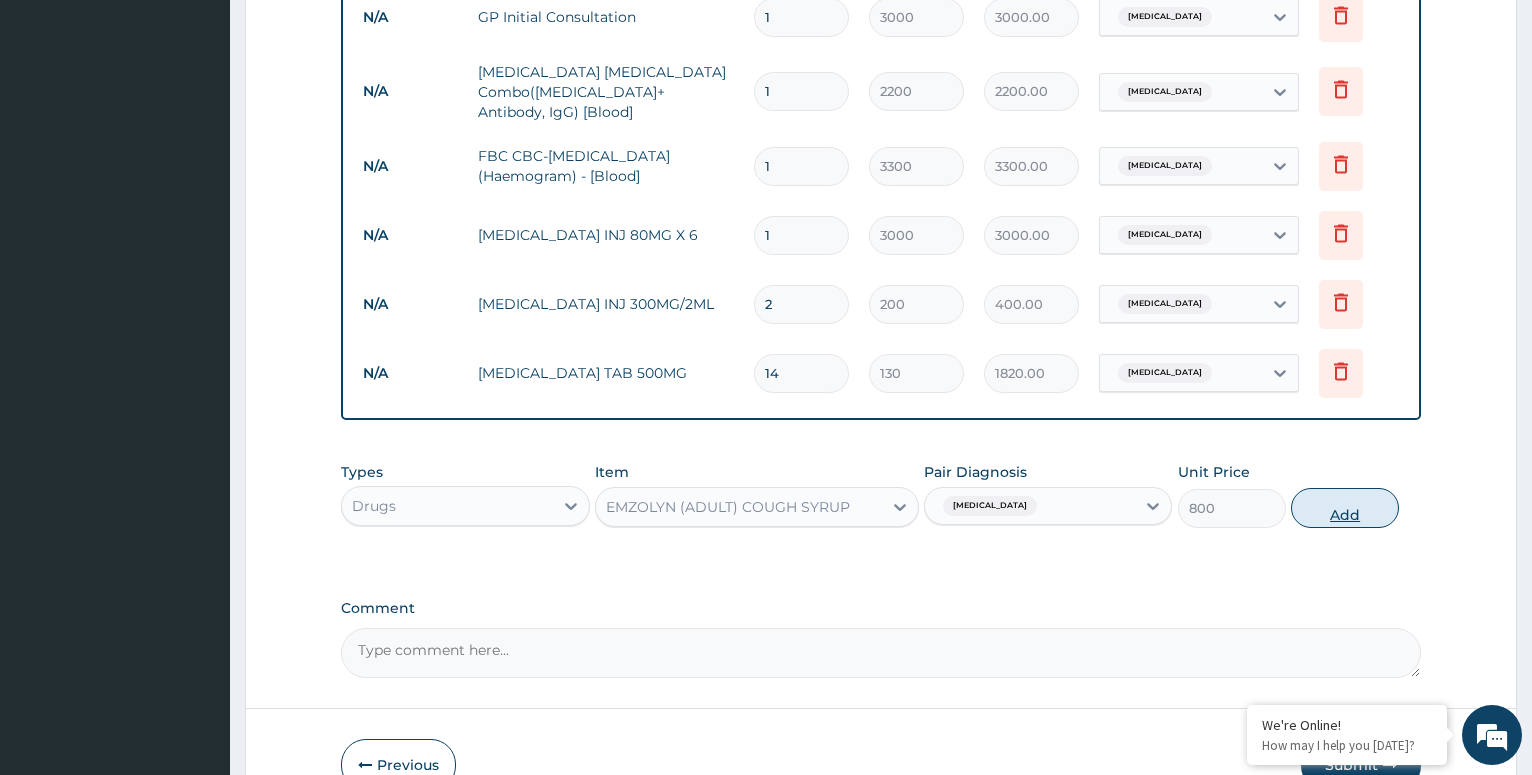 click on "Add" at bounding box center (1345, 508) 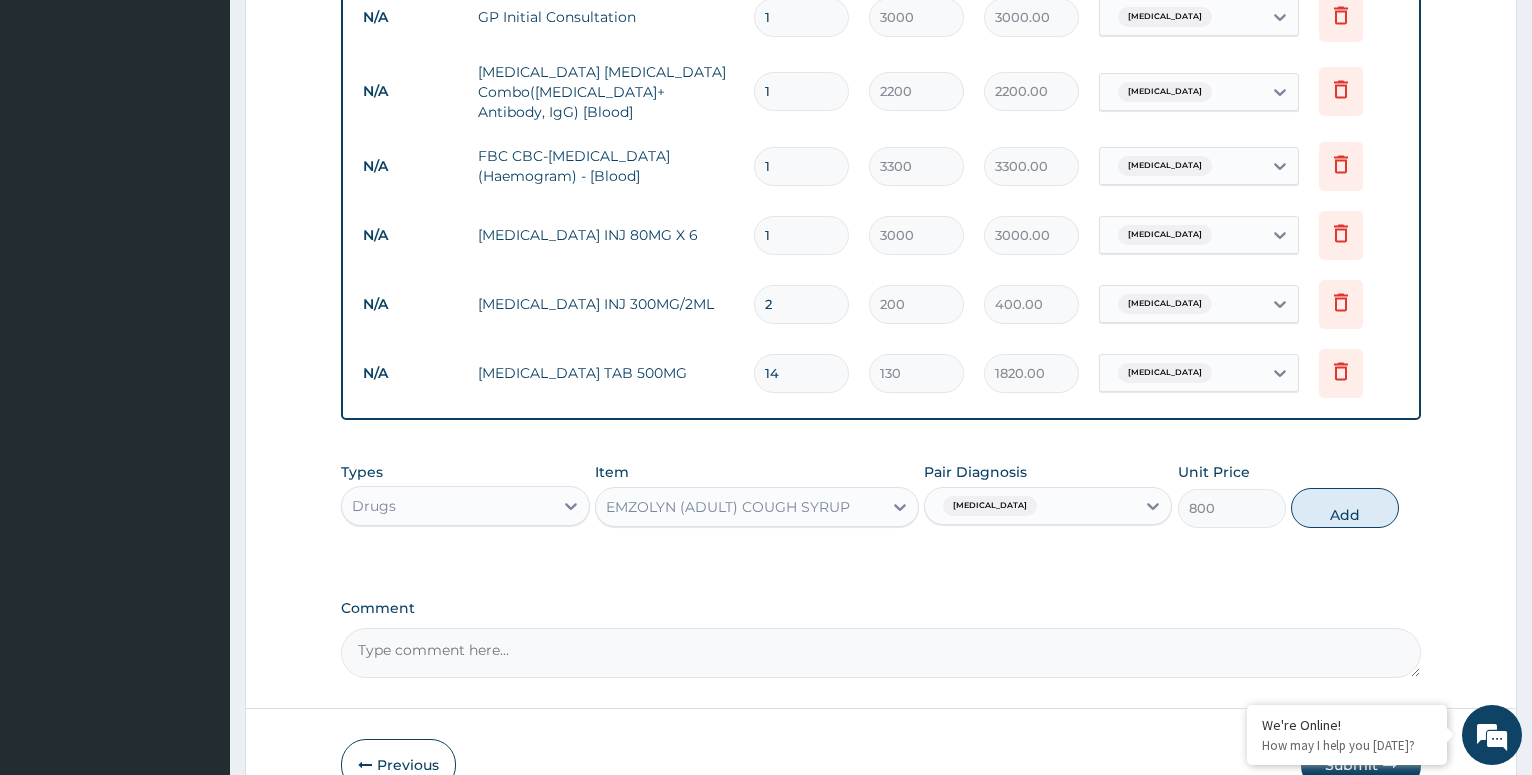 type on "0" 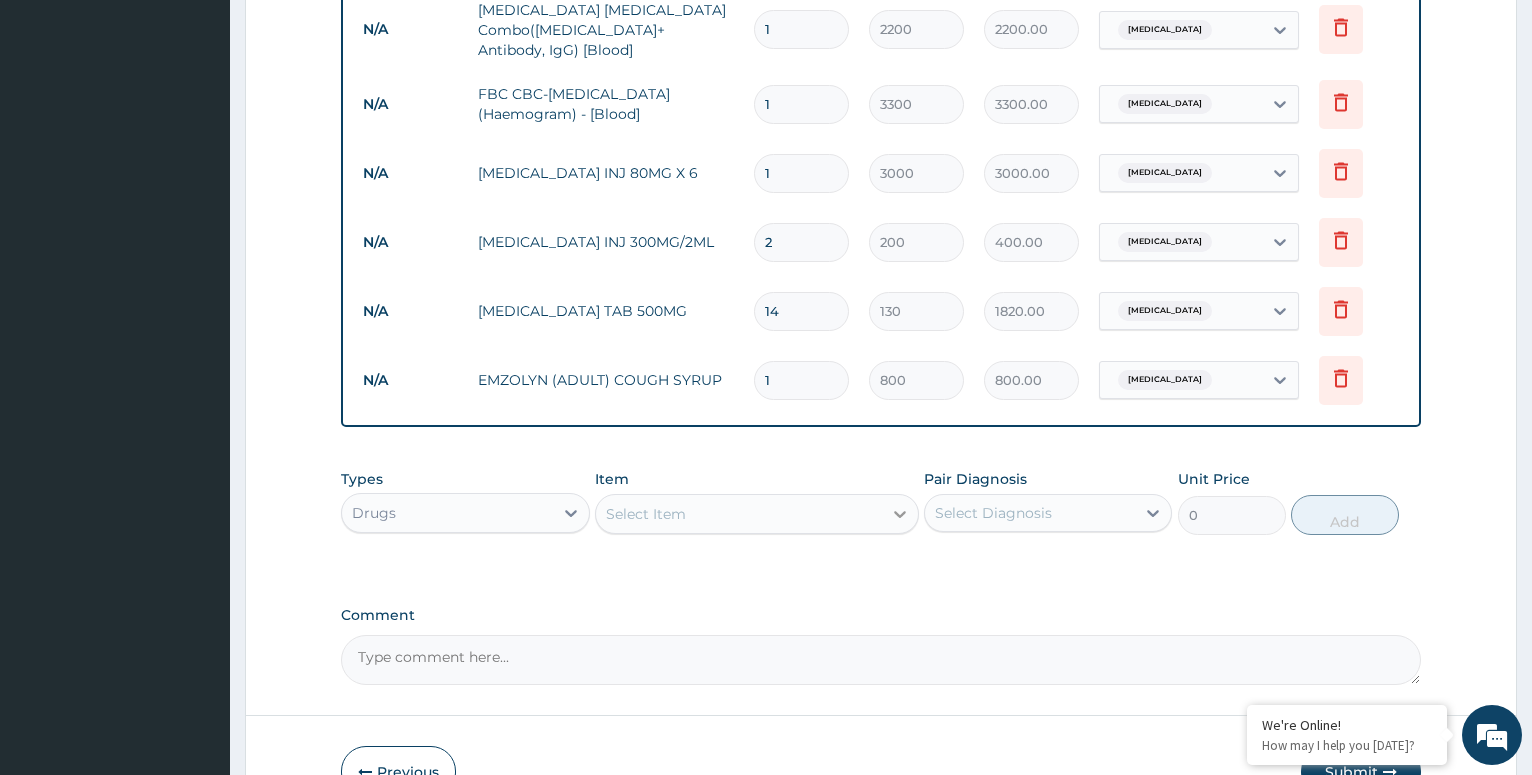 scroll, scrollTop: 986, scrollLeft: 0, axis: vertical 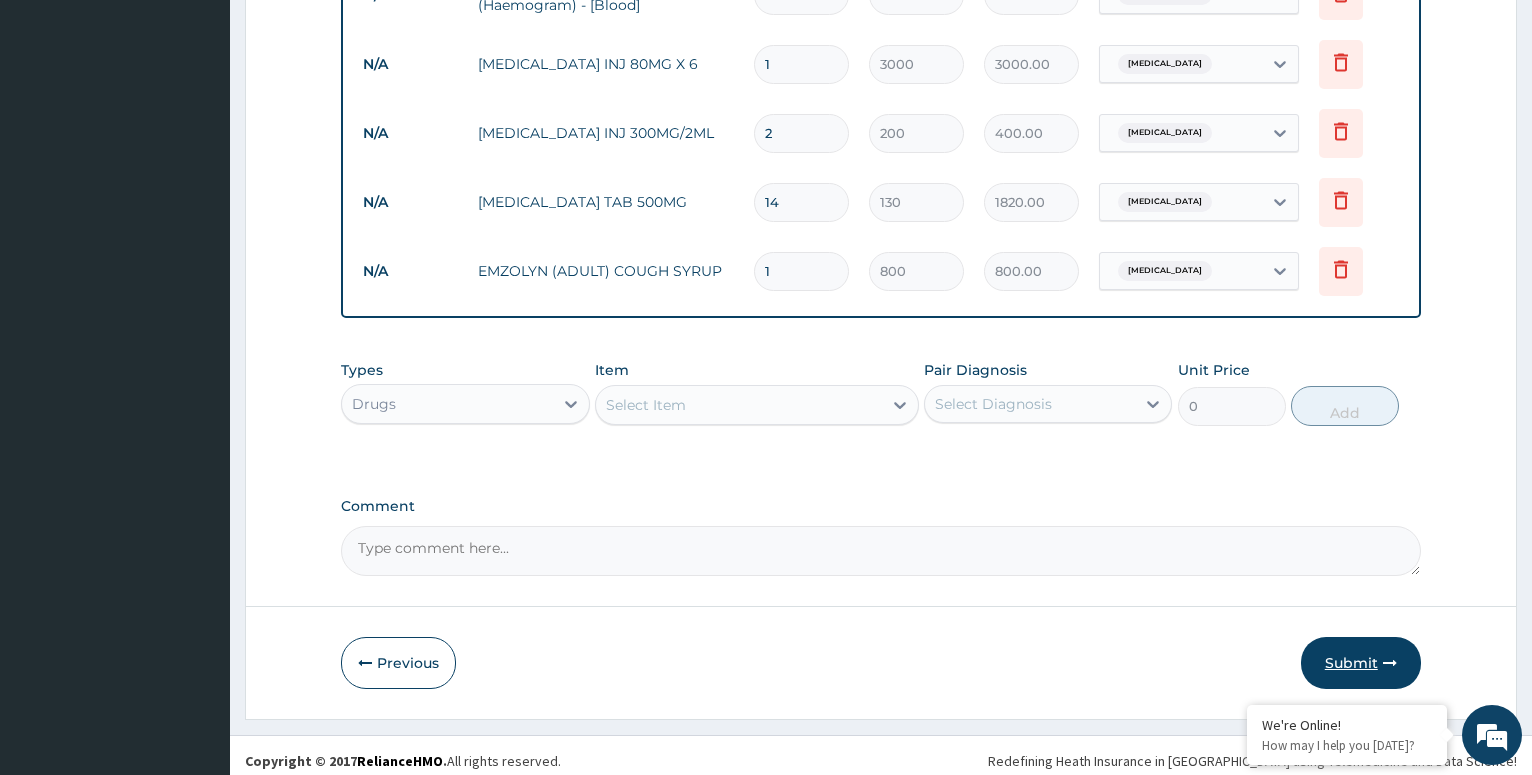 click on "Submit" at bounding box center [1361, 663] 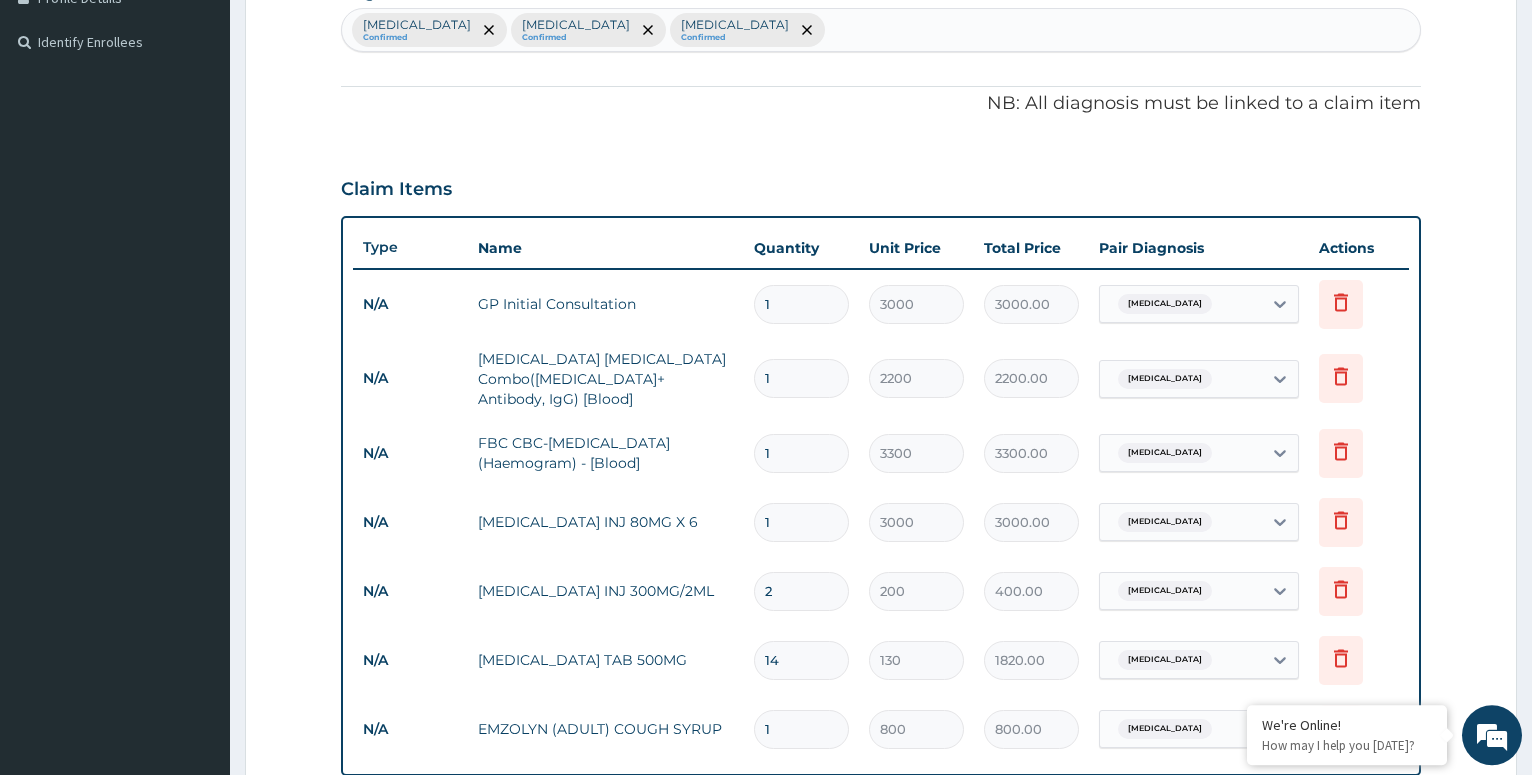 scroll, scrollTop: 668, scrollLeft: 0, axis: vertical 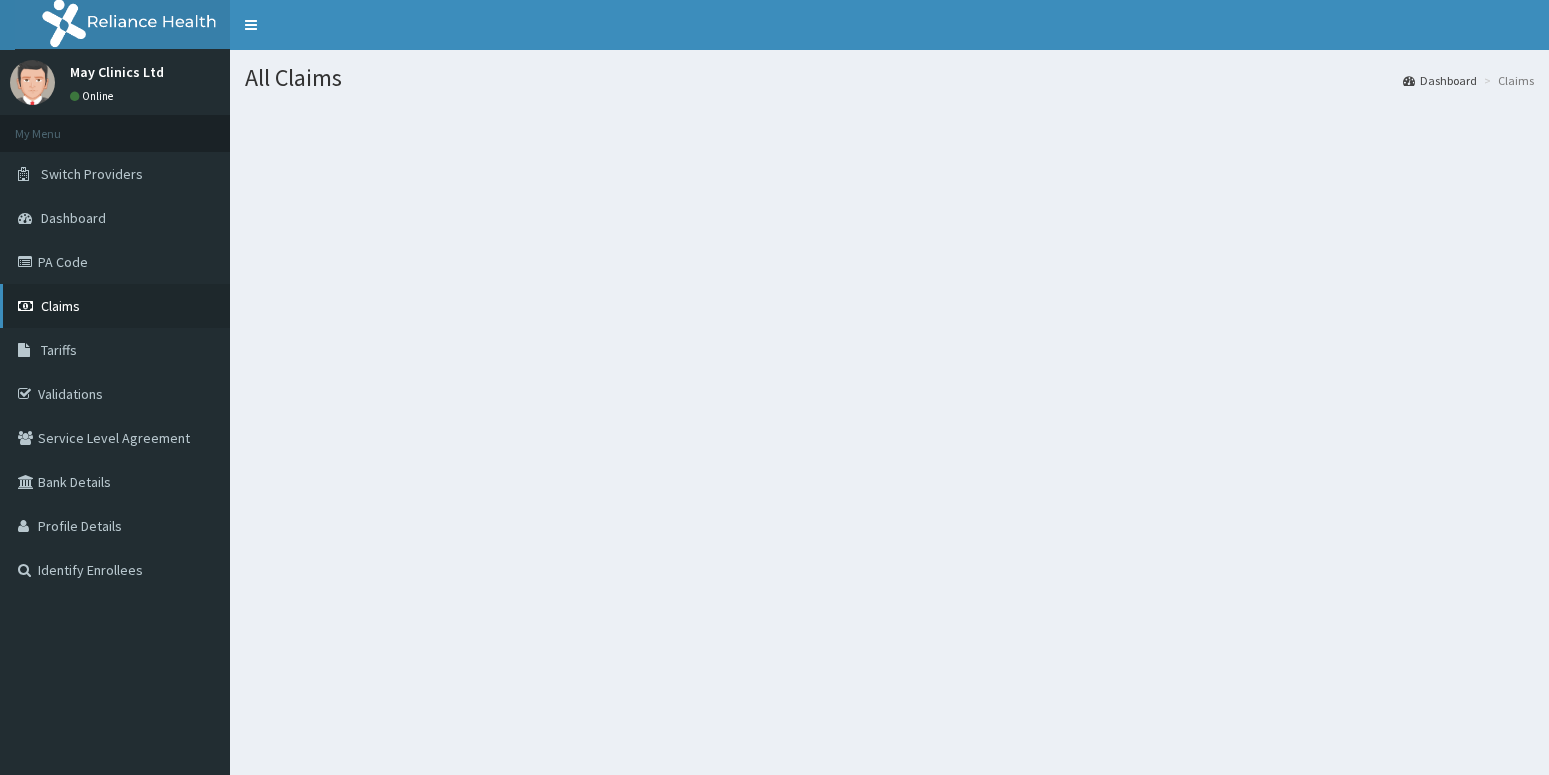 click on "Claims" at bounding box center (60, 306) 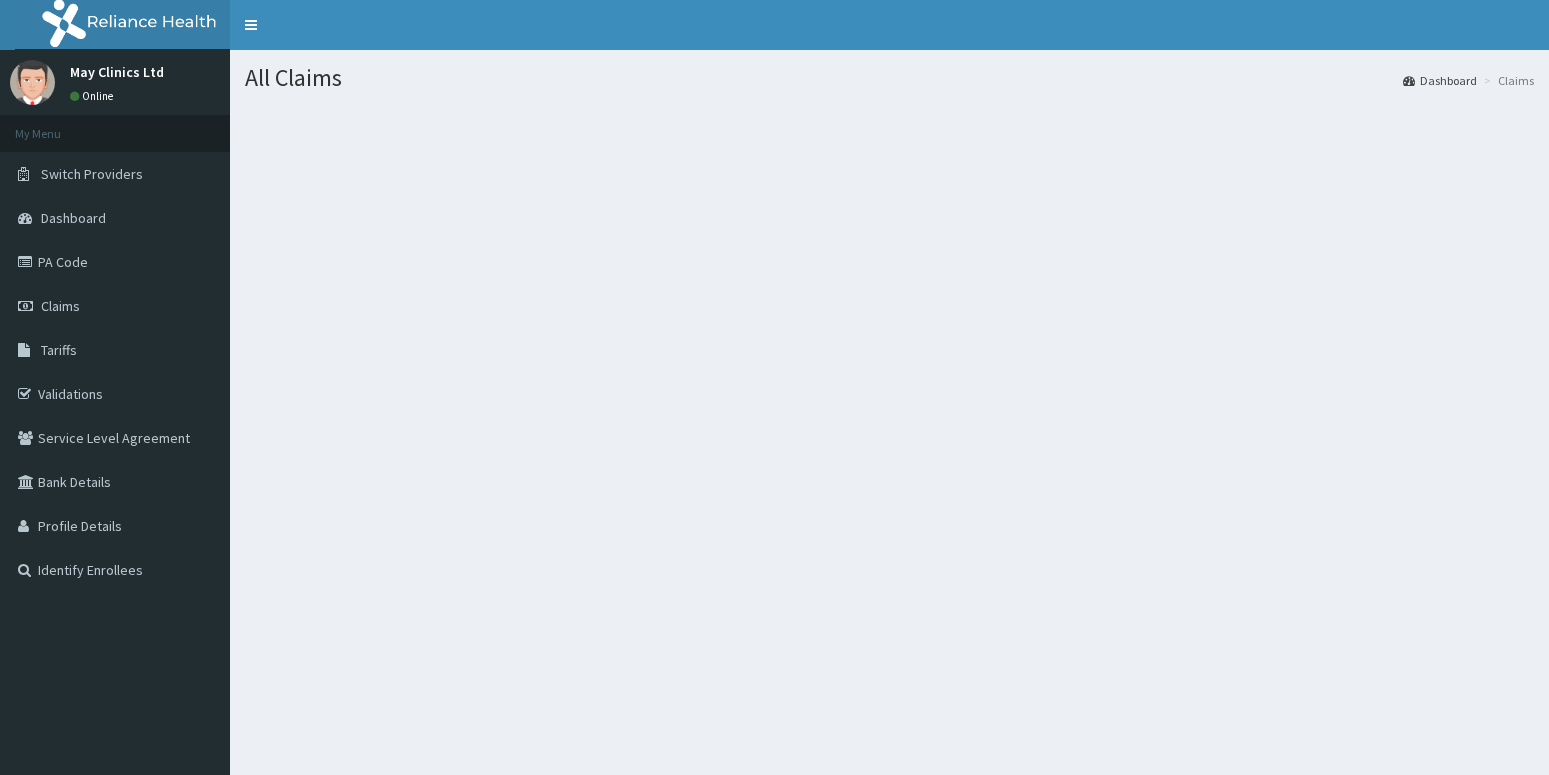 scroll, scrollTop: 0, scrollLeft: 0, axis: both 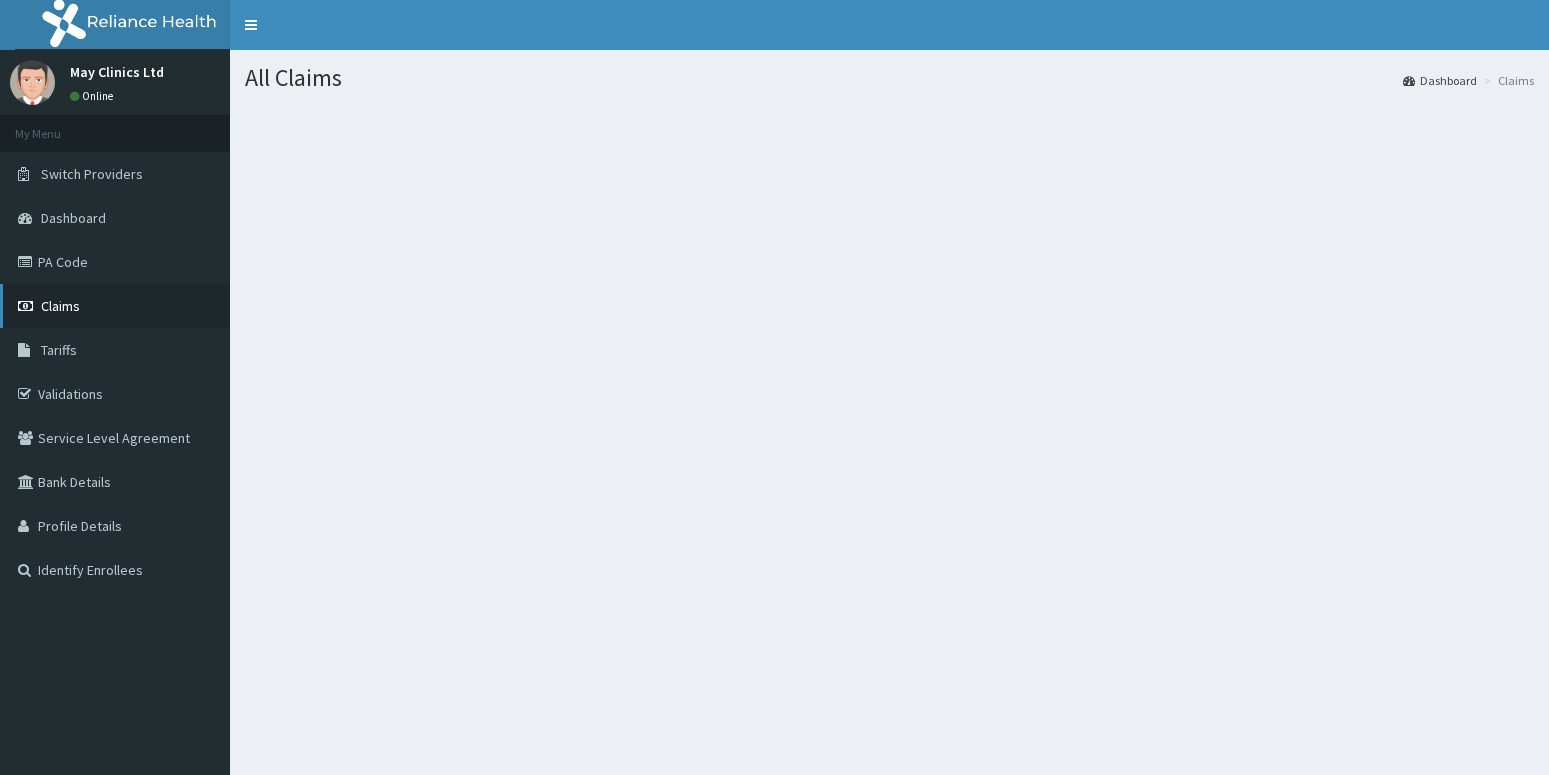 click on "Claims" at bounding box center (60, 306) 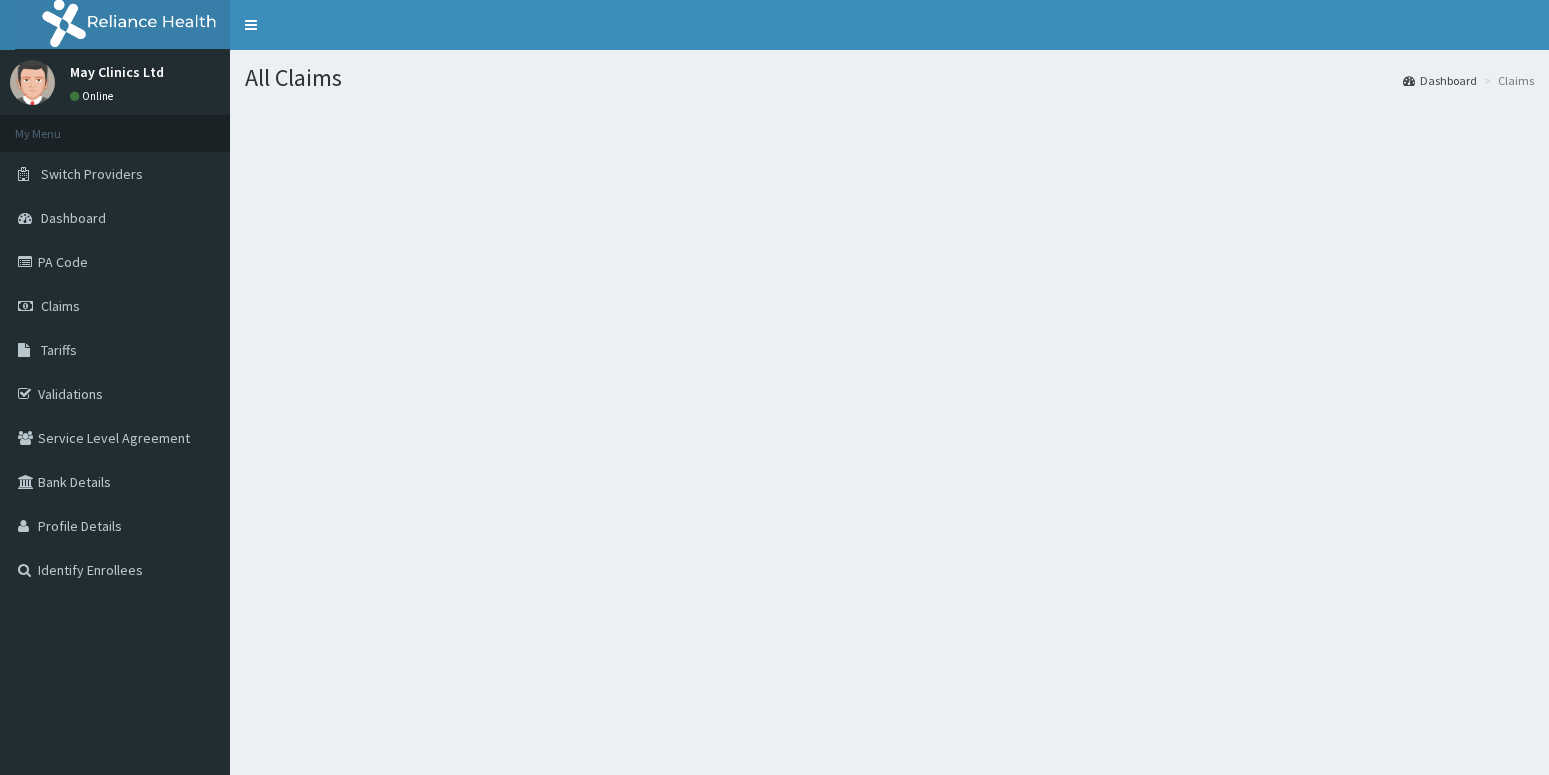 scroll, scrollTop: 0, scrollLeft: 0, axis: both 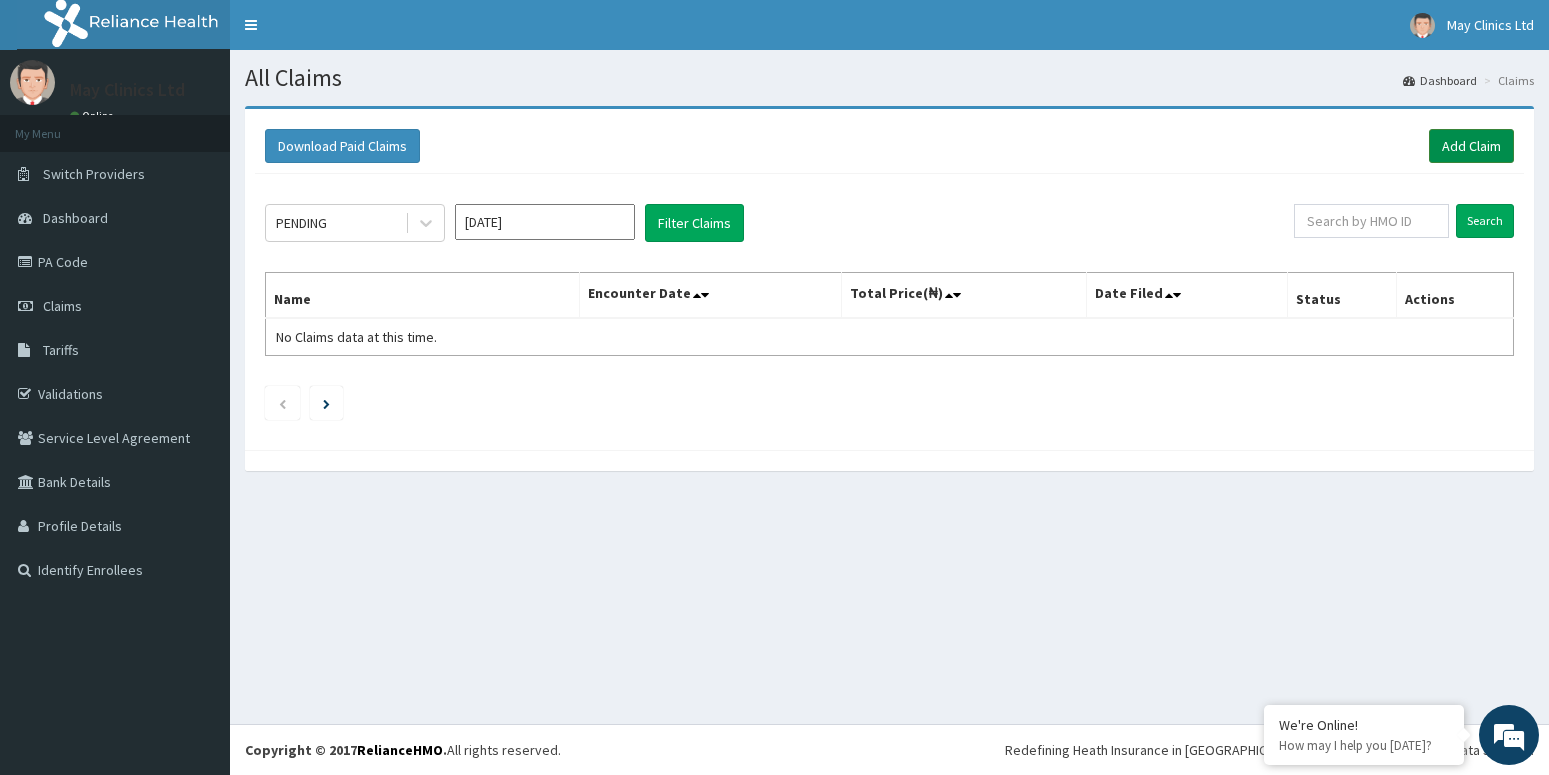 click on "Add Claim" at bounding box center [1471, 146] 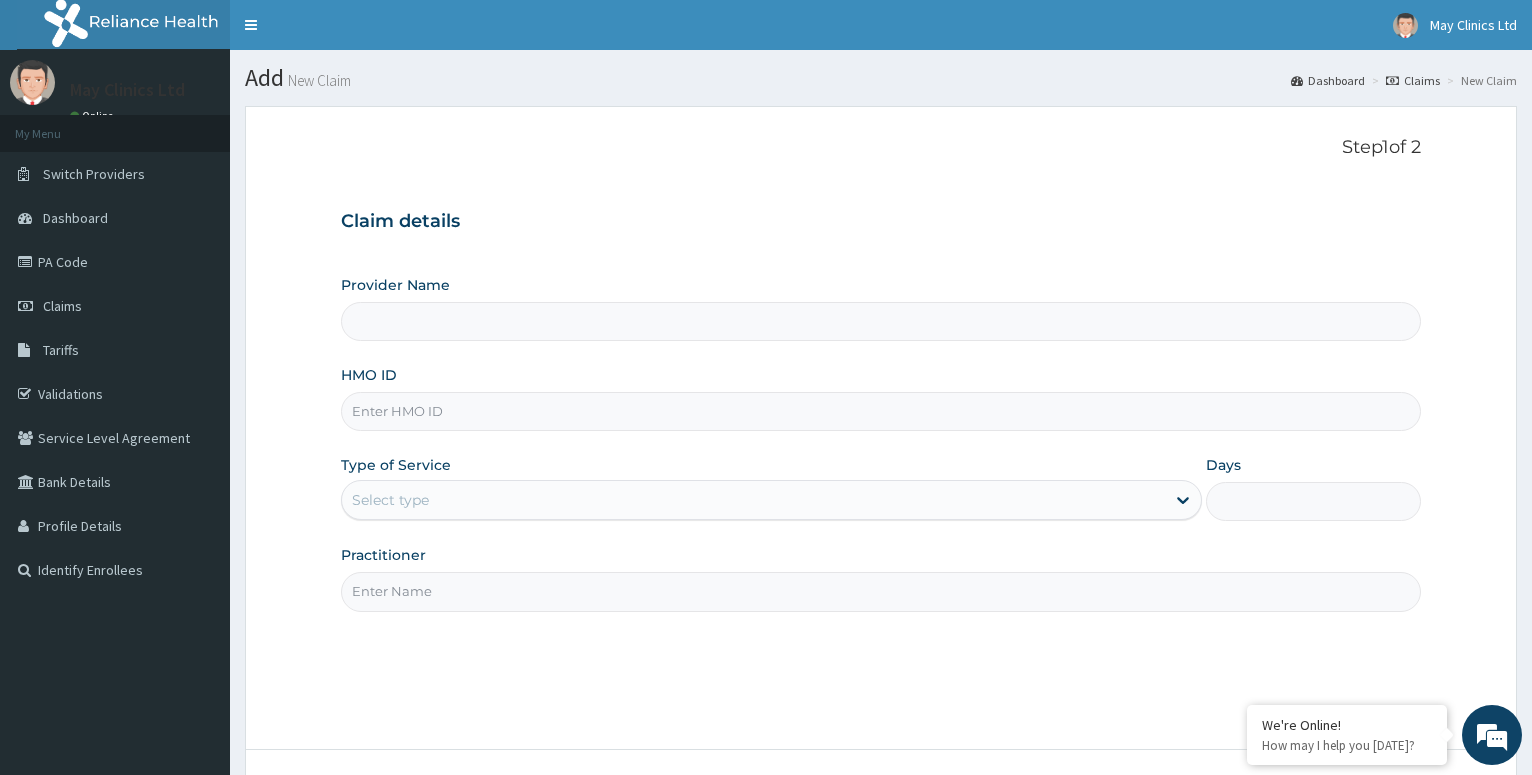 scroll, scrollTop: 0, scrollLeft: 0, axis: both 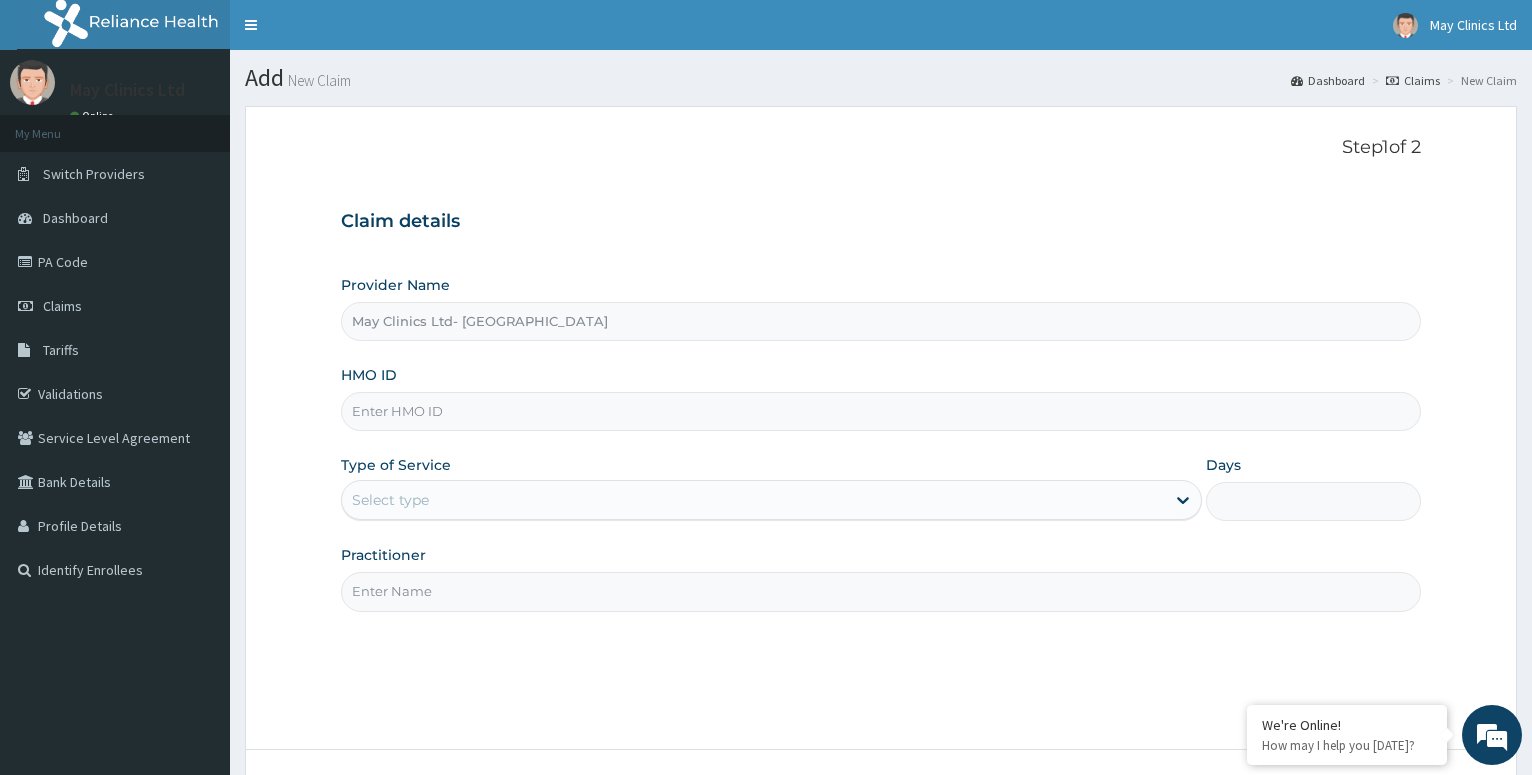 click on "HMO ID" at bounding box center [881, 411] 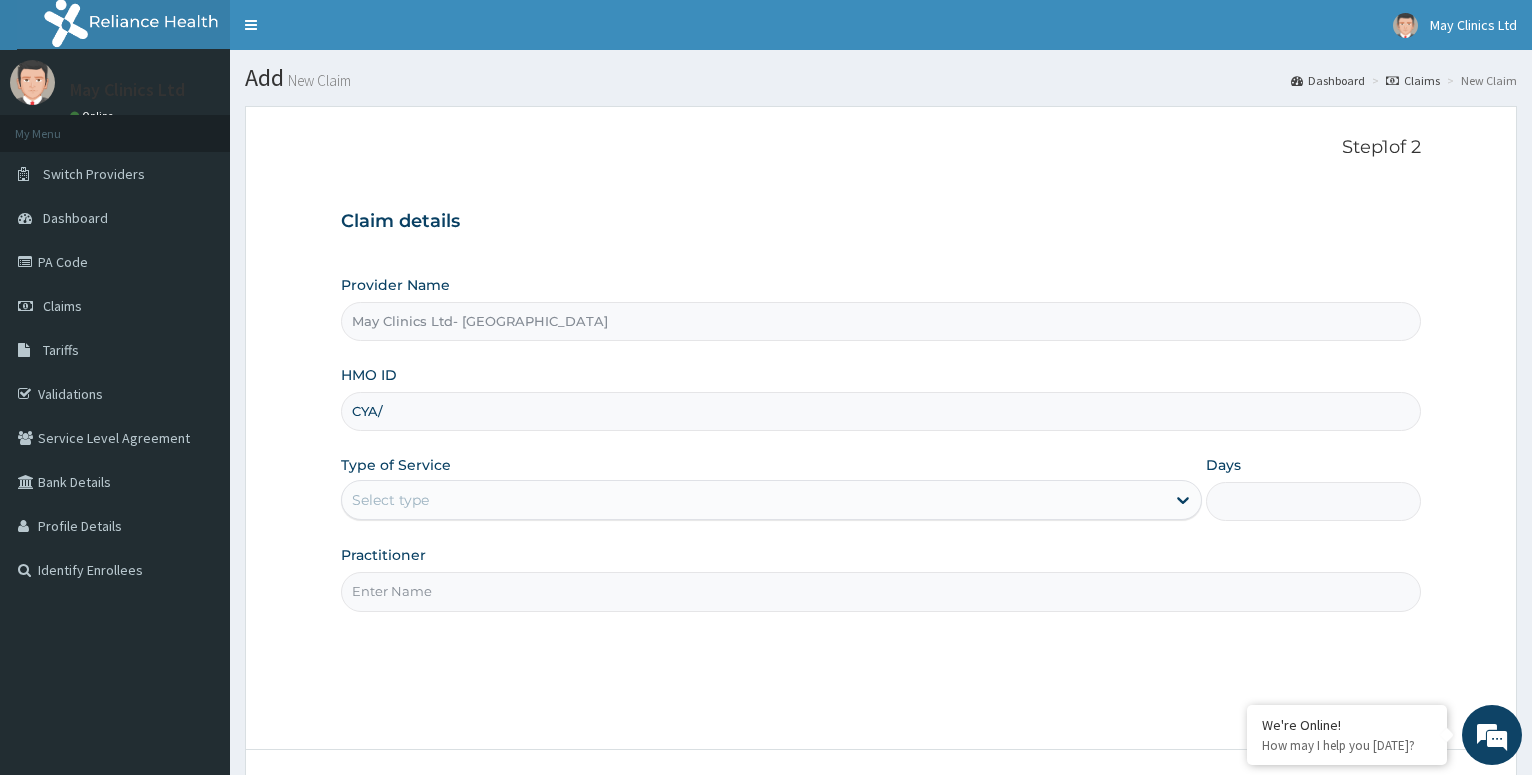 scroll, scrollTop: 0, scrollLeft: 0, axis: both 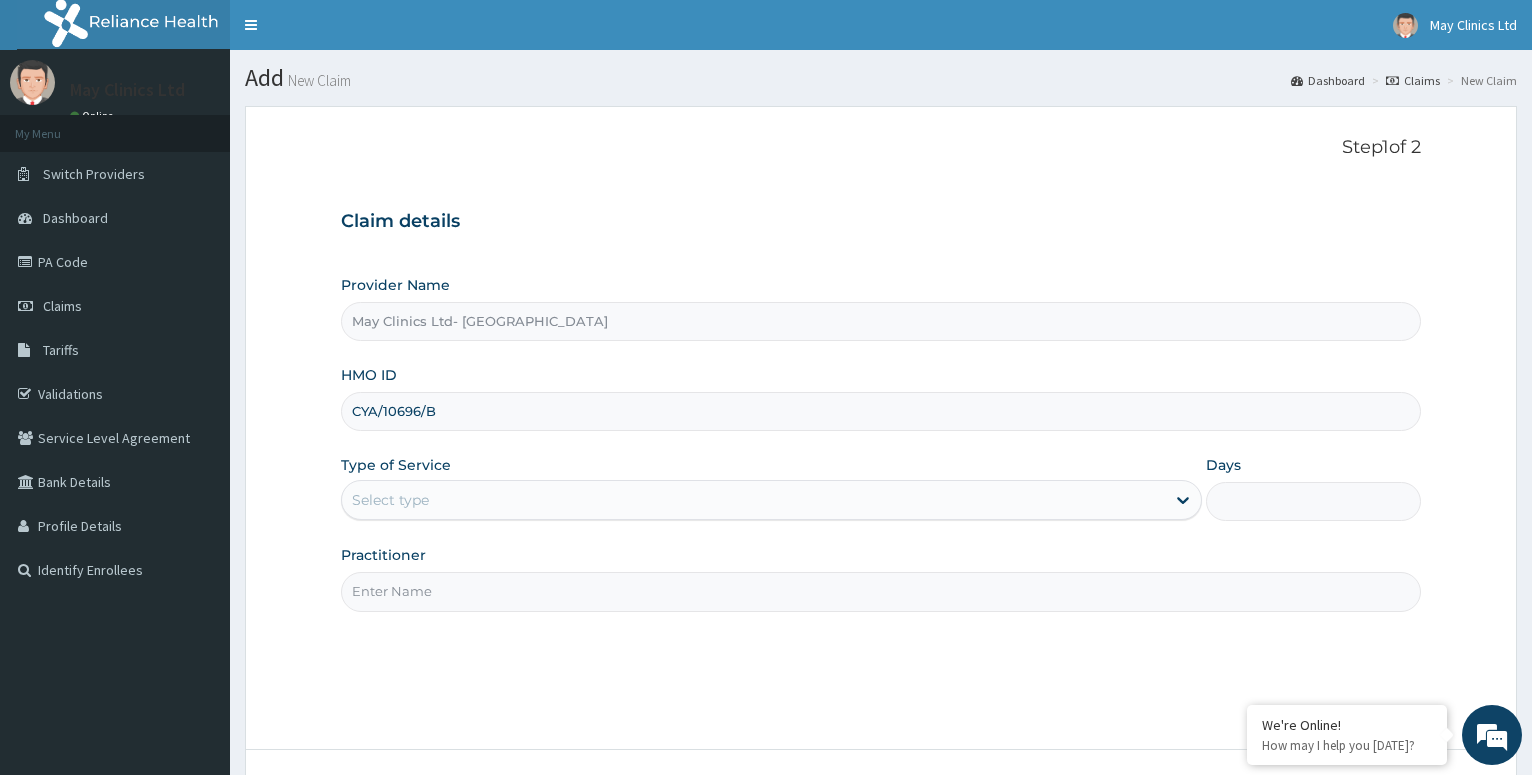 type on "CYA/10696/B" 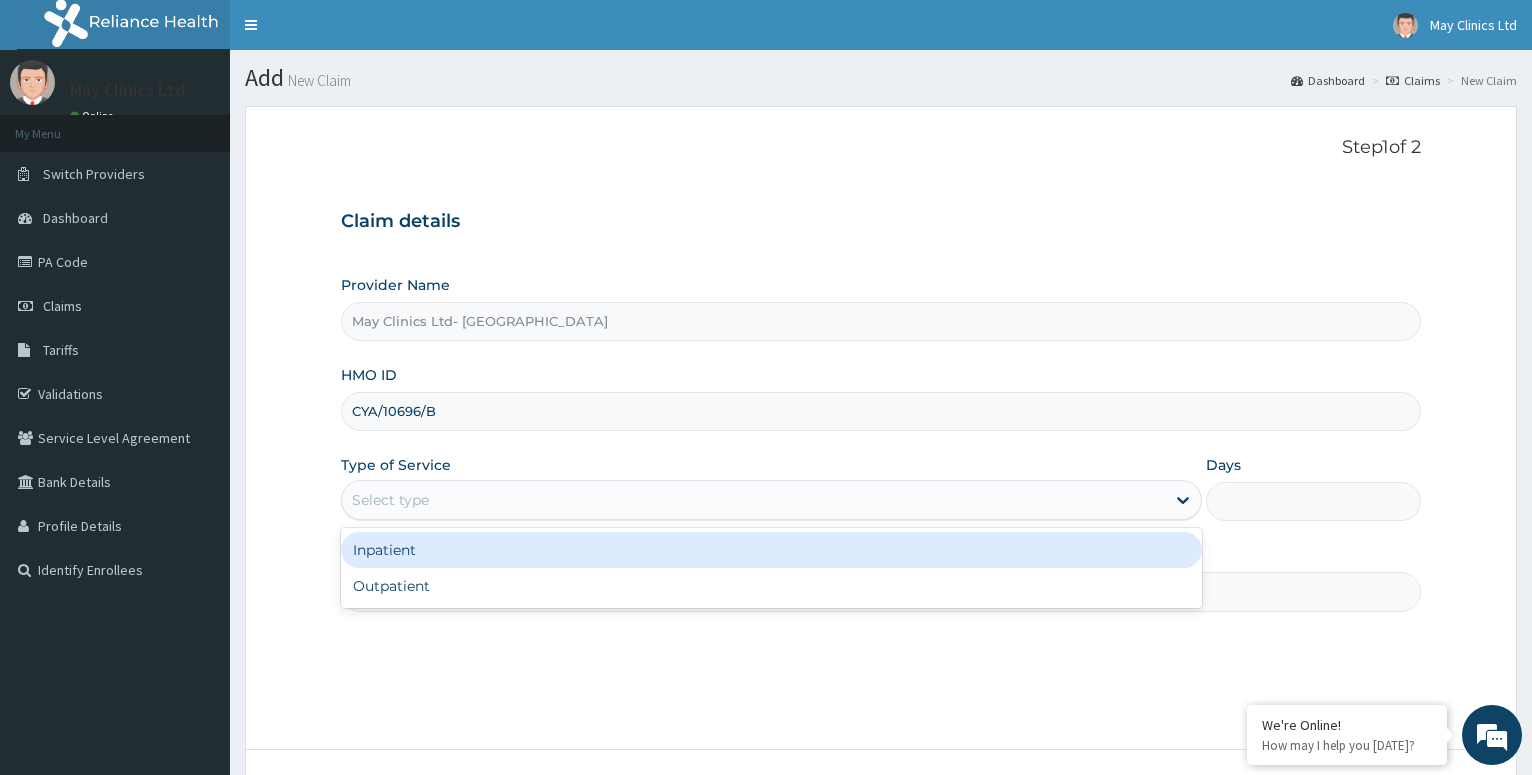 click on "Select type" at bounding box center (753, 500) 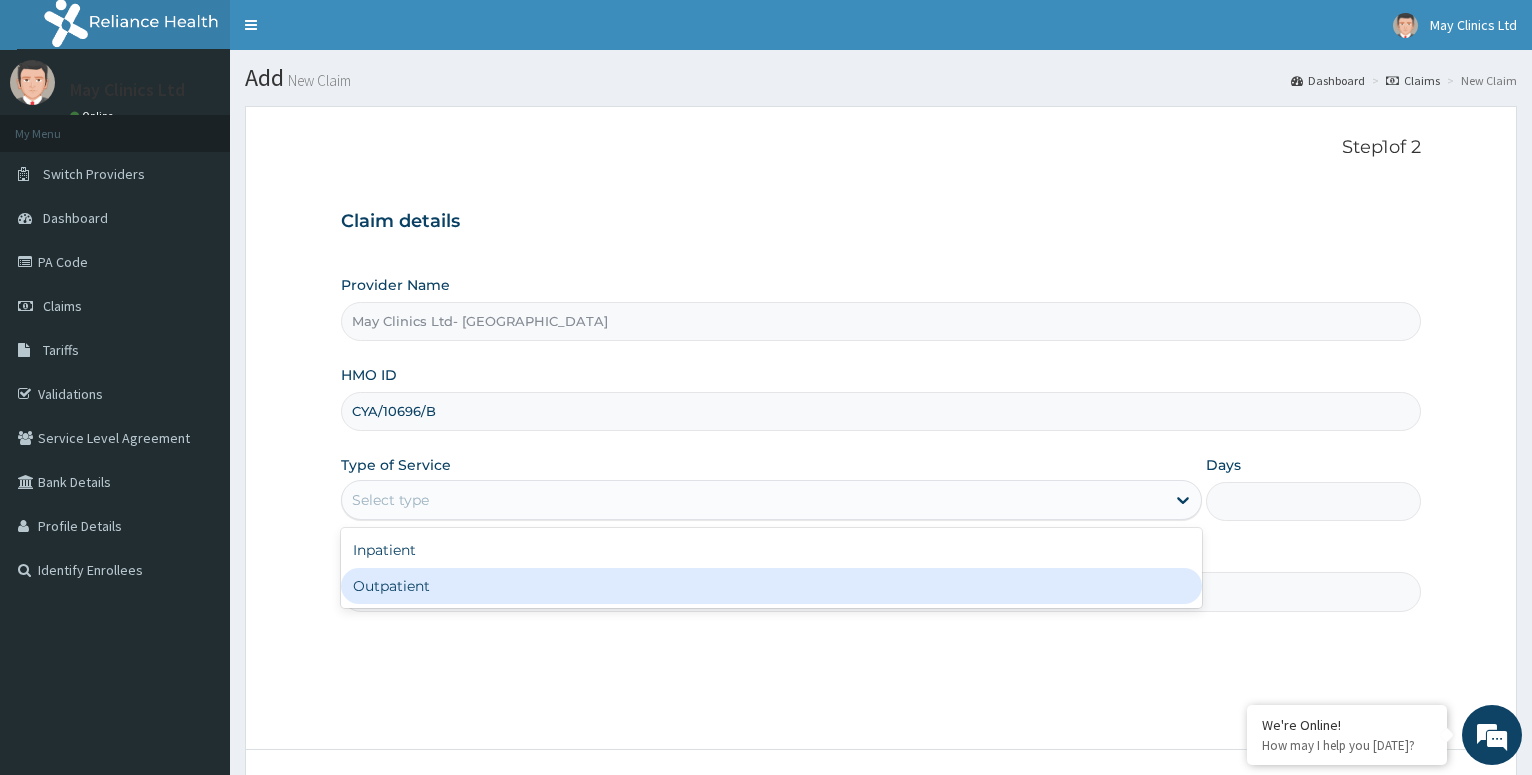 click on "Outpatient" at bounding box center (771, 586) 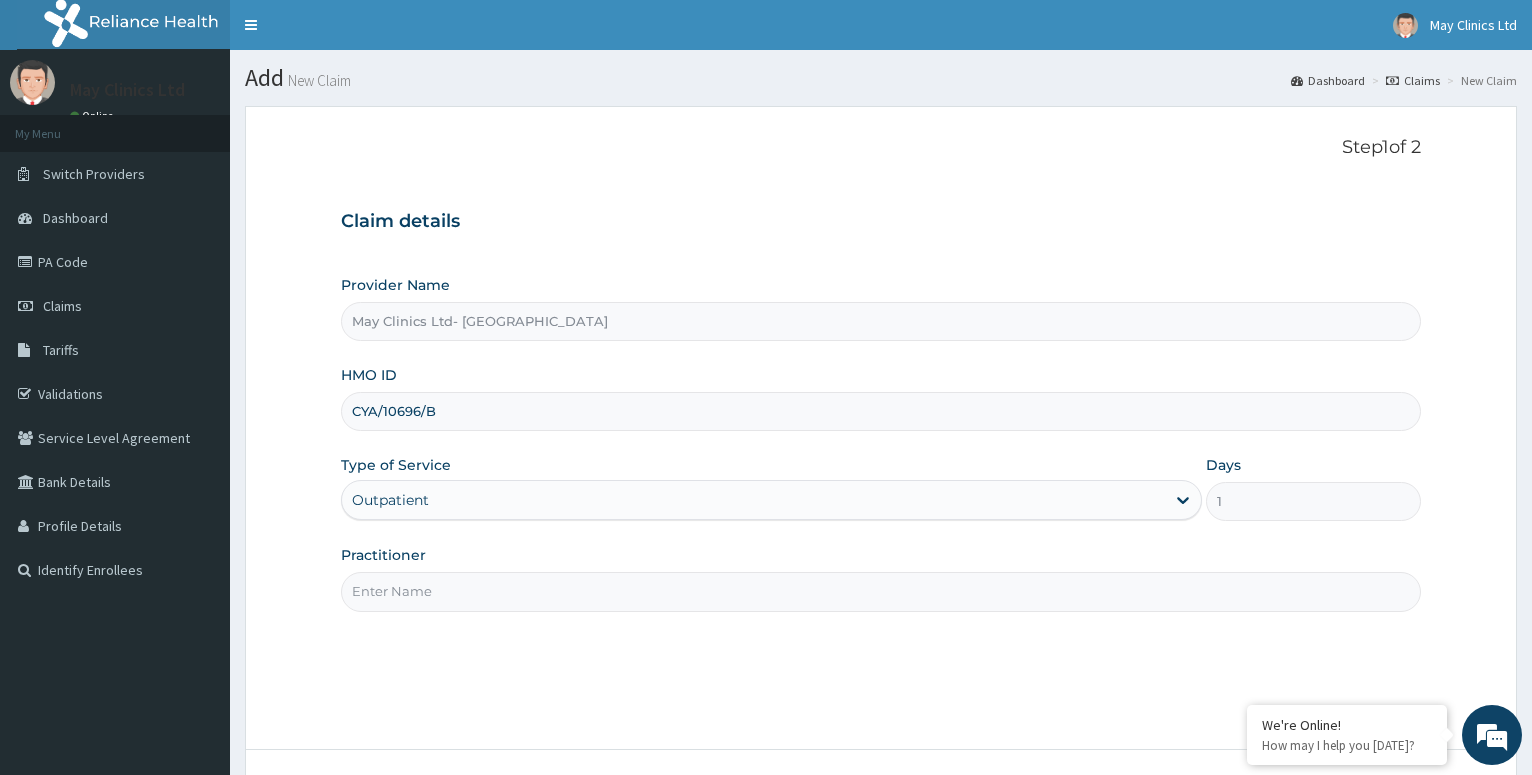 click on "Practitioner" at bounding box center [881, 591] 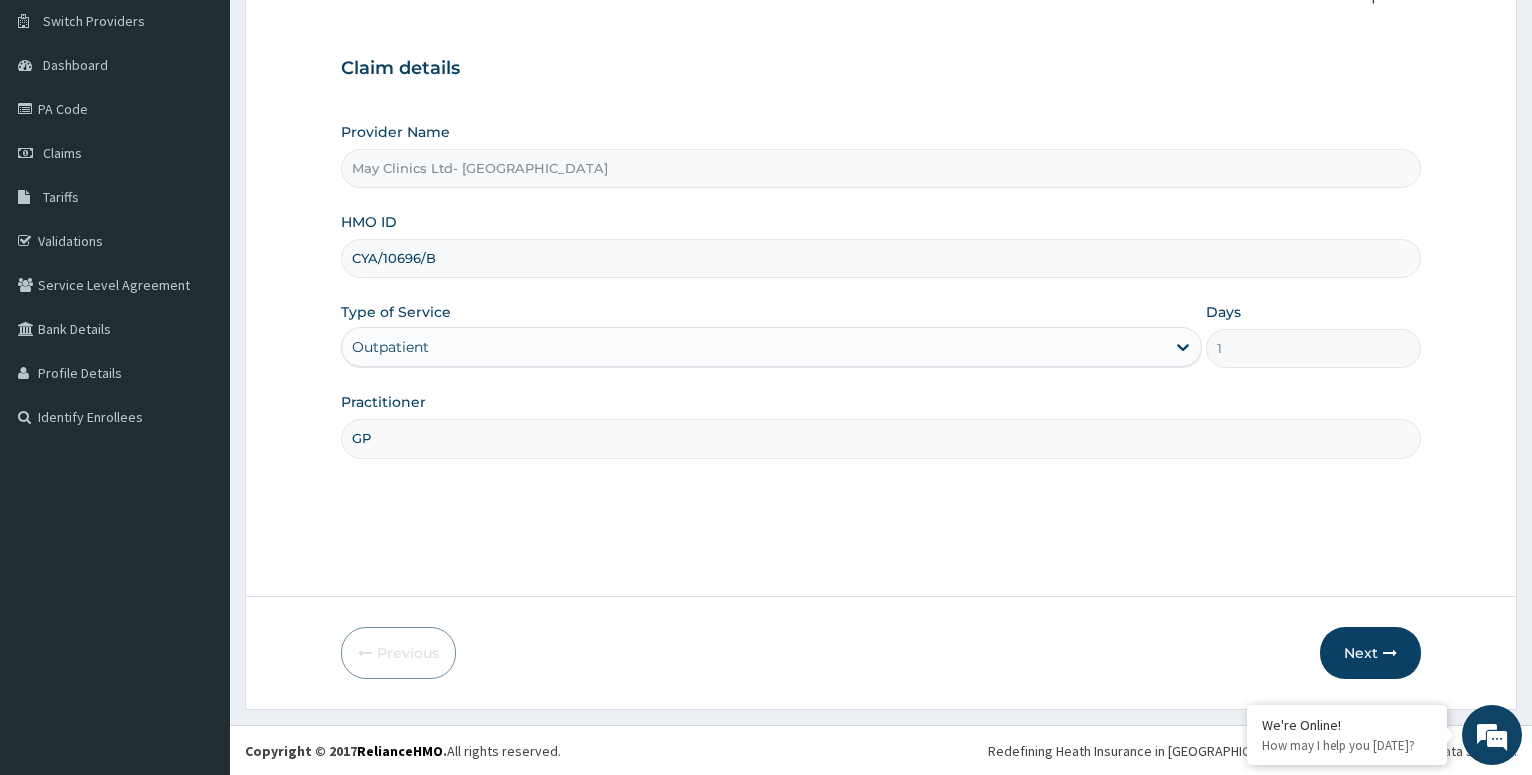 scroll, scrollTop: 154, scrollLeft: 0, axis: vertical 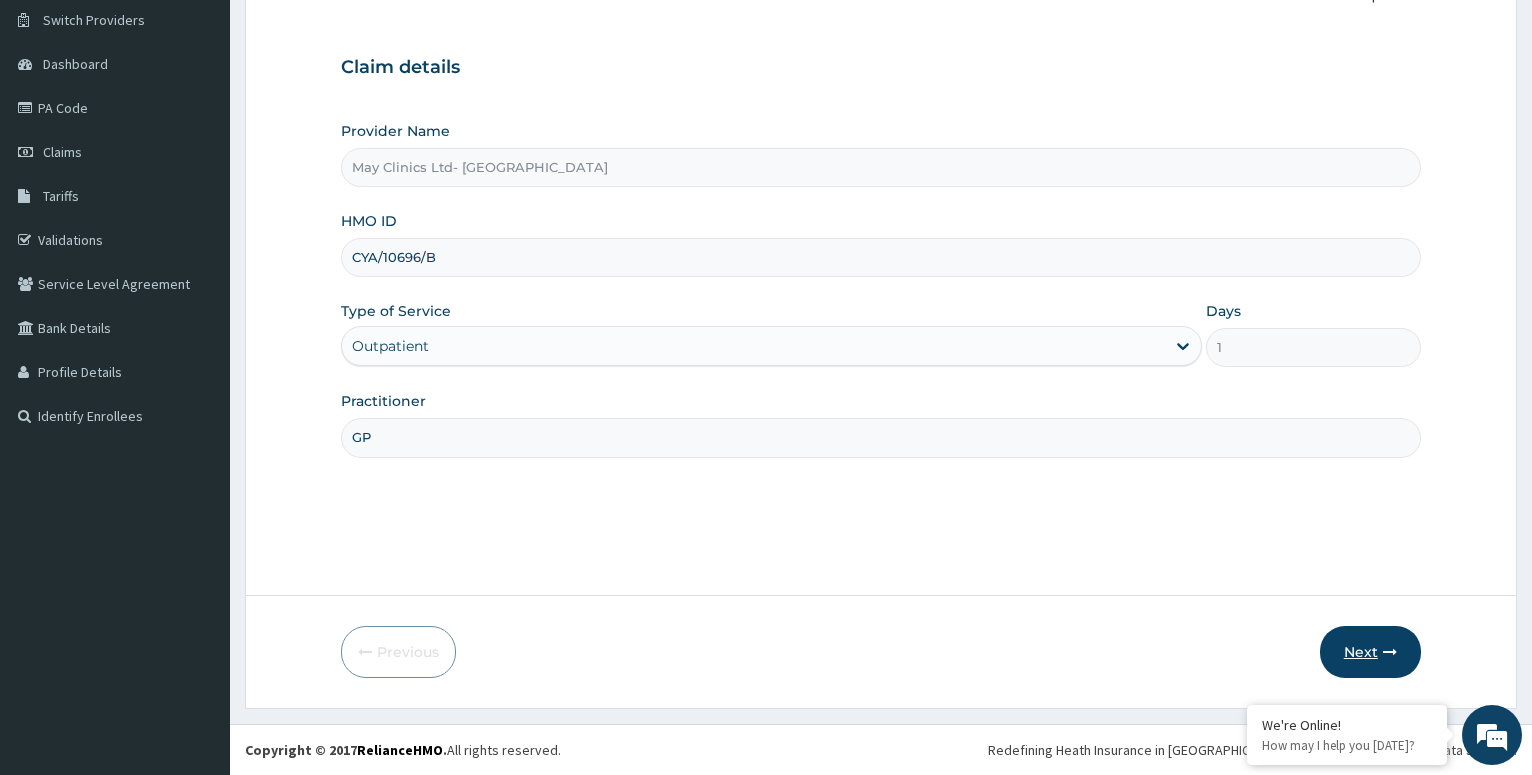 type on "GP" 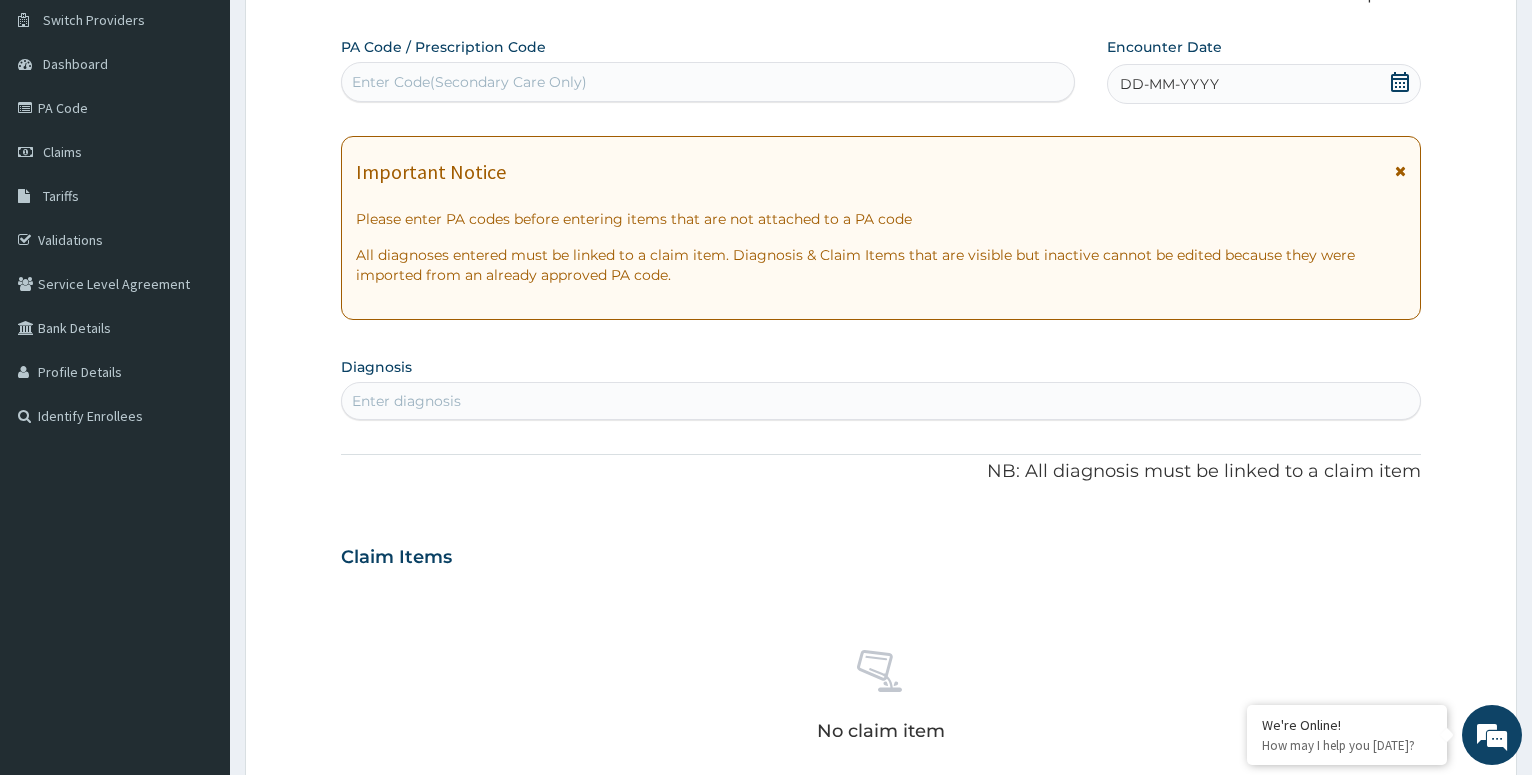 click 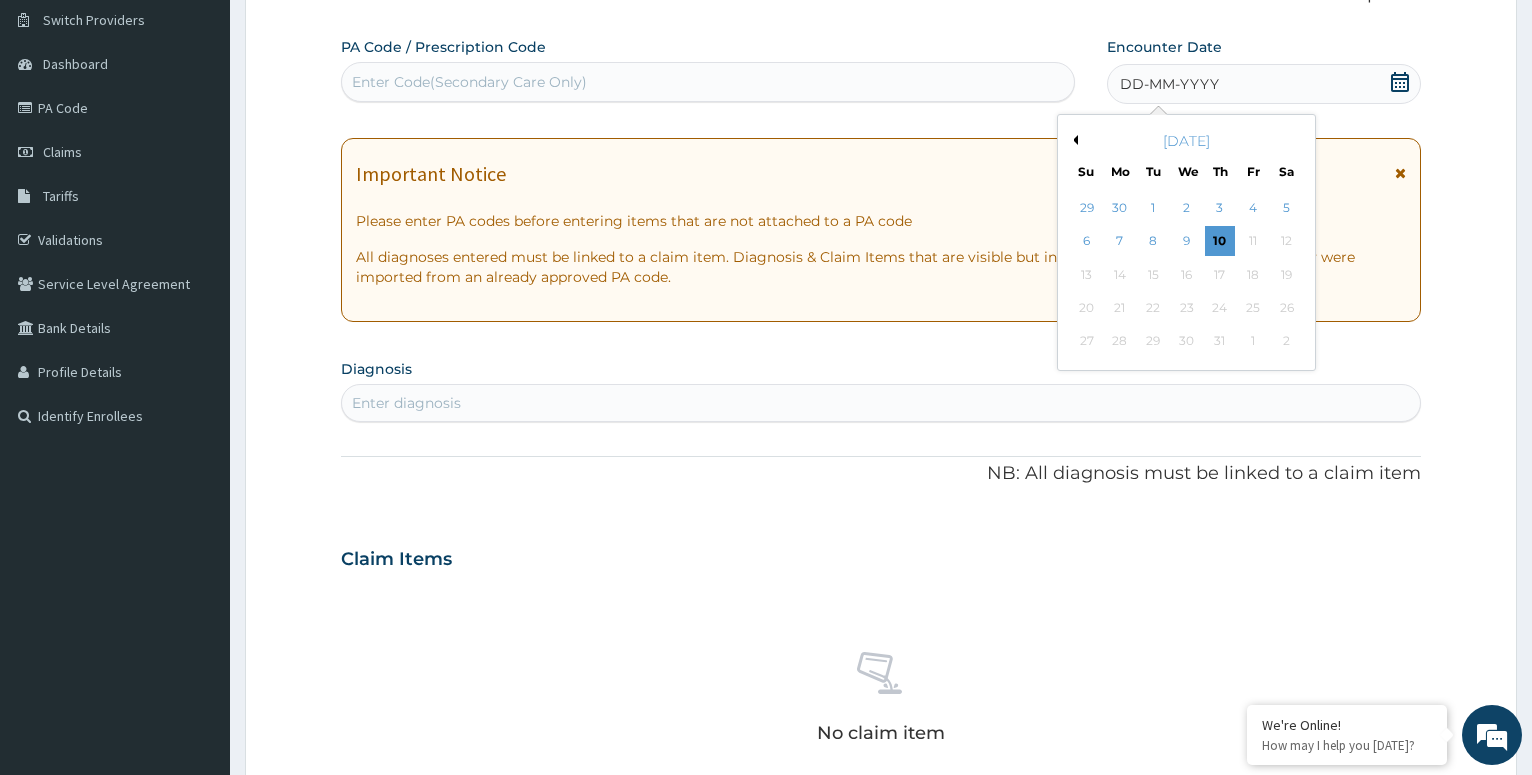 click on "[DATE]" at bounding box center (1186, 141) 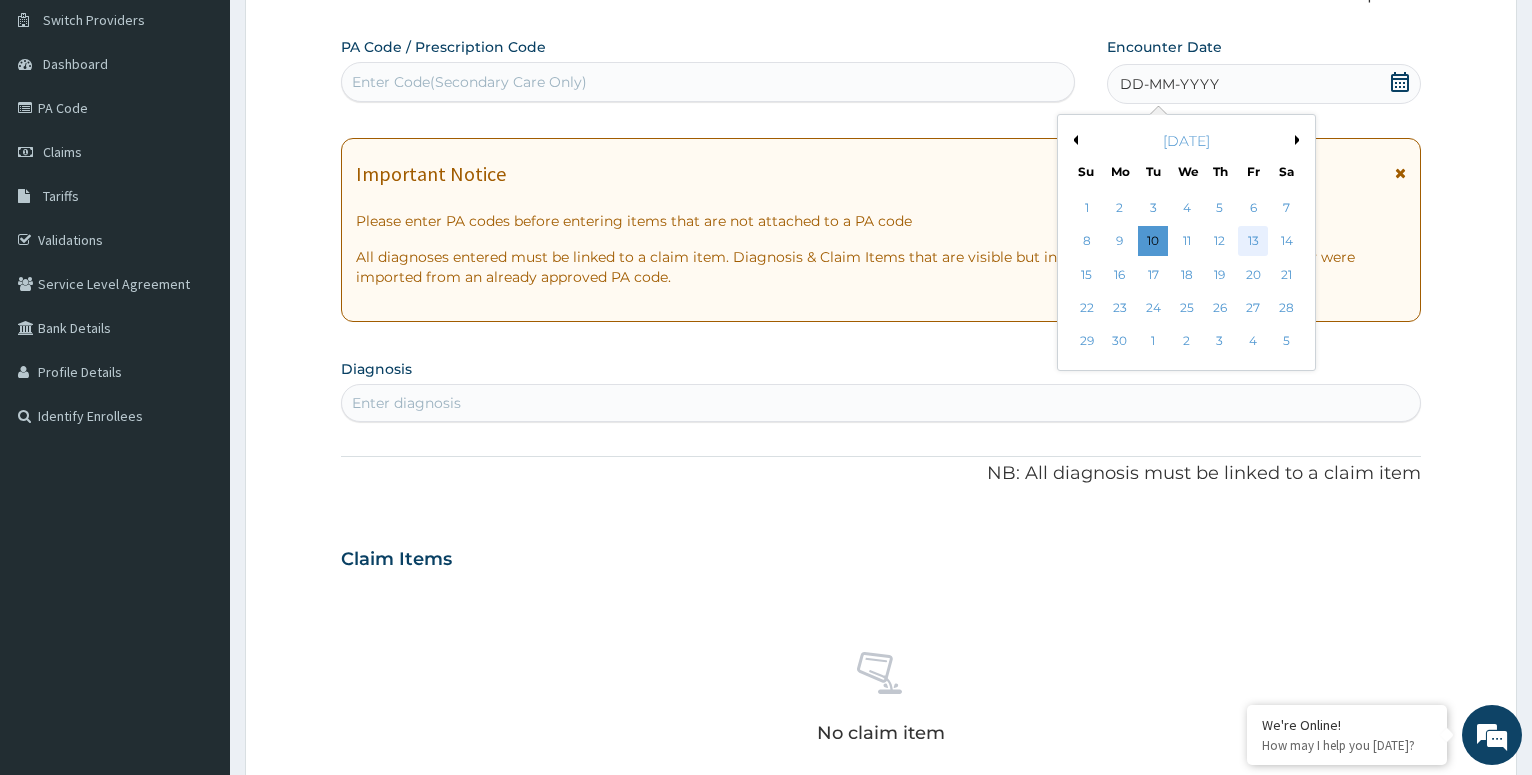 click on "13" at bounding box center (1253, 242) 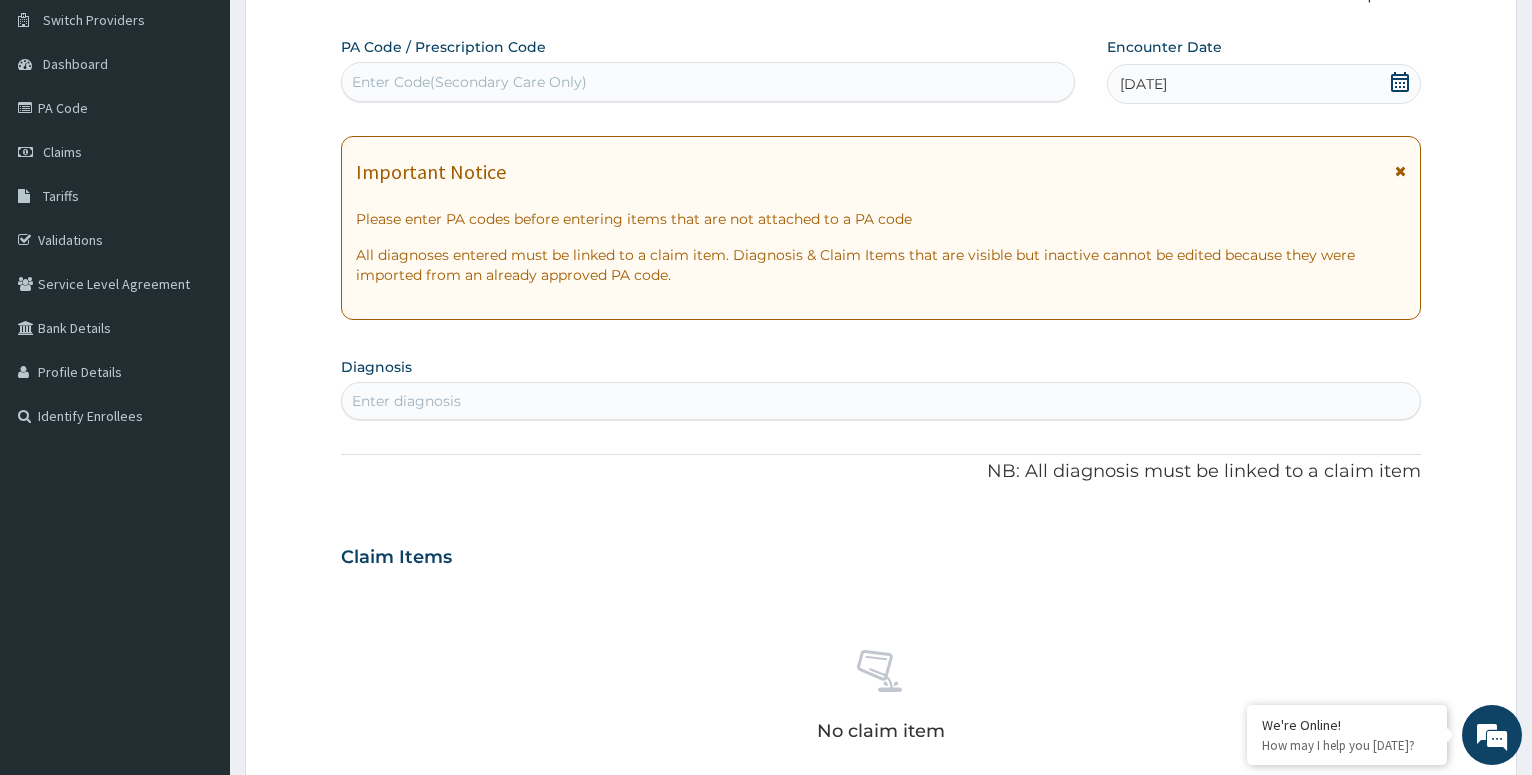 click on "Enter diagnosis" at bounding box center [881, 401] 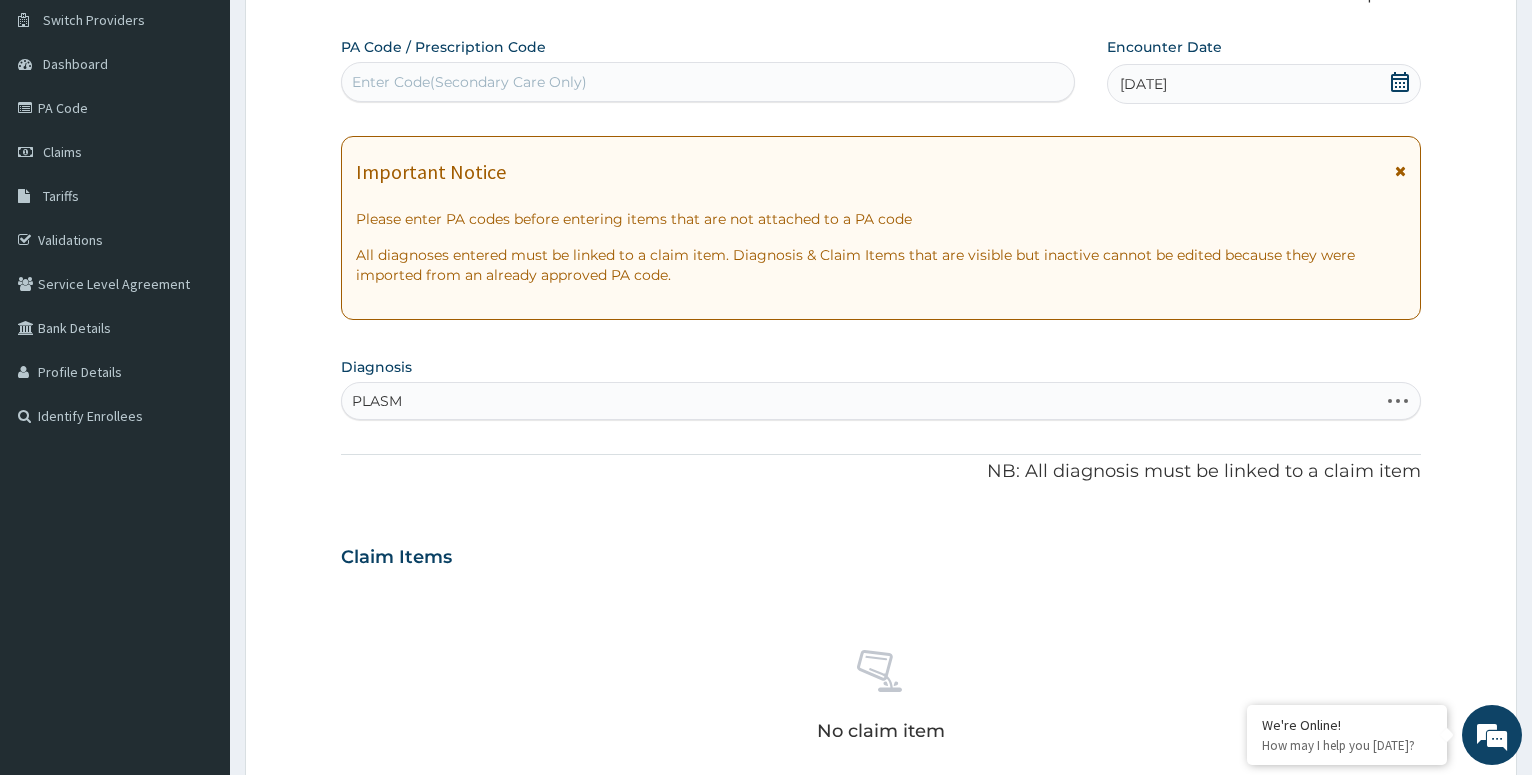 type on "PLASMO" 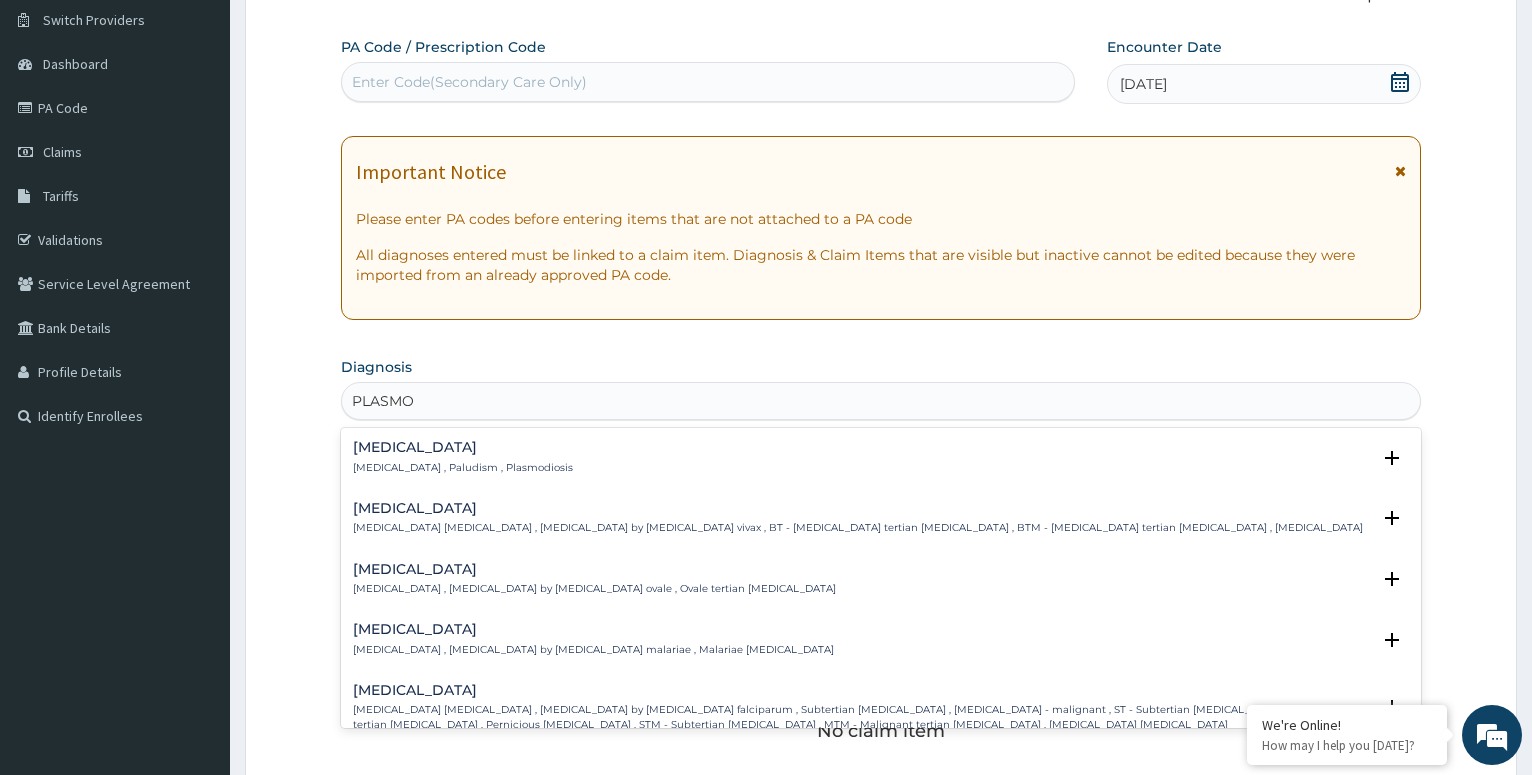 click on "[MEDICAL_DATA] [MEDICAL_DATA] , [MEDICAL_DATA] by [MEDICAL_DATA] falciparum , Subtertian [MEDICAL_DATA] , [MEDICAL_DATA] - malignant , ST - Subtertian [MEDICAL_DATA] , MT - Malignant tertian [MEDICAL_DATA] , Pernicious [MEDICAL_DATA] , STM - Subtertian [MEDICAL_DATA] , MTM - Malignant tertian [MEDICAL_DATA] , [MEDICAL_DATA] [MEDICAL_DATA]" at bounding box center (861, 717) 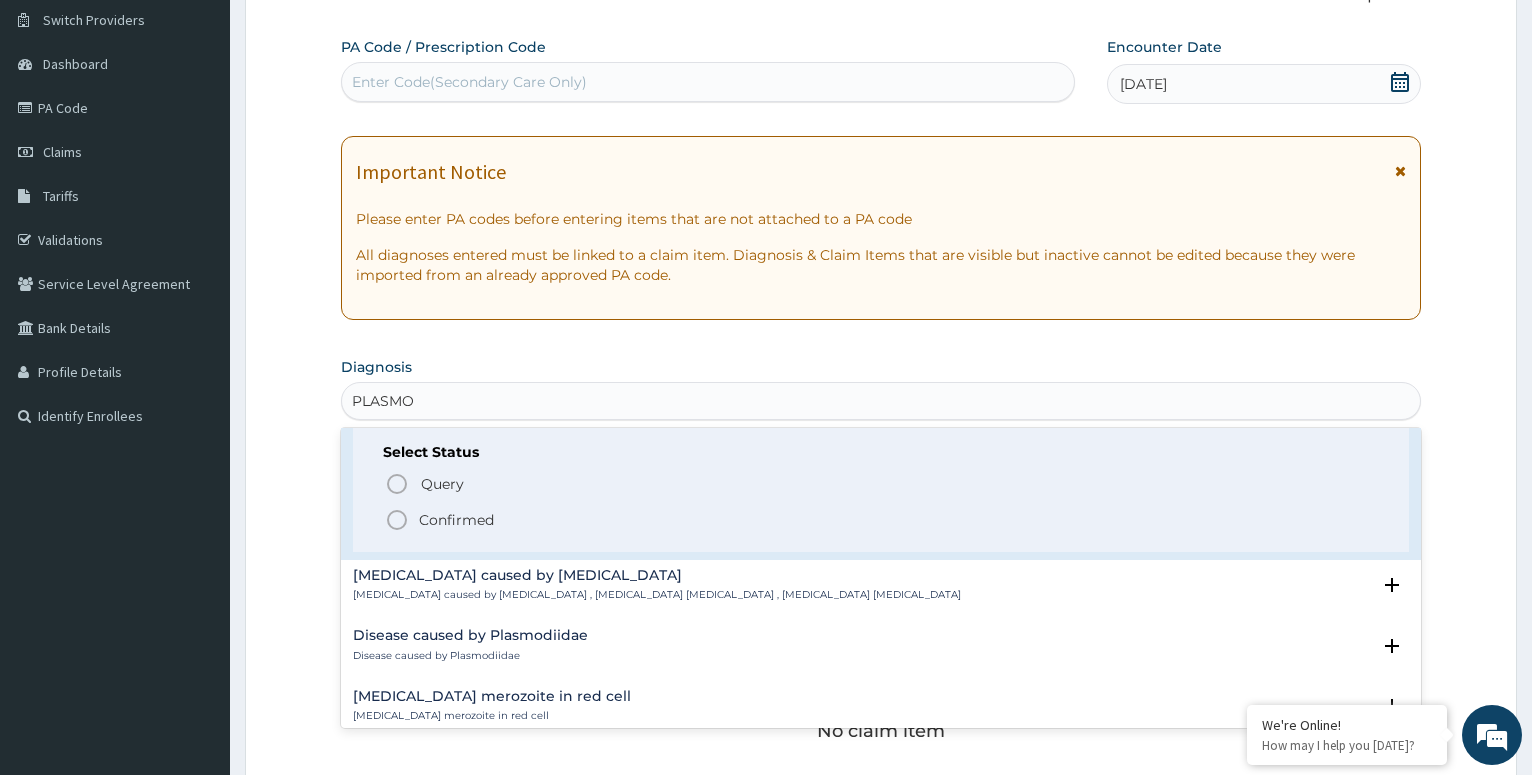 scroll, scrollTop: 324, scrollLeft: 0, axis: vertical 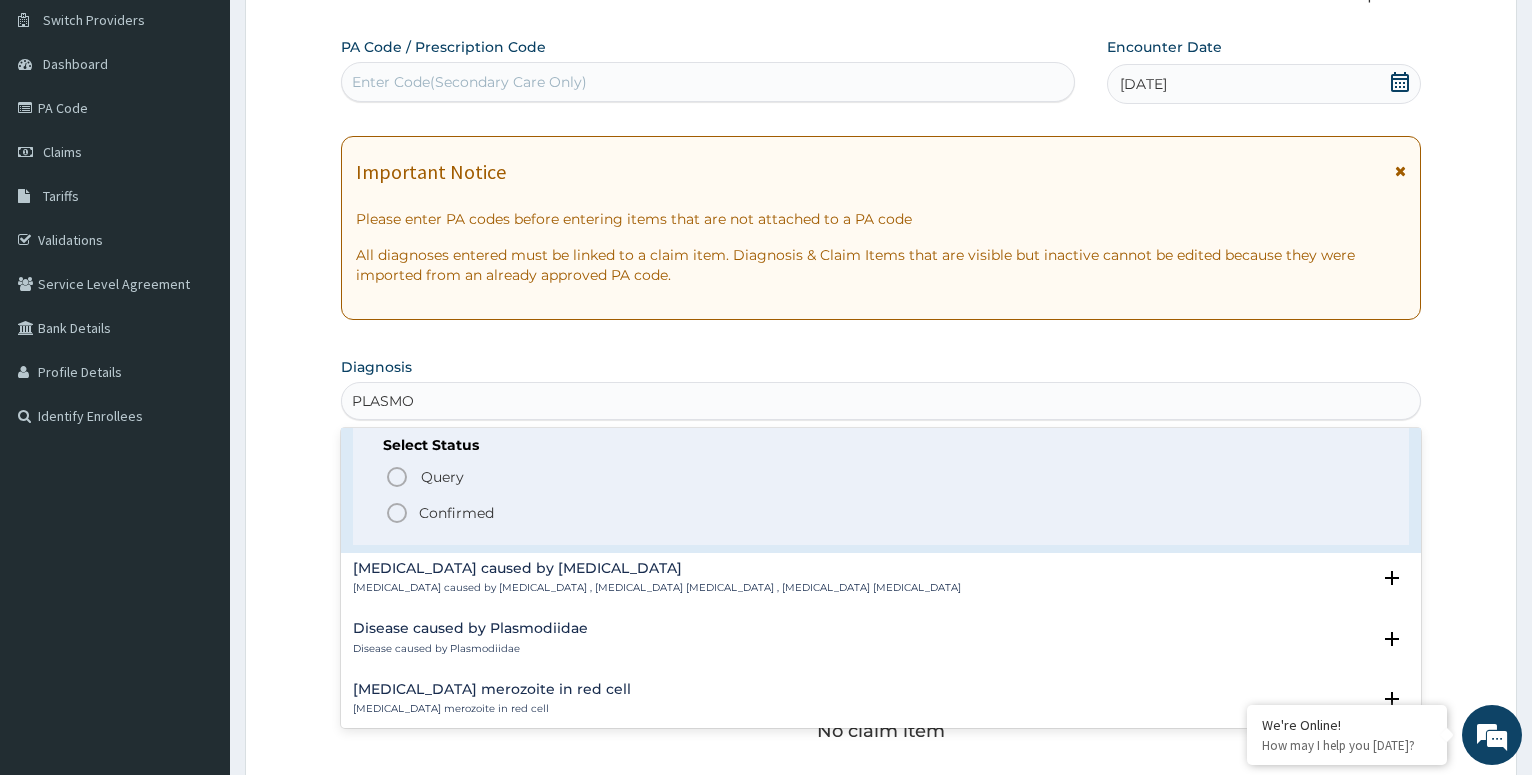 click 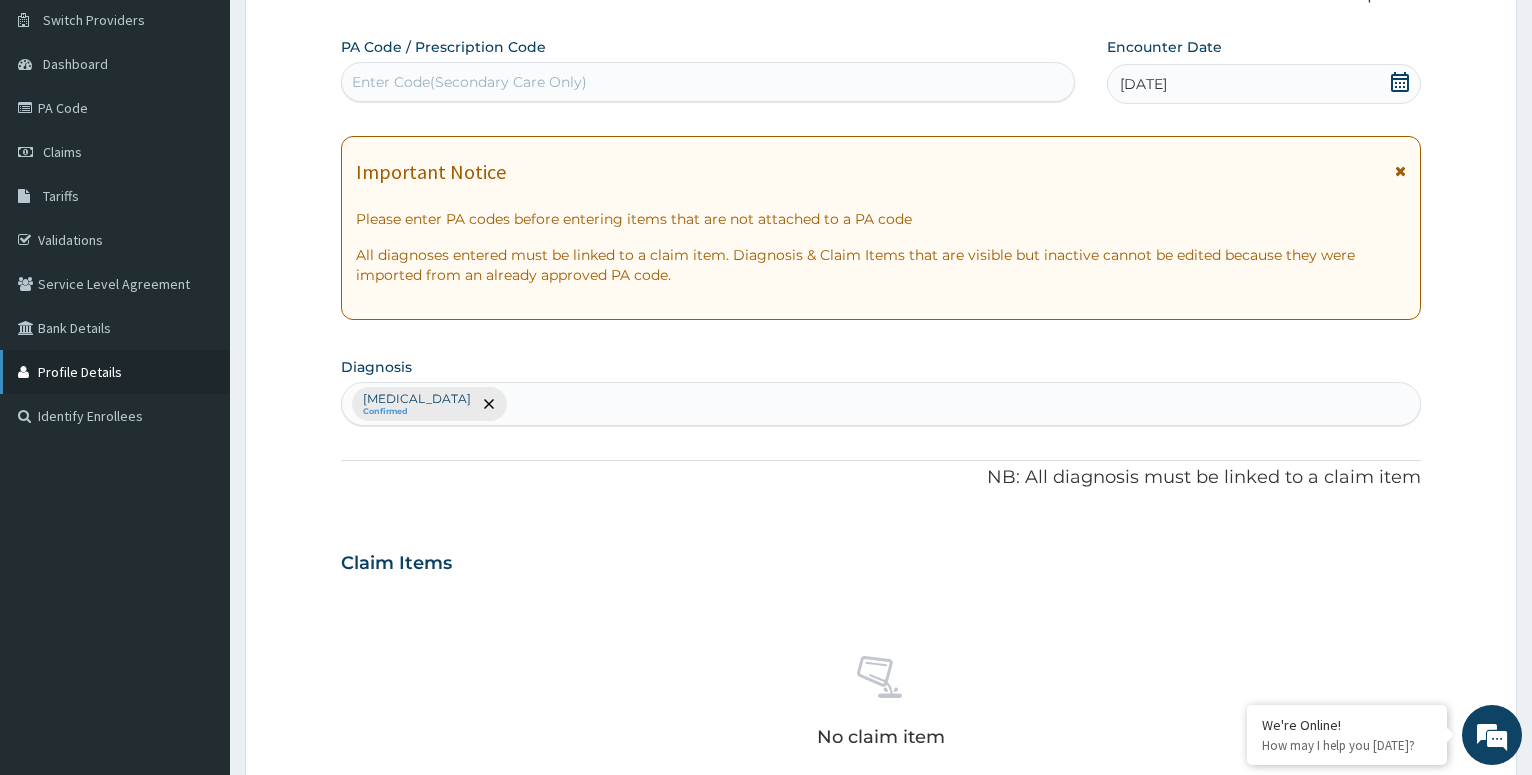 type on "M" 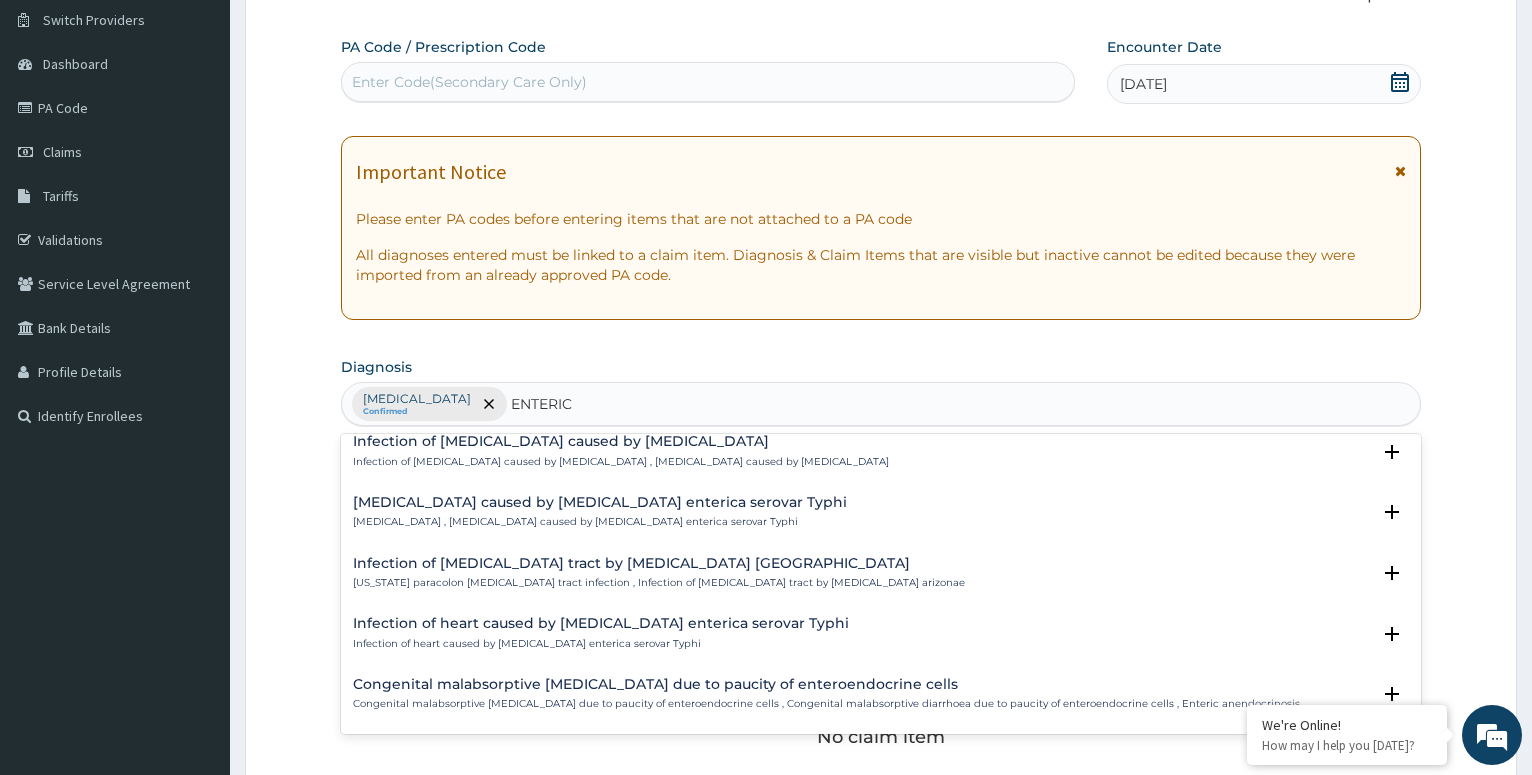 scroll, scrollTop: 1679, scrollLeft: 0, axis: vertical 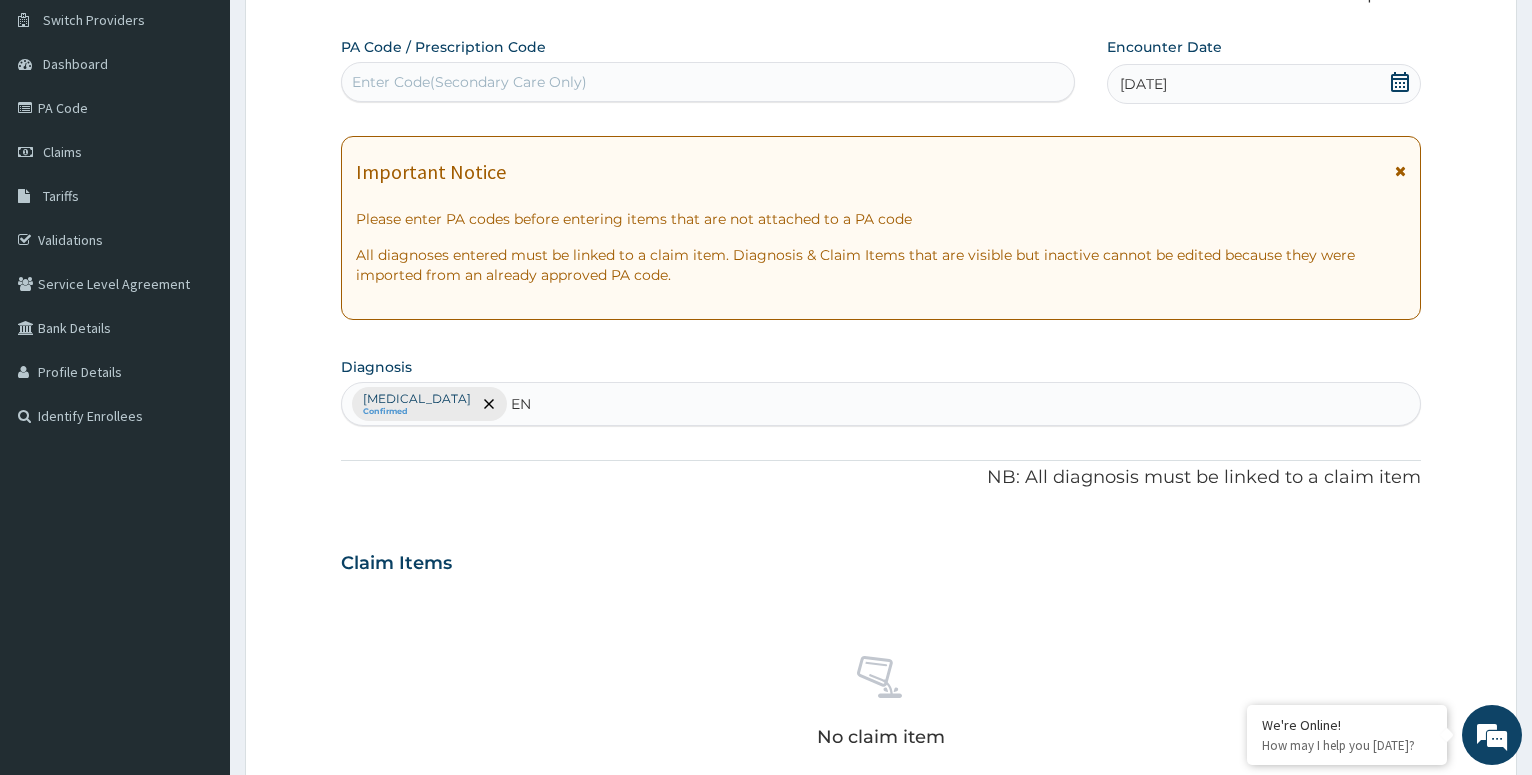 type on "E" 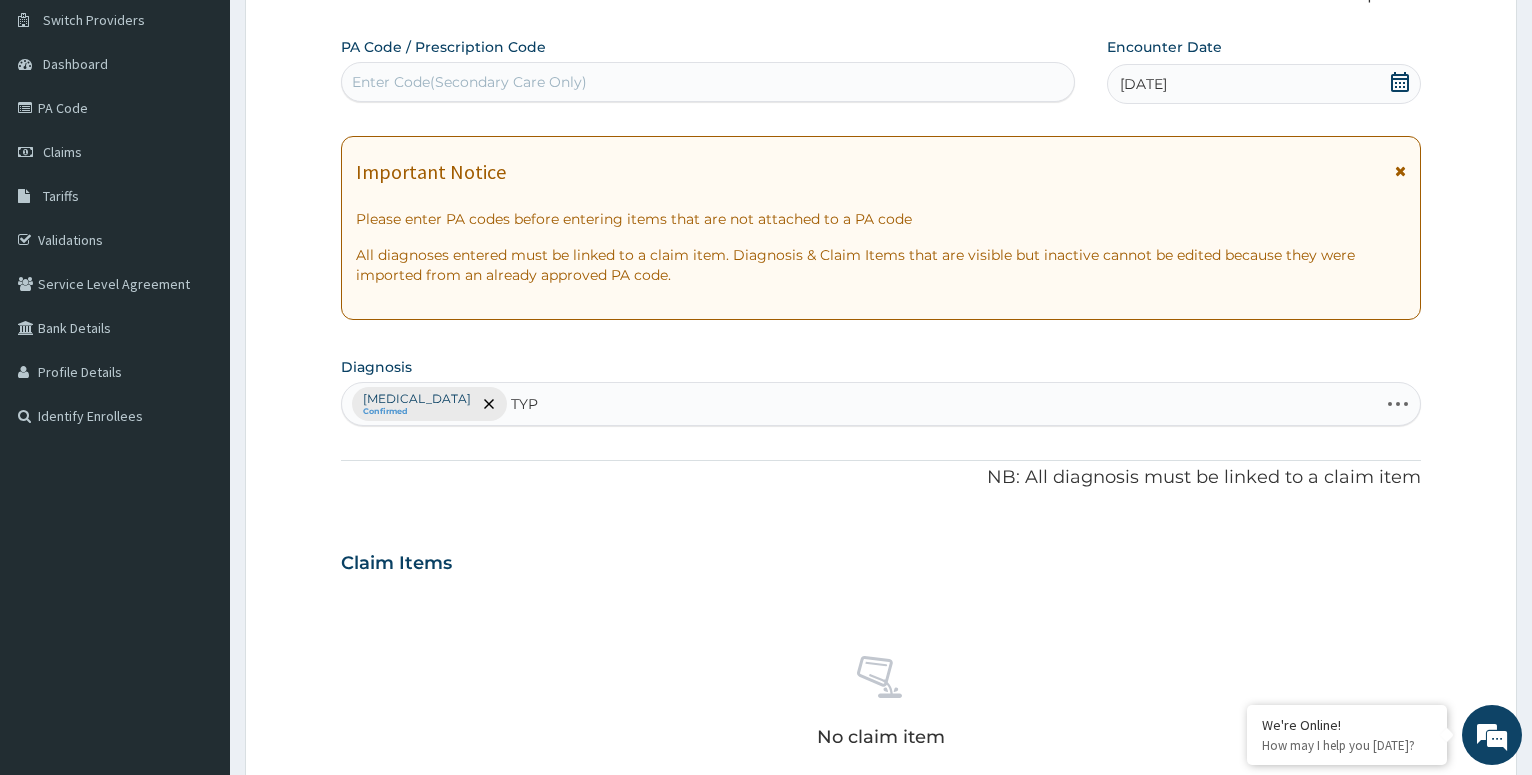 type on "TYPH" 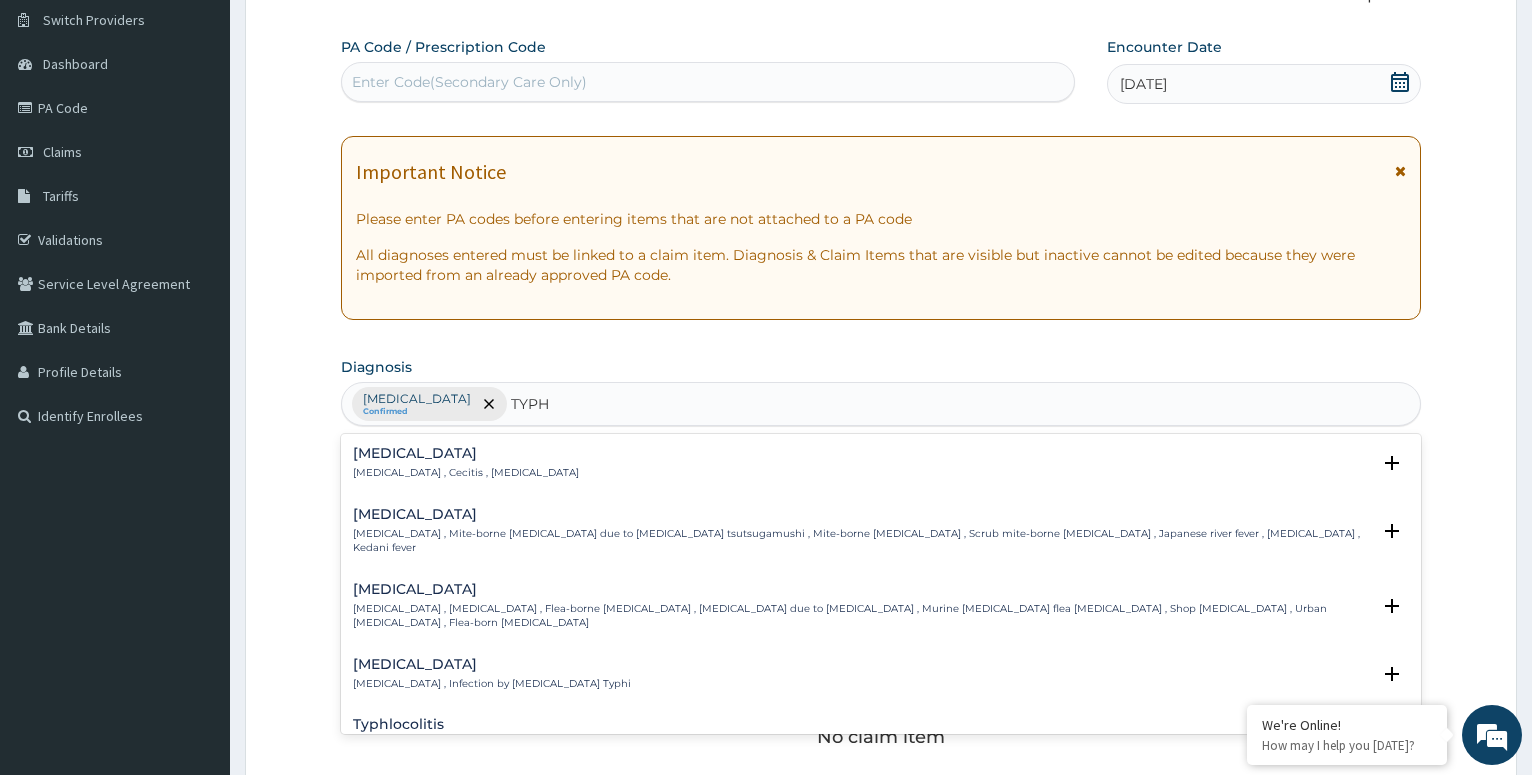 click on "Typhoid fever Typhoid fever , Infection by Salmonella Typhi" at bounding box center [492, 674] 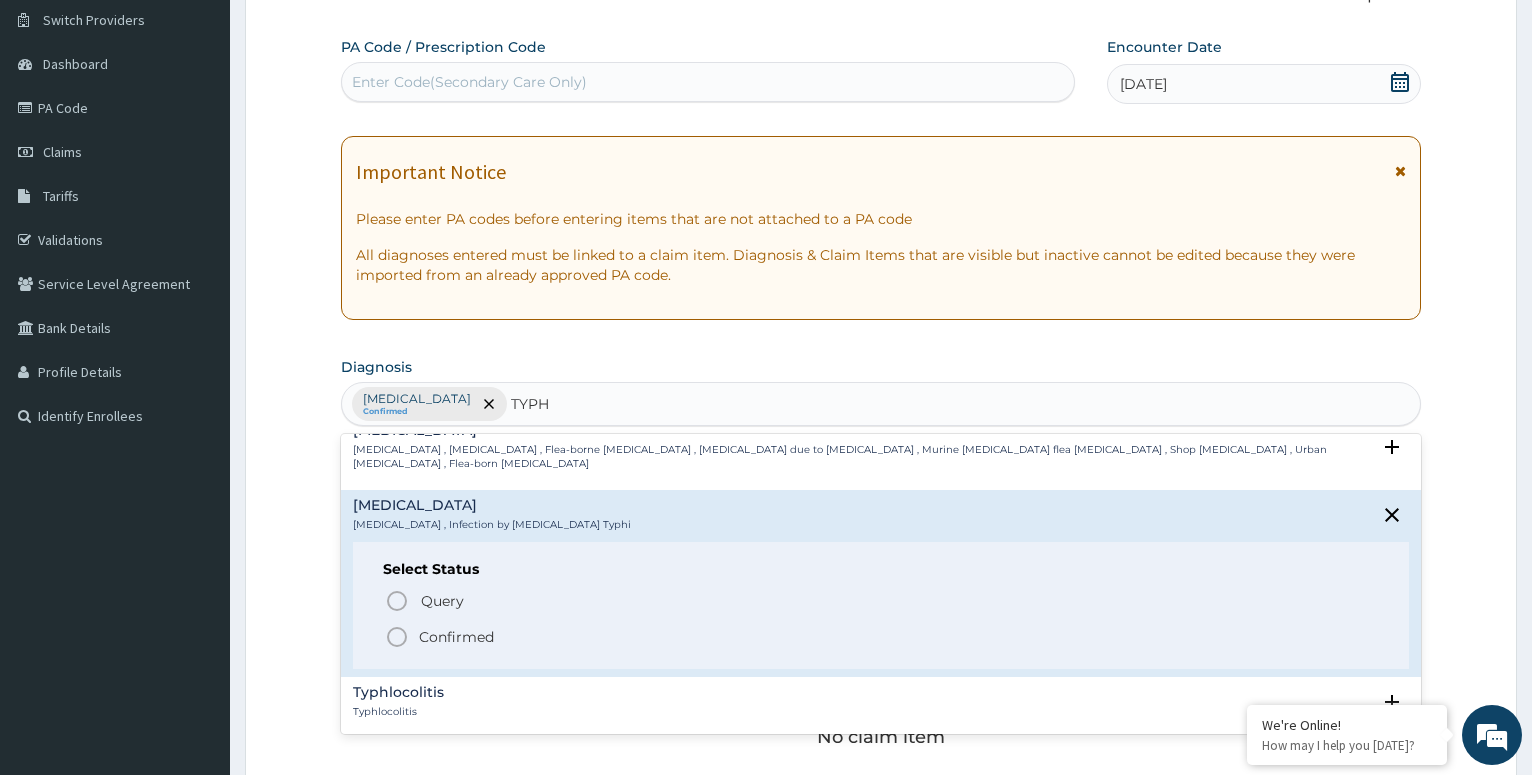 scroll, scrollTop: 216, scrollLeft: 0, axis: vertical 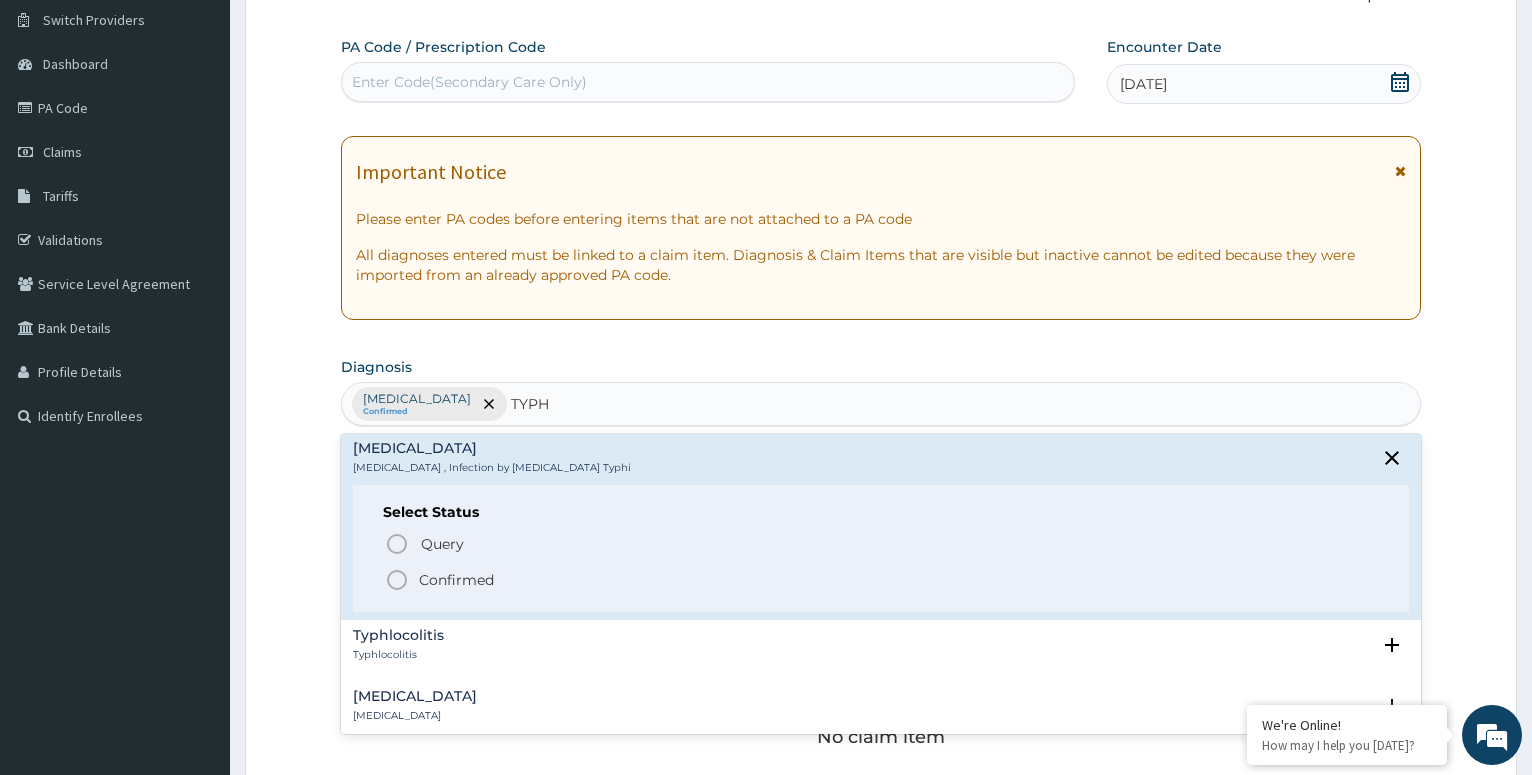 click 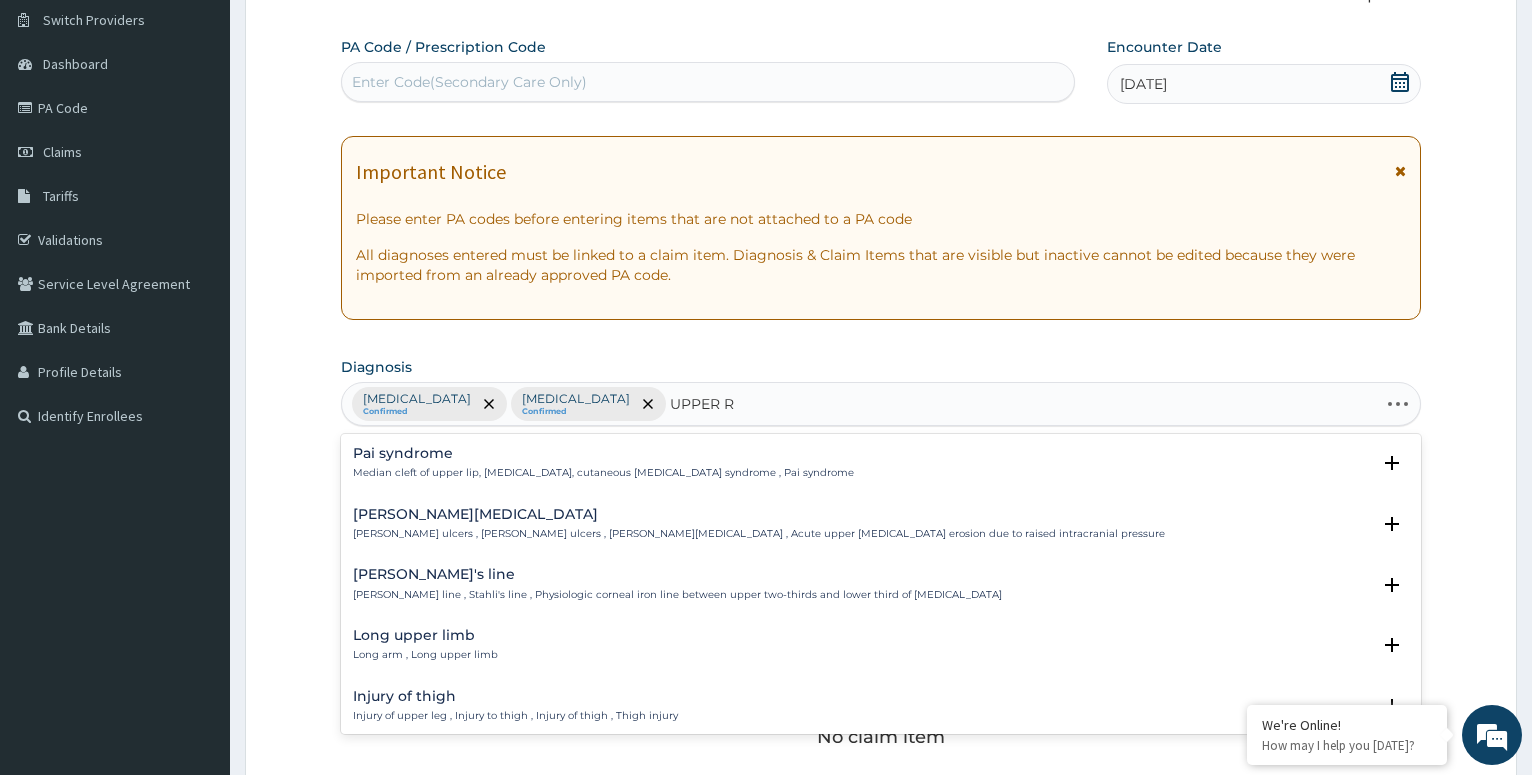 type on "UPPER RE" 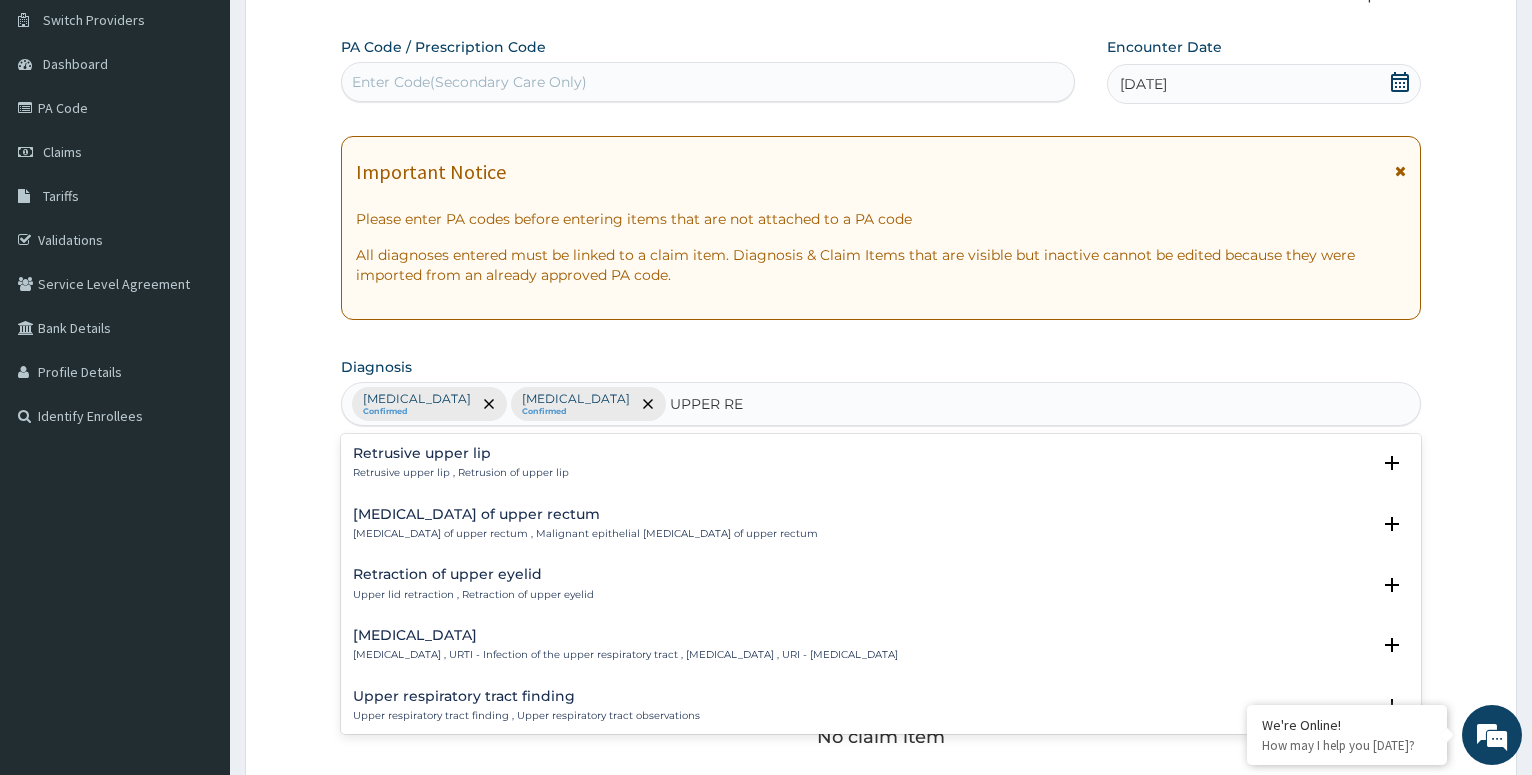 click on "[MEDICAL_DATA]" at bounding box center (625, 635) 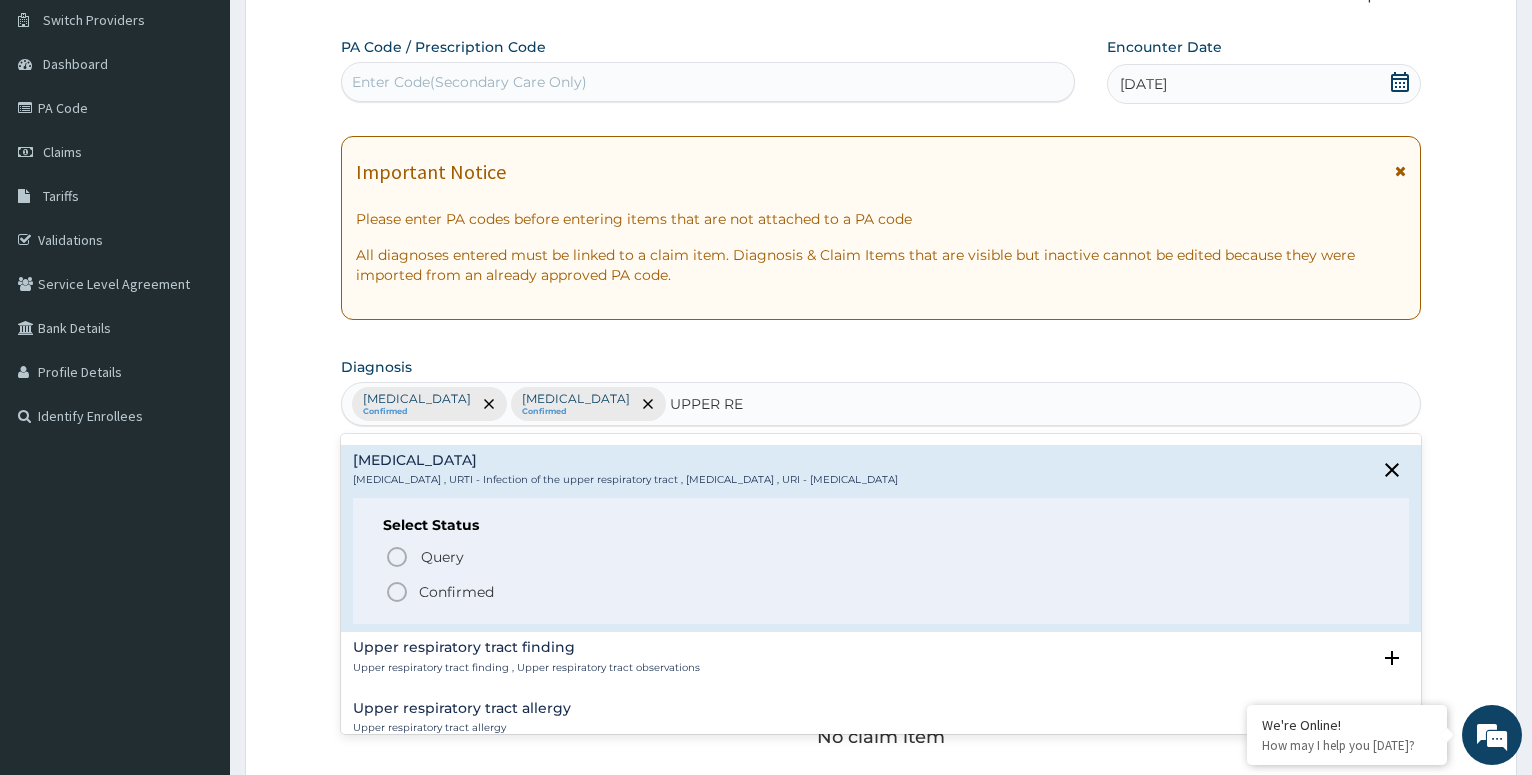 scroll, scrollTop: 216, scrollLeft: 0, axis: vertical 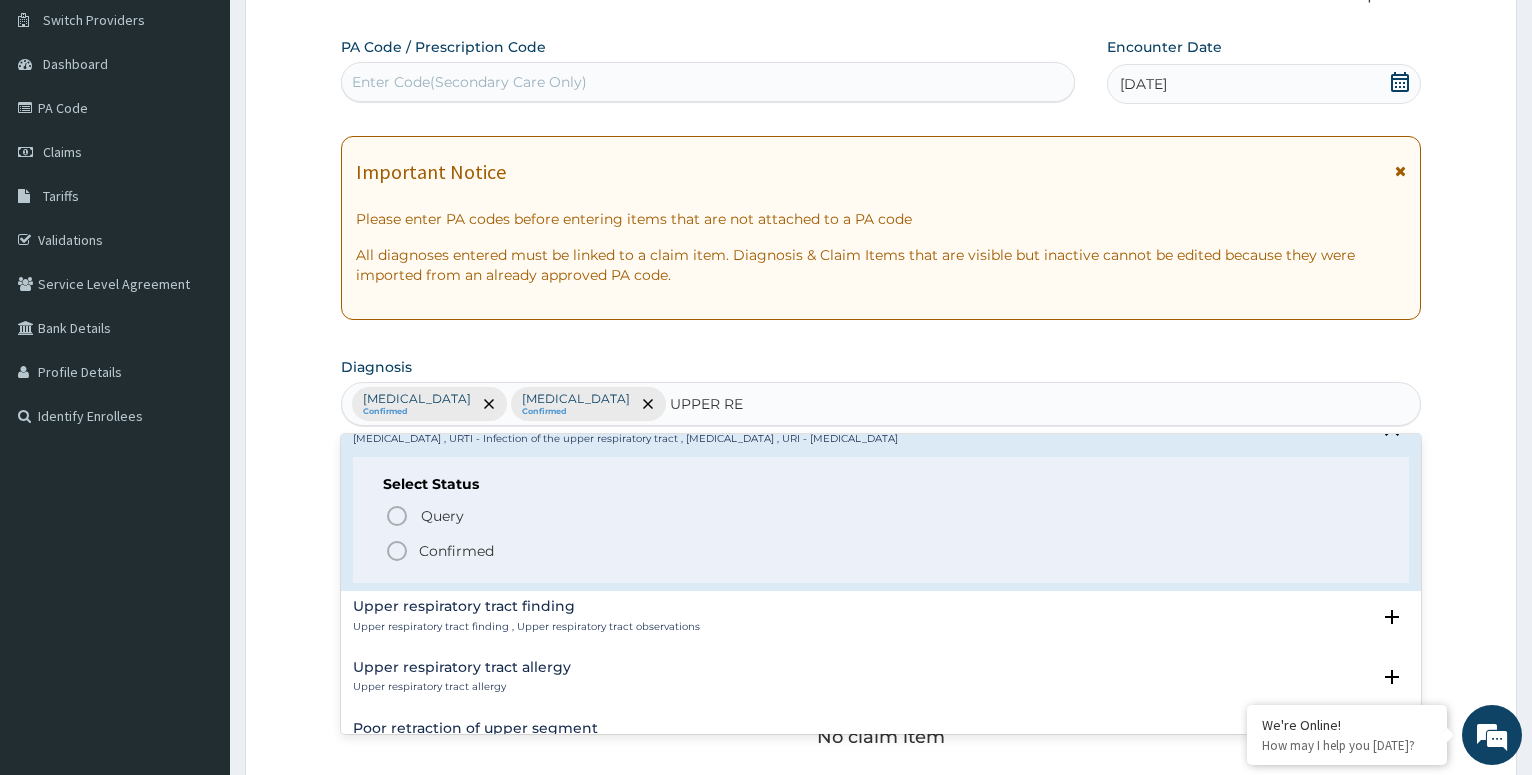 click 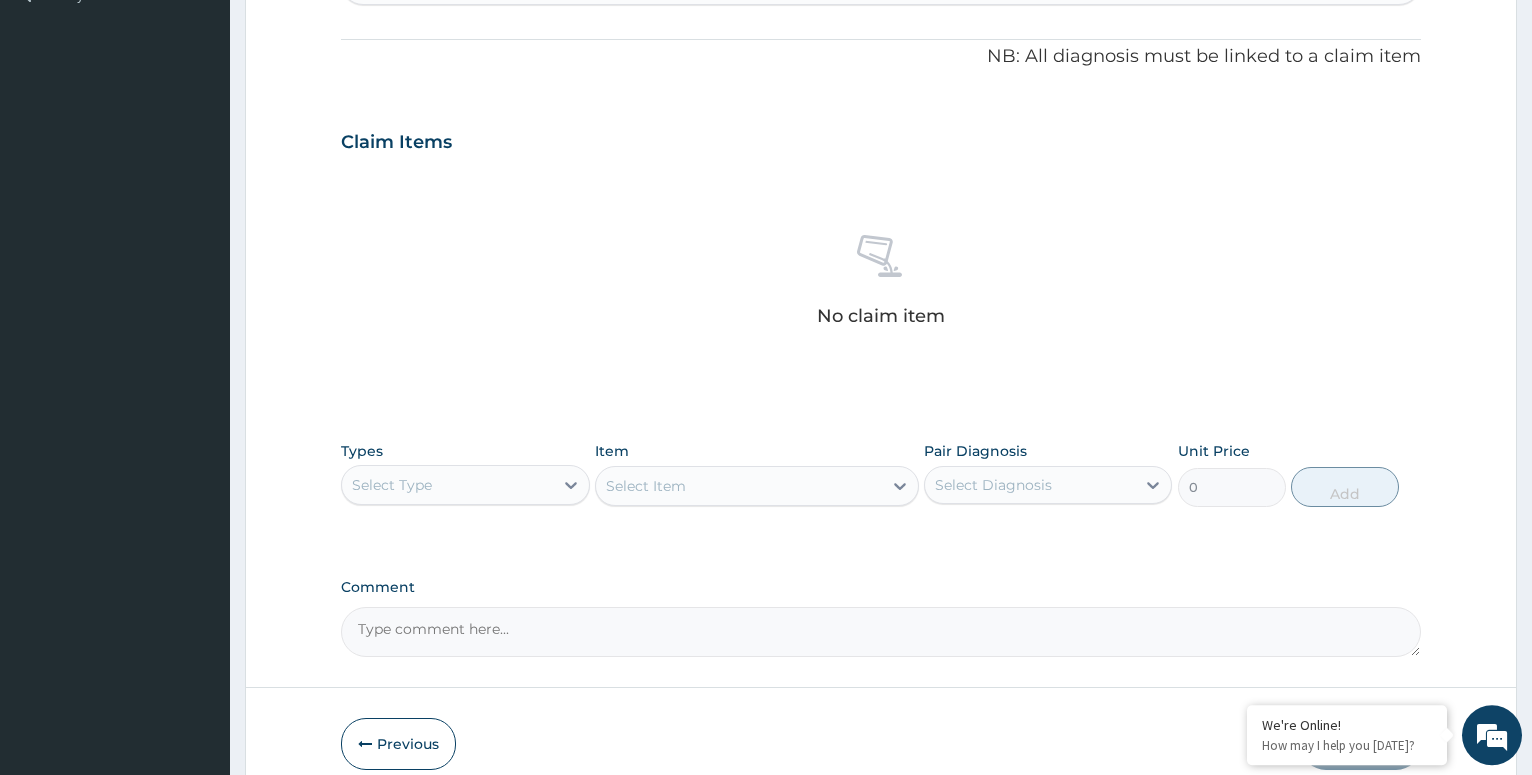 scroll, scrollTop: 664, scrollLeft: 0, axis: vertical 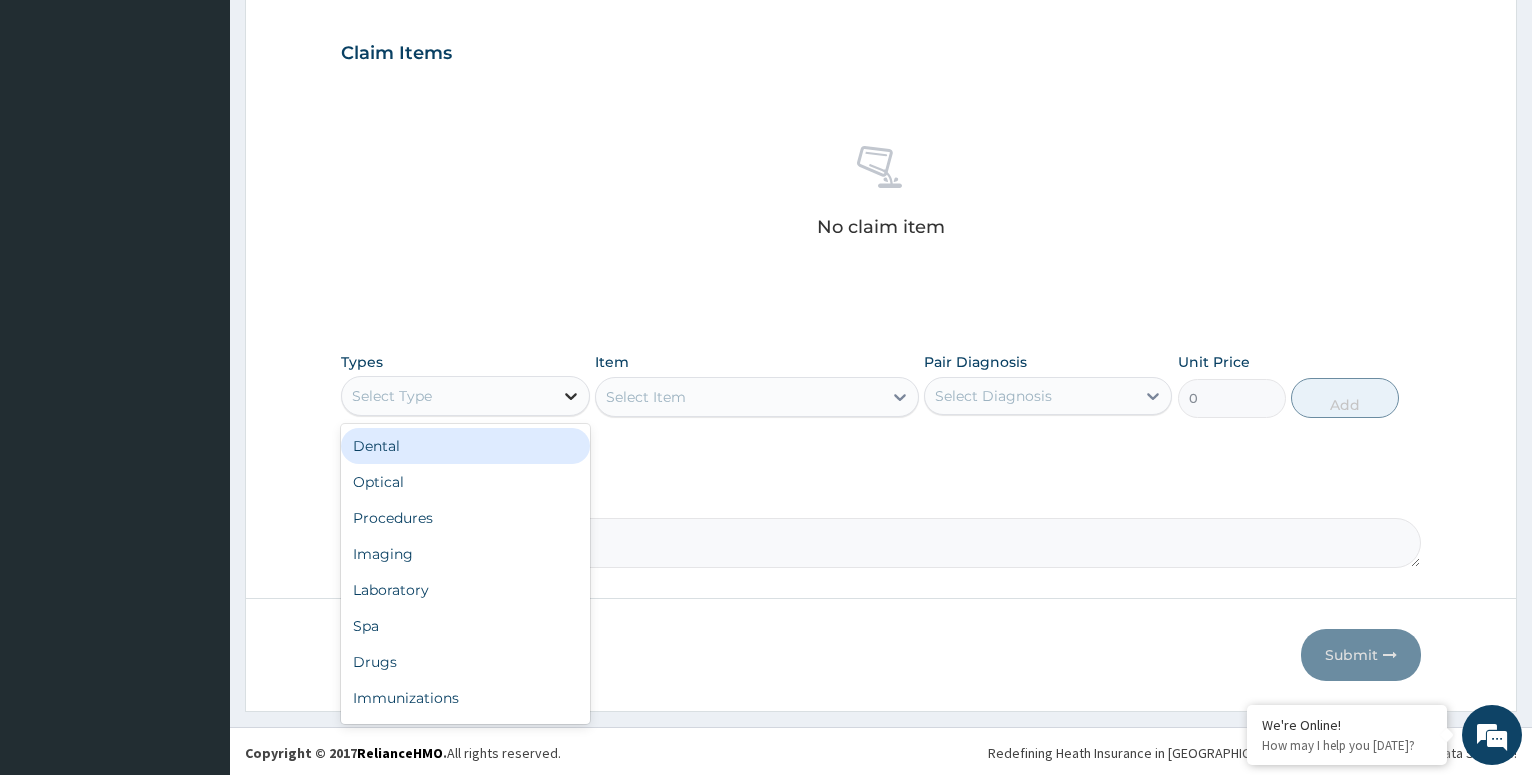 click 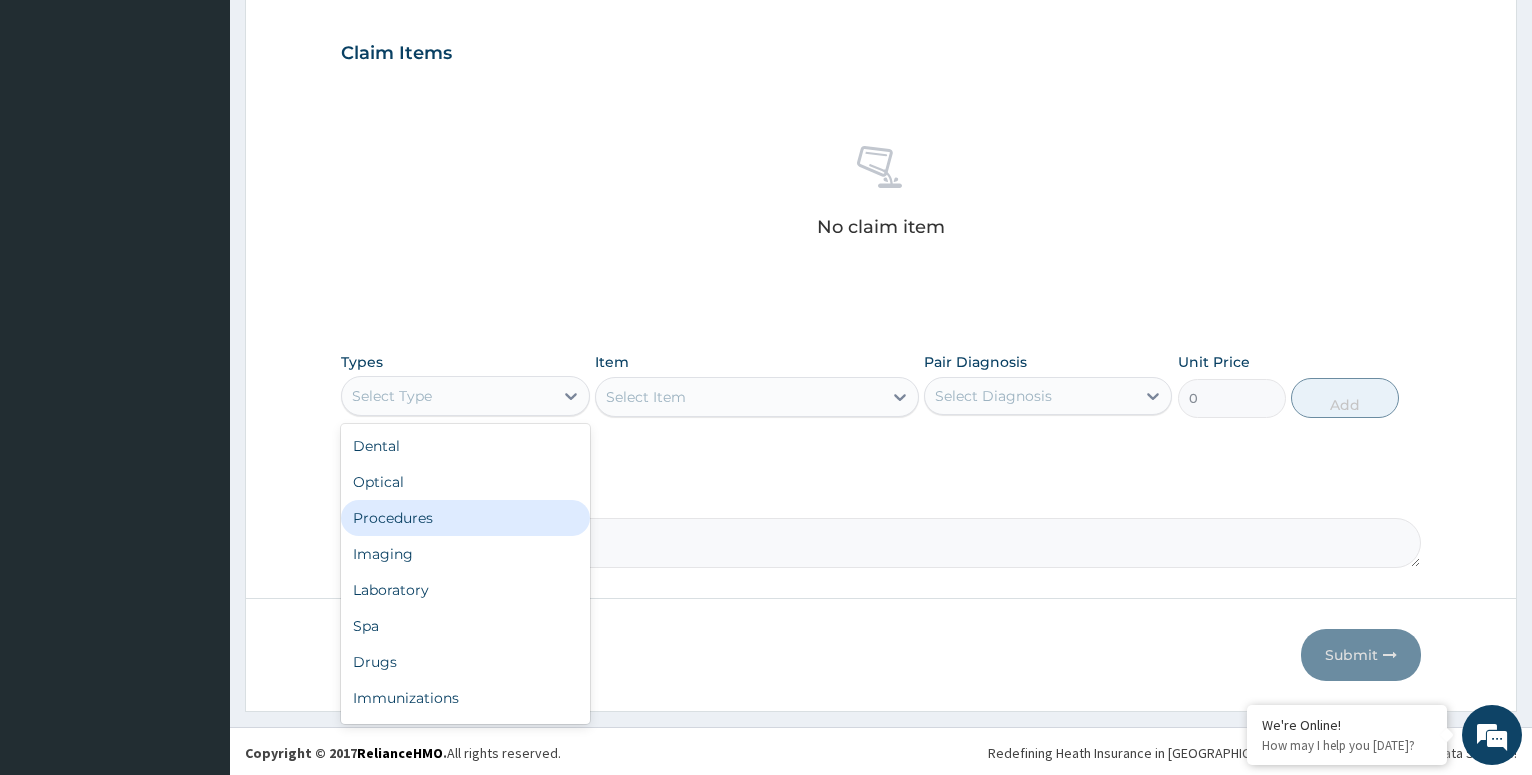 click on "Procedures" at bounding box center [465, 518] 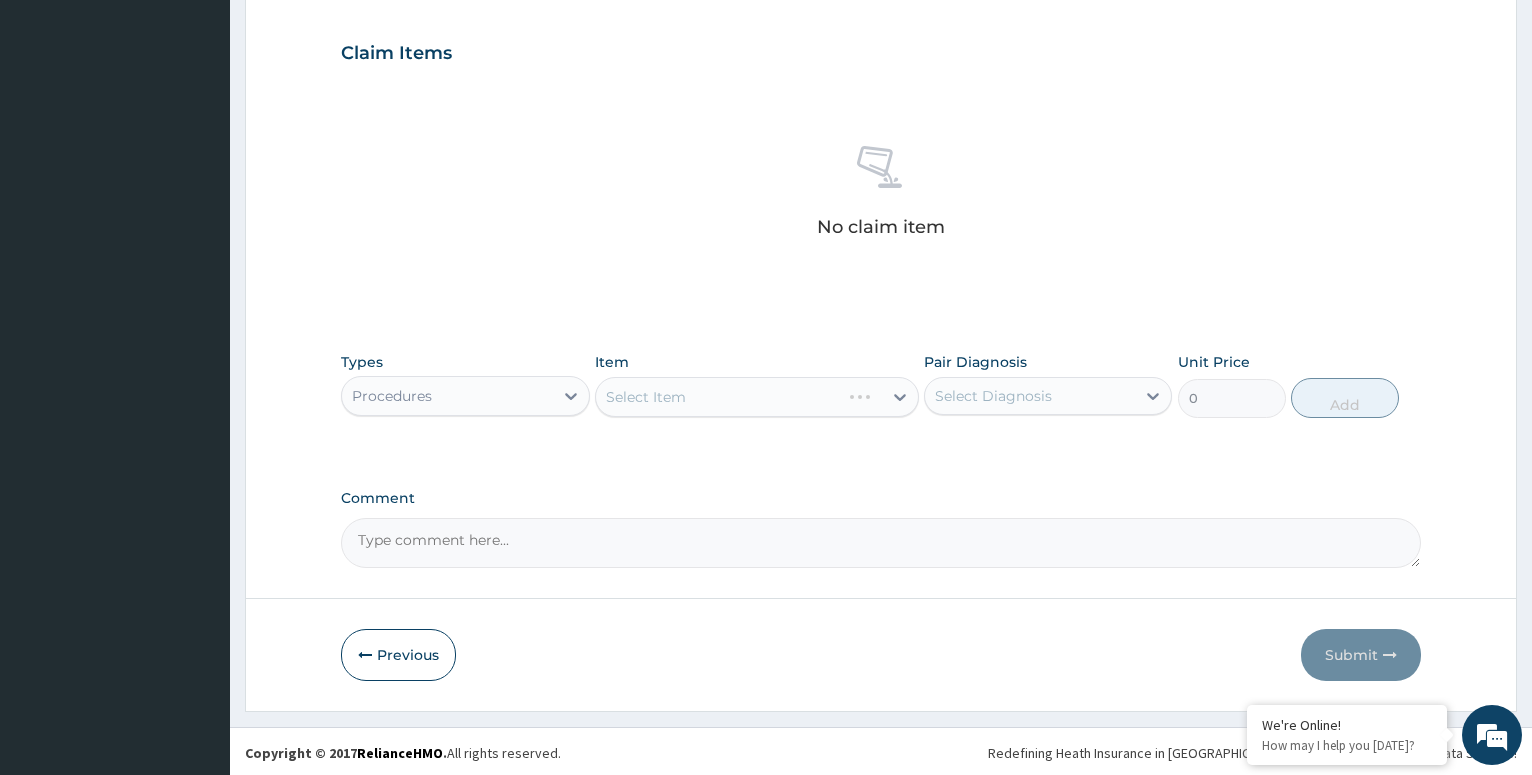 click on "Select Item" at bounding box center [757, 397] 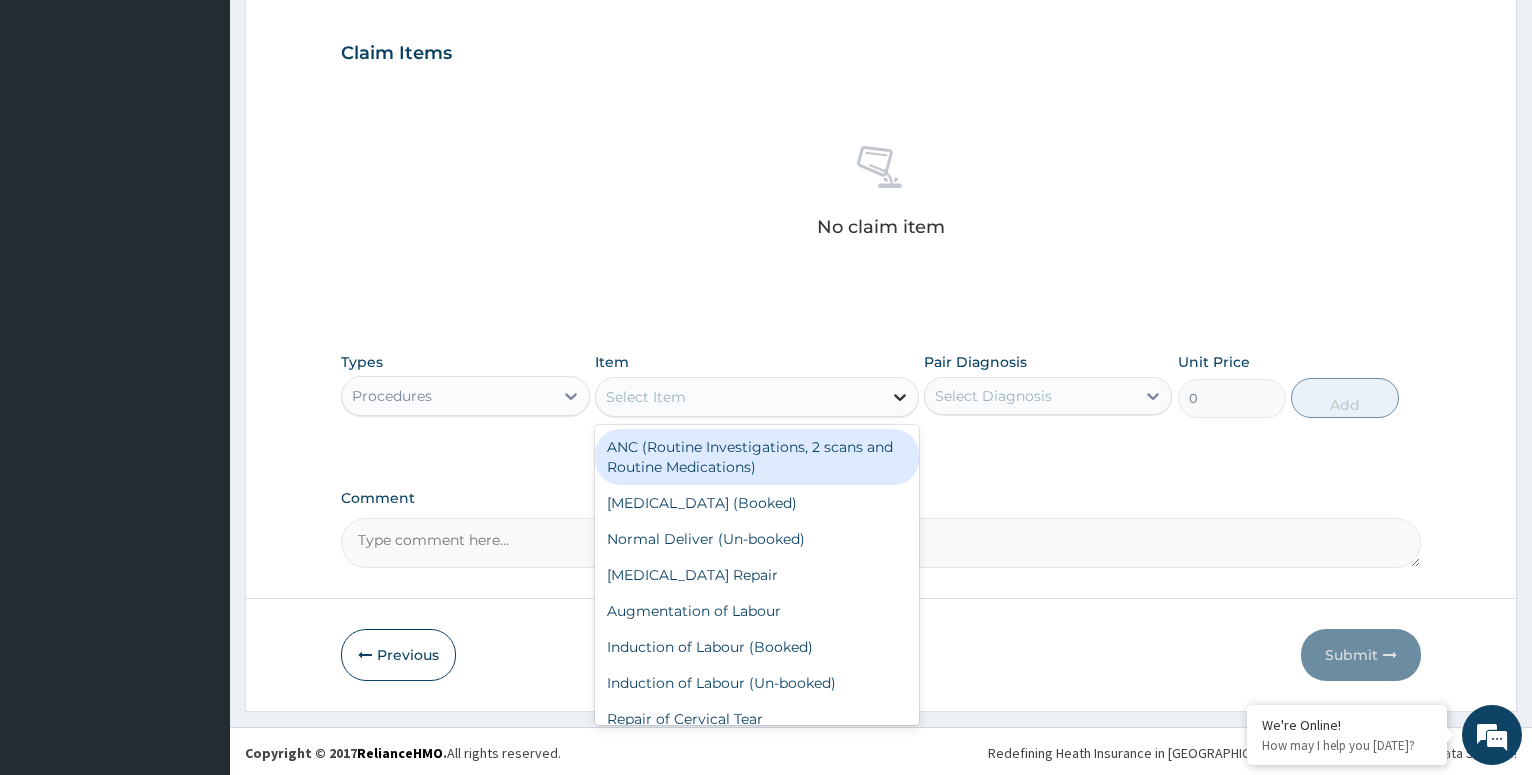 click 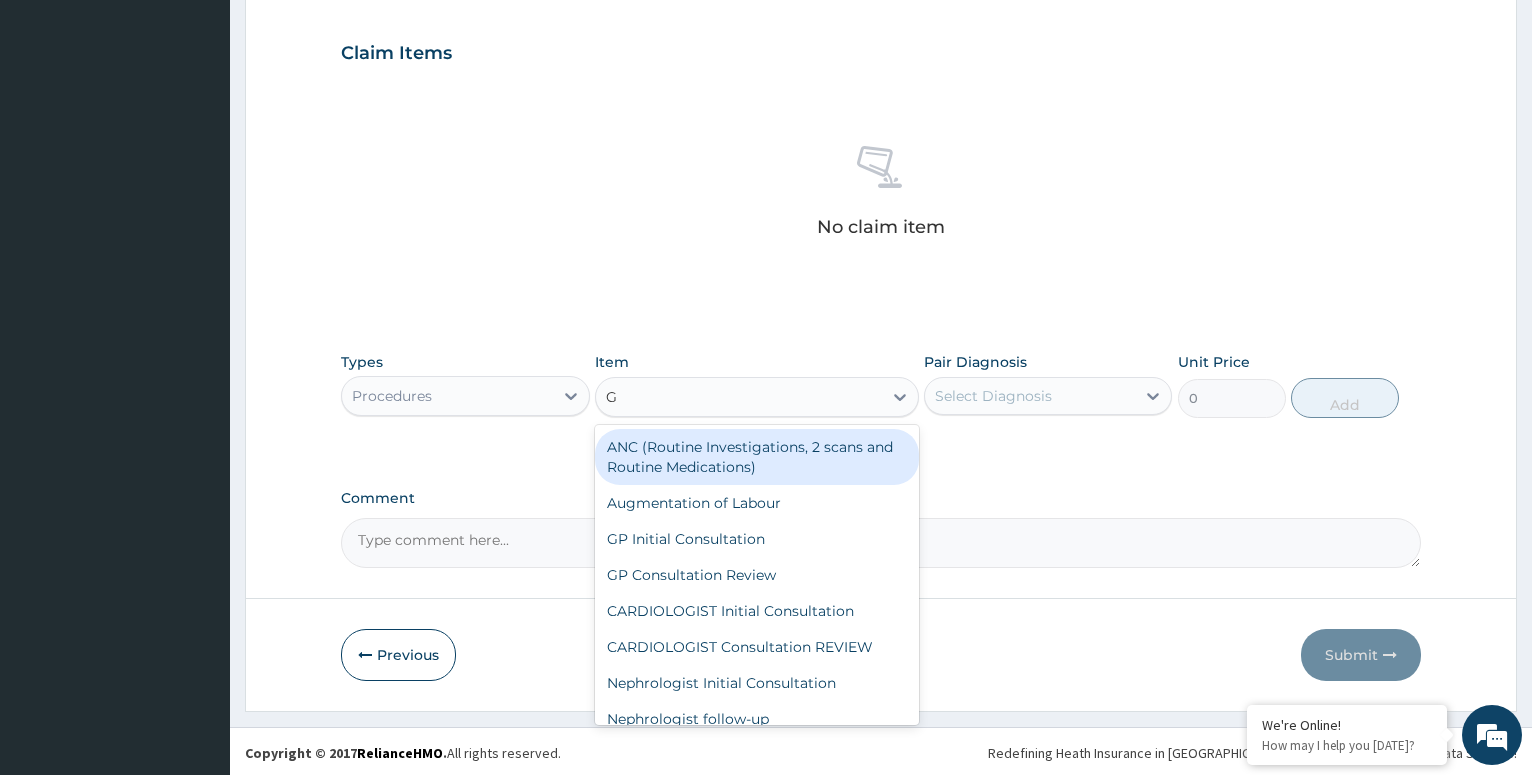 type on "GP" 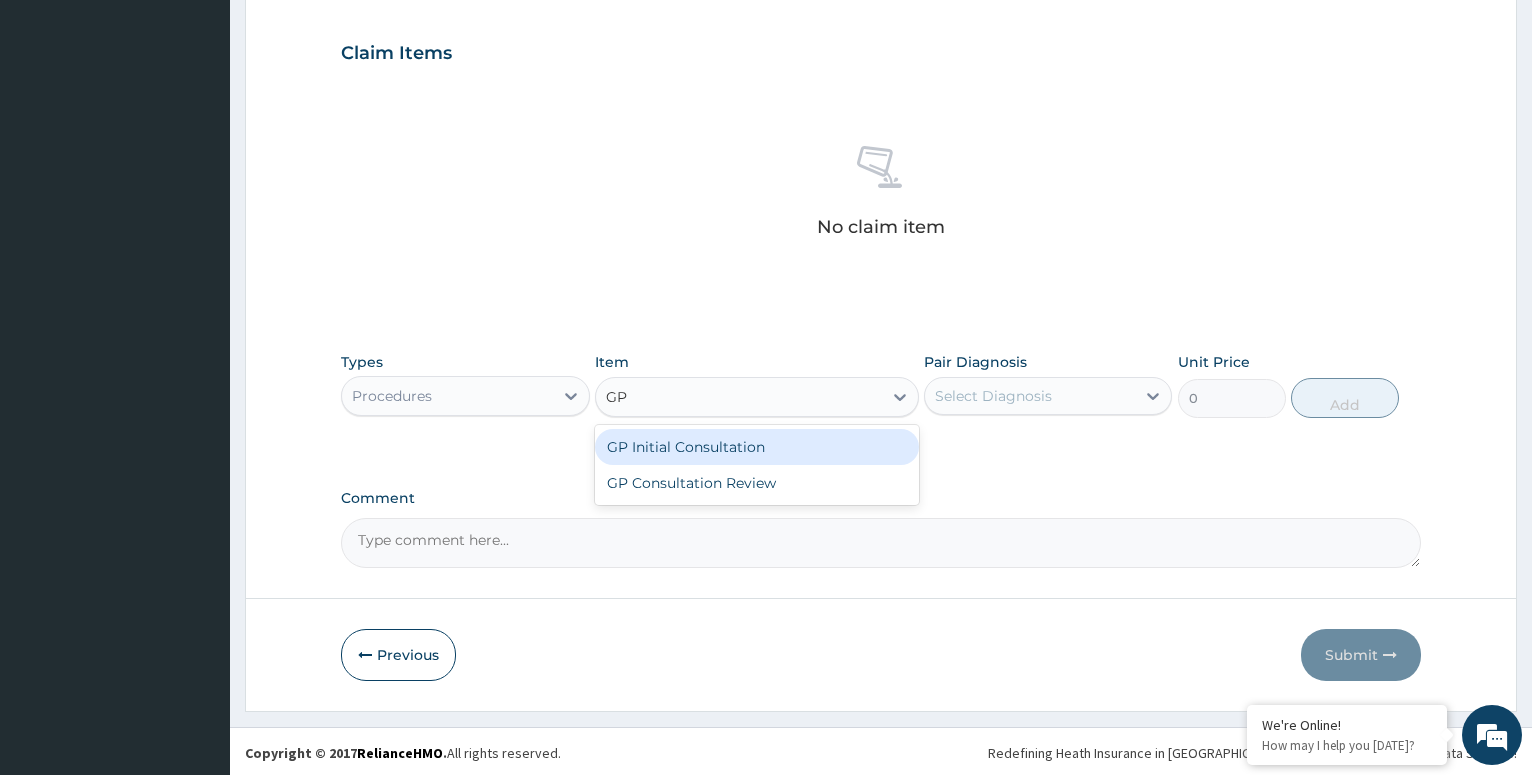 click on "GP Initial Consultation" at bounding box center [757, 447] 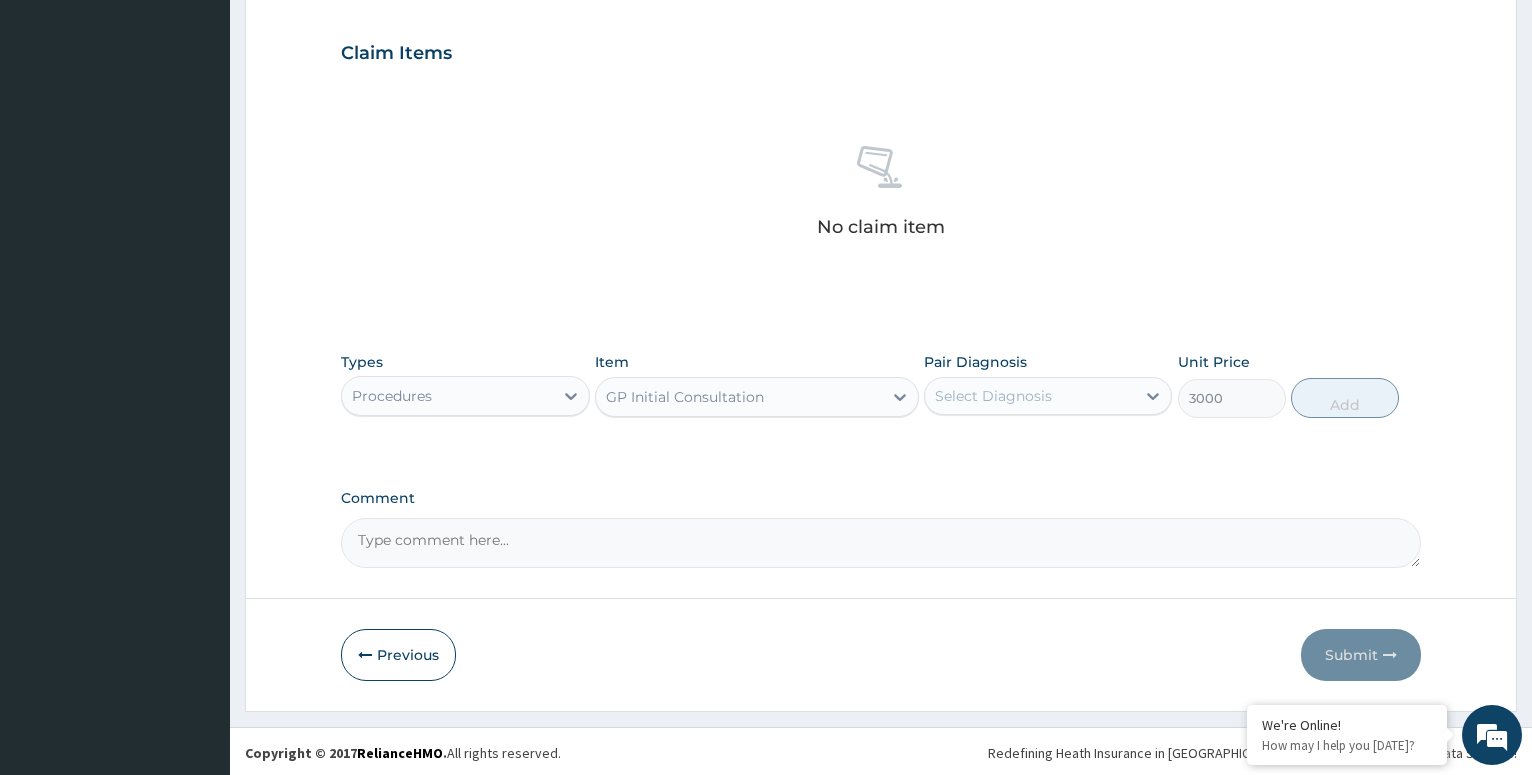 click on "Select Diagnosis" at bounding box center [1030, 396] 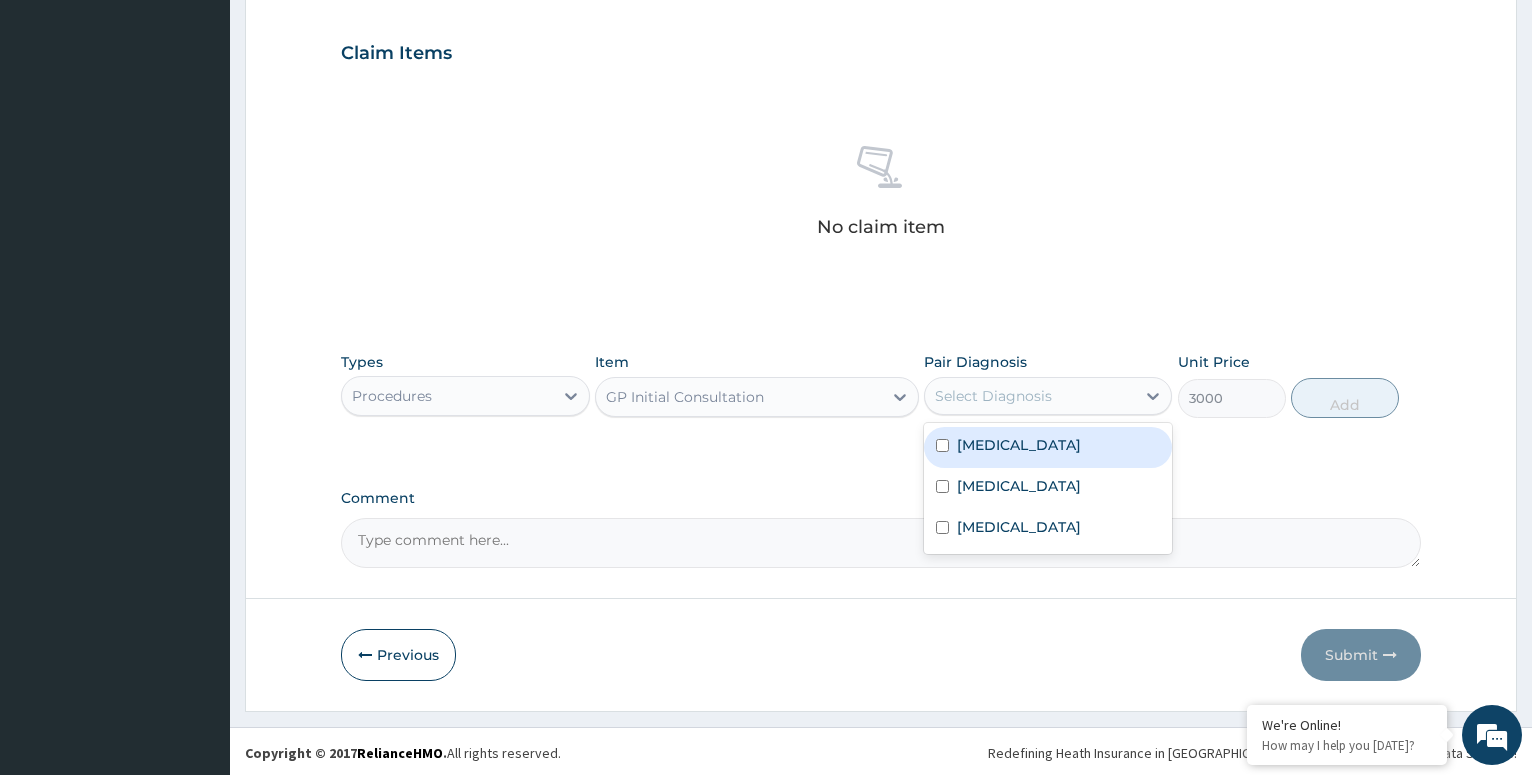 click at bounding box center [942, 445] 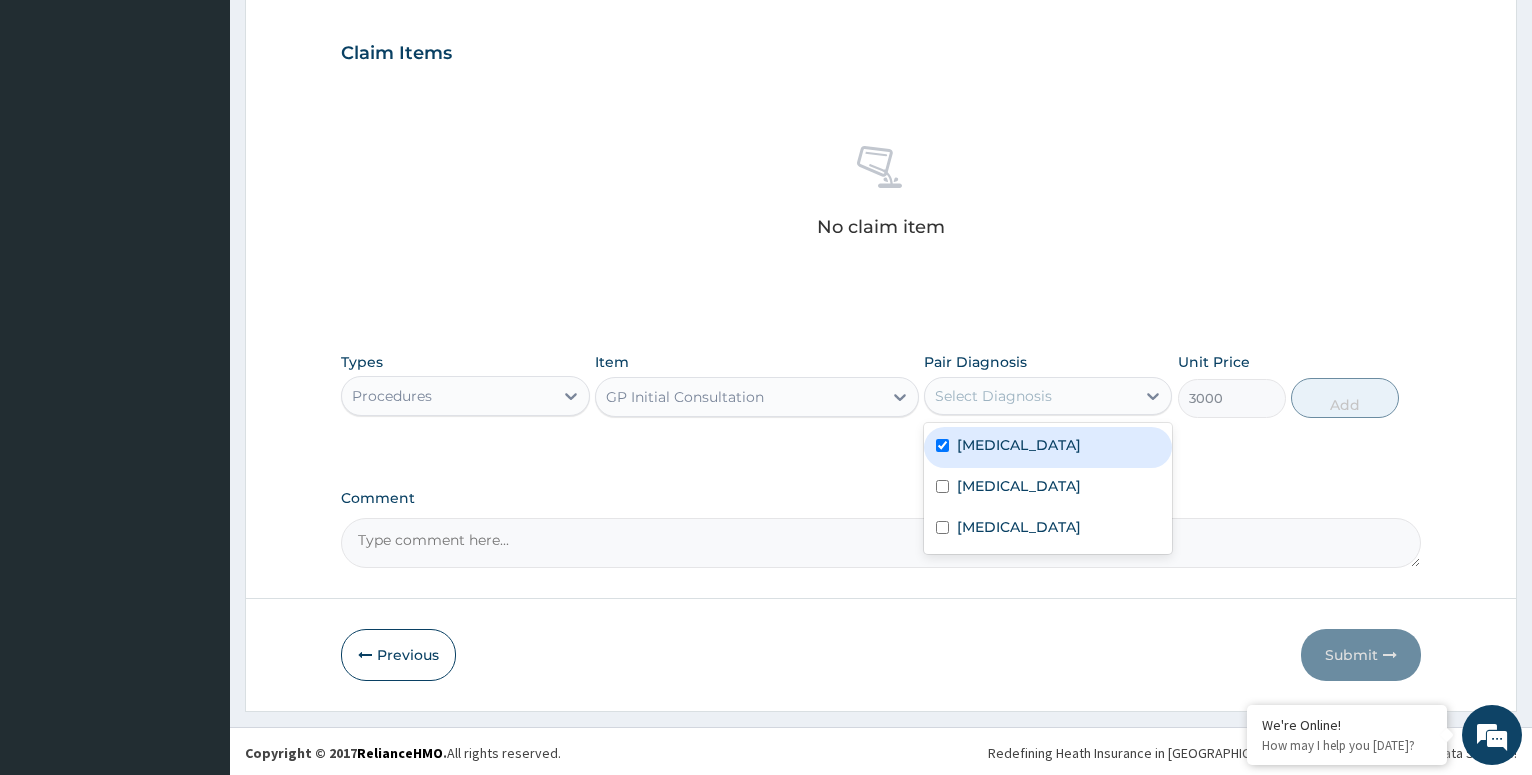 checkbox on "true" 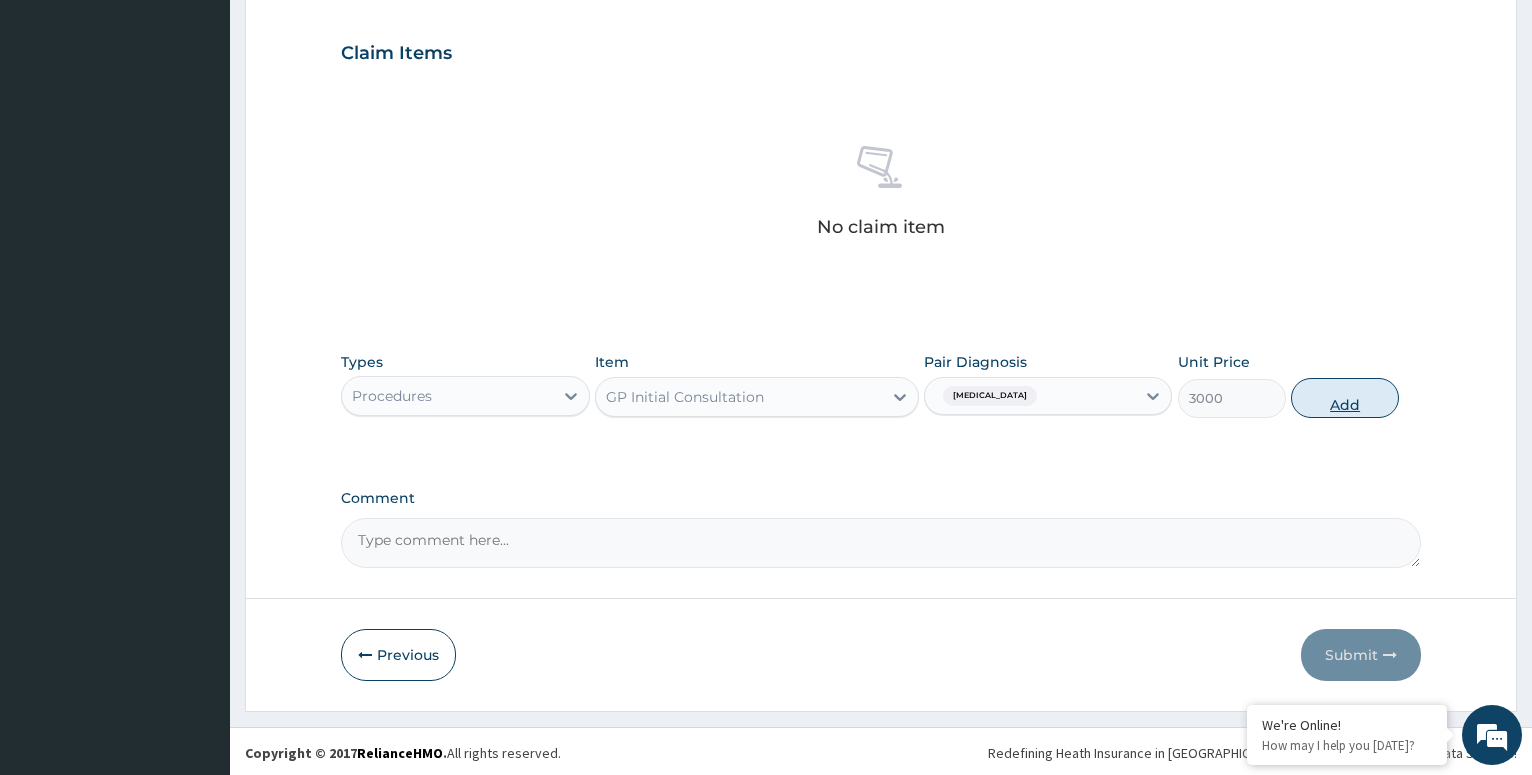 click on "Add" at bounding box center (1345, 398) 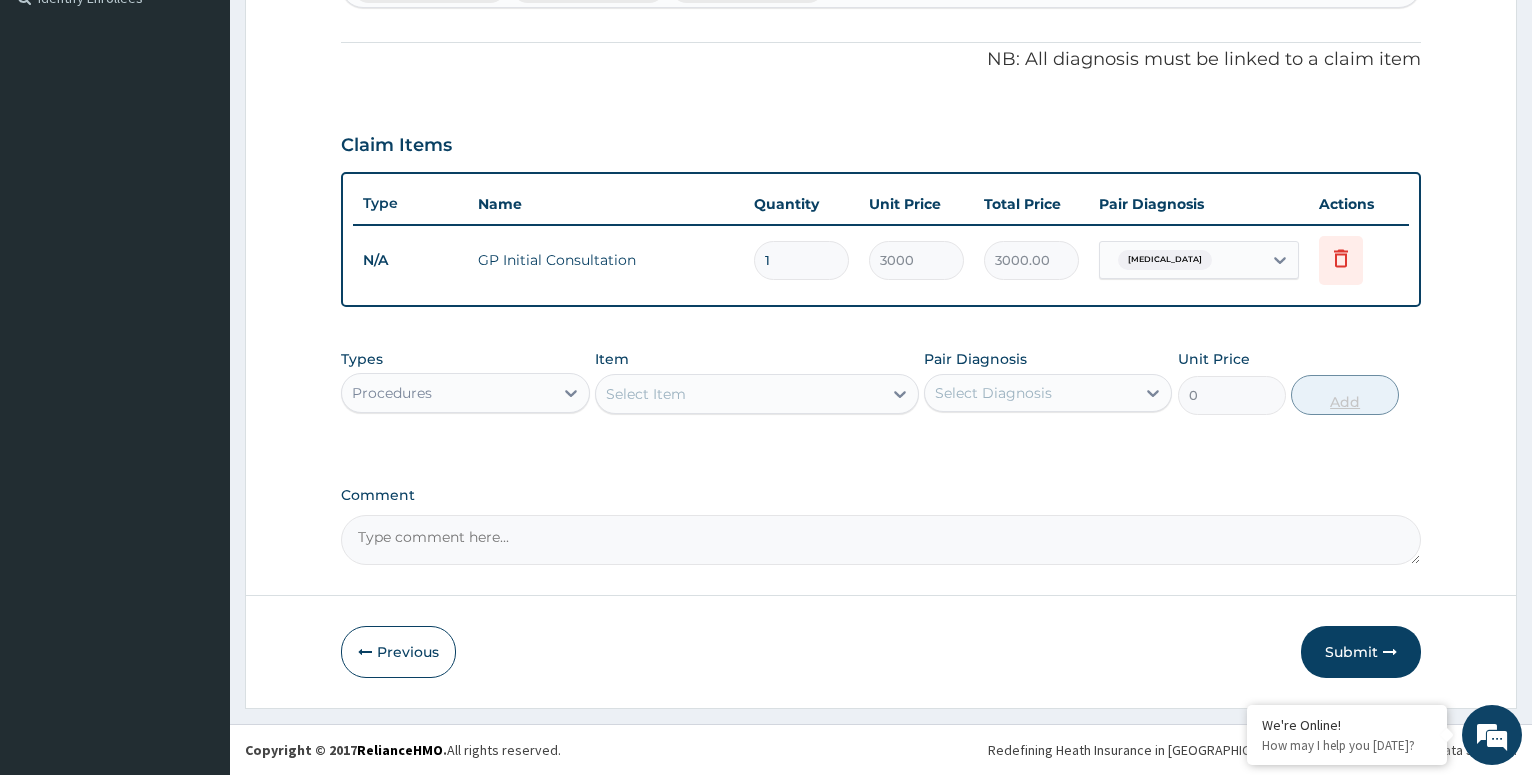 scroll, scrollTop: 572, scrollLeft: 0, axis: vertical 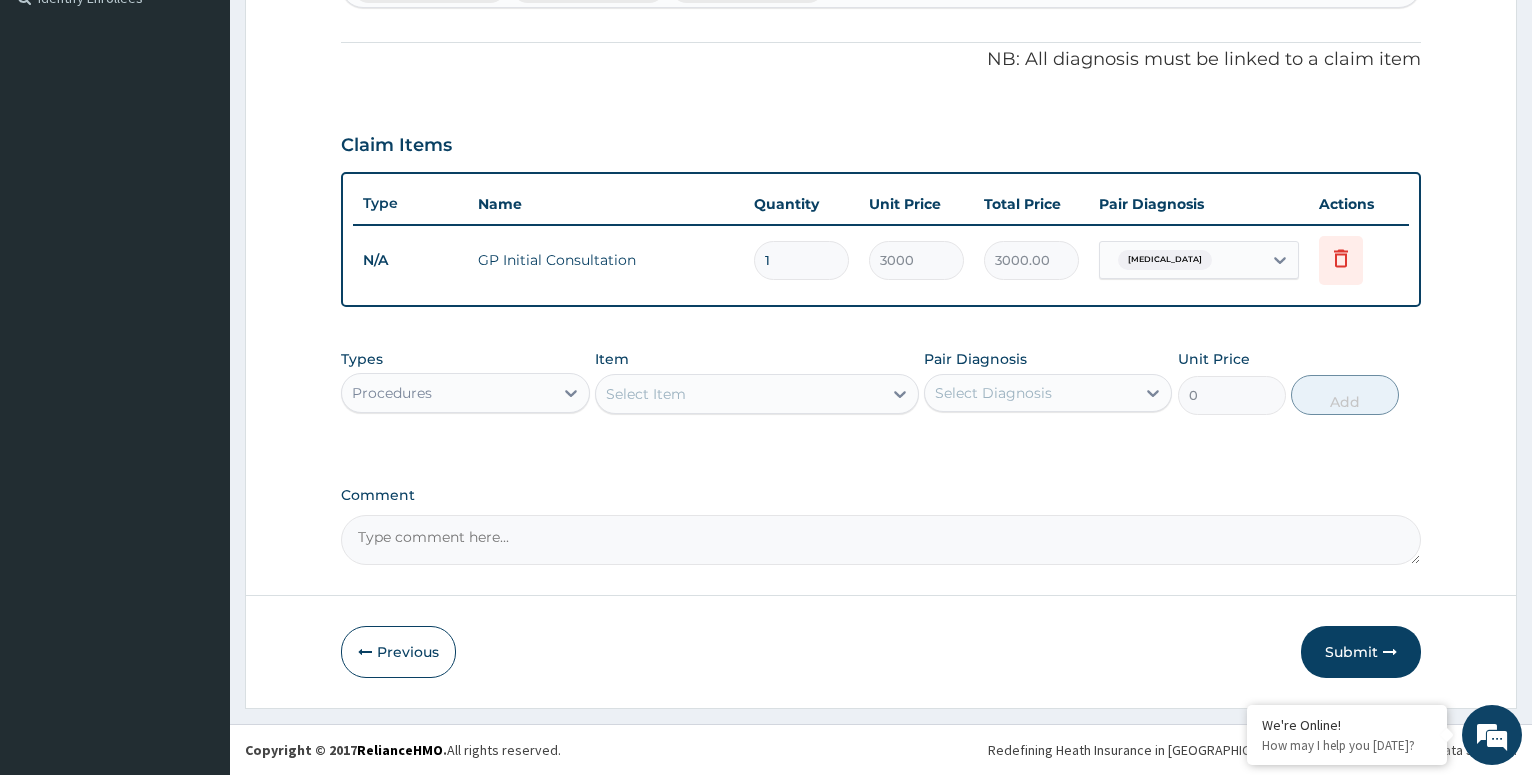 click on "Procedures" at bounding box center [447, 393] 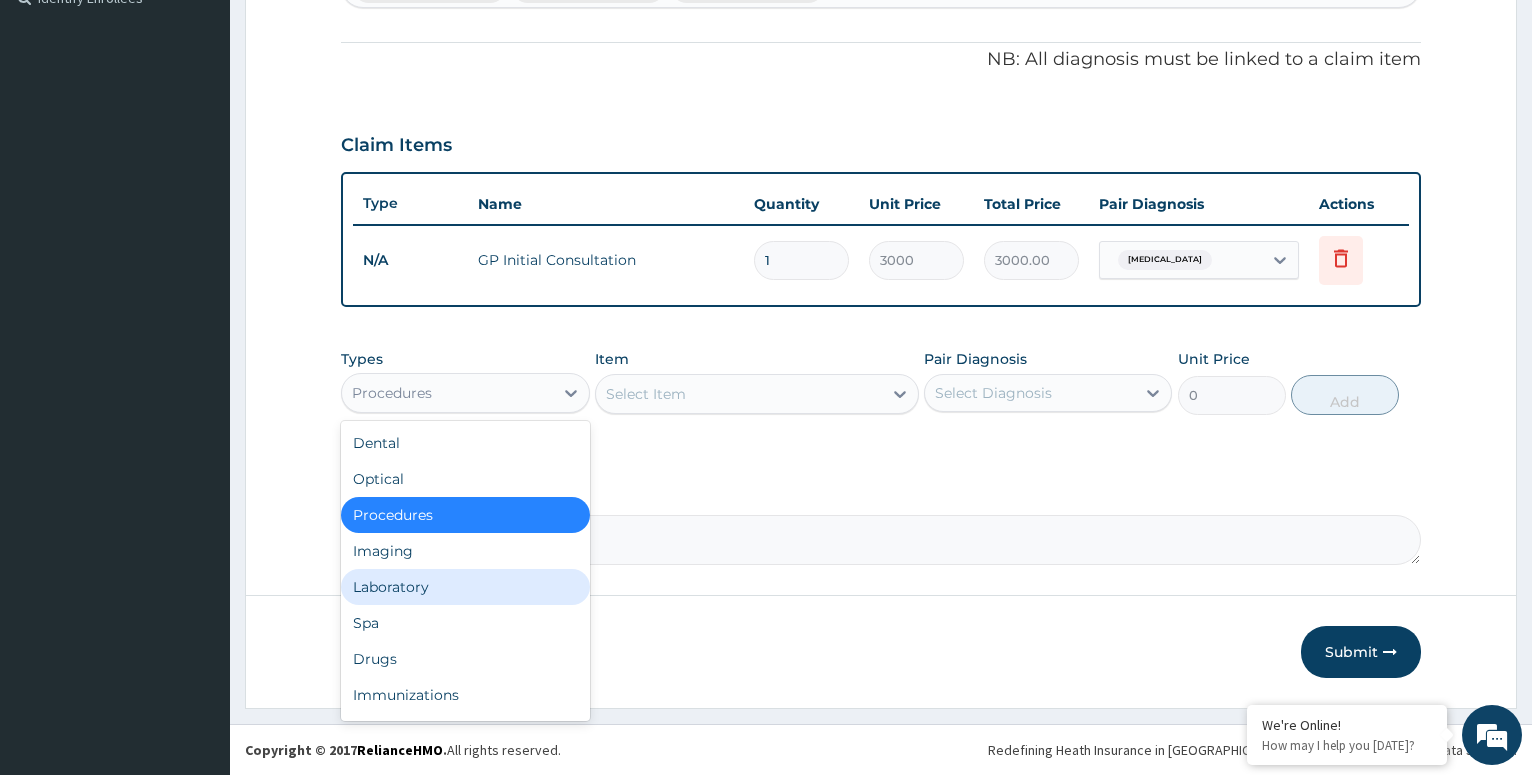 click on "Laboratory" at bounding box center (465, 587) 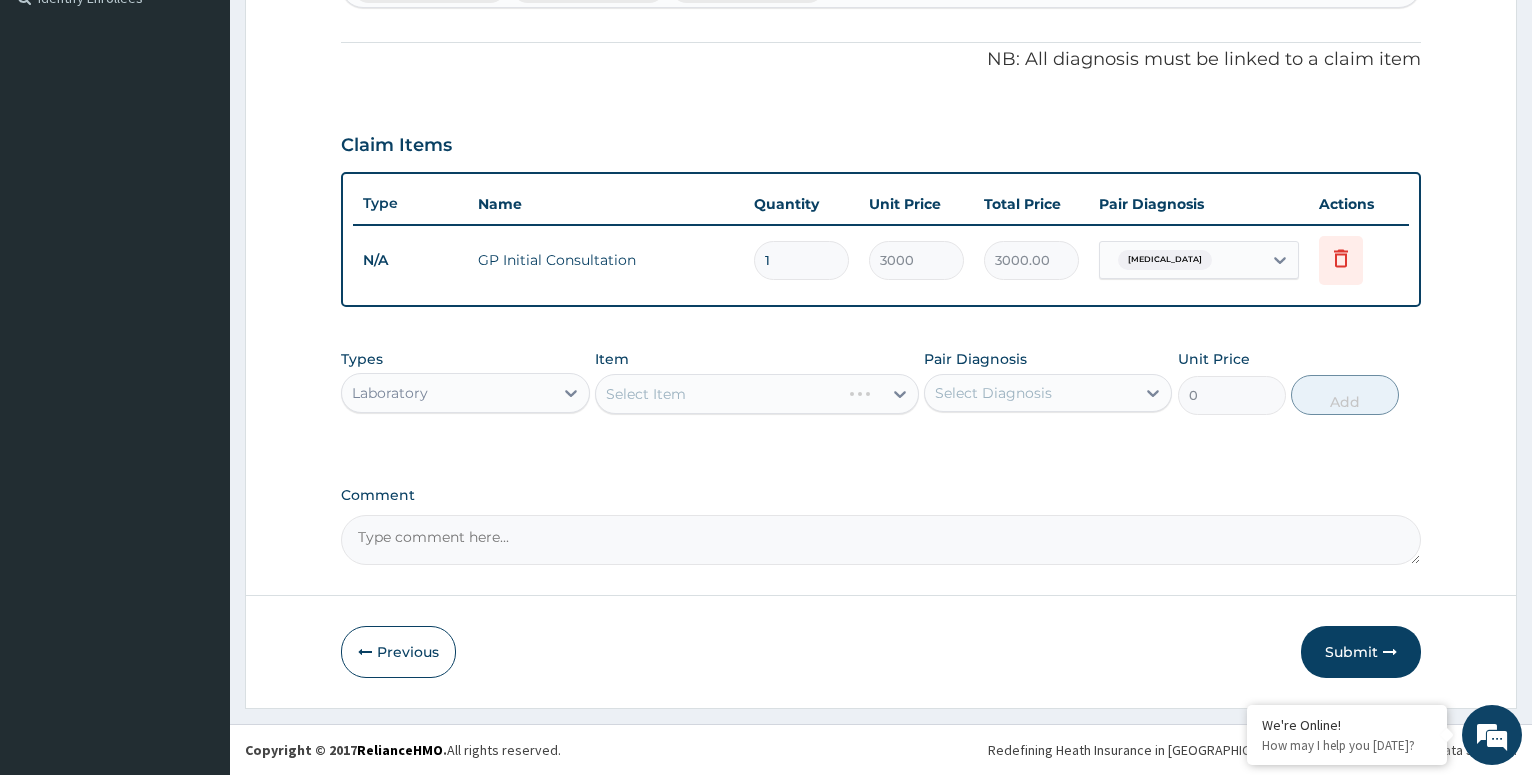 click on "Select Item" at bounding box center [757, 394] 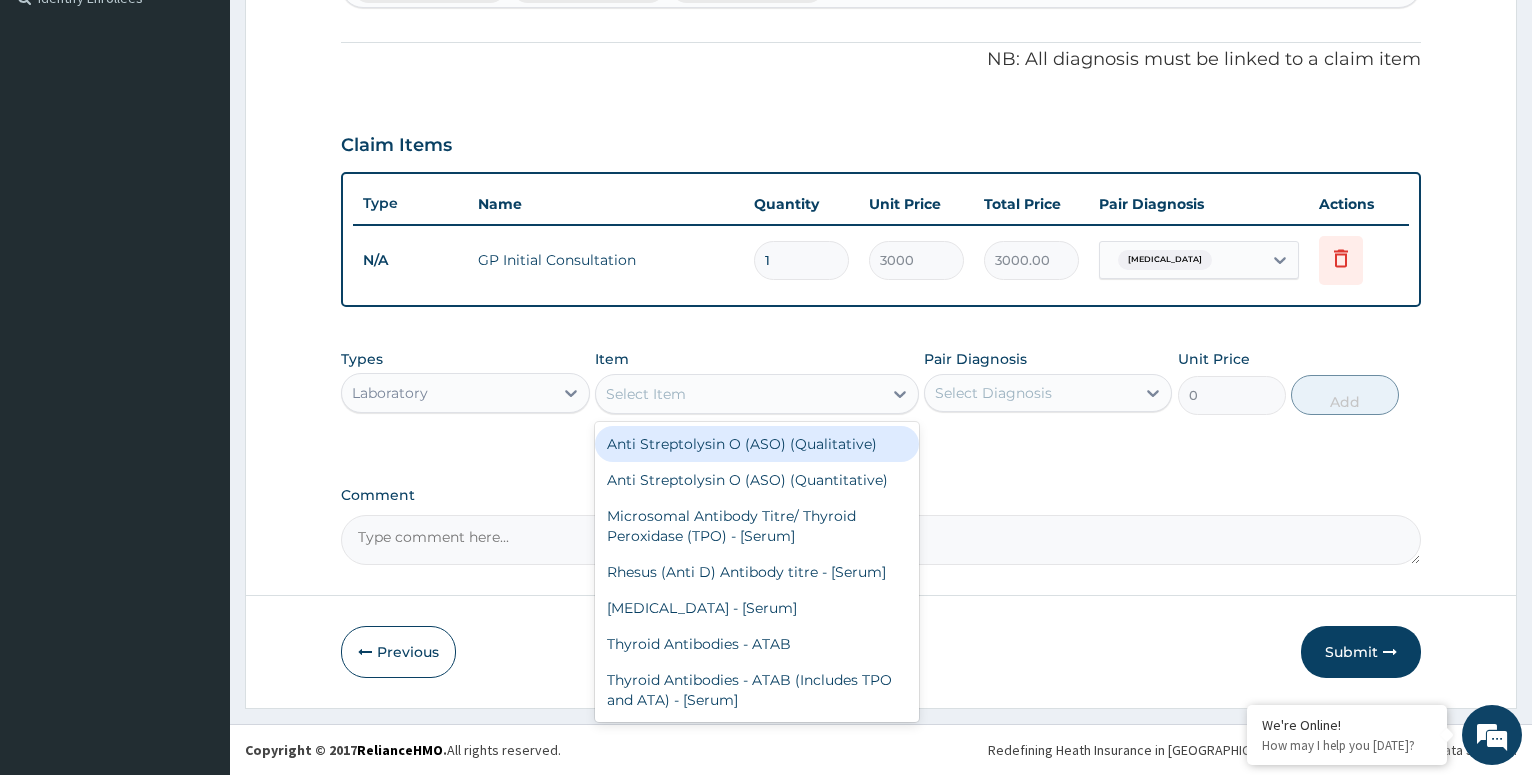 click 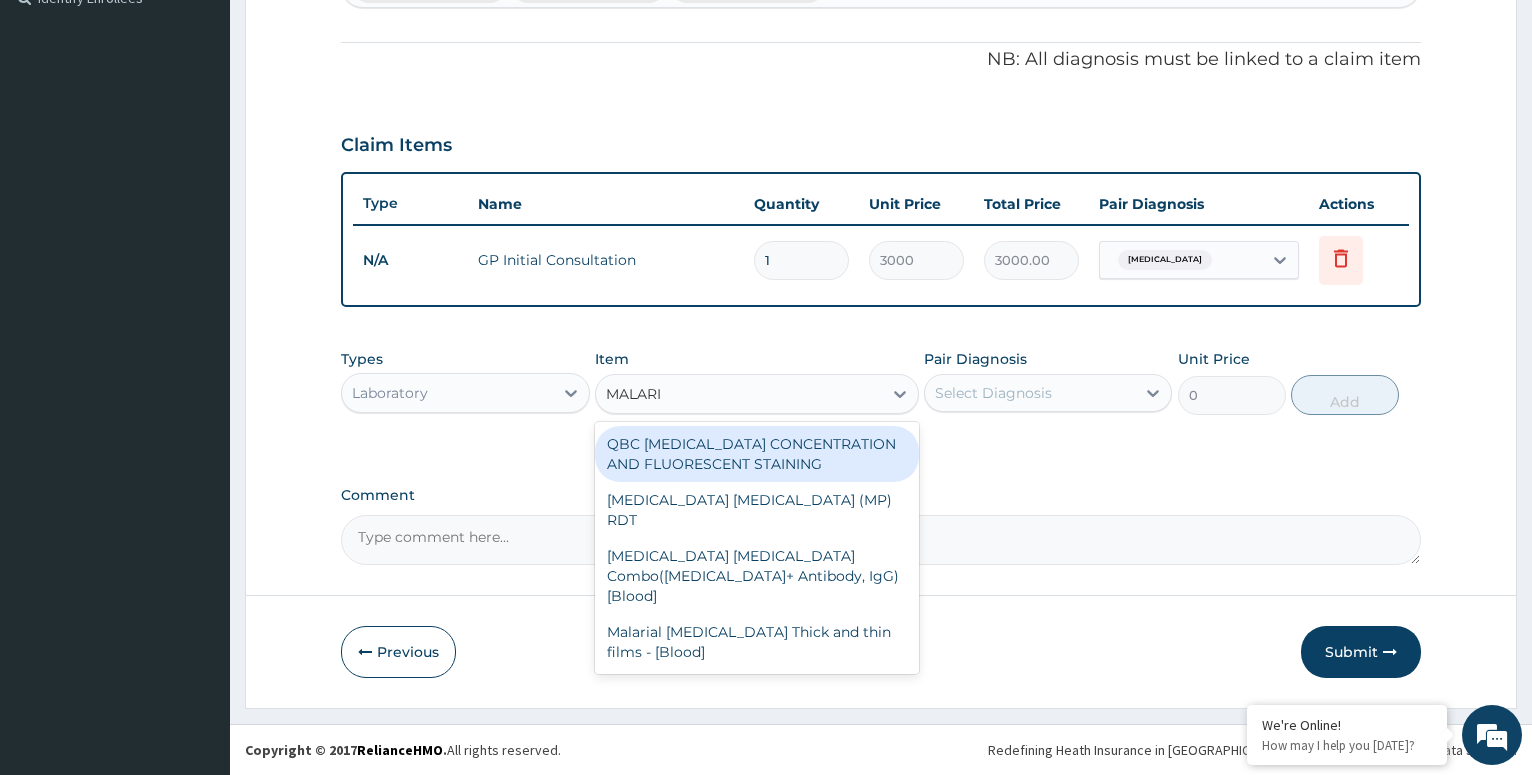 type on "MALARIA" 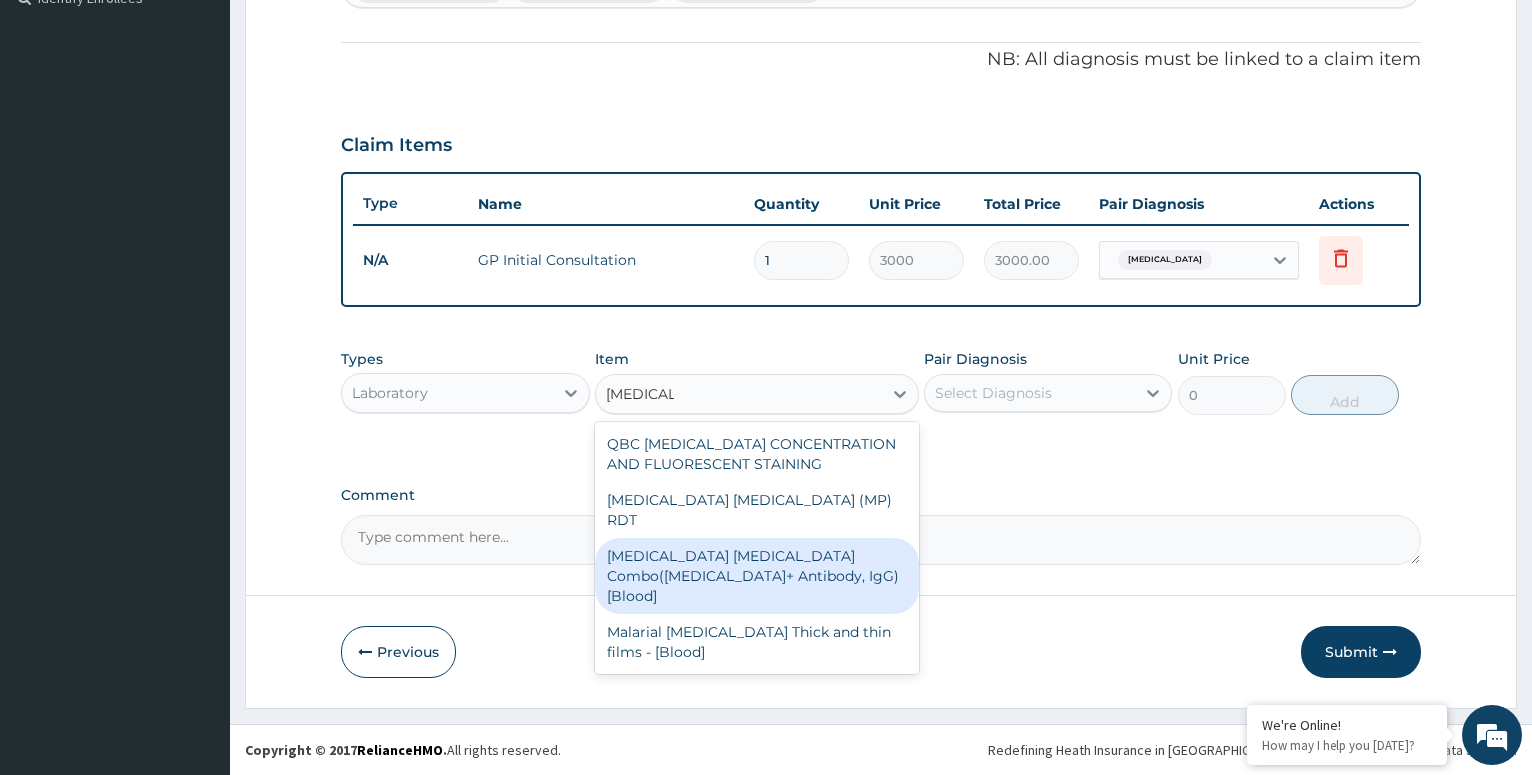 click on "[MEDICAL_DATA] [MEDICAL_DATA] Combo([MEDICAL_DATA]+ Antibody, IgG) [Blood]" at bounding box center (757, 576) 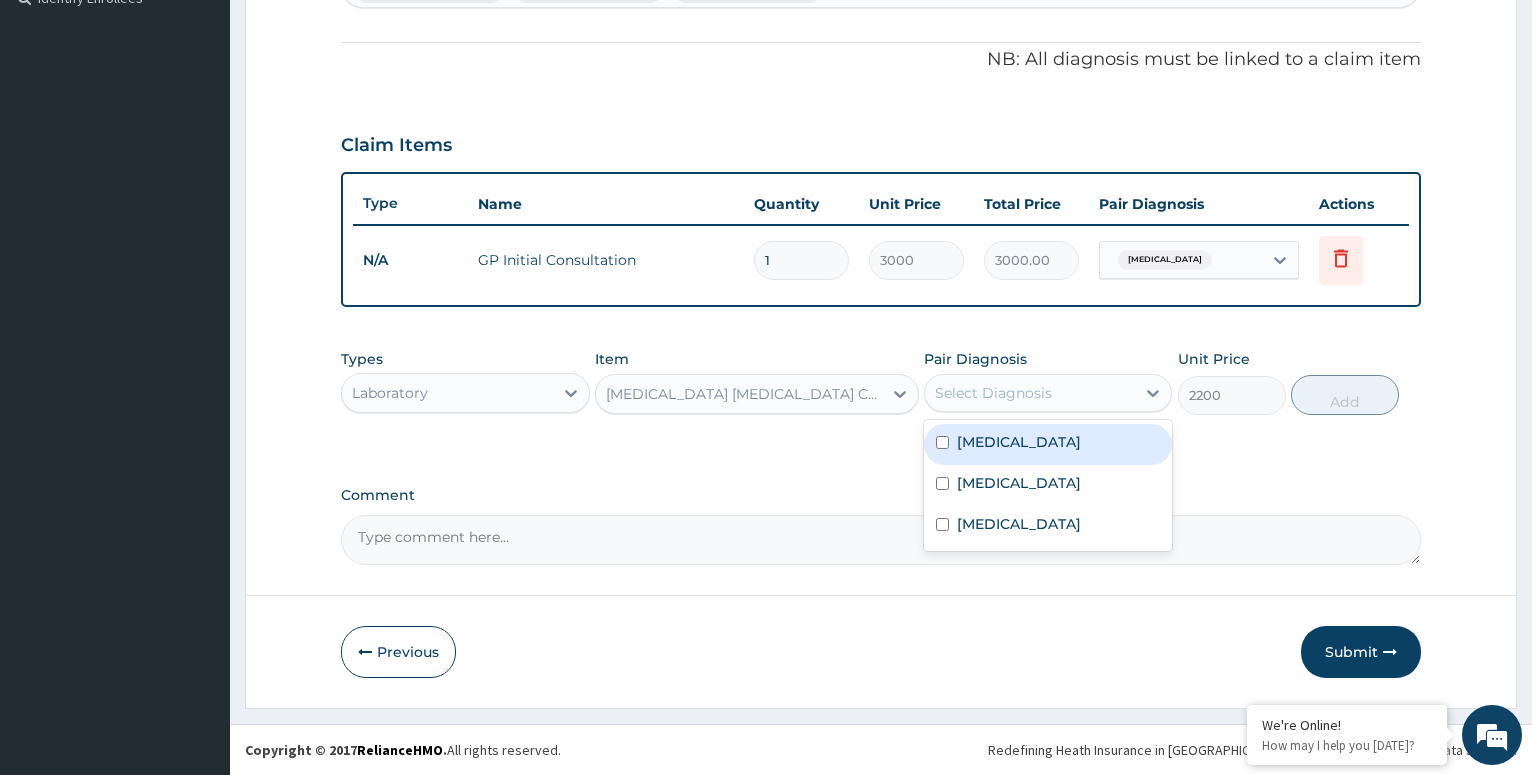 drag, startPoint x: 1071, startPoint y: 393, endPoint x: 1020, endPoint y: 457, distance: 81.8352 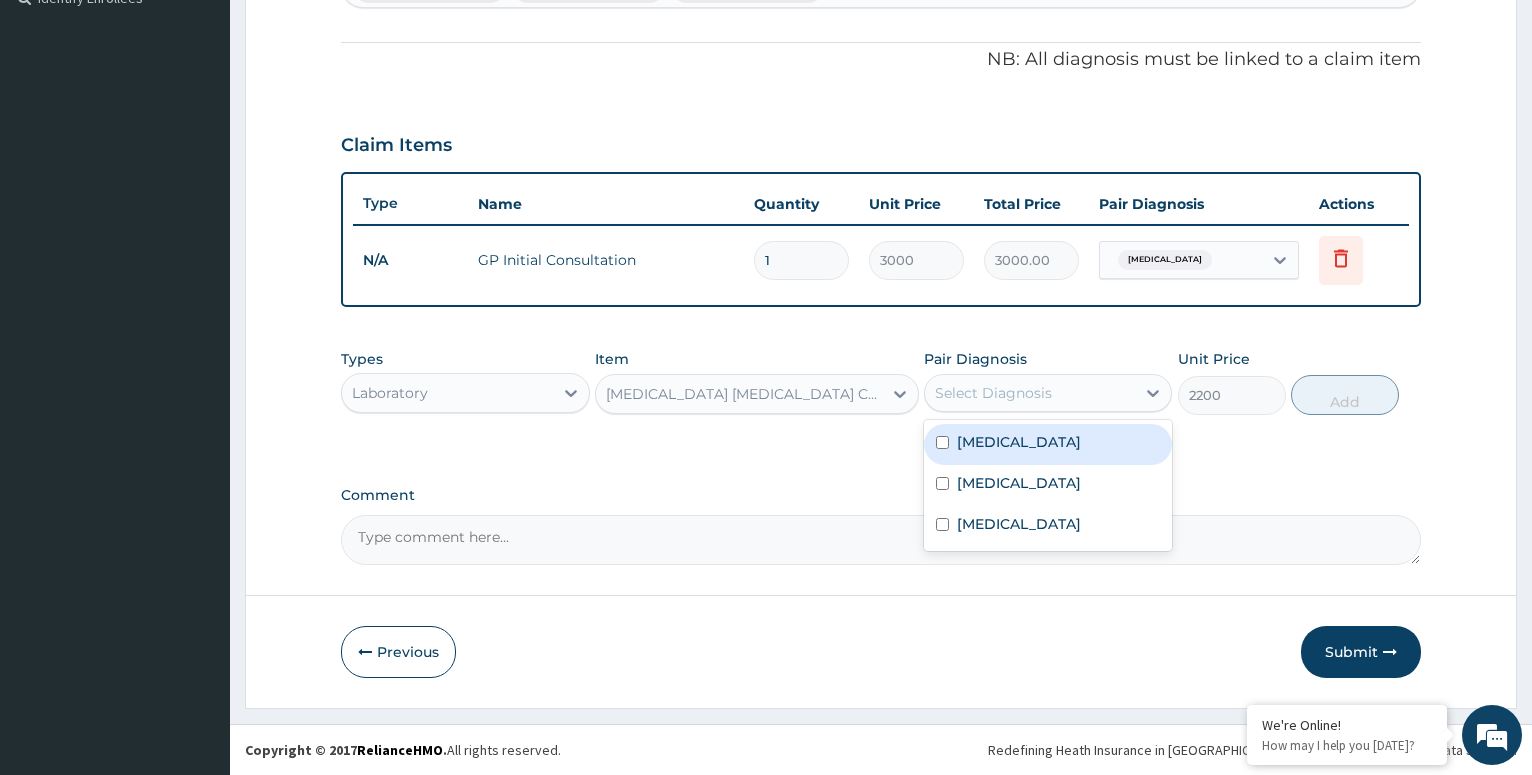 click on "Select Diagnosis" at bounding box center (1030, 393) 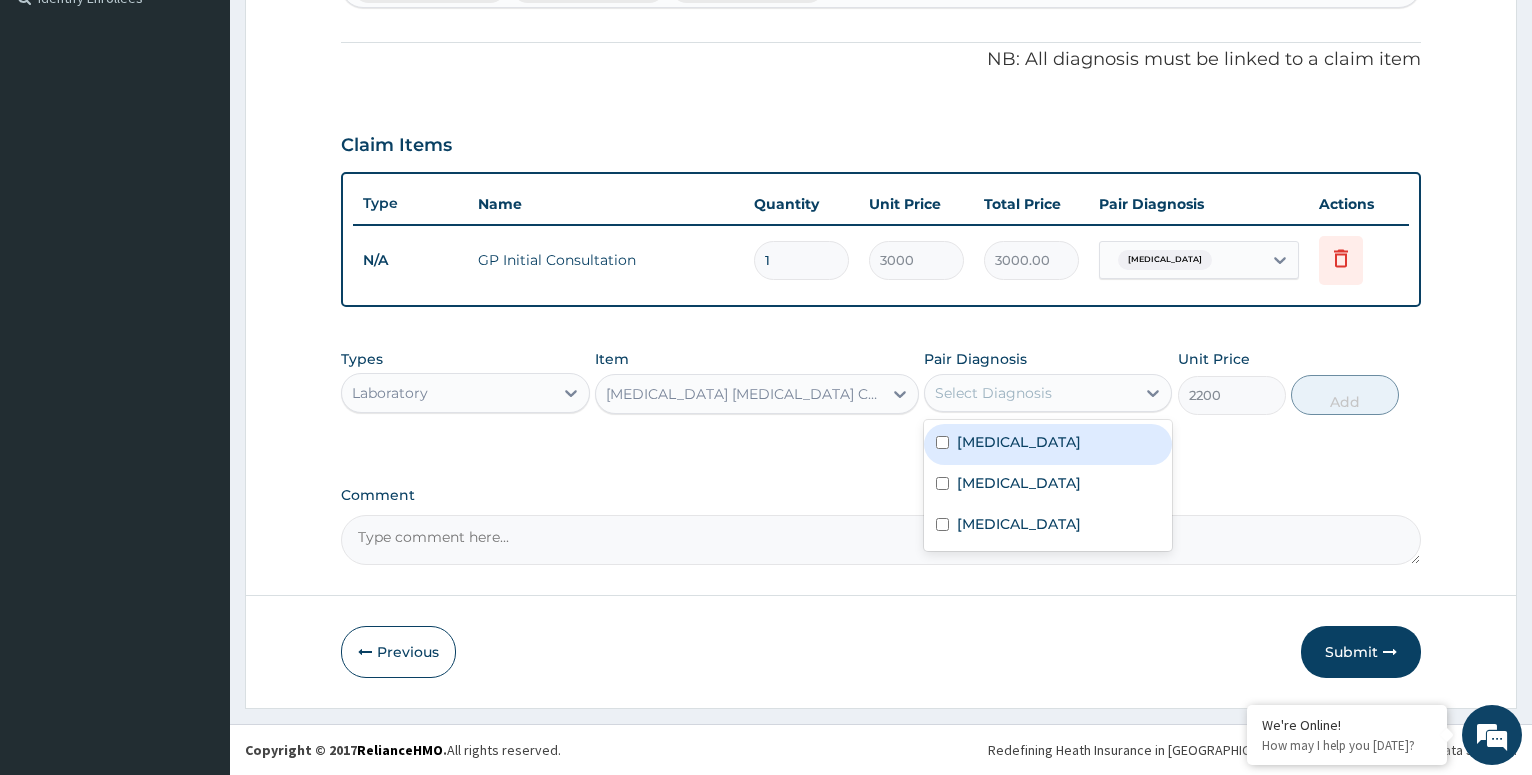 click at bounding box center (942, 442) 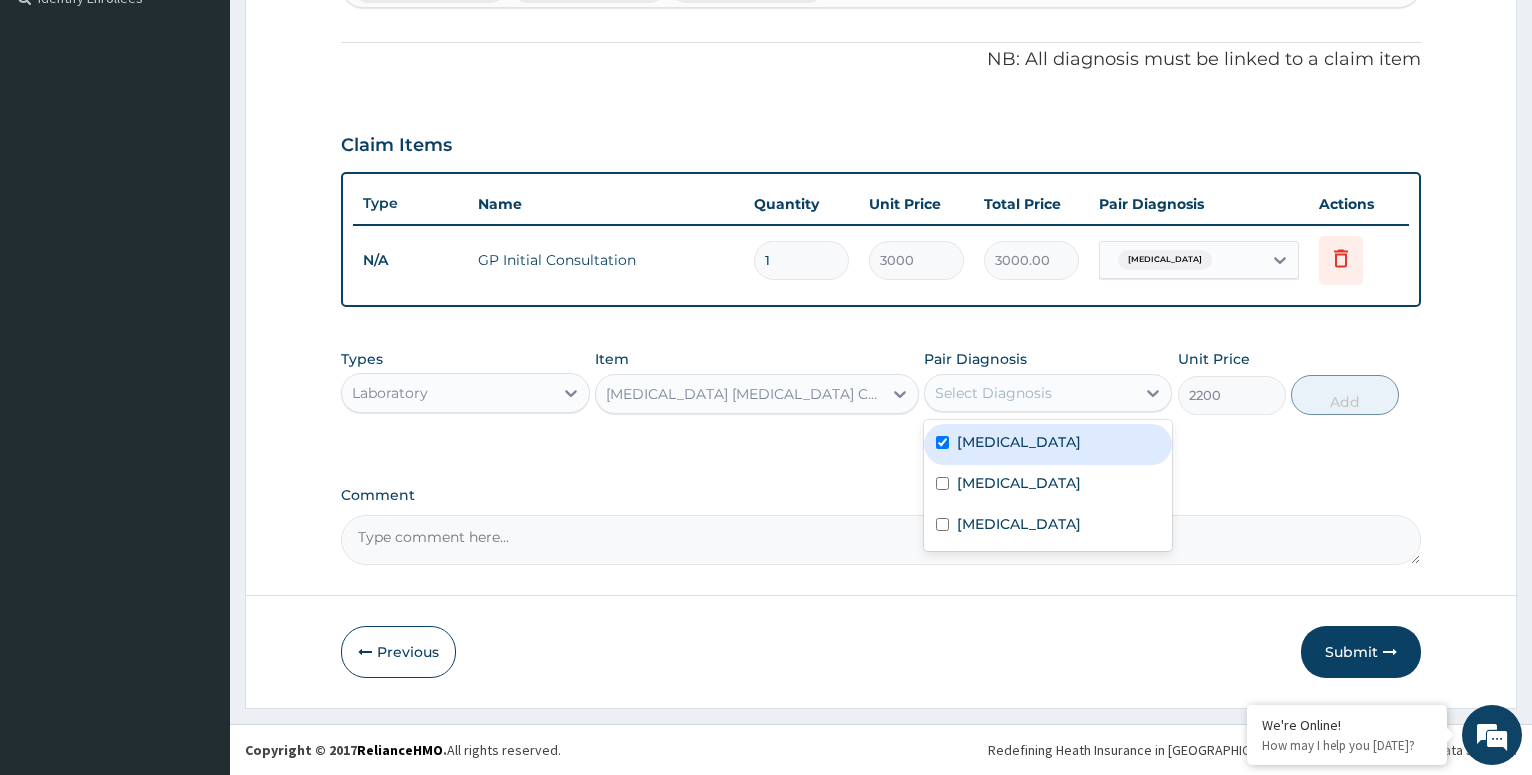 checkbox on "true" 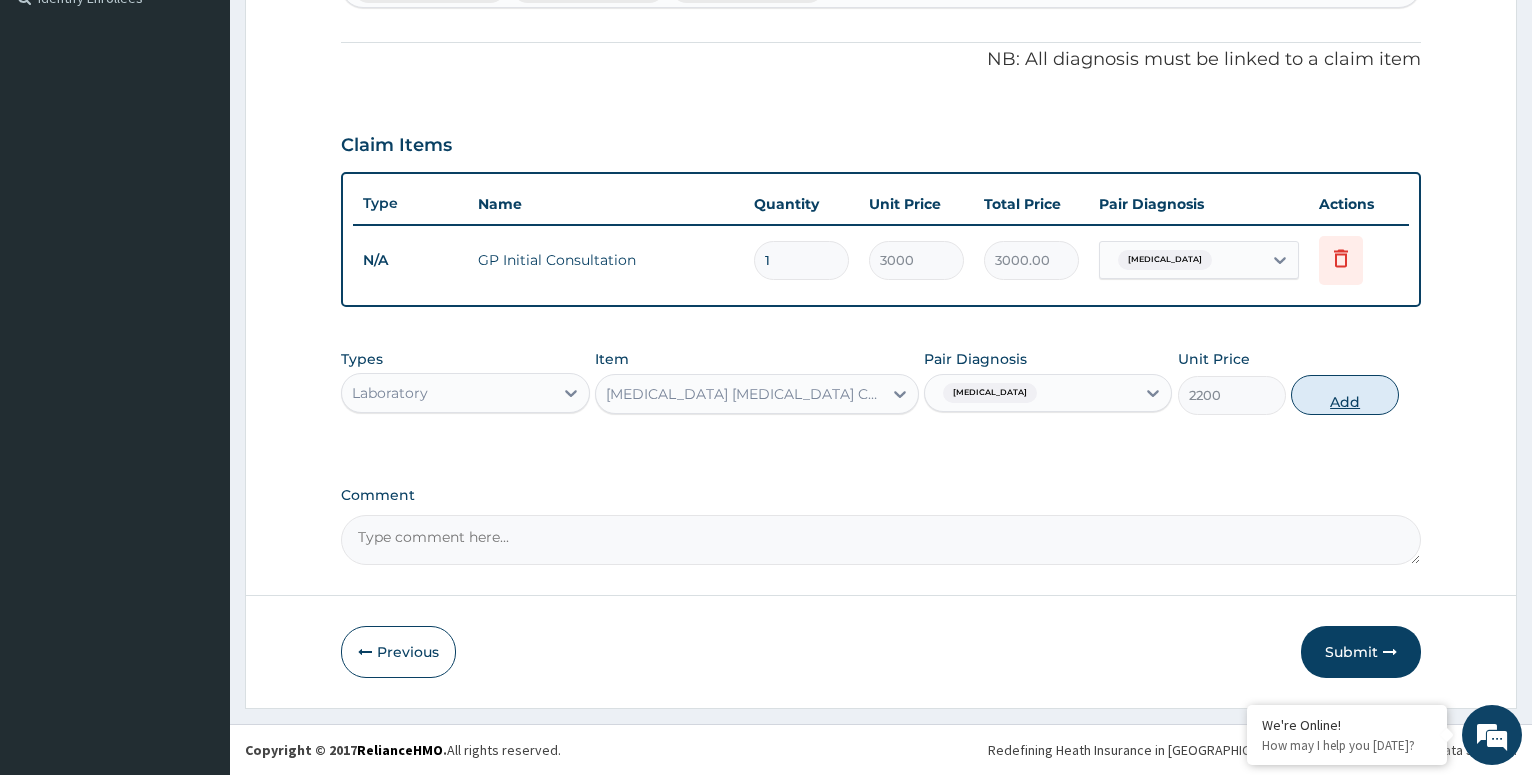 click on "Add" at bounding box center (1345, 395) 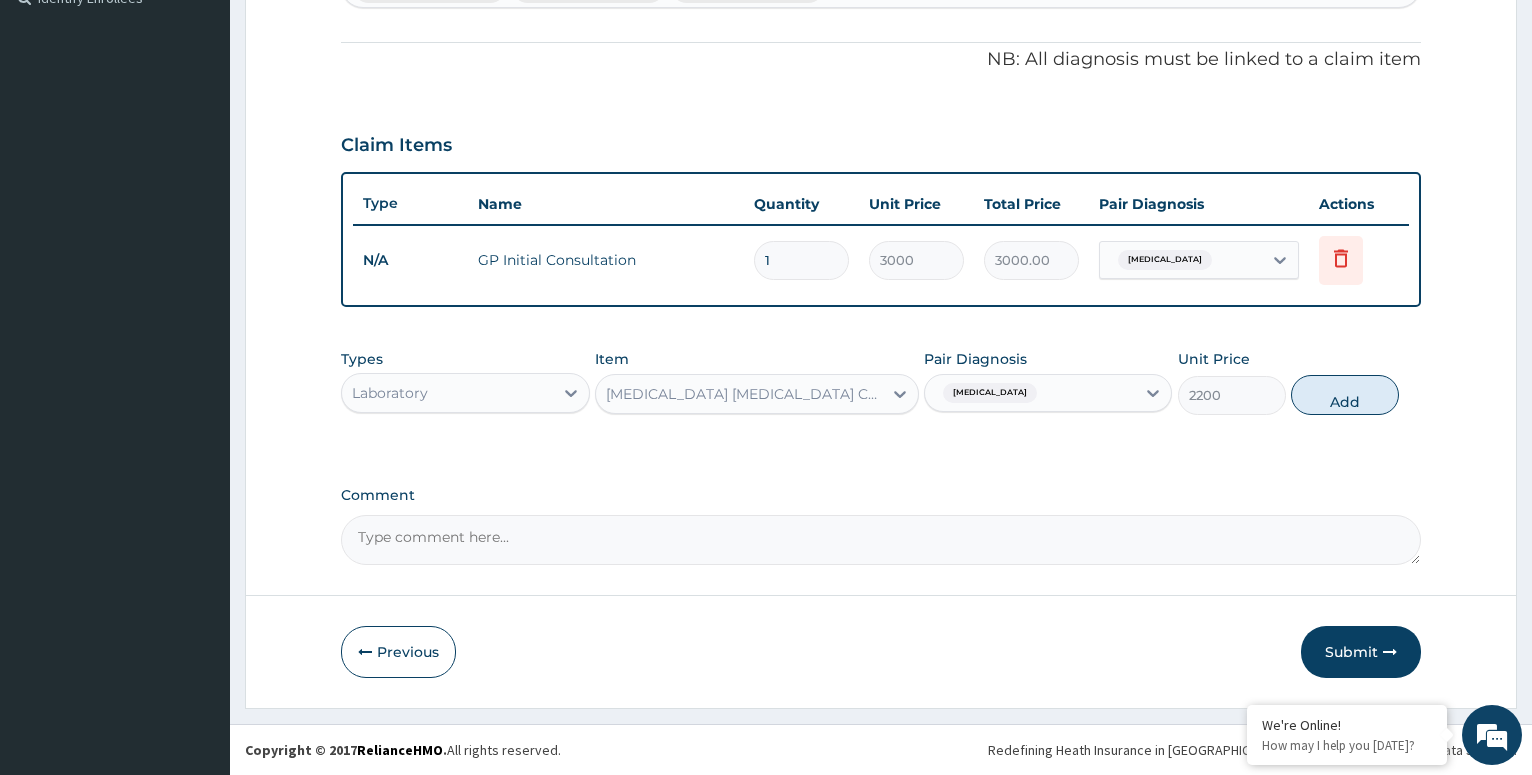 type on "0" 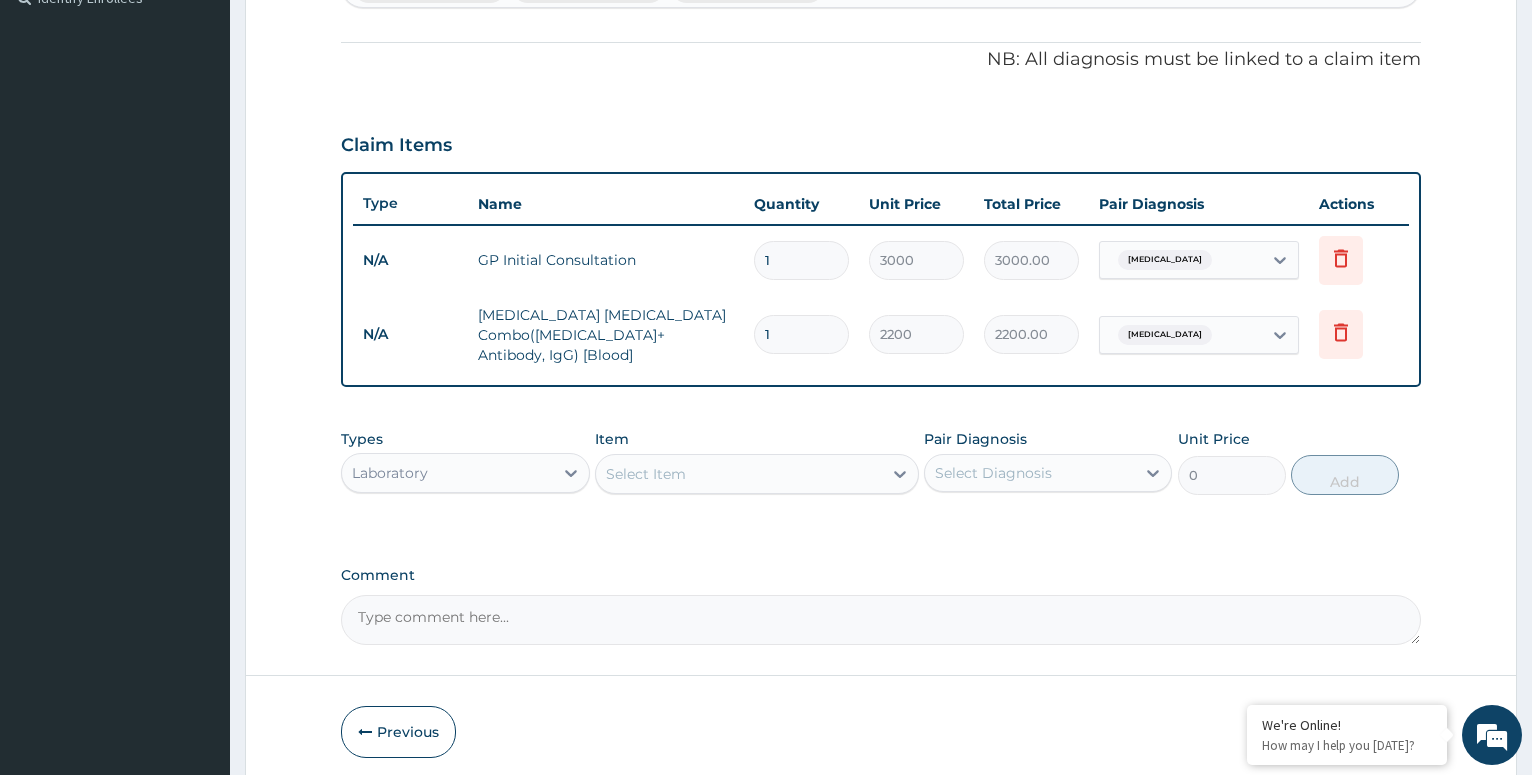 click on "Select Item" at bounding box center (646, 474) 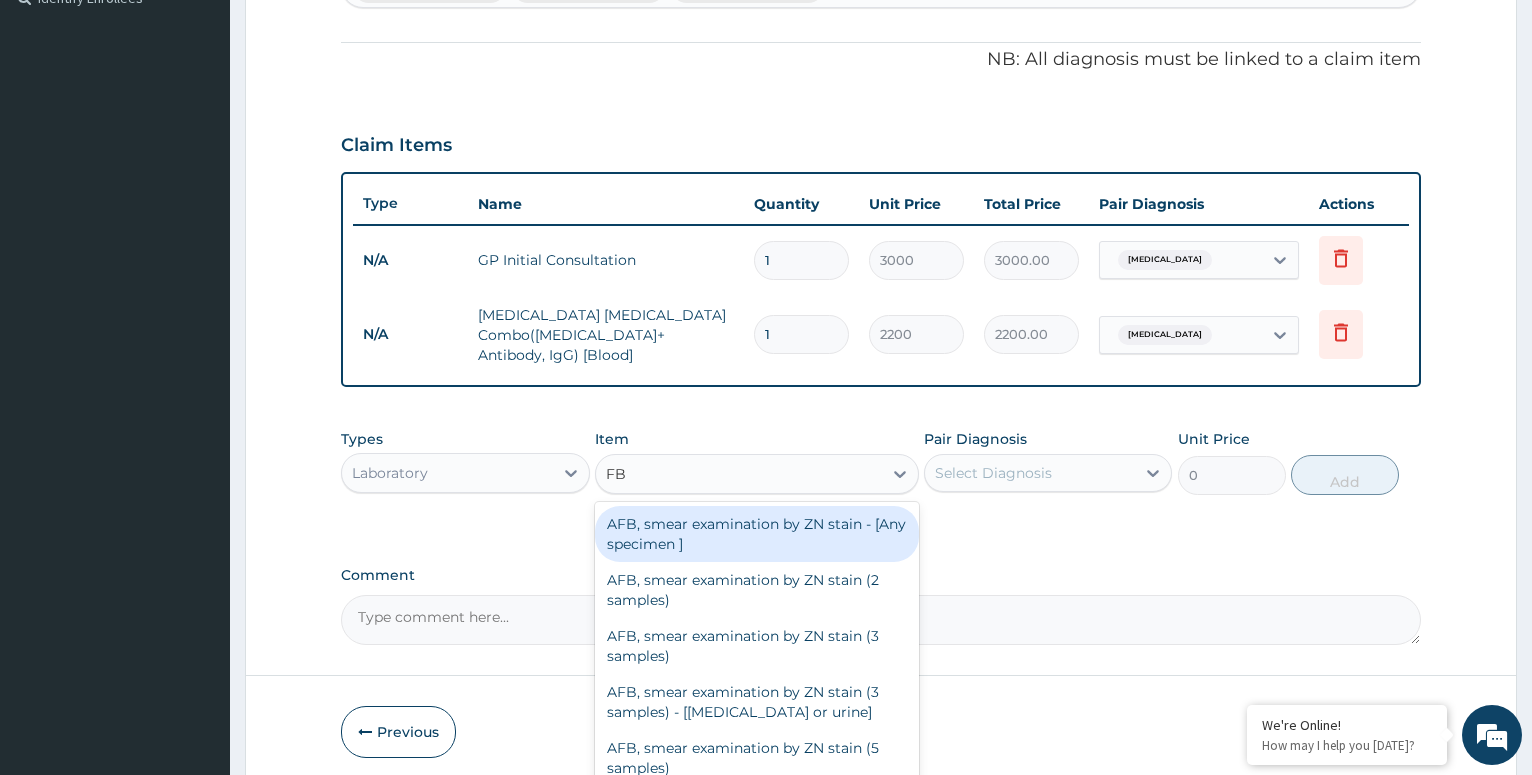 type on "FBC" 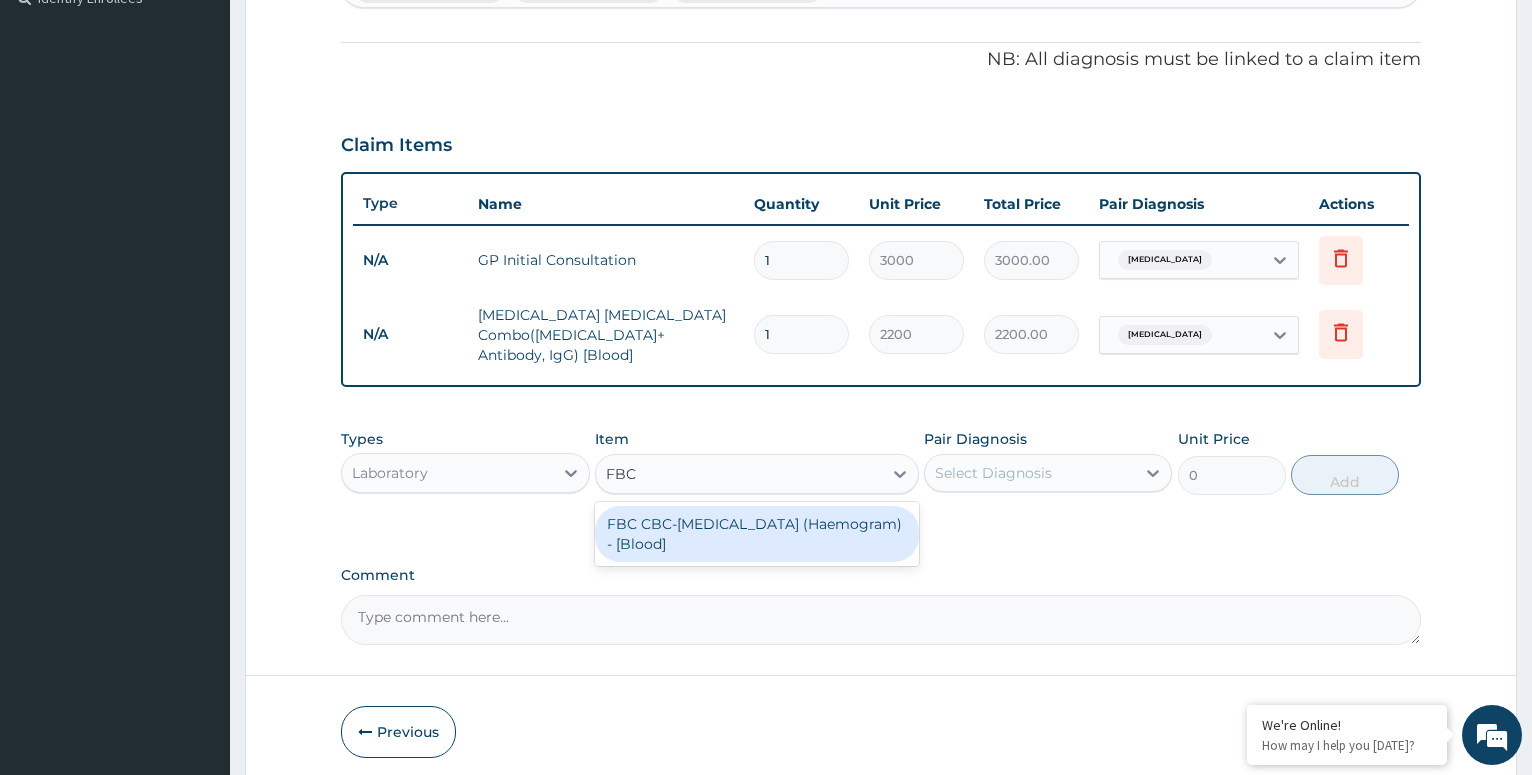click on "FBC CBC-[MEDICAL_DATA] (Haemogram) - [Blood]" at bounding box center [757, 534] 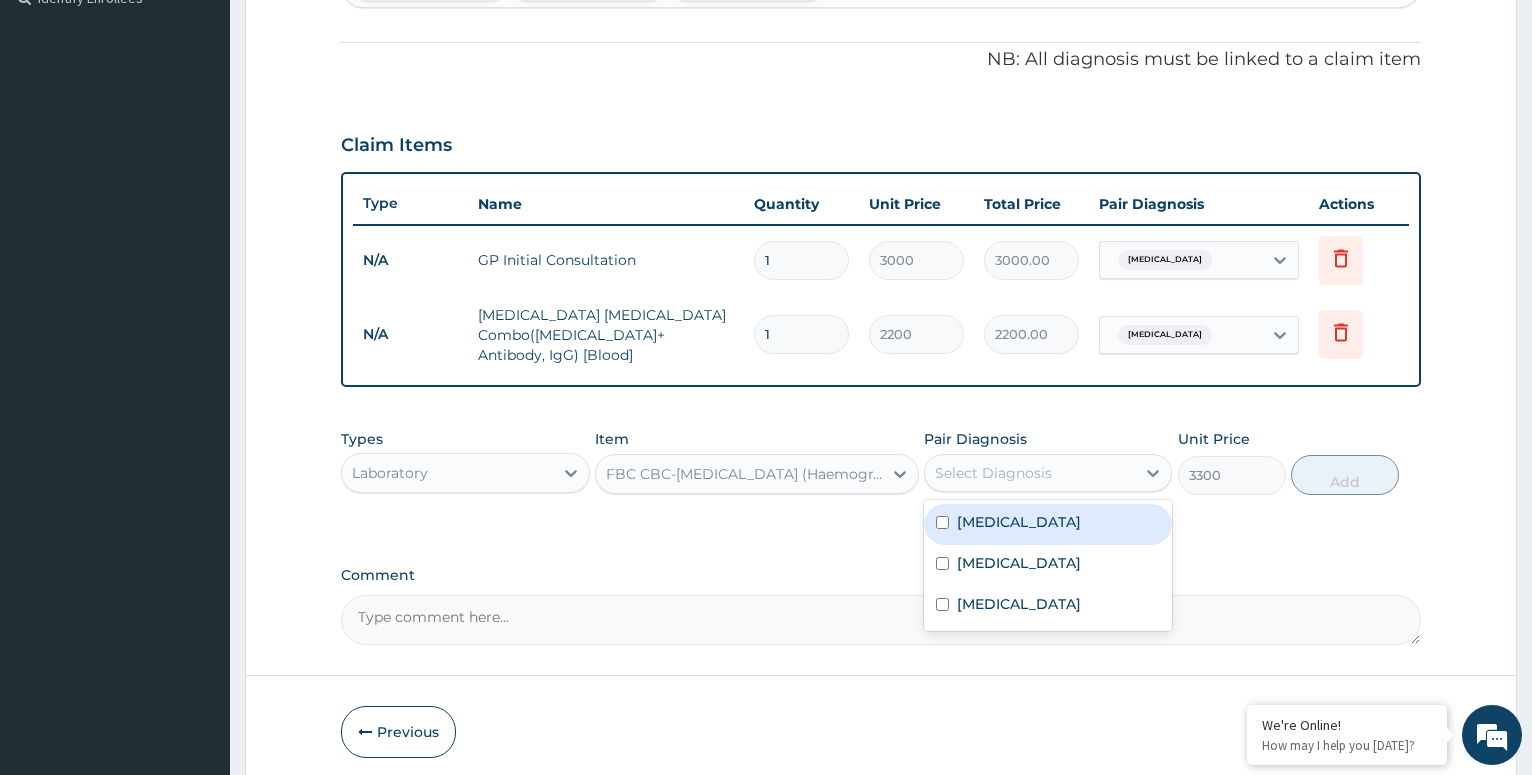click on "Select Diagnosis" at bounding box center [1030, 473] 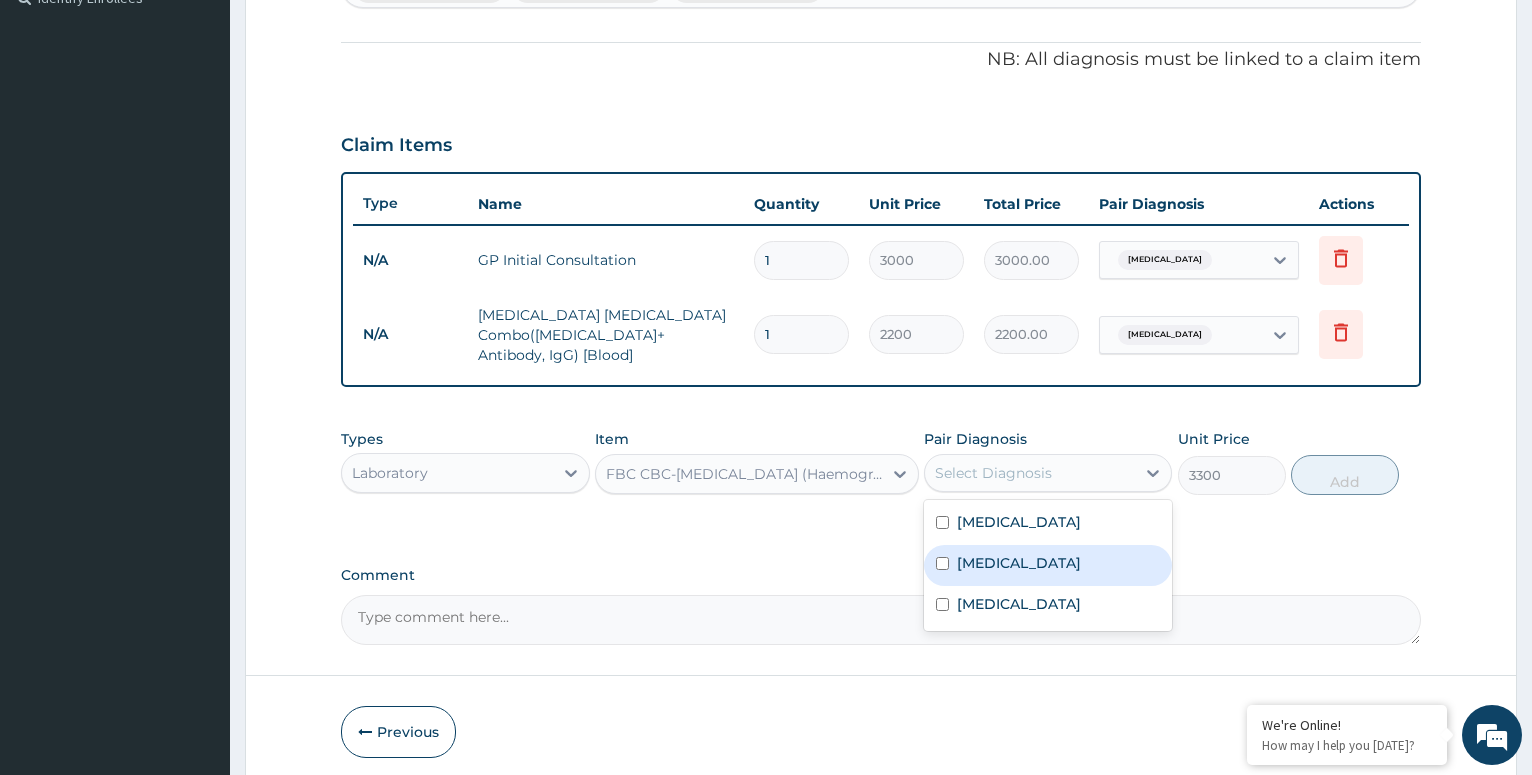 click at bounding box center (942, 563) 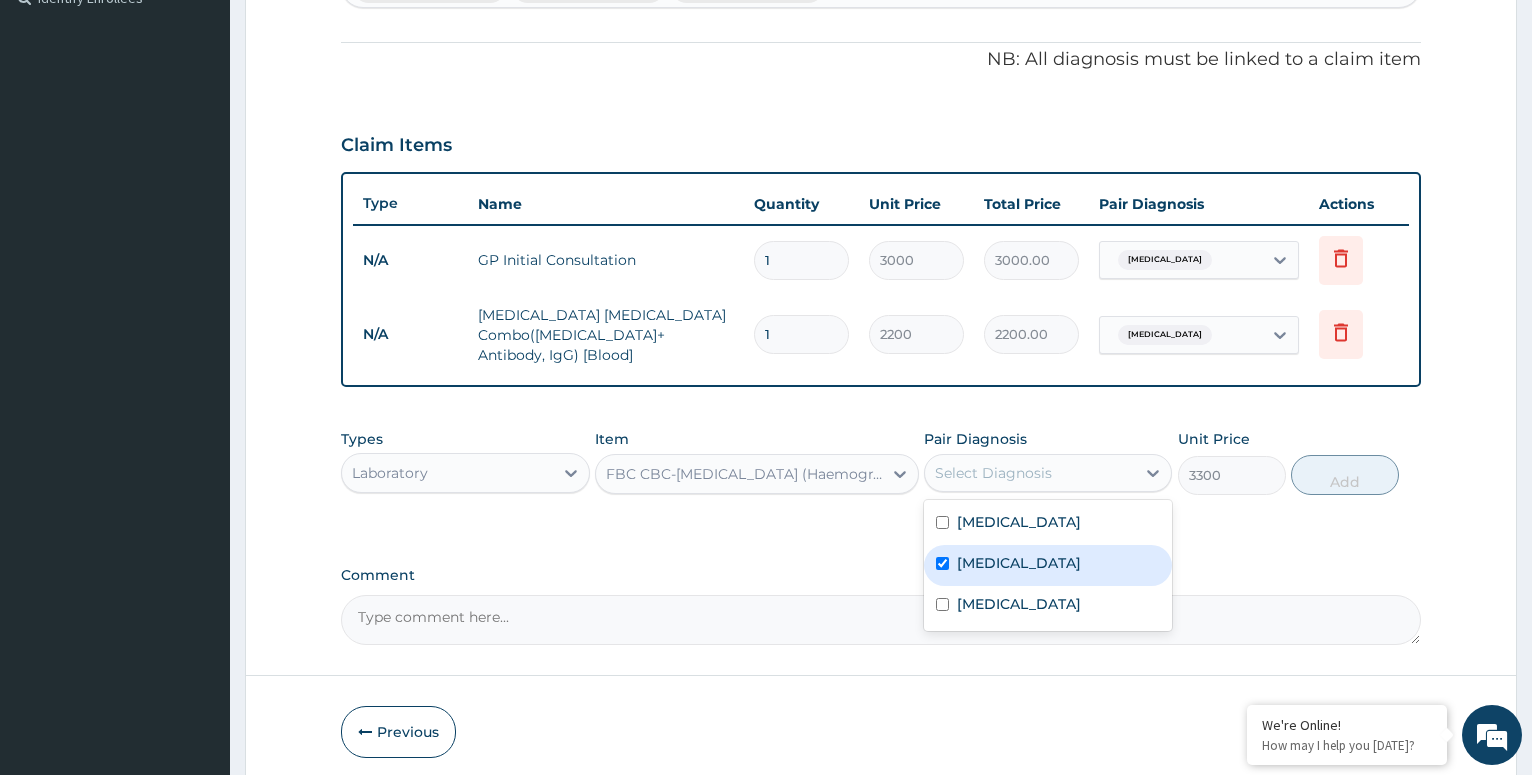 checkbox on "true" 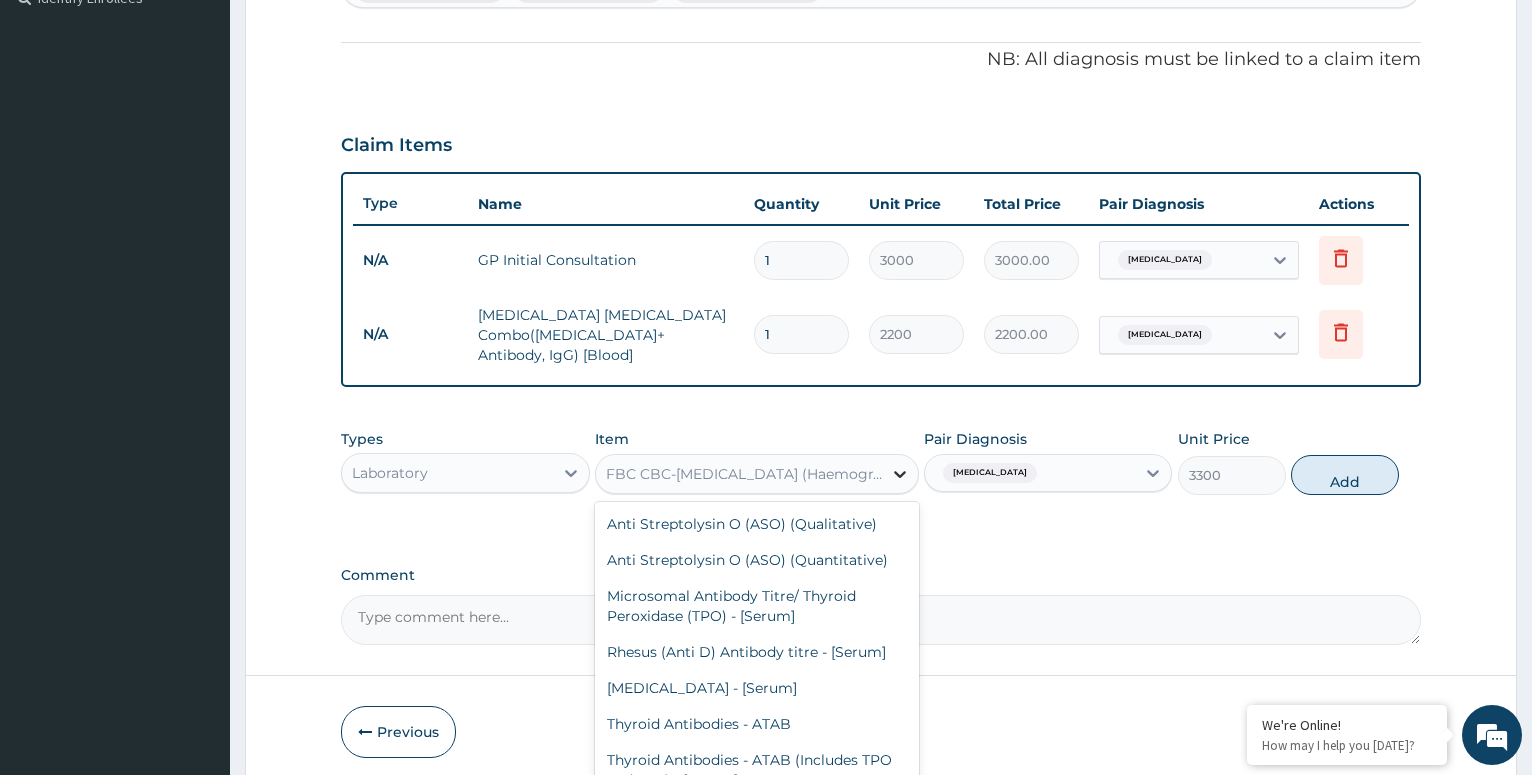 click 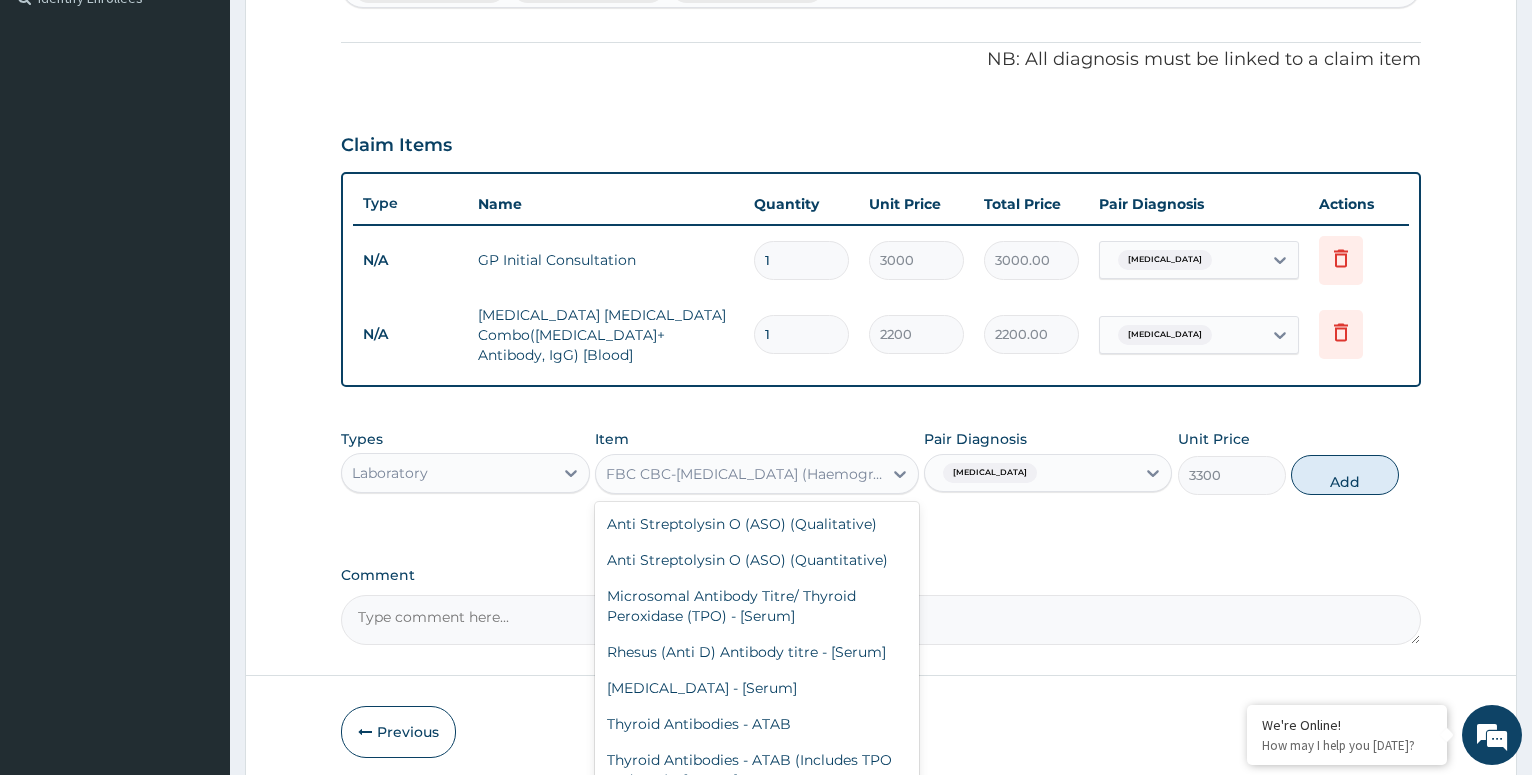 scroll, scrollTop: 11522, scrollLeft: 0, axis: vertical 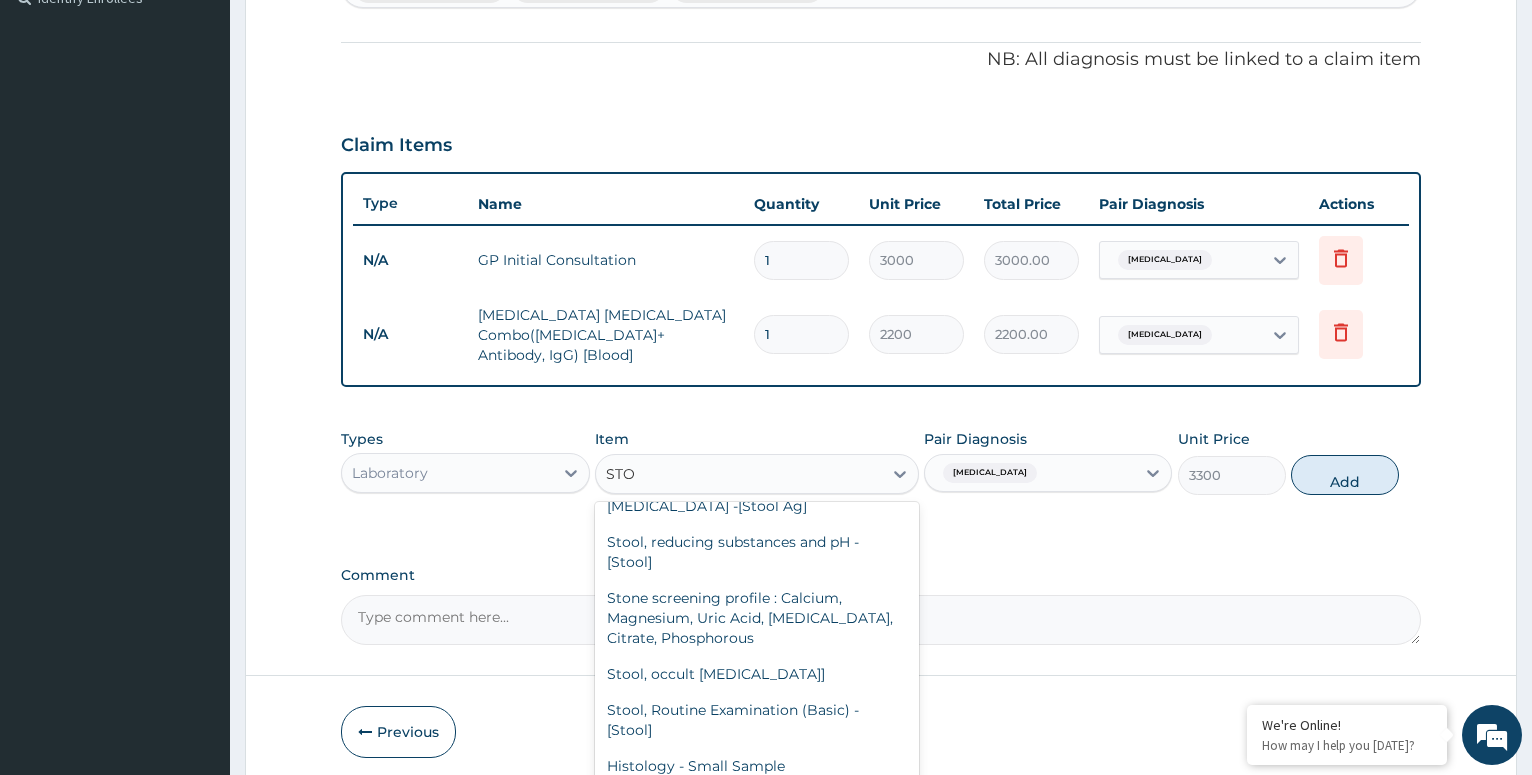 type on "STOO" 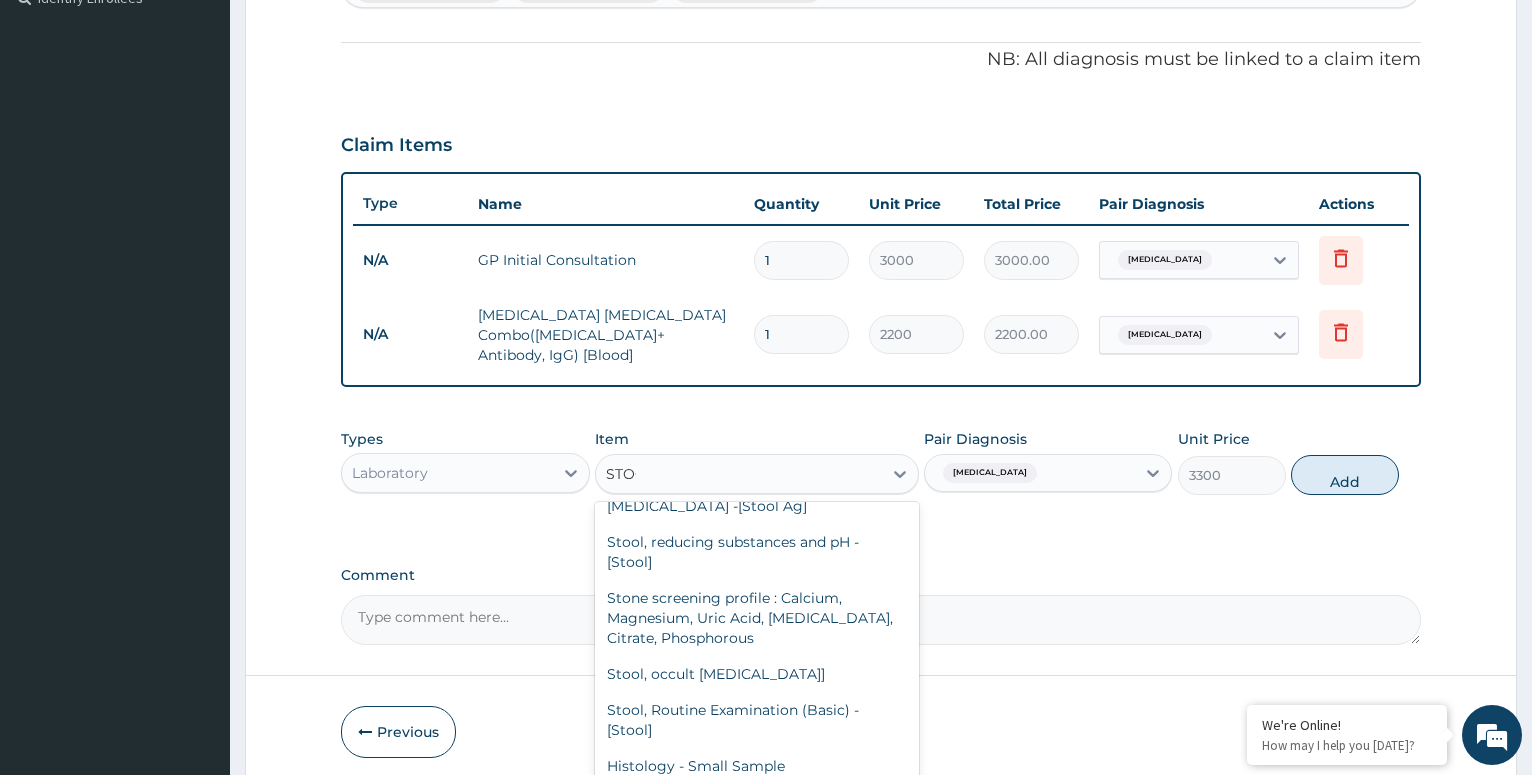 scroll, scrollTop: 20, scrollLeft: 0, axis: vertical 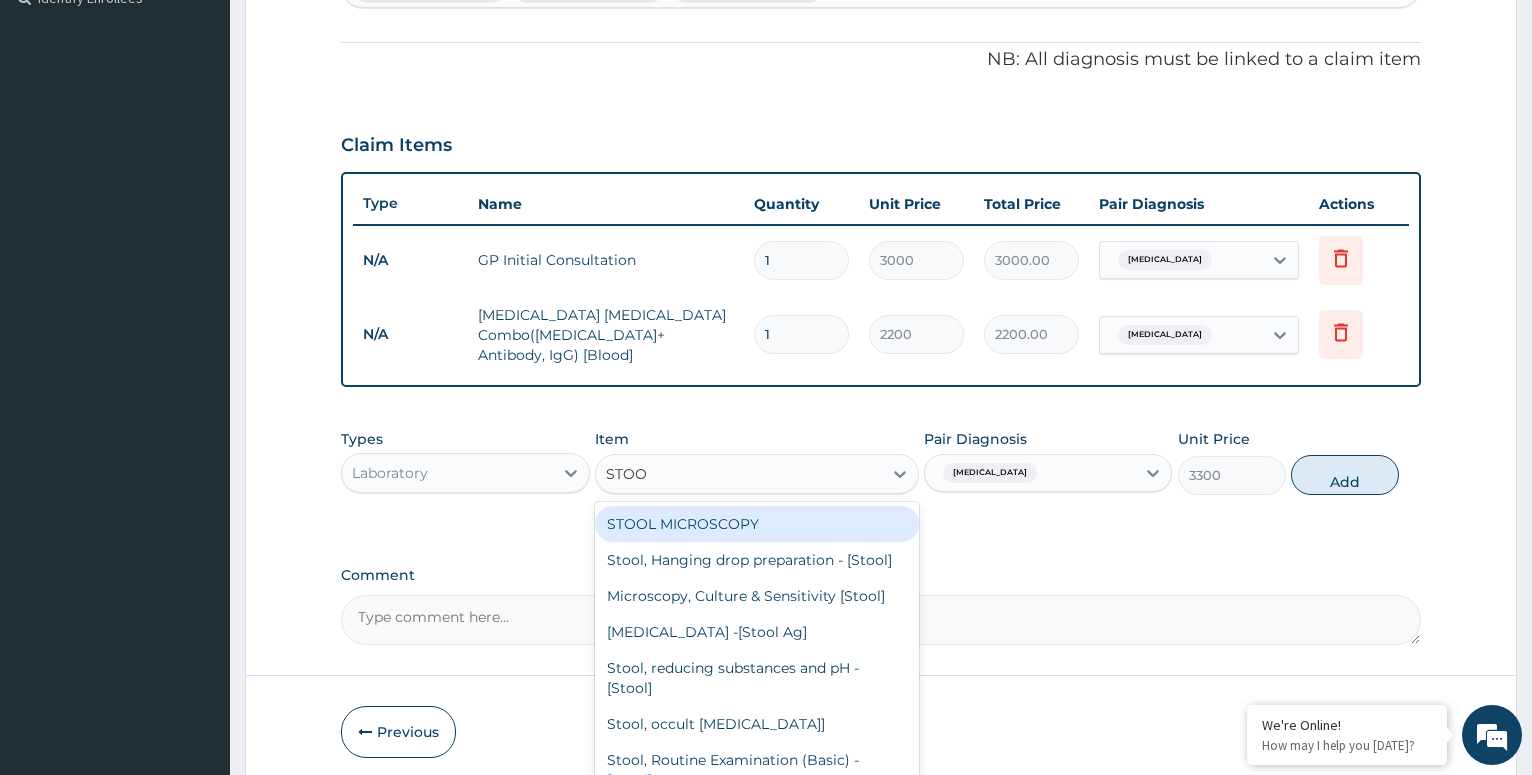 click on "STOOL MICROSCOPY" at bounding box center [757, 524] 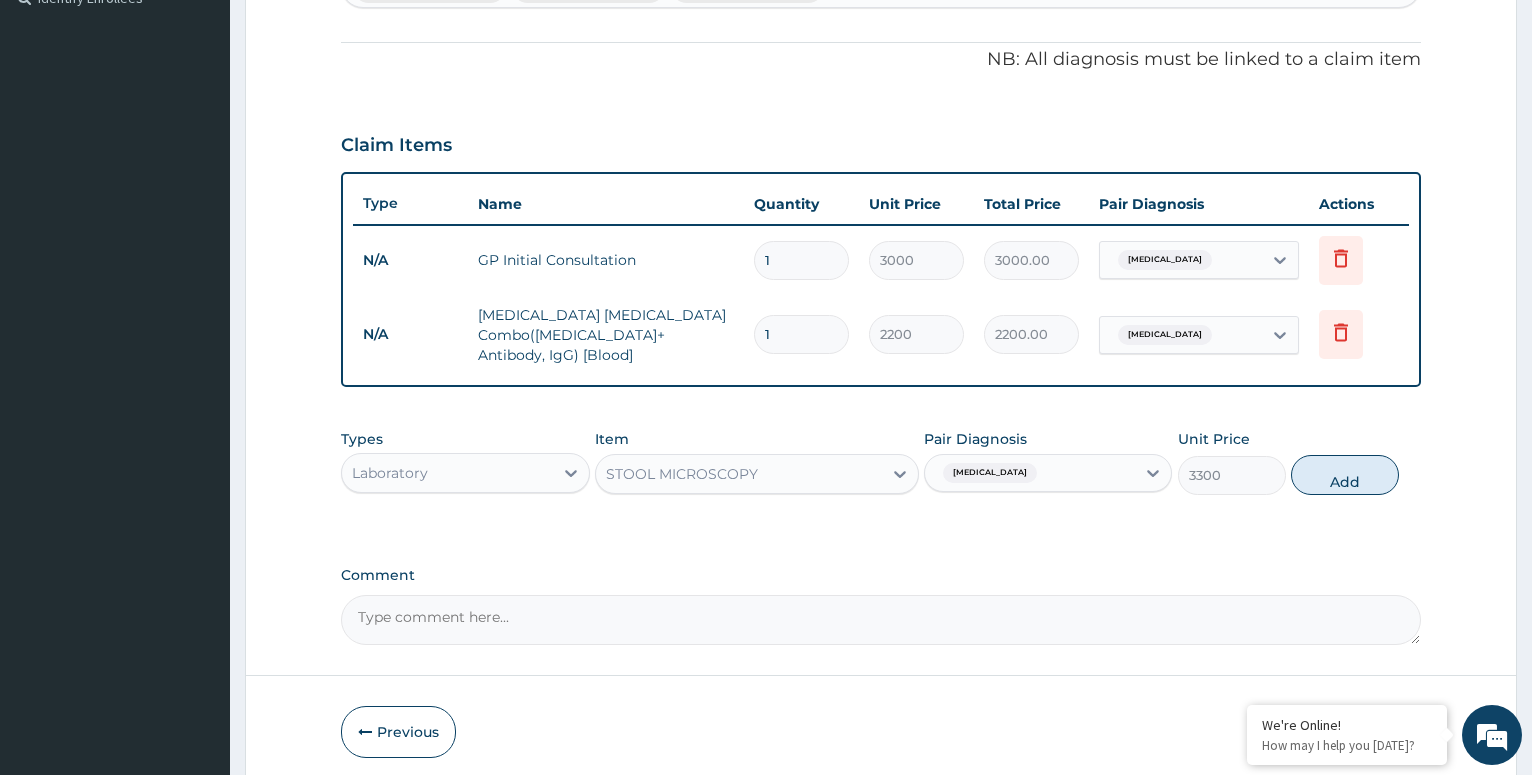 type 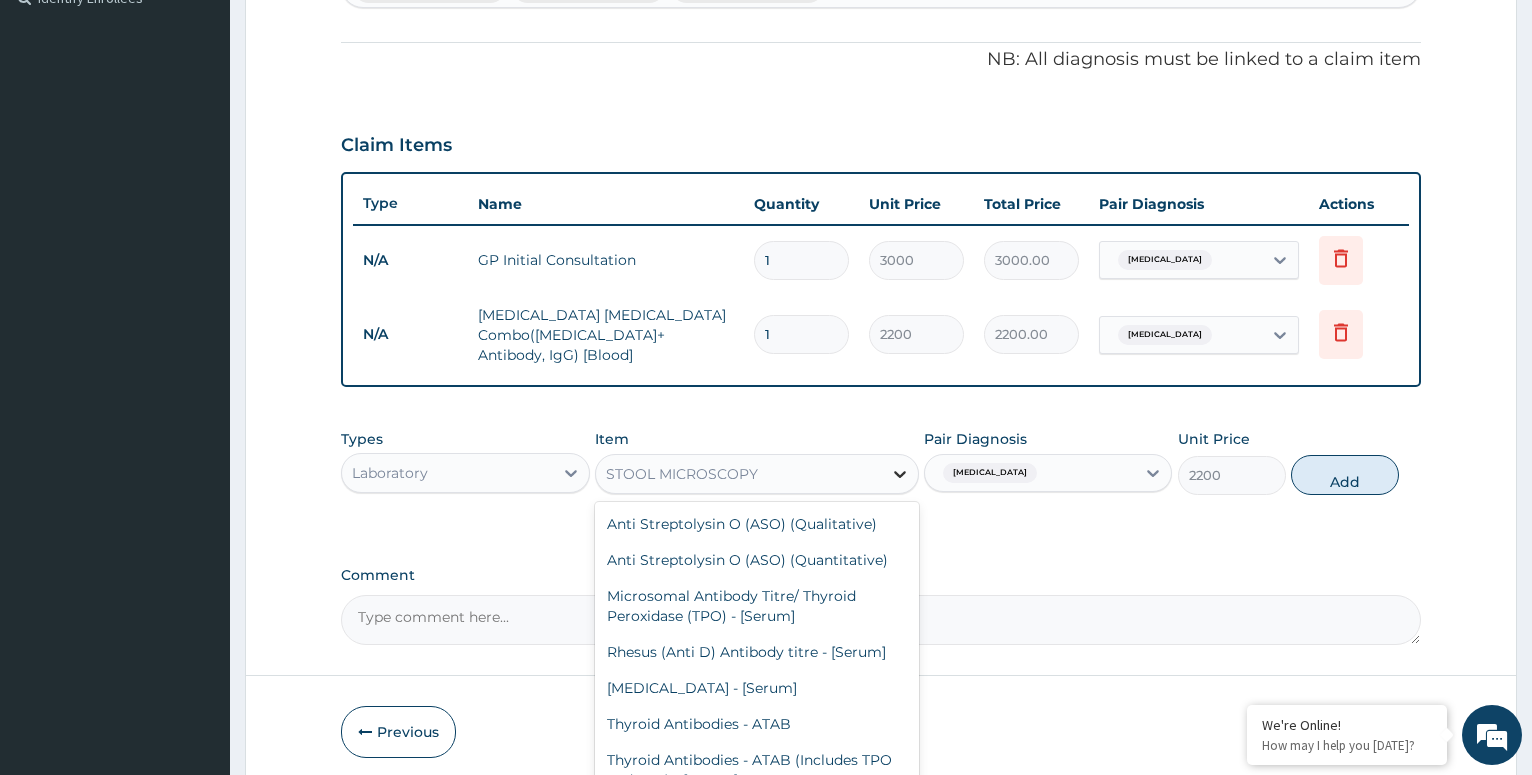 click 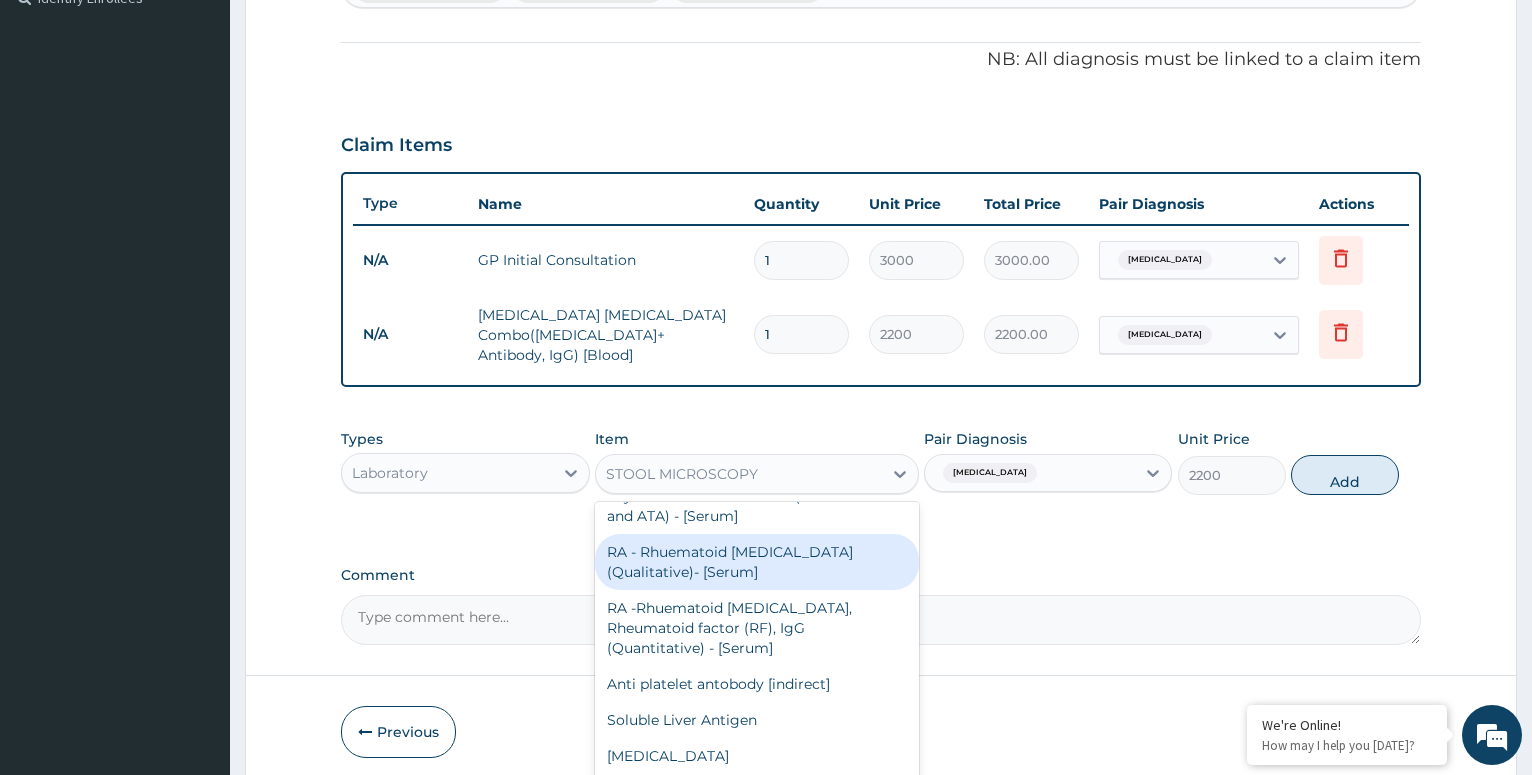 scroll, scrollTop: 120, scrollLeft: 0, axis: vertical 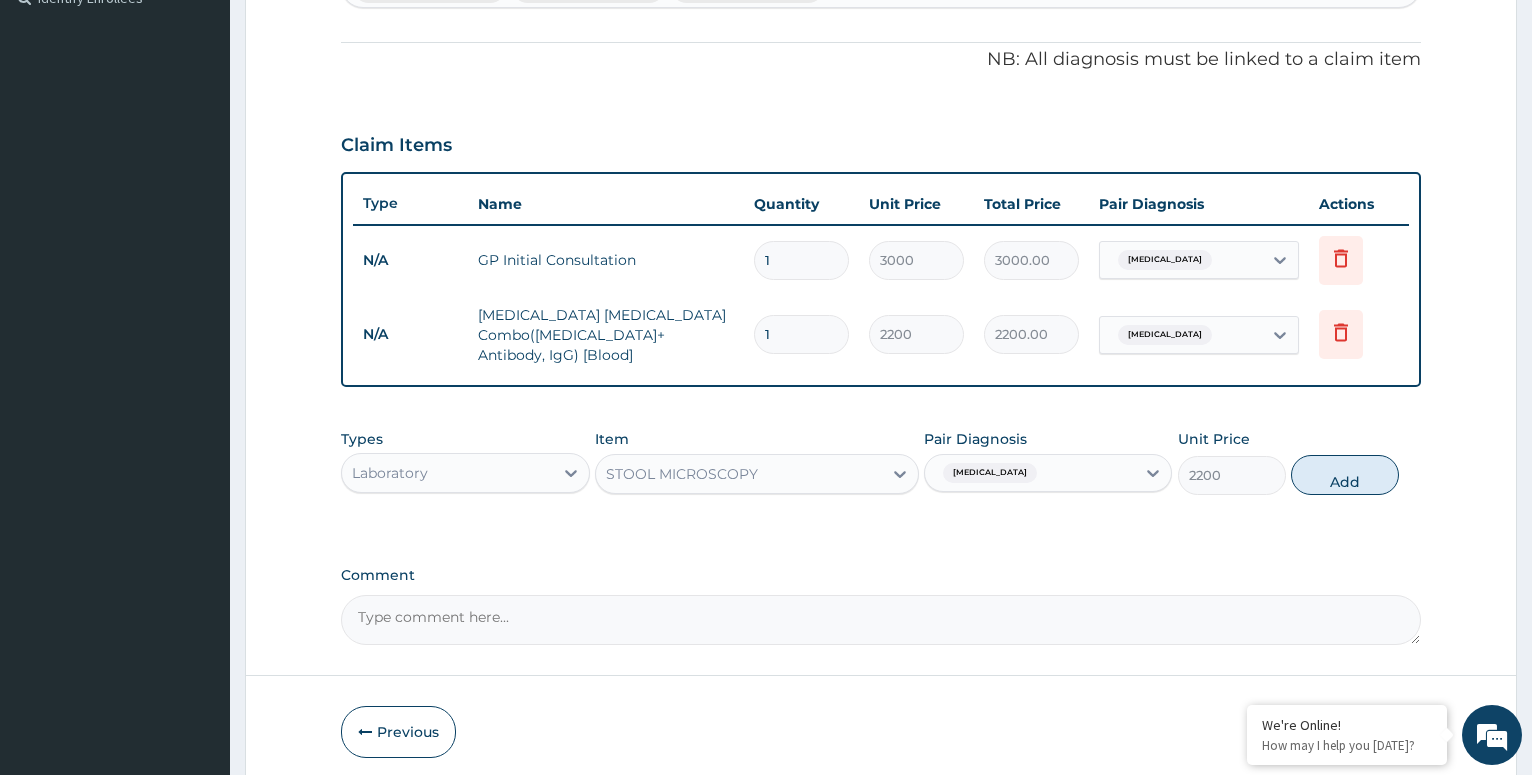 click on "STOOL MICROSCOPY" at bounding box center (739, 474) 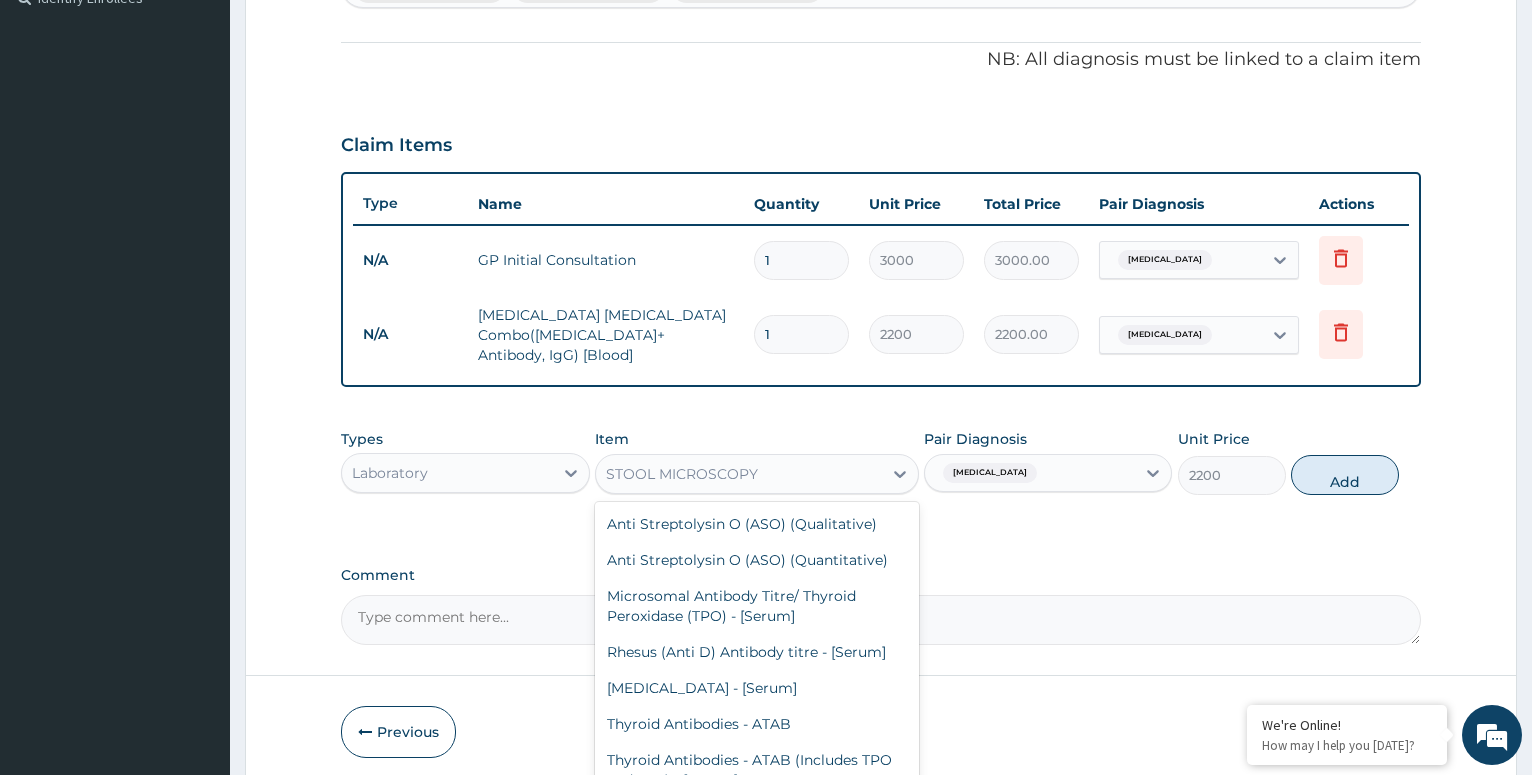 click on "STOOL MICROSCOPY" at bounding box center [682, 474] 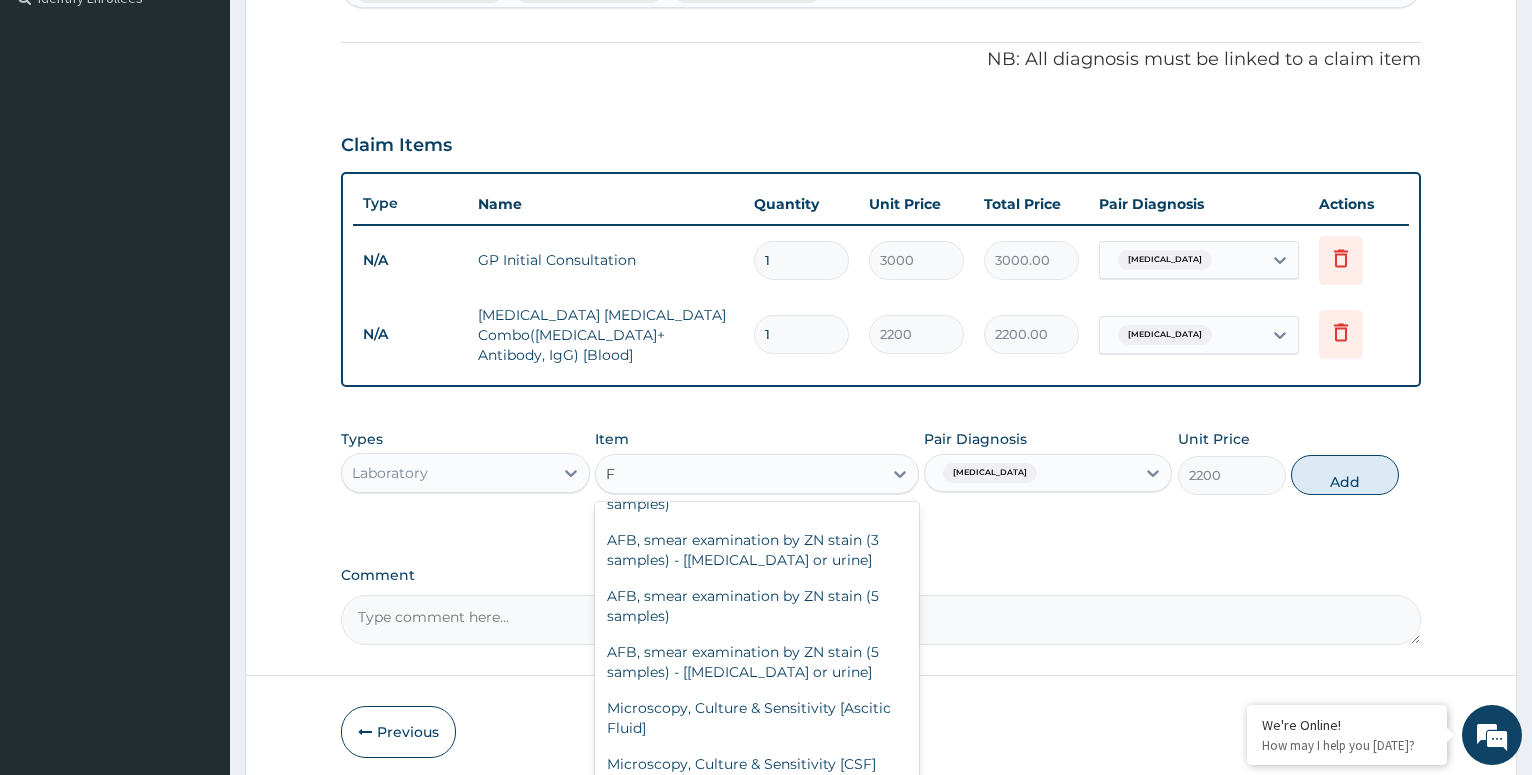 scroll, scrollTop: 0, scrollLeft: 0, axis: both 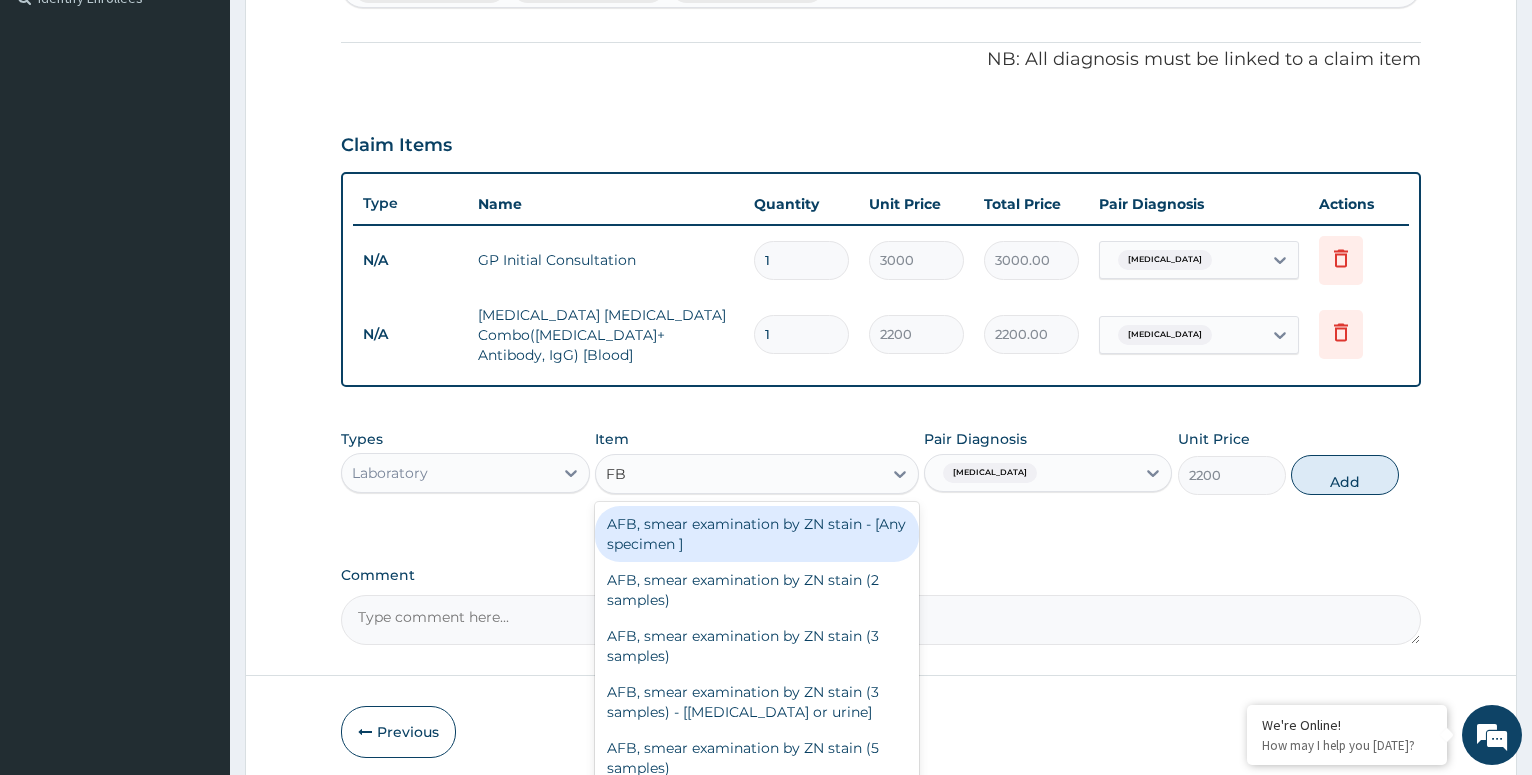 type on "FBC" 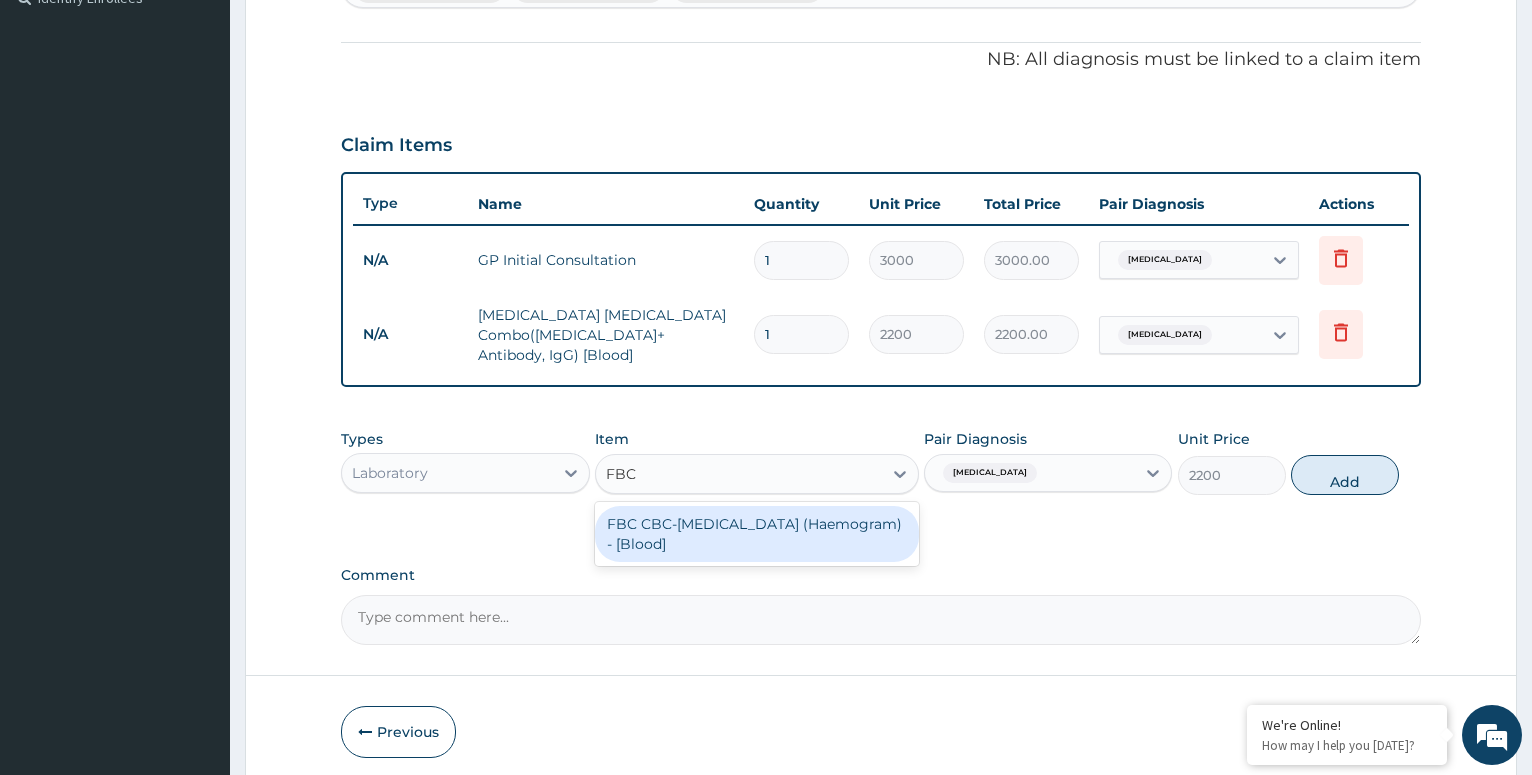 click on "FBC CBC-[MEDICAL_DATA] (Haemogram) - [Blood]" at bounding box center (757, 534) 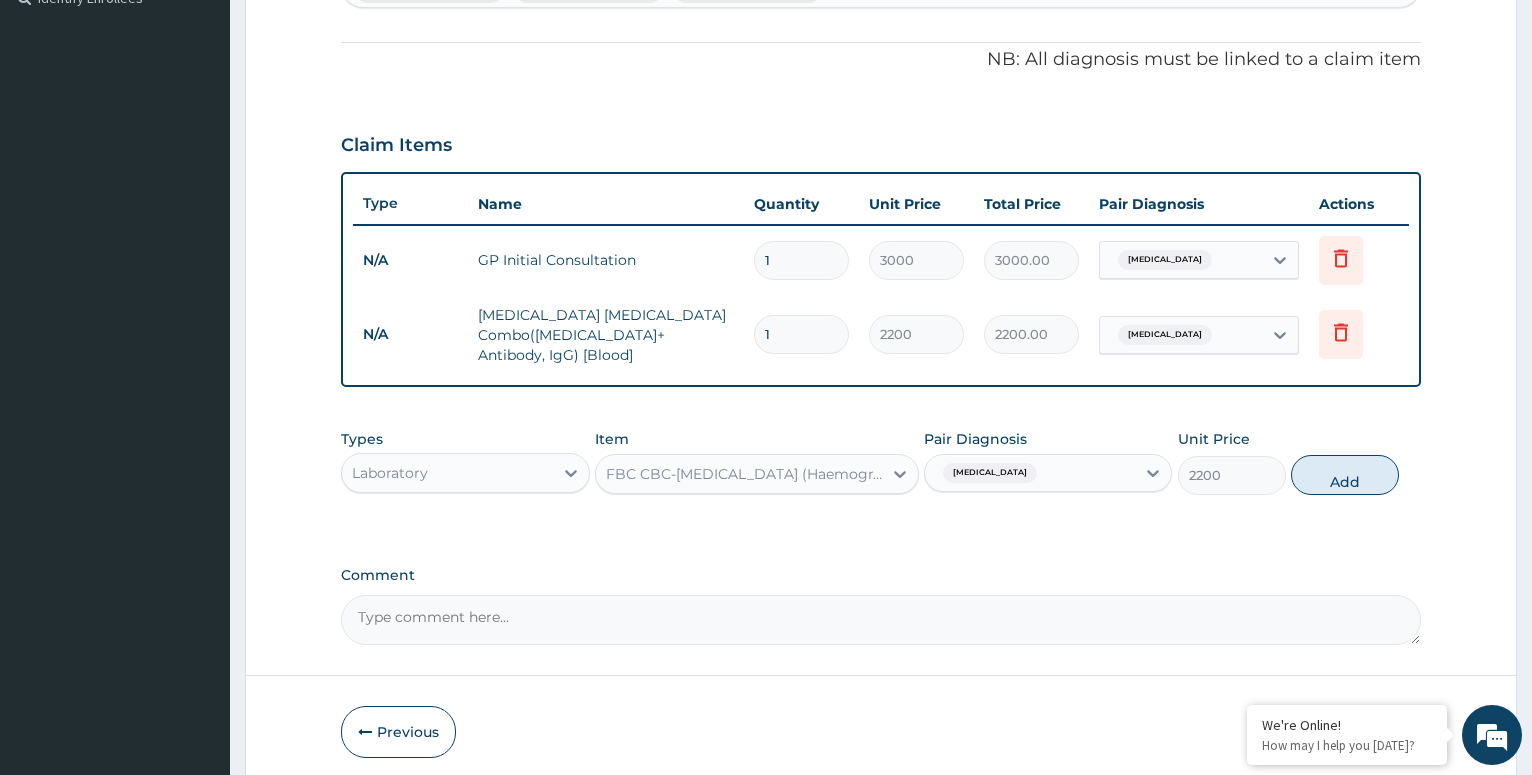 type 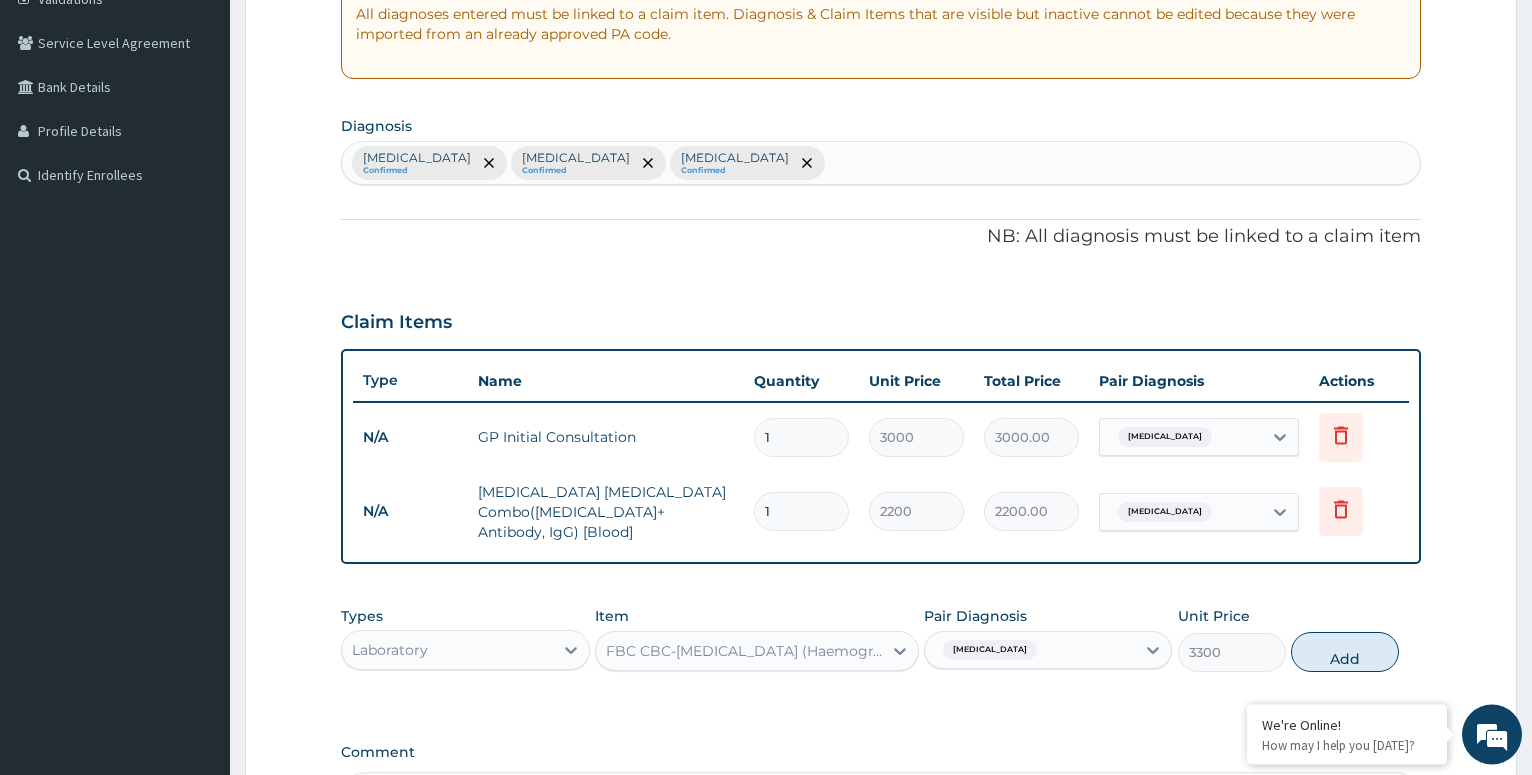 scroll, scrollTop: 164, scrollLeft: 0, axis: vertical 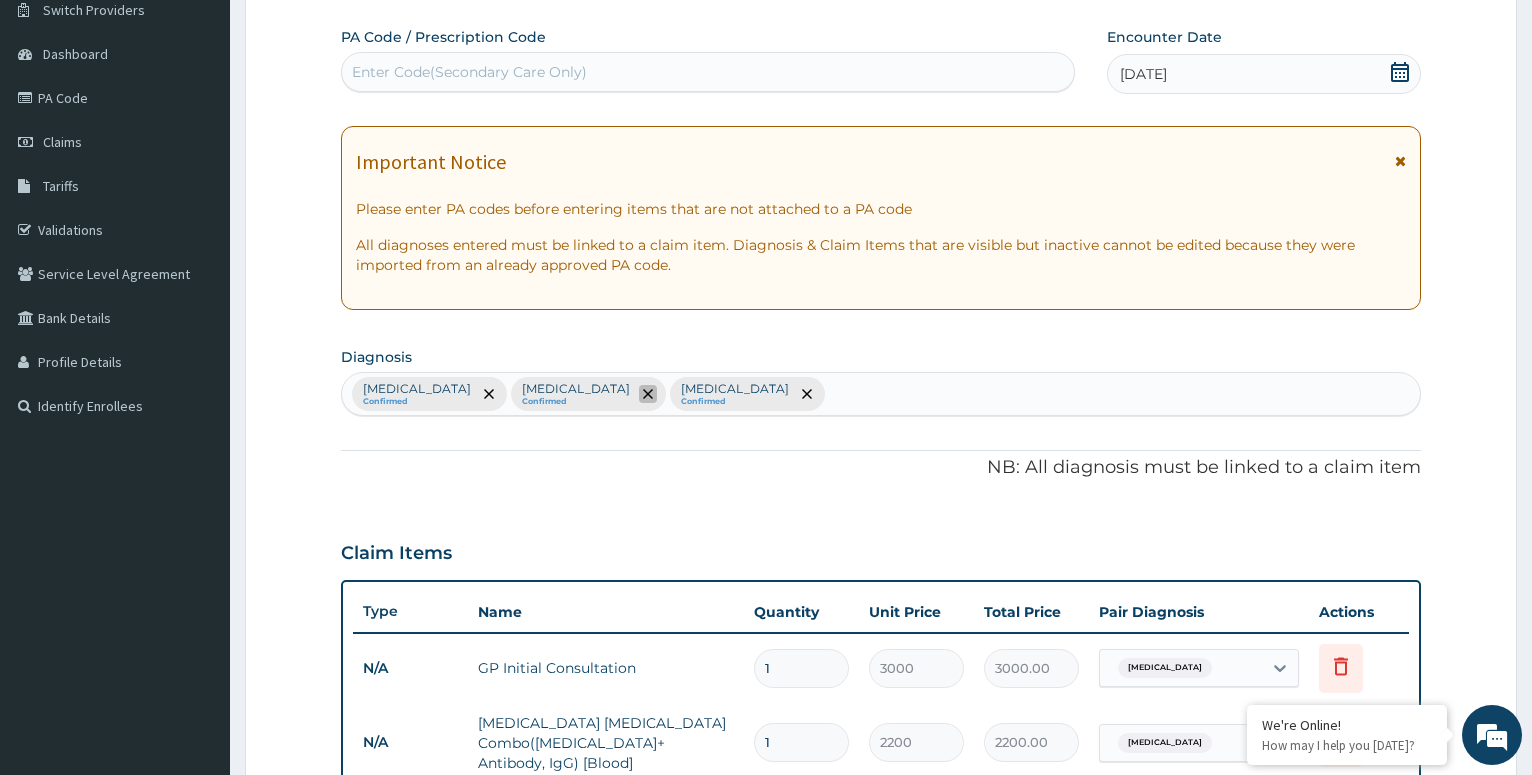 click 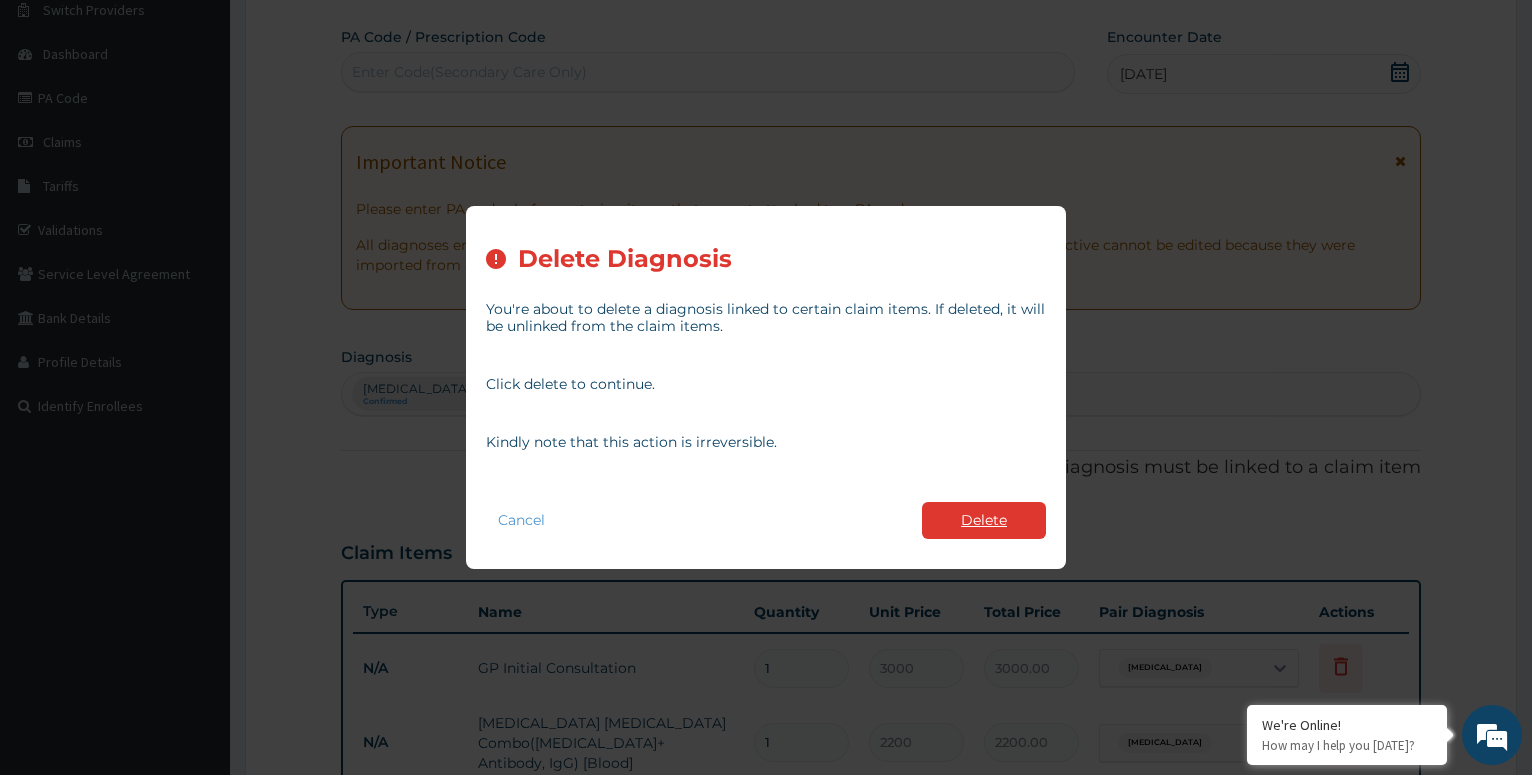 click on "Delete" at bounding box center [984, 520] 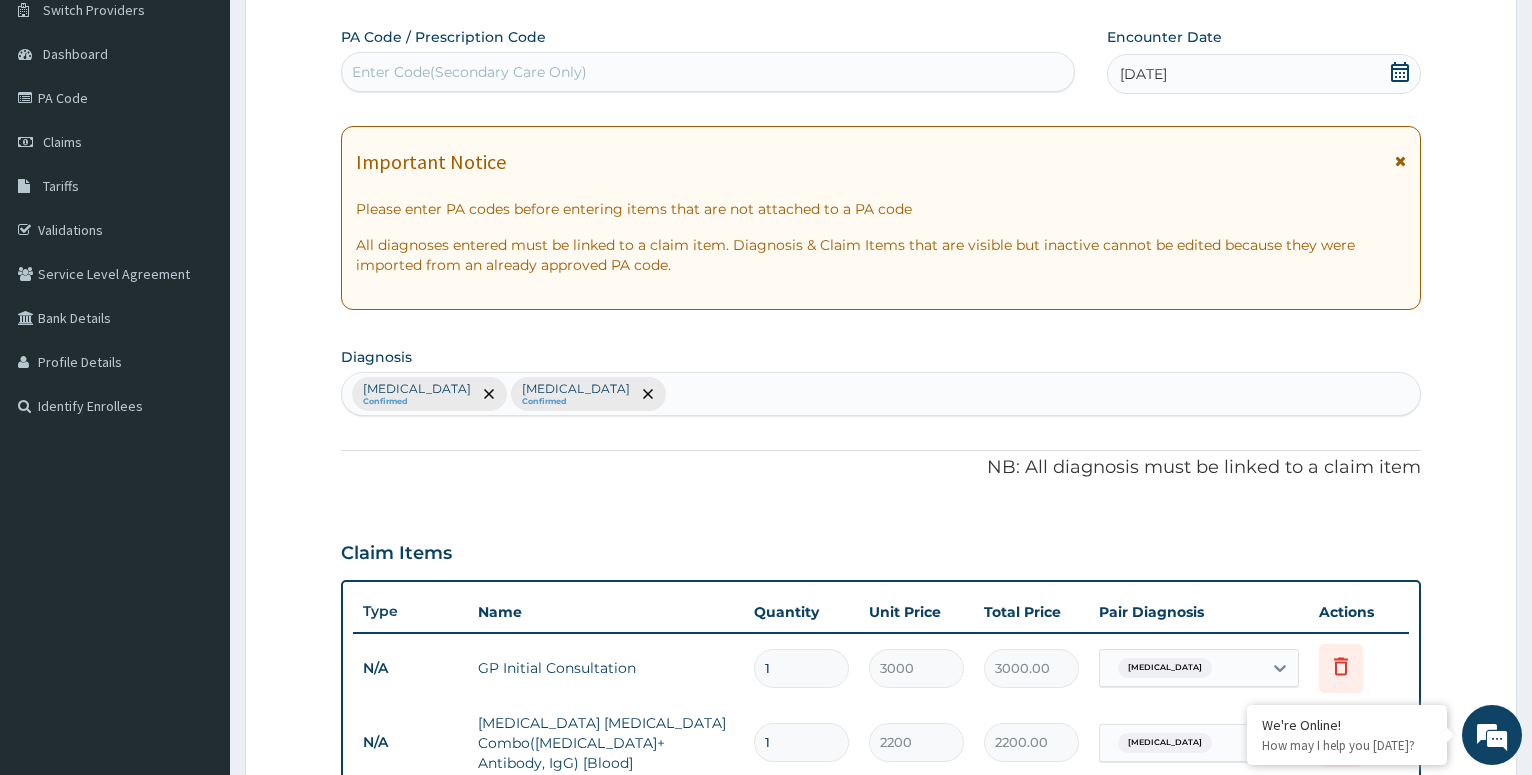 click on "Falciparum malaria Confirmed Upper respiratory infection Confirmed" at bounding box center [881, 394] 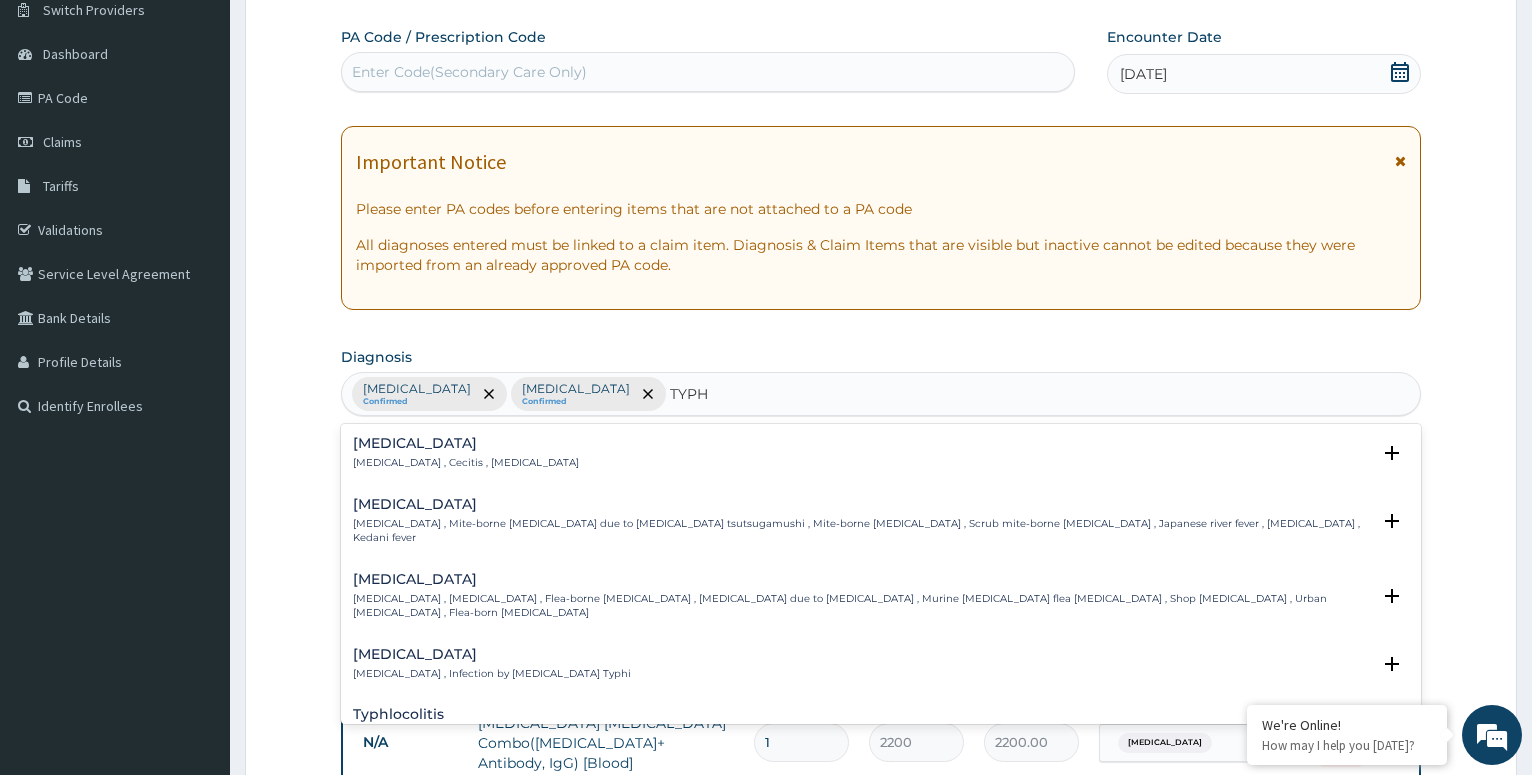 type on "TYPHO" 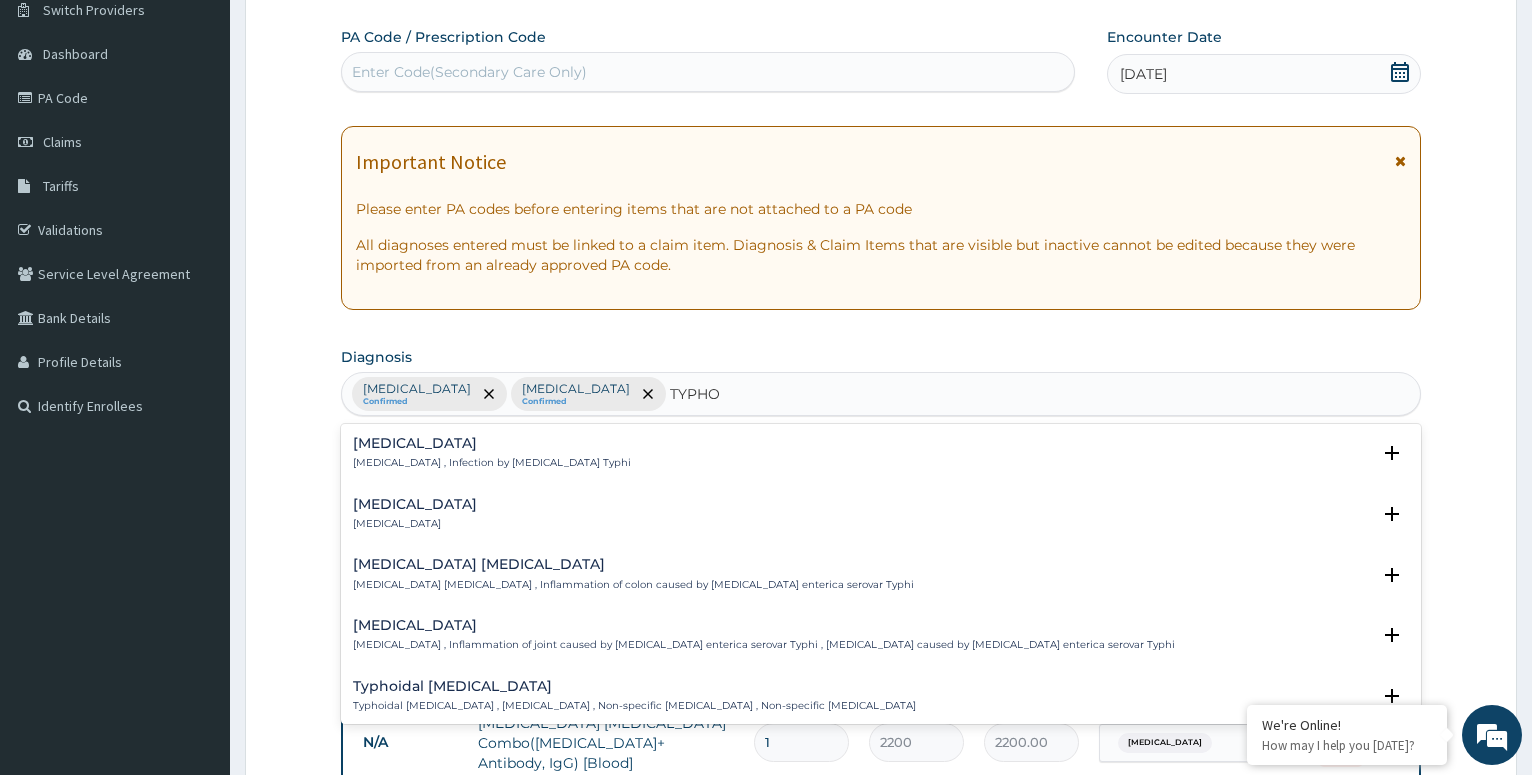 click on "Typhoid fever , Infection by Salmonella Typhi" at bounding box center (492, 463) 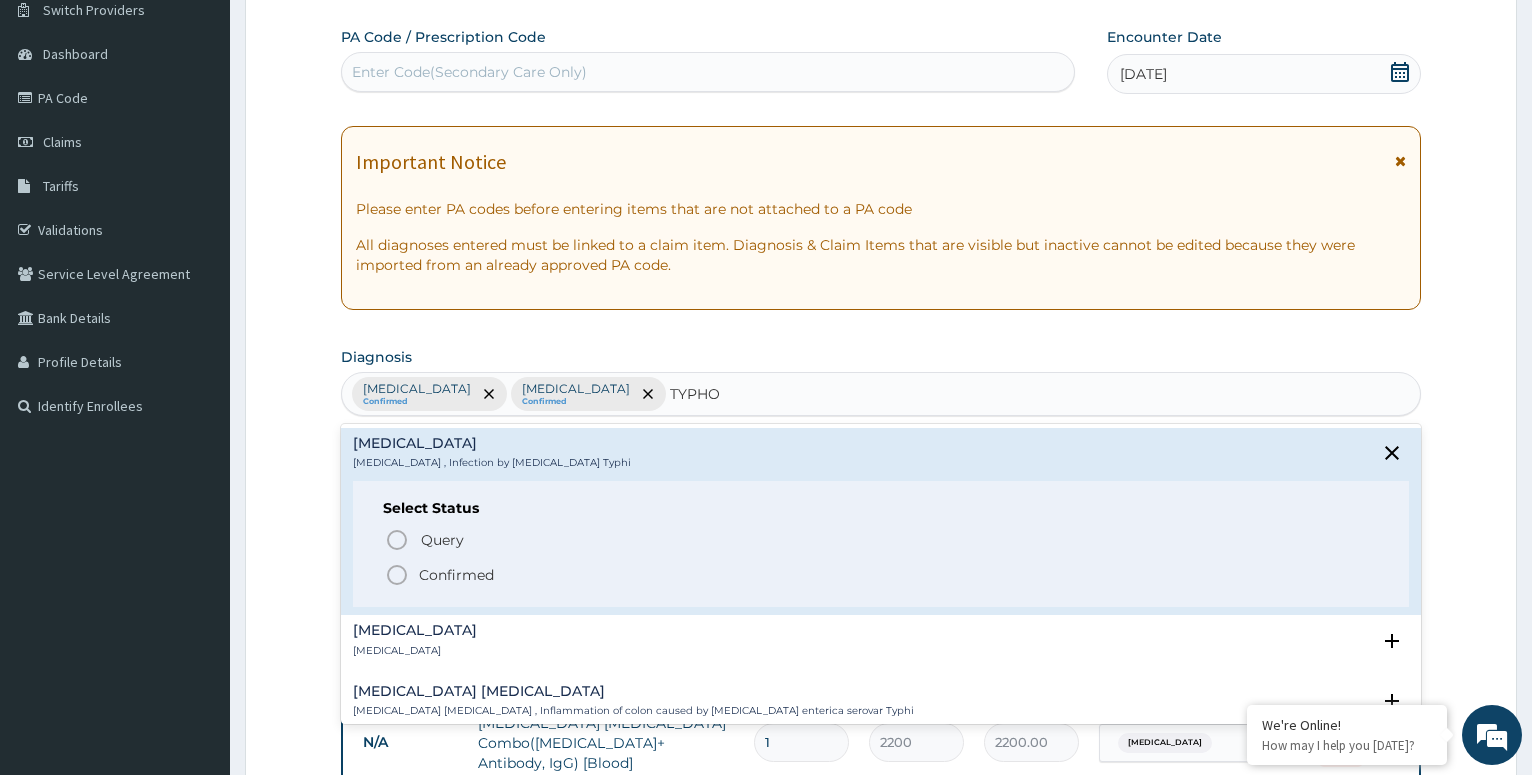 click 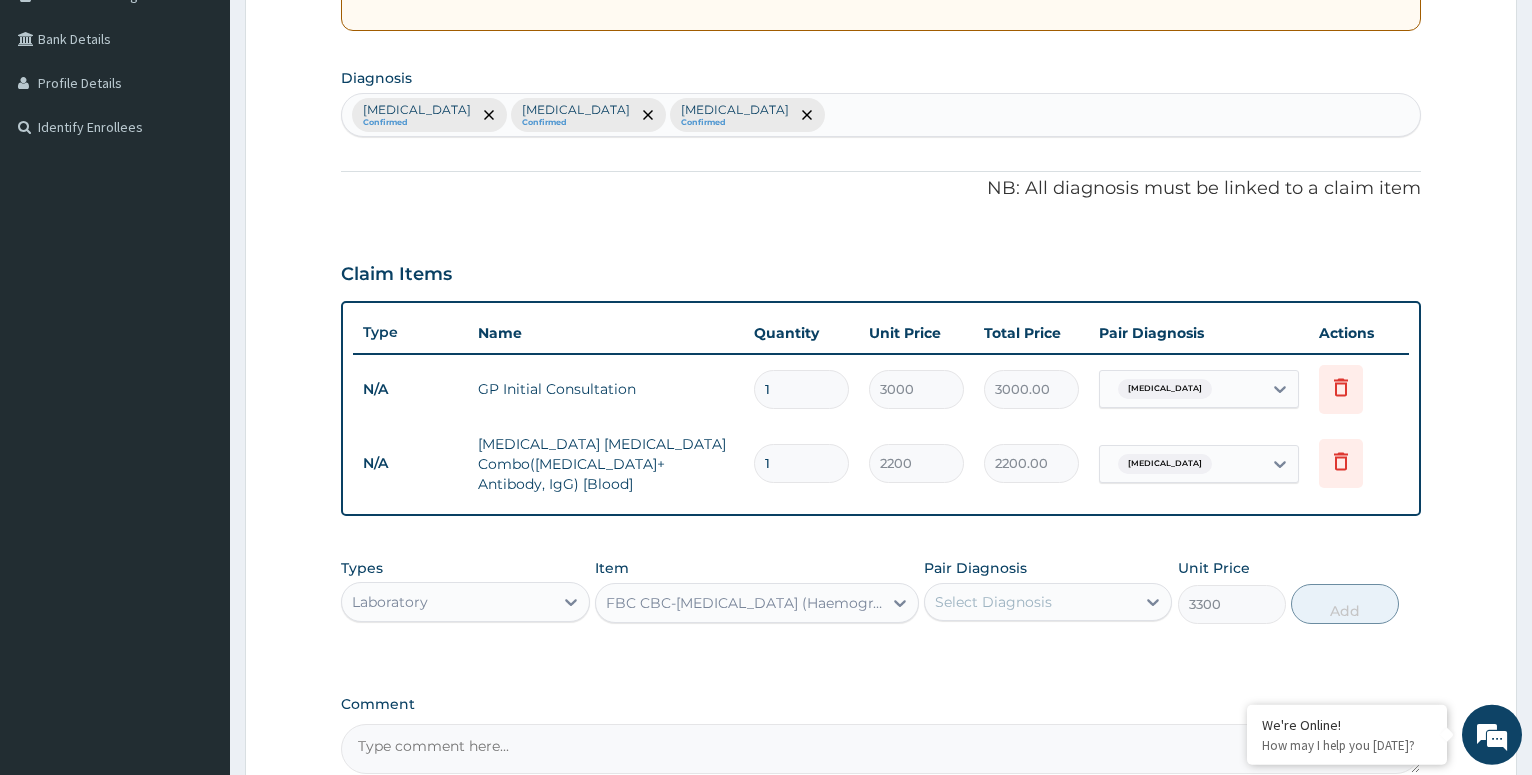scroll, scrollTop: 470, scrollLeft: 0, axis: vertical 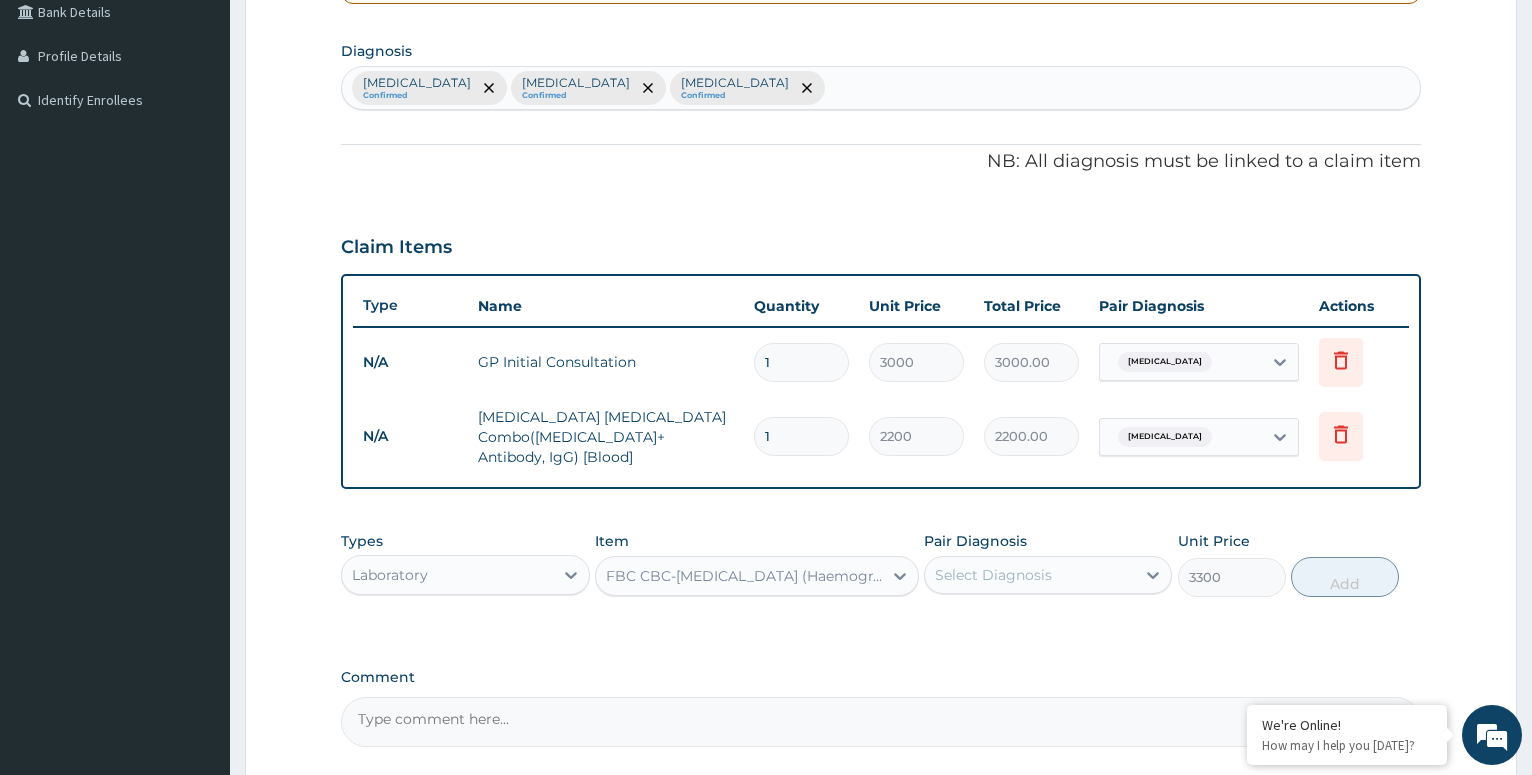 click on "Select Diagnosis" at bounding box center [1030, 575] 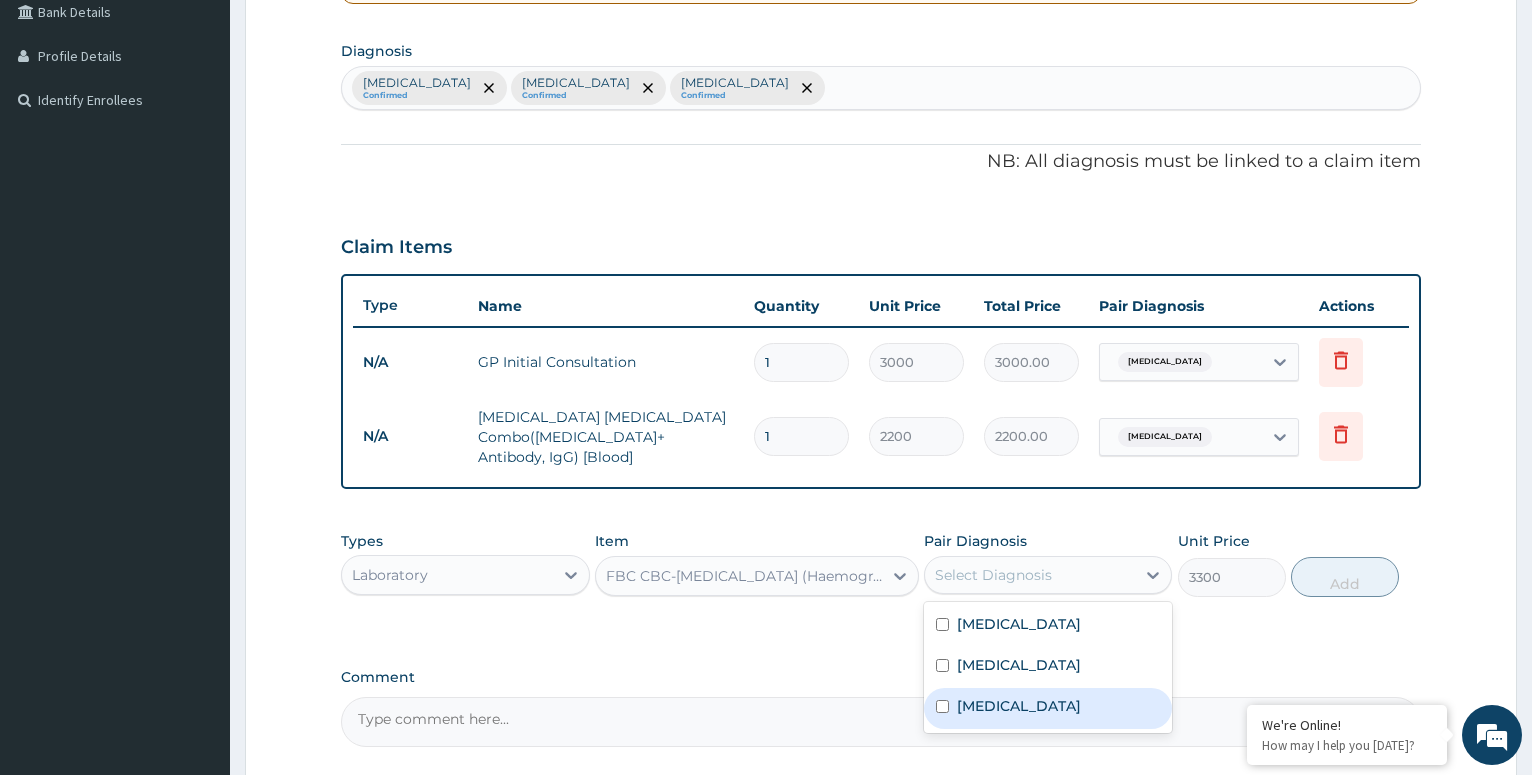 click on "Typhoid fever" at bounding box center [1048, 708] 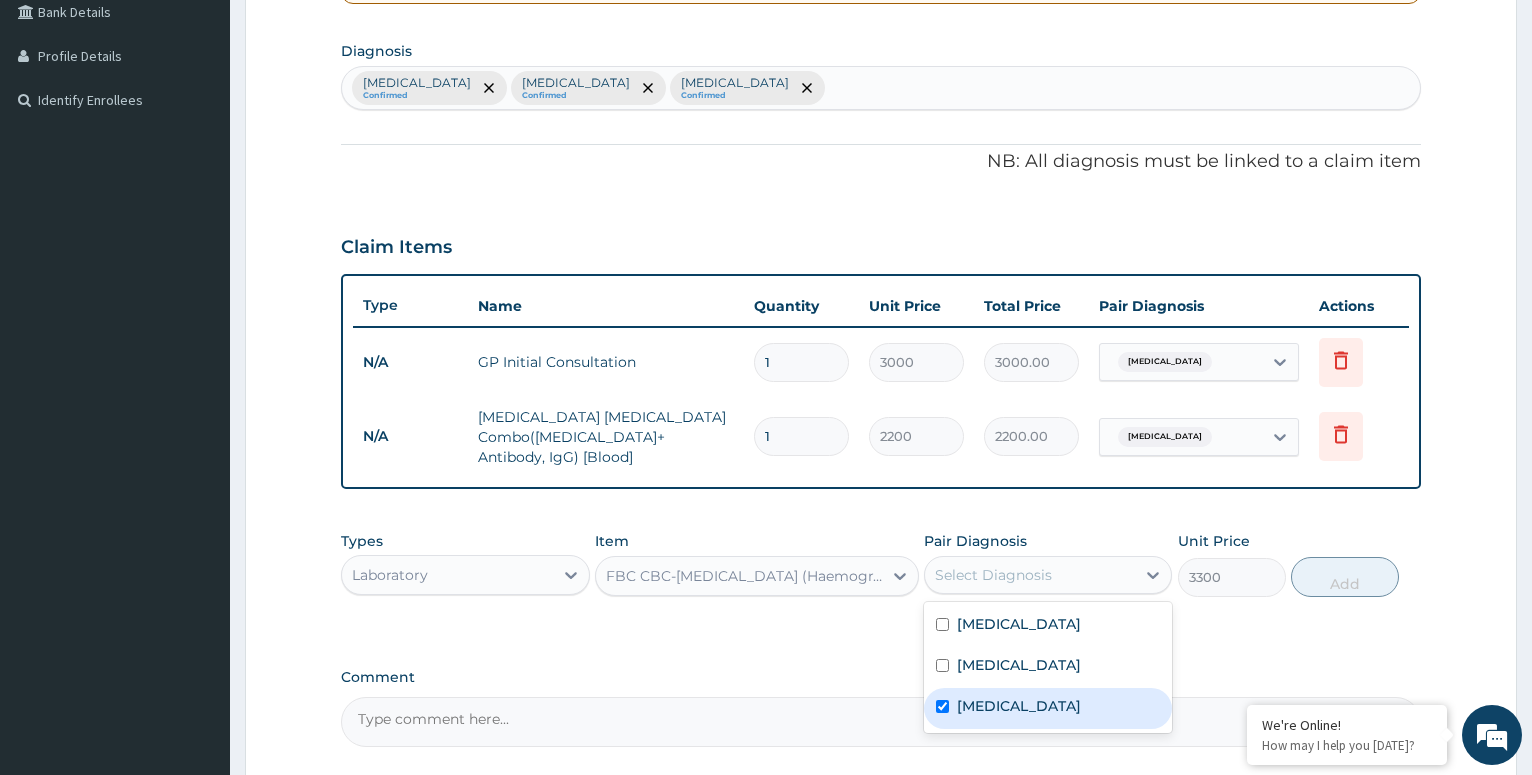 checkbox on "true" 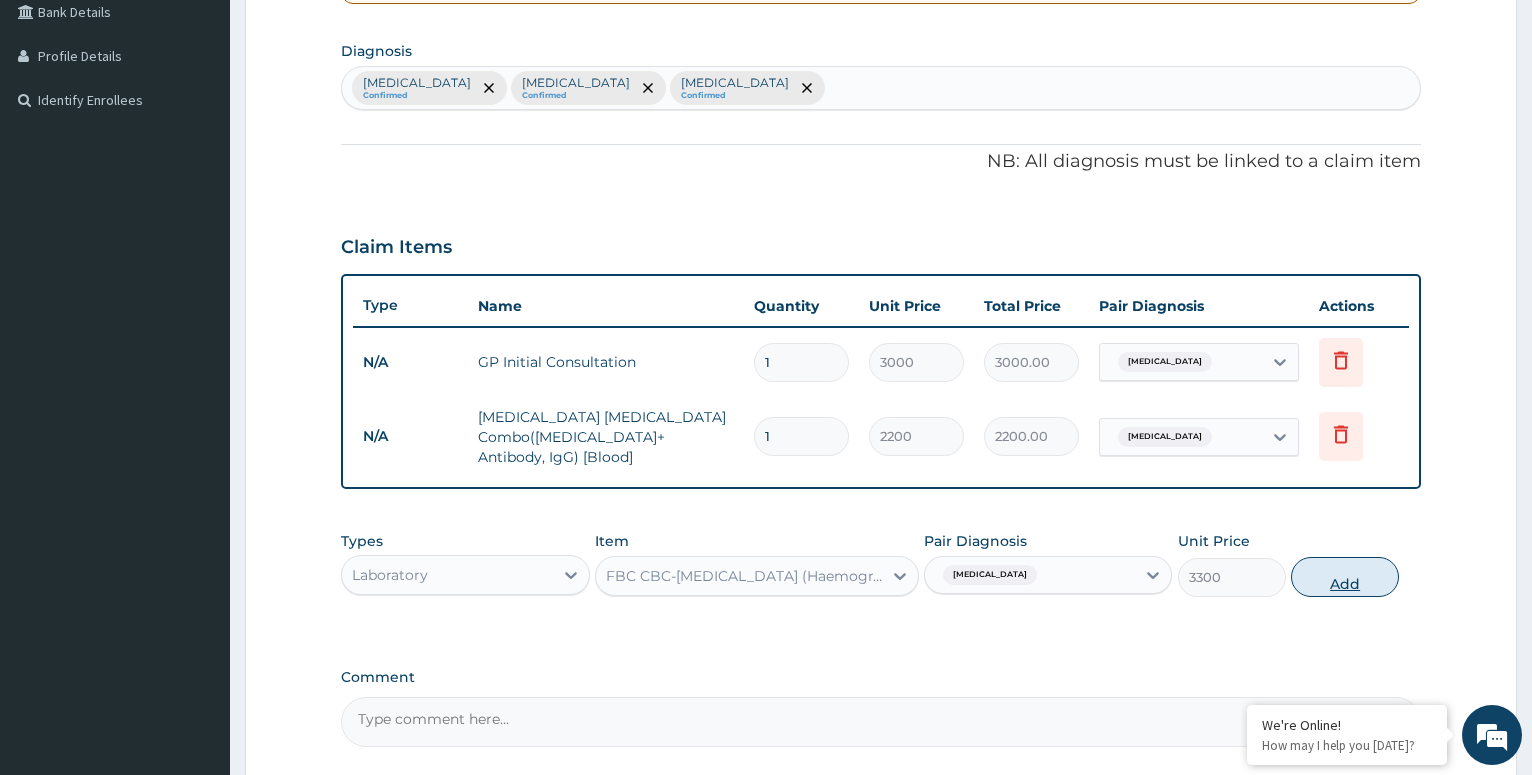 click on "Add" at bounding box center (1345, 577) 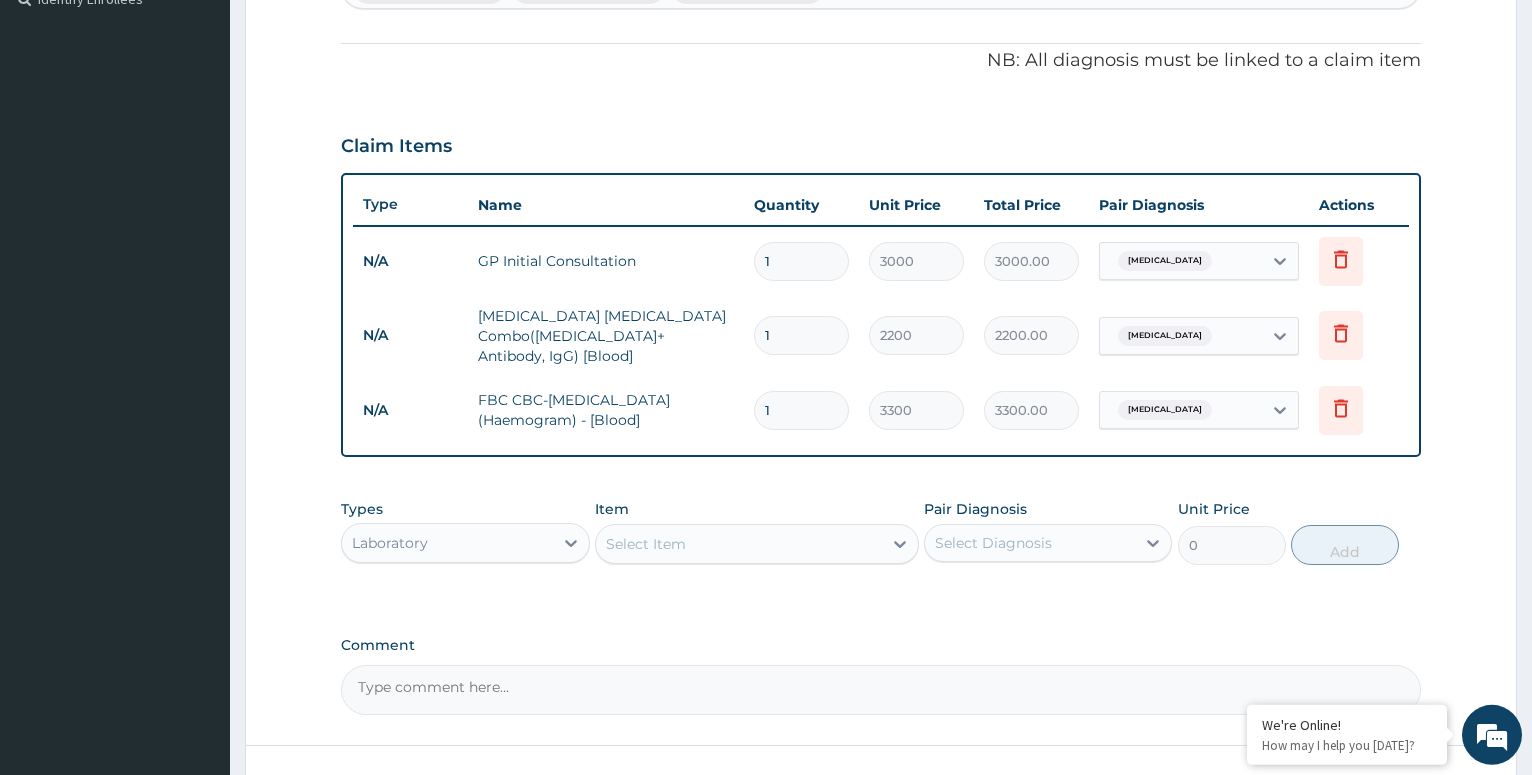 scroll, scrollTop: 572, scrollLeft: 0, axis: vertical 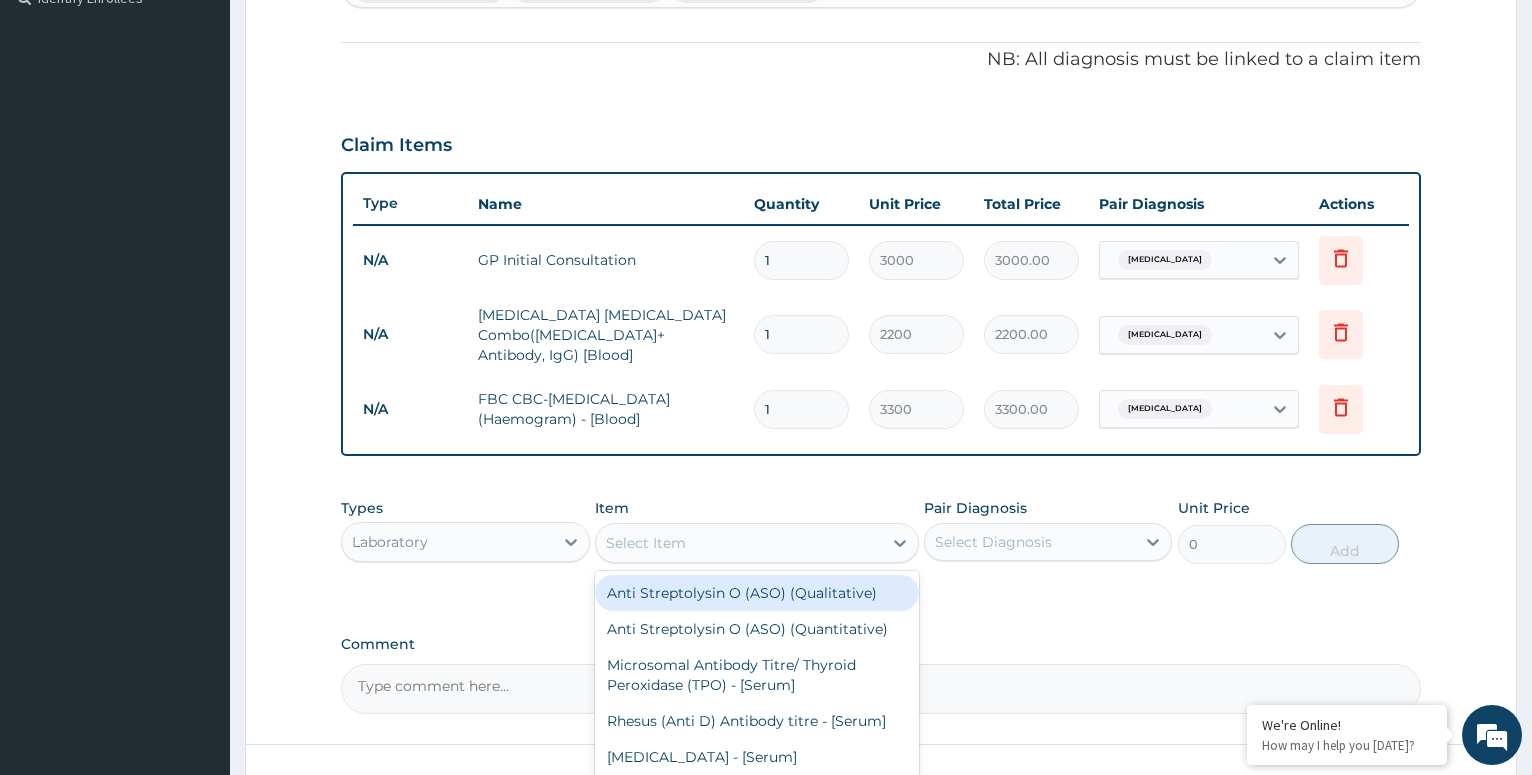 click on "Select Item" at bounding box center (739, 543) 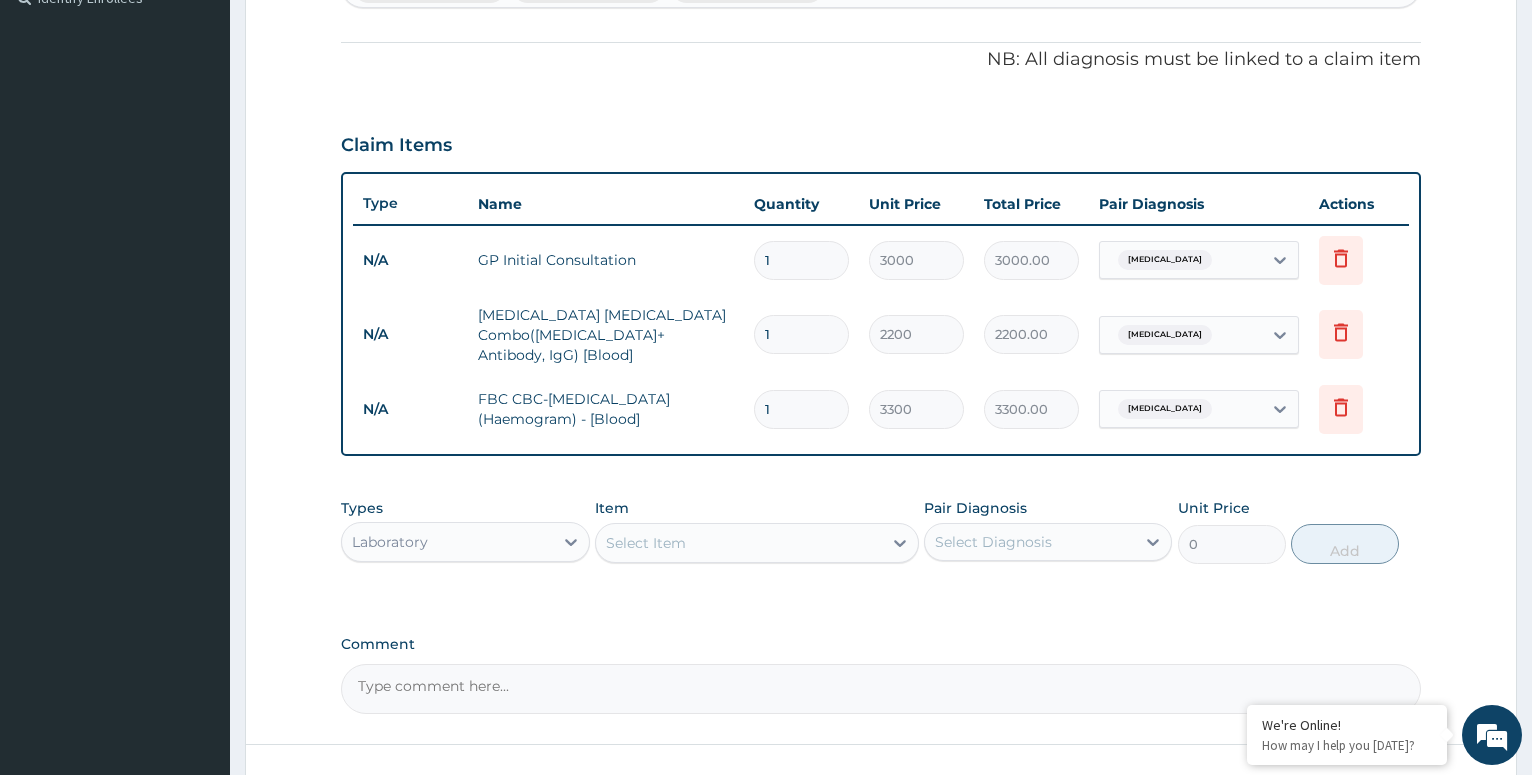 click on "Comment" at bounding box center [881, 689] 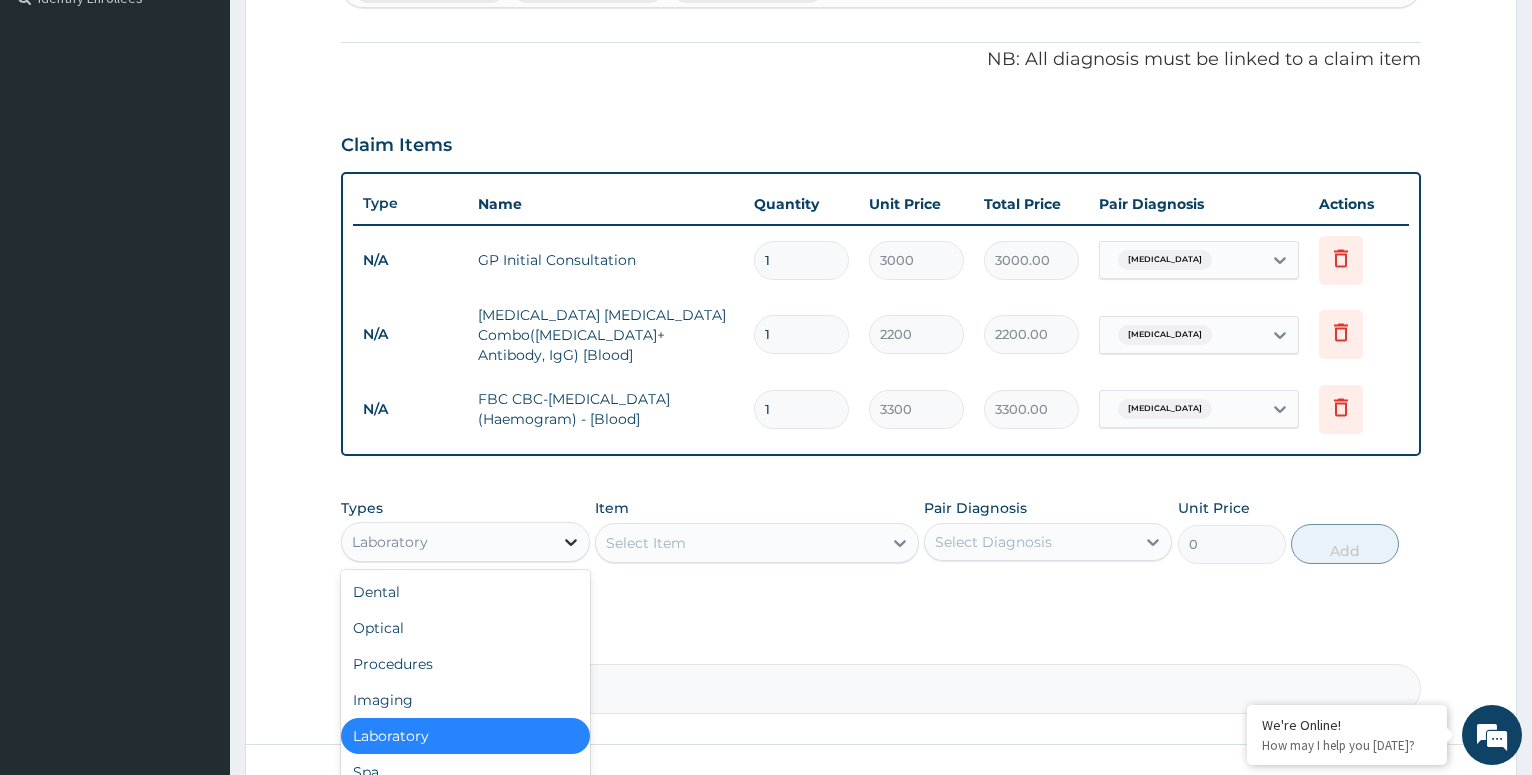 click 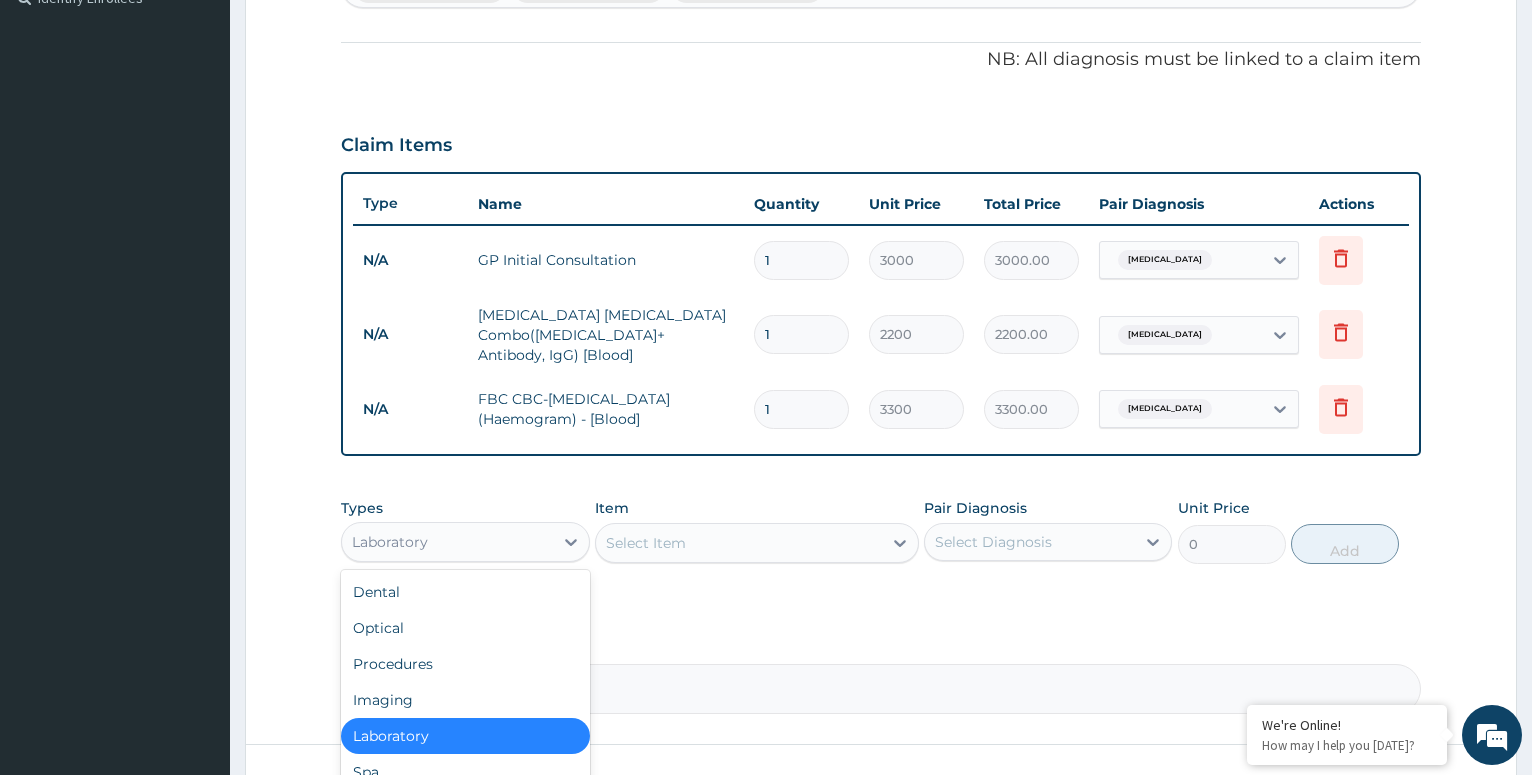 scroll, scrollTop: 68, scrollLeft: 0, axis: vertical 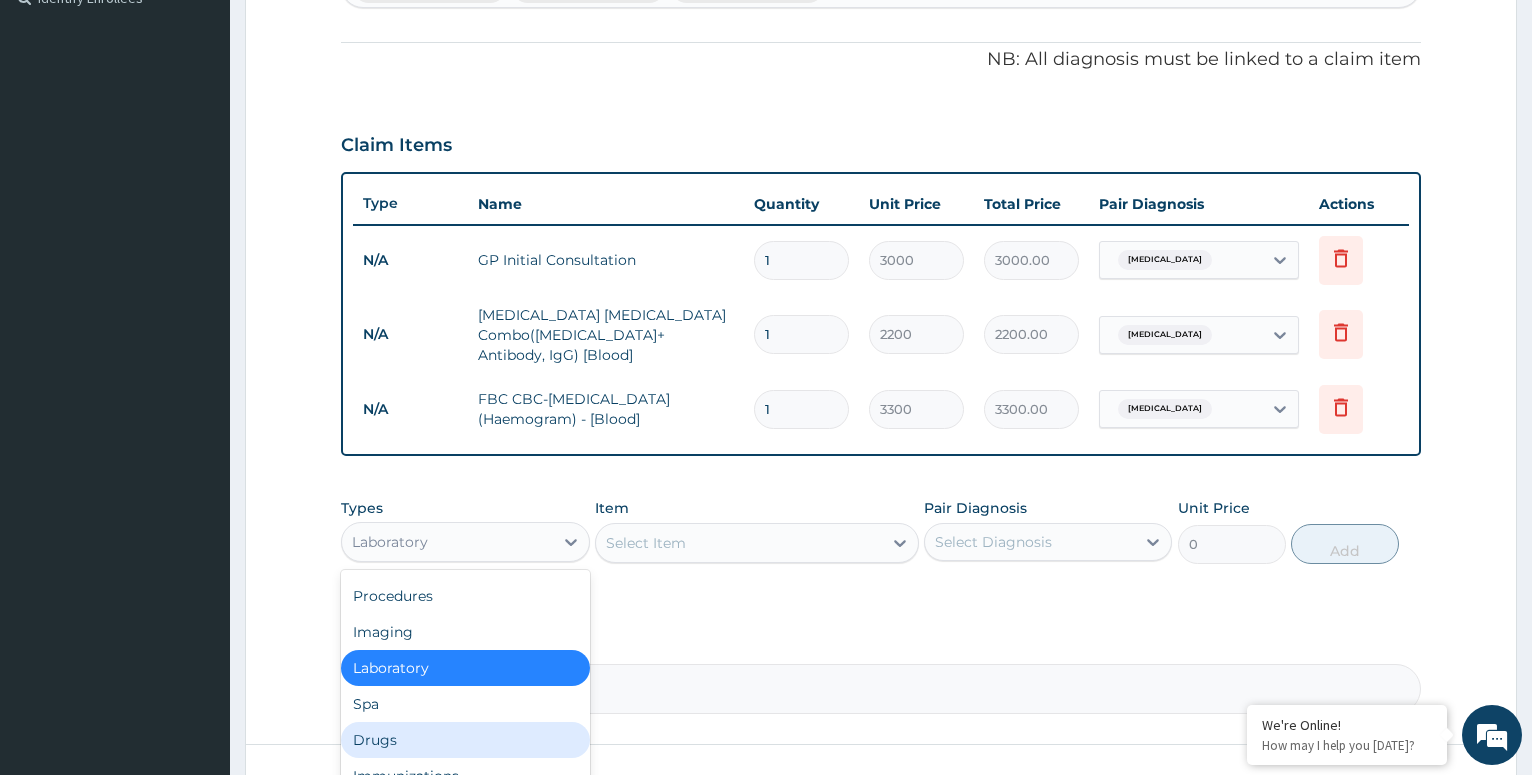 click on "Drugs" at bounding box center [465, 740] 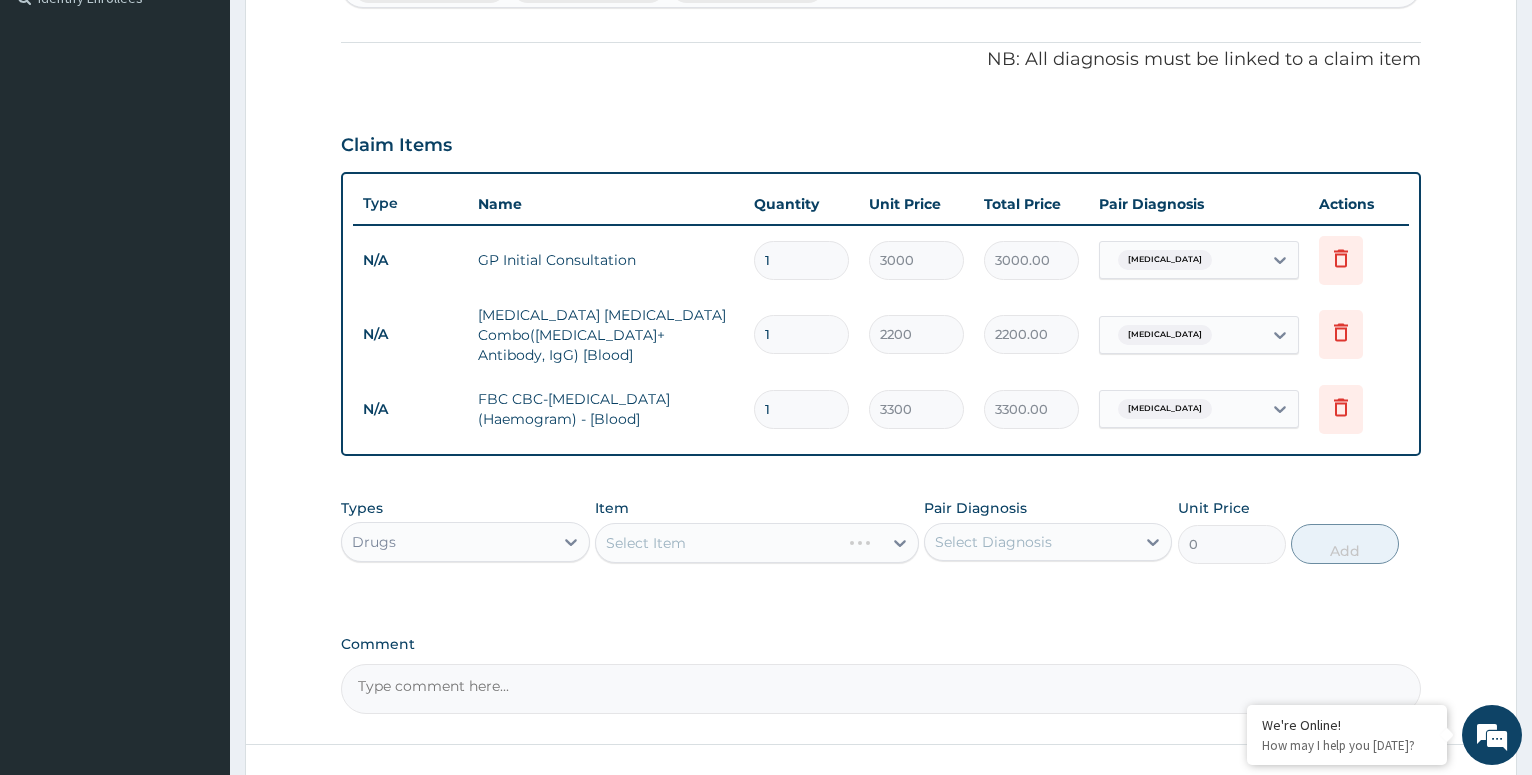 click on "Select Item" at bounding box center (757, 543) 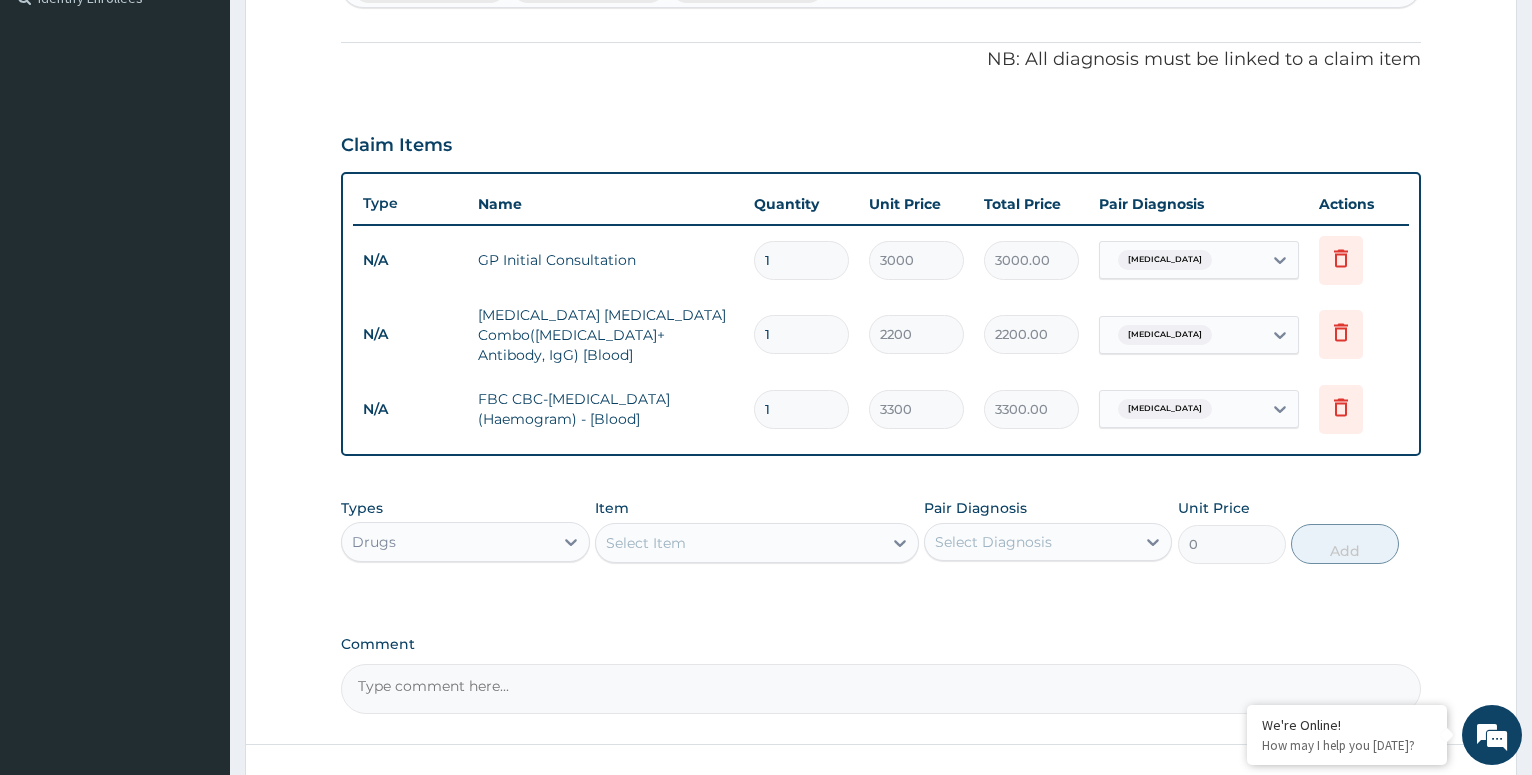 click on "Select Item" at bounding box center (757, 543) 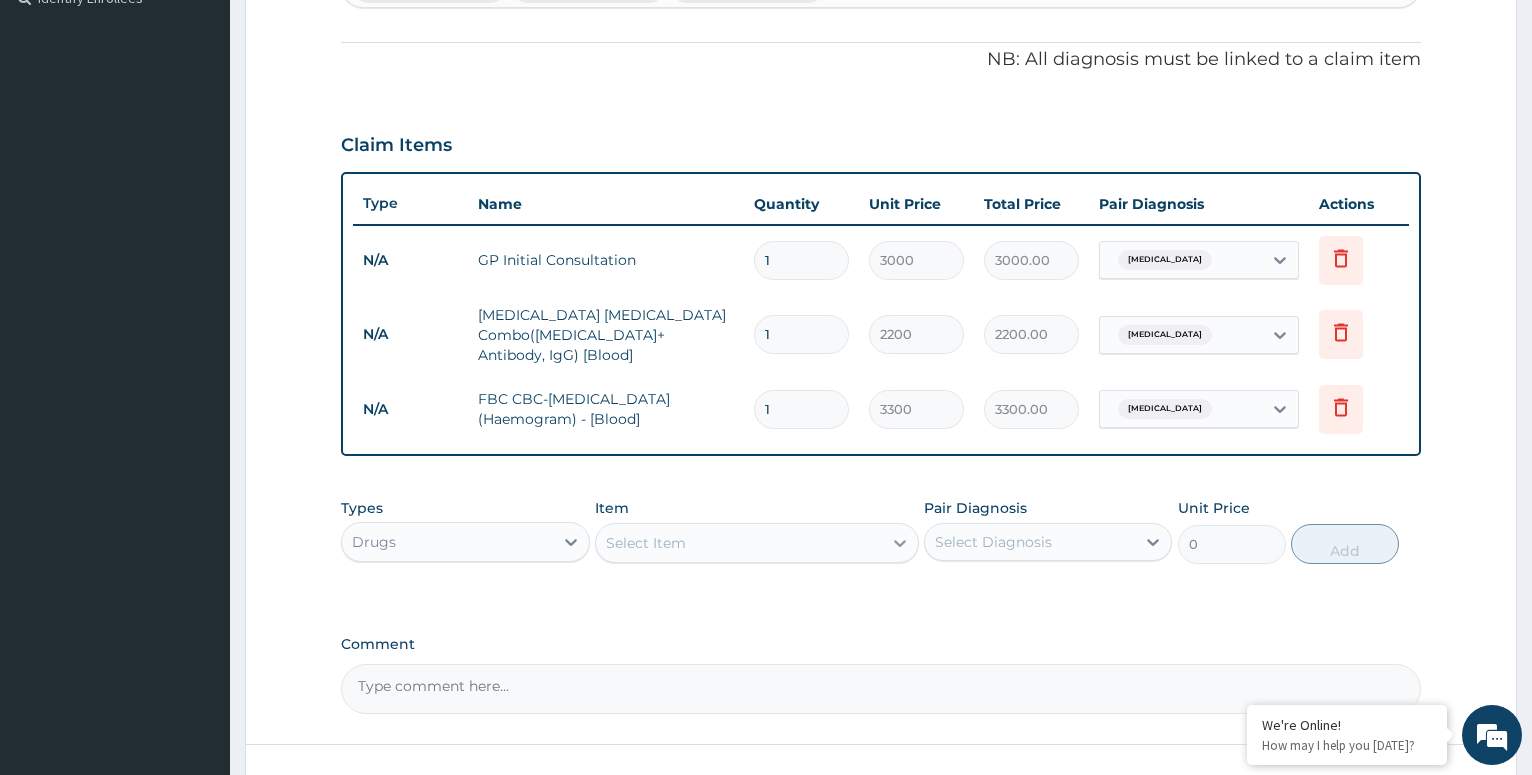 click 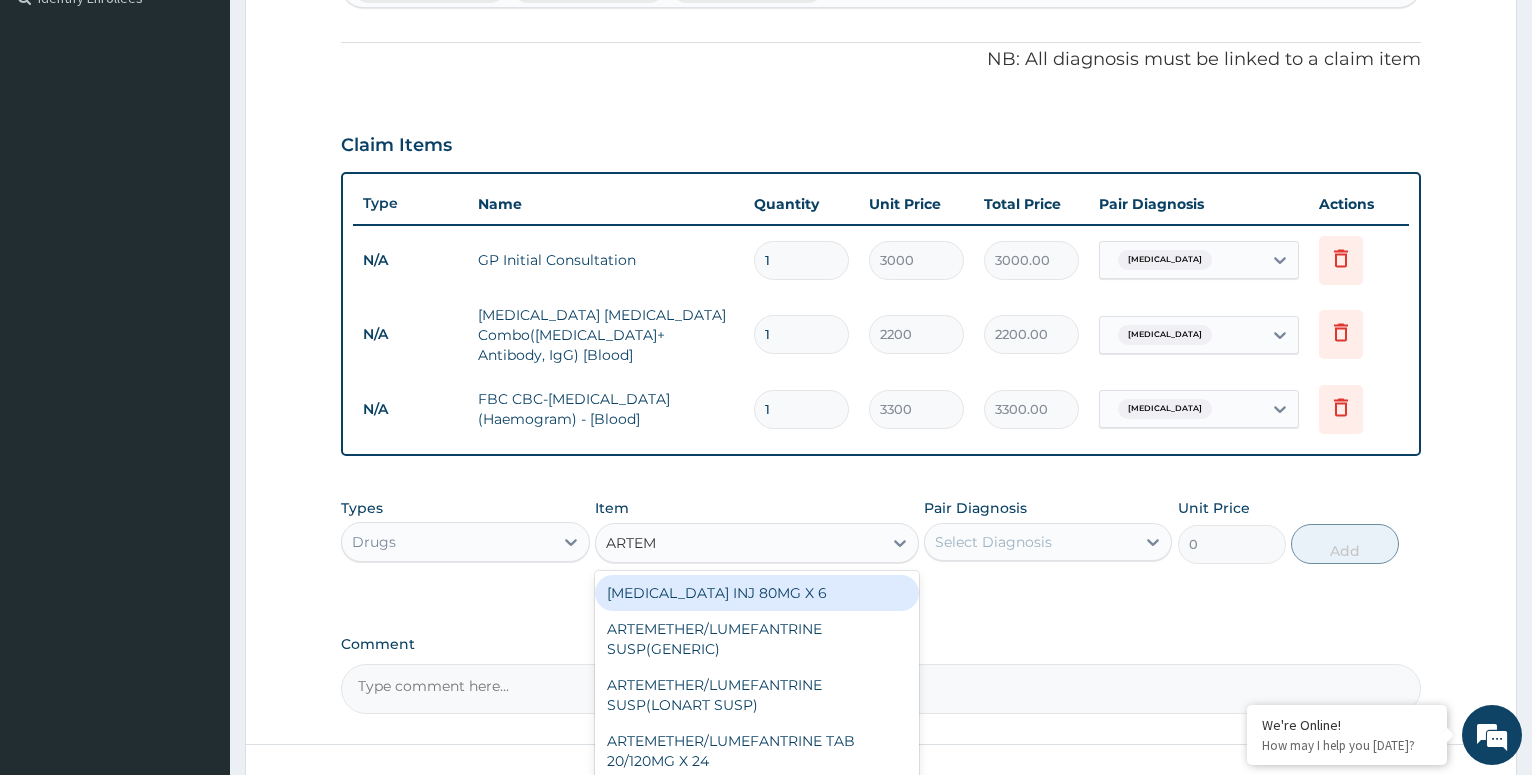 type on "ARTEME" 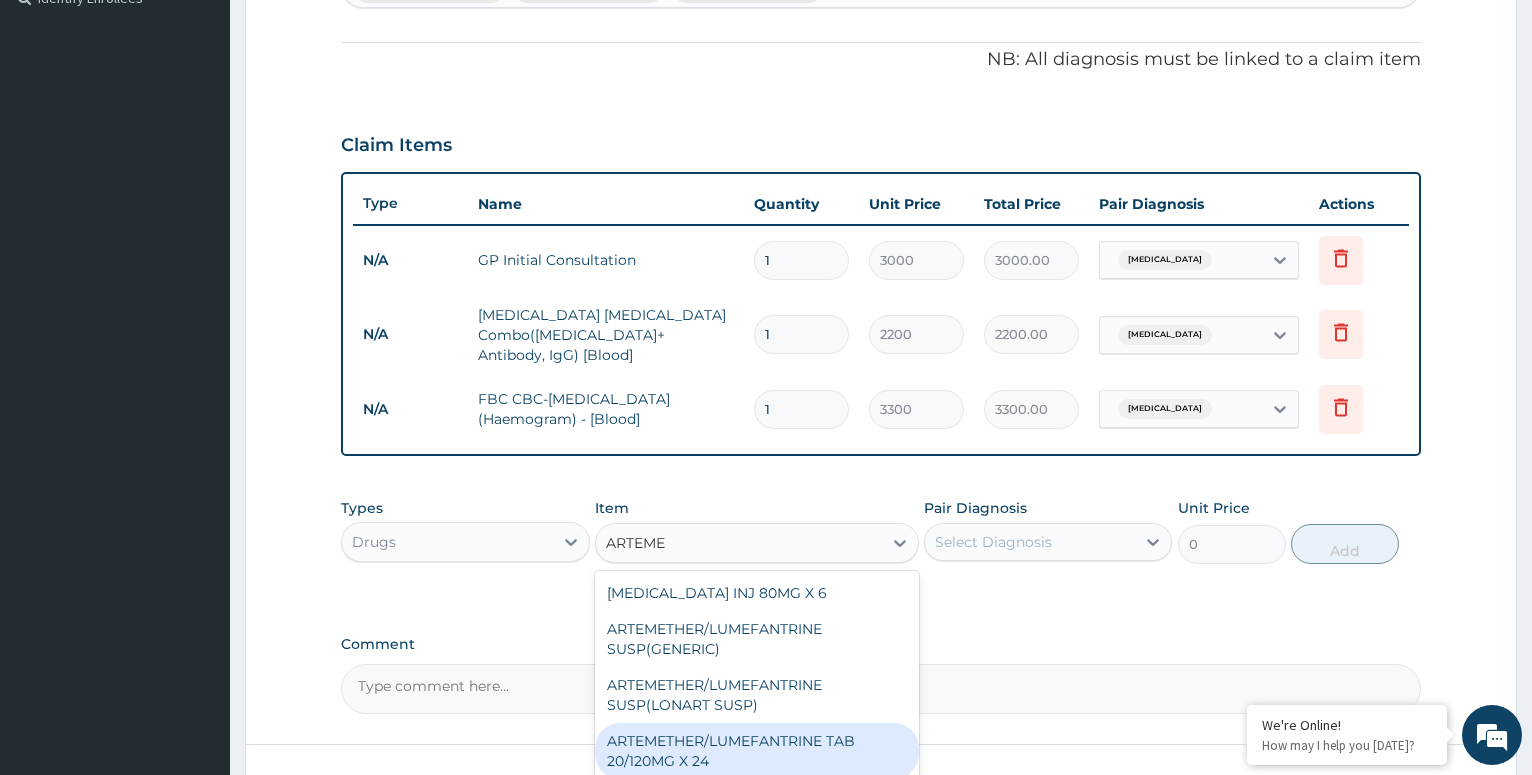 scroll, scrollTop: 136, scrollLeft: 0, axis: vertical 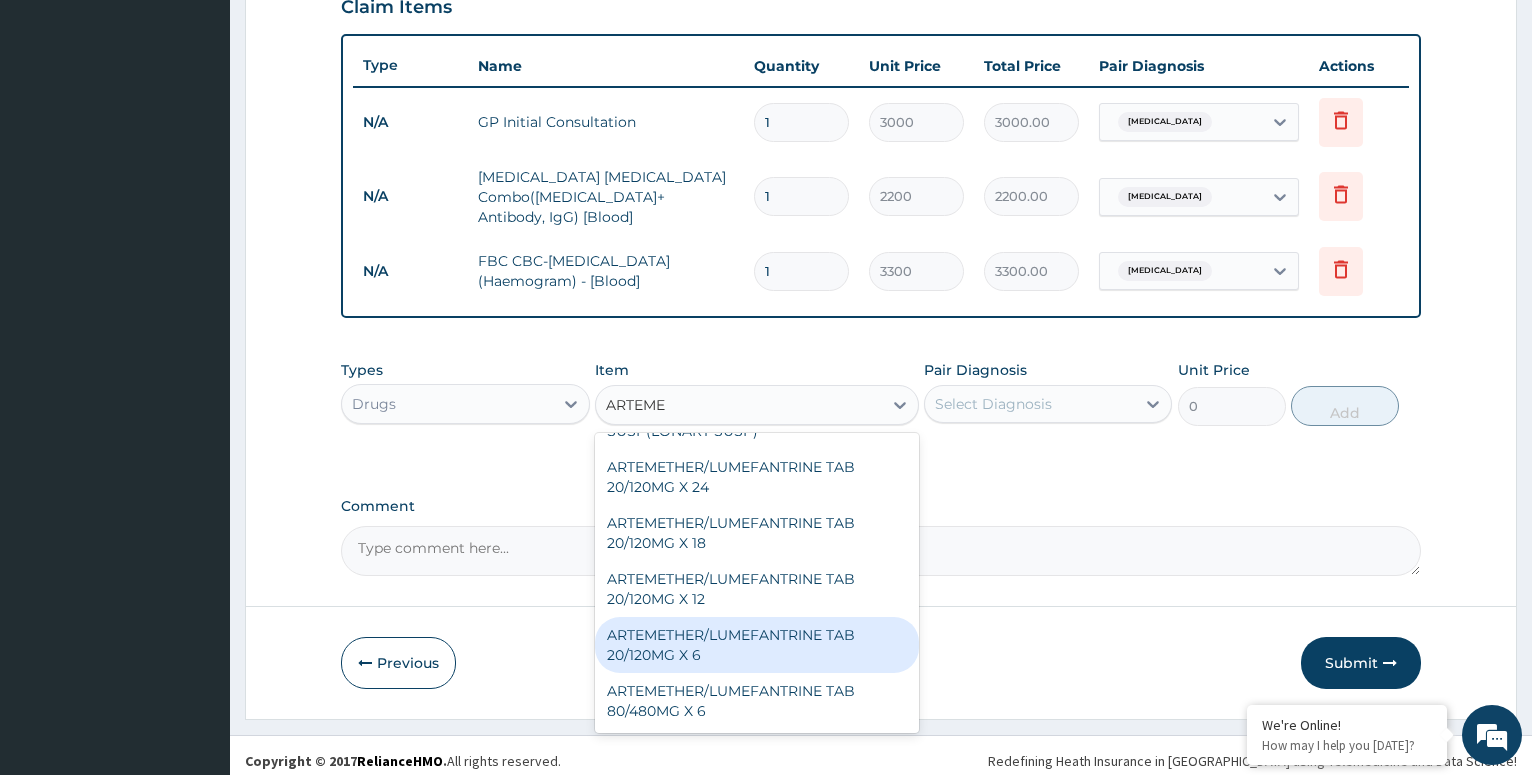 click on "ARTEMETHER/LUMEFANTRINE TAB 20/120MG X 6" at bounding box center [757, 645] 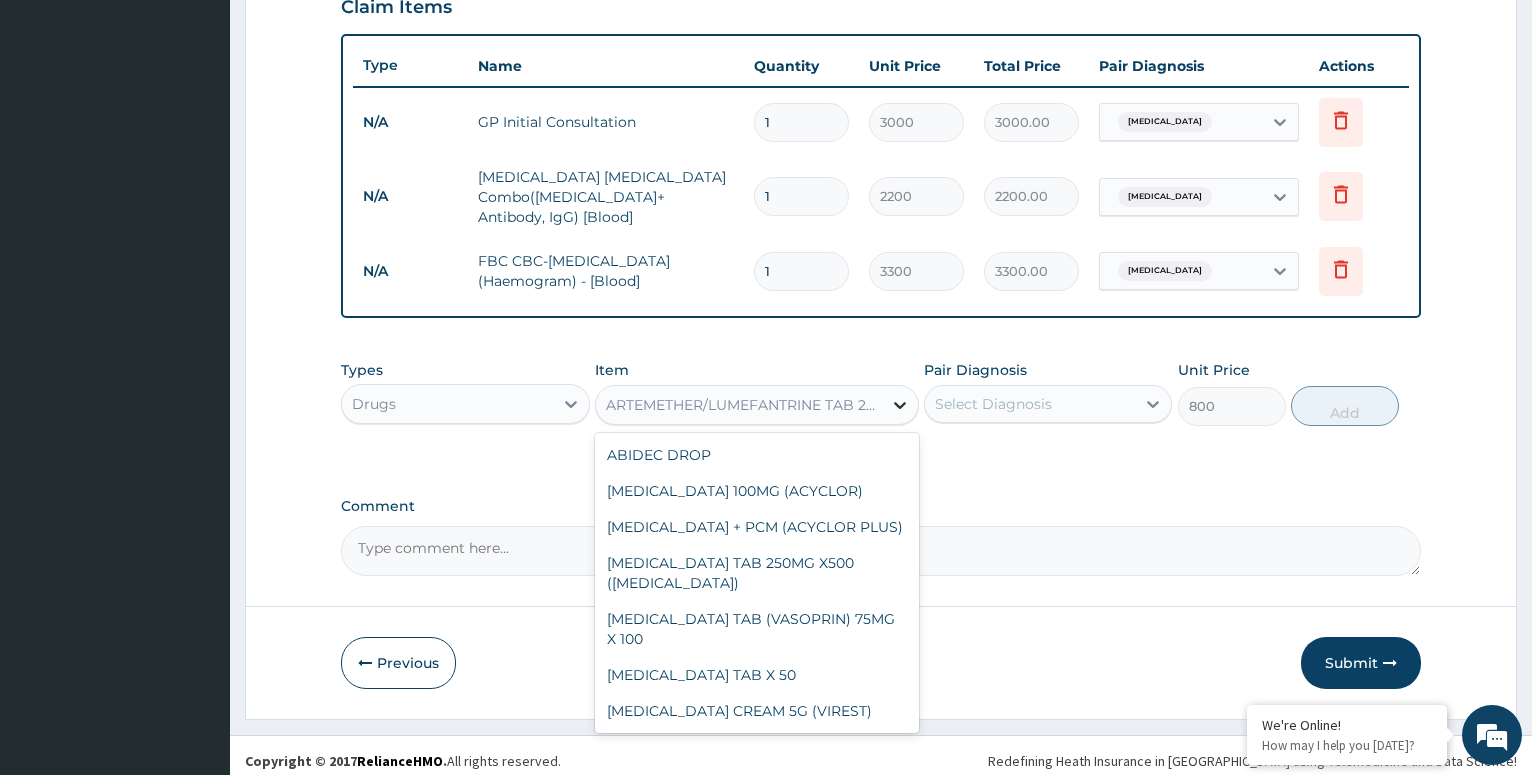 click 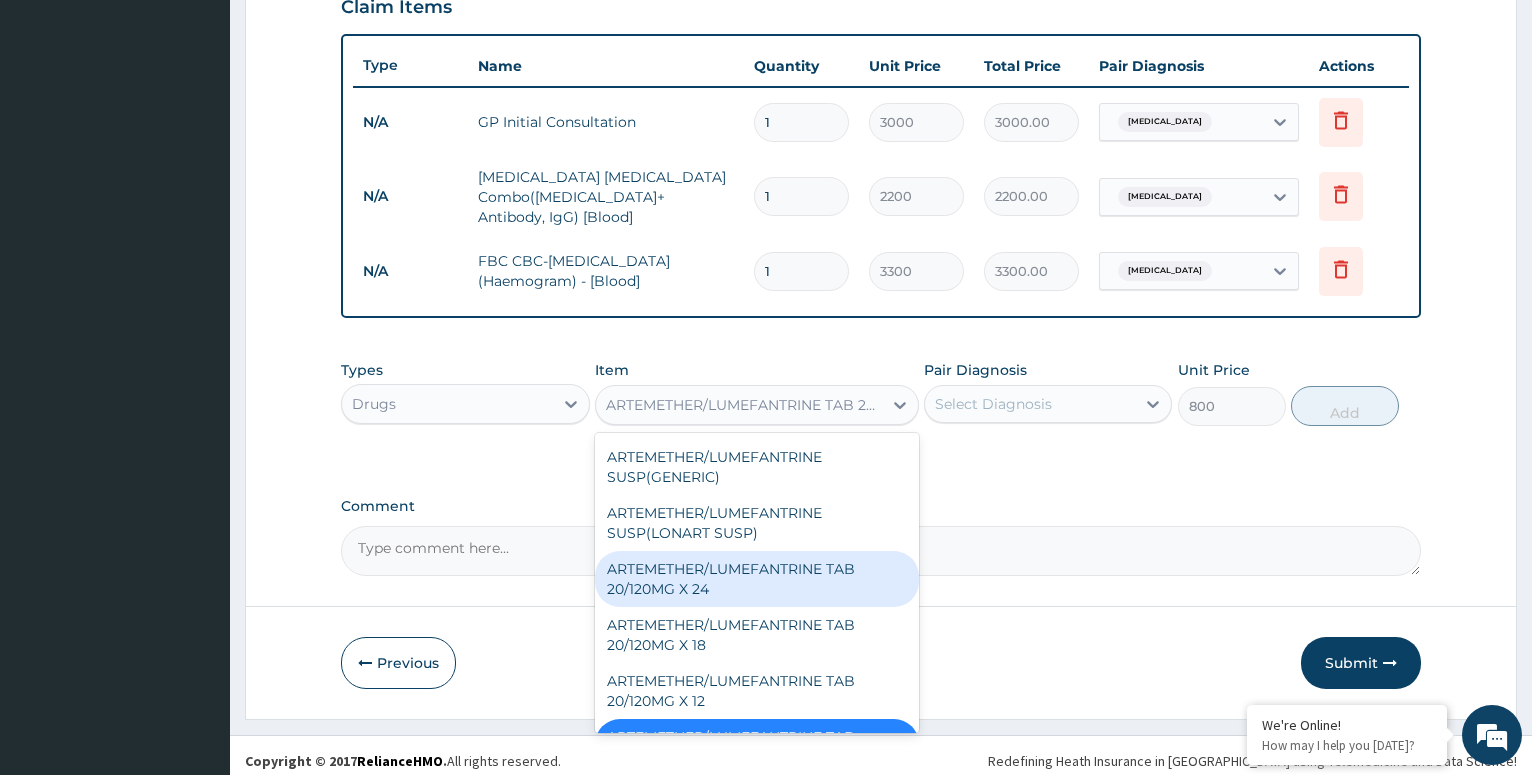 click on "ARTEMETHER/LUMEFANTRINE TAB 20/120MG X 24" at bounding box center [757, 579] 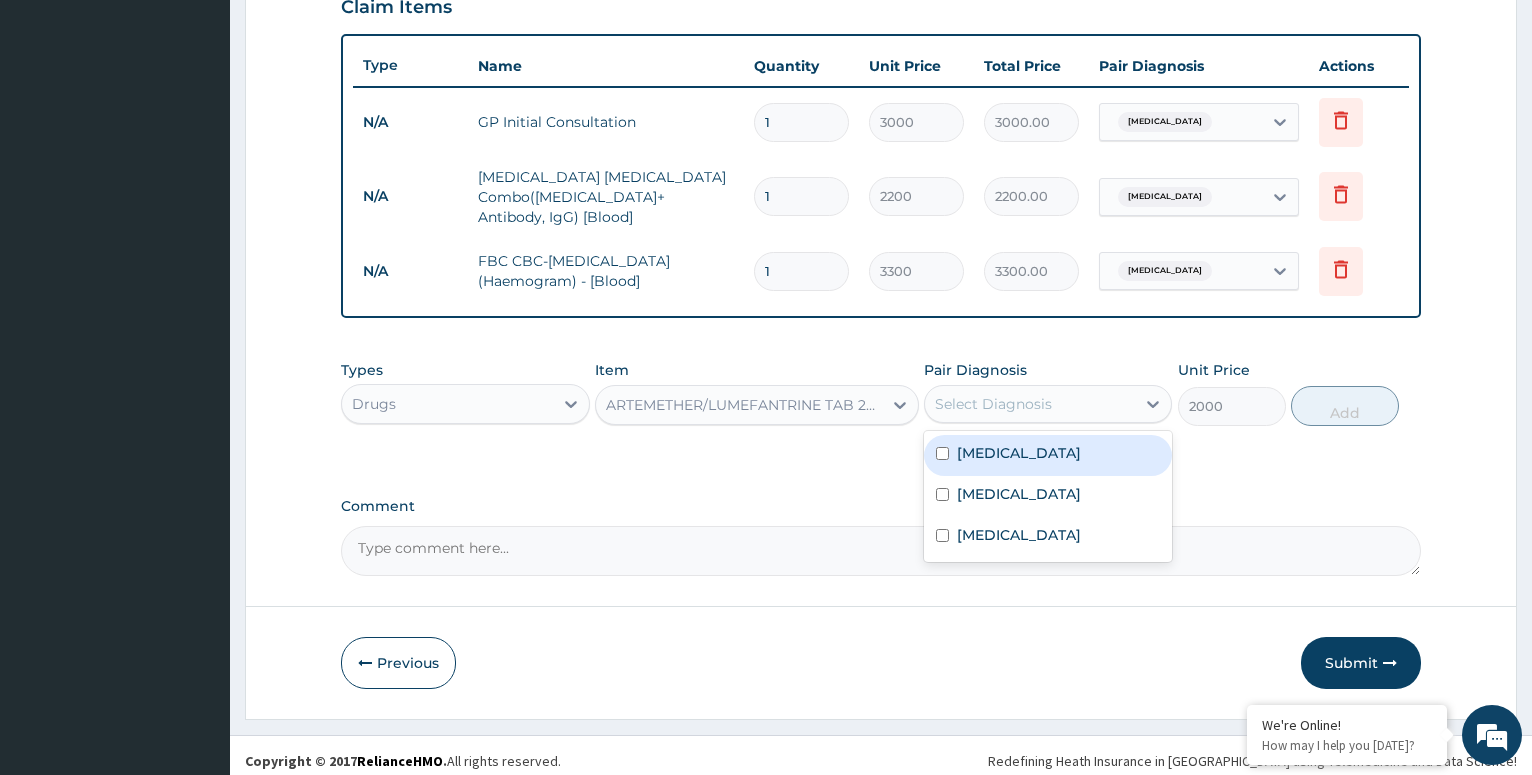 click on "Select Diagnosis" at bounding box center [1030, 404] 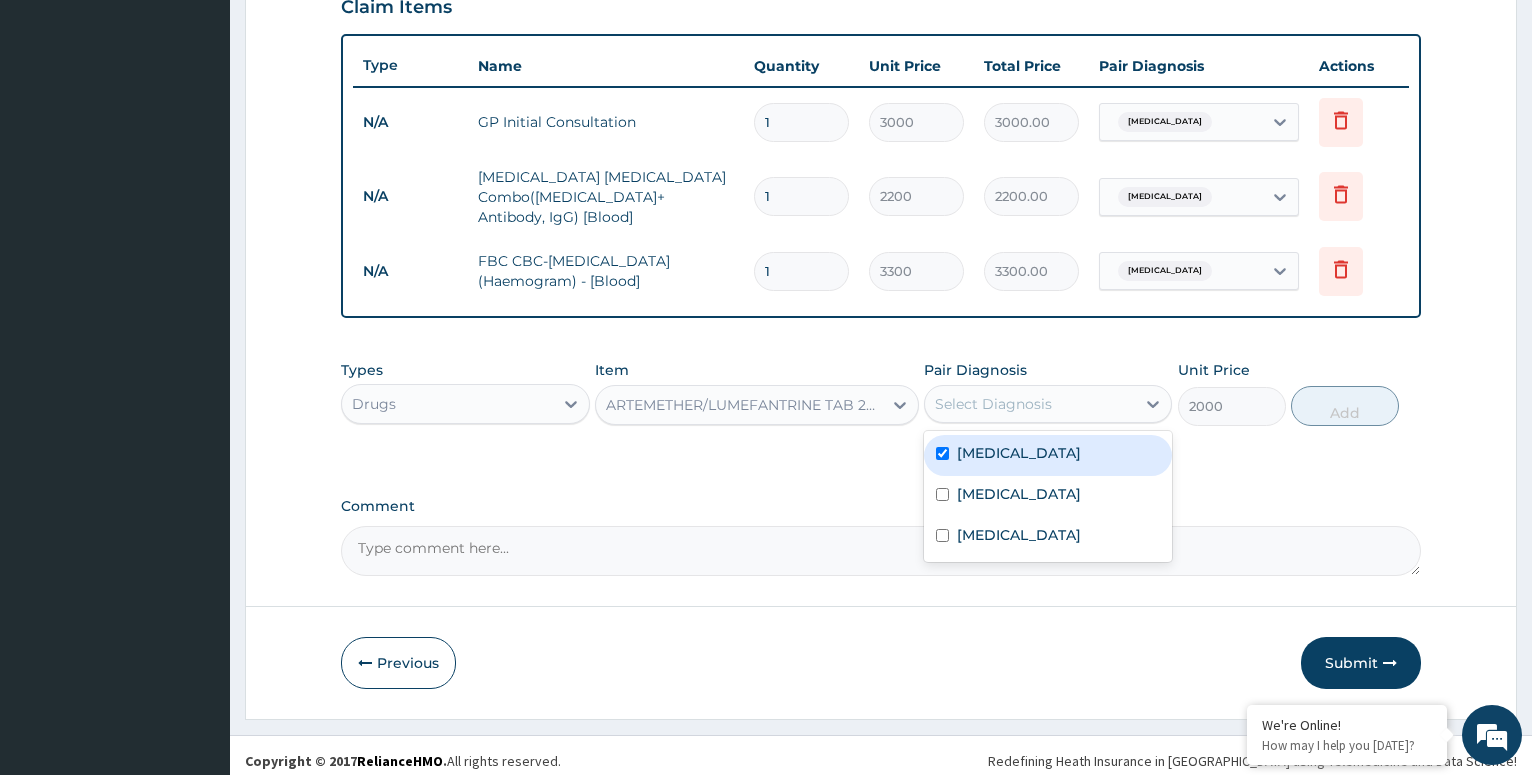 checkbox on "true" 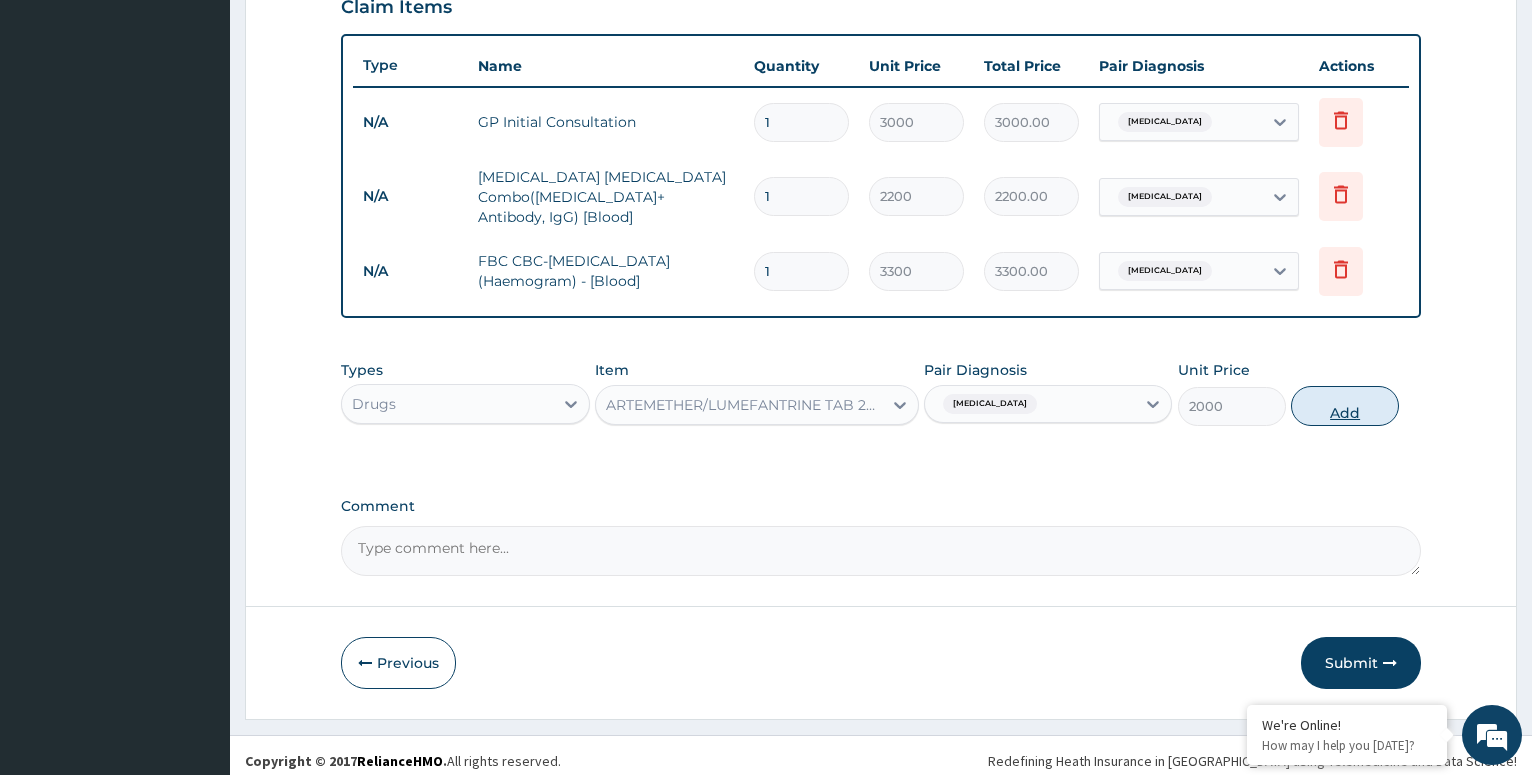 click on "Add" at bounding box center (1345, 406) 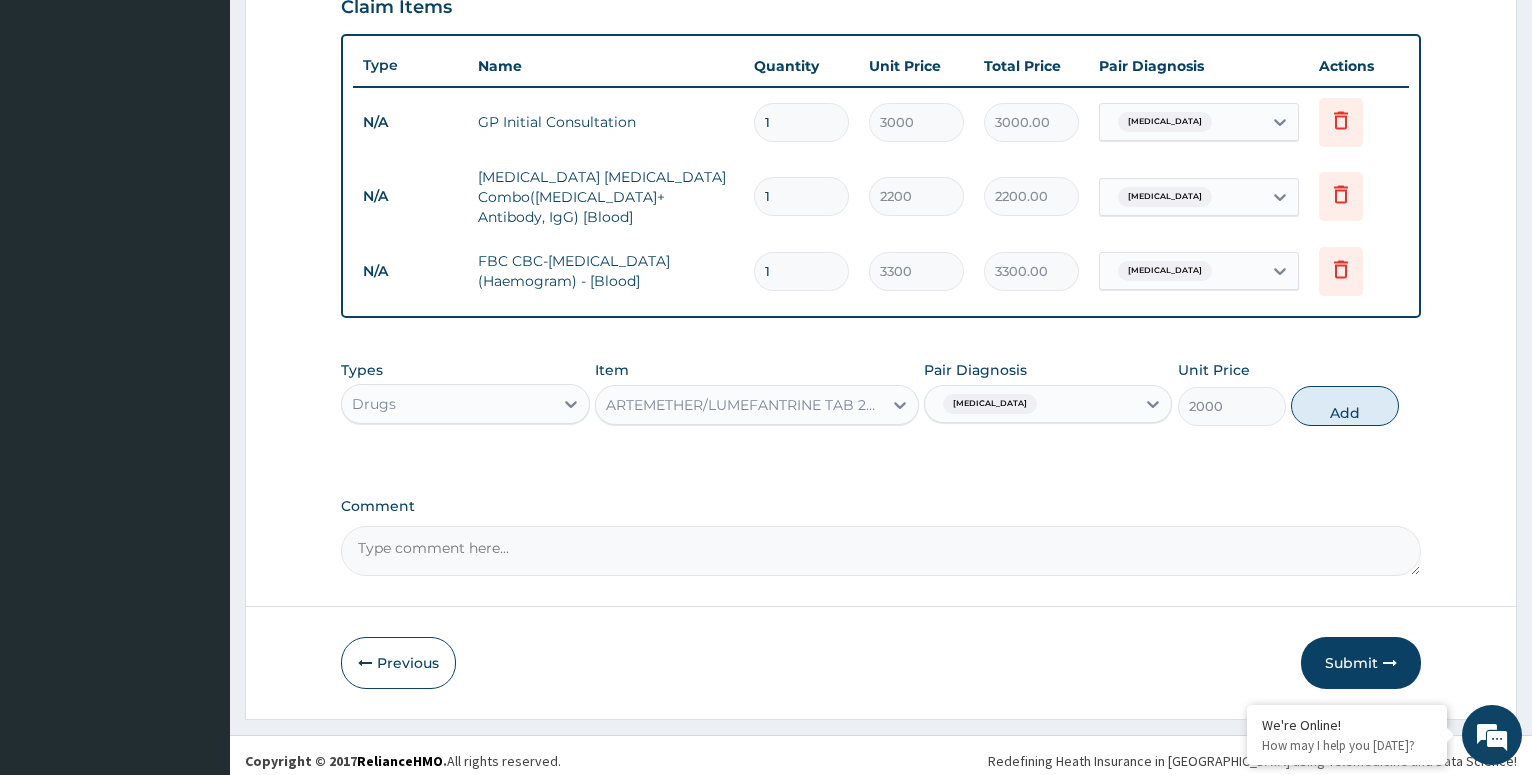 type on "0" 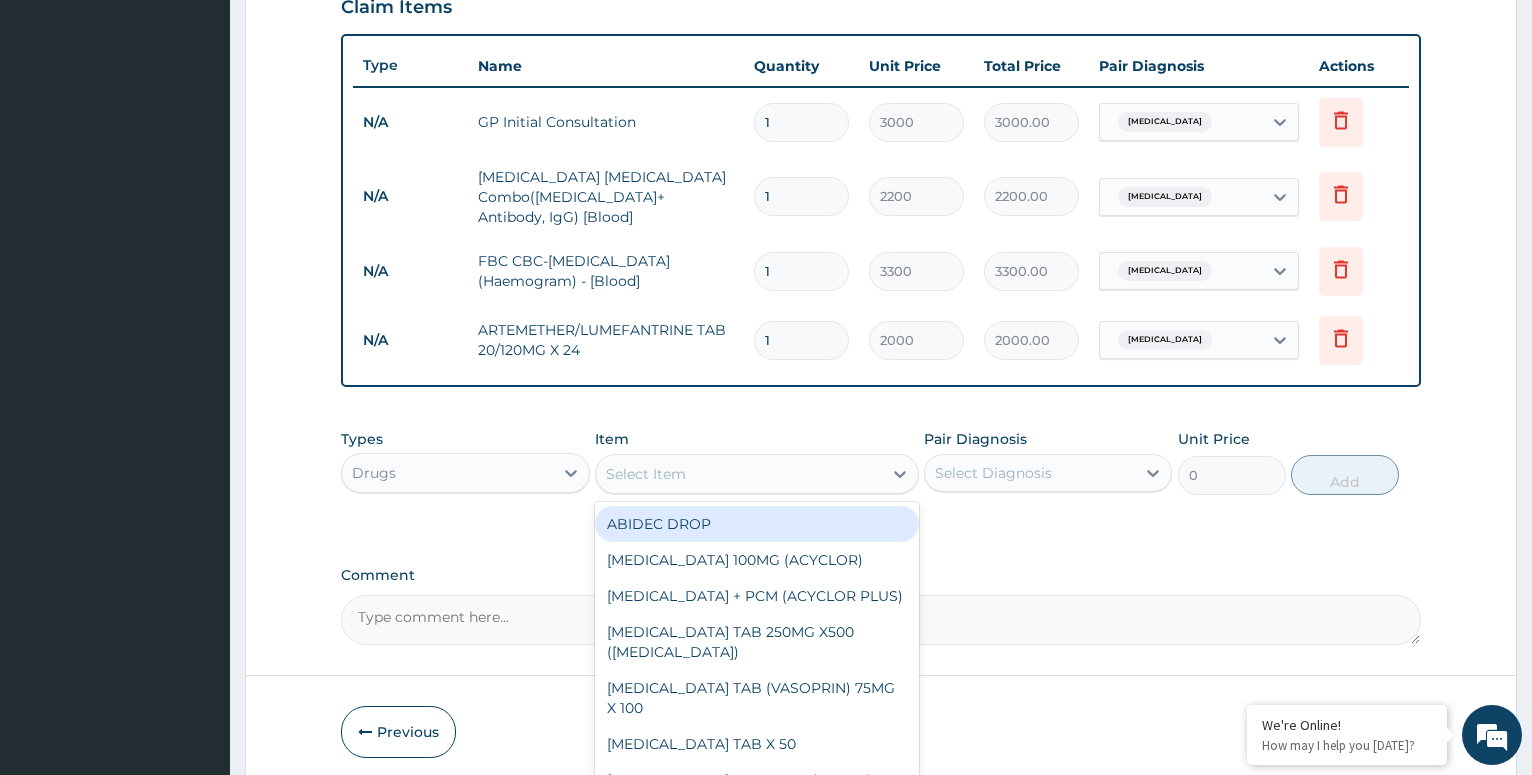 click on "Select Item" at bounding box center (739, 474) 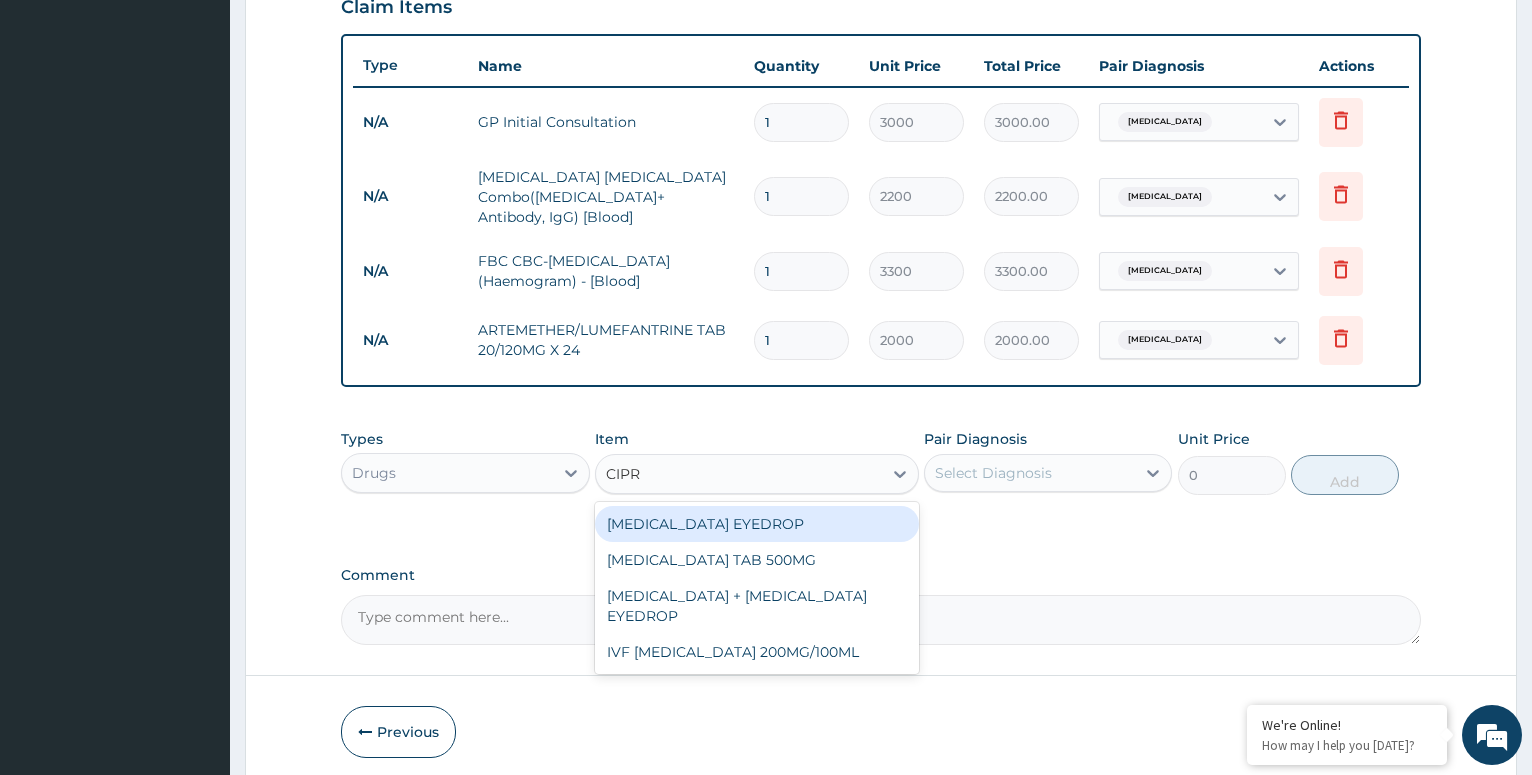 type on "CIPRO" 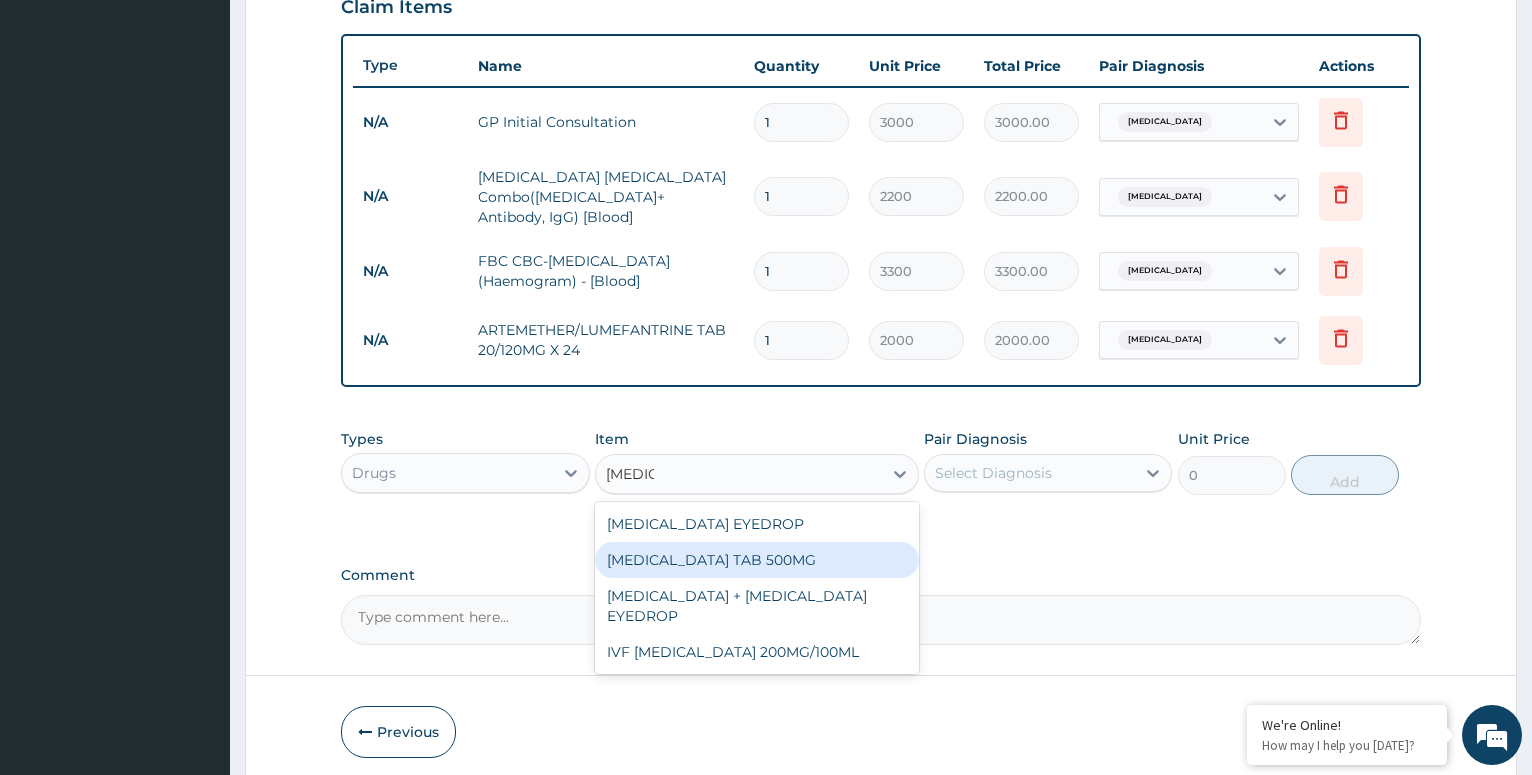 click on "CIPROFLOXACIN TAB 500MG" at bounding box center [757, 560] 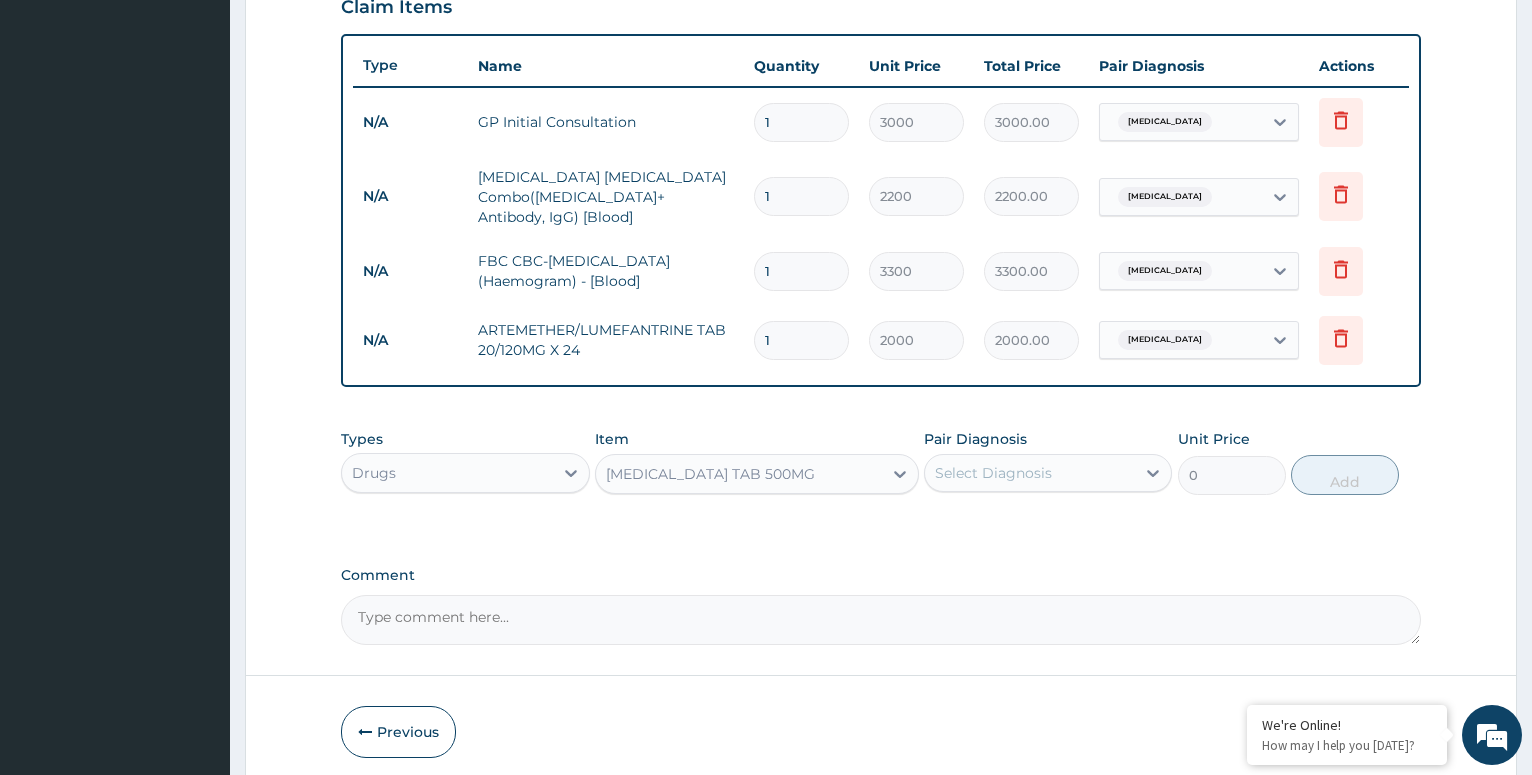 type 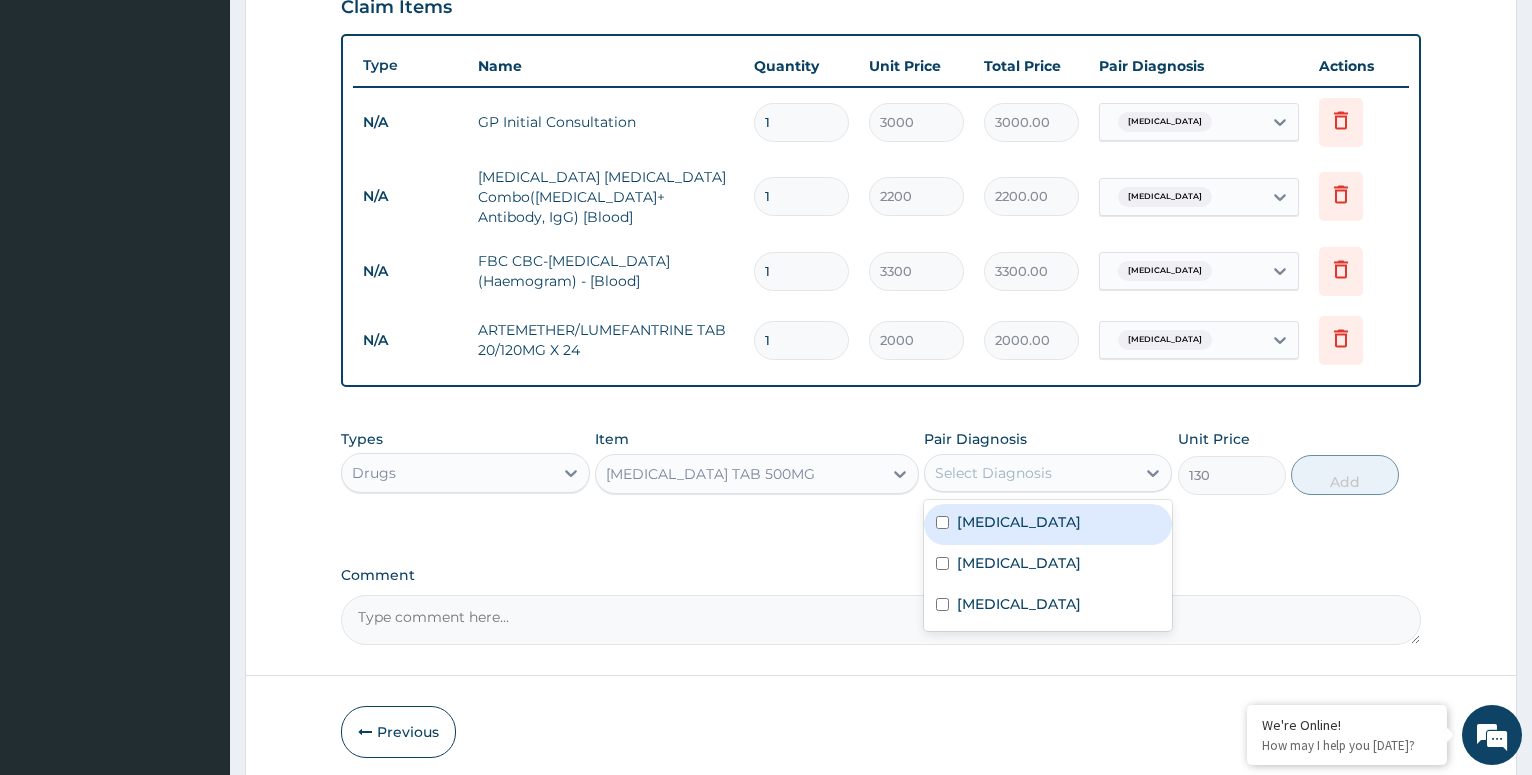 click on "Select Diagnosis" at bounding box center (1030, 473) 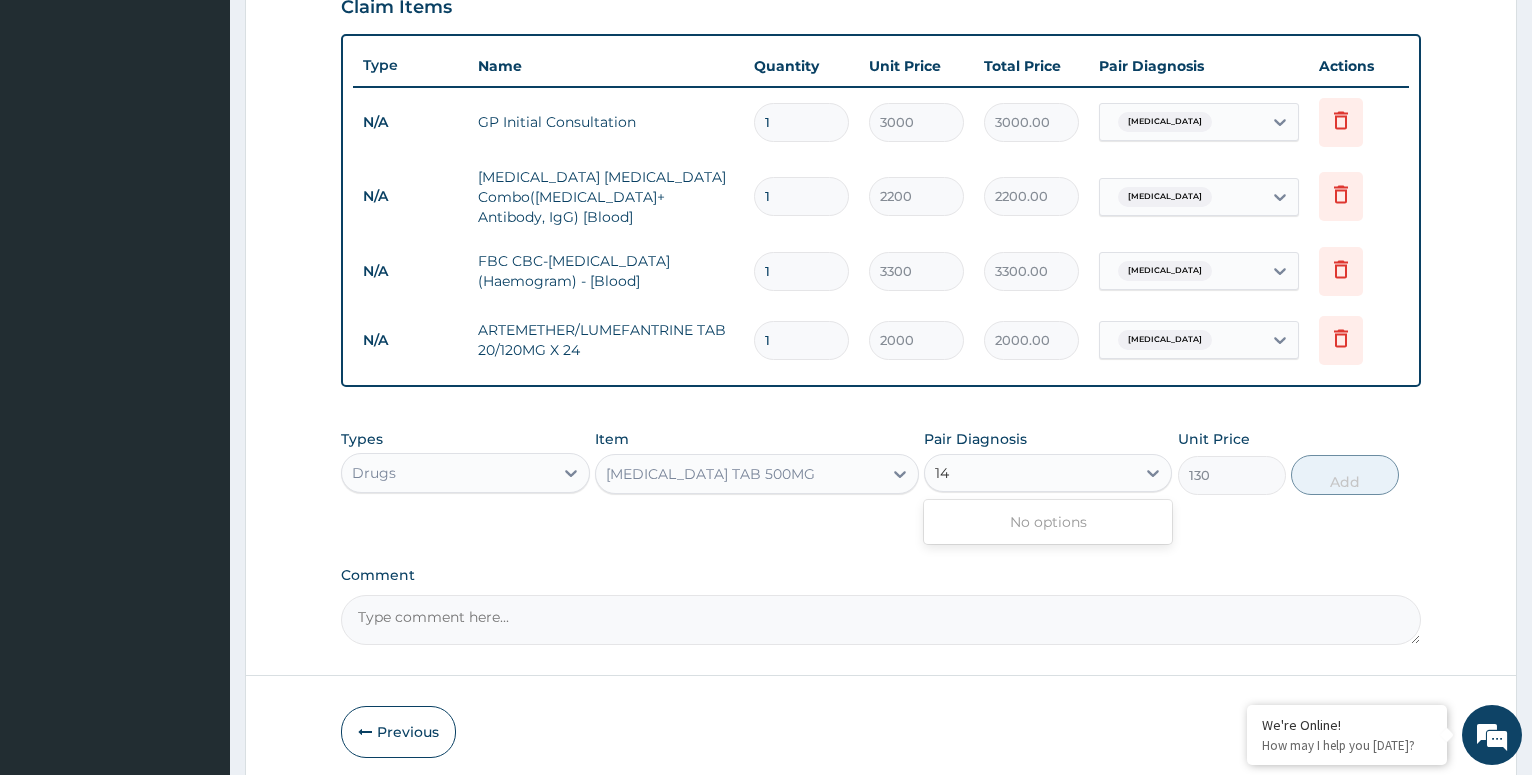 type on "1" 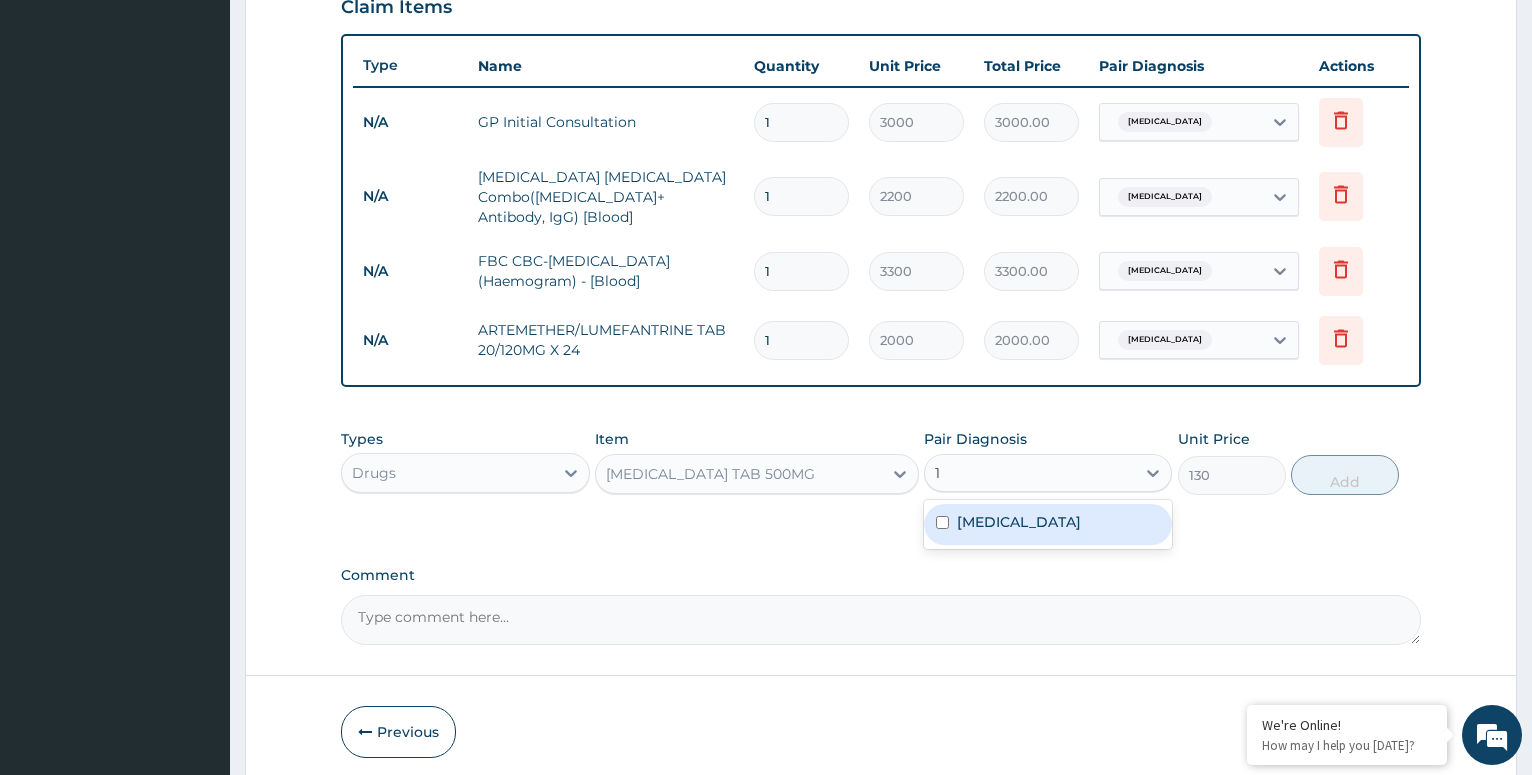 type 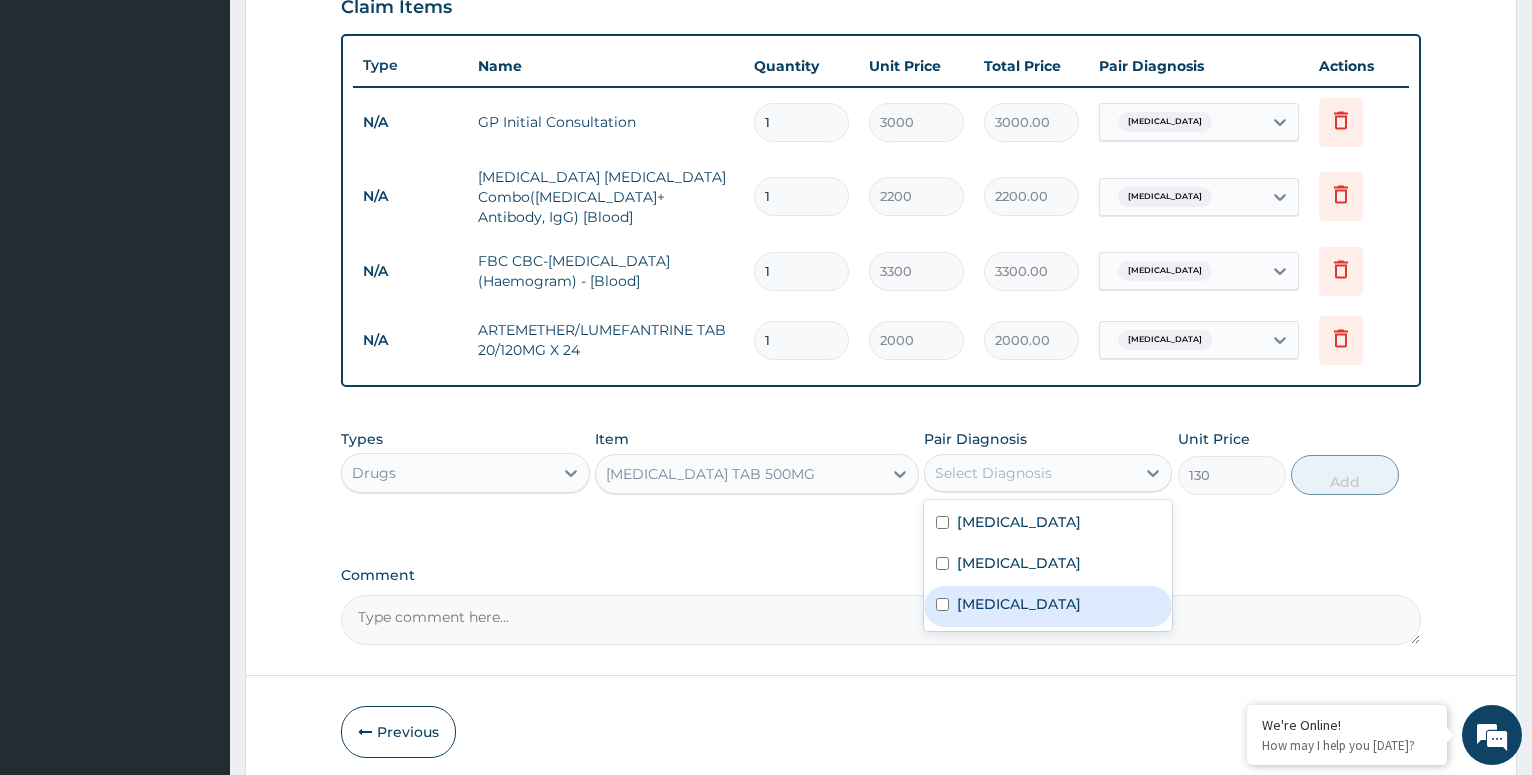 click at bounding box center (942, 604) 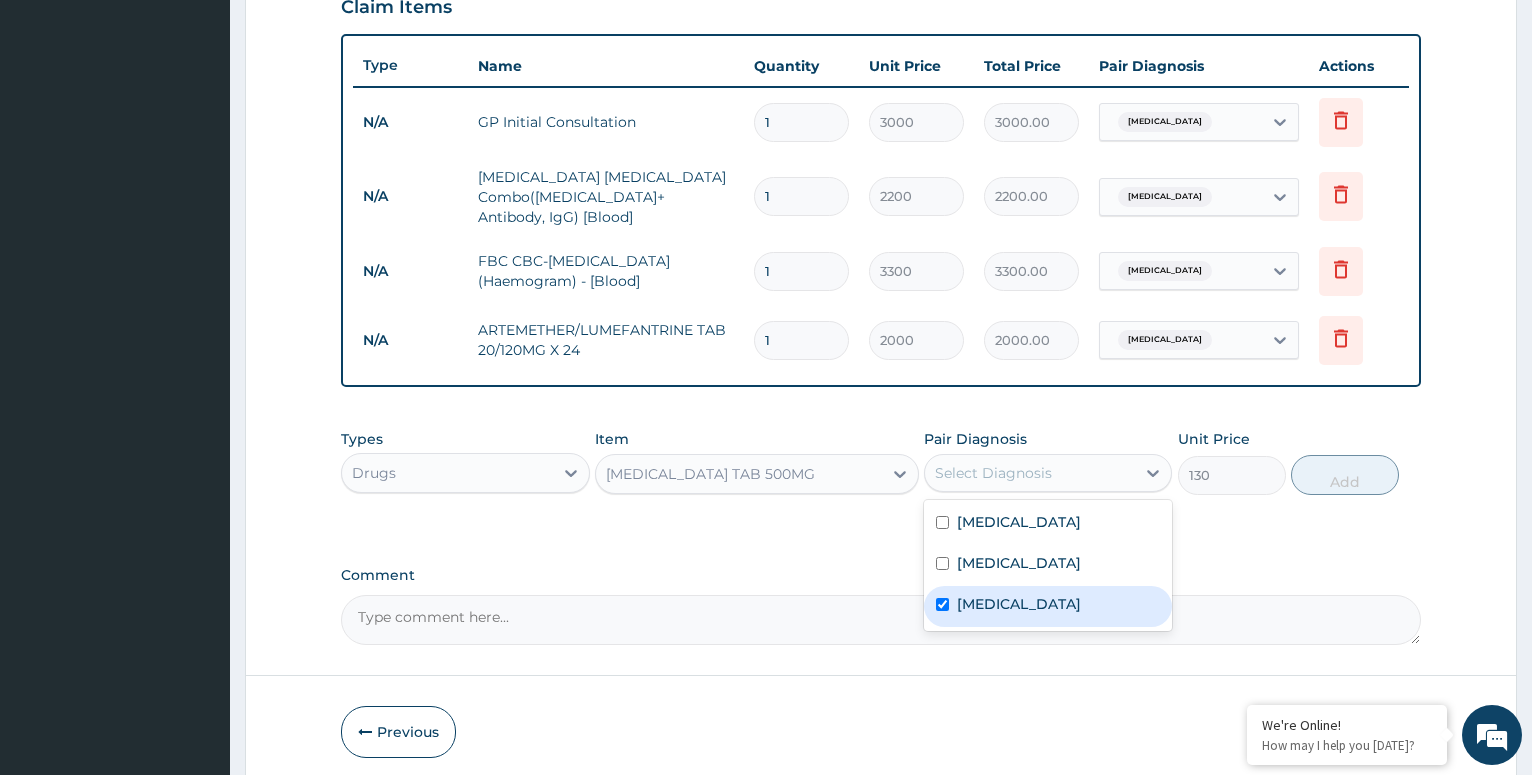 checkbox on "true" 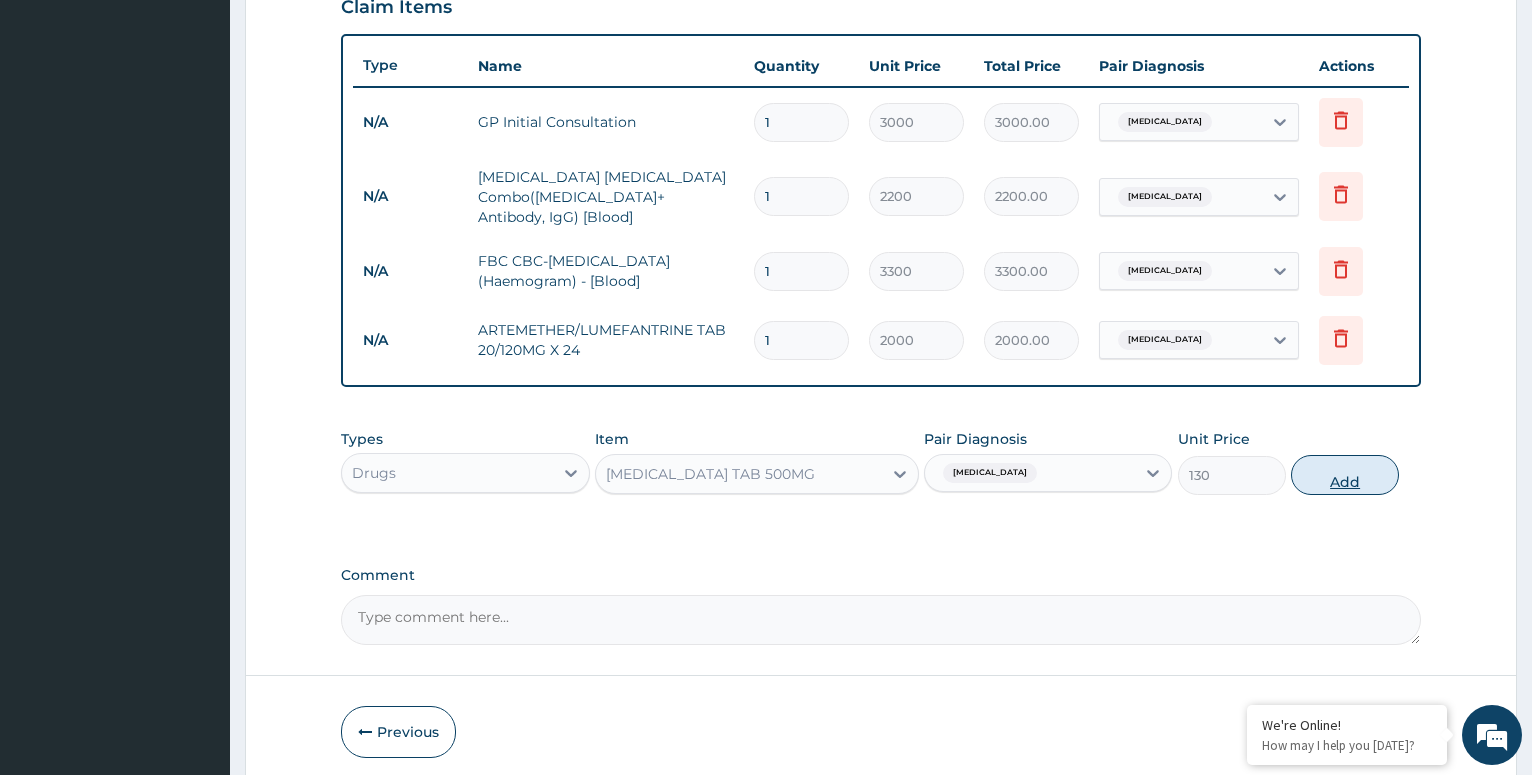 click on "Add" at bounding box center (1345, 475) 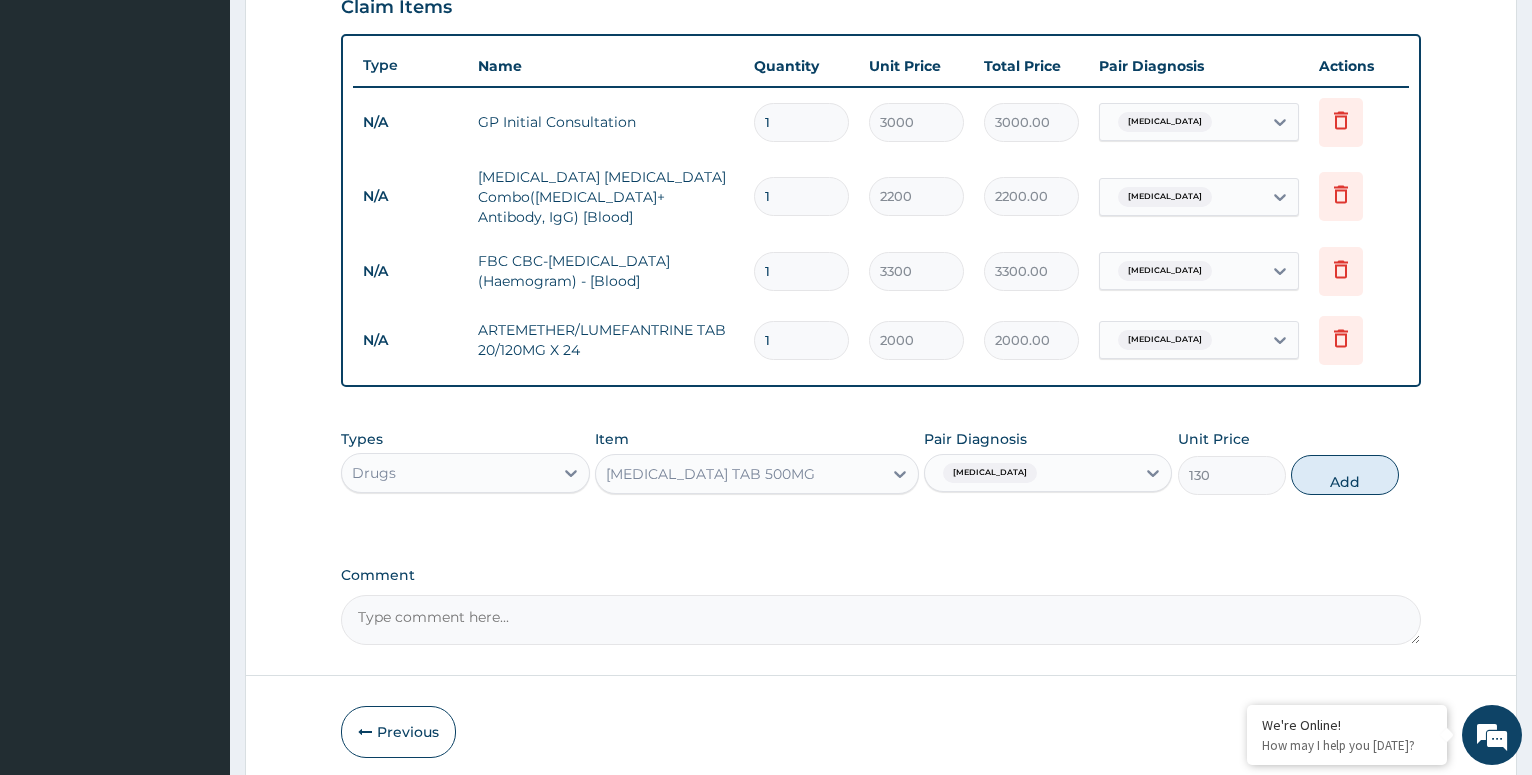 type on "0" 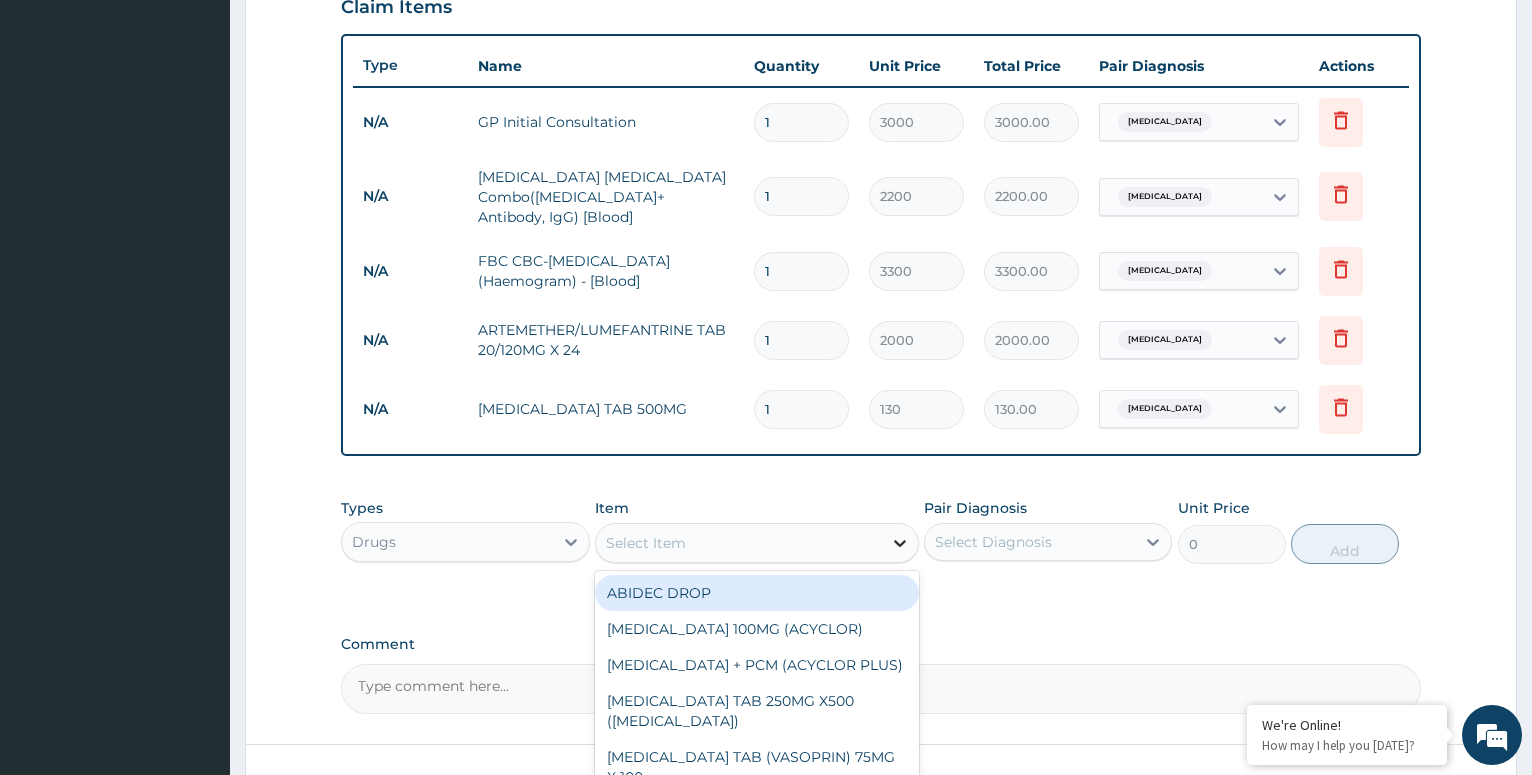 click at bounding box center [900, 543] 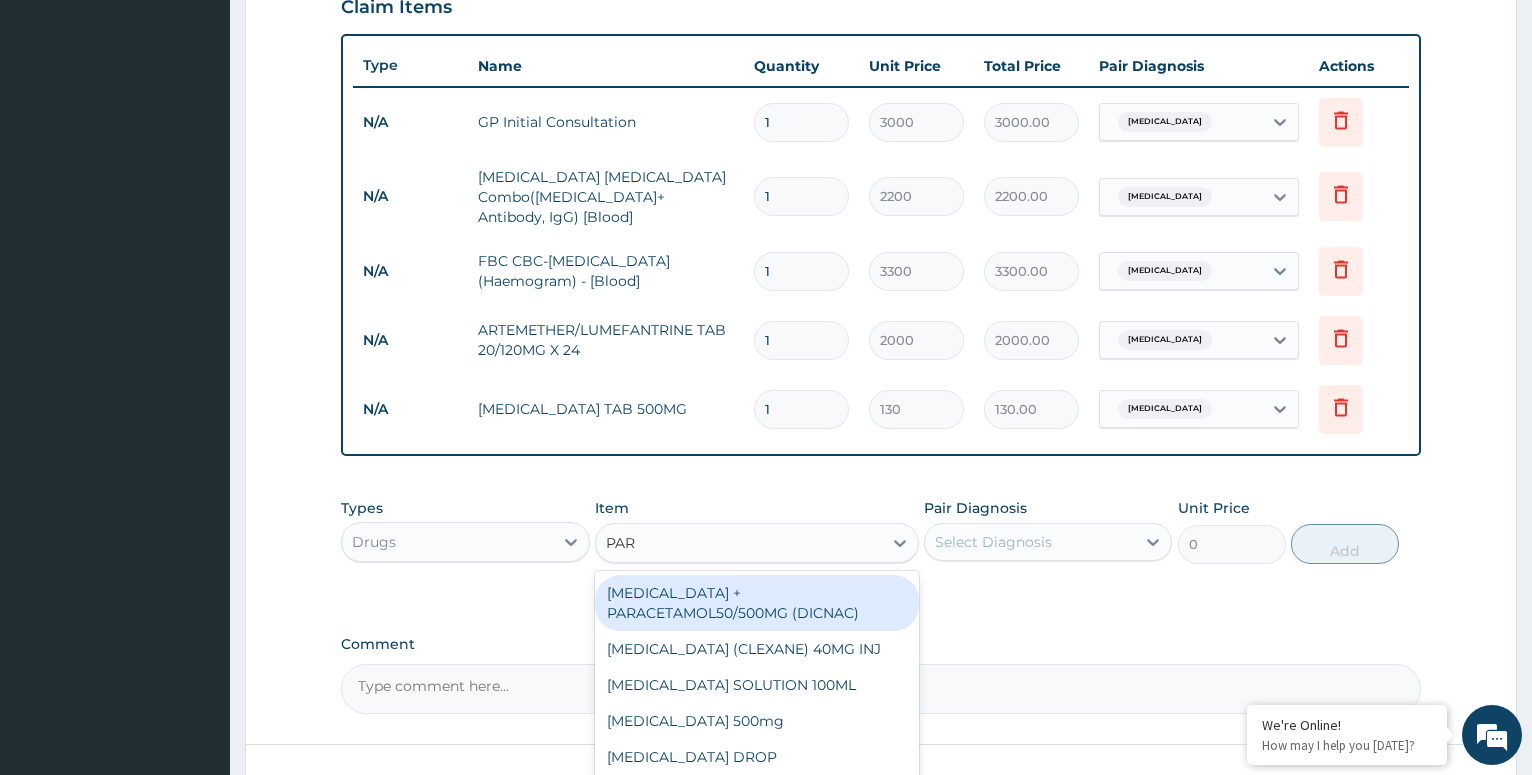 type on "PARA" 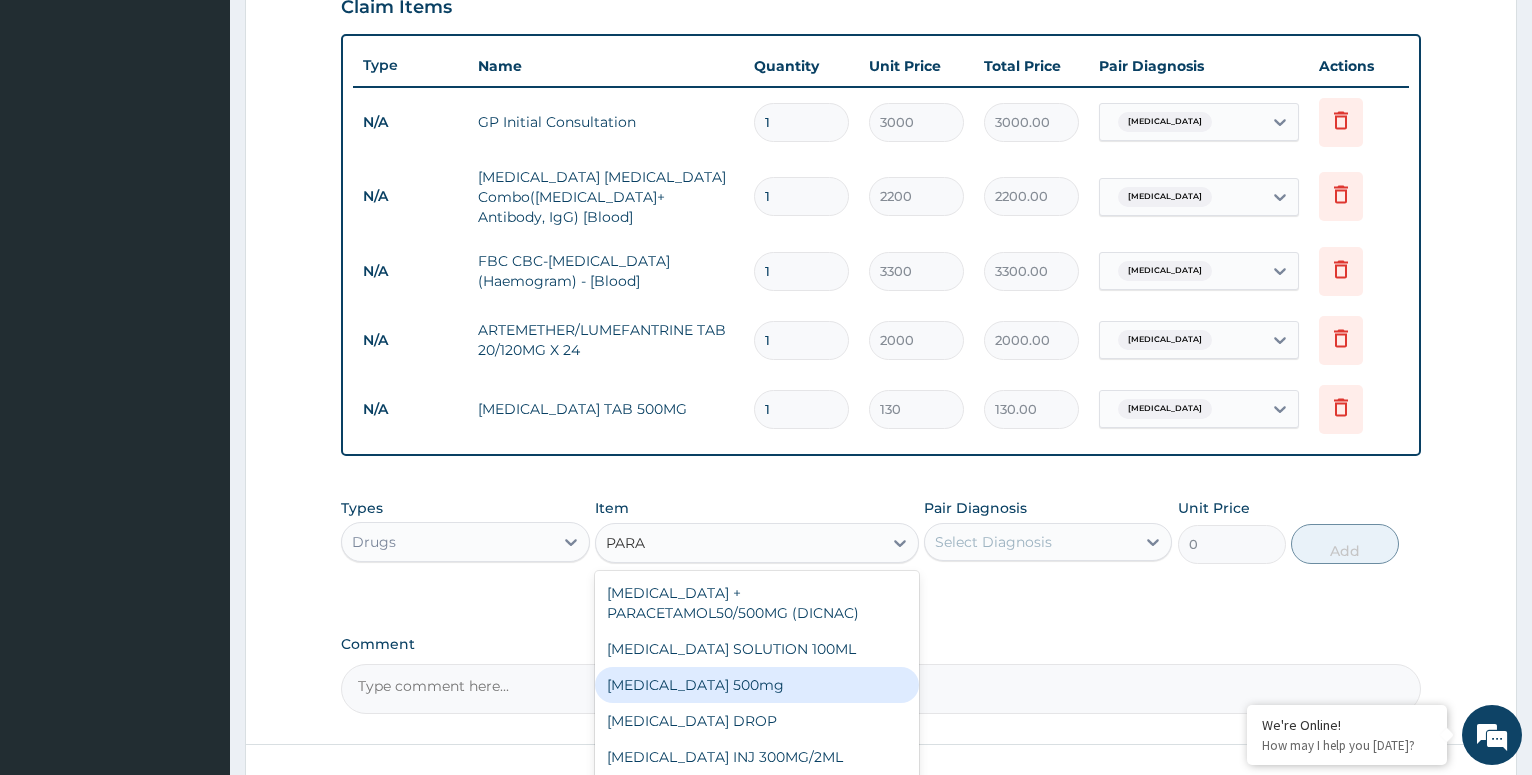 click on "PARACETAMOL 500mg" at bounding box center (757, 685) 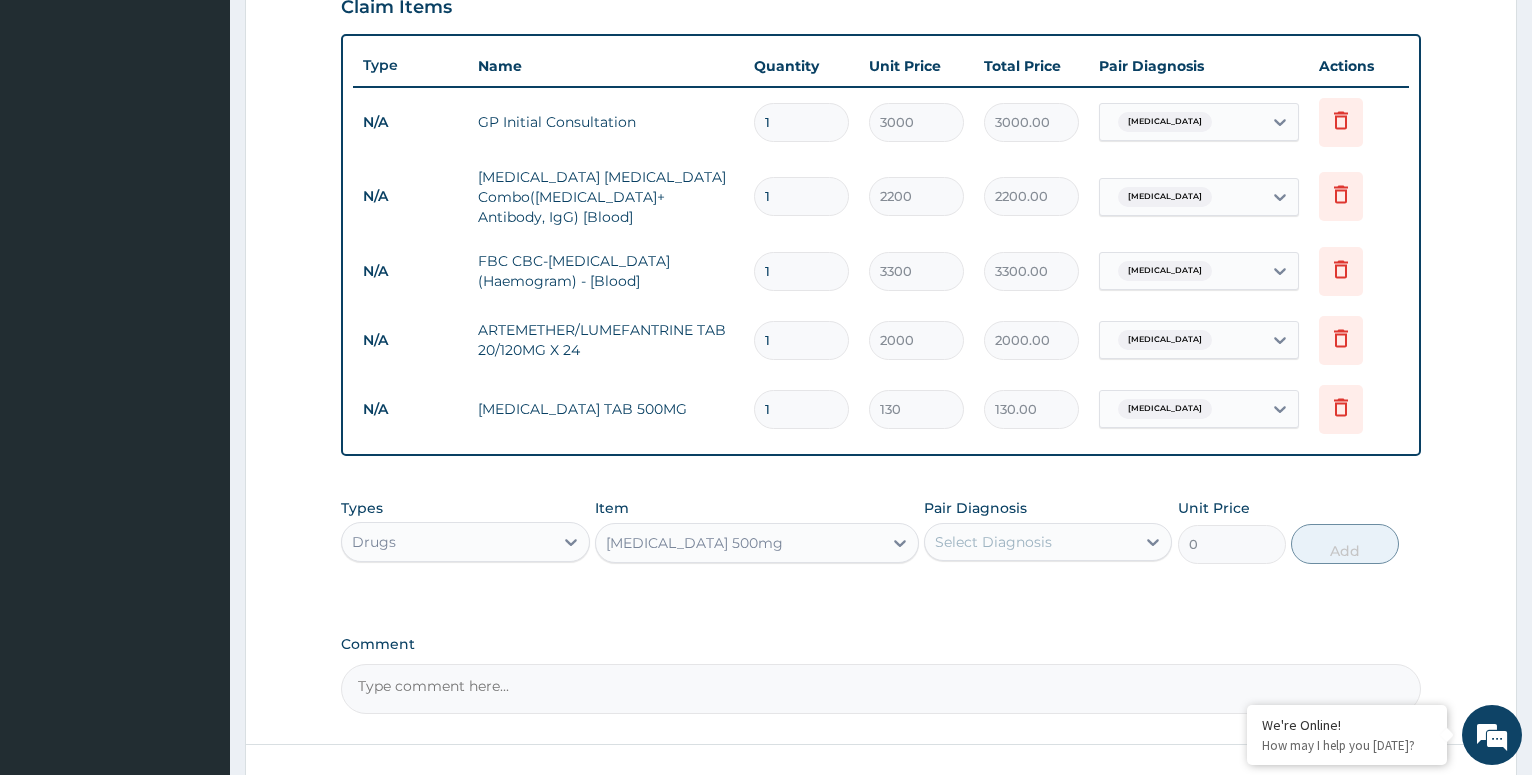 type 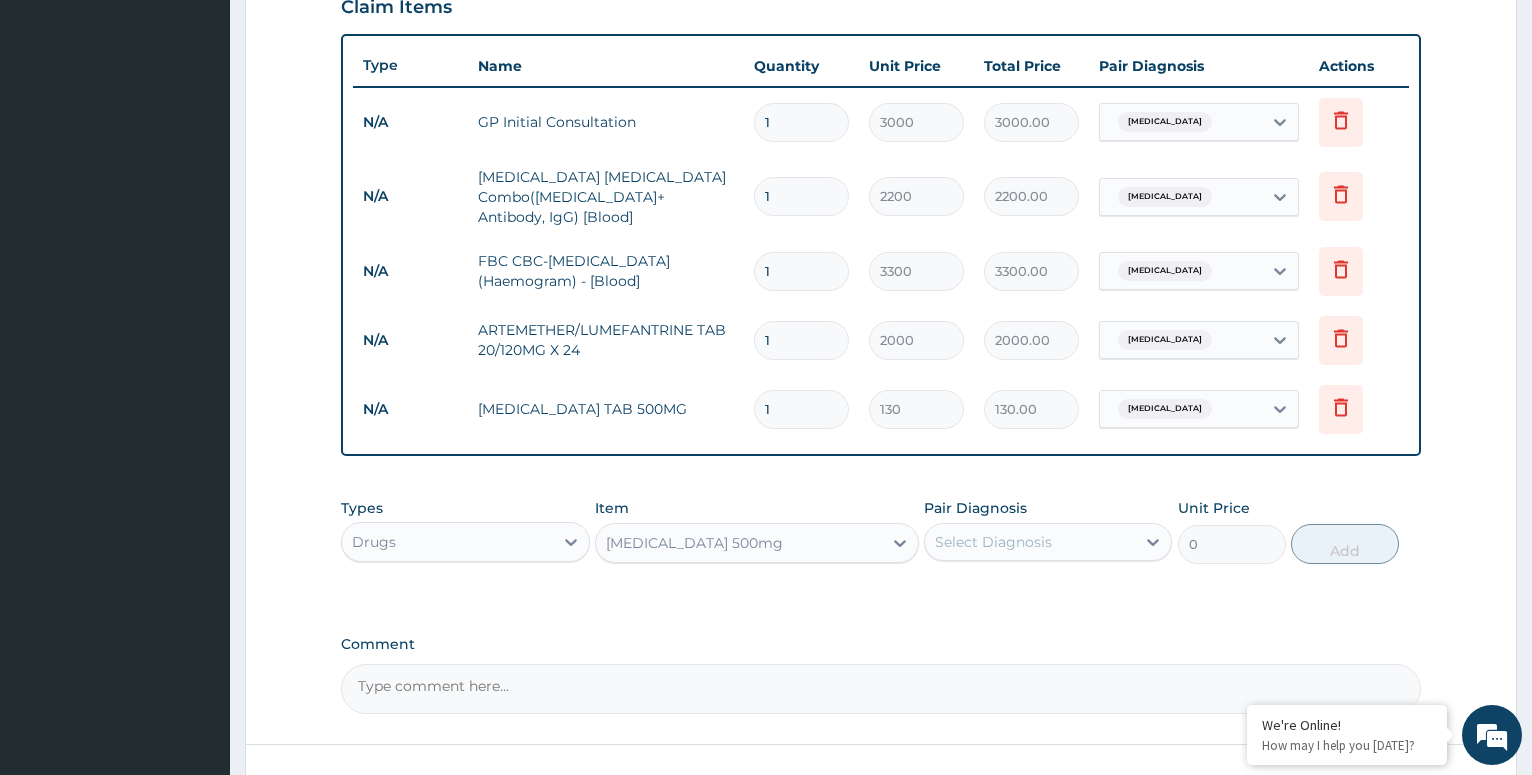 type on "20" 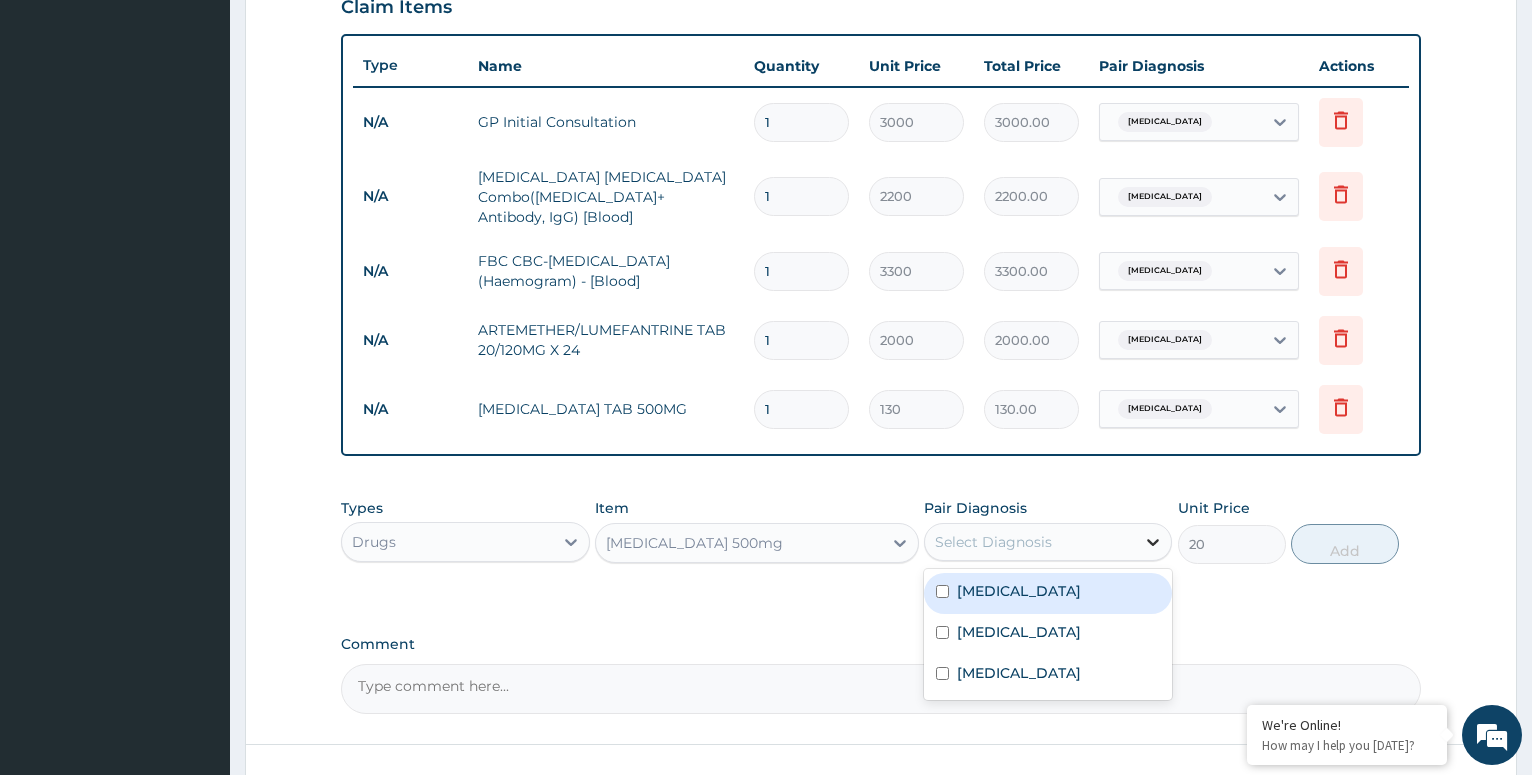 click 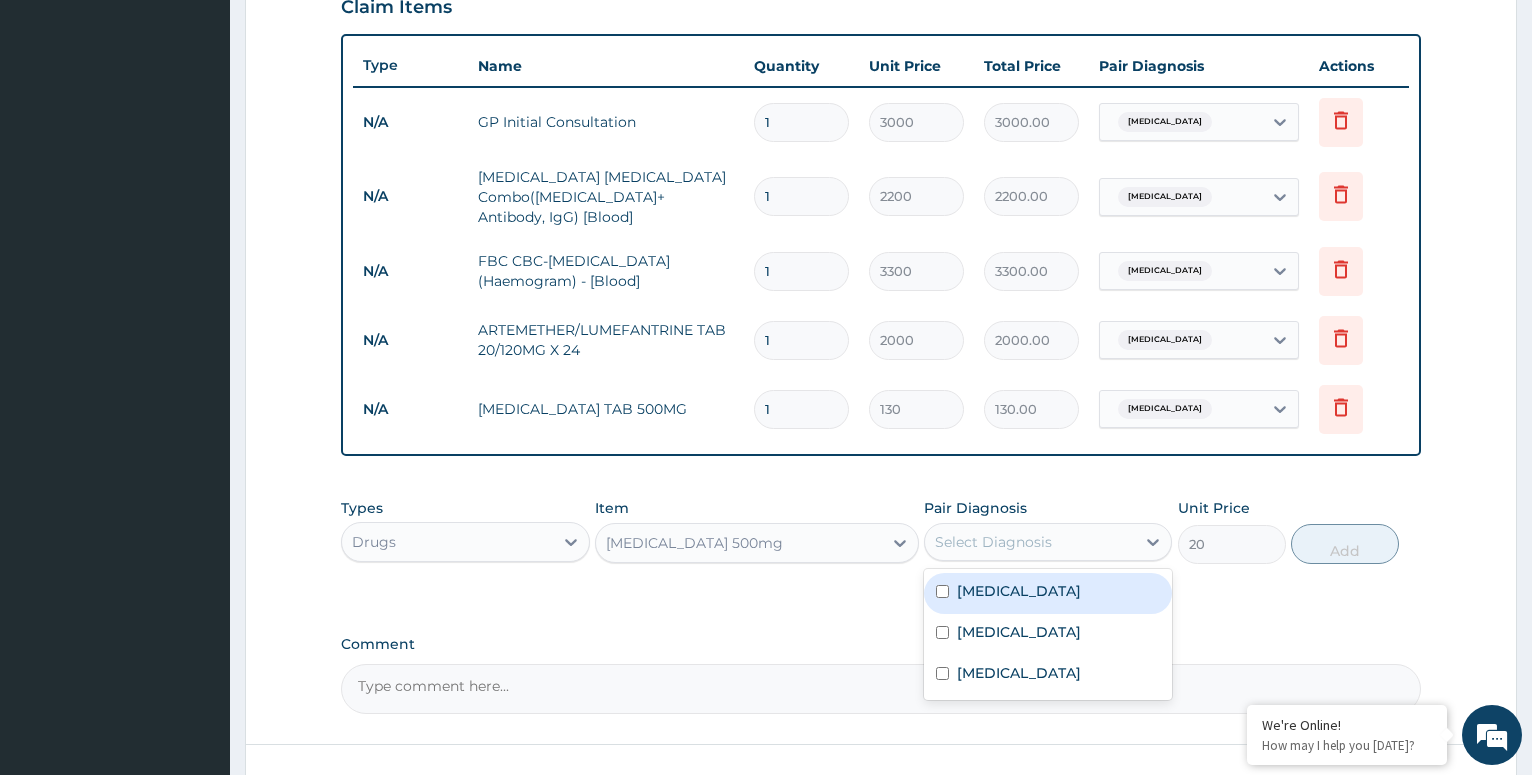 click at bounding box center [942, 591] 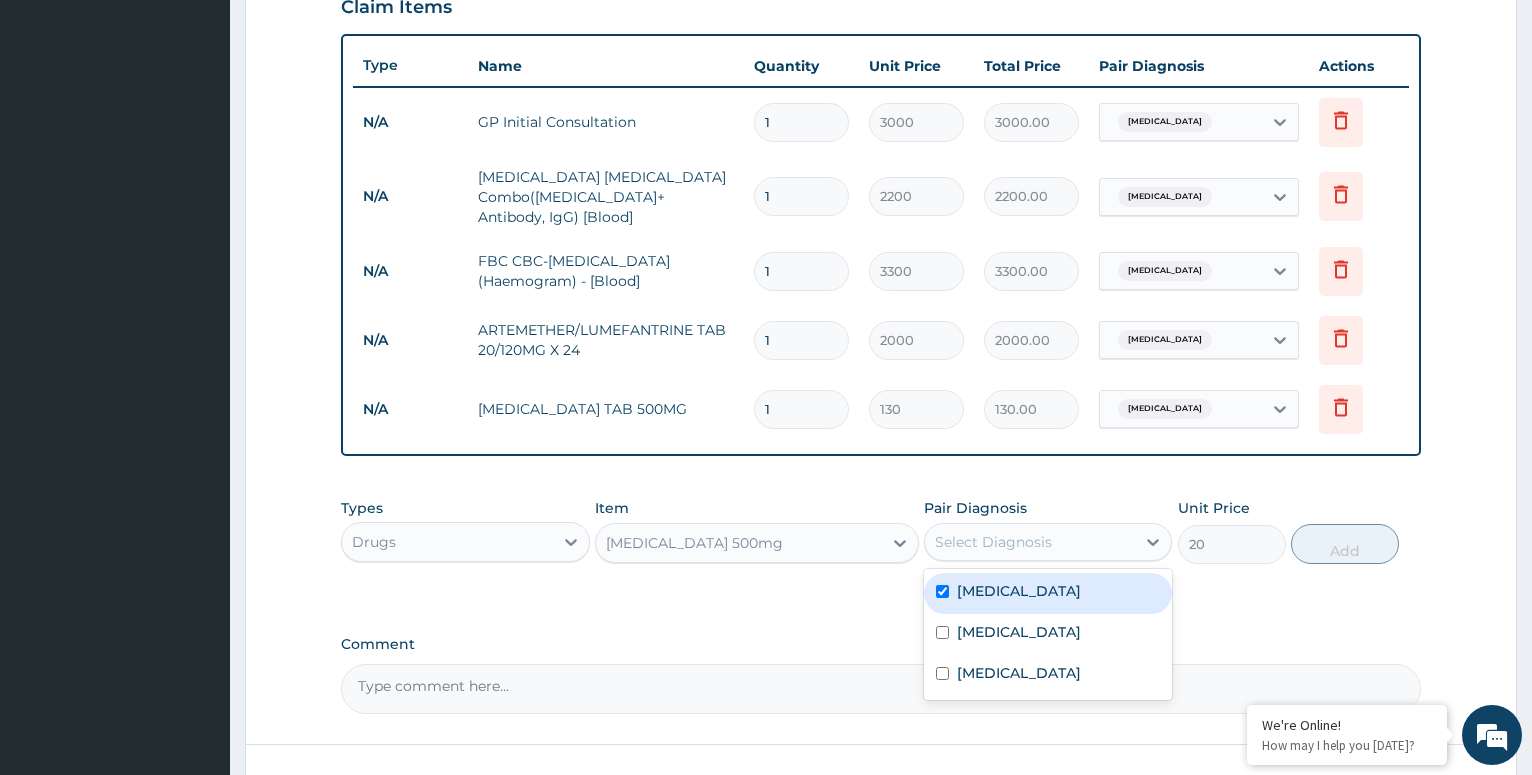 checkbox on "true" 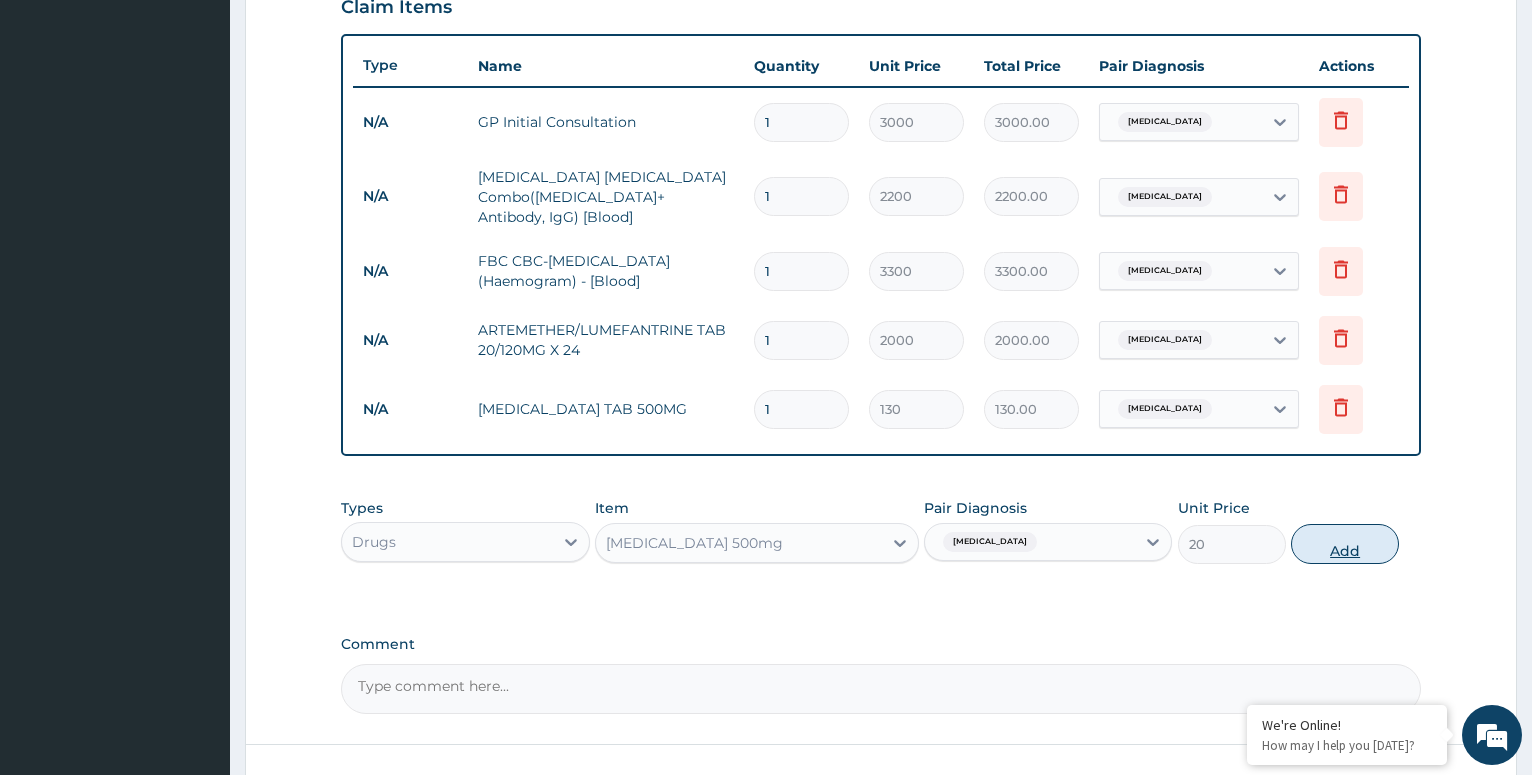 click on "Add" at bounding box center (1345, 544) 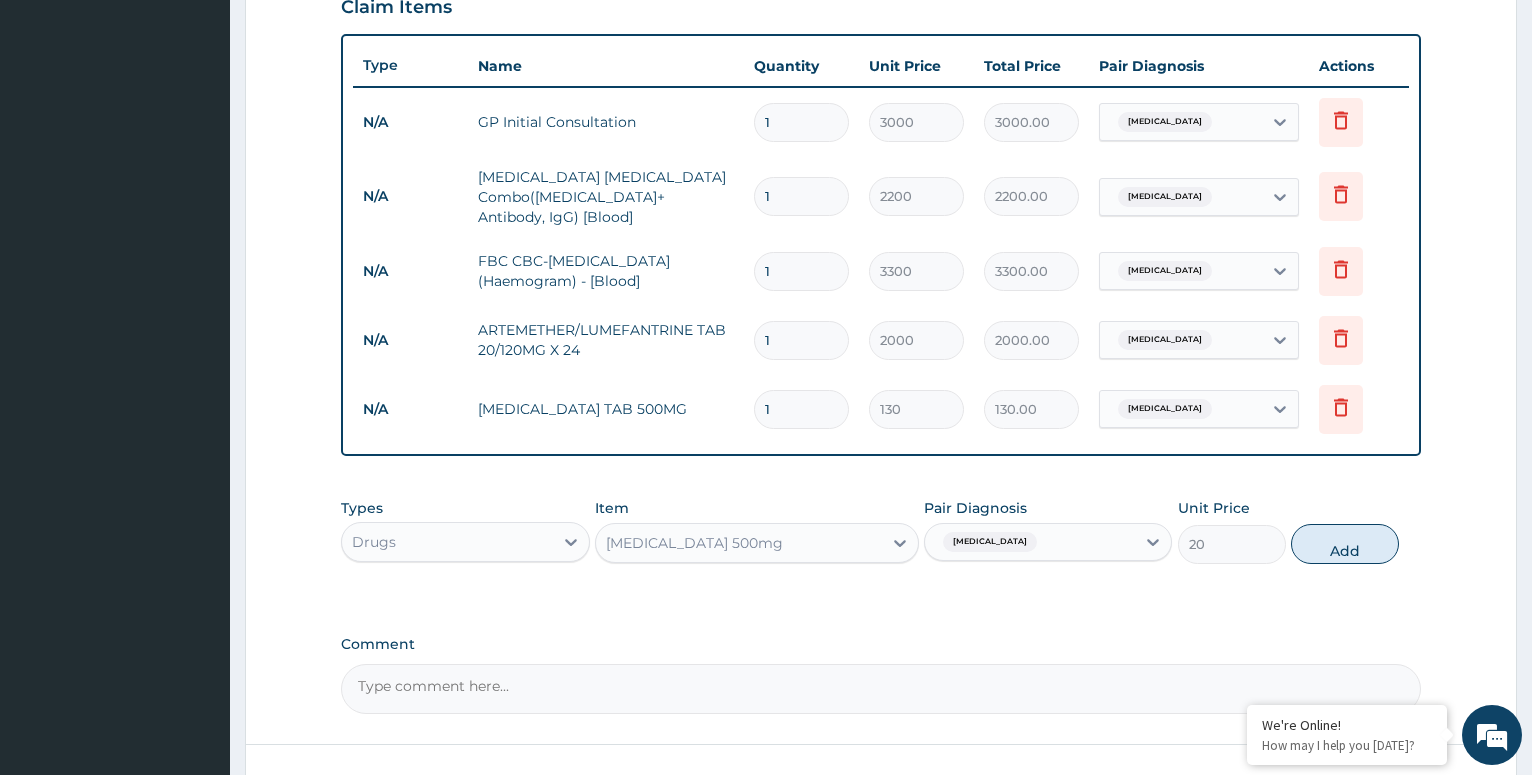 type on "0" 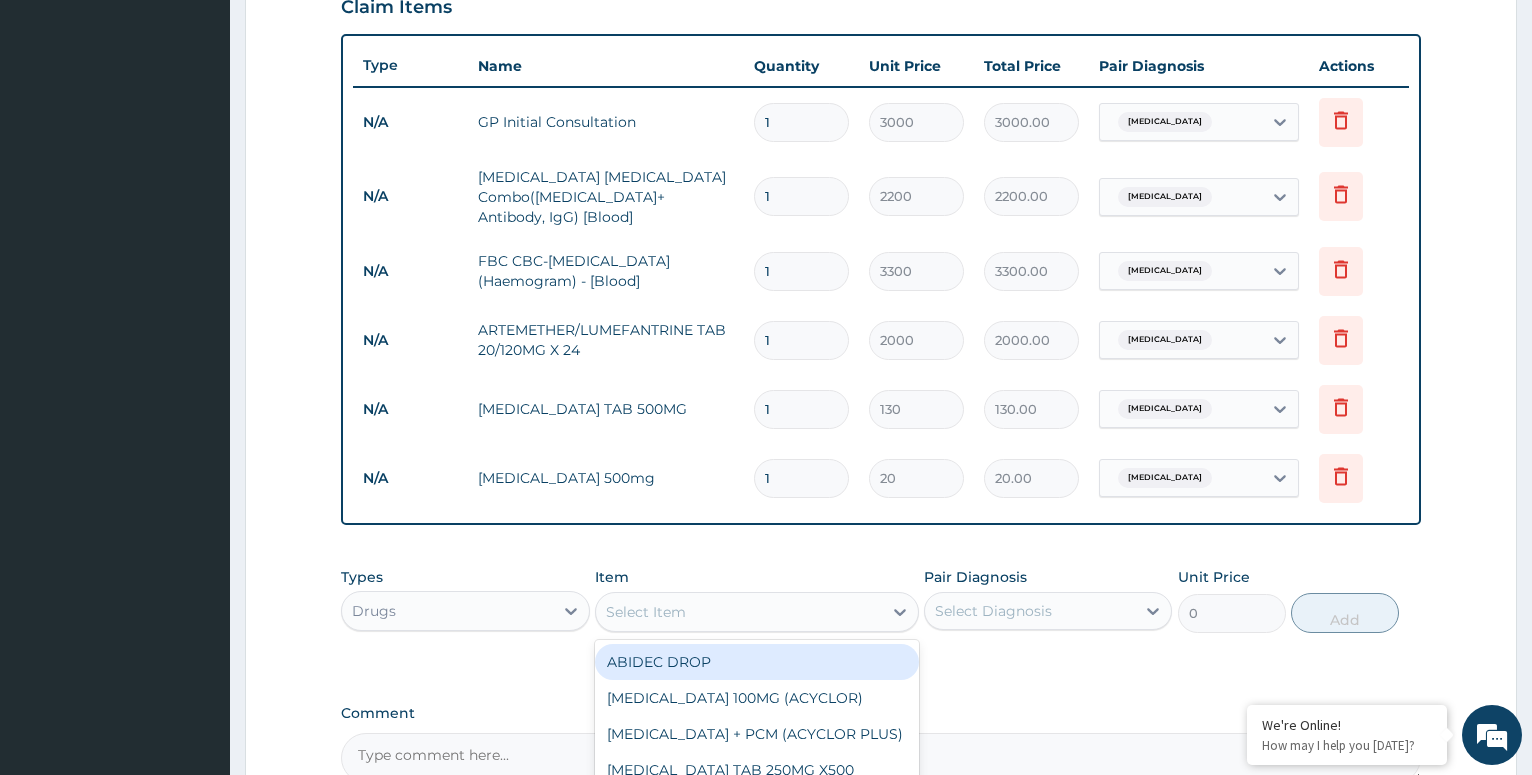 click on "Select Item" at bounding box center [739, 612] 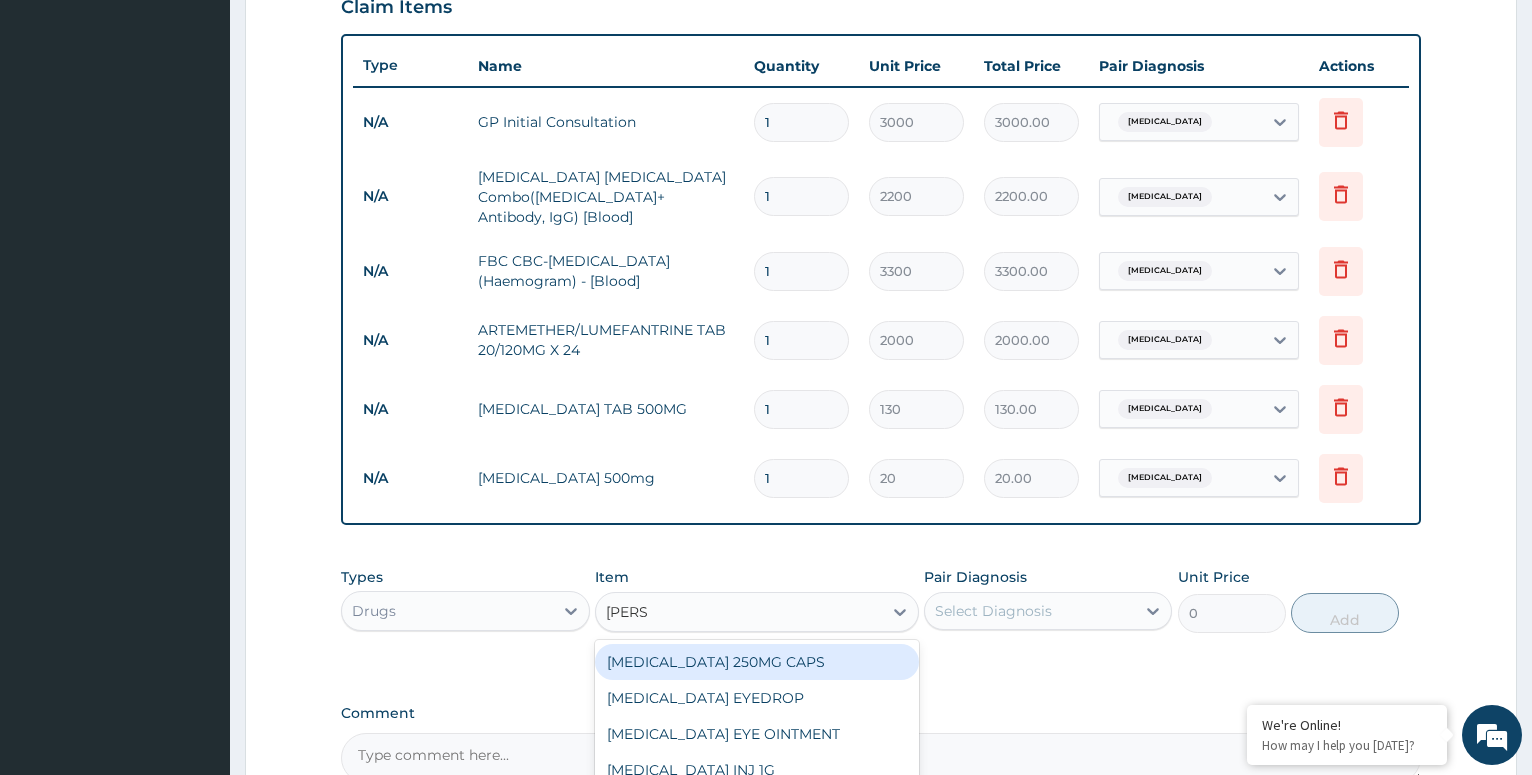 type on "LORAT" 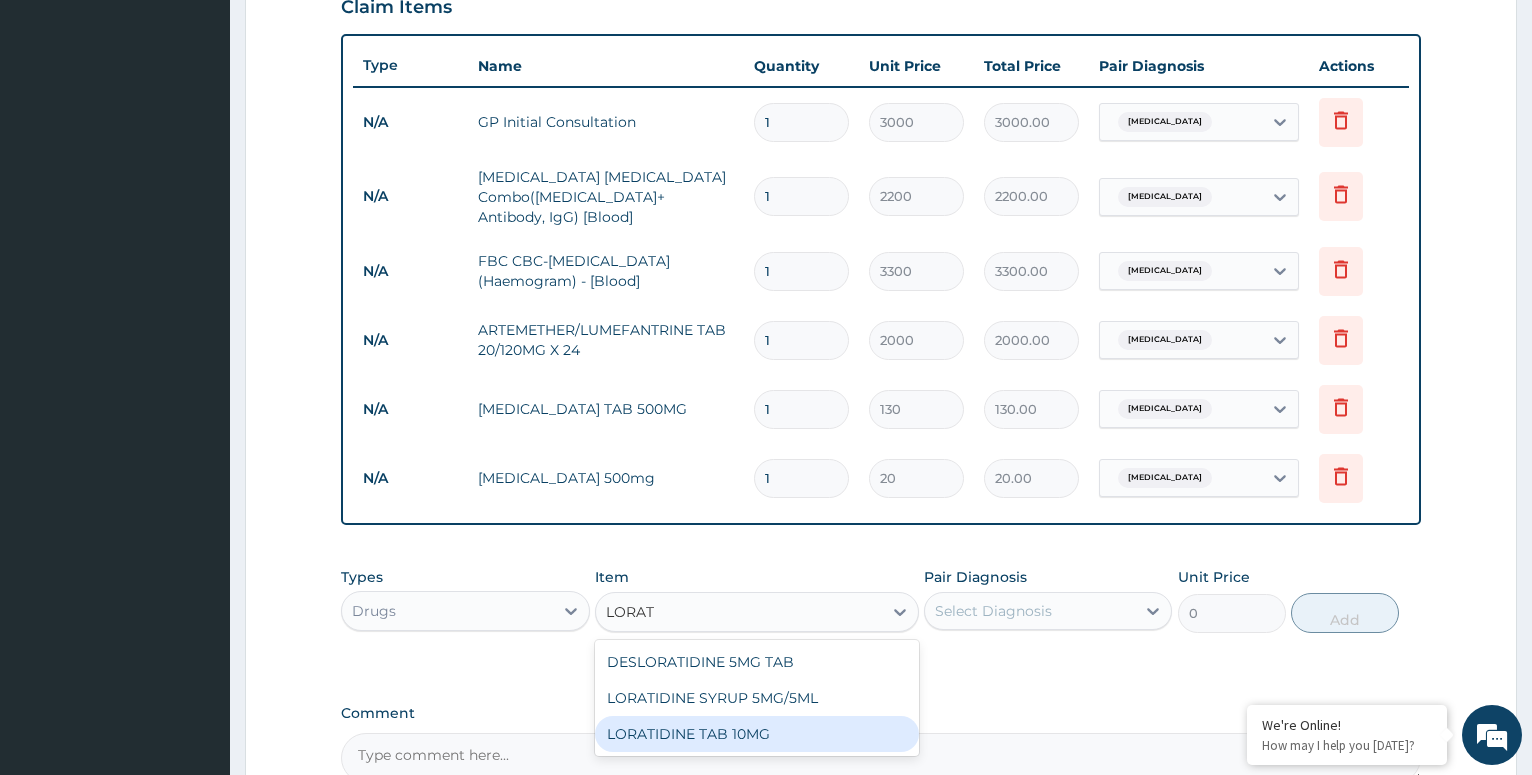 click on "LORATIDINE TAB 10MG" at bounding box center (757, 734) 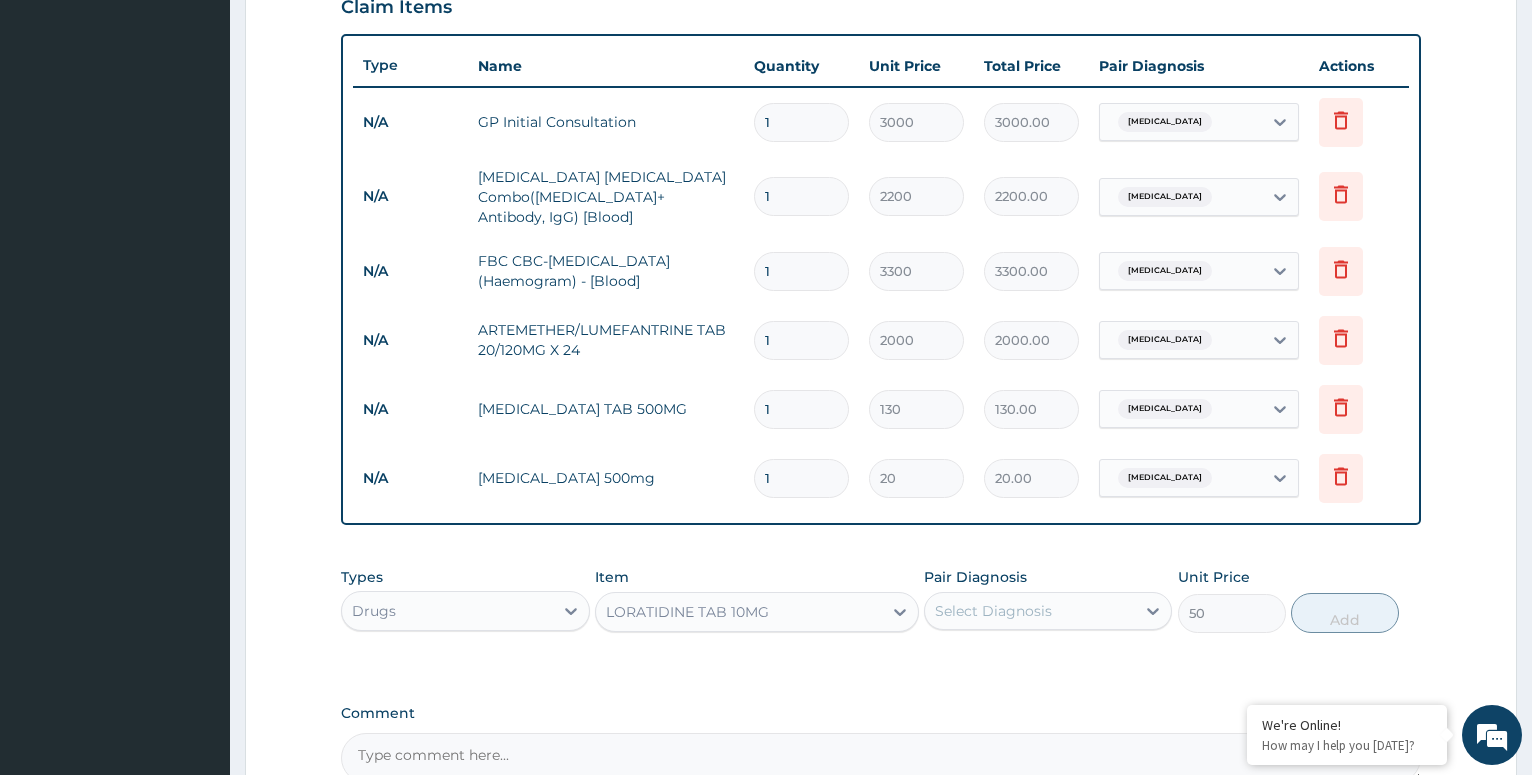 click on "Select Diagnosis" at bounding box center (1030, 611) 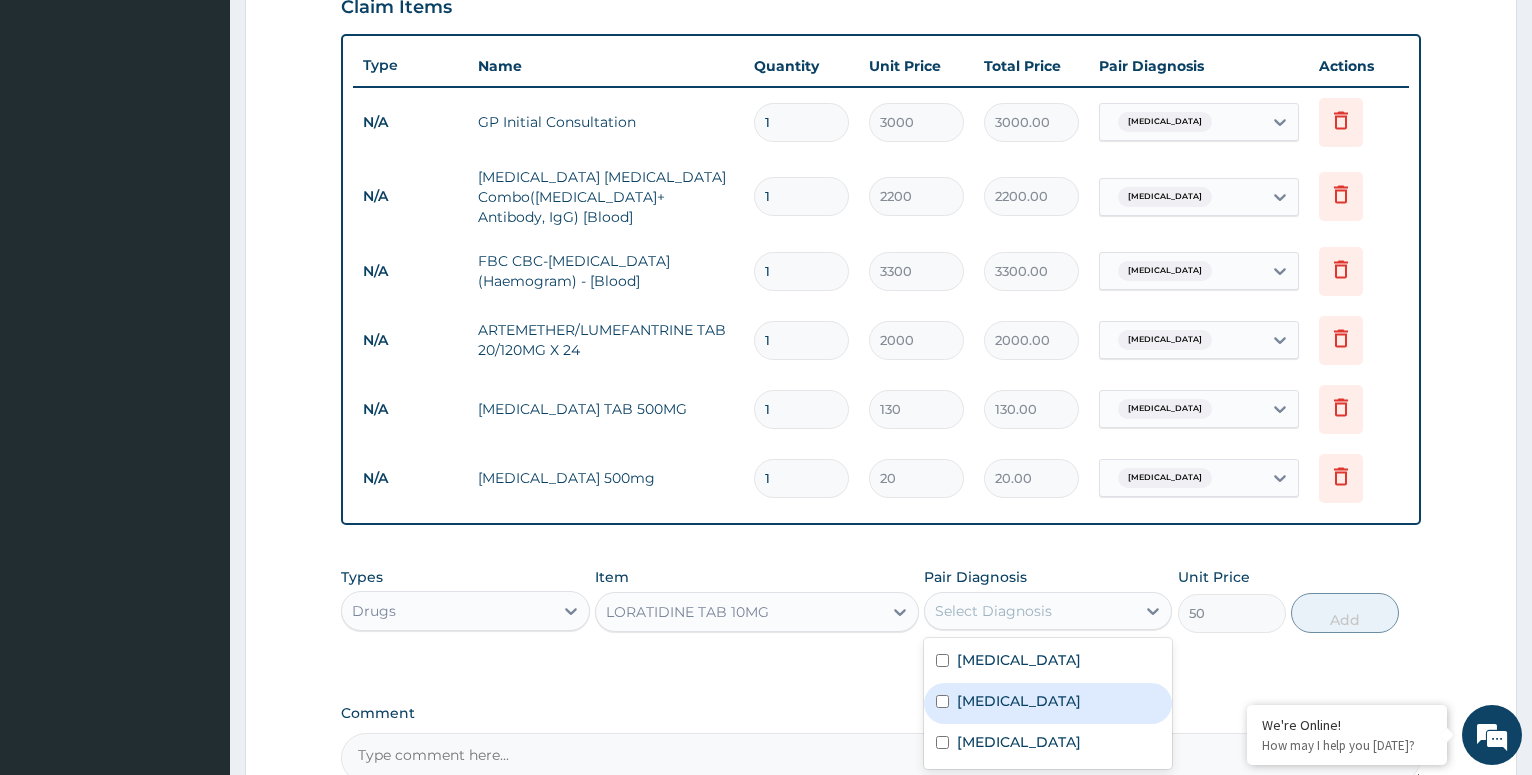 click on "Upper respiratory infection" at bounding box center (1048, 703) 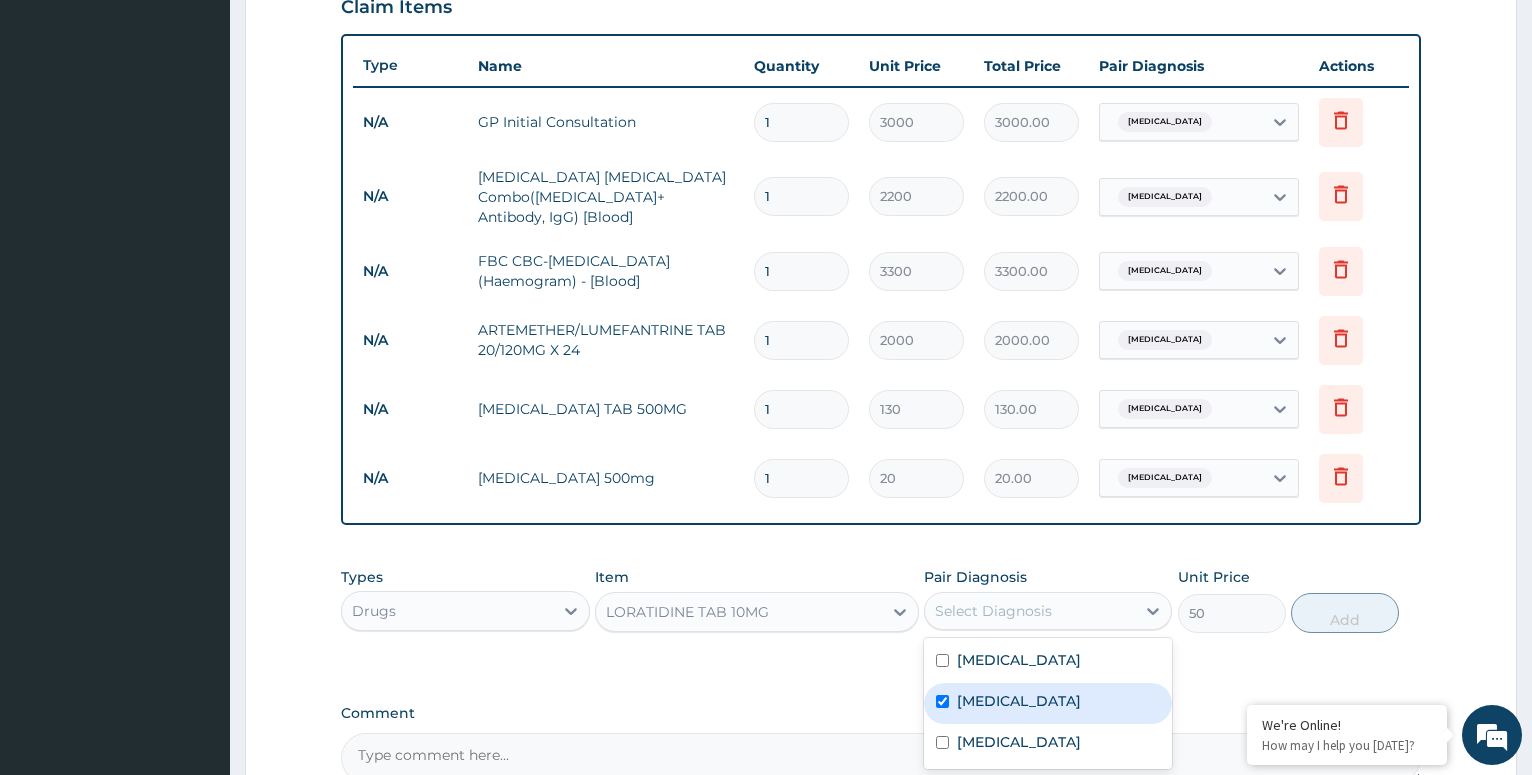checkbox on "true" 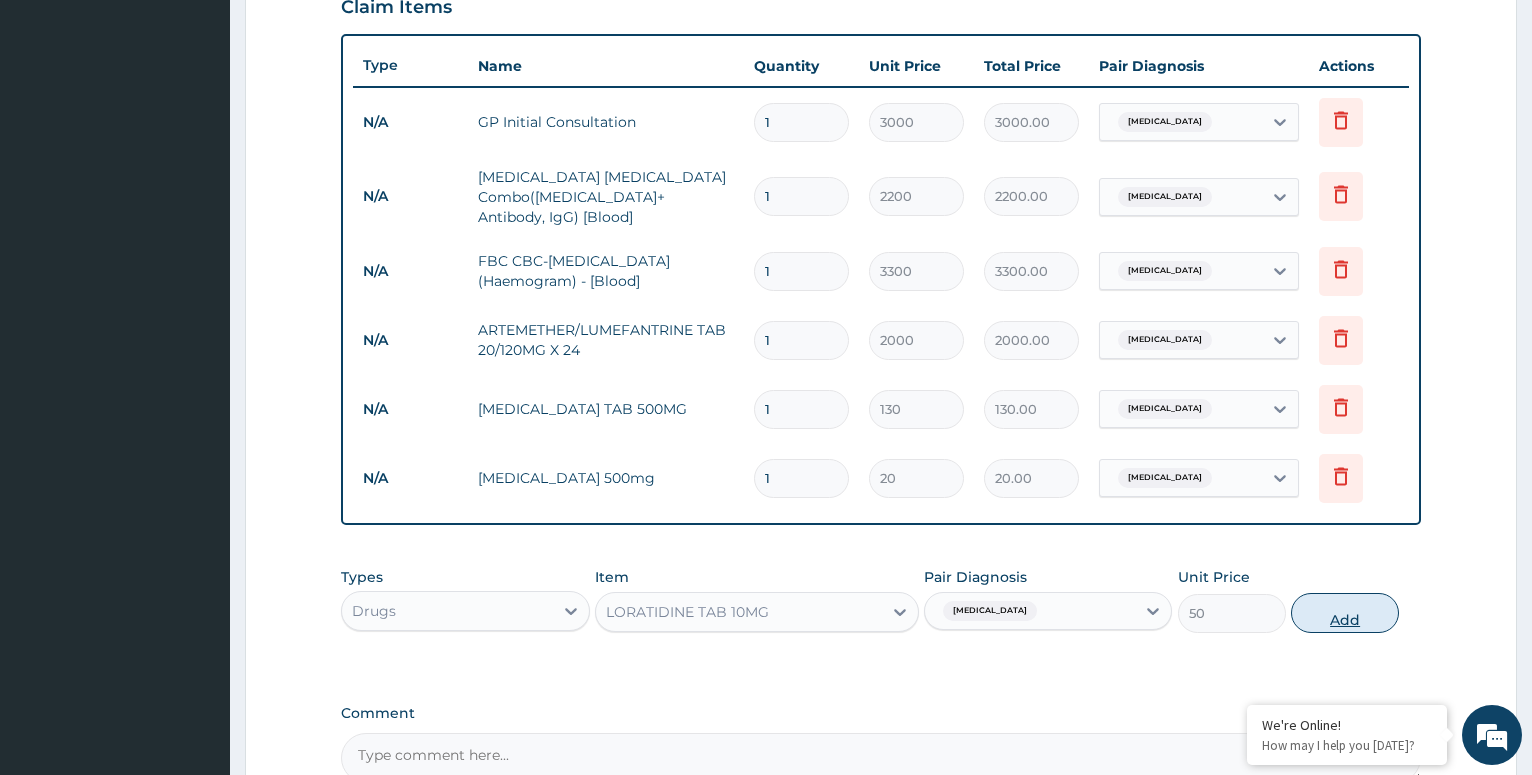 click on "Add" at bounding box center [1345, 613] 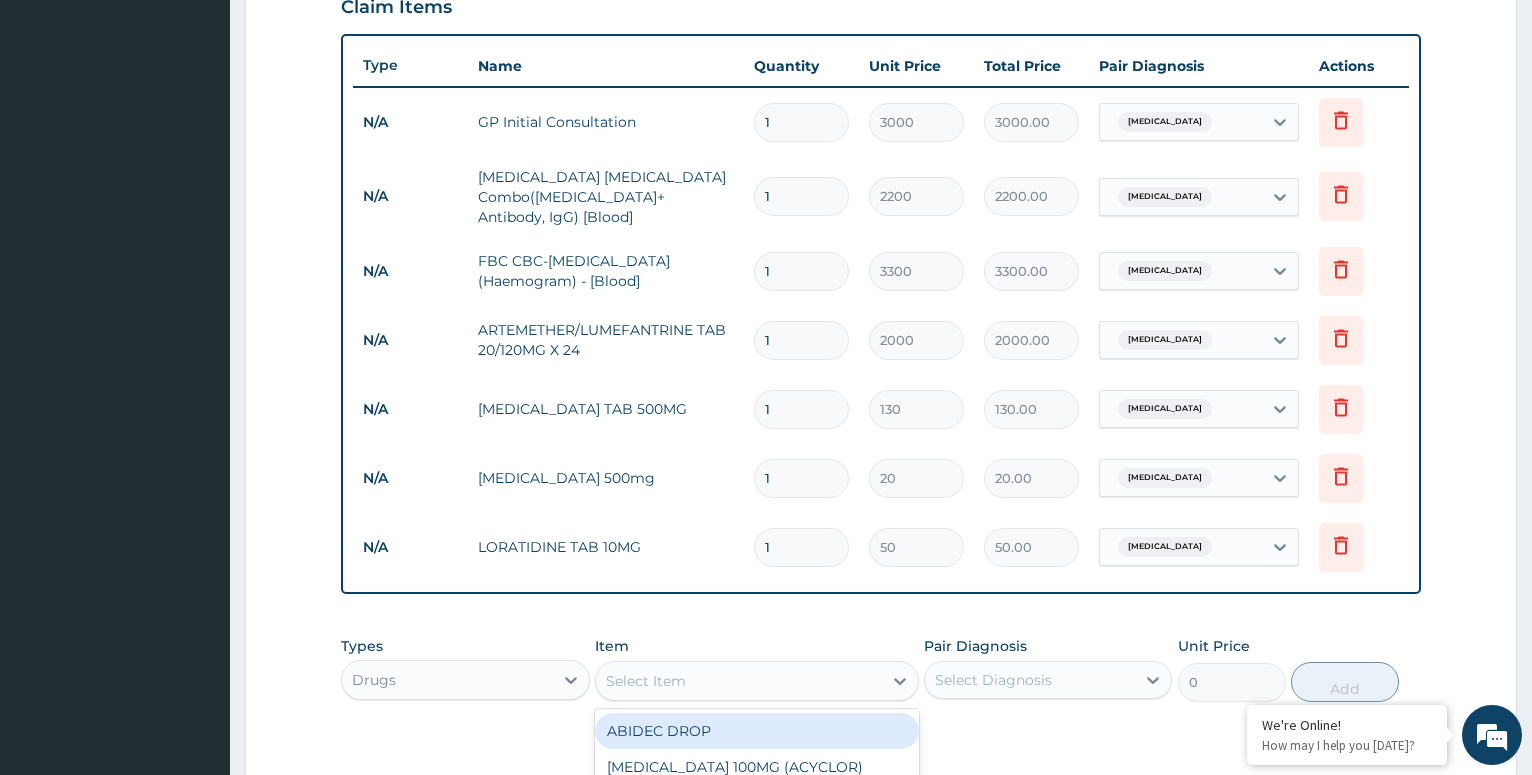 click on "Select Item" at bounding box center (646, 681) 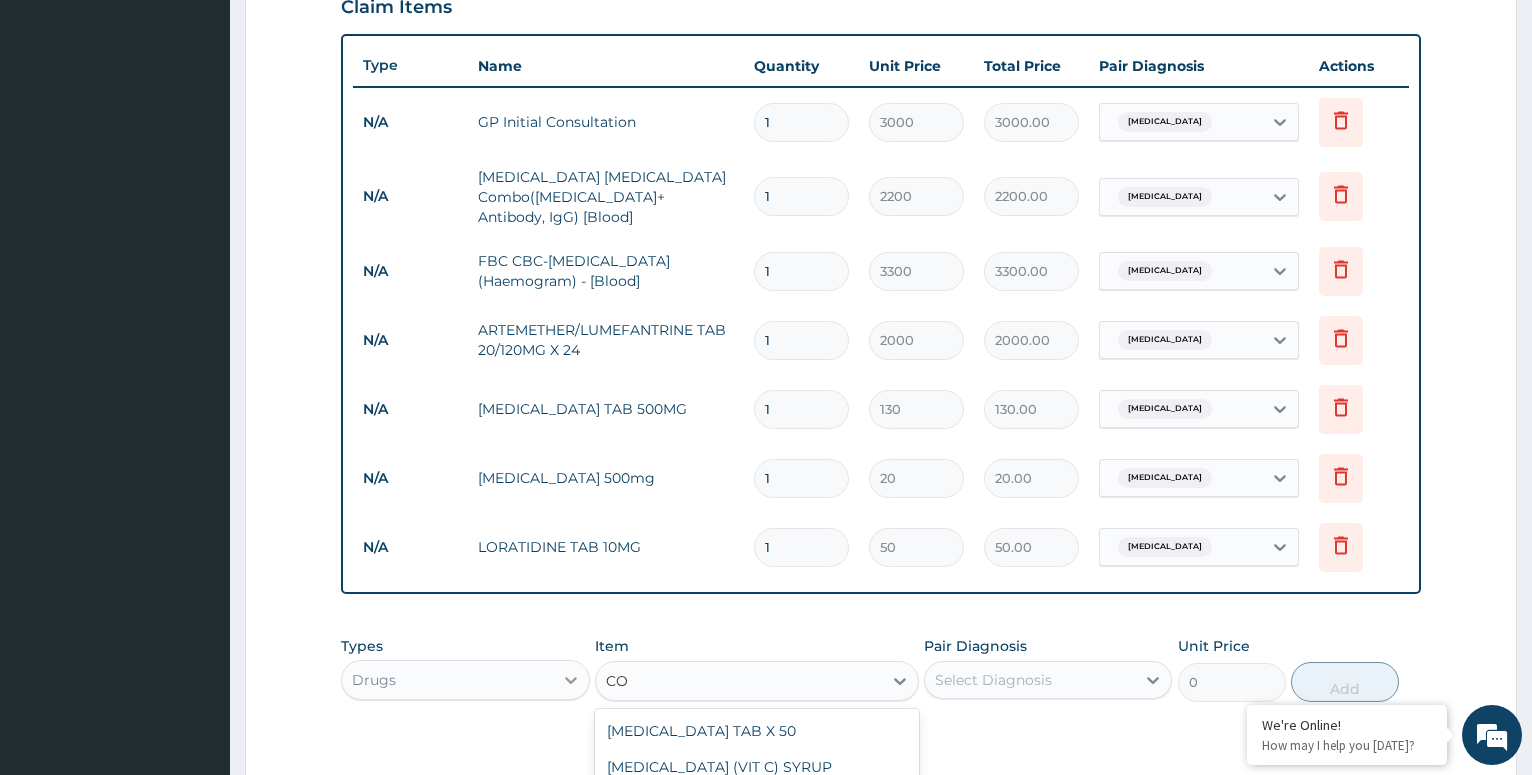 type on "C" 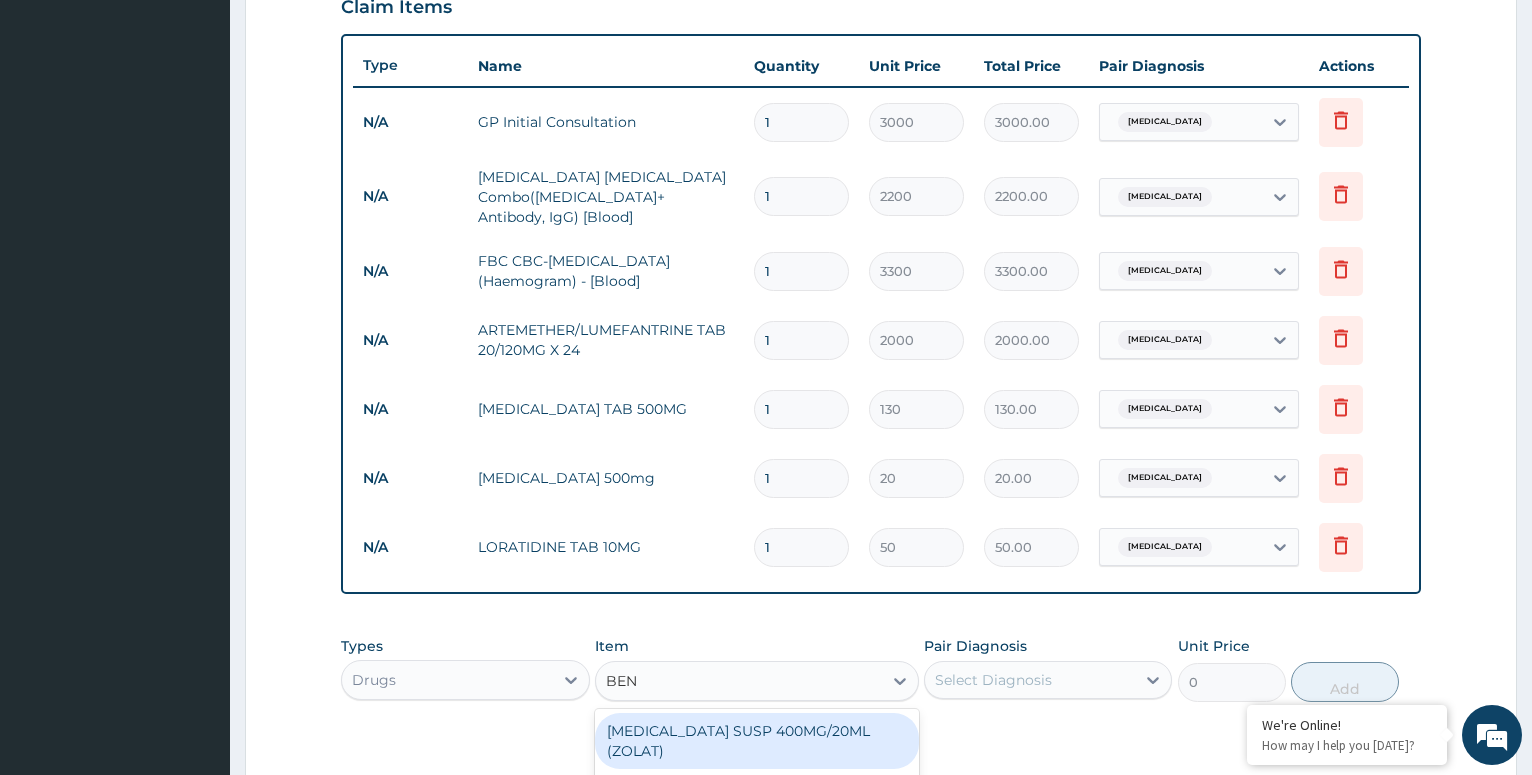 scroll, scrollTop: 128, scrollLeft: 0, axis: vertical 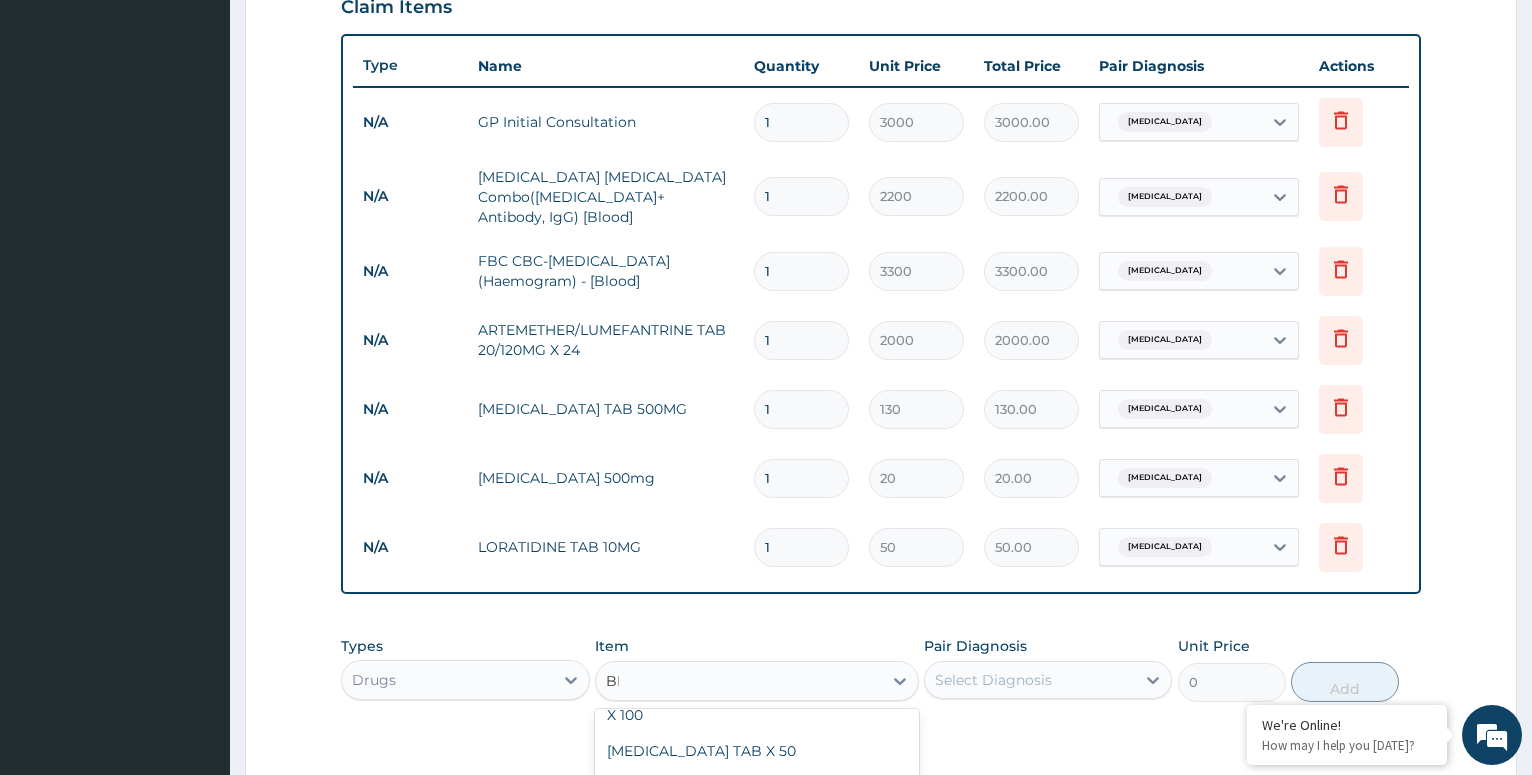 type on "B" 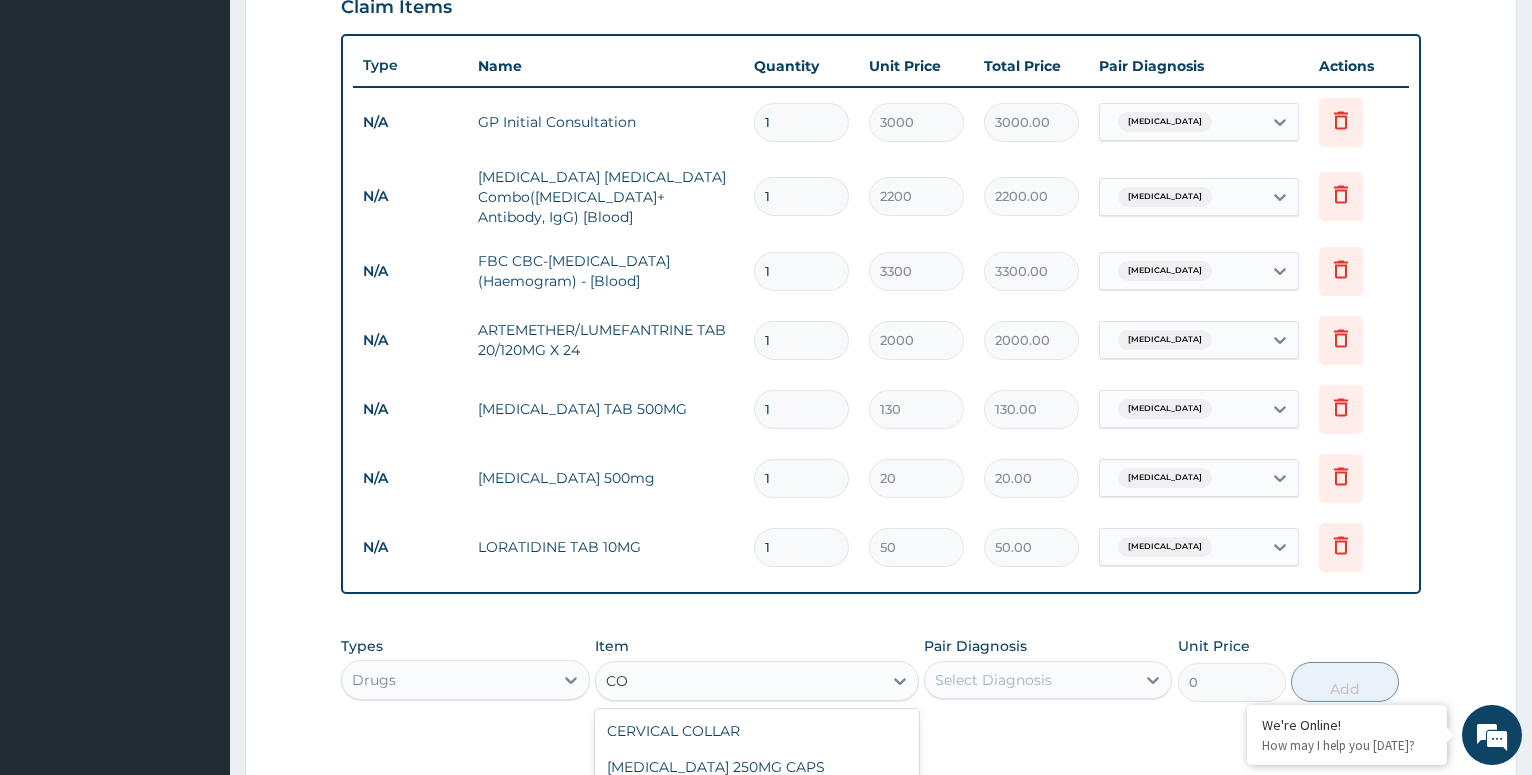 scroll, scrollTop: 0, scrollLeft: 0, axis: both 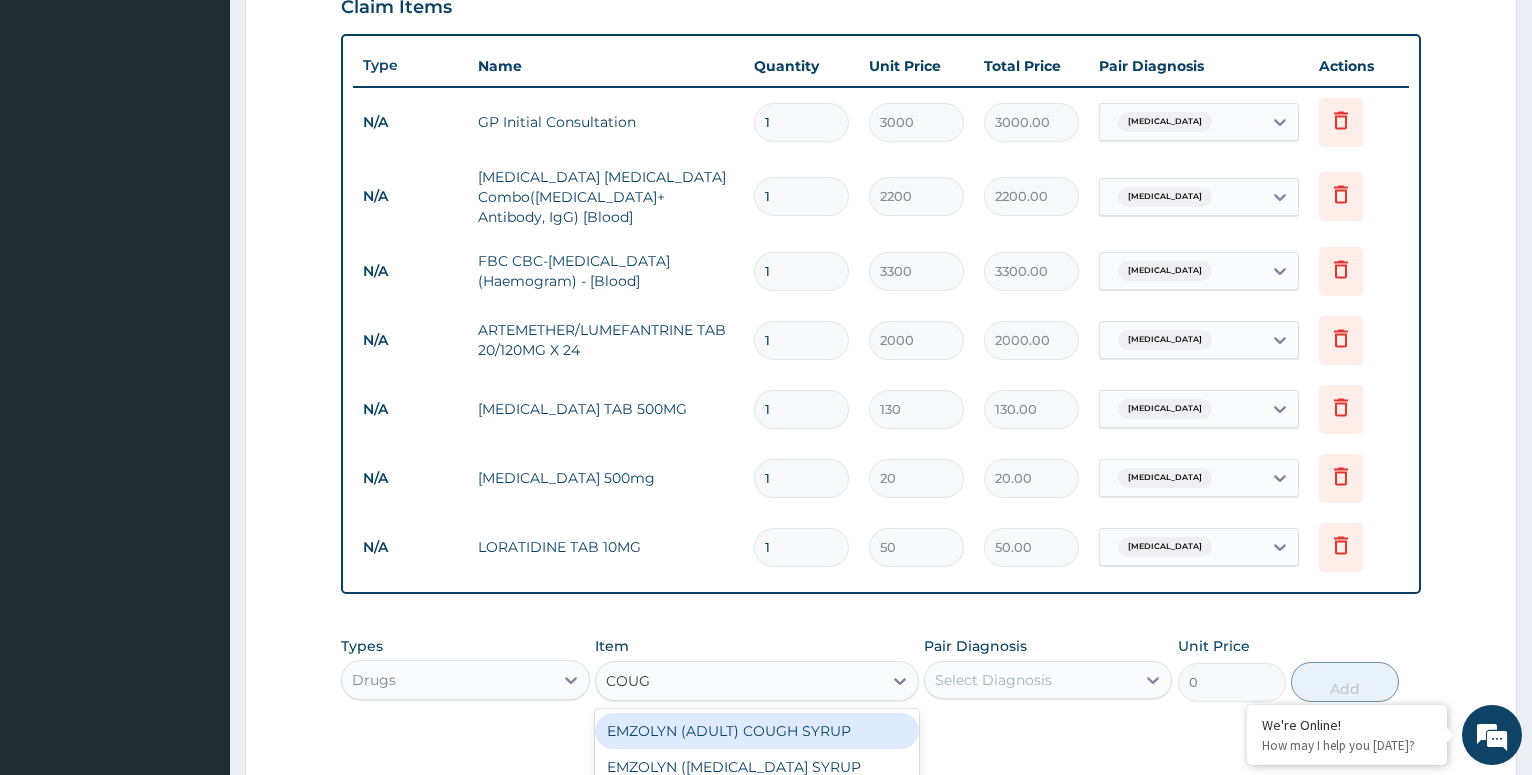 type on "COUGH" 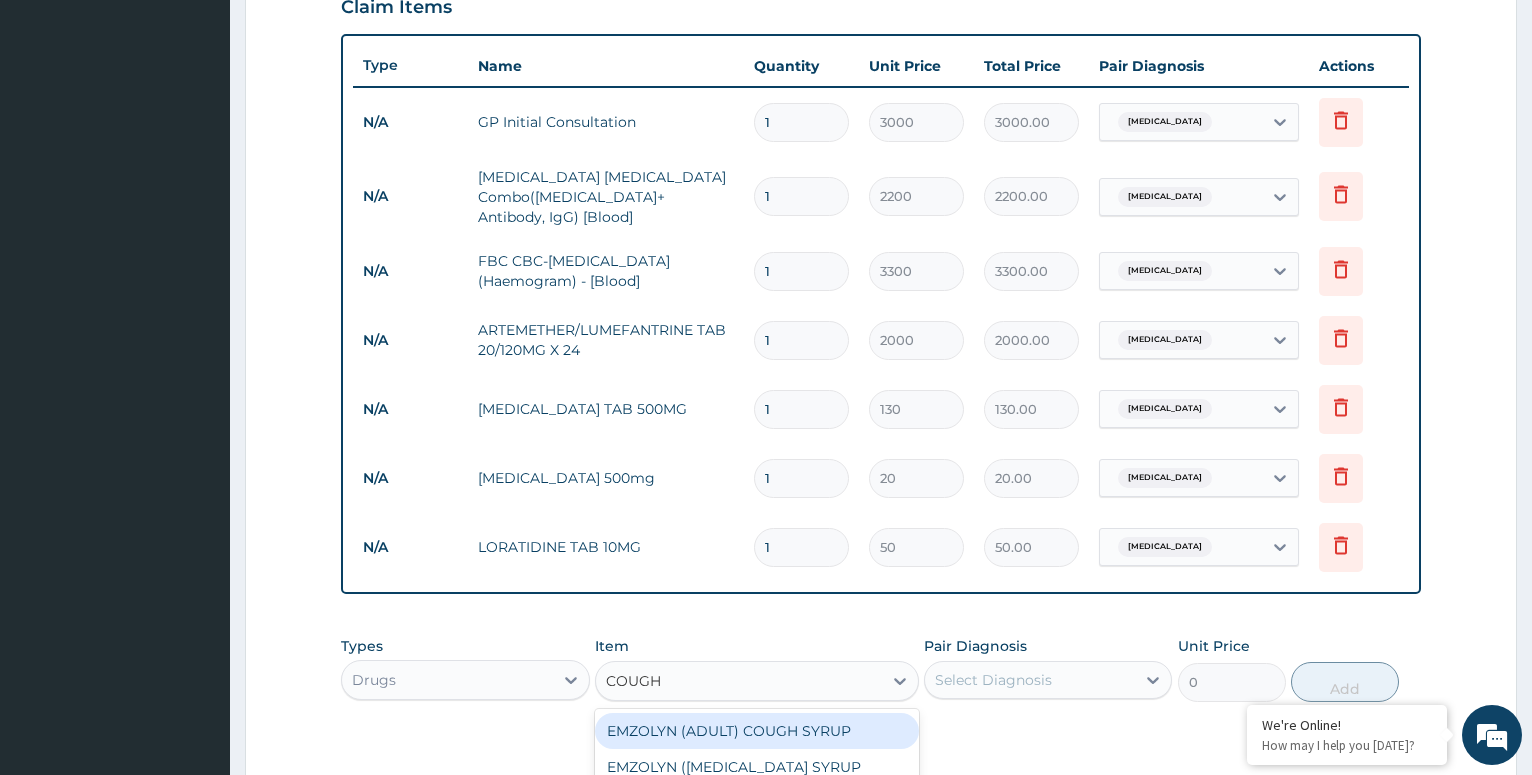 click on "EMZOLYN (ADULT) COUGH SYRUP" at bounding box center [757, 731] 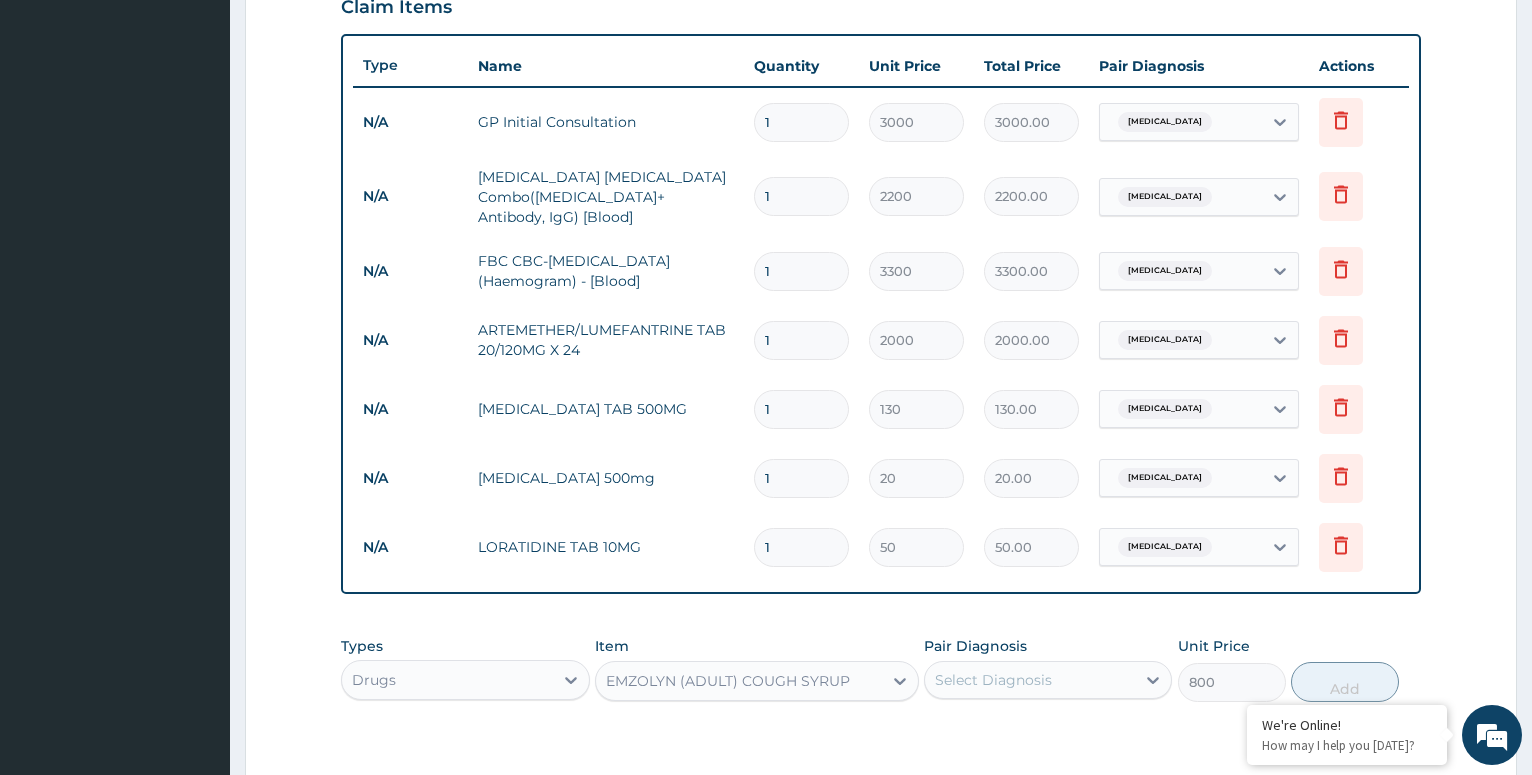 click on "Select Diagnosis" at bounding box center (993, 680) 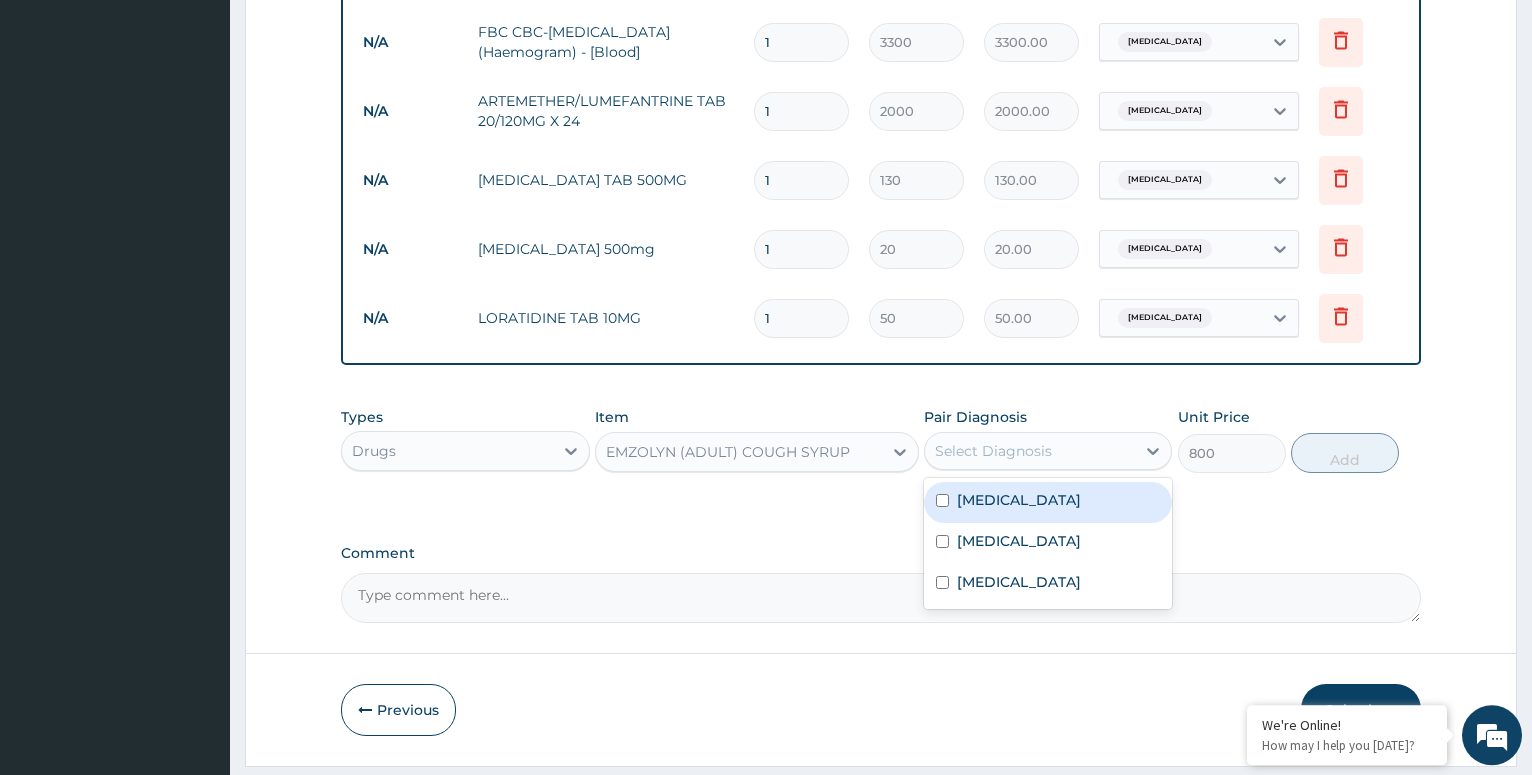 scroll, scrollTop: 982, scrollLeft: 0, axis: vertical 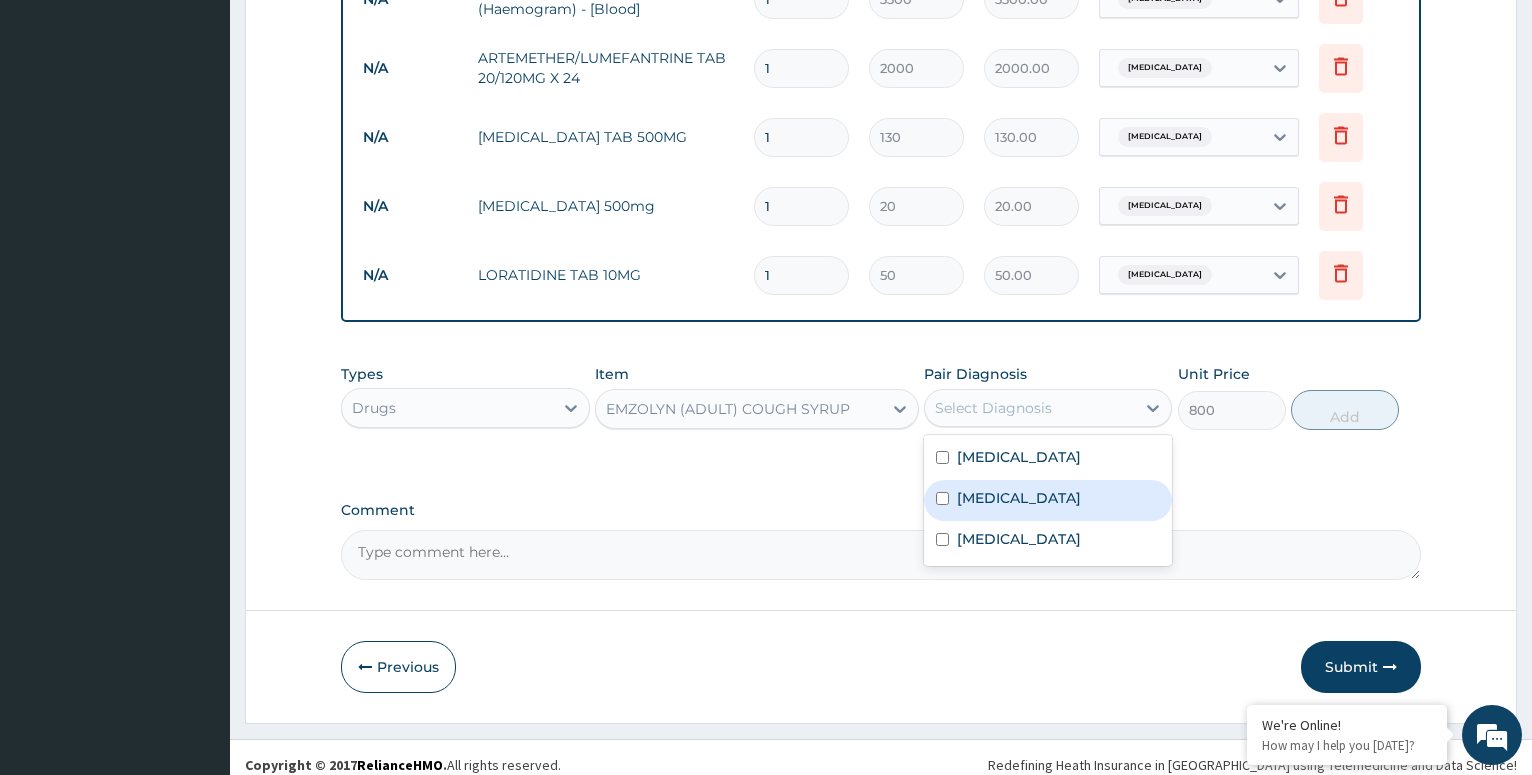 click at bounding box center [942, 498] 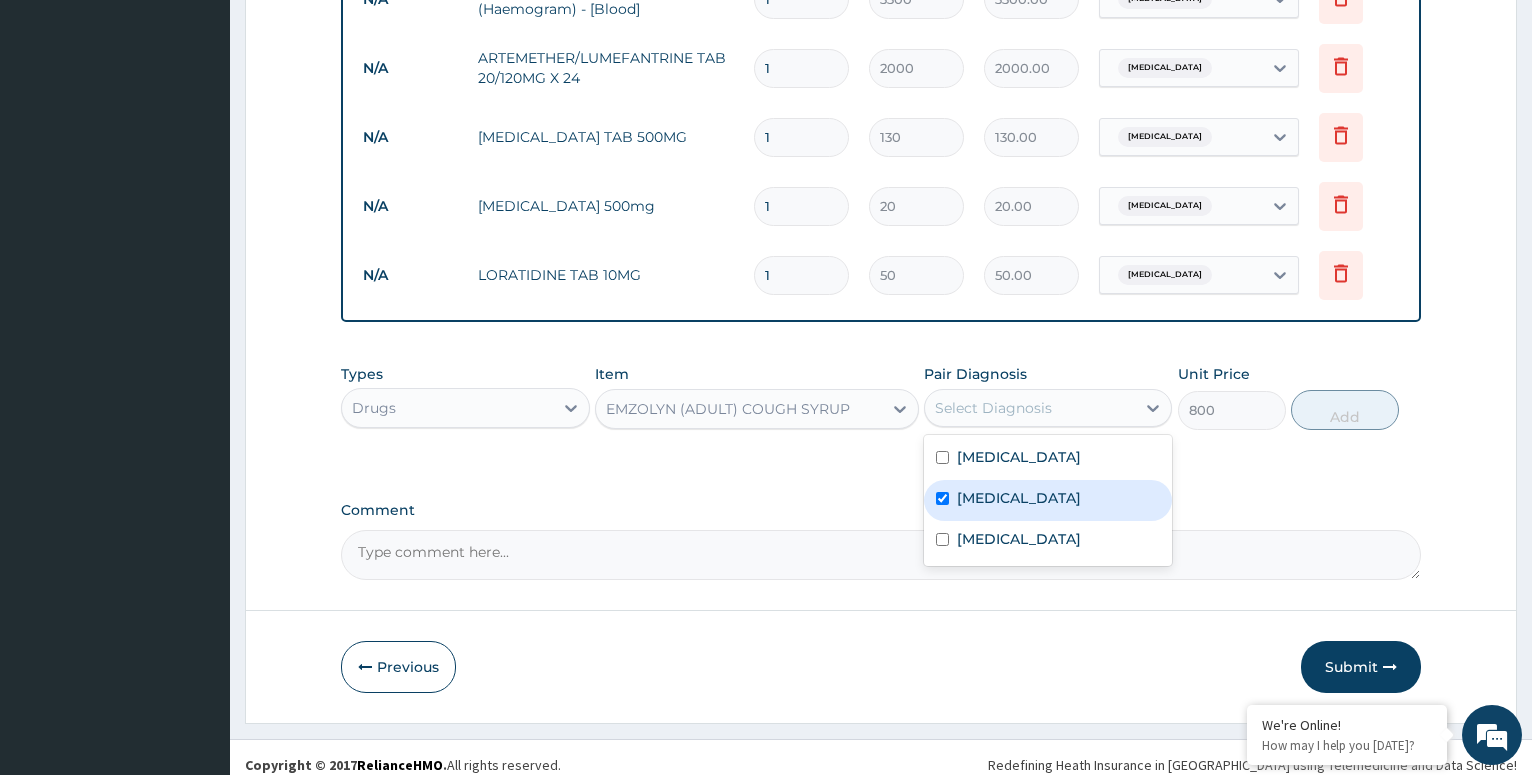 checkbox on "true" 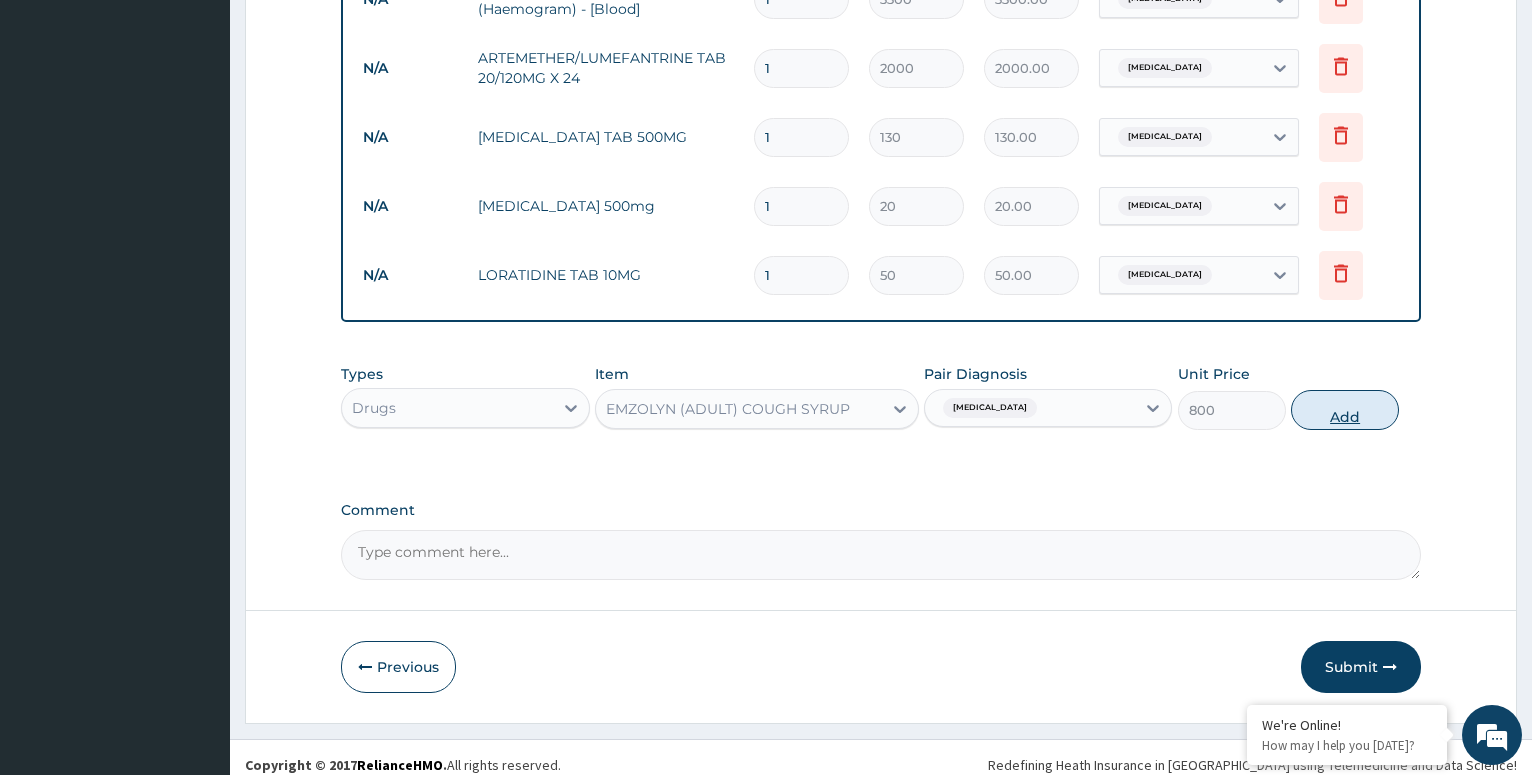 click on "Add" at bounding box center (1345, 410) 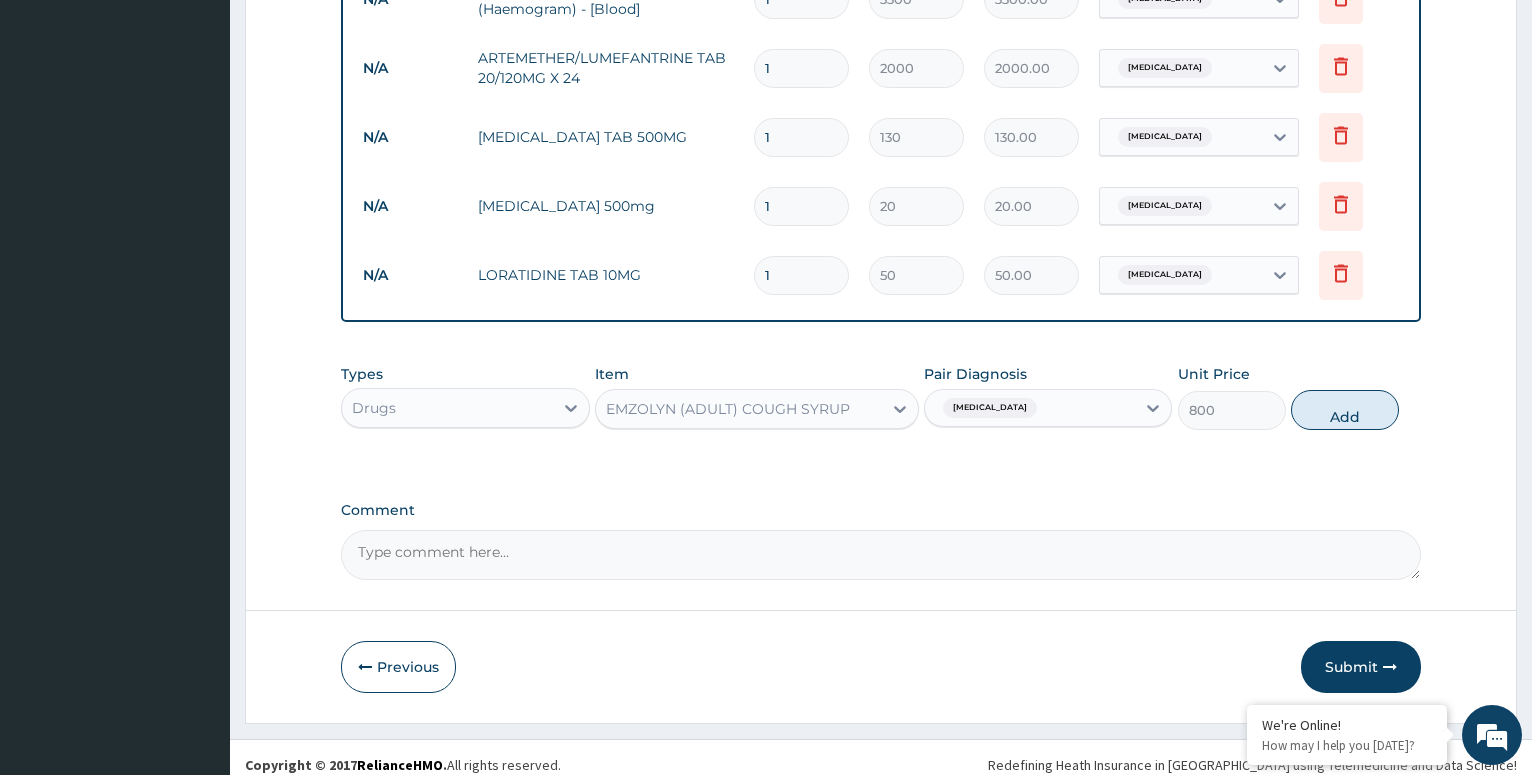 type on "0" 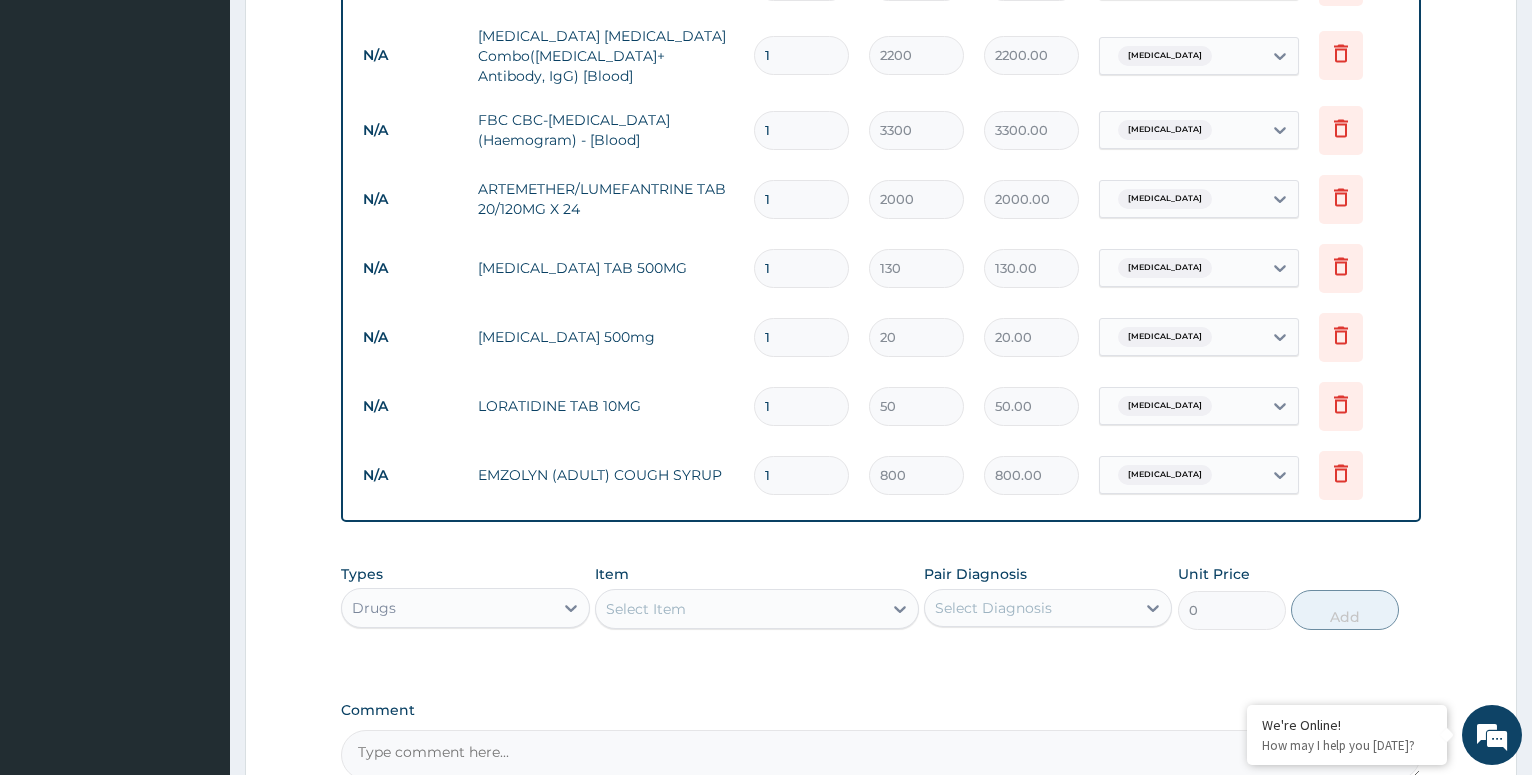 scroll, scrollTop: 1055, scrollLeft: 0, axis: vertical 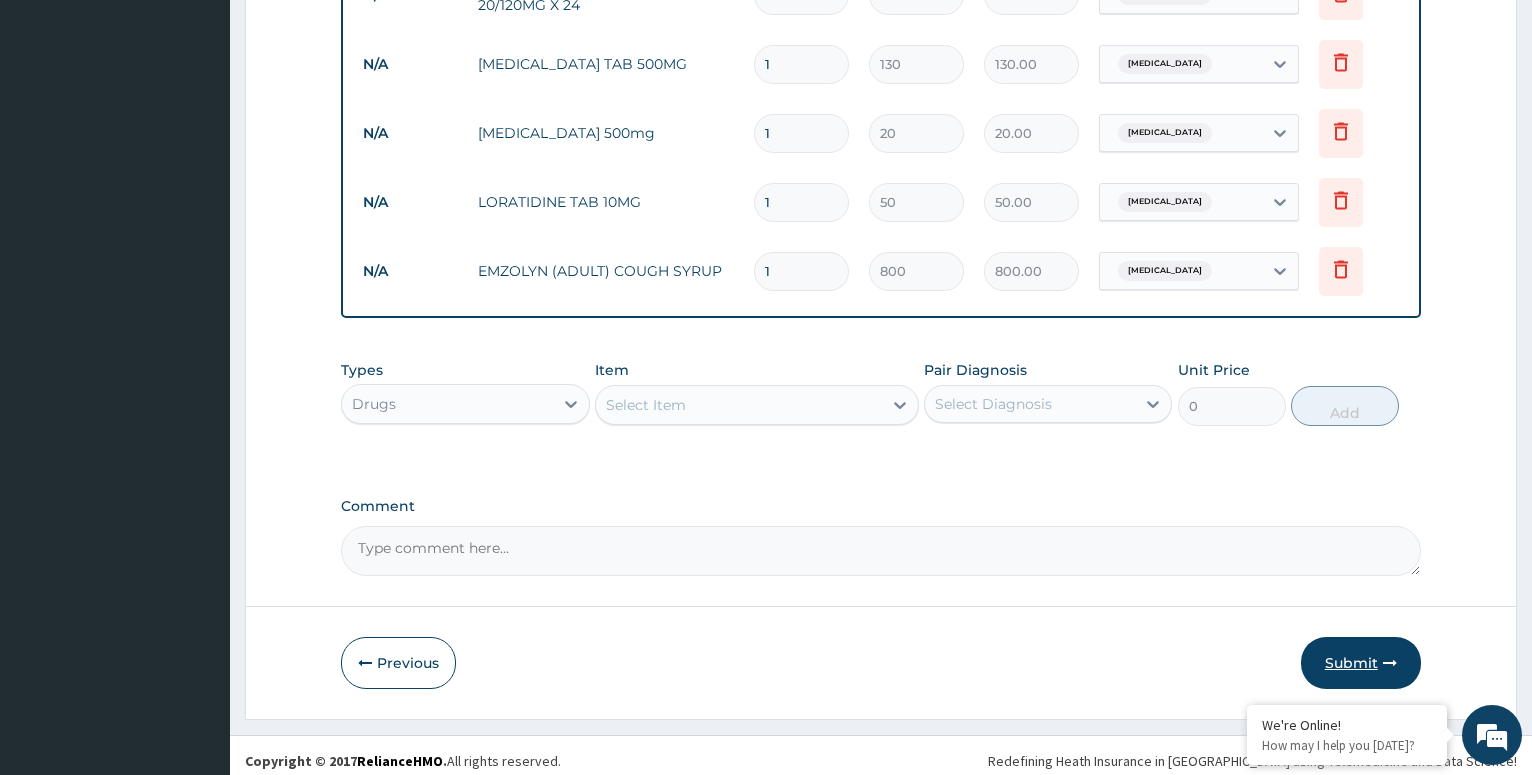 click on "Submit" at bounding box center [1361, 663] 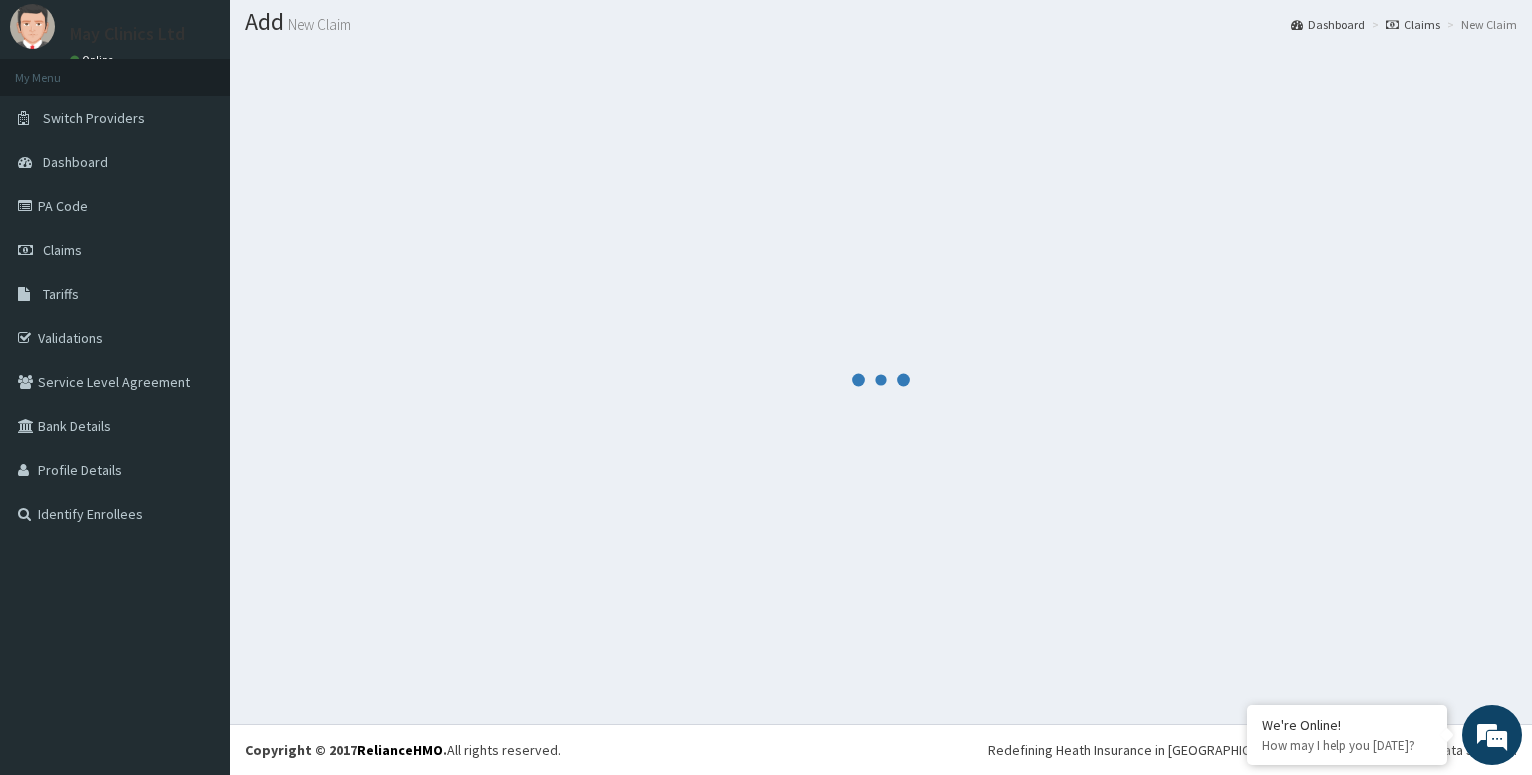 scroll, scrollTop: 56, scrollLeft: 0, axis: vertical 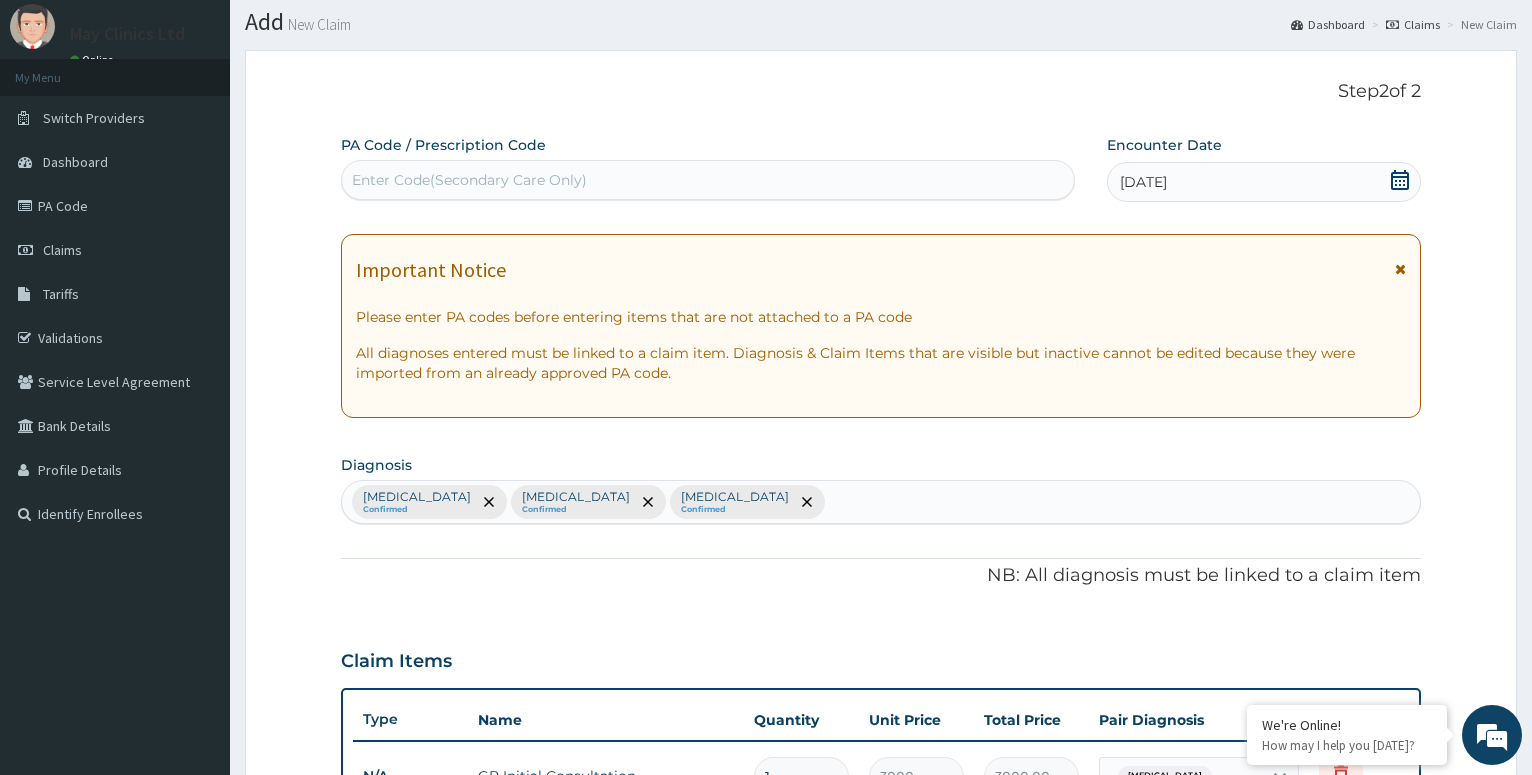 click on "Enter Code(Secondary Care Only)" at bounding box center (707, 180) 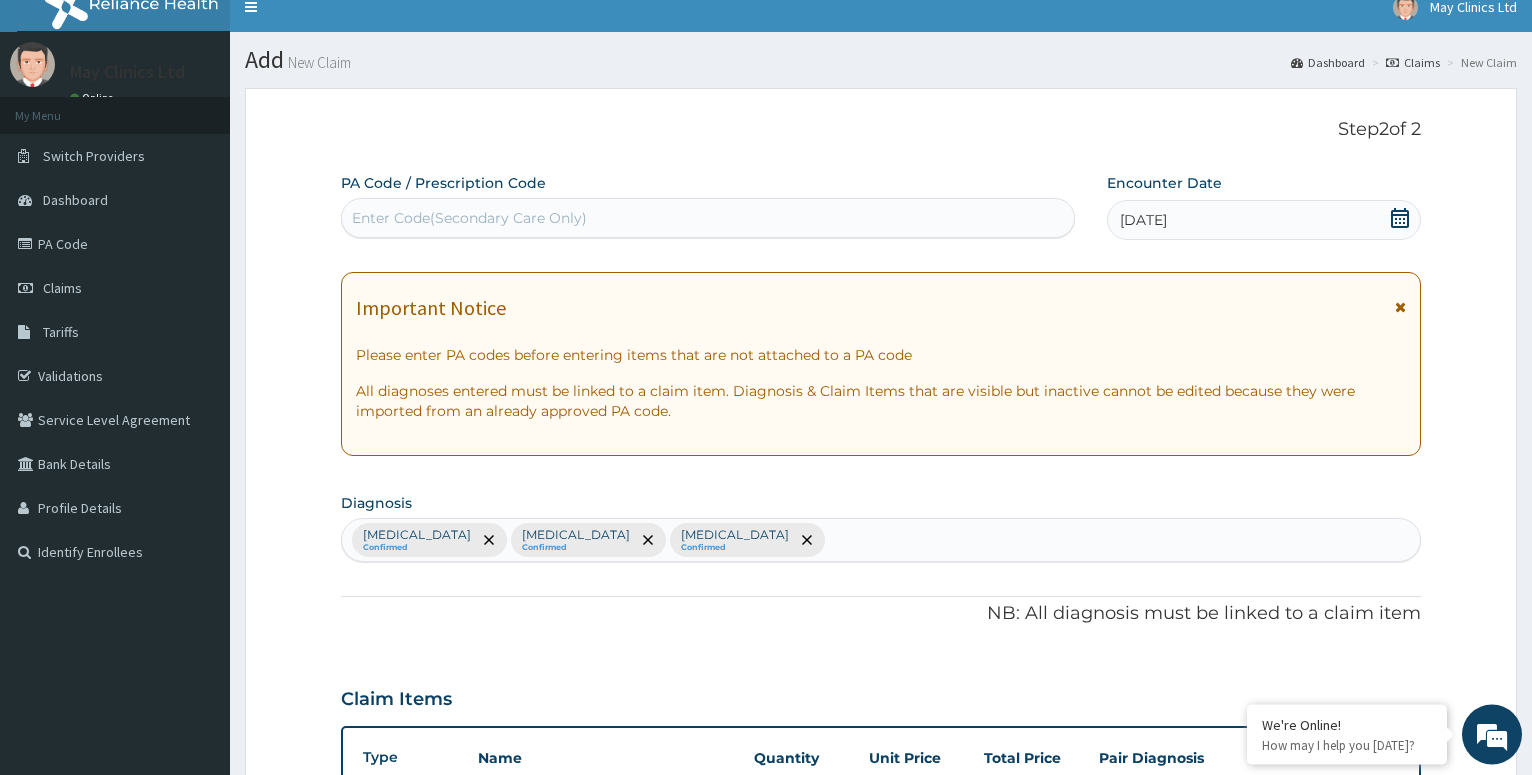 scroll, scrollTop: 0, scrollLeft: 0, axis: both 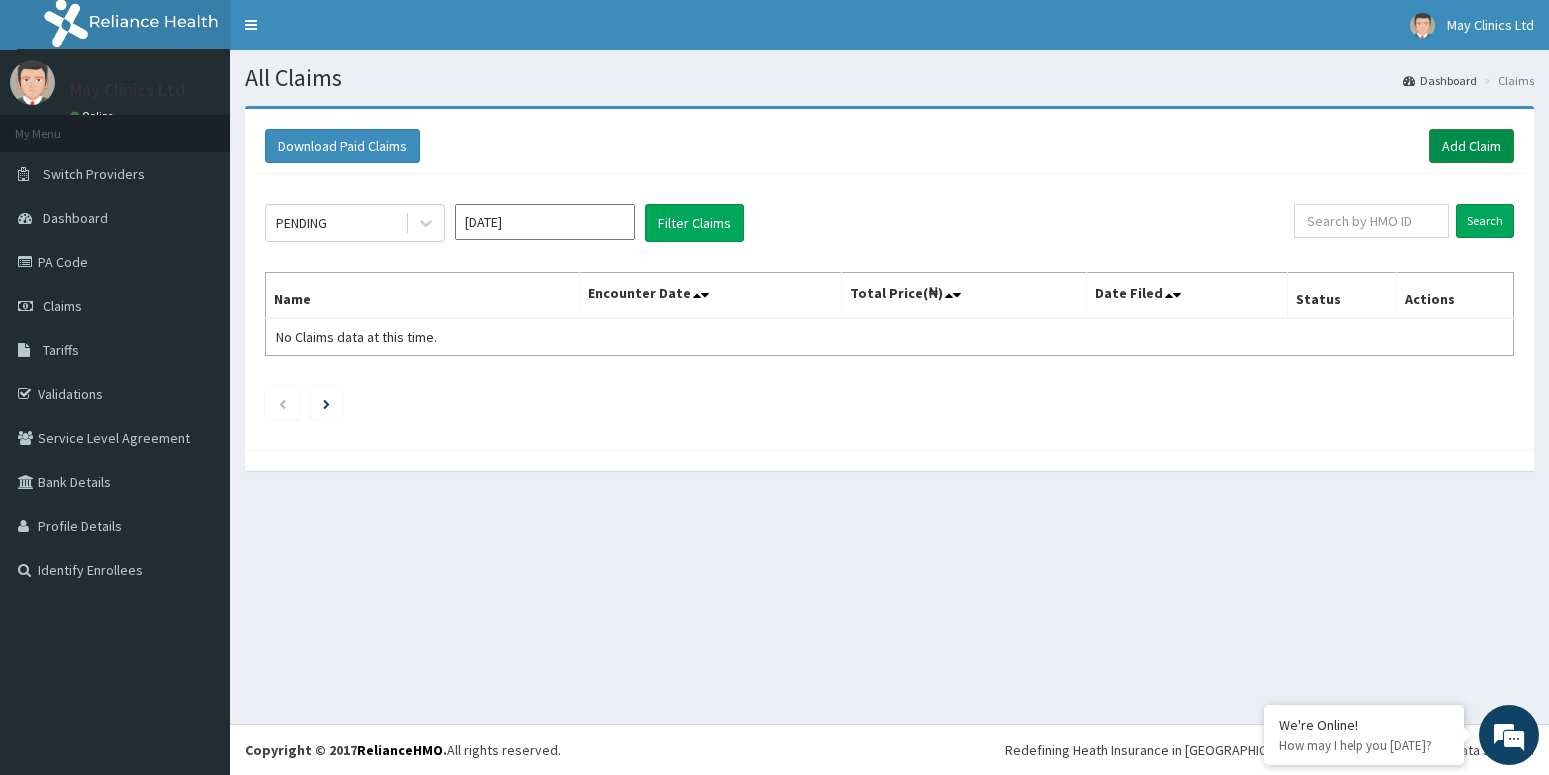 click on "Add Claim" at bounding box center [1471, 146] 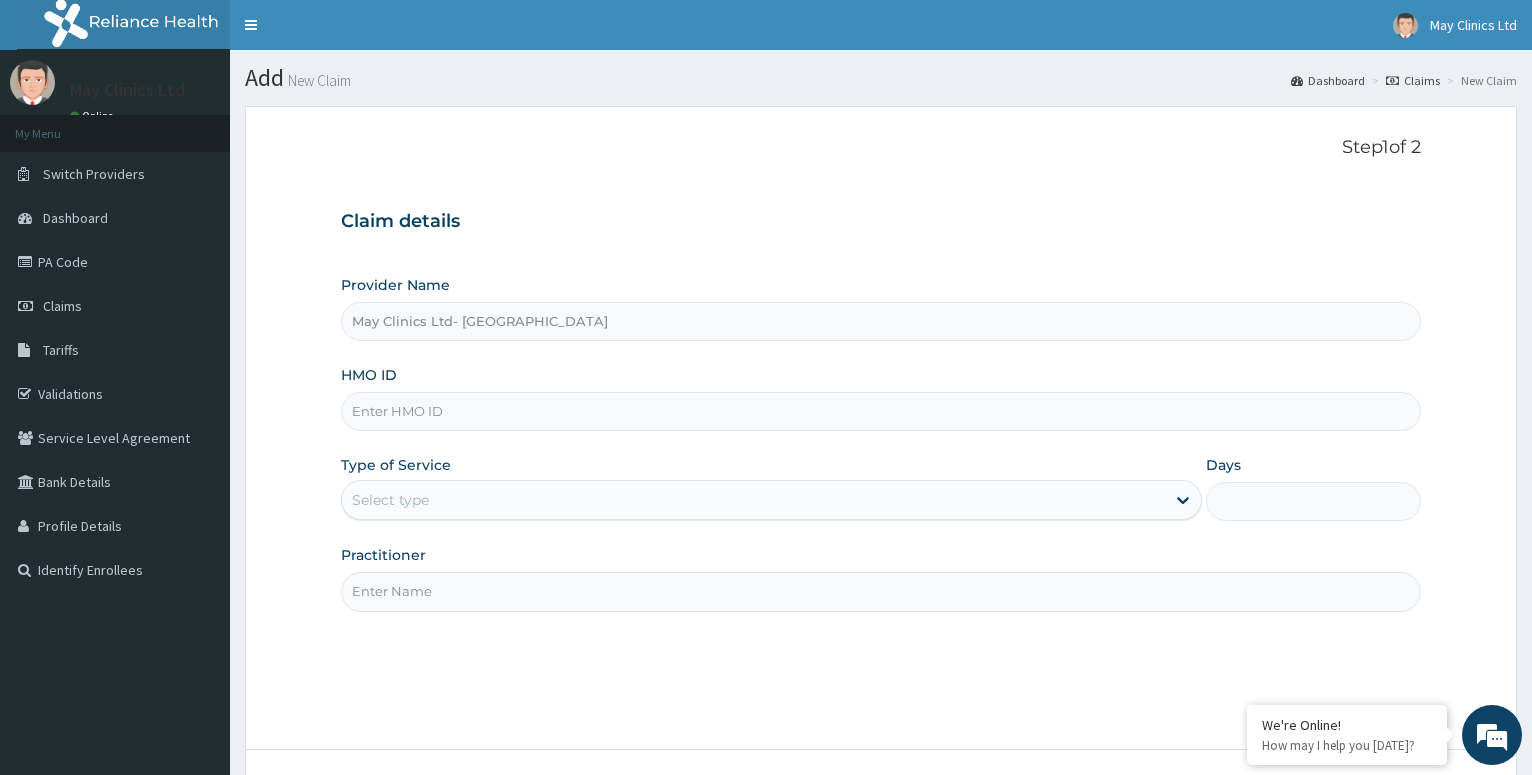 scroll, scrollTop: 0, scrollLeft: 0, axis: both 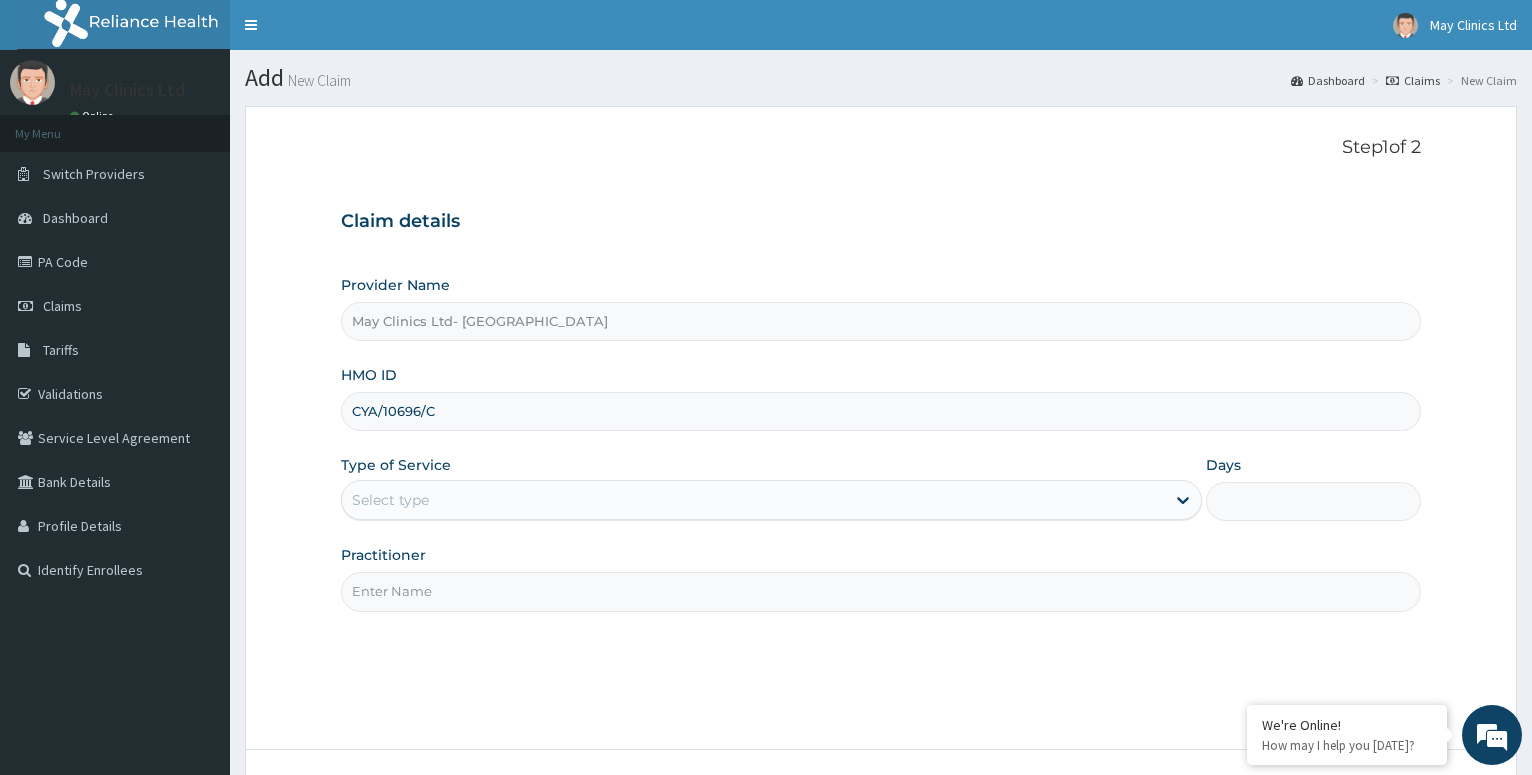 type on "CYA/10696/C" 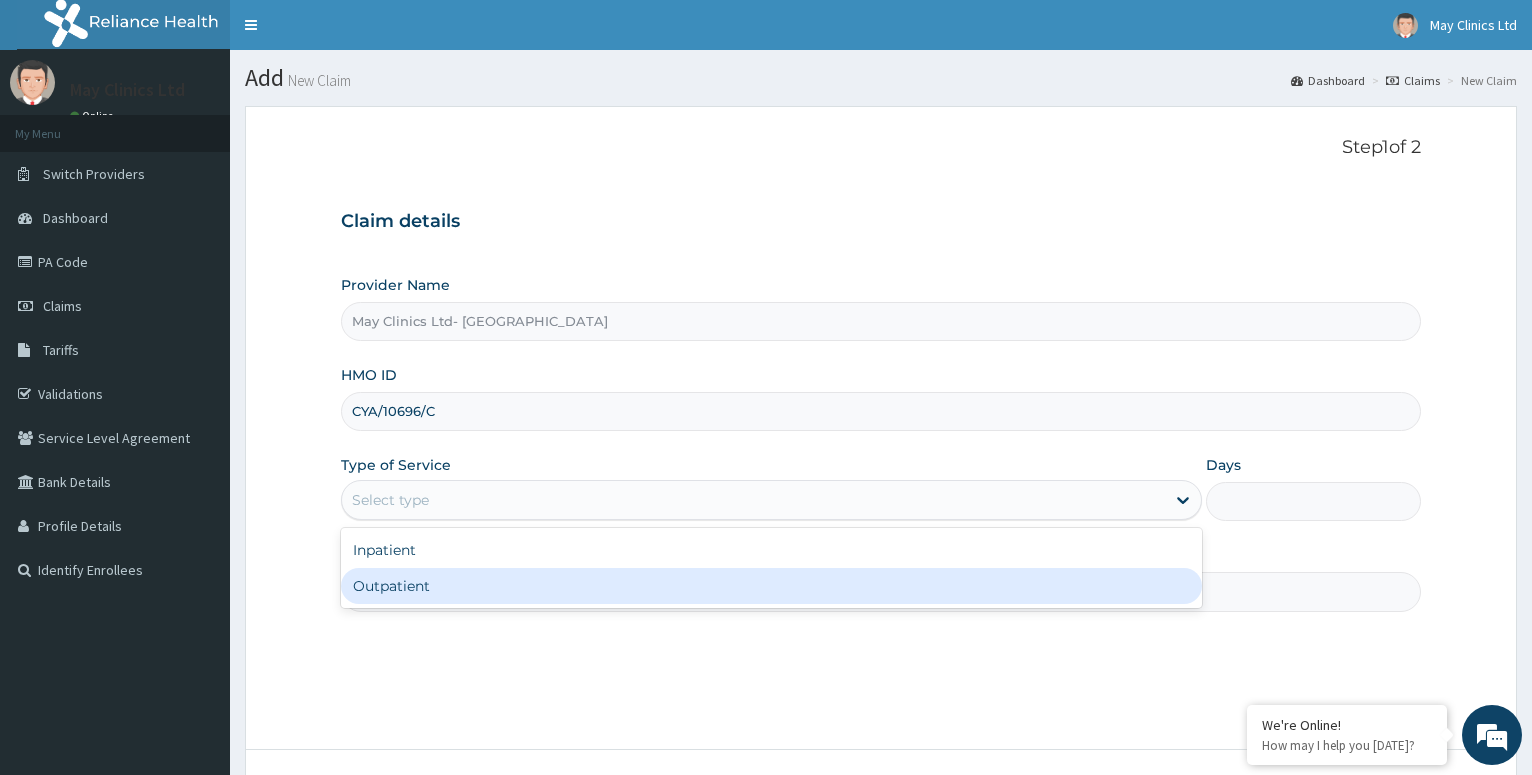 click on "Outpatient" at bounding box center (771, 586) 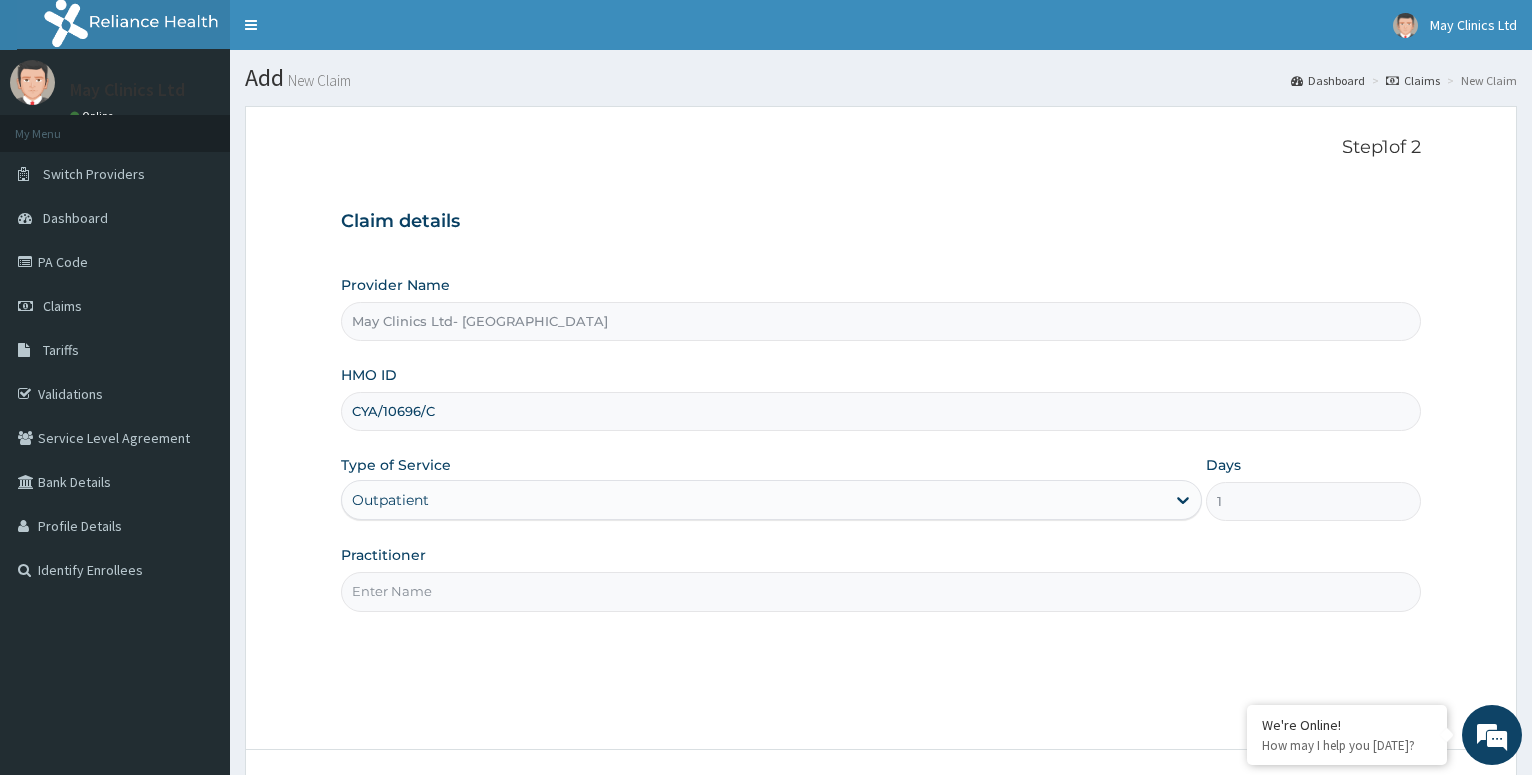 click on "Practitioner" at bounding box center [881, 591] 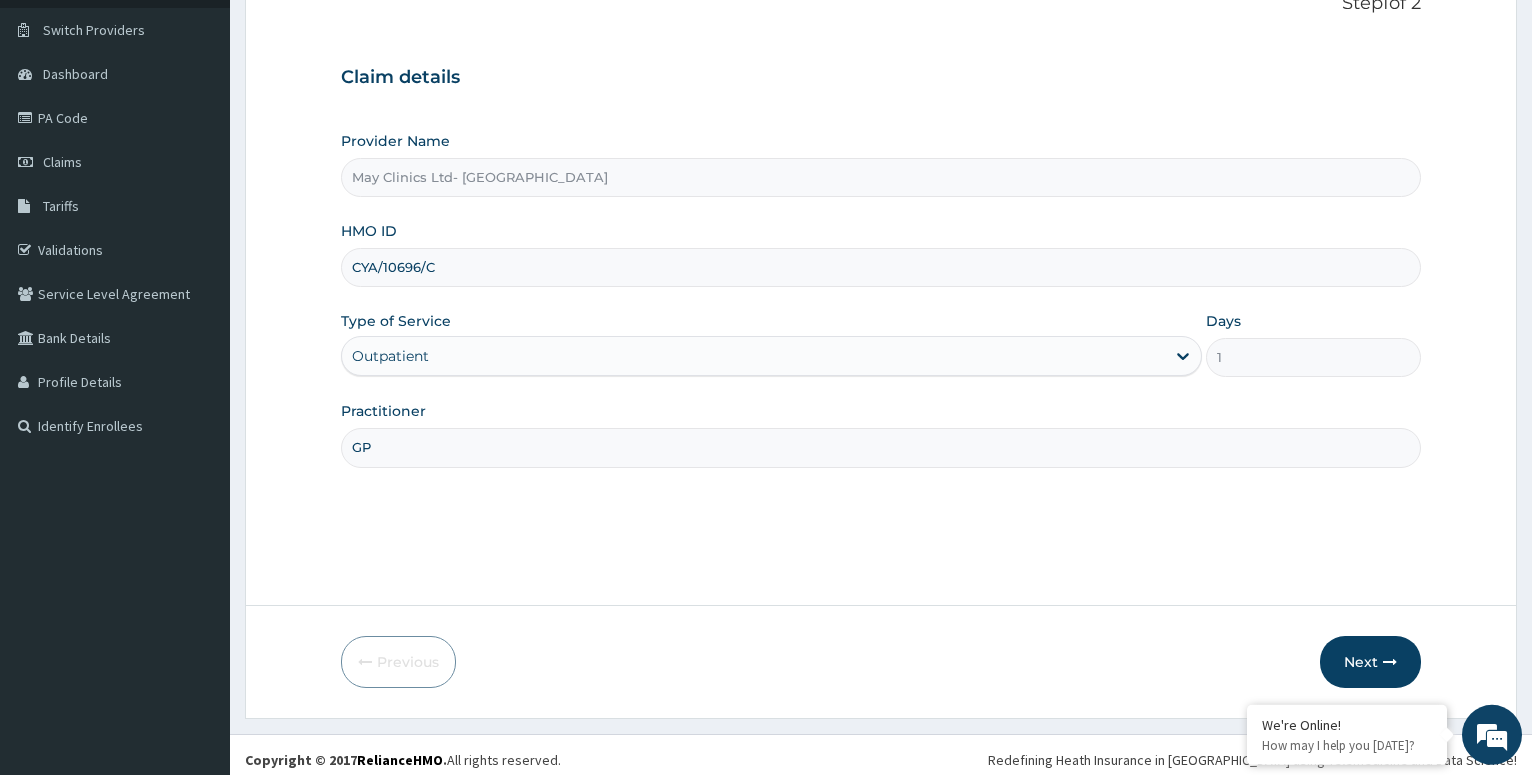 scroll, scrollTop: 154, scrollLeft: 0, axis: vertical 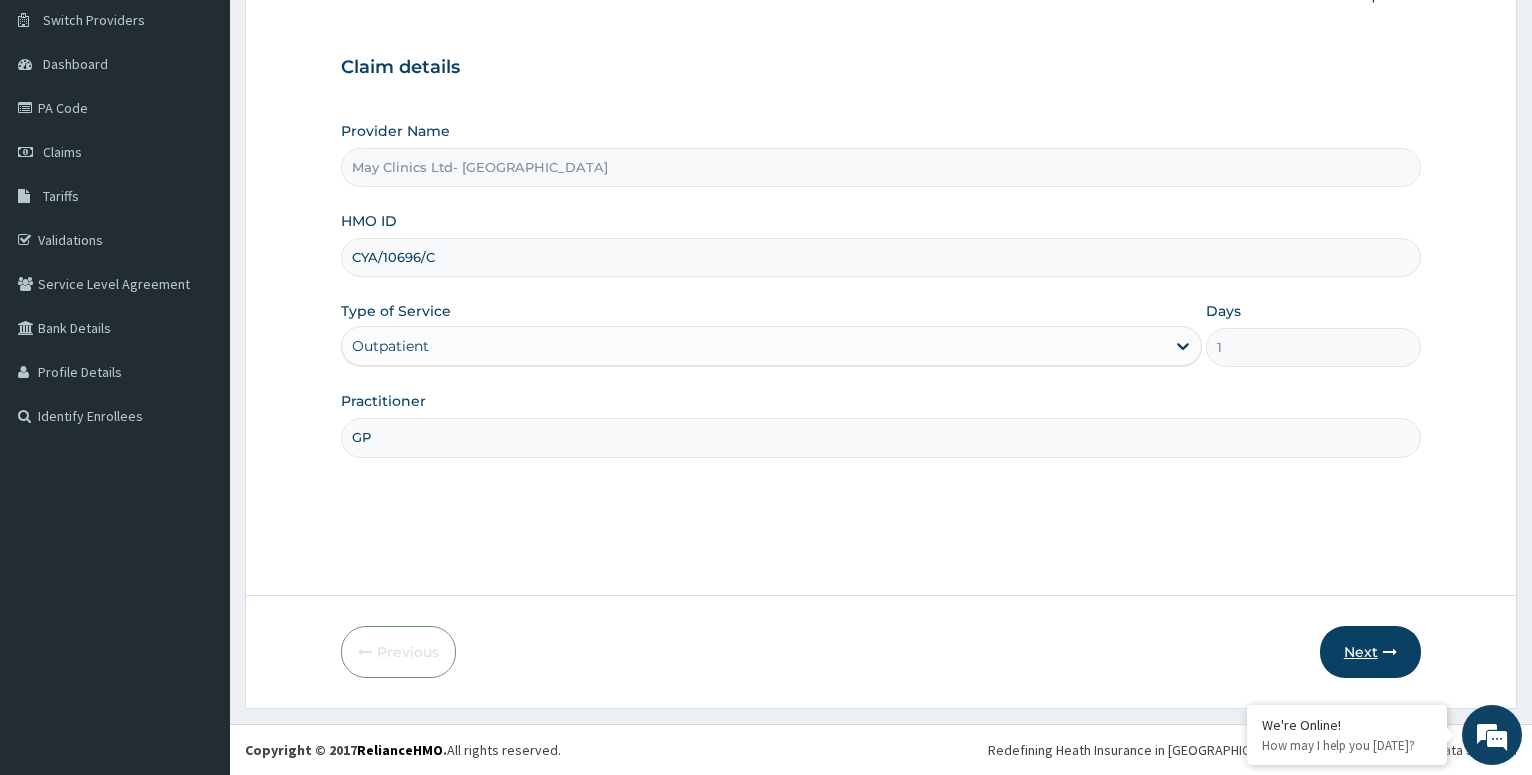 type on "GP" 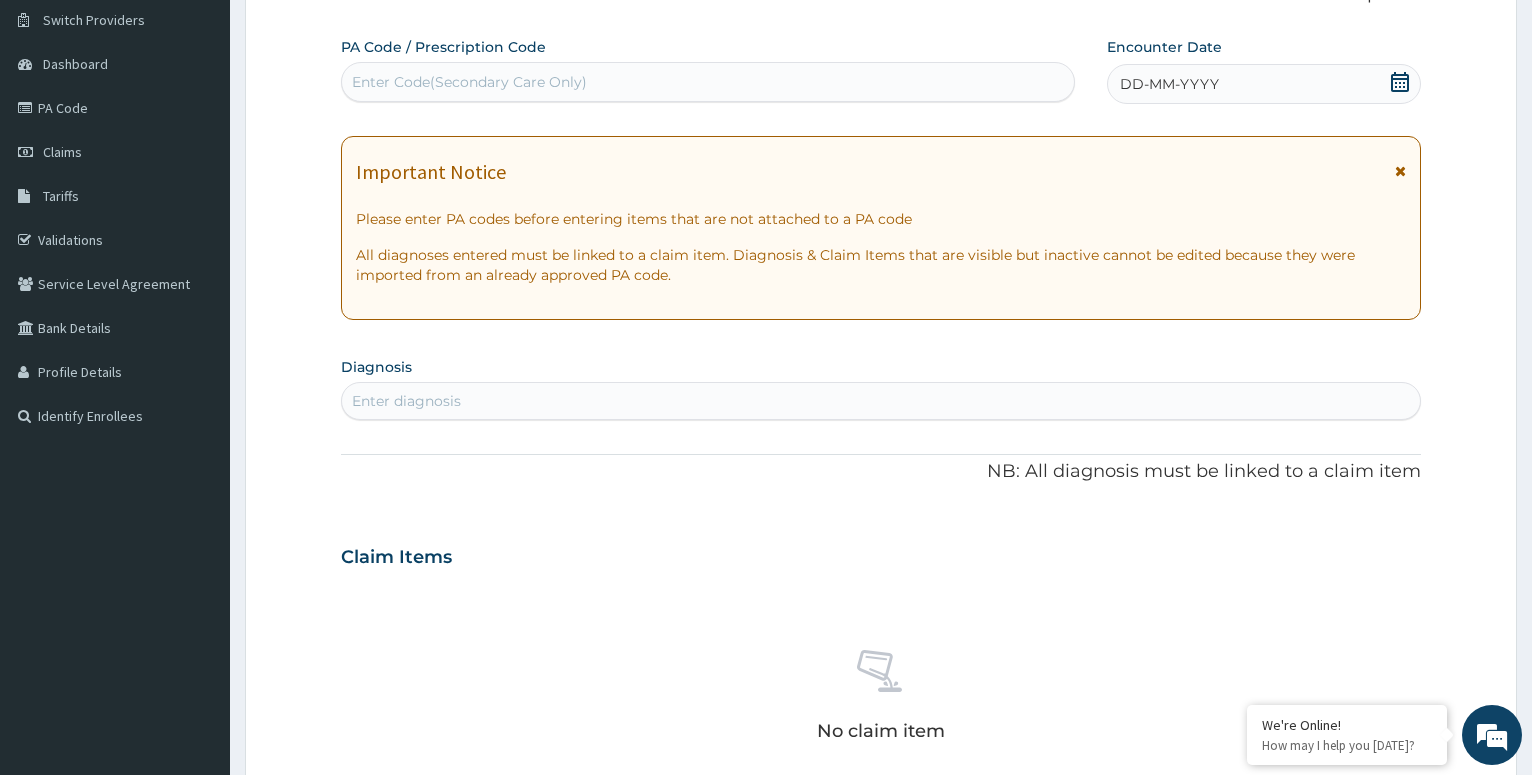 click on "Enter diagnosis" at bounding box center [406, 401] 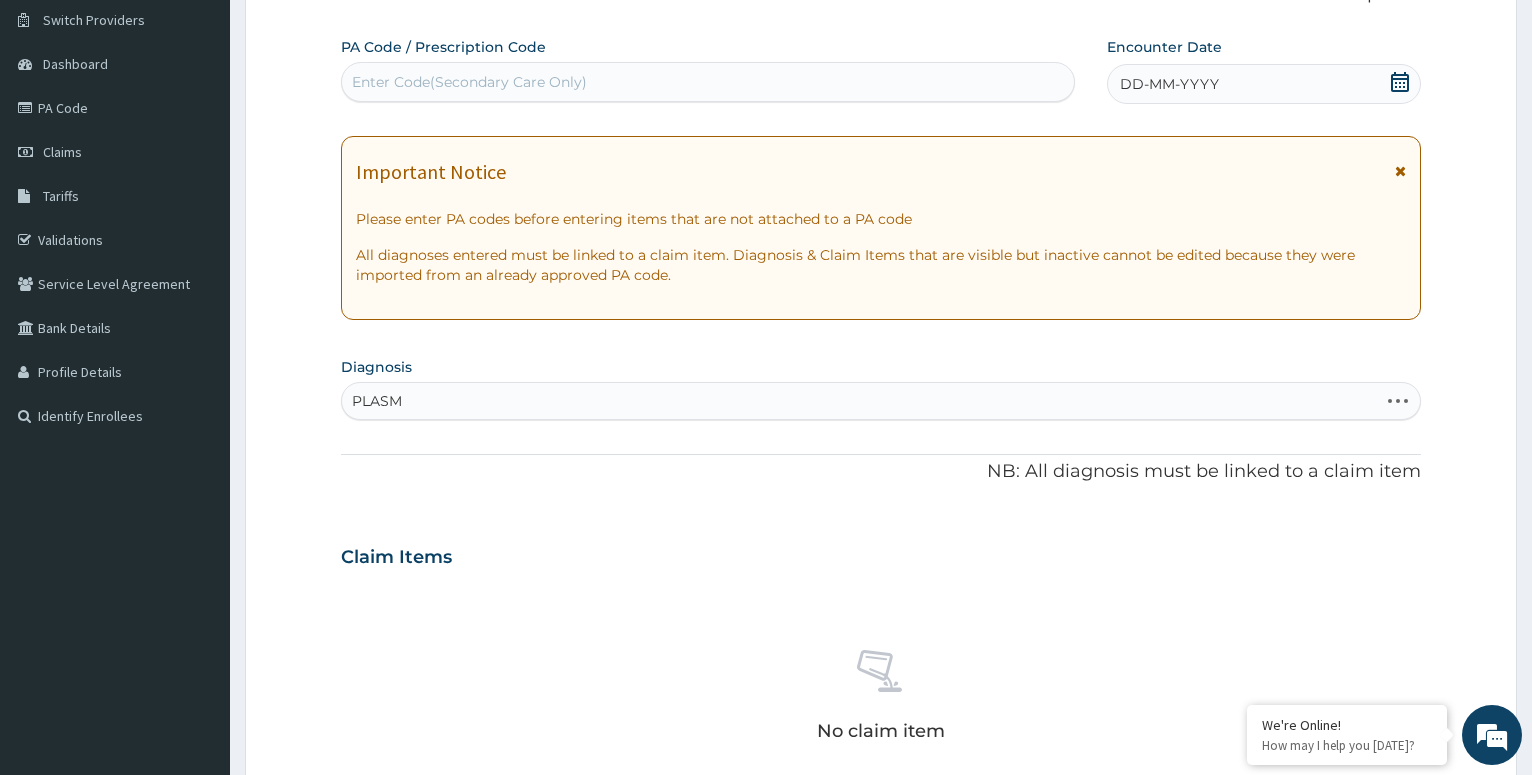 type on "PLASMO" 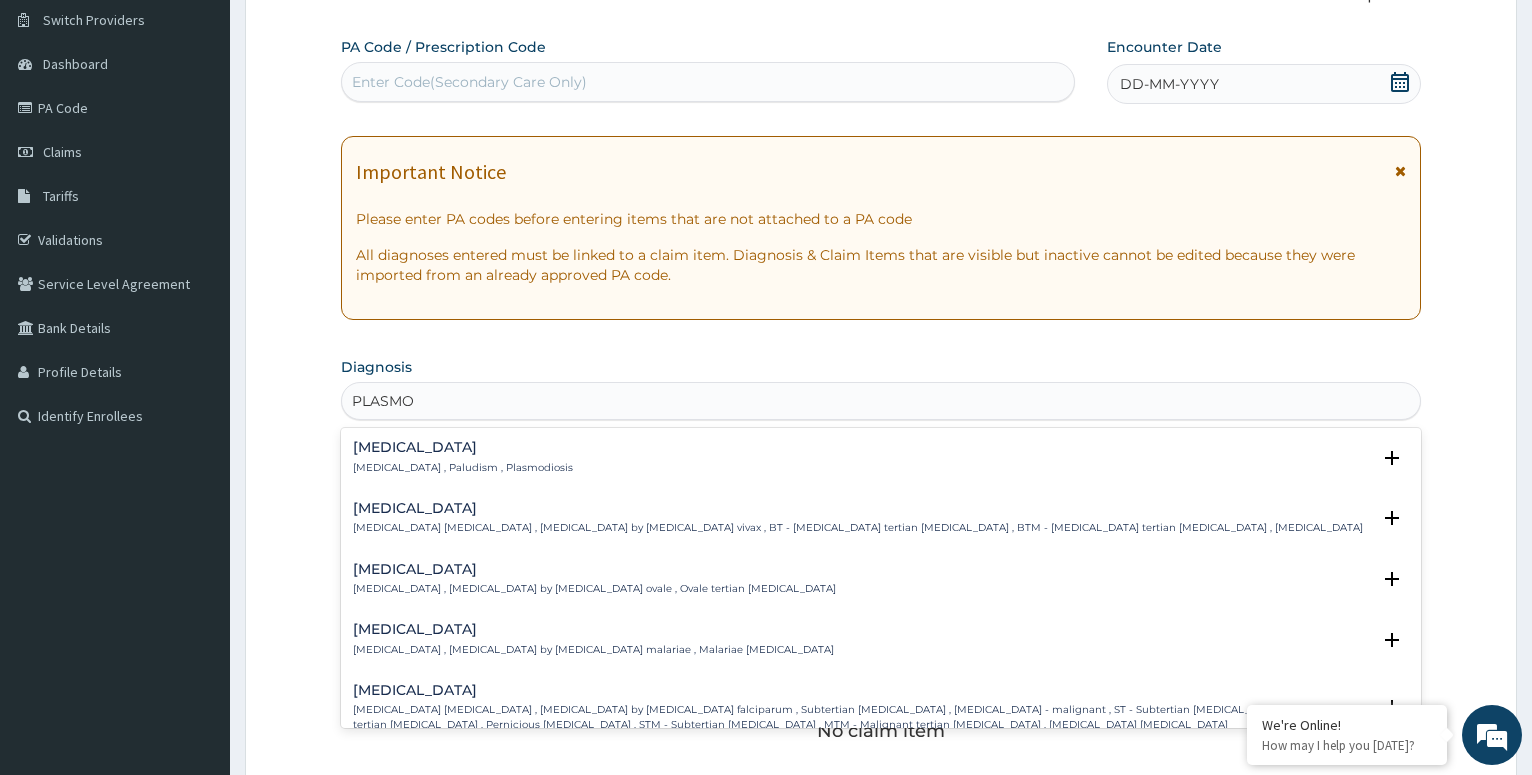 click on "[MEDICAL_DATA]" at bounding box center (861, 690) 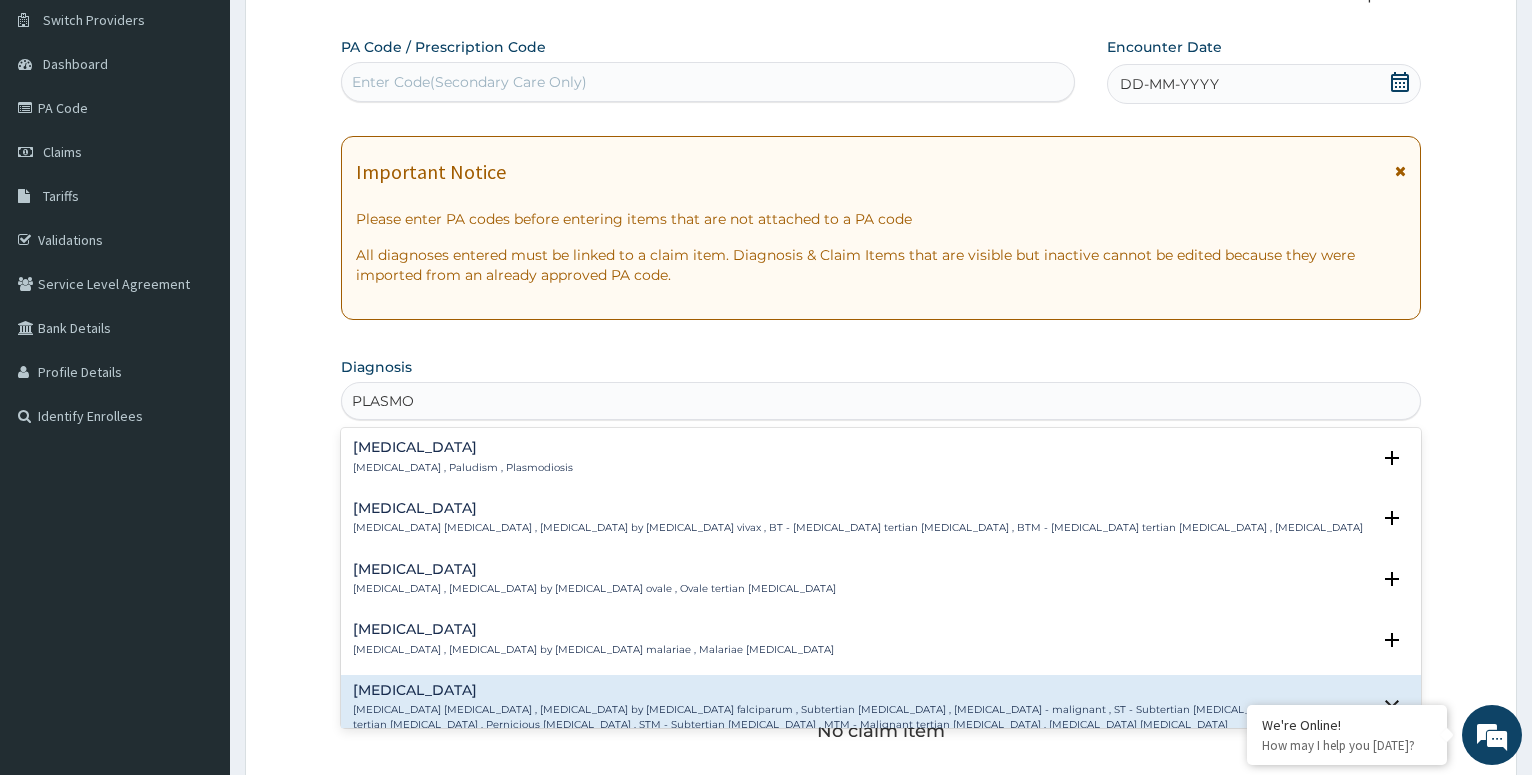 click on "[MEDICAL_DATA] [MEDICAL_DATA] [MEDICAL_DATA] , [MEDICAL_DATA] by [MEDICAL_DATA] falciparum , Subtertian [MEDICAL_DATA] , [MEDICAL_DATA] - malignant , ST - Subtertian [MEDICAL_DATA] , MT - Malignant tertian [MEDICAL_DATA] , Pernicious [MEDICAL_DATA] , STM - Subtertian [MEDICAL_DATA] , MTM - Malignant tertian [MEDICAL_DATA] , [MEDICAL_DATA] [MEDICAL_DATA]" at bounding box center [861, 707] 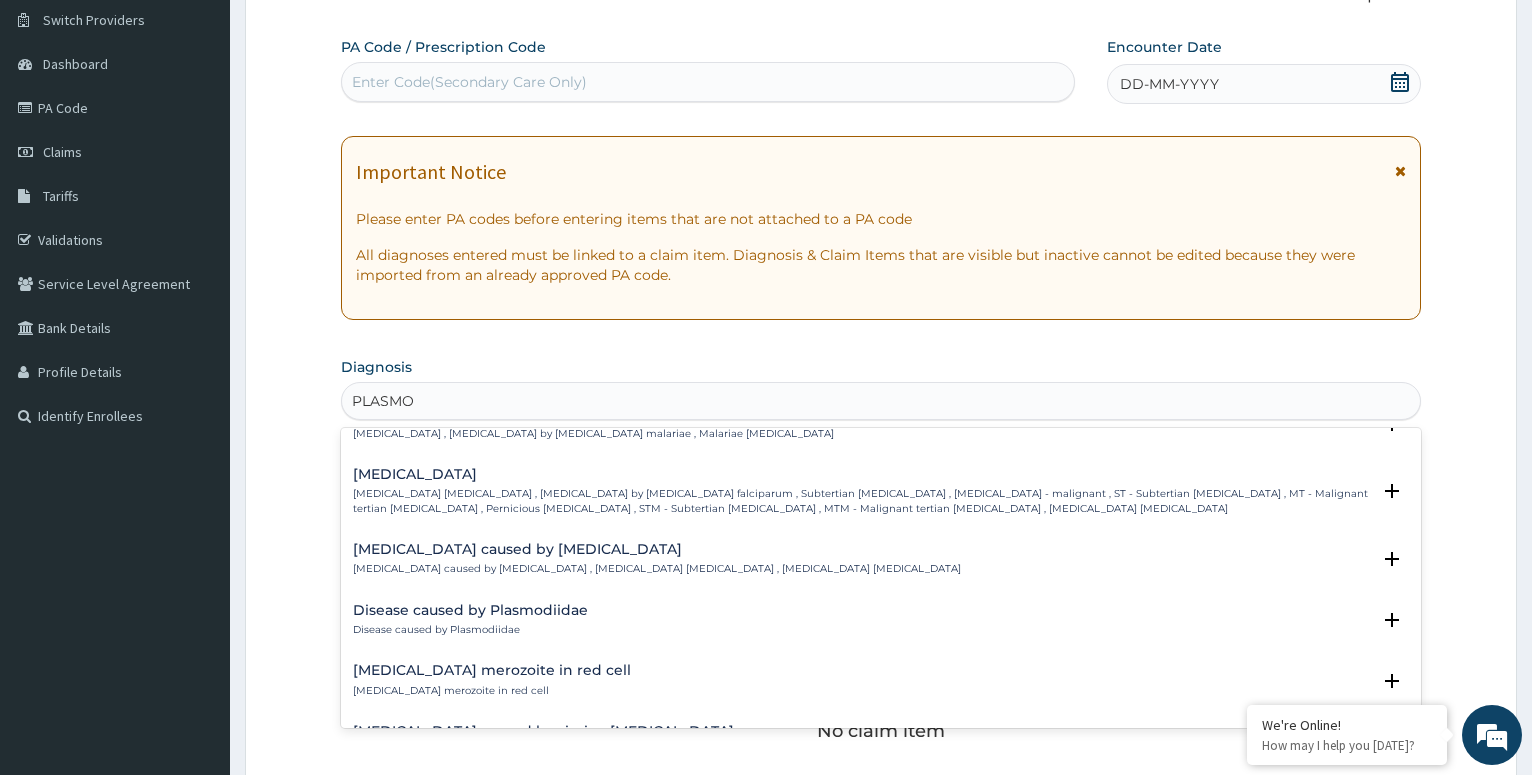 scroll, scrollTop: 0, scrollLeft: 0, axis: both 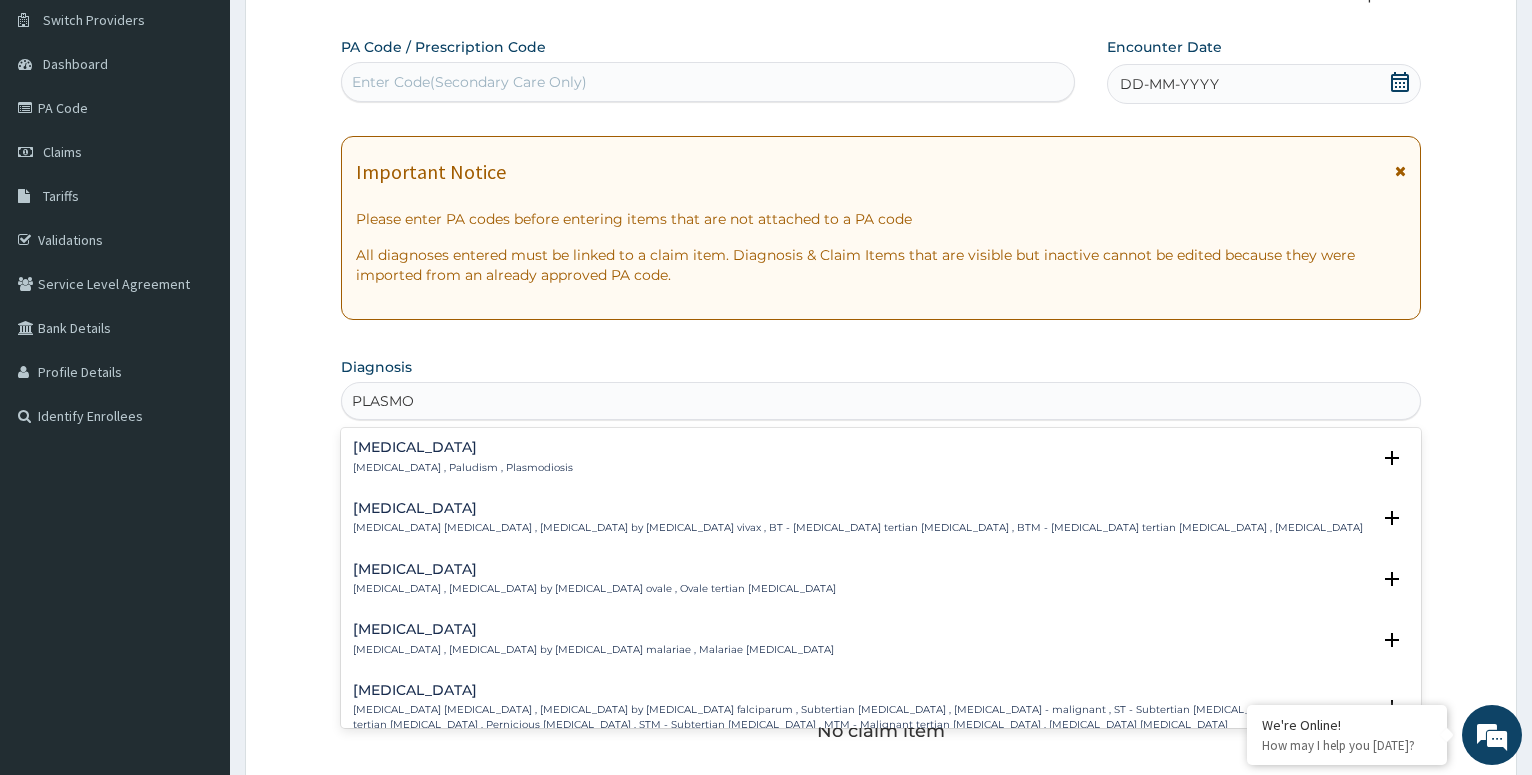 click on "[MEDICAL_DATA] [MEDICAL_DATA] , [MEDICAL_DATA] by [MEDICAL_DATA] falciparum , Subtertian [MEDICAL_DATA] , [MEDICAL_DATA] - malignant , ST - Subtertian [MEDICAL_DATA] , MT - Malignant tertian [MEDICAL_DATA] , Pernicious [MEDICAL_DATA] , STM - Subtertian [MEDICAL_DATA] , MTM - Malignant tertian [MEDICAL_DATA] , [MEDICAL_DATA] [MEDICAL_DATA]" at bounding box center (861, 717) 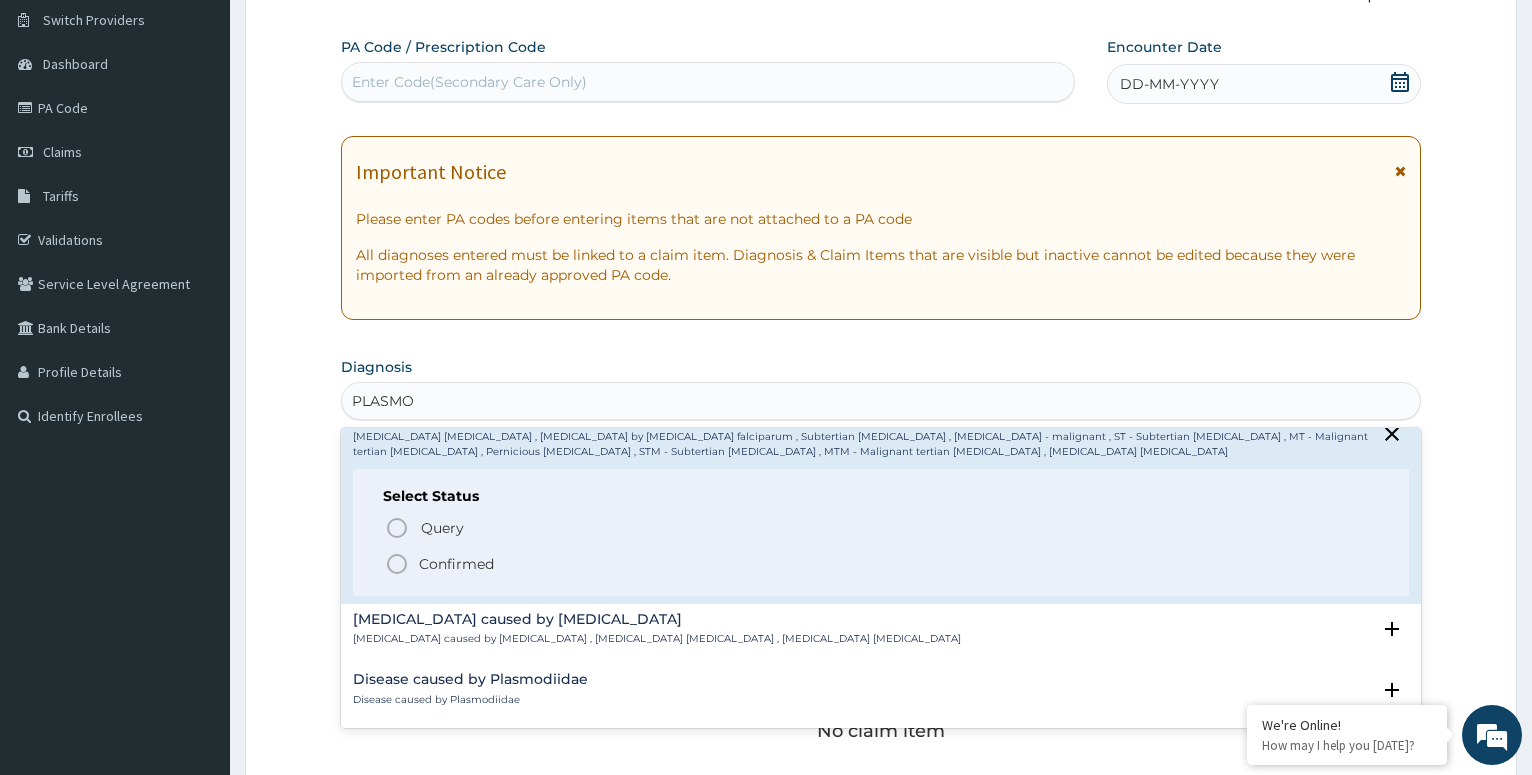 scroll, scrollTop: 324, scrollLeft: 0, axis: vertical 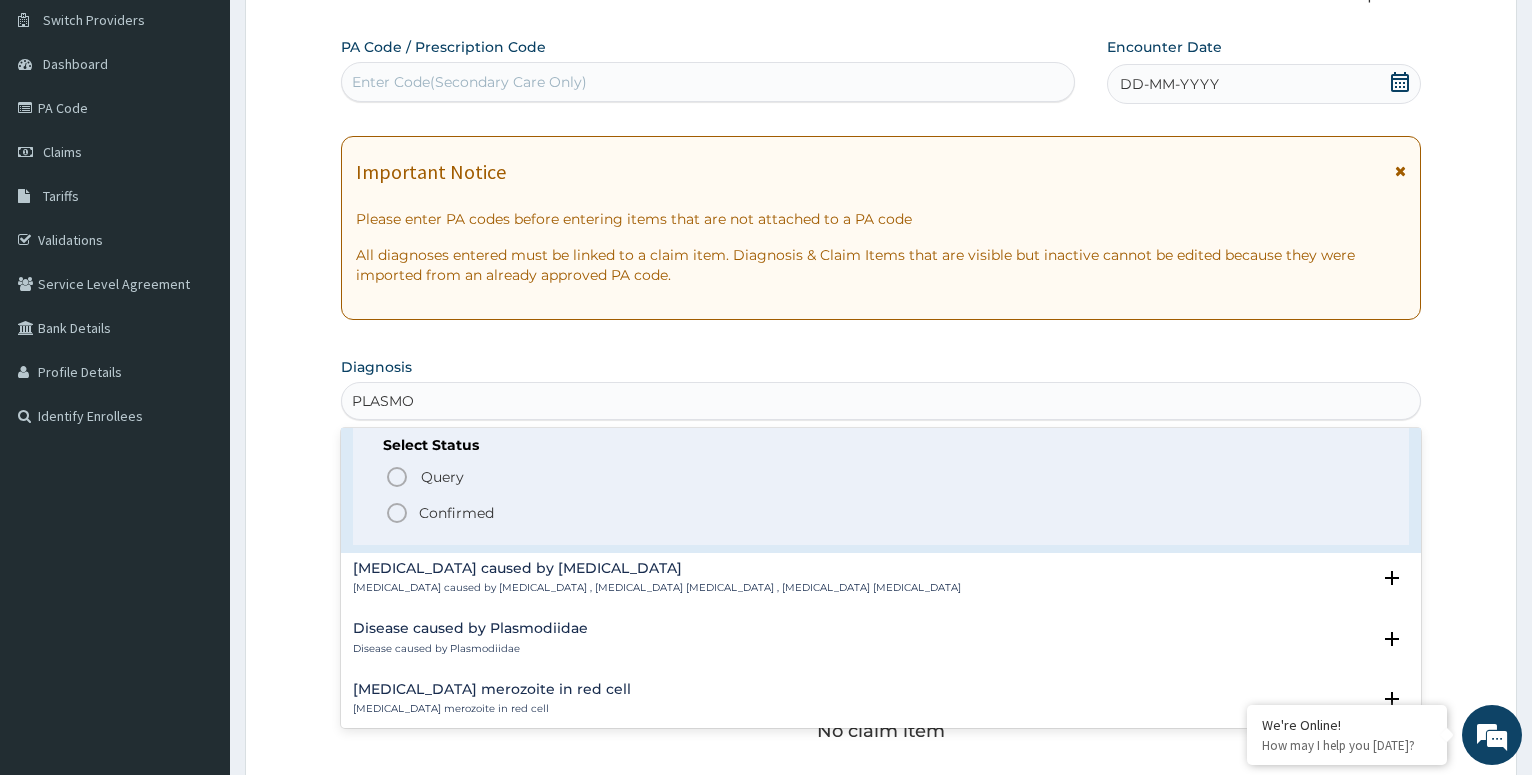 click 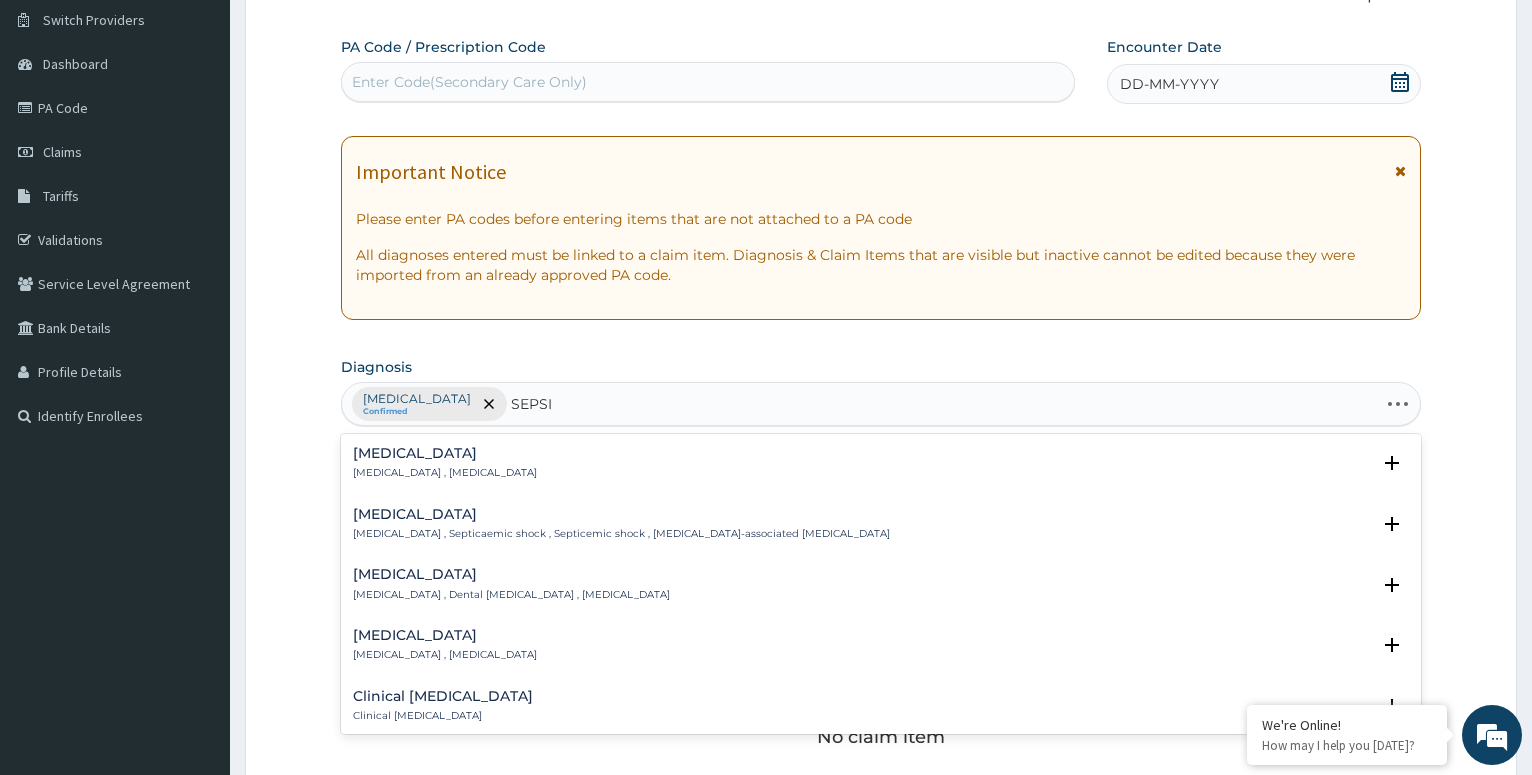 type on "[MEDICAL_DATA]" 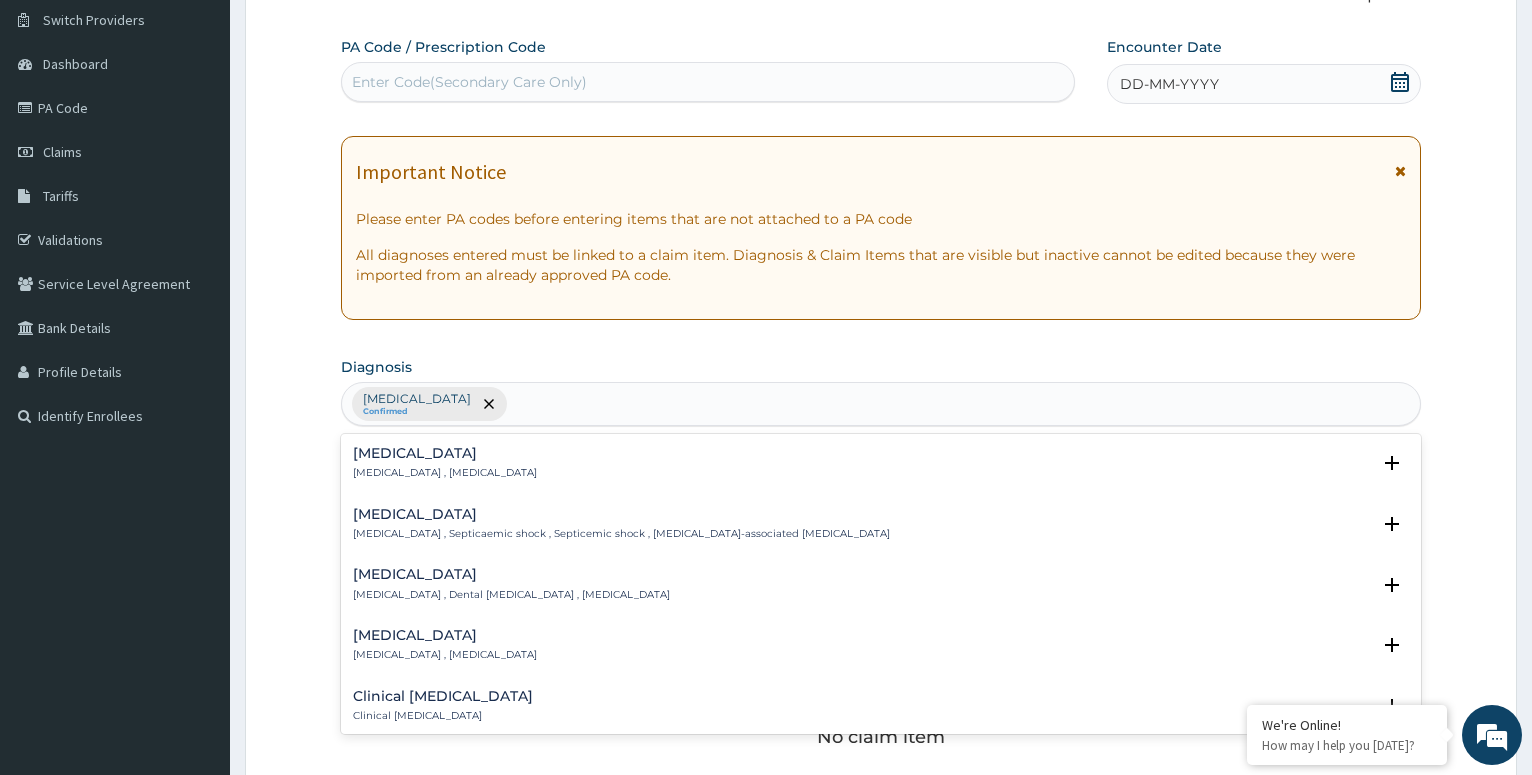 click on "[MEDICAL_DATA] Confirmed [MEDICAL_DATA]" at bounding box center [881, 404] 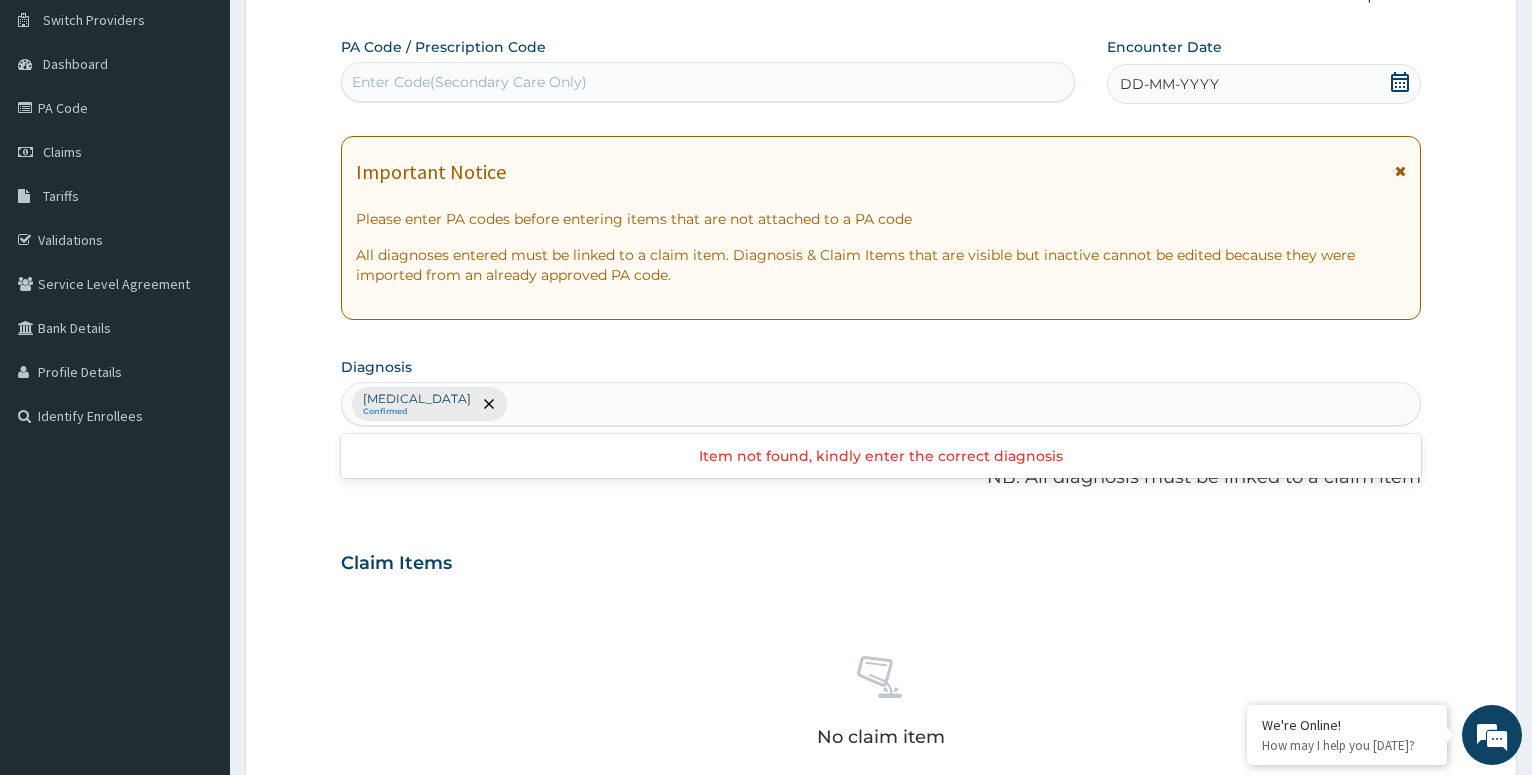 click on "[MEDICAL_DATA] Confirmed" at bounding box center (881, 404) 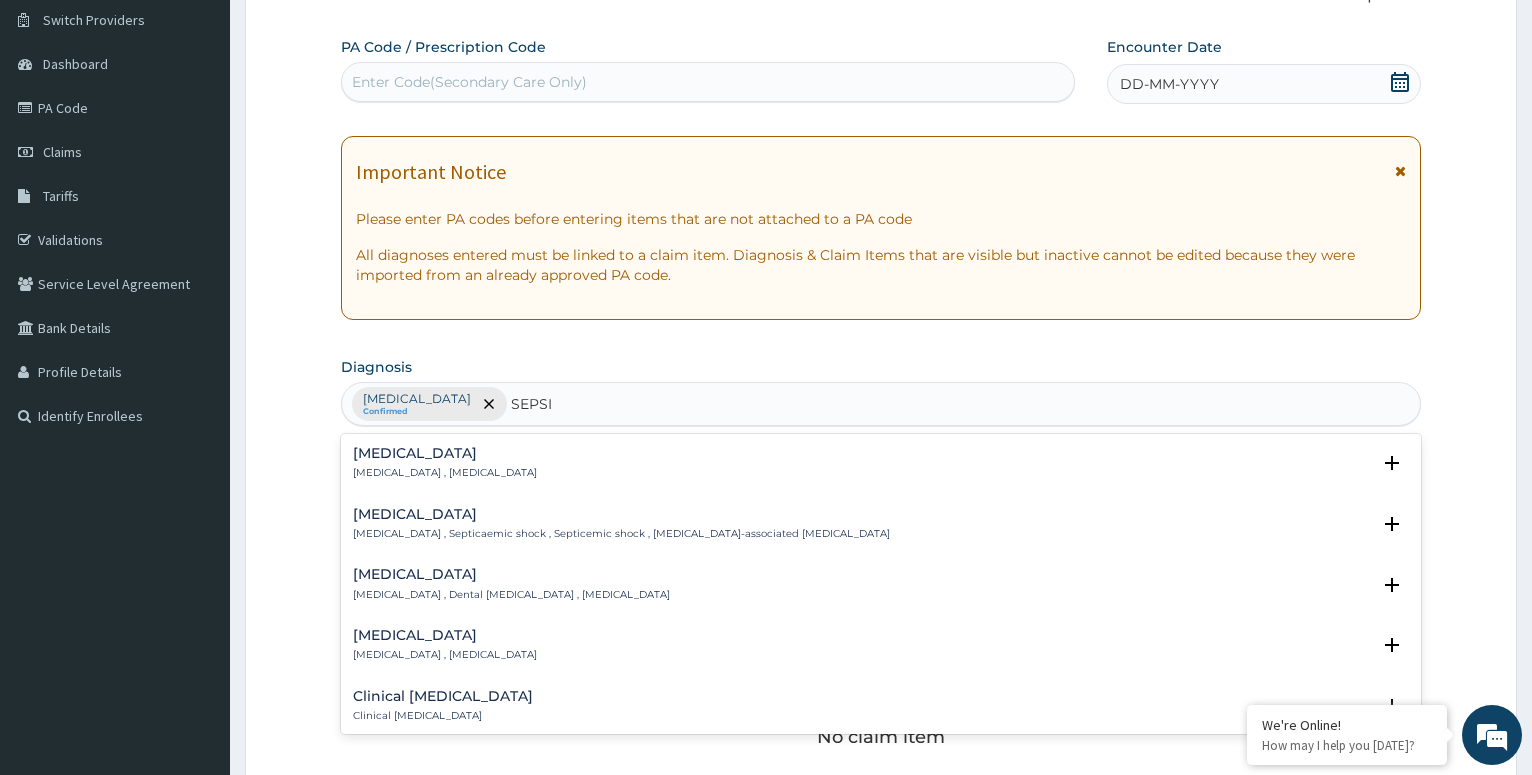 type on "[MEDICAL_DATA]" 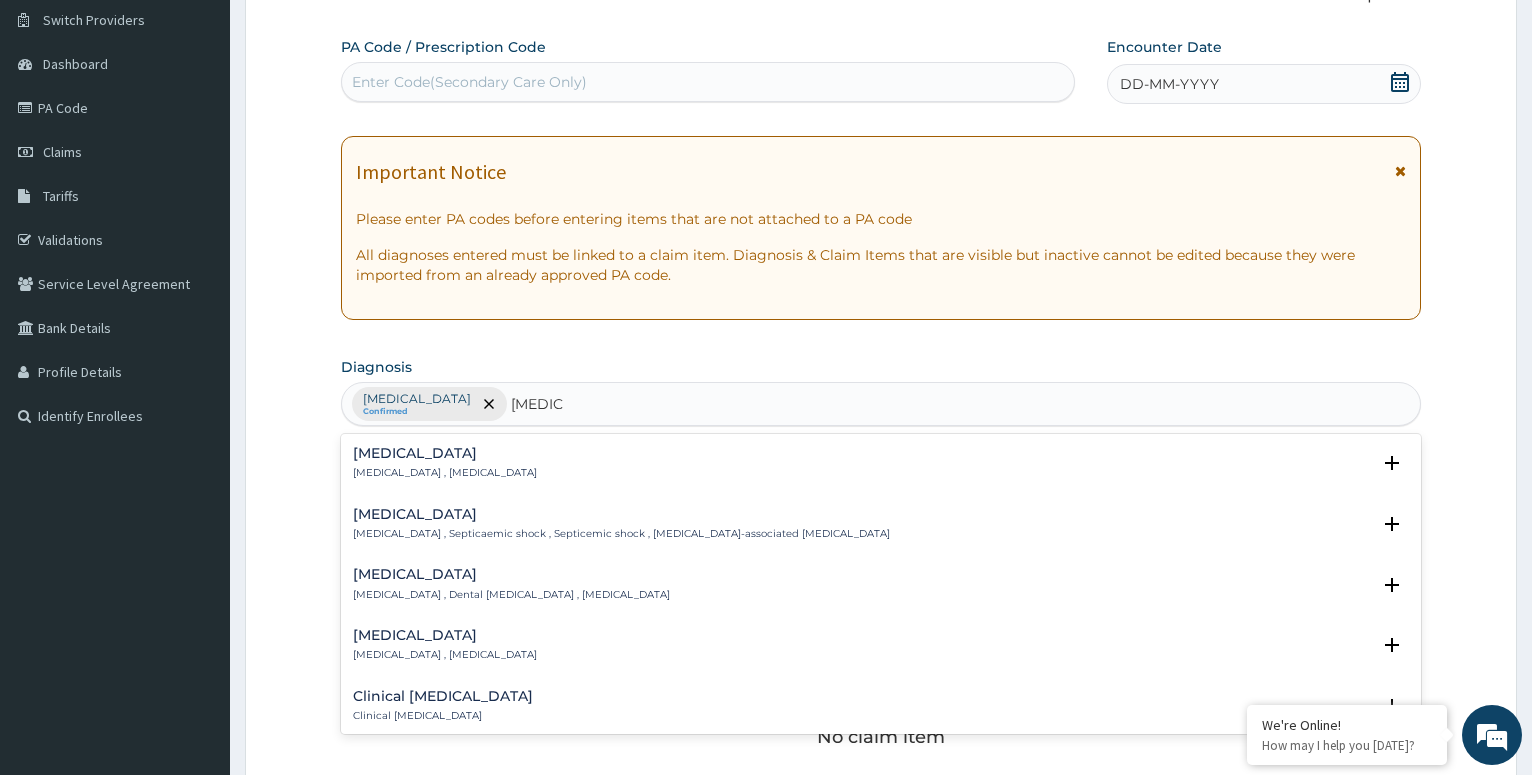 click on "[MEDICAL_DATA] , Septicaemic shock , Septicemic shock , [MEDICAL_DATA]-associated [MEDICAL_DATA]" at bounding box center [621, 534] 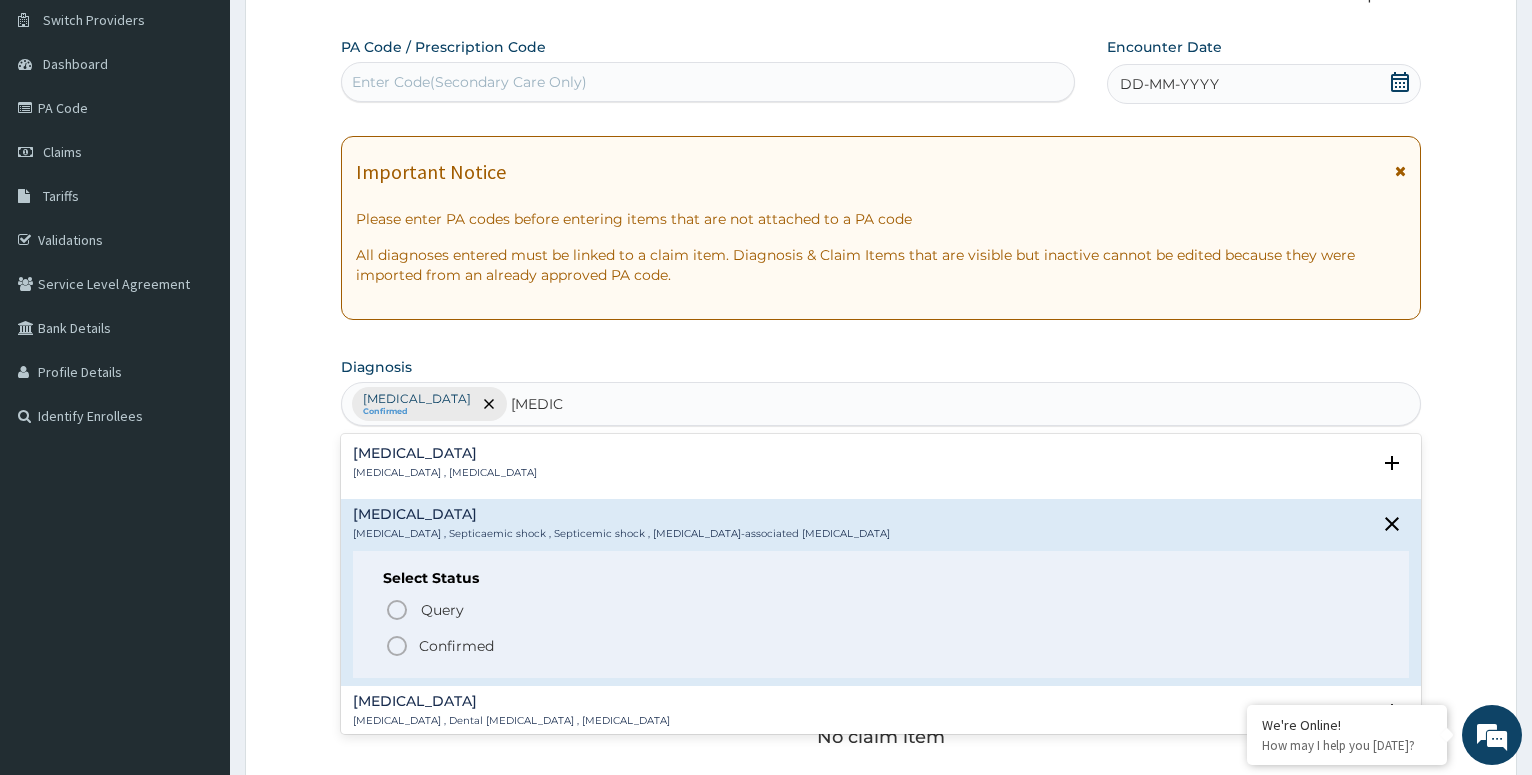 click 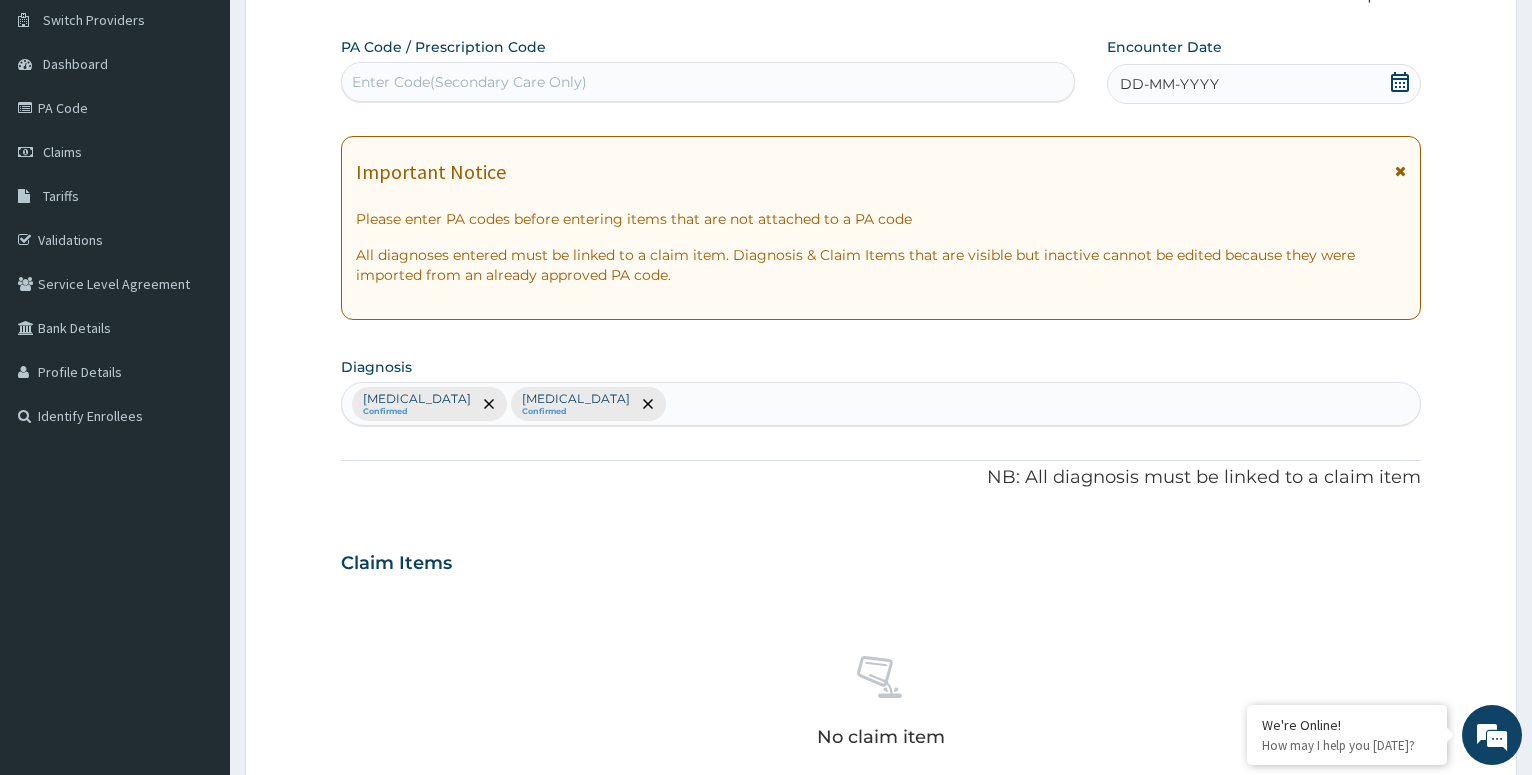 click on "[MEDICAL_DATA] Confirmed [MEDICAL_DATA] Confirmed" at bounding box center [881, 404] 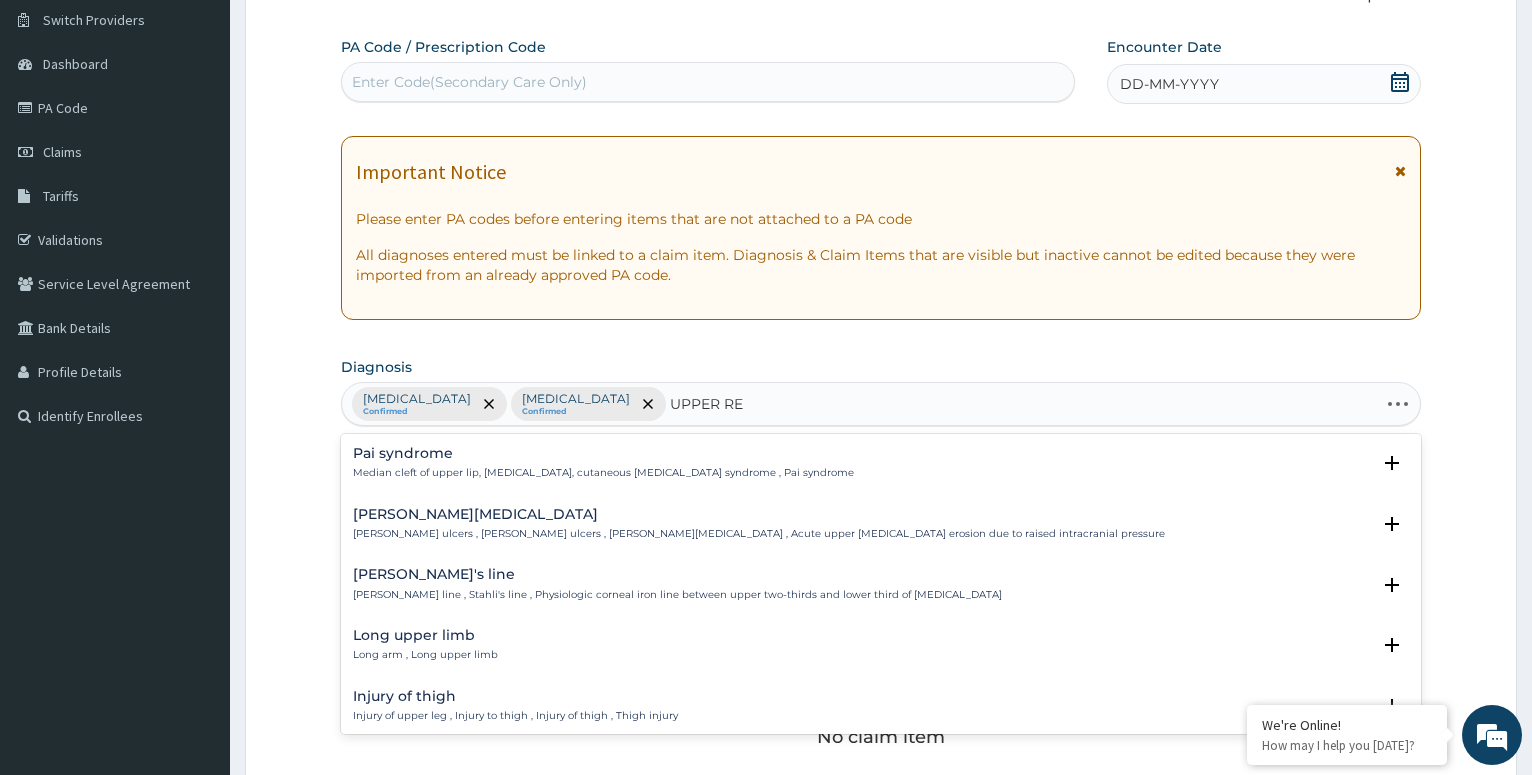 type on "UPPER RES" 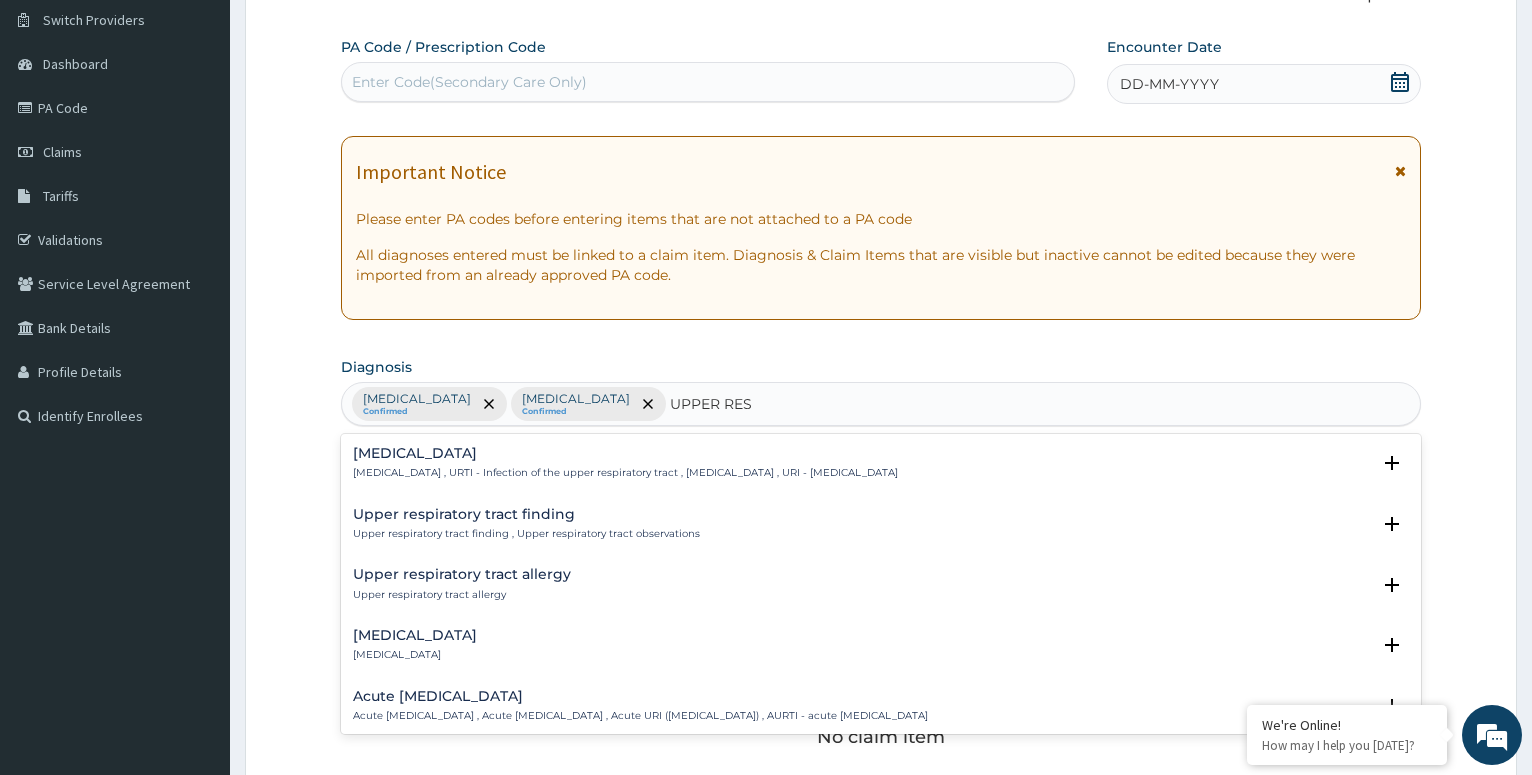 click on "[MEDICAL_DATA] , URTI - Infection of the upper respiratory tract , [MEDICAL_DATA] , URI - [MEDICAL_DATA]" at bounding box center [625, 473] 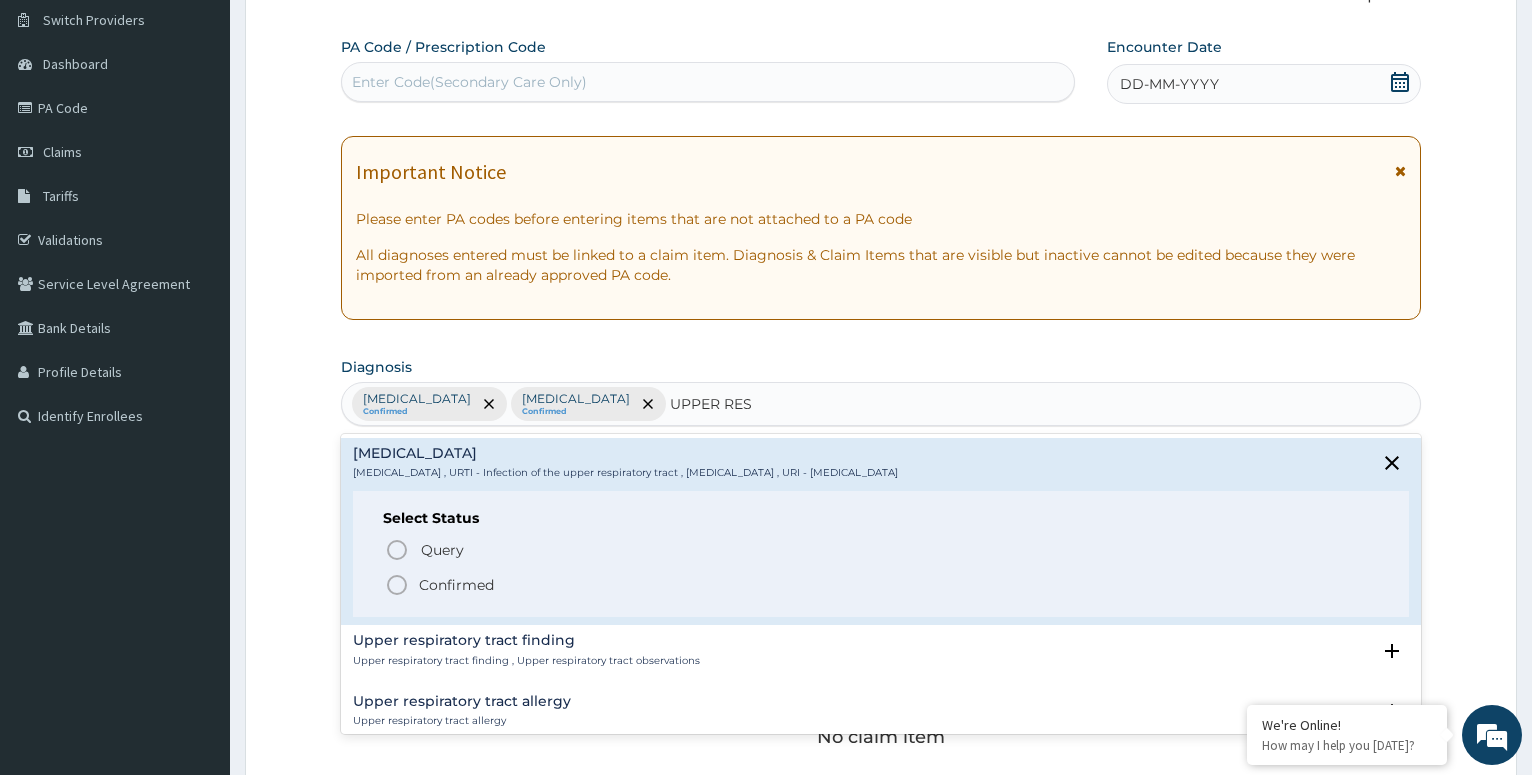 click 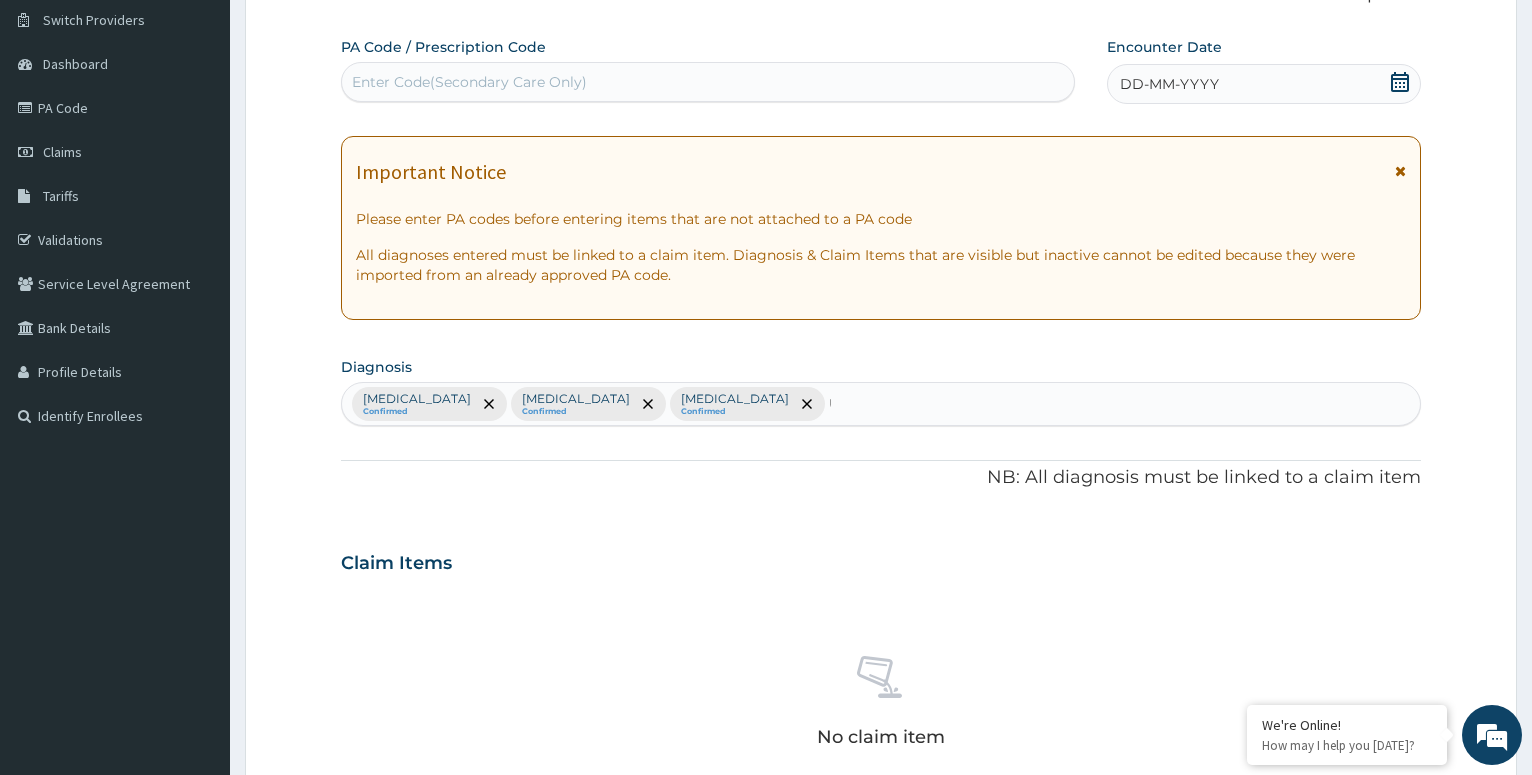 type 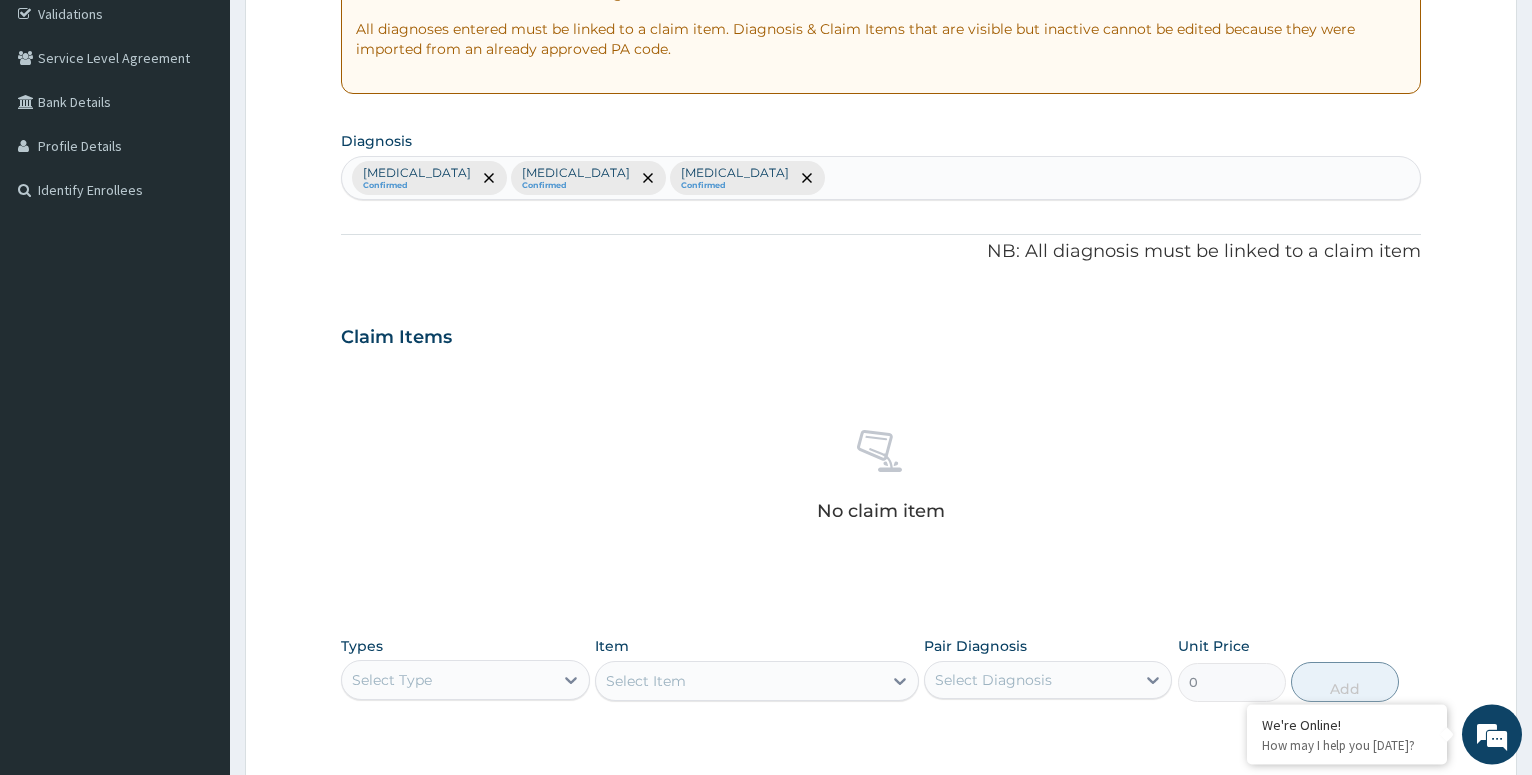 scroll, scrollTop: 460, scrollLeft: 0, axis: vertical 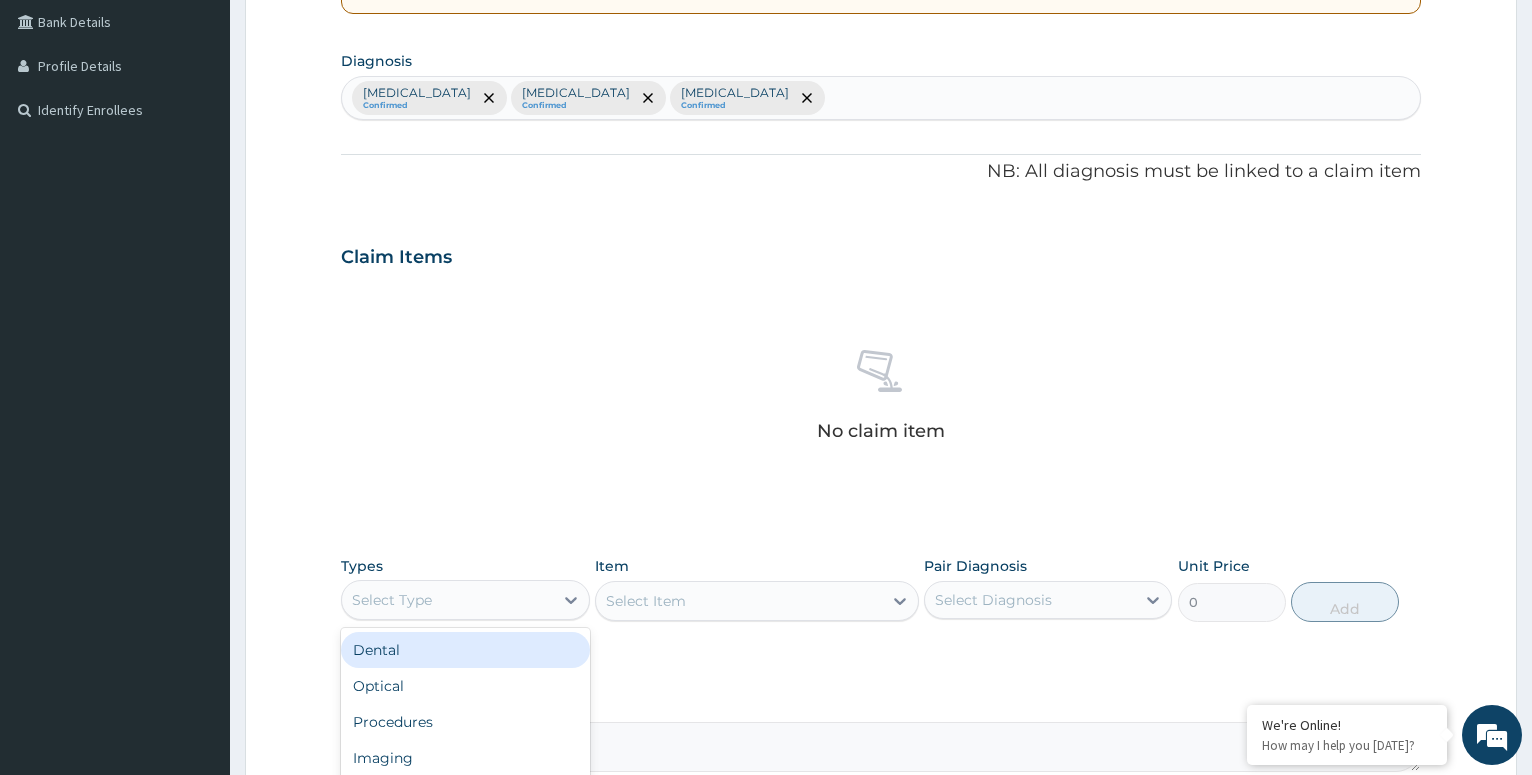 click on "Select Type" at bounding box center (447, 600) 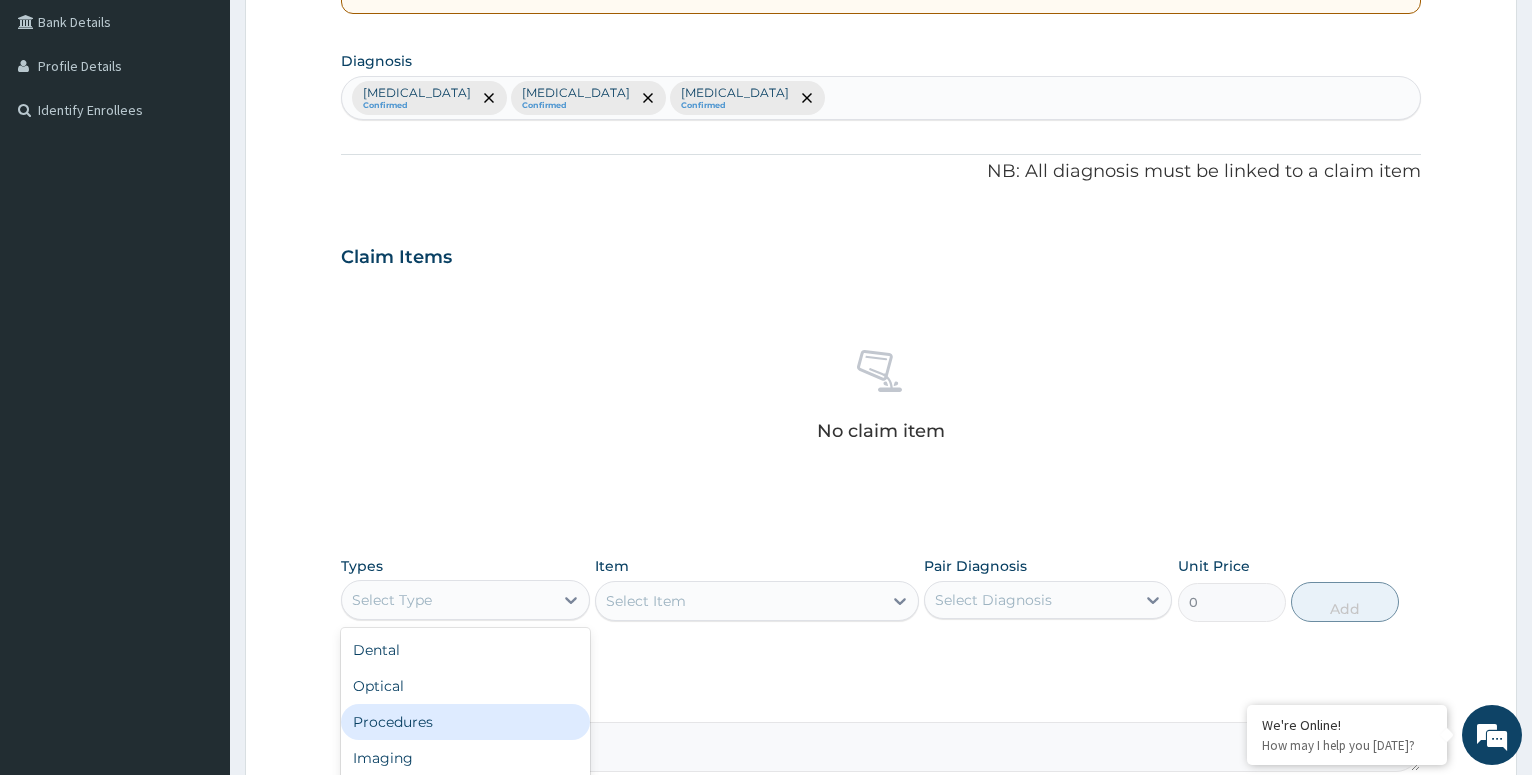 click on "Procedures" at bounding box center (465, 722) 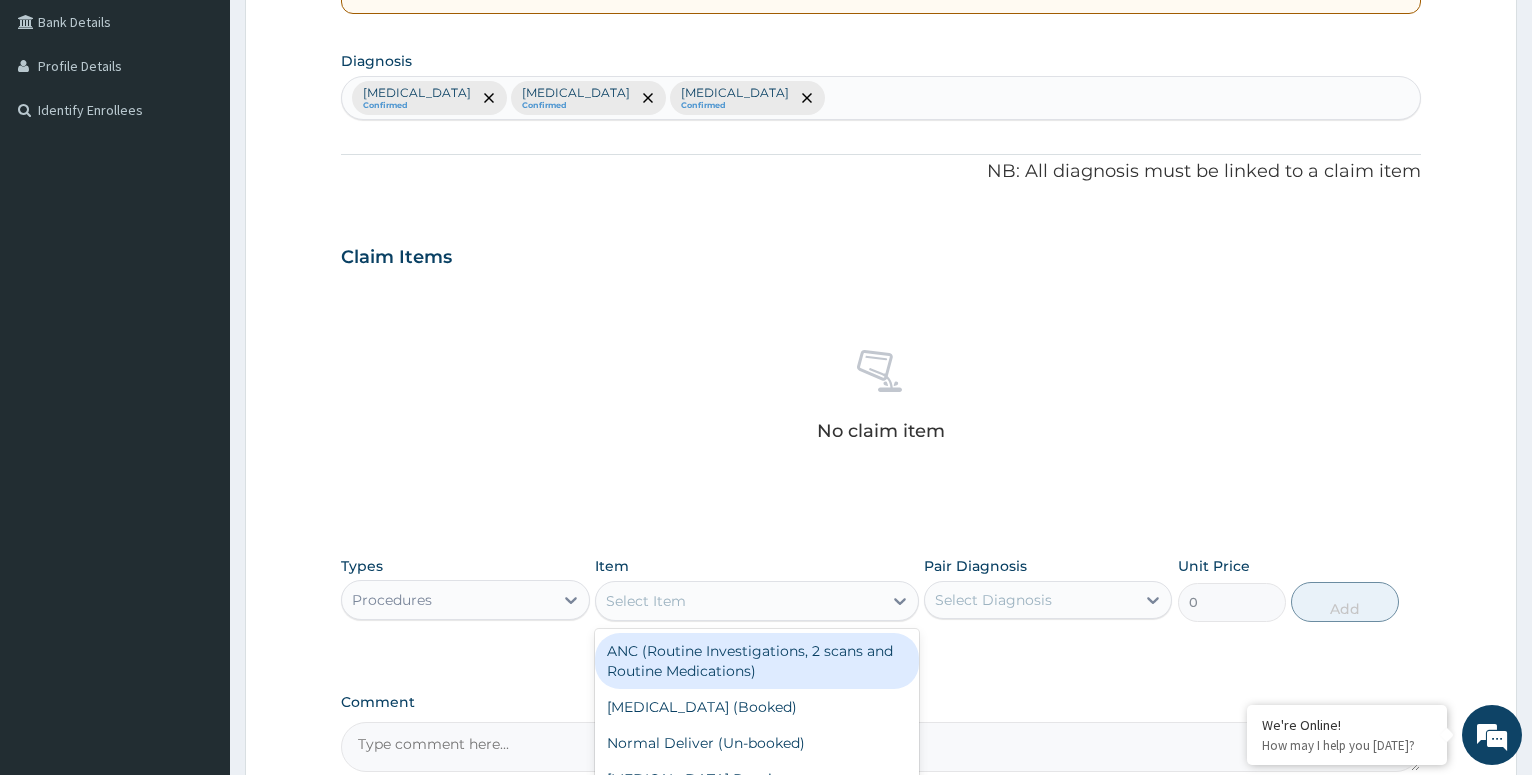 click on "Select Item" at bounding box center [739, 601] 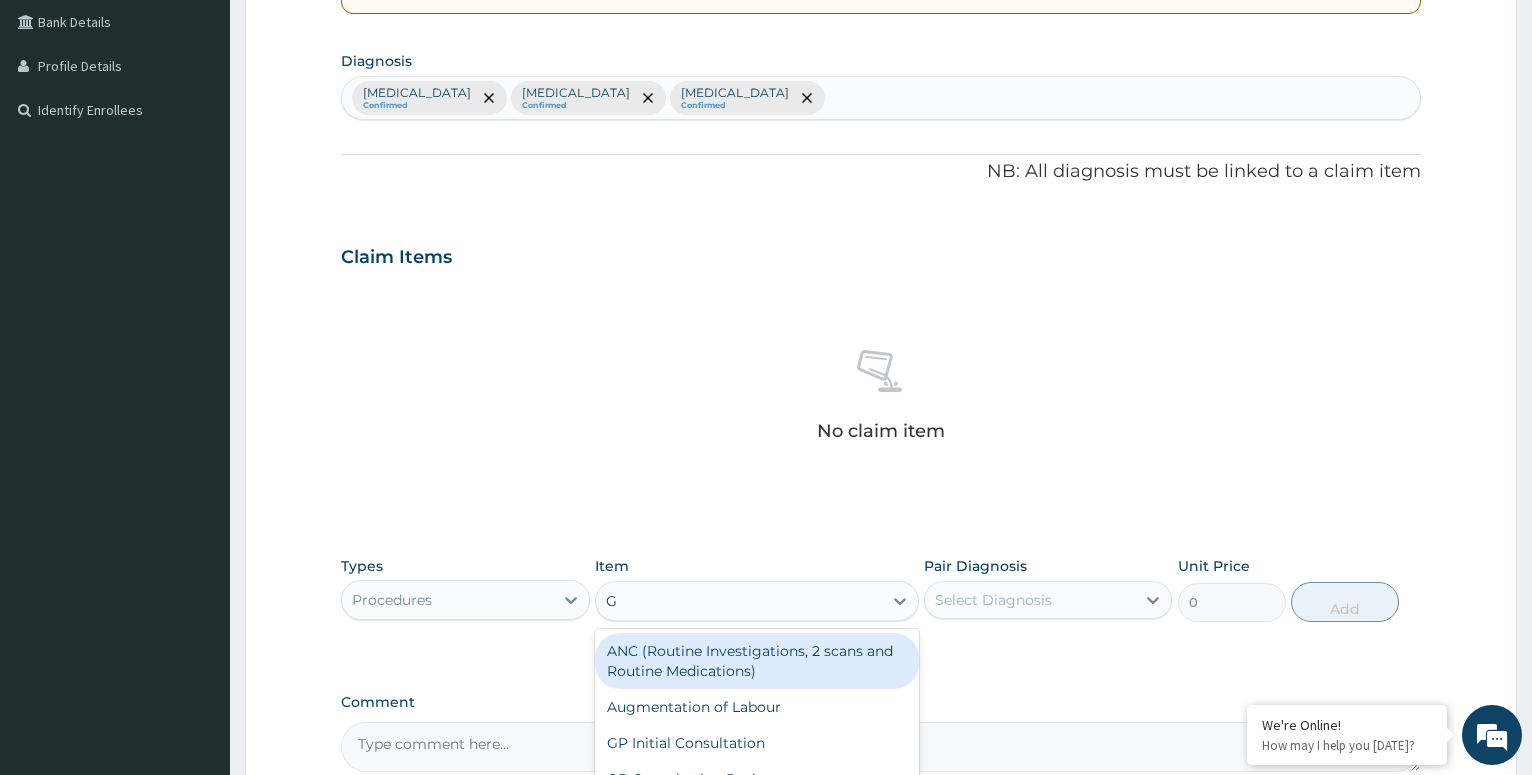 type on "GP" 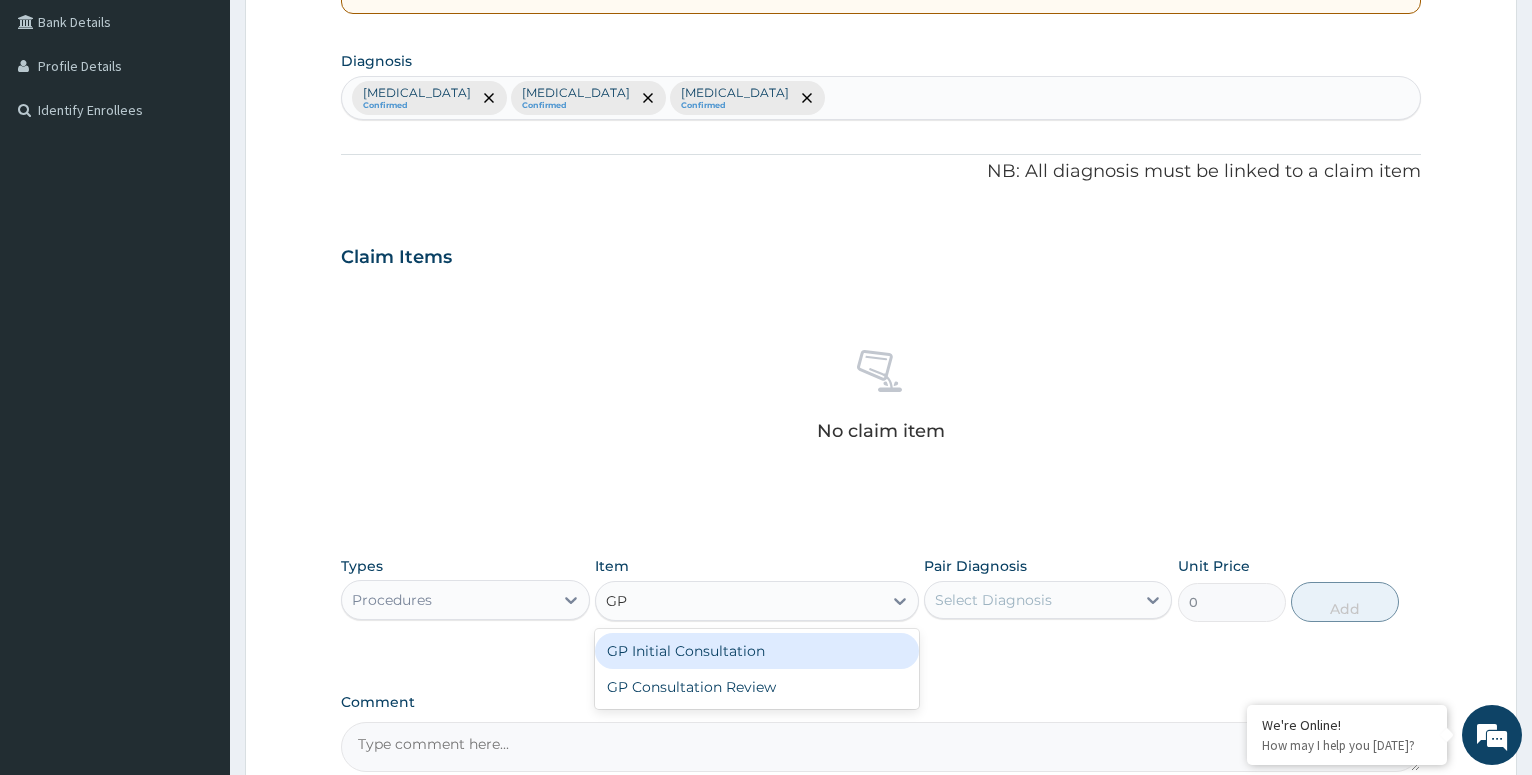 click on "GP Initial Consultation" at bounding box center (757, 651) 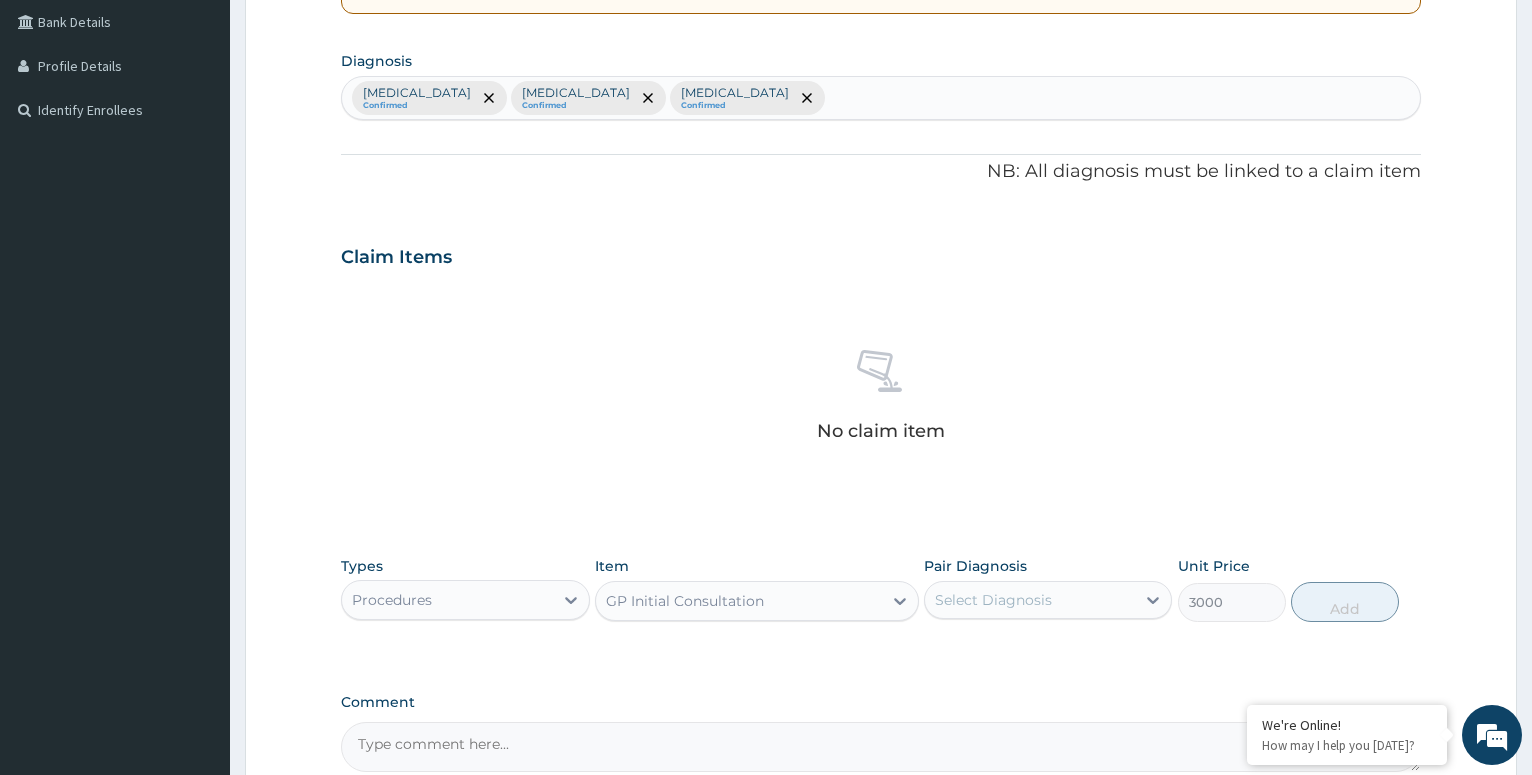 type 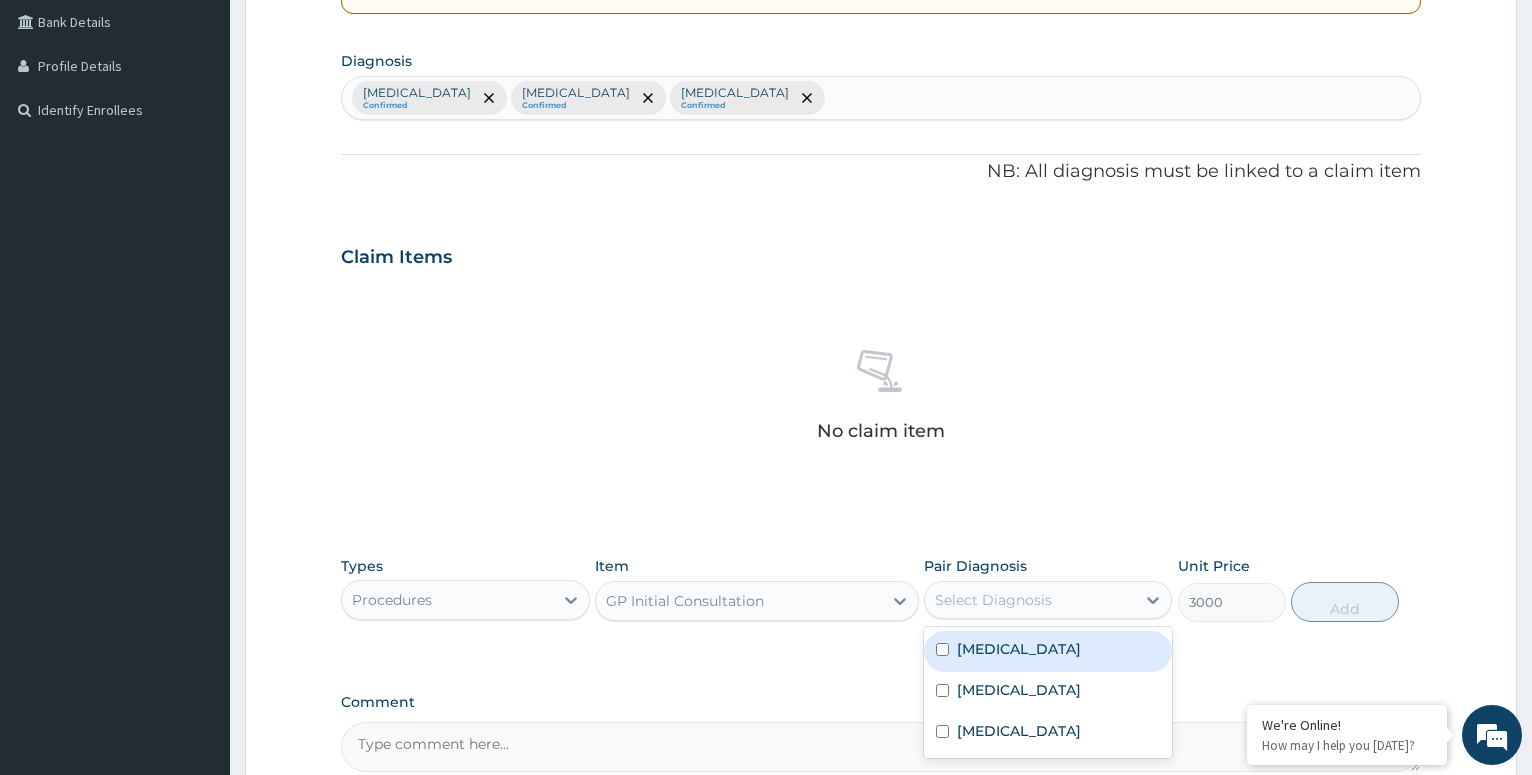 click on "Select Diagnosis" at bounding box center [993, 600] 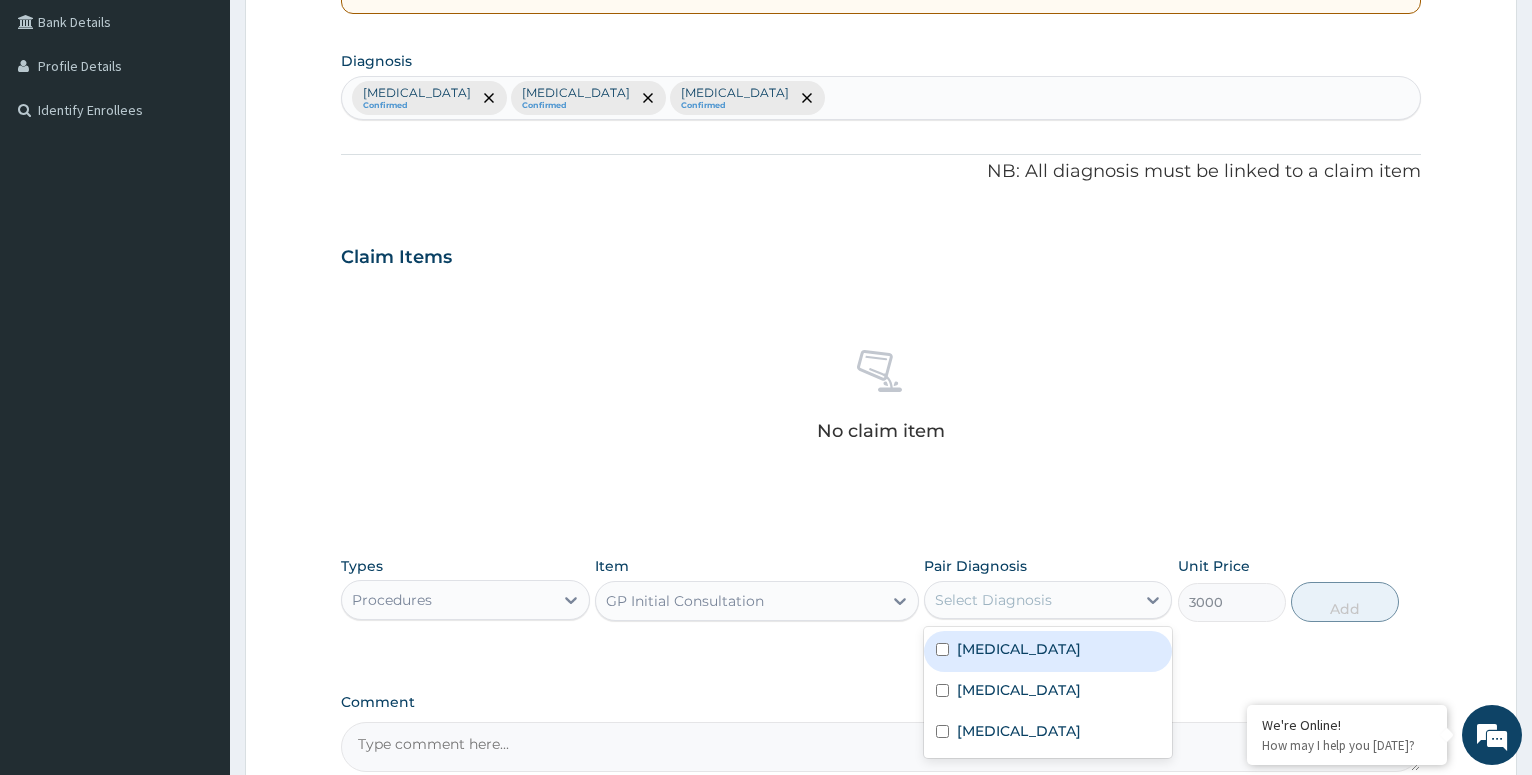 click on "[MEDICAL_DATA]" at bounding box center [1019, 649] 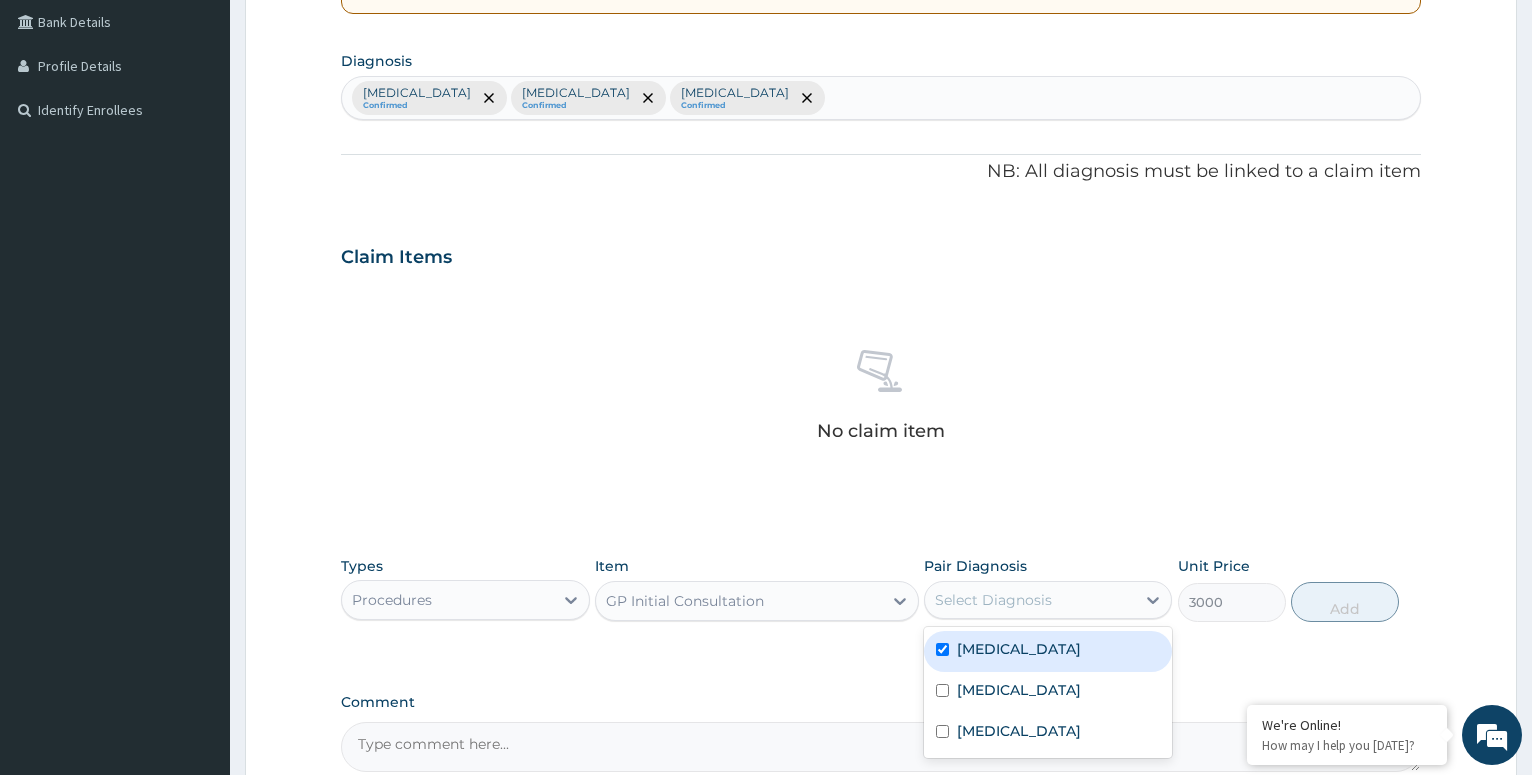 checkbox on "true" 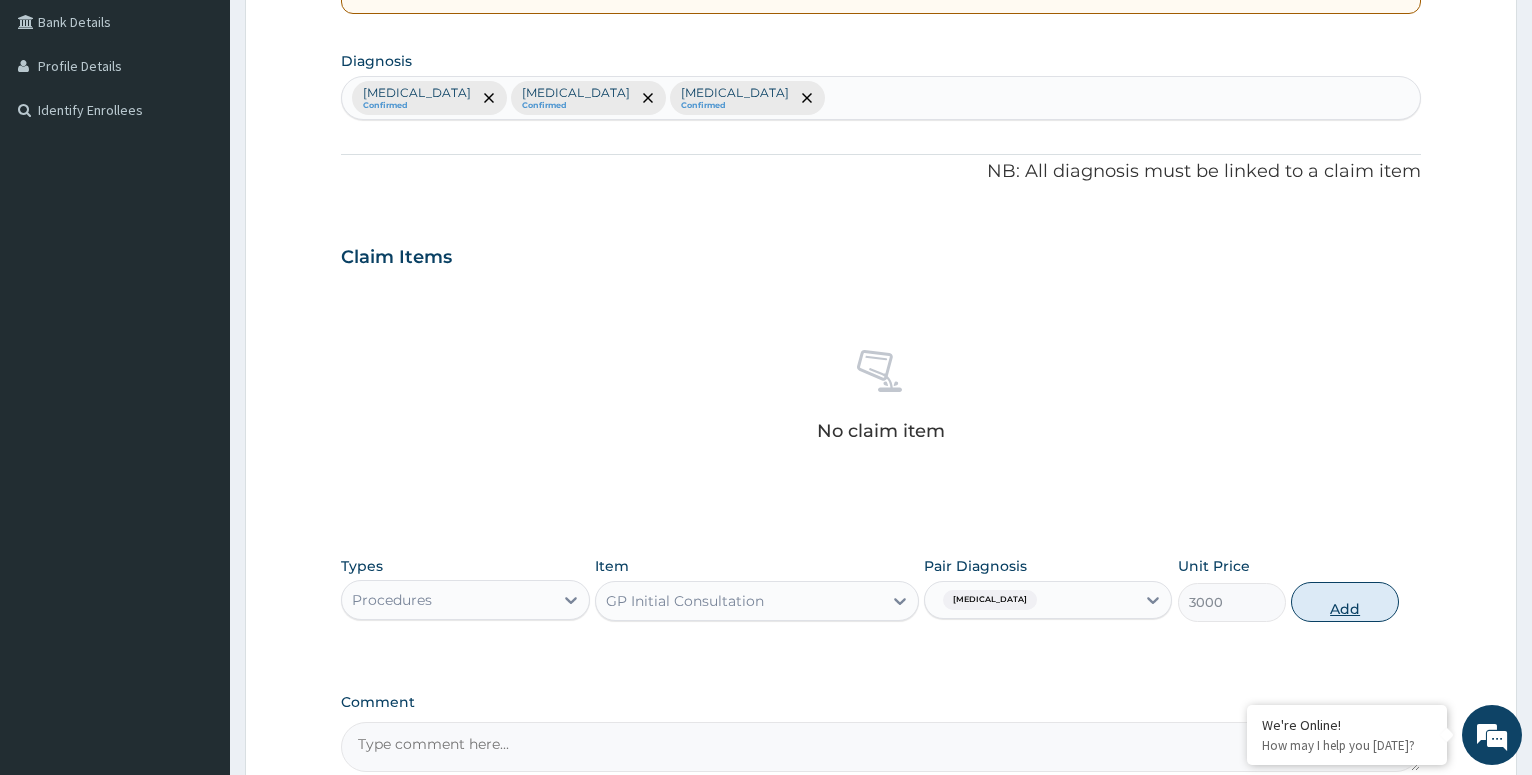 click on "Add" at bounding box center [1345, 602] 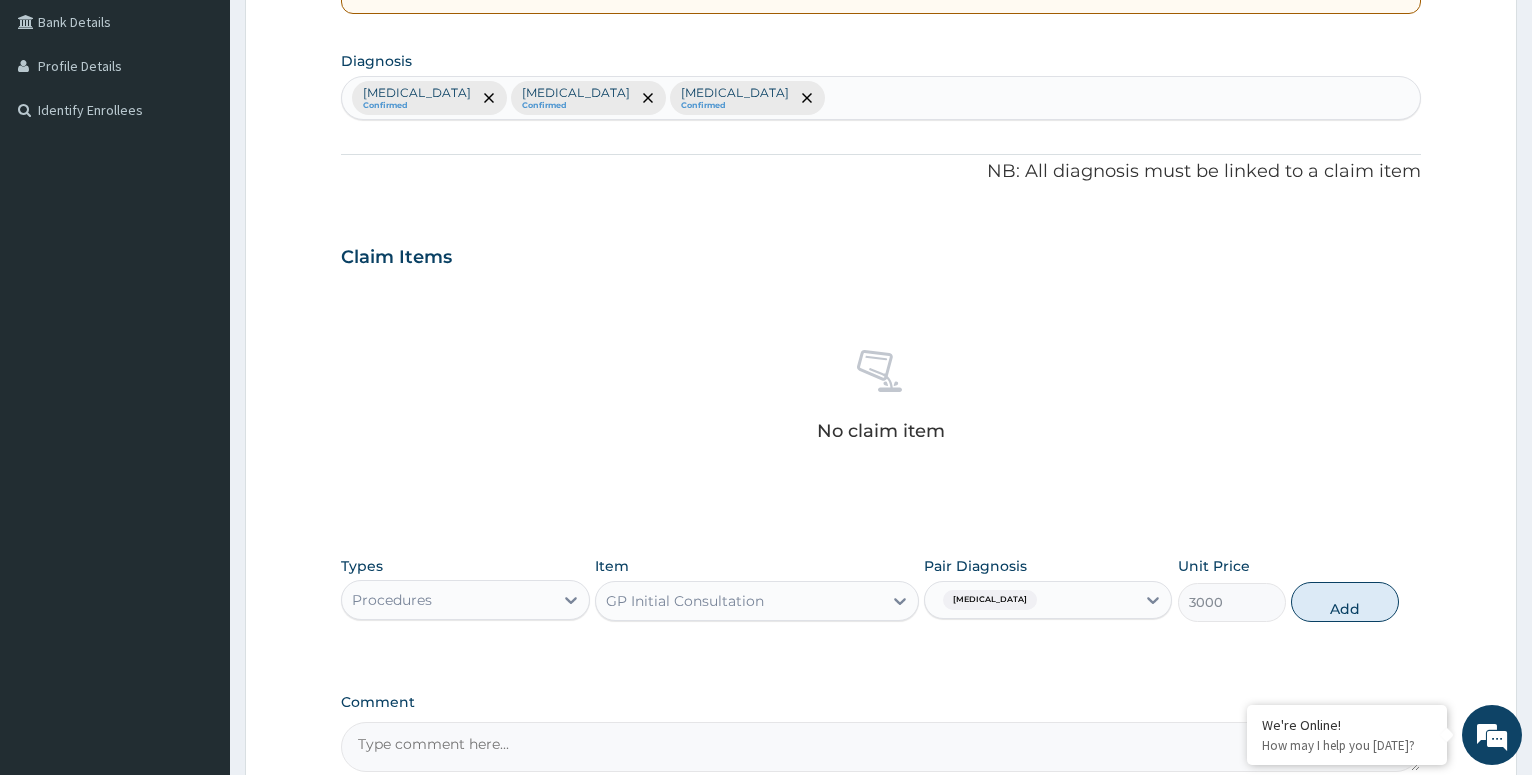 type on "0" 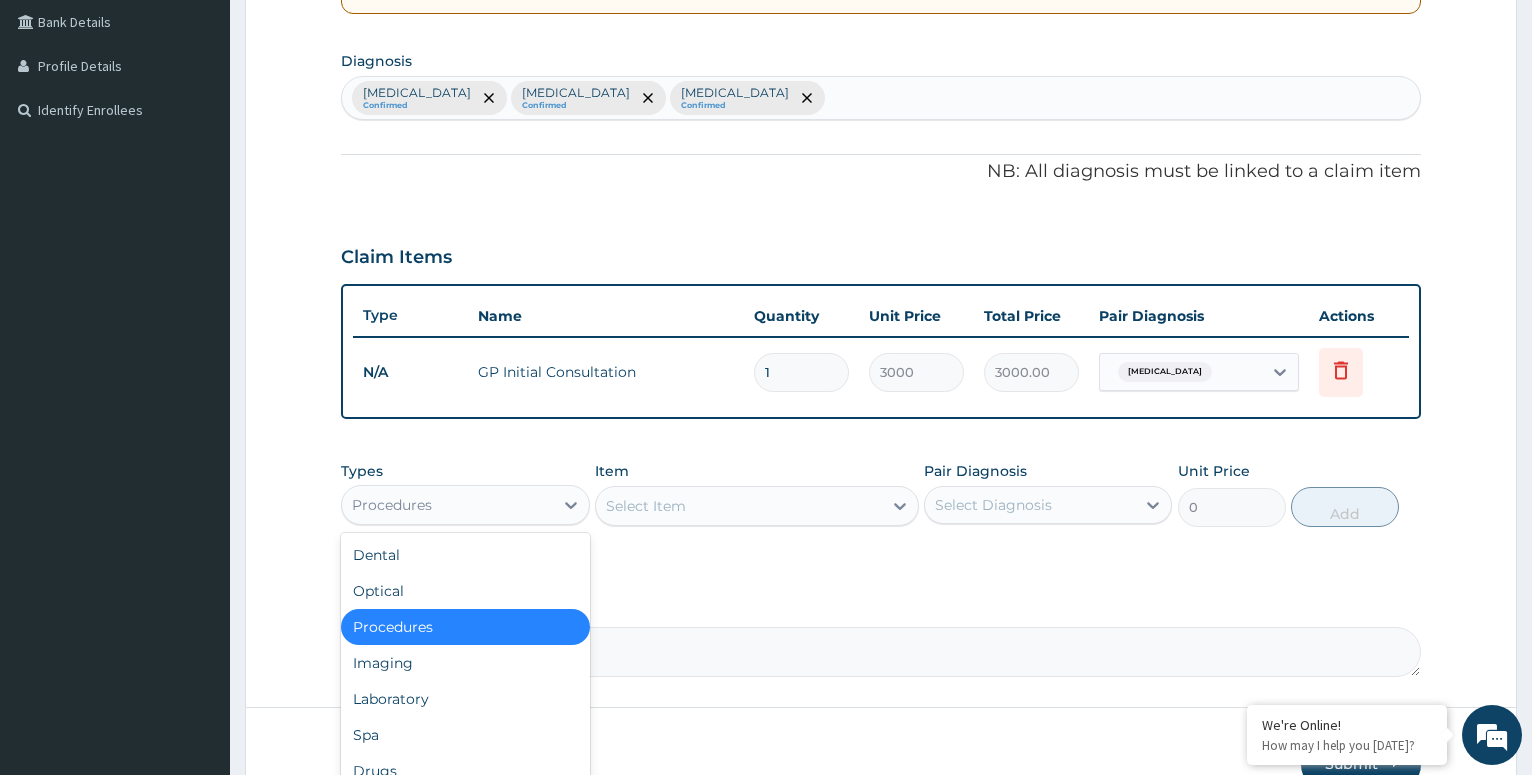 click on "Procedures" at bounding box center (447, 505) 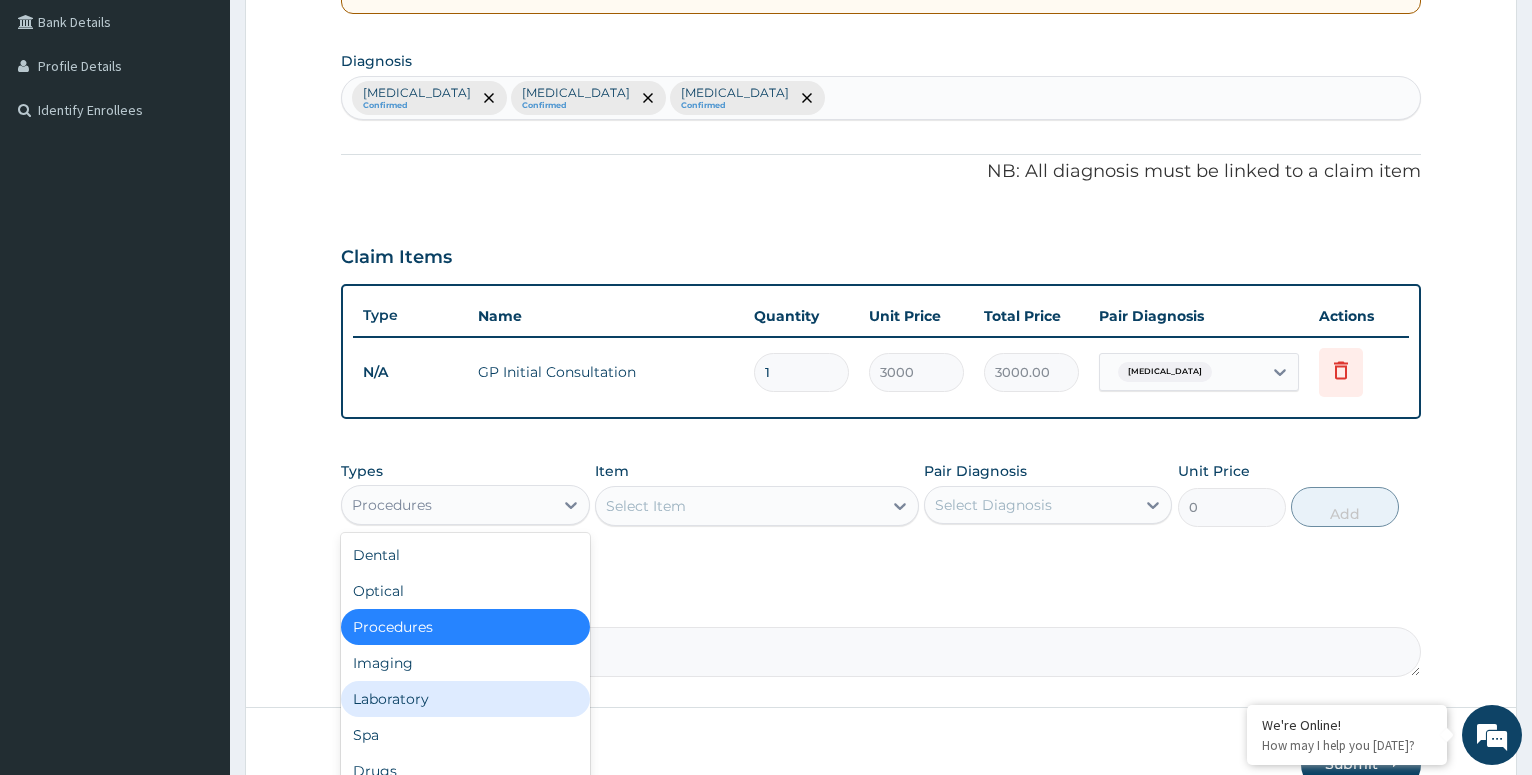 click on "Laboratory" at bounding box center (465, 699) 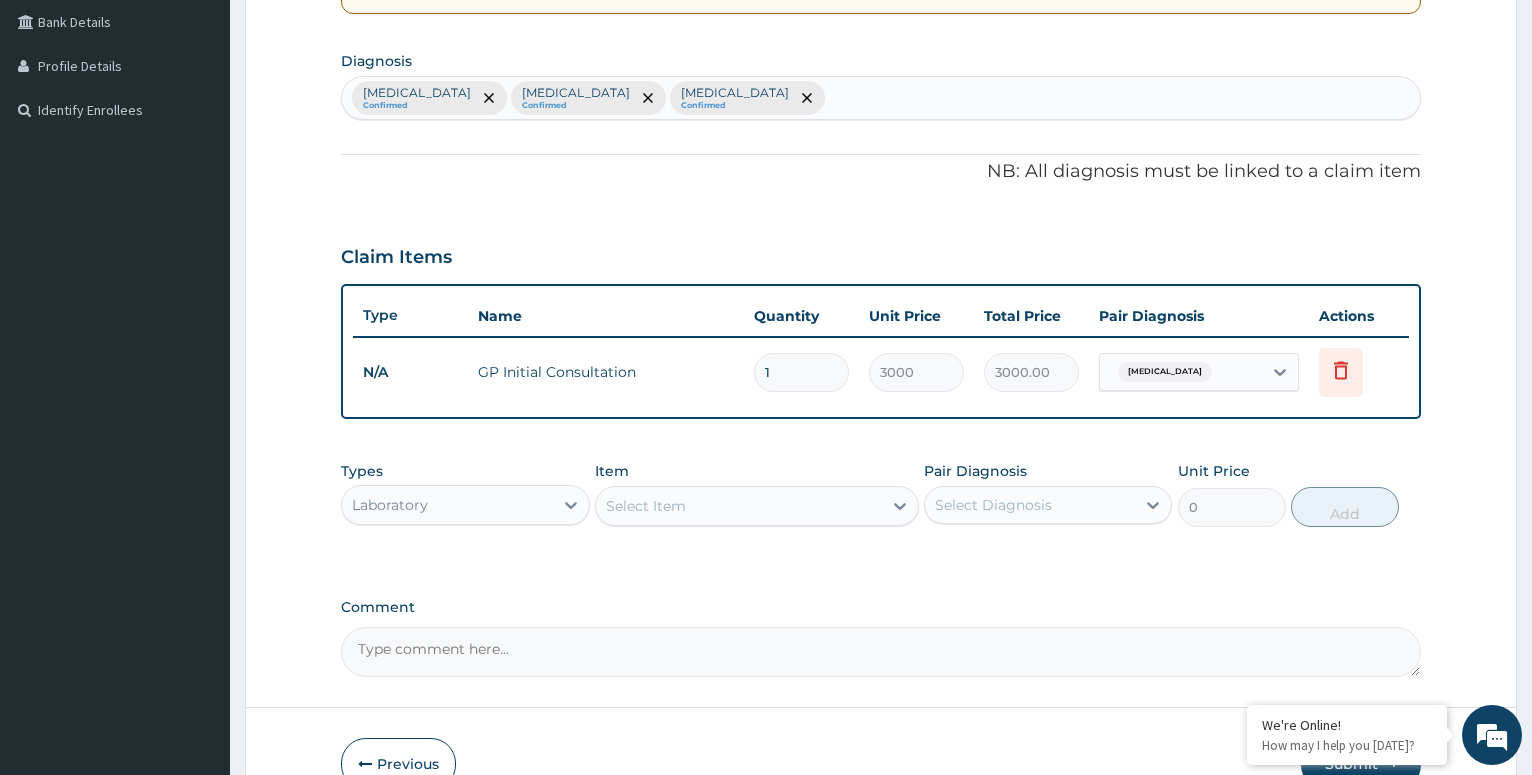 click on "Select Item" at bounding box center (646, 506) 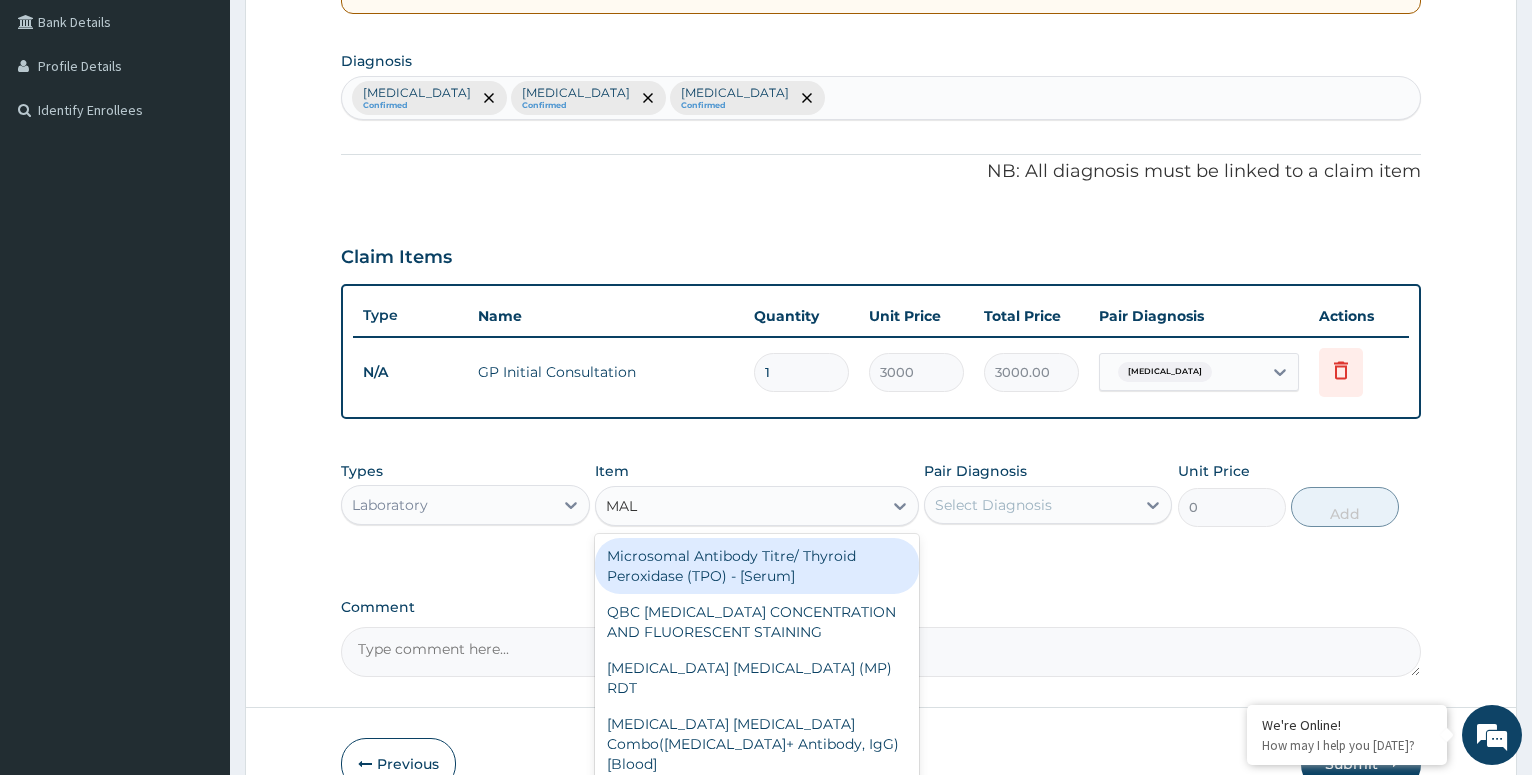 type on "MALA" 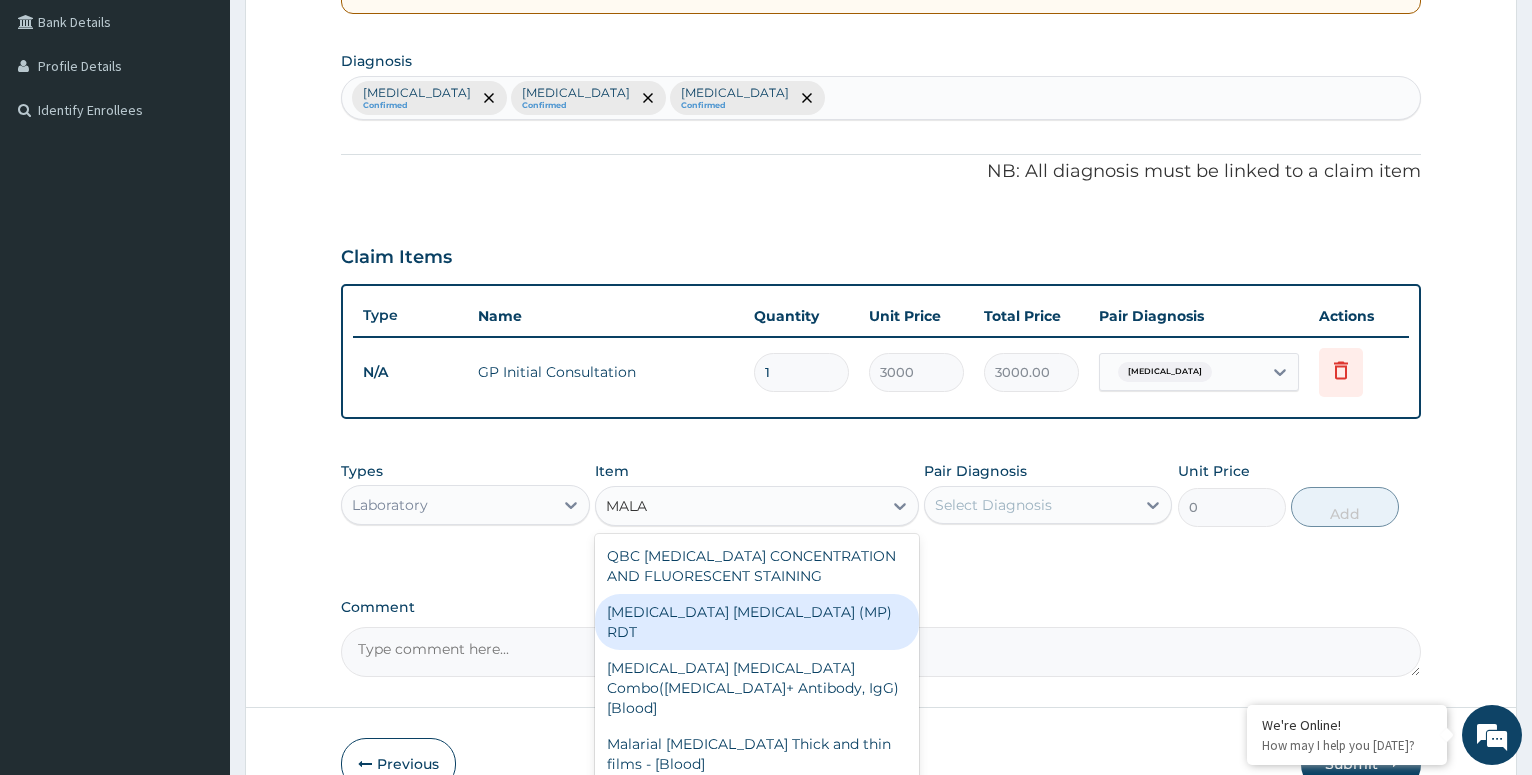 click on "[MEDICAL_DATA] [MEDICAL_DATA] (MP) RDT" at bounding box center (757, 622) 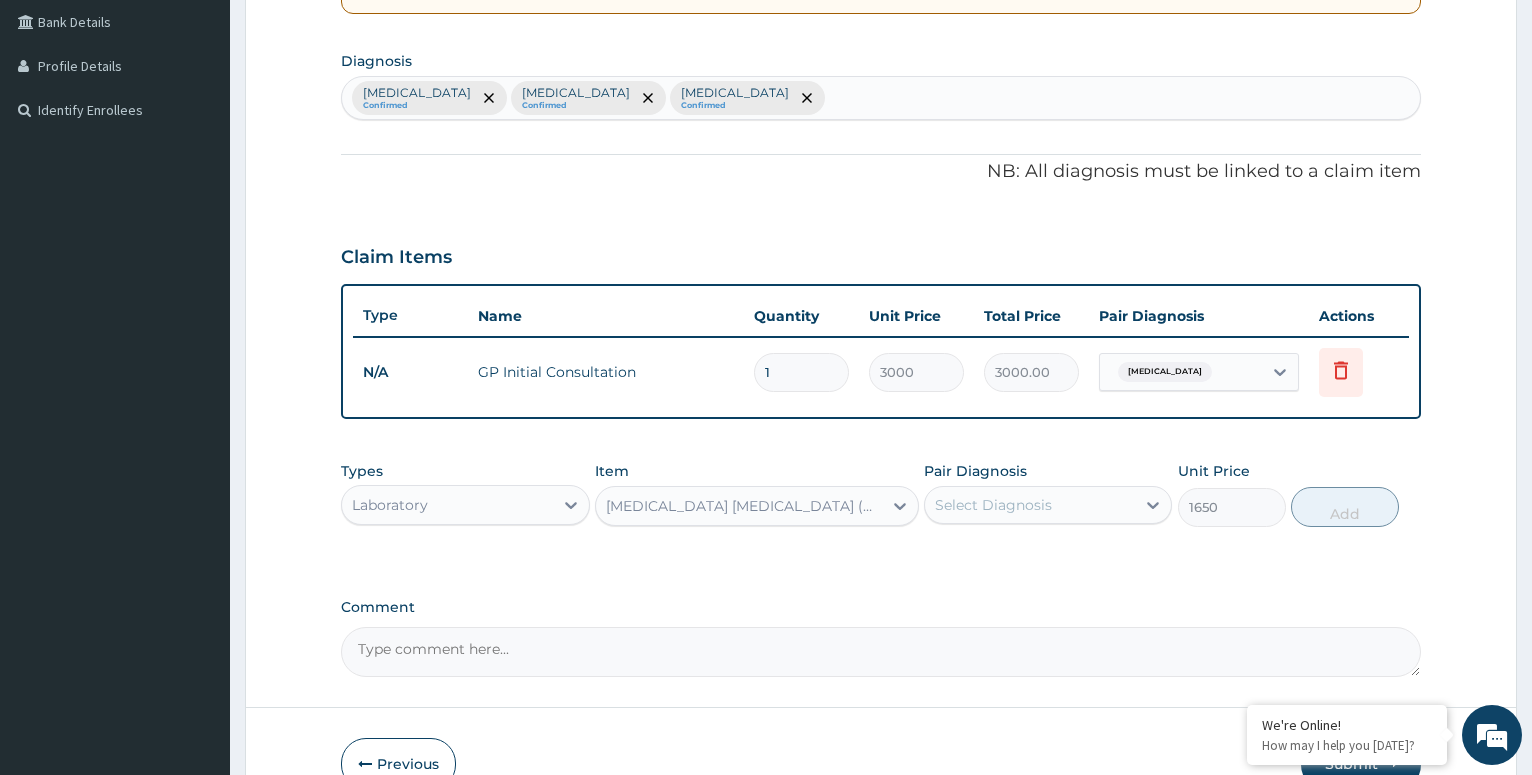 click on "Select Diagnosis" at bounding box center [993, 505] 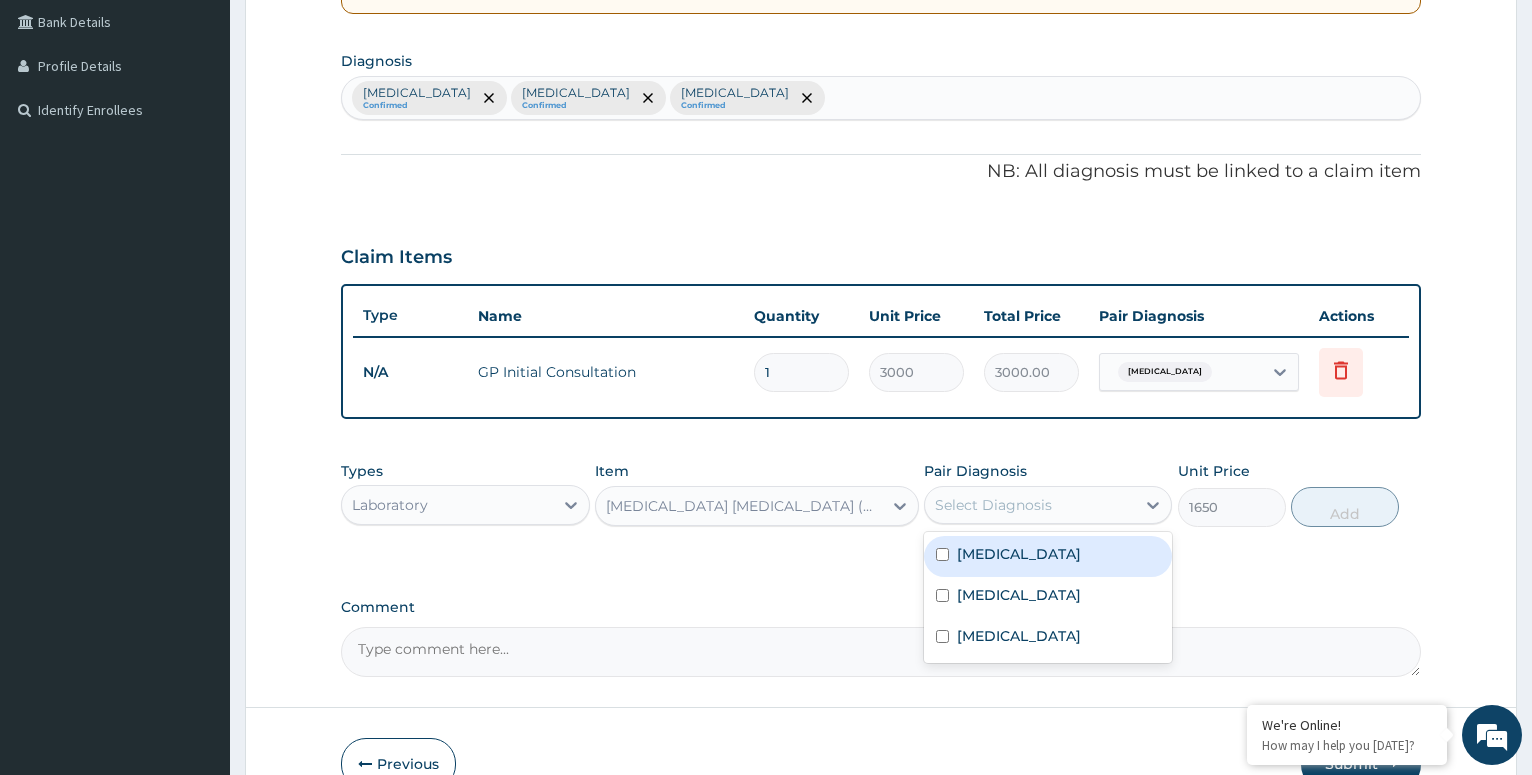 click on "[MEDICAL_DATA]" at bounding box center [1048, 556] 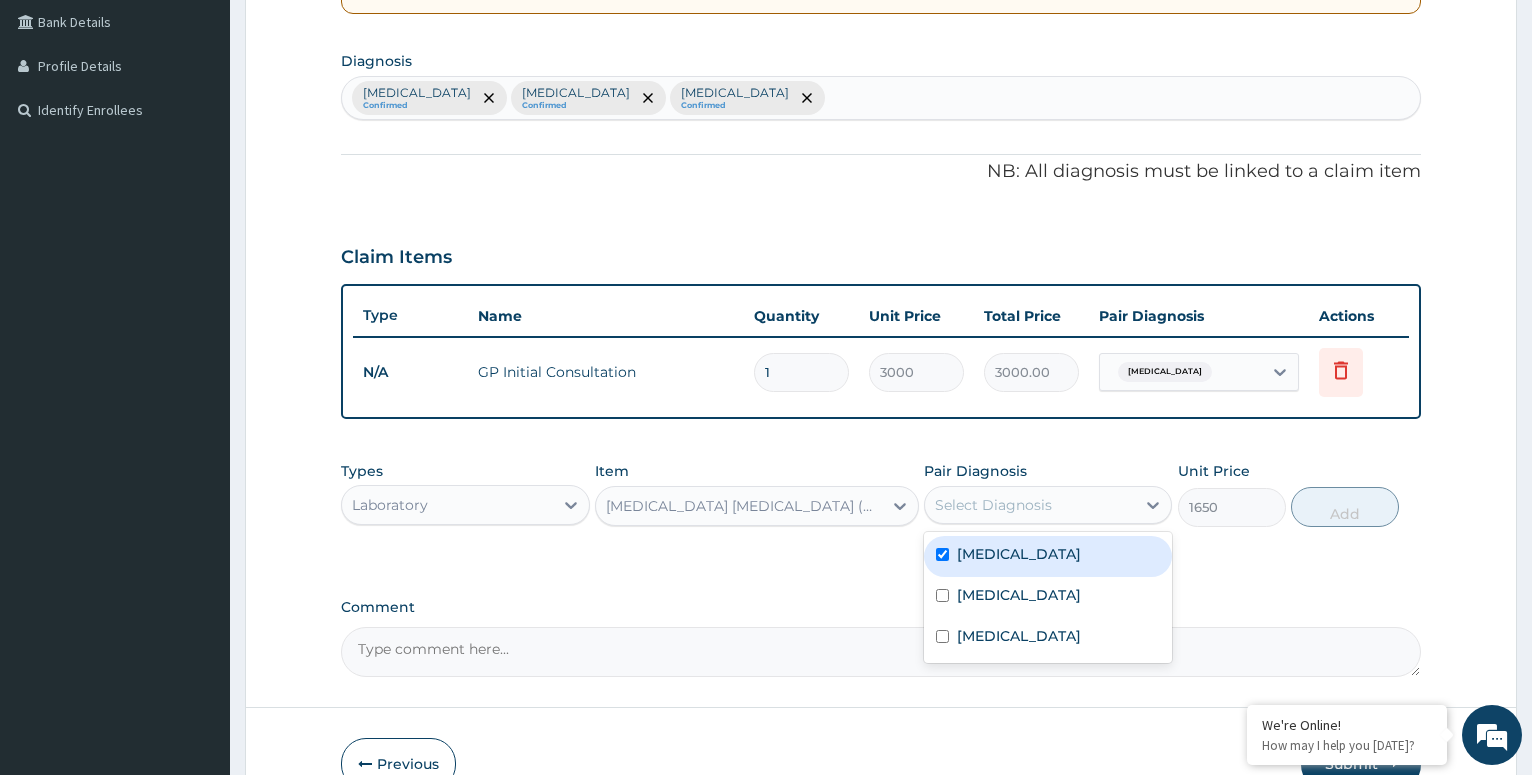 checkbox on "true" 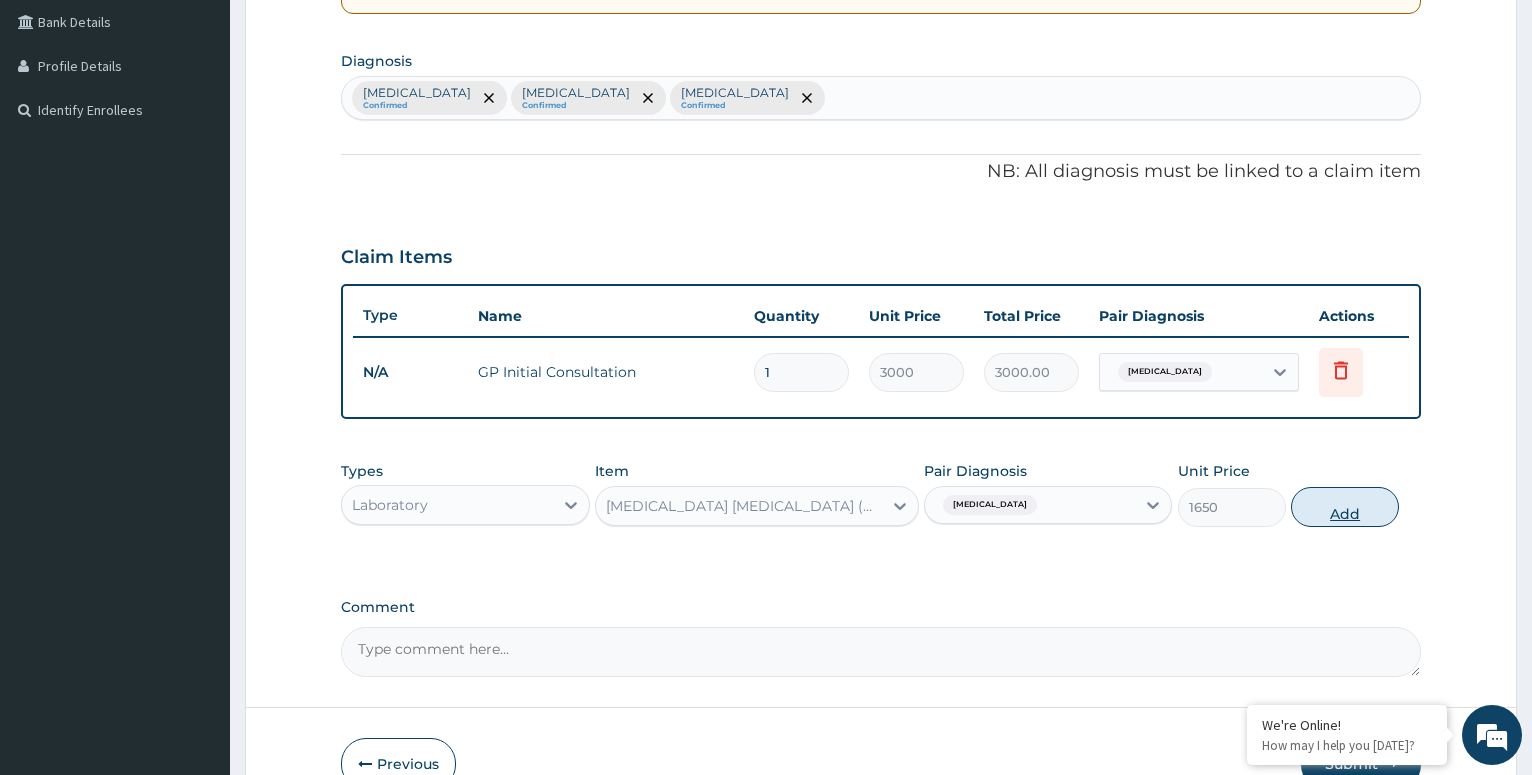 click on "Add" at bounding box center (1345, 507) 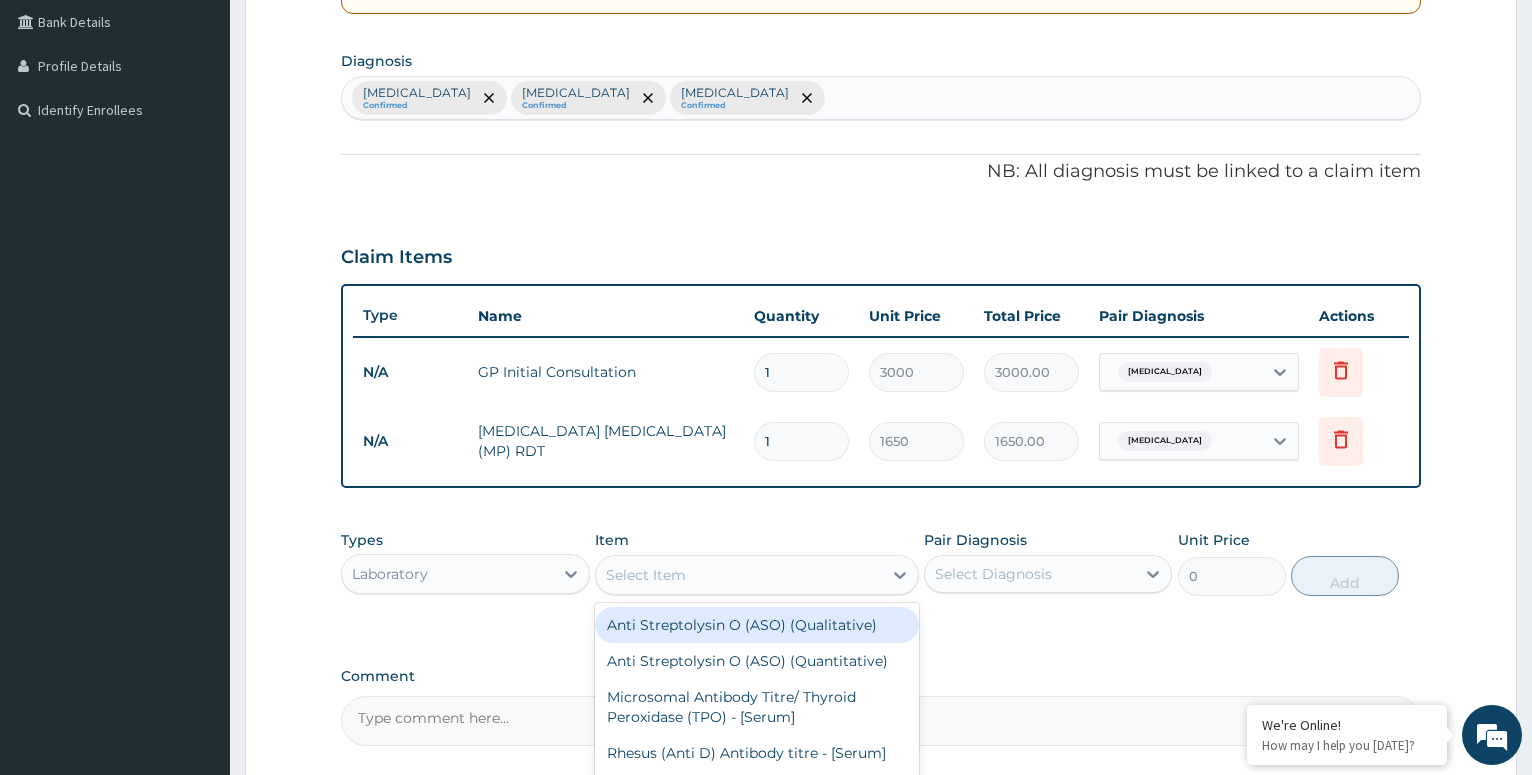 click on "Select Item" at bounding box center [739, 575] 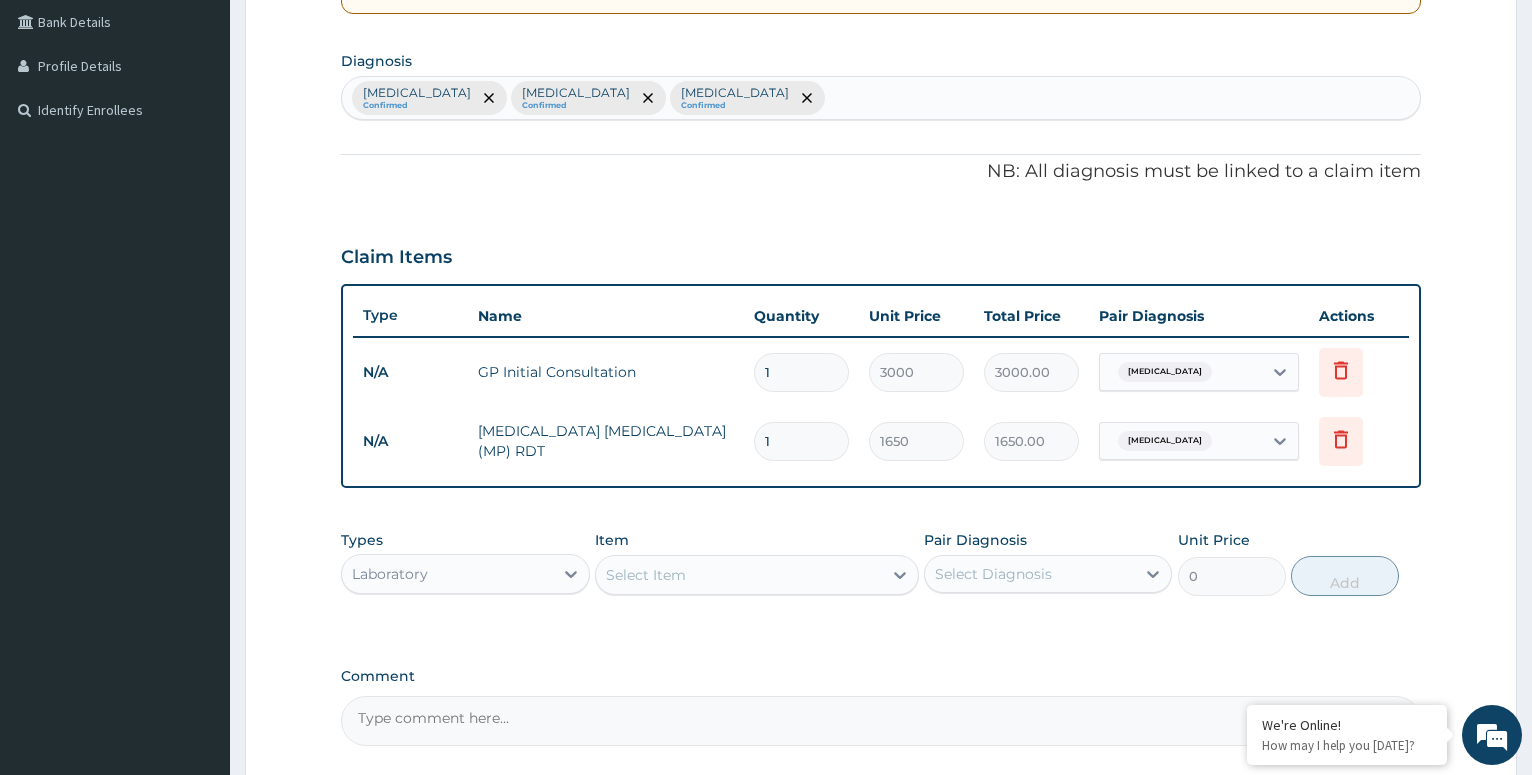 click on "Select Item" at bounding box center (646, 575) 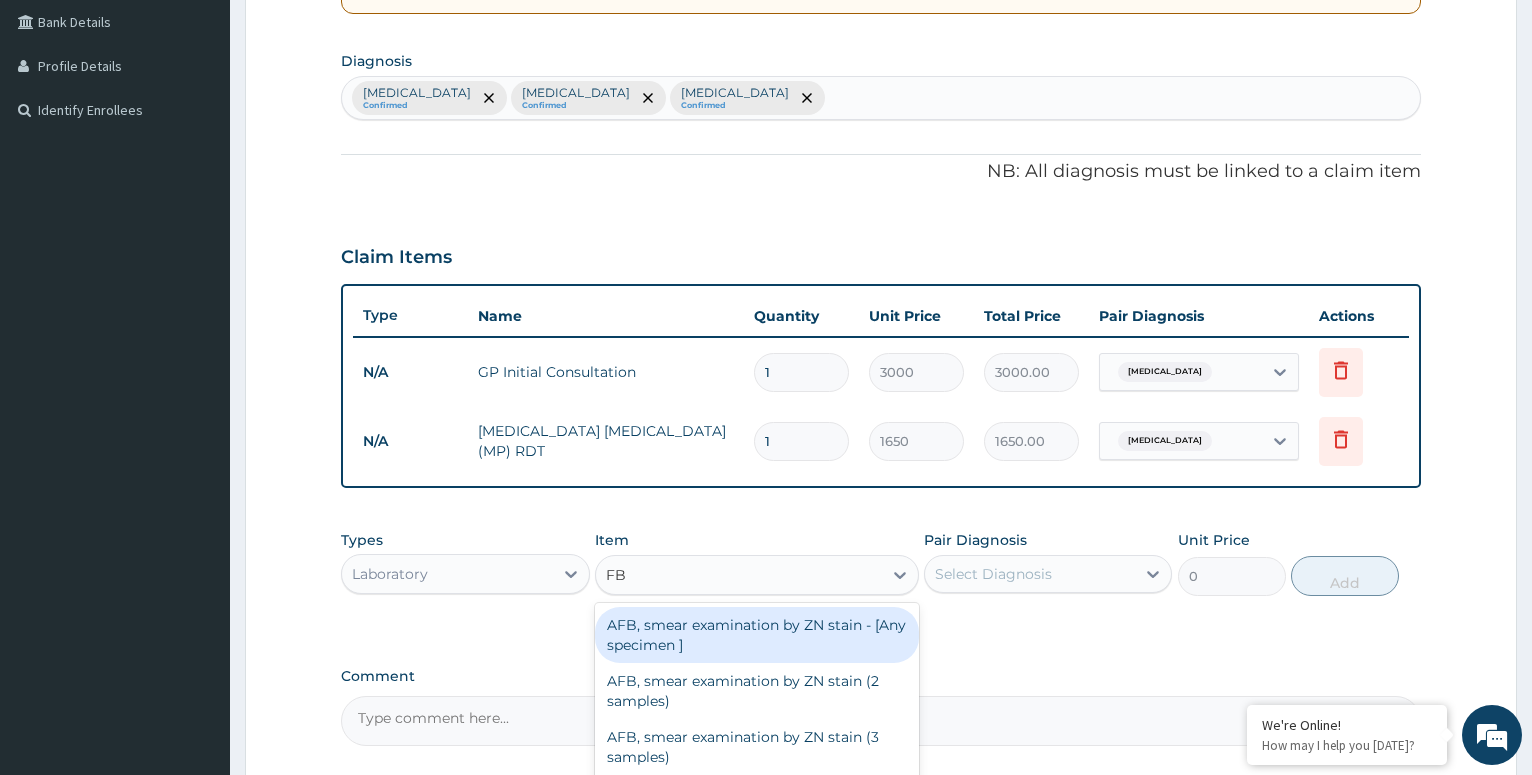 type on "FBC" 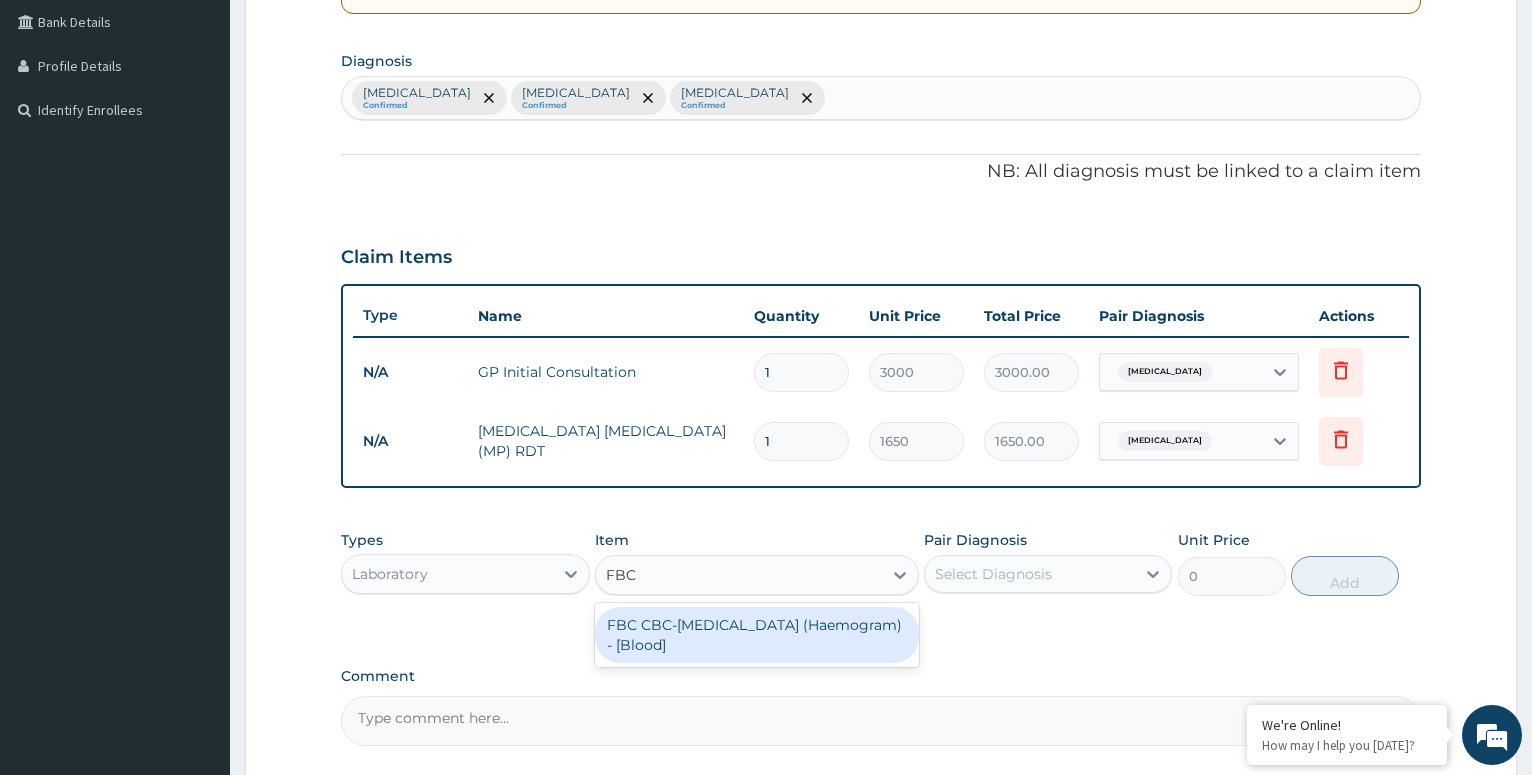 click on "FBC CBC-[MEDICAL_DATA] (Haemogram) - [Blood]" at bounding box center (757, 635) 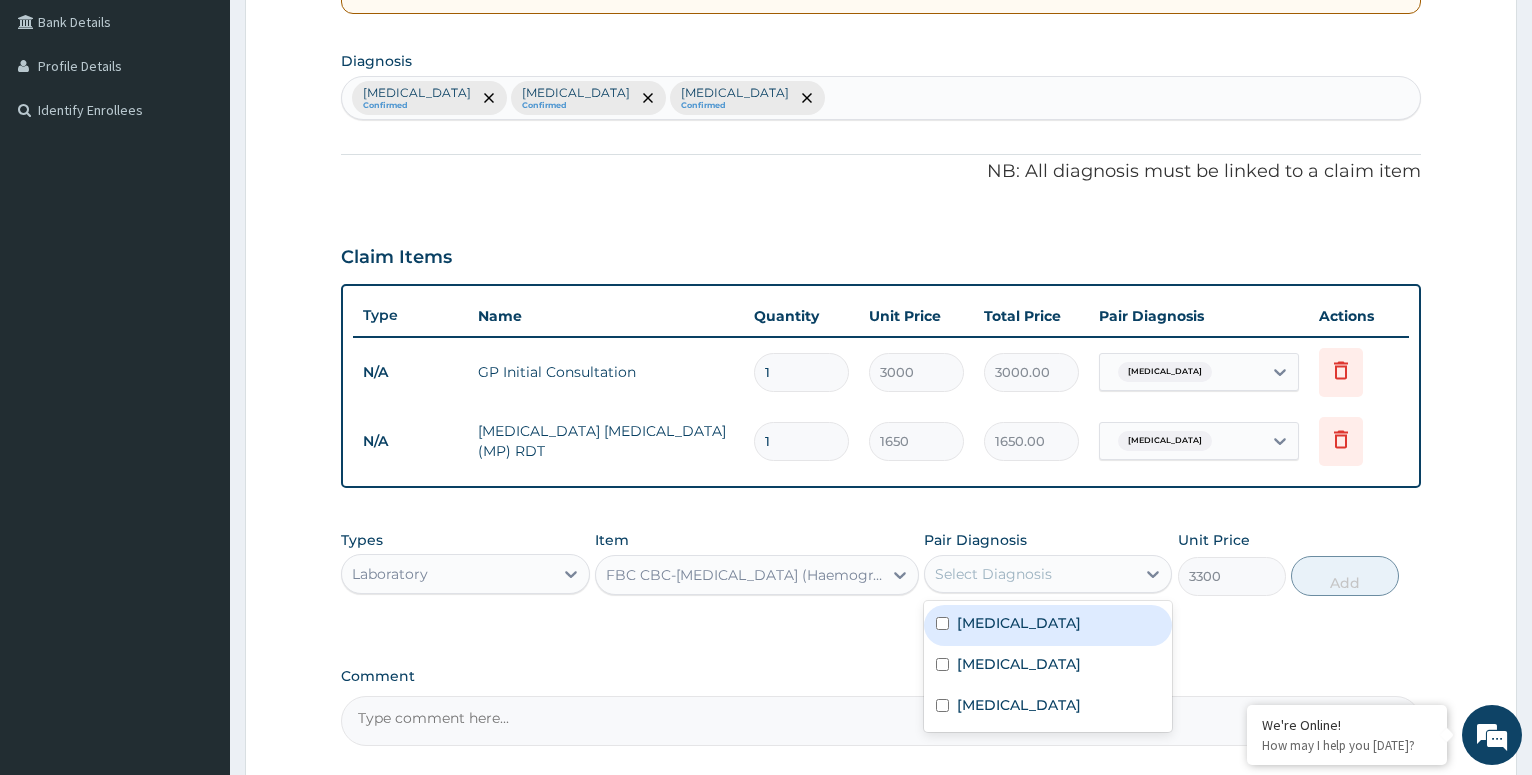 click on "Select Diagnosis" at bounding box center (993, 574) 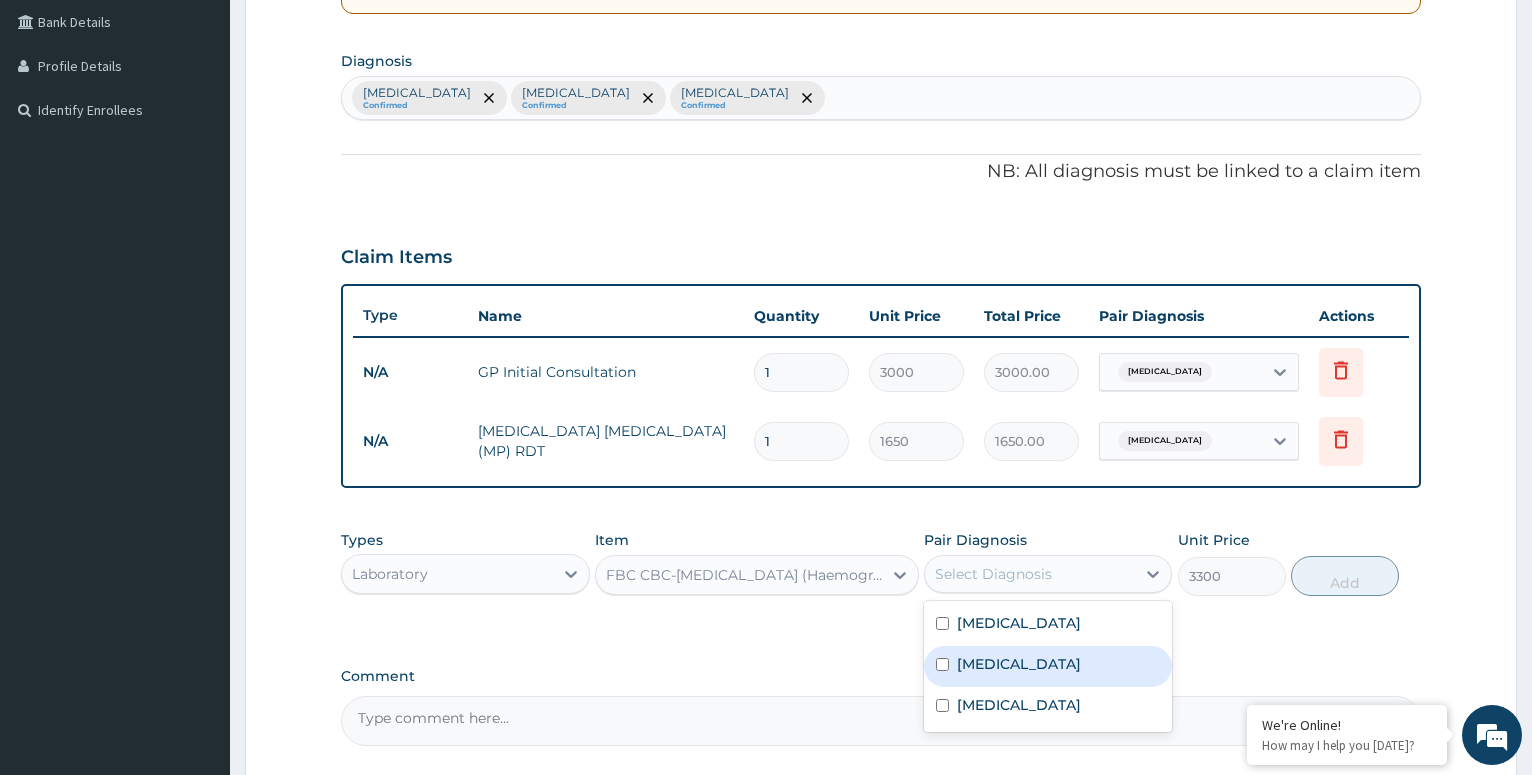 click at bounding box center [942, 664] 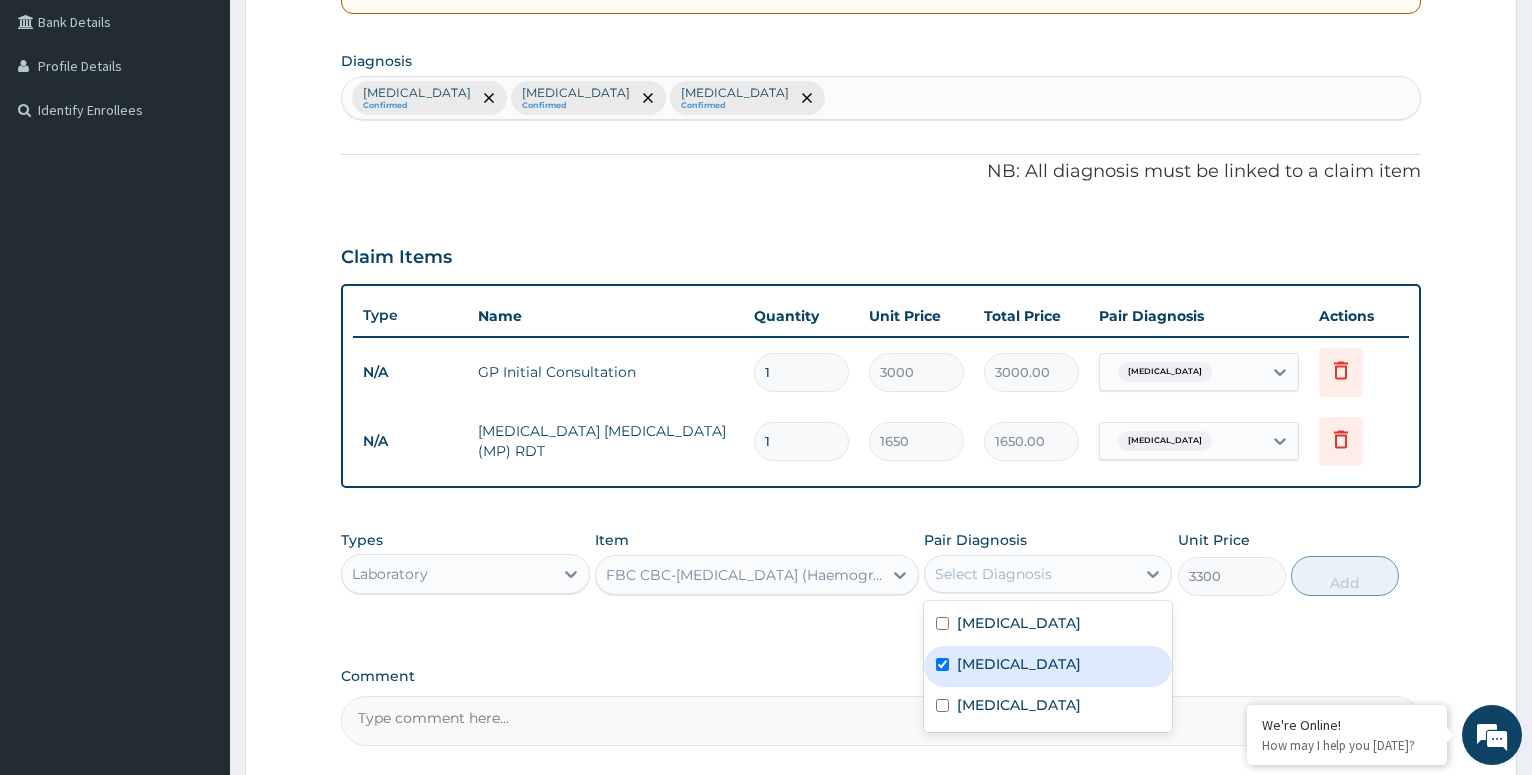 checkbox on "true" 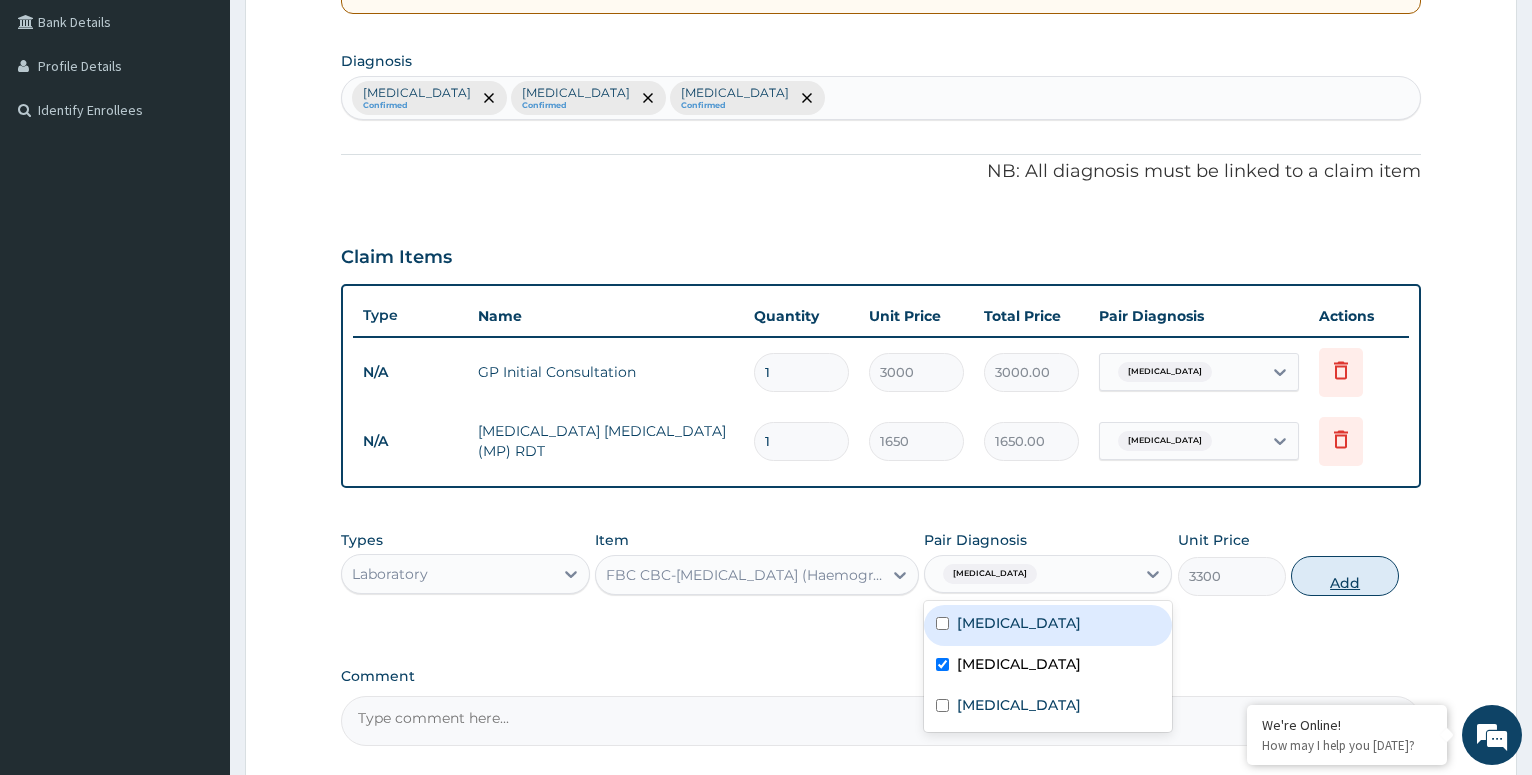 click on "Add" at bounding box center [1345, 576] 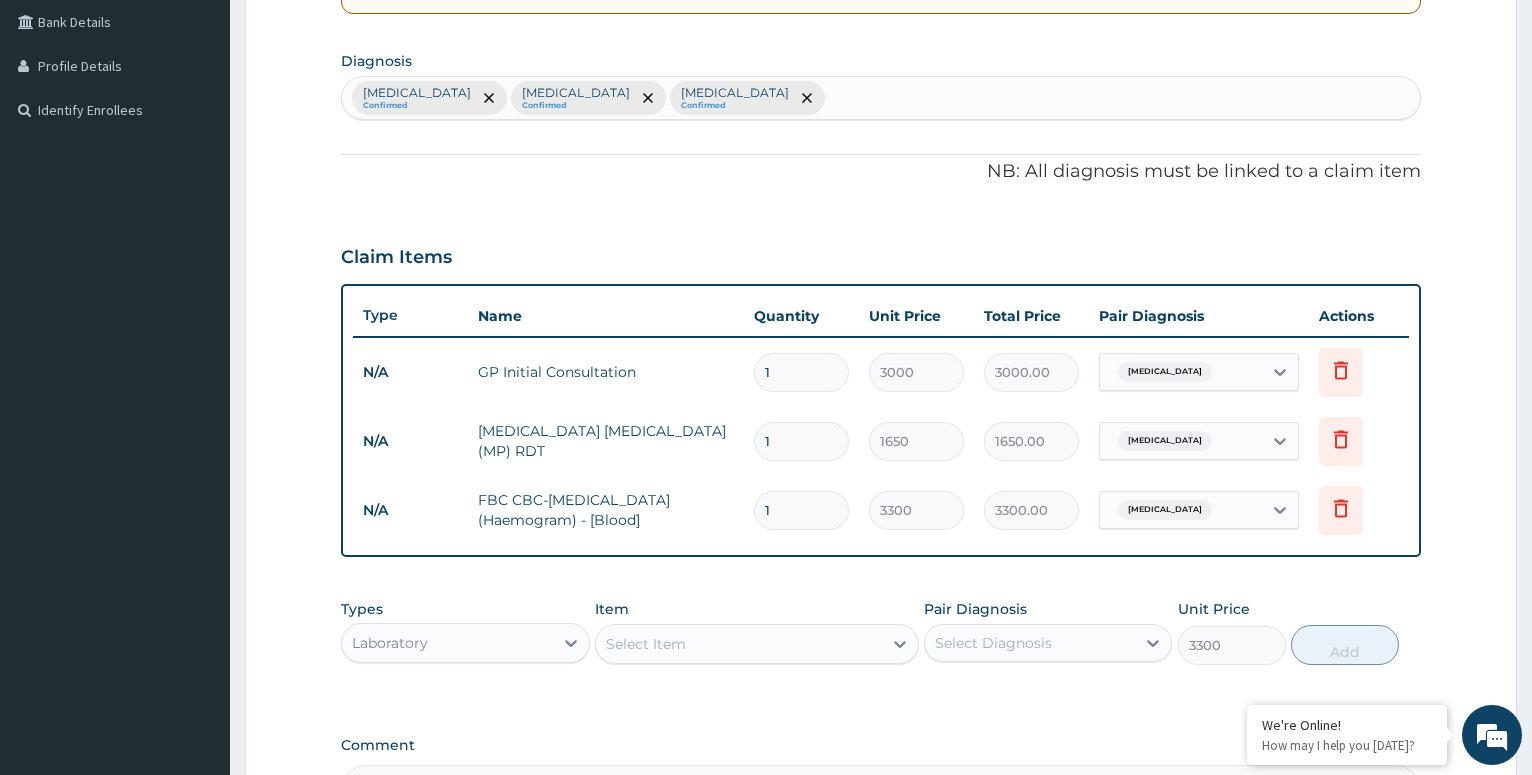 type on "0" 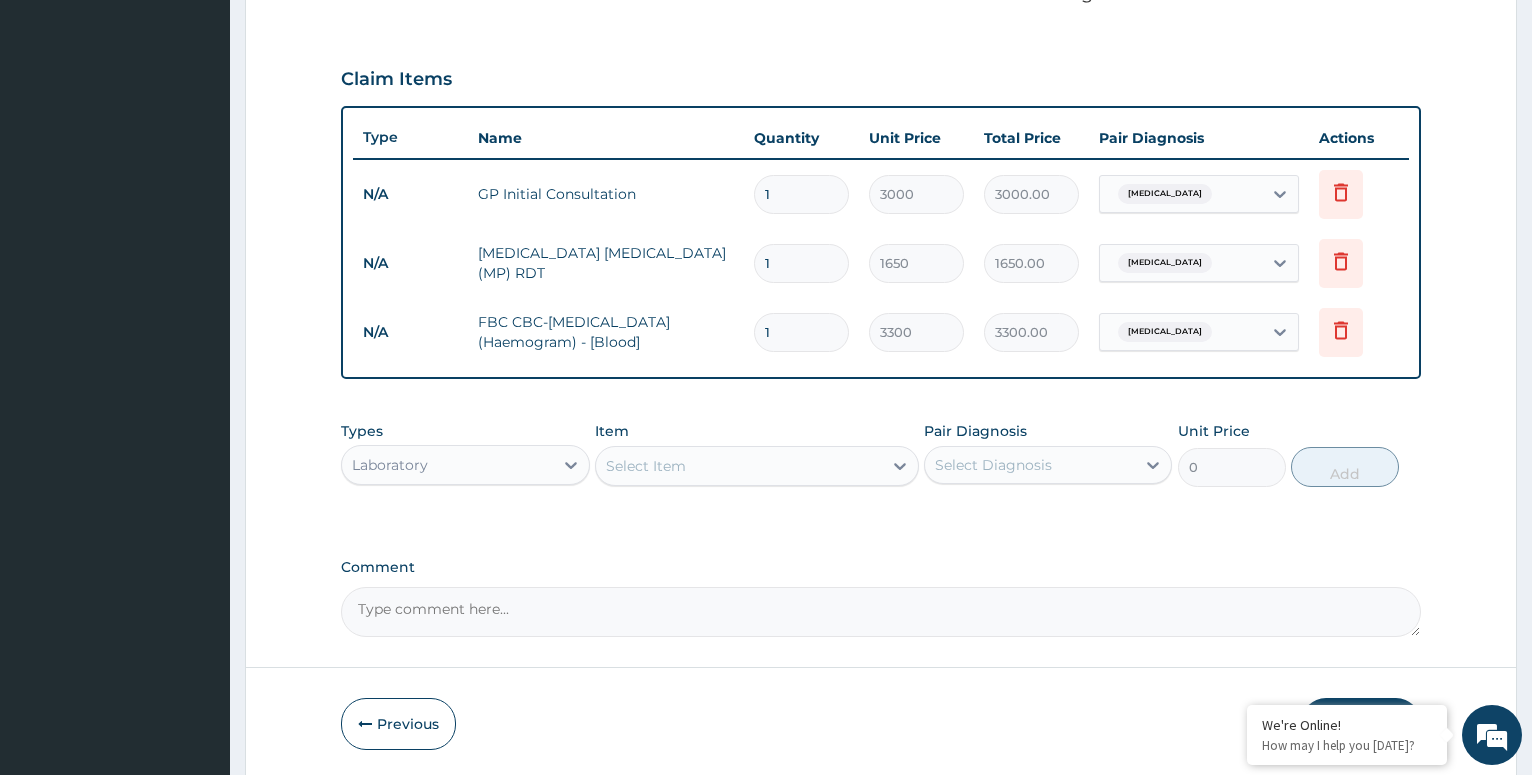 scroll, scrollTop: 710, scrollLeft: 0, axis: vertical 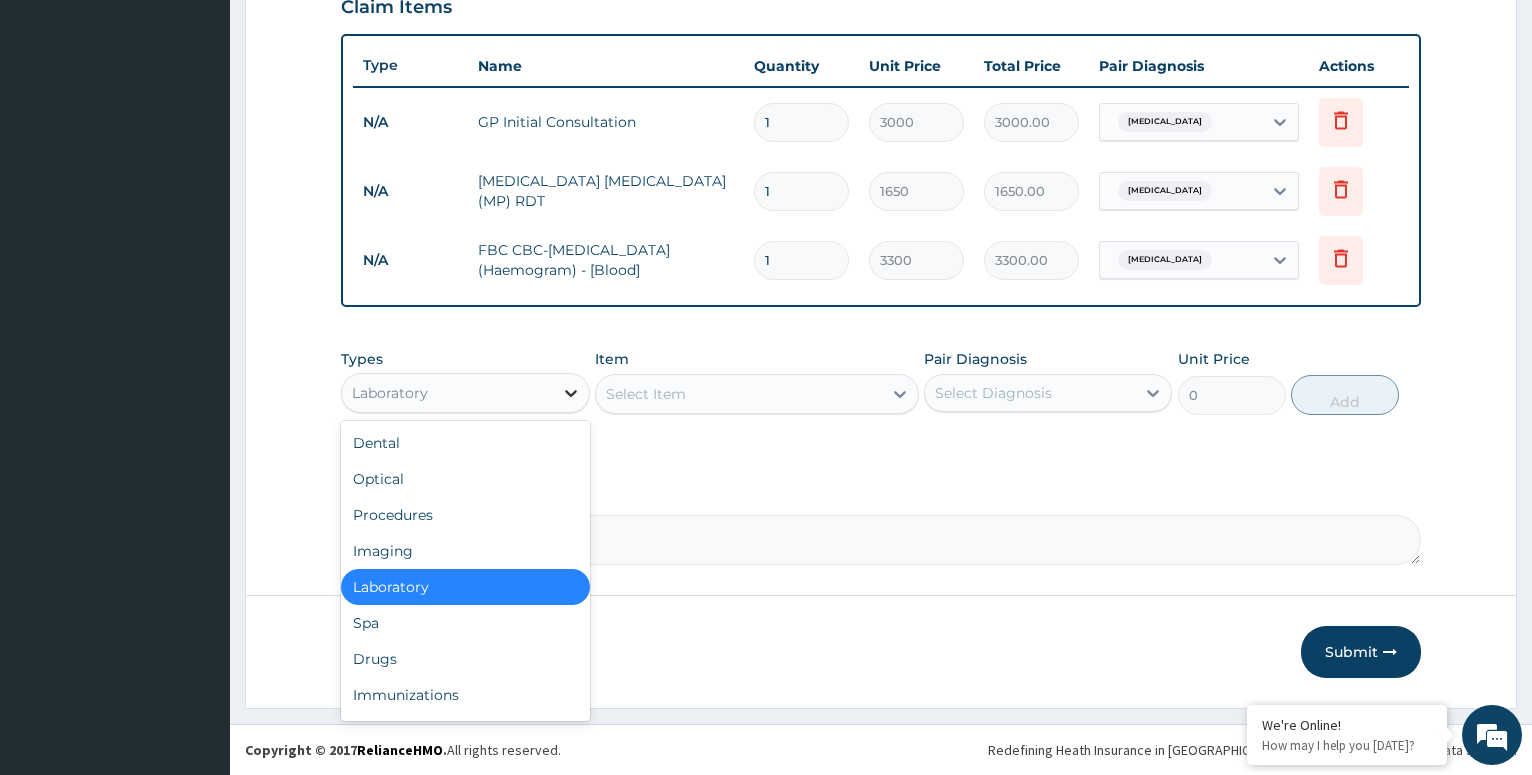 click 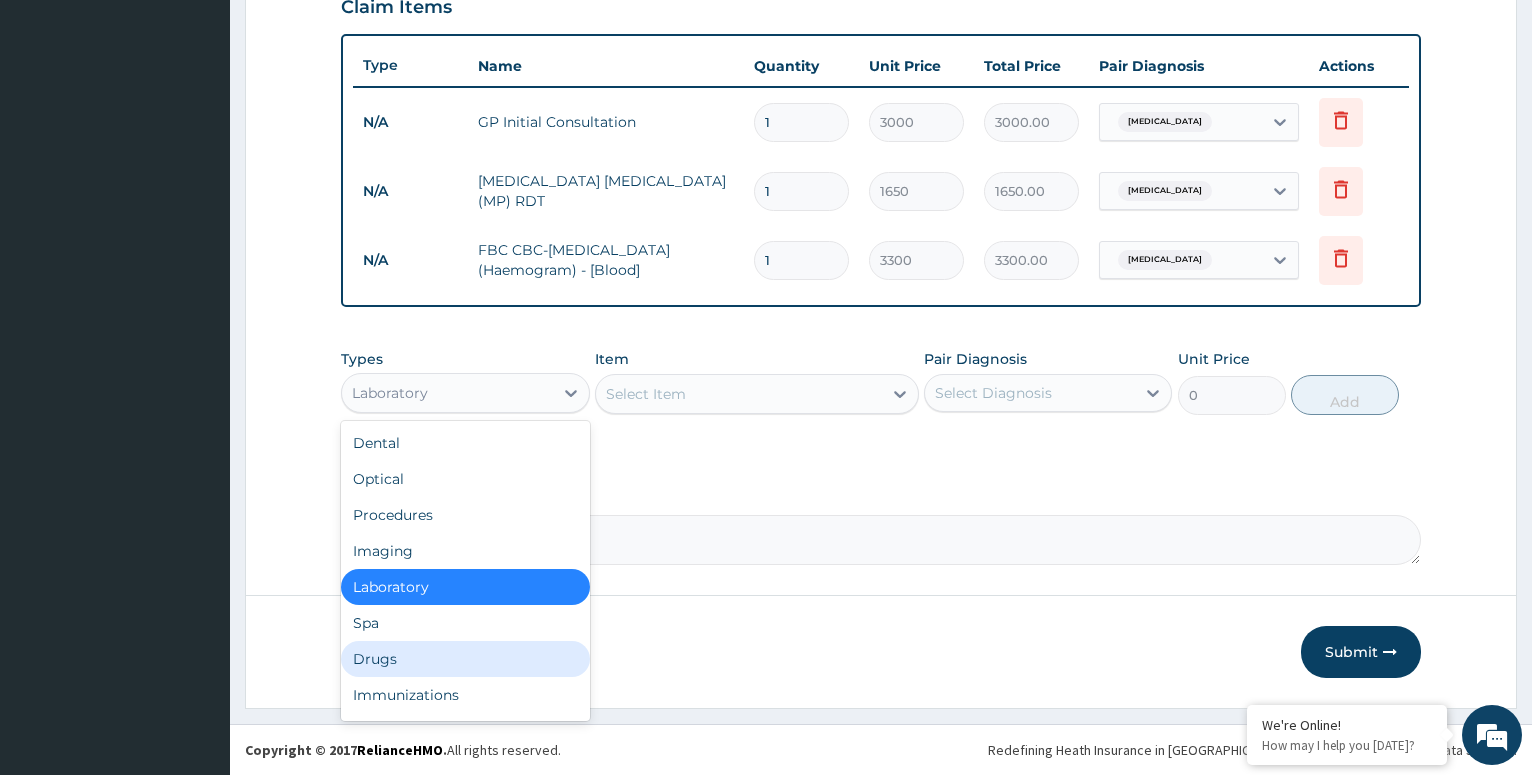 click on "Drugs" at bounding box center (465, 659) 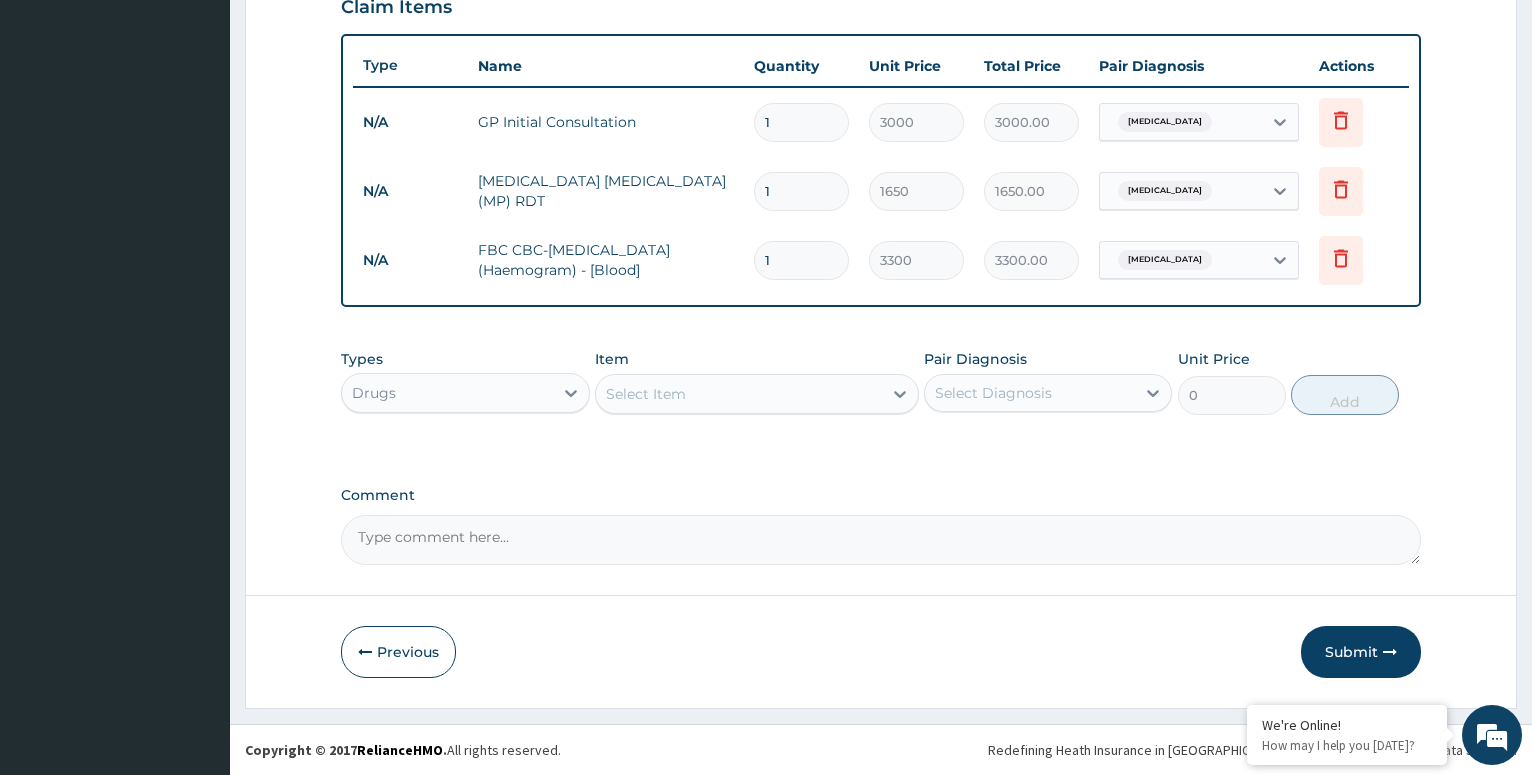 click on "Select Item" at bounding box center [739, 394] 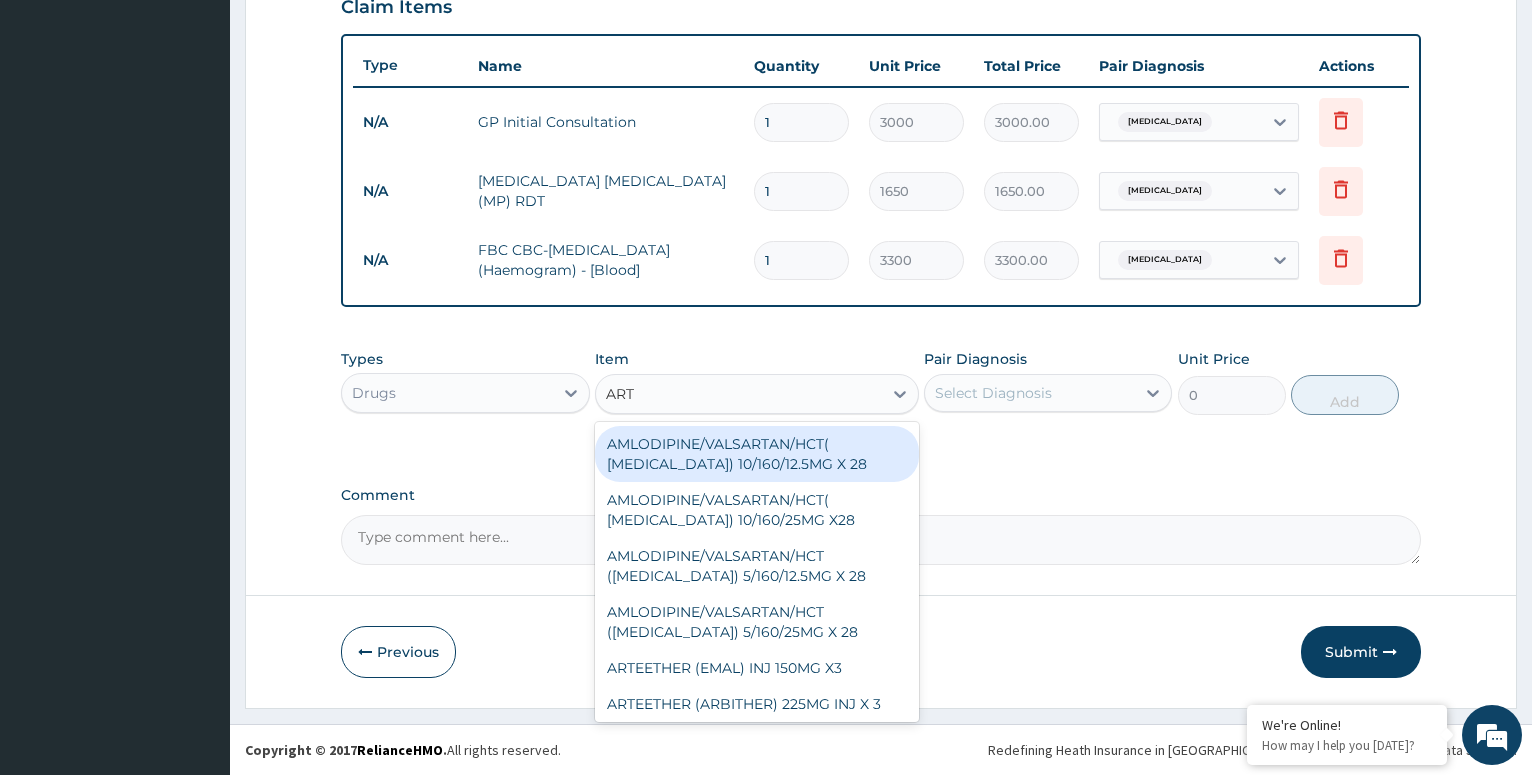 type on "ARTE" 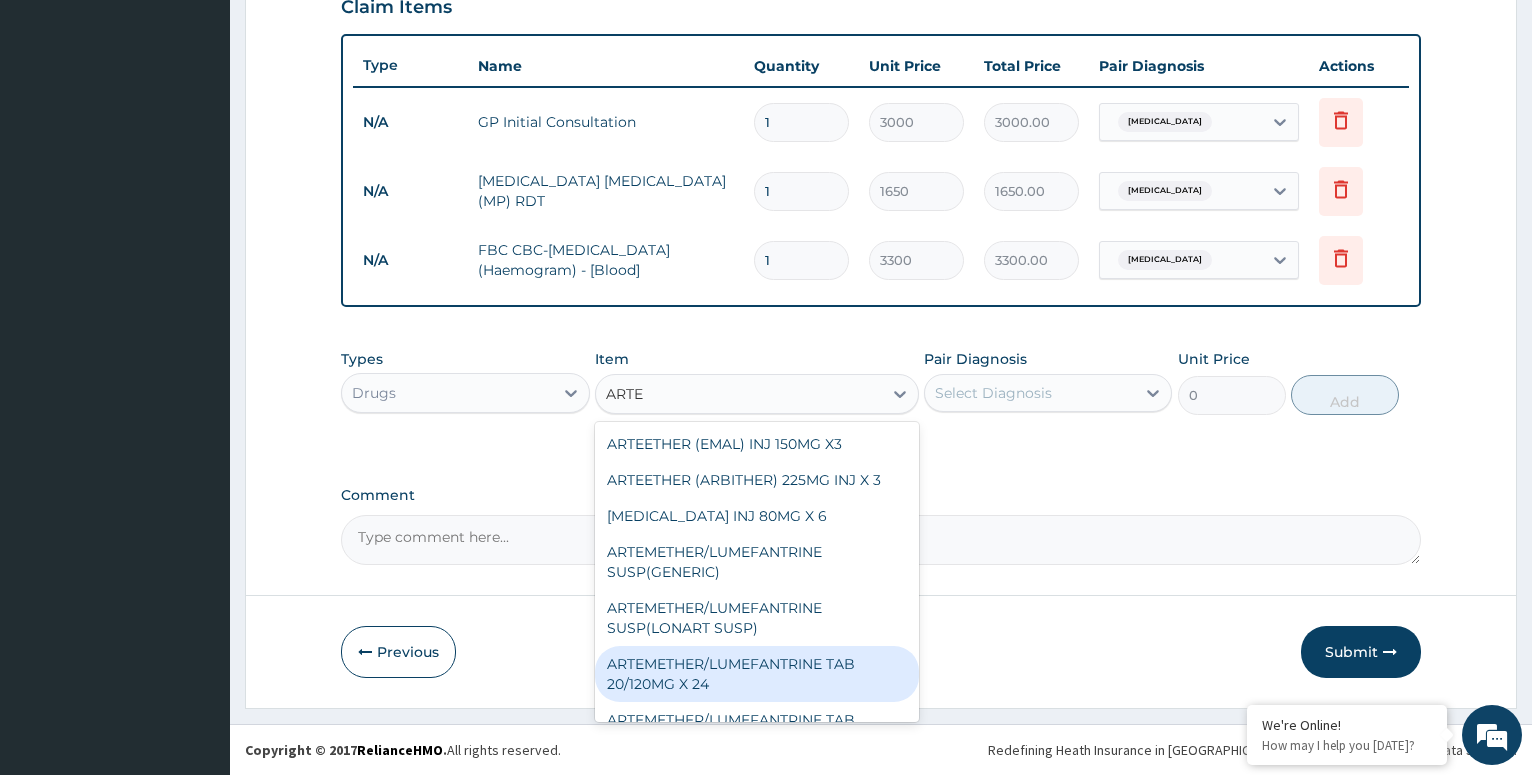 click on "ARTEMETHER/LUMEFANTRINE TAB 20/120MG X 24" at bounding box center [757, 674] 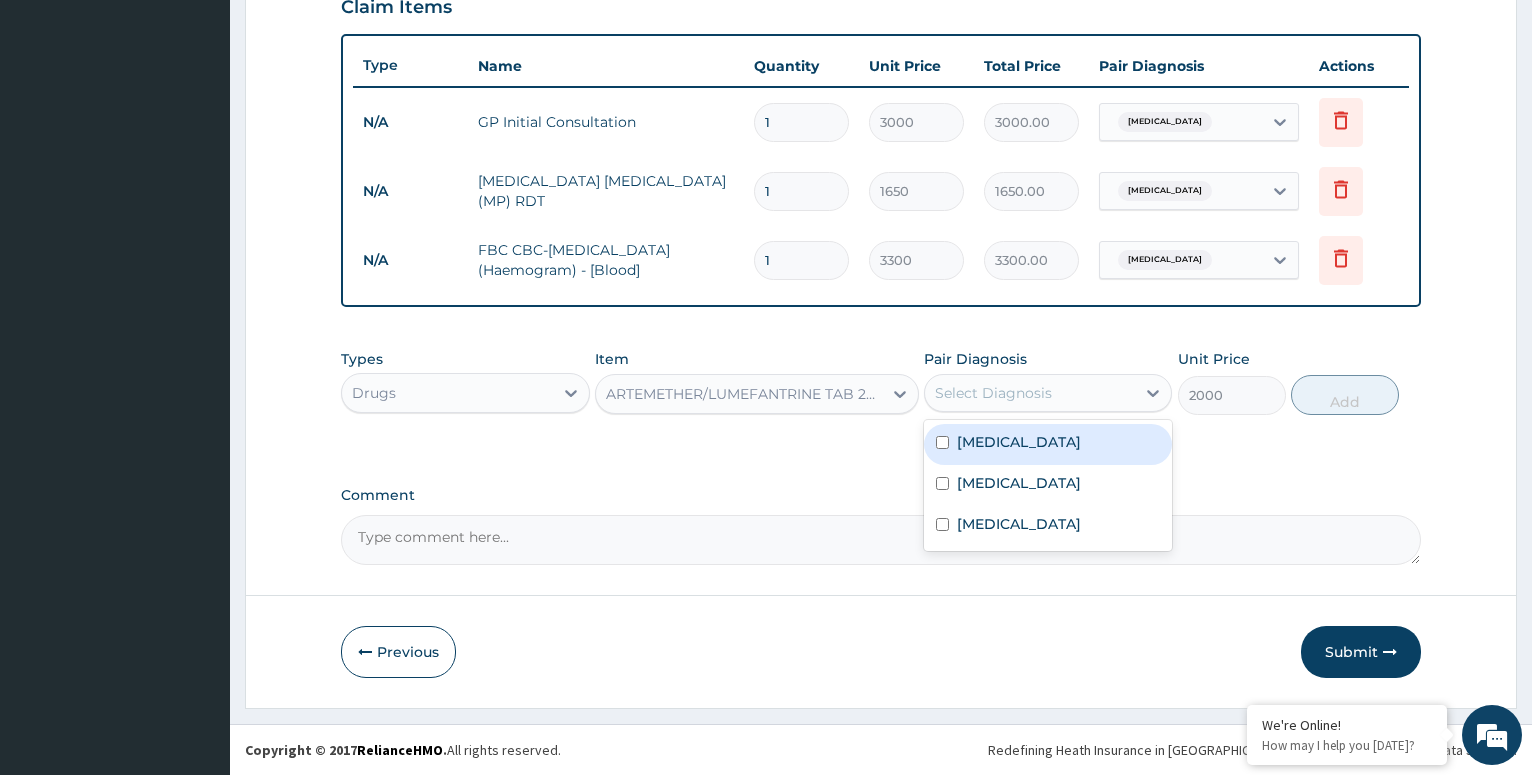 click on "Select Diagnosis" at bounding box center [1030, 393] 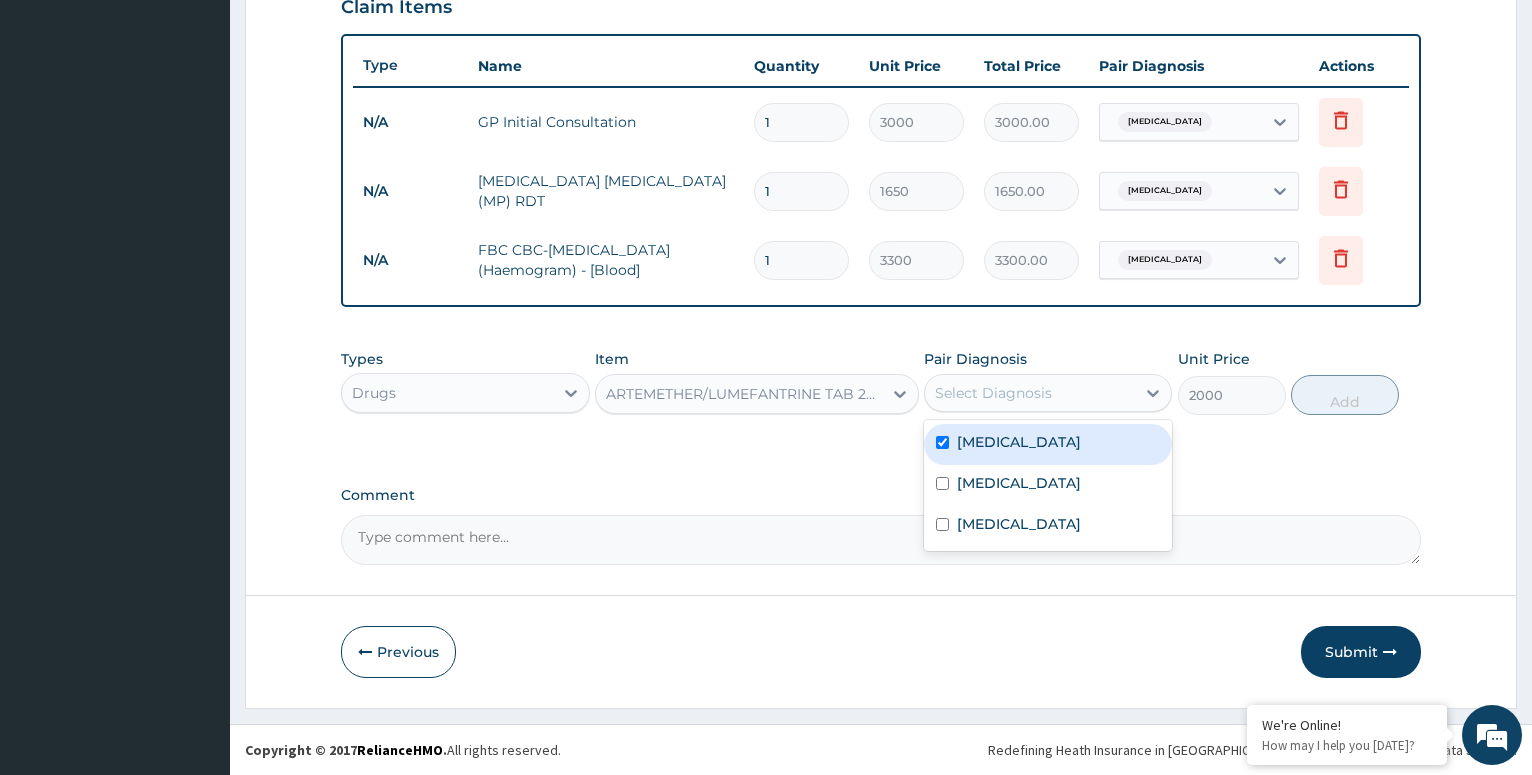 checkbox on "true" 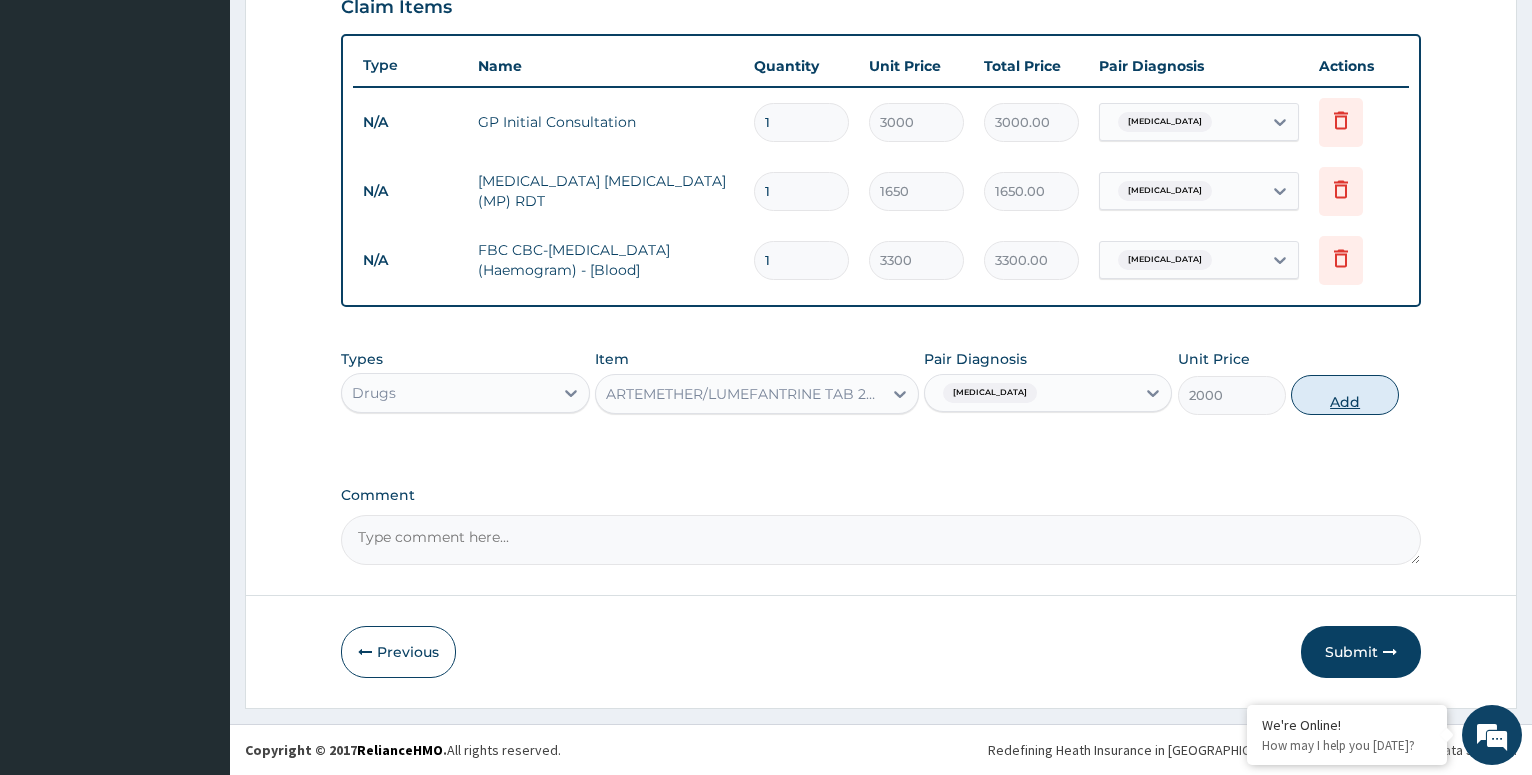 click on "Add" at bounding box center [1345, 395] 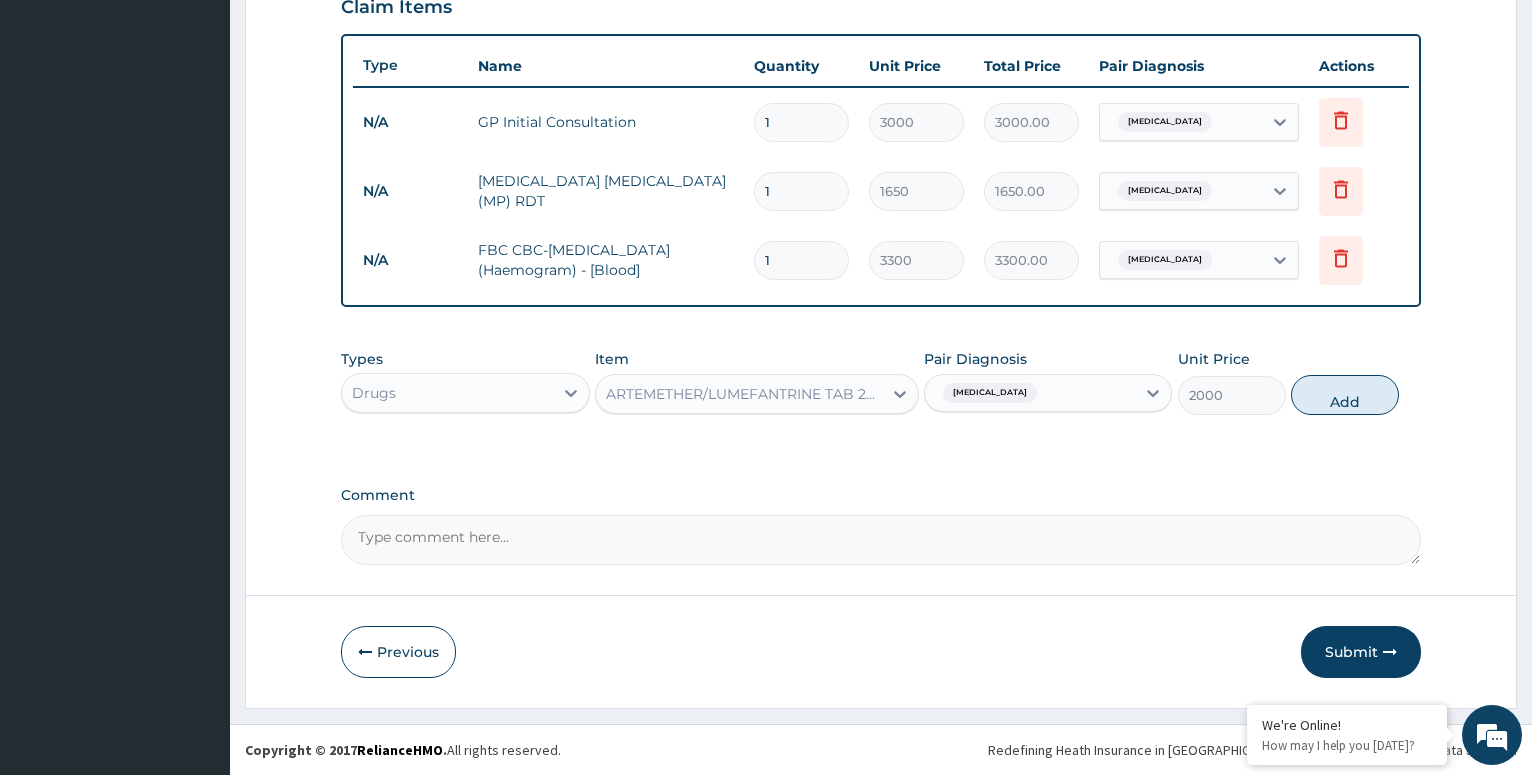 type on "0" 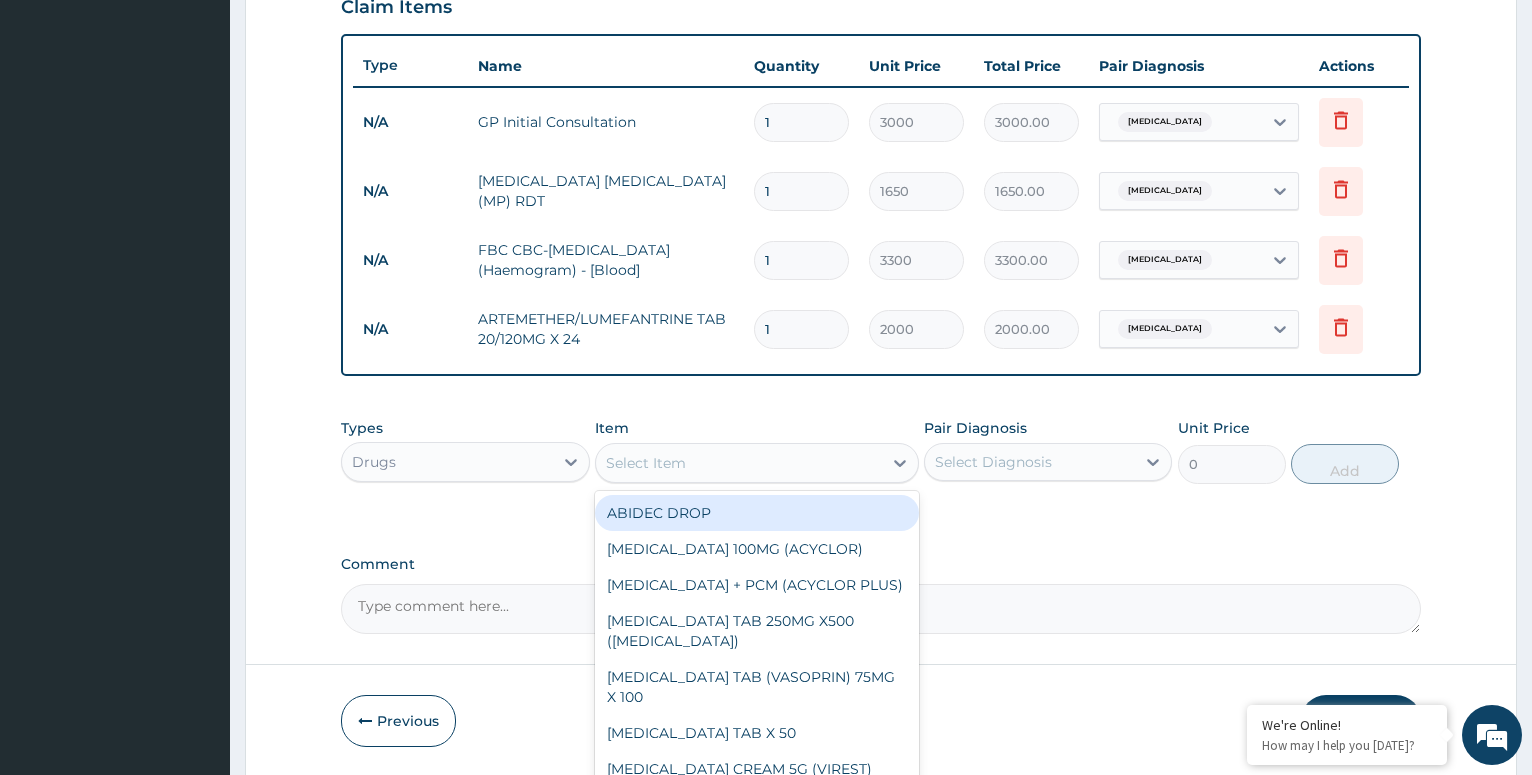click on "Select Item" at bounding box center (646, 463) 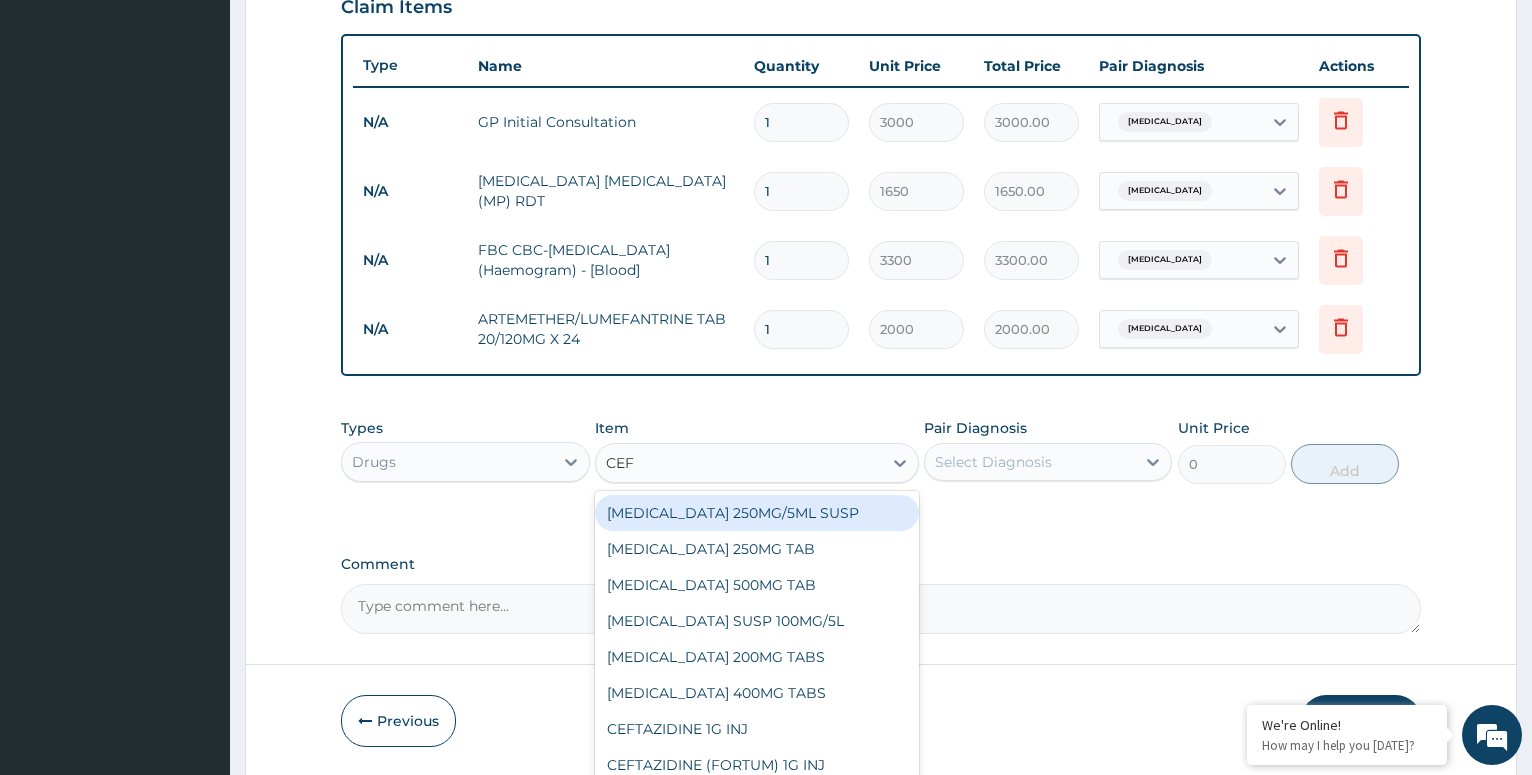 type on "CEFU" 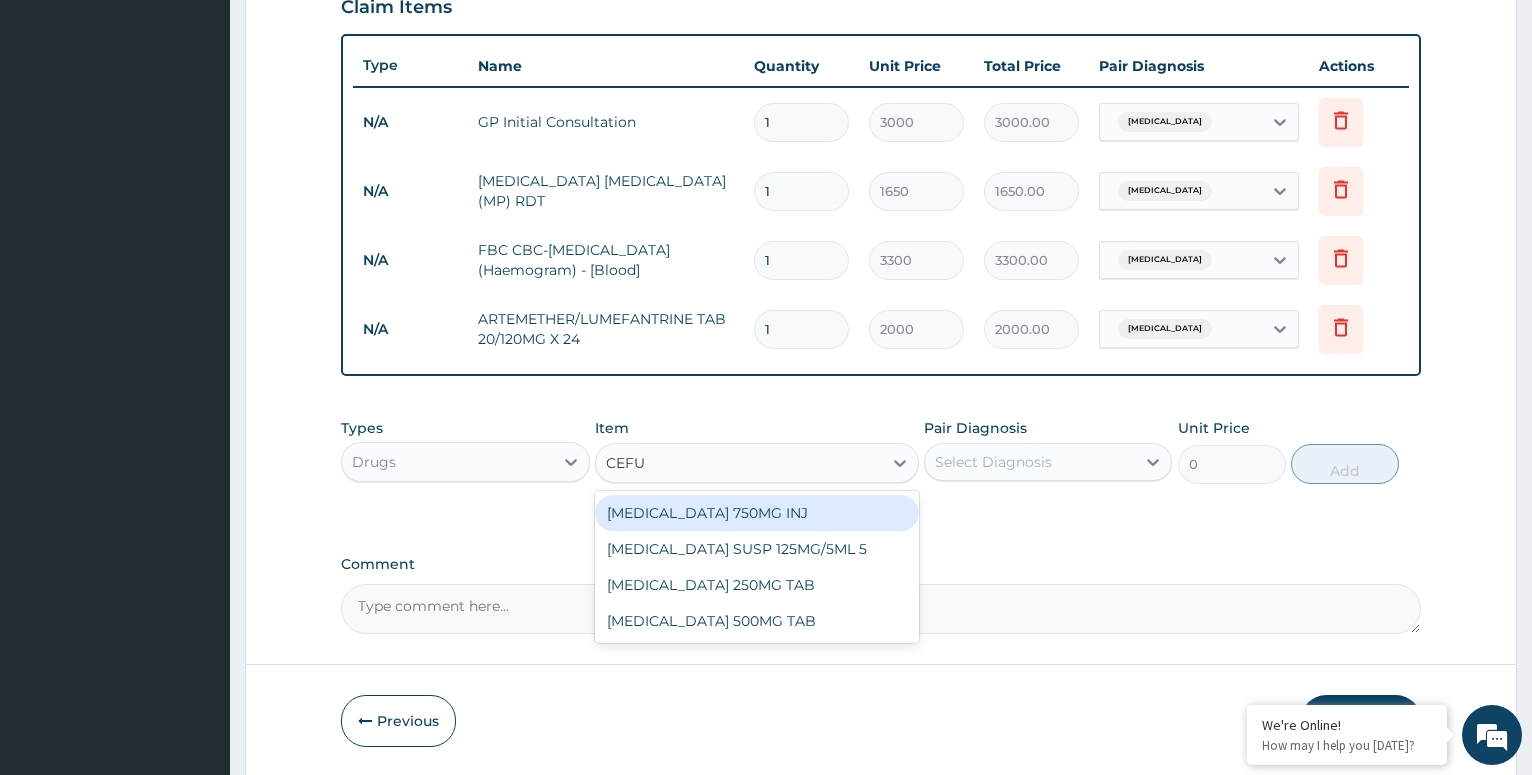 click on "[MEDICAL_DATA] 750MG INJ" at bounding box center [757, 513] 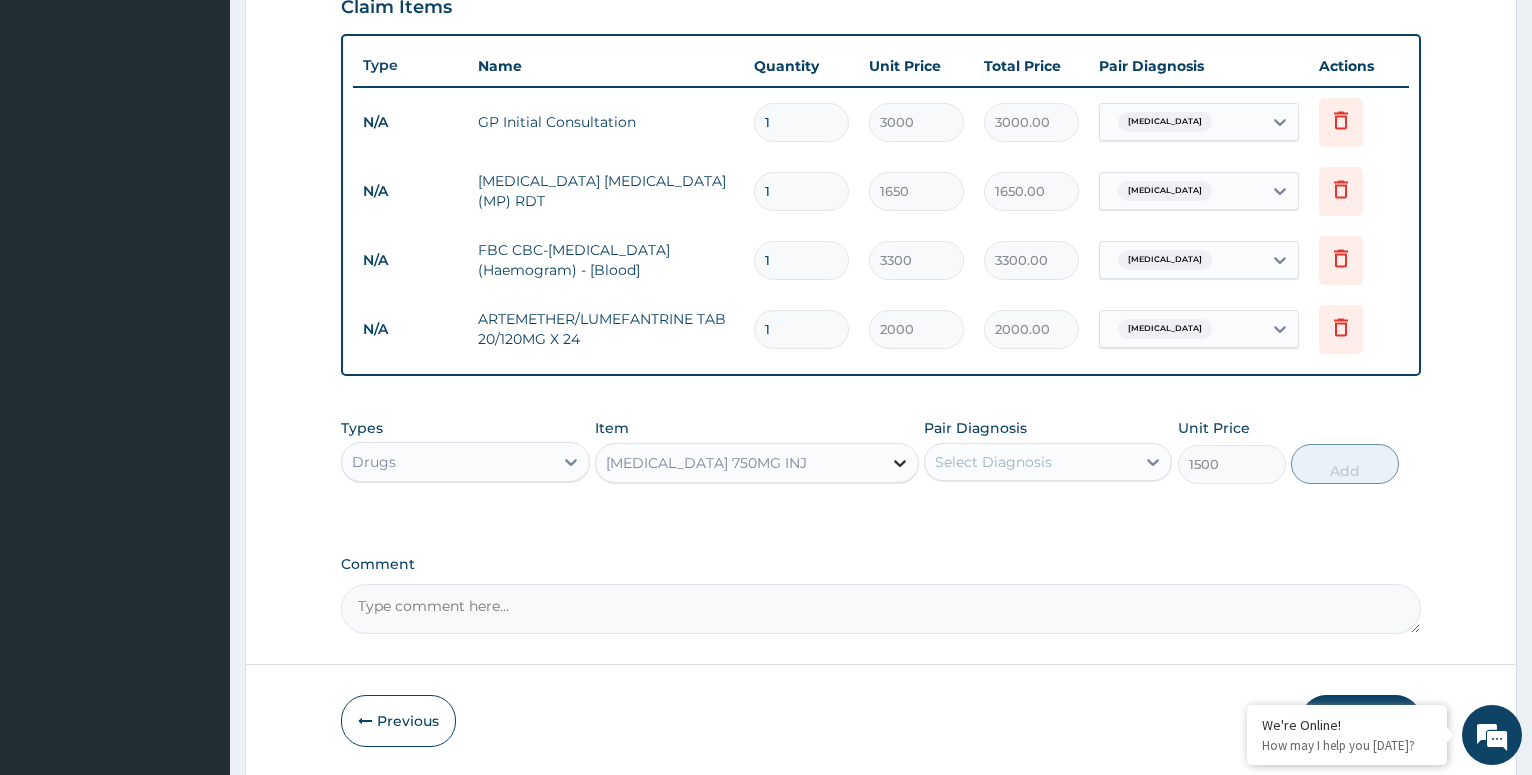 click 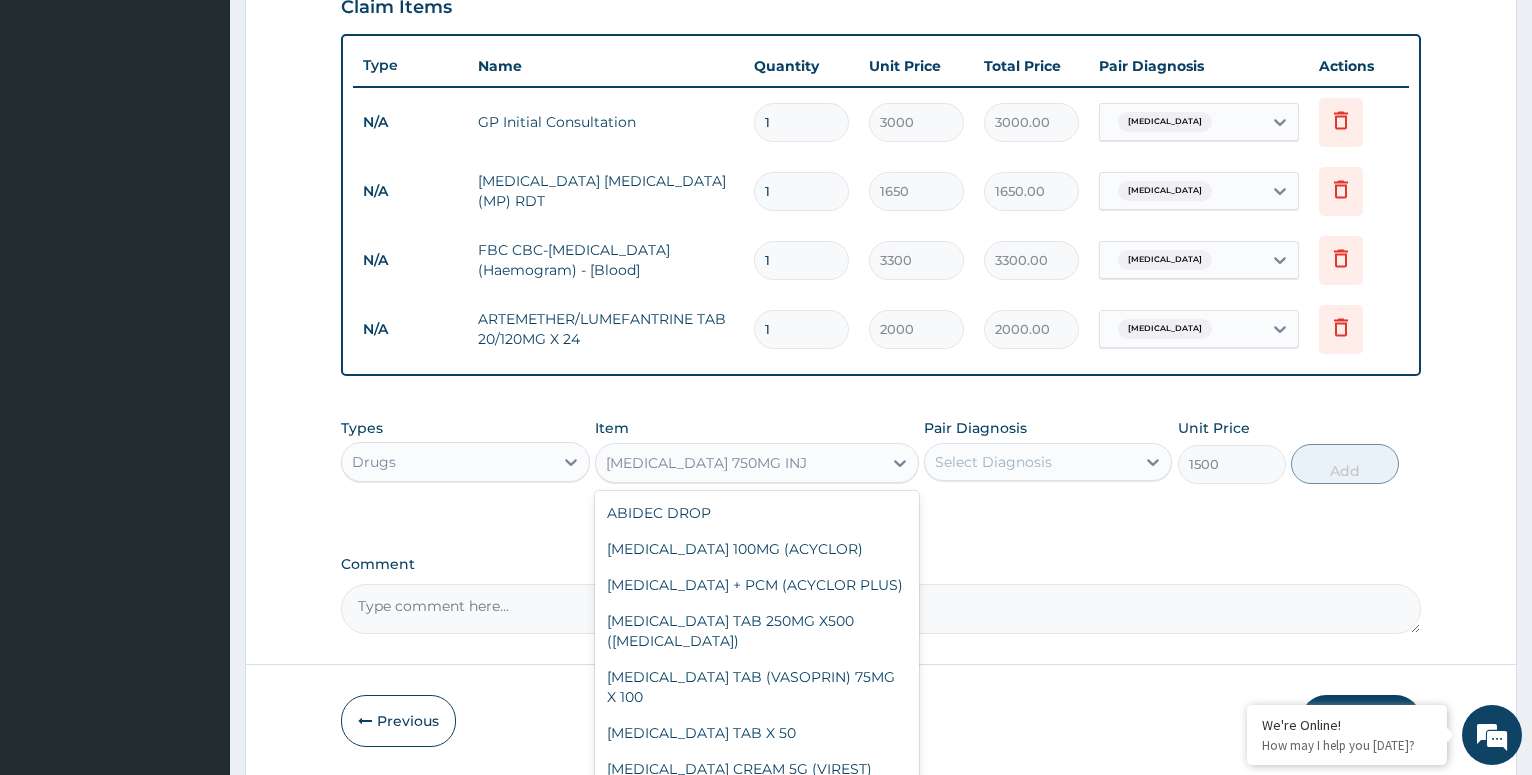 scroll, scrollTop: 5376, scrollLeft: 0, axis: vertical 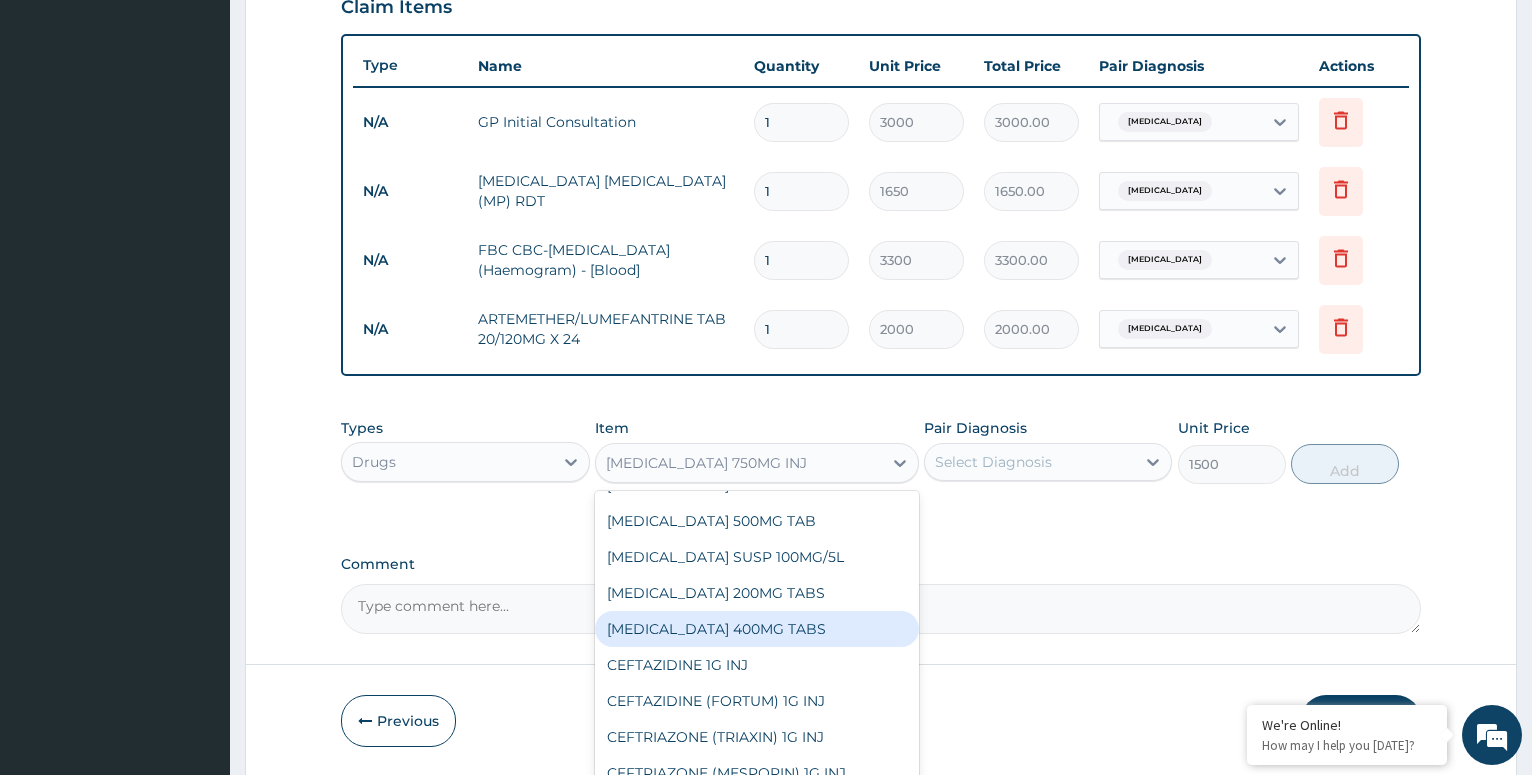 click on "[MEDICAL_DATA] 400MG TABS" at bounding box center (757, 629) 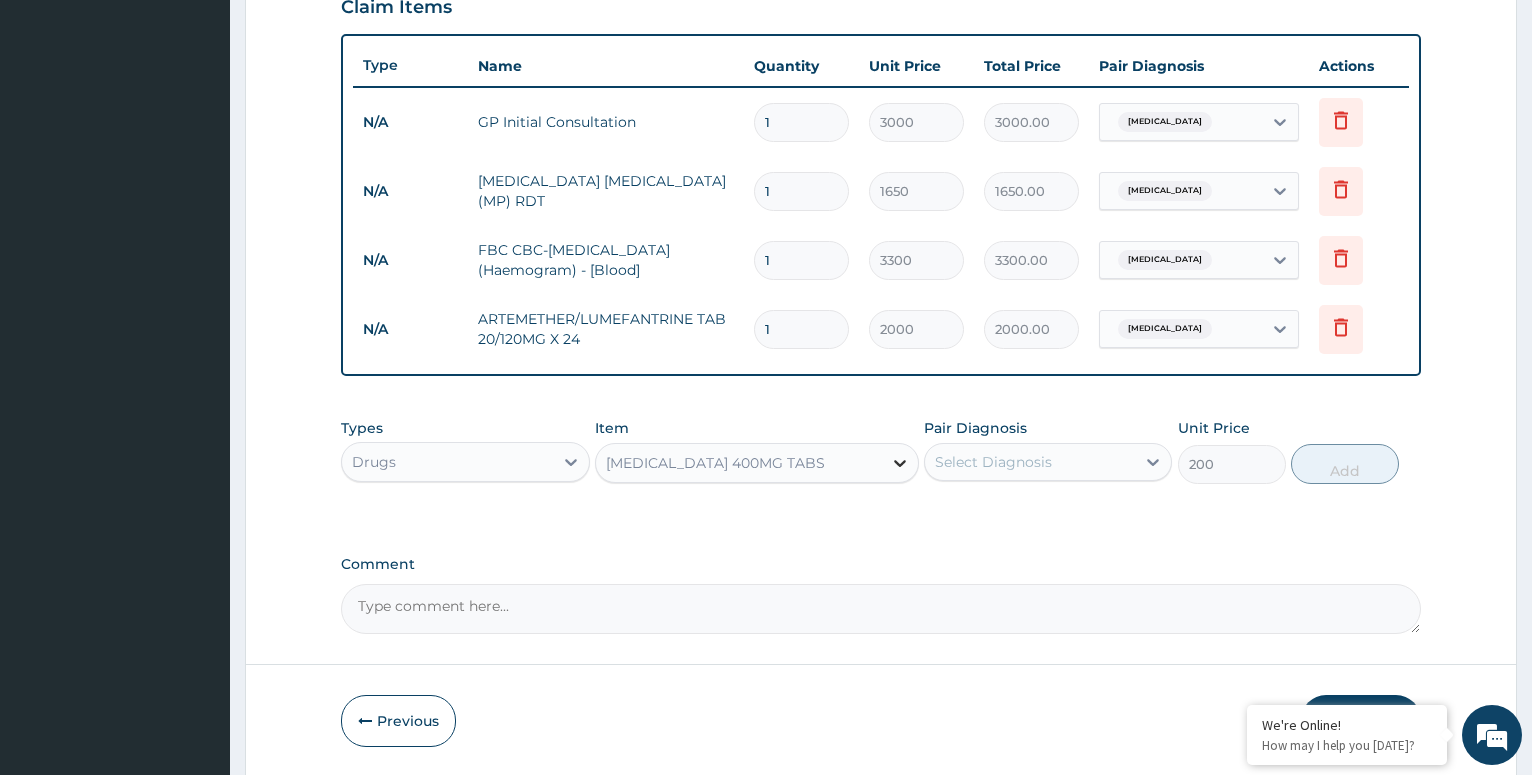 click 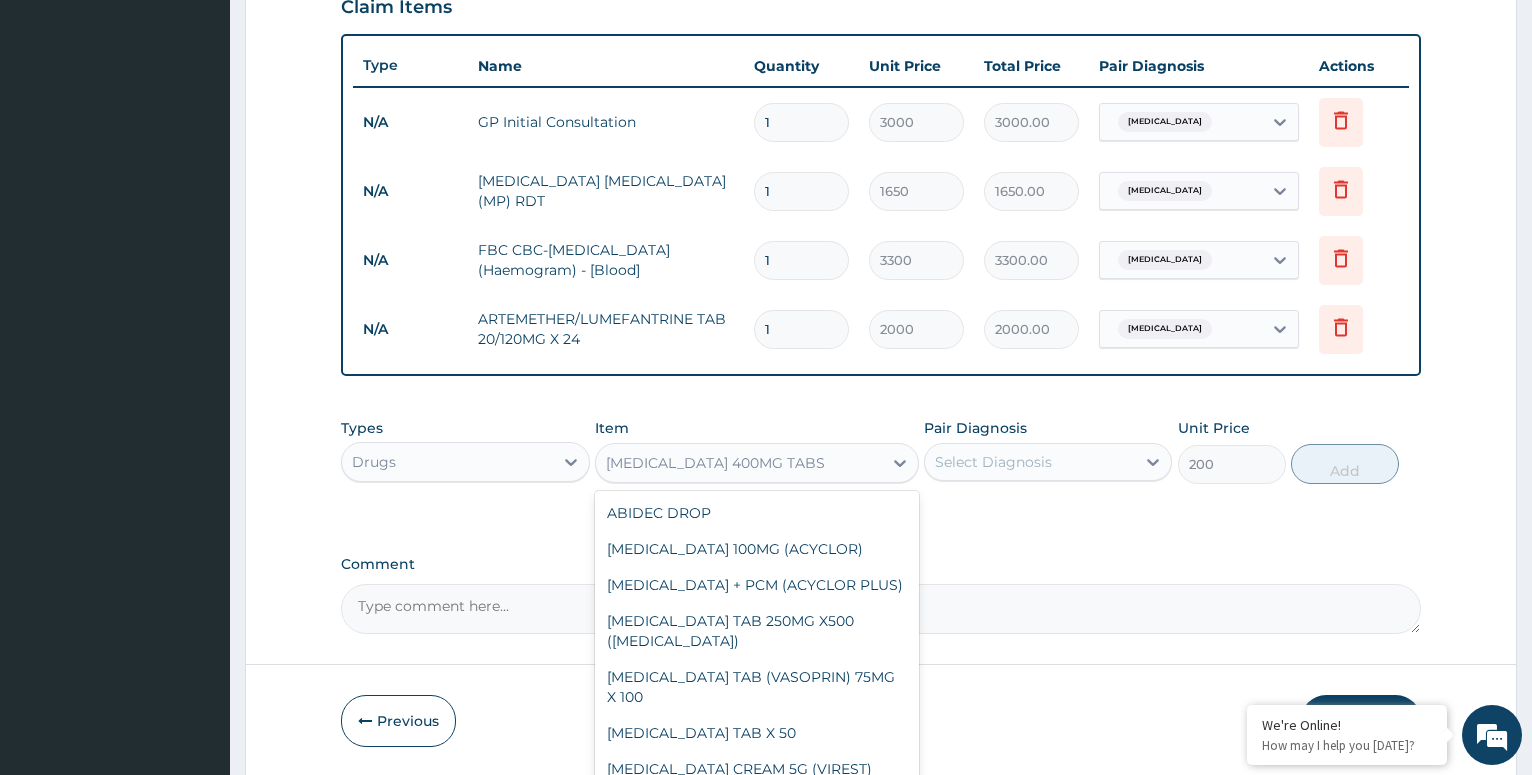 scroll, scrollTop: 5124, scrollLeft: 0, axis: vertical 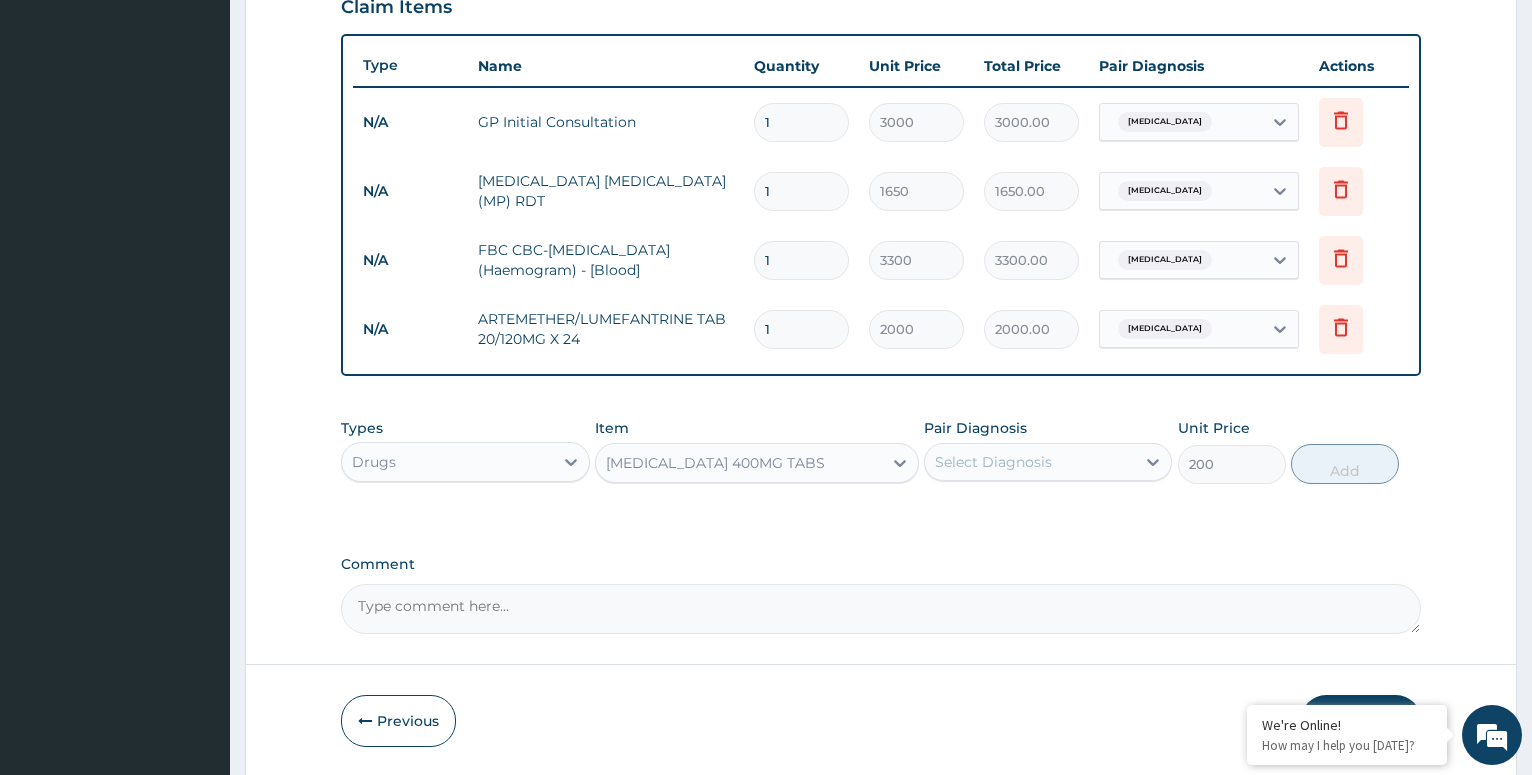 click on "[MEDICAL_DATA] 400MG TABS" at bounding box center [739, 463] 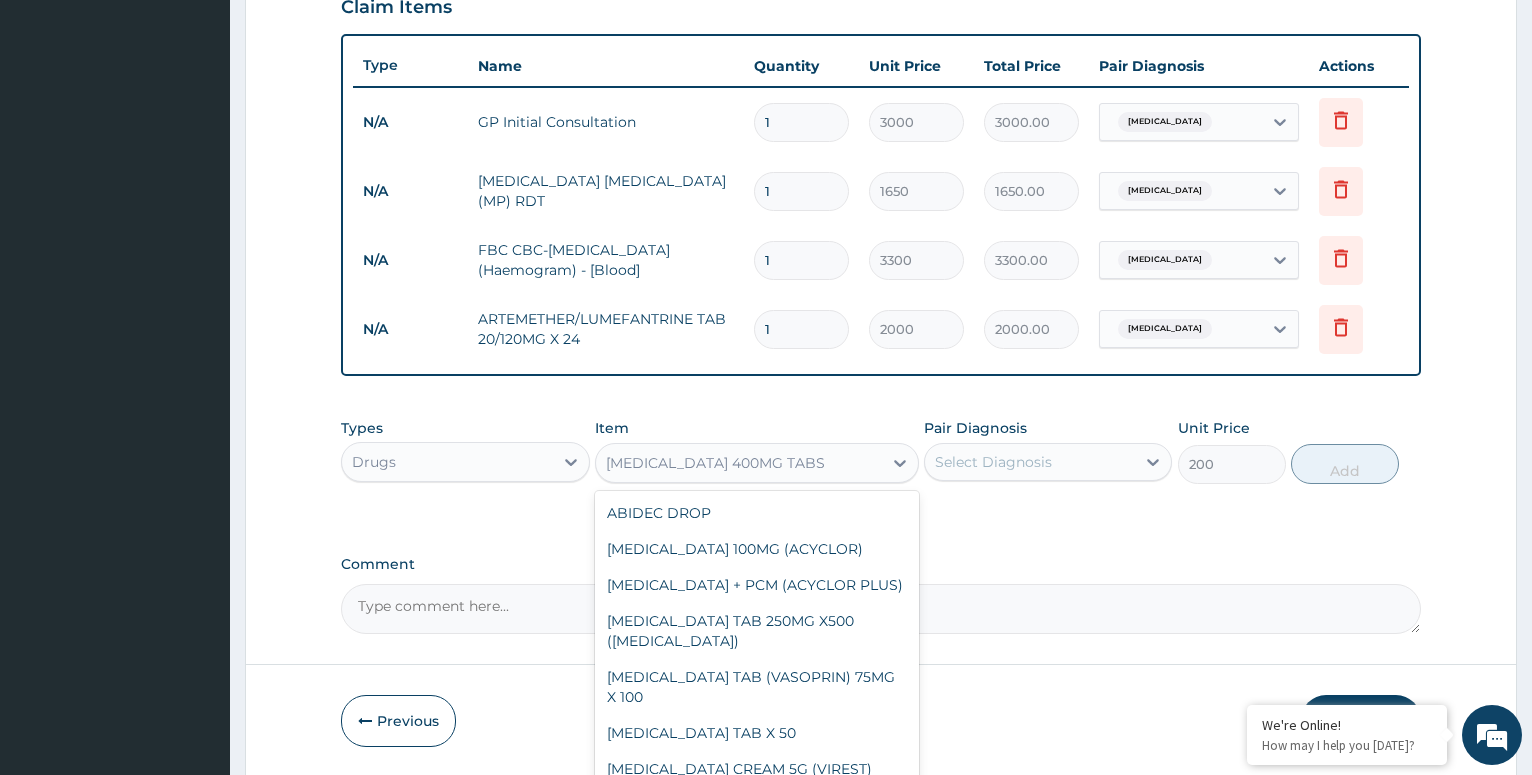 click on "[MEDICAL_DATA] 400MG TABS" at bounding box center (715, 463) 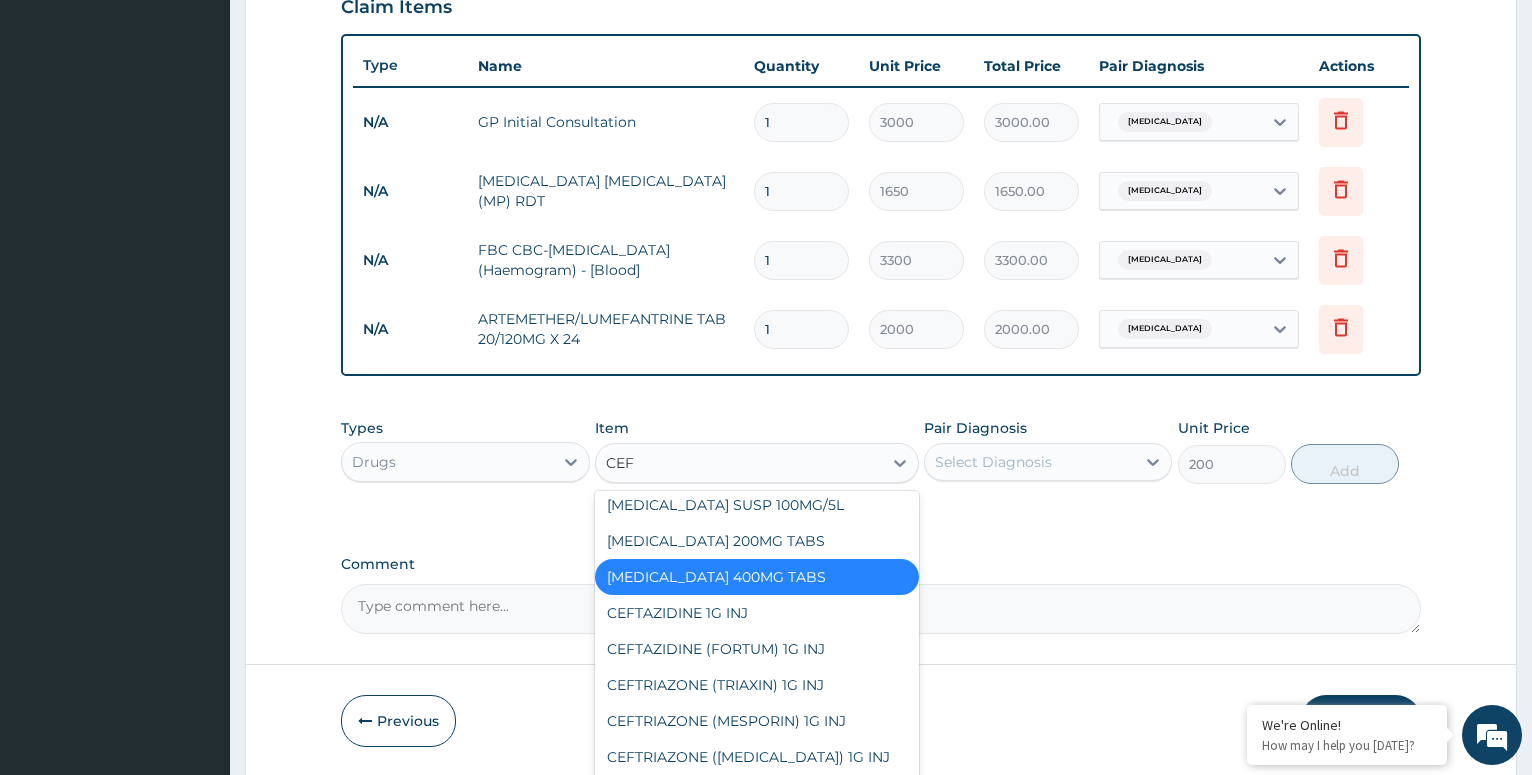 scroll, scrollTop: 0, scrollLeft: 0, axis: both 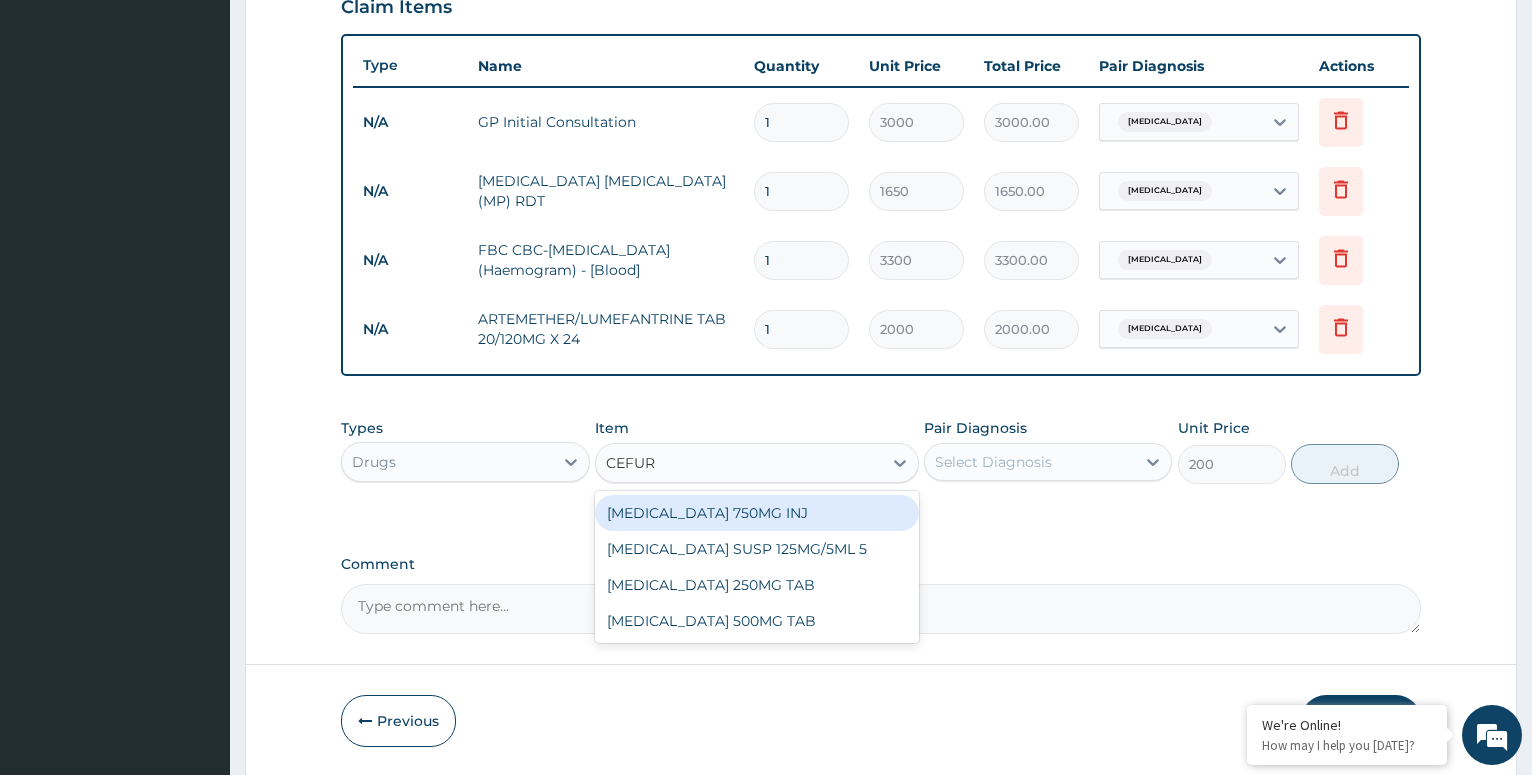 type on "CEFURO" 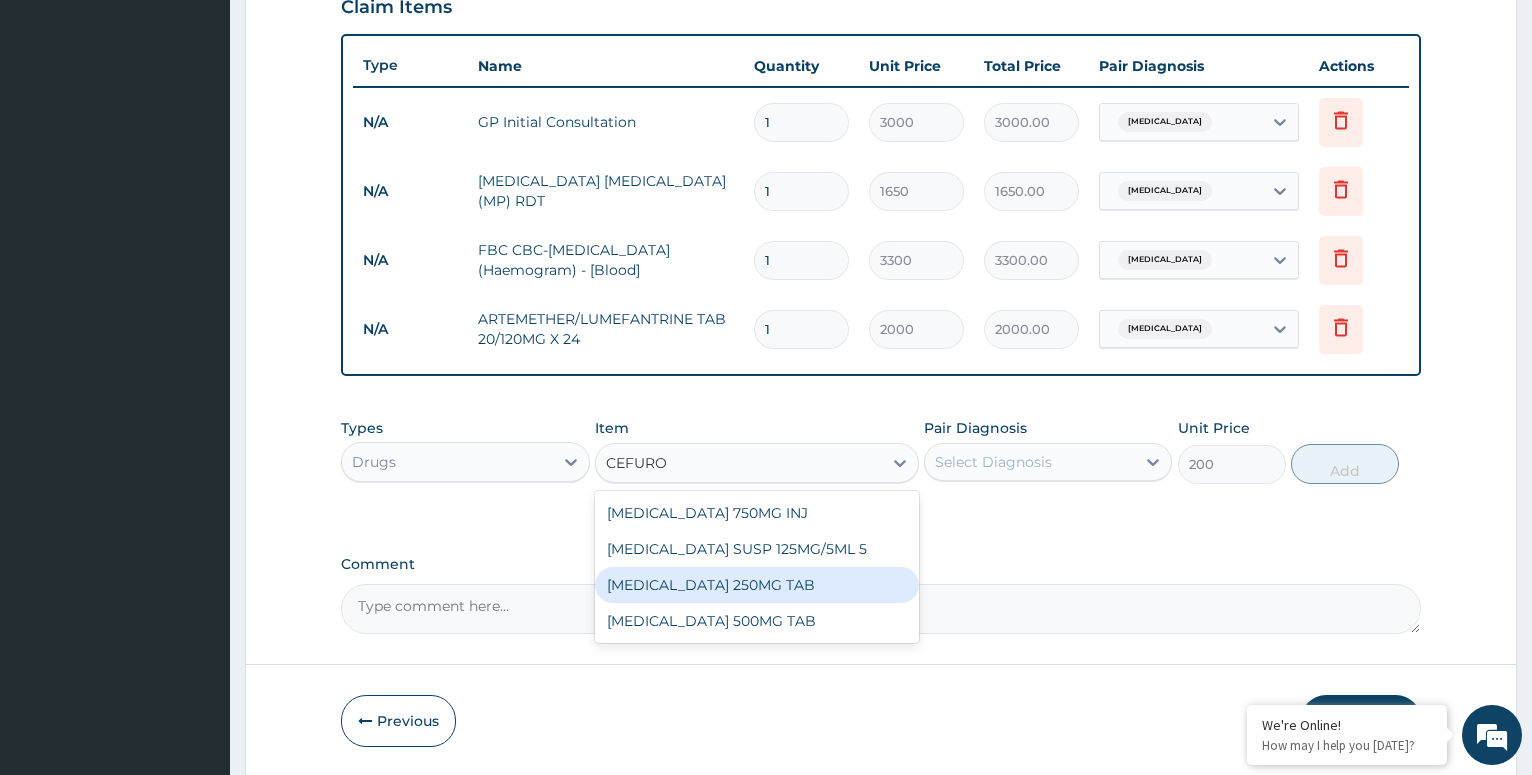 click on "[MEDICAL_DATA] 250MG TAB" at bounding box center (757, 585) 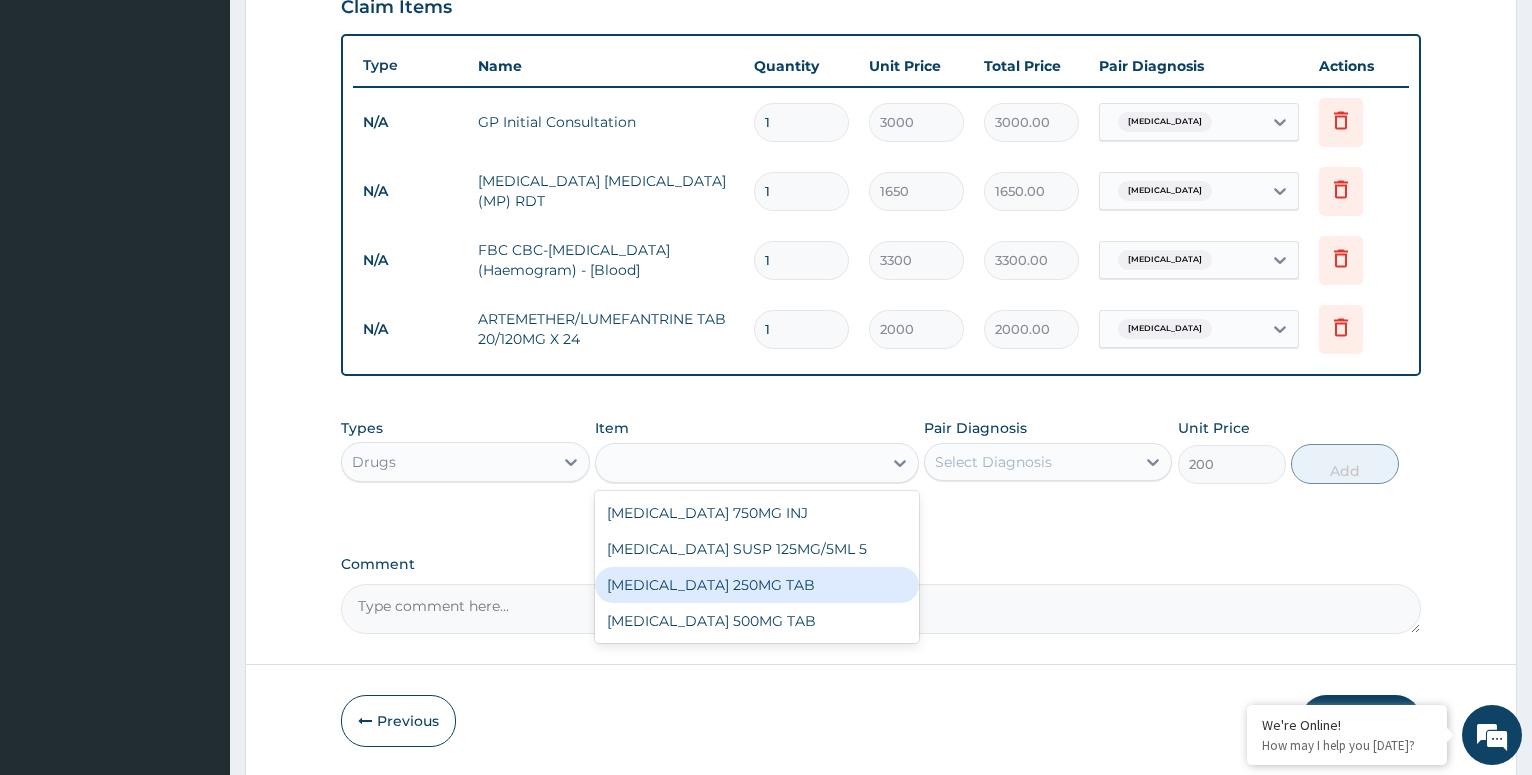 type on "150" 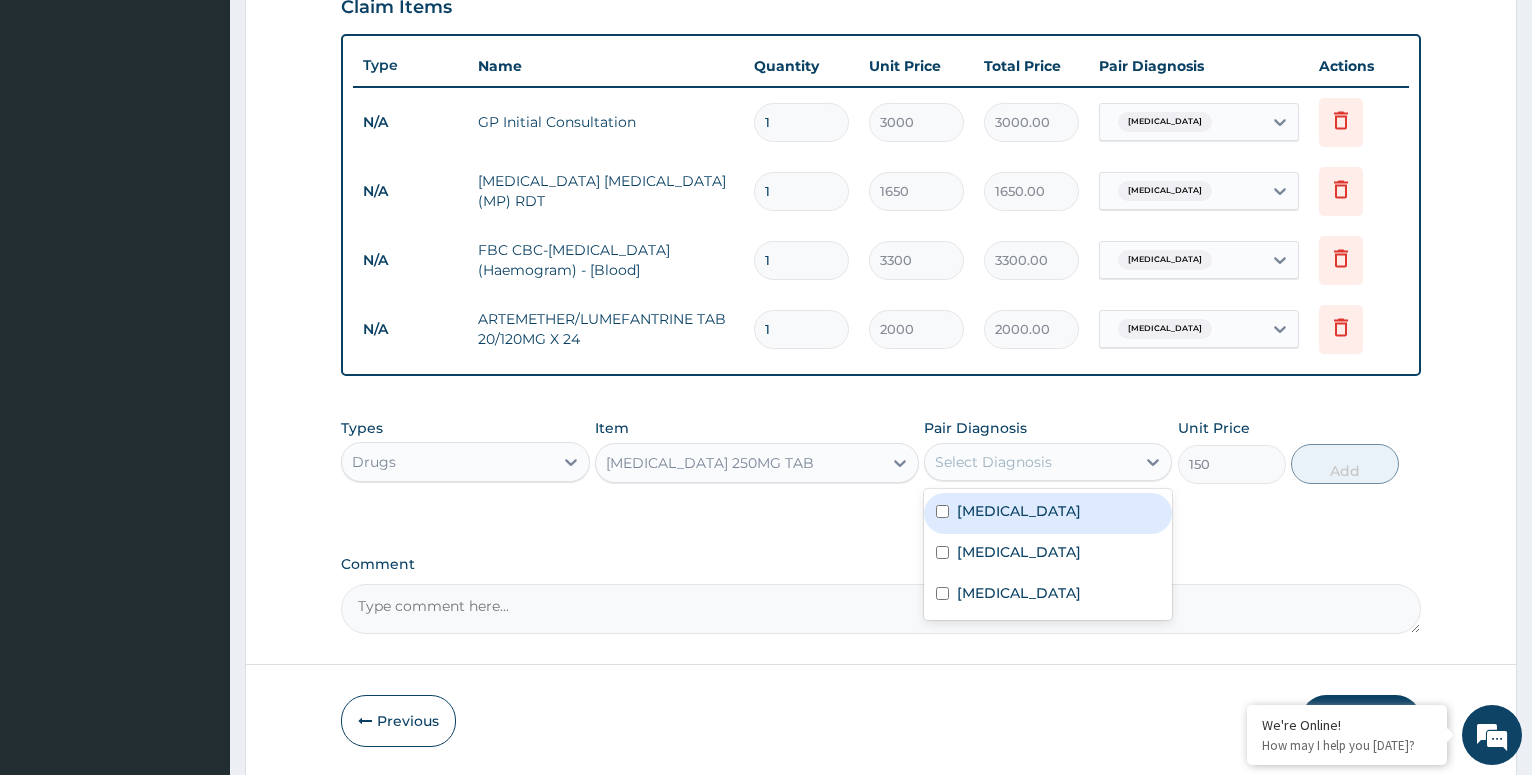click on "Select Diagnosis" at bounding box center [993, 462] 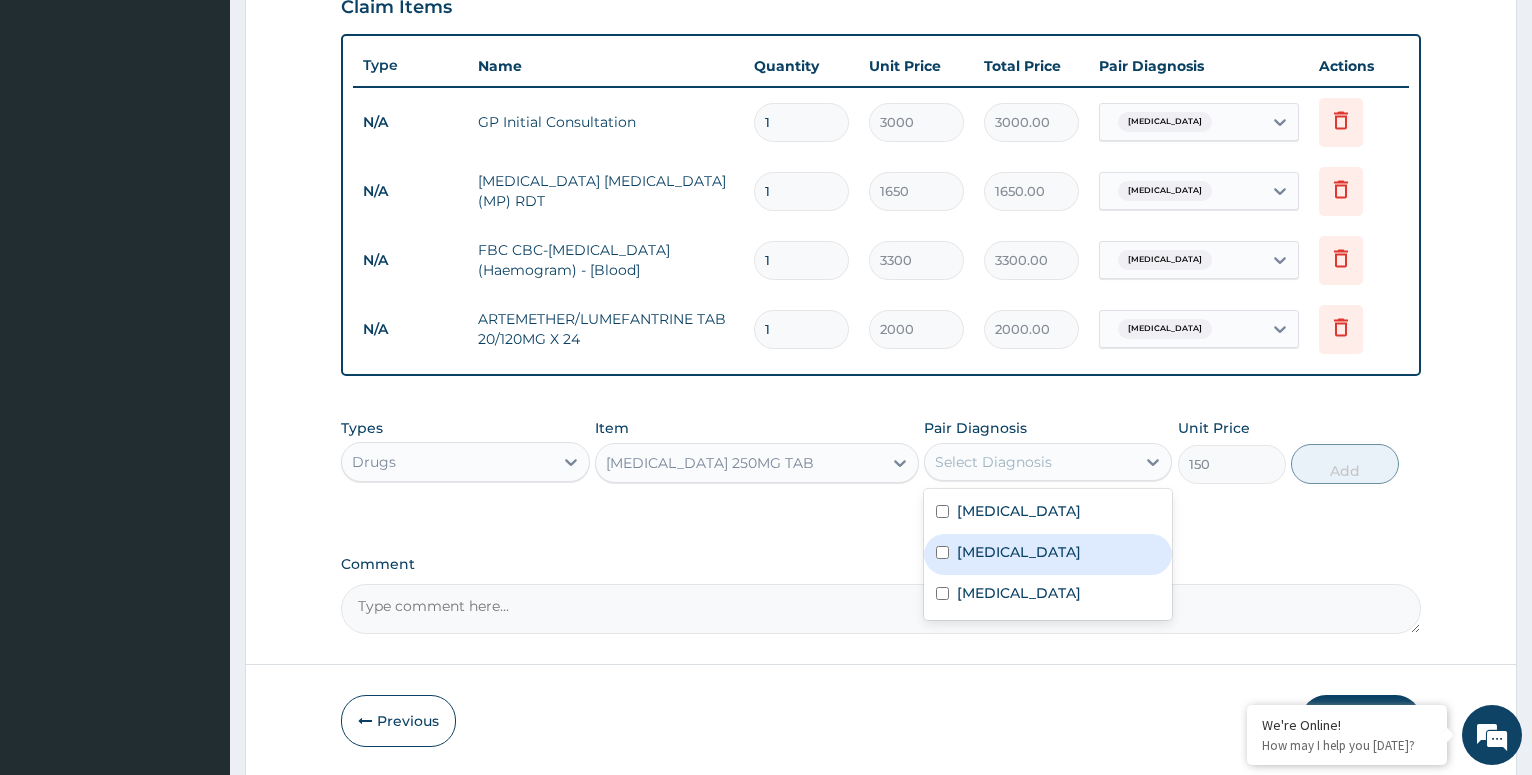 click at bounding box center (942, 552) 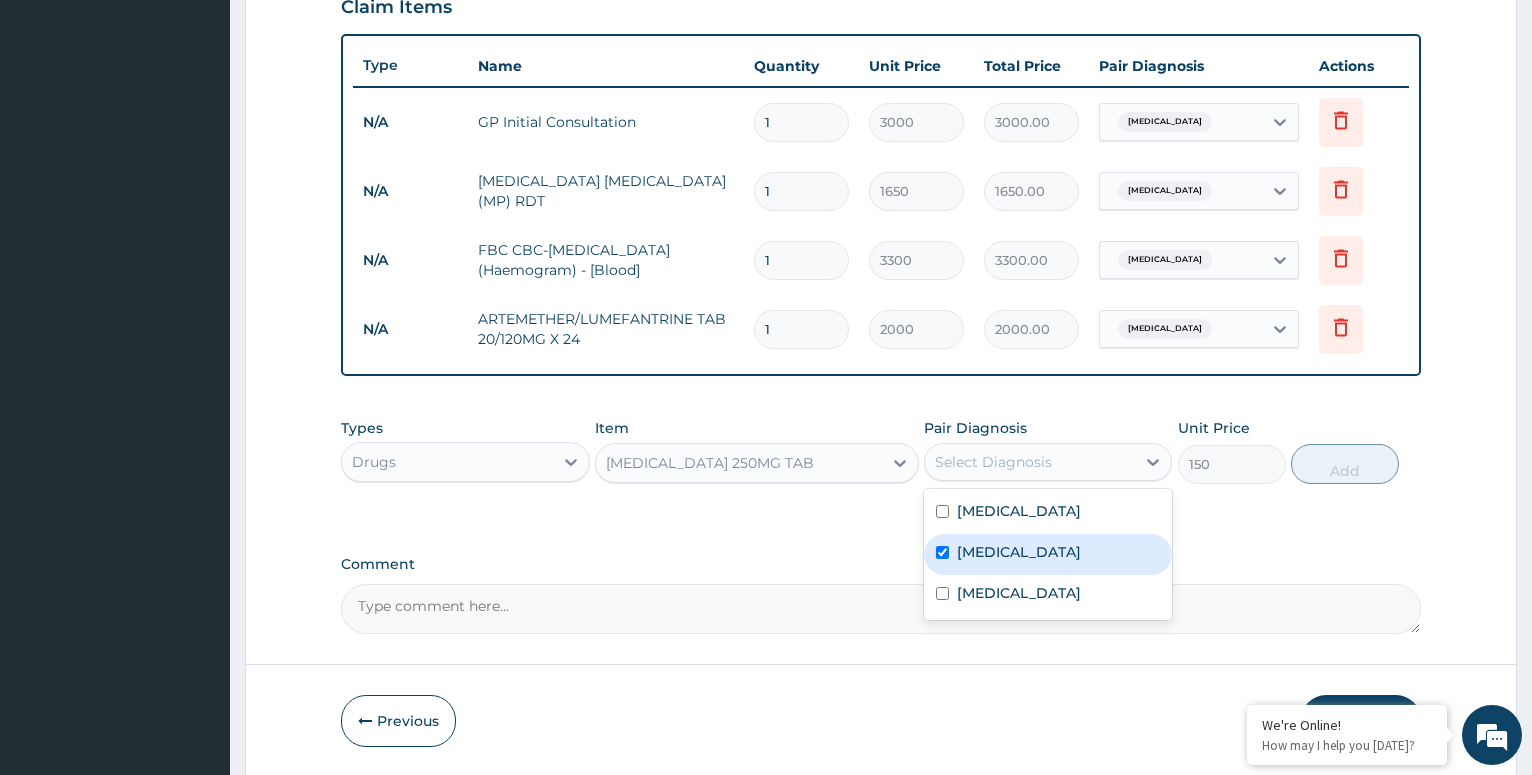 checkbox on "true" 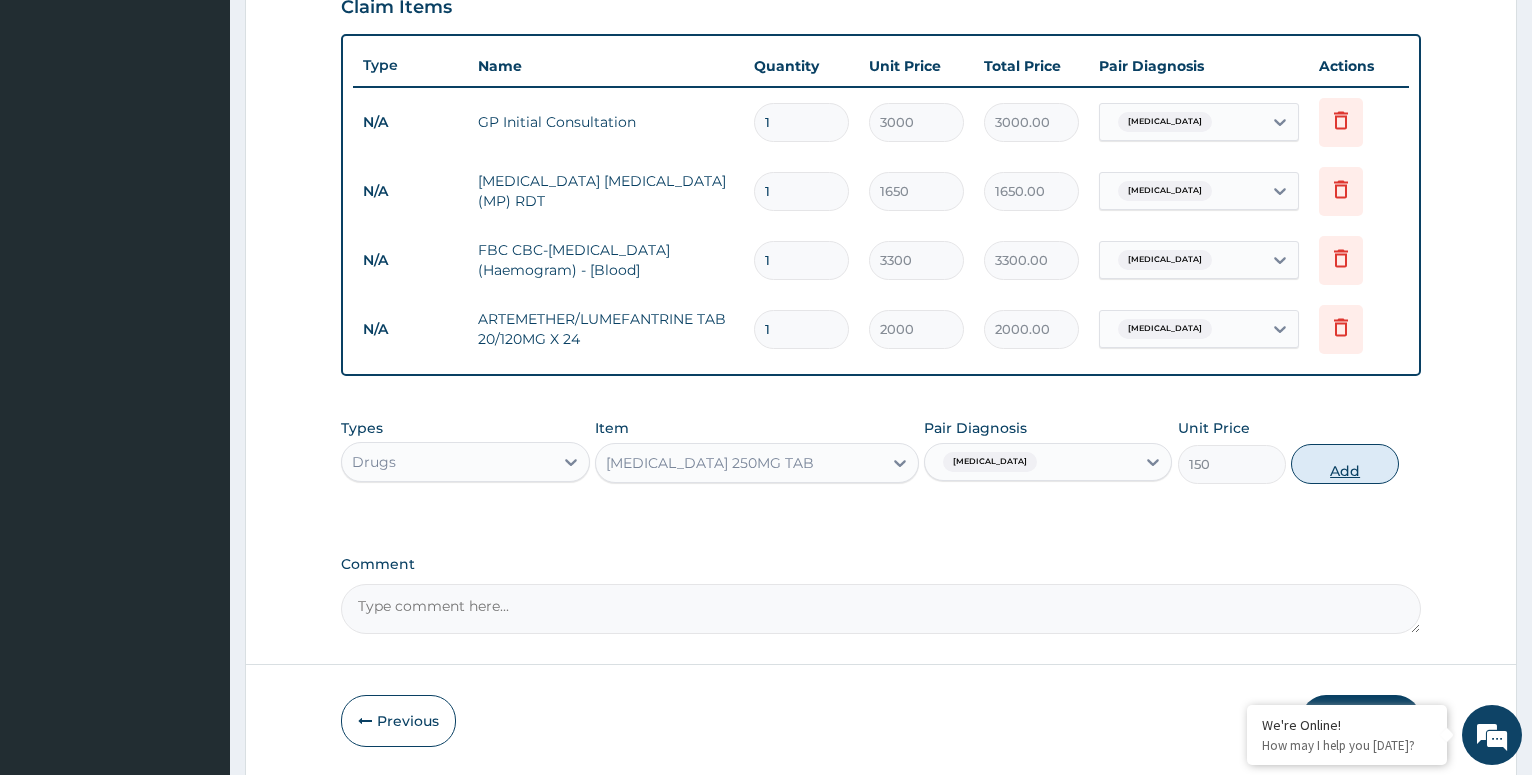 click on "Add" at bounding box center [1345, 464] 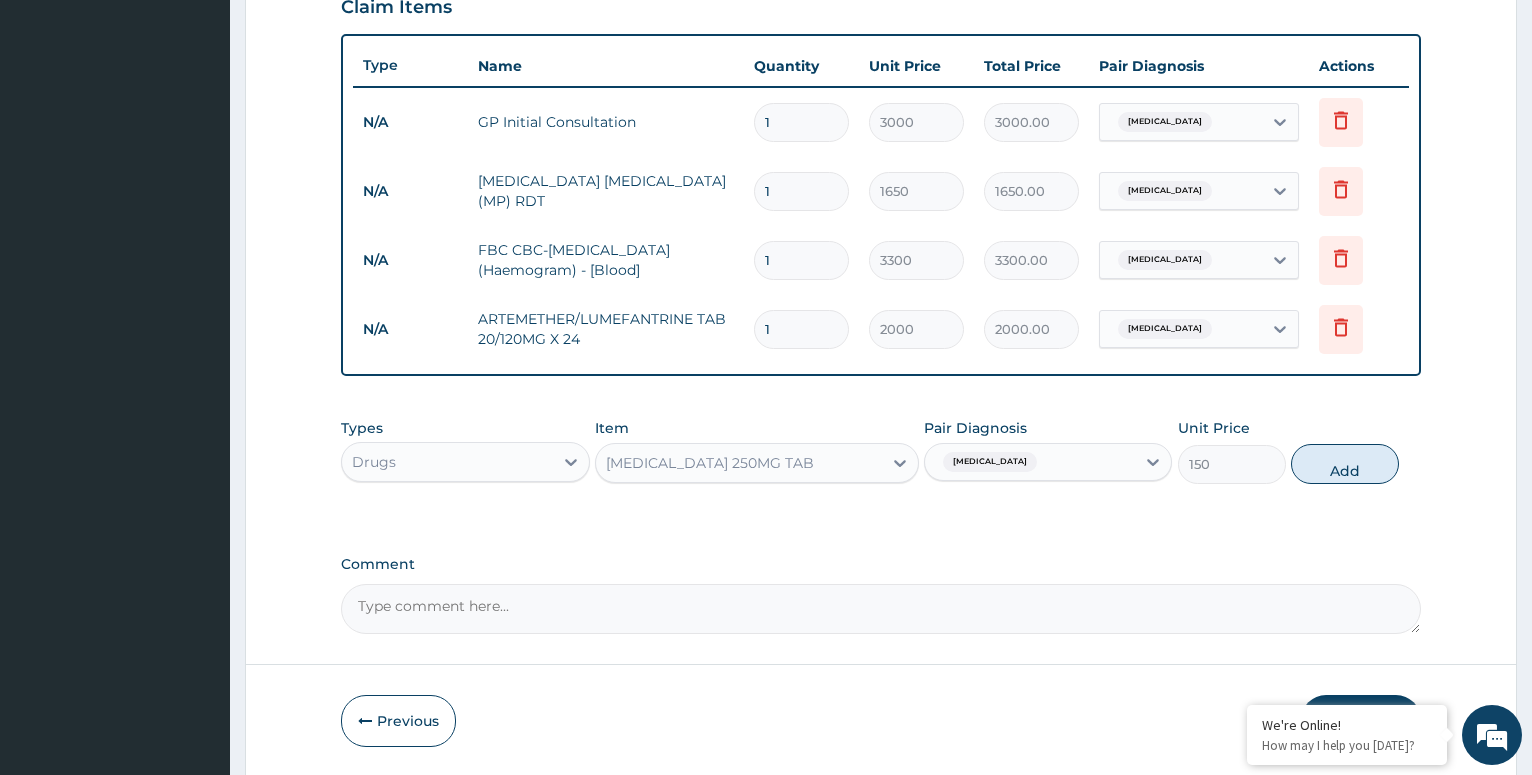type on "0" 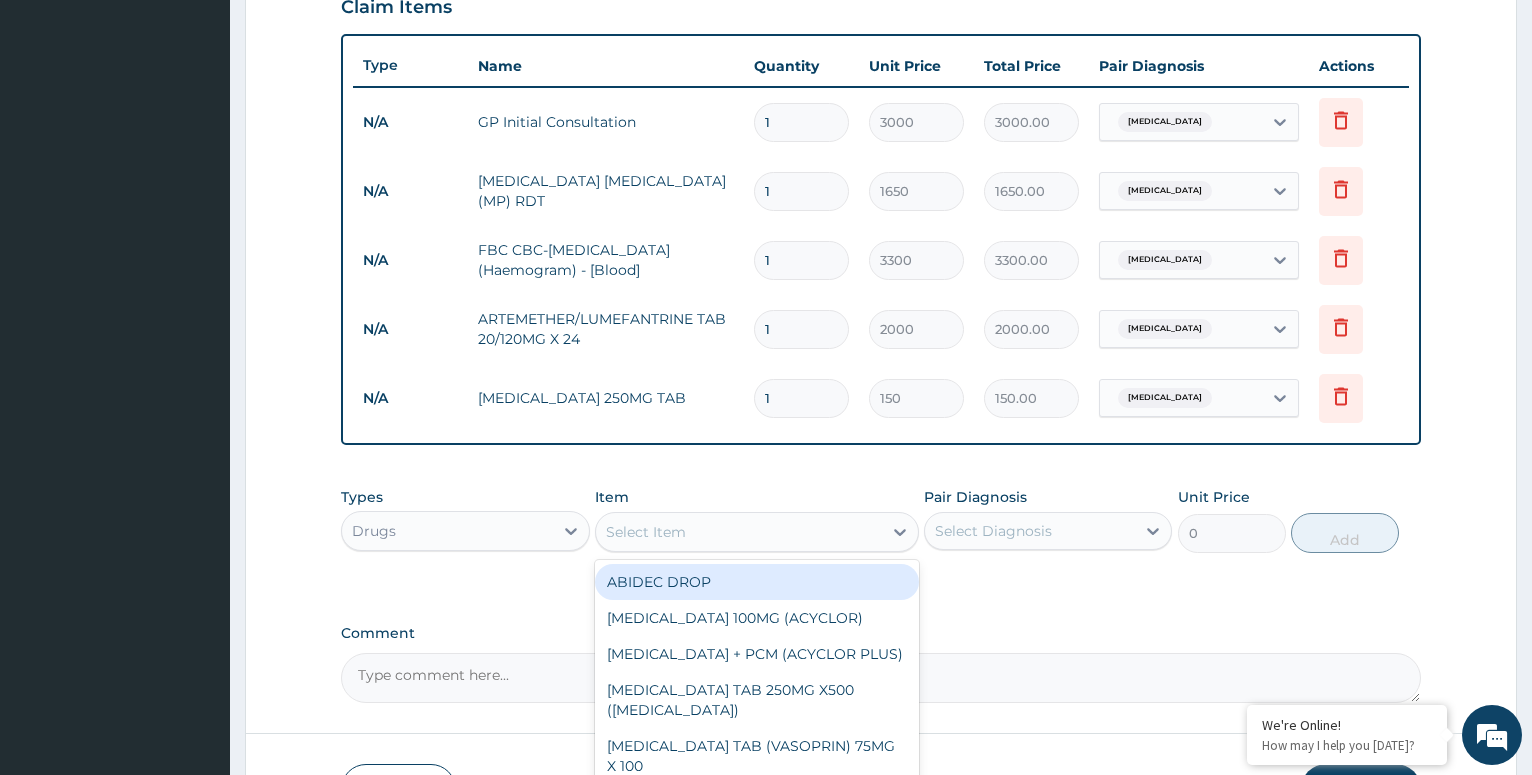 click on "Select Item" at bounding box center [646, 532] 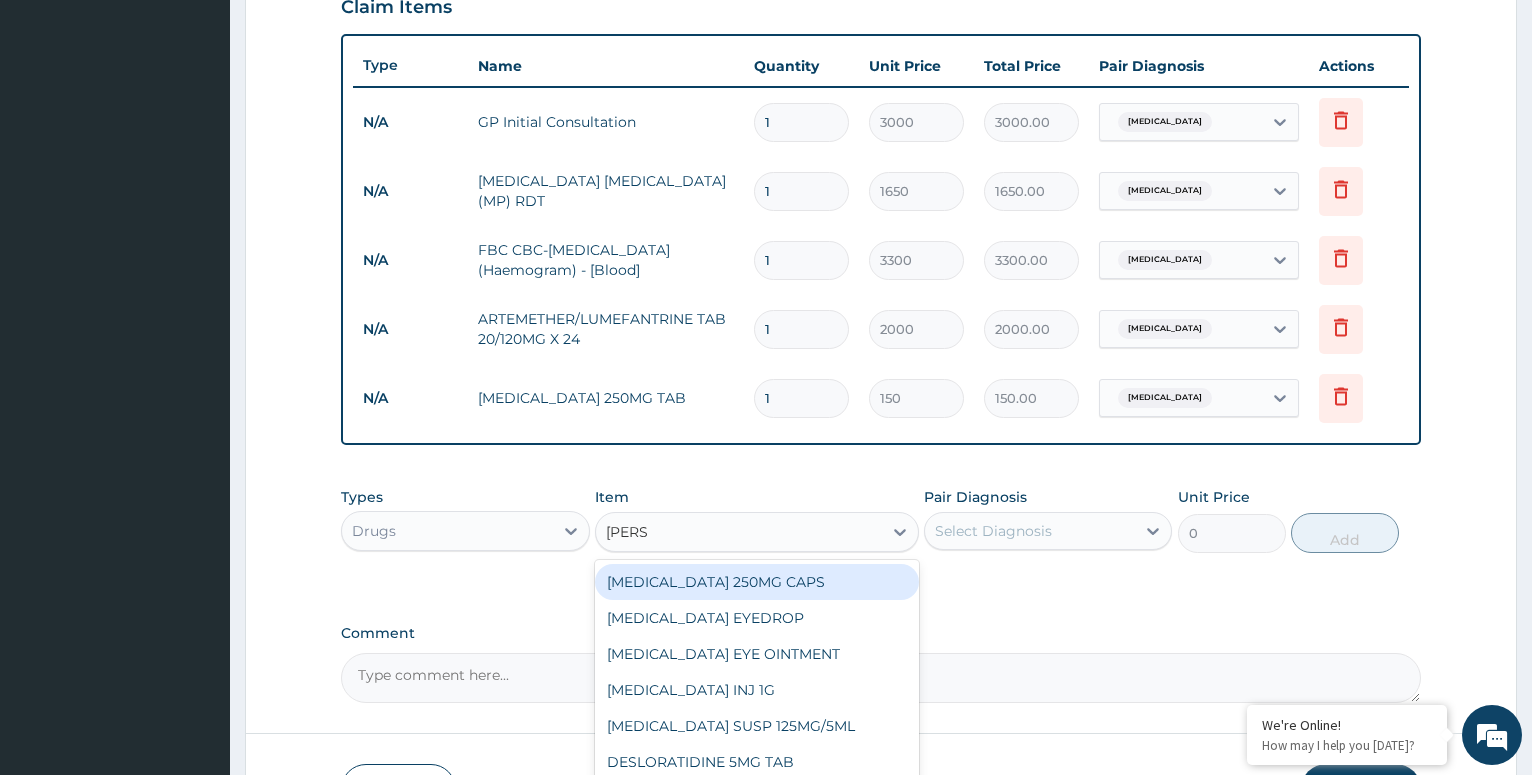 type on "LORAT" 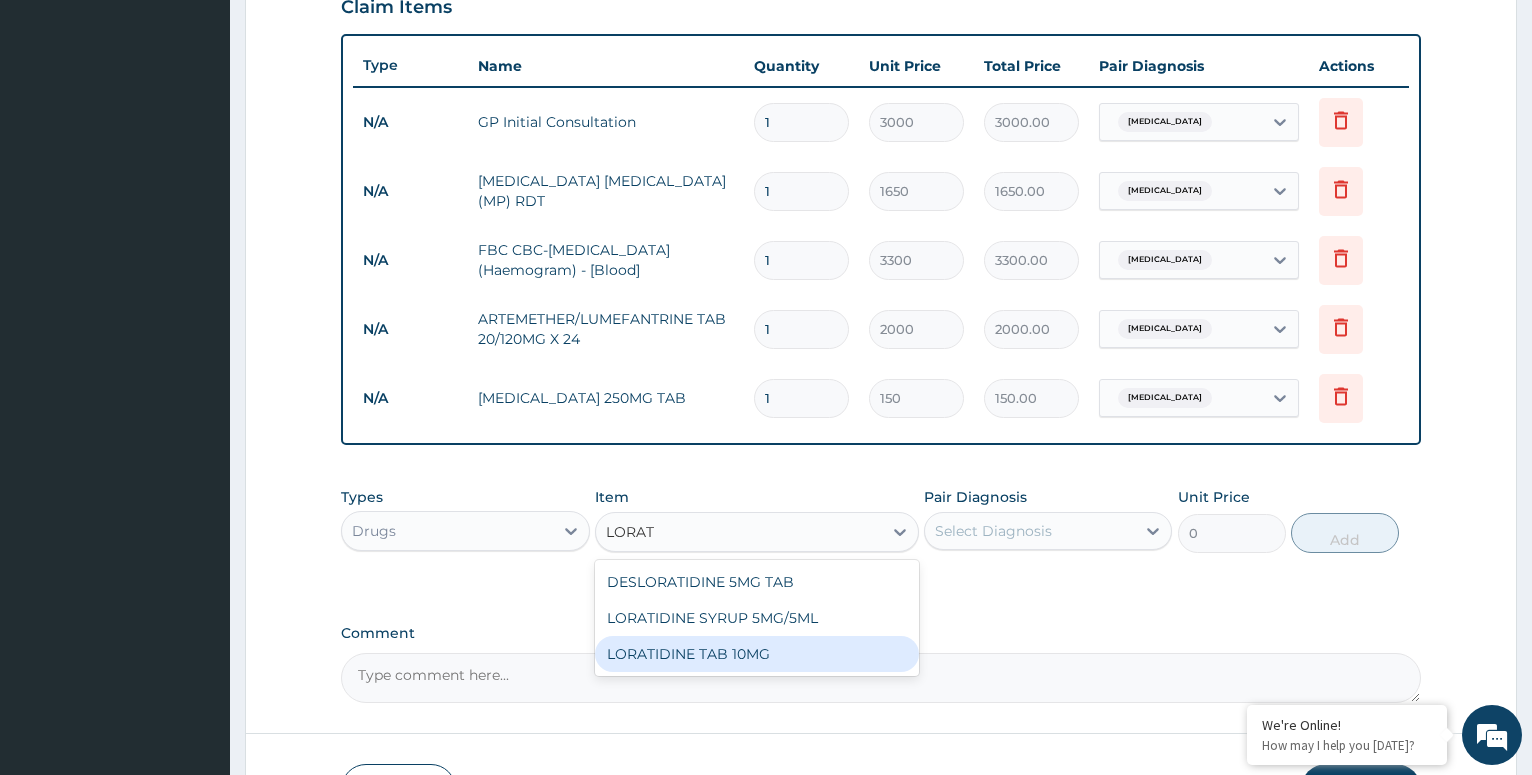 click on "LORATIDINE TAB 10MG" at bounding box center [757, 654] 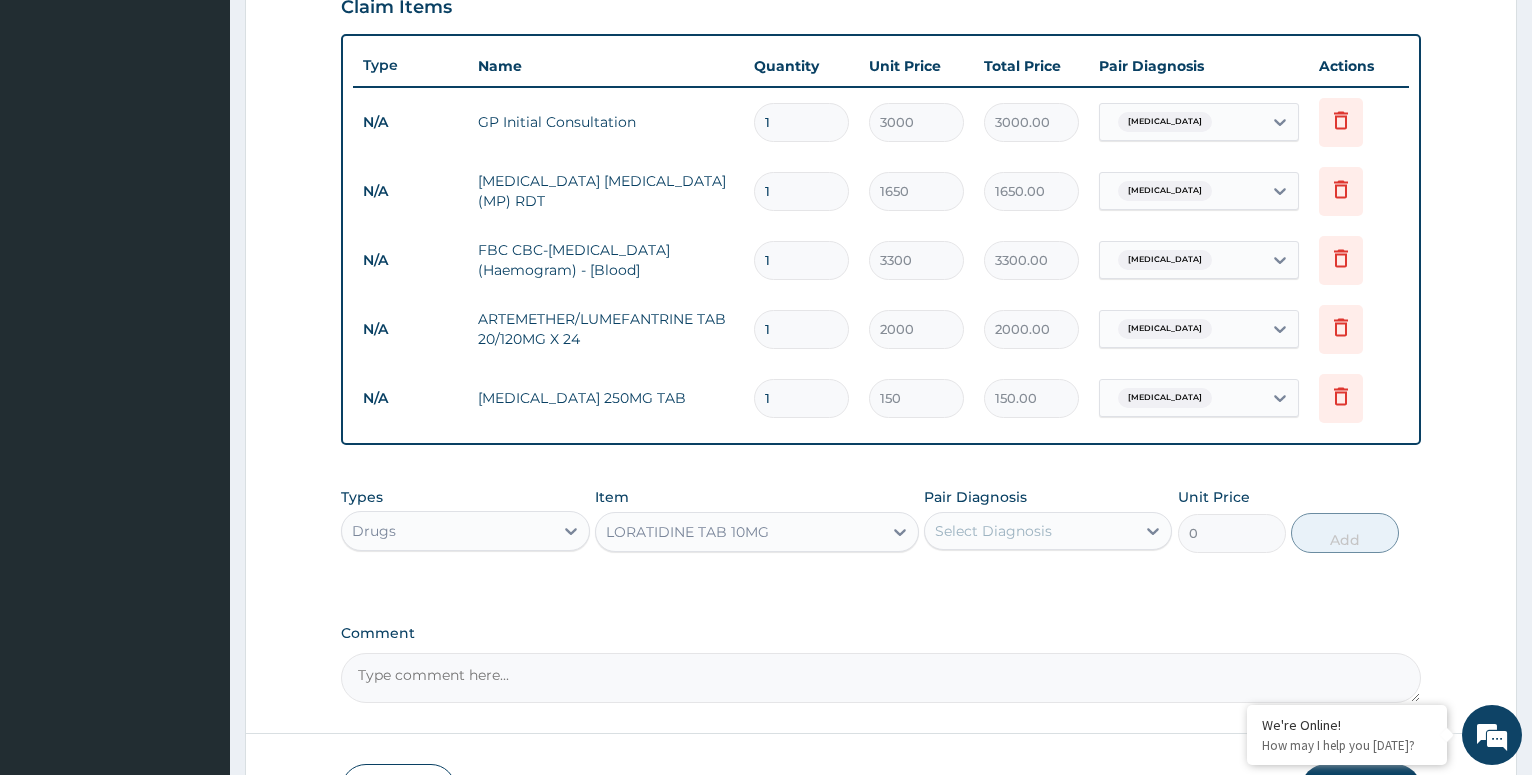 type 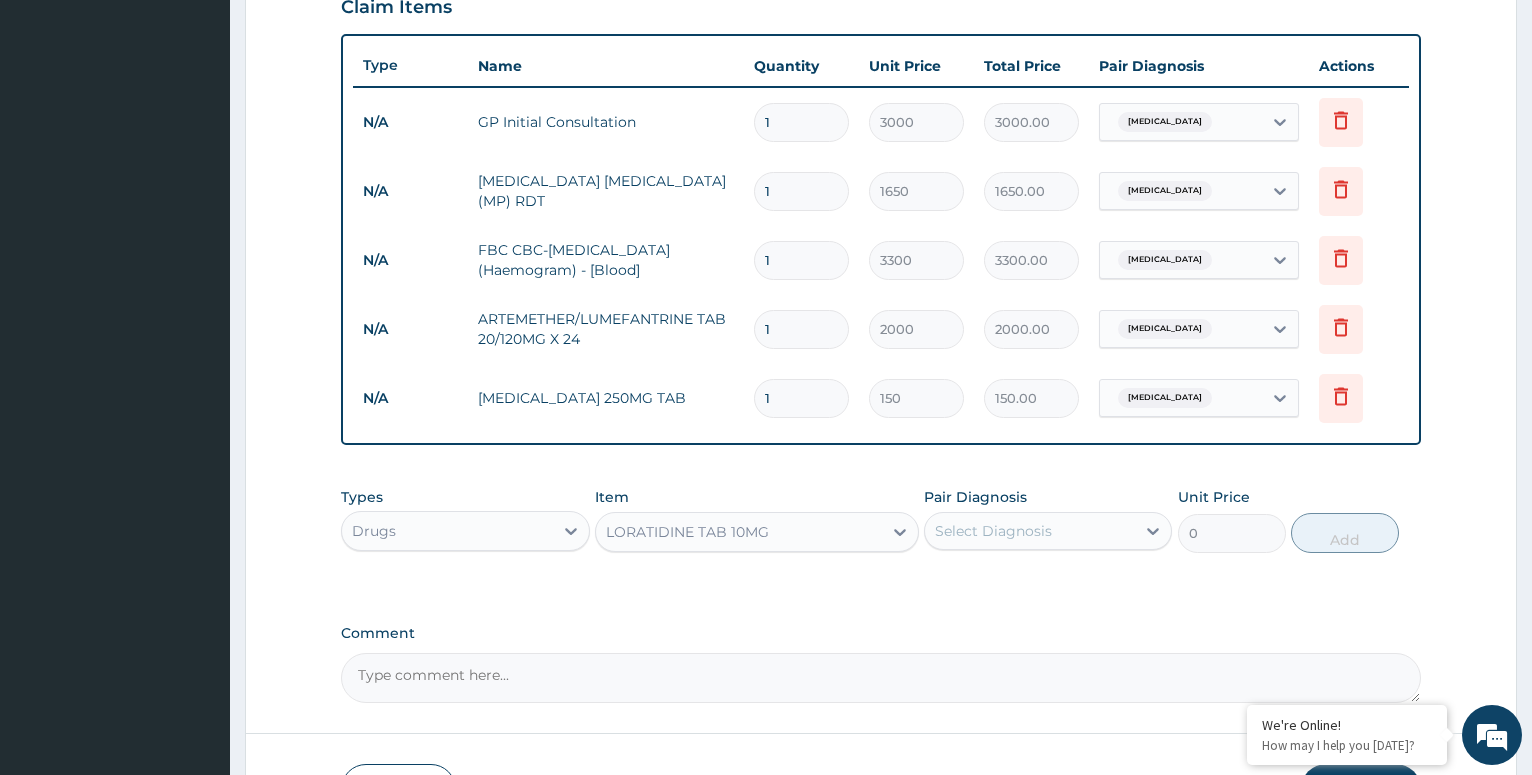 type on "50" 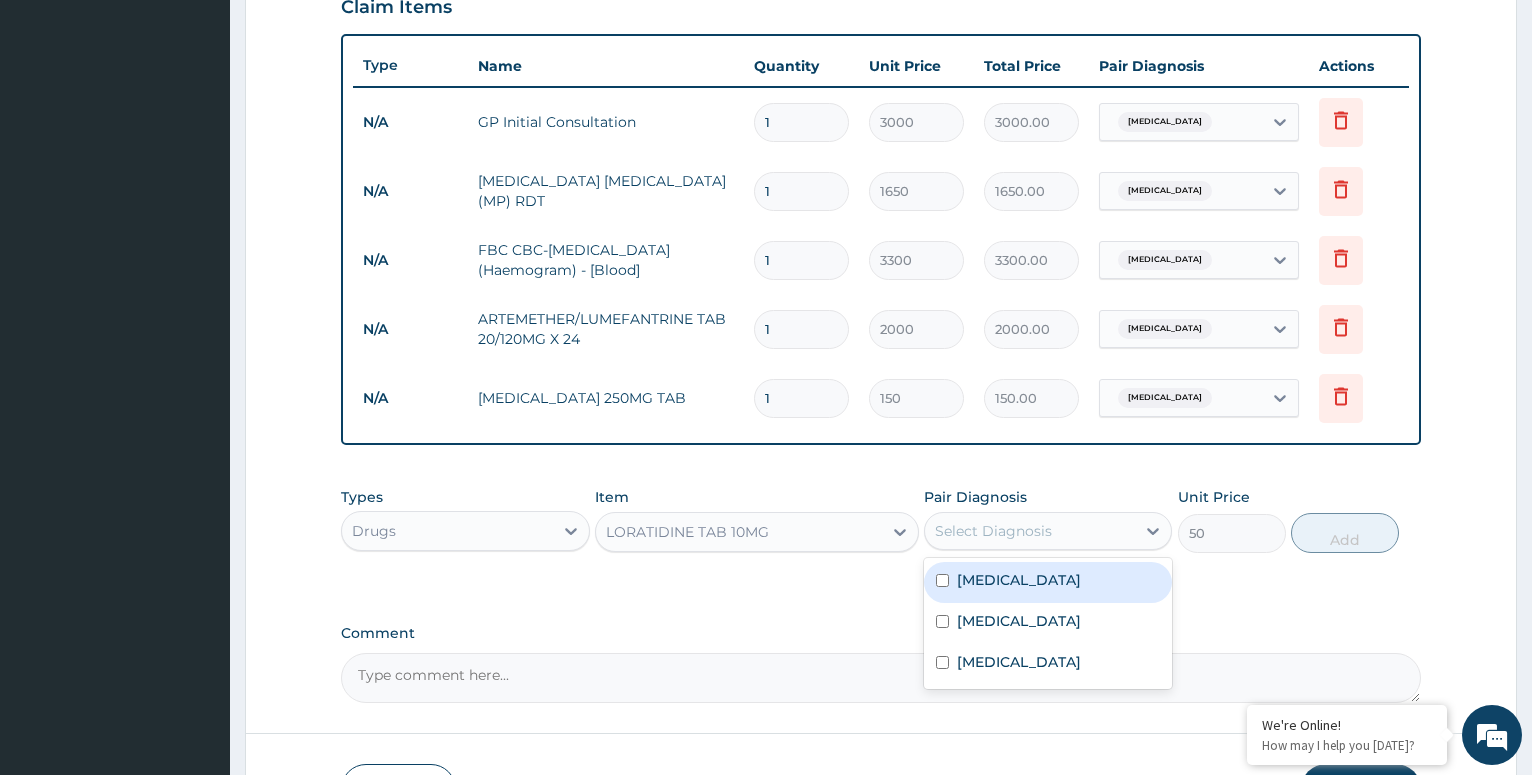 click on "Select Diagnosis" at bounding box center (993, 531) 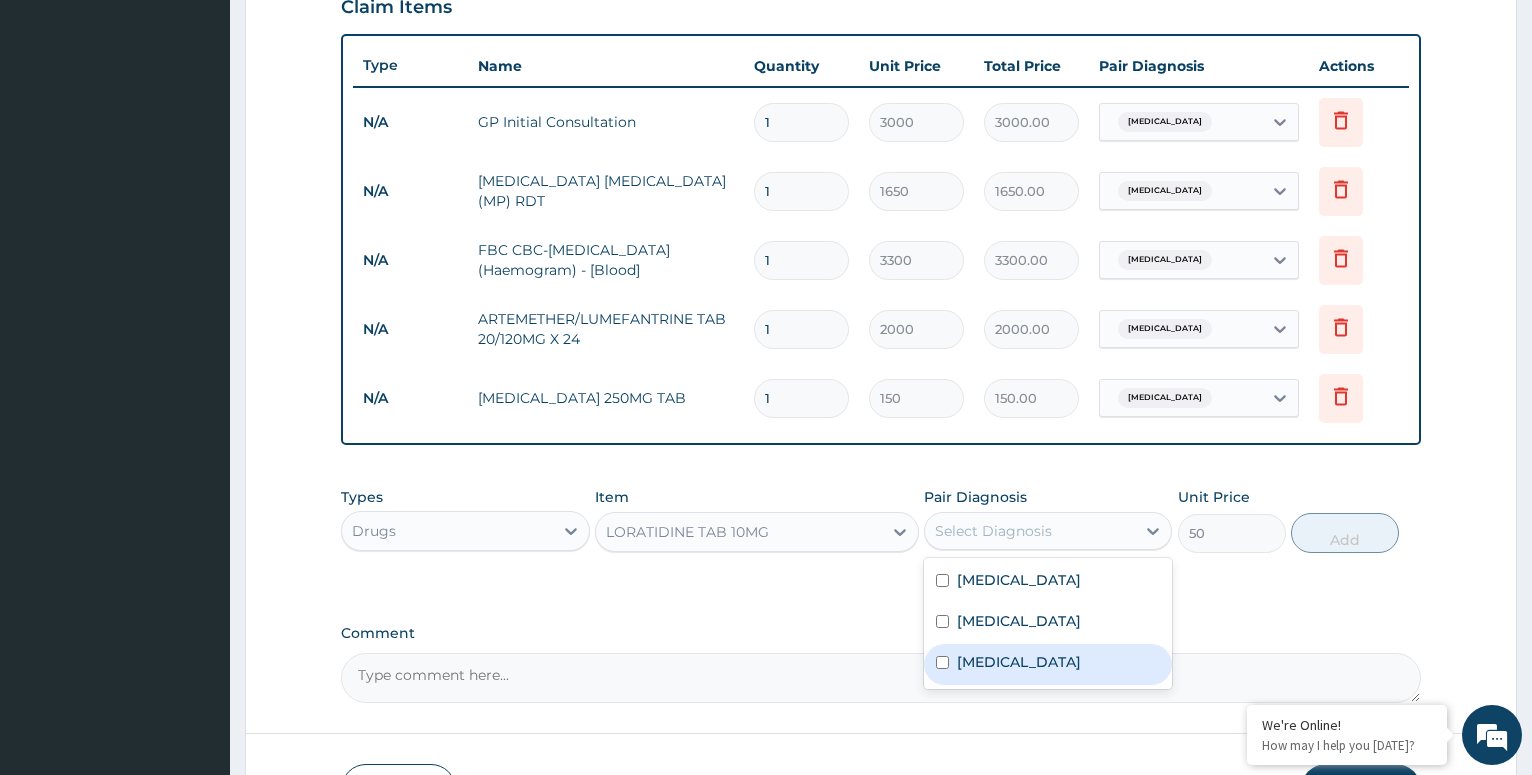 click at bounding box center [942, 662] 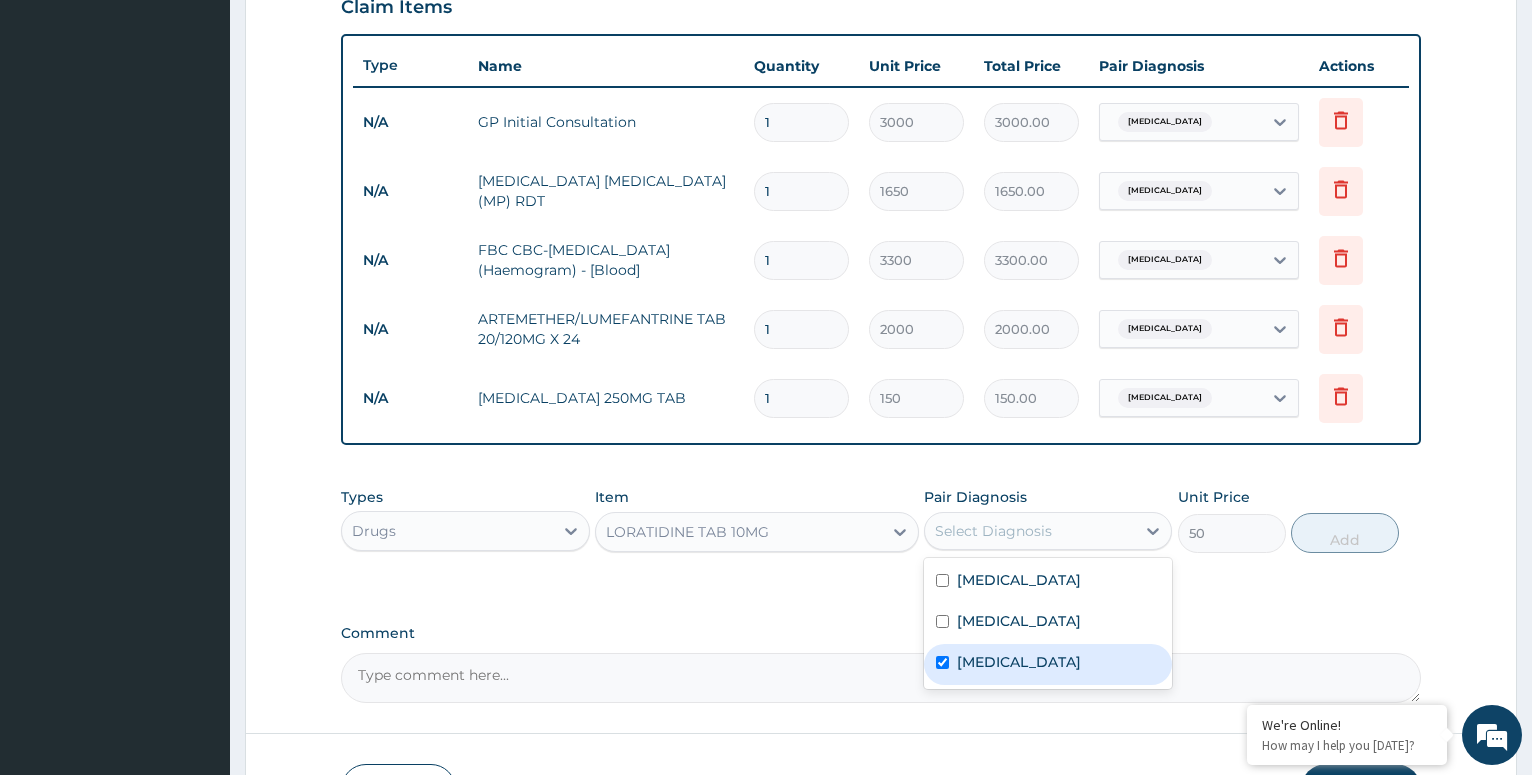 checkbox on "true" 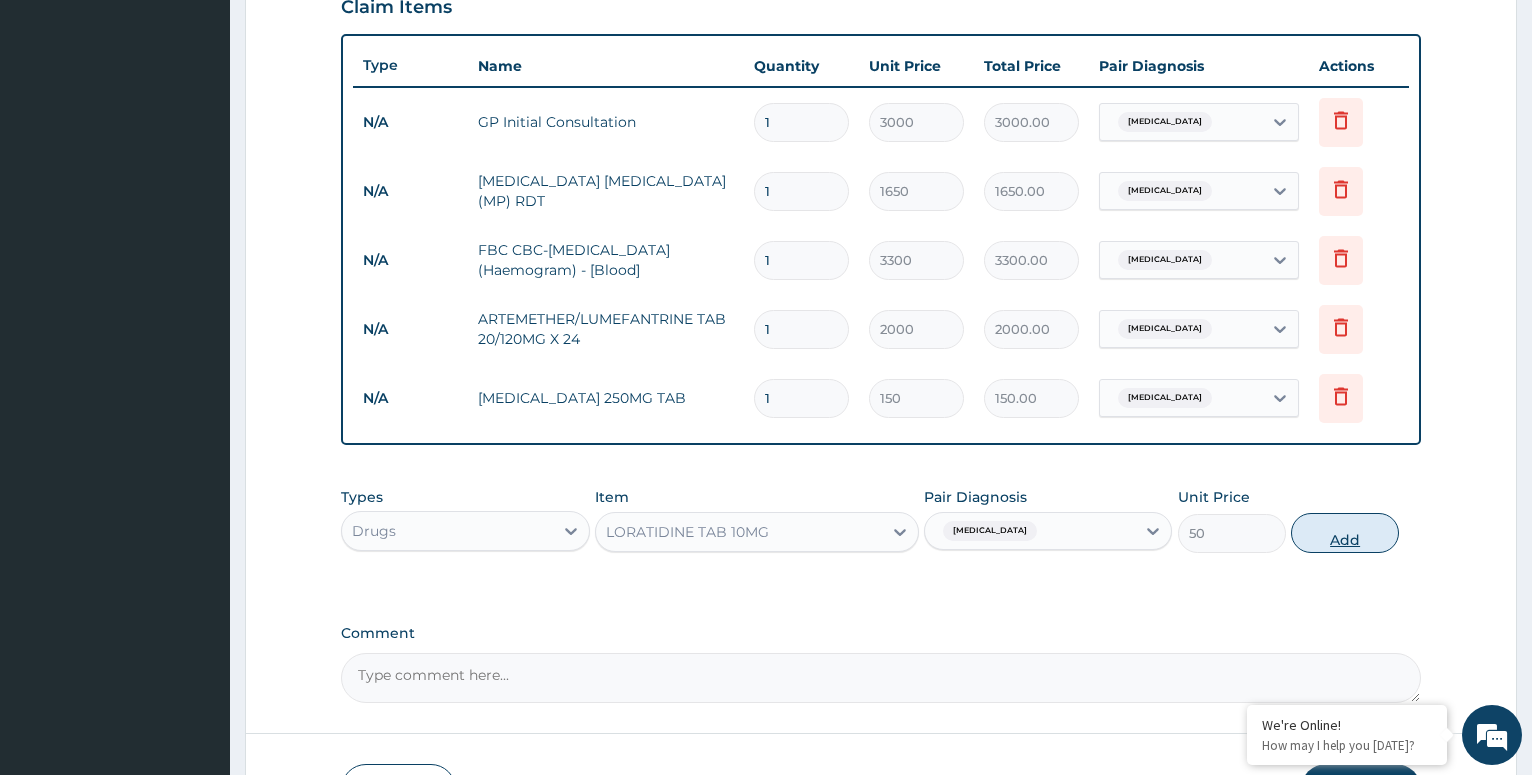 click on "Add" at bounding box center [1345, 533] 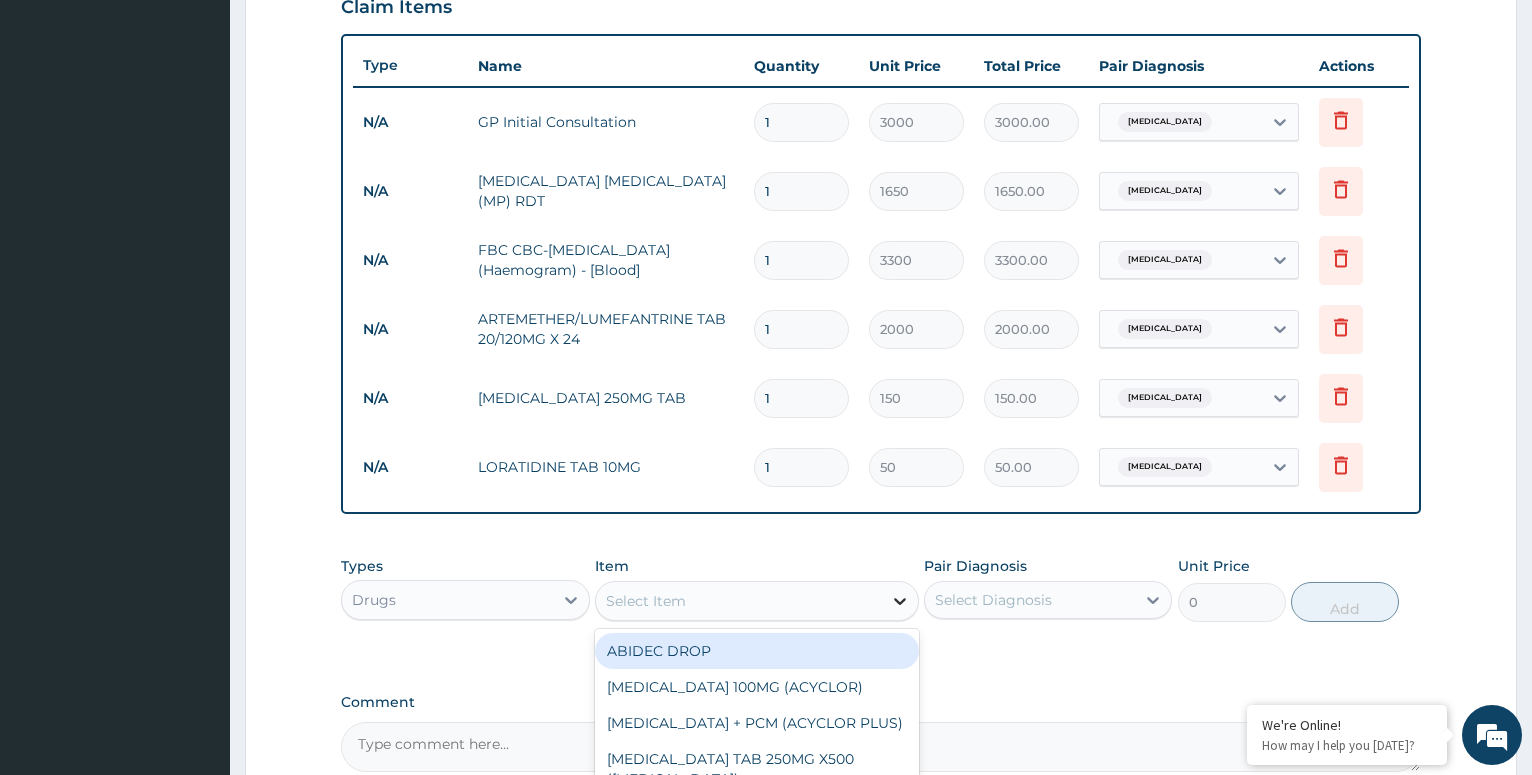 click at bounding box center [900, 601] 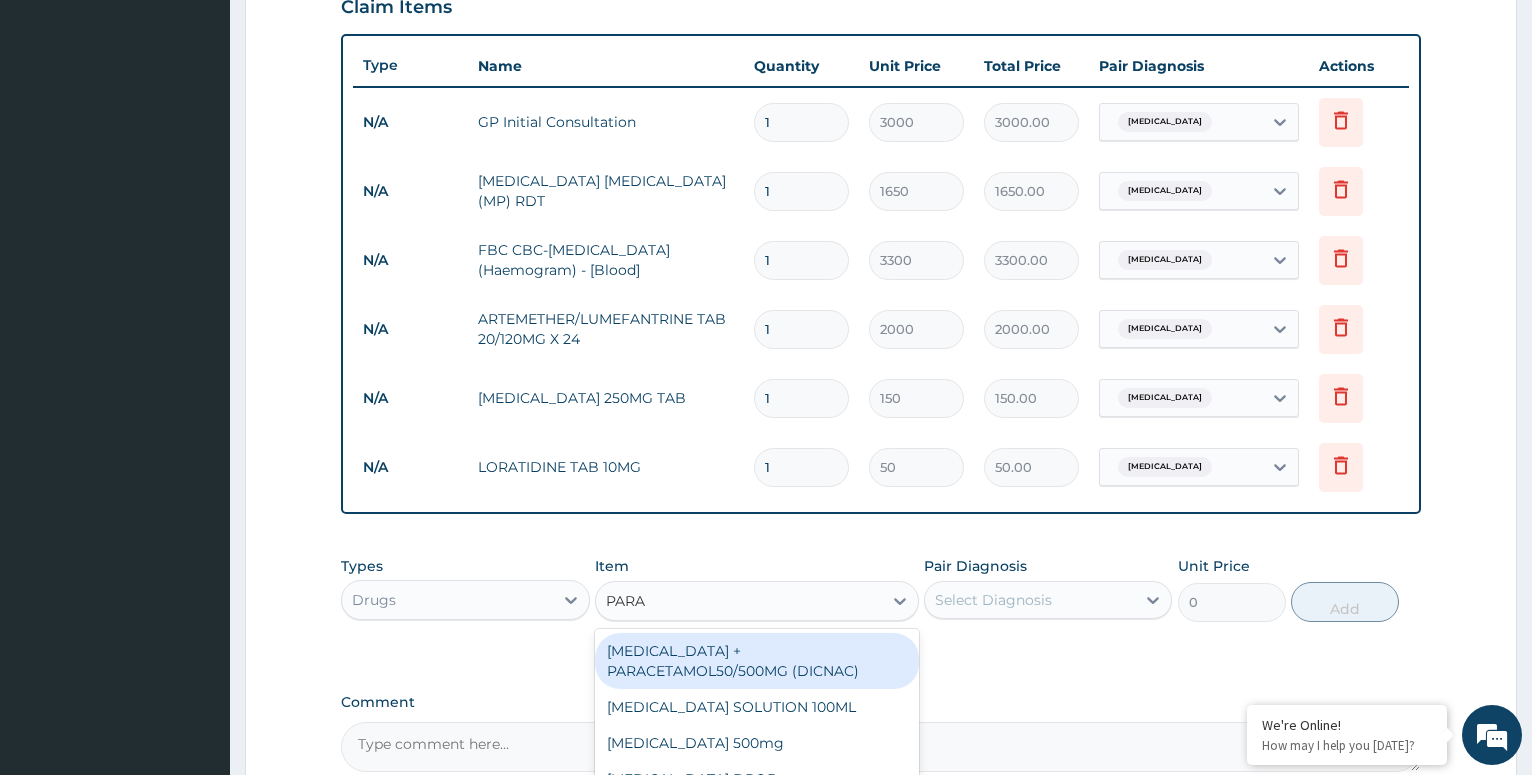 type on "PARAC" 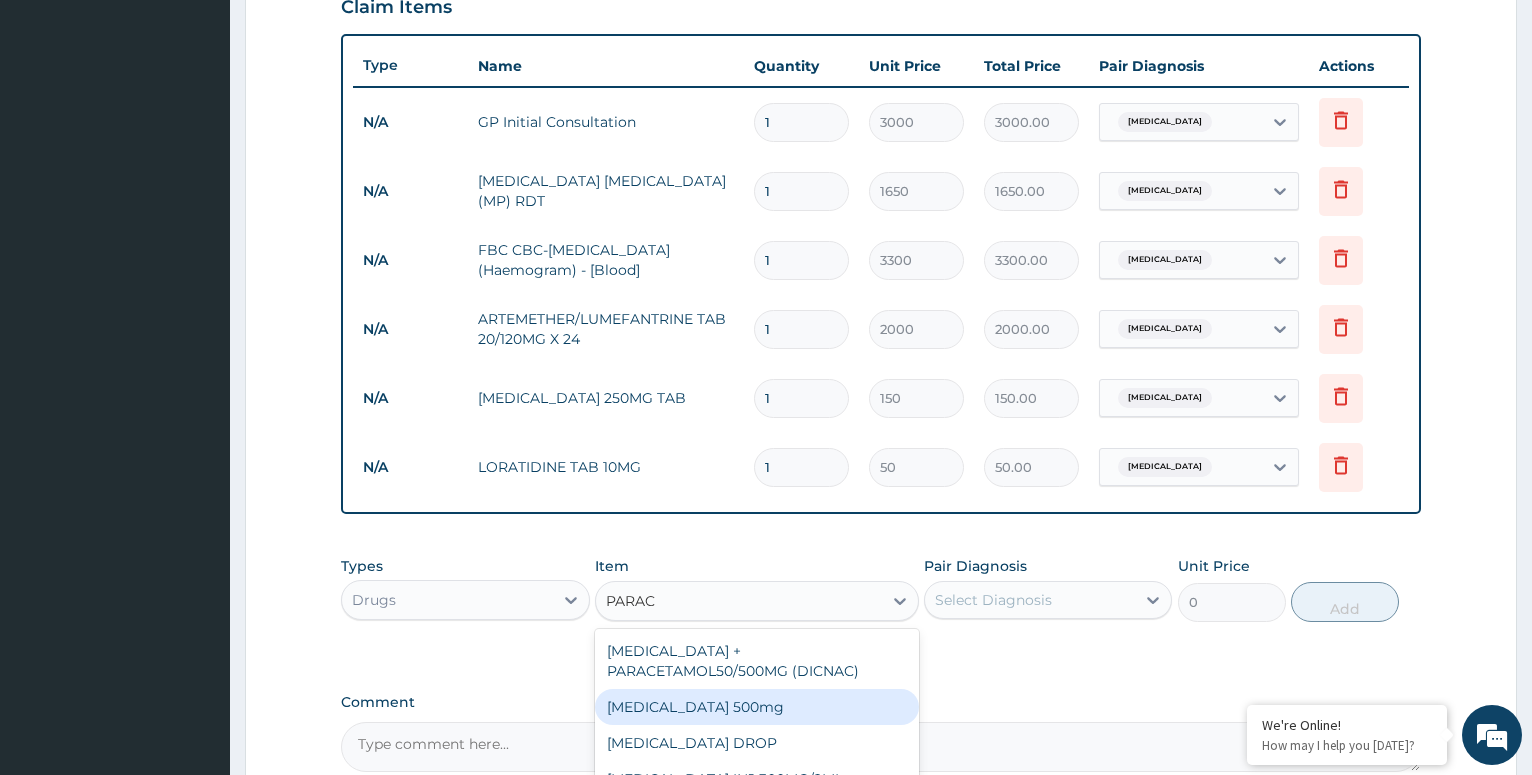 click on "[MEDICAL_DATA] 500mg" at bounding box center [757, 707] 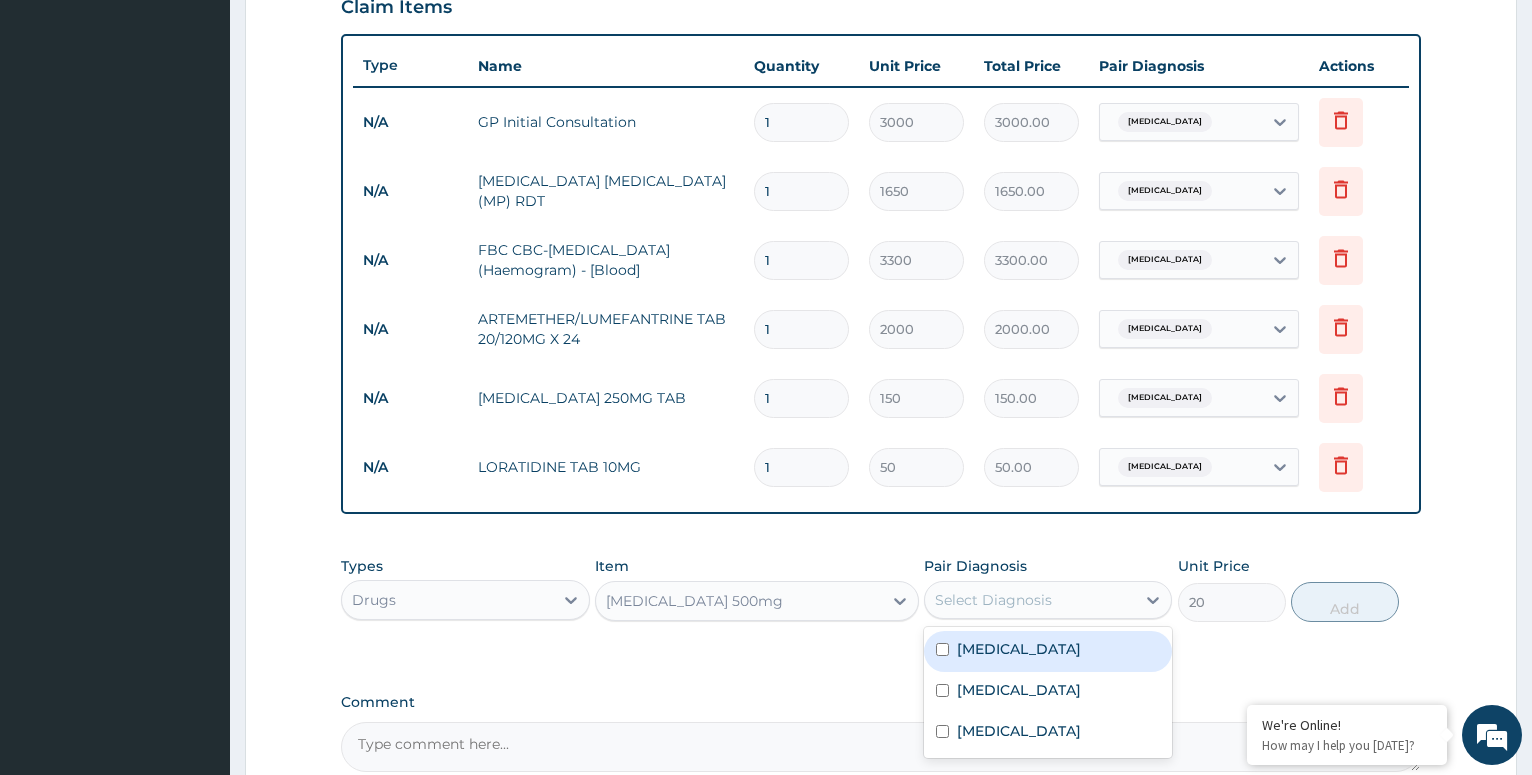 click on "Select Diagnosis" at bounding box center (1030, 600) 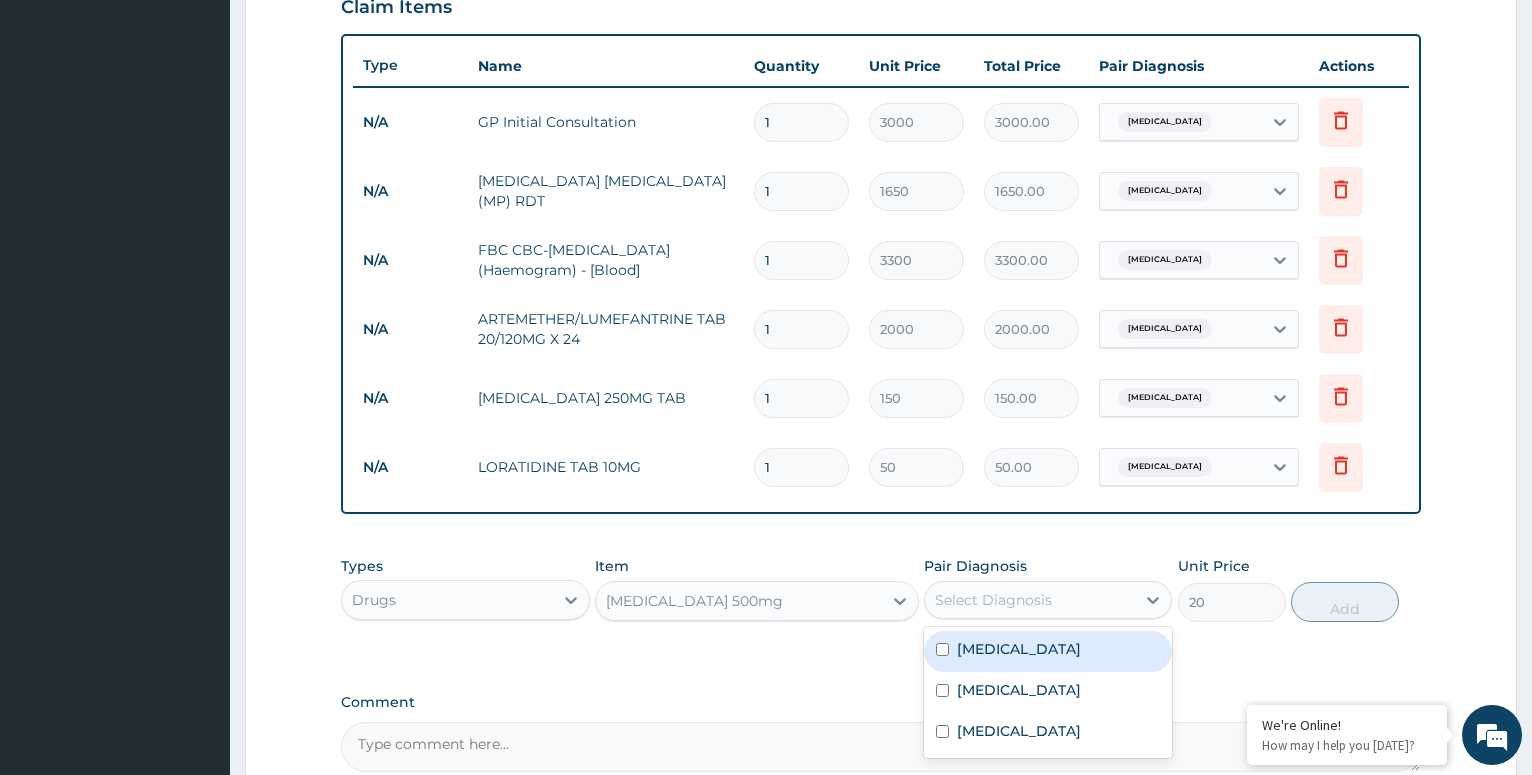 click at bounding box center (942, 649) 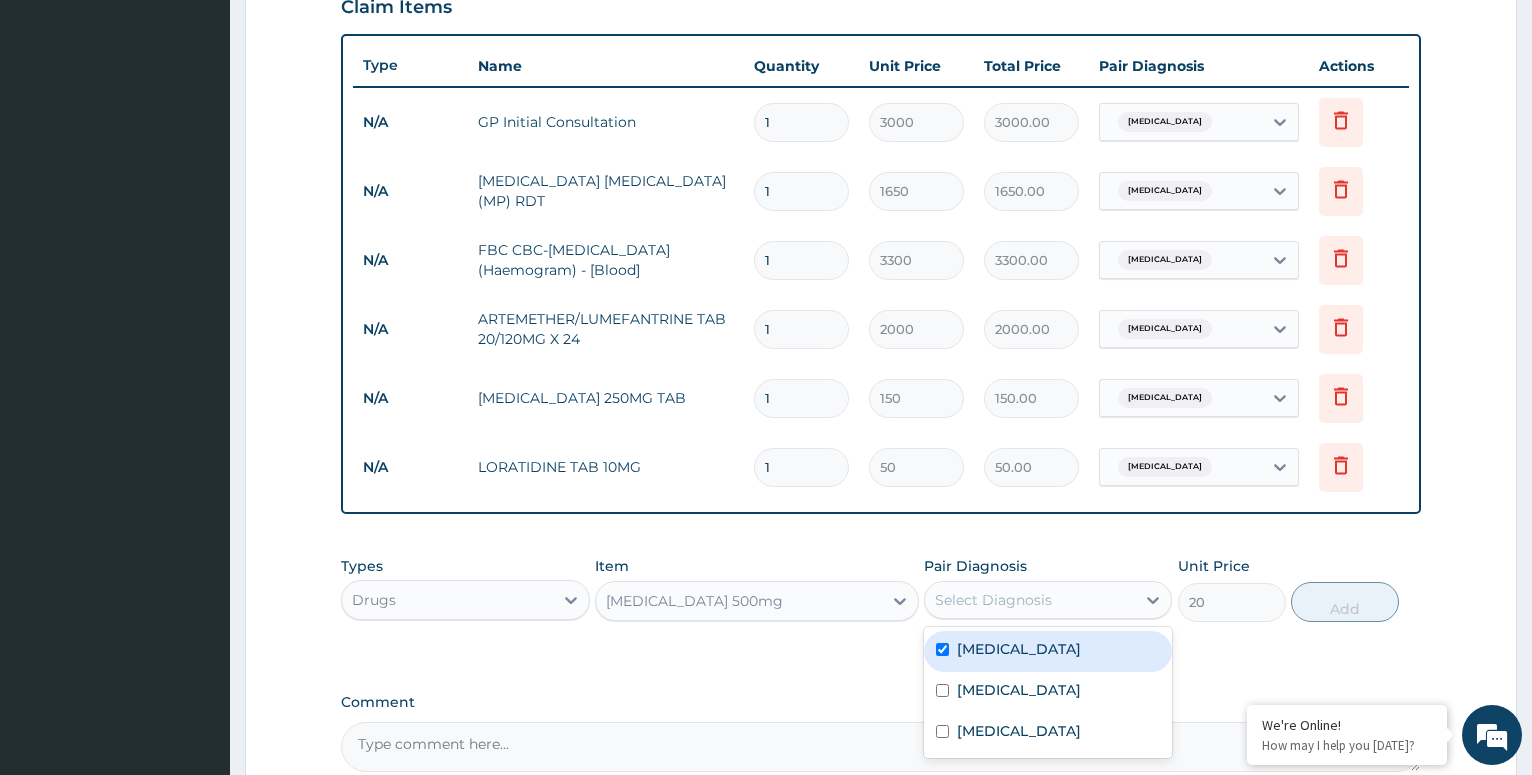 checkbox on "true" 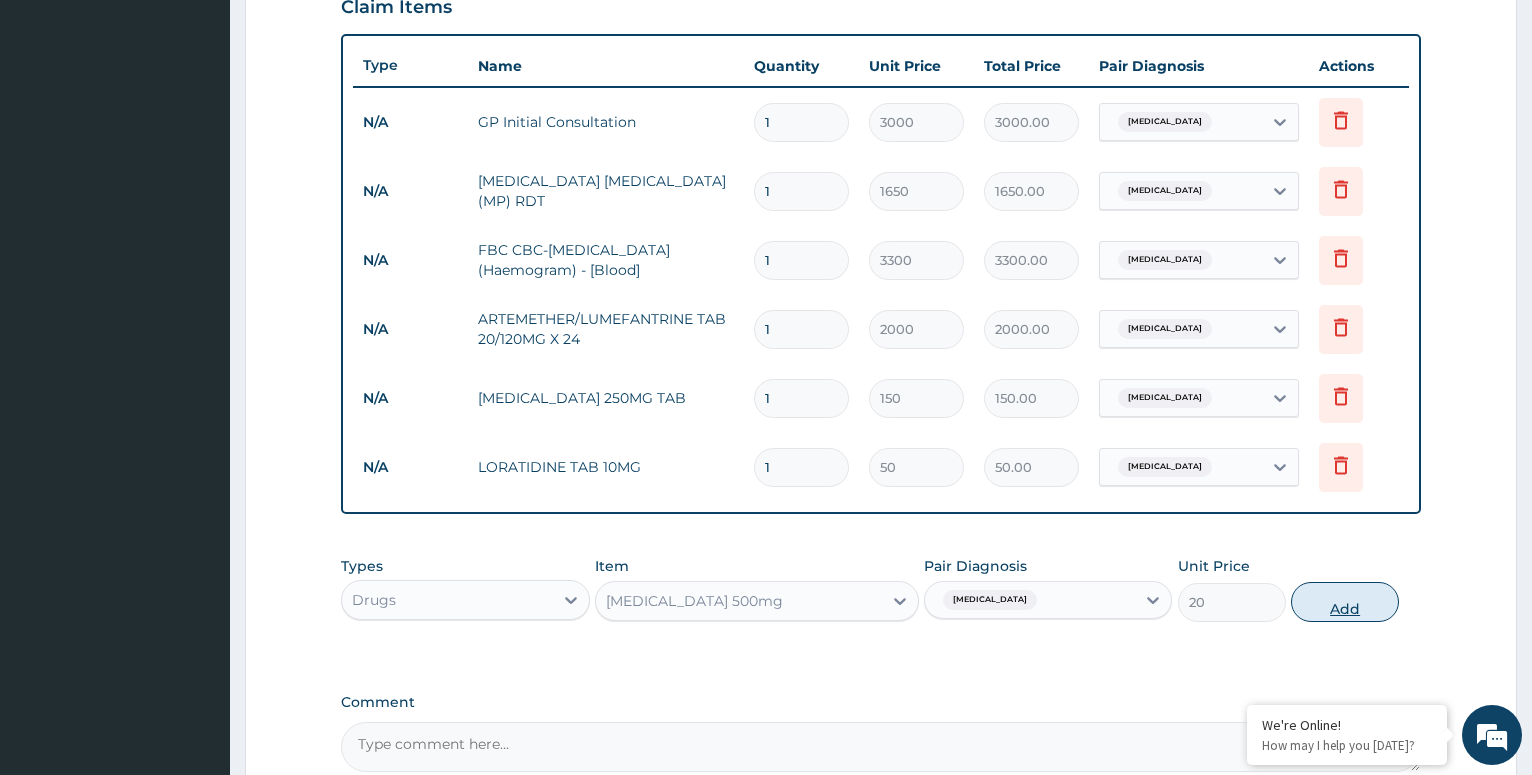 click on "Add" at bounding box center (1345, 602) 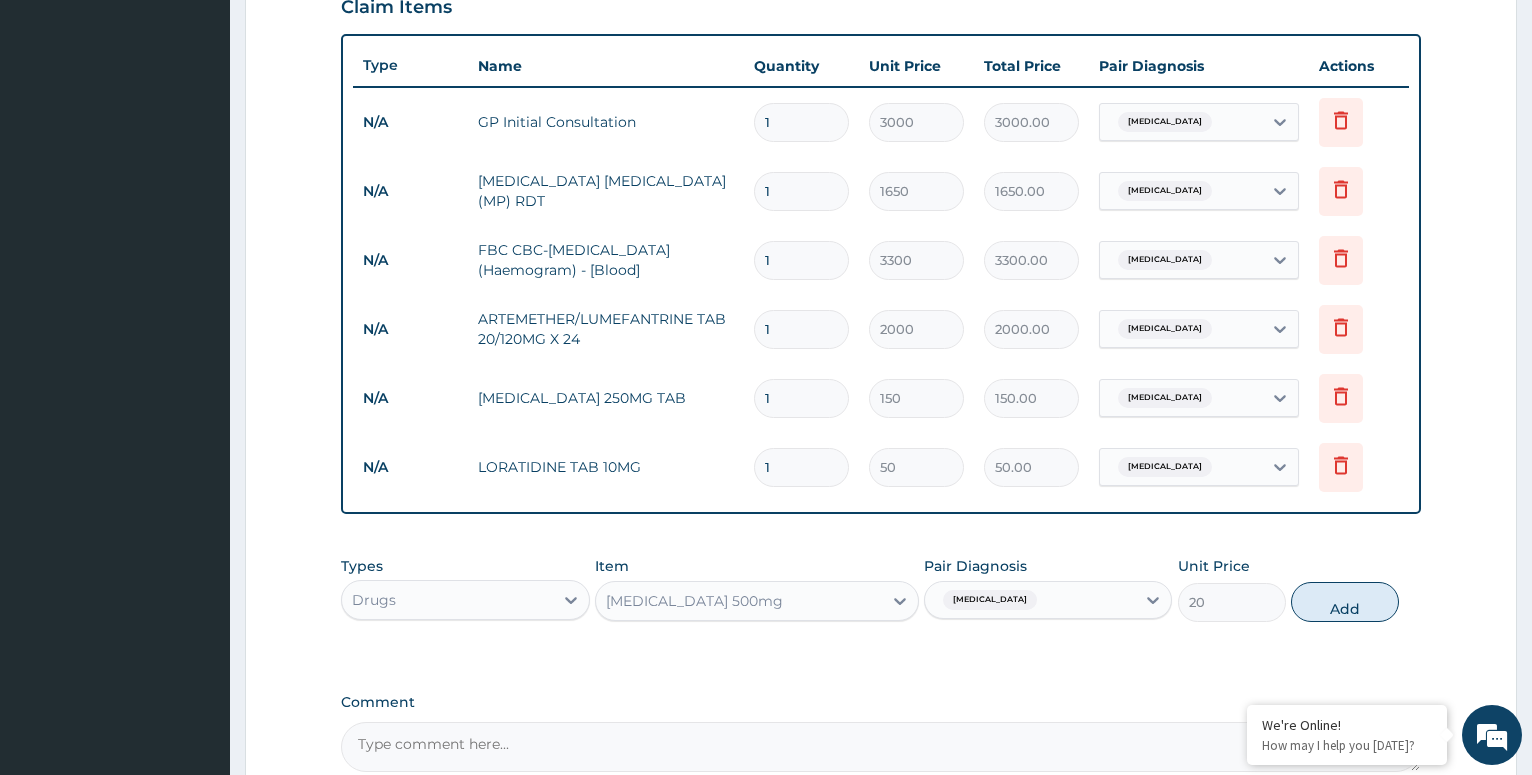 type on "0" 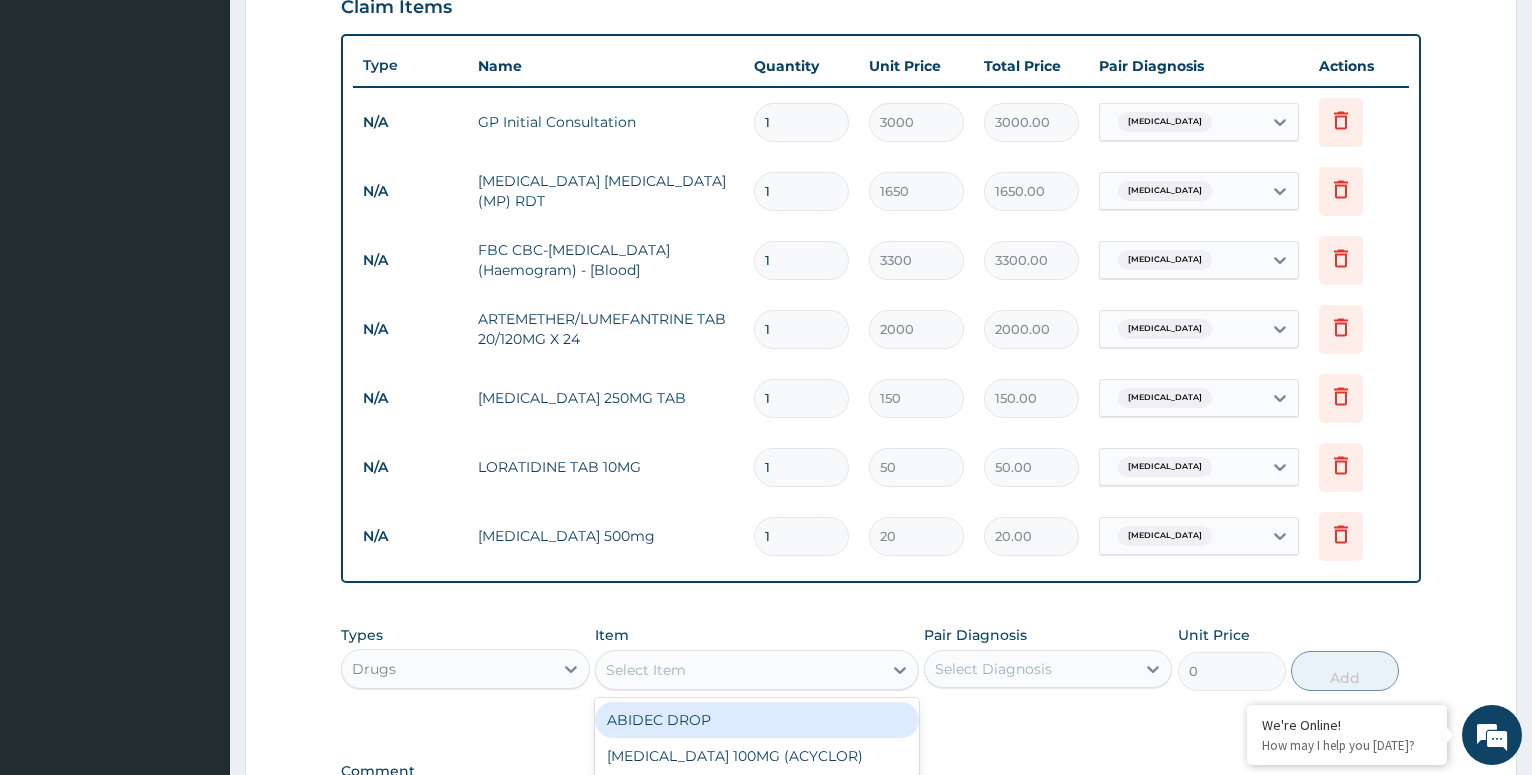 click on "Select Item" at bounding box center (739, 670) 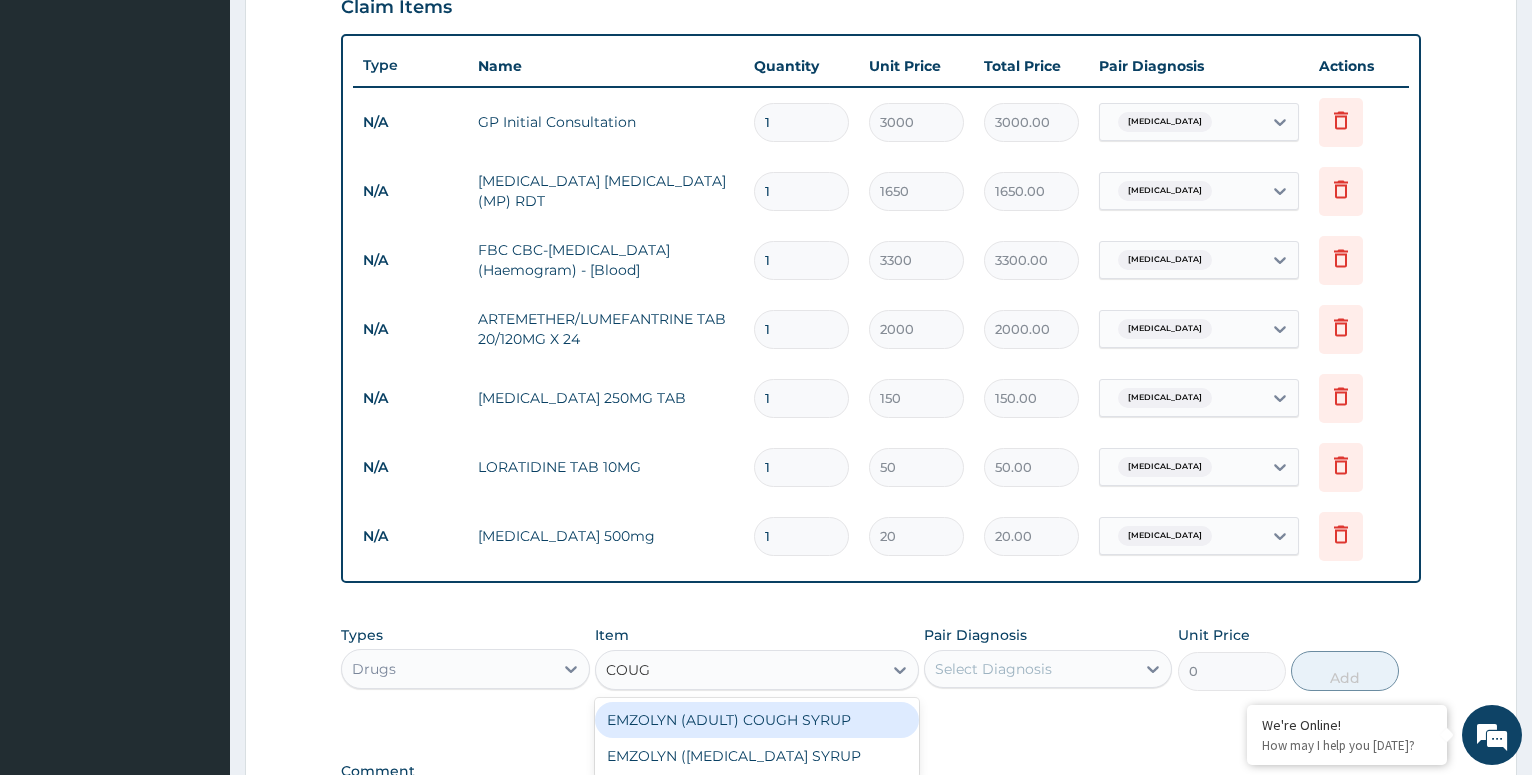 type on "COUGH" 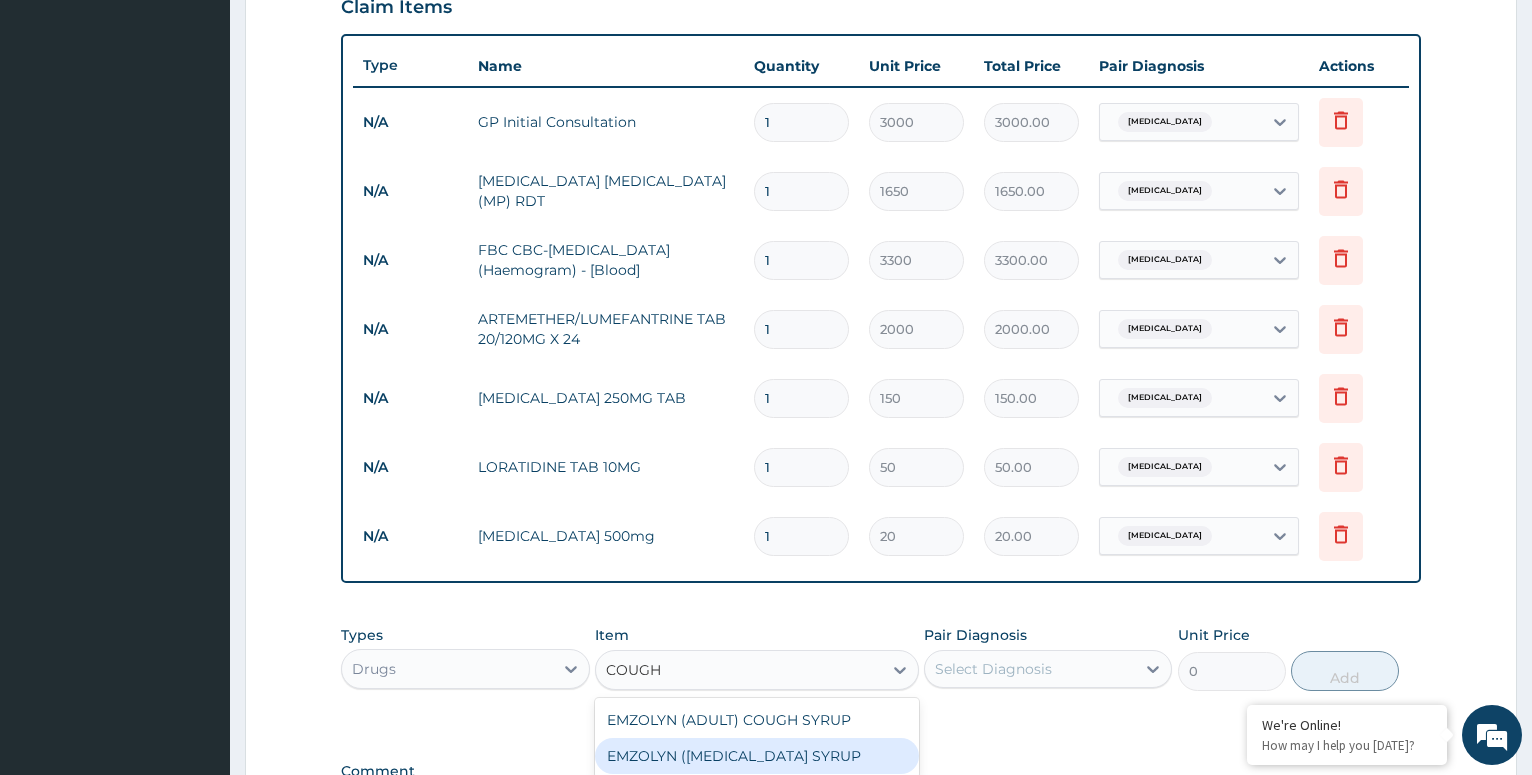 click on "EMZOLYN (PEDIATRIC) COUGH SYRUP" at bounding box center (757, 756) 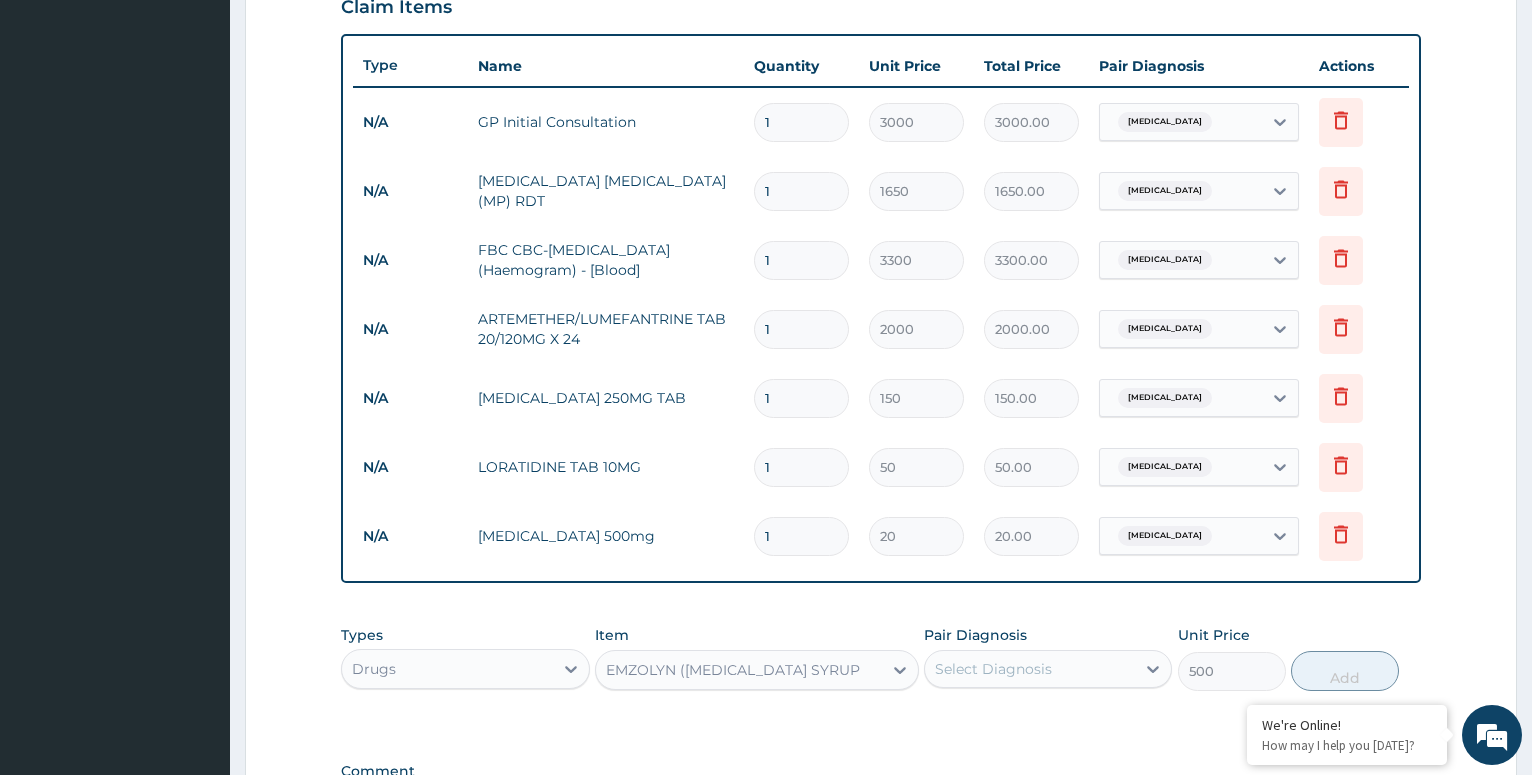 click on "Select Diagnosis" at bounding box center (1030, 669) 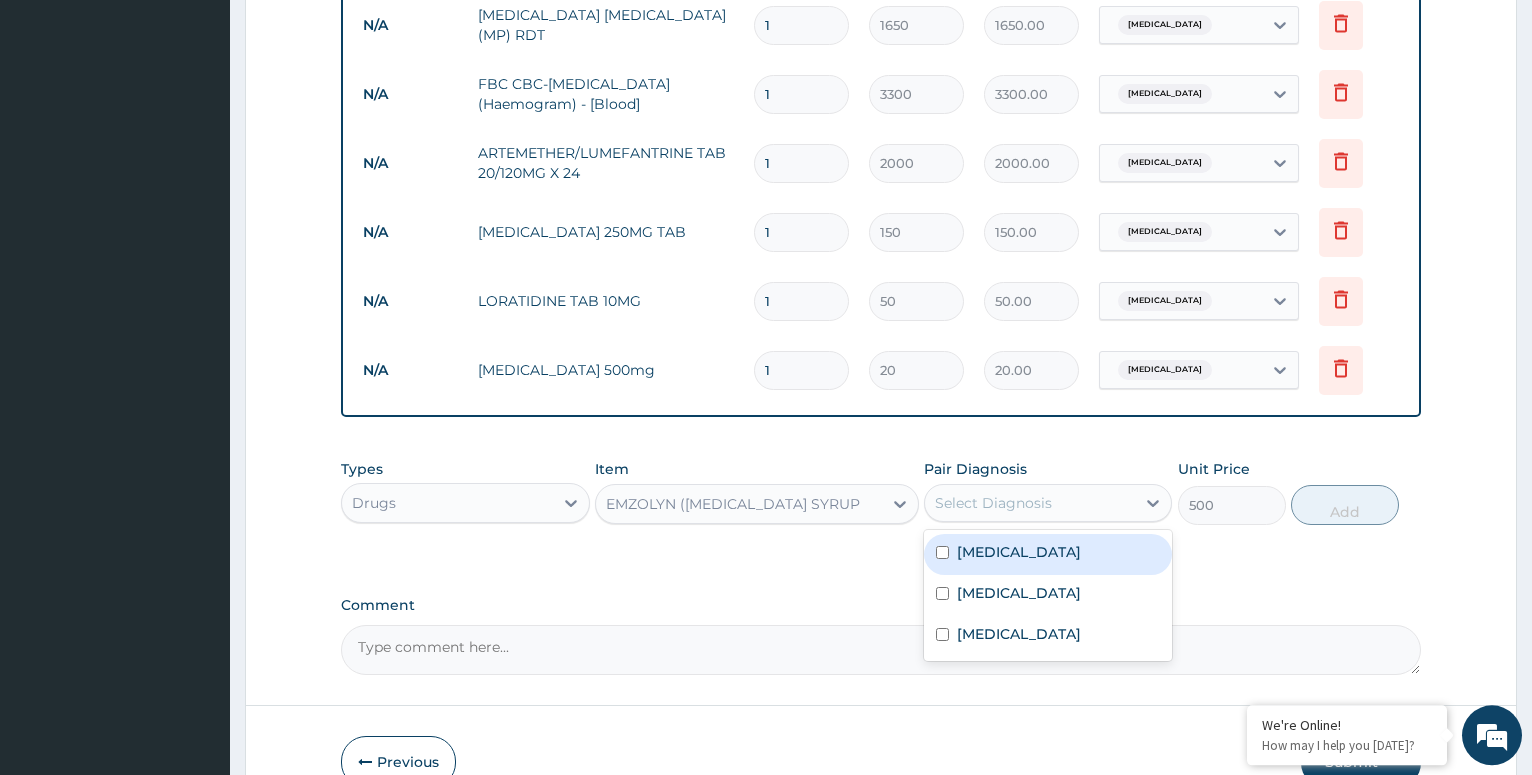 scroll, scrollTop: 897, scrollLeft: 0, axis: vertical 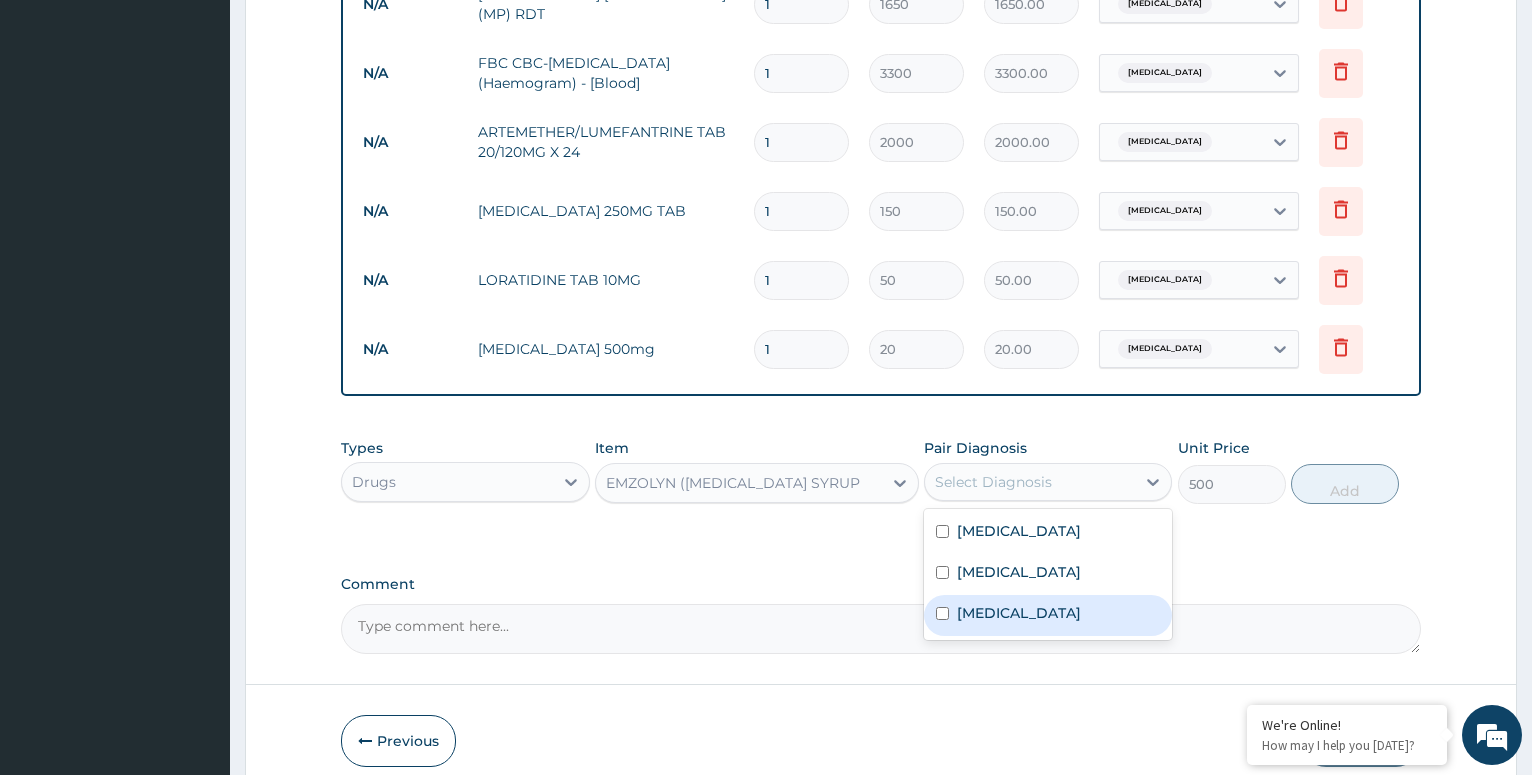 click on "Upper respiratory infection" at bounding box center (1048, 615) 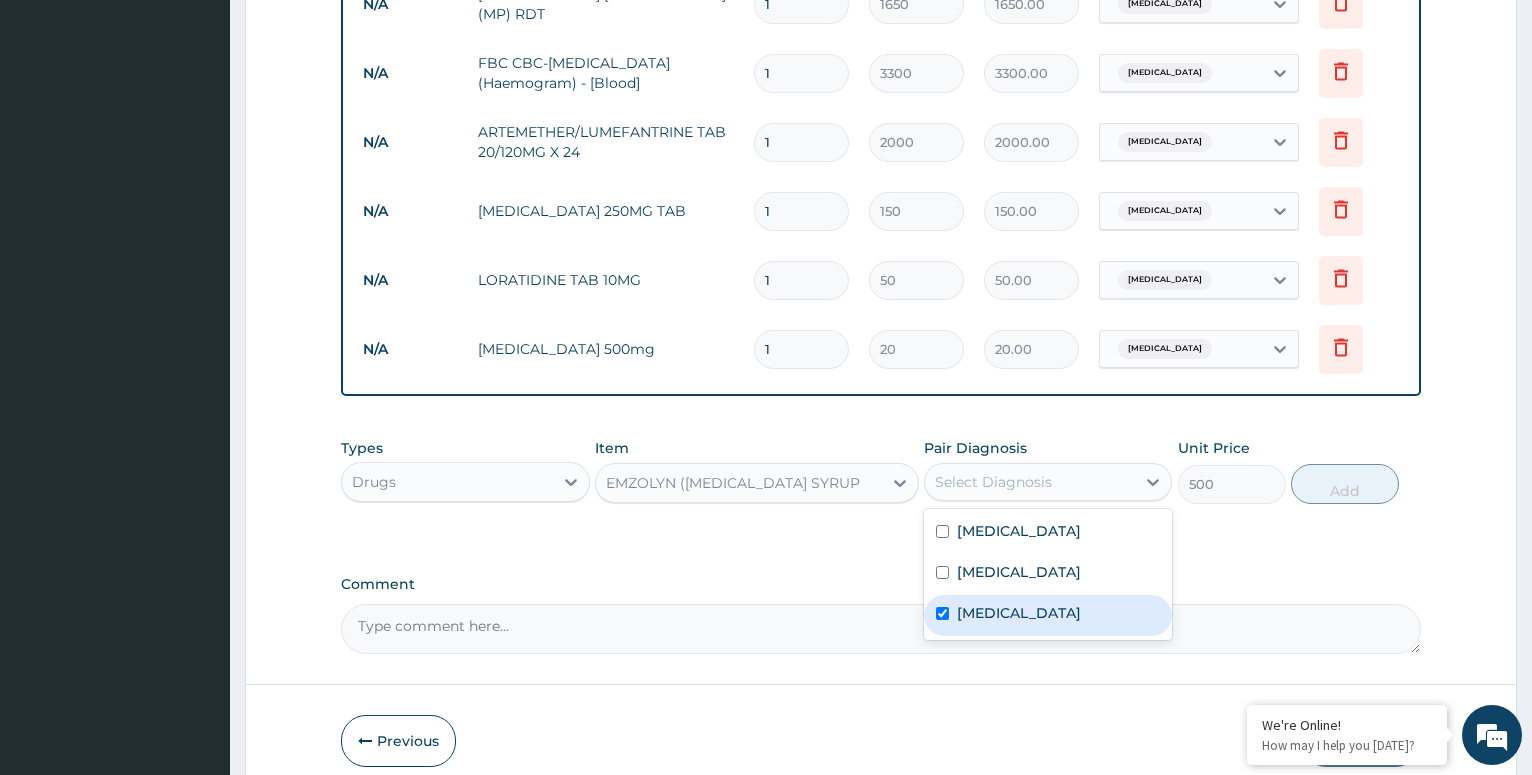 checkbox on "true" 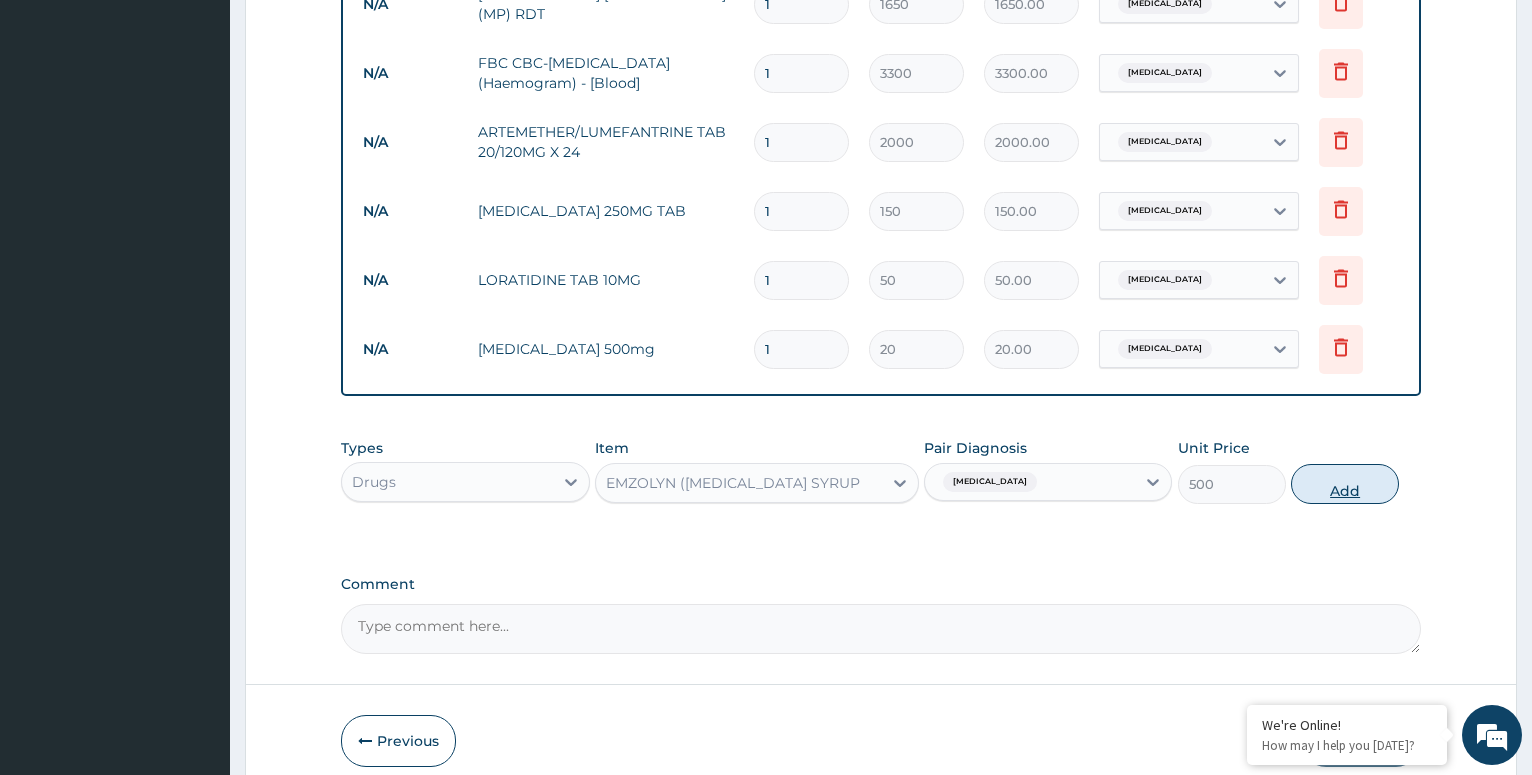 click on "Add" at bounding box center (1345, 484) 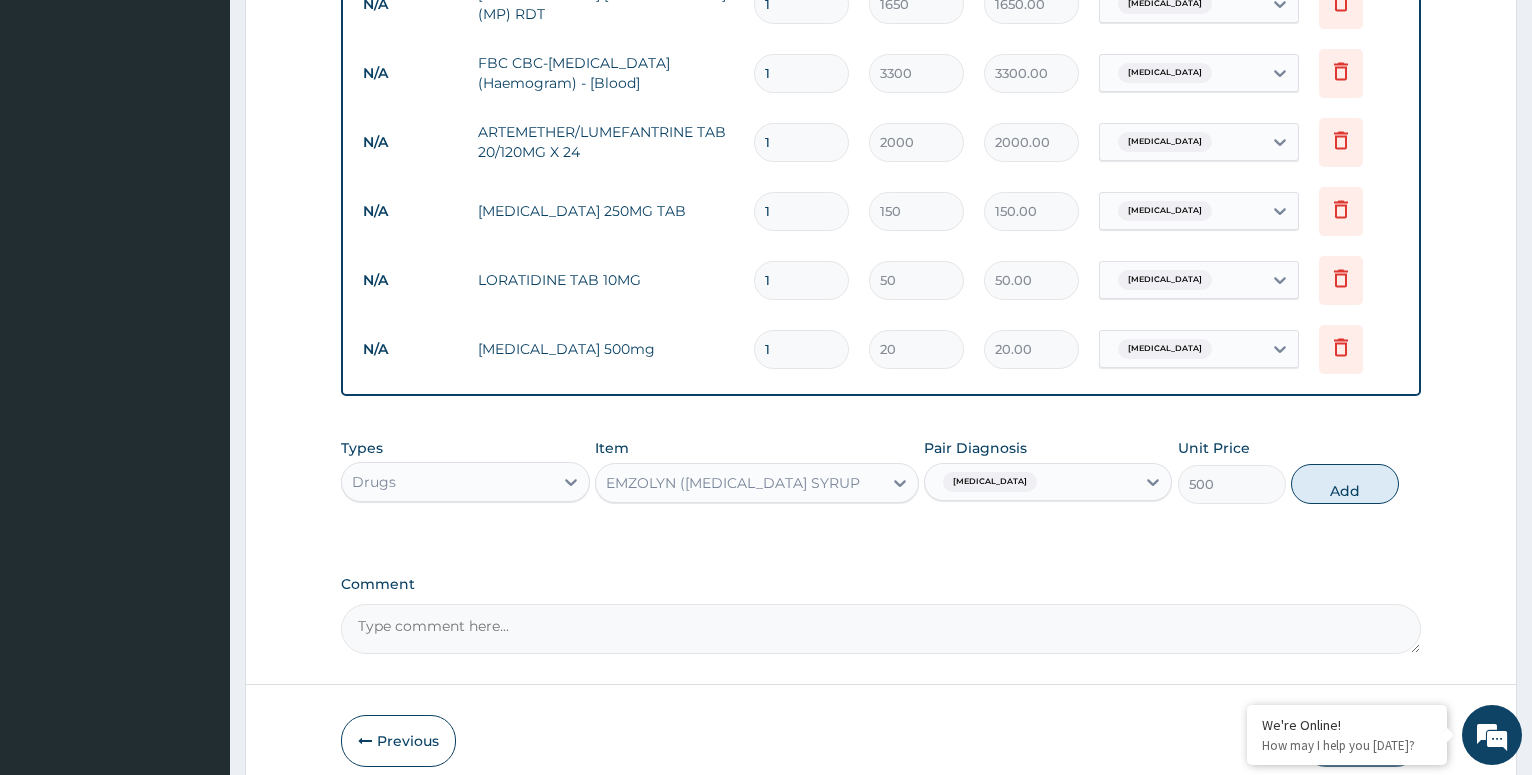 type on "0" 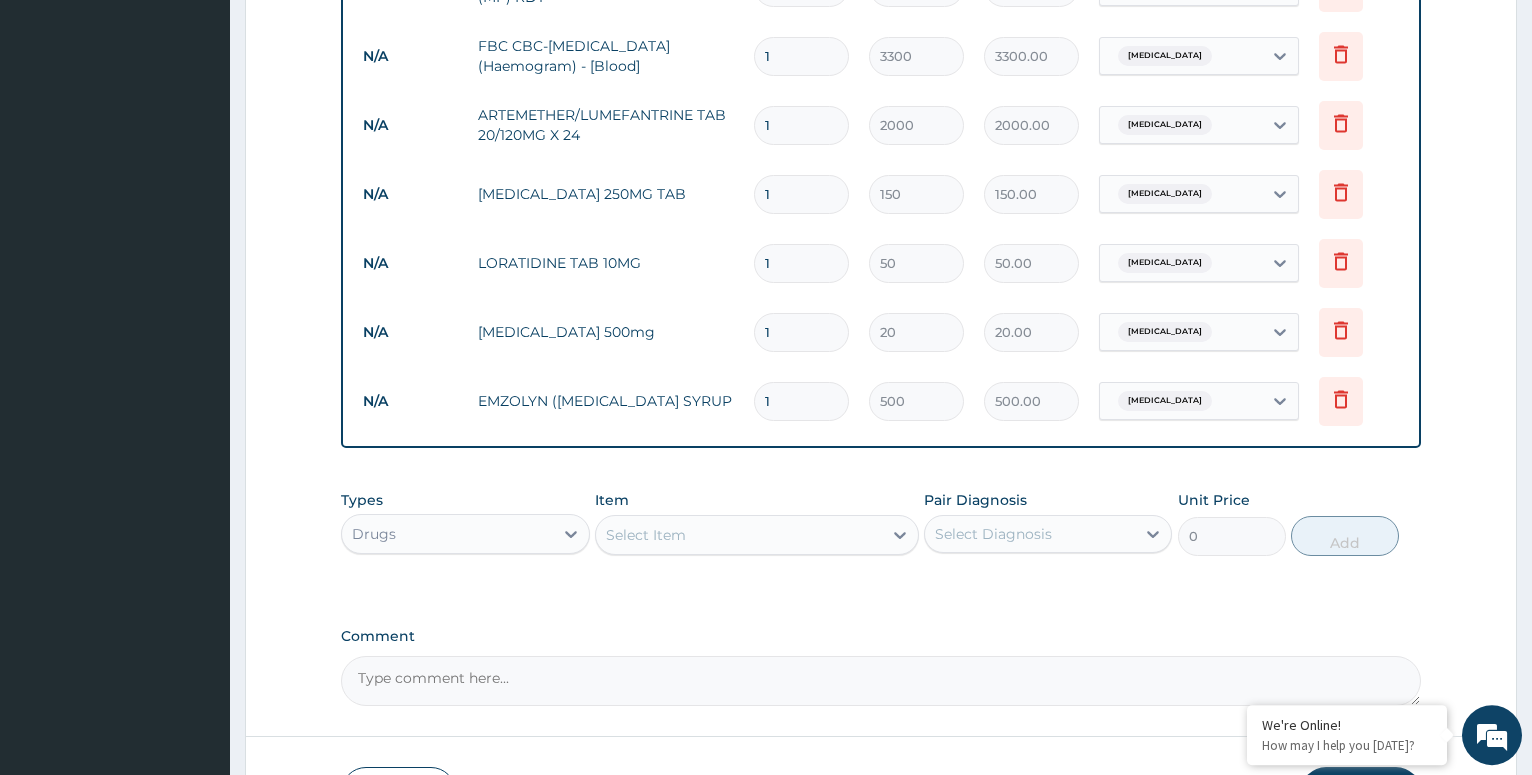 scroll, scrollTop: 999, scrollLeft: 0, axis: vertical 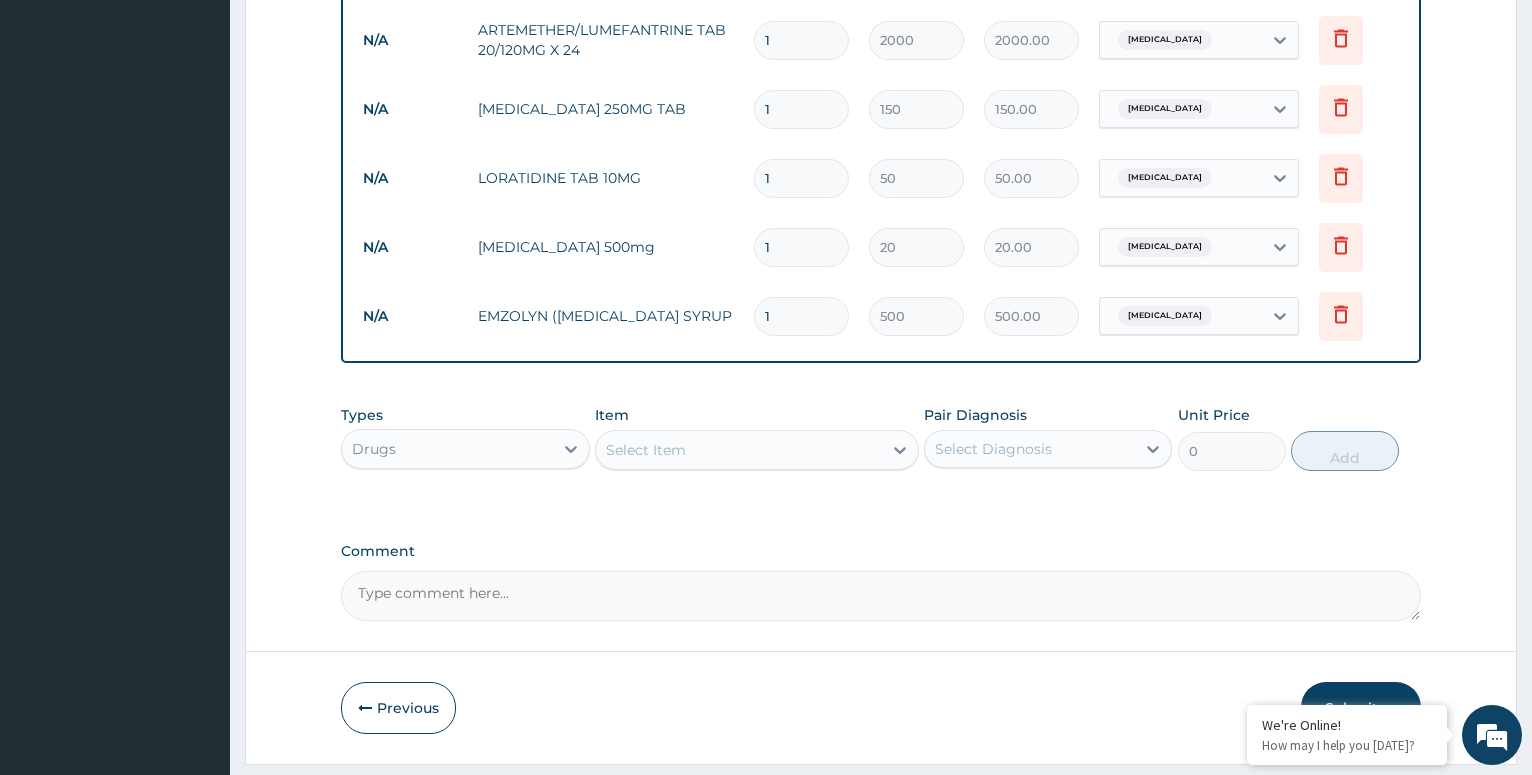 click on "1" at bounding box center (801, 247) 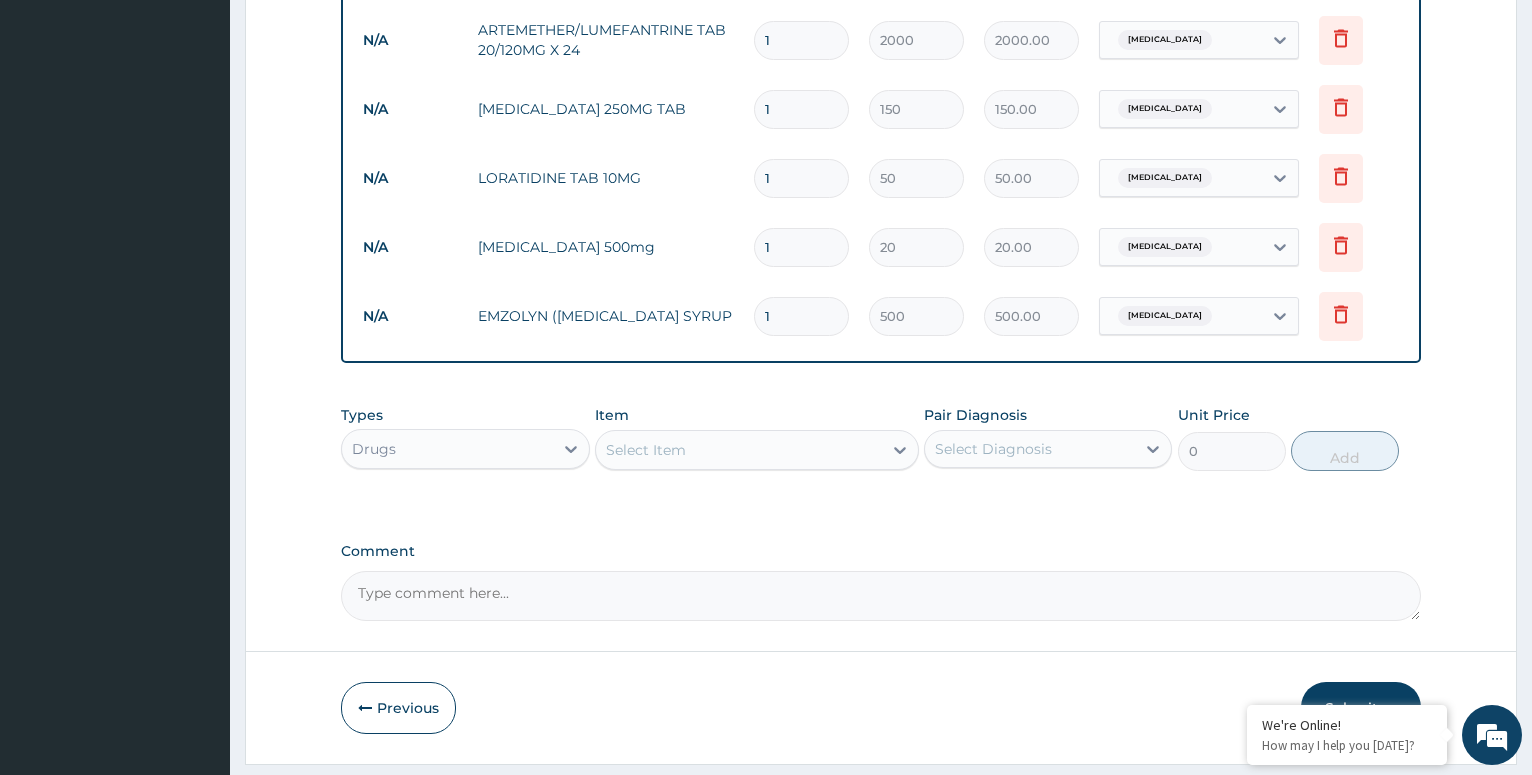 type on "18" 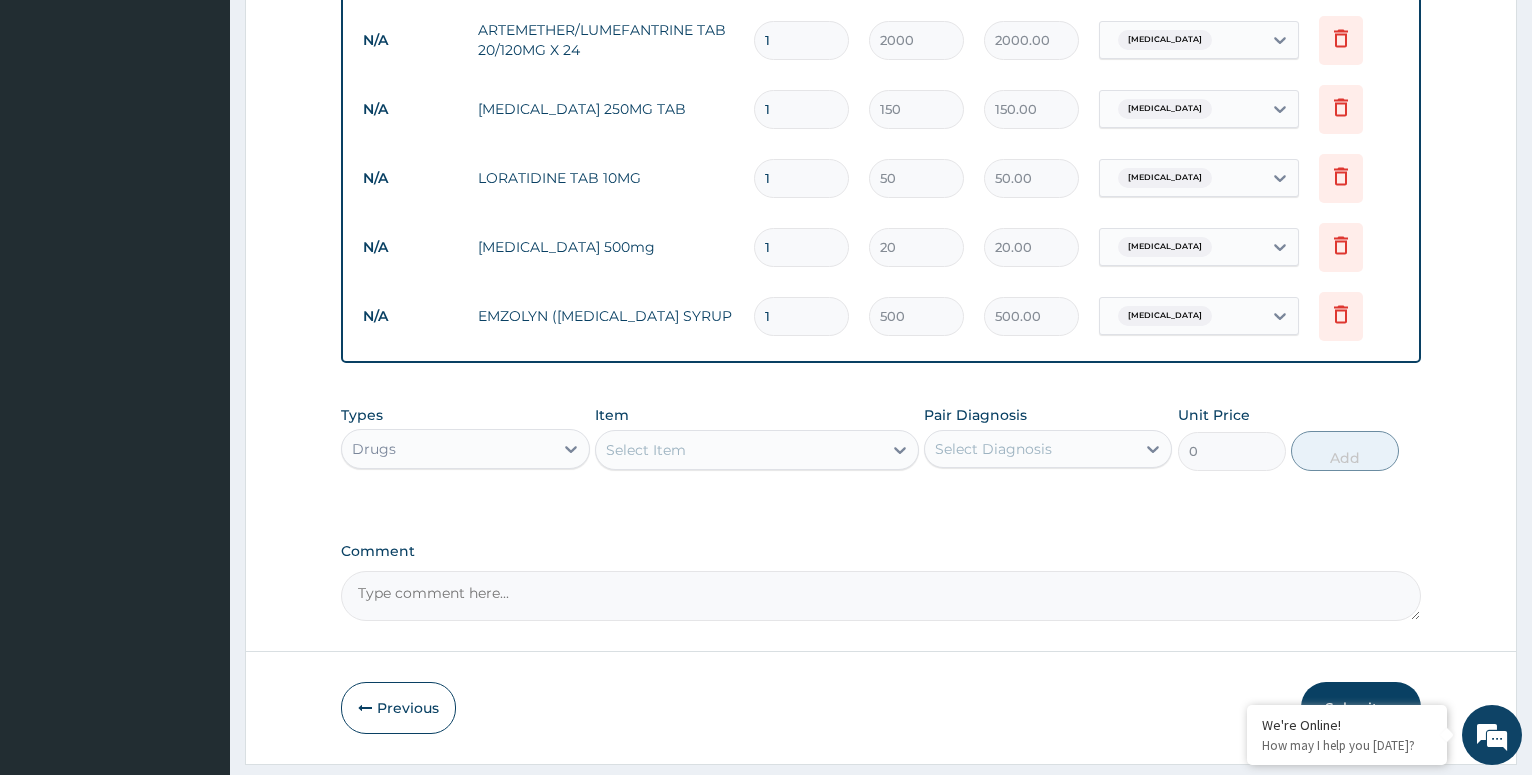 type on "360.00" 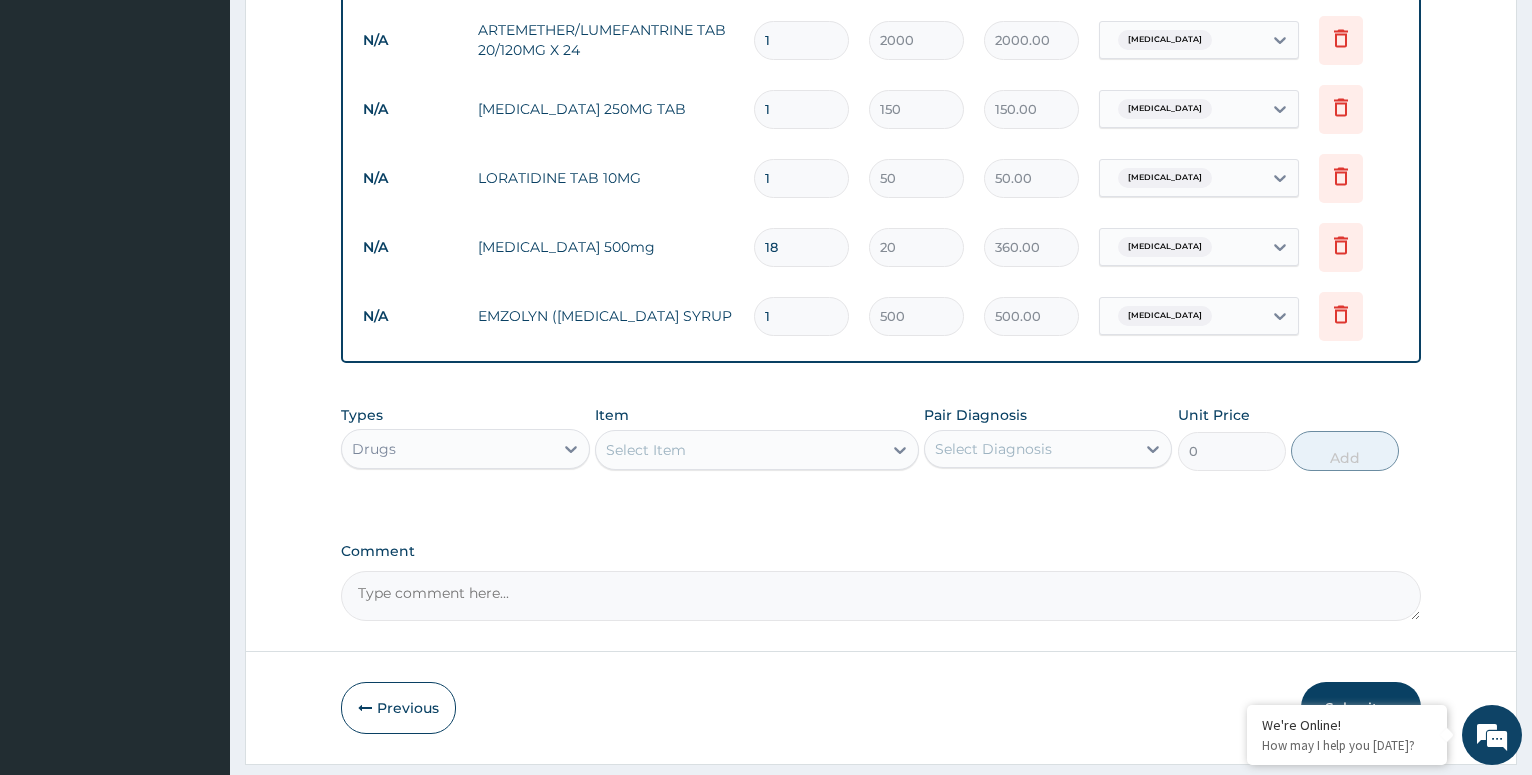 type on "18" 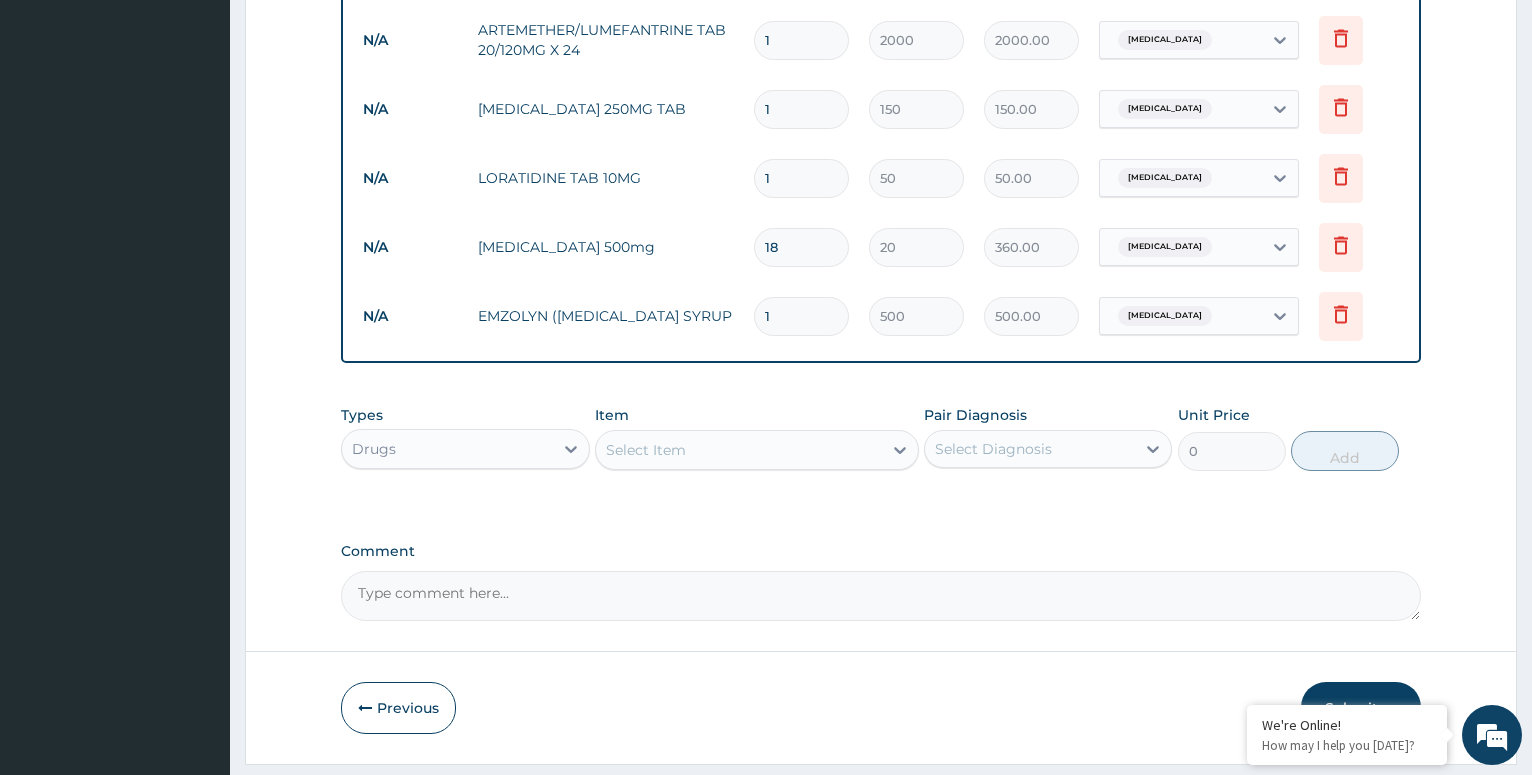 type 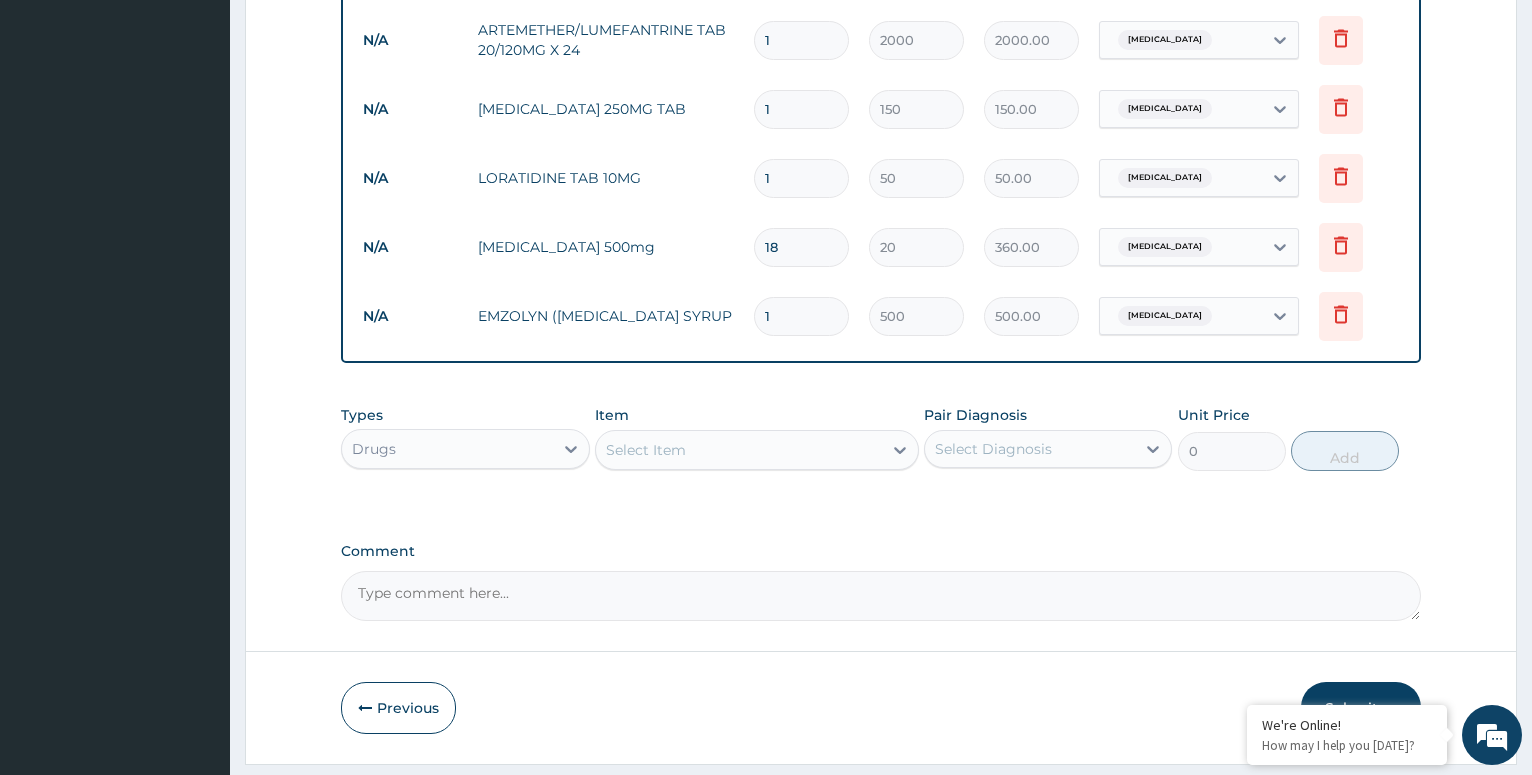 type on "0.00" 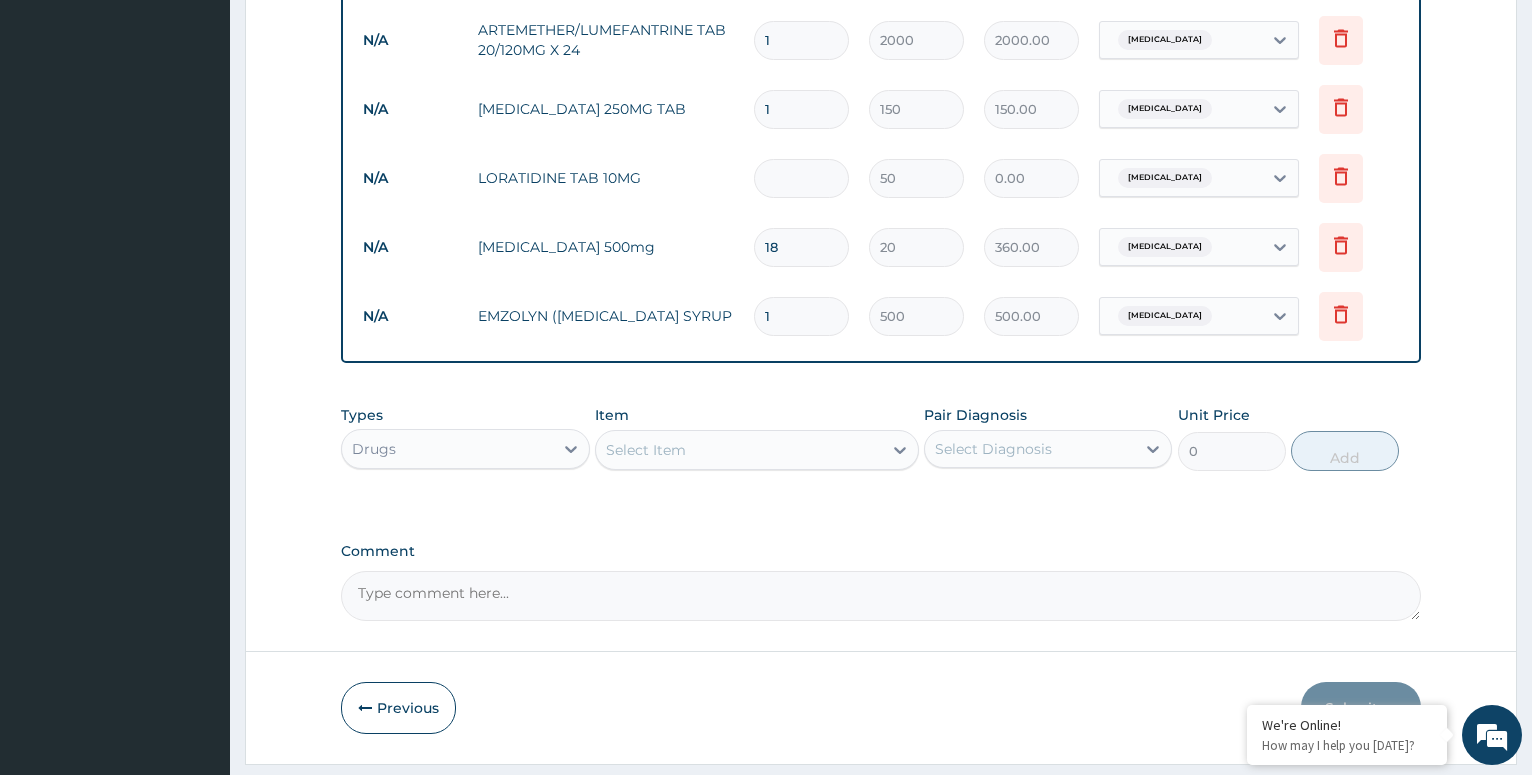 type on "5" 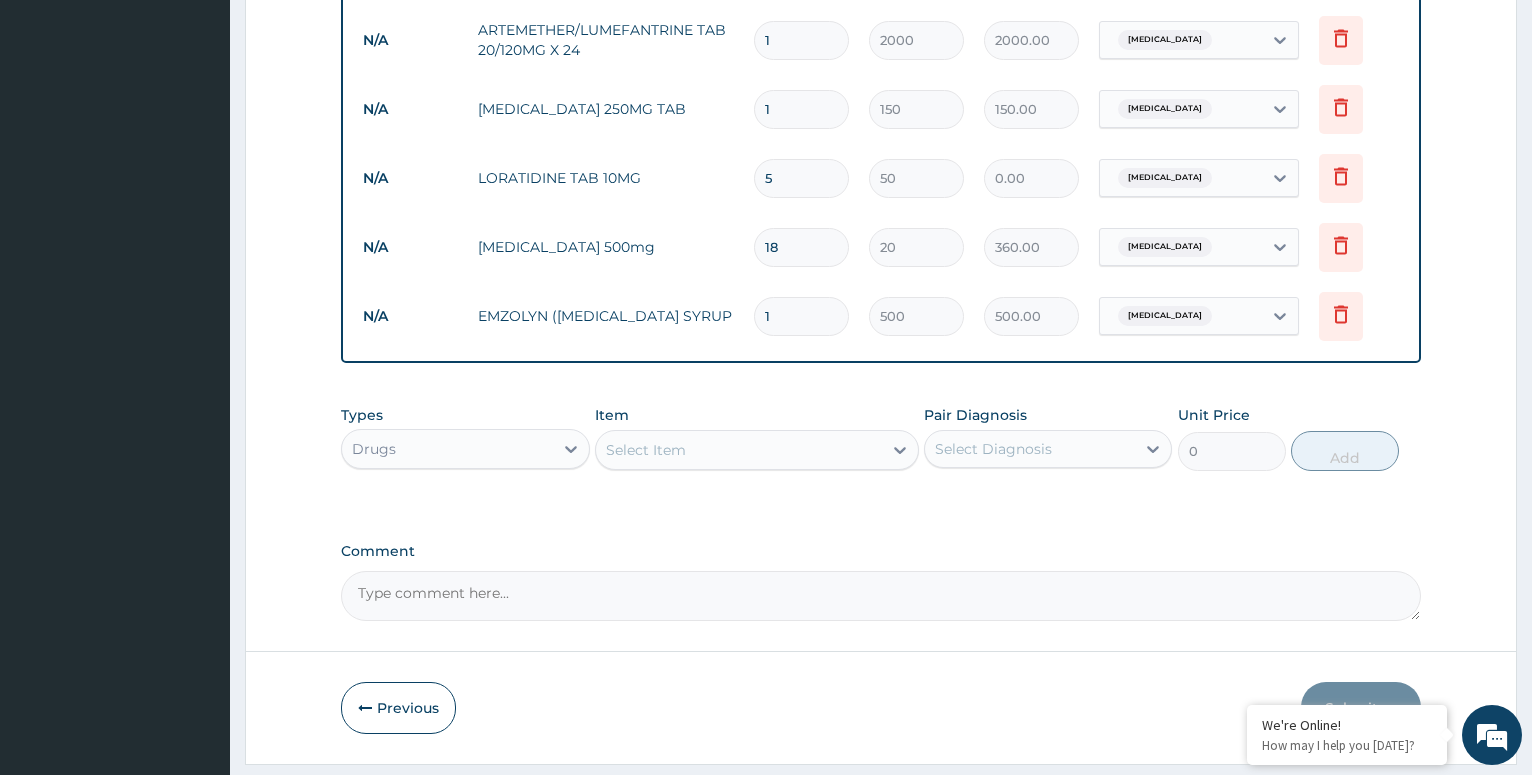 type on "250.00" 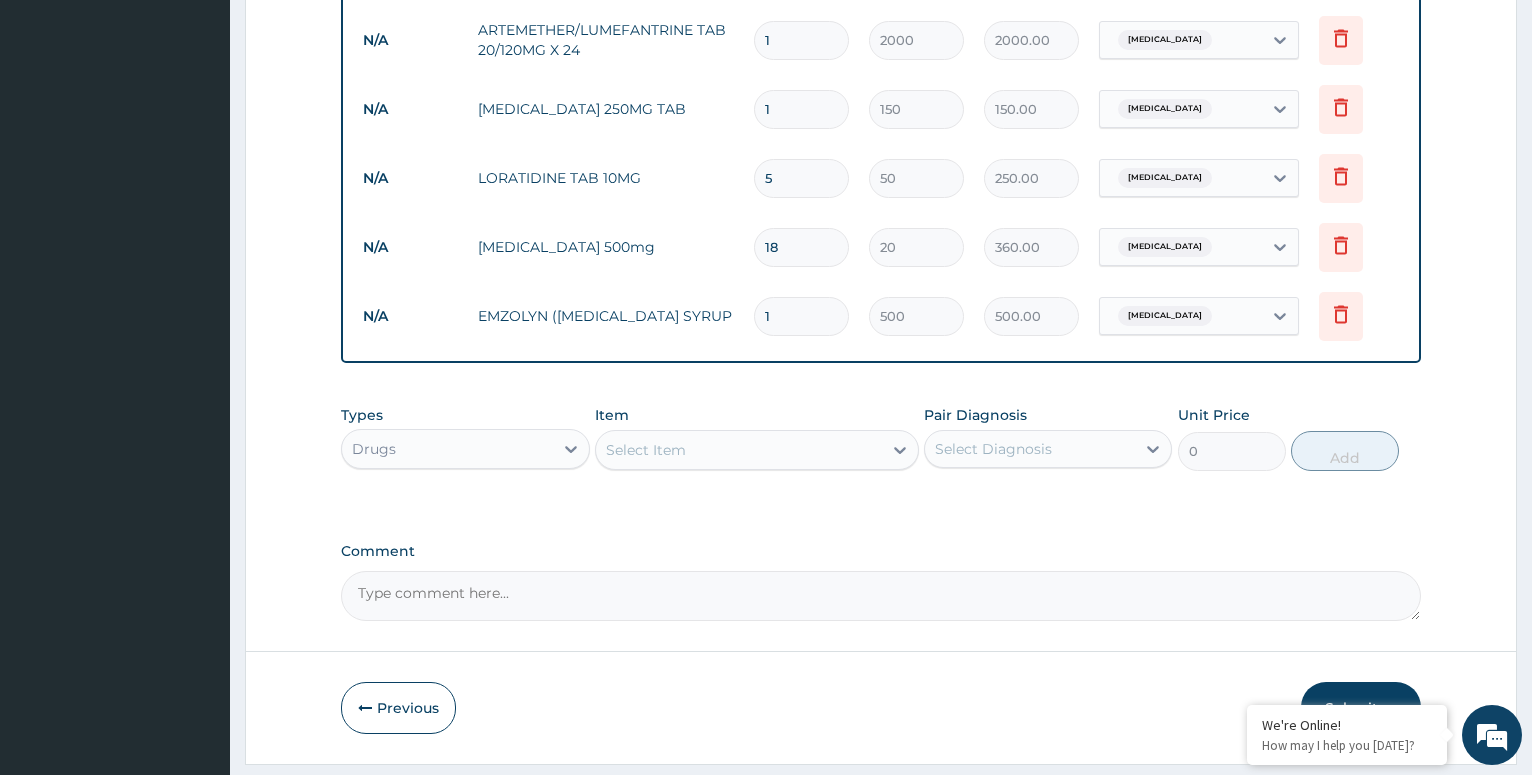 type on "5" 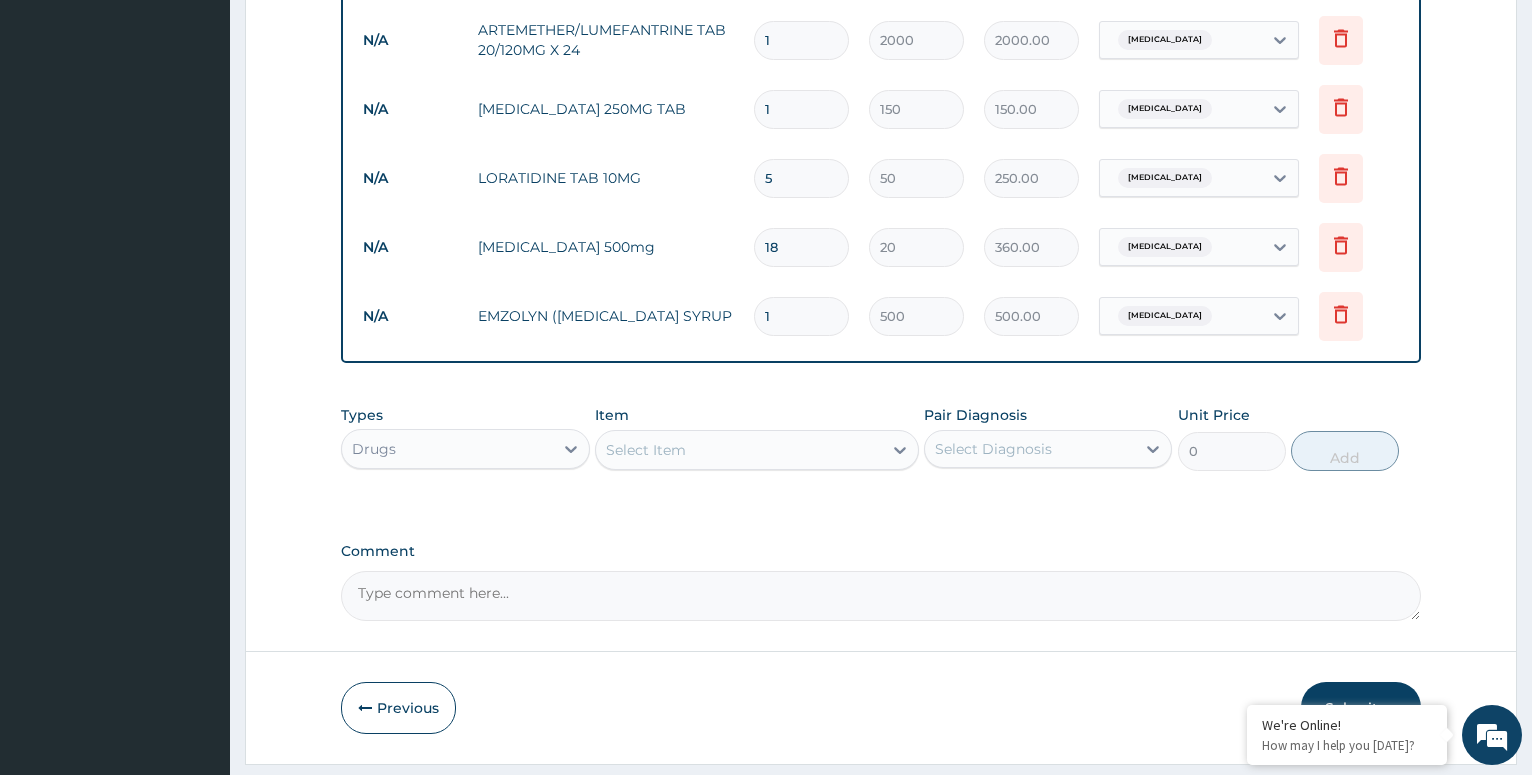 type 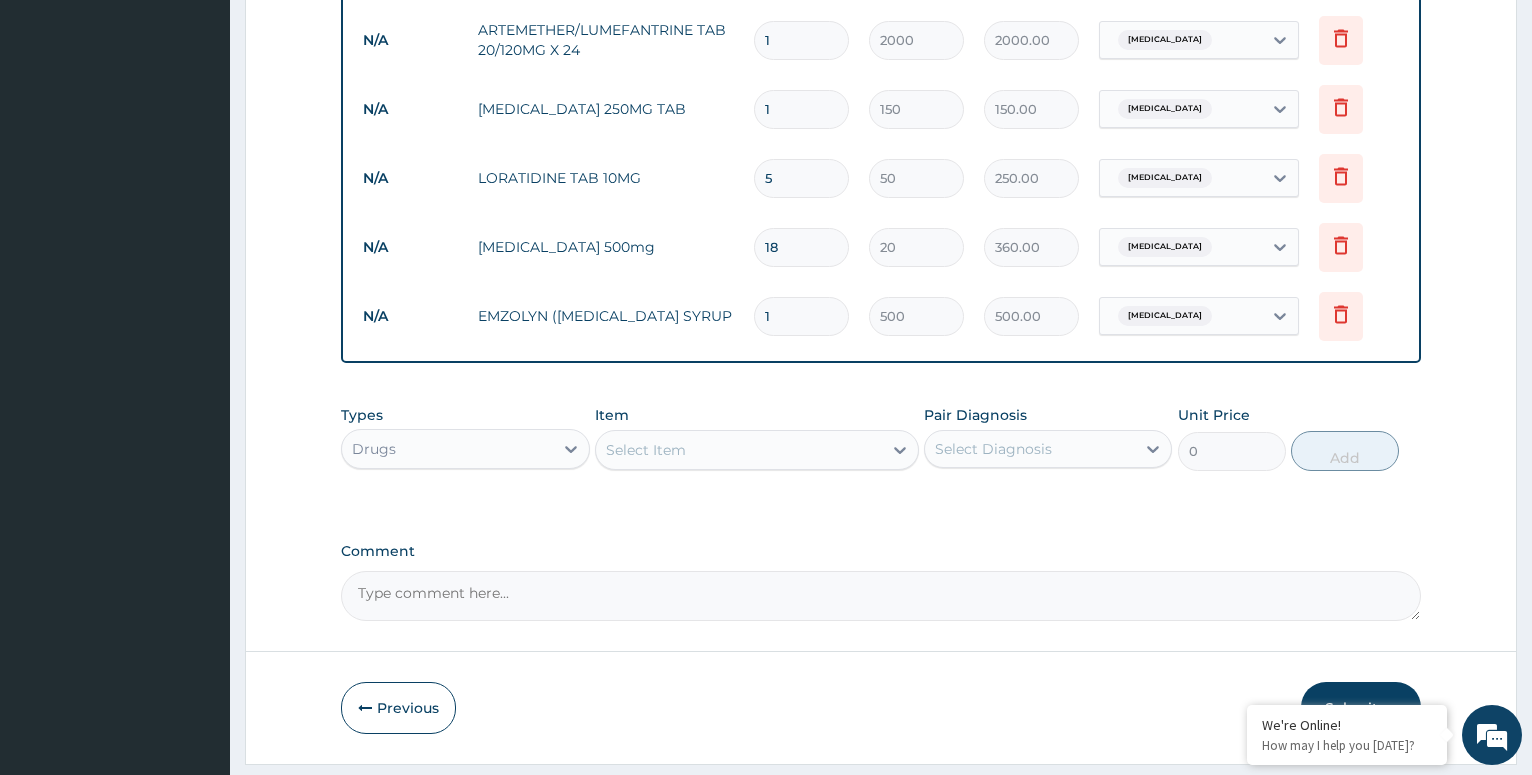 type on "0.00" 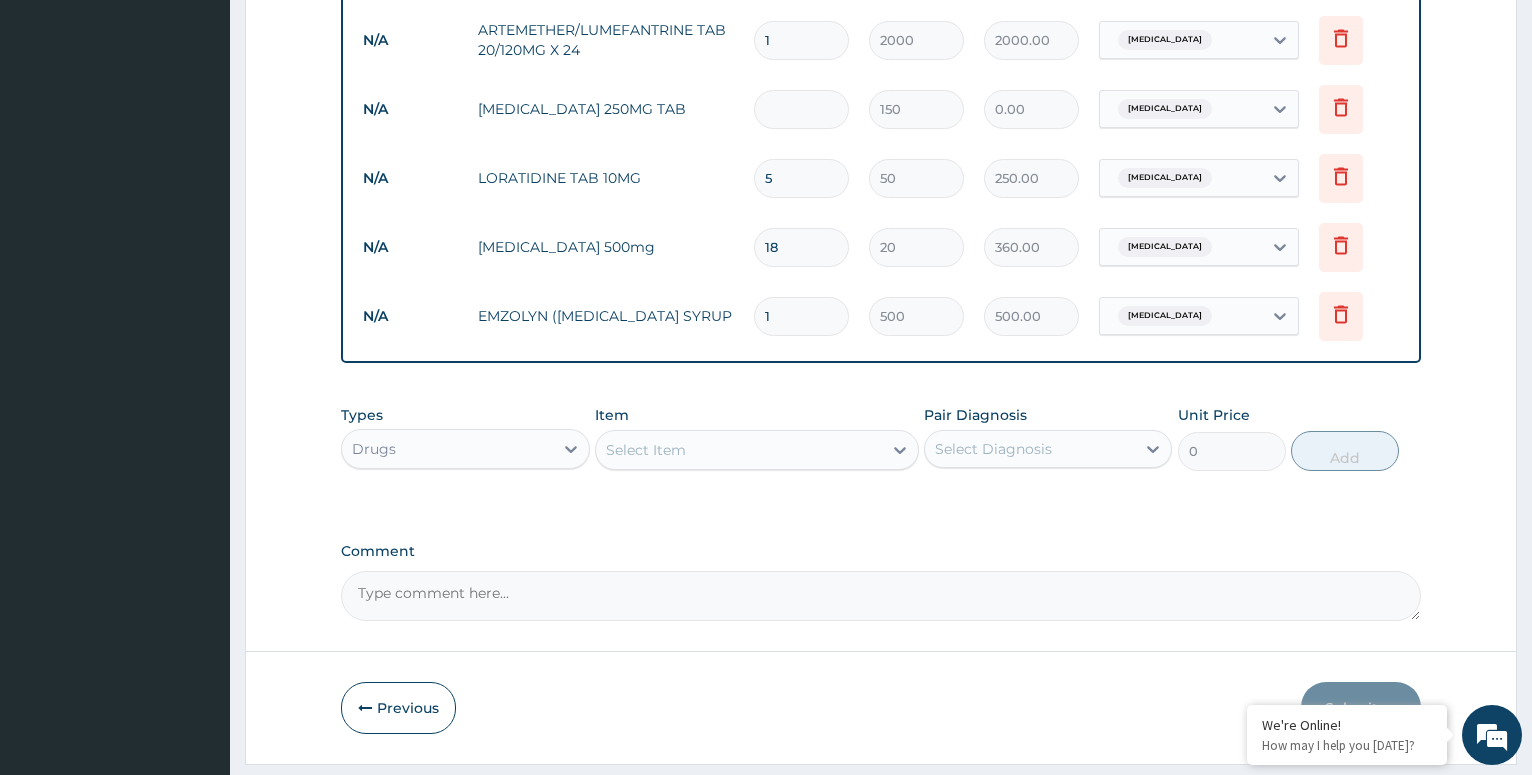type on "1" 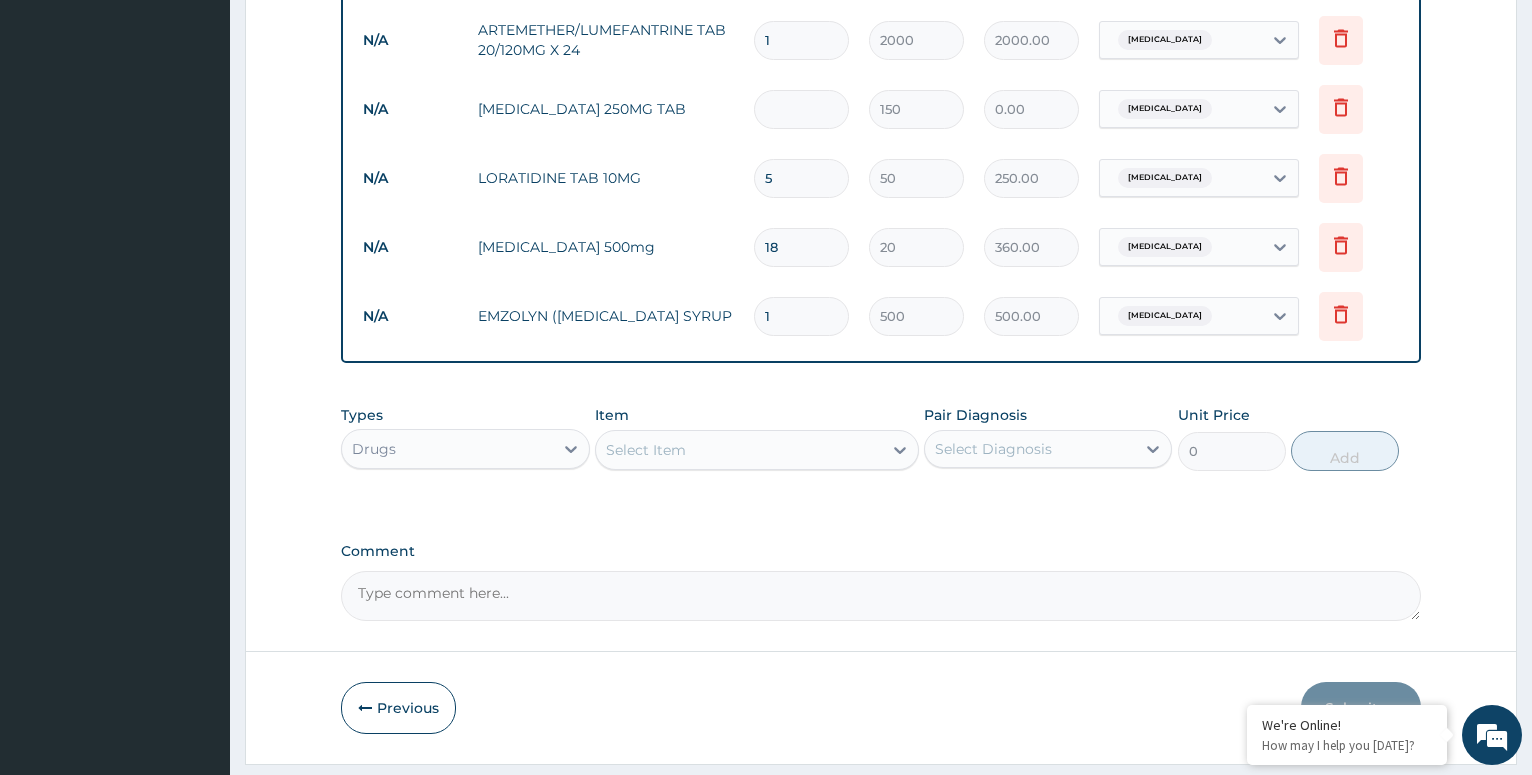 type on "150.00" 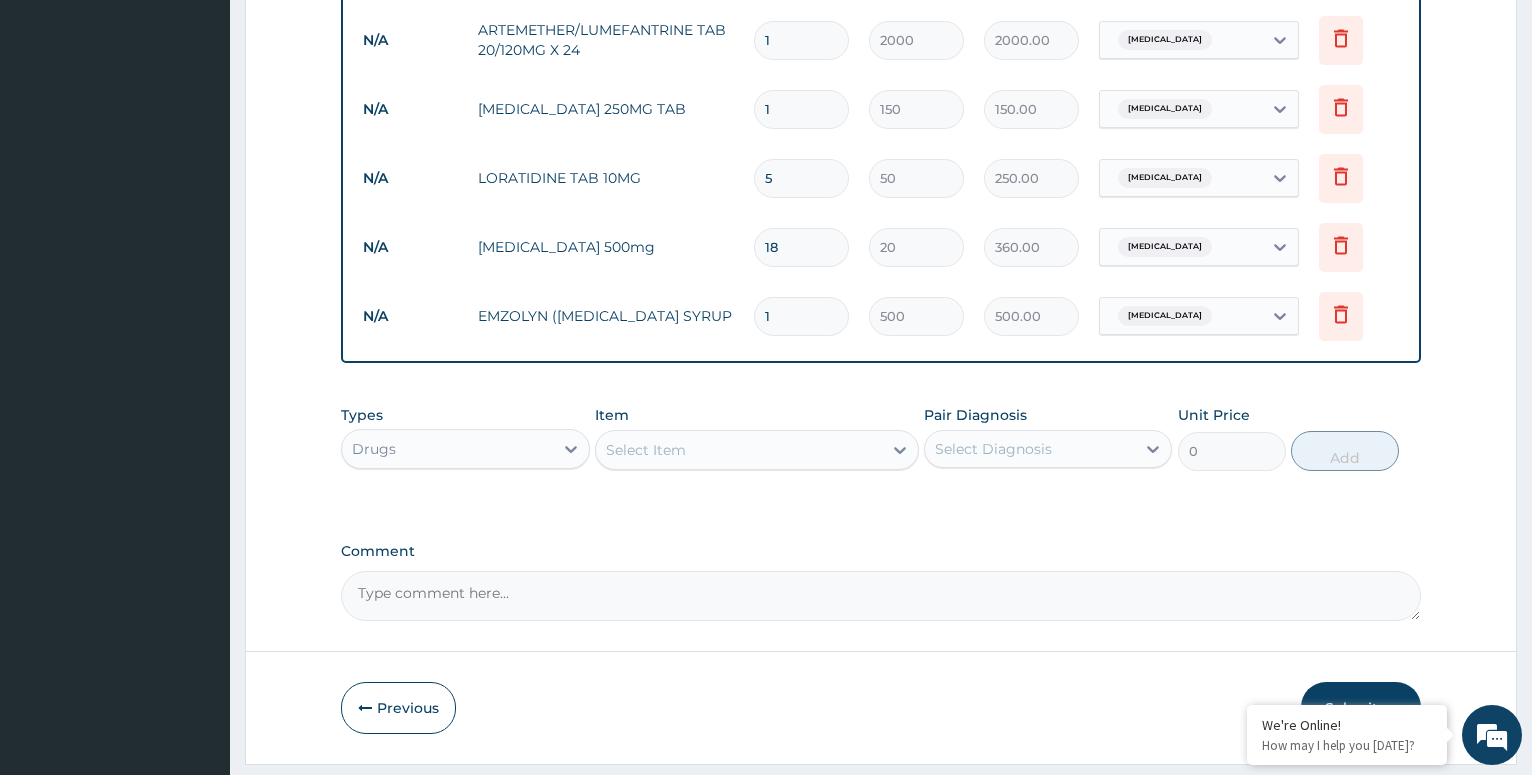 type on "10" 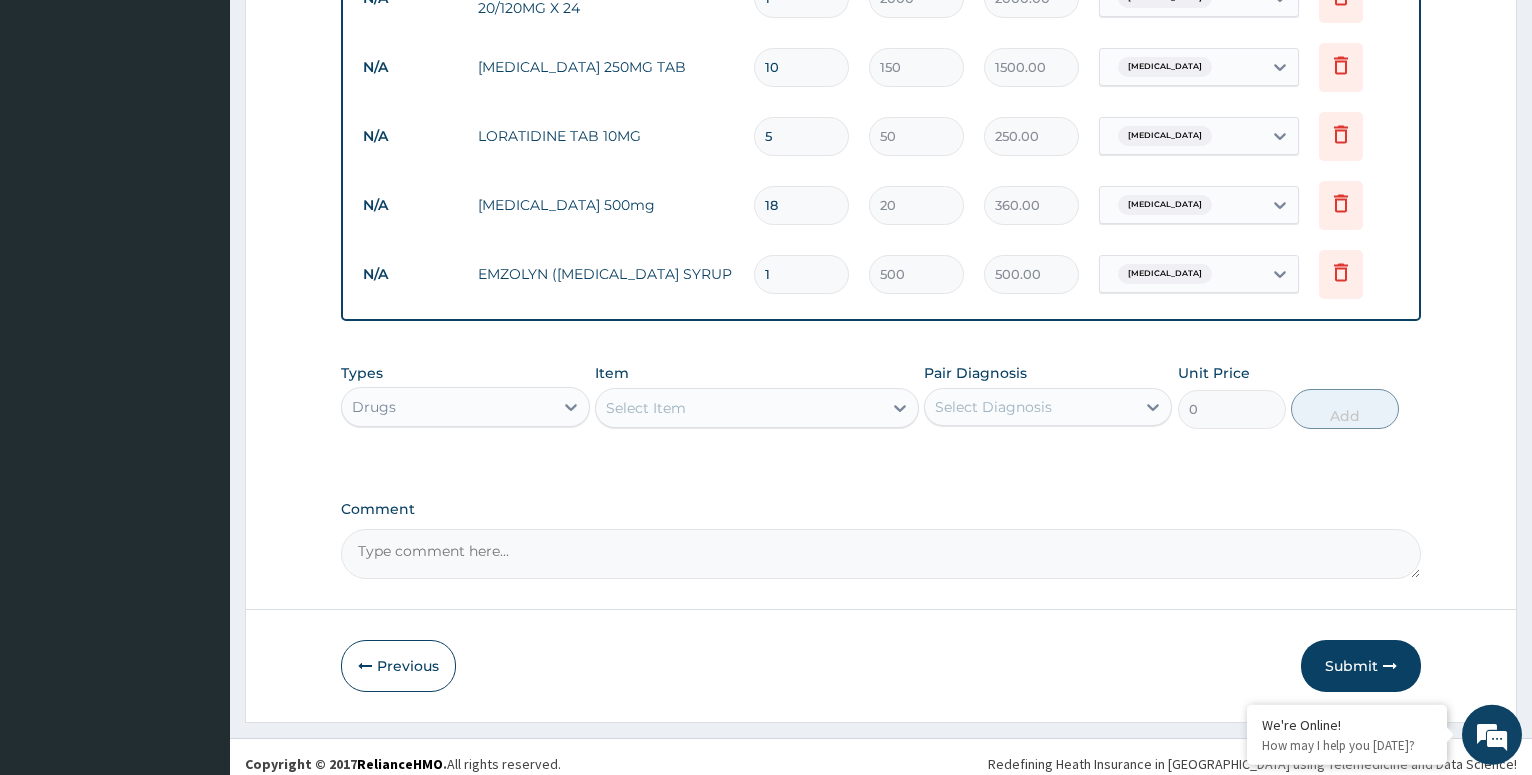 scroll, scrollTop: 1055, scrollLeft: 0, axis: vertical 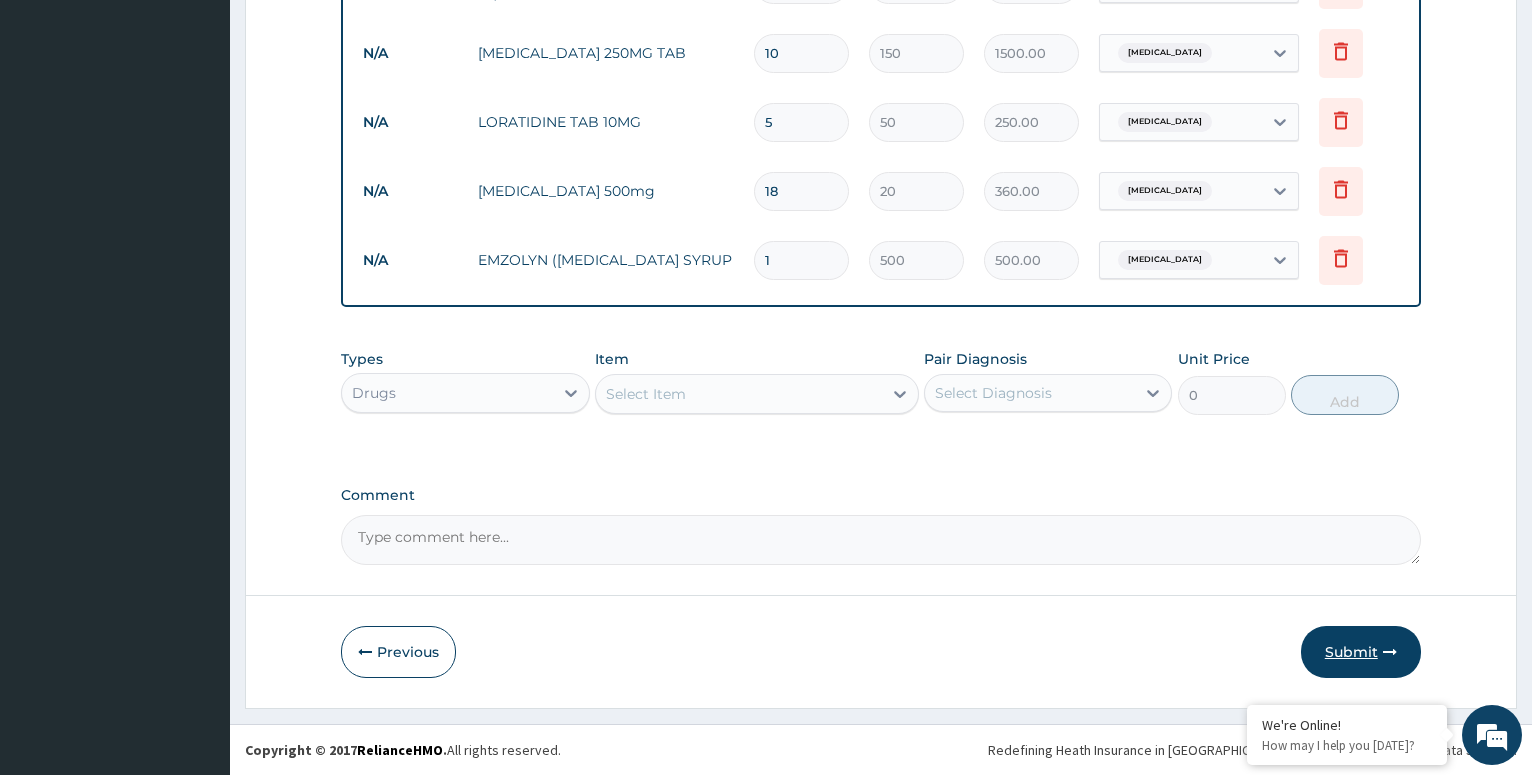 type on "10" 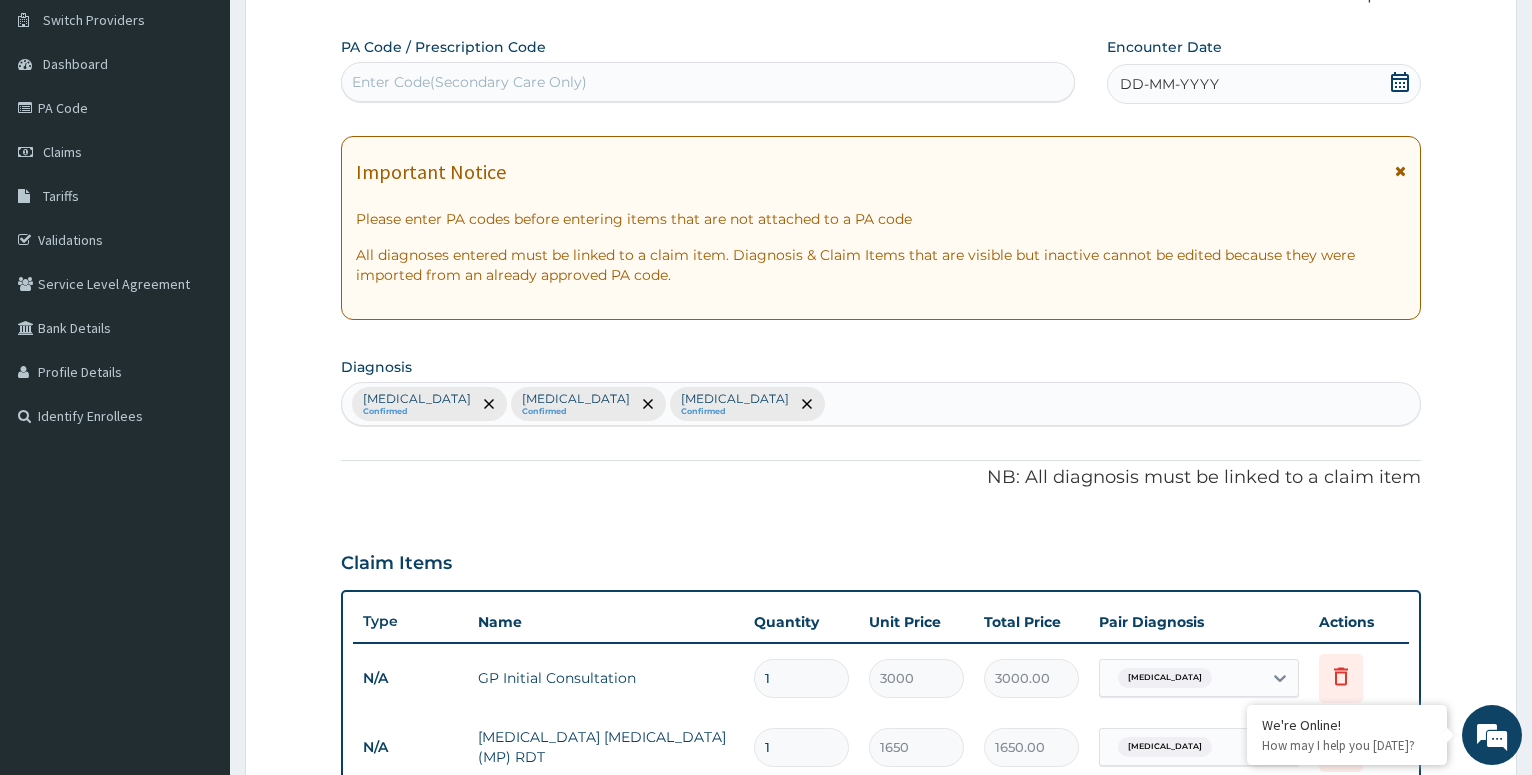 scroll, scrollTop: 137, scrollLeft: 0, axis: vertical 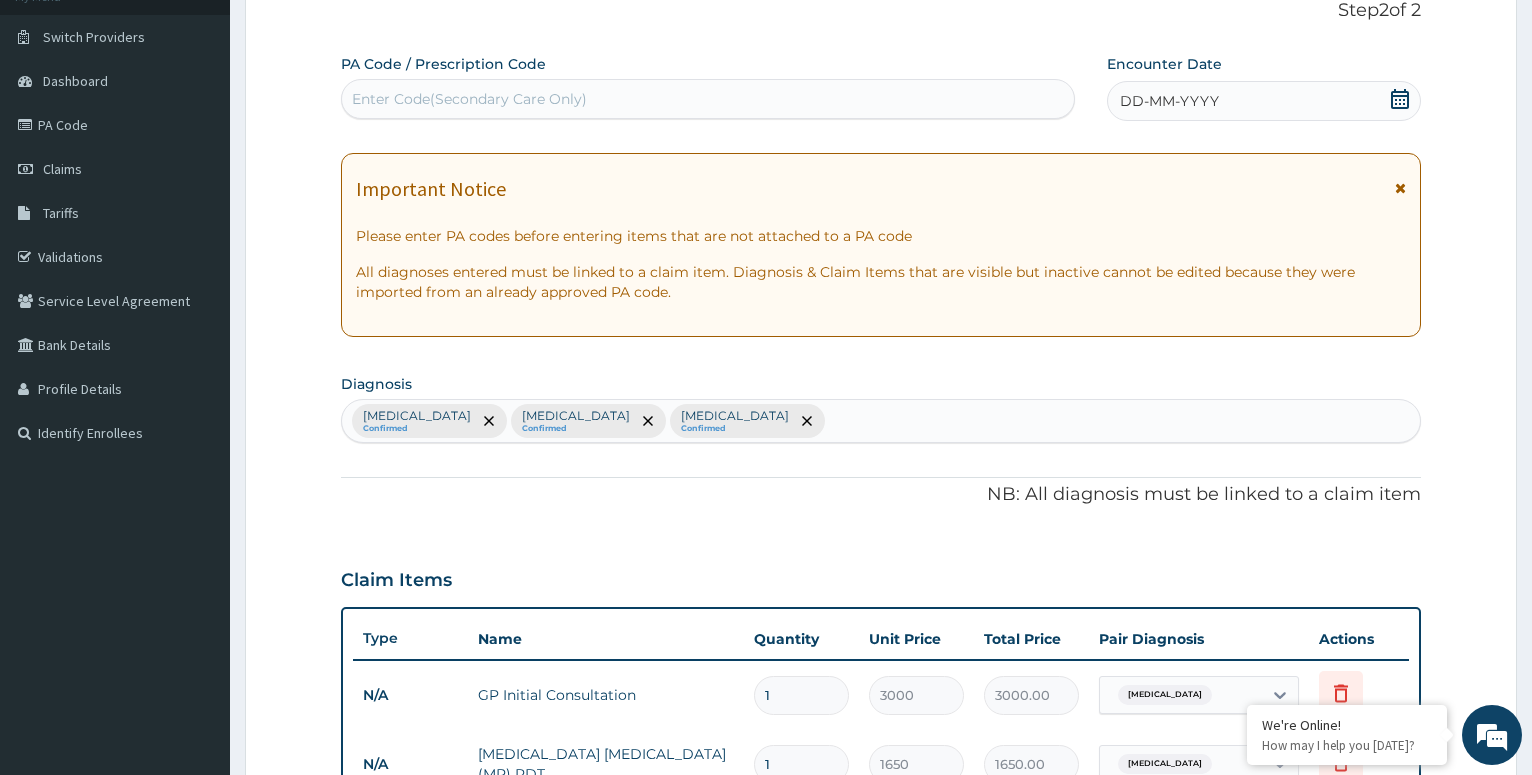 click 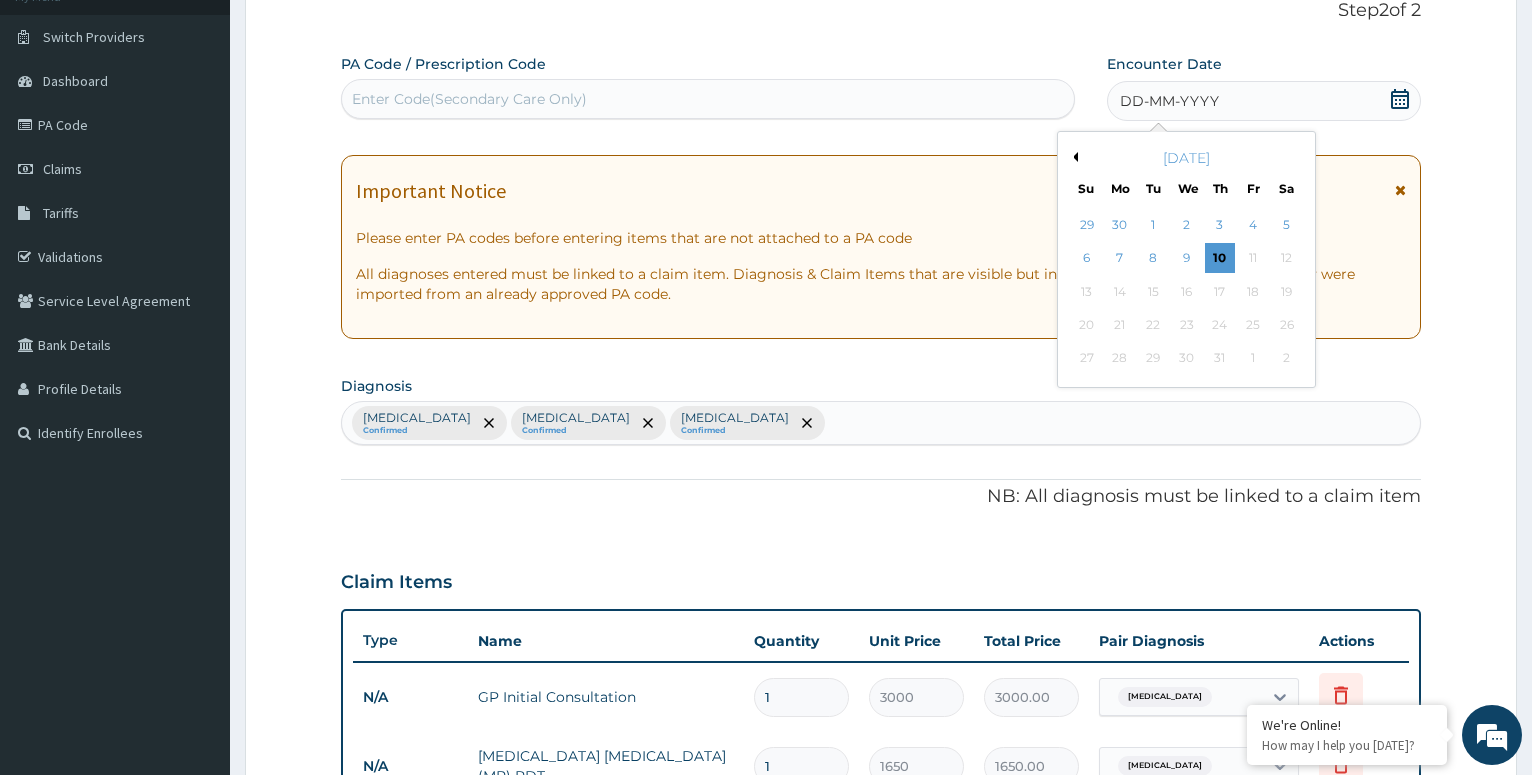 click on "Previous Month" at bounding box center (1073, 157) 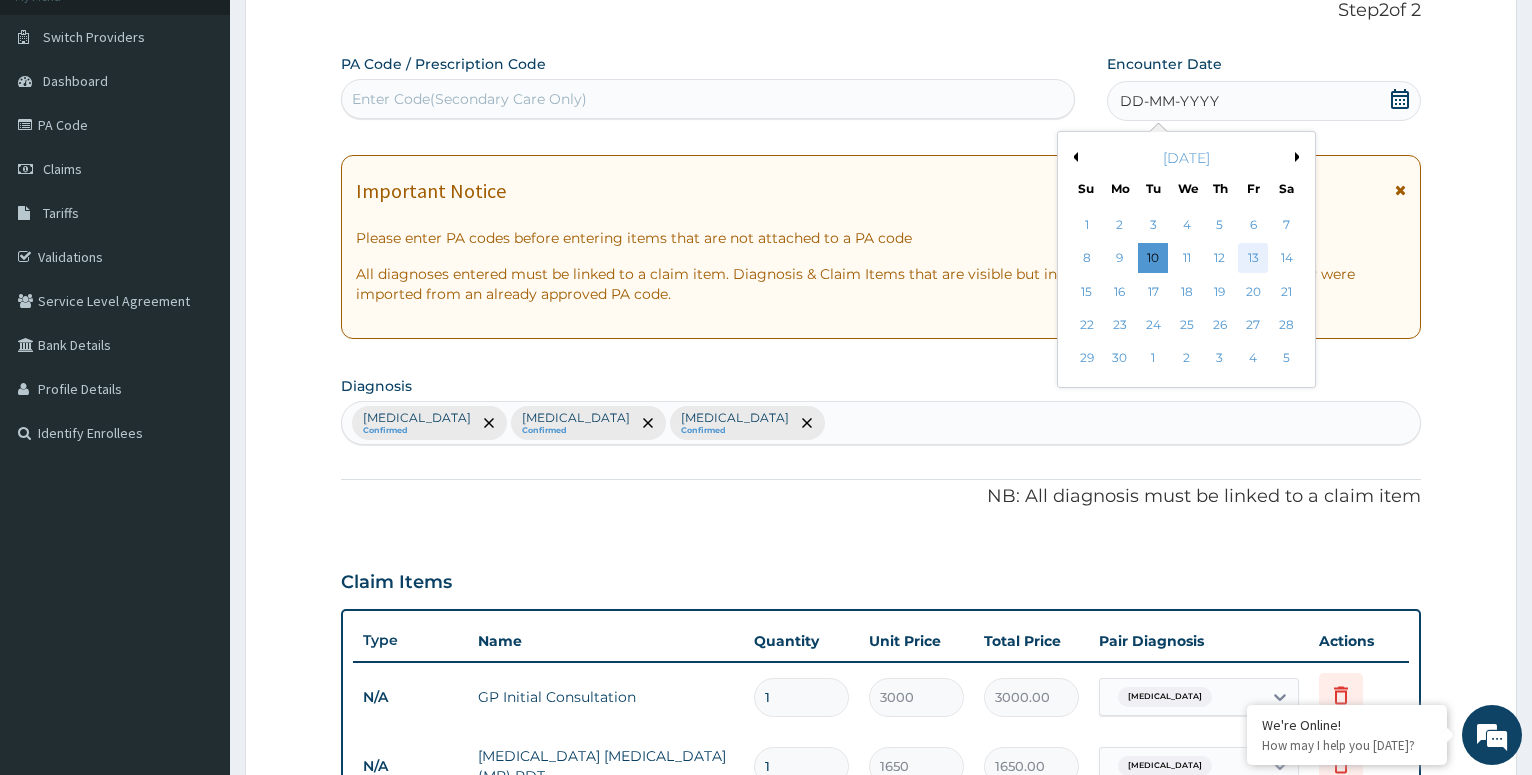 click on "13" at bounding box center [1253, 259] 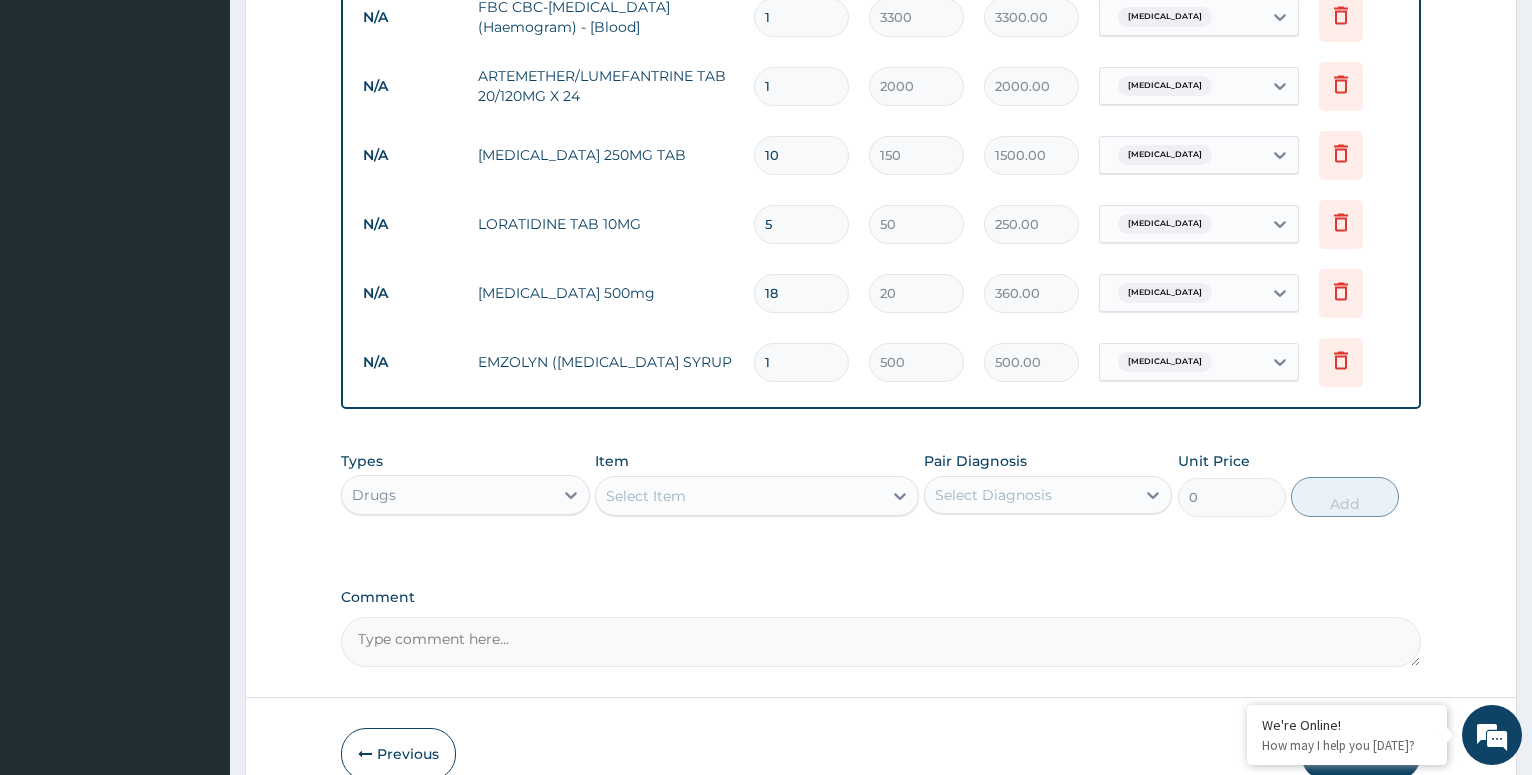 scroll, scrollTop: 1055, scrollLeft: 0, axis: vertical 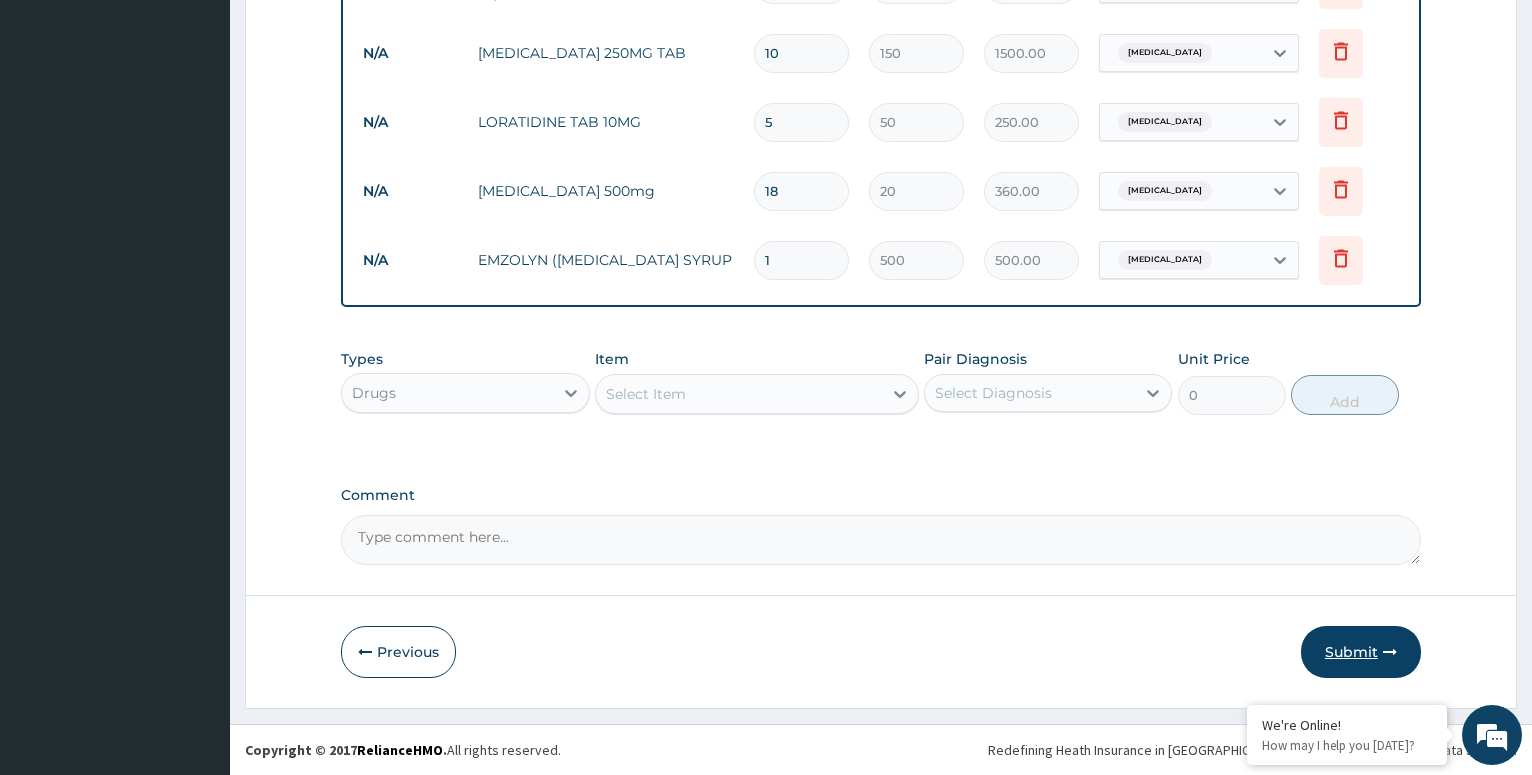 click on "Submit" at bounding box center (1361, 652) 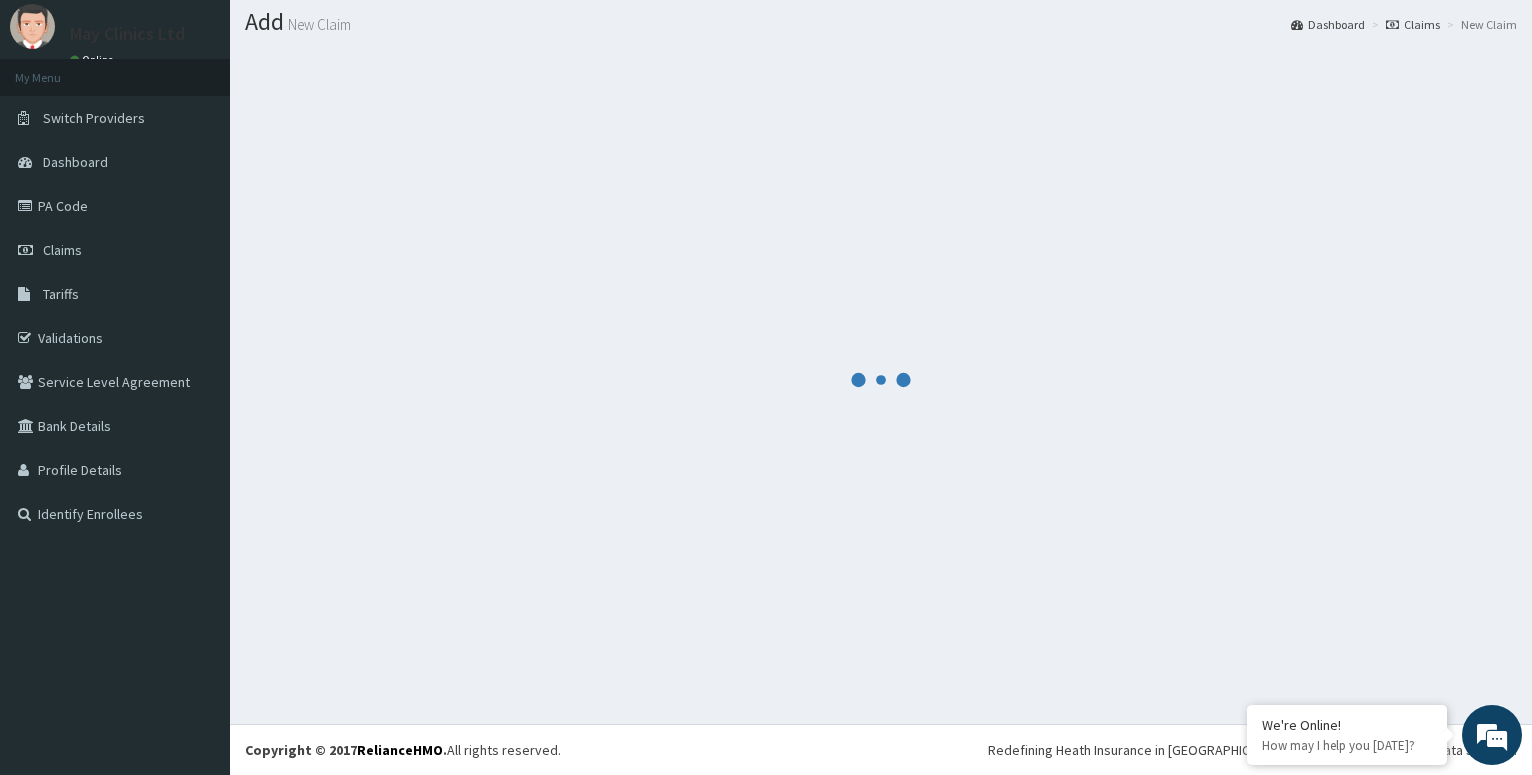 scroll, scrollTop: 56, scrollLeft: 0, axis: vertical 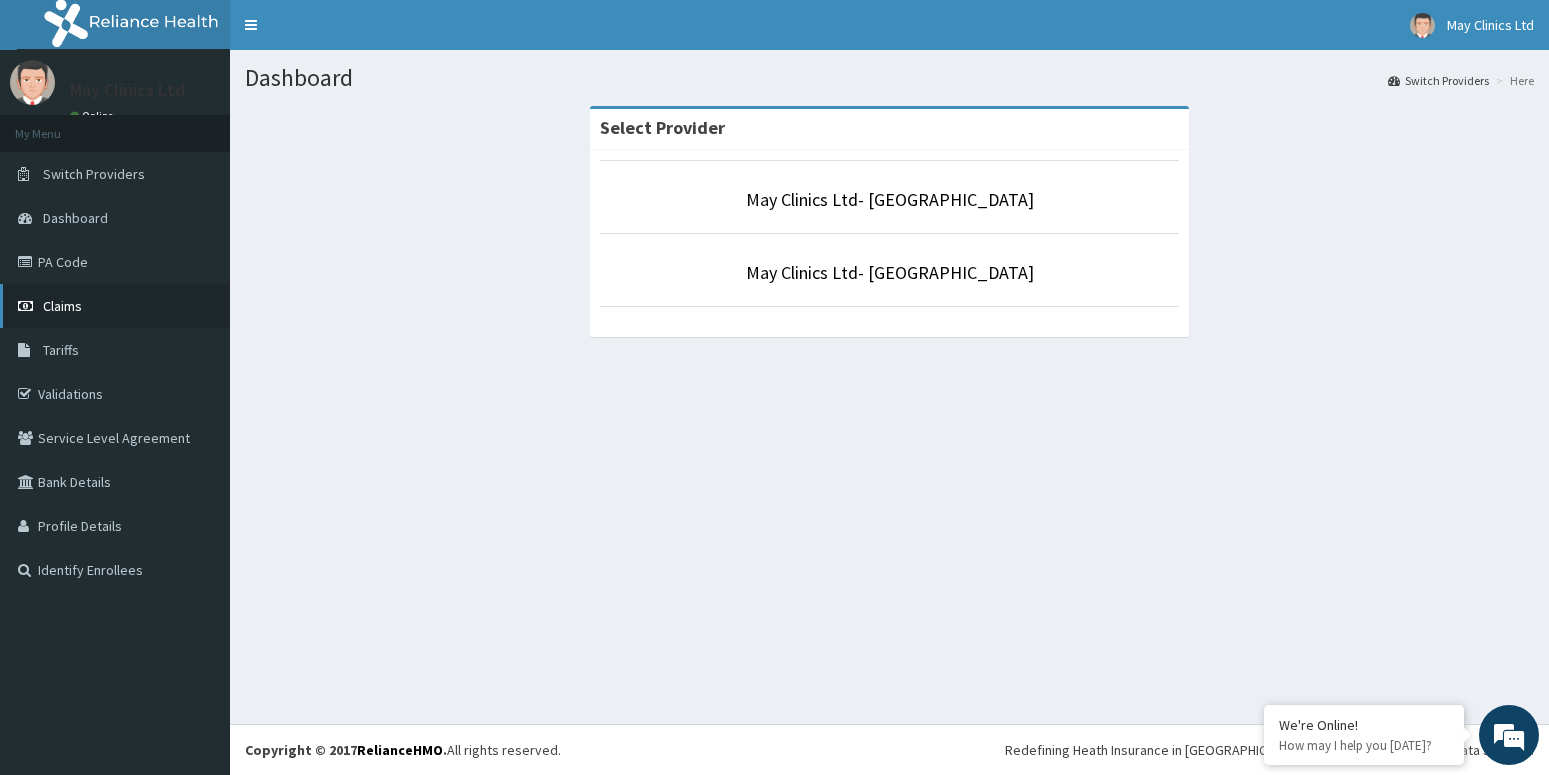 click on "Claims" at bounding box center (115, 306) 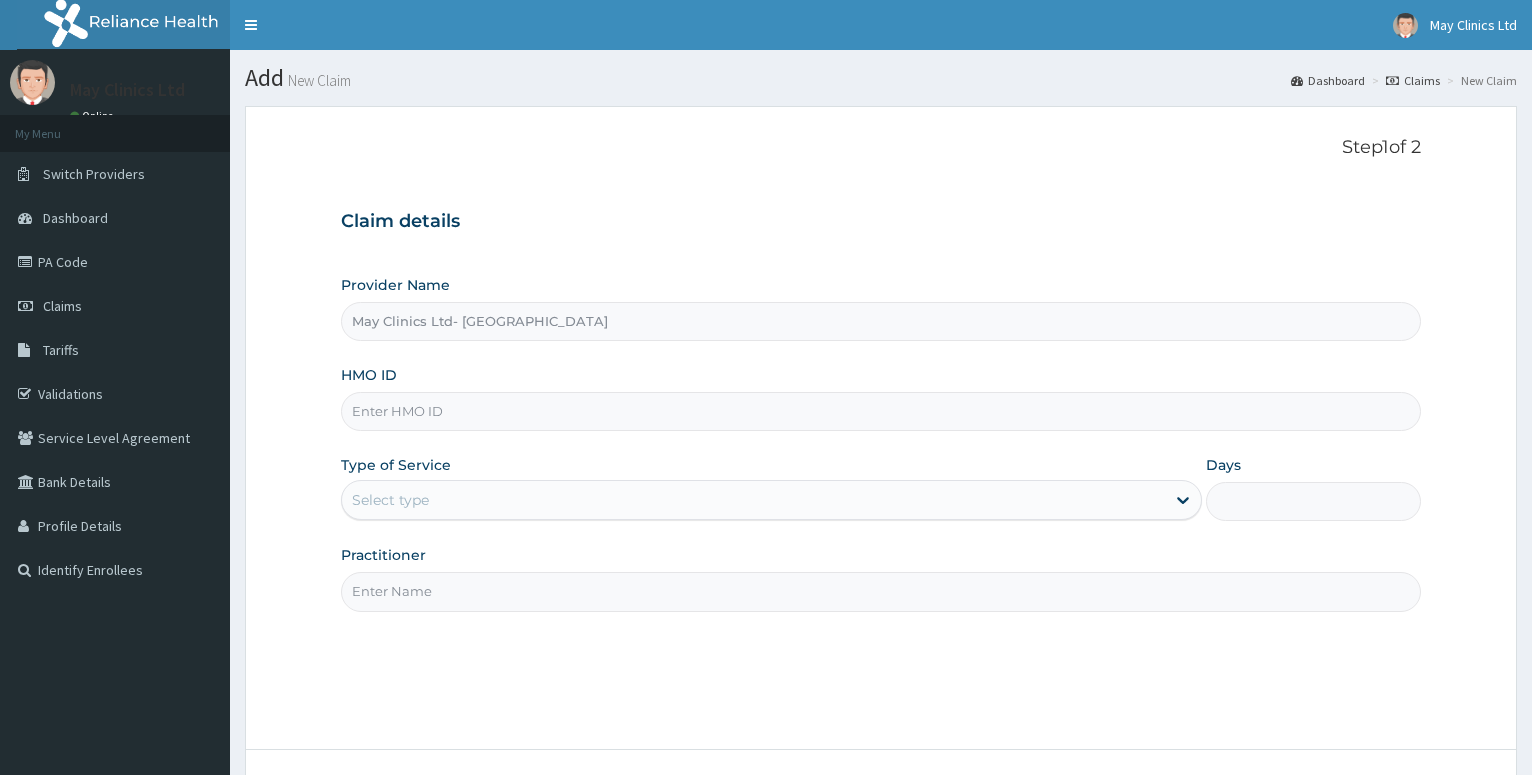 scroll, scrollTop: 0, scrollLeft: 0, axis: both 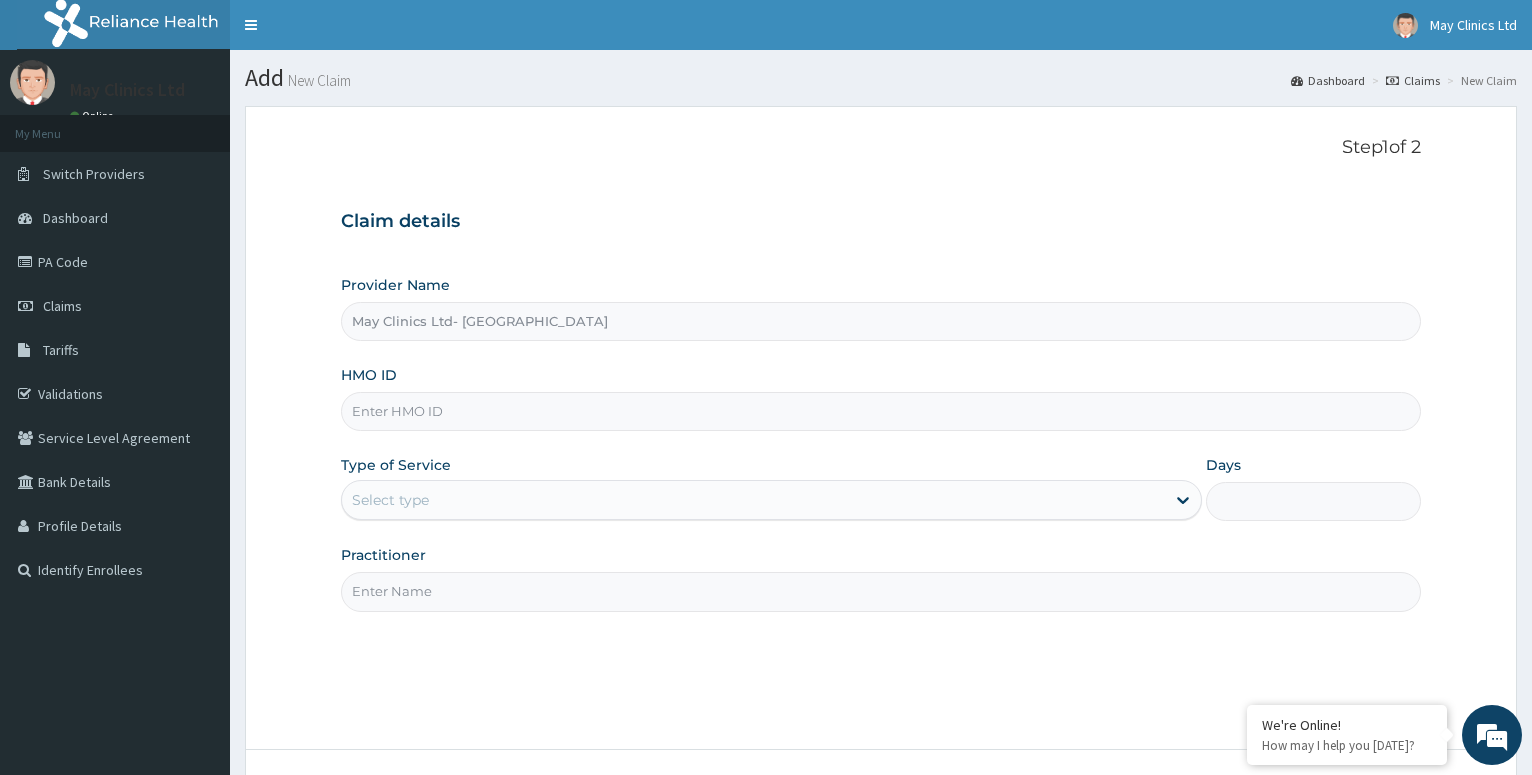 click on "May Clinics Ltd- [GEOGRAPHIC_DATA]" at bounding box center [881, 321] 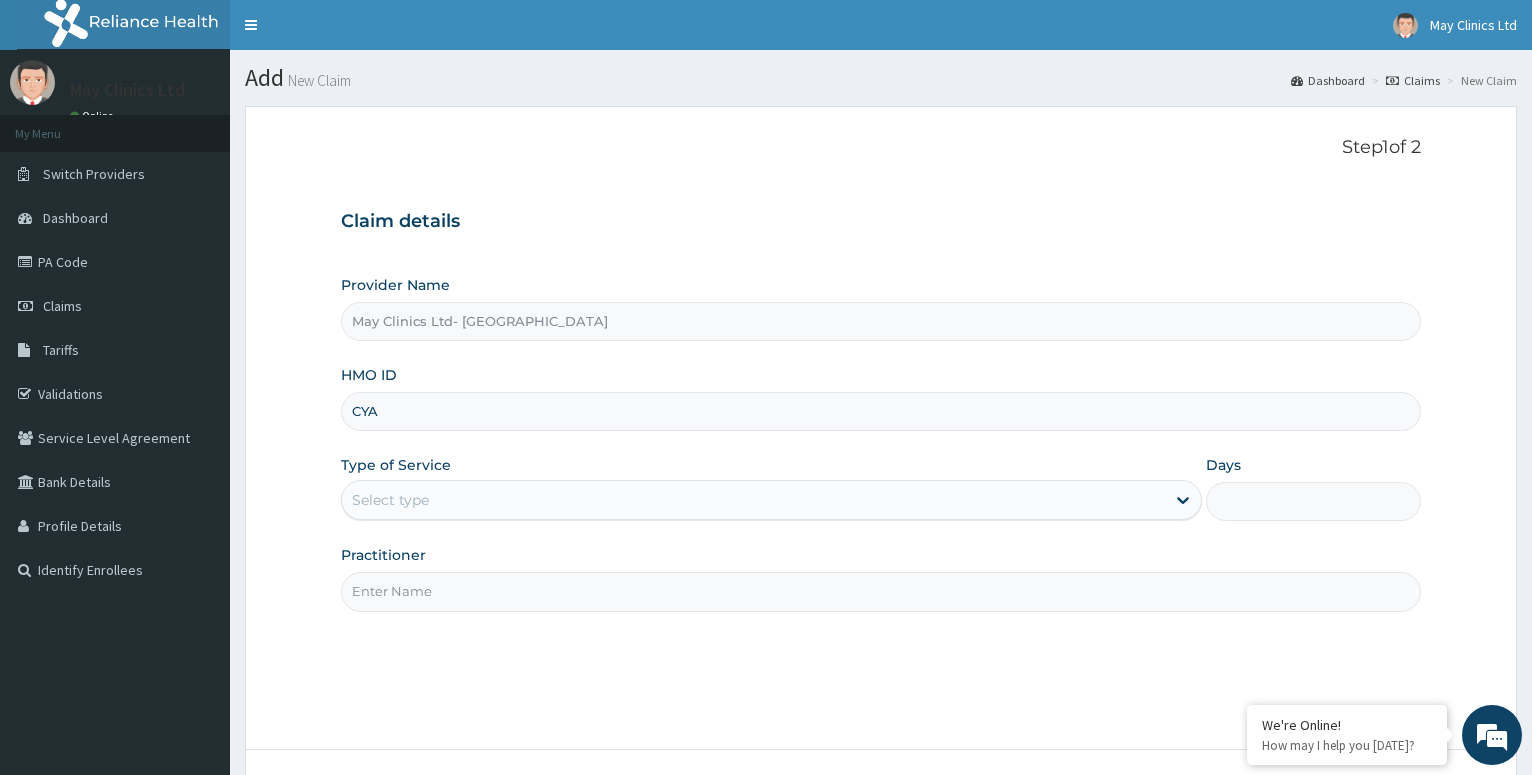 scroll, scrollTop: 0, scrollLeft: 0, axis: both 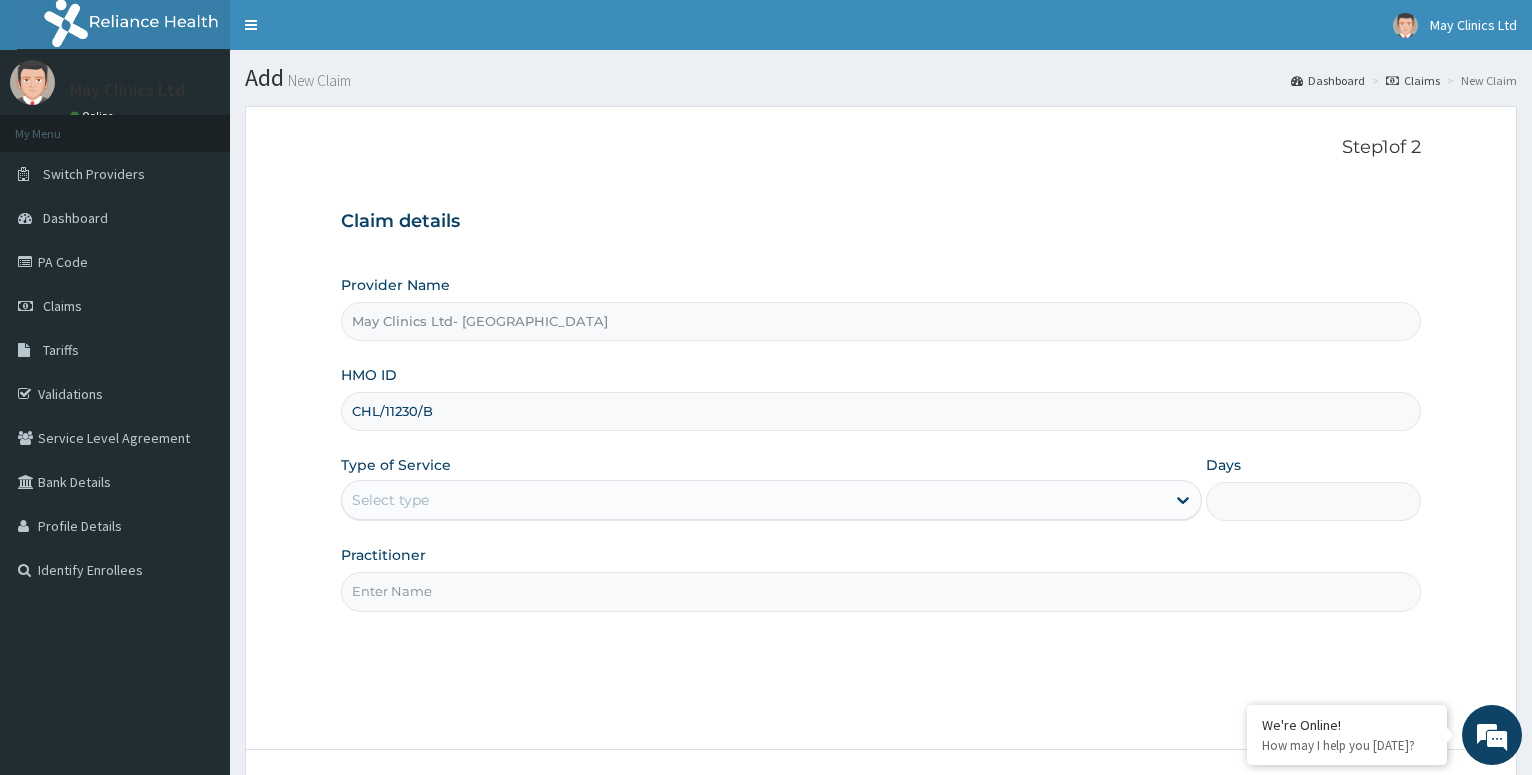 type on "CHL/11230/B" 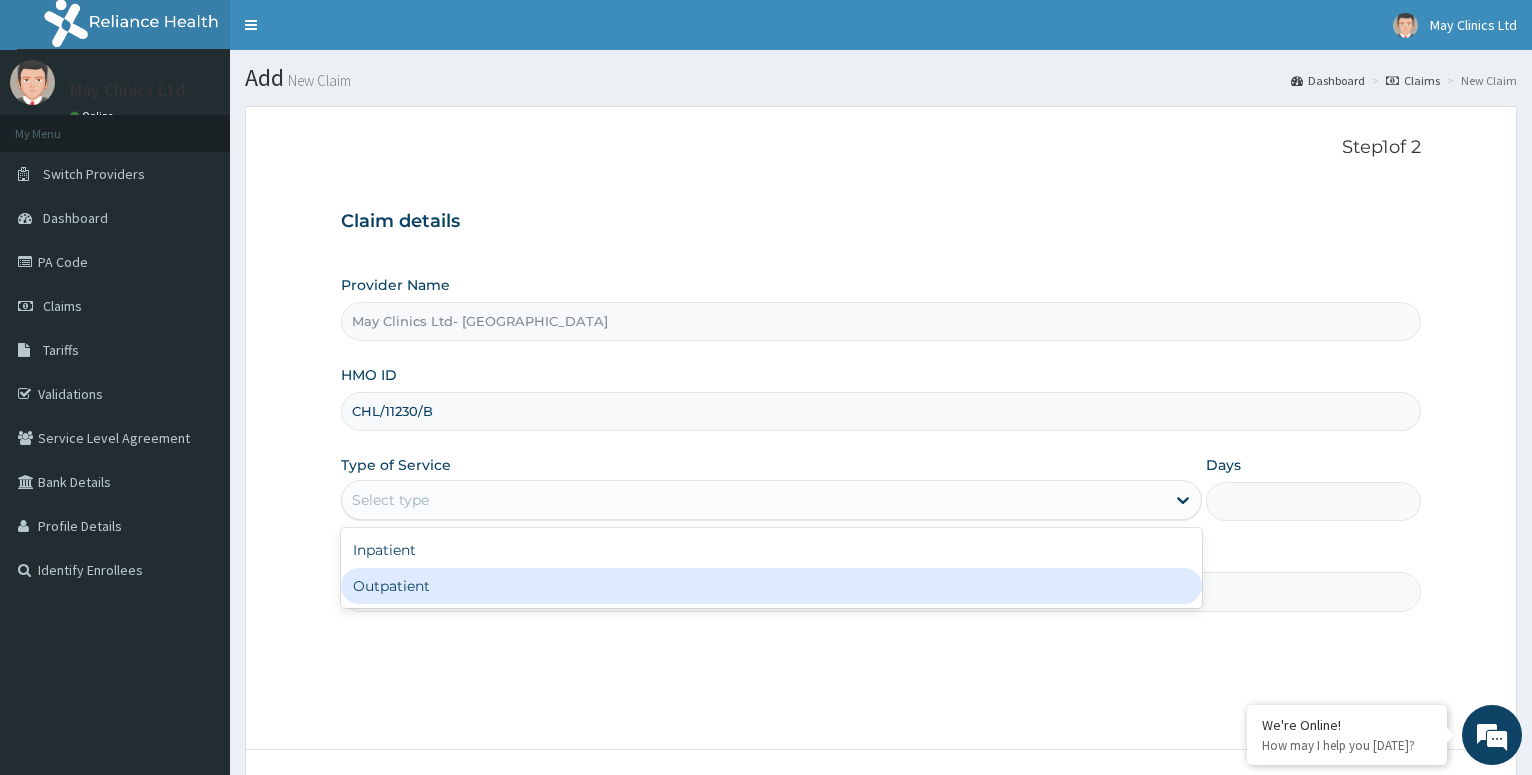 click on "Outpatient" at bounding box center [771, 586] 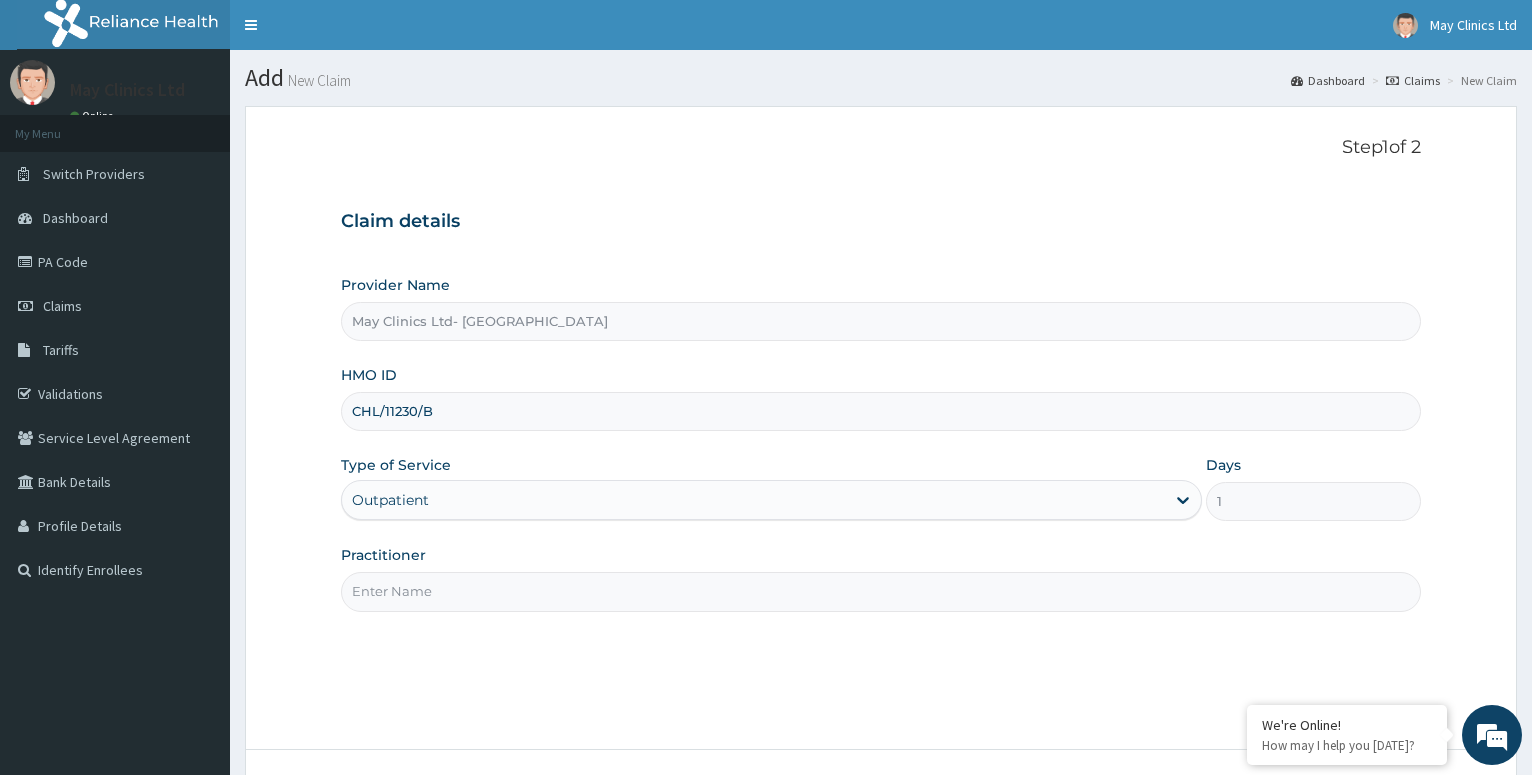 click on "Practitioner" at bounding box center (881, 591) 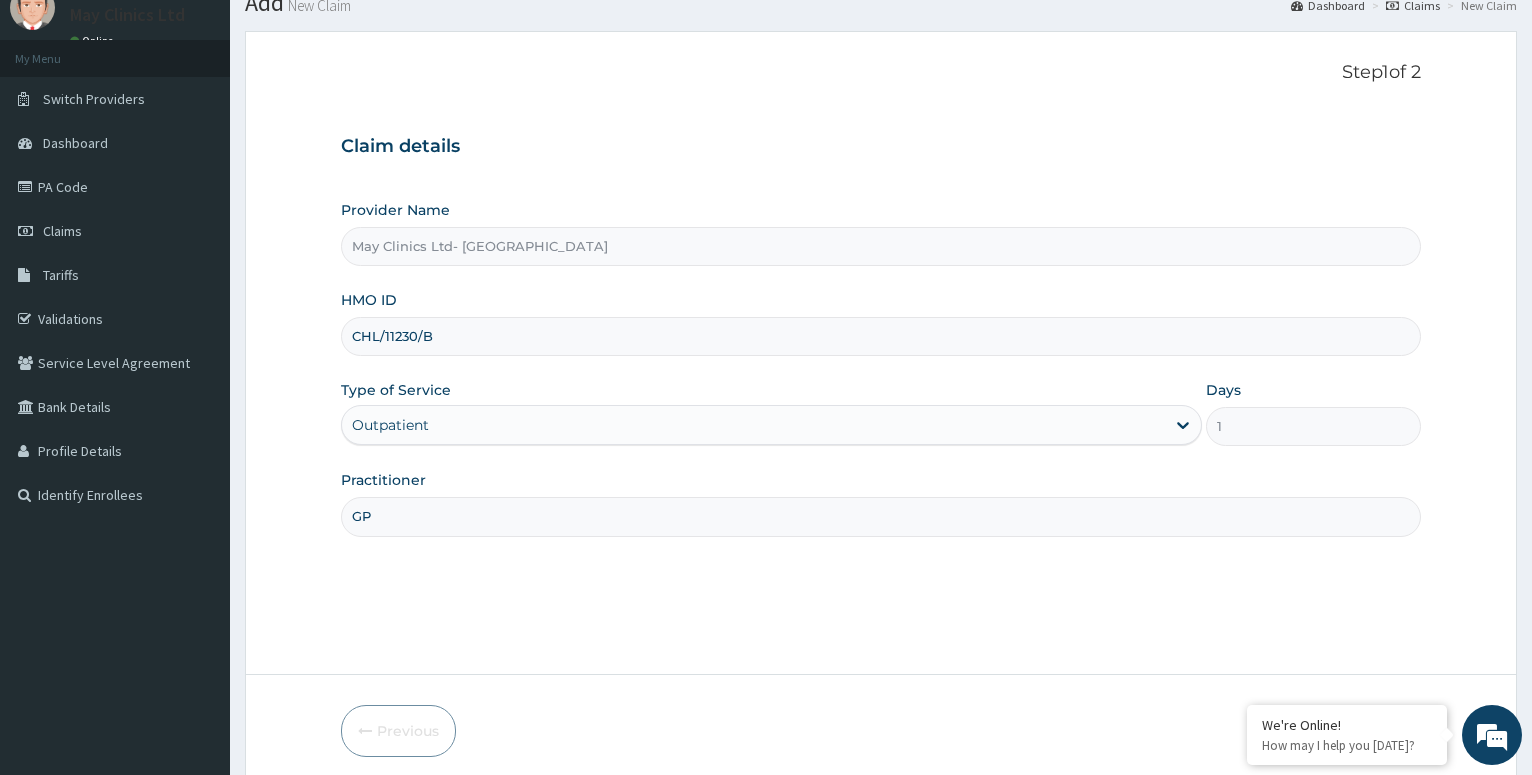 scroll, scrollTop: 154, scrollLeft: 0, axis: vertical 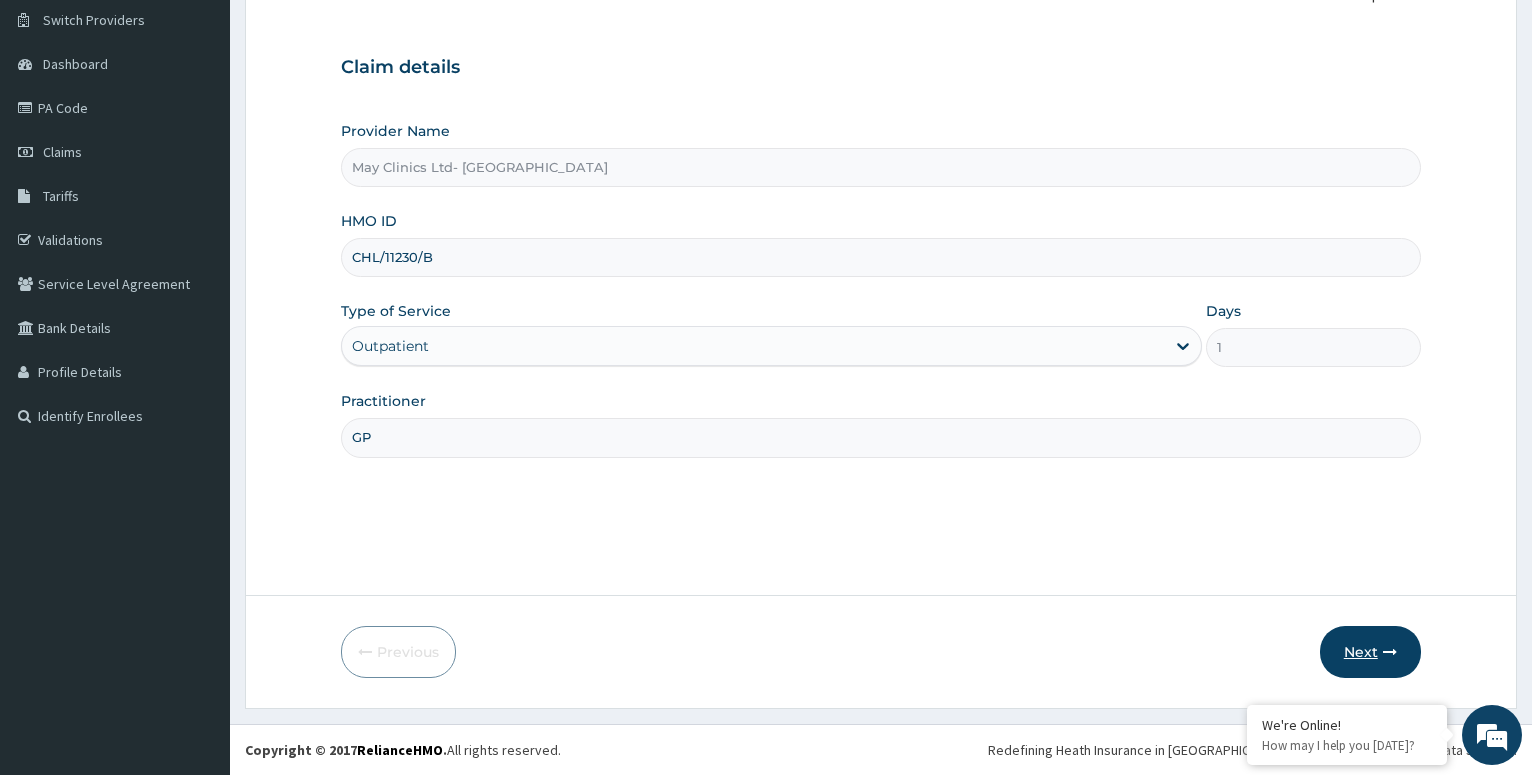 type on "GP" 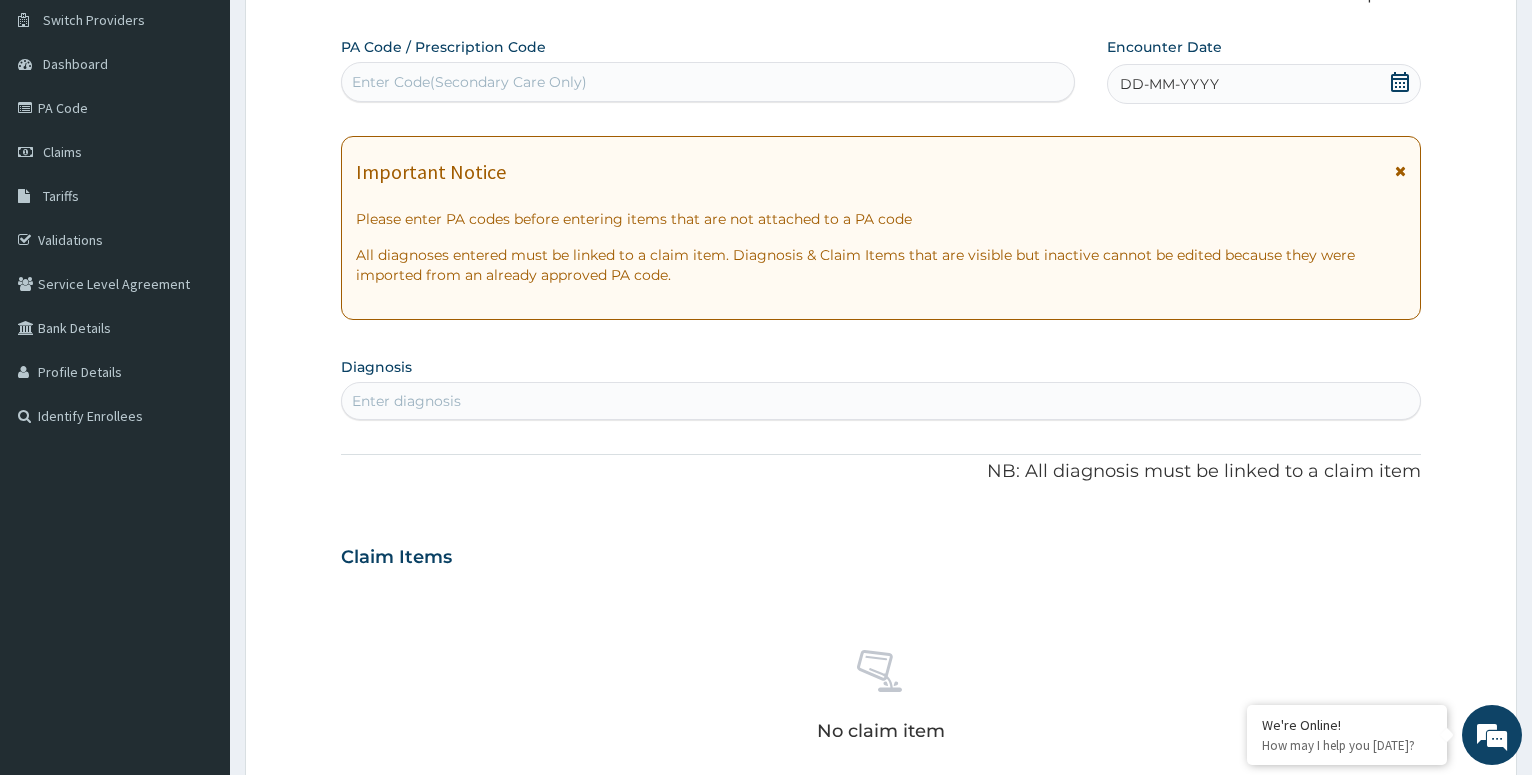 click 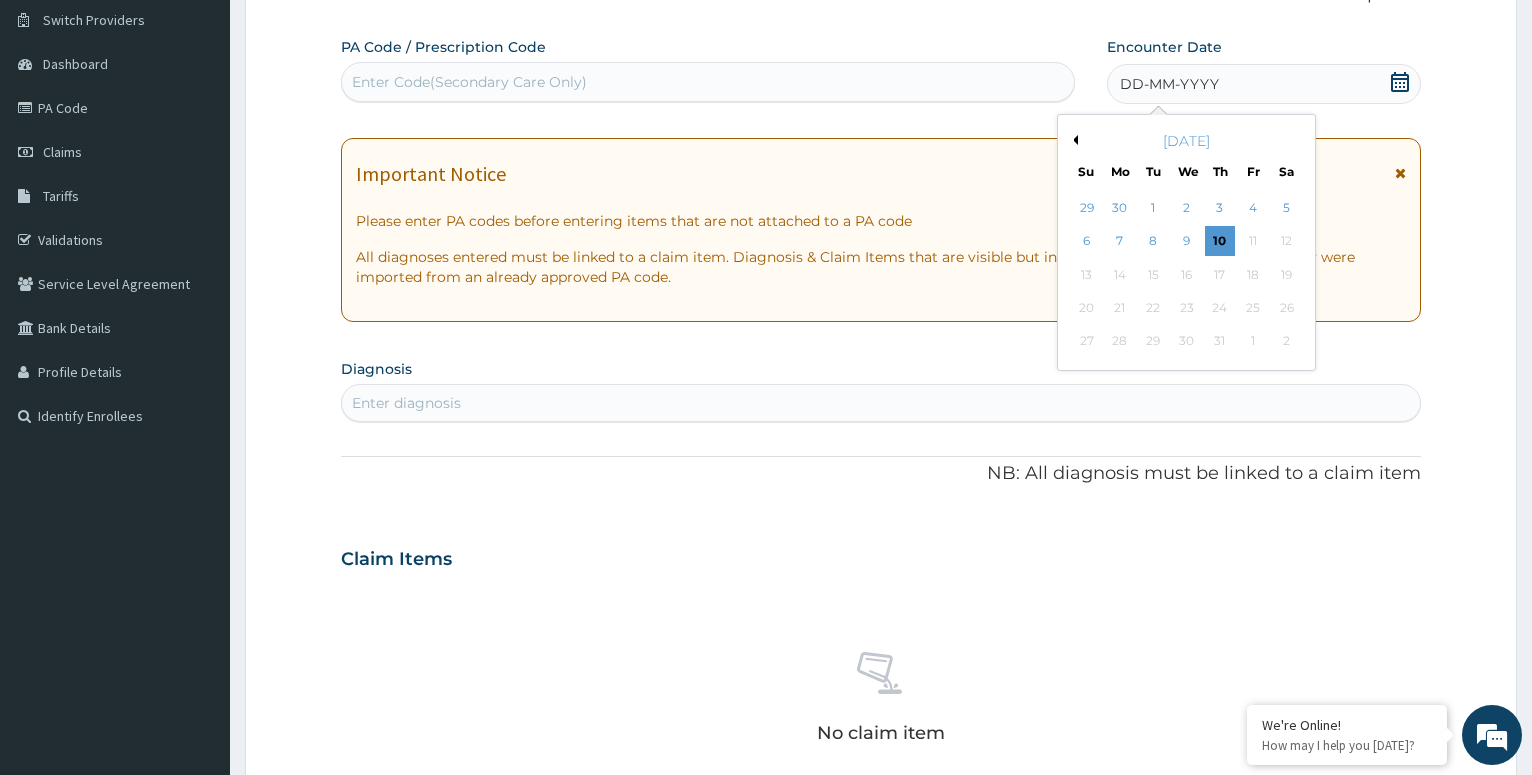 click on "Previous Month" at bounding box center (1073, 140) 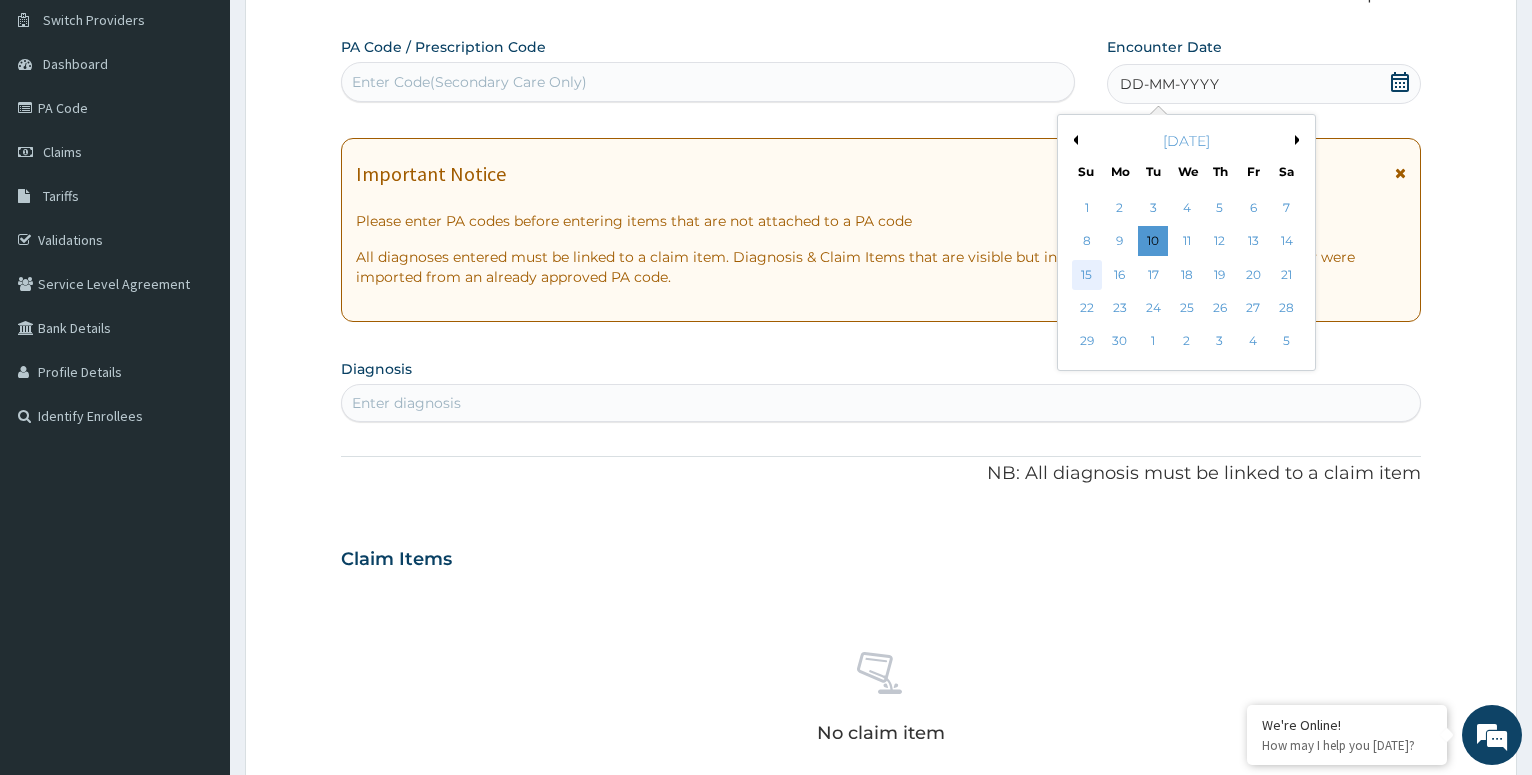 click on "15" at bounding box center (1086, 275) 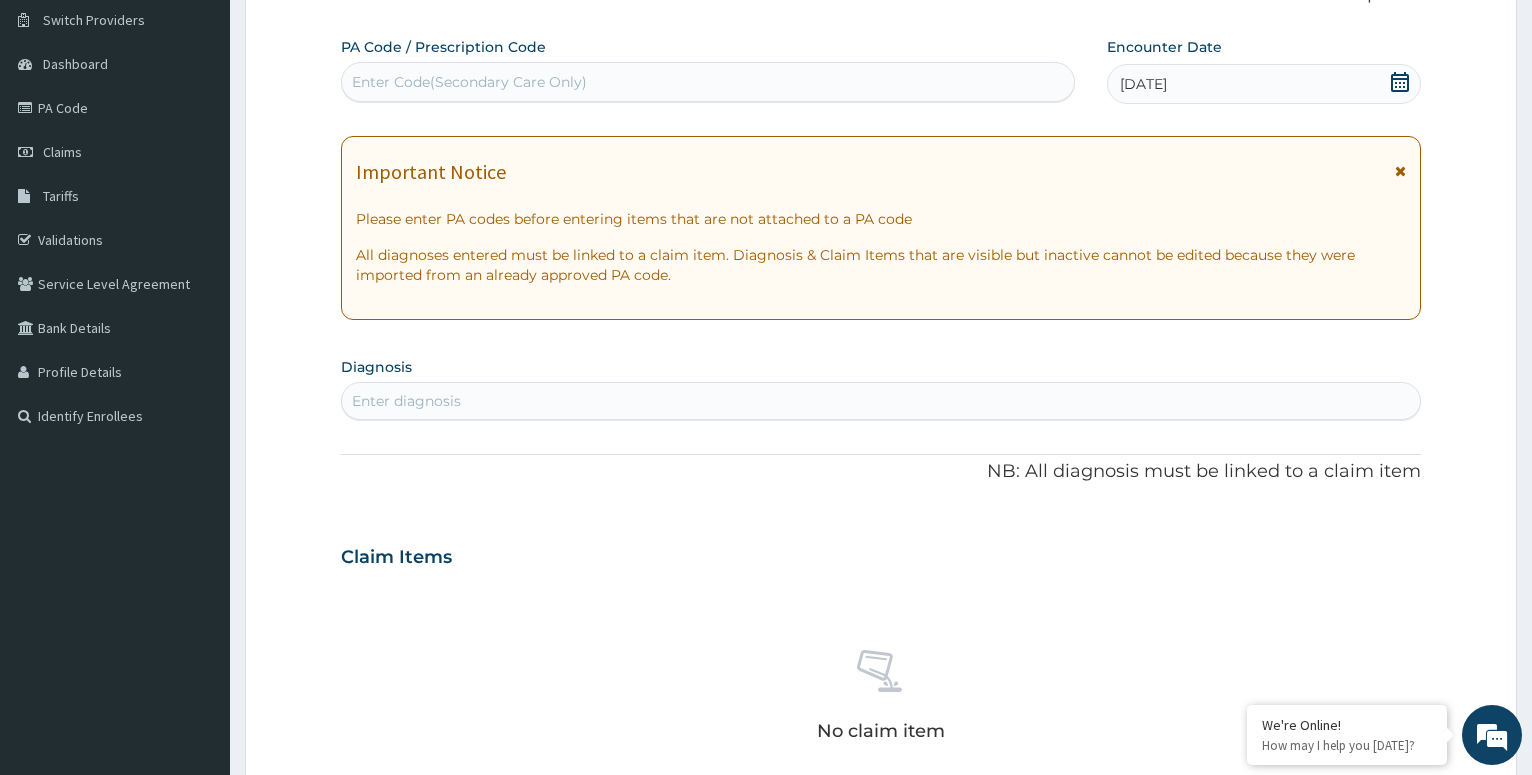 click on "Enter diagnosis" at bounding box center (406, 401) 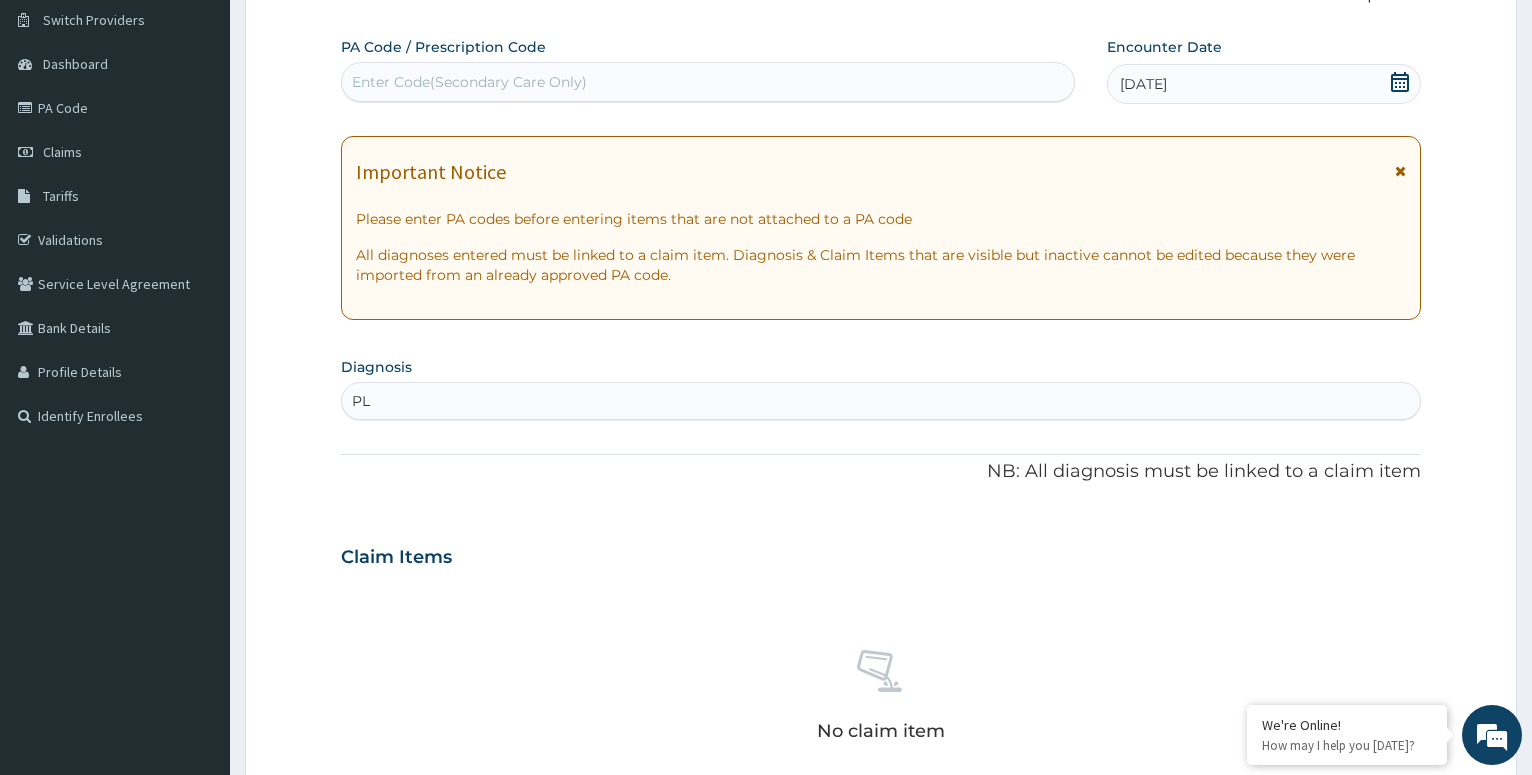 type on "P" 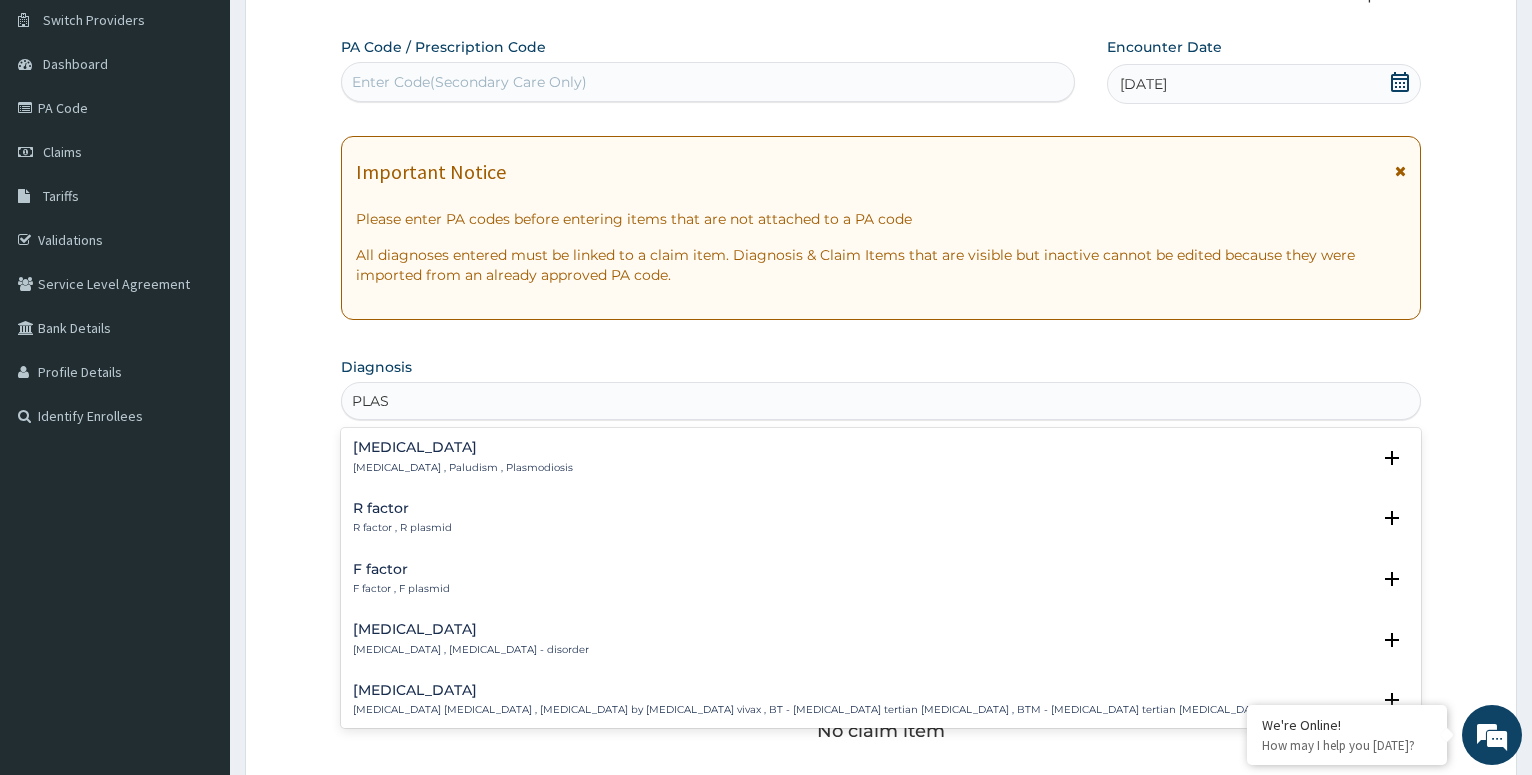 type on "PLASM" 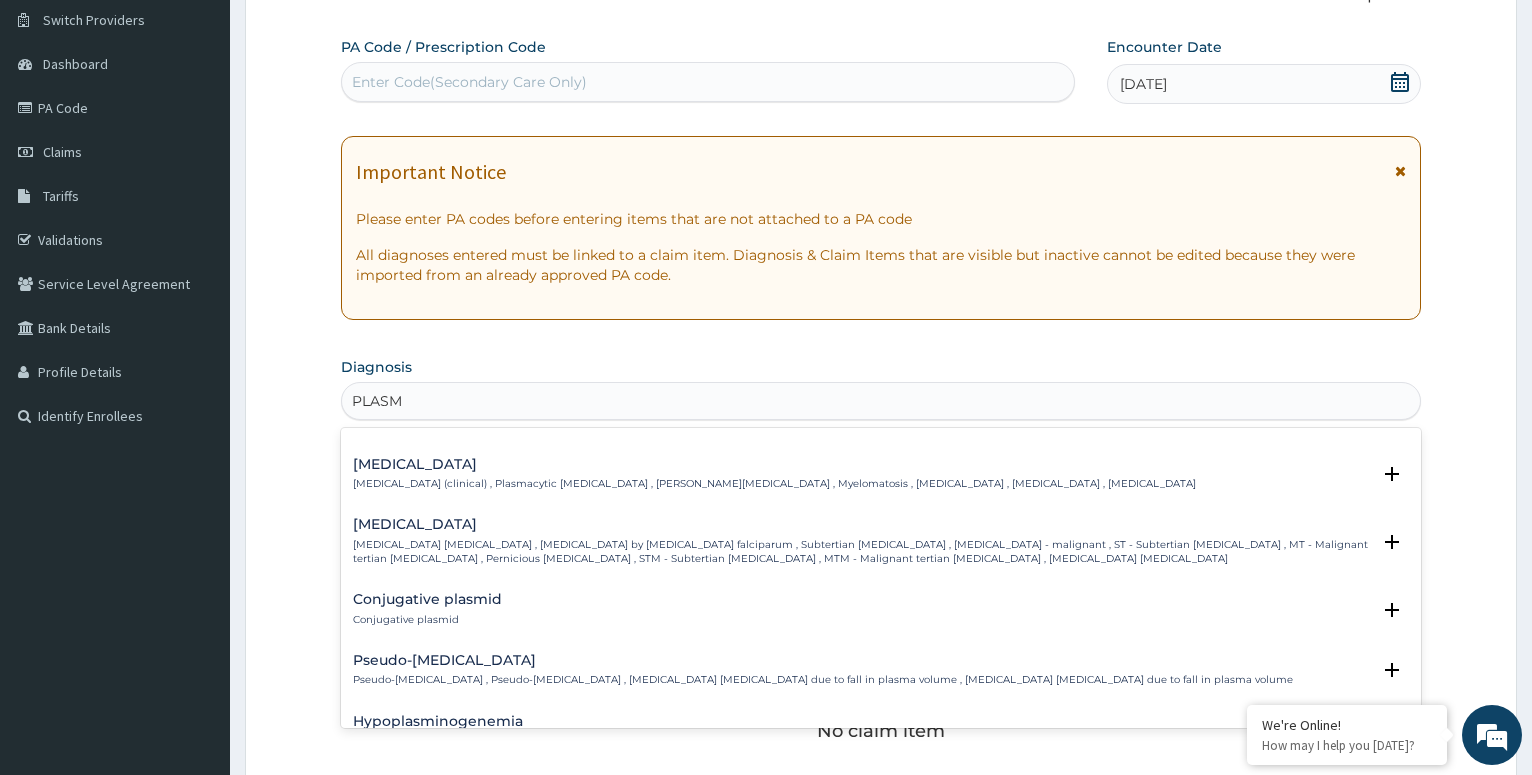 scroll, scrollTop: 432, scrollLeft: 0, axis: vertical 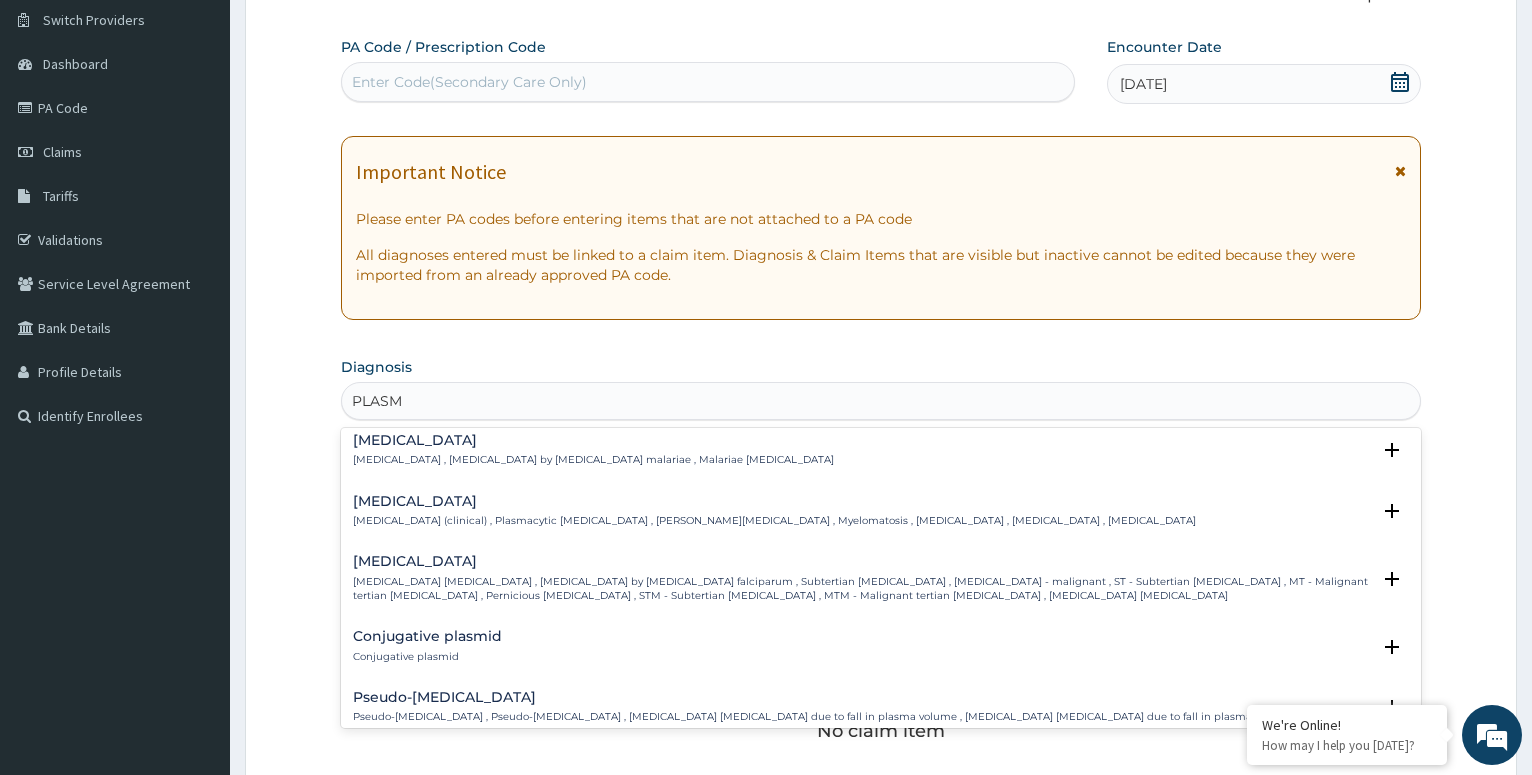 click on "Falciparum malaria , Malignant tertian malaria , Malaria by Plasmodium falciparum , Subtertian malaria , Falciparum malaria - malignant , ST - Subtertian malaria , MT - Malignant tertian malaria , Pernicious malaria , STM - Subtertian malaria , MTM - Malignant tertian malaria , Plasmodium falciparum malaria" at bounding box center (861, 589) 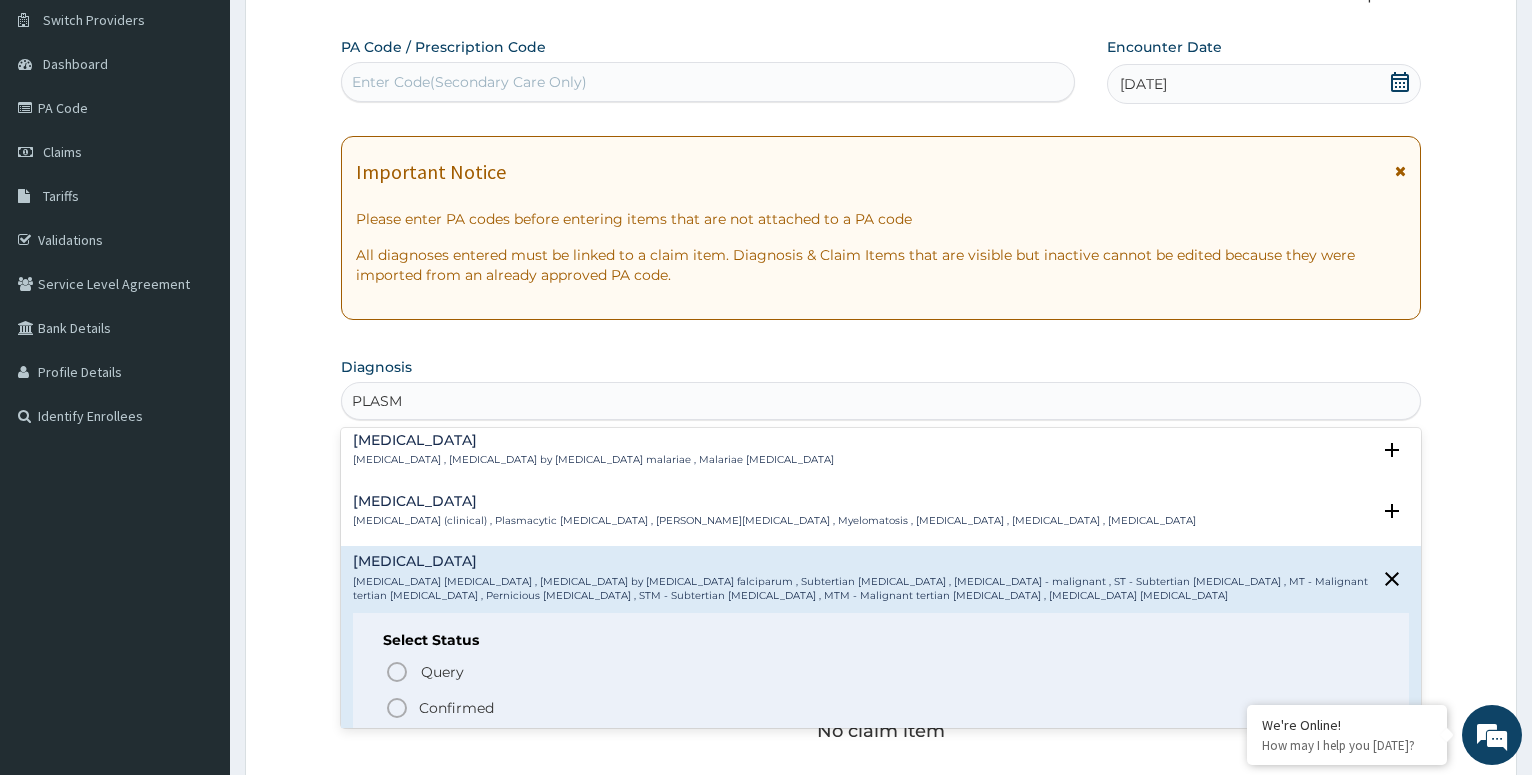 click 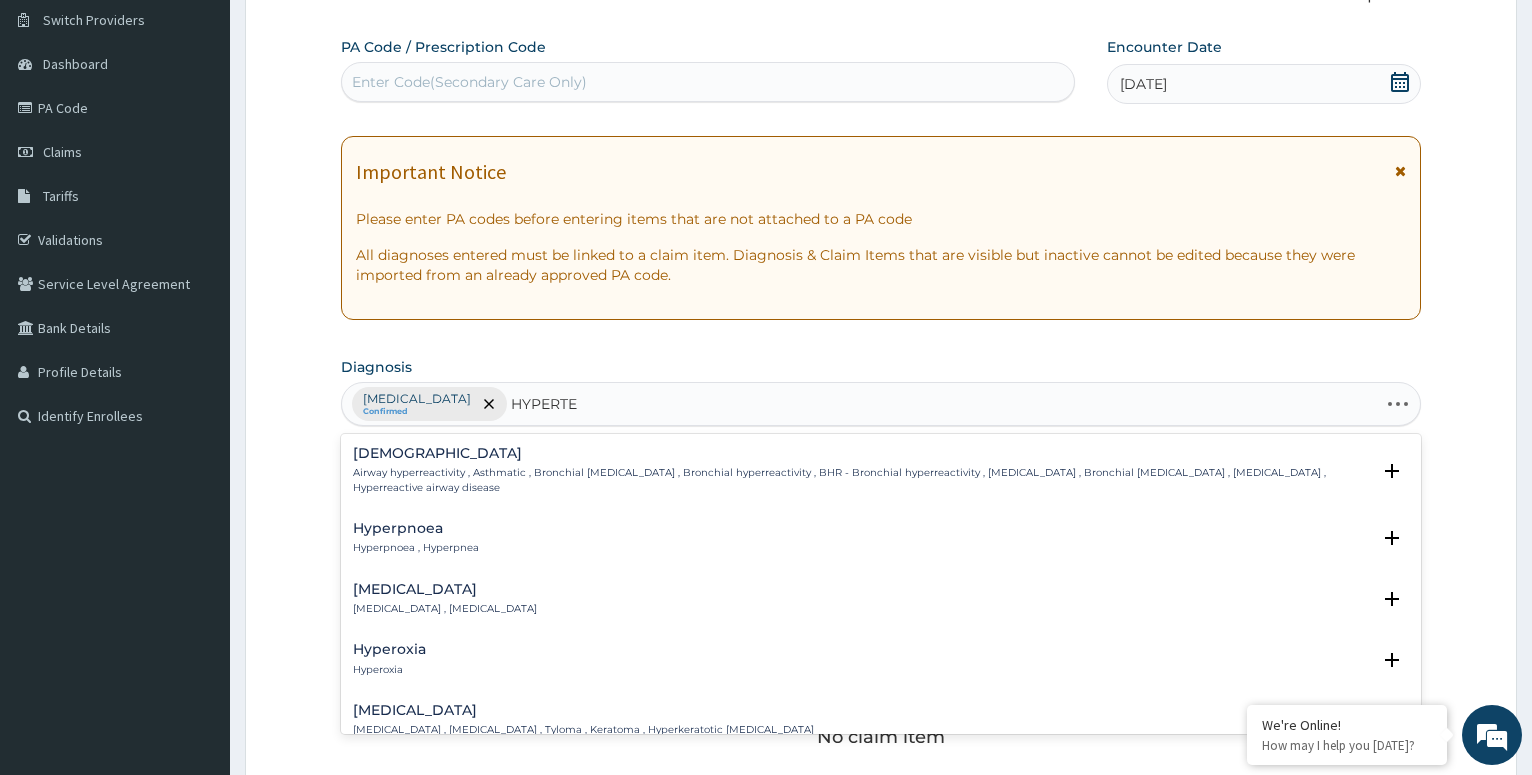 type on "HYPERTEN" 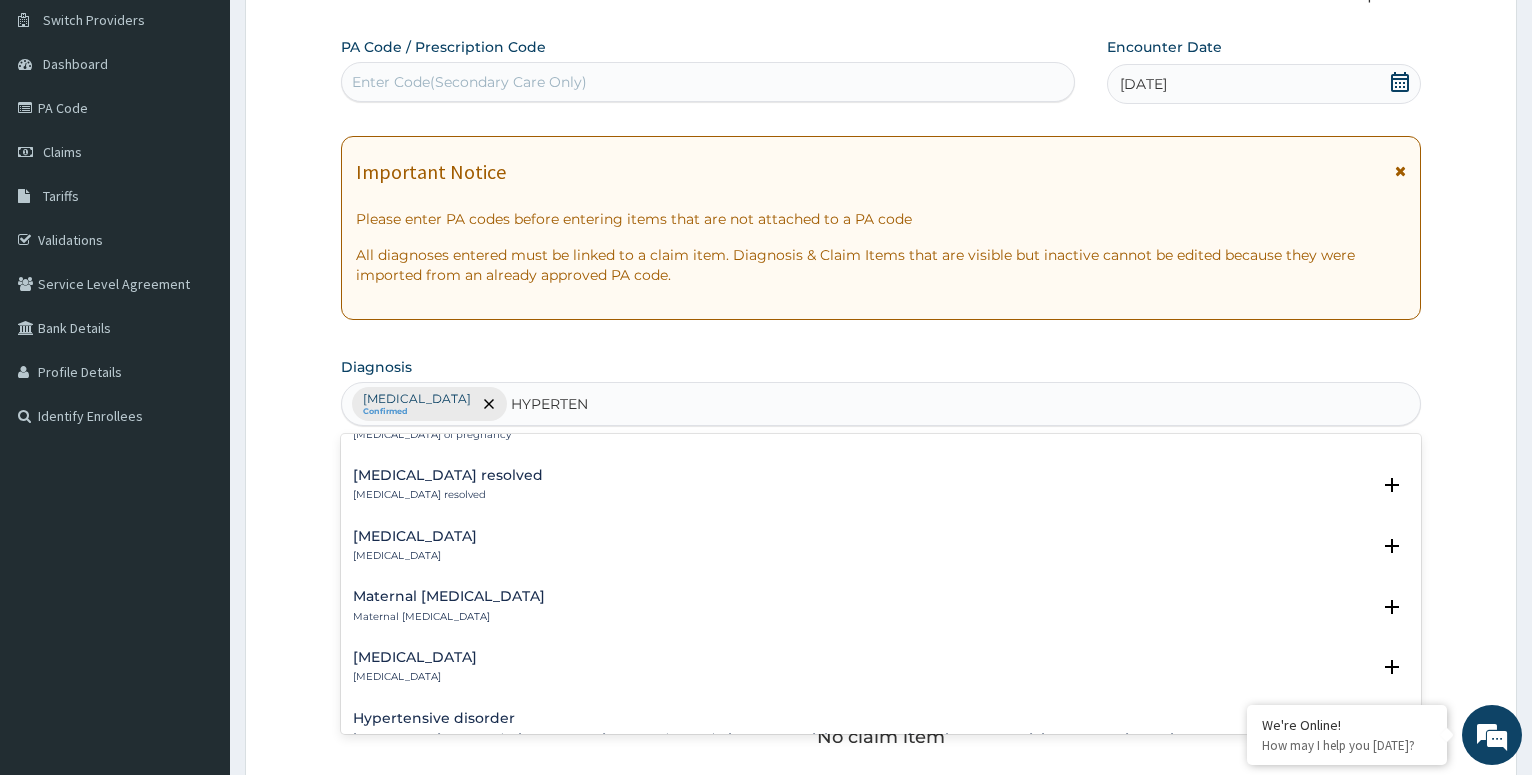 scroll, scrollTop: 1296, scrollLeft: 0, axis: vertical 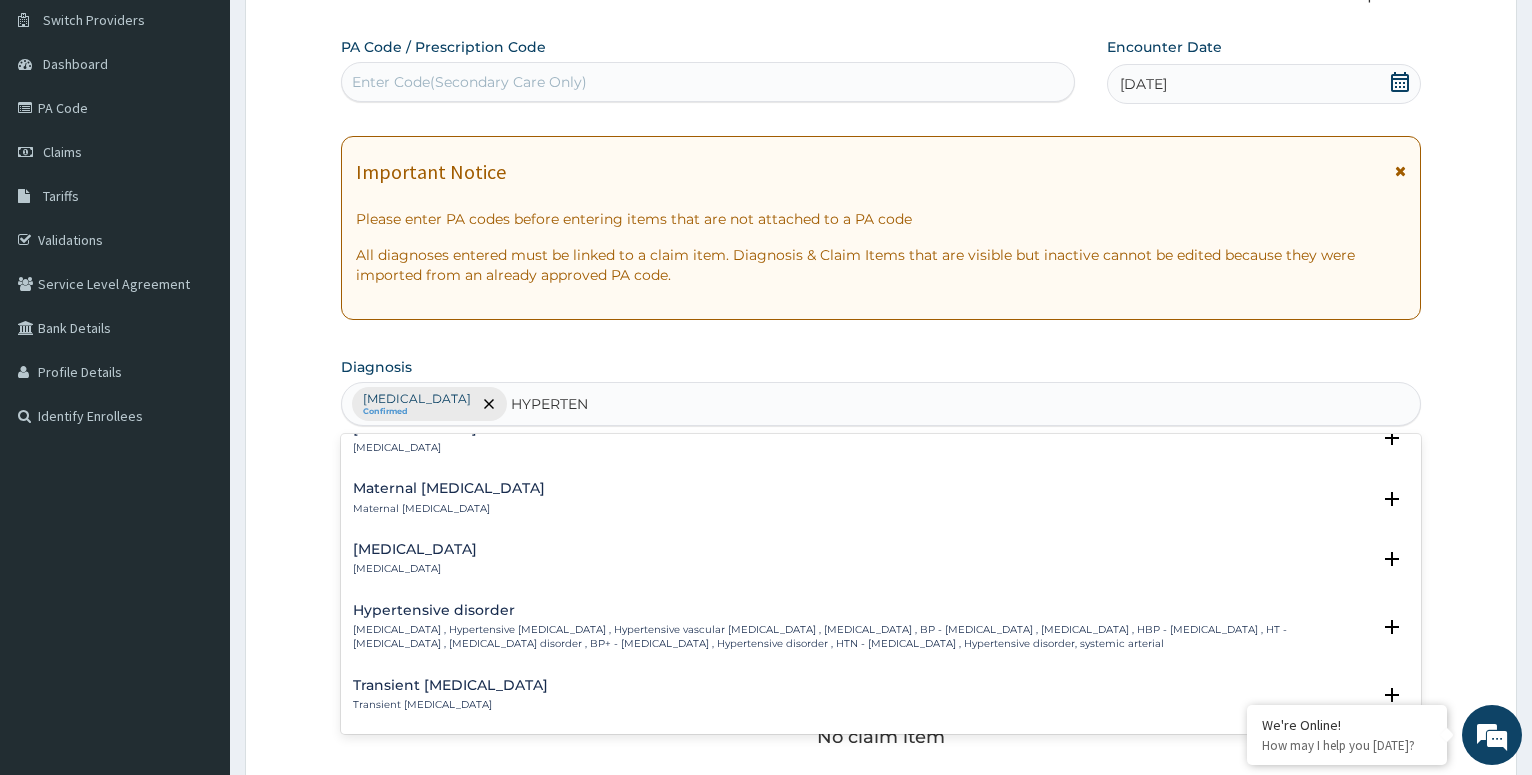 click on "[MEDICAL_DATA] , Hypertensive [MEDICAL_DATA] , Hypertensive vascular [MEDICAL_DATA] , [MEDICAL_DATA] , BP - [MEDICAL_DATA] , [MEDICAL_DATA] , HBP - [MEDICAL_DATA] , HT - [MEDICAL_DATA] , [MEDICAL_DATA] disorder , BP+ - [MEDICAL_DATA] , Hypertensive disorder , HTN - [MEDICAL_DATA] , Hypertensive disorder, systemic arterial" at bounding box center (861, 637) 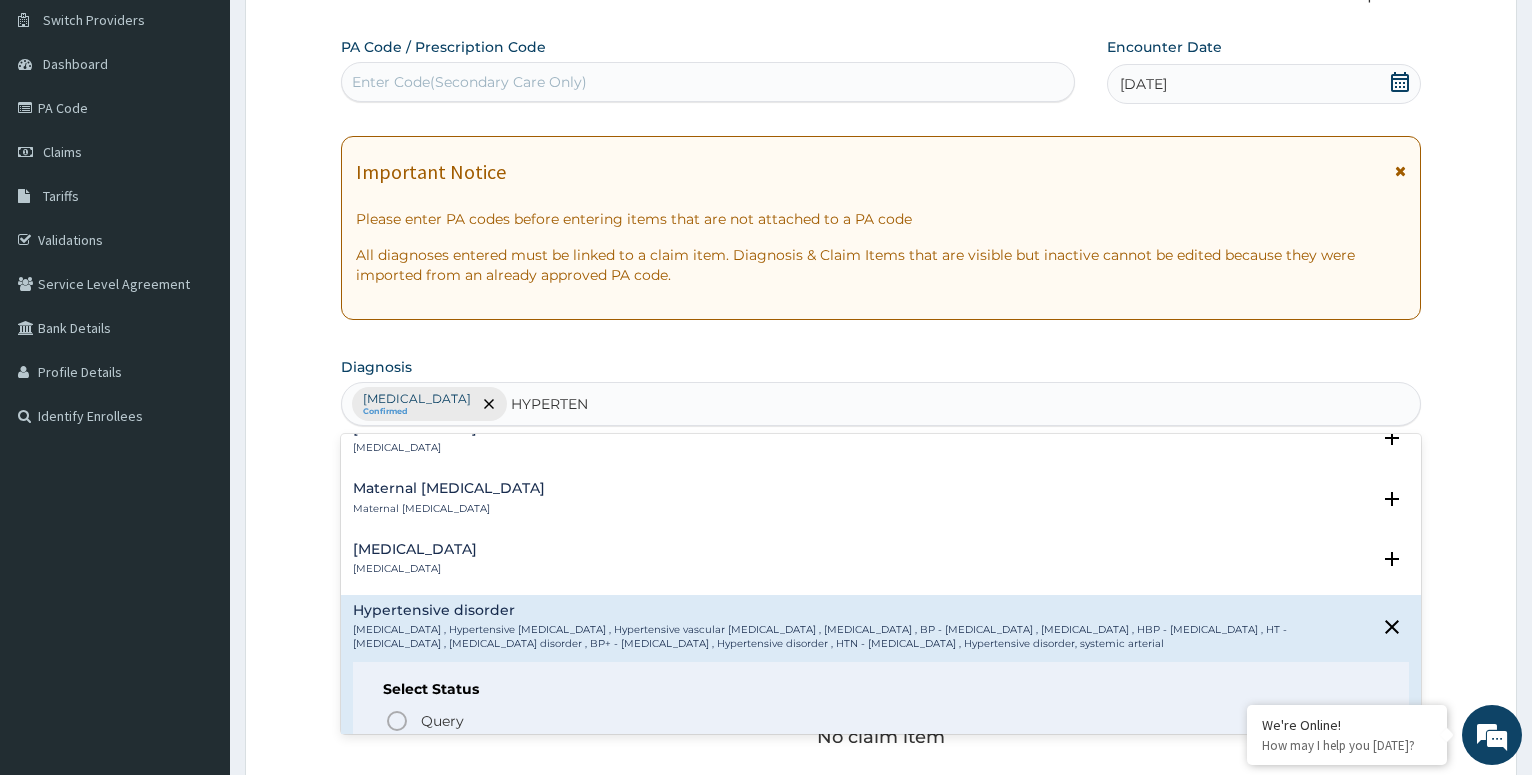 click 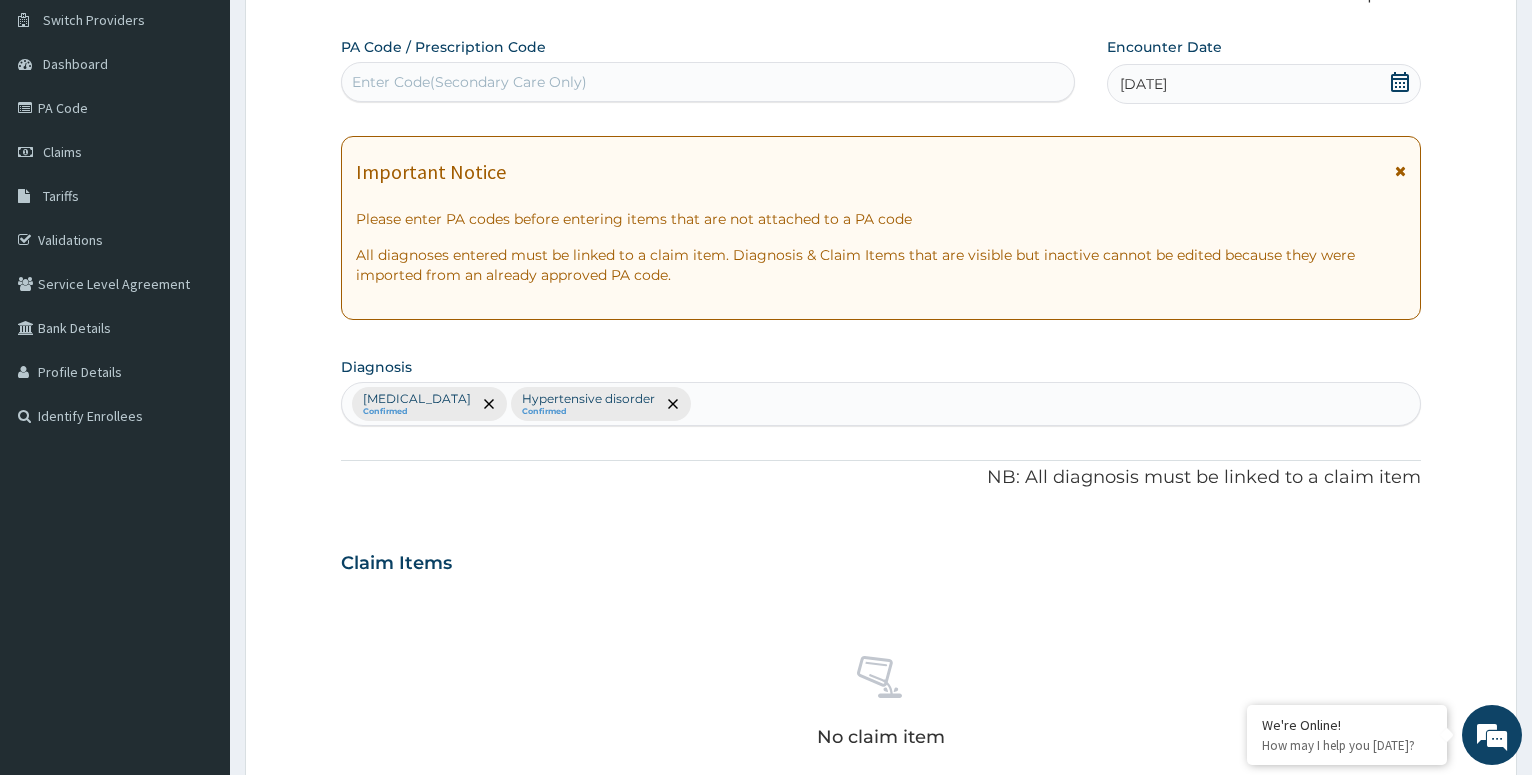 click on "Falciparum malaria Confirmed Hypertensive disorder Confirmed" at bounding box center [881, 404] 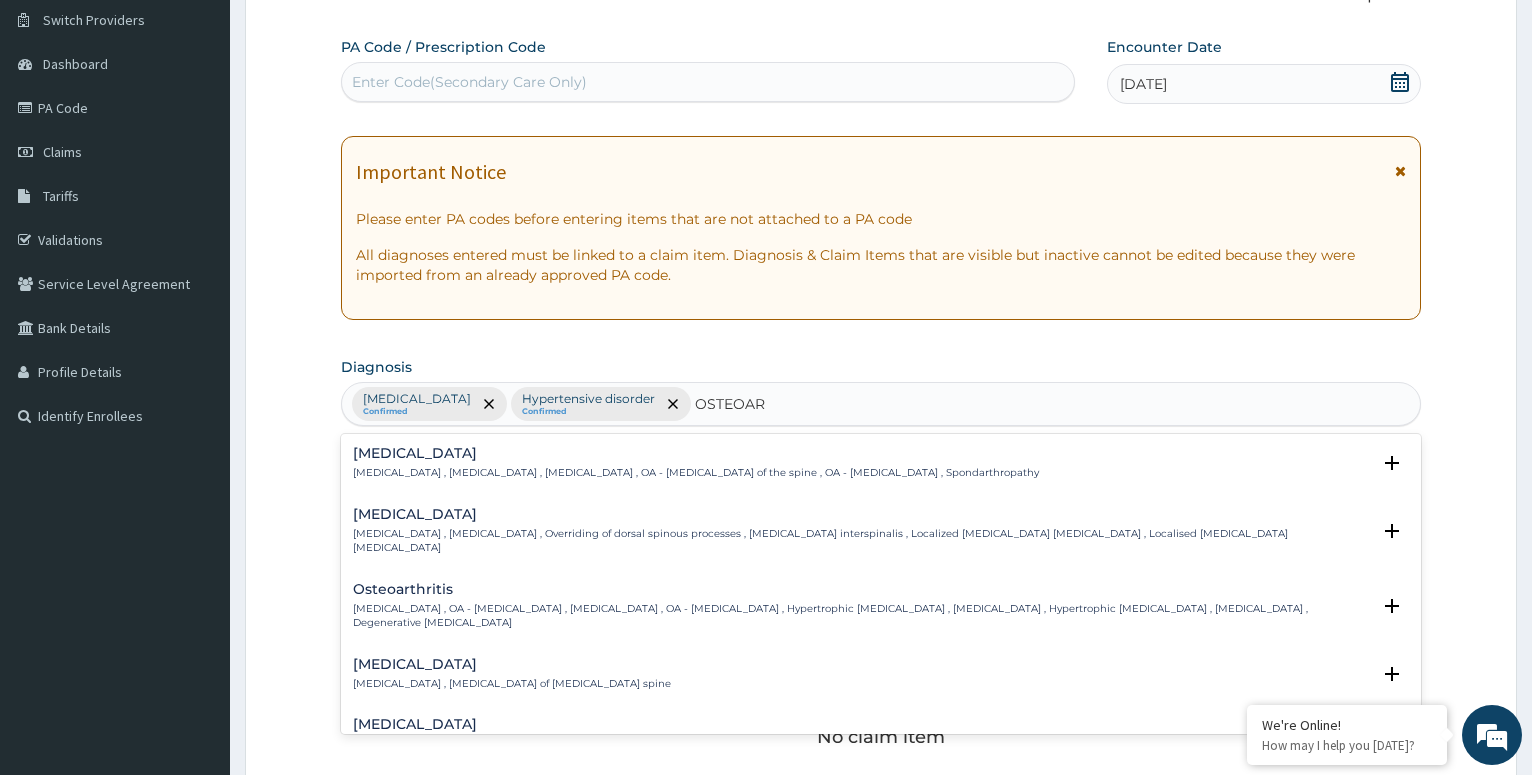 type on "OSTEOART" 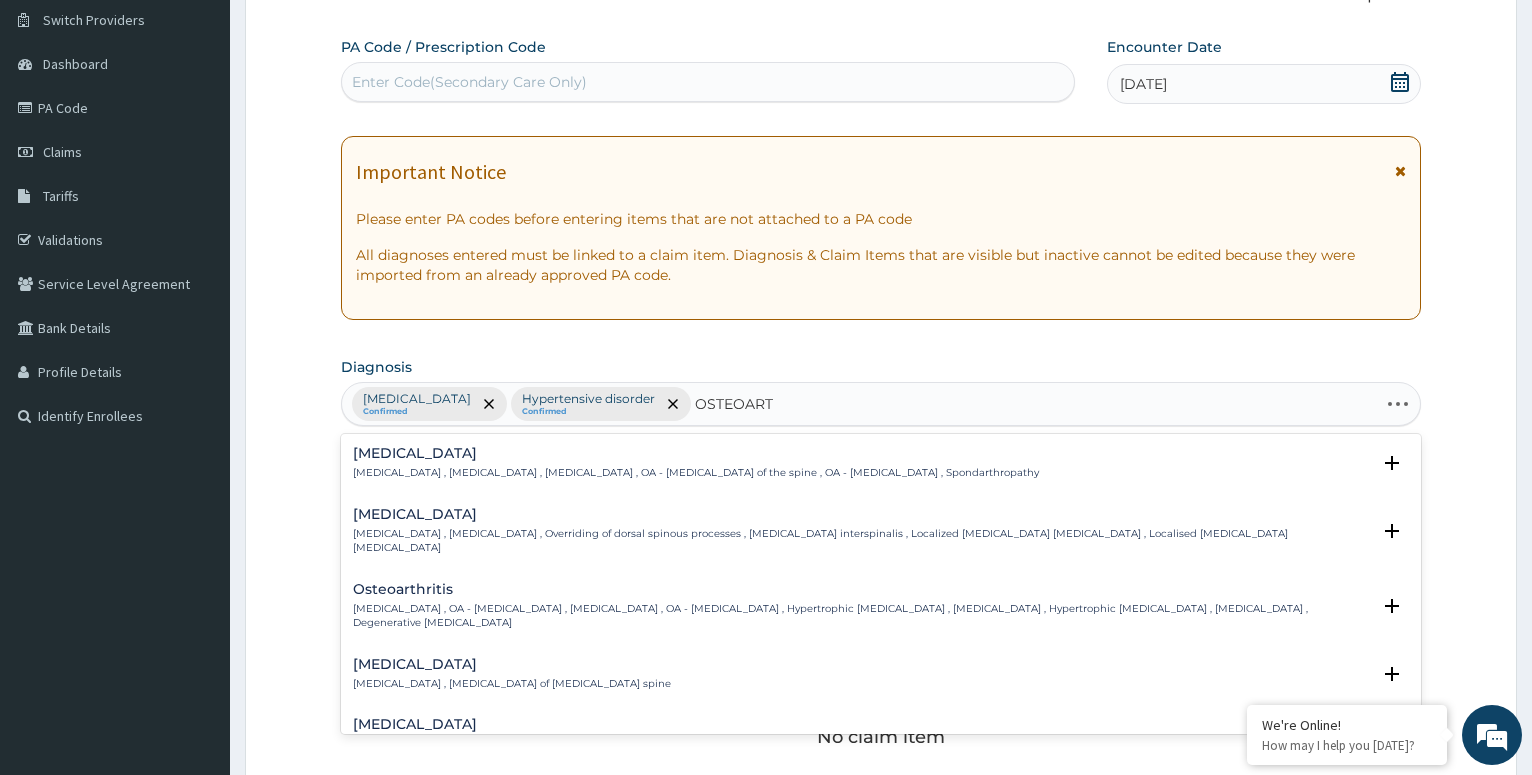 click on "Osteoarthritis , OA - Osteoarthritis , Degenerative arthritis , OA - Osteoarthrosis , Hypertrophic arthritis , Degenerative joint disease , Hypertrophic polyarthritis , Osteoarthrosis , Degenerative arthropathy" at bounding box center (861, 616) 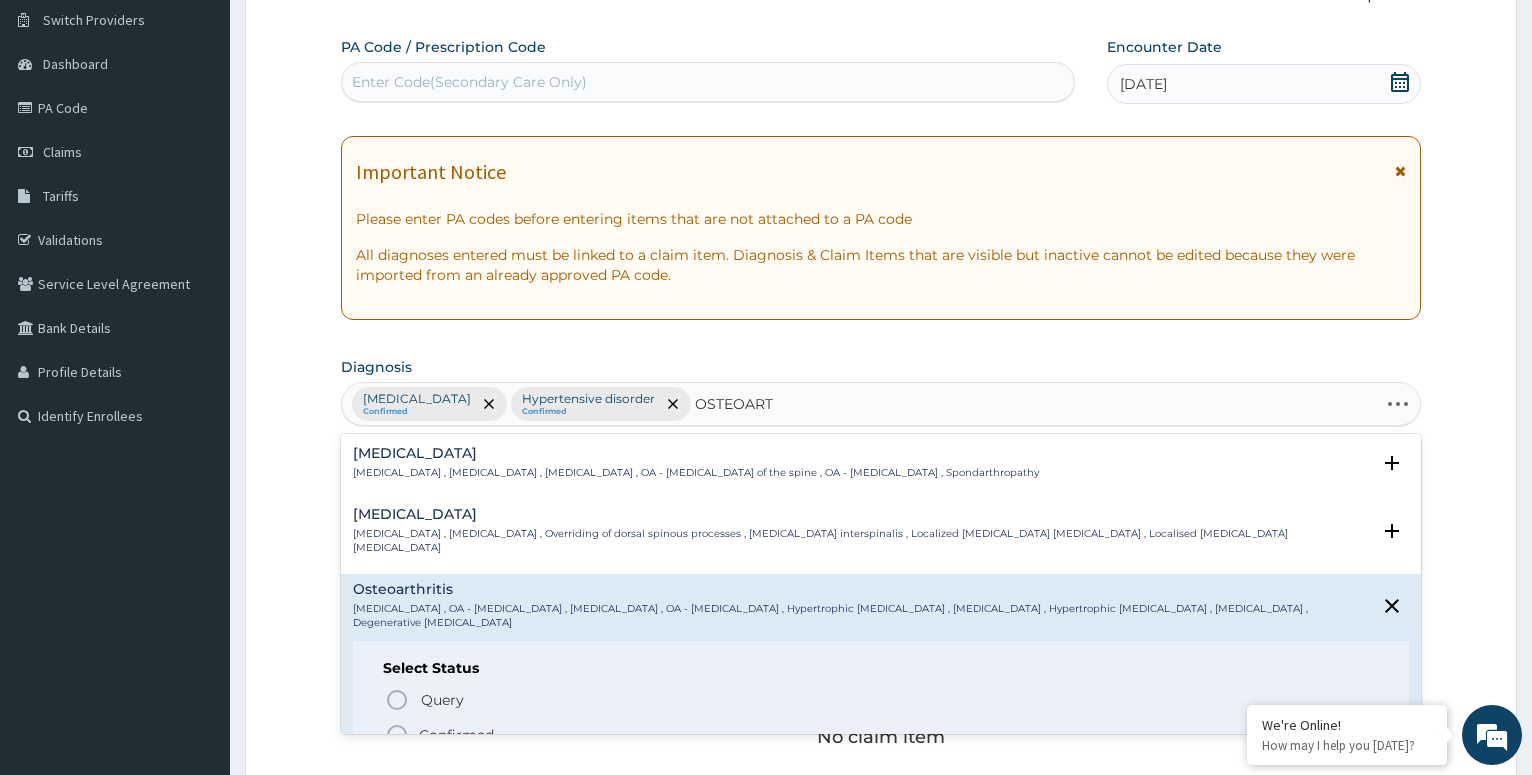 click 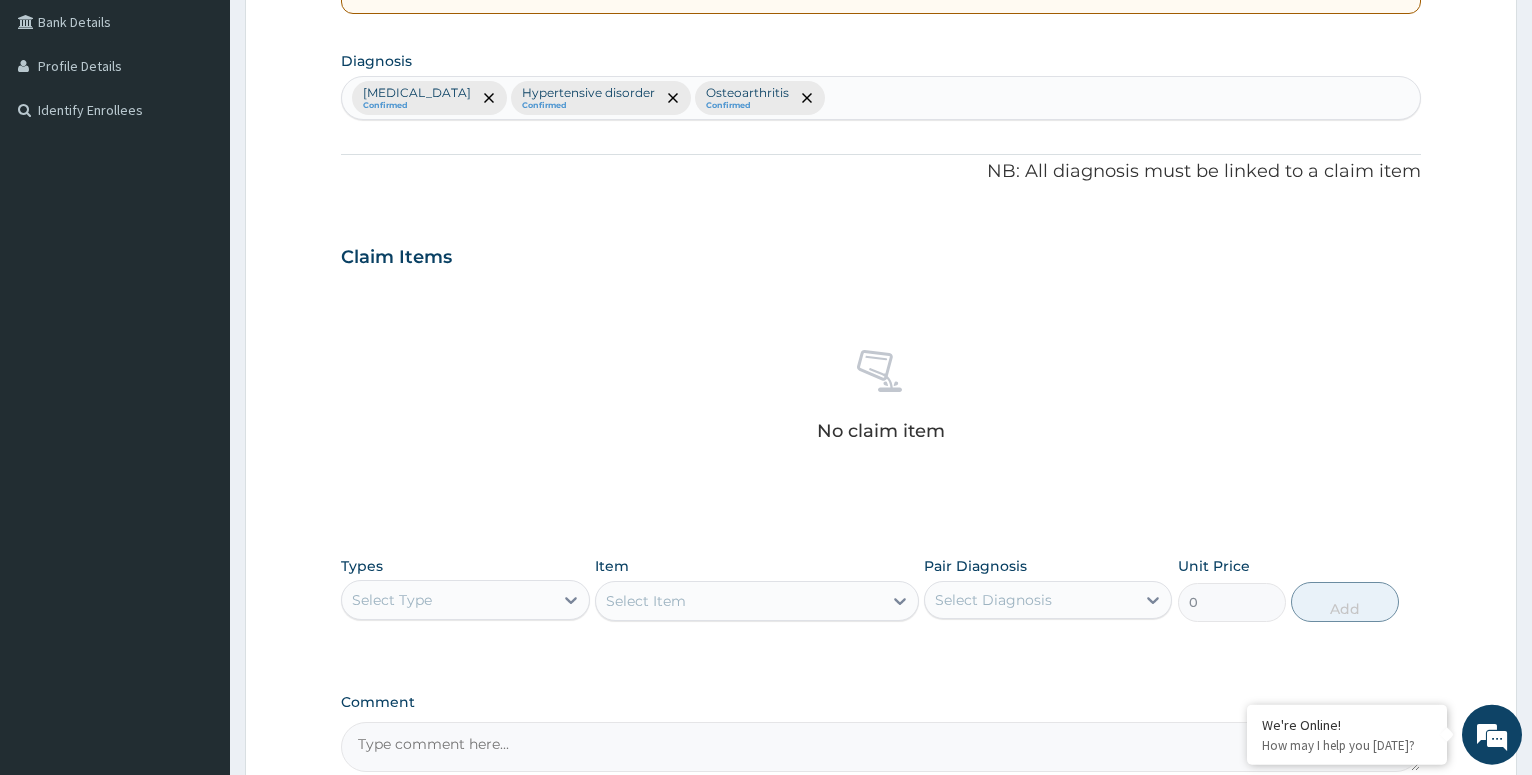 scroll, scrollTop: 667, scrollLeft: 0, axis: vertical 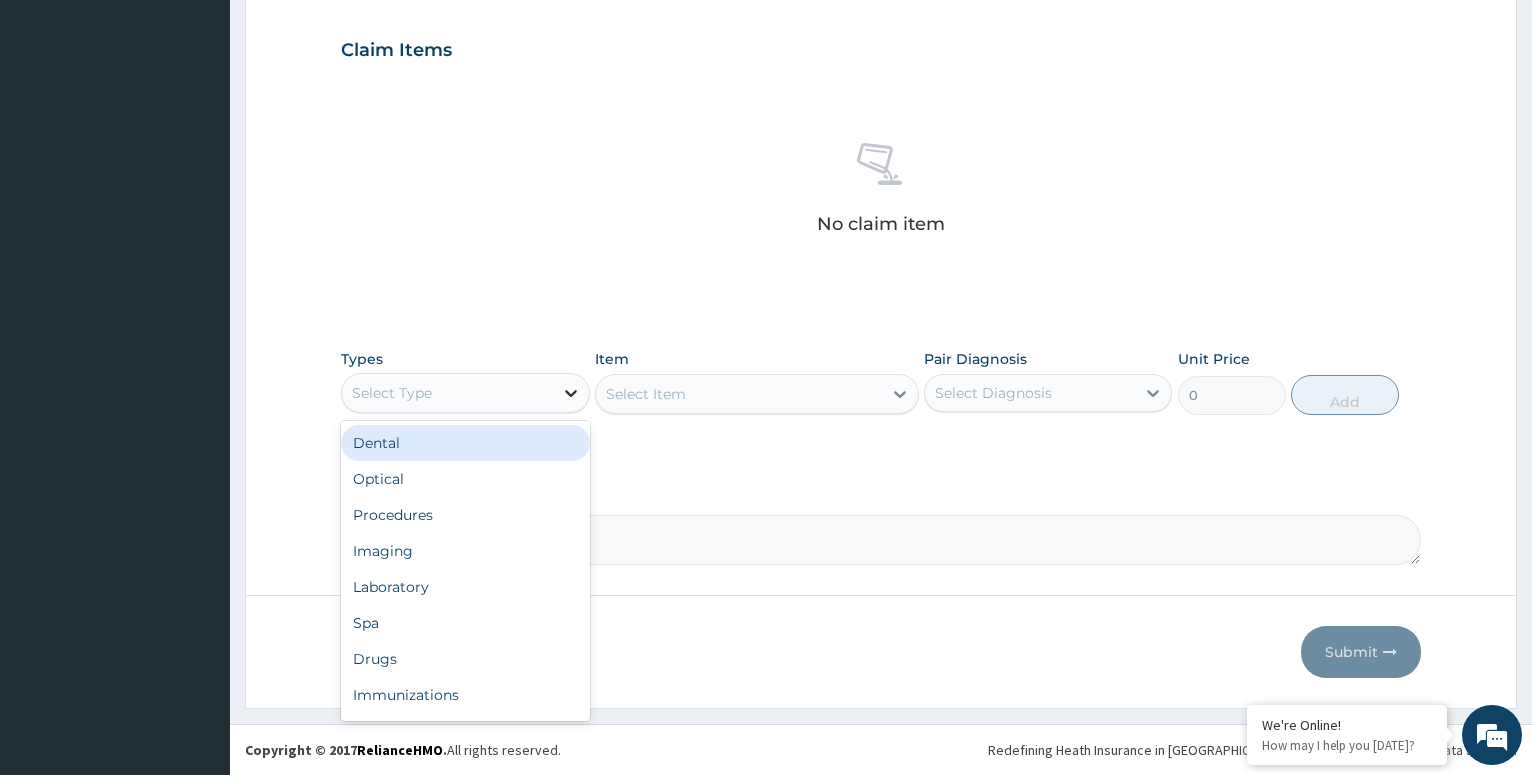 click 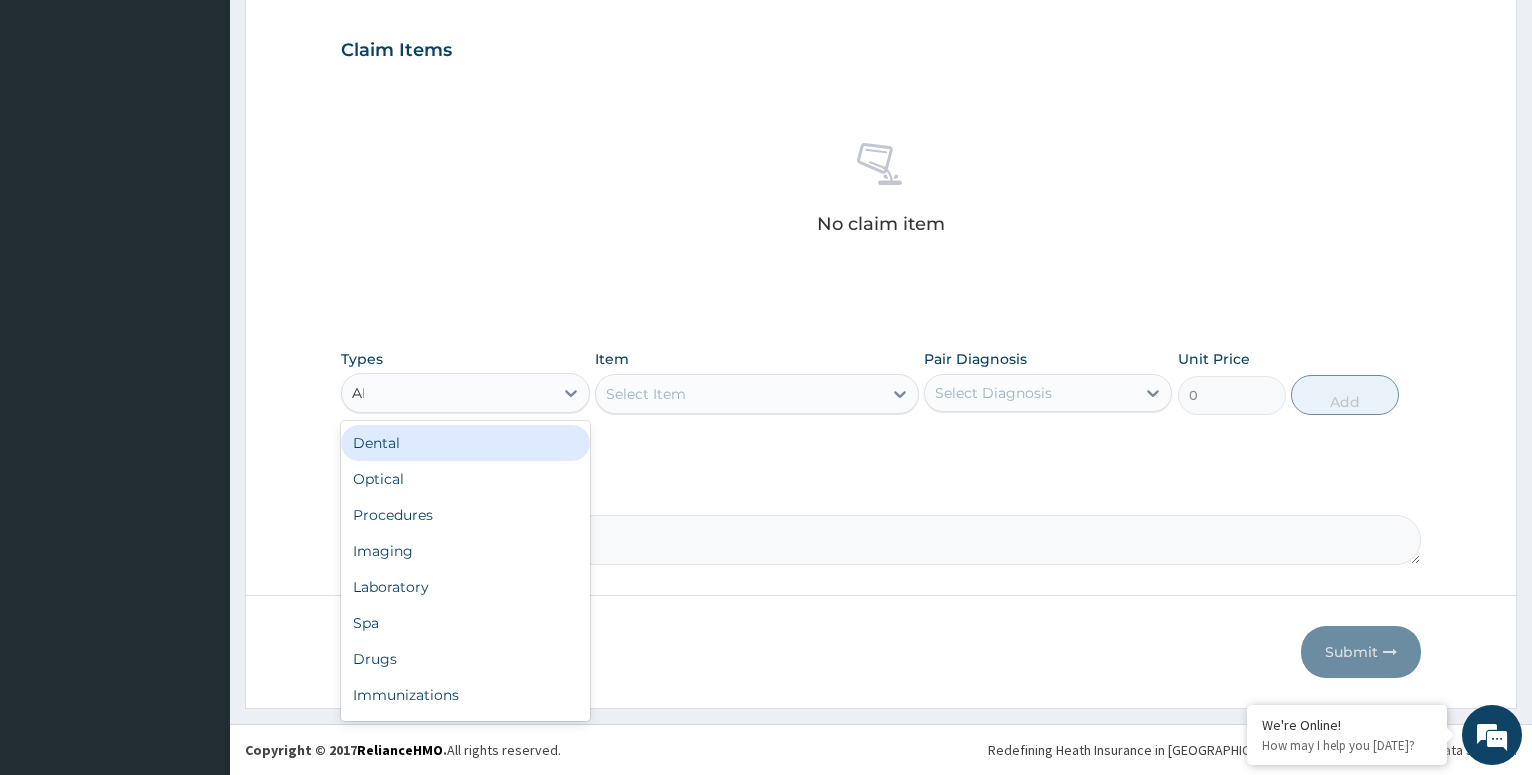 type on "A" 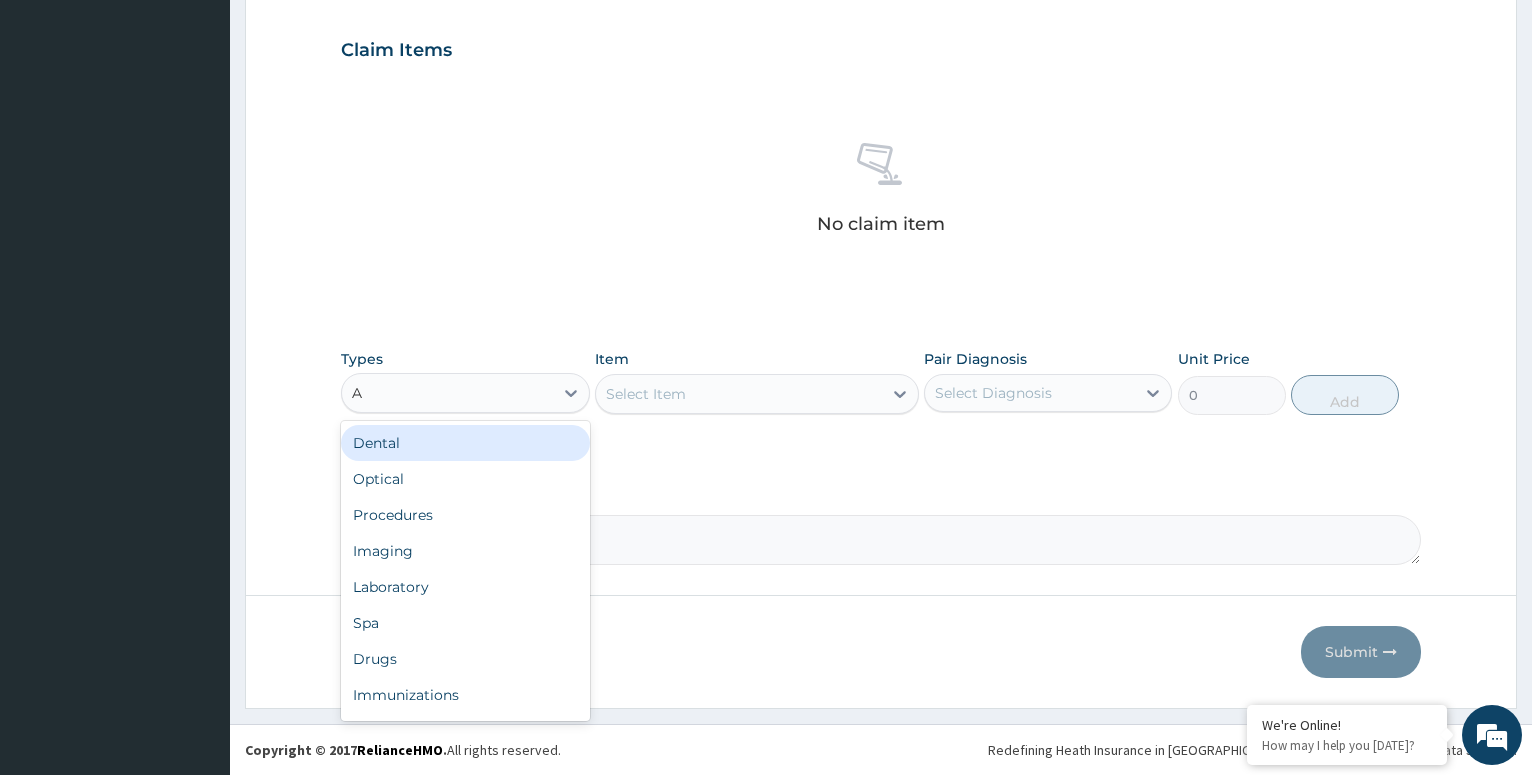 type 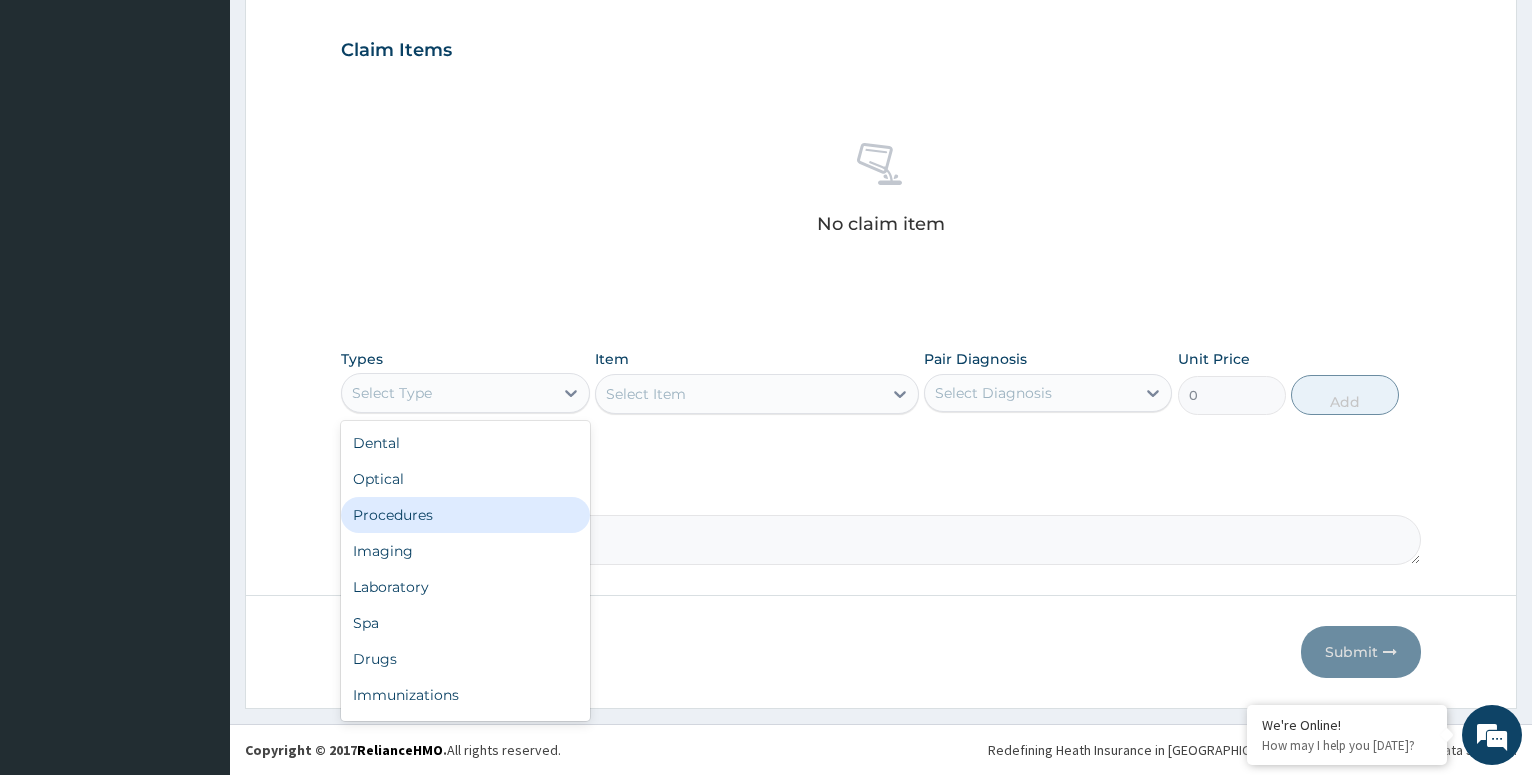click on "Procedures" at bounding box center (465, 515) 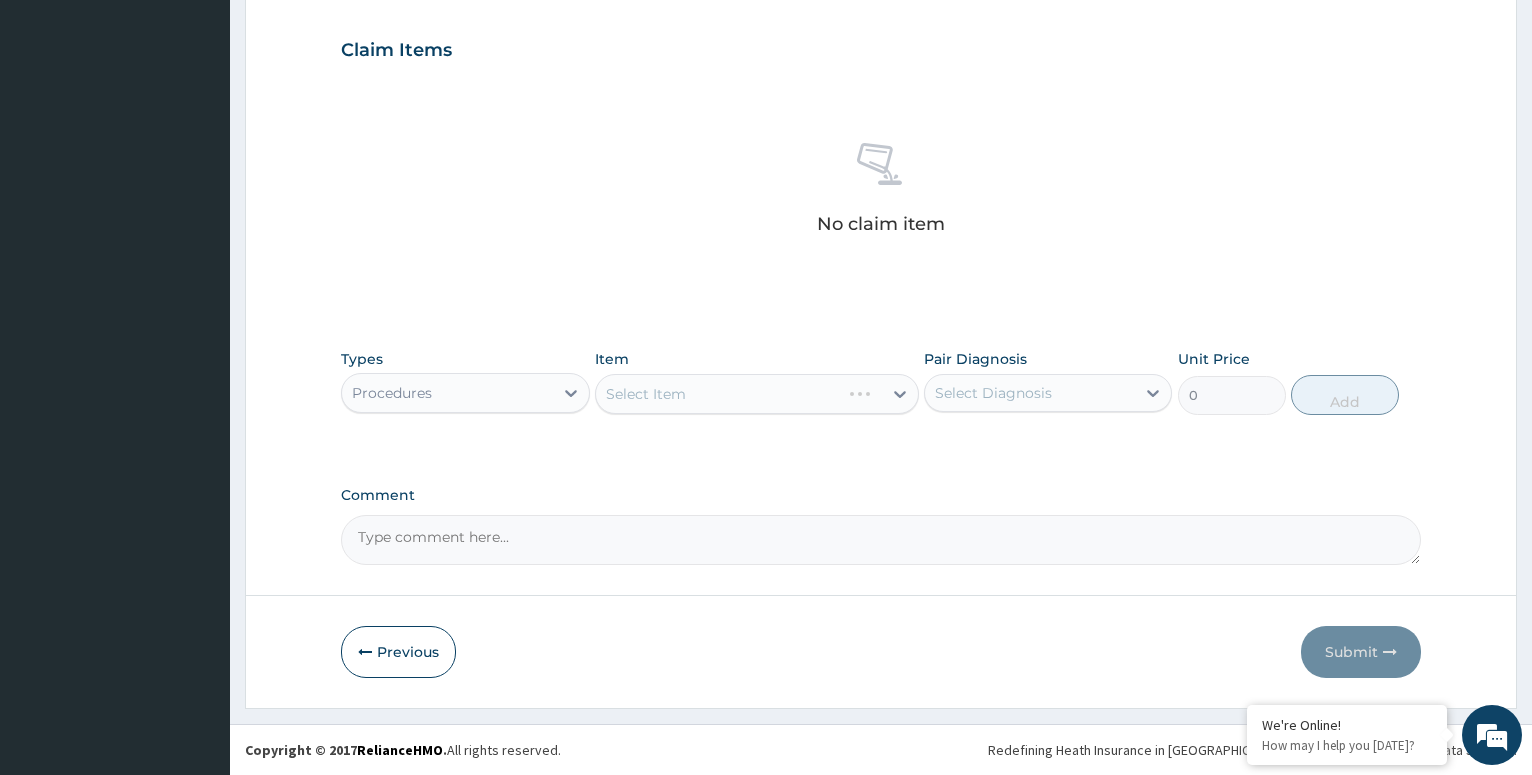 click on "Select Item" at bounding box center [757, 394] 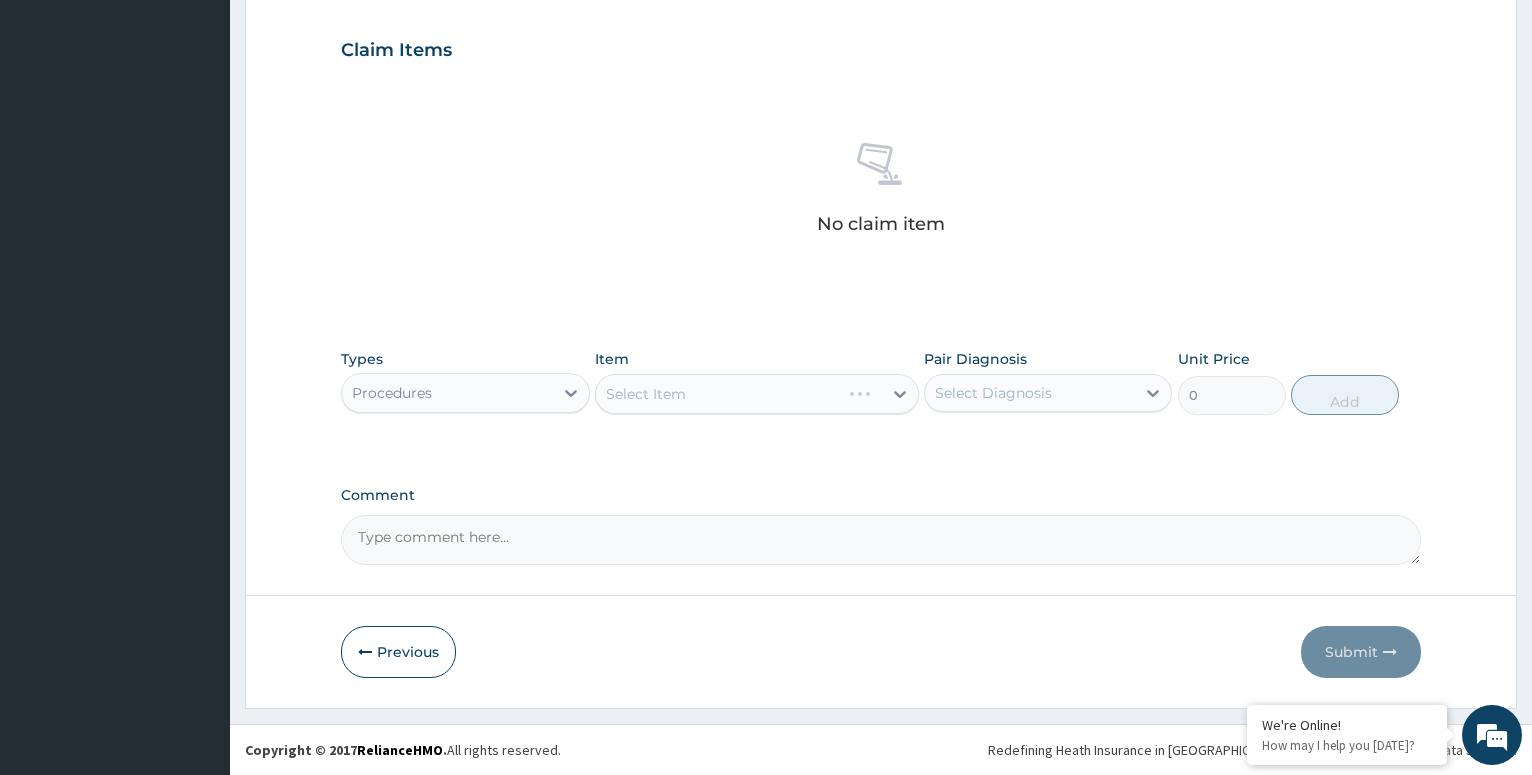 click on "Select Item" at bounding box center (757, 394) 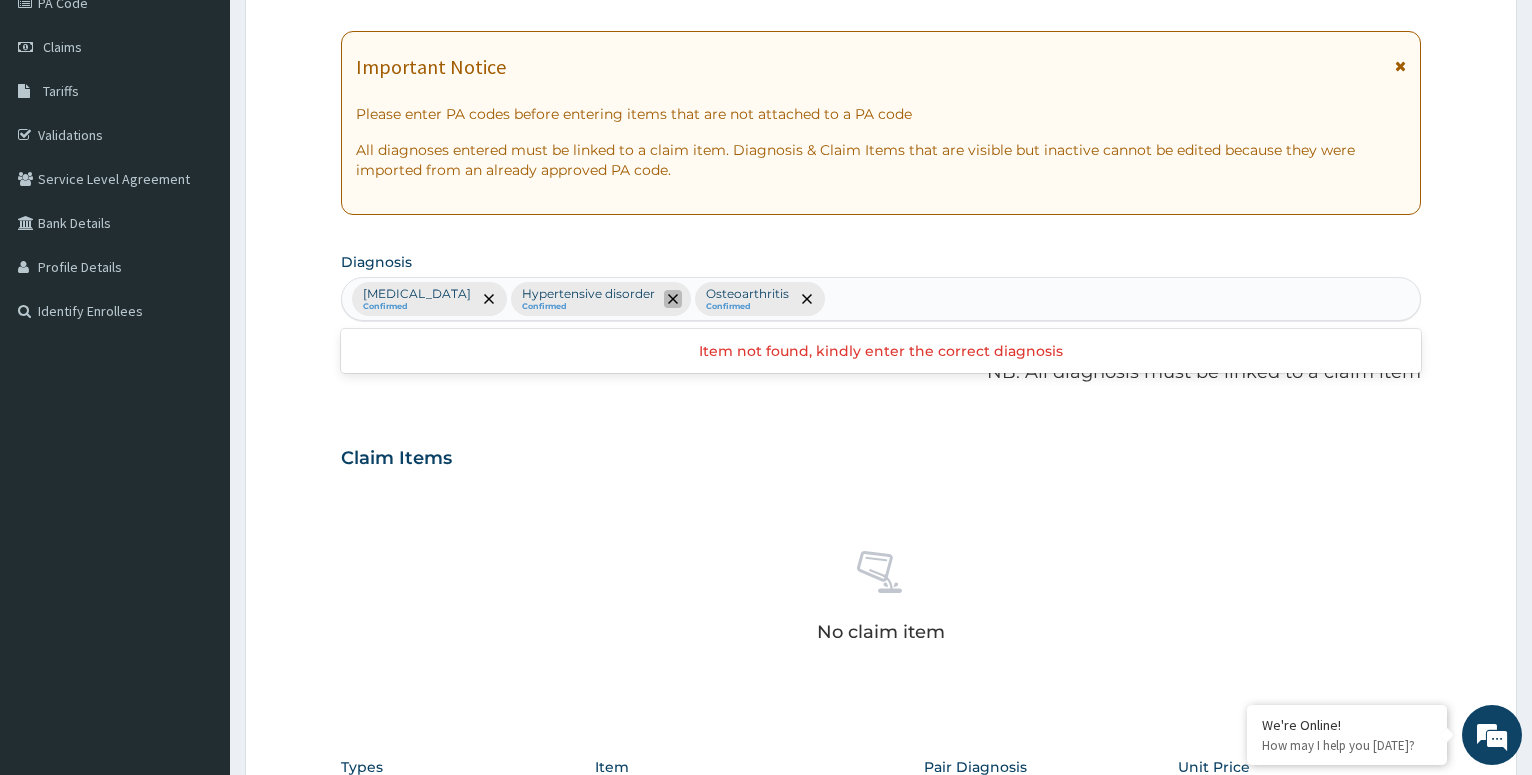 click 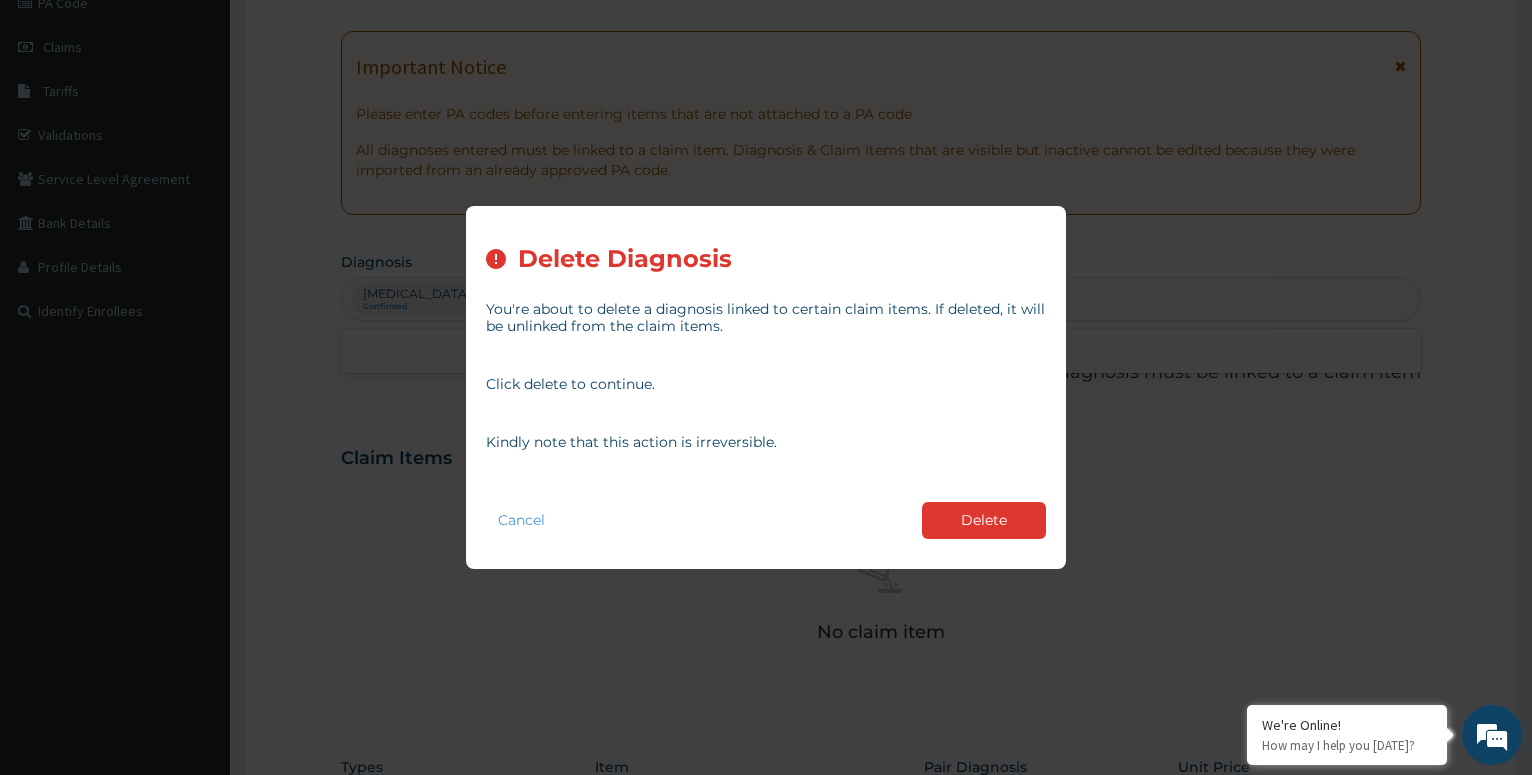 drag, startPoint x: 934, startPoint y: 516, endPoint x: 879, endPoint y: 471, distance: 71.063354 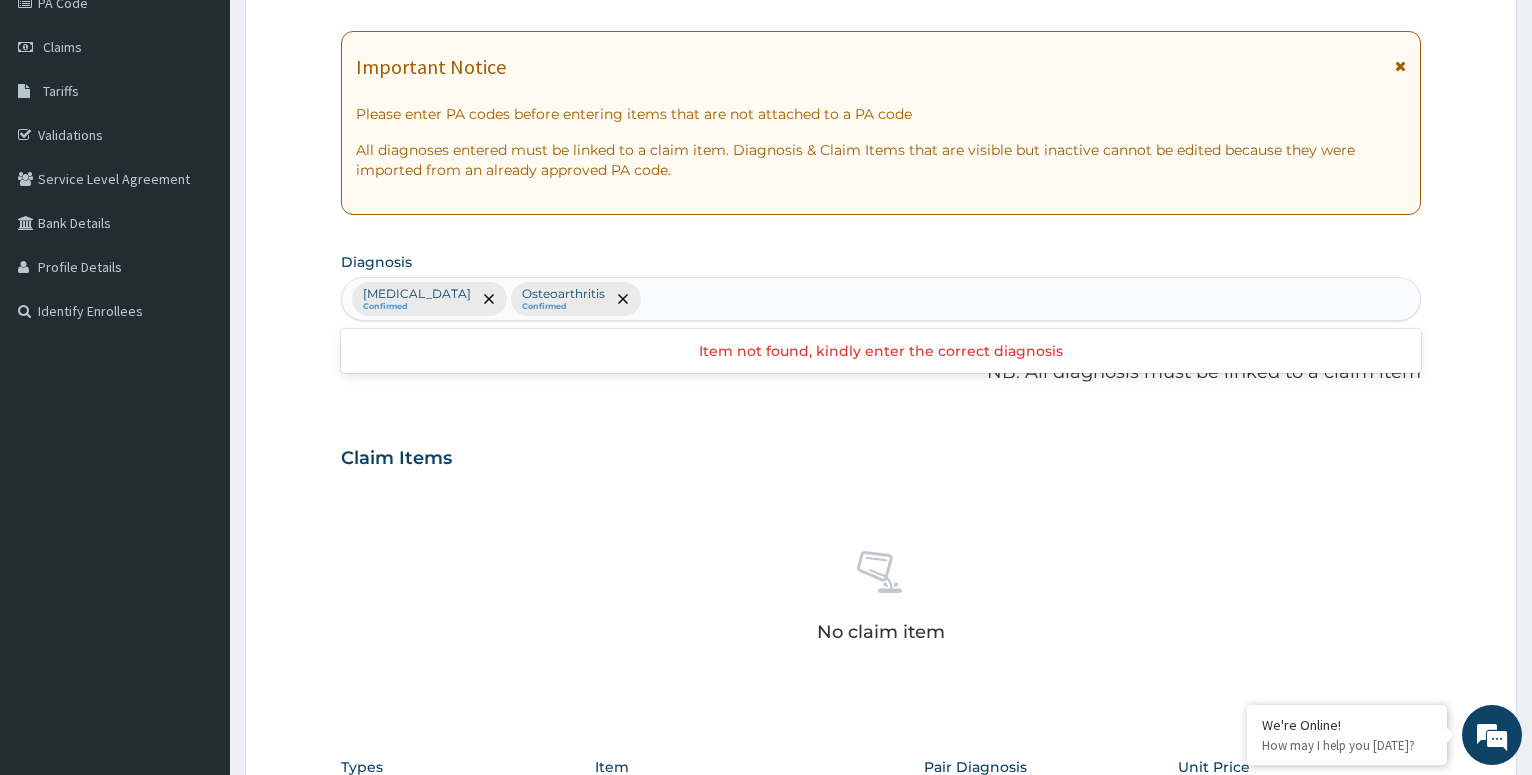 click on "Falciparum malaria Confirmed Osteoarthritis Confirmed" at bounding box center (881, 299) 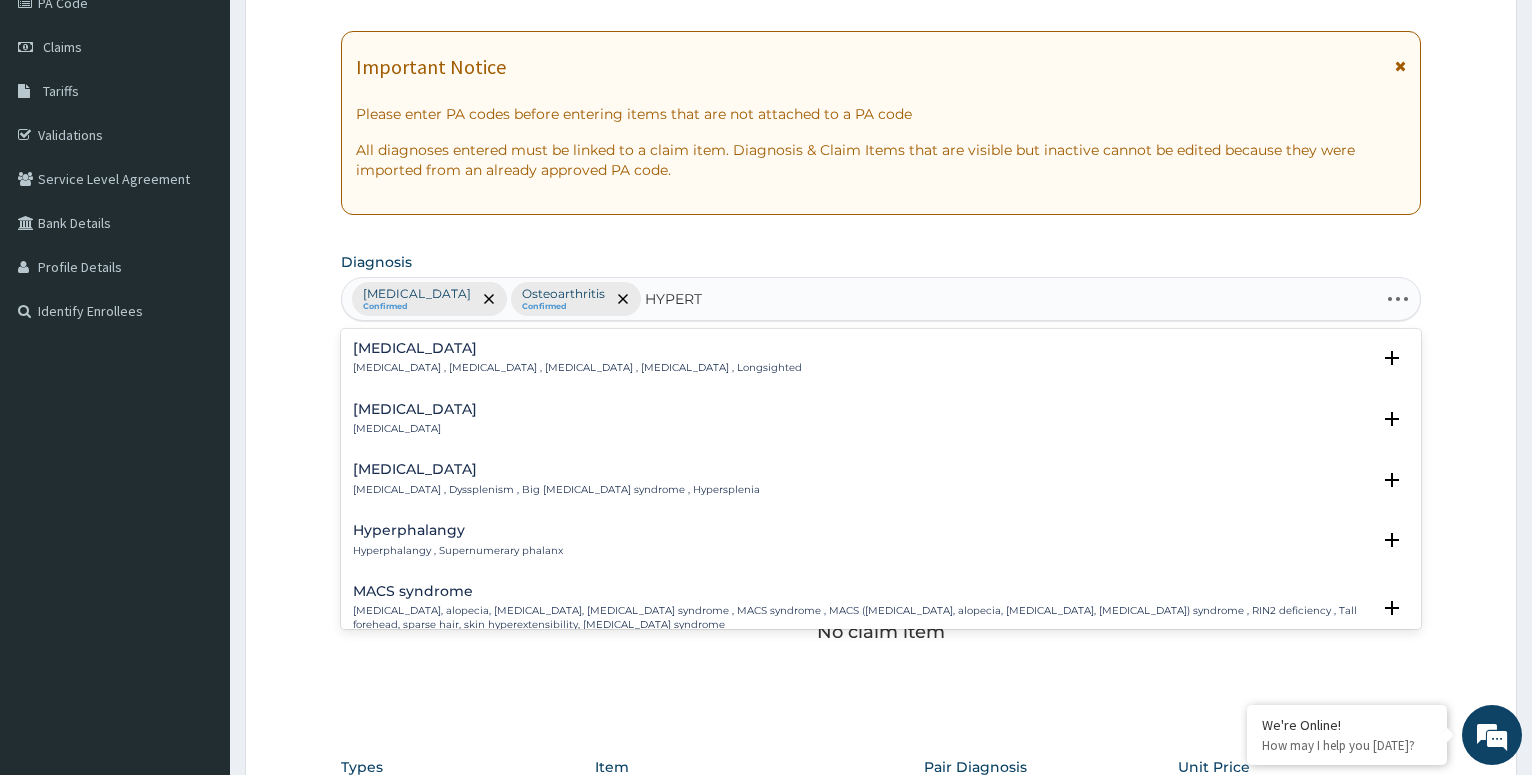 scroll, scrollTop: 2598, scrollLeft: 0, axis: vertical 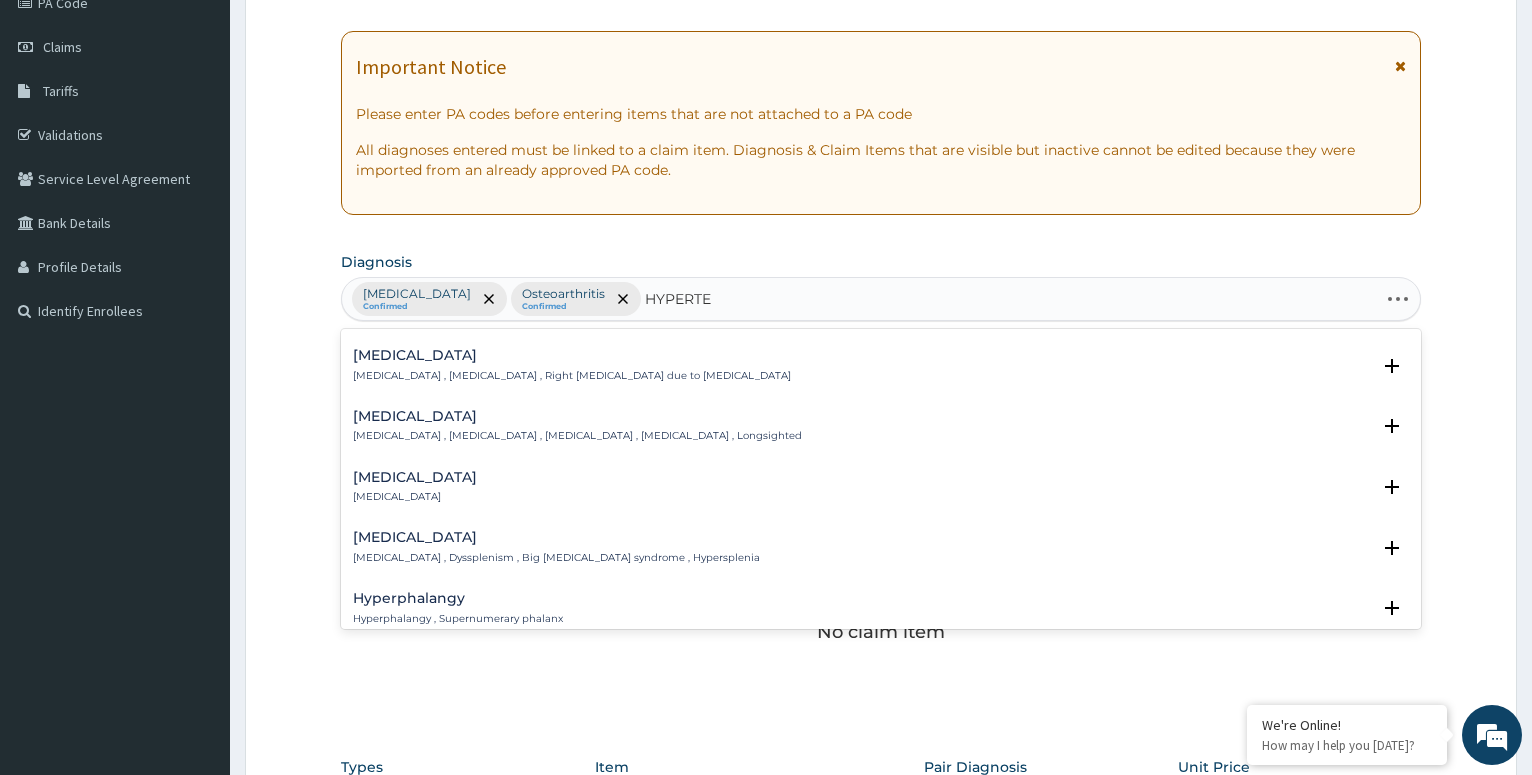type on "HYPERTEN" 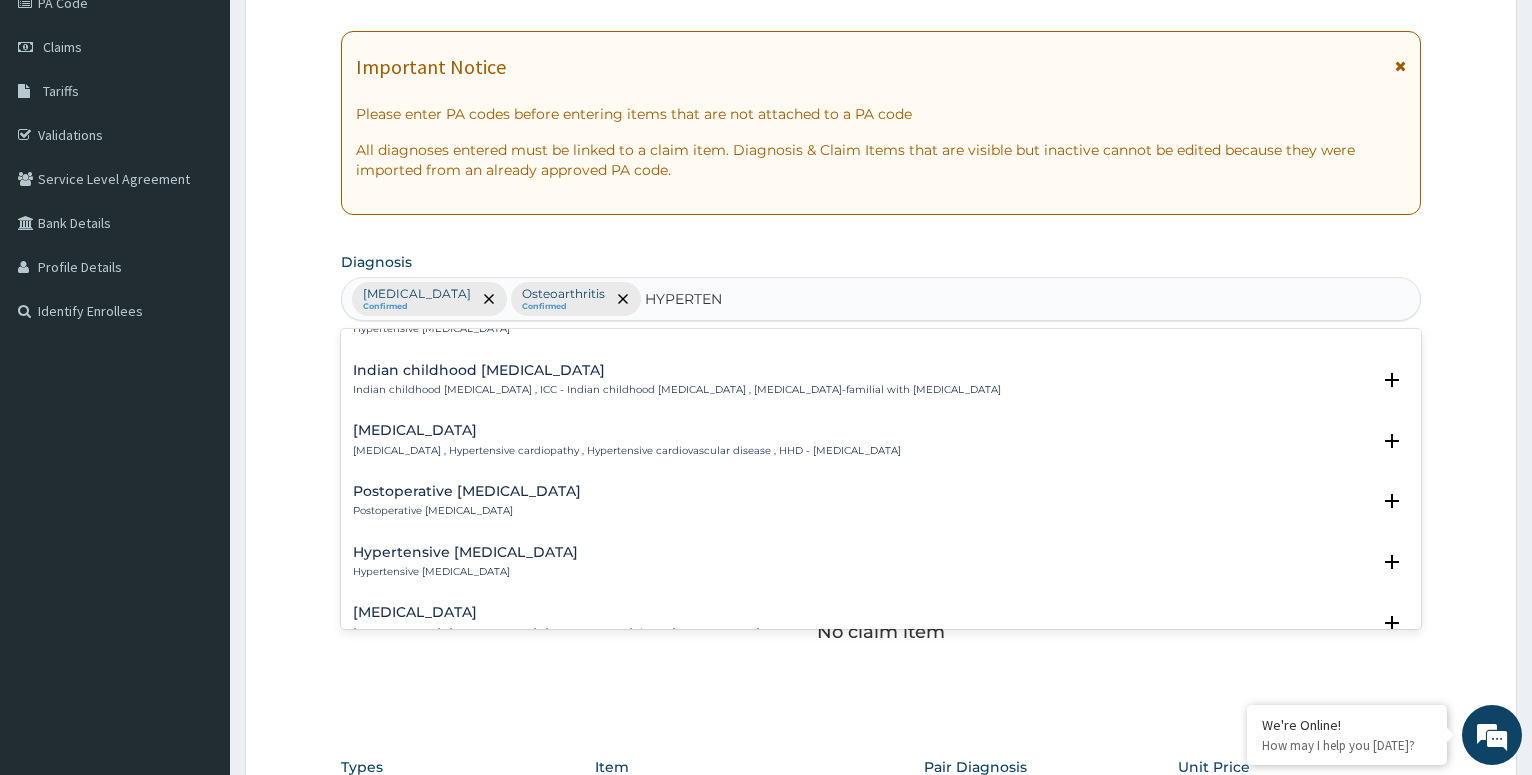 scroll, scrollTop: 2612, scrollLeft: 0, axis: vertical 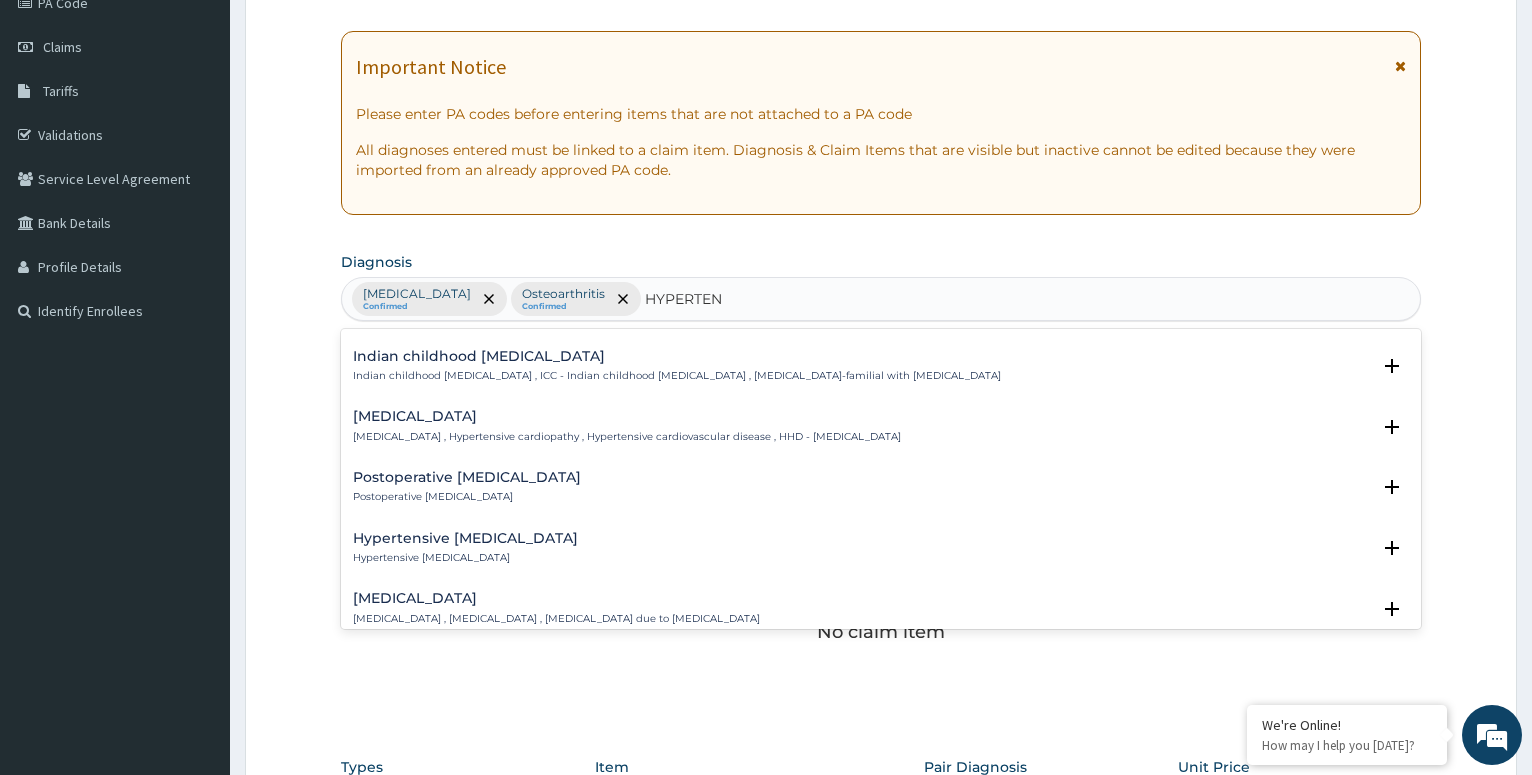 click on "Hypertensive heart disease , Hypertensive cardiopathy , Hypertensive cardiovascular disease , HHD - hypertensive heart disease" at bounding box center (627, 437) 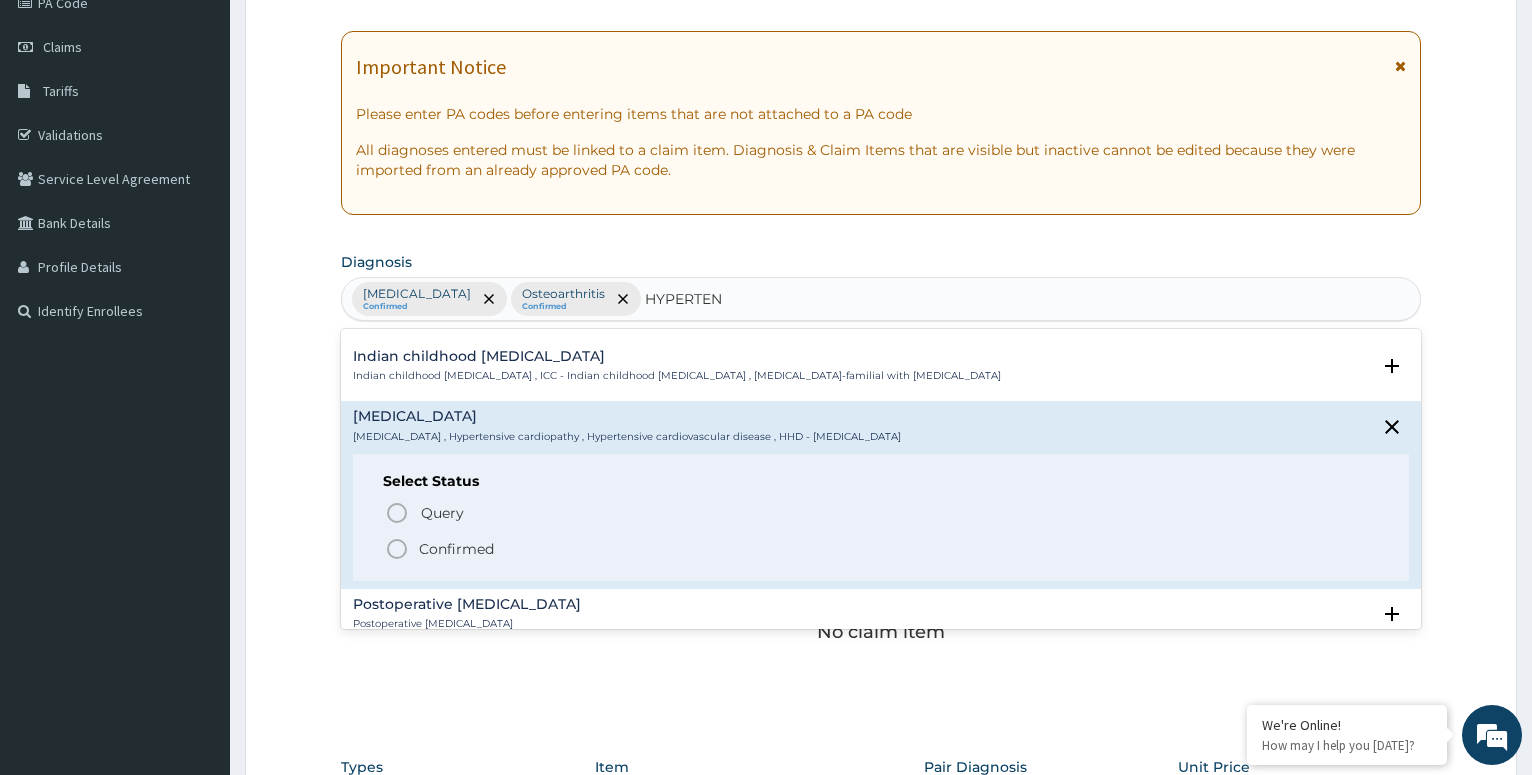 click 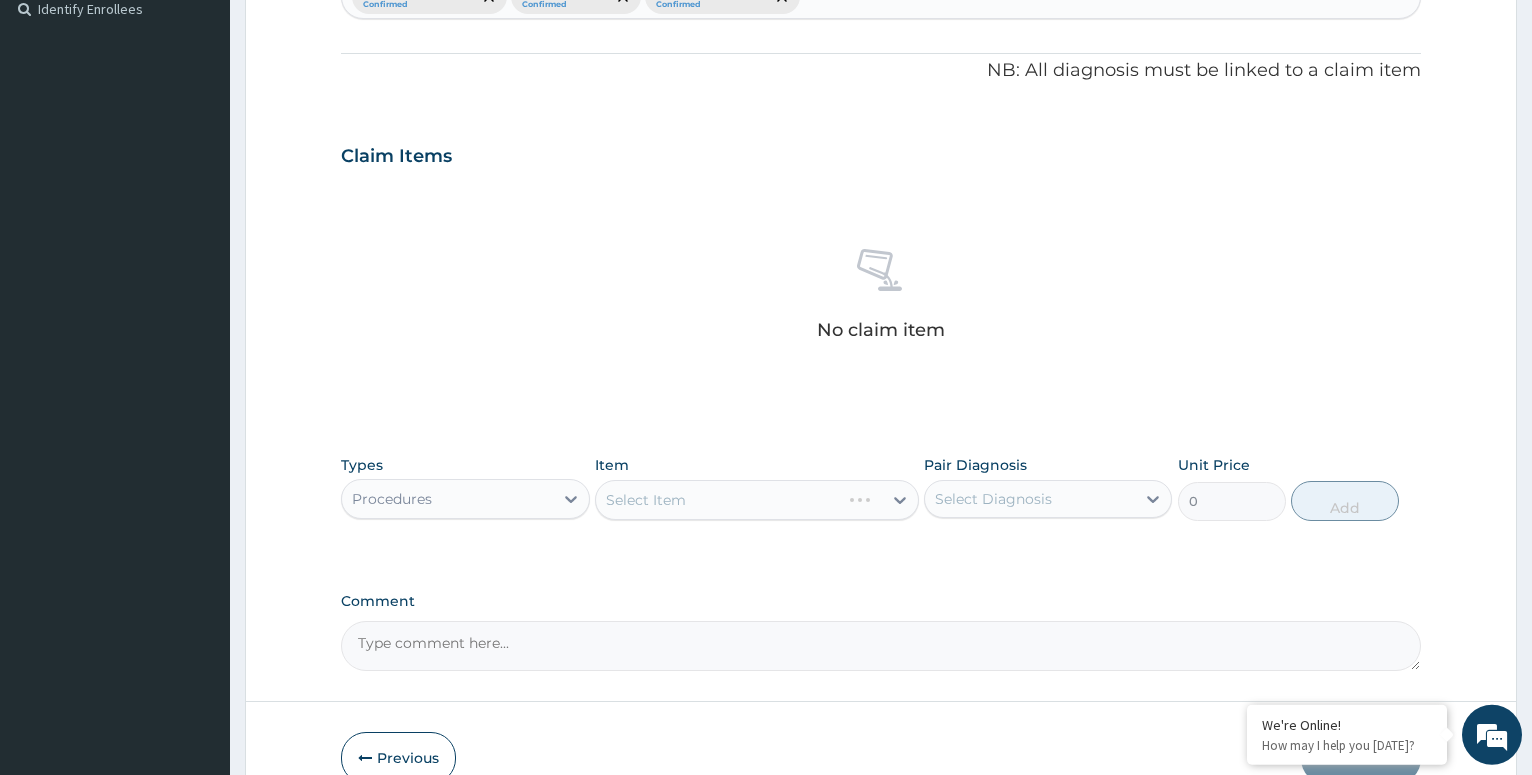 scroll, scrollTop: 565, scrollLeft: 0, axis: vertical 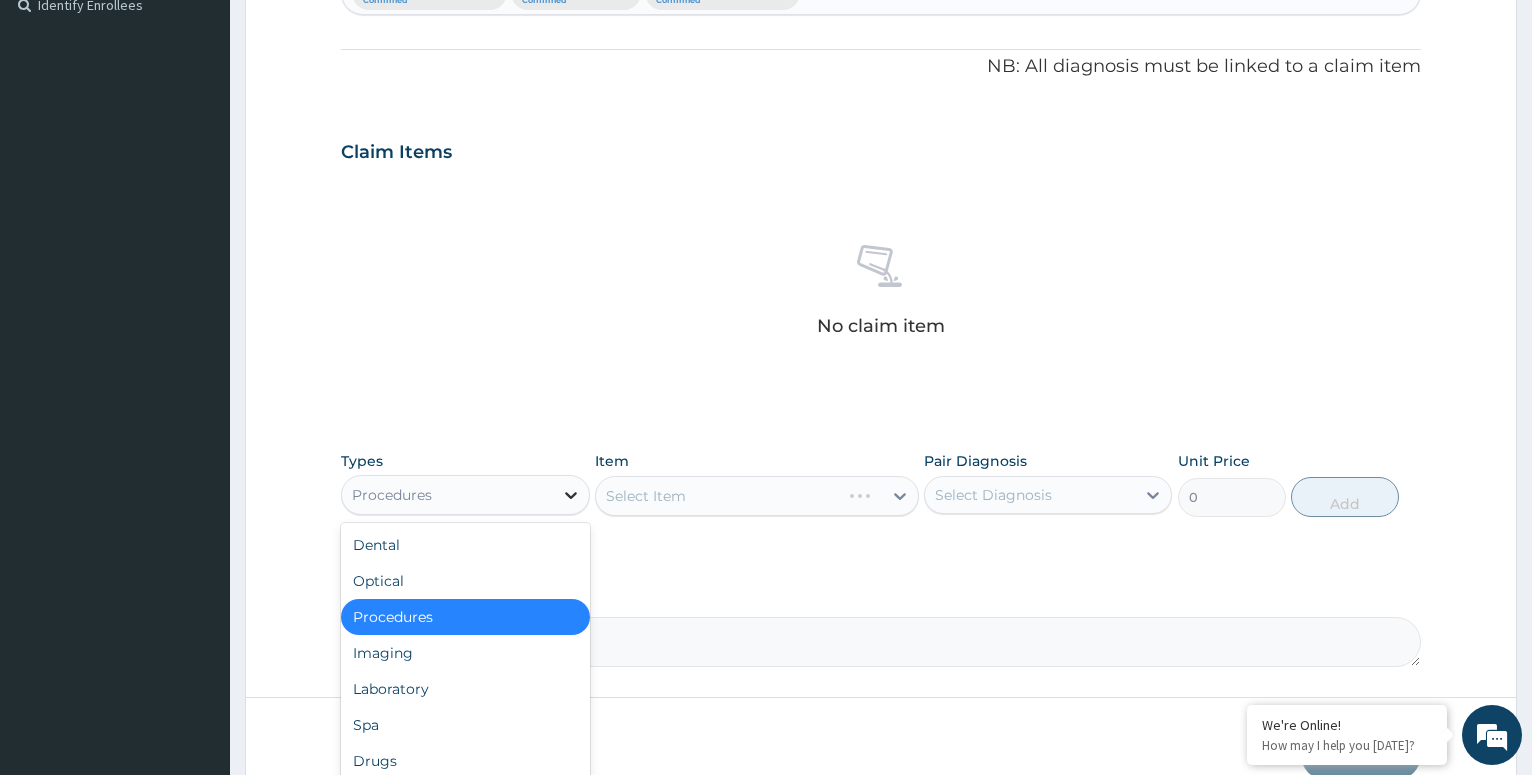 click 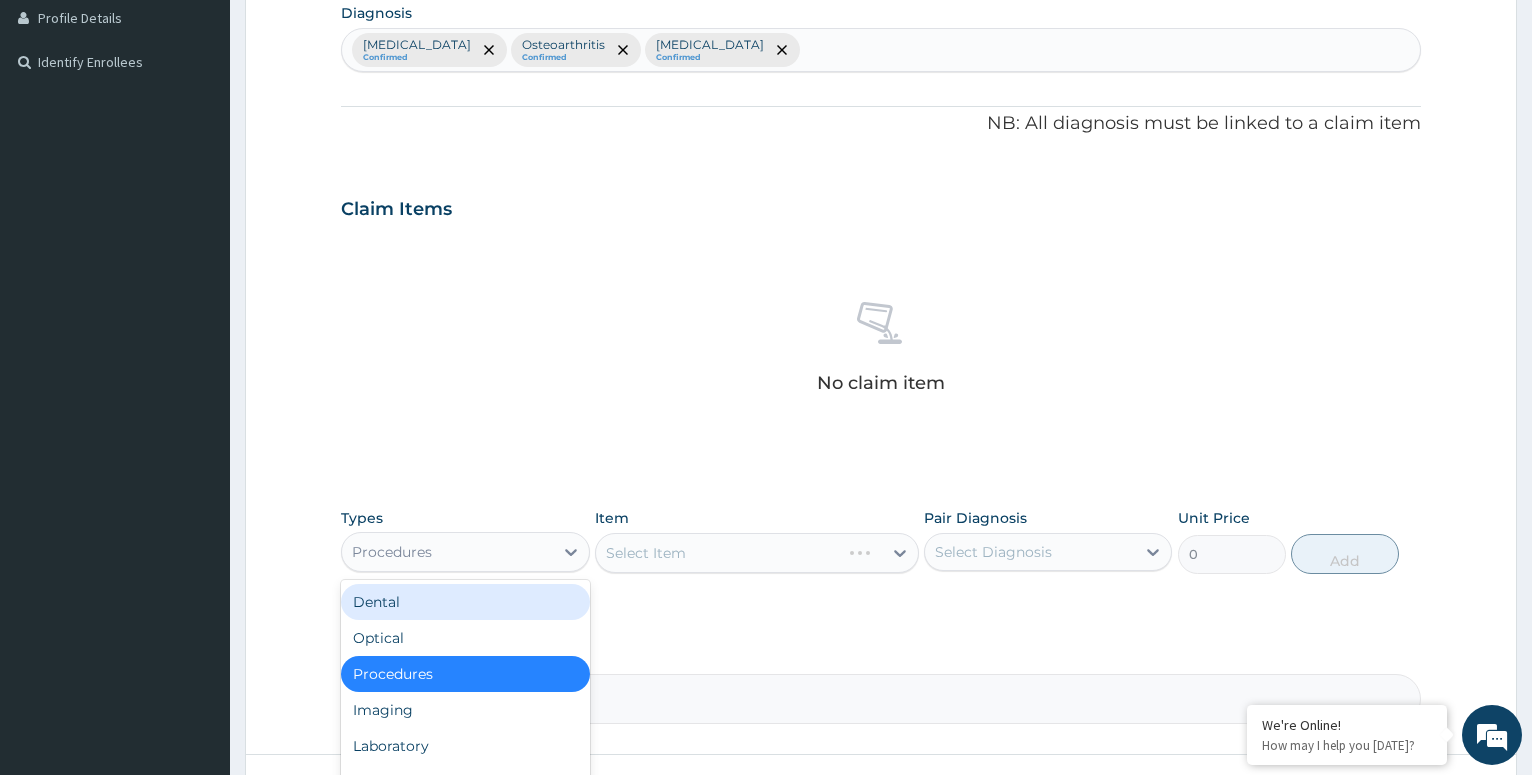 scroll, scrollTop: 565, scrollLeft: 0, axis: vertical 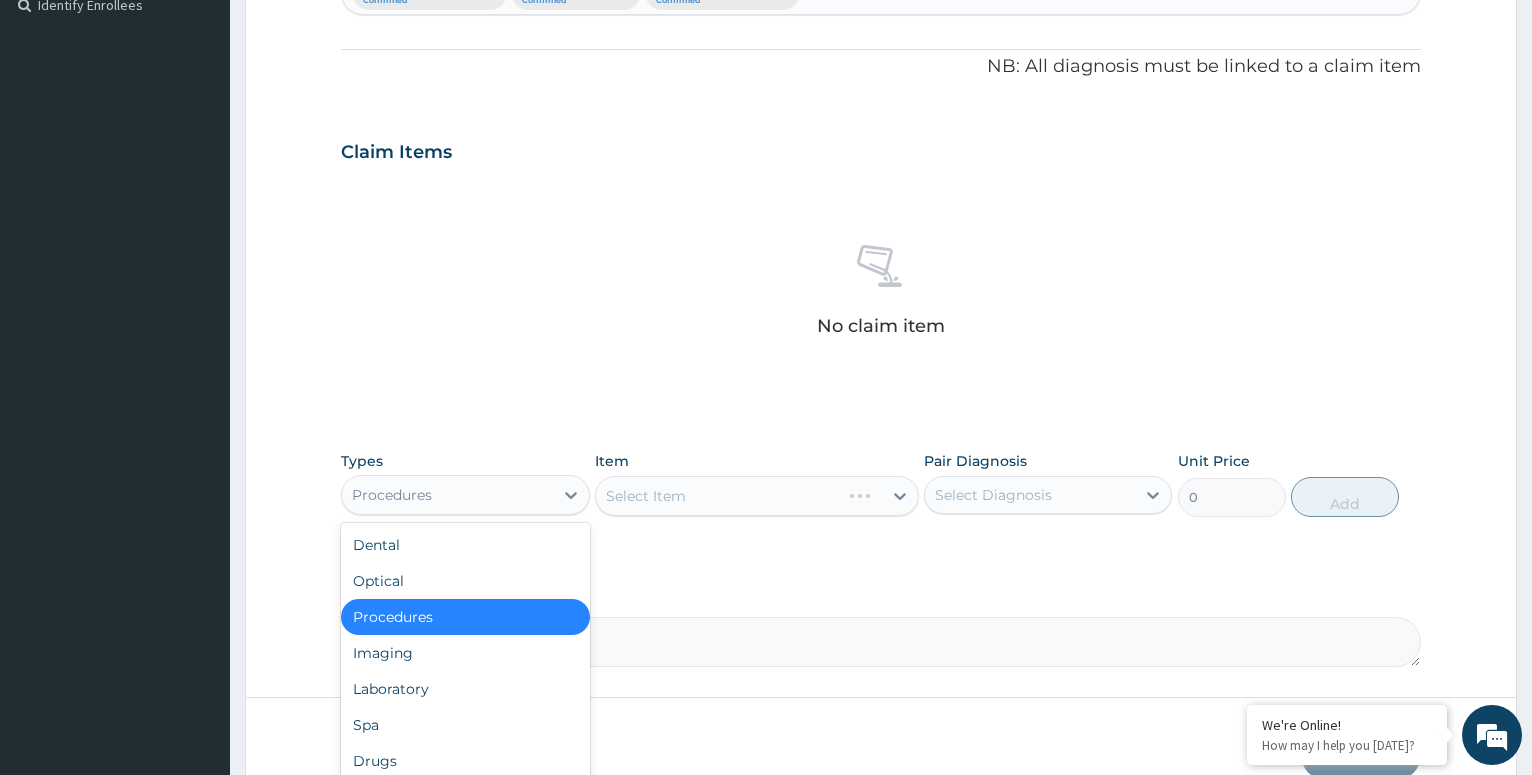 click on "Procedures" at bounding box center (465, 617) 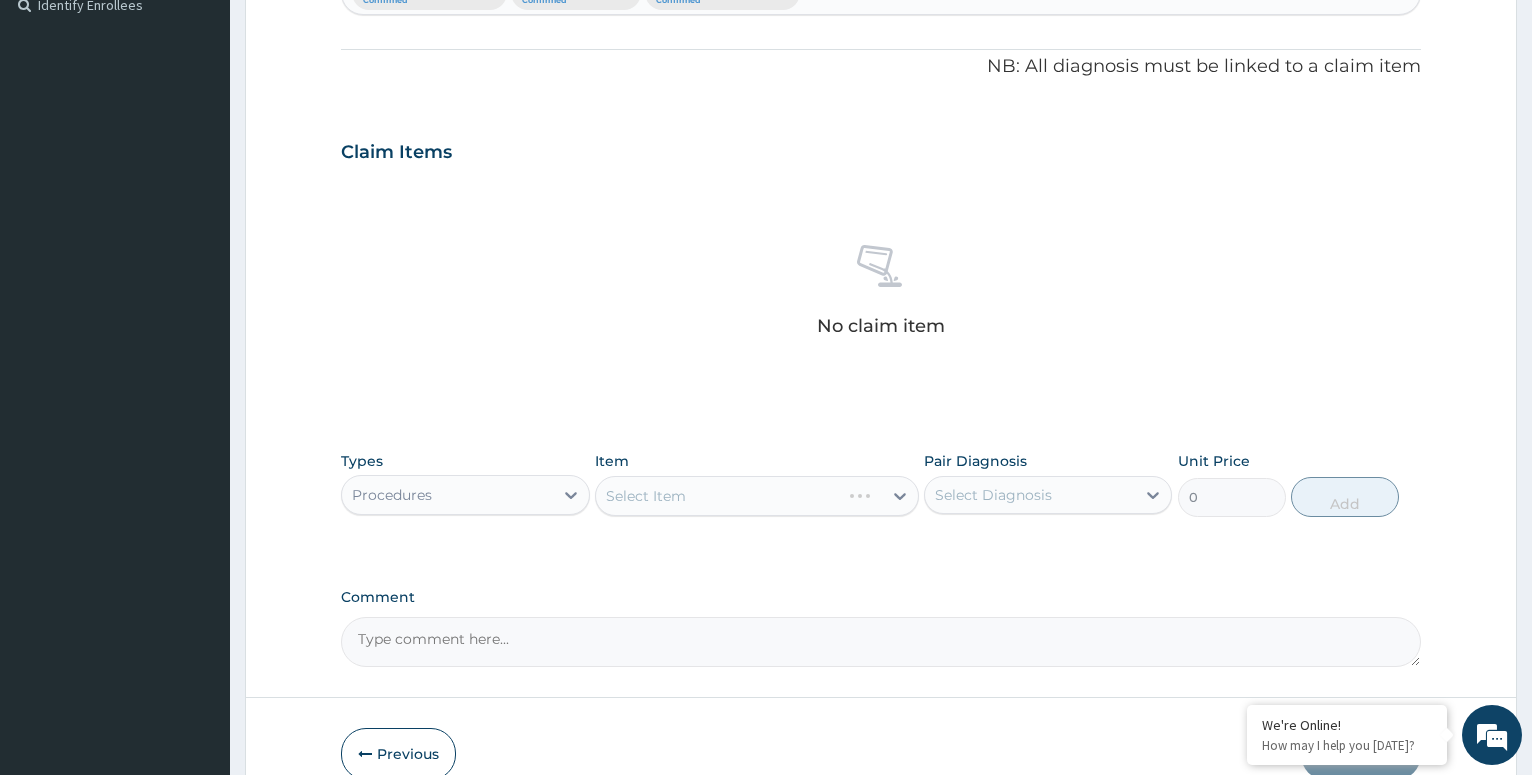 click on "Select Item" at bounding box center (757, 496) 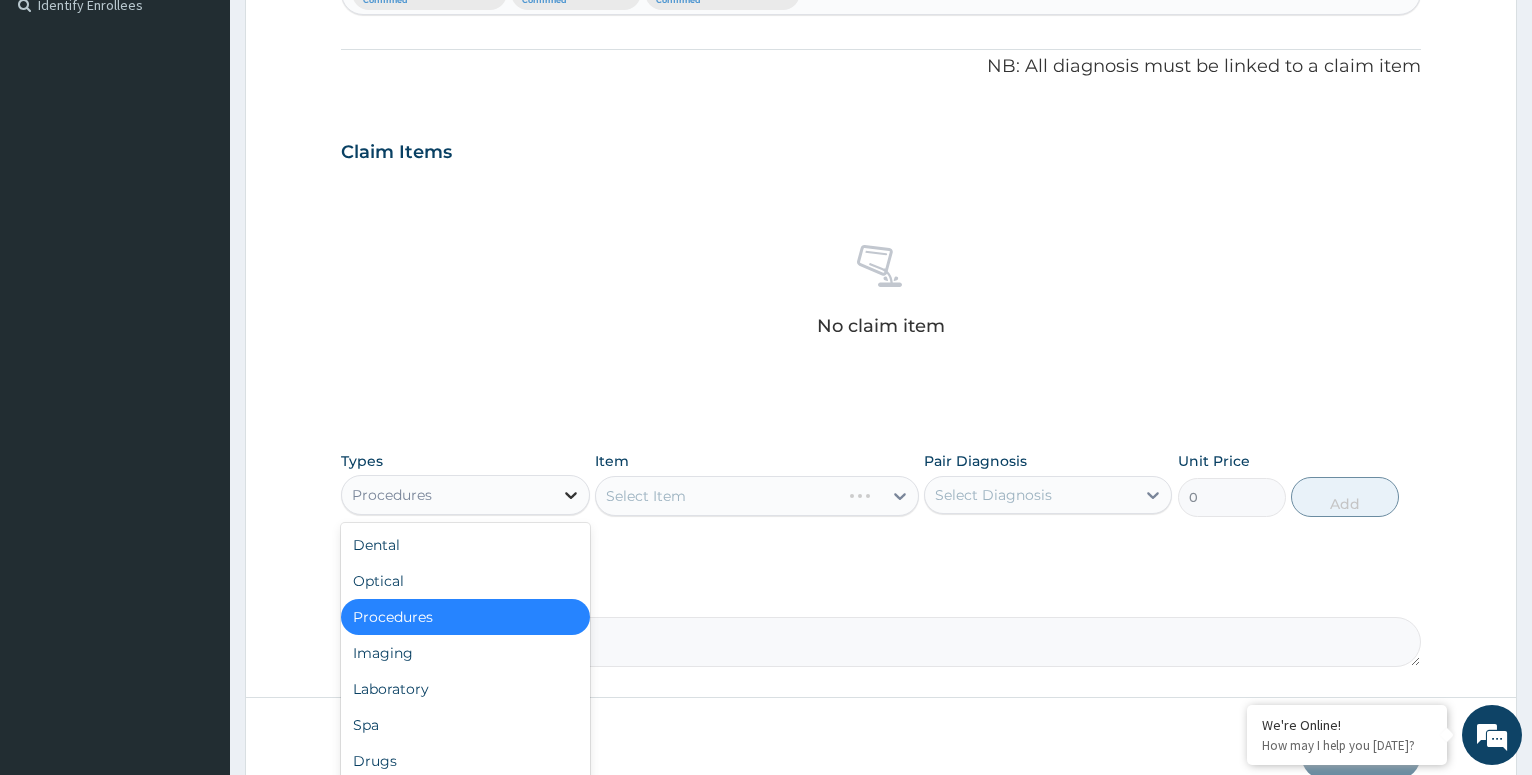 click 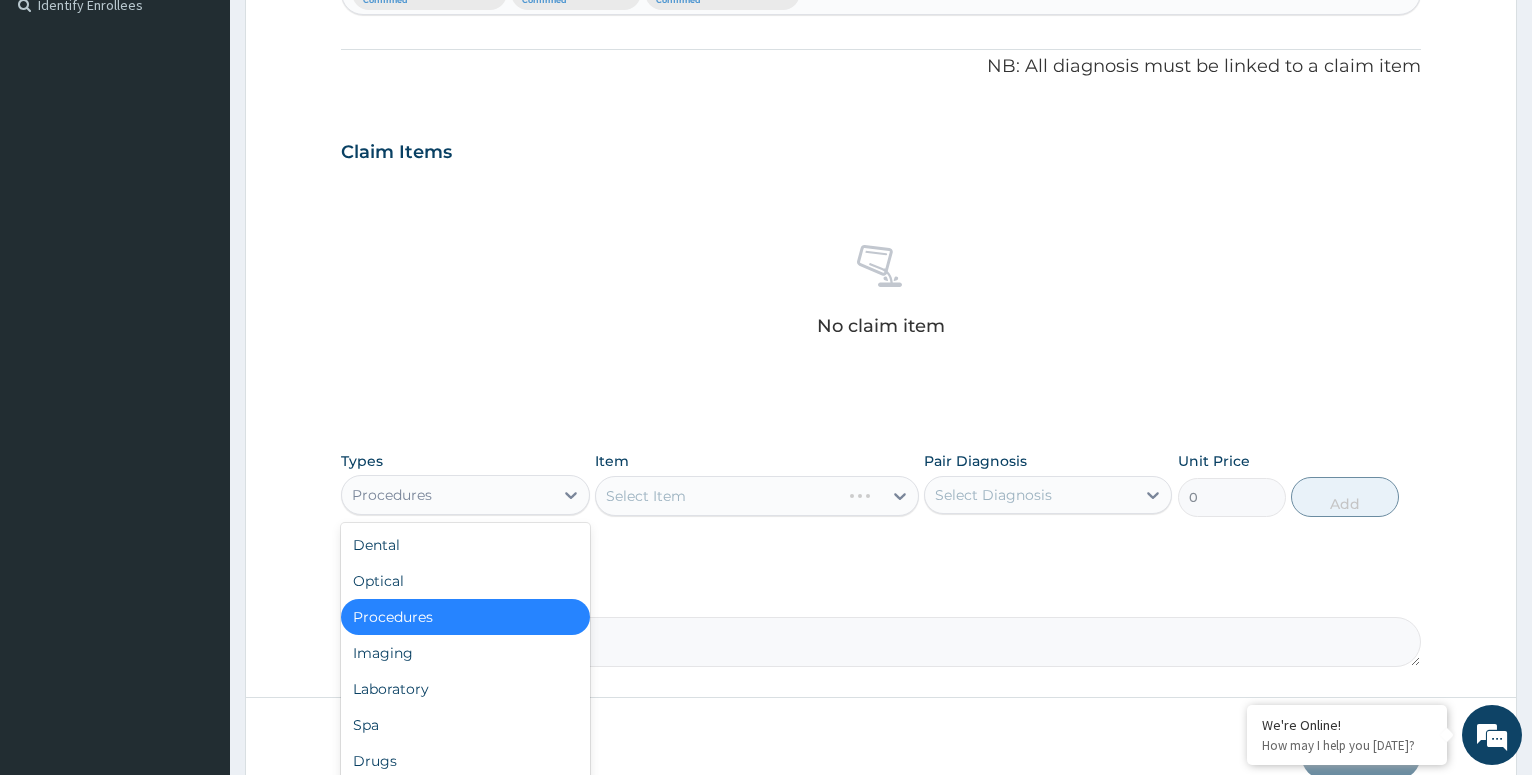 click on "Procedures" at bounding box center (465, 617) 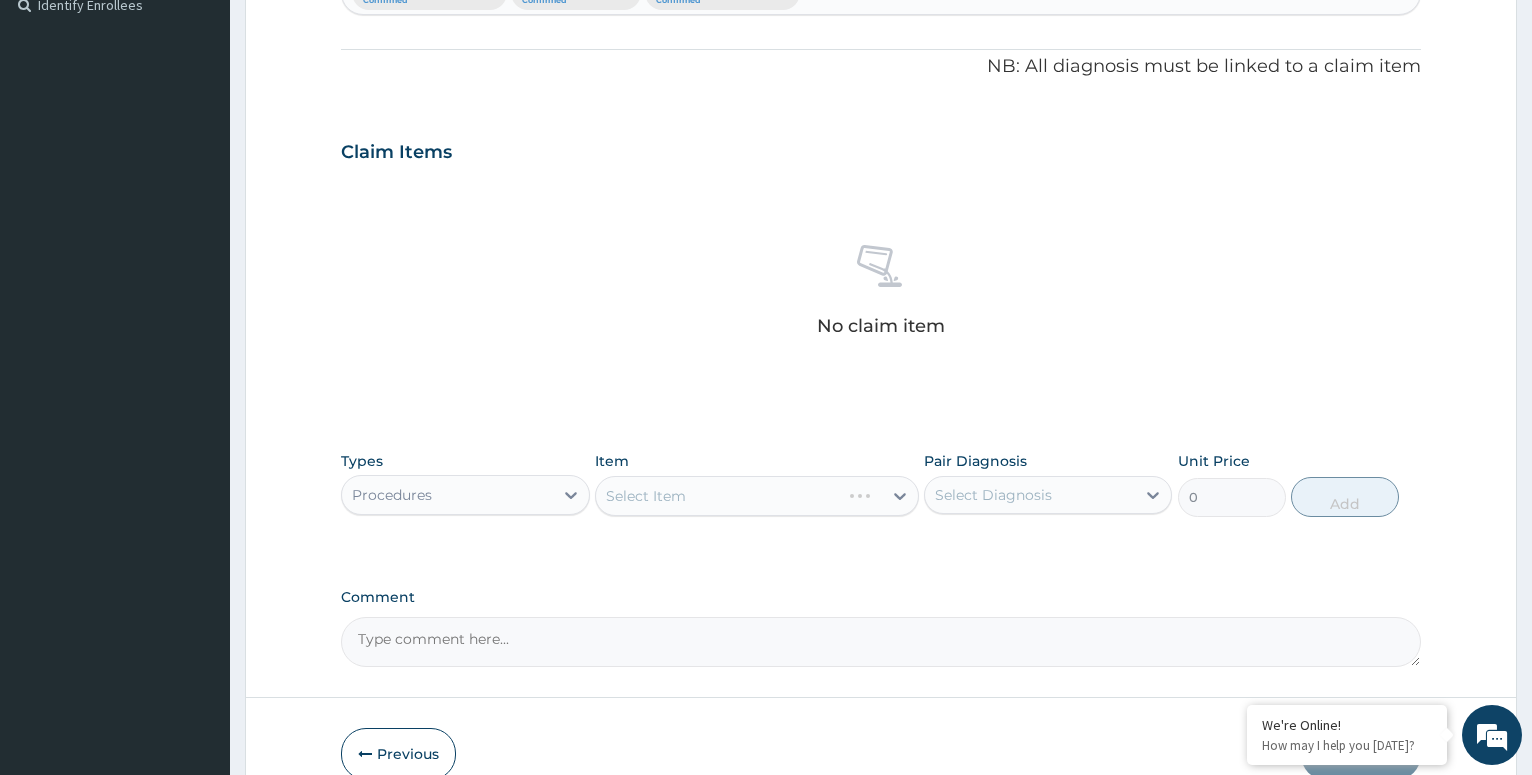click on "Select Item" at bounding box center [757, 496] 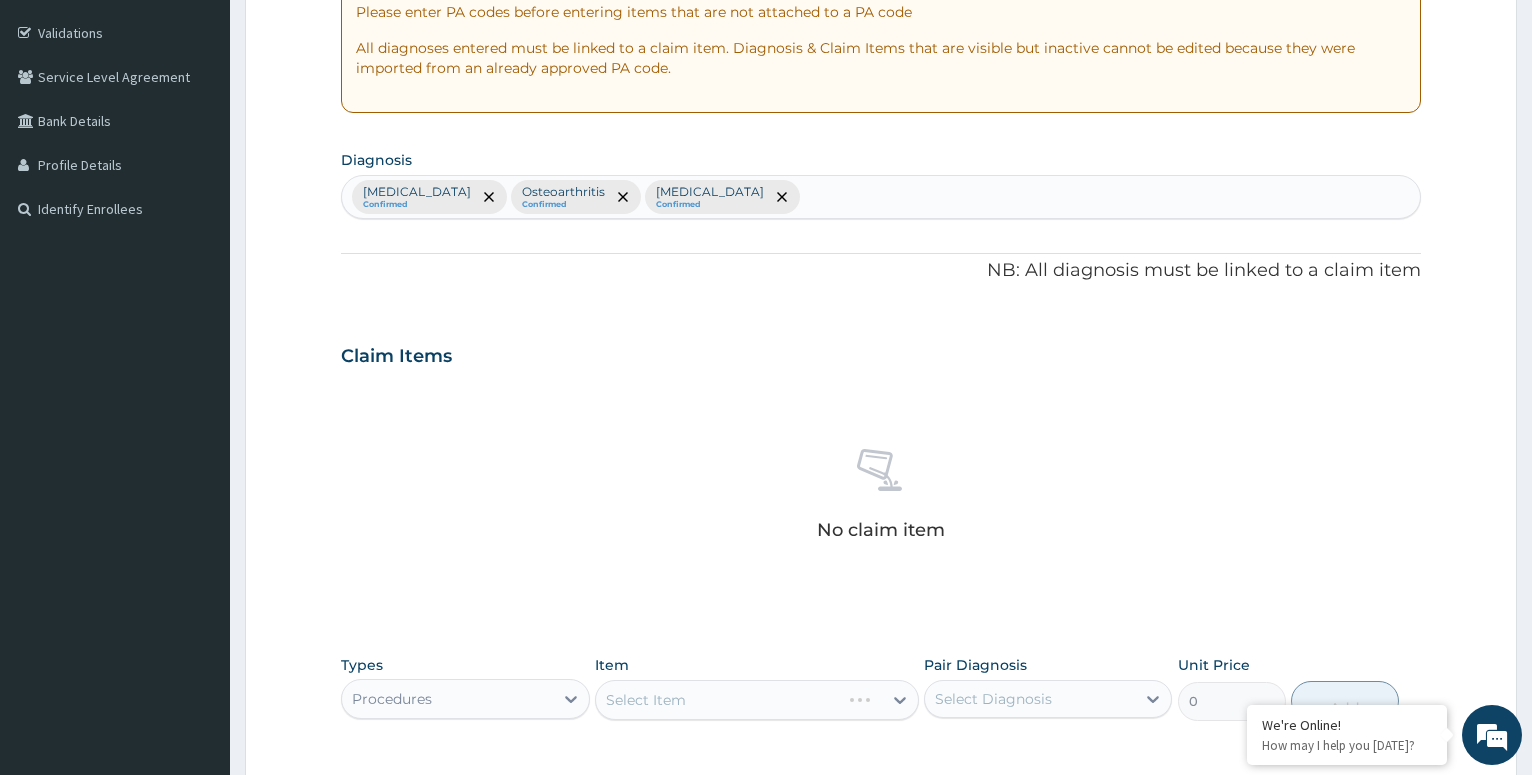 scroll, scrollTop: 0, scrollLeft: 0, axis: both 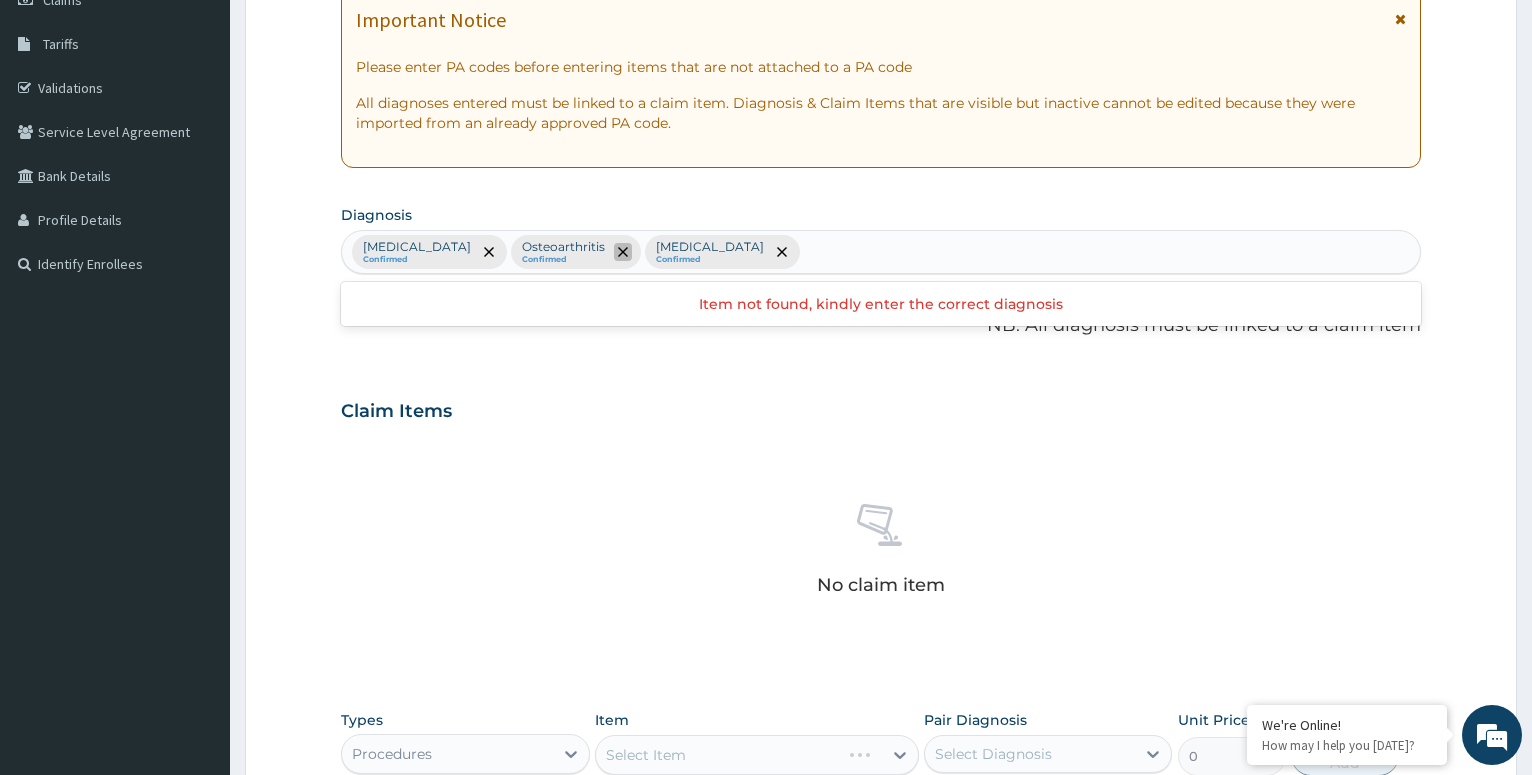 click at bounding box center [623, 252] 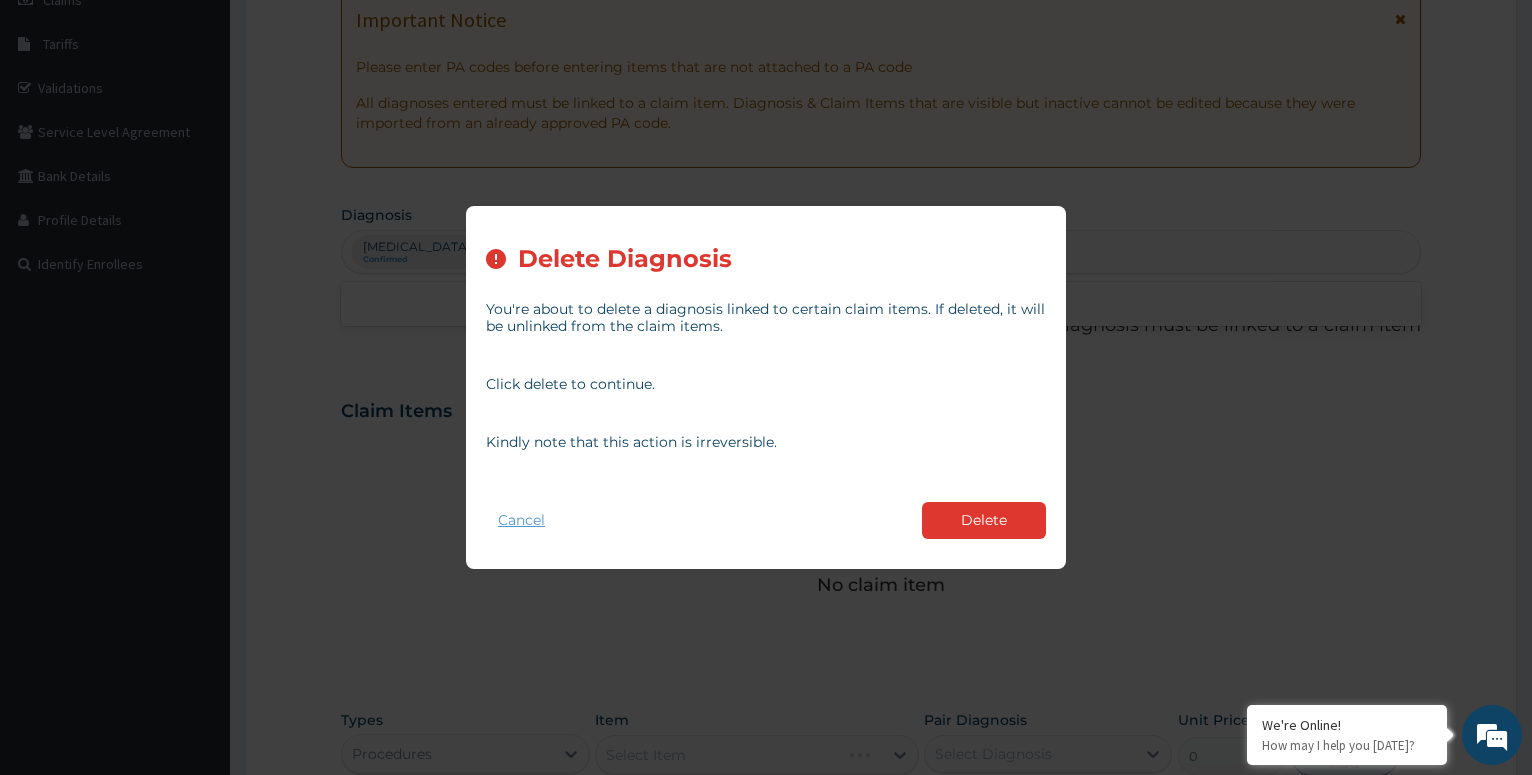 click on "Cancel" at bounding box center (521, 520) 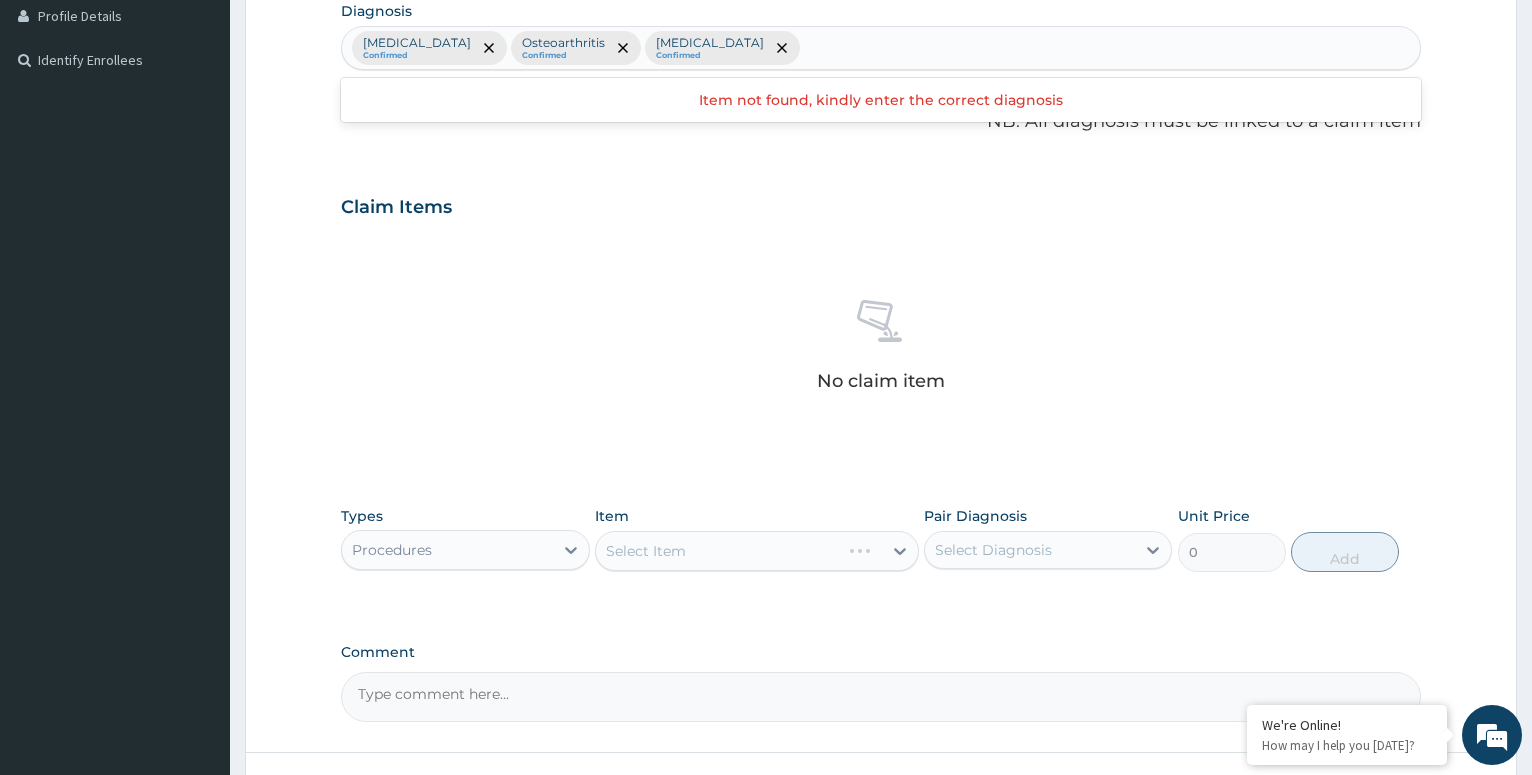 scroll, scrollTop: 667, scrollLeft: 0, axis: vertical 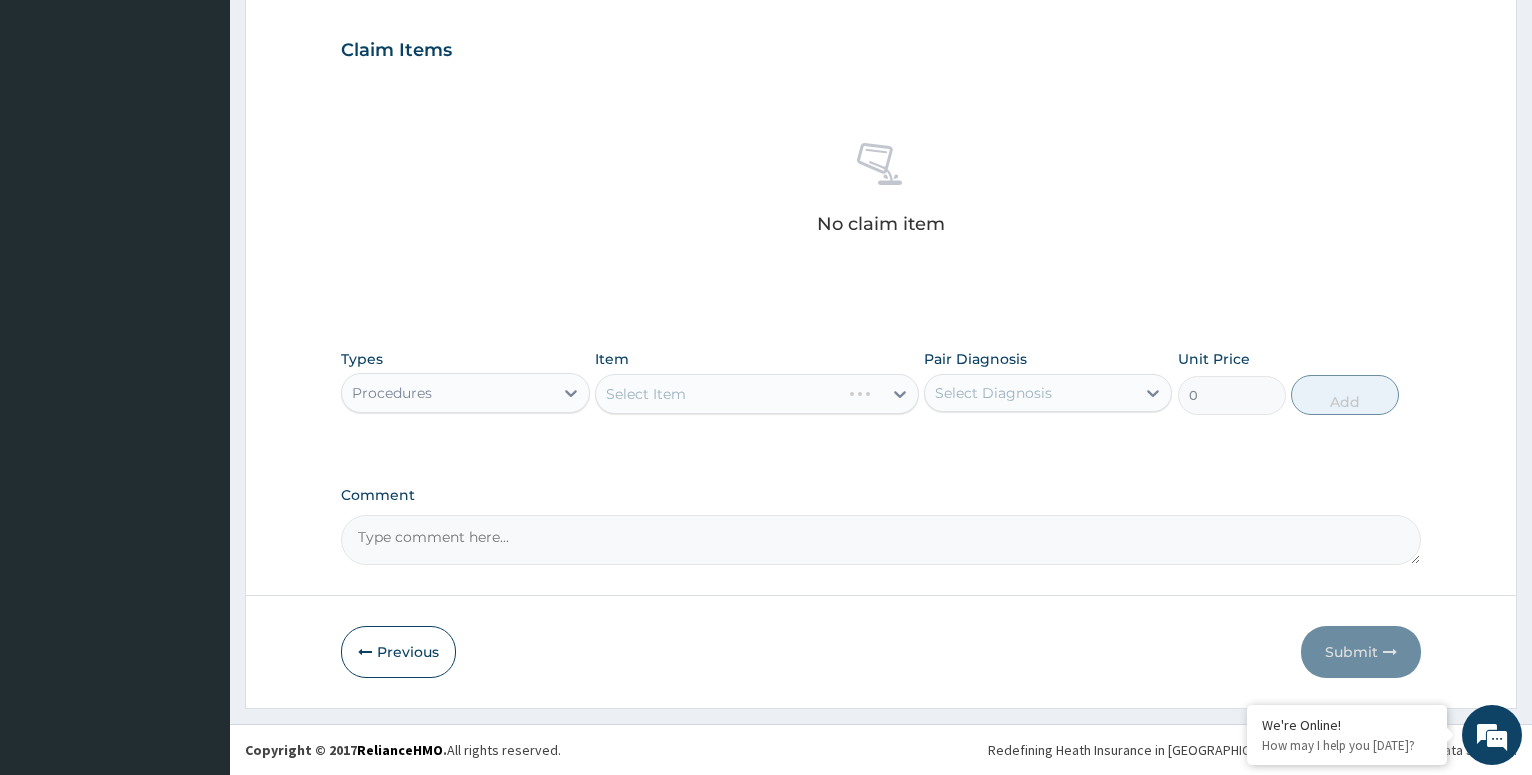 click on "Select Item" at bounding box center (757, 394) 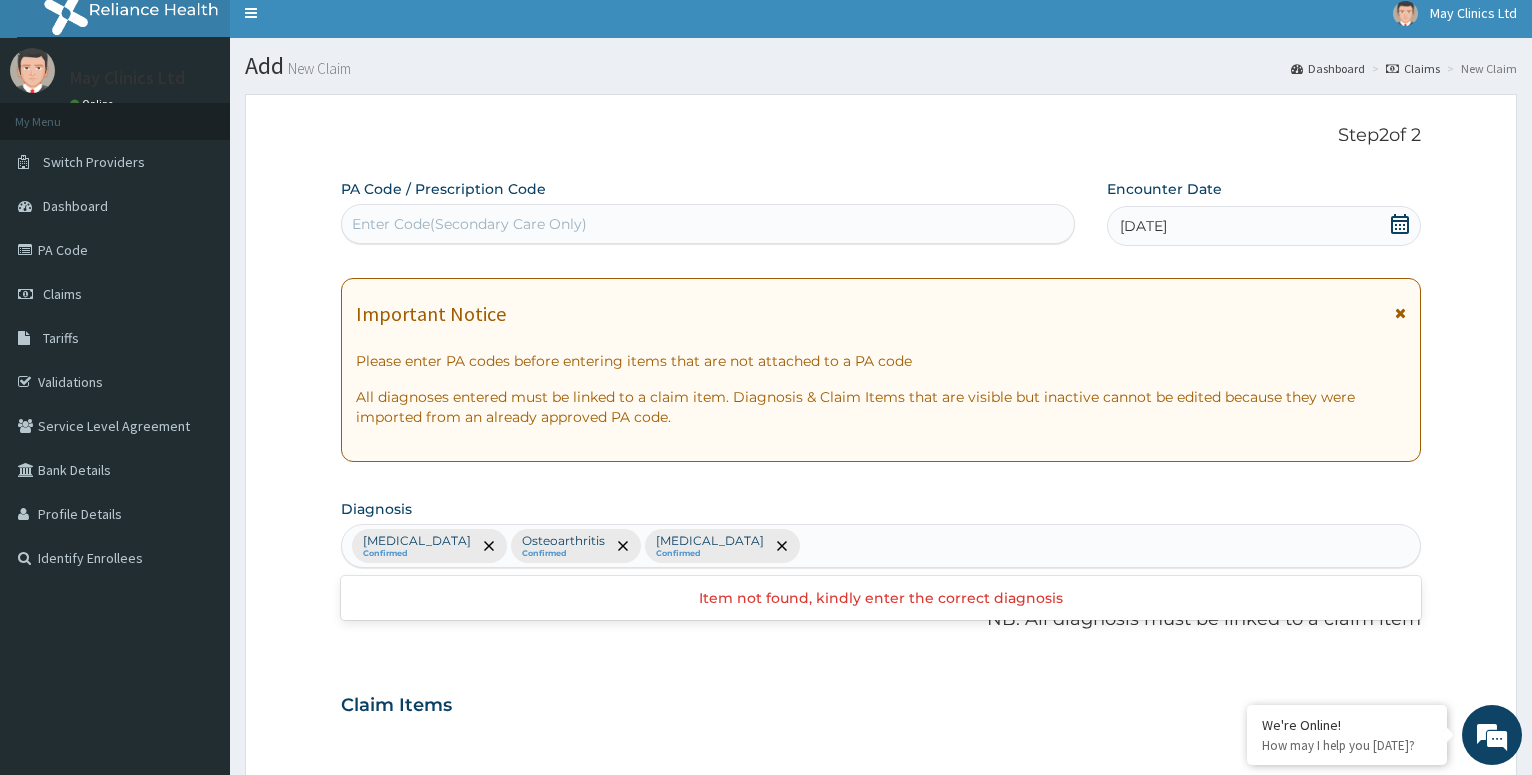 scroll, scrollTop: 0, scrollLeft: 0, axis: both 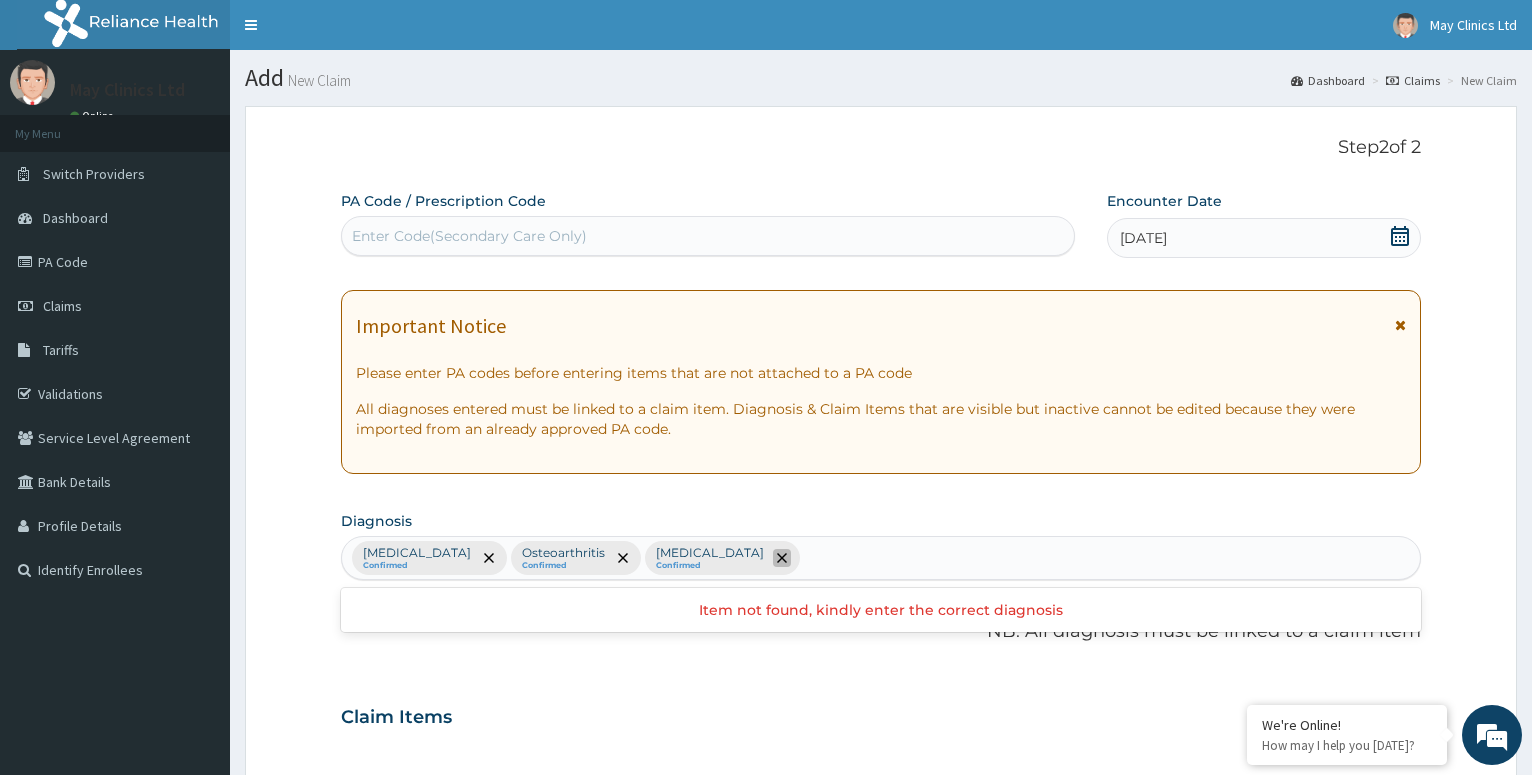 click at bounding box center (782, 558) 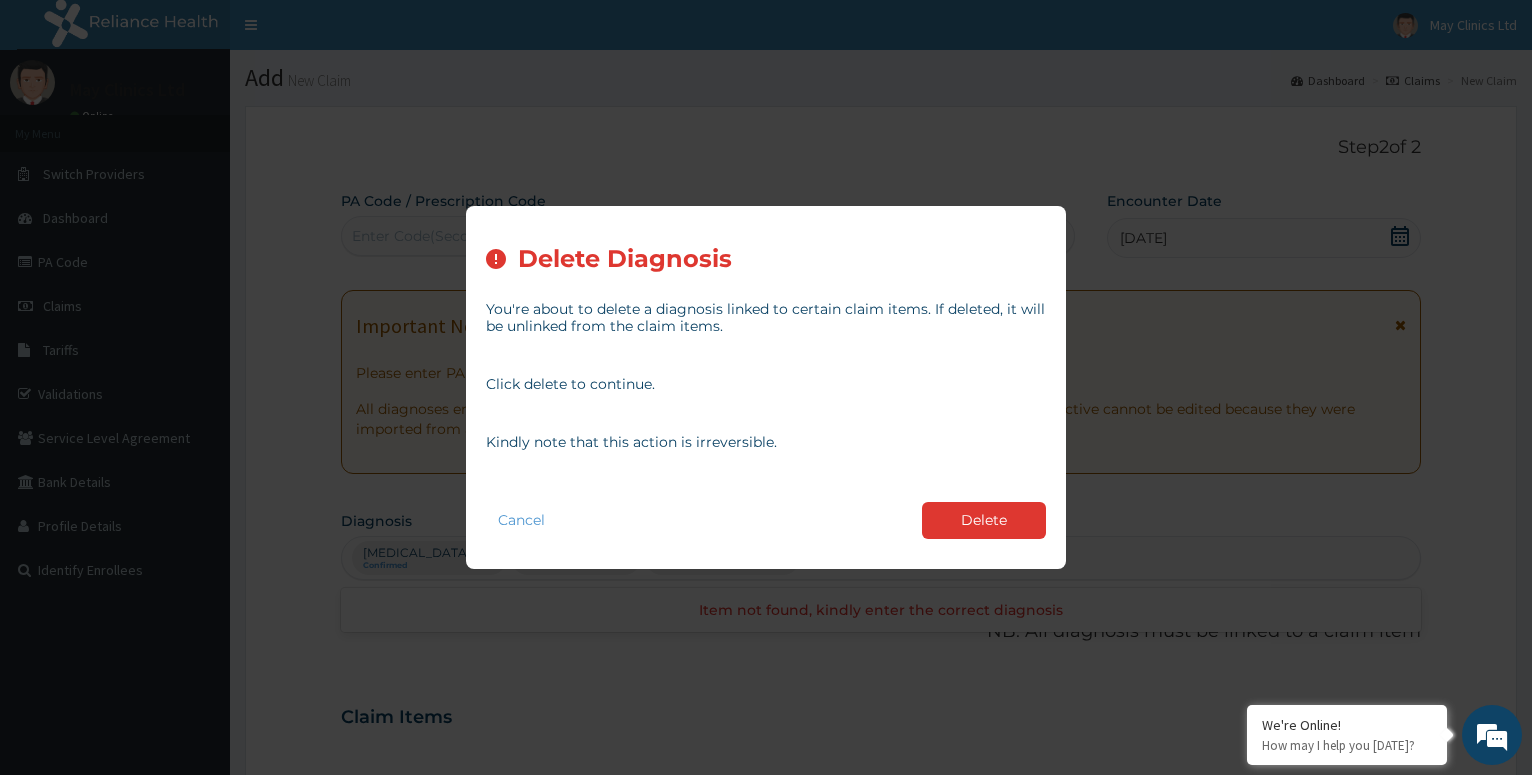 click on "Cancel Delete" at bounding box center (766, 520) 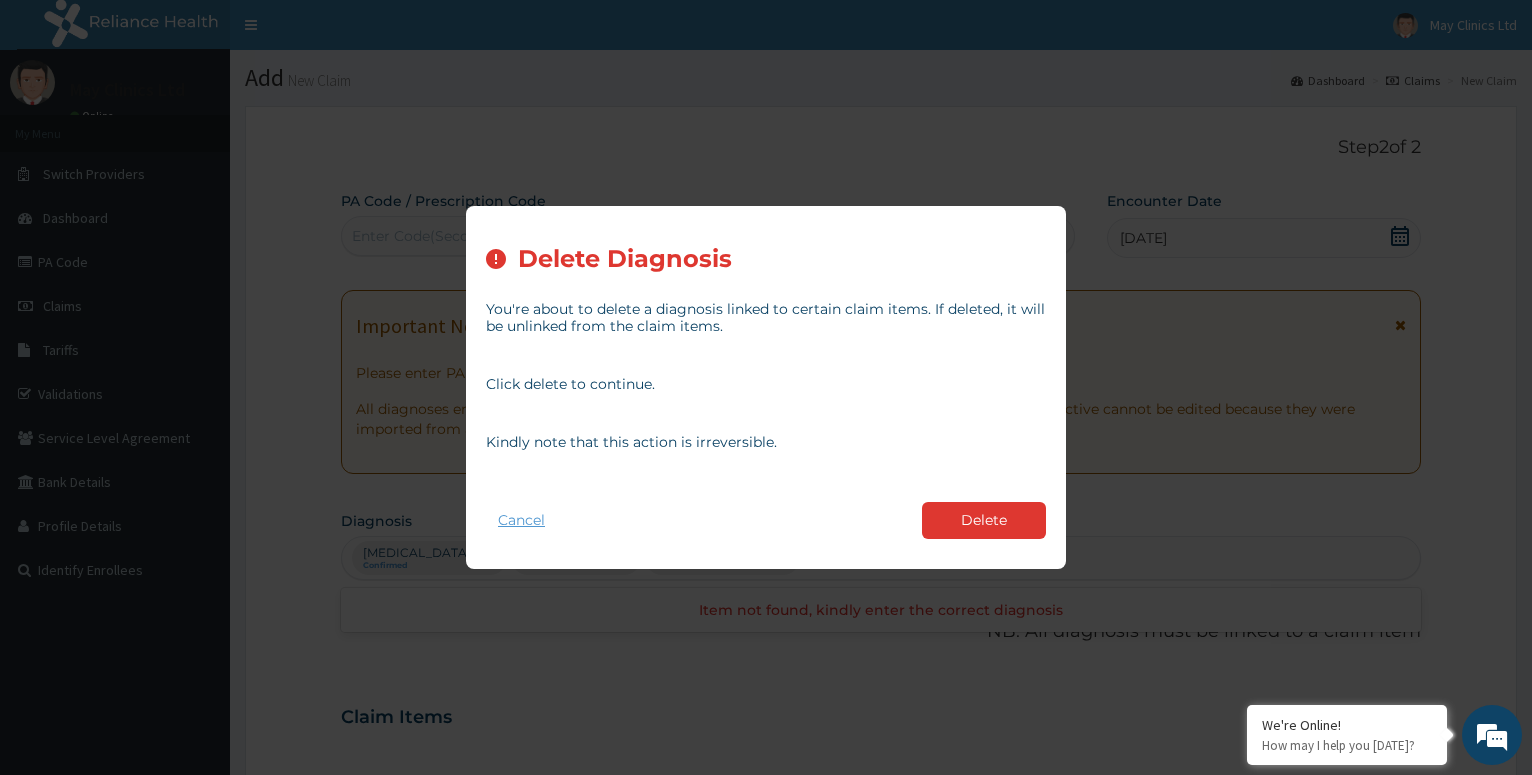 click on "Cancel" at bounding box center [521, 520] 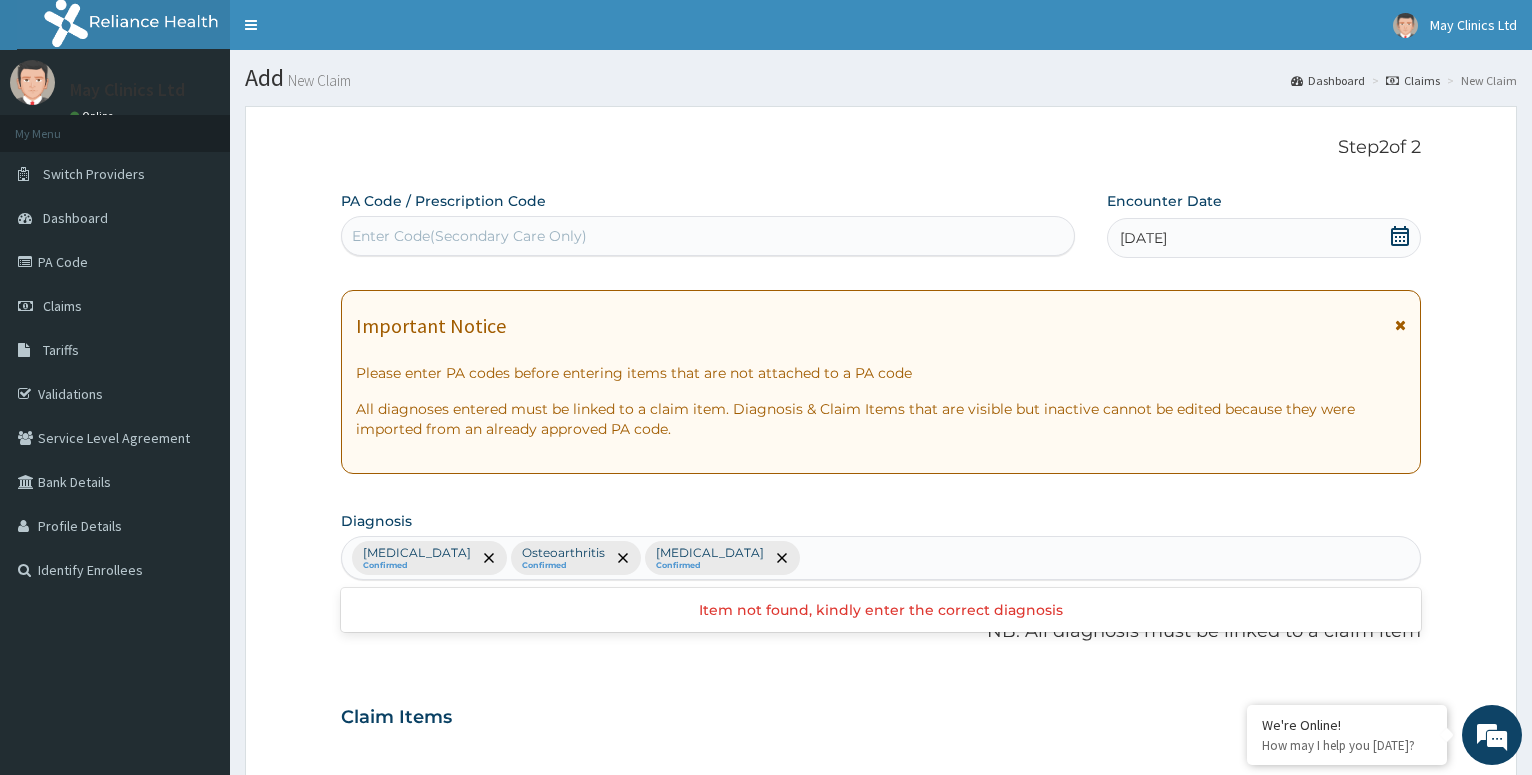 click on "Falciparum malaria Confirmed Osteoarthritis Confirmed Hypertensive heart disease Confirmed" at bounding box center [881, 558] 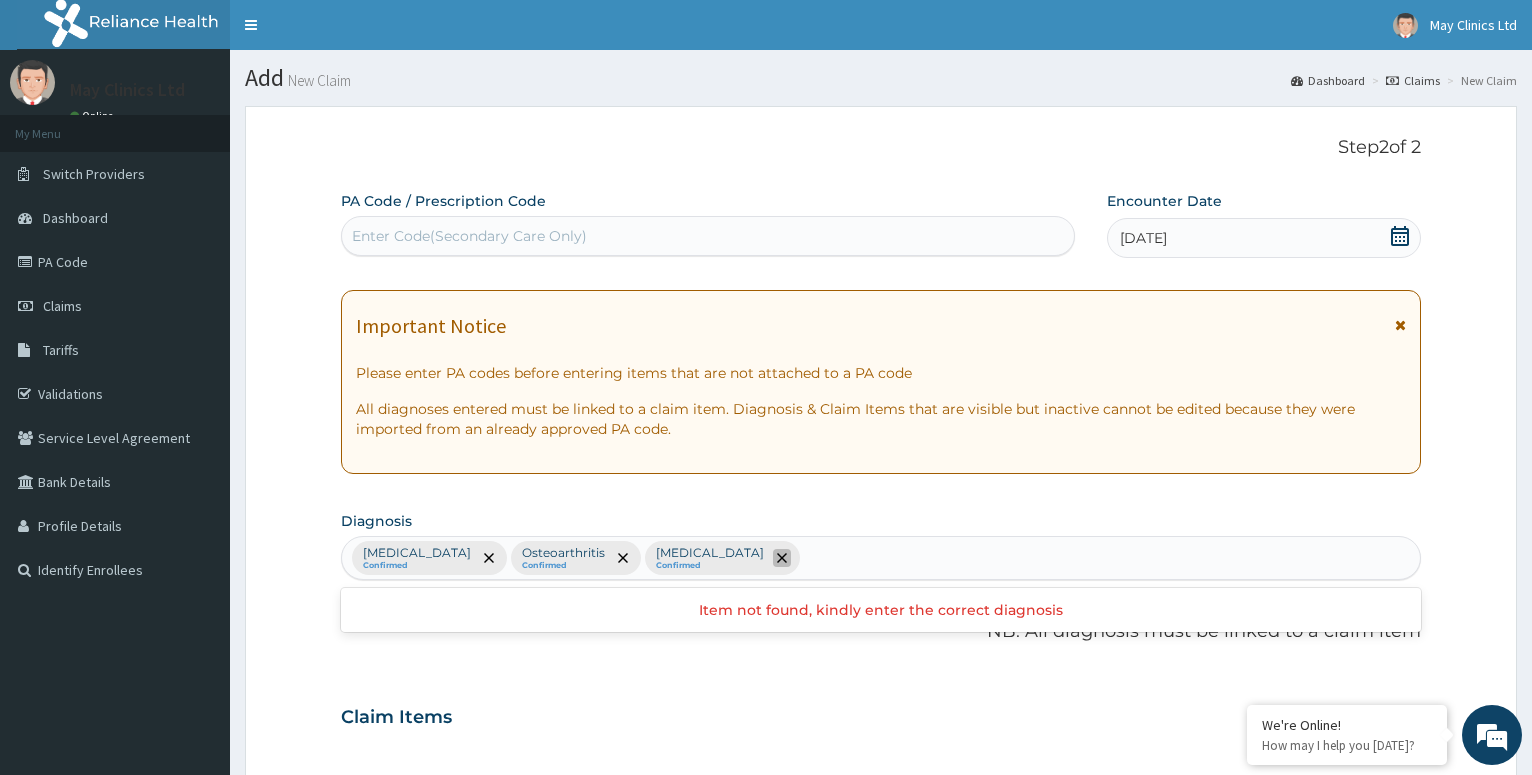 click 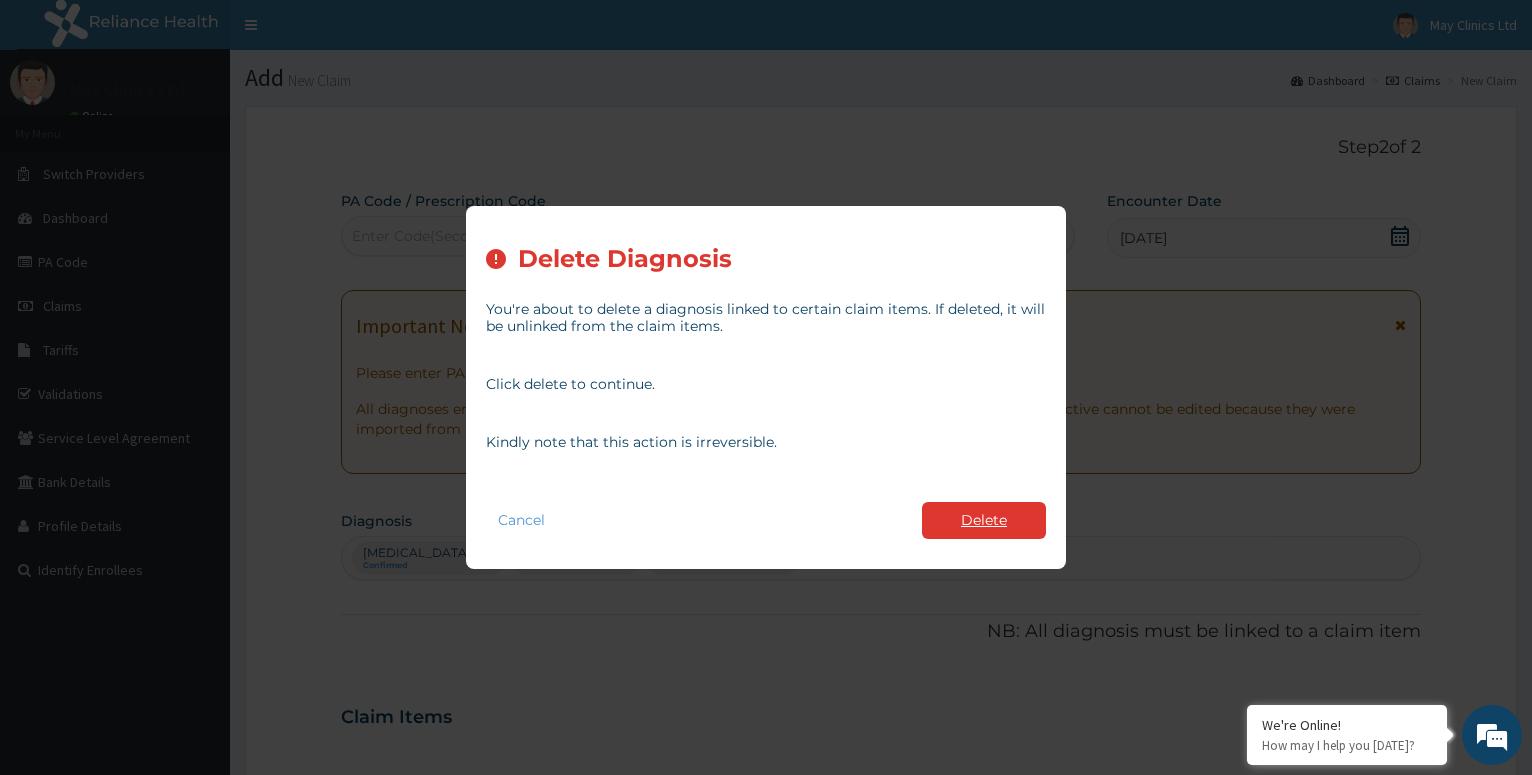 click on "Delete" at bounding box center (984, 520) 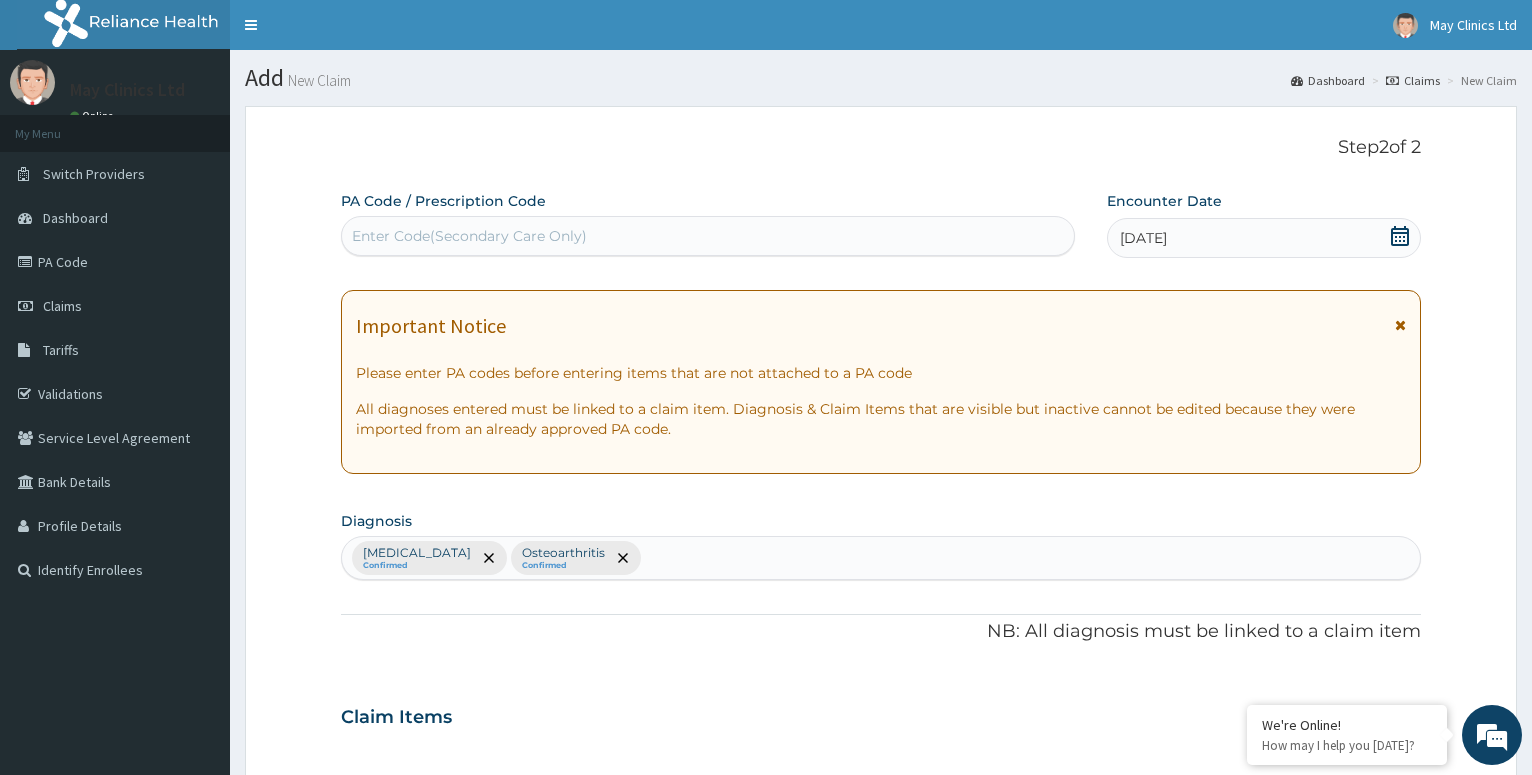 click on "Falciparum malaria Confirmed Osteoarthritis Confirmed" at bounding box center (881, 558) 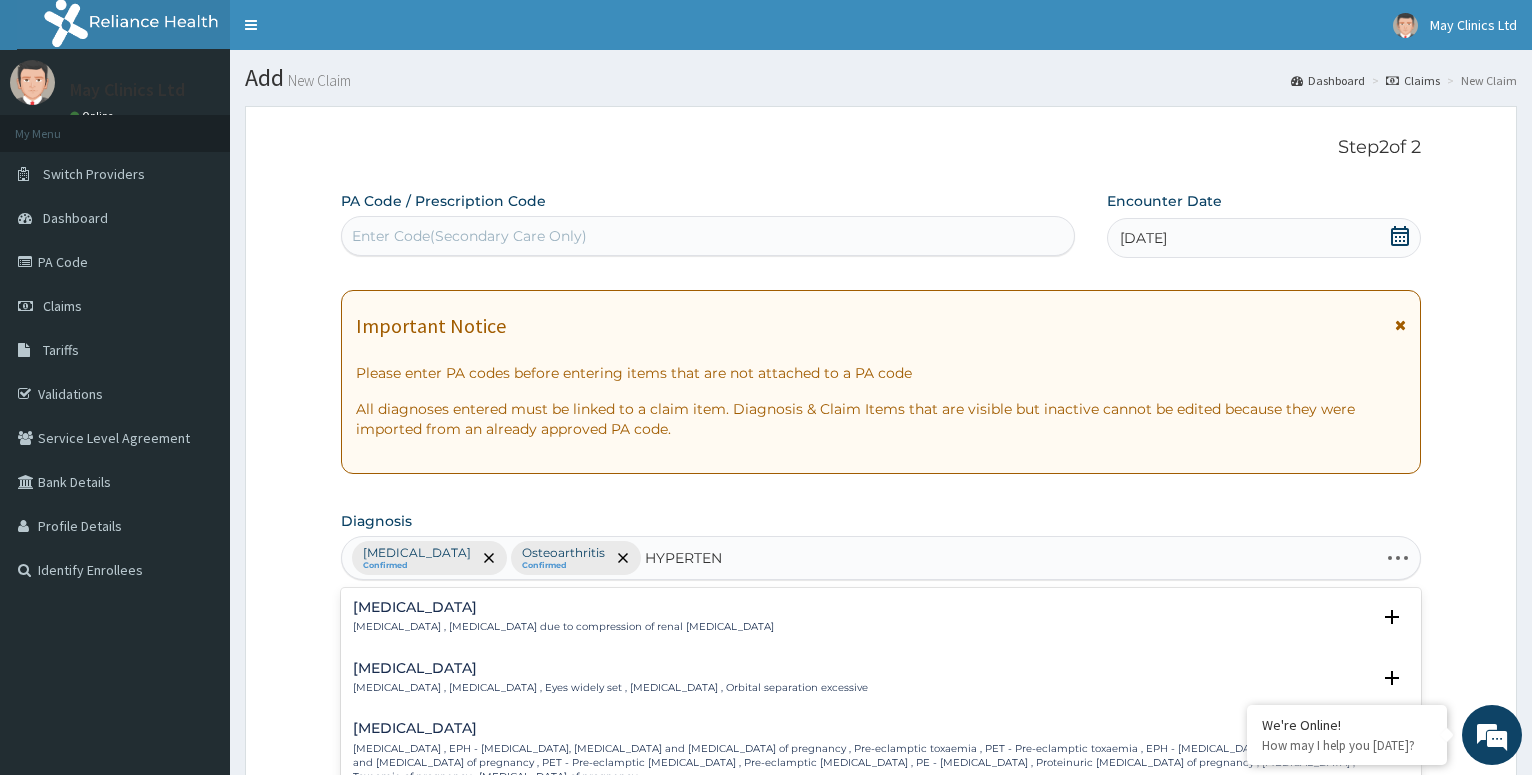 type on "HYPERTENS" 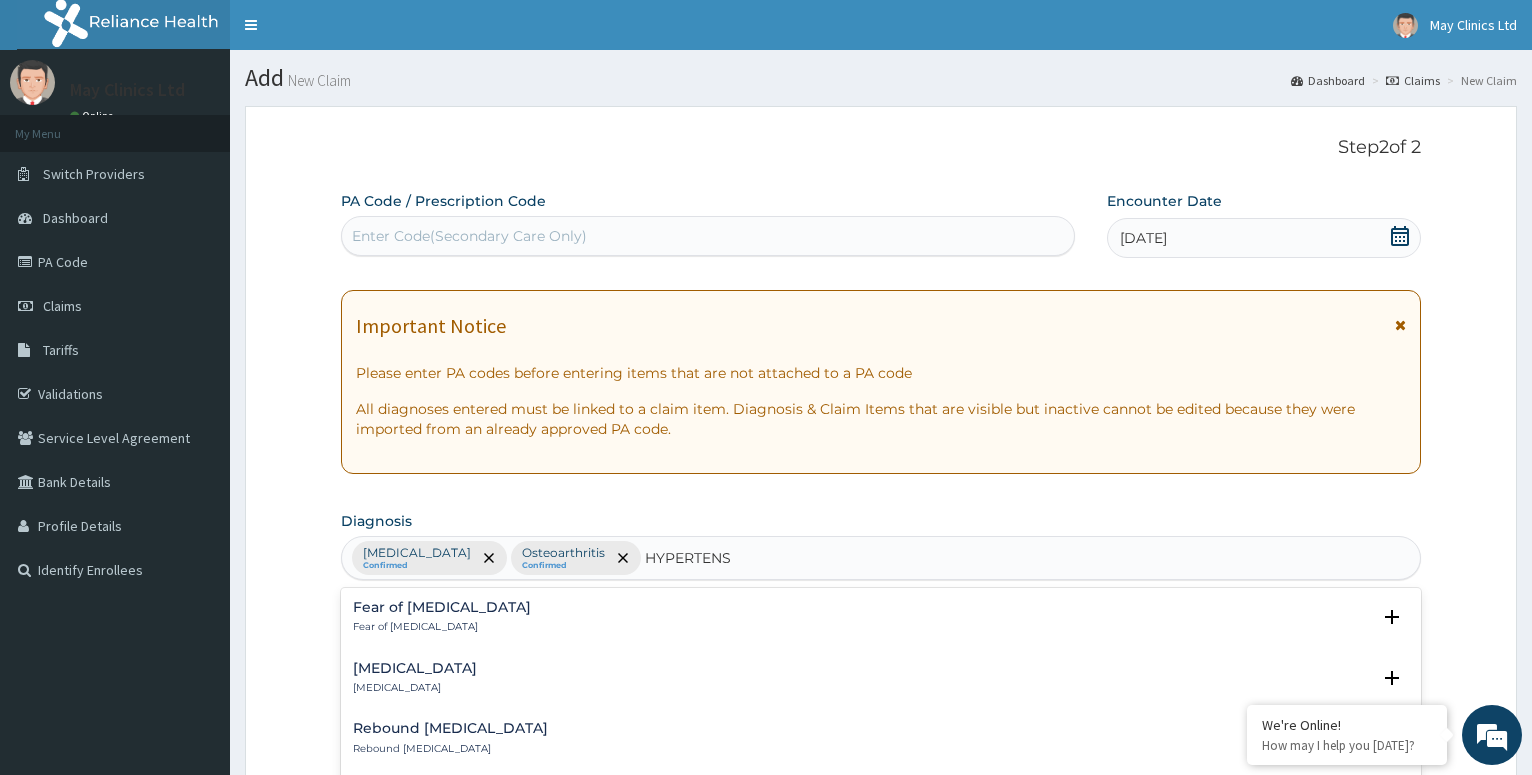 scroll, scrollTop: 972, scrollLeft: 0, axis: vertical 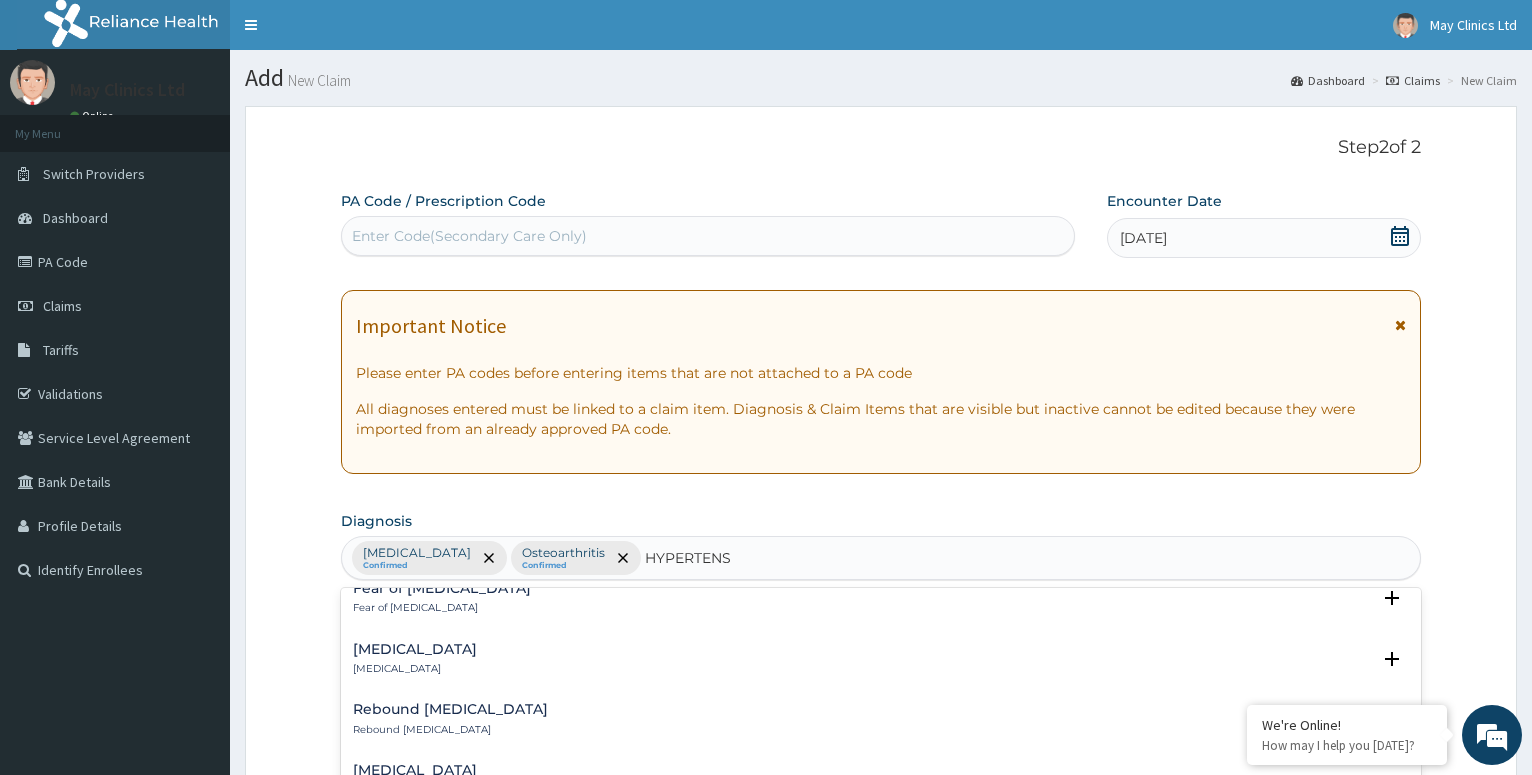 click on "Hypertensive urgency Hypertensive urgency" at bounding box center (415, 659) 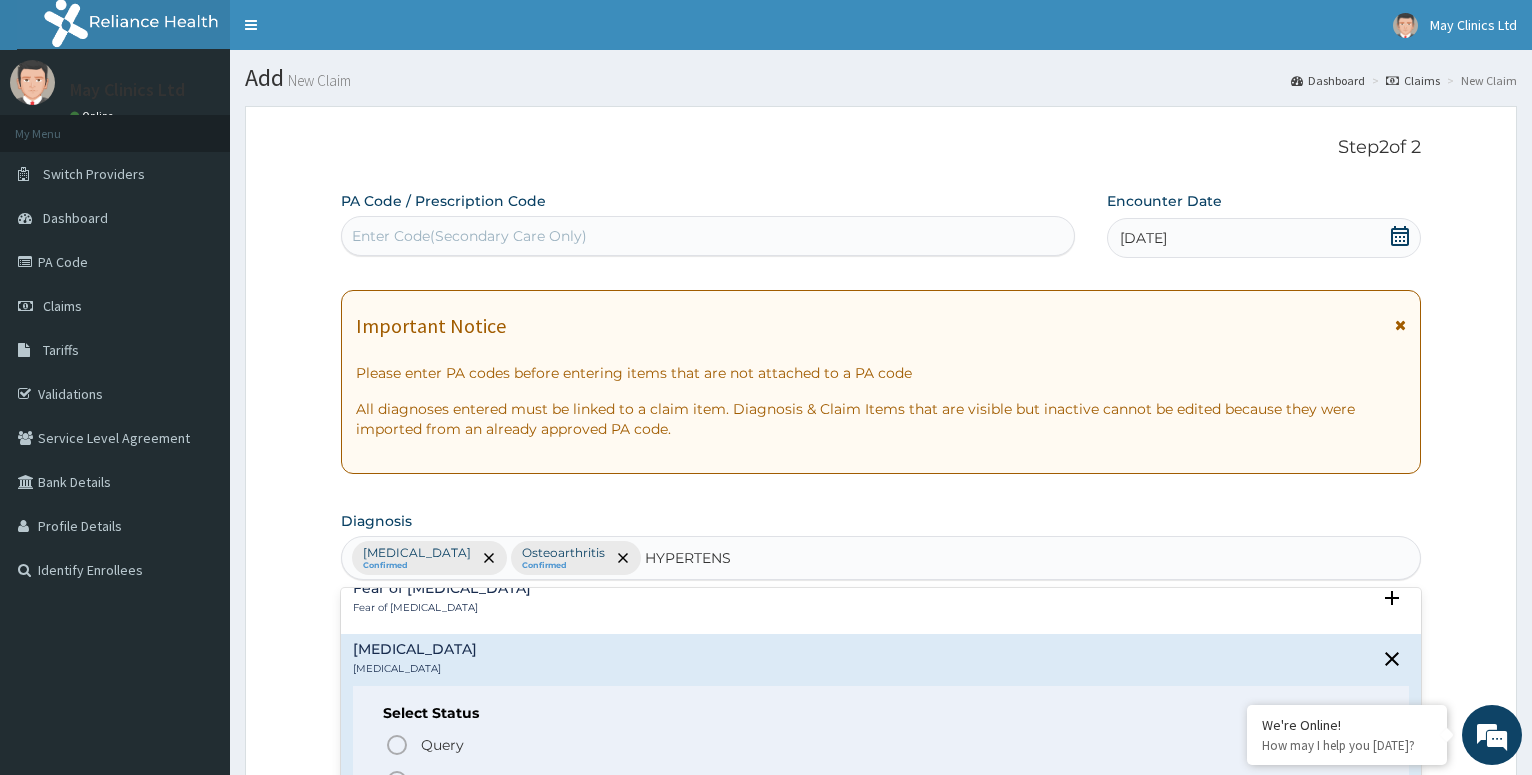 click on "Confirmed" at bounding box center (882, 781) 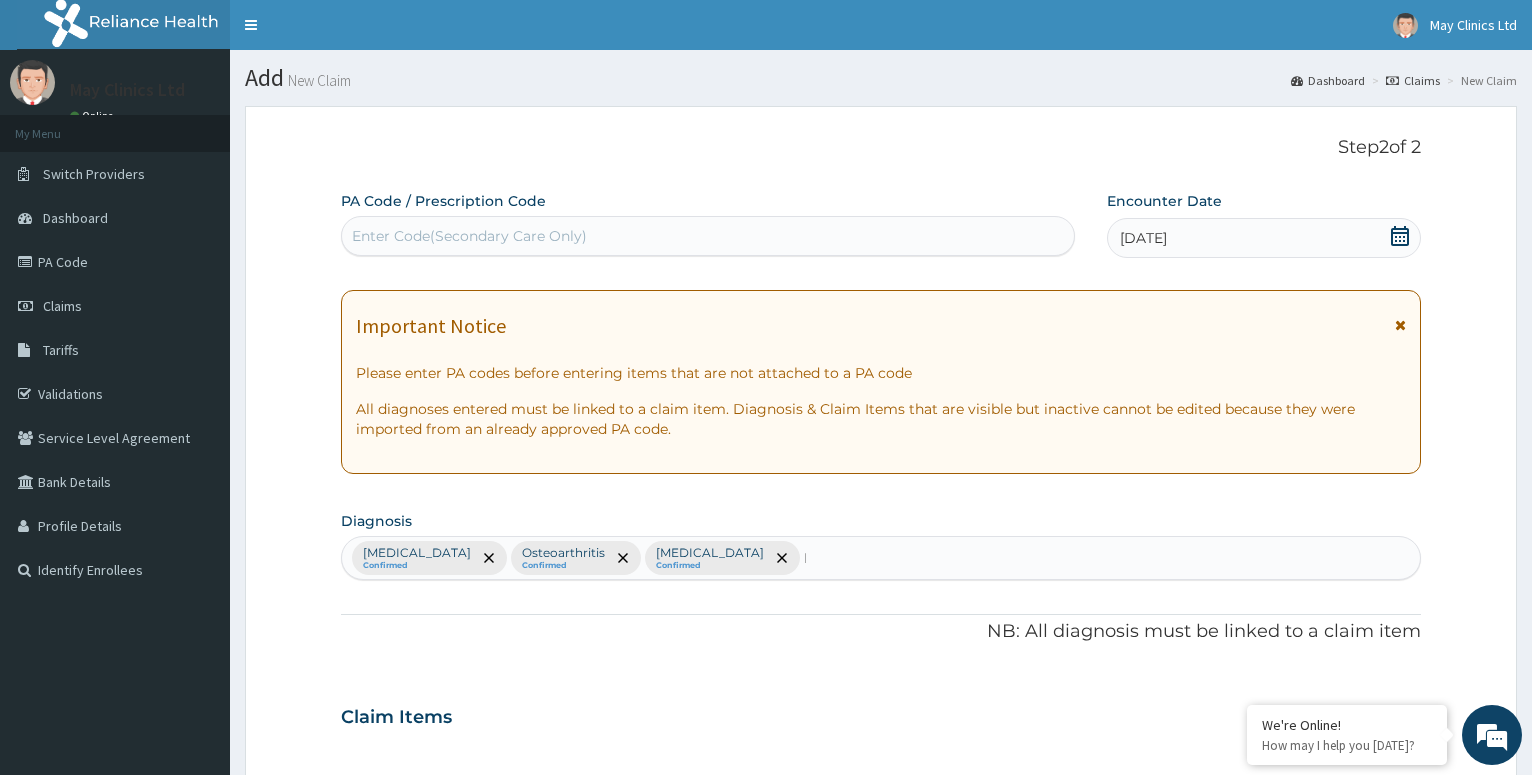 type 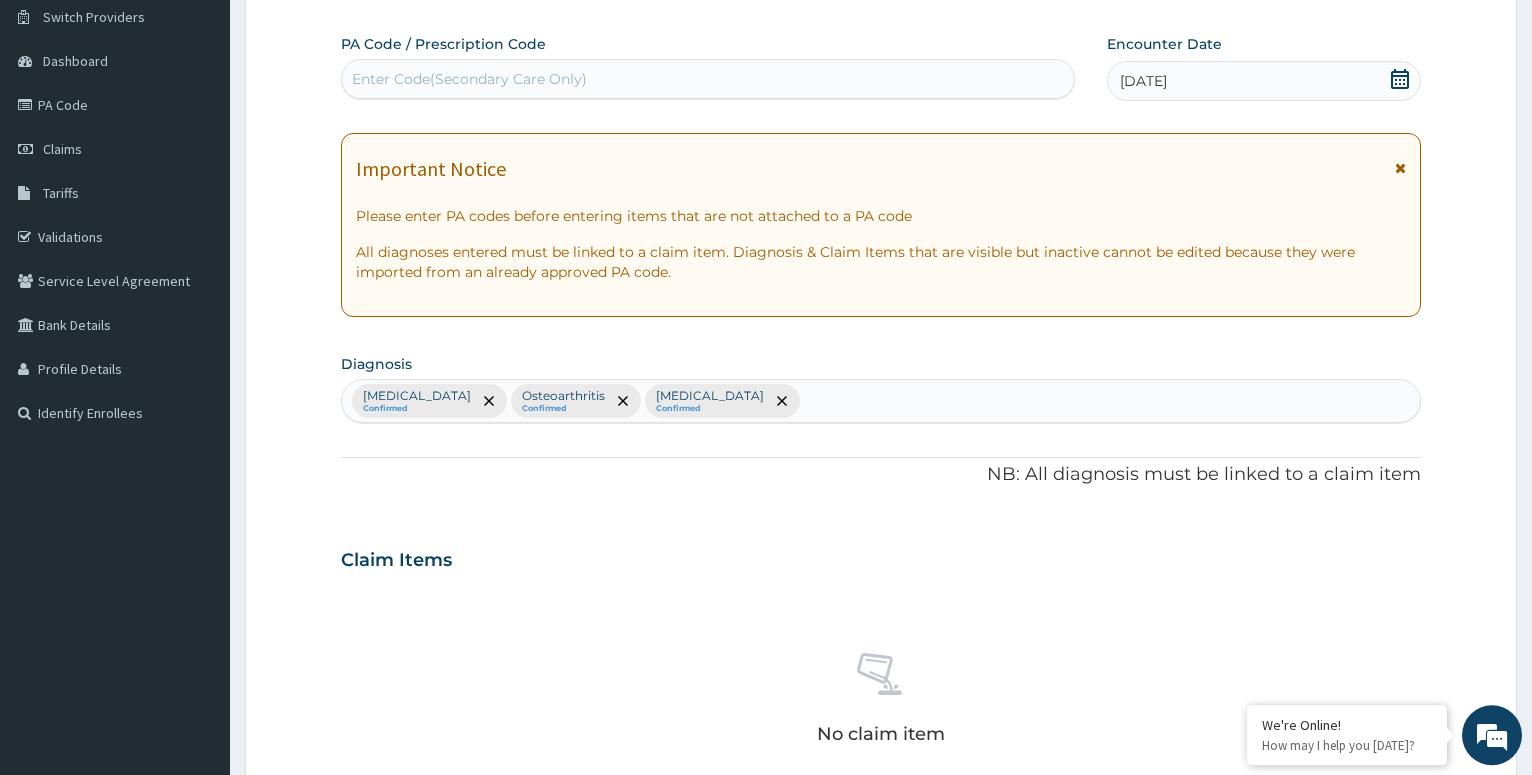 scroll, scrollTop: 408, scrollLeft: 0, axis: vertical 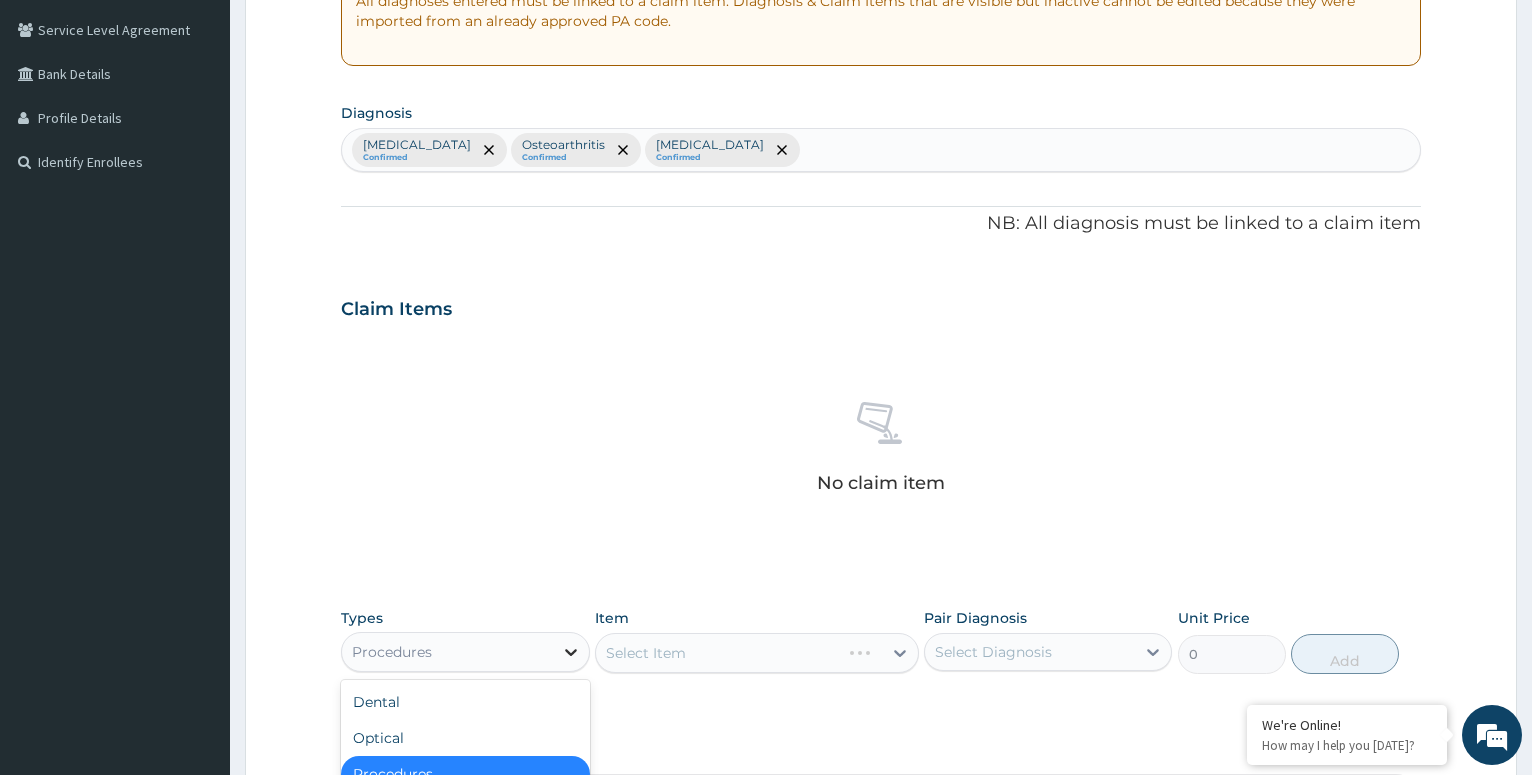 click 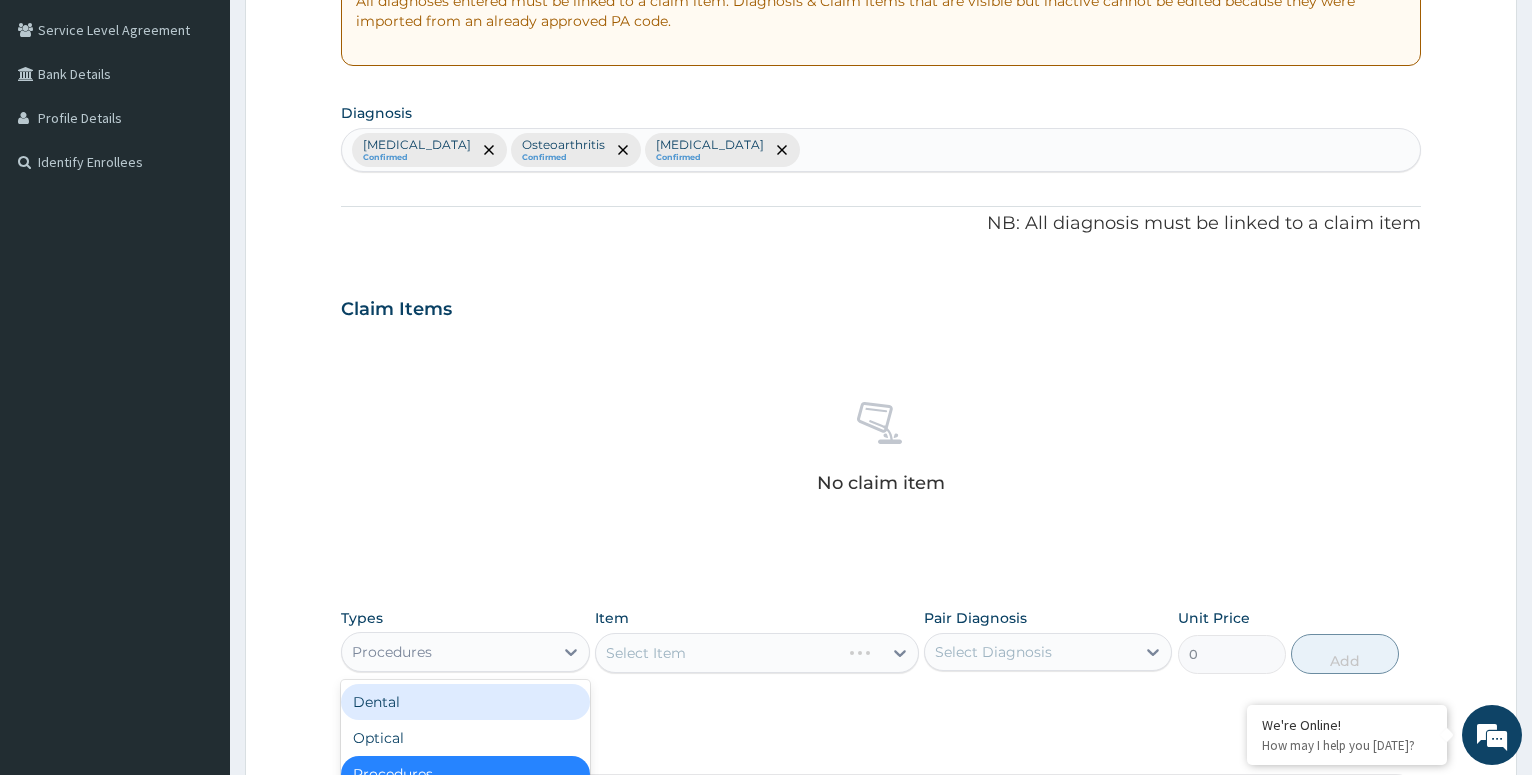 click on "Dental" at bounding box center (465, 702) 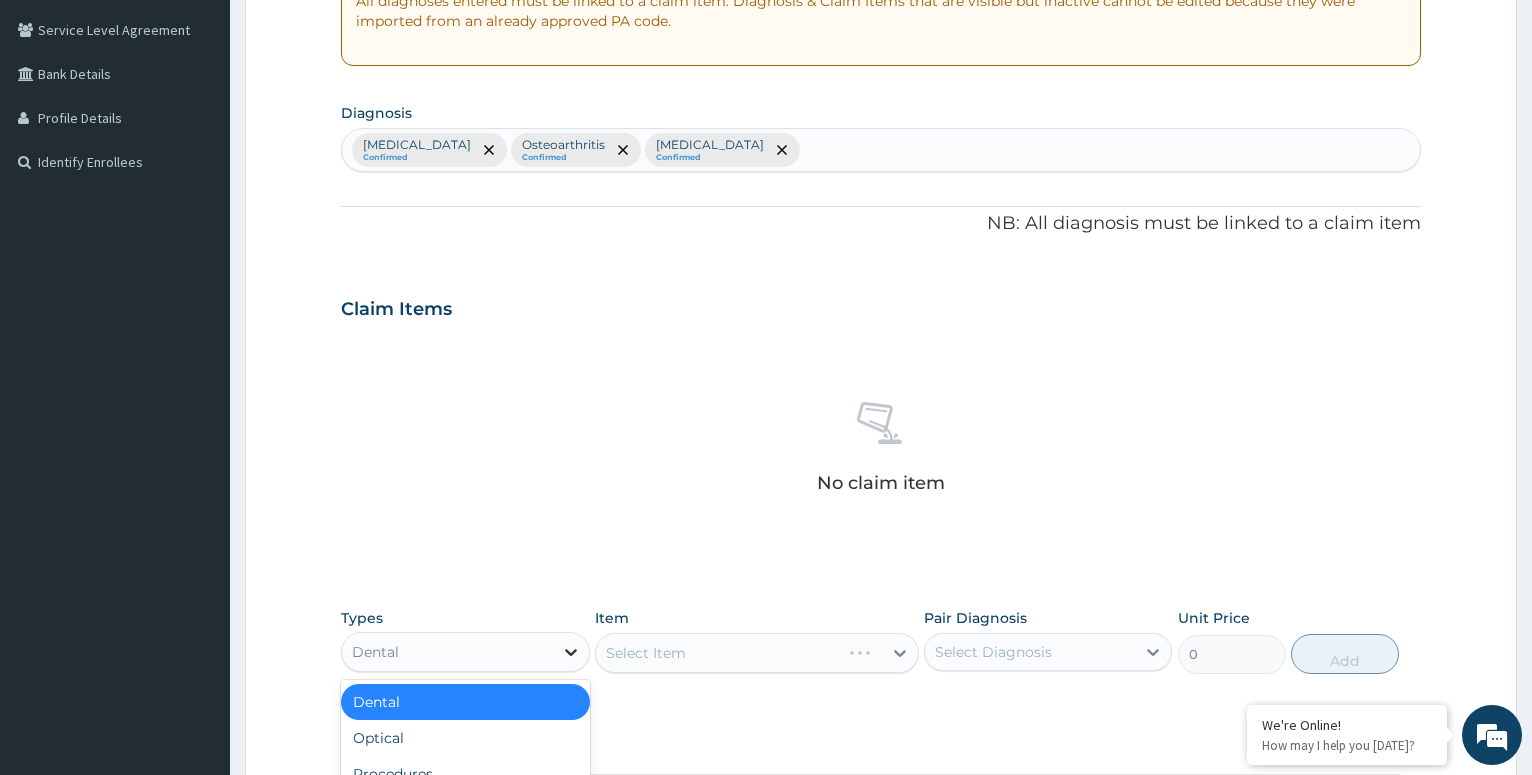 click 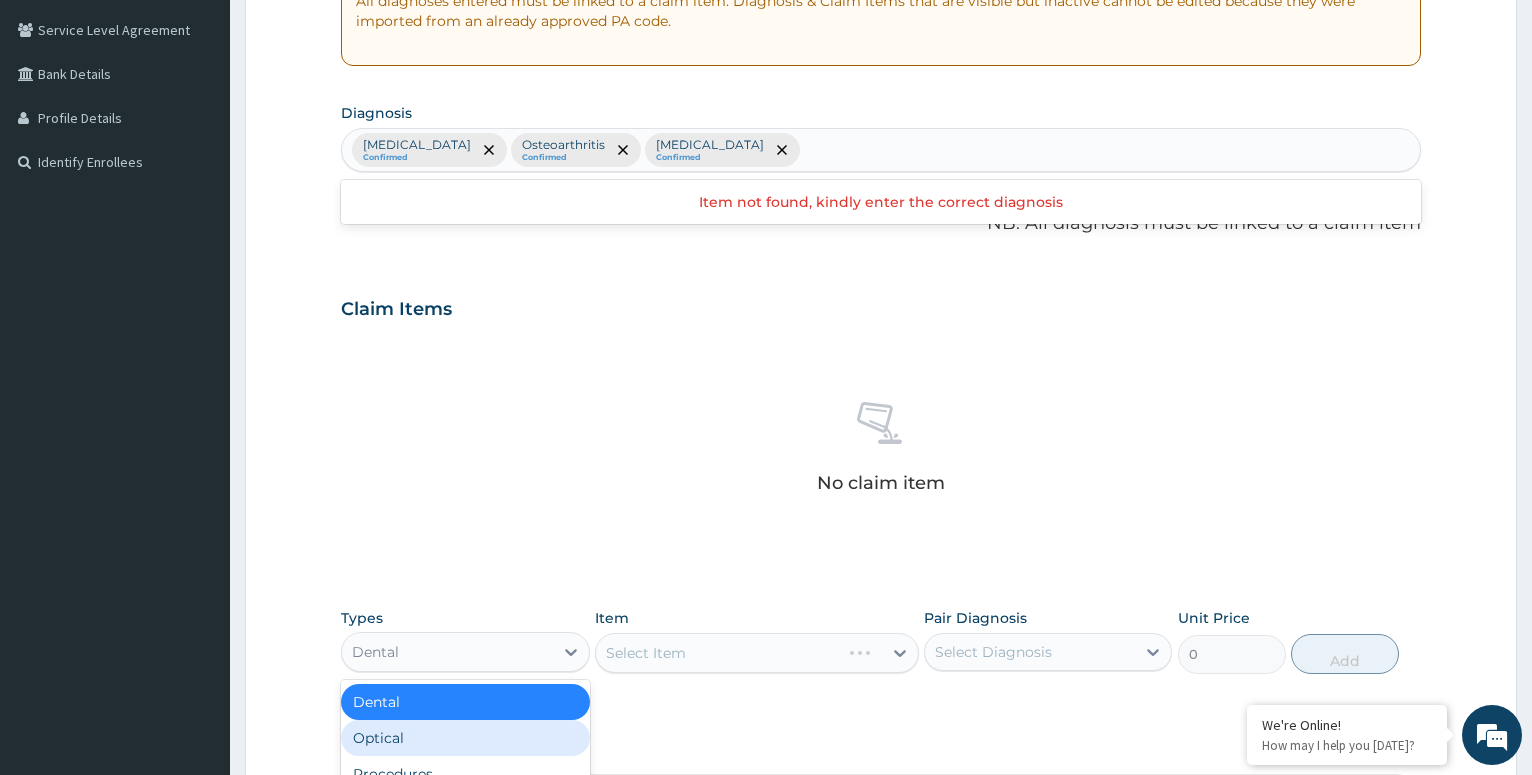 scroll, scrollTop: 68, scrollLeft: 0, axis: vertical 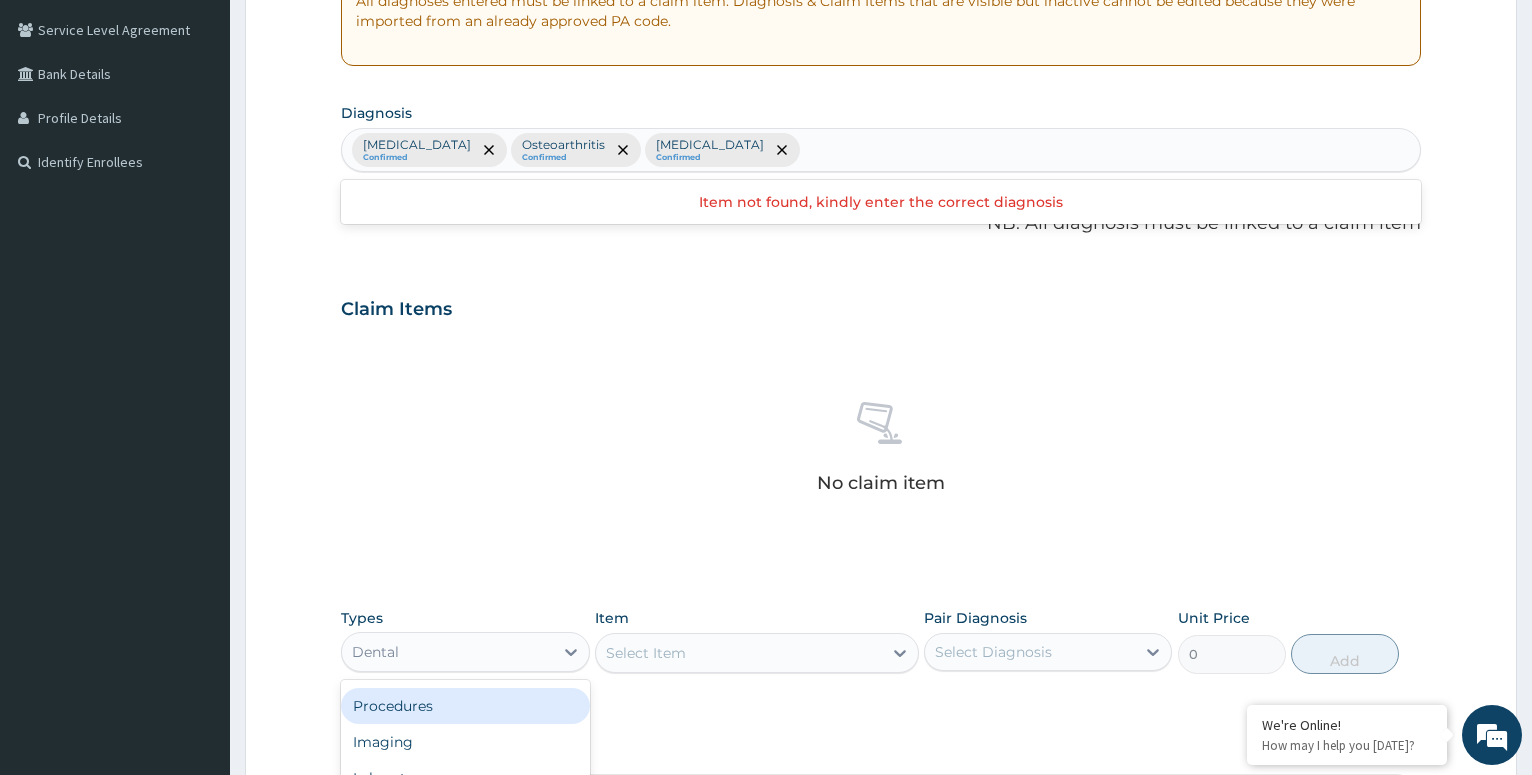 click on "Procedures" at bounding box center [465, 706] 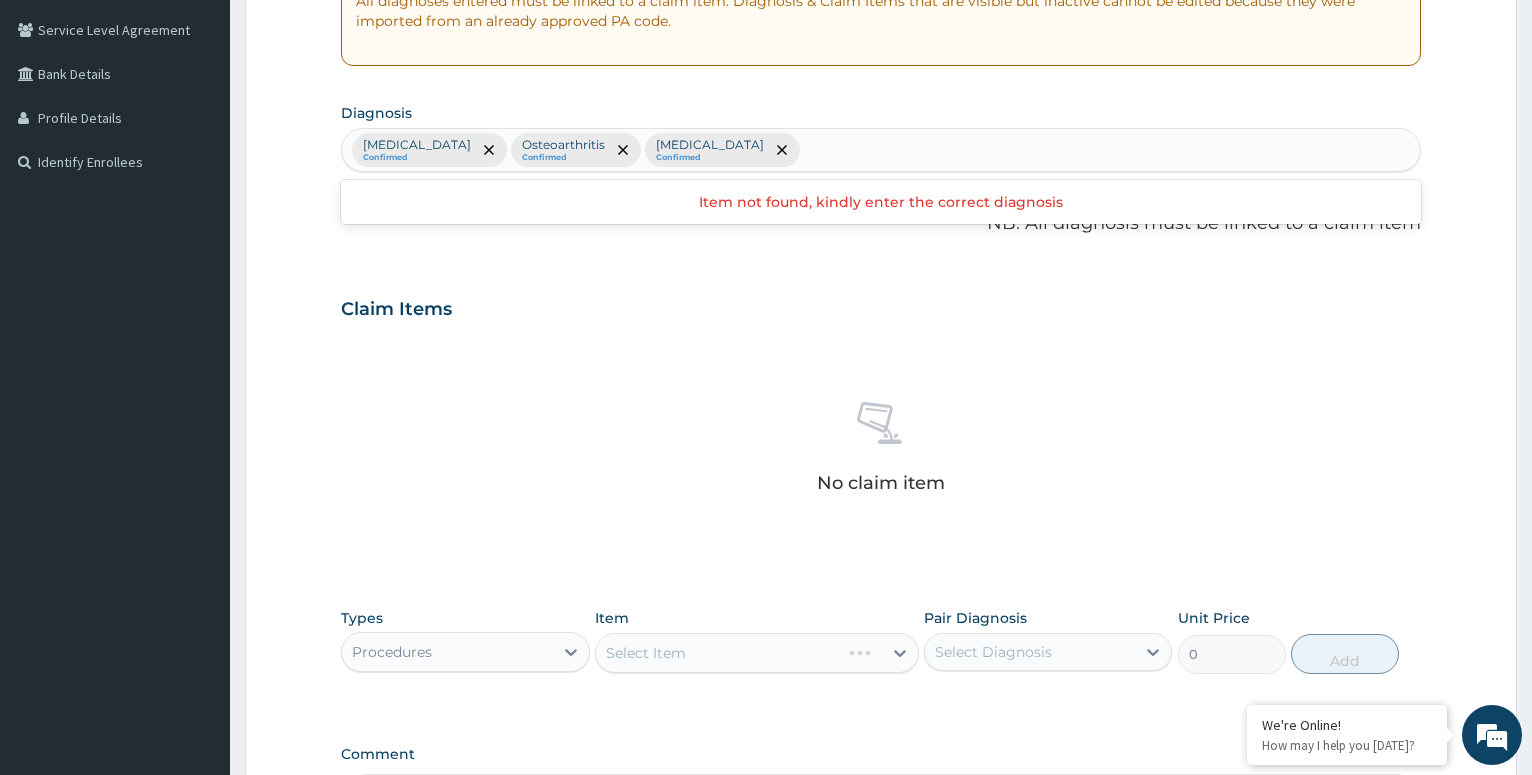 click on "Select Item" at bounding box center (757, 653) 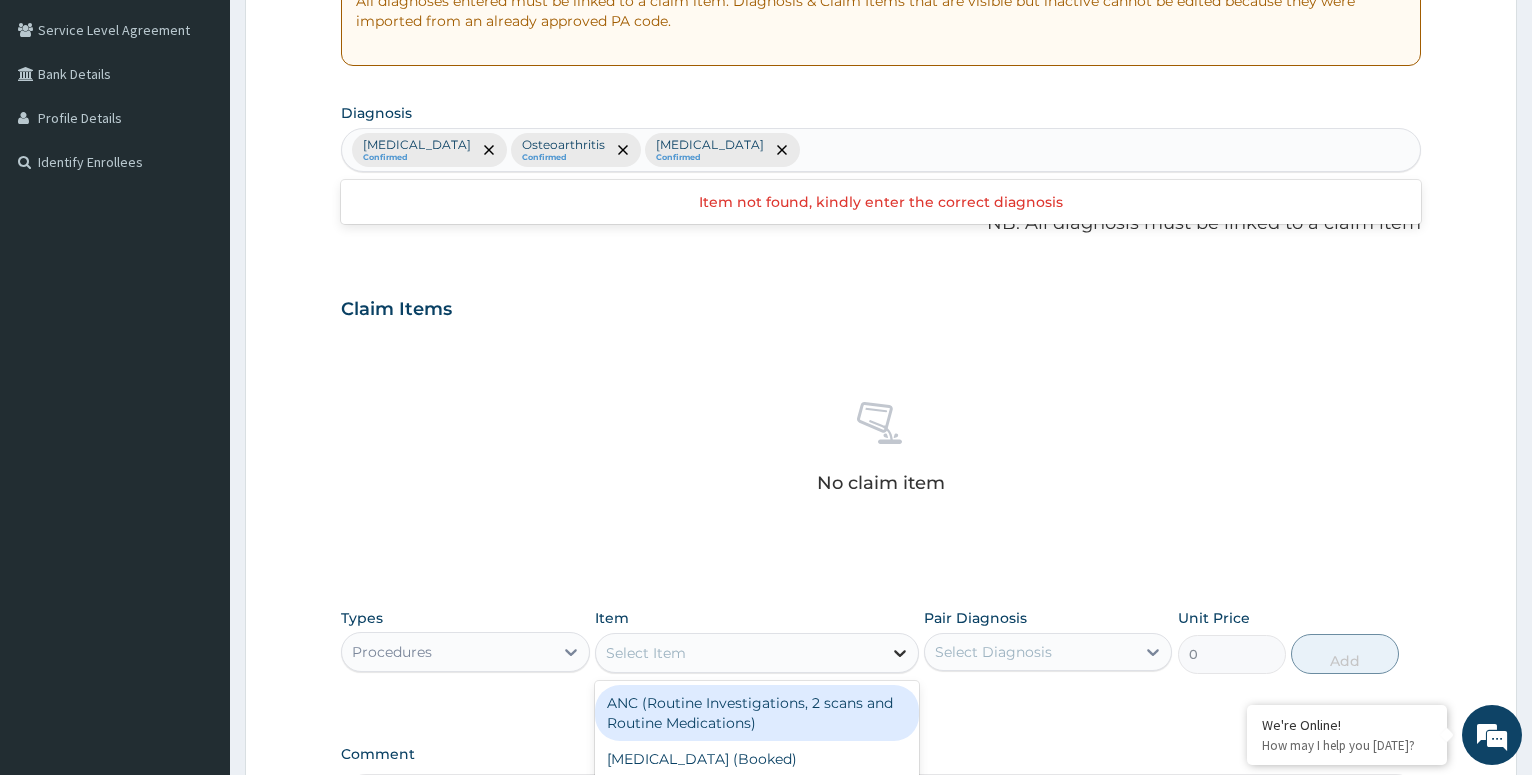 click at bounding box center (900, 653) 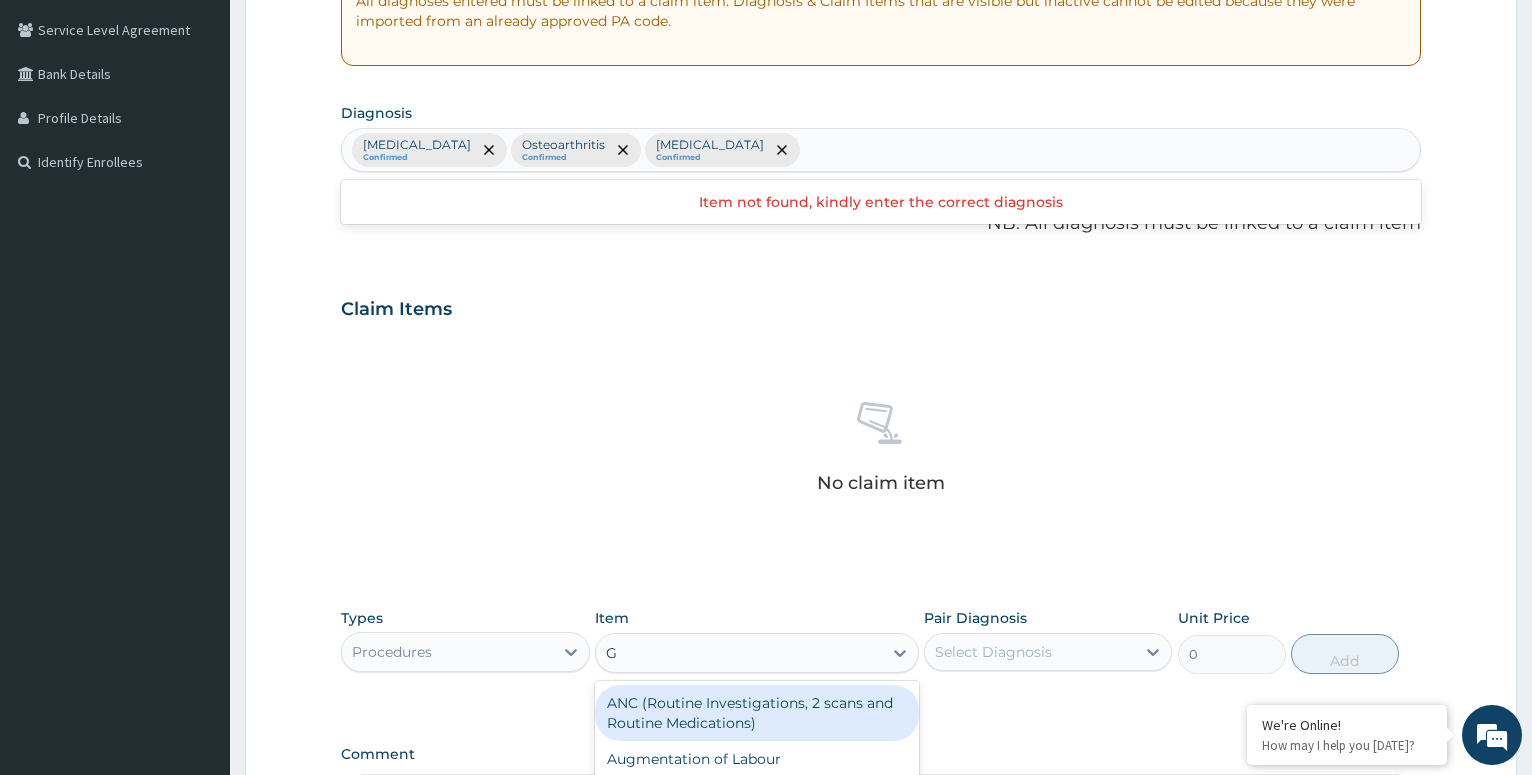 type on "GP" 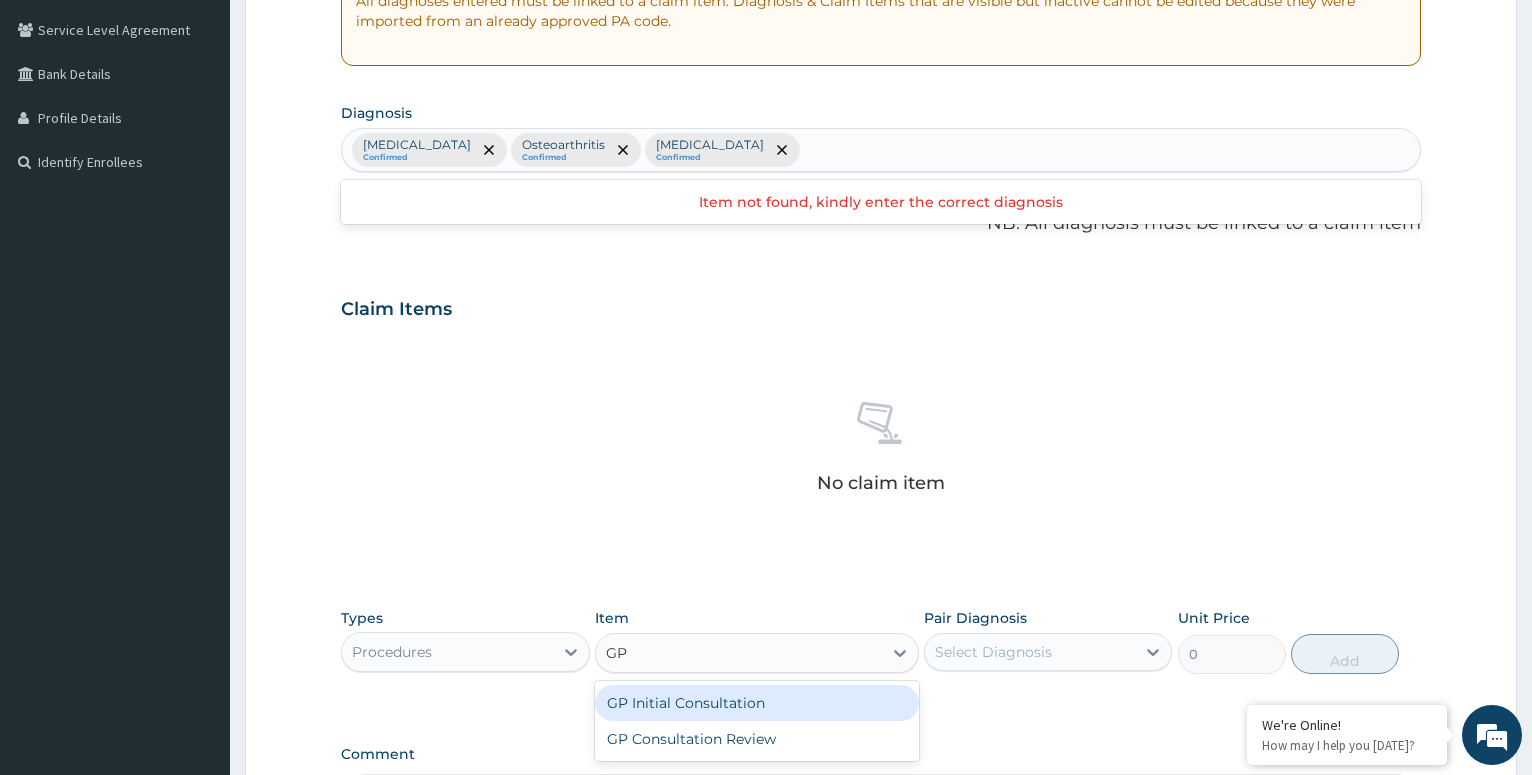 click on "GP Initial Consultation" at bounding box center (757, 703) 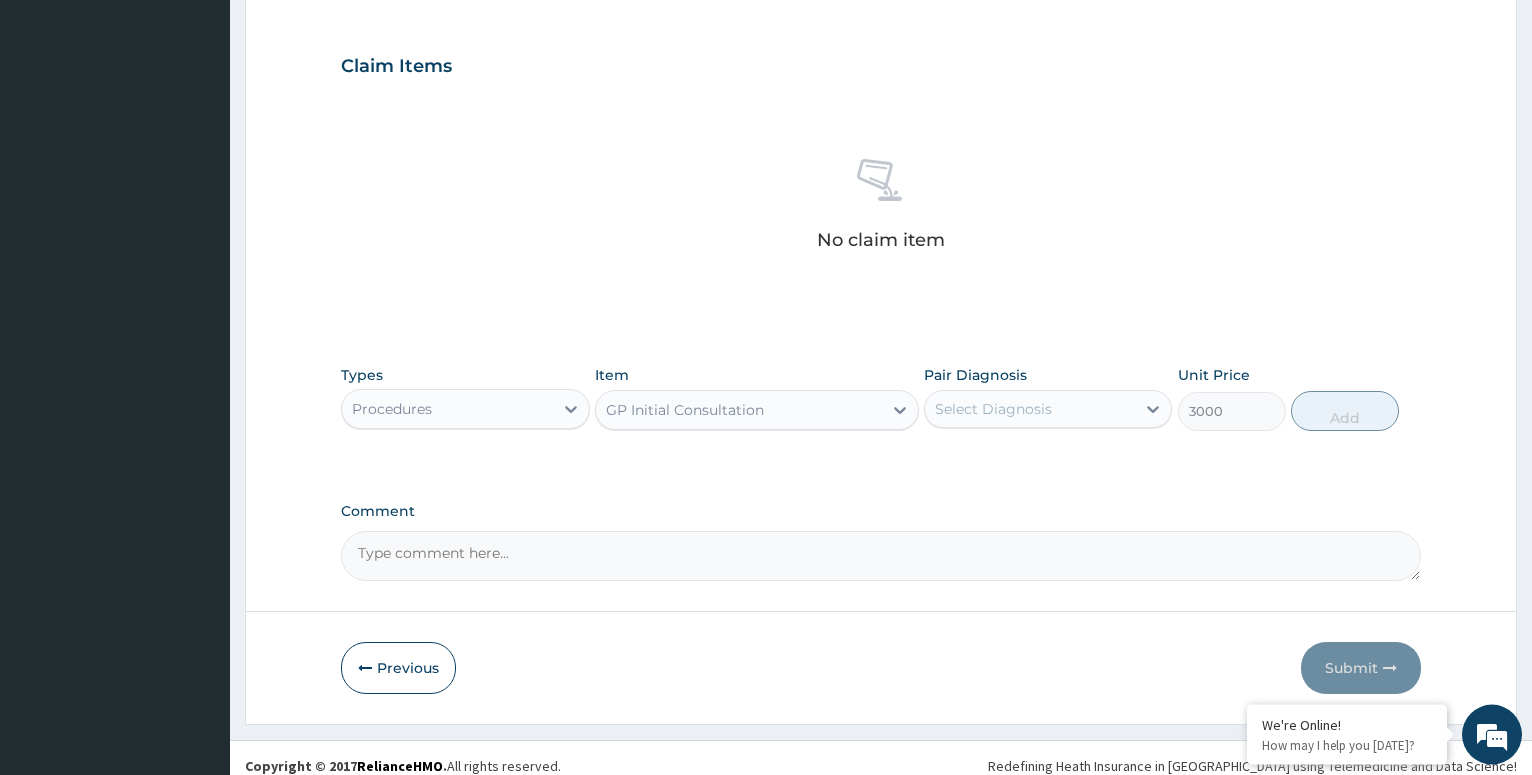 scroll, scrollTop: 667, scrollLeft: 0, axis: vertical 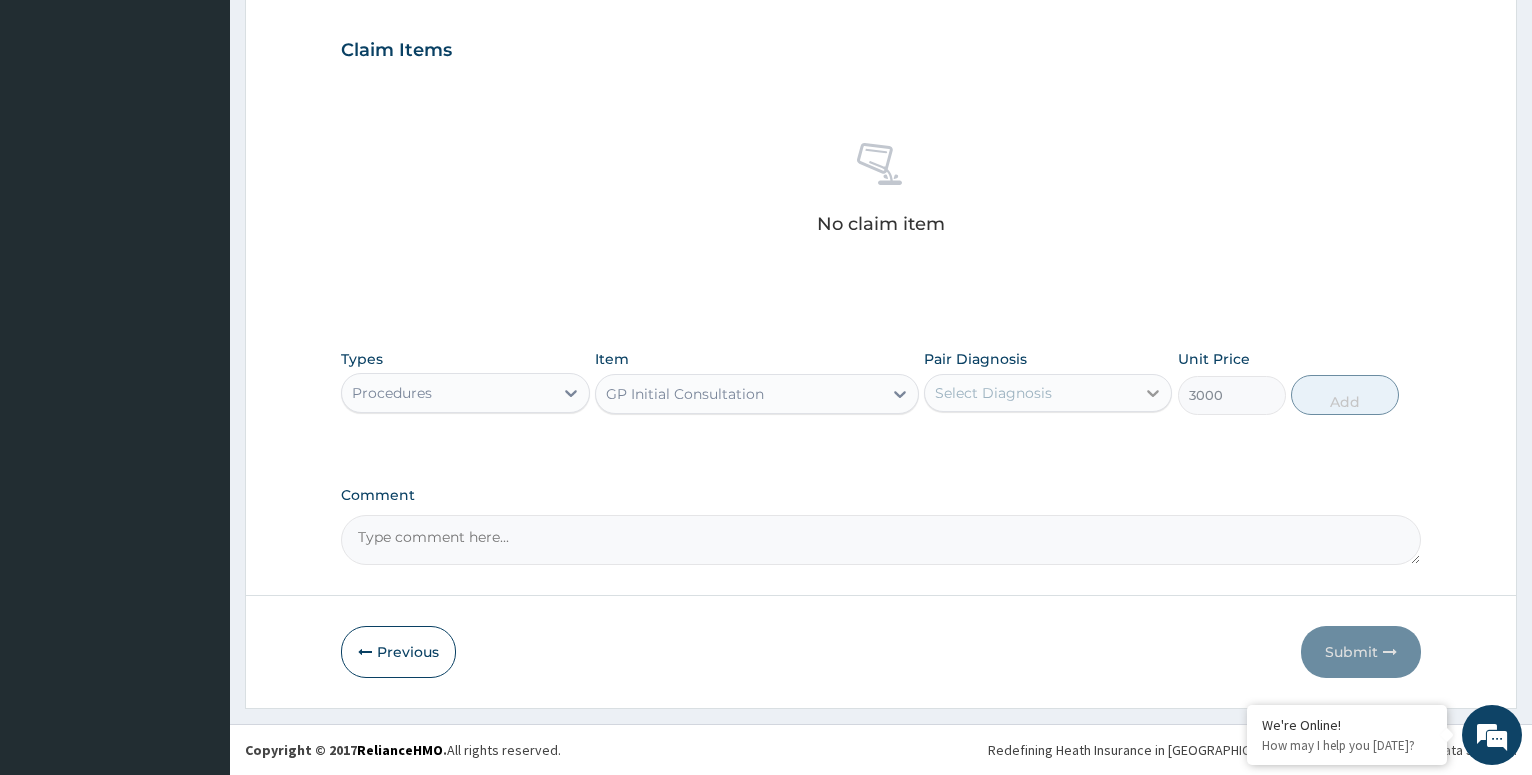click 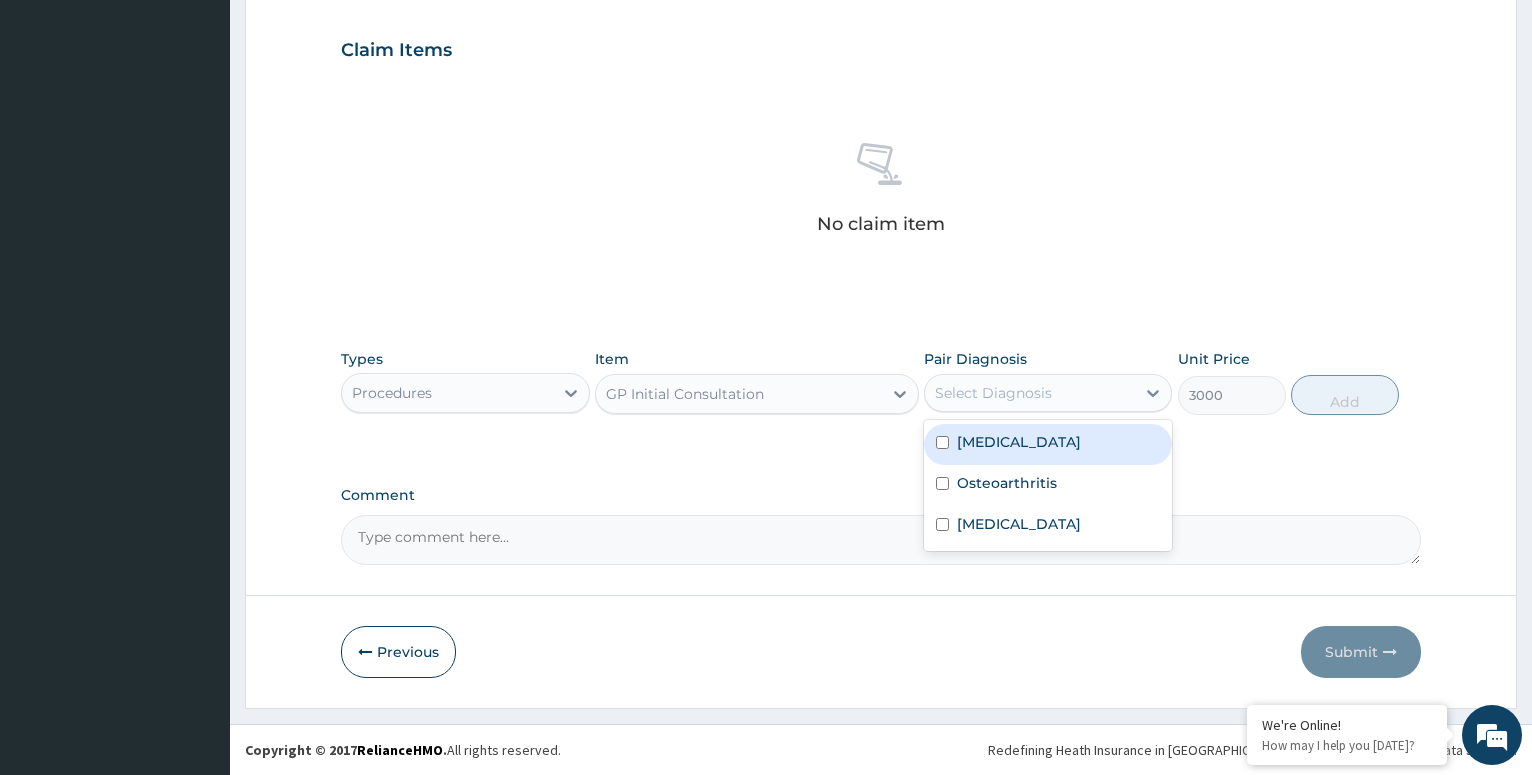 click at bounding box center (942, 442) 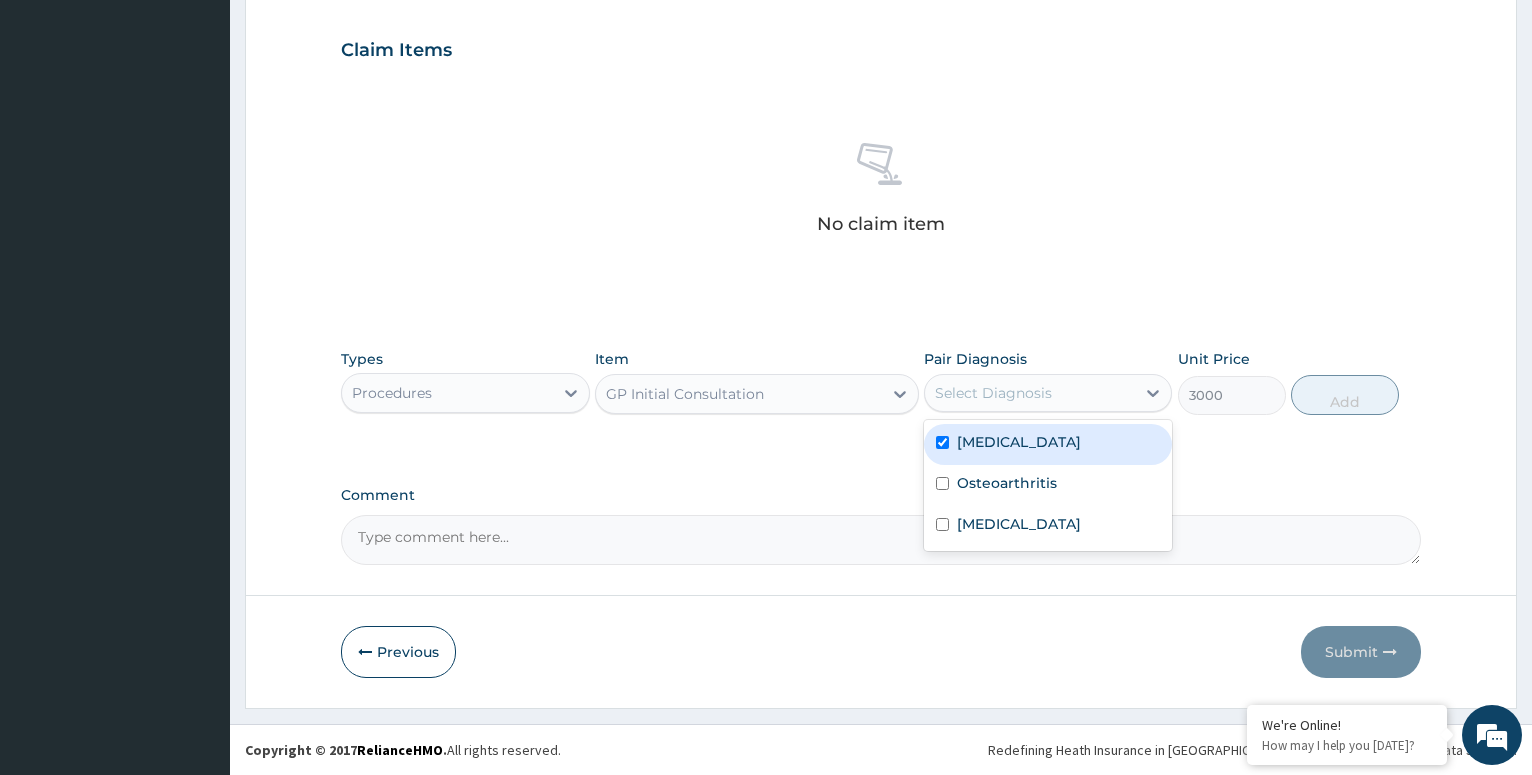 checkbox on "true" 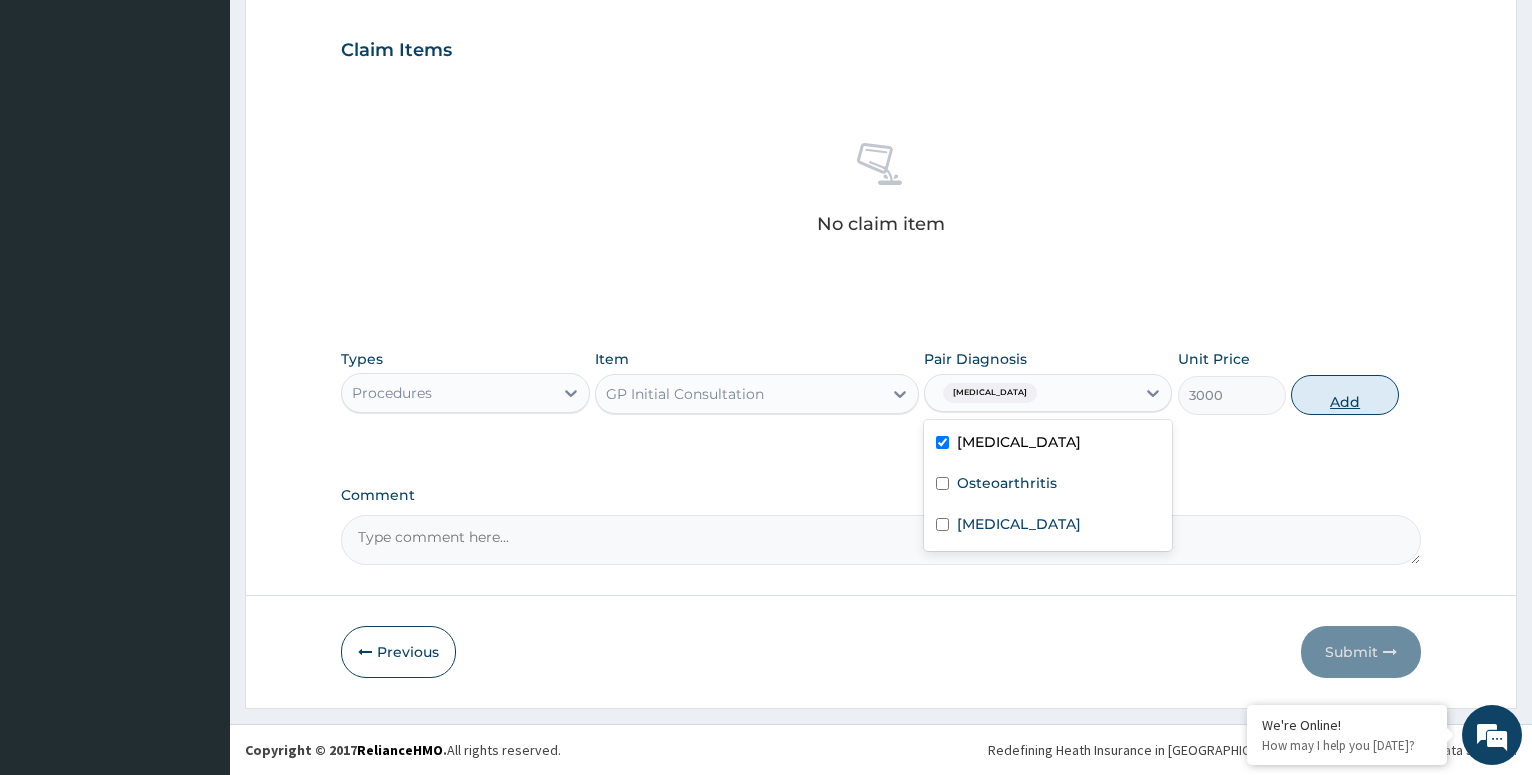 click on "Add" at bounding box center [1345, 395] 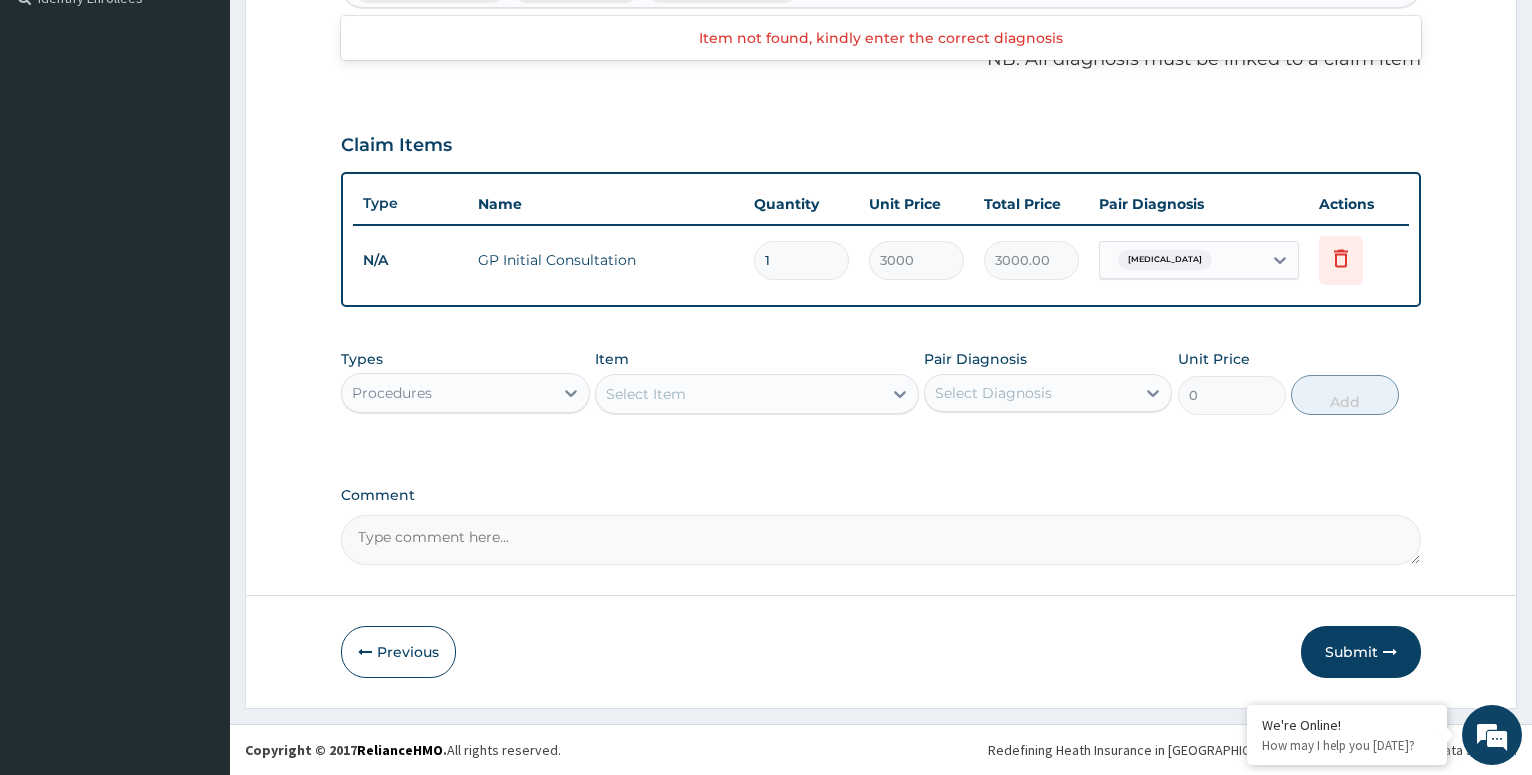 scroll, scrollTop: 572, scrollLeft: 0, axis: vertical 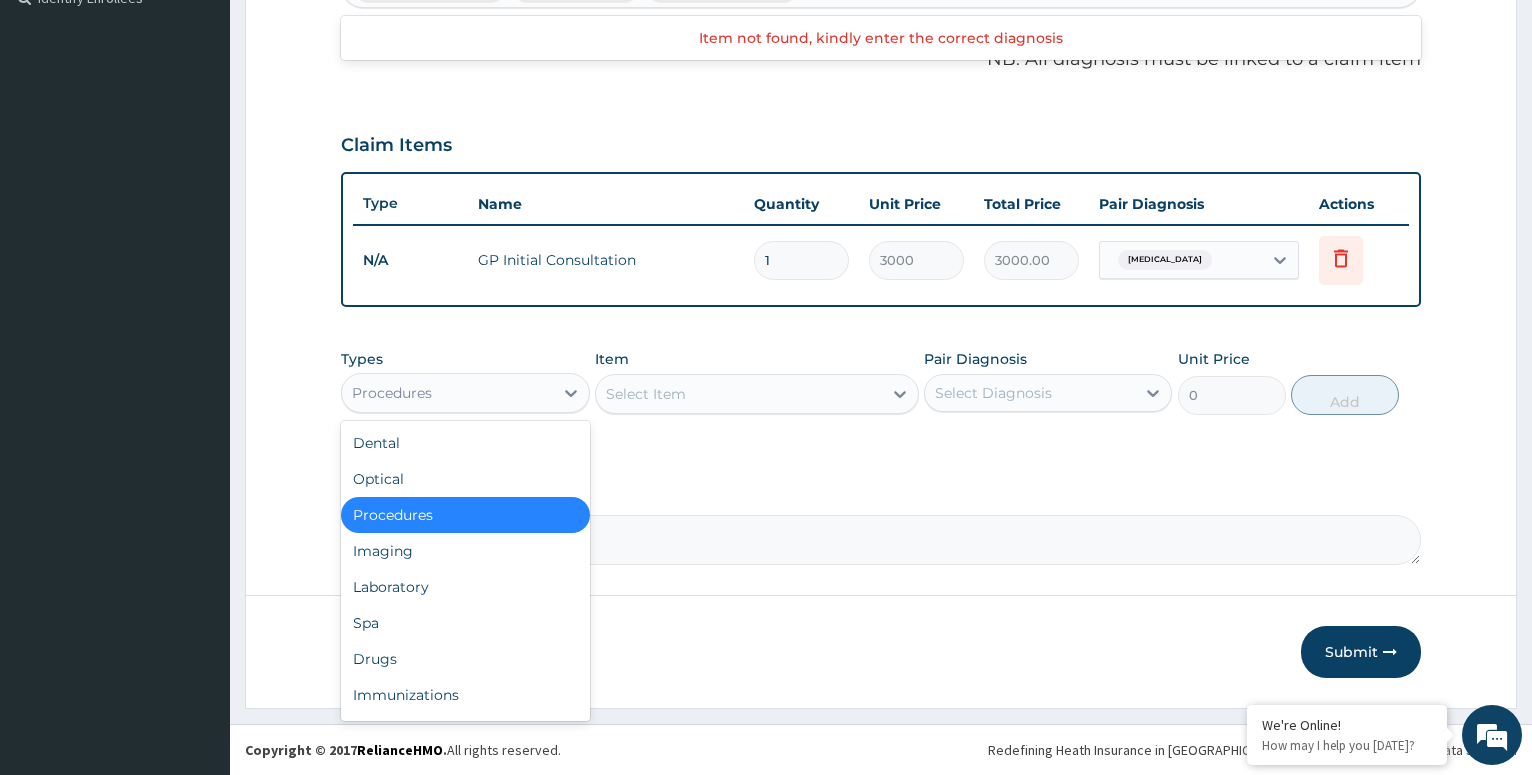click on "Procedures" at bounding box center (447, 393) 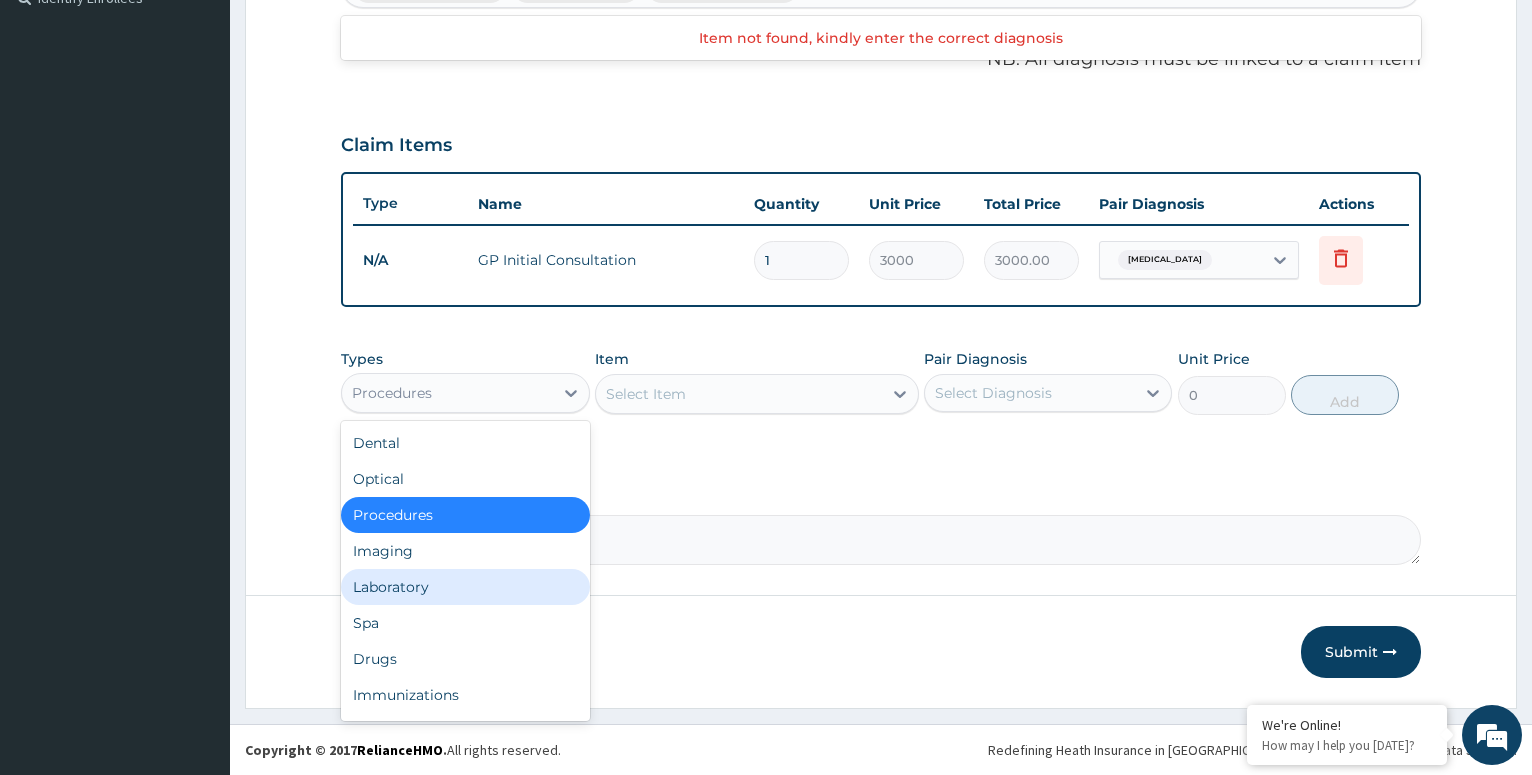 click on "Laboratory" at bounding box center [465, 587] 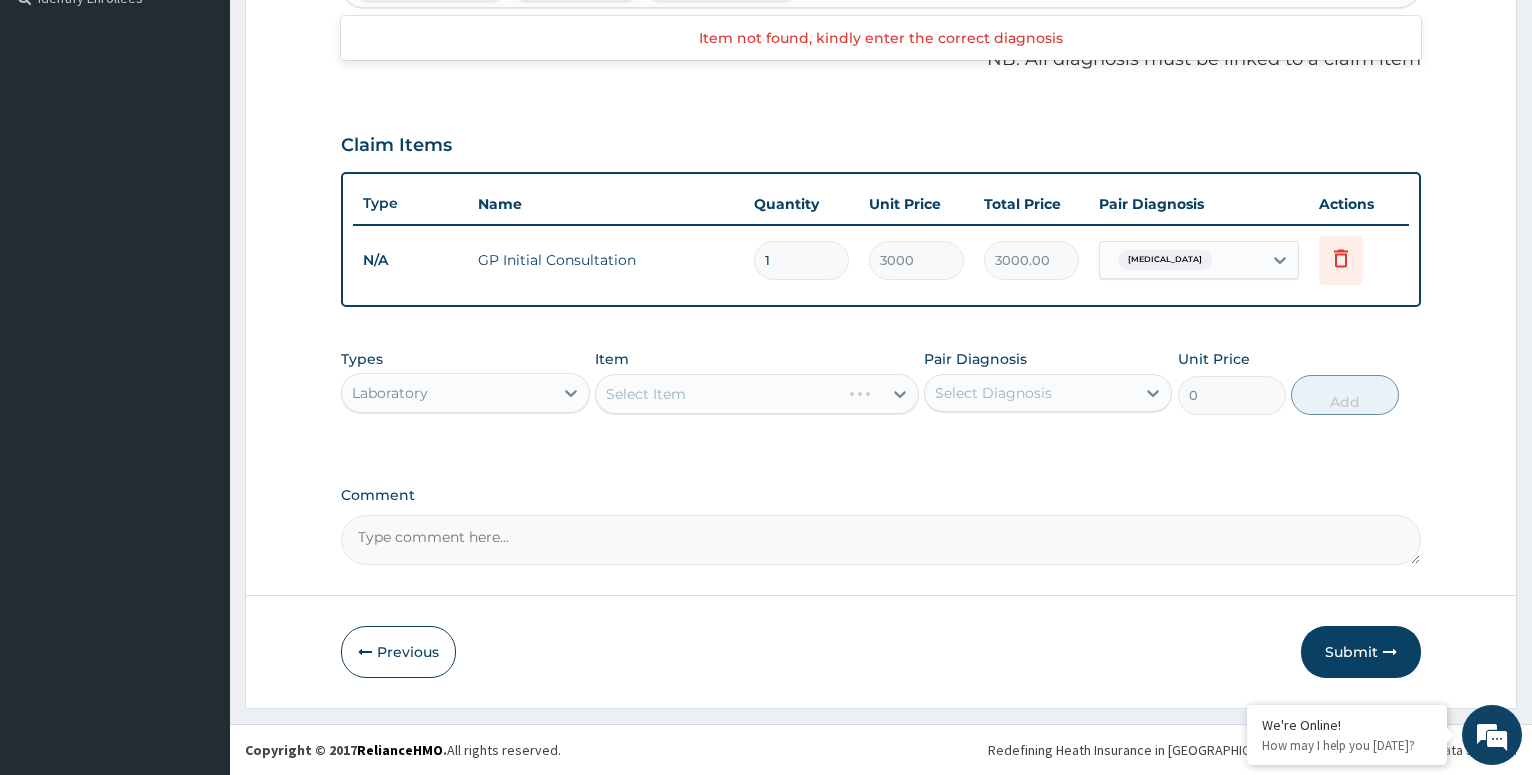 click on "Select Item" at bounding box center (757, 394) 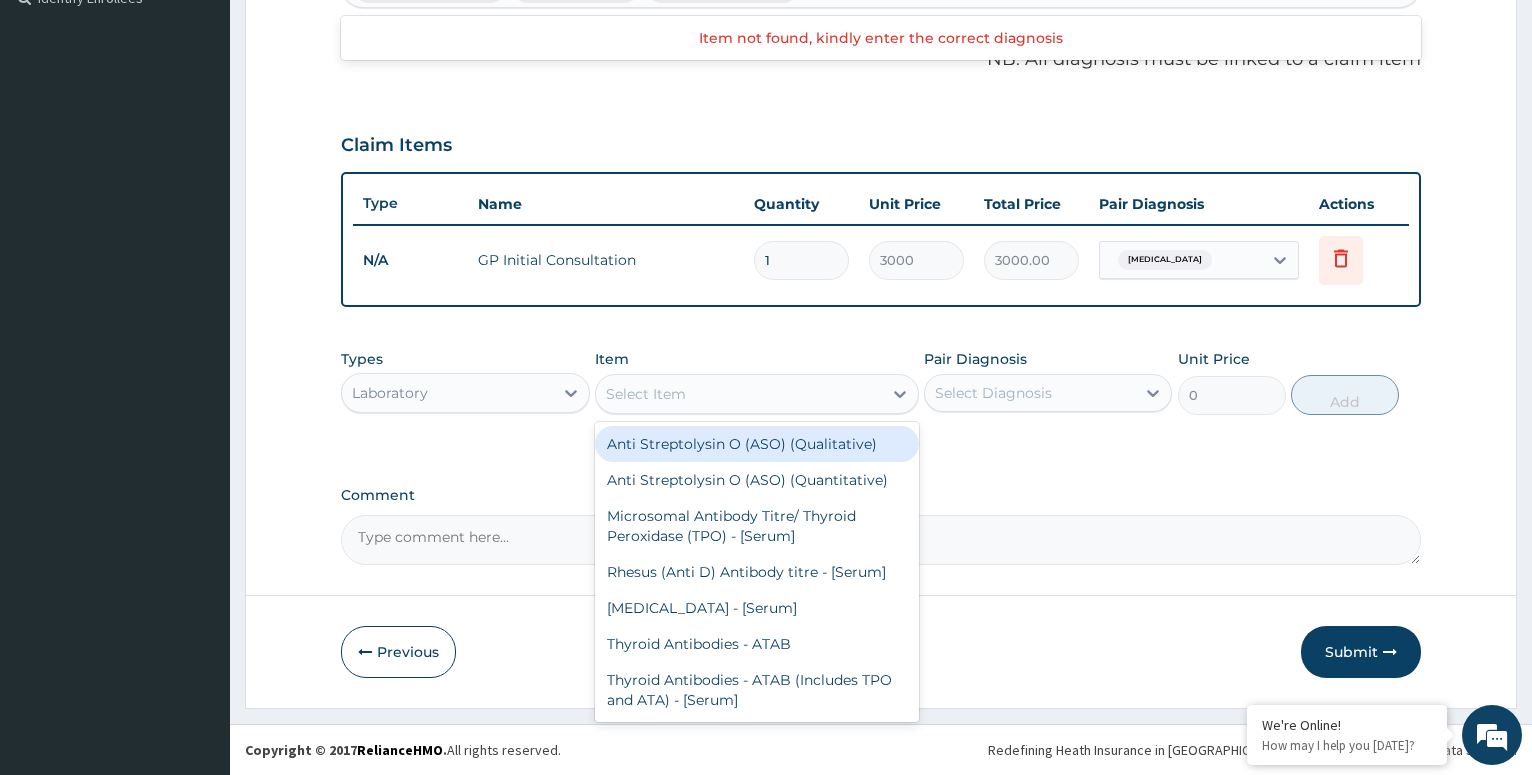 click 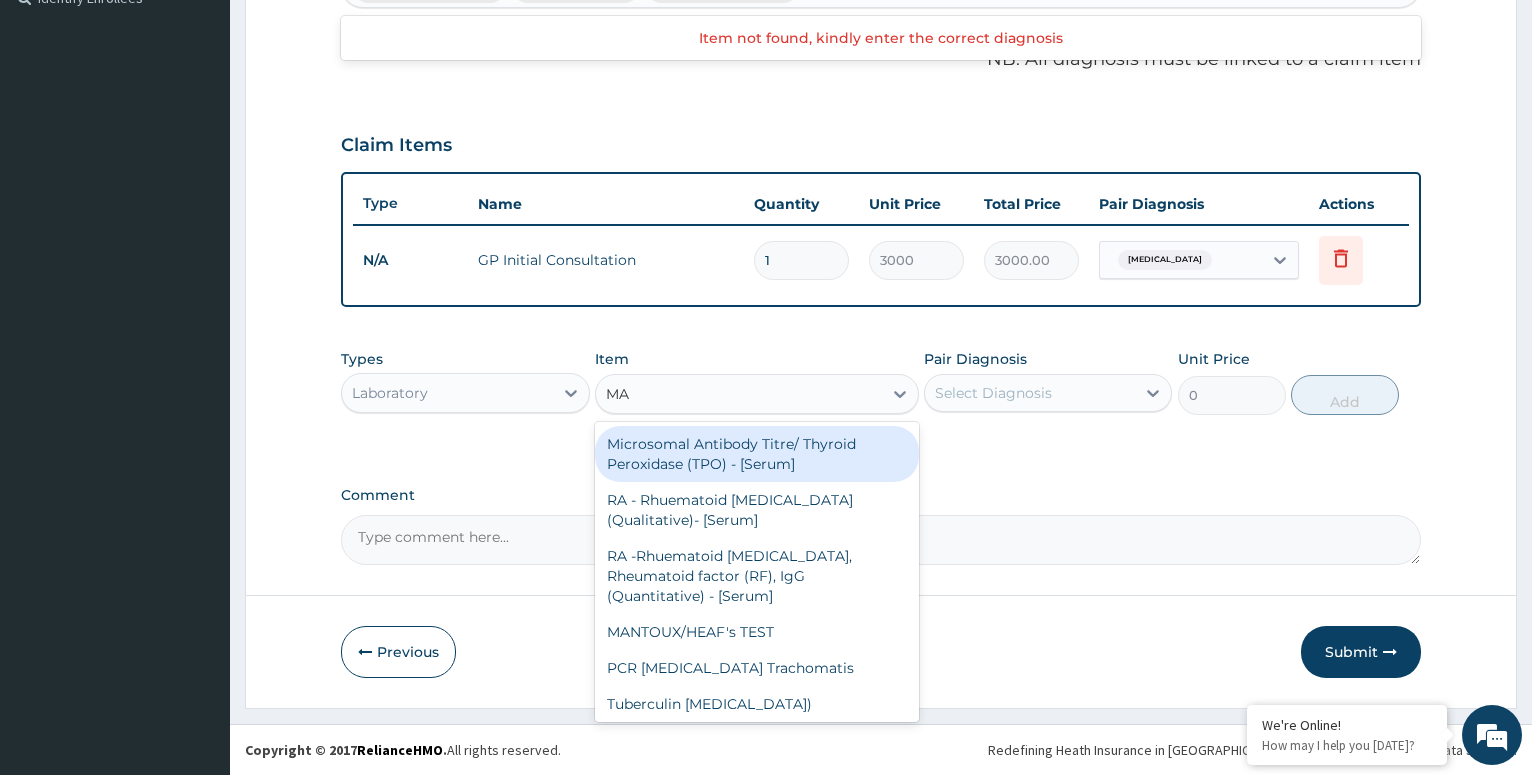 type on "MAL" 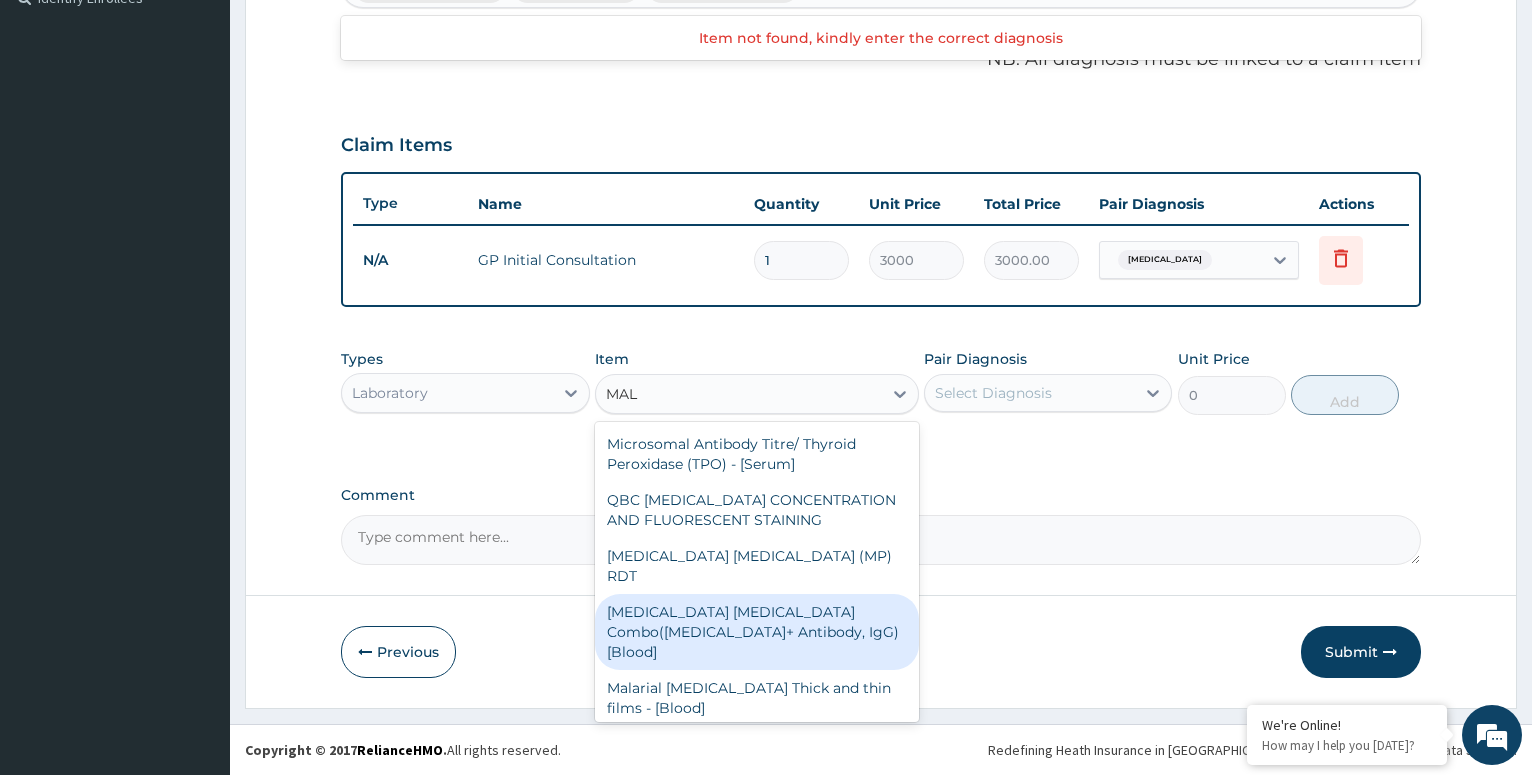 click on "Malaria Parasite Combo(Blood Film+ Antibody, IgG) [Blood]" at bounding box center (757, 632) 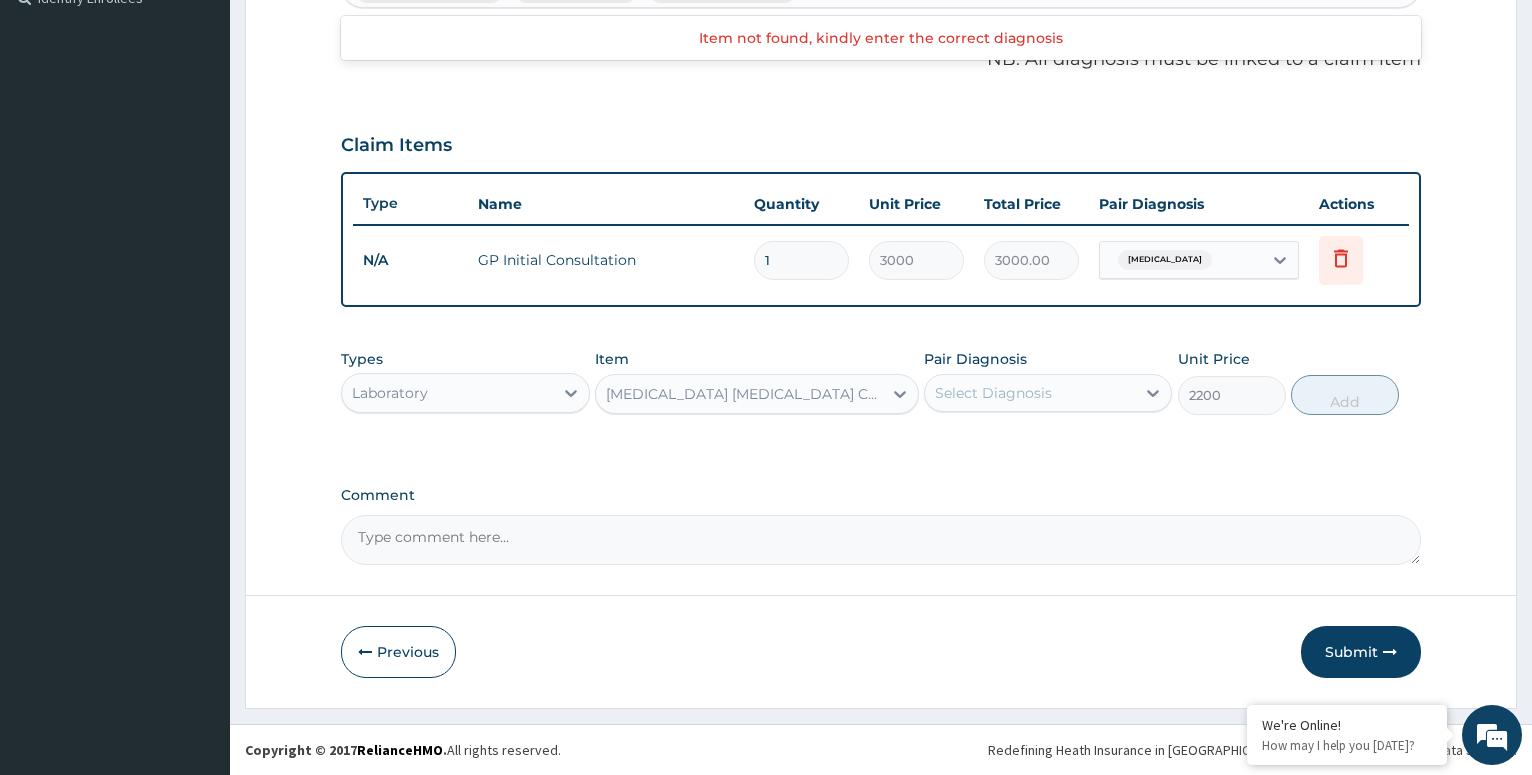click on "Select Diagnosis" at bounding box center [993, 393] 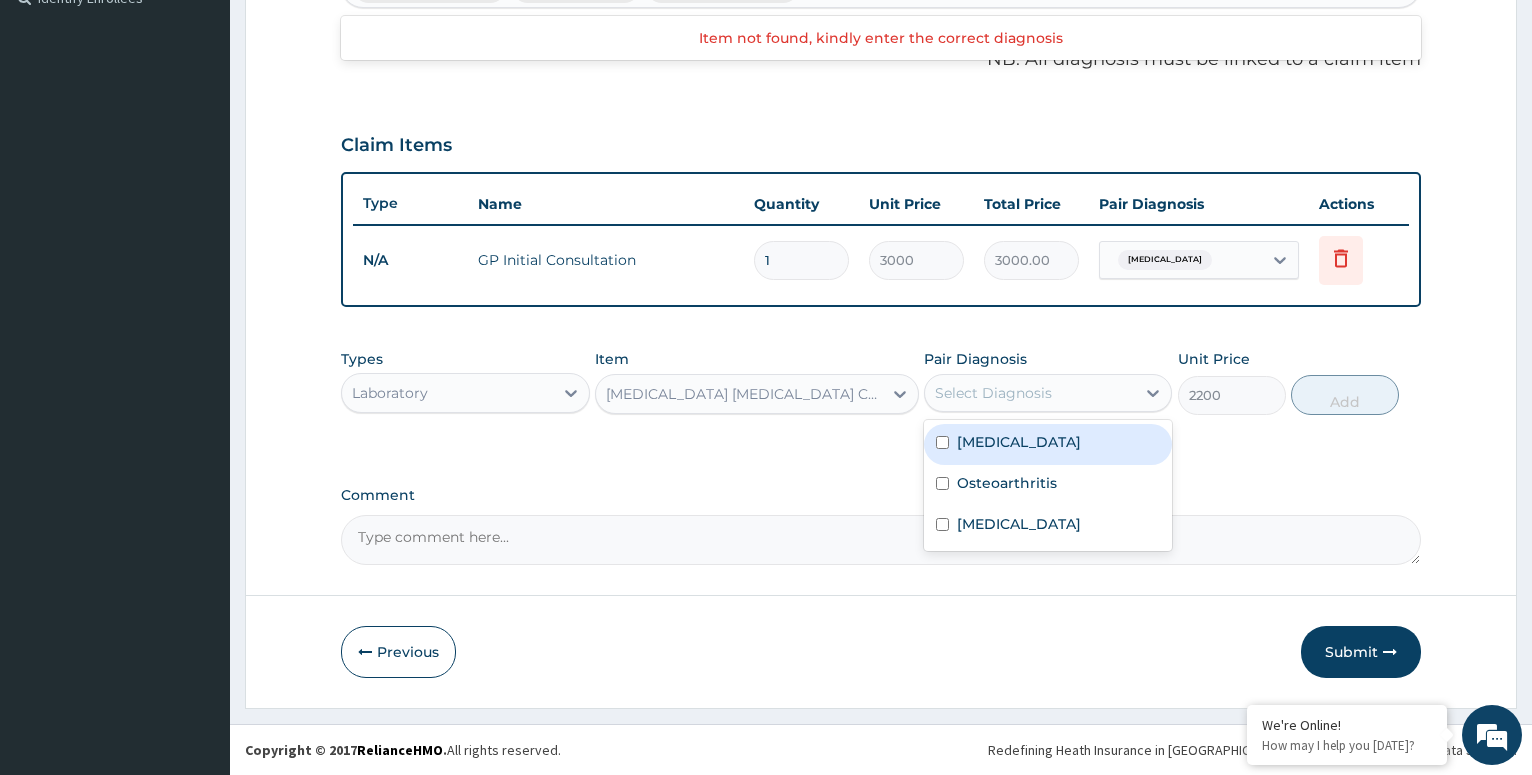 click at bounding box center [942, 442] 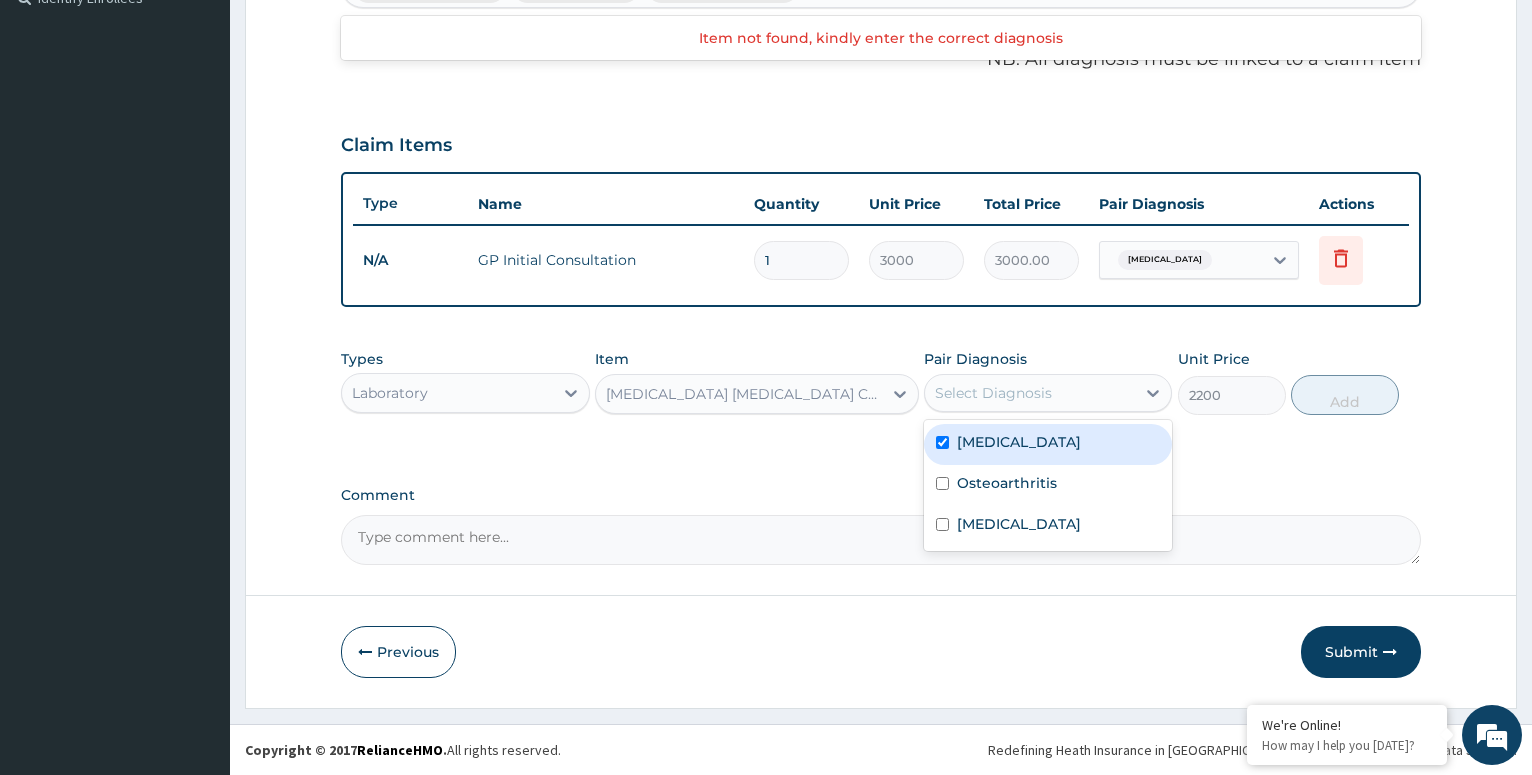 checkbox on "true" 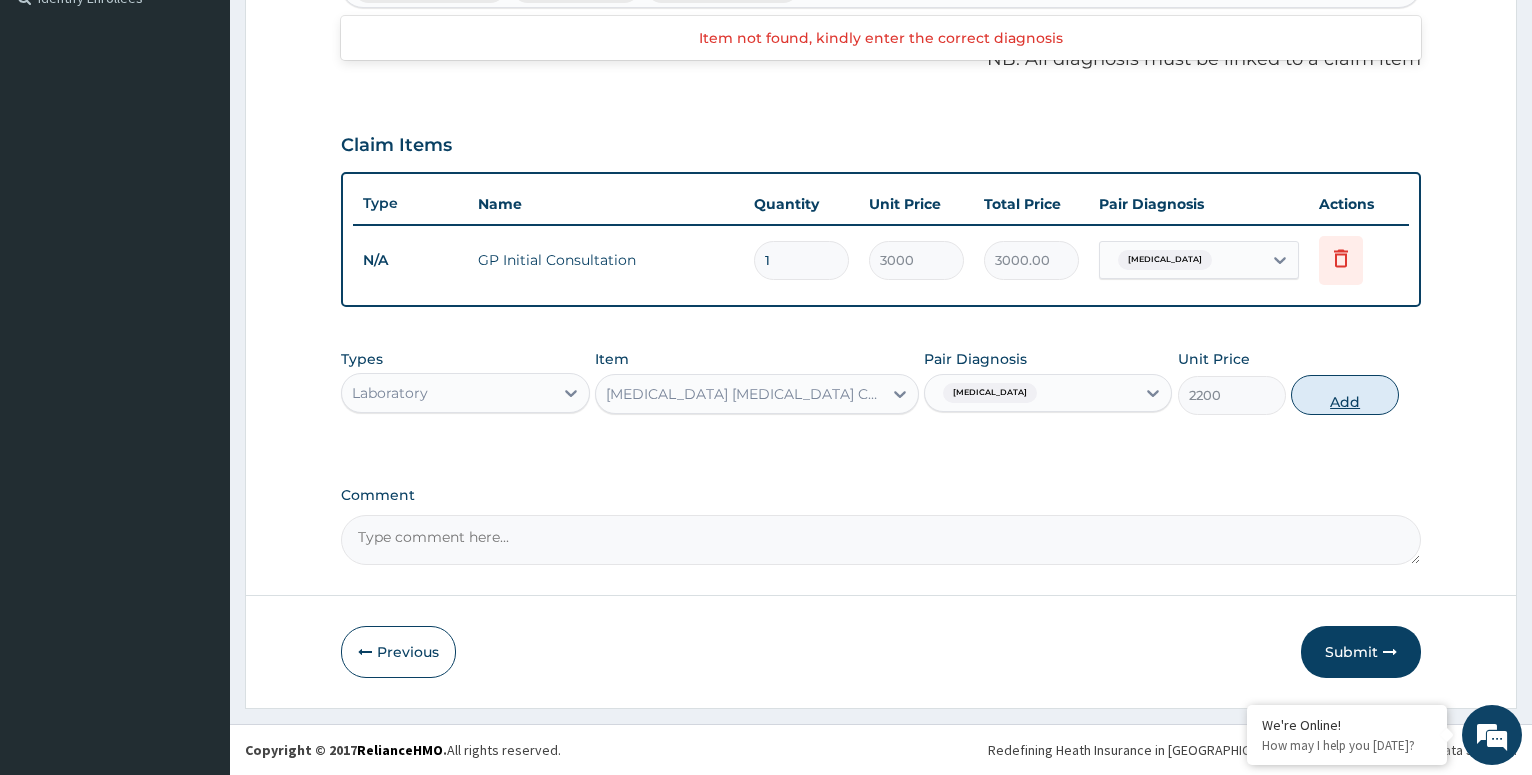 click on "Add" at bounding box center [1345, 395] 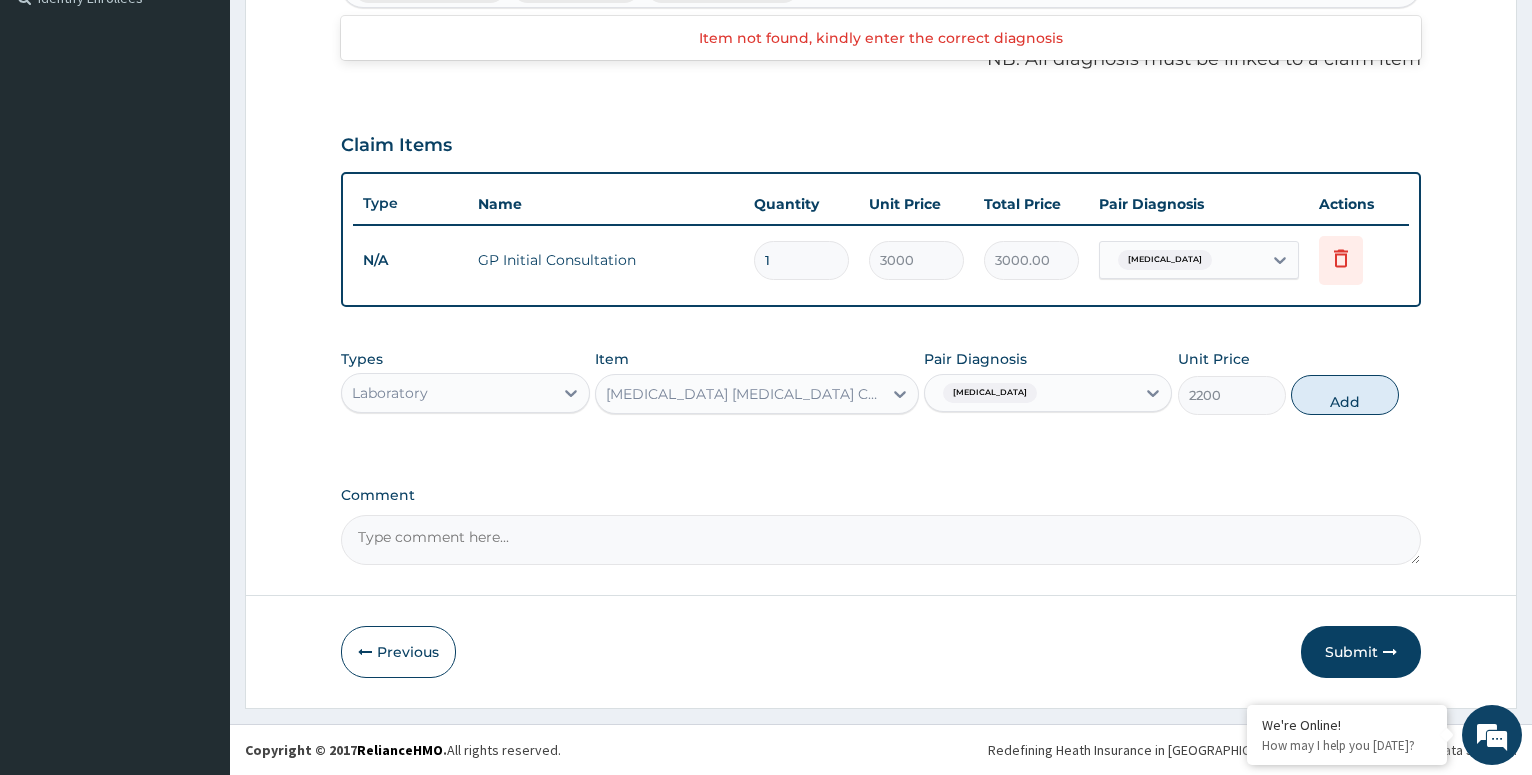 type on "0" 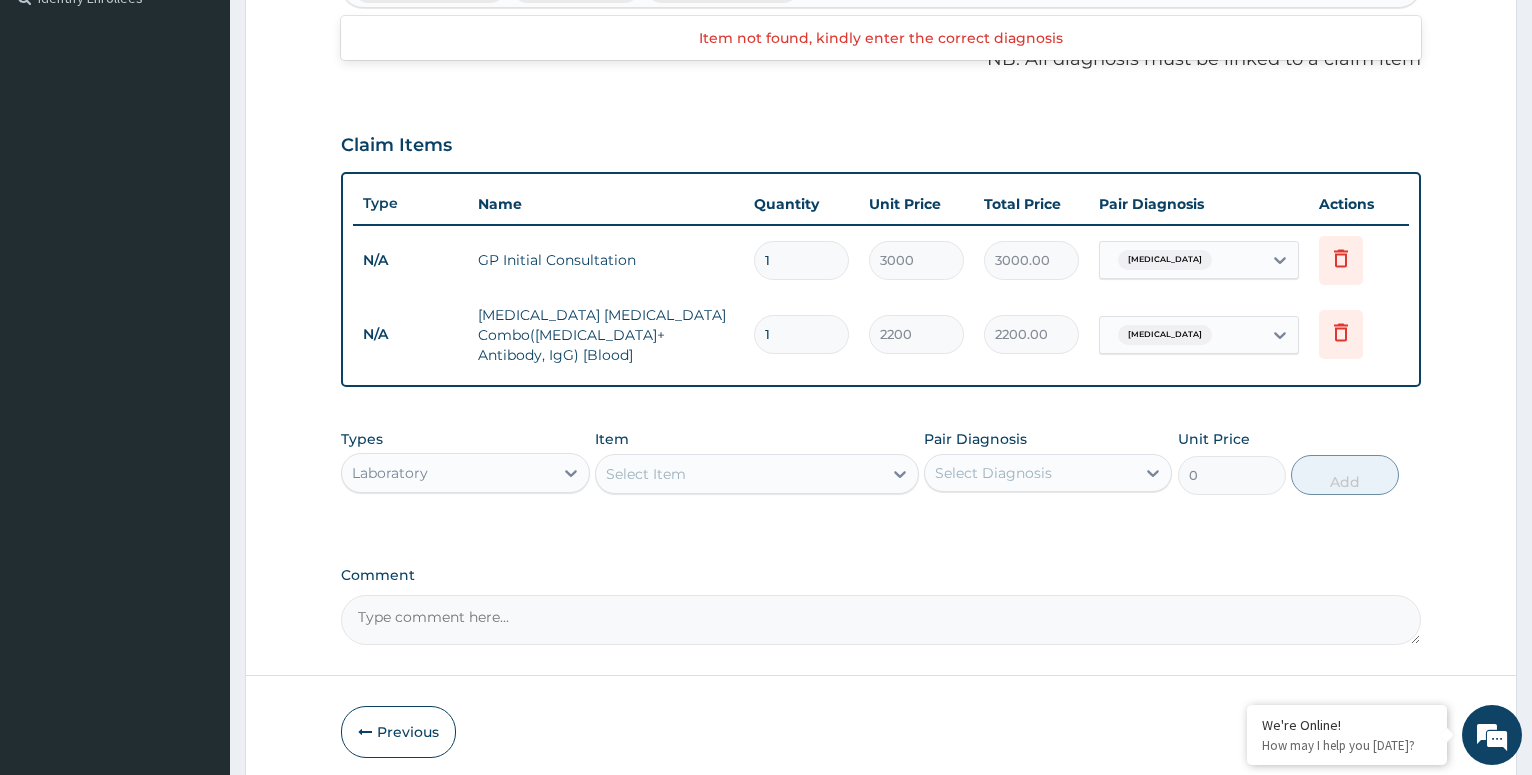 click on "Select Item" at bounding box center [739, 474] 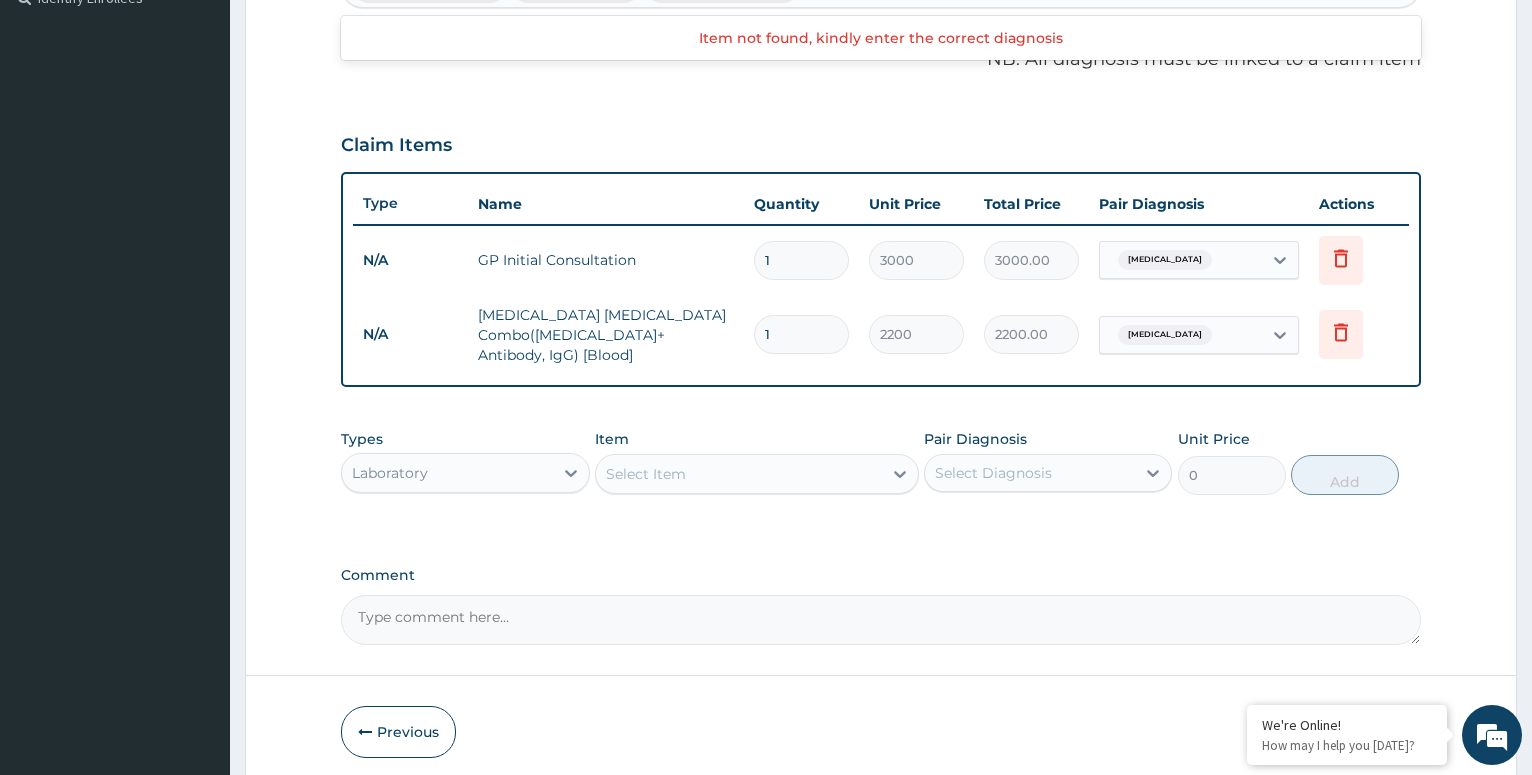 click on "PA Code / Prescription Code Enter Code(Secondary Care Only) Encounter Date 15-06-2025 Important Notice Please enter PA codes before entering items that are not attached to a PA code   All diagnoses entered must be linked to a claim item. Diagnosis & Claim Items that are visible but inactive cannot be edited because they were imported from an already approved PA code. Diagnosis Falciparum malaria Confirmed Osteoarthritis Confirmed Hypertensive urgency Confirmed Item not found, kindly enter the correct diagnosis NB: All diagnosis must be linked to a claim item Claim Items Type Name Quantity Unit Price Total Price Pair Diagnosis Actions N/A GP Initial Consultation 1 3000 3000.00 Falciparum malaria Delete N/A Malaria Parasite Combo(Blood Film+ Antibody, IgG) [Blood] 1 2200 2200.00 Falciparum malaria Delete Types Laboratory Item Select Item Pair Diagnosis Select Diagnosis Unit Price 0 Add Comment" at bounding box center [881, 132] 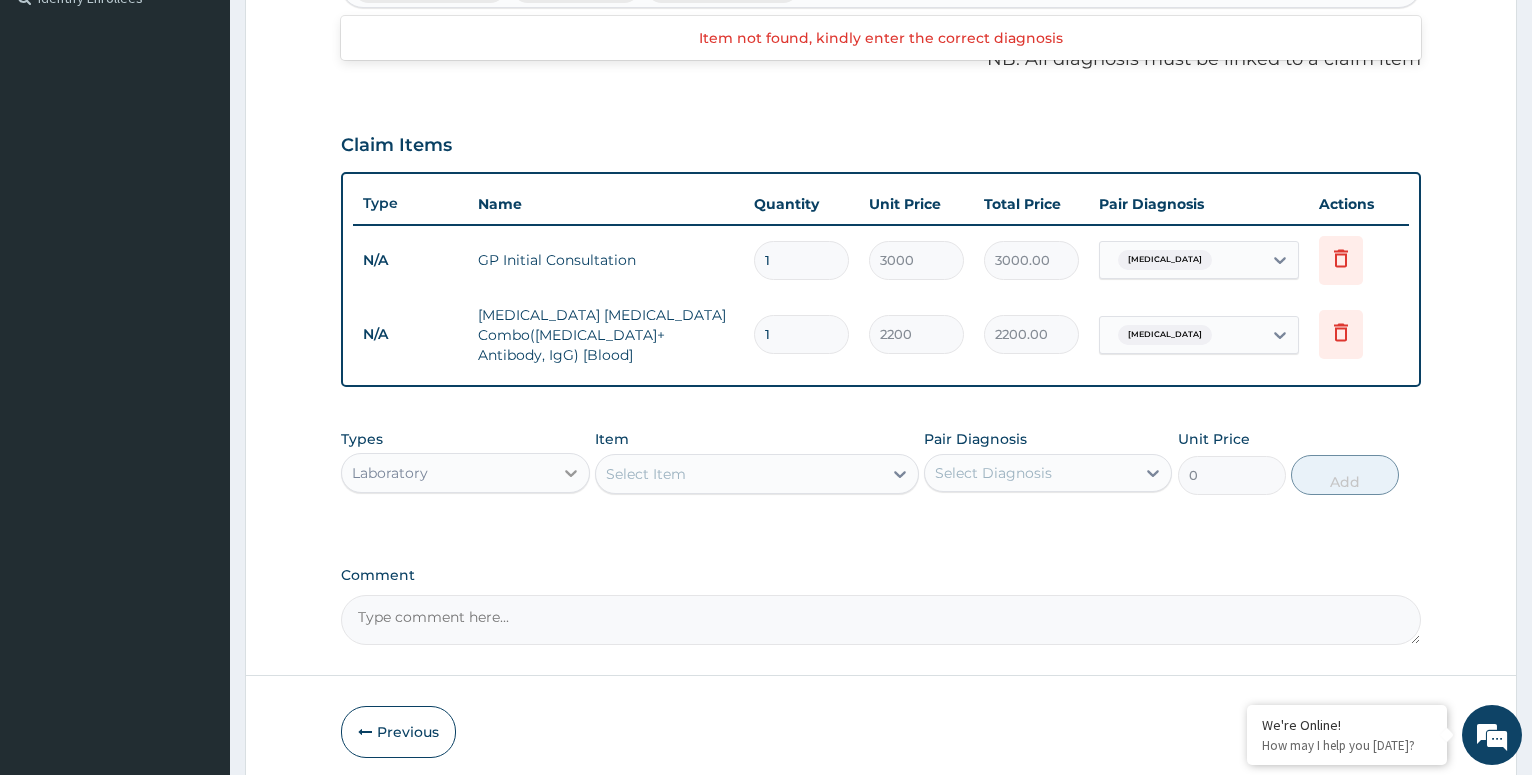 click 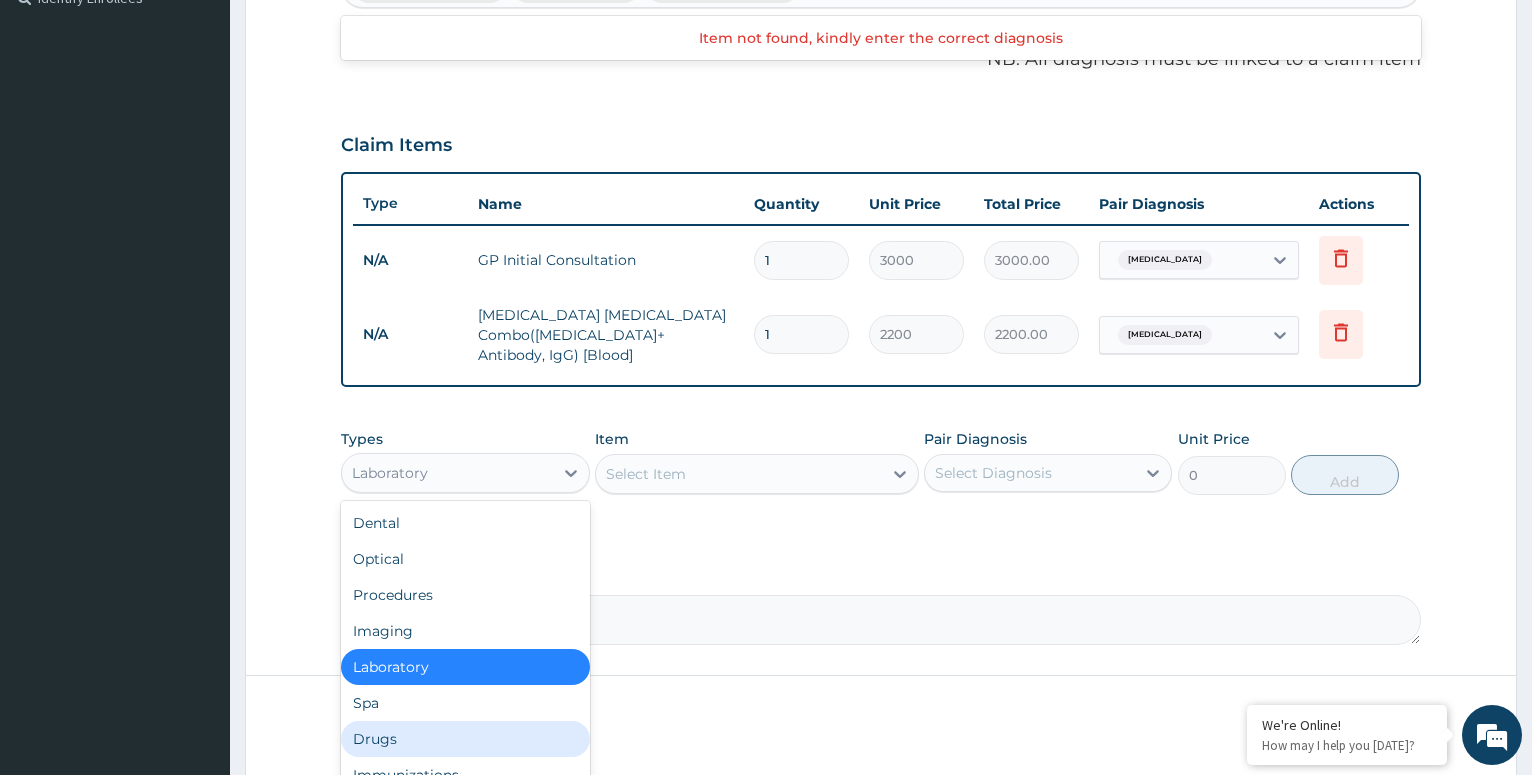 click on "Drugs" at bounding box center [465, 739] 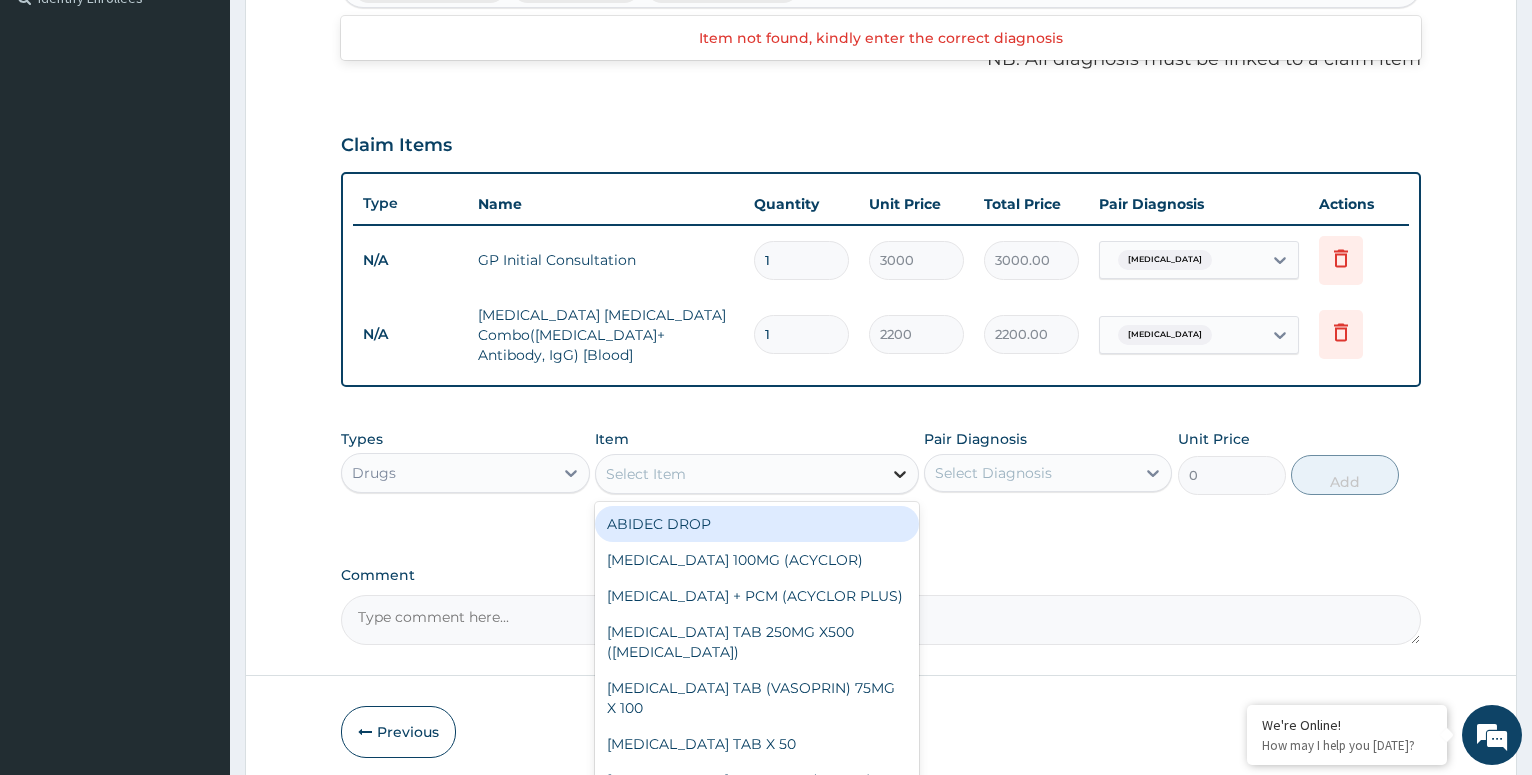 click 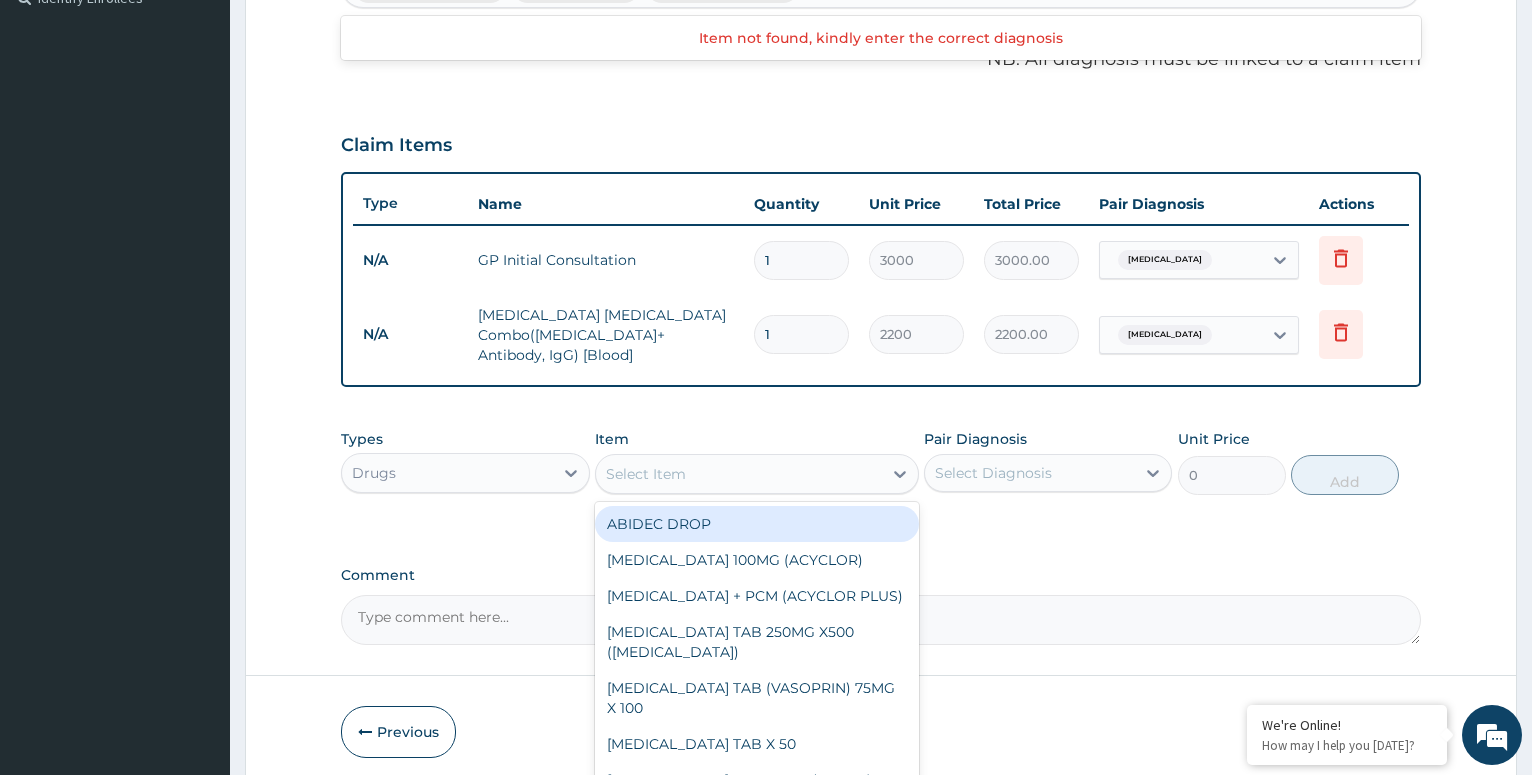 click on "Select Item" at bounding box center (646, 474) 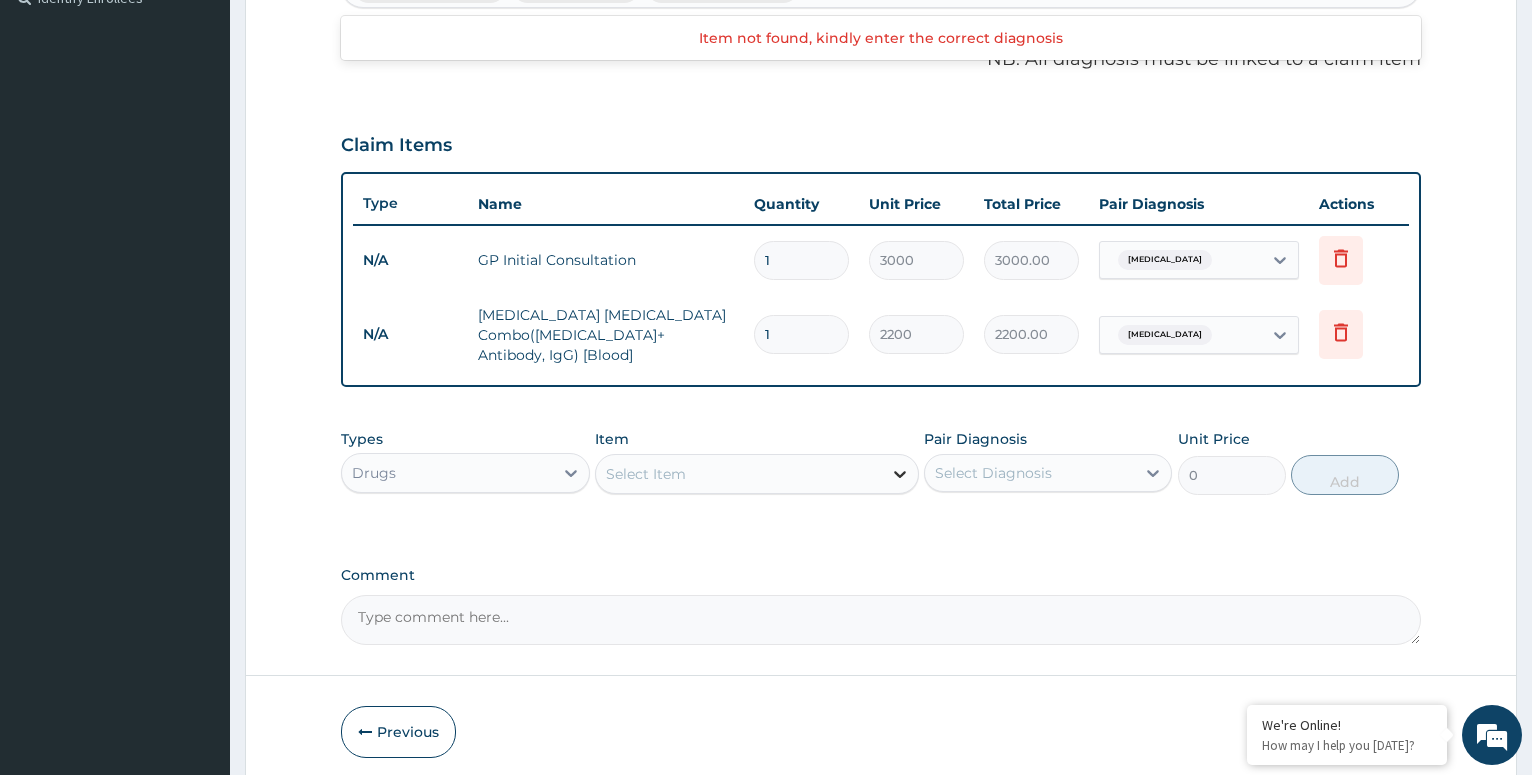 click 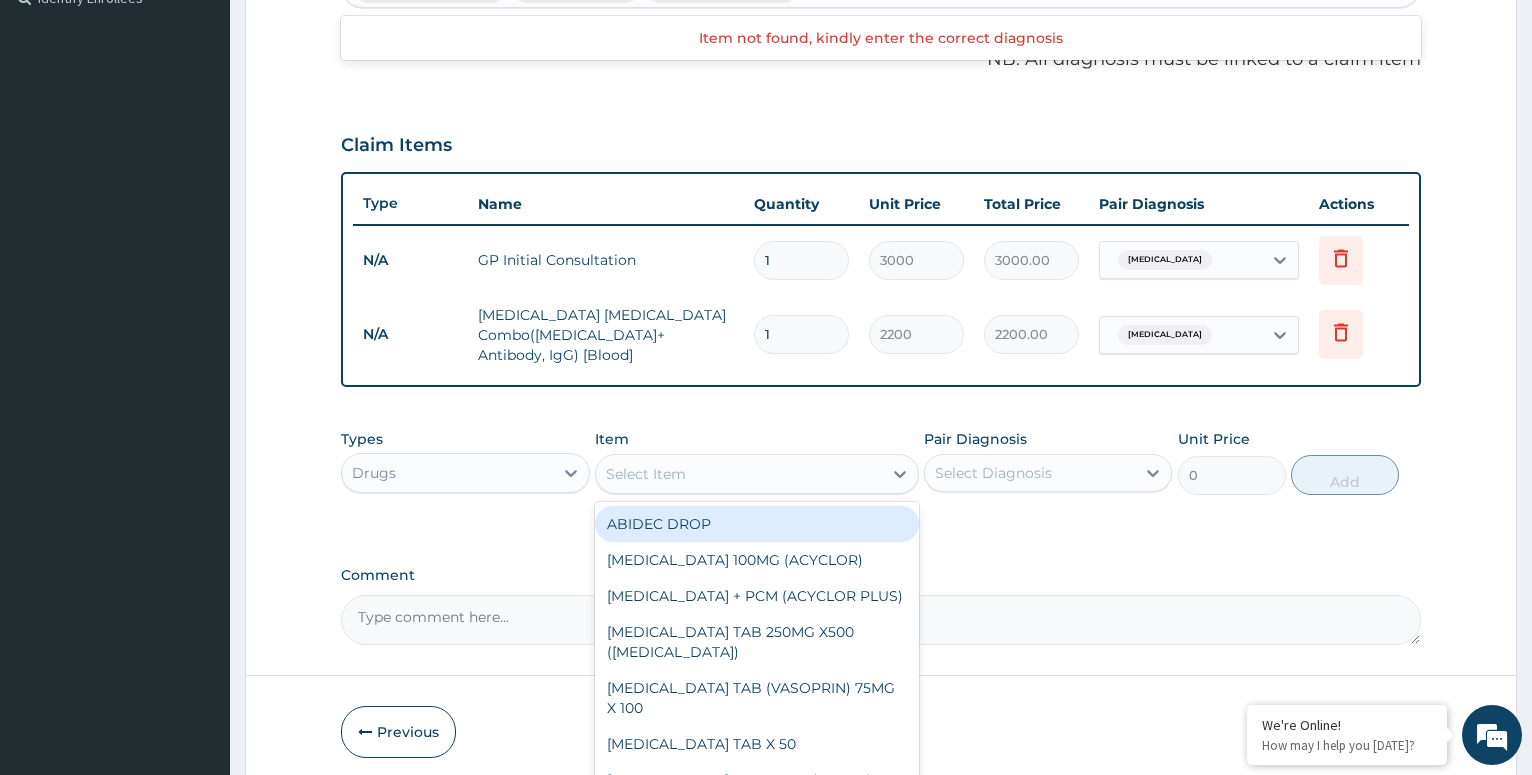 click on "Select Item" at bounding box center (646, 474) 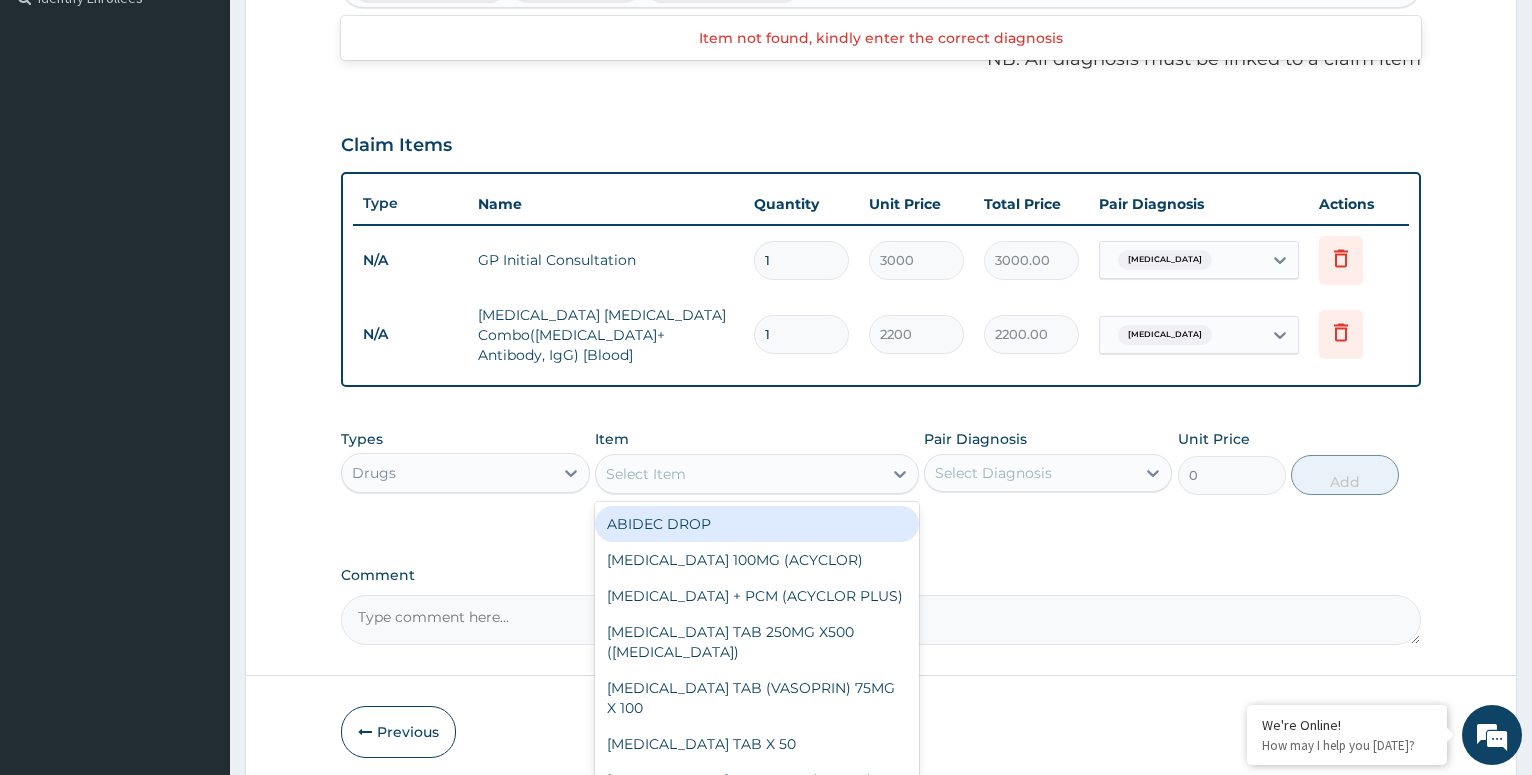 click on "Select Item" at bounding box center (646, 474) 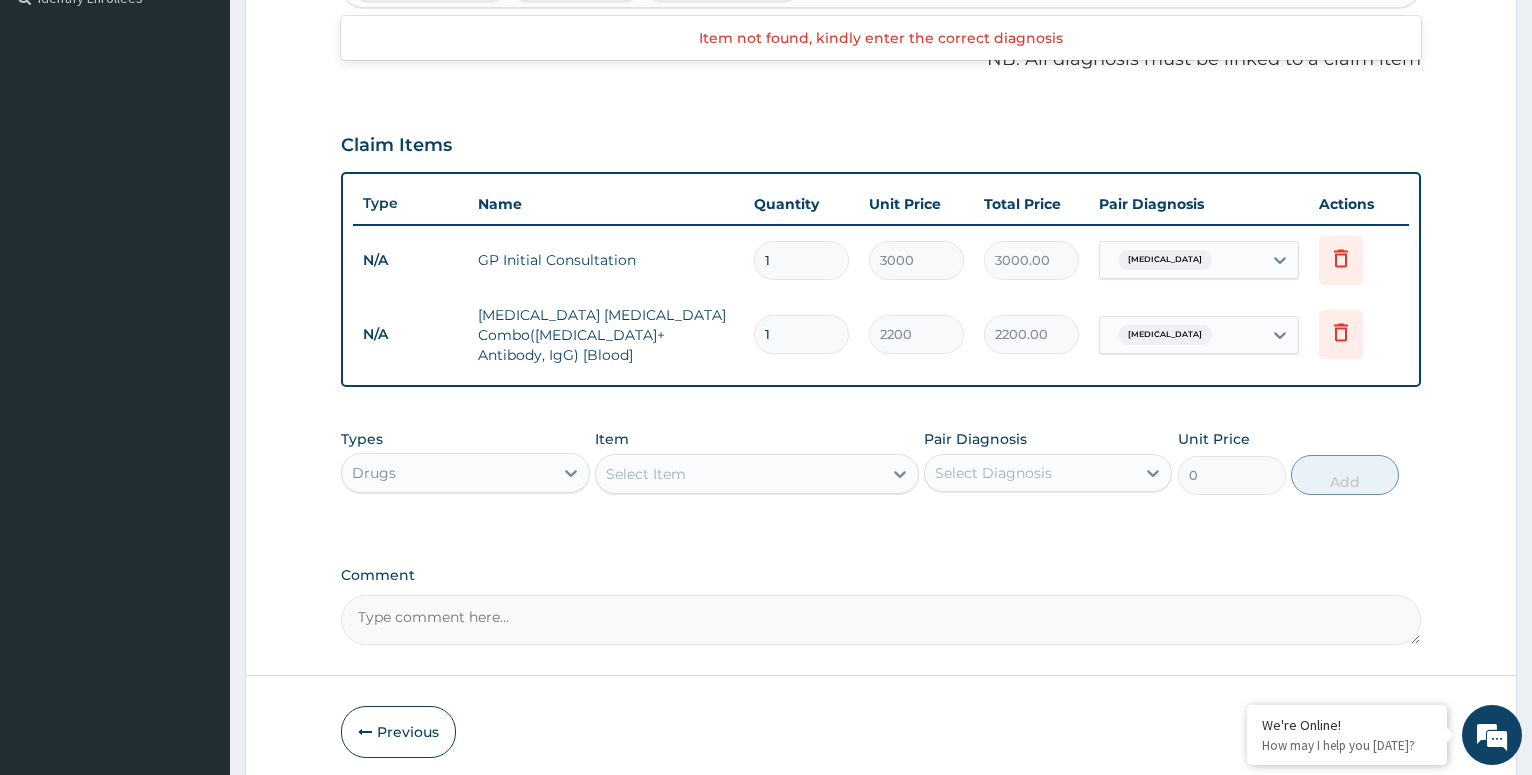 click on "Select Item" at bounding box center [646, 474] 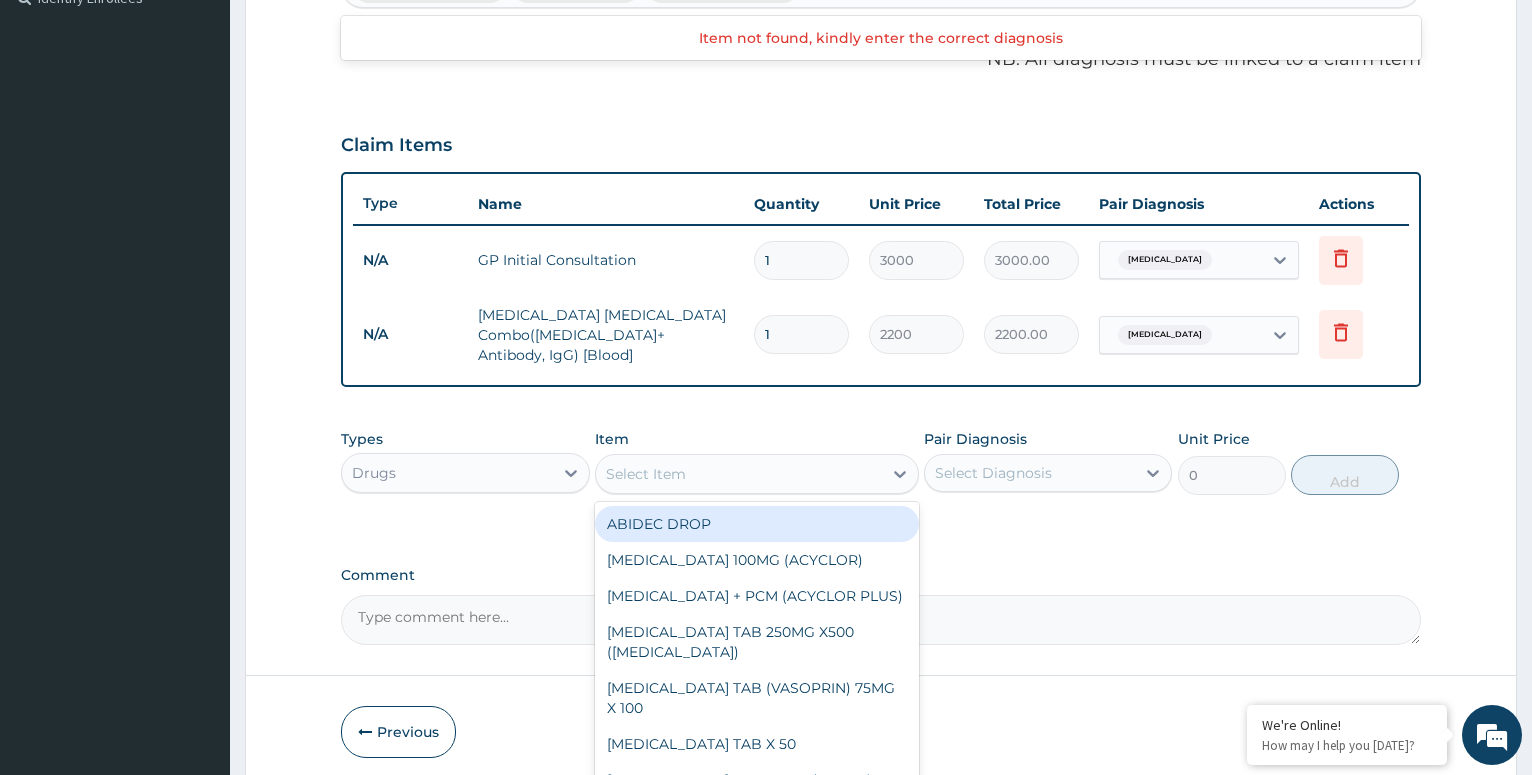 click on "Select Item" at bounding box center [646, 474] 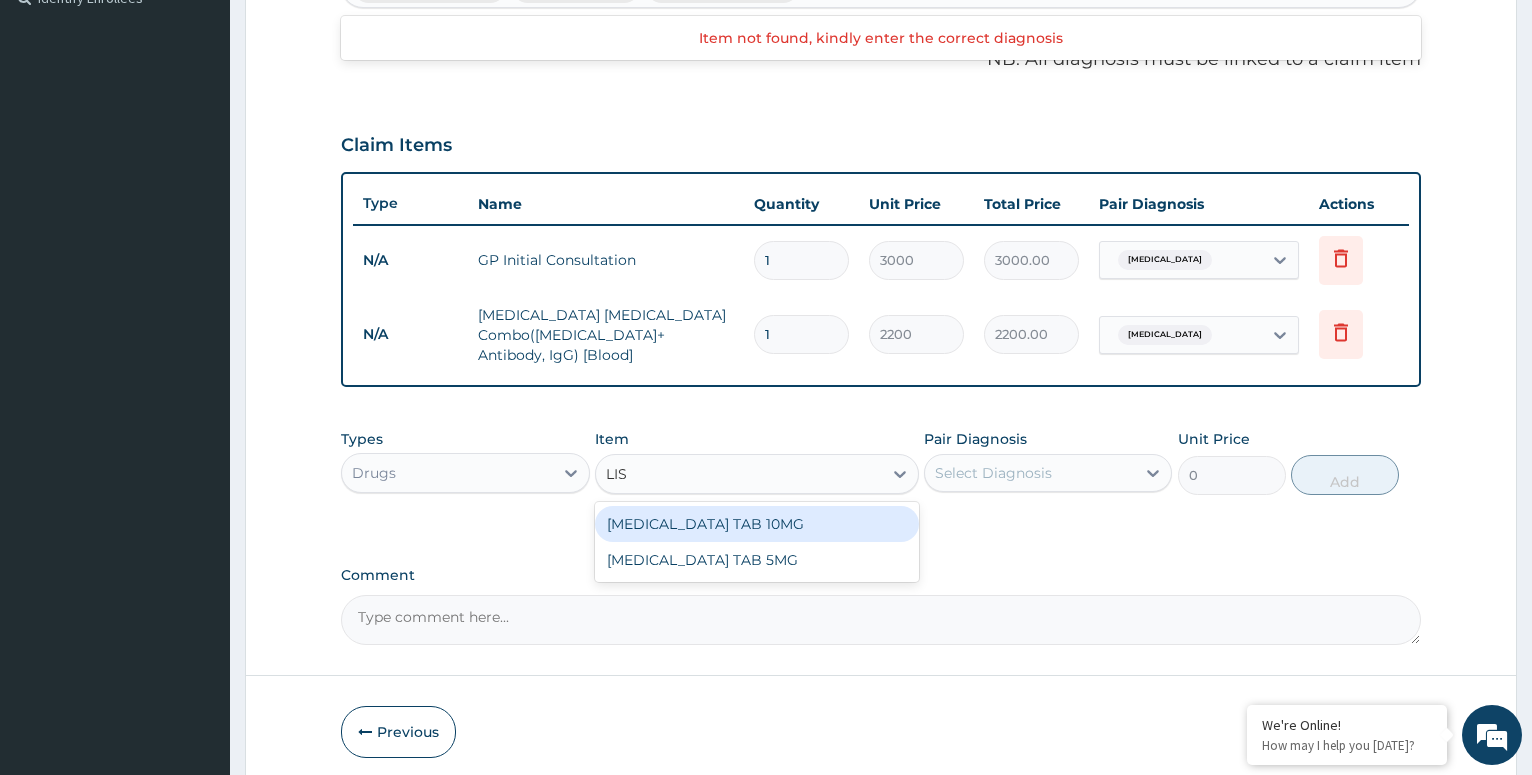 type on "LISI" 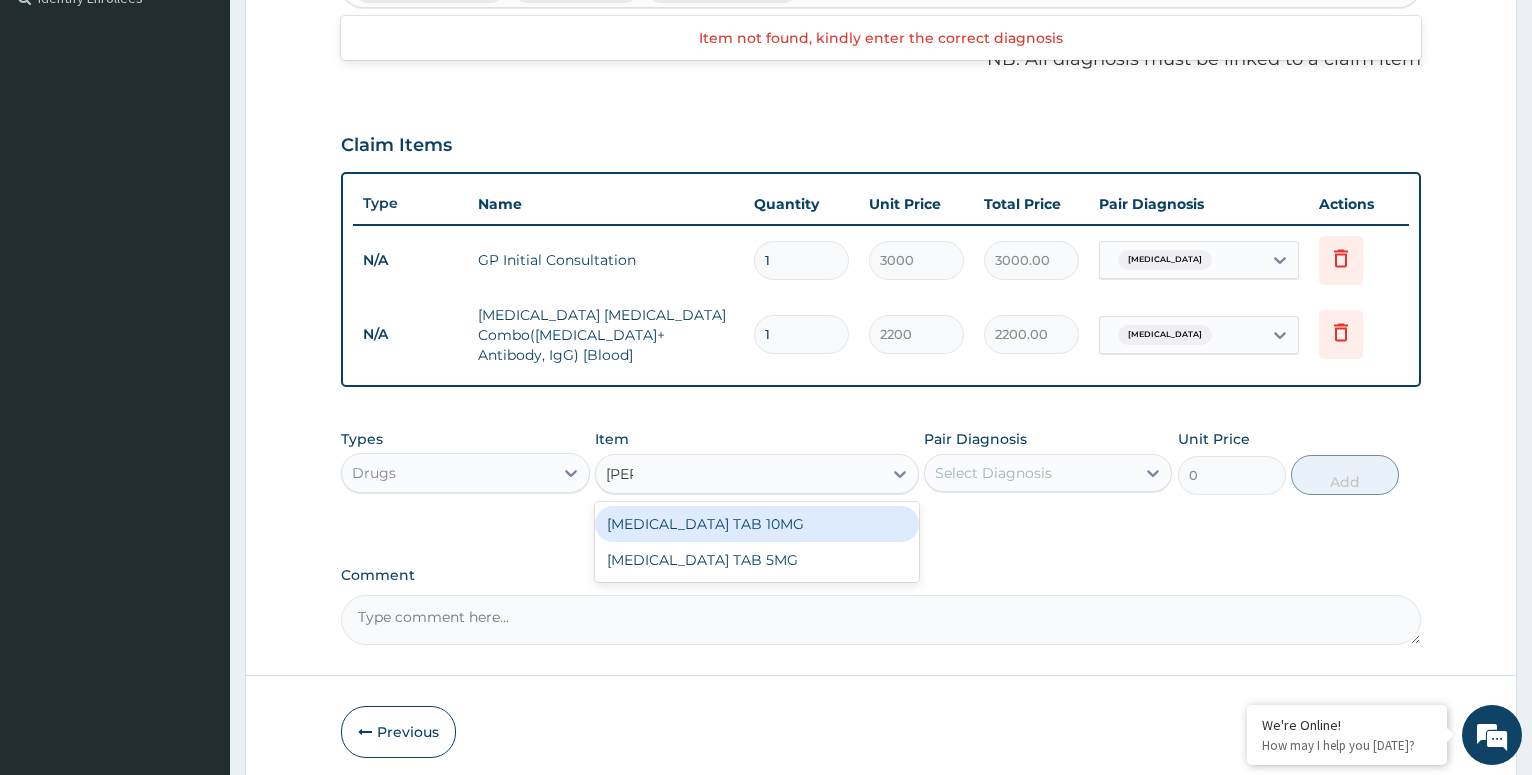 click on "LISINOPRIL TAB 10MG" at bounding box center [757, 524] 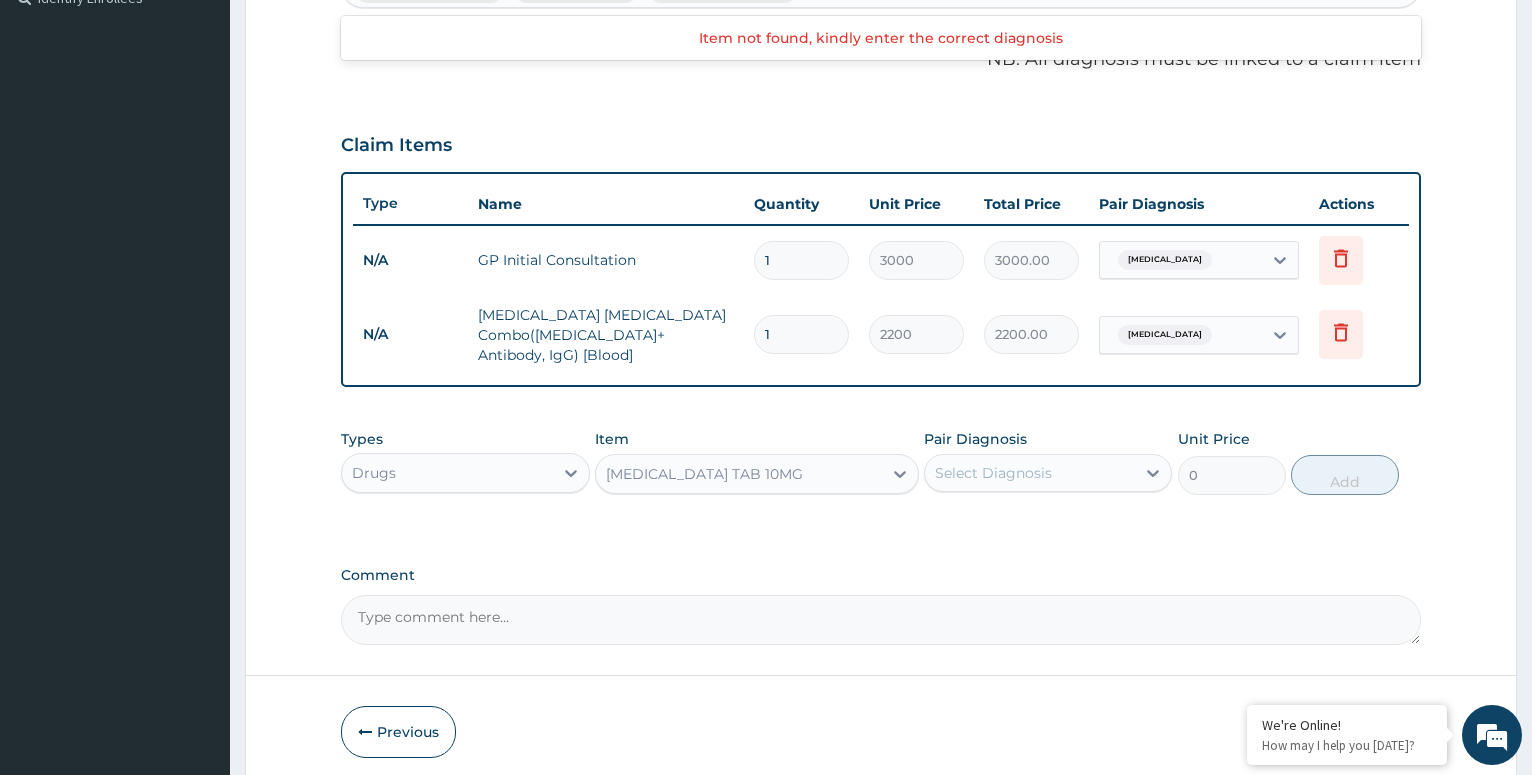 type 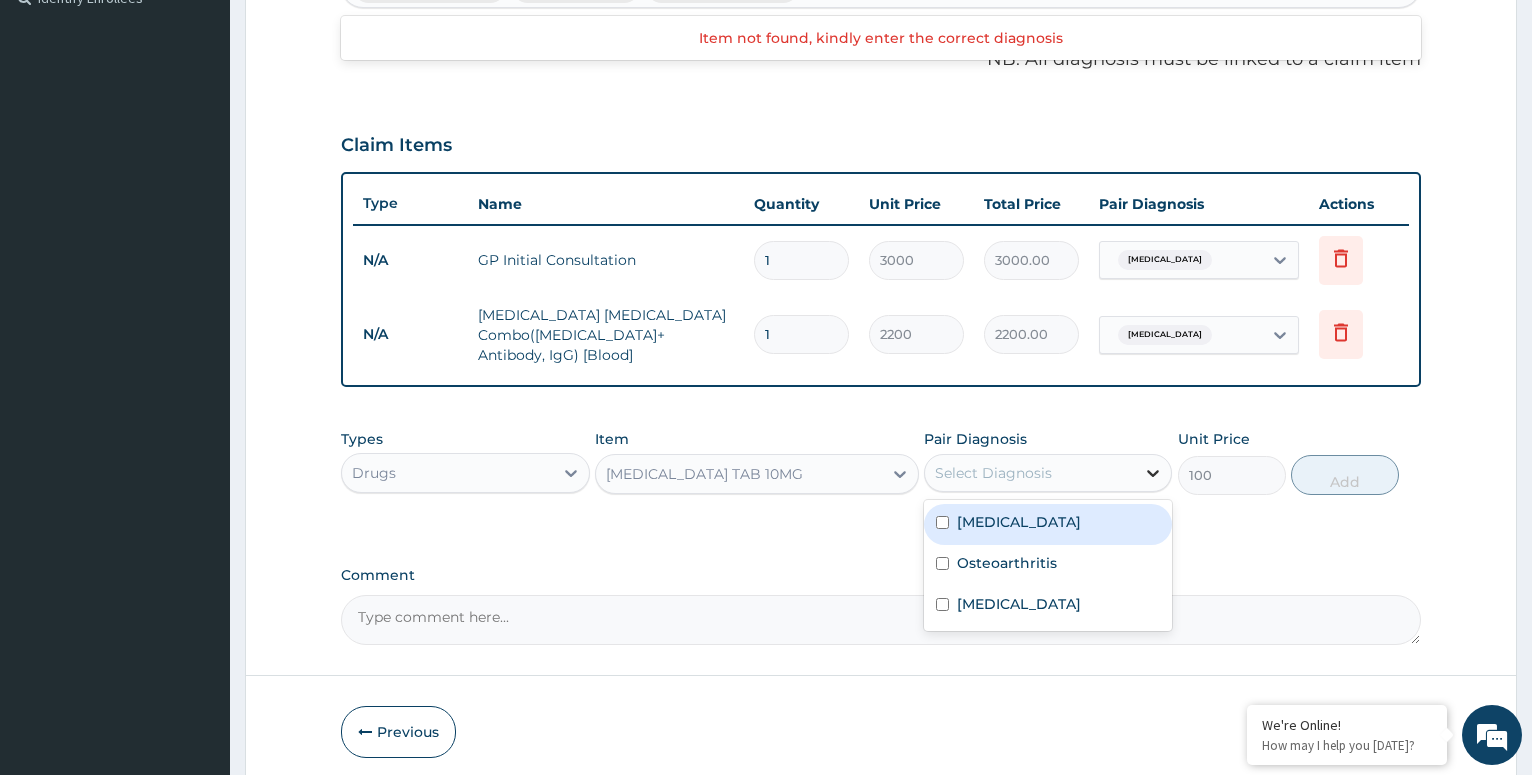 click 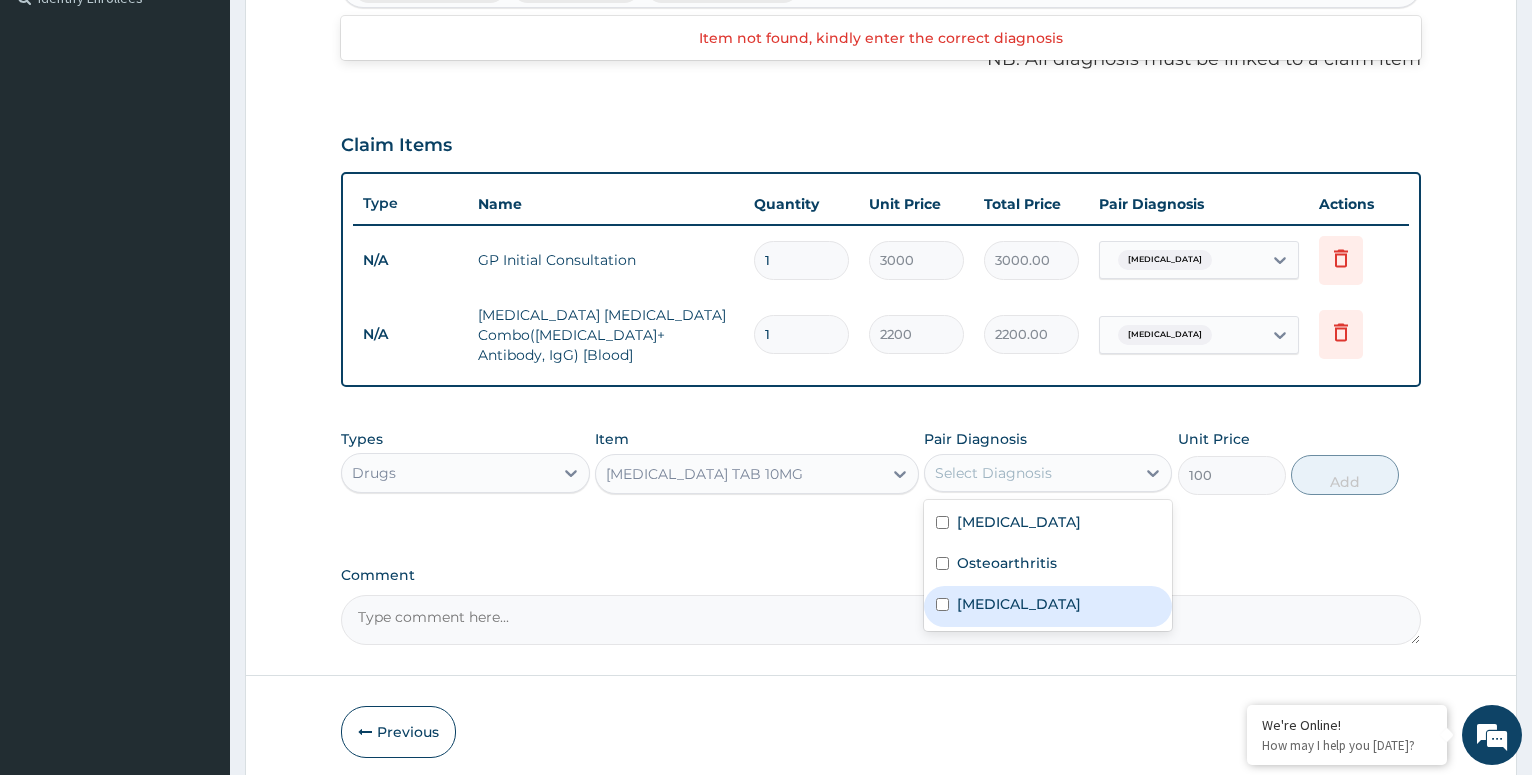 click at bounding box center [942, 604] 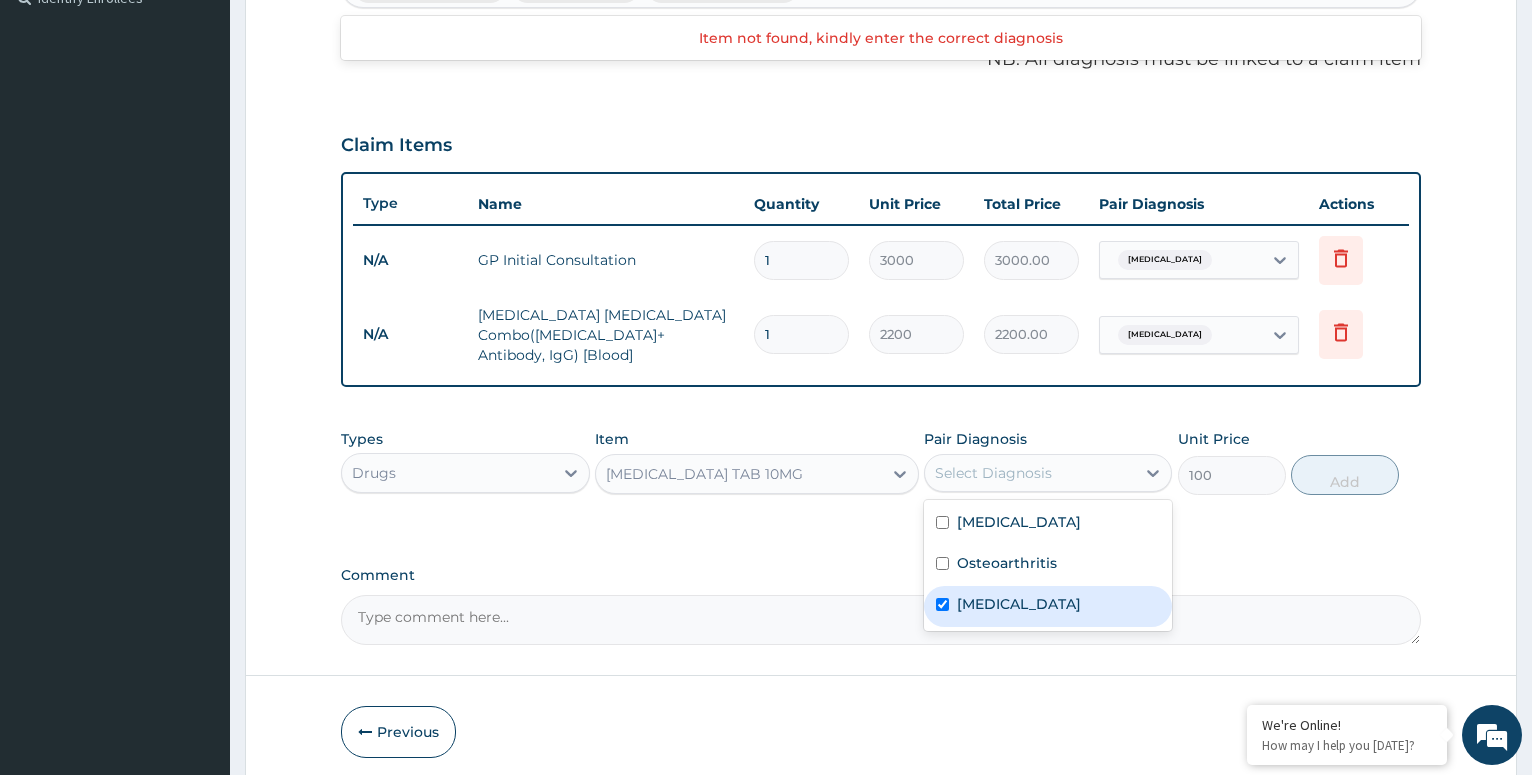 checkbox on "true" 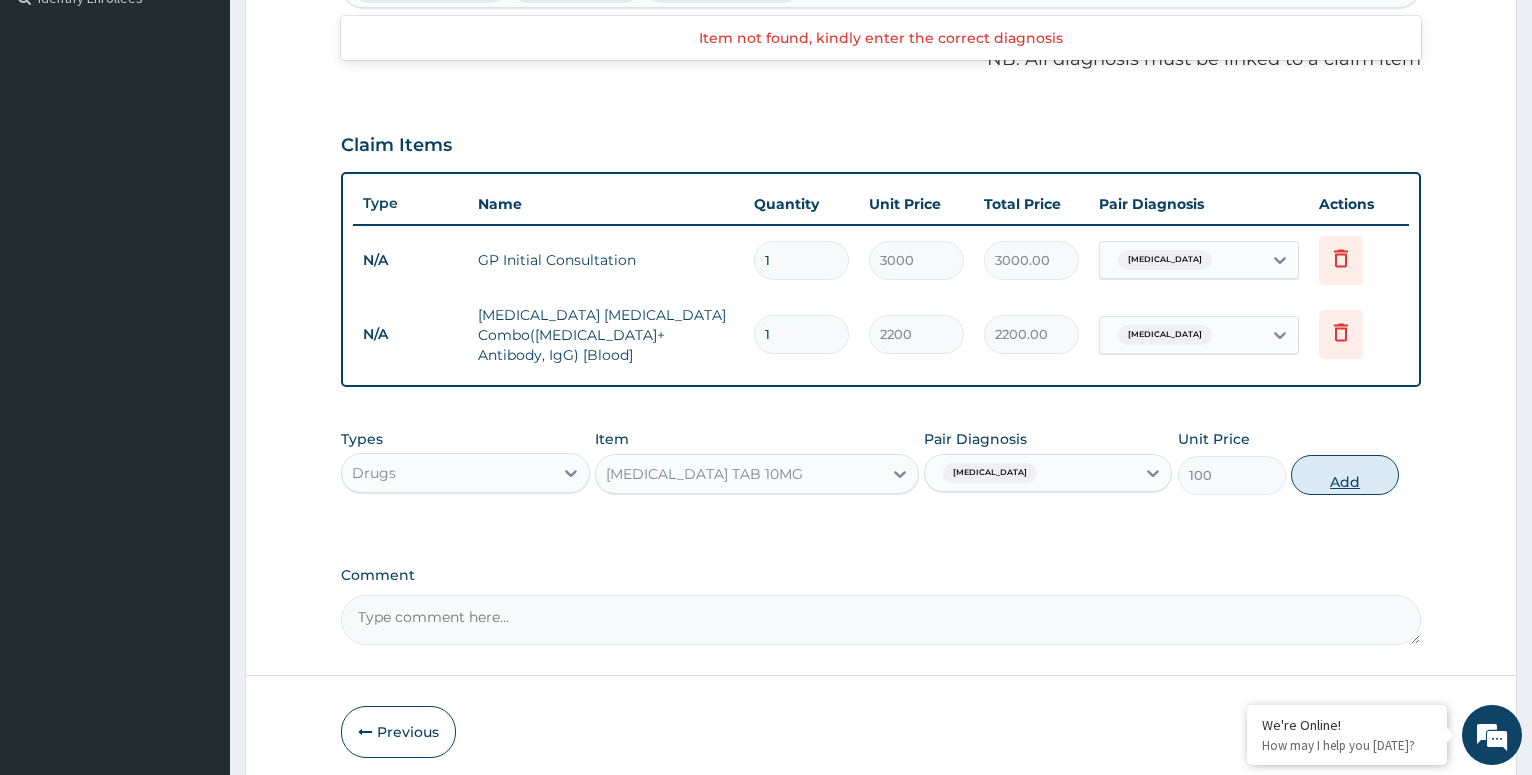 click on "Add" at bounding box center [1345, 475] 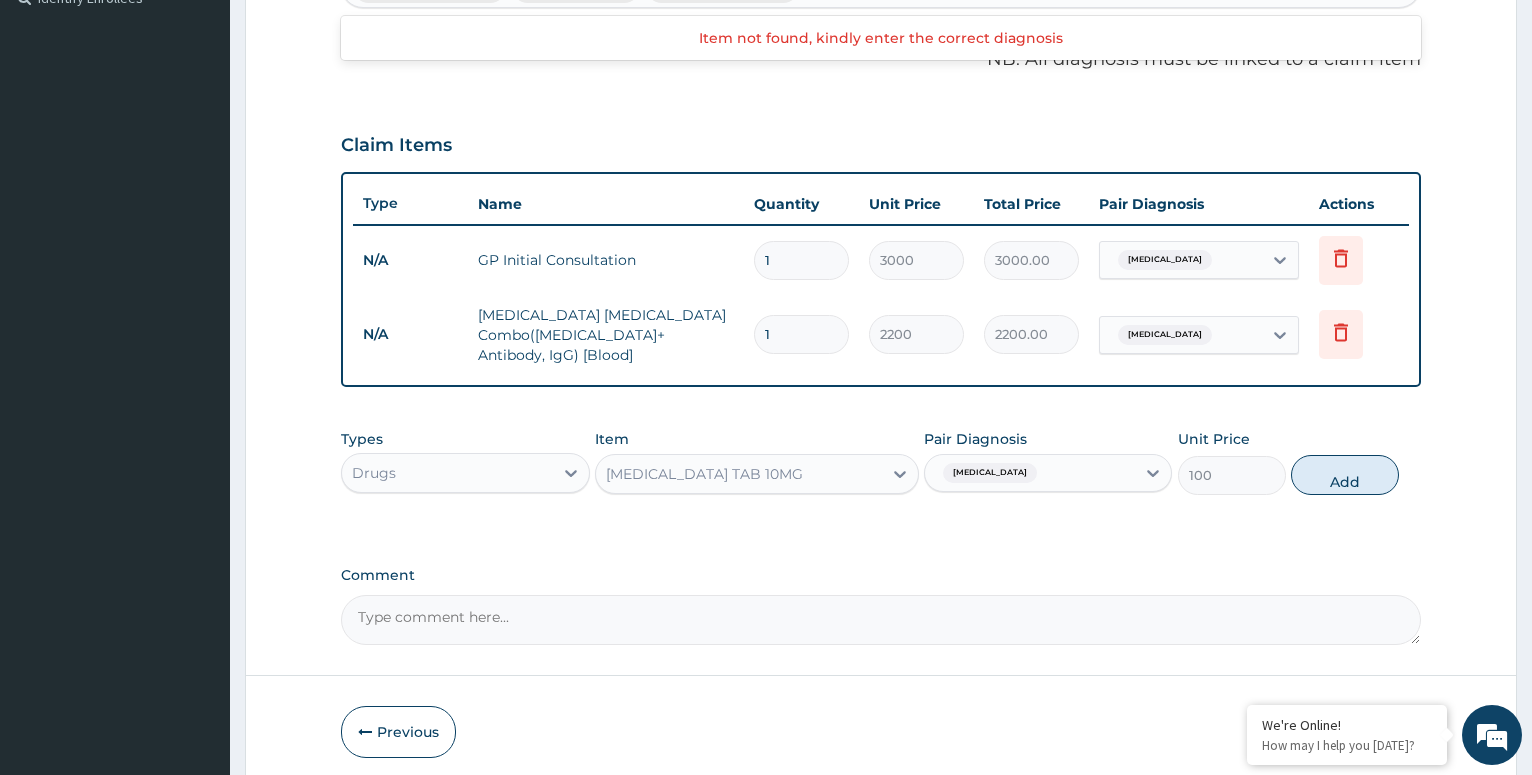 type on "0" 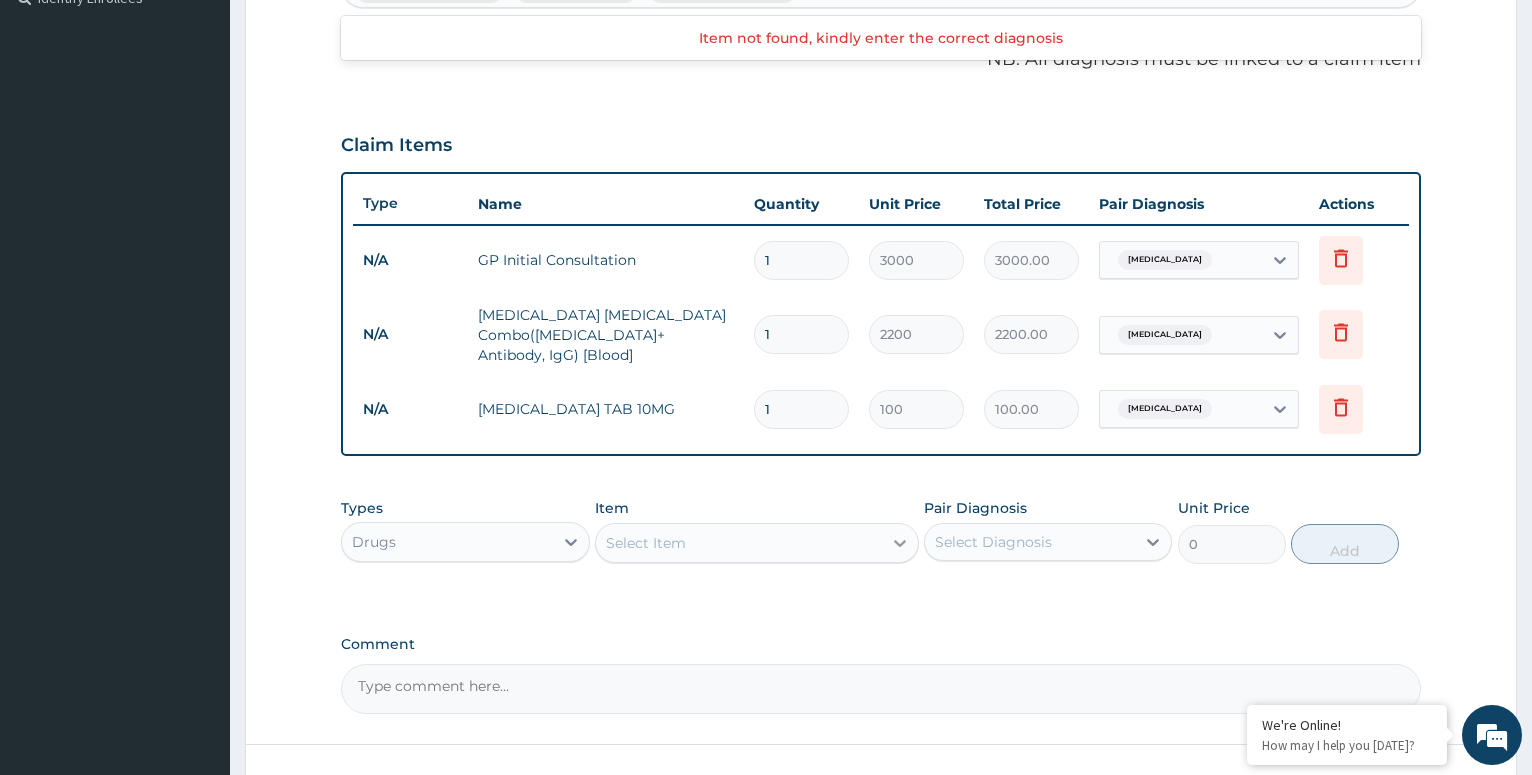 click at bounding box center [900, 543] 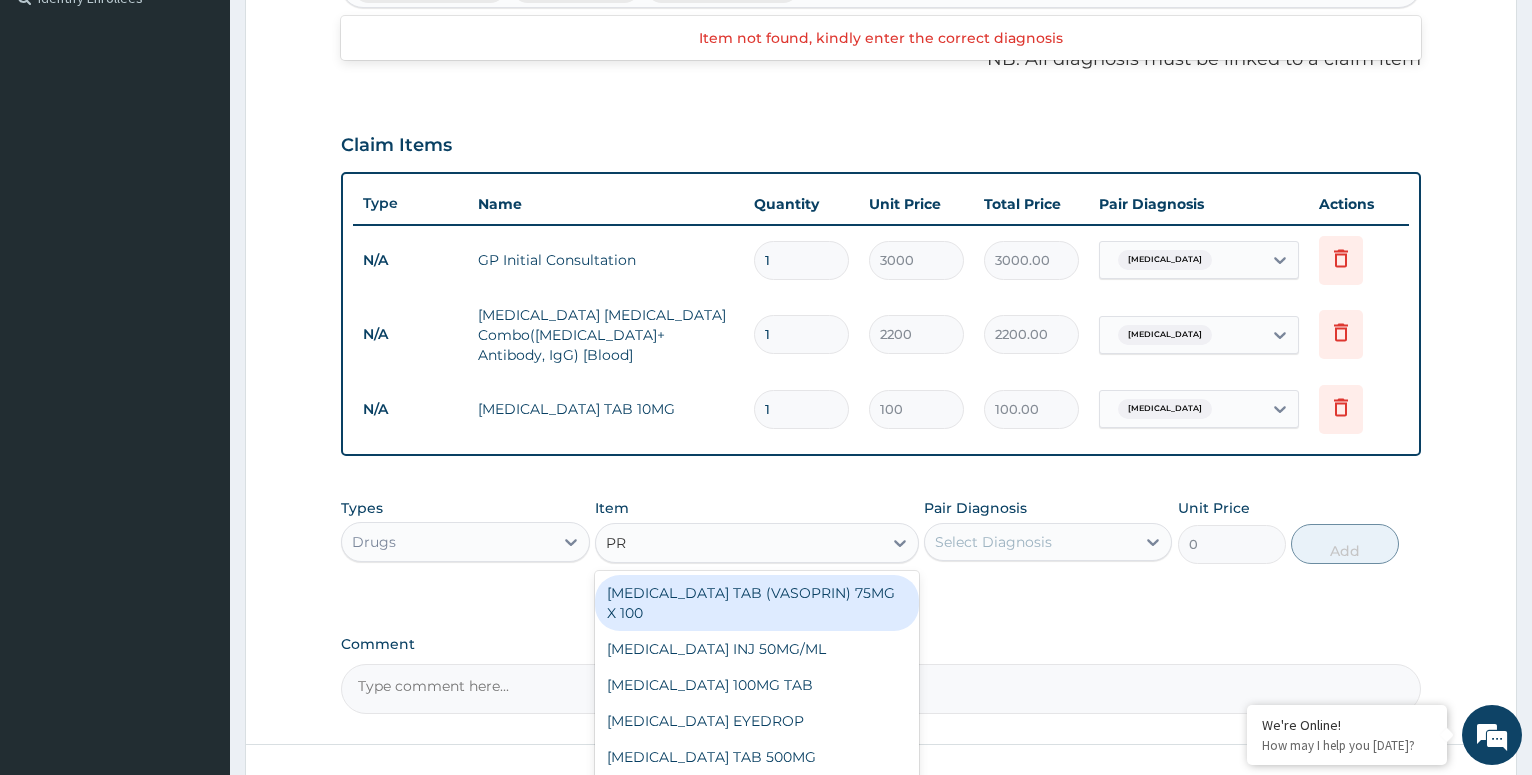 type on "PRE" 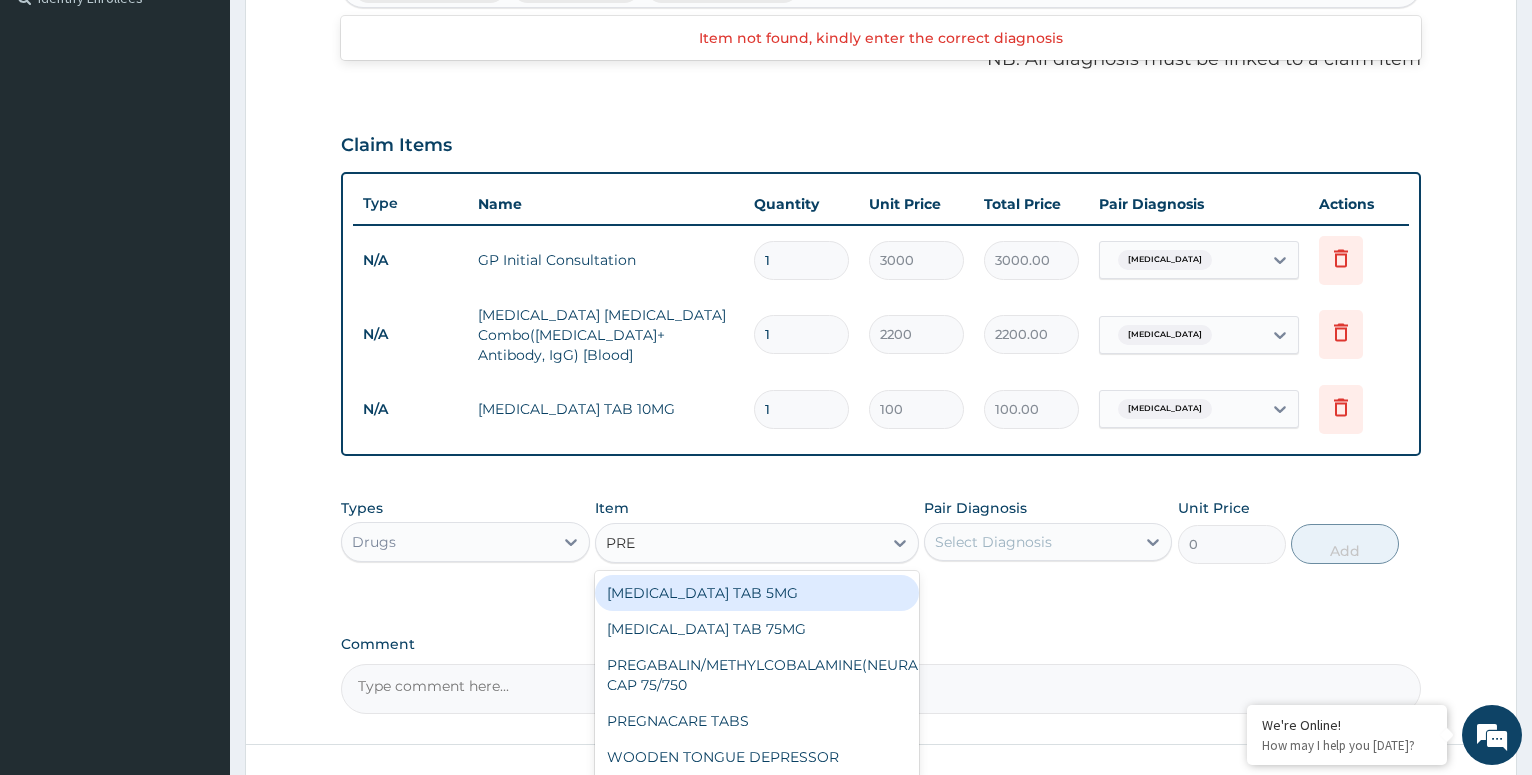 click on "PREDNISOLONE TAB 5MG" at bounding box center (757, 593) 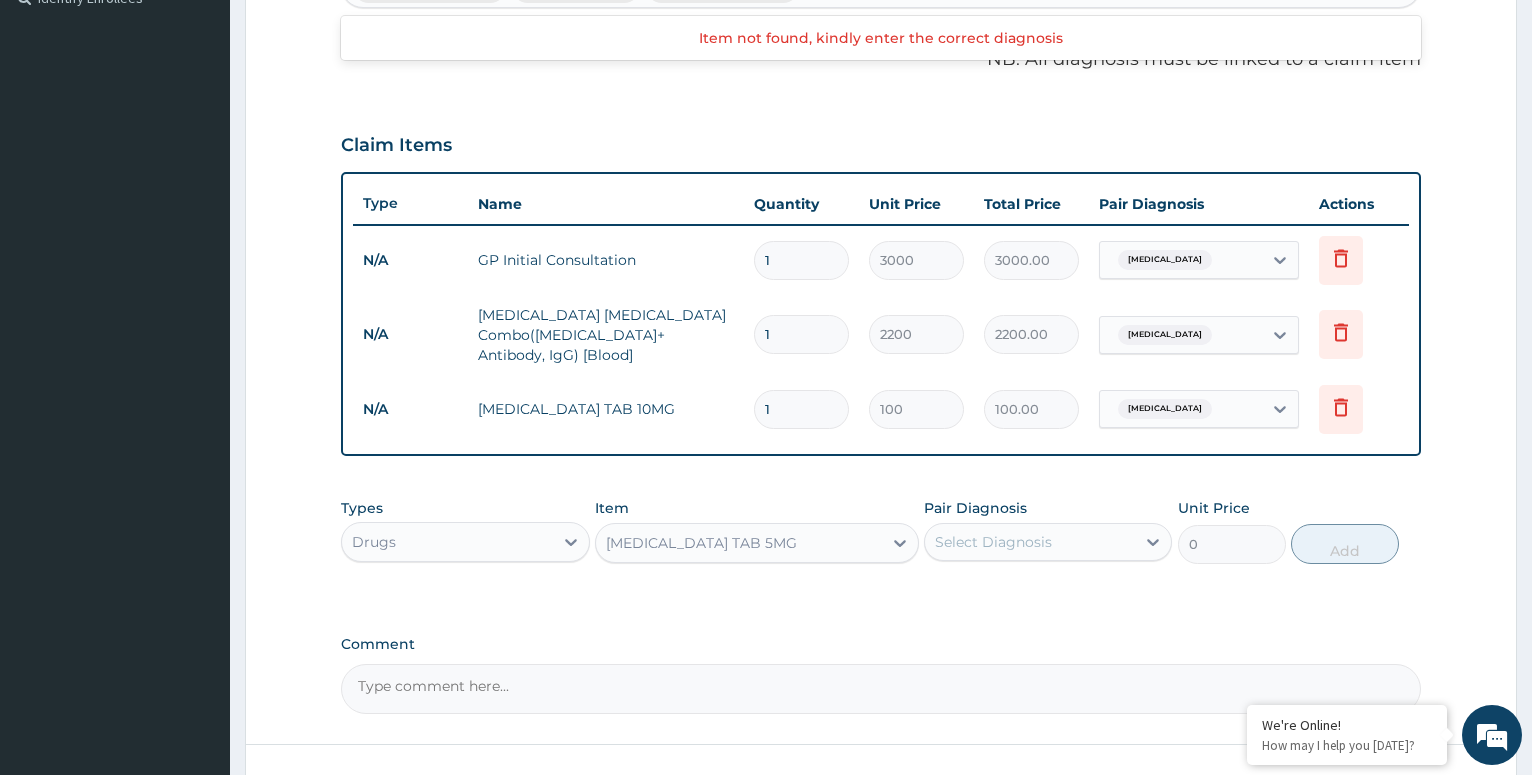 type 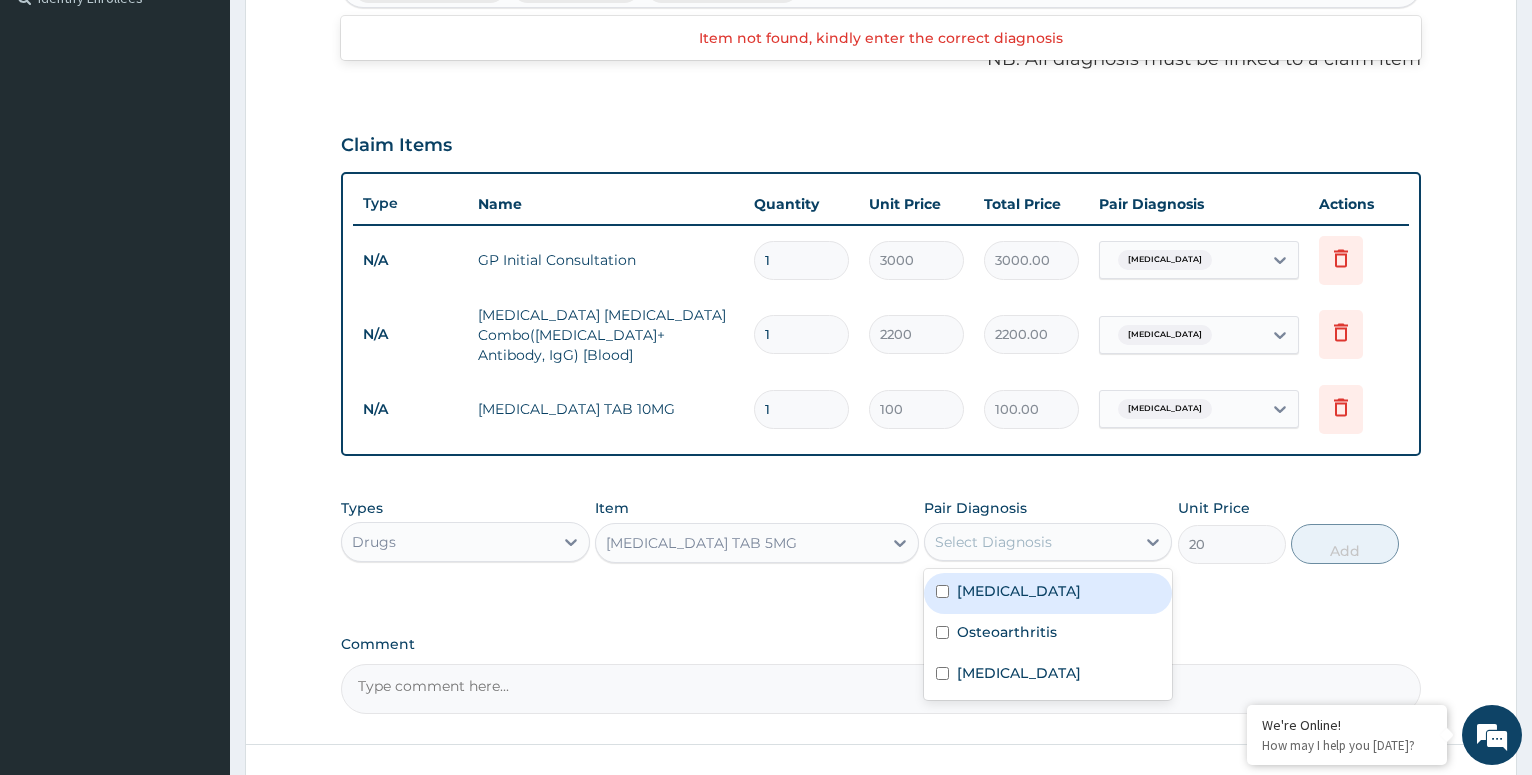 click on "Select Diagnosis" at bounding box center [1030, 542] 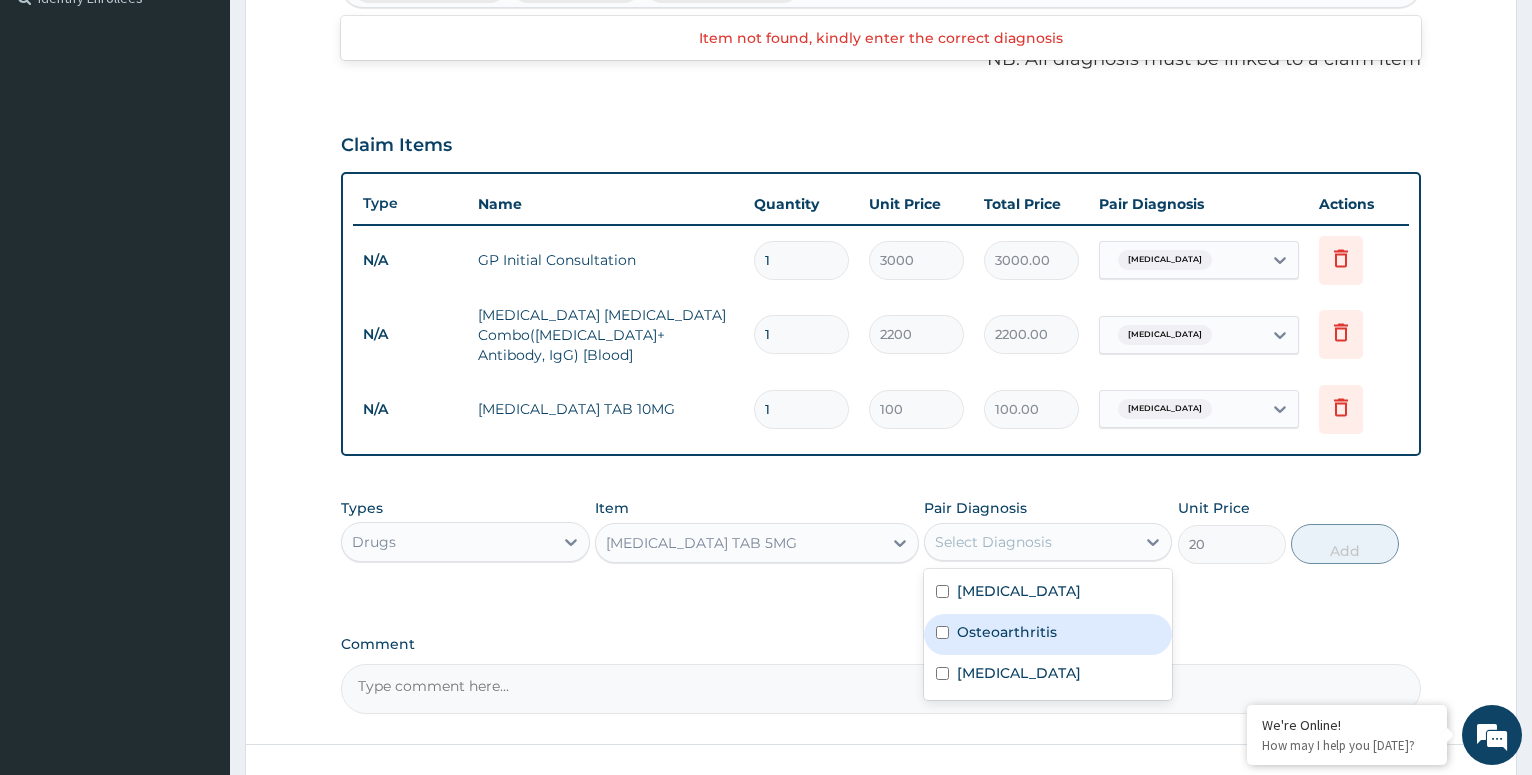 click at bounding box center [942, 632] 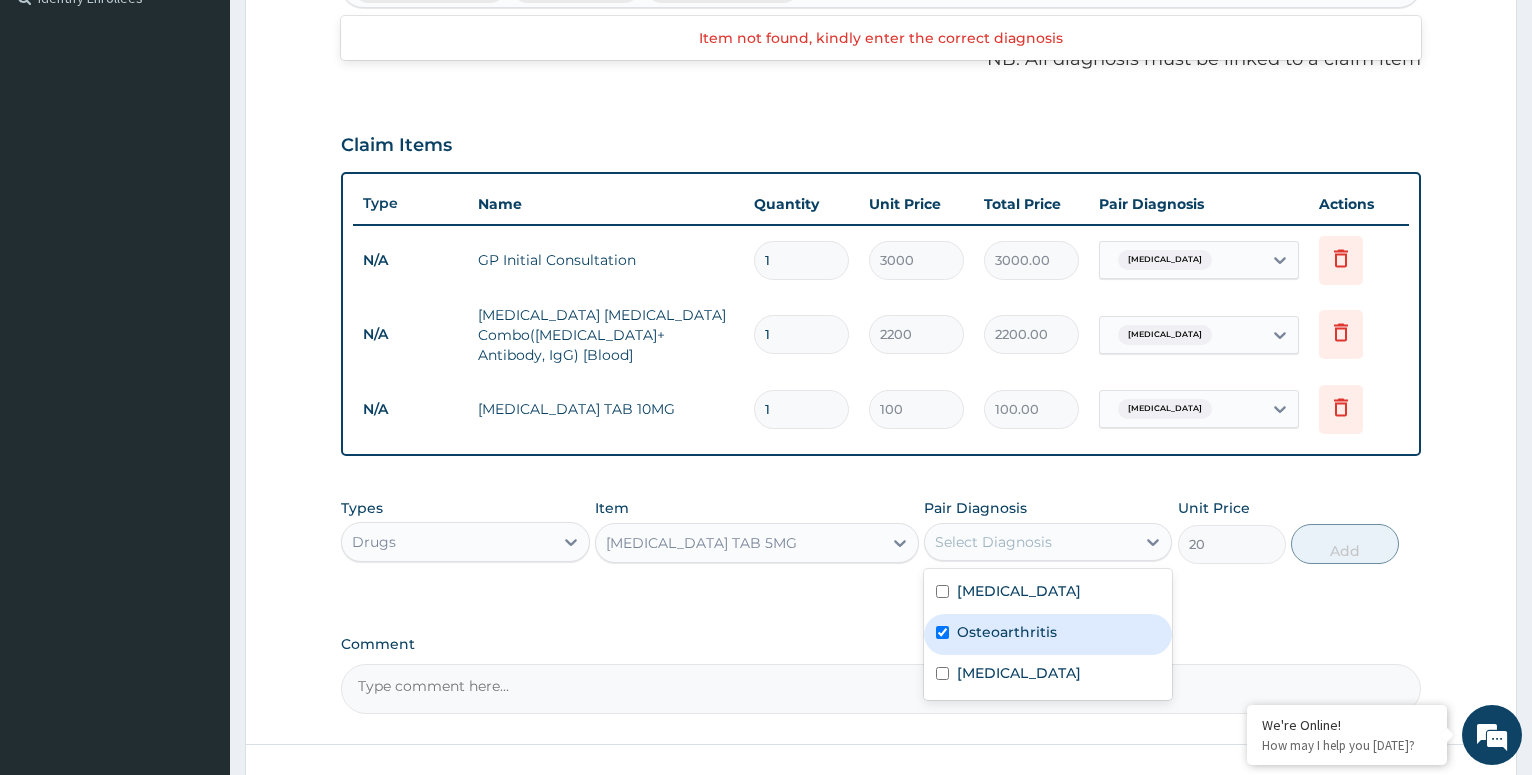 checkbox on "true" 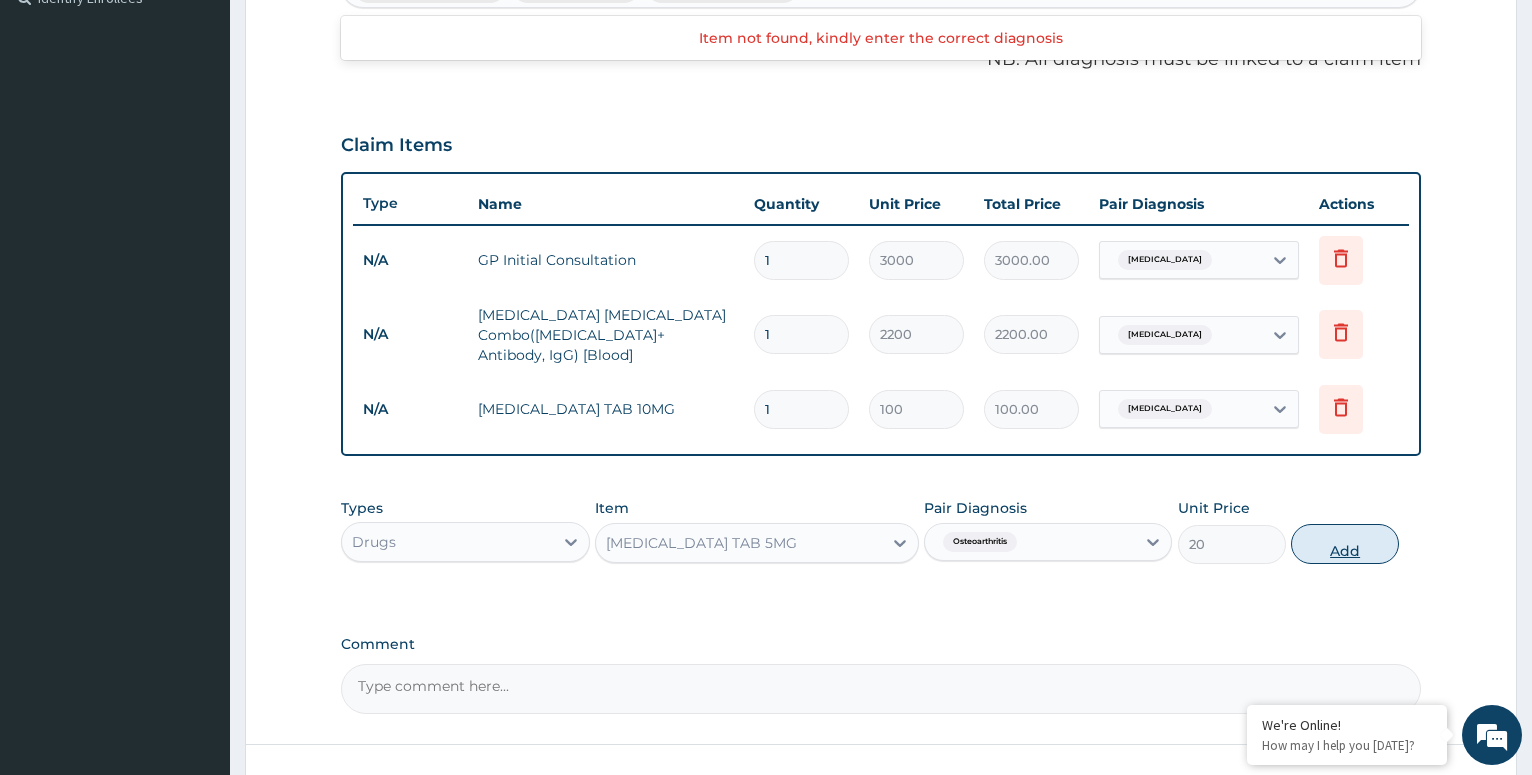 click on "Add" at bounding box center (1345, 544) 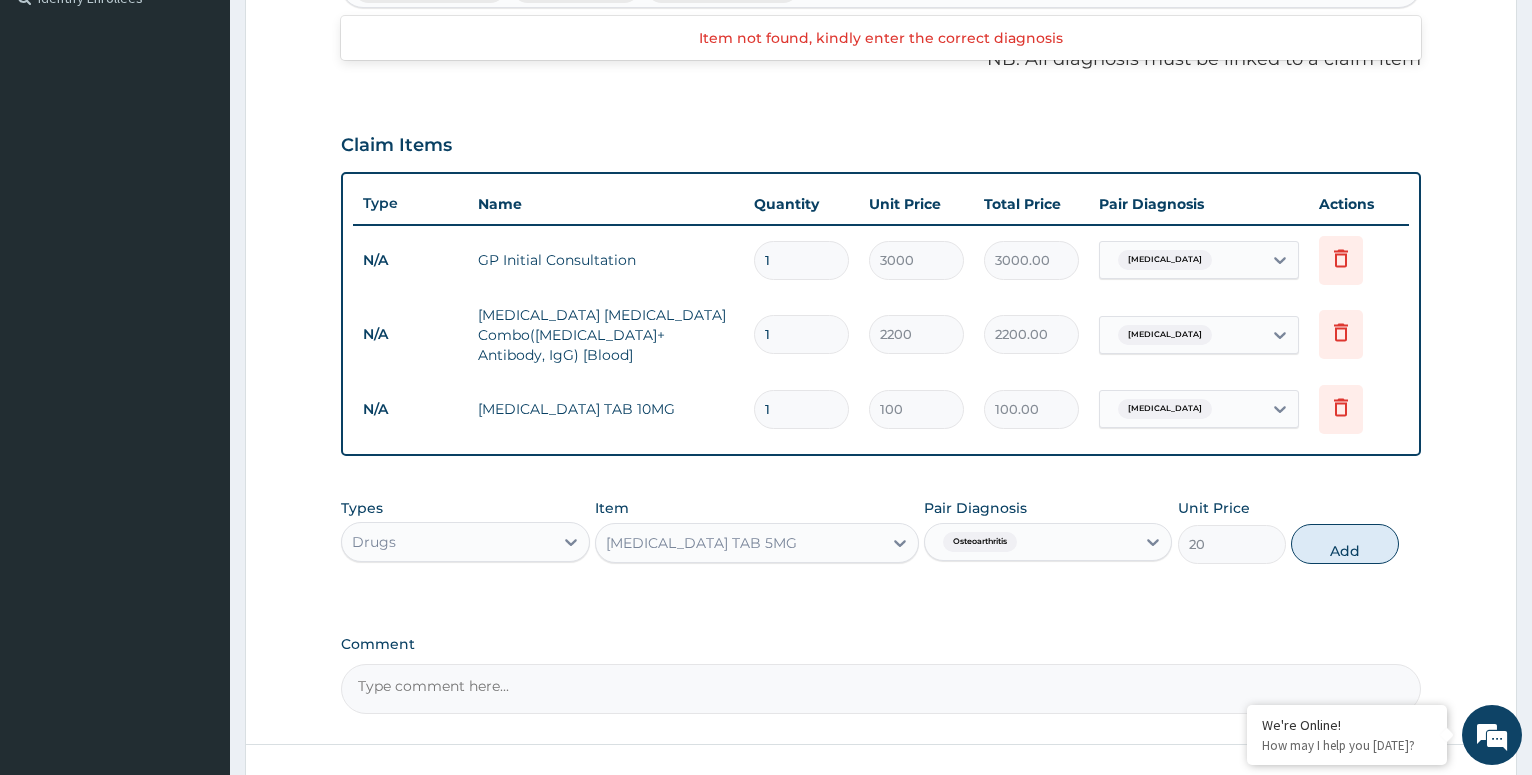 type on "0" 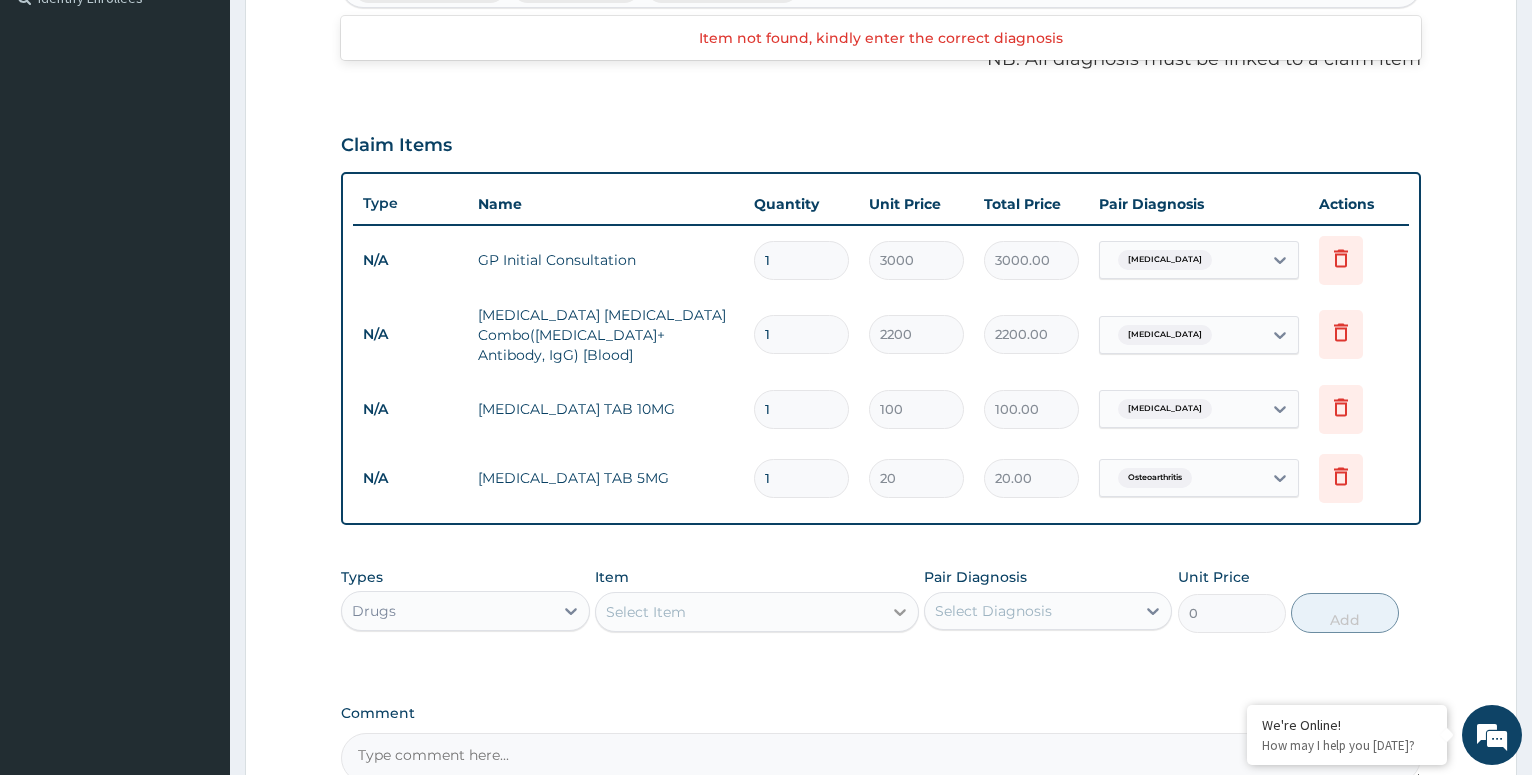 click 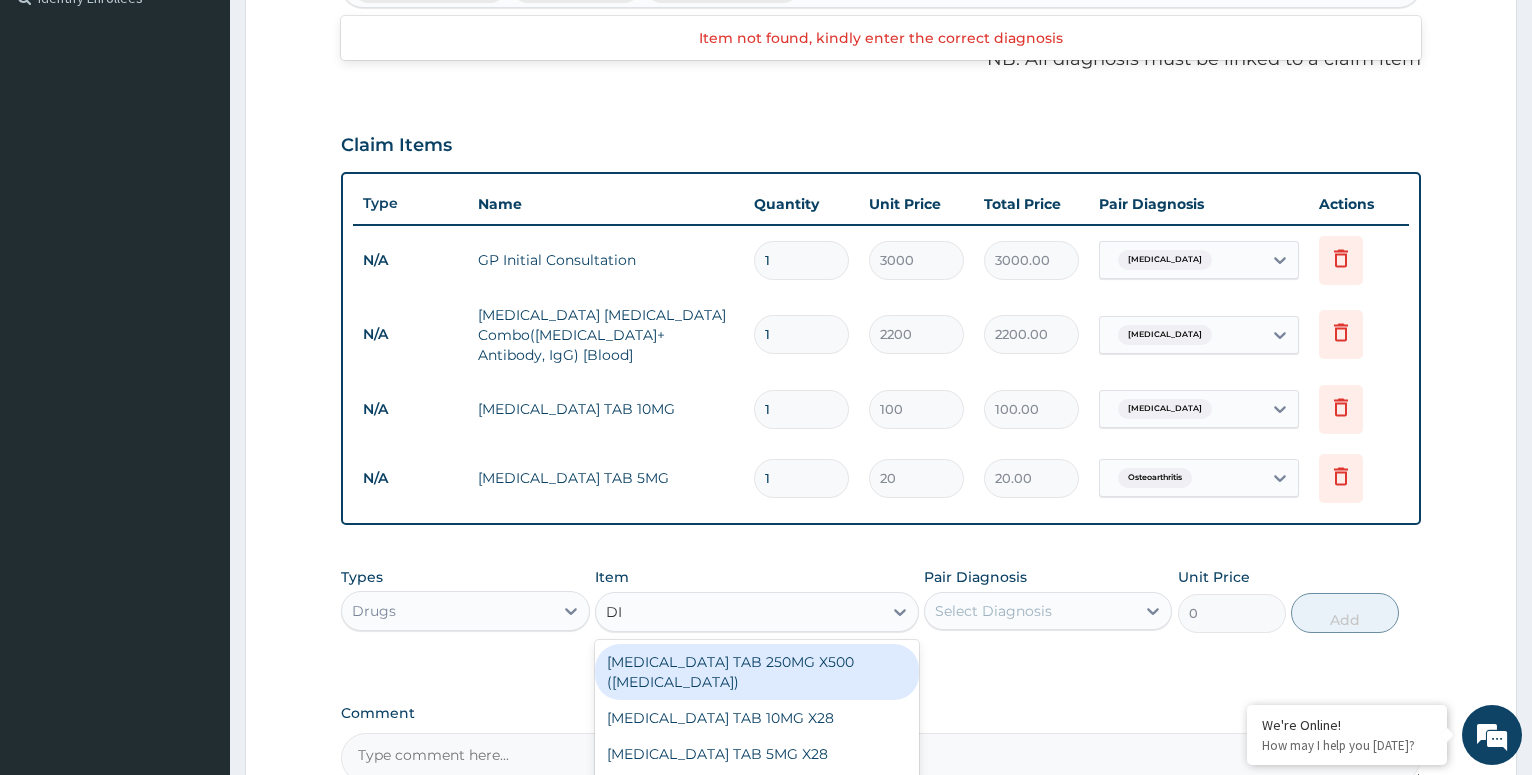 type on "DIC" 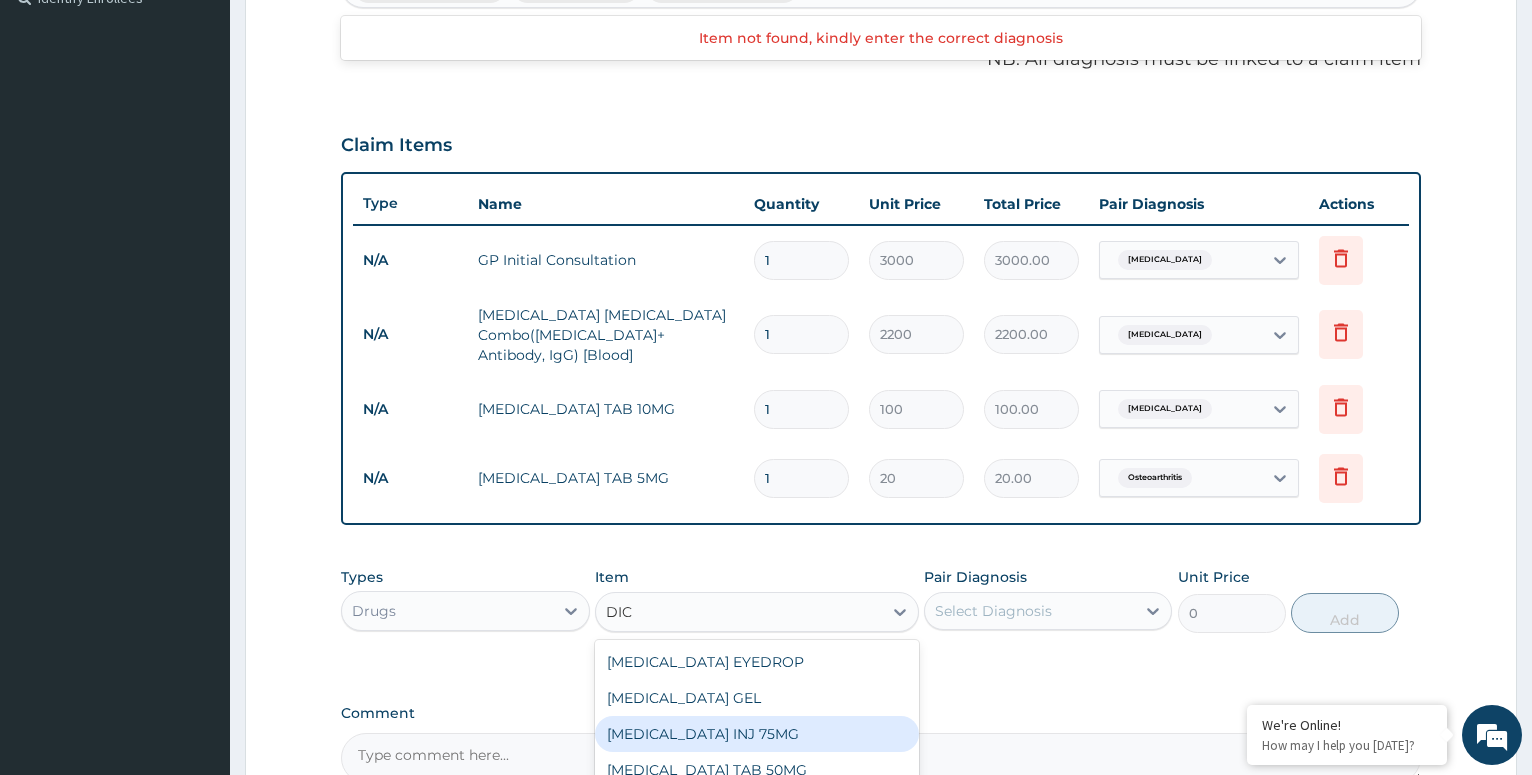 click on "DICLOFENAC INJ 75MG" at bounding box center [757, 734] 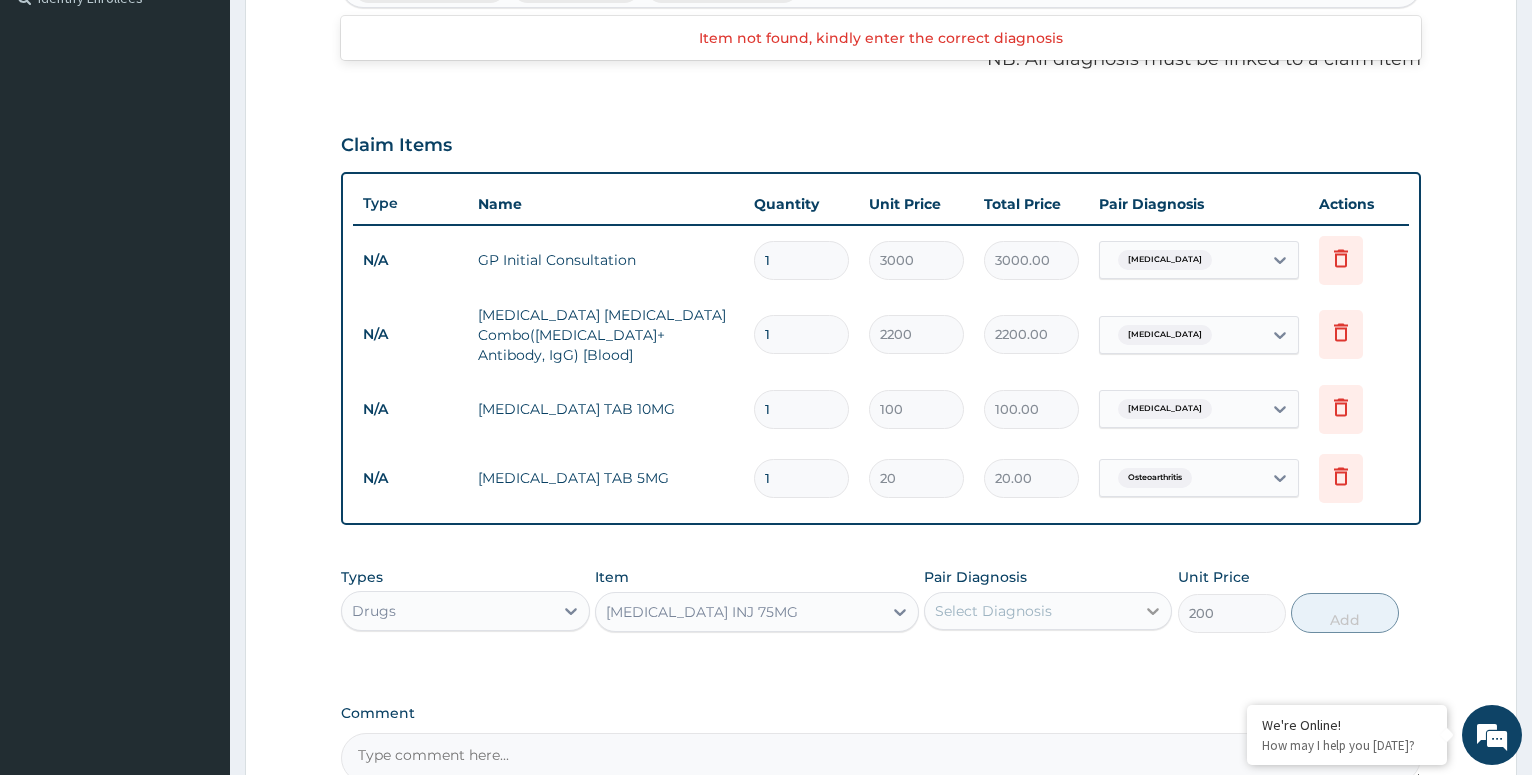 click at bounding box center (1153, 611) 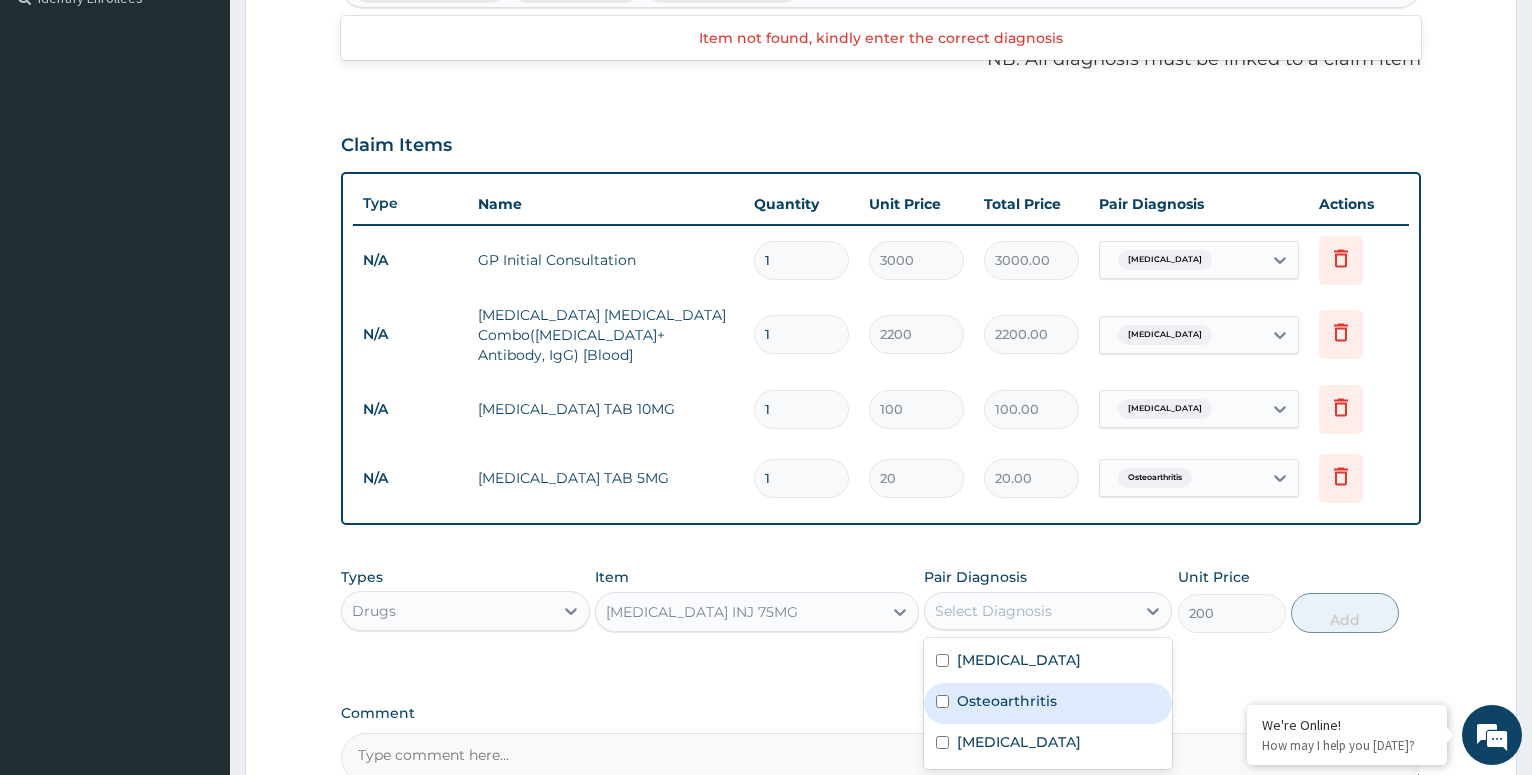 click at bounding box center (942, 701) 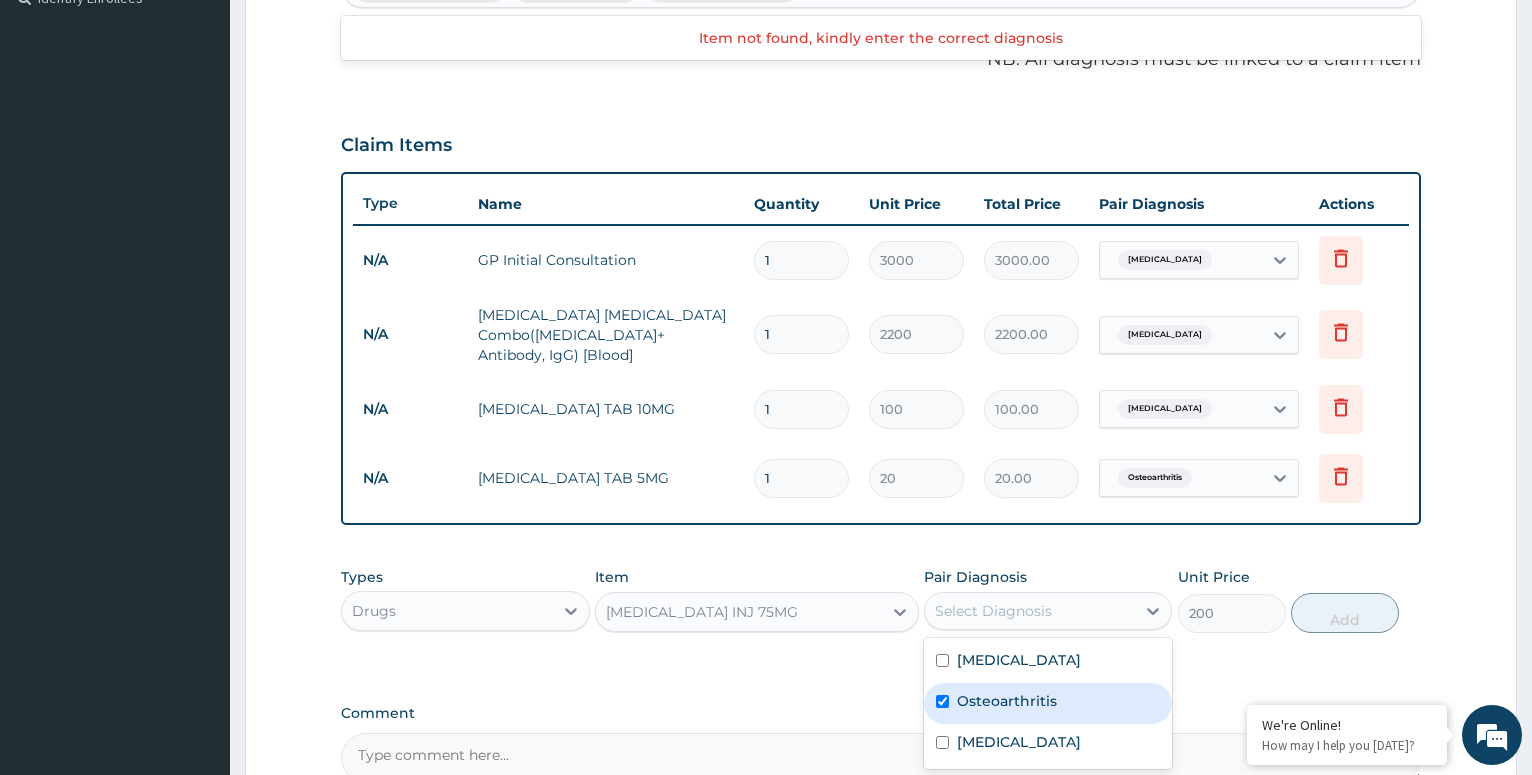 checkbox on "true" 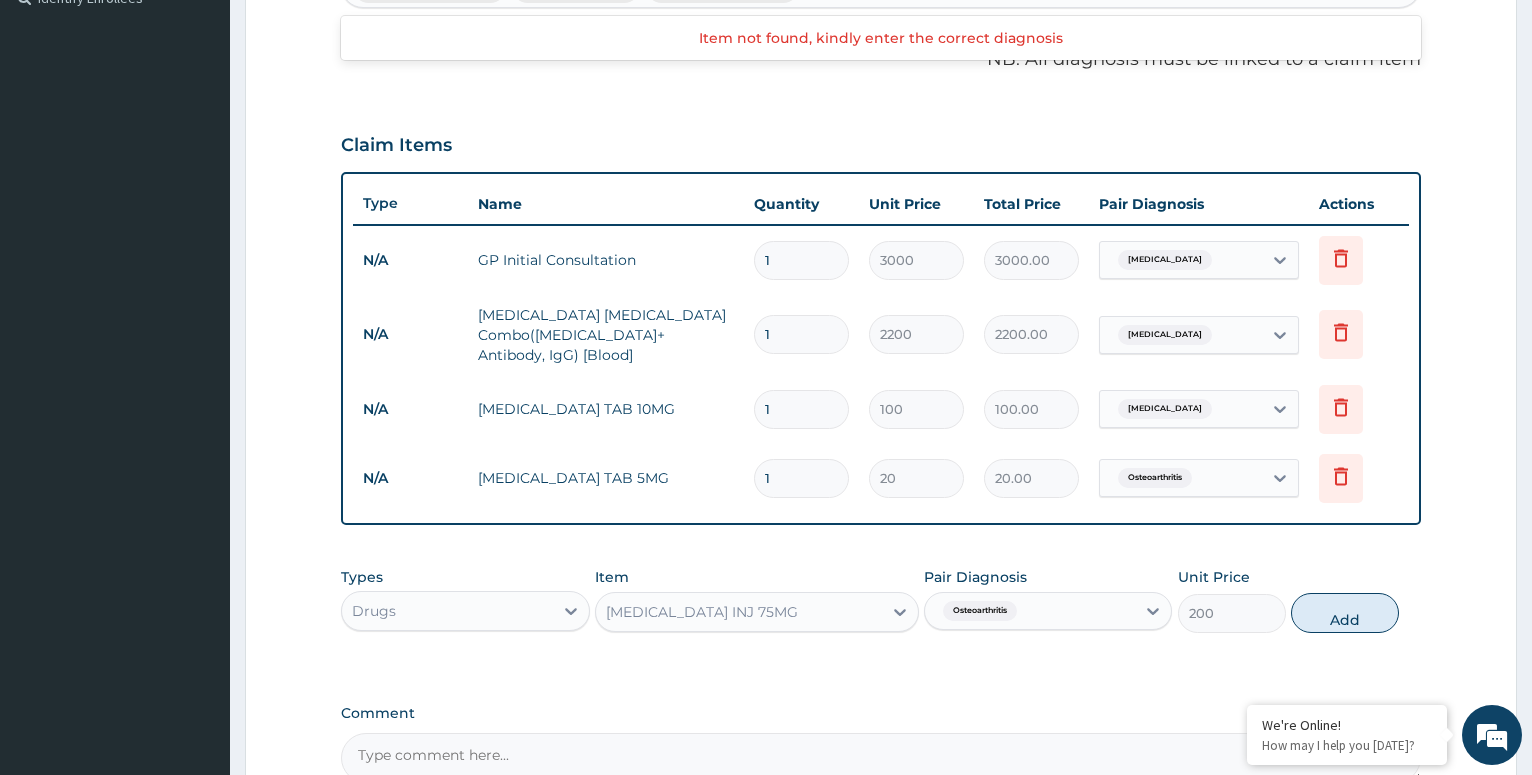 click on "Add" at bounding box center (1345, 613) 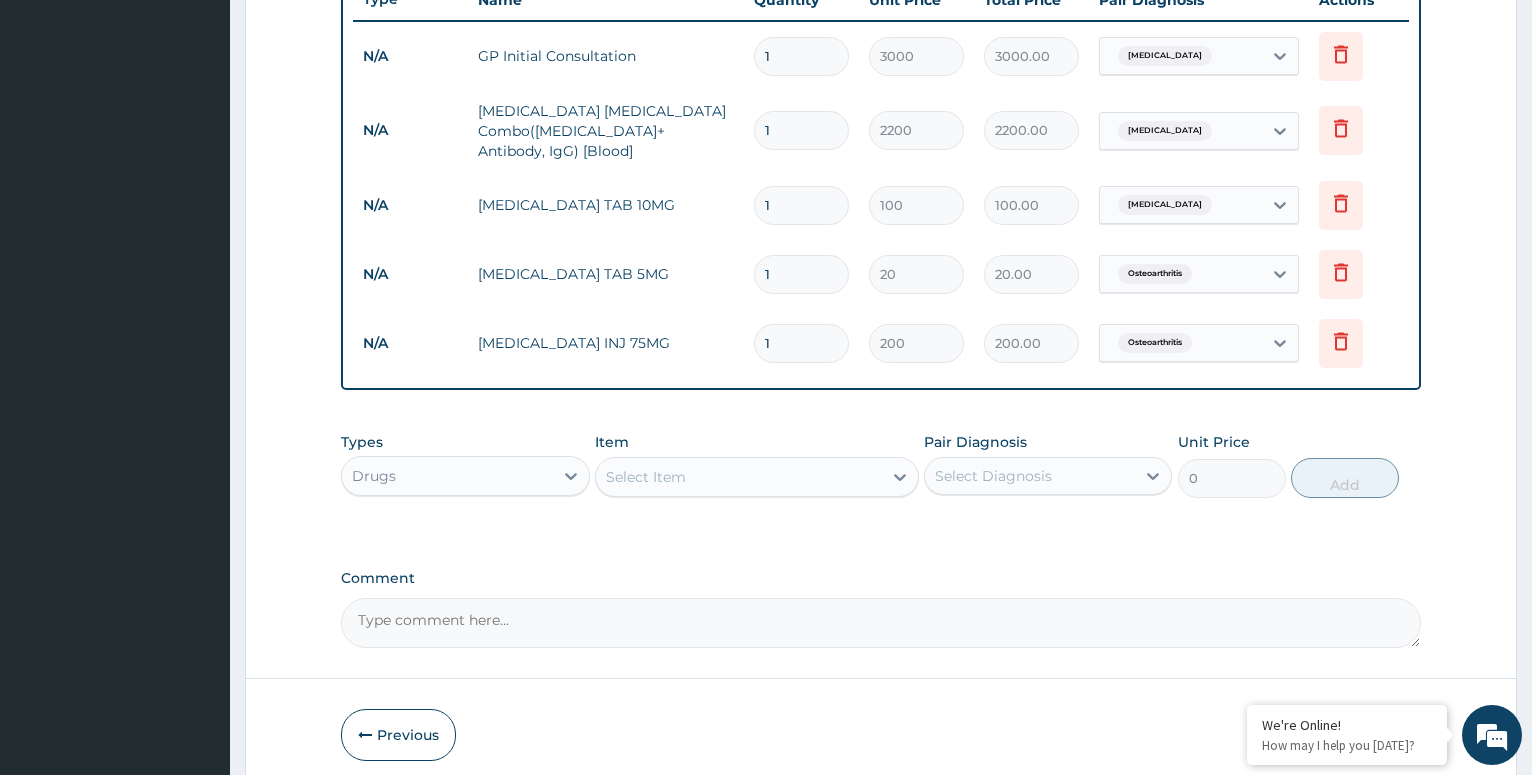 scroll, scrollTop: 674, scrollLeft: 0, axis: vertical 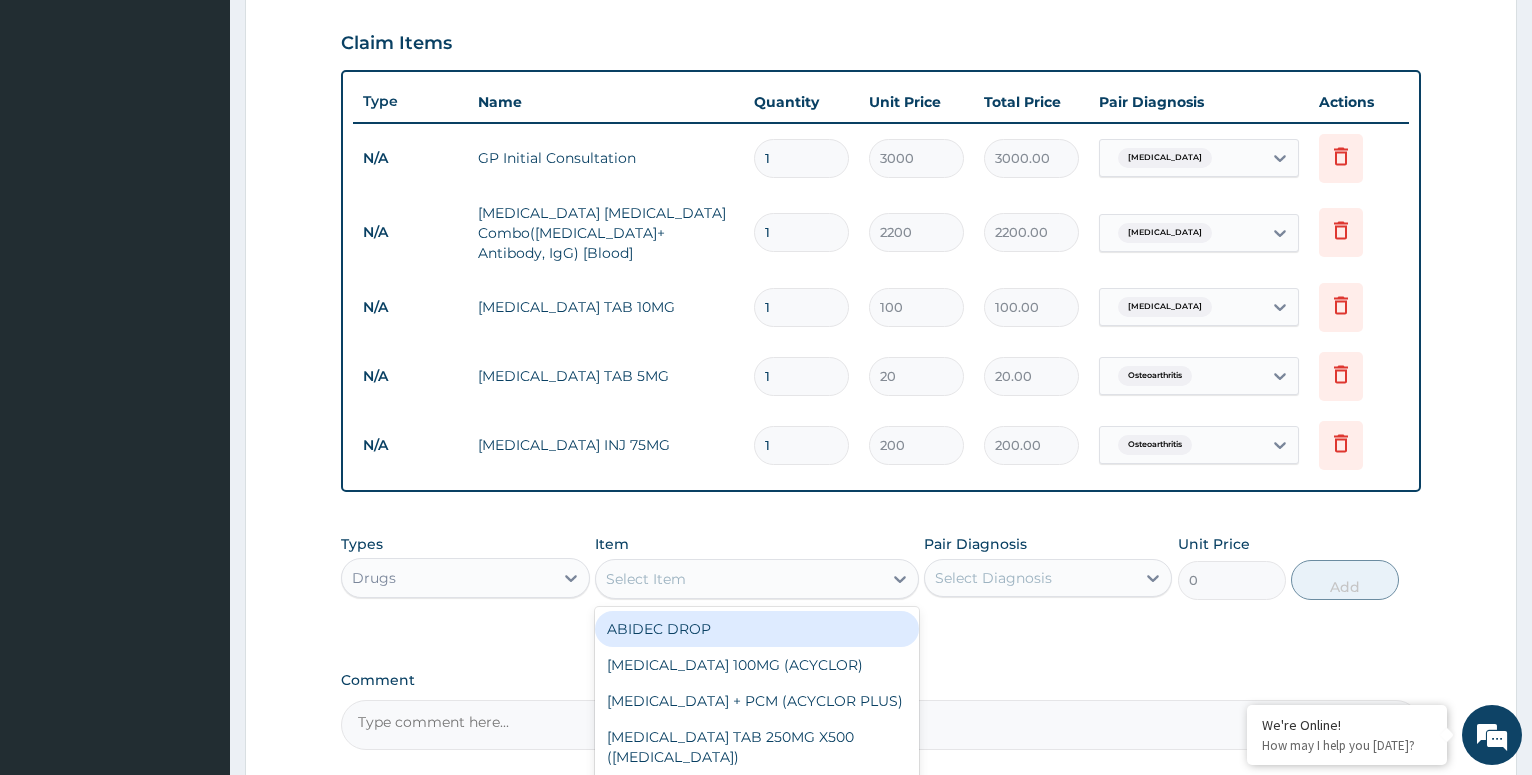 click on "Select Item" at bounding box center (739, 579) 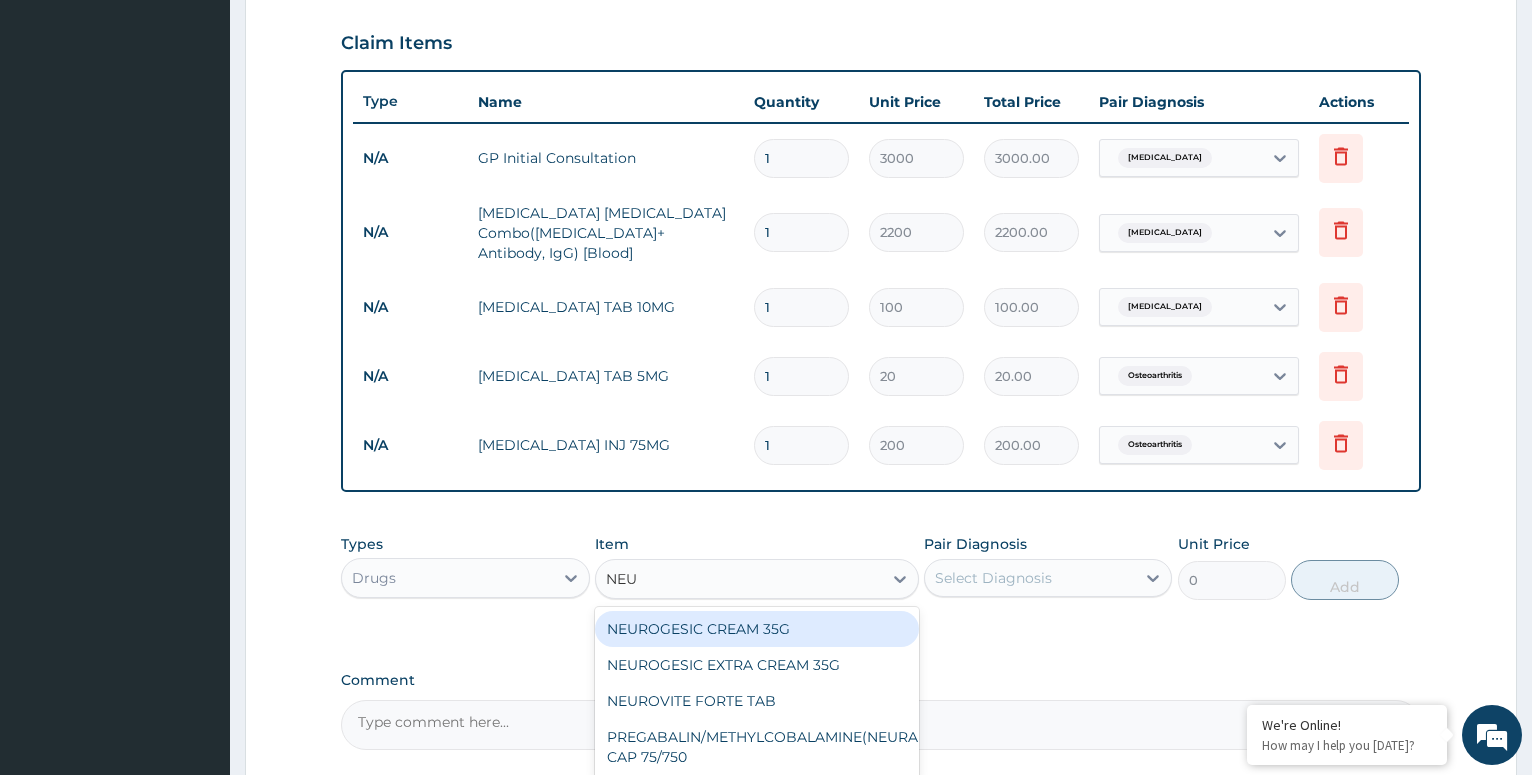 type on "NEUR" 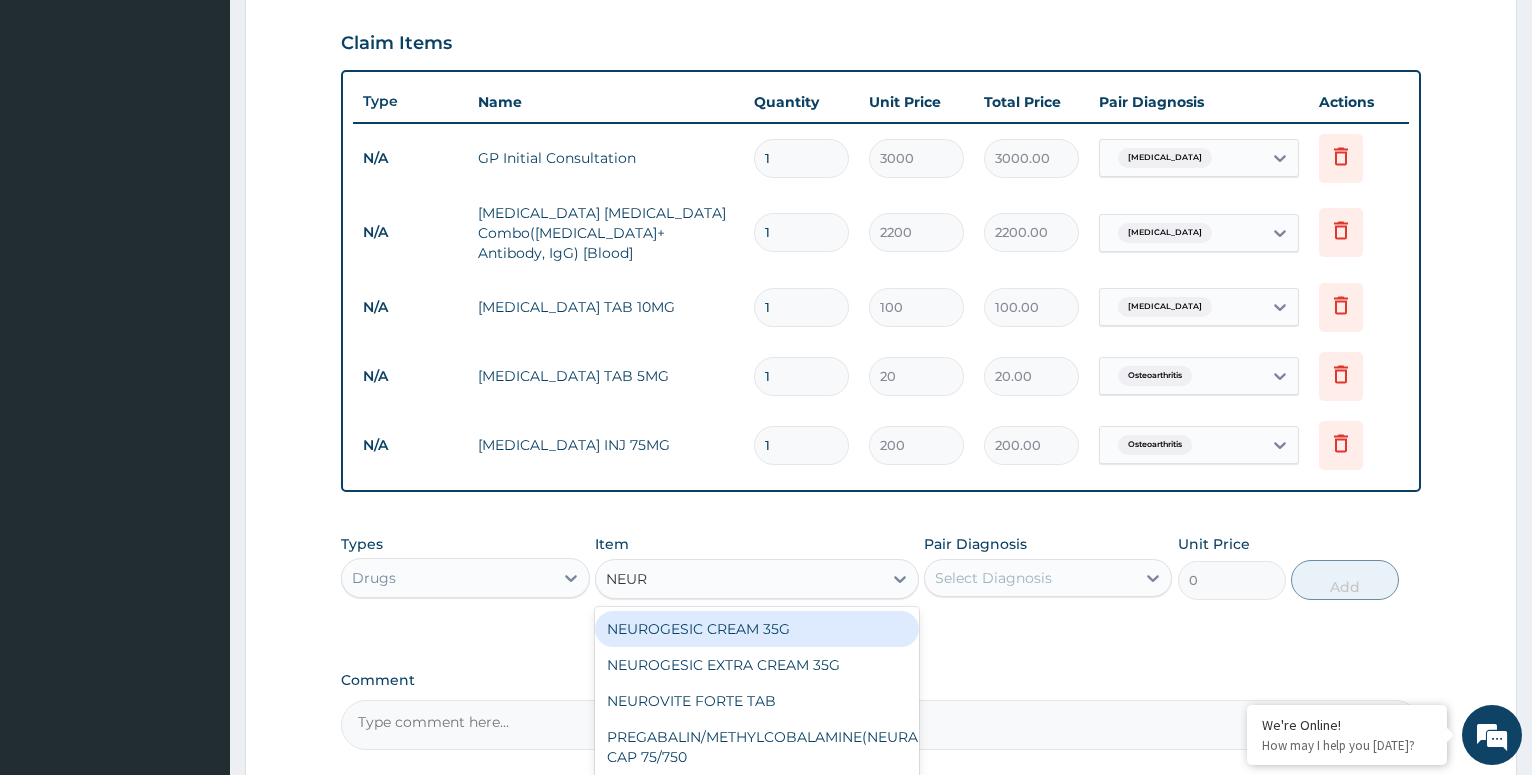 click on "NEUROGESIC CREAM 35G" at bounding box center [757, 629] 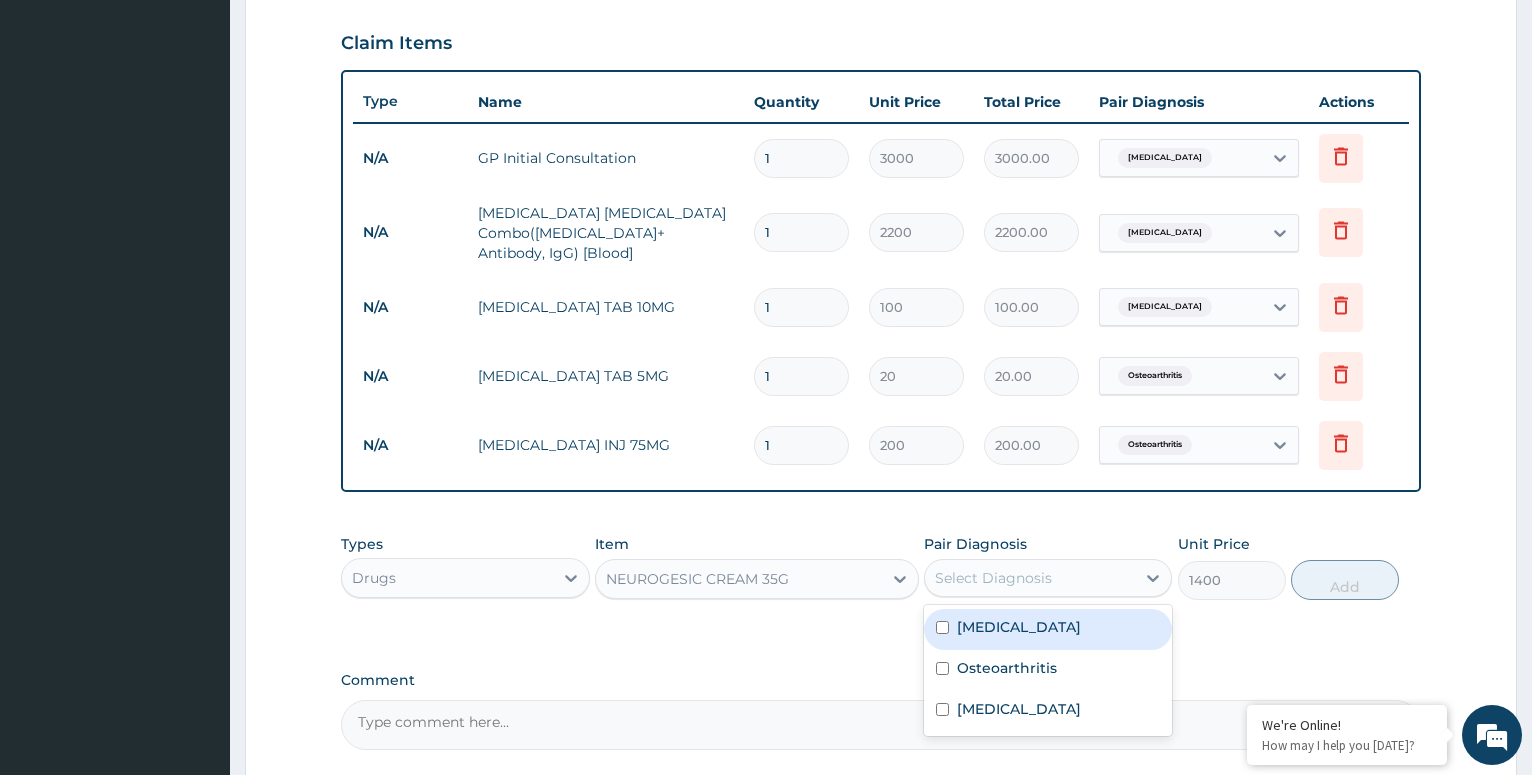 click on "Select Diagnosis" at bounding box center (993, 578) 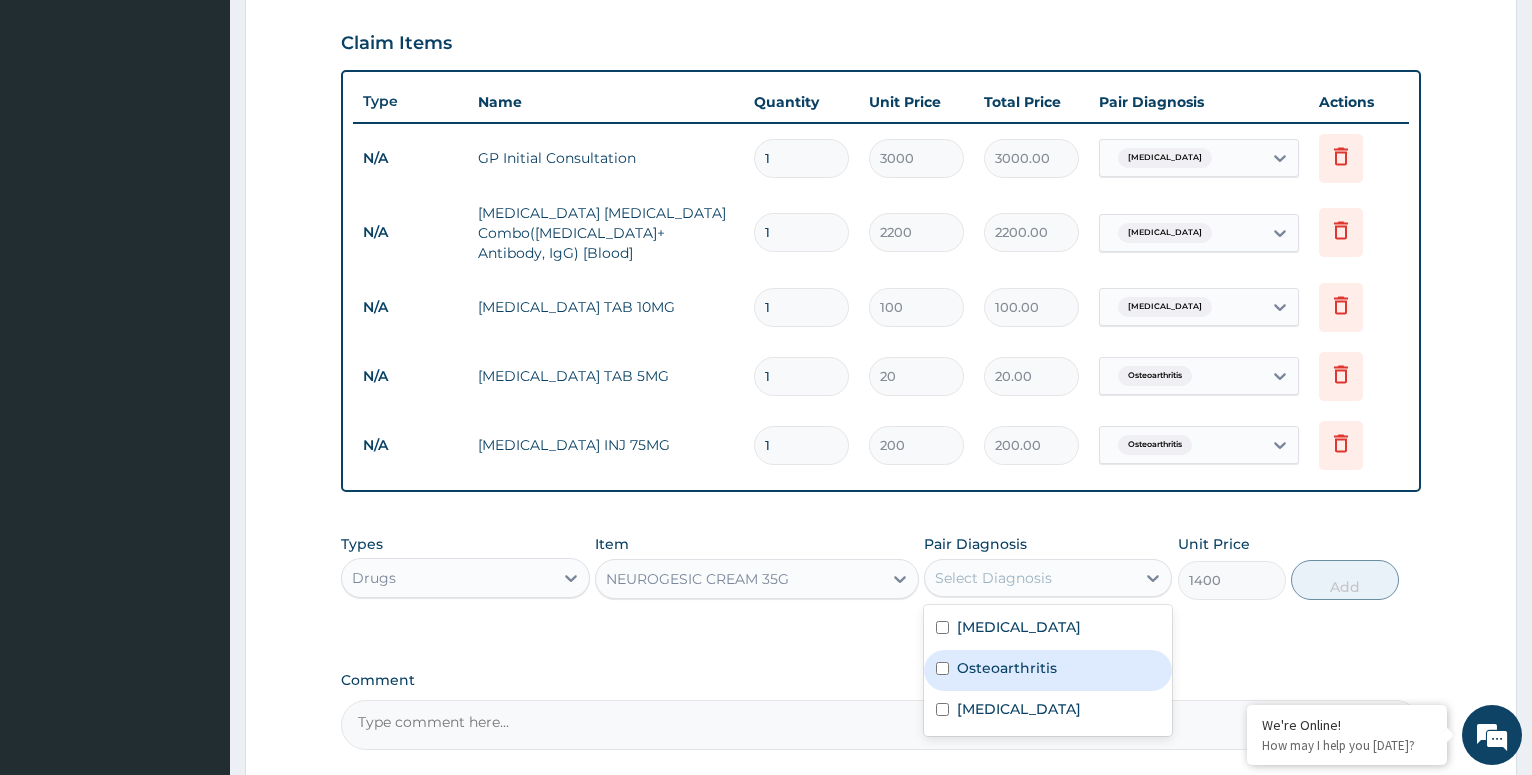 click at bounding box center [942, 668] 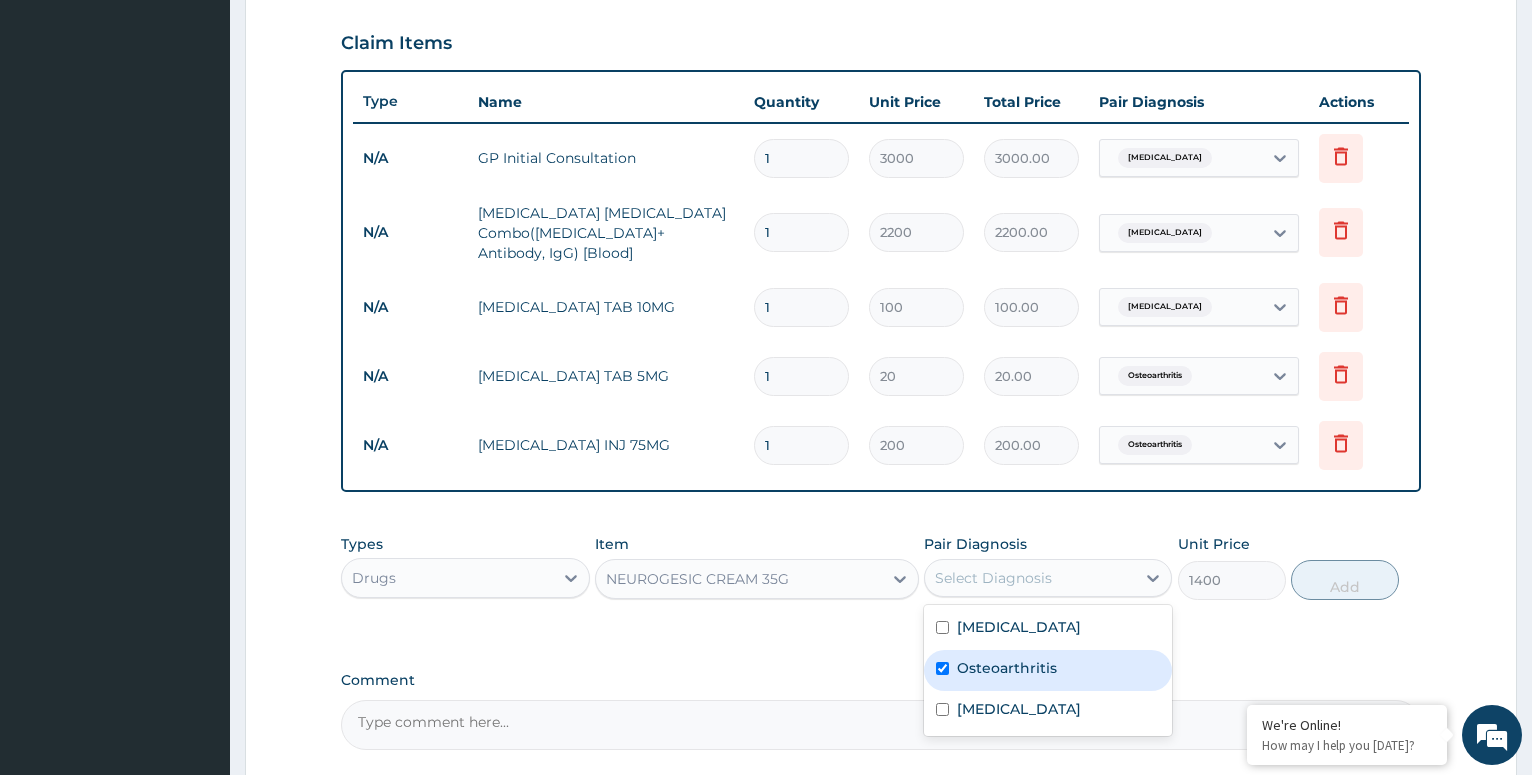 checkbox on "true" 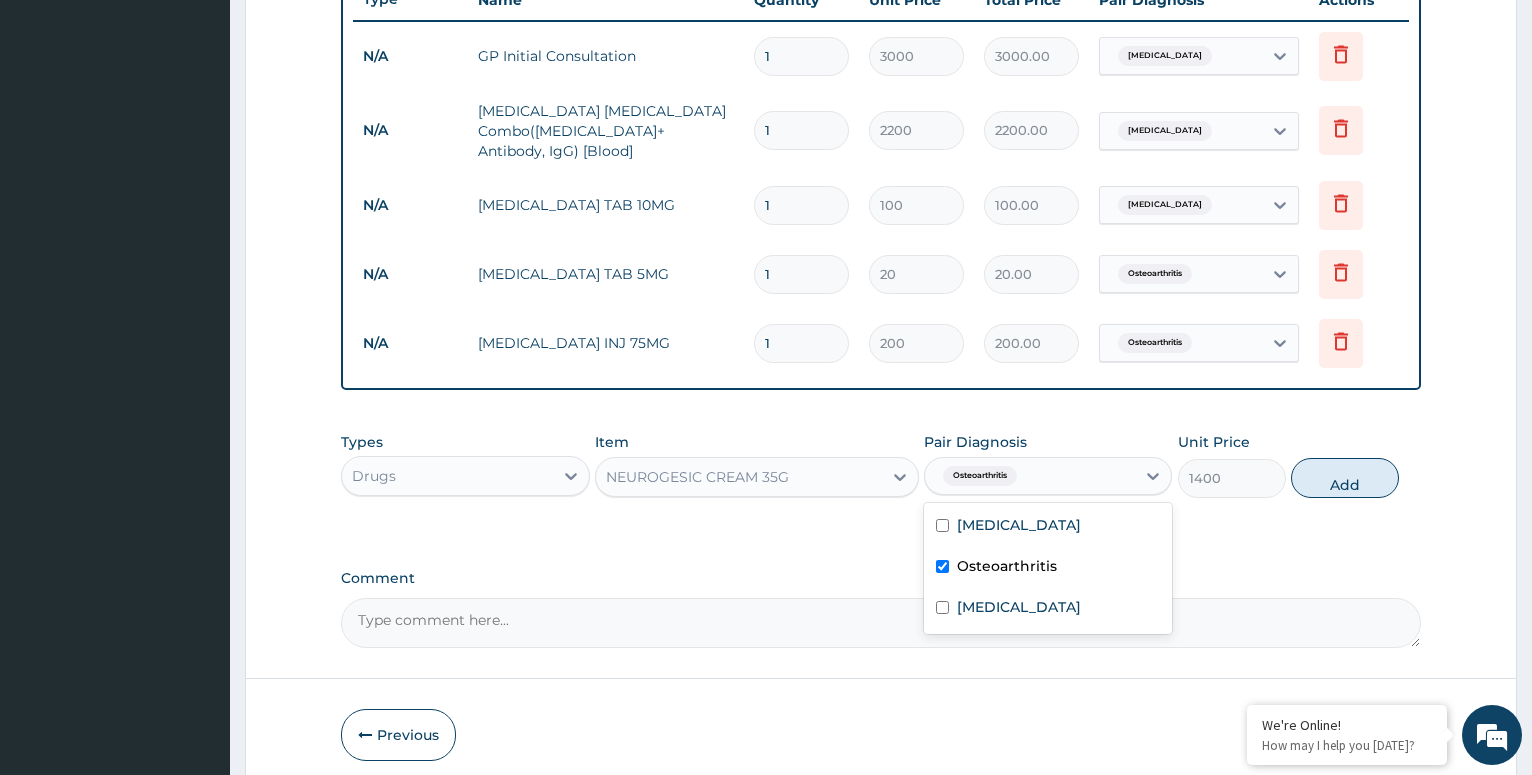 scroll, scrollTop: 848, scrollLeft: 0, axis: vertical 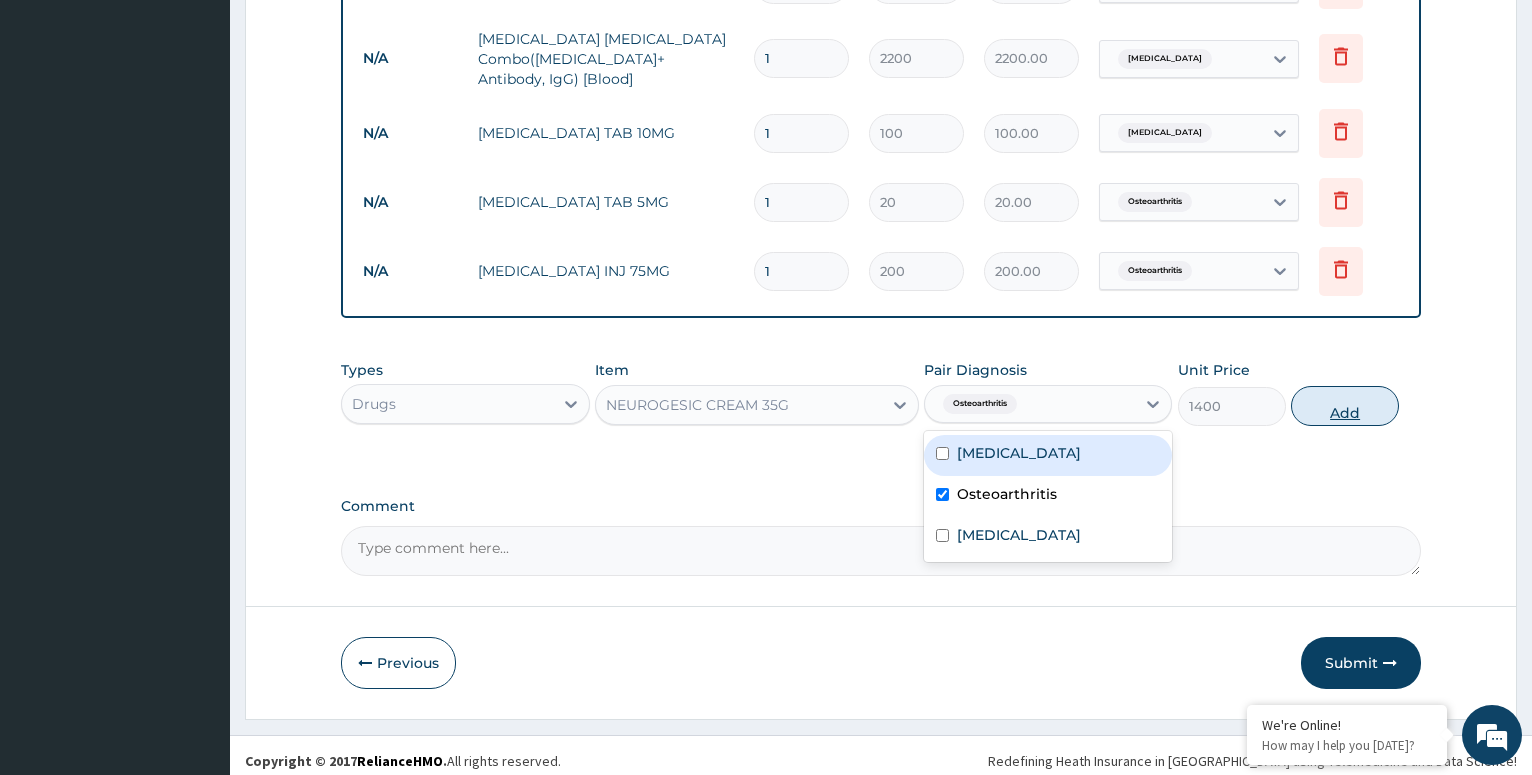 click on "Add" at bounding box center (1345, 406) 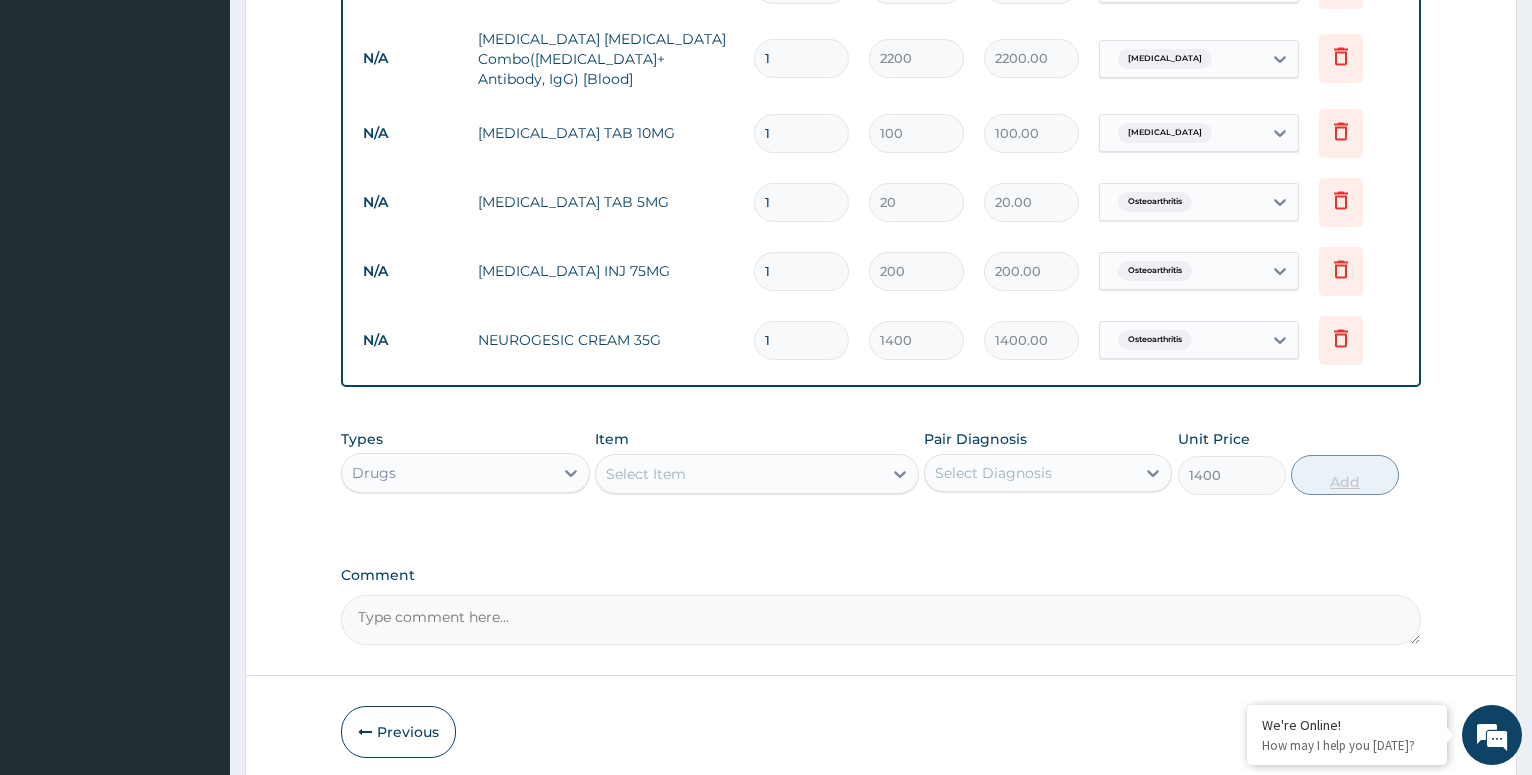 type on "0" 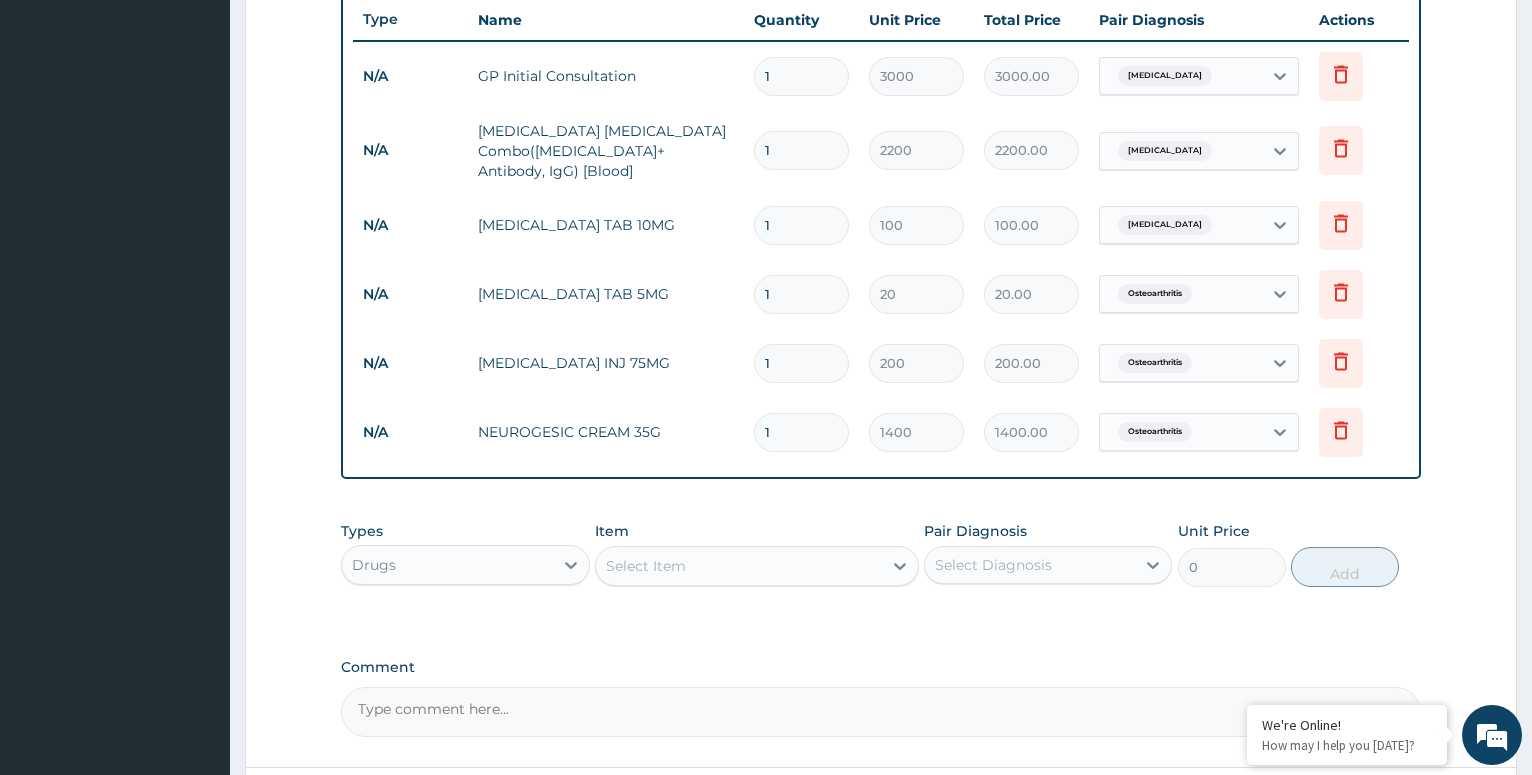 scroll, scrollTop: 917, scrollLeft: 0, axis: vertical 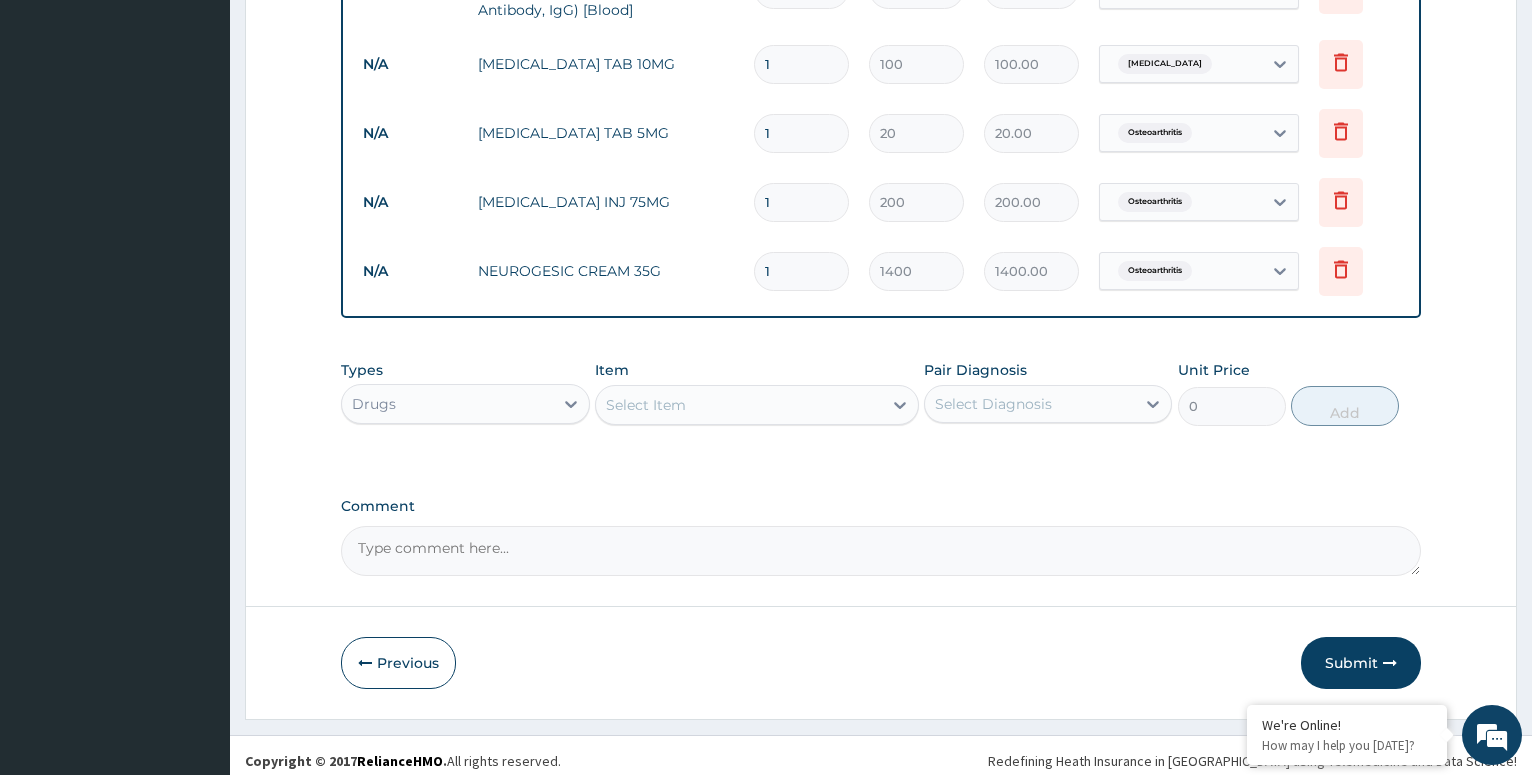 click on "Submit" at bounding box center (1361, 663) 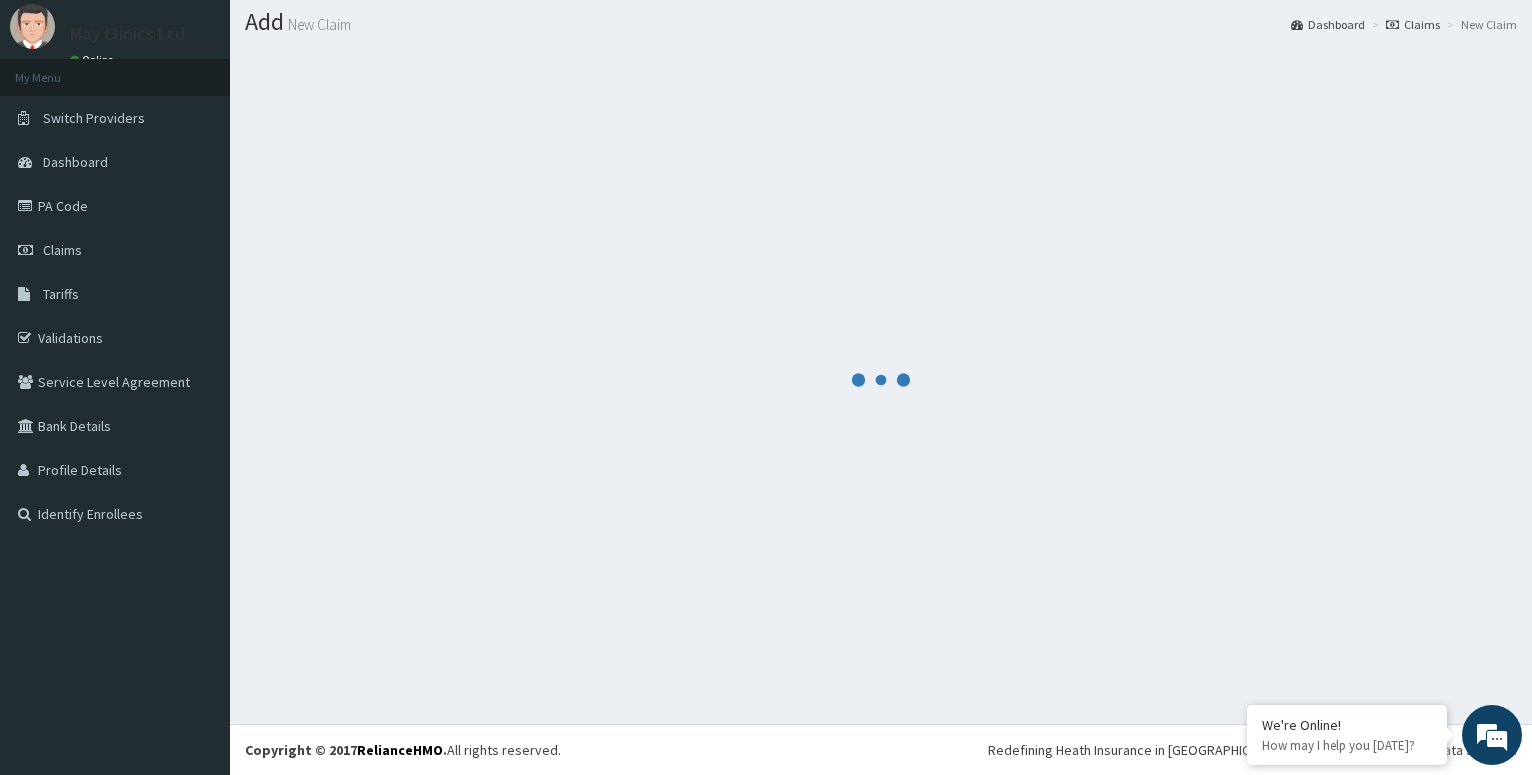 scroll, scrollTop: 56, scrollLeft: 0, axis: vertical 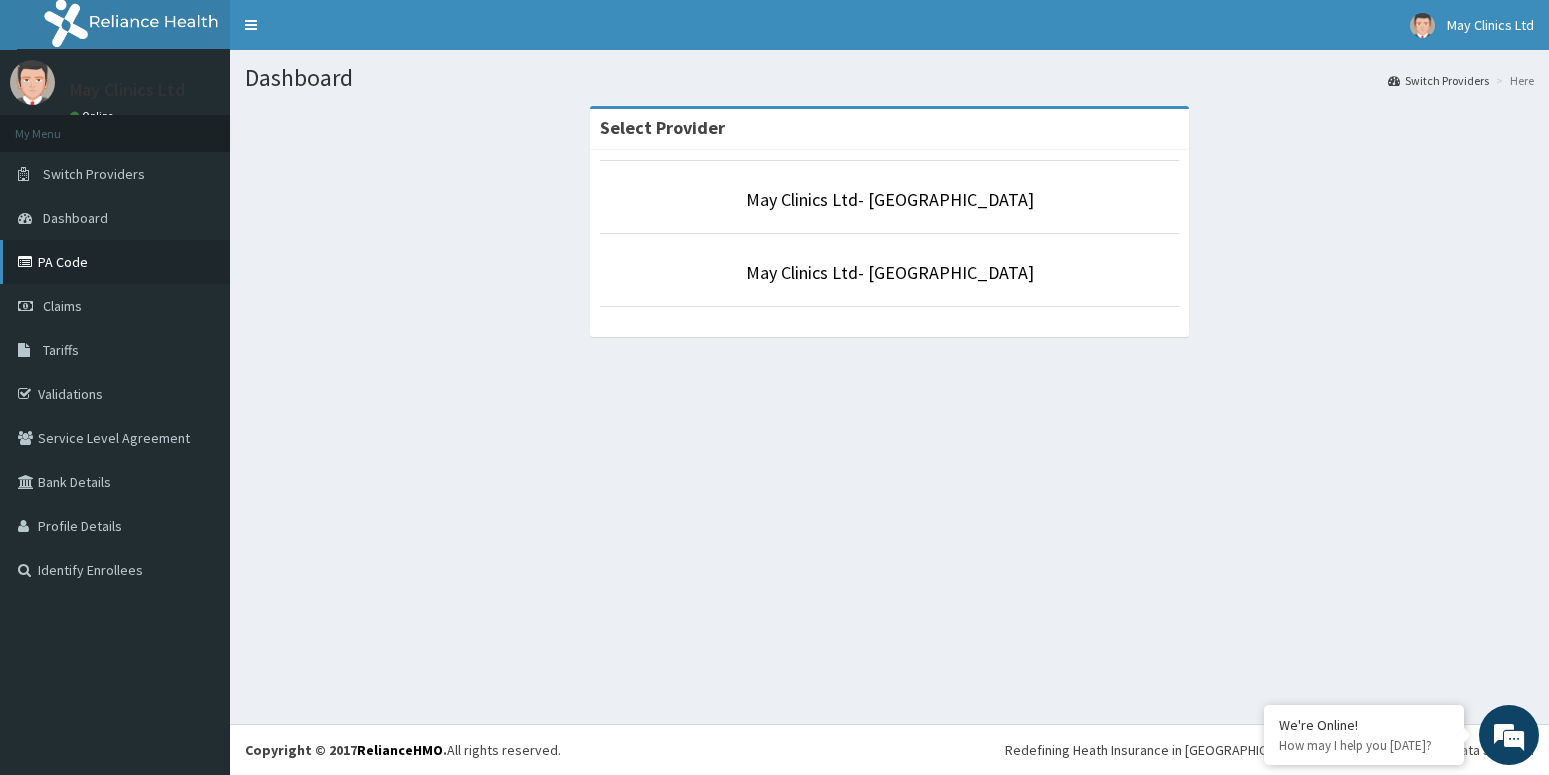 click on "PA Code" at bounding box center [115, 262] 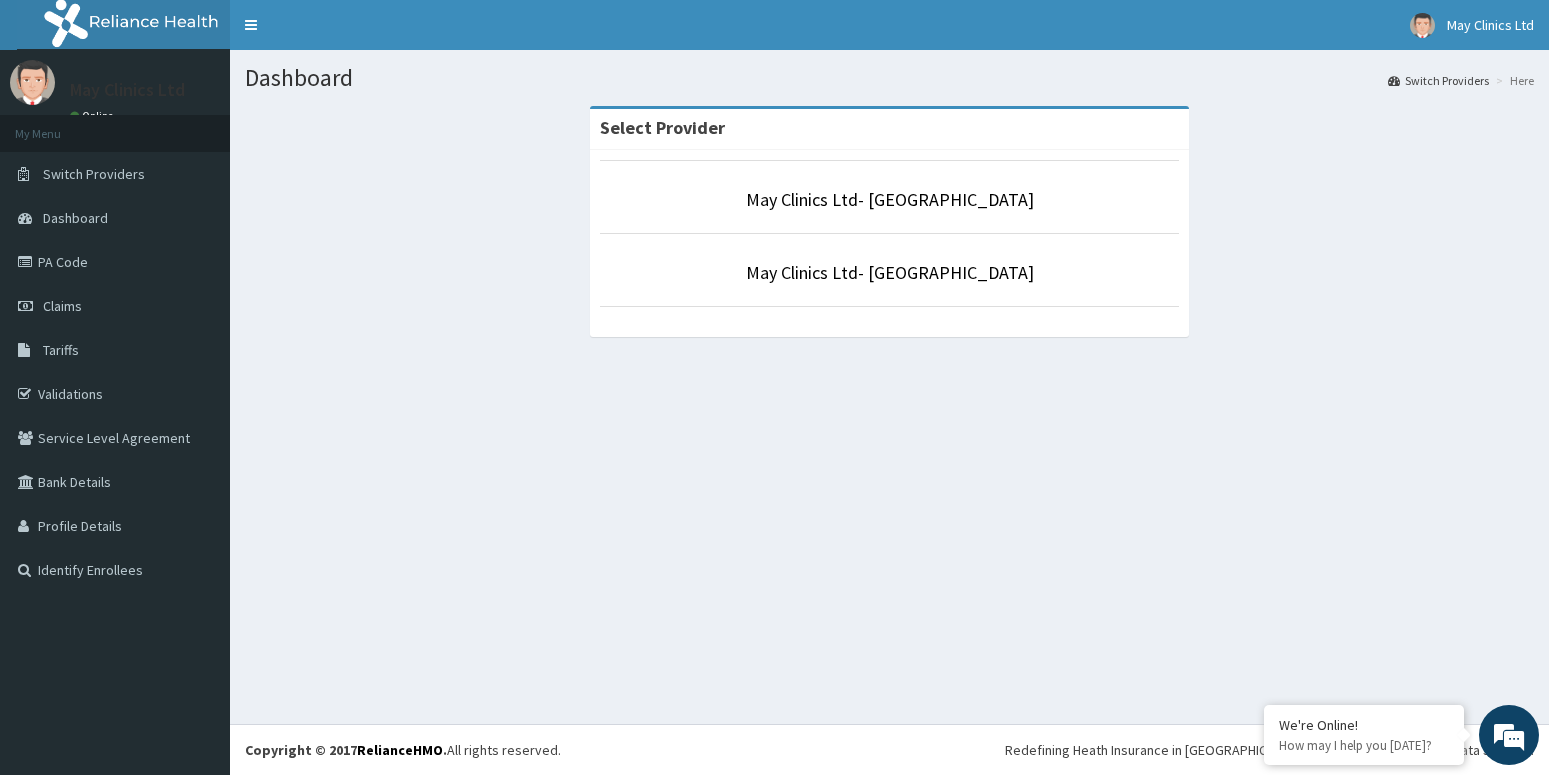 scroll, scrollTop: 0, scrollLeft: 0, axis: both 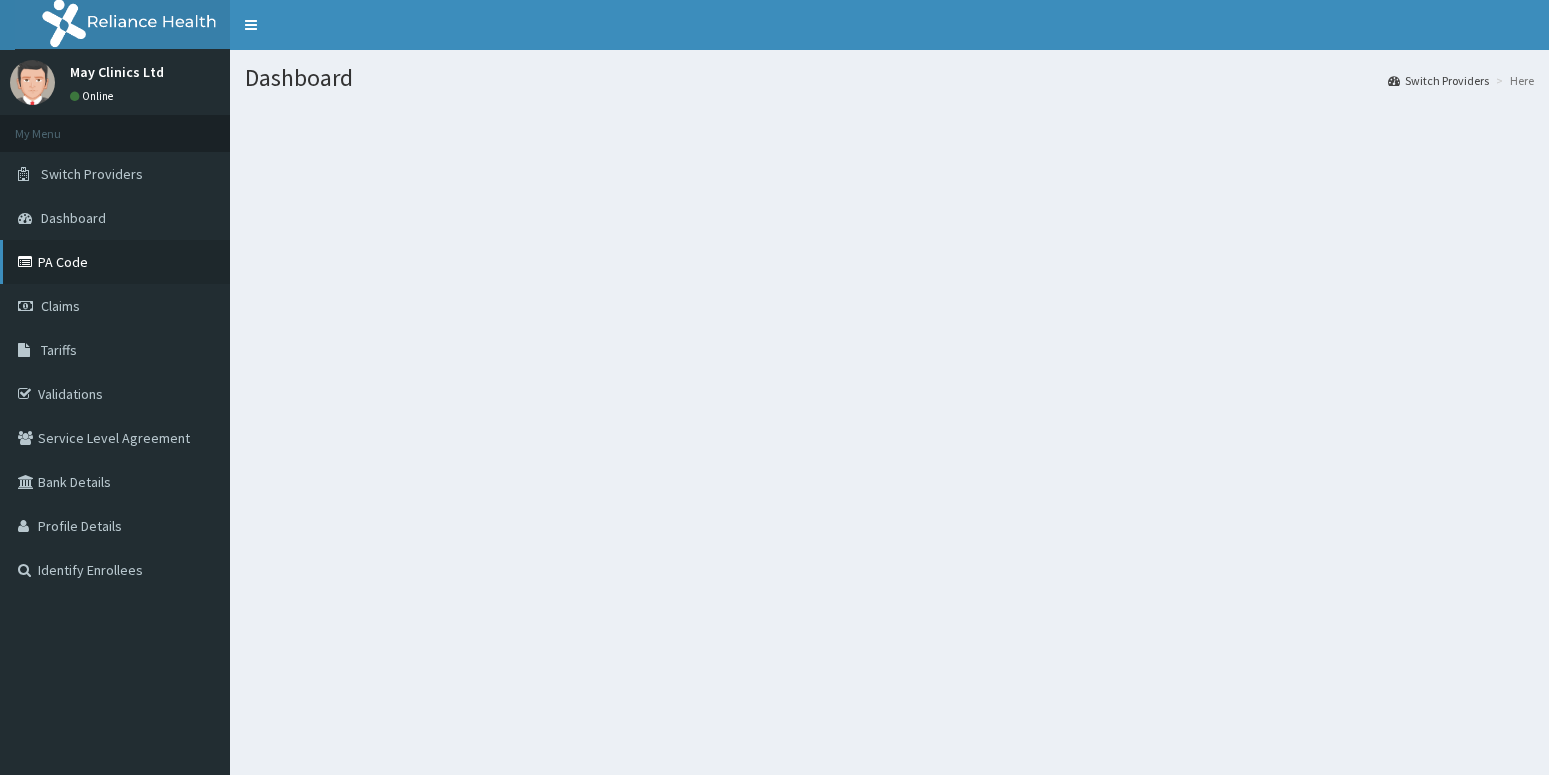 click on "PA Code" at bounding box center (115, 262) 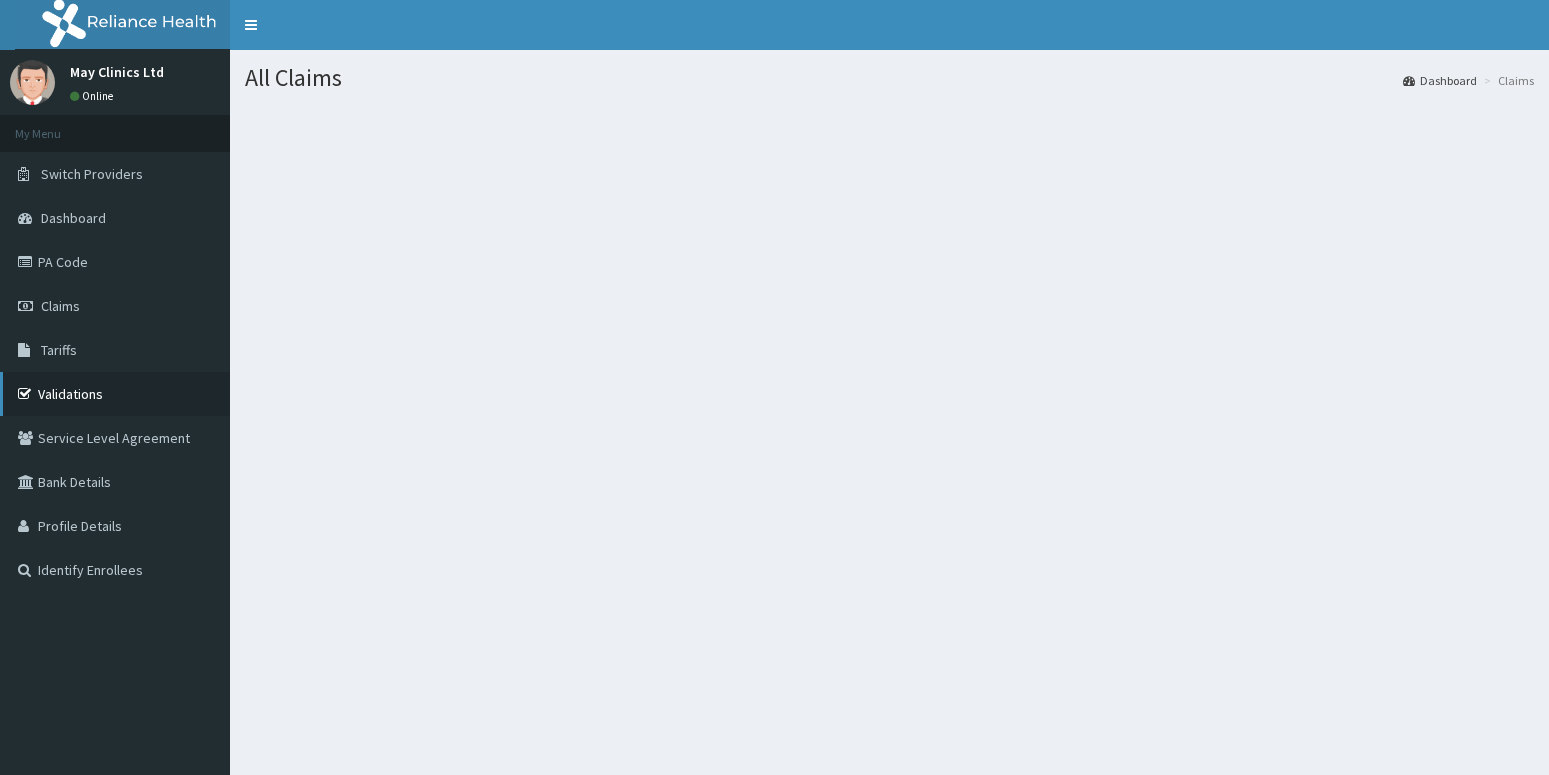 scroll, scrollTop: 0, scrollLeft: 0, axis: both 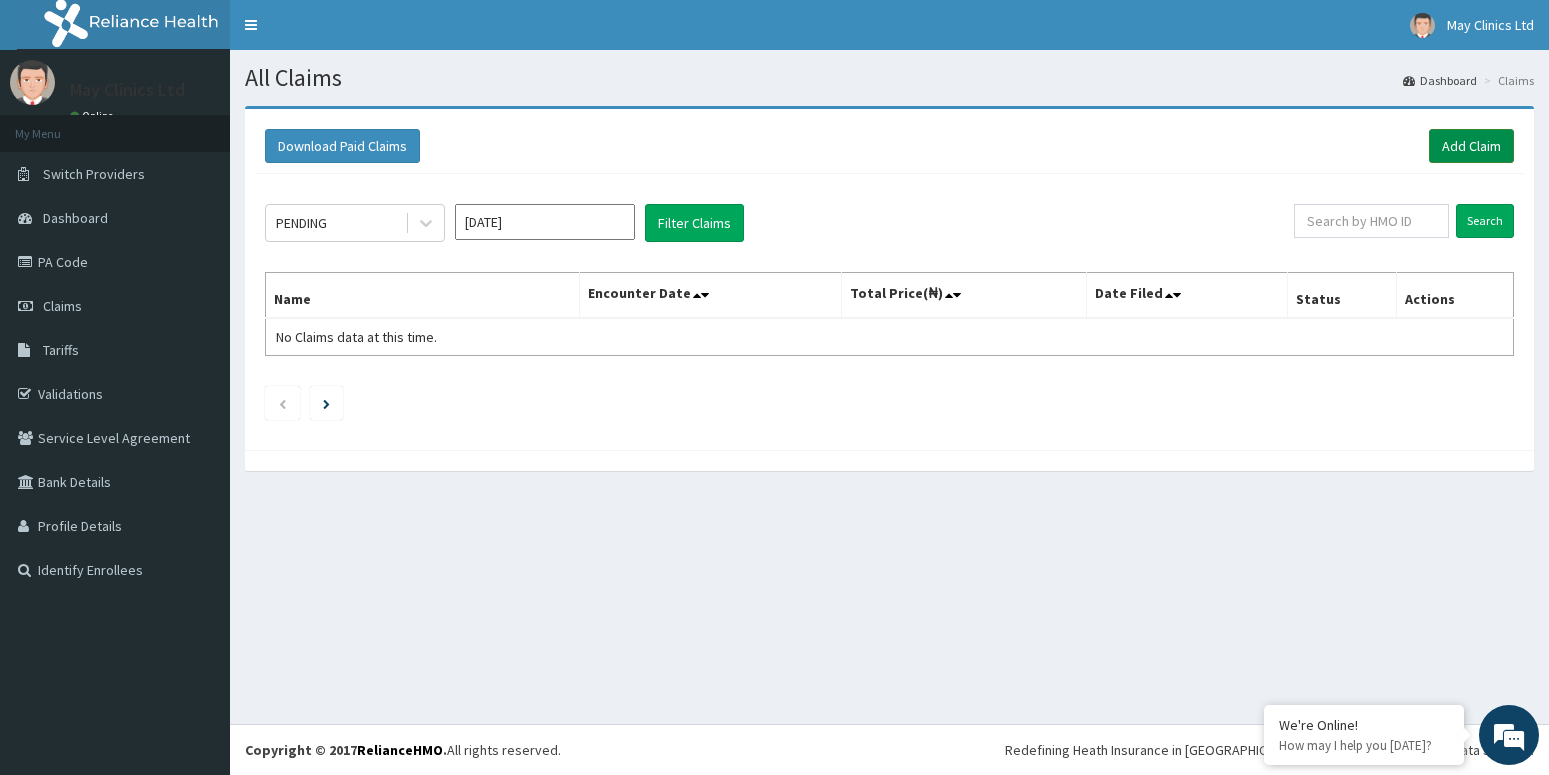 click on "Add Claim" at bounding box center (1471, 146) 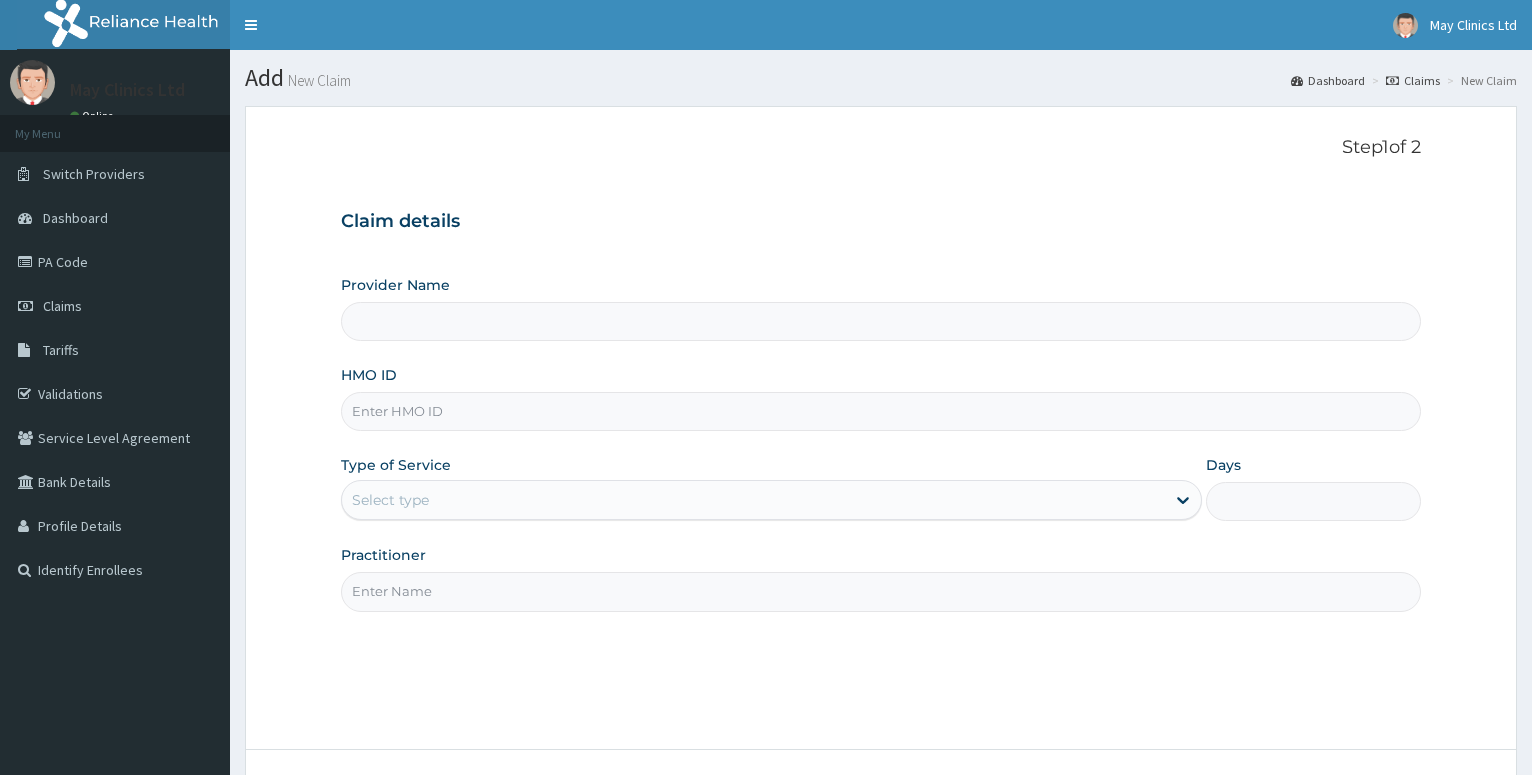 scroll, scrollTop: 0, scrollLeft: 0, axis: both 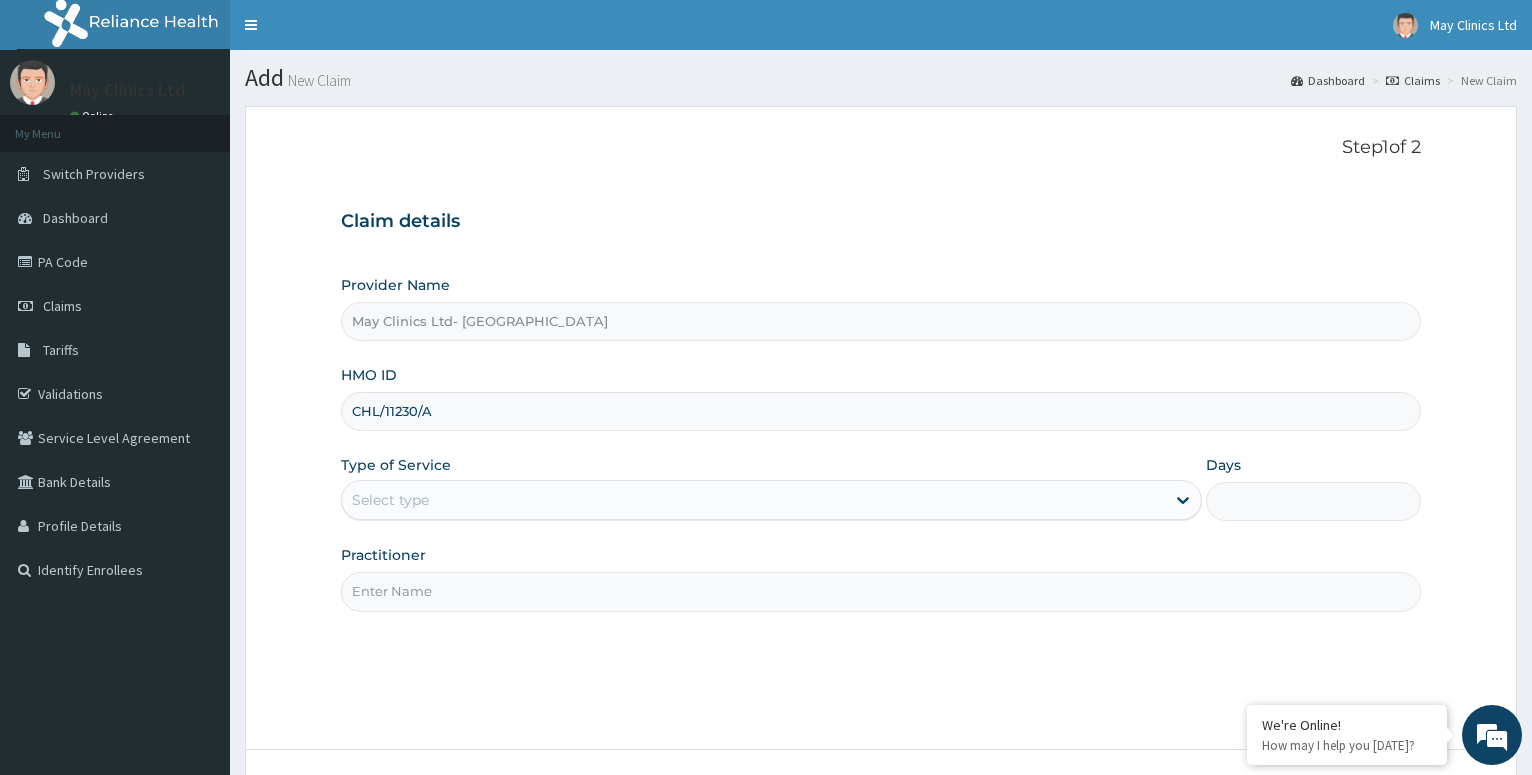 type on "CHL/11230/A" 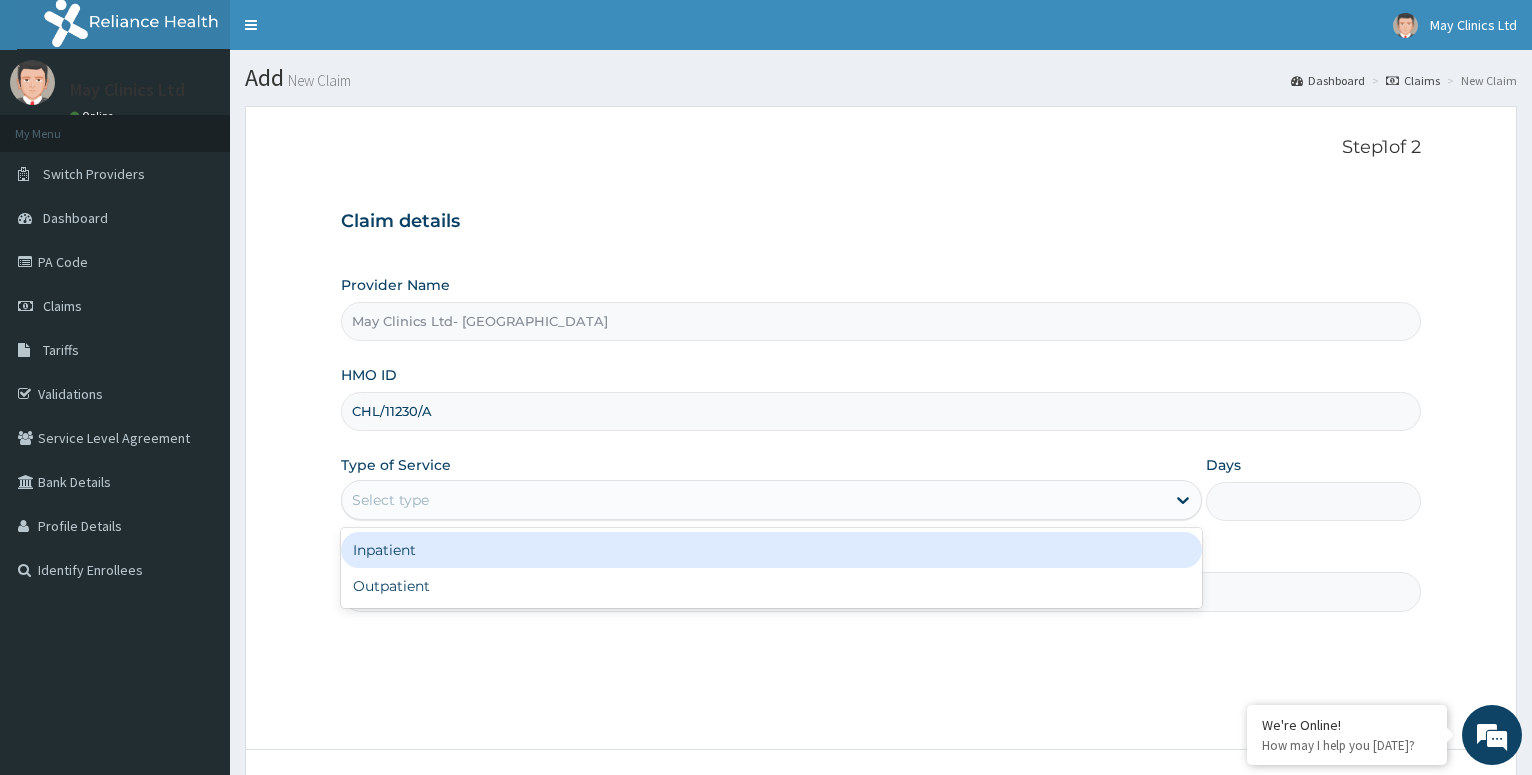 click on "Select type" at bounding box center [753, 500] 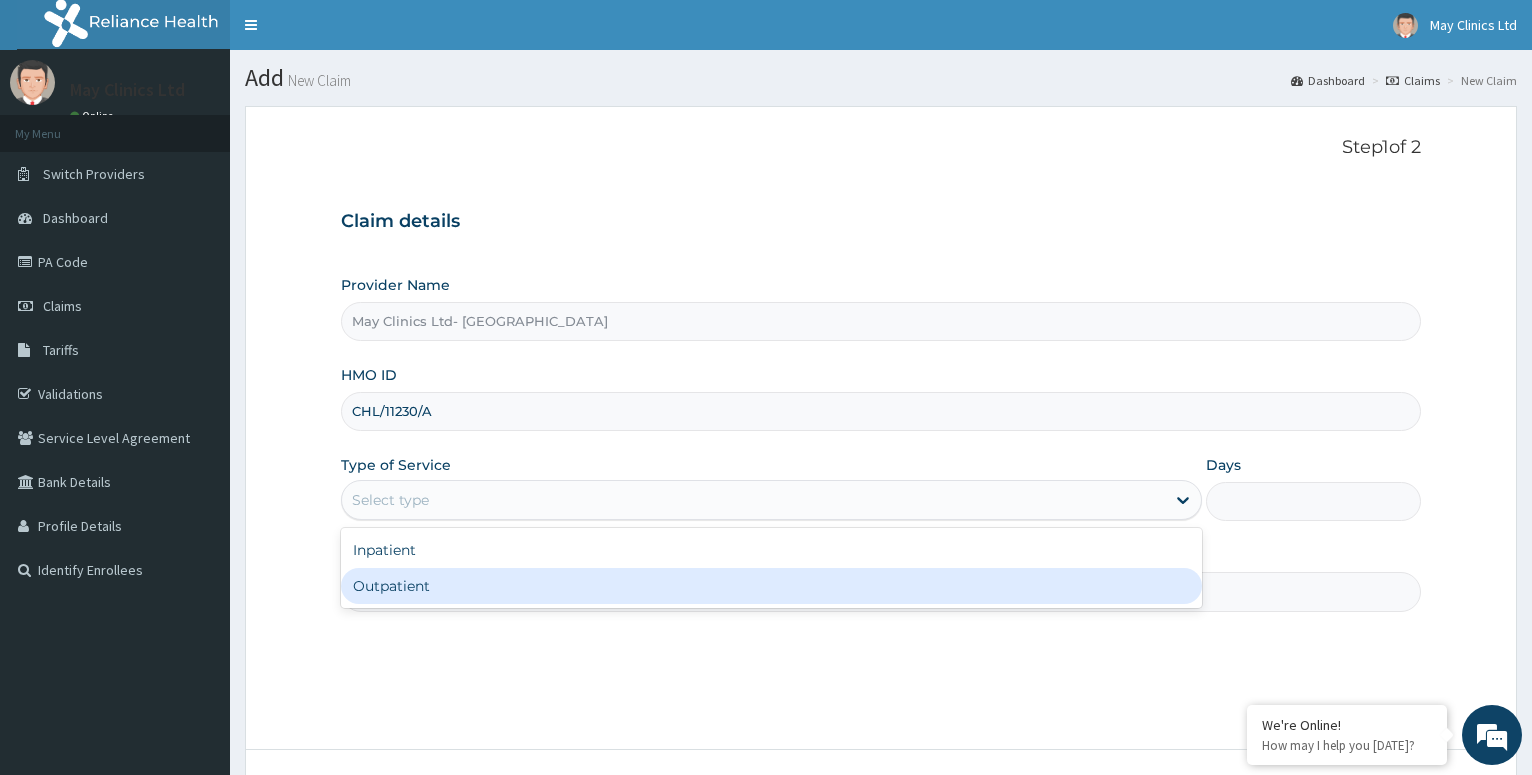 click on "Outpatient" at bounding box center (771, 586) 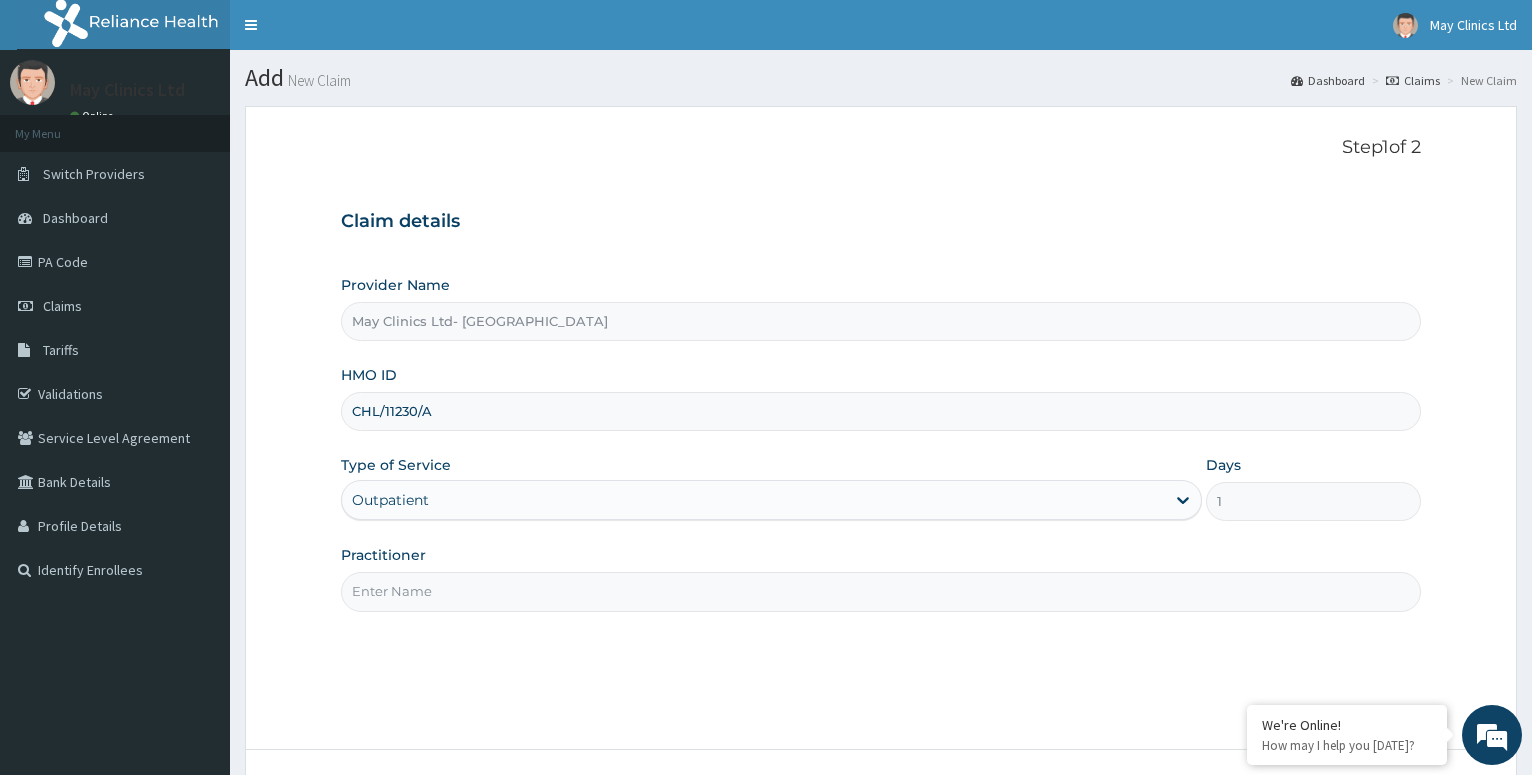 click on "Practitioner" at bounding box center [881, 591] 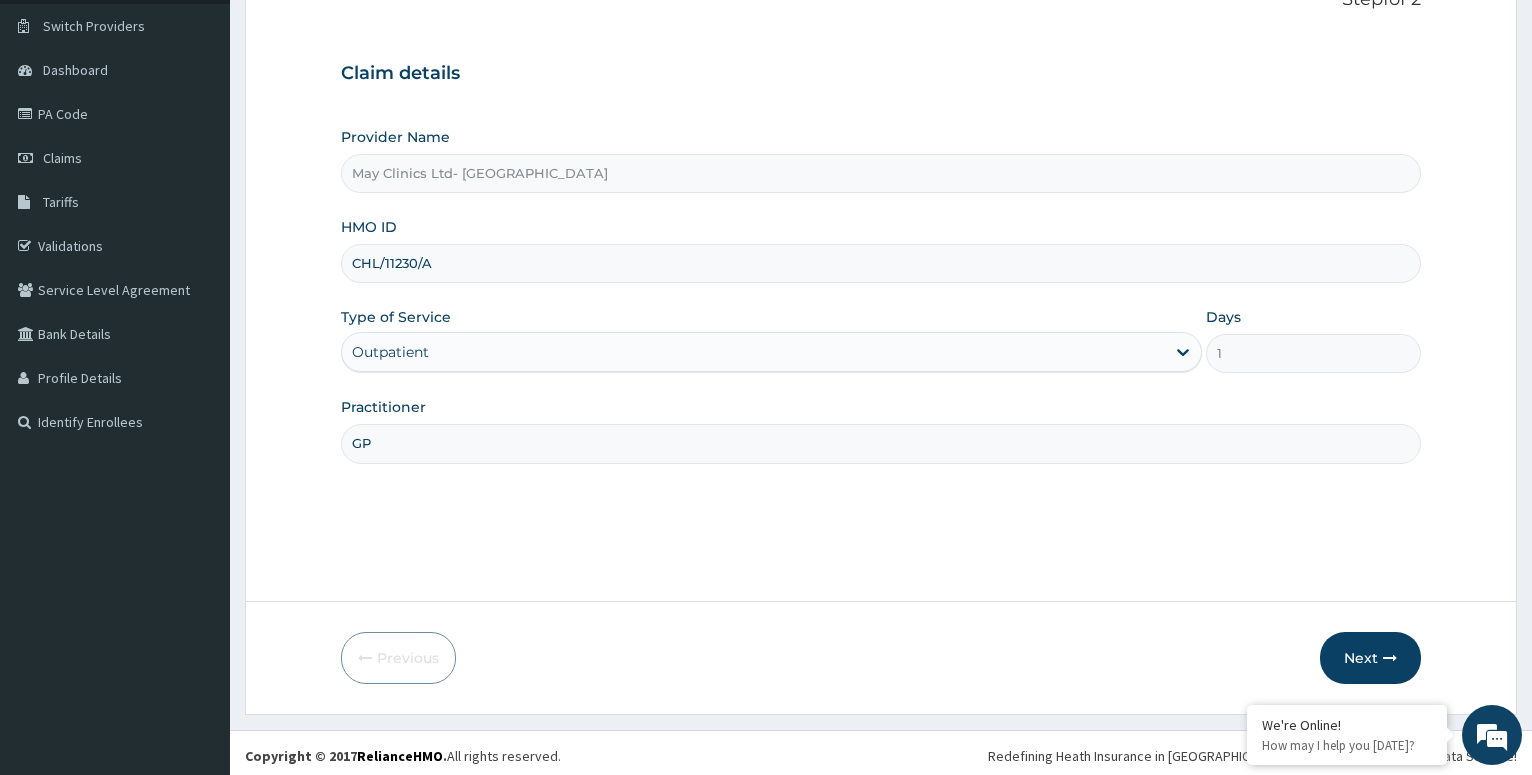 scroll, scrollTop: 154, scrollLeft: 0, axis: vertical 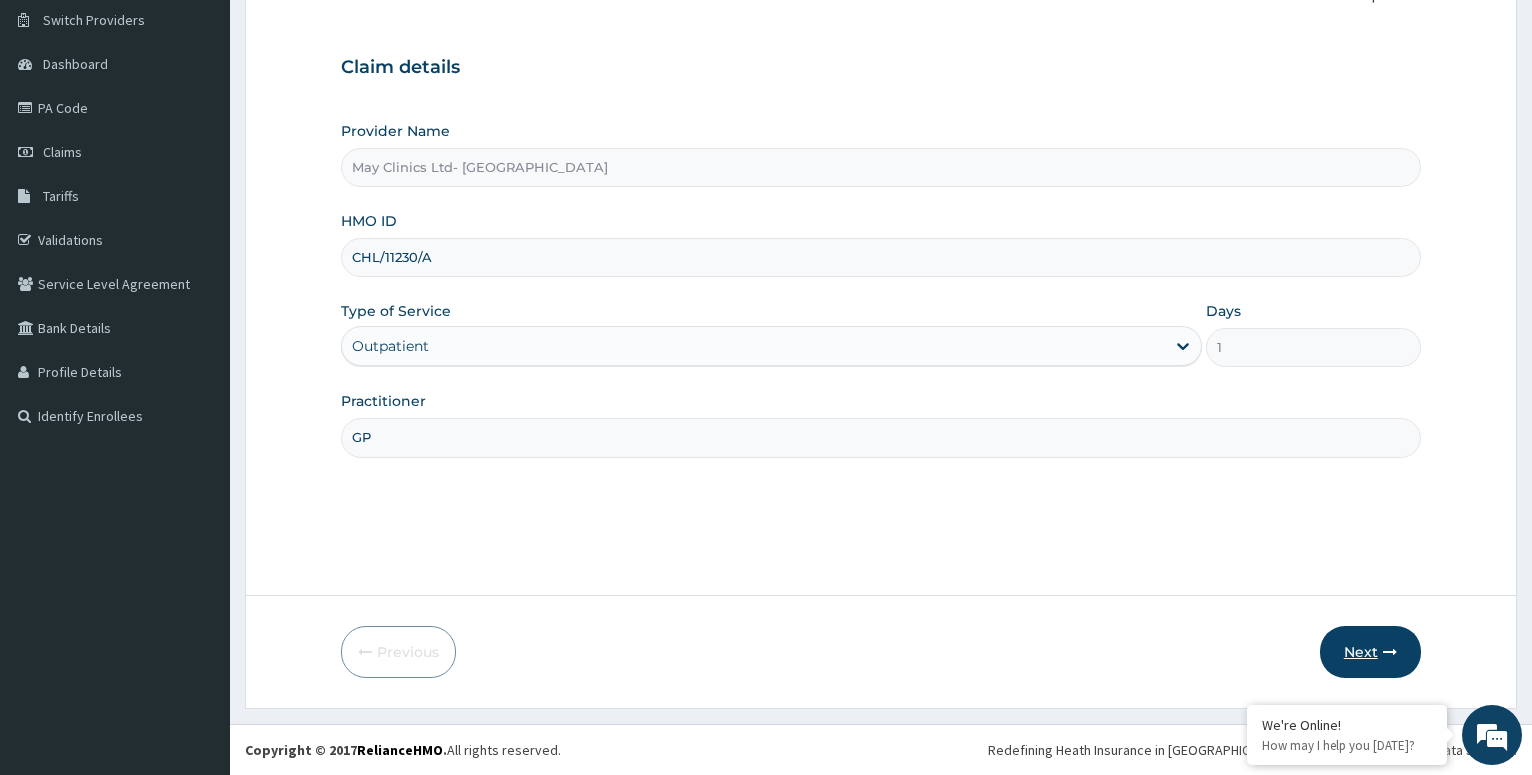 type on "GP" 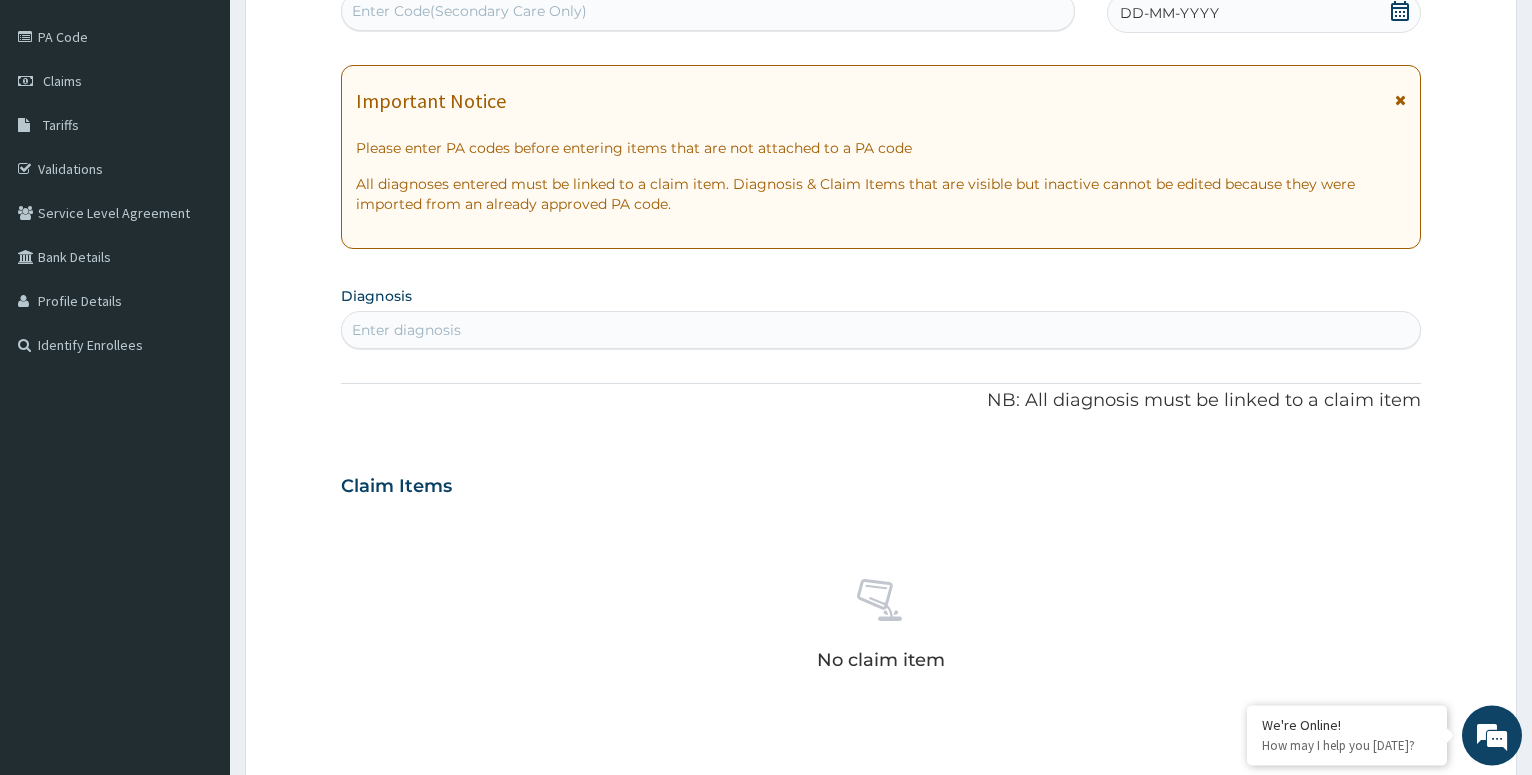 scroll, scrollTop: 460, scrollLeft: 0, axis: vertical 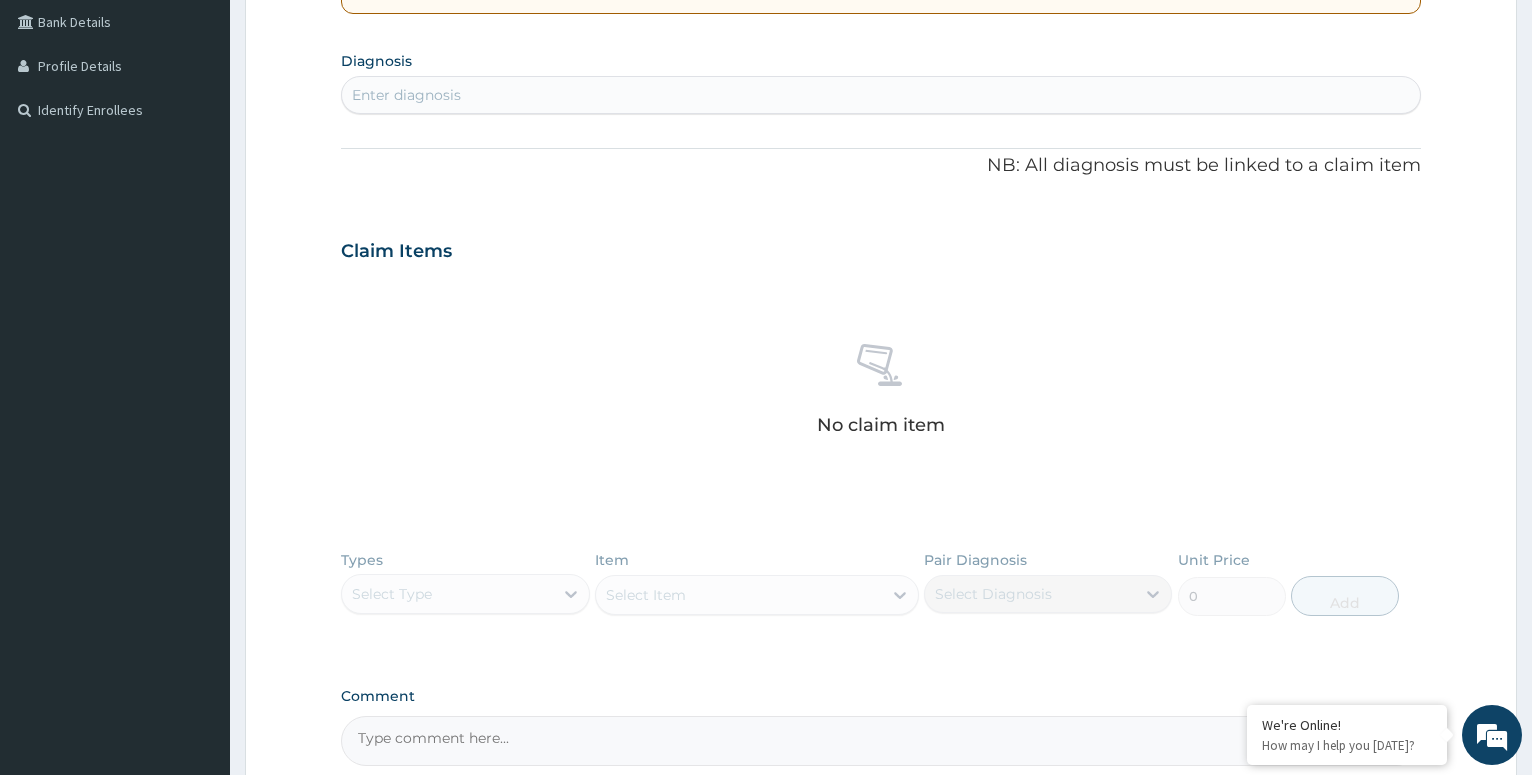 click on "Enter diagnosis" at bounding box center (406, 95) 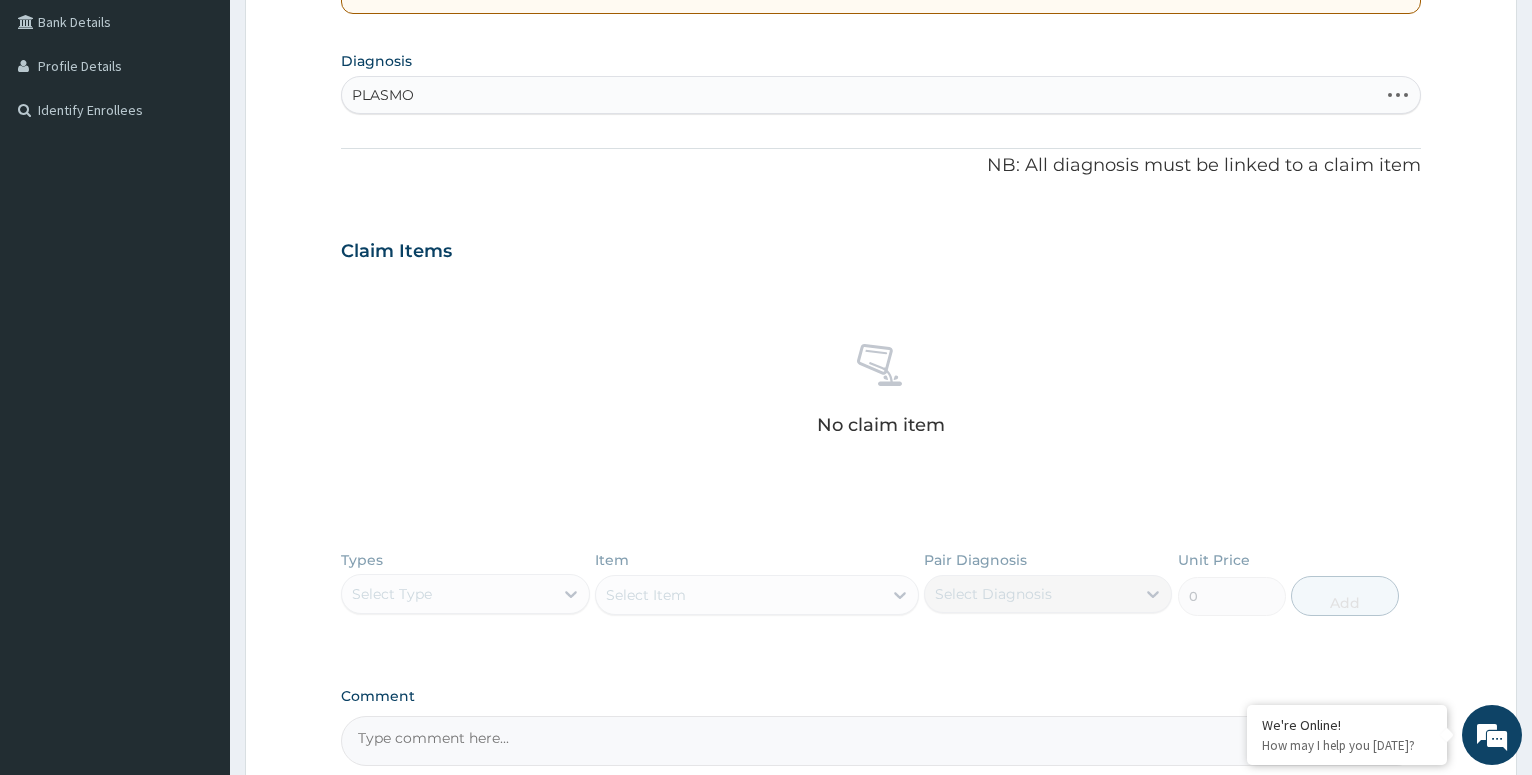 type on "PLASMOD" 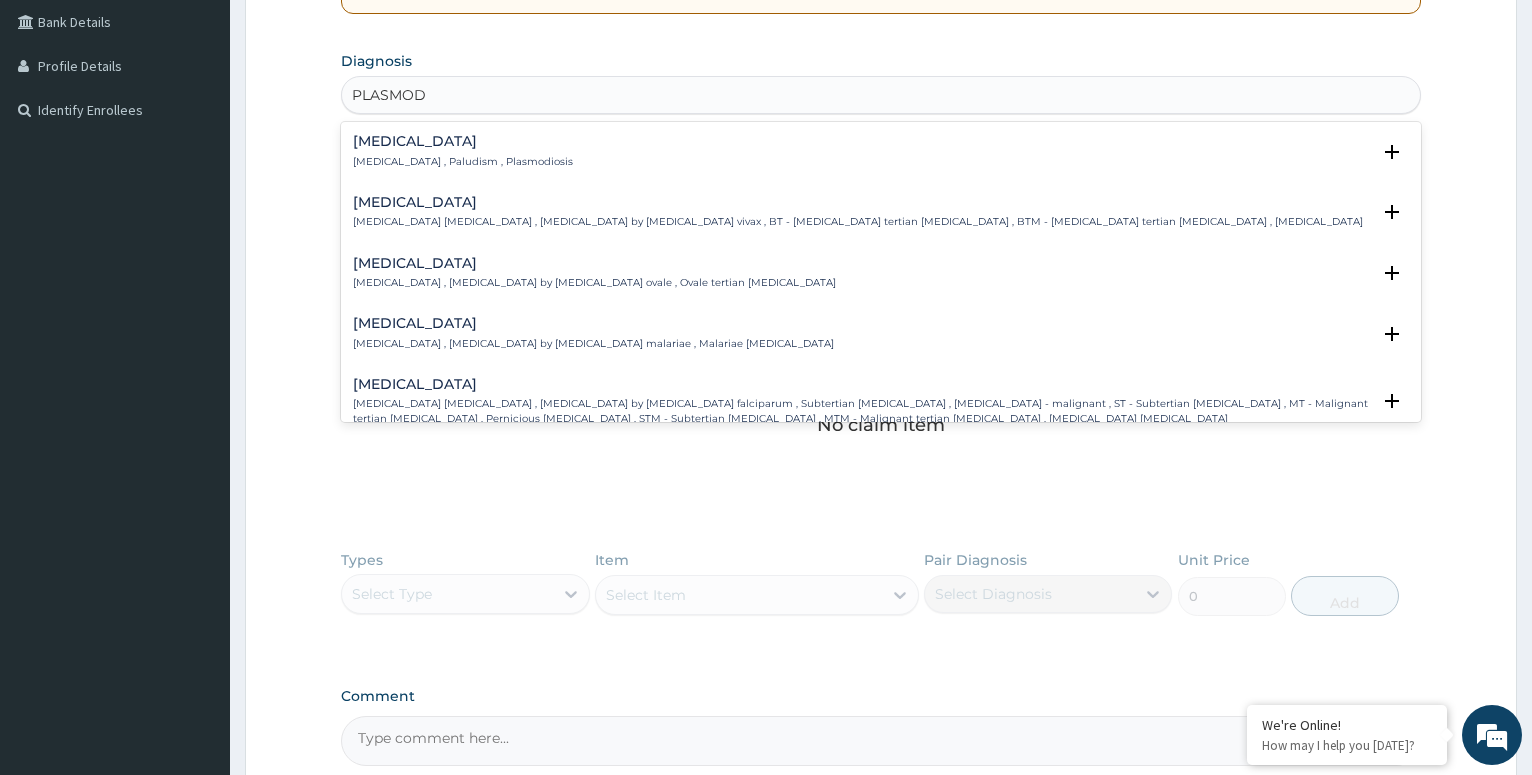 drag, startPoint x: 398, startPoint y: 390, endPoint x: 401, endPoint y: 380, distance: 10.440307 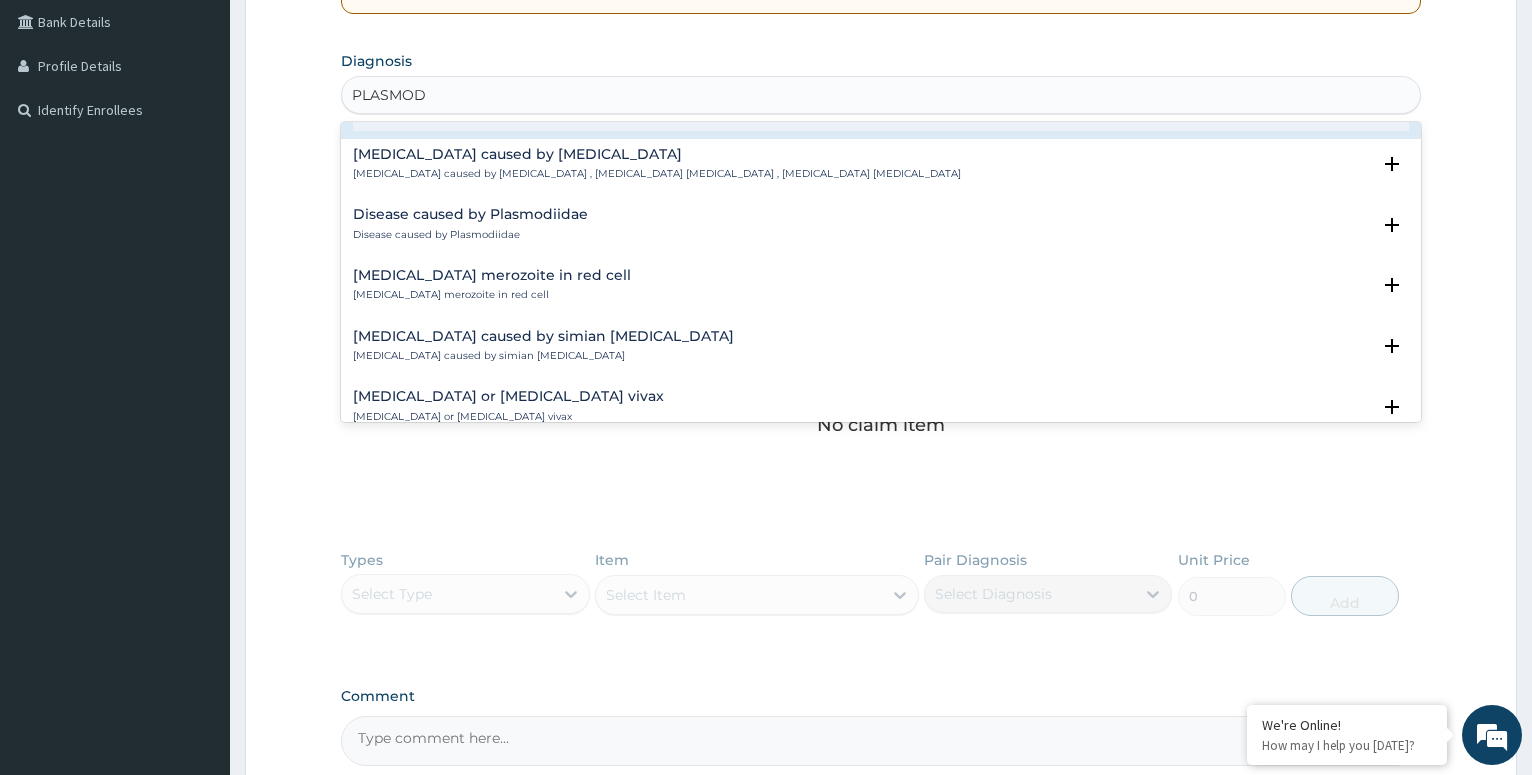 scroll, scrollTop: 324, scrollLeft: 0, axis: vertical 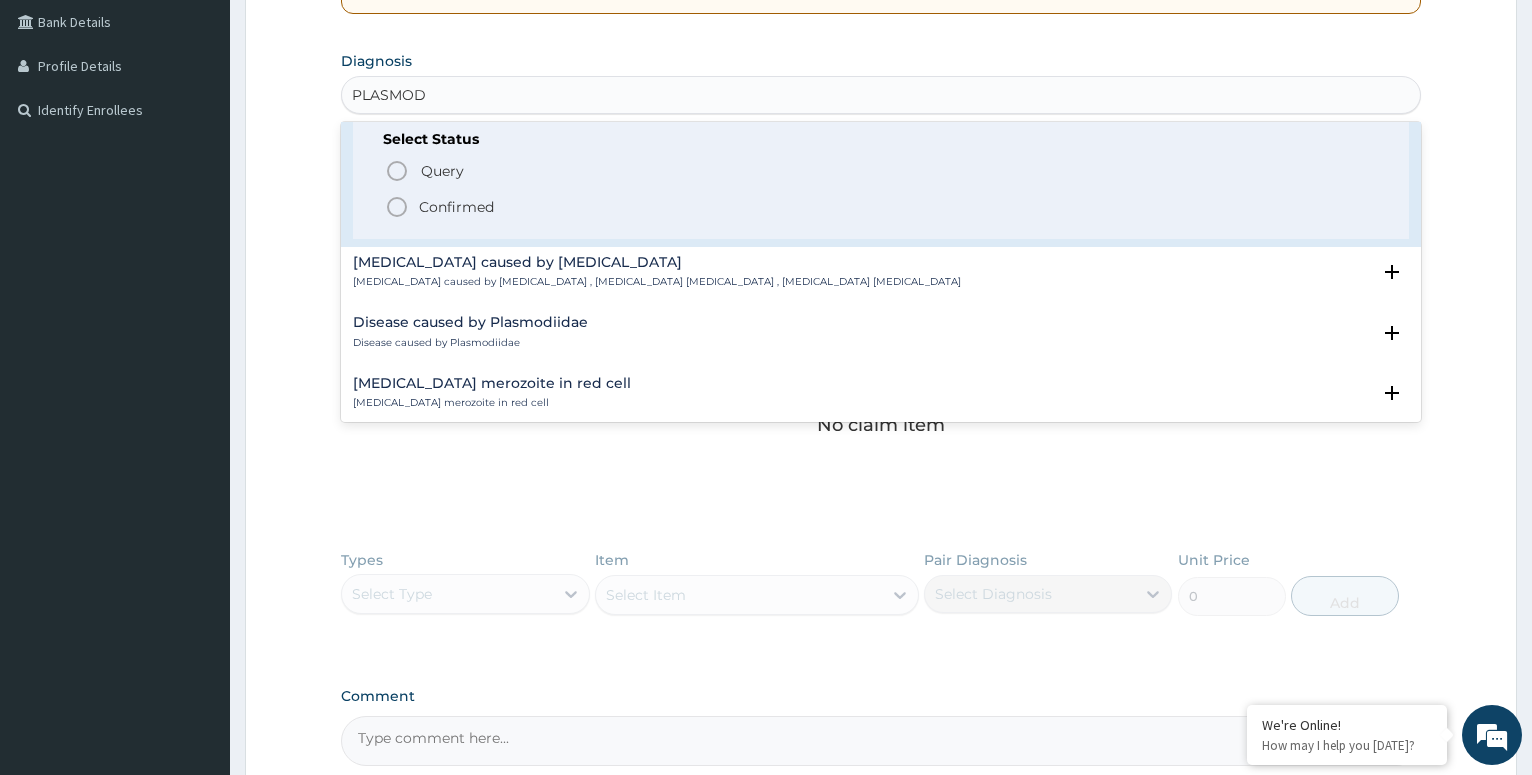 click 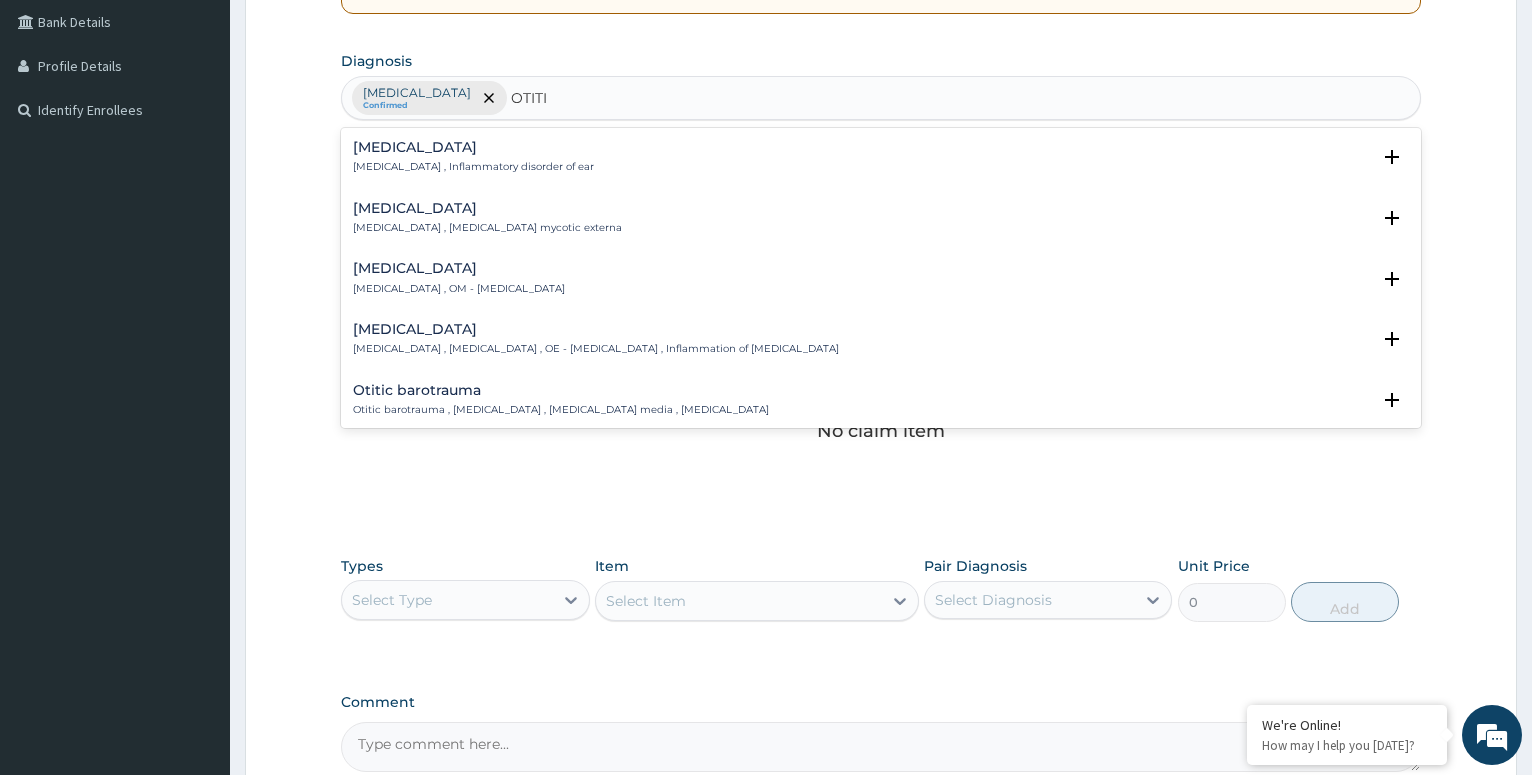 type on "OTITIS" 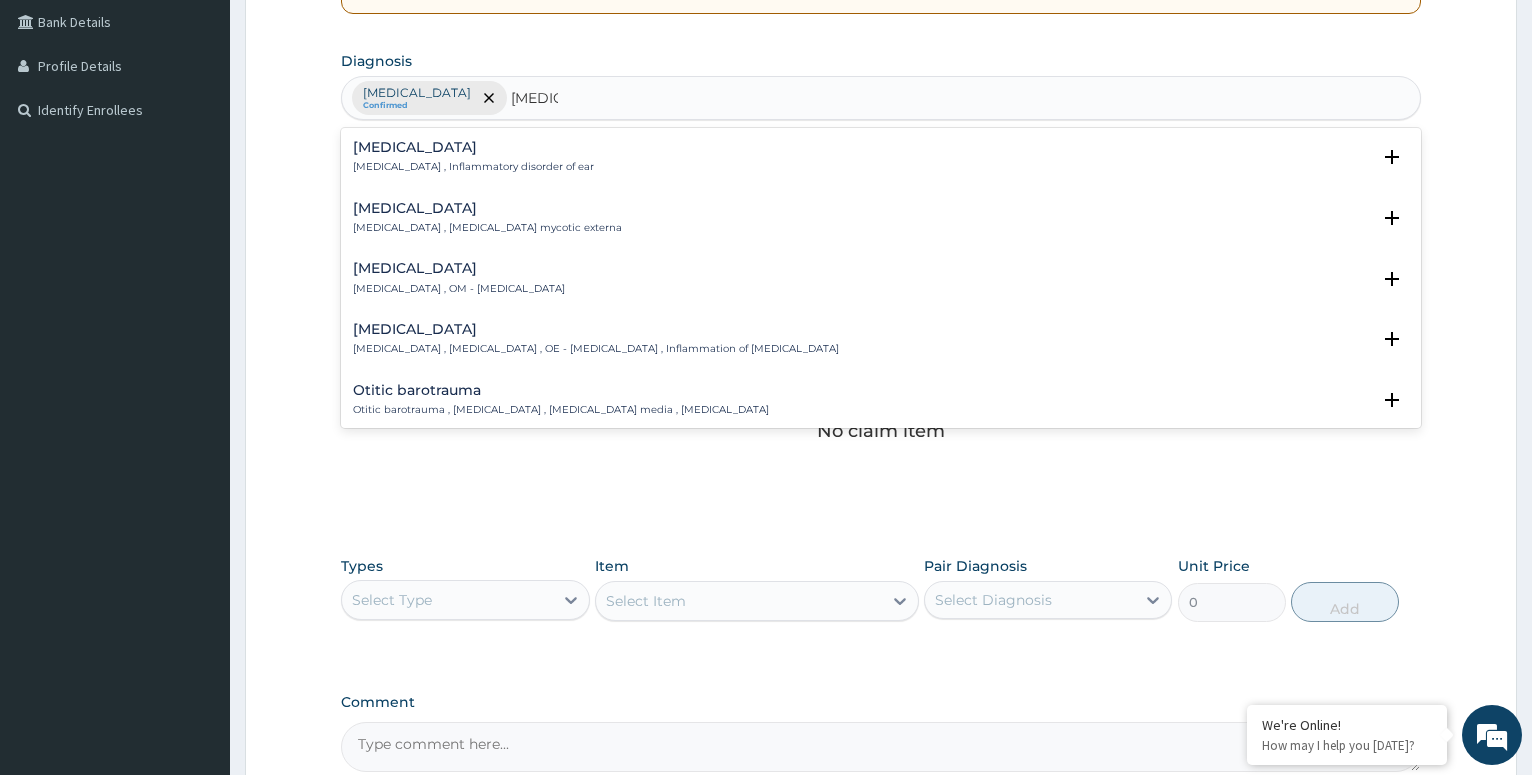 click on "Otitis media , OM - Otitis media" at bounding box center [459, 289] 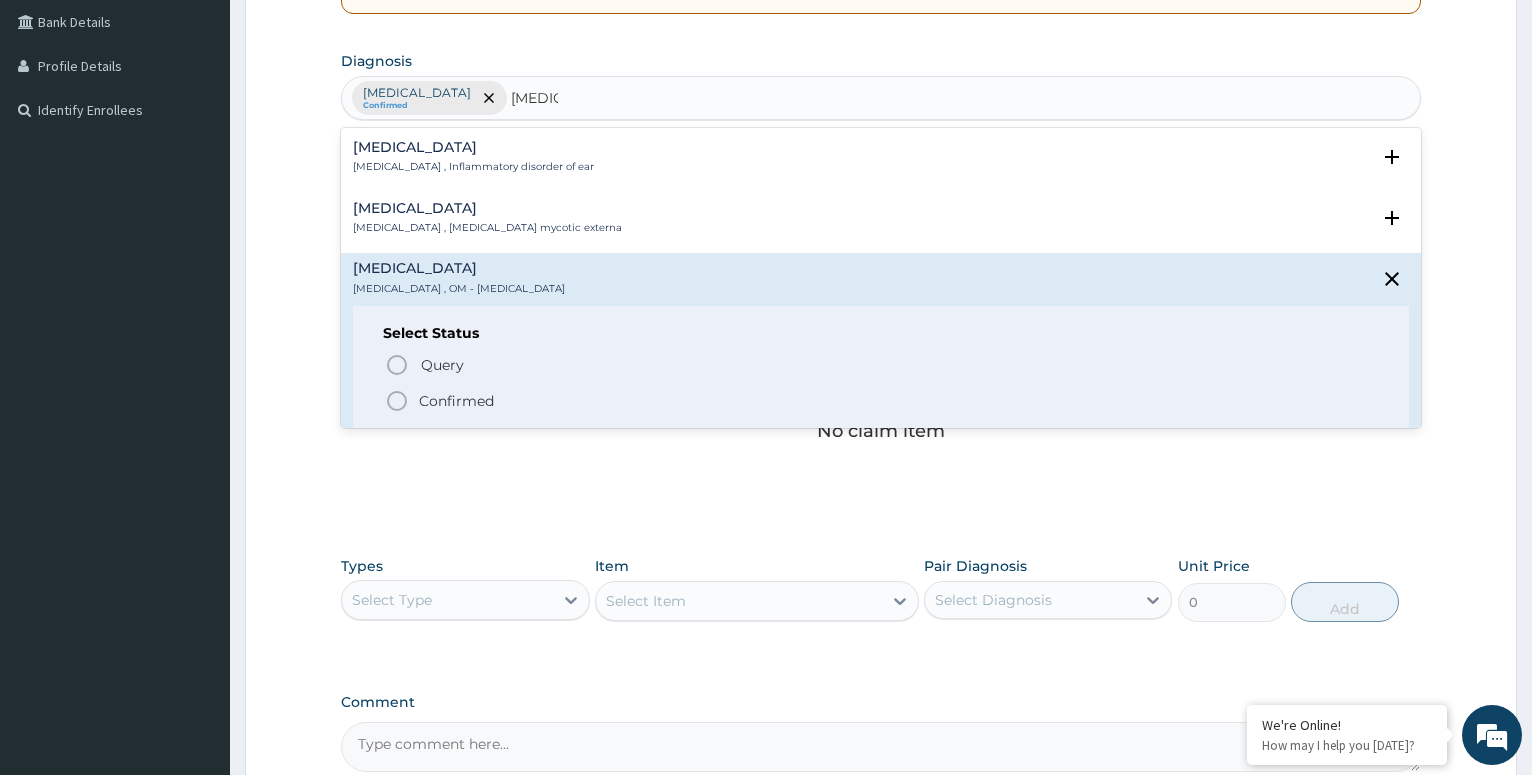 click 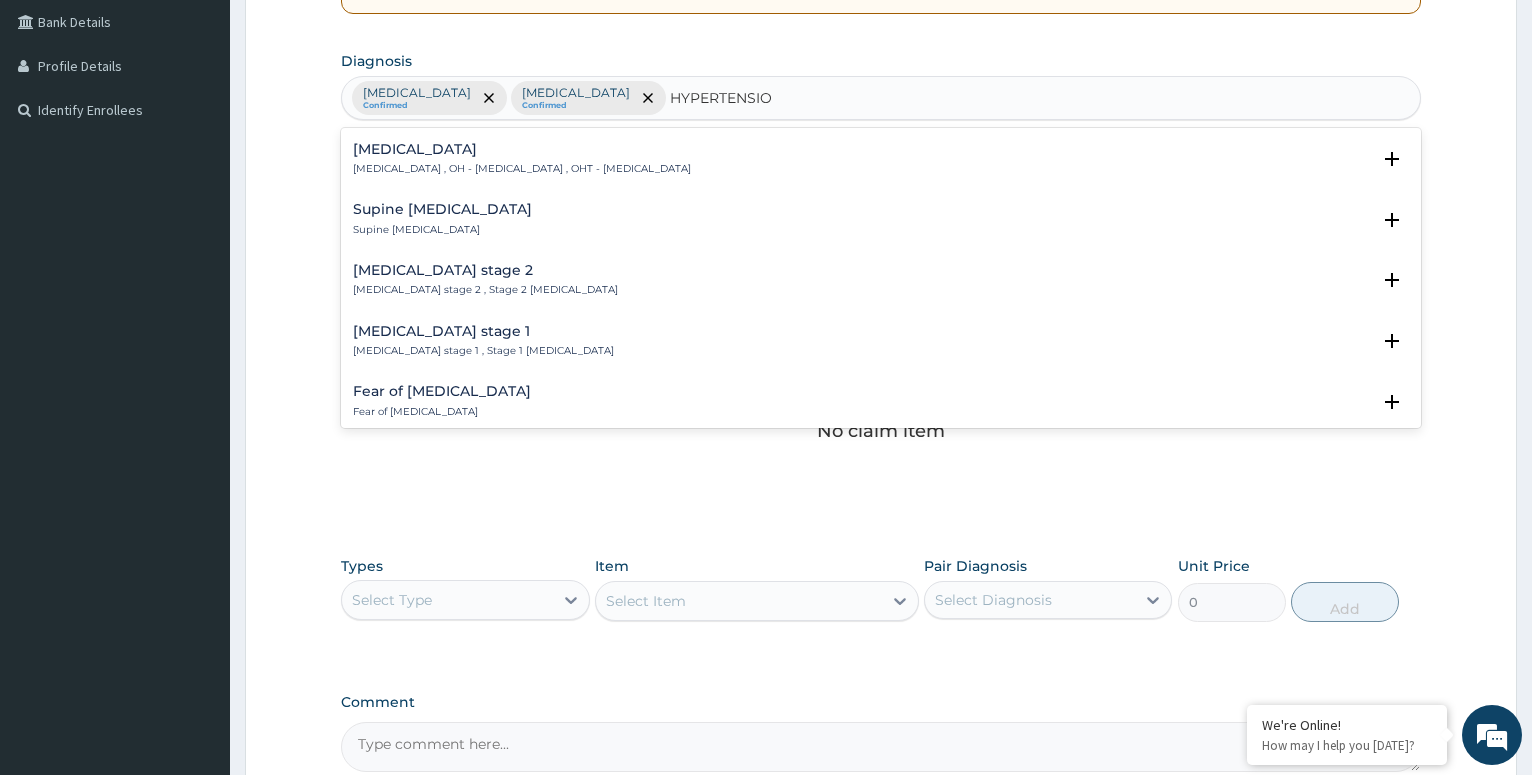 scroll, scrollTop: 756, scrollLeft: 0, axis: vertical 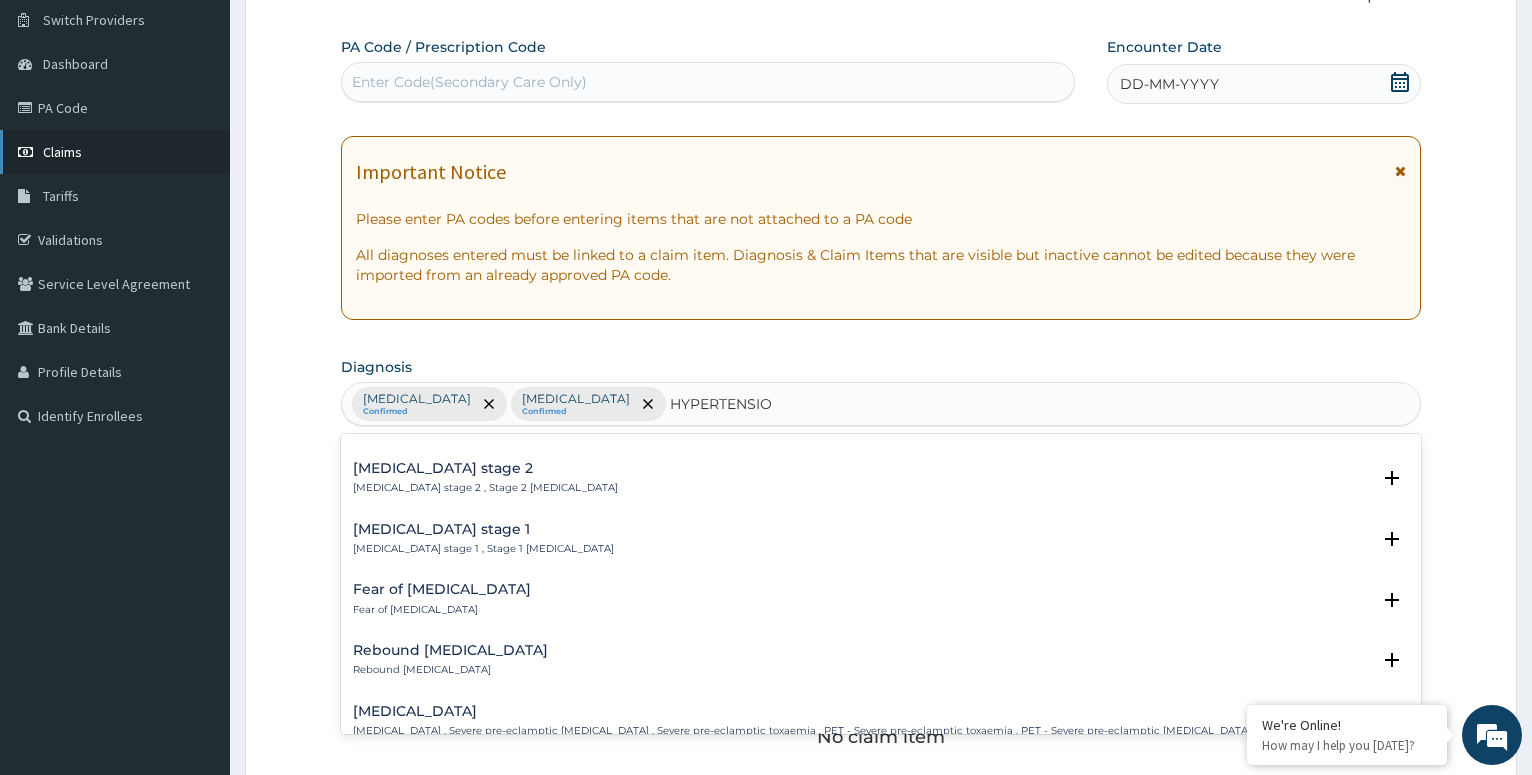 type on "HYPERTENSIO" 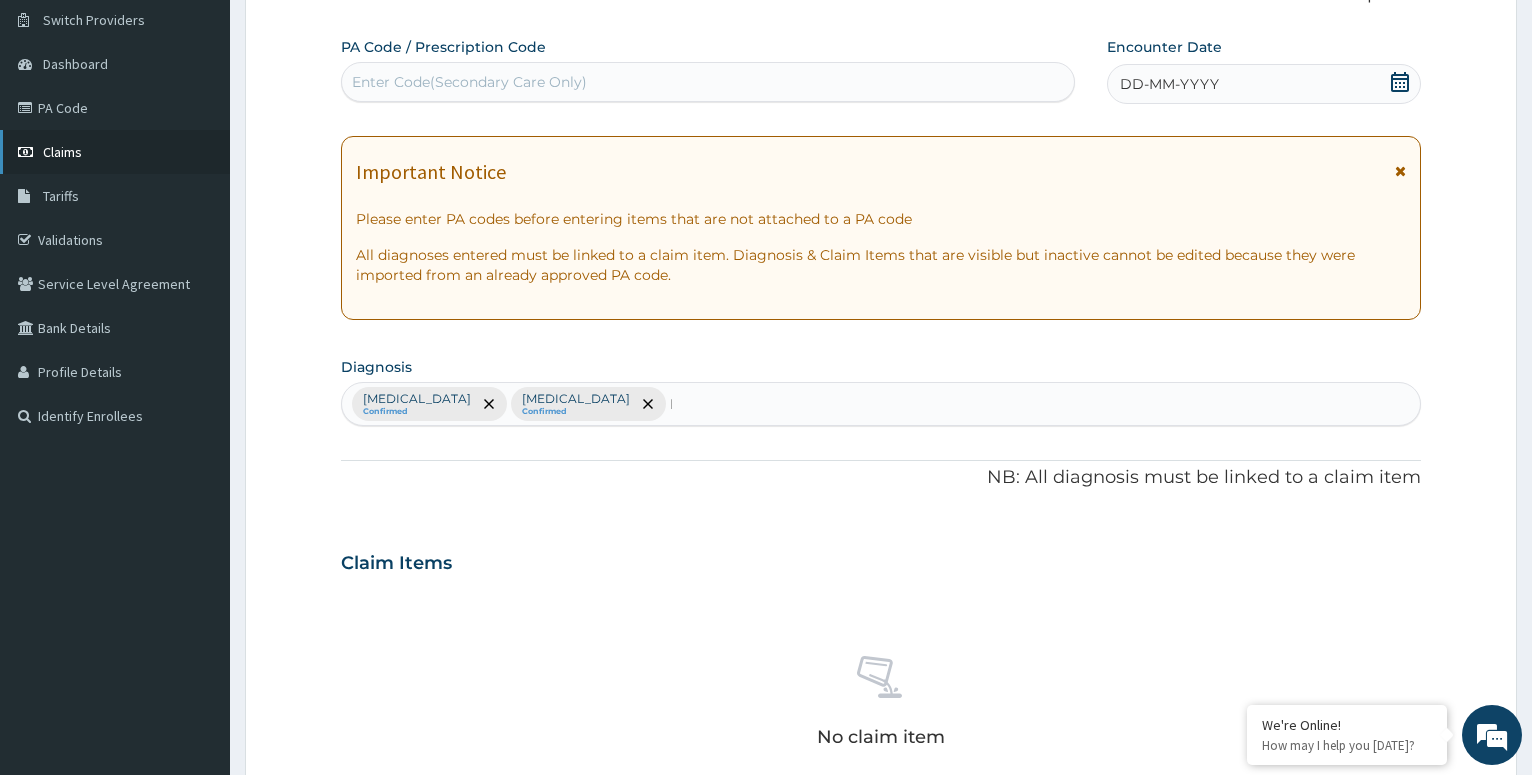 type 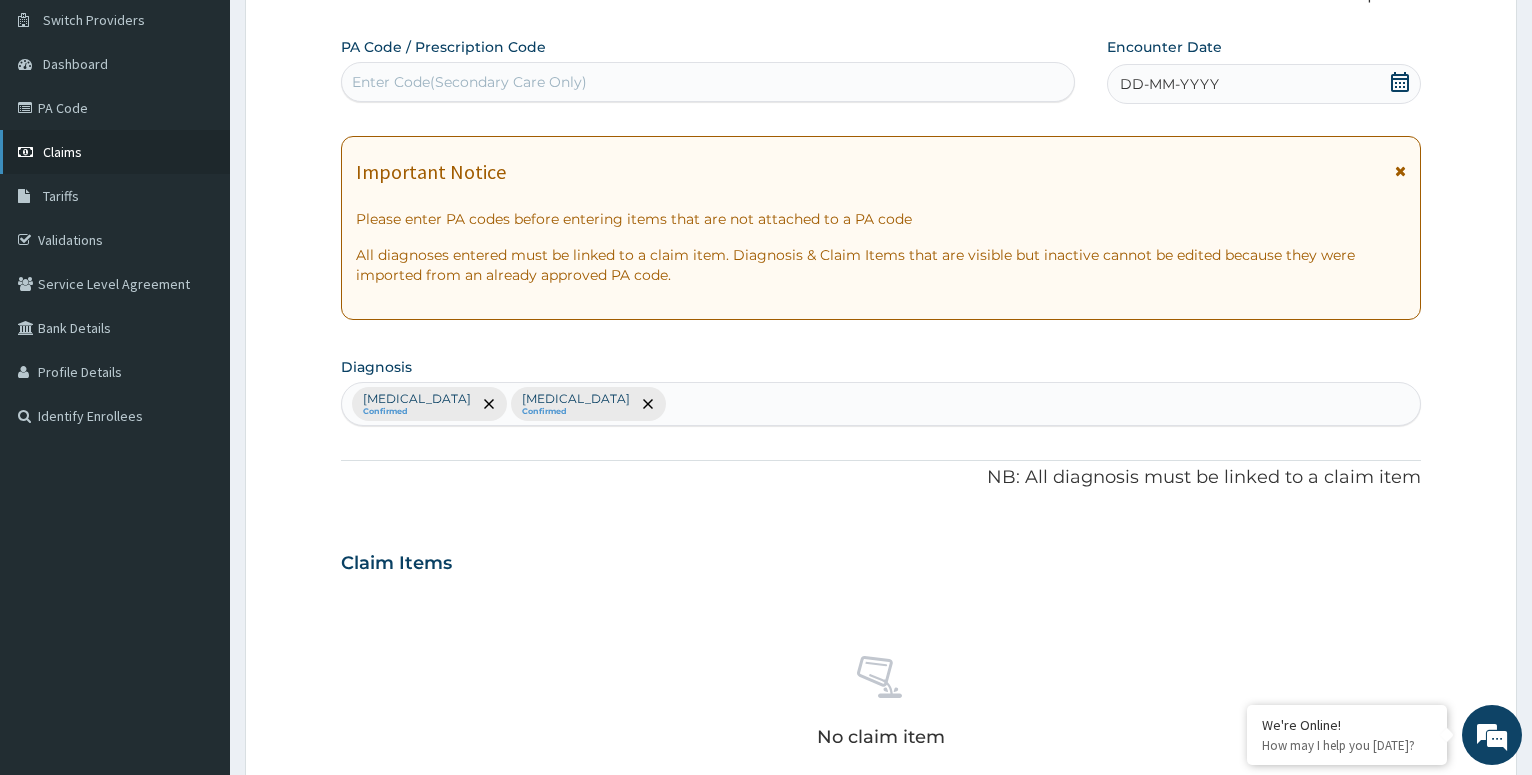 click on "Claims" at bounding box center [62, 152] 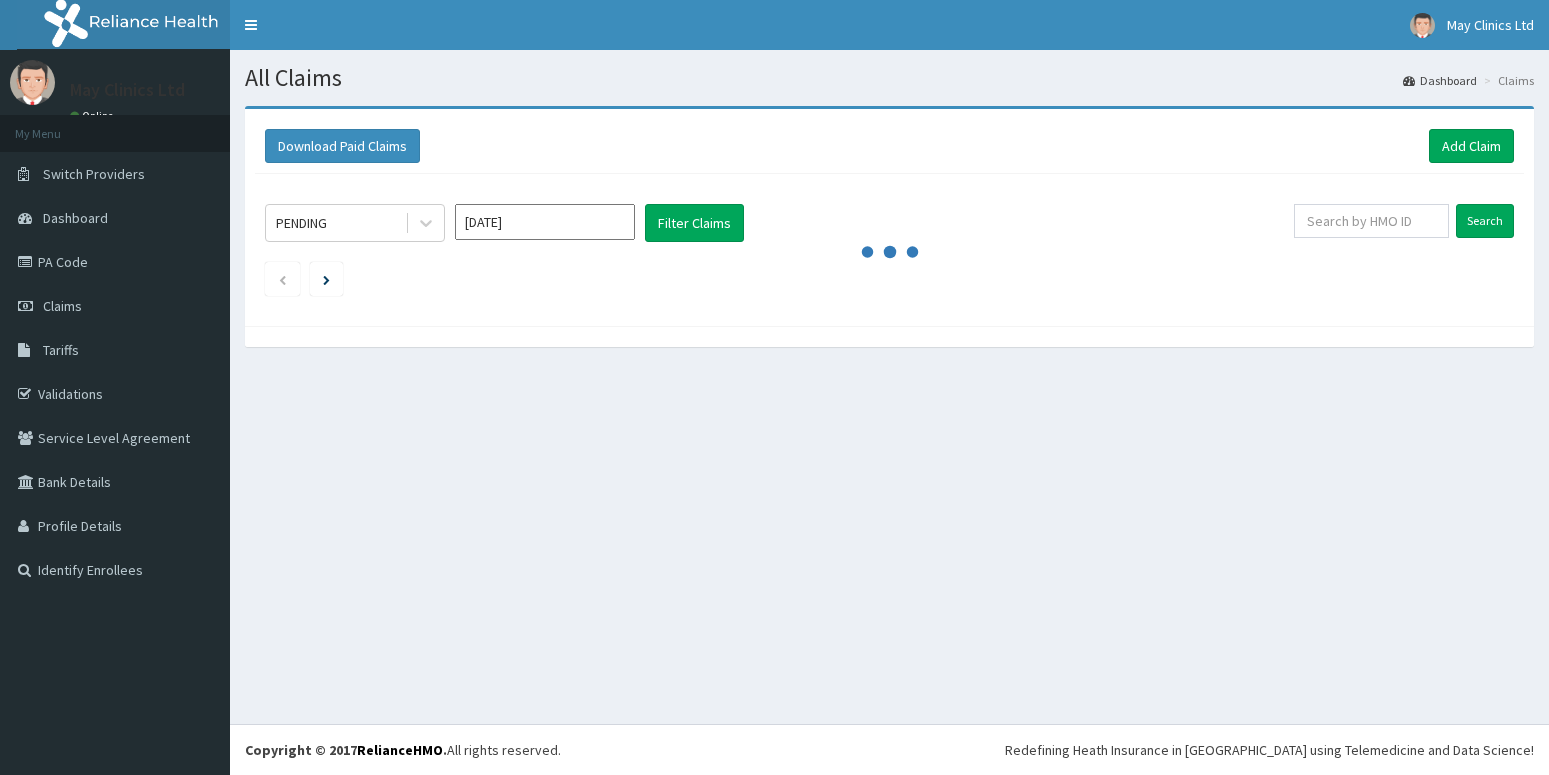 scroll, scrollTop: 0, scrollLeft: 0, axis: both 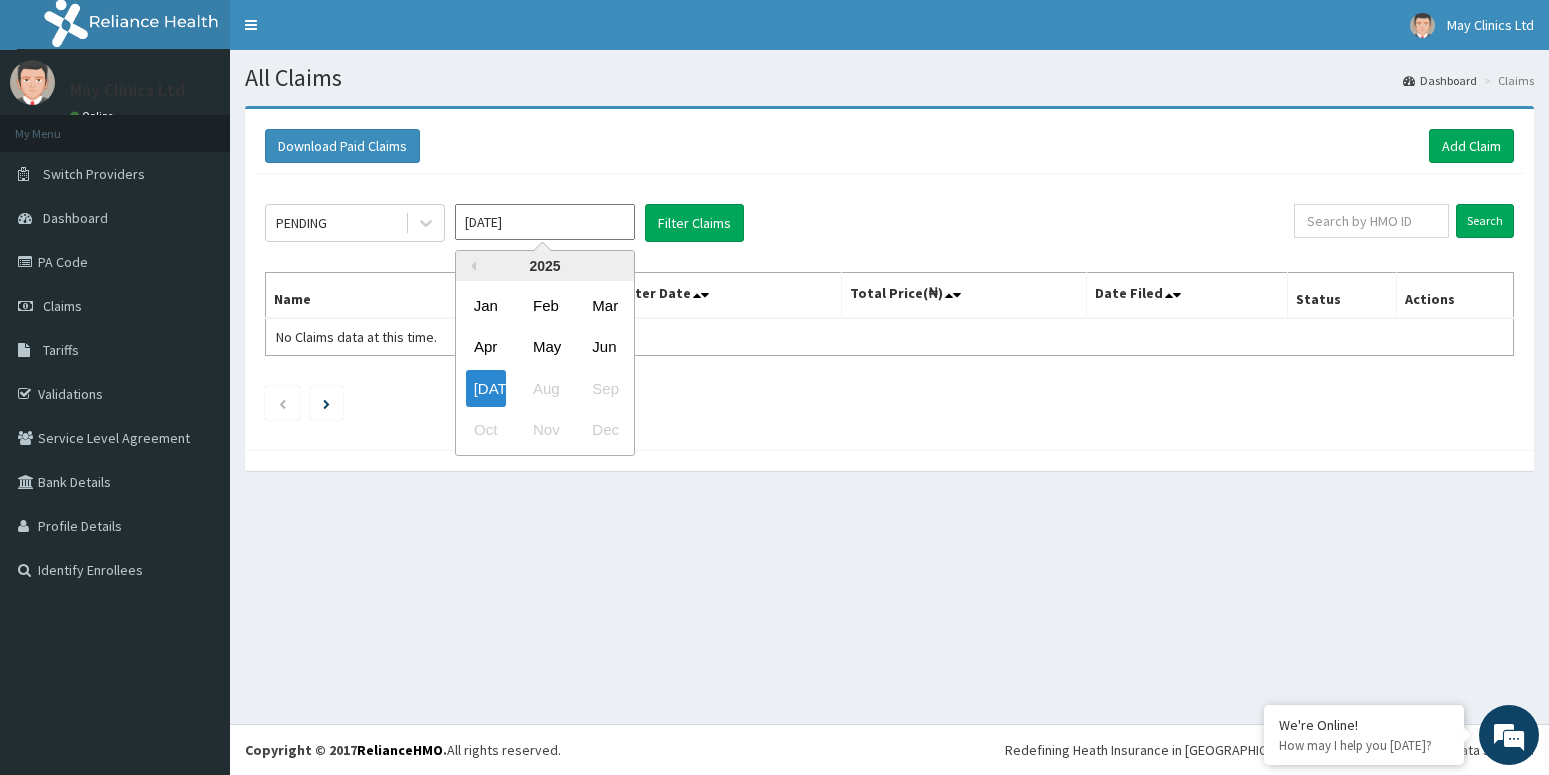 click on "Jul 2025" at bounding box center [545, 222] 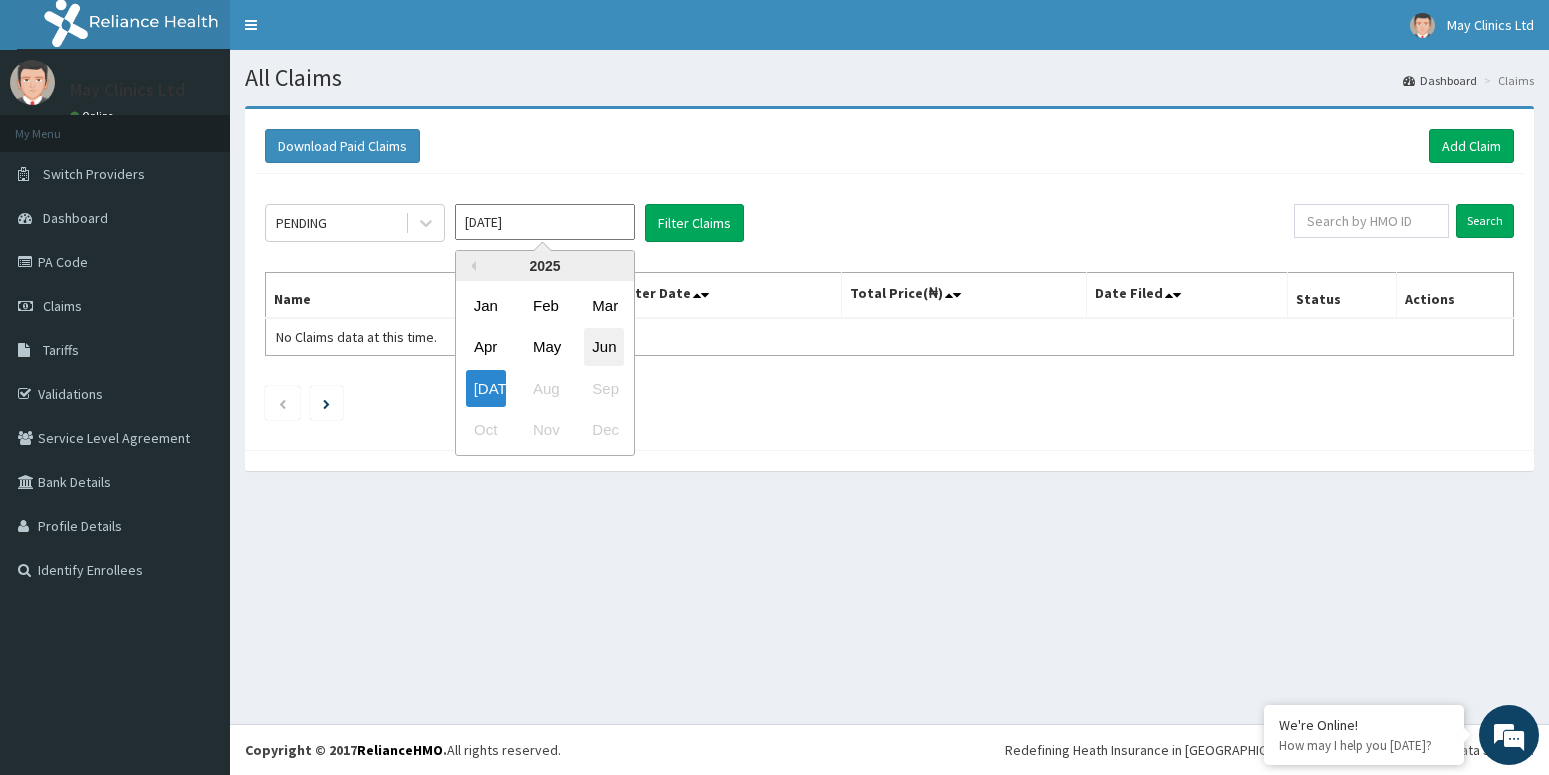 click on "Jun" at bounding box center [604, 347] 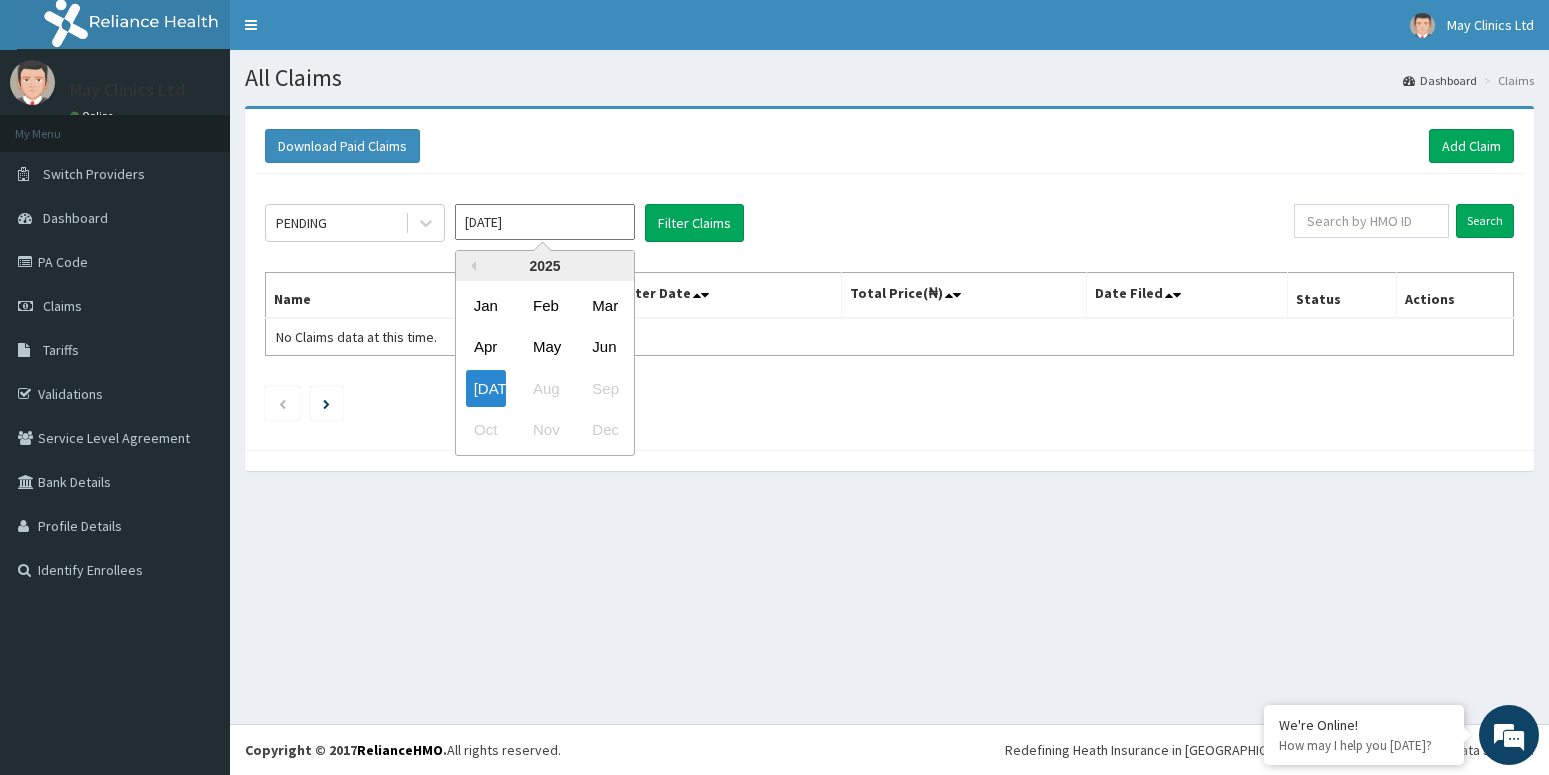 type on "Jun 2025" 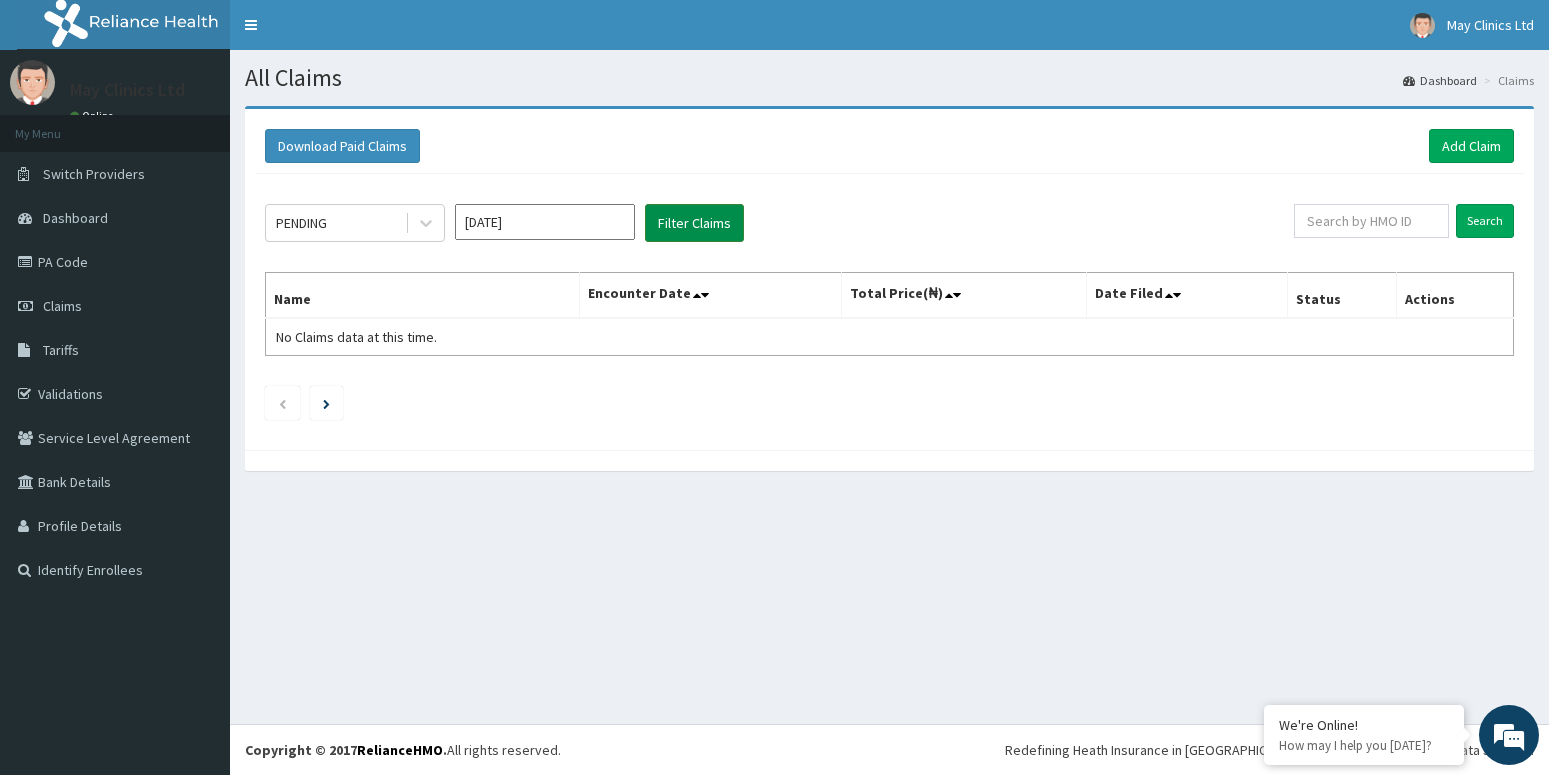 click on "Filter Claims" at bounding box center [694, 223] 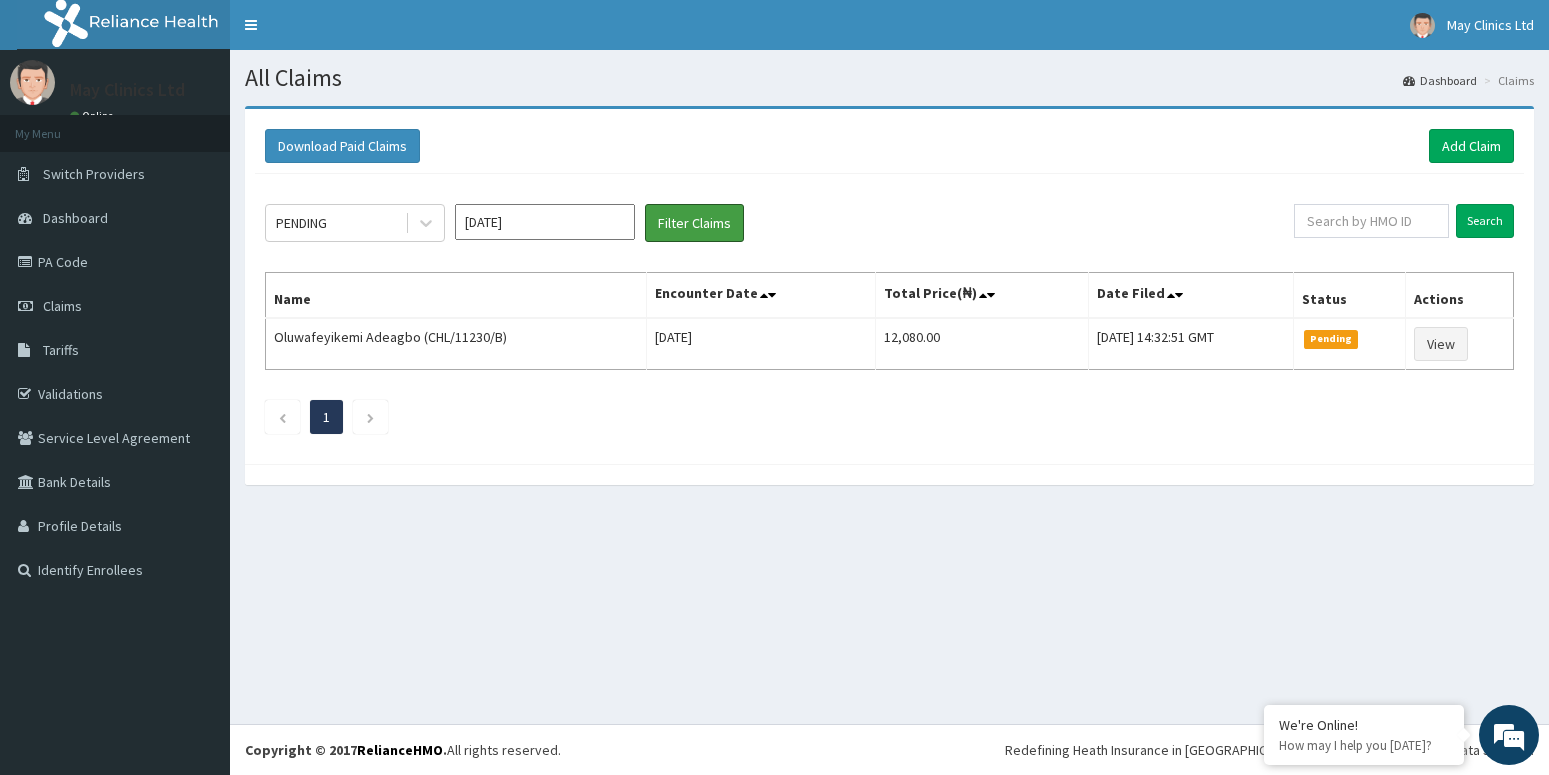 scroll, scrollTop: 0, scrollLeft: 0, axis: both 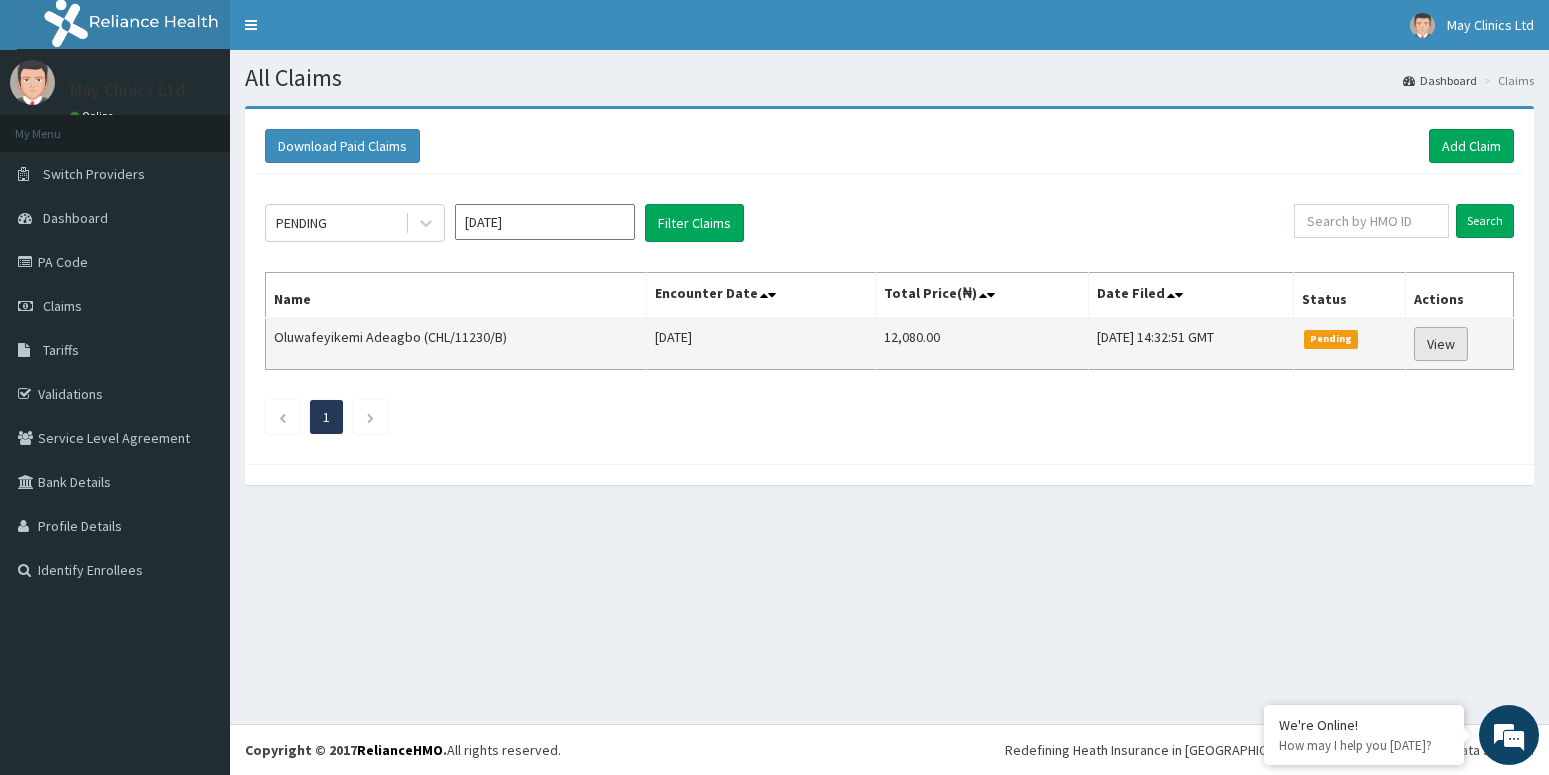 click on "View" at bounding box center [1441, 344] 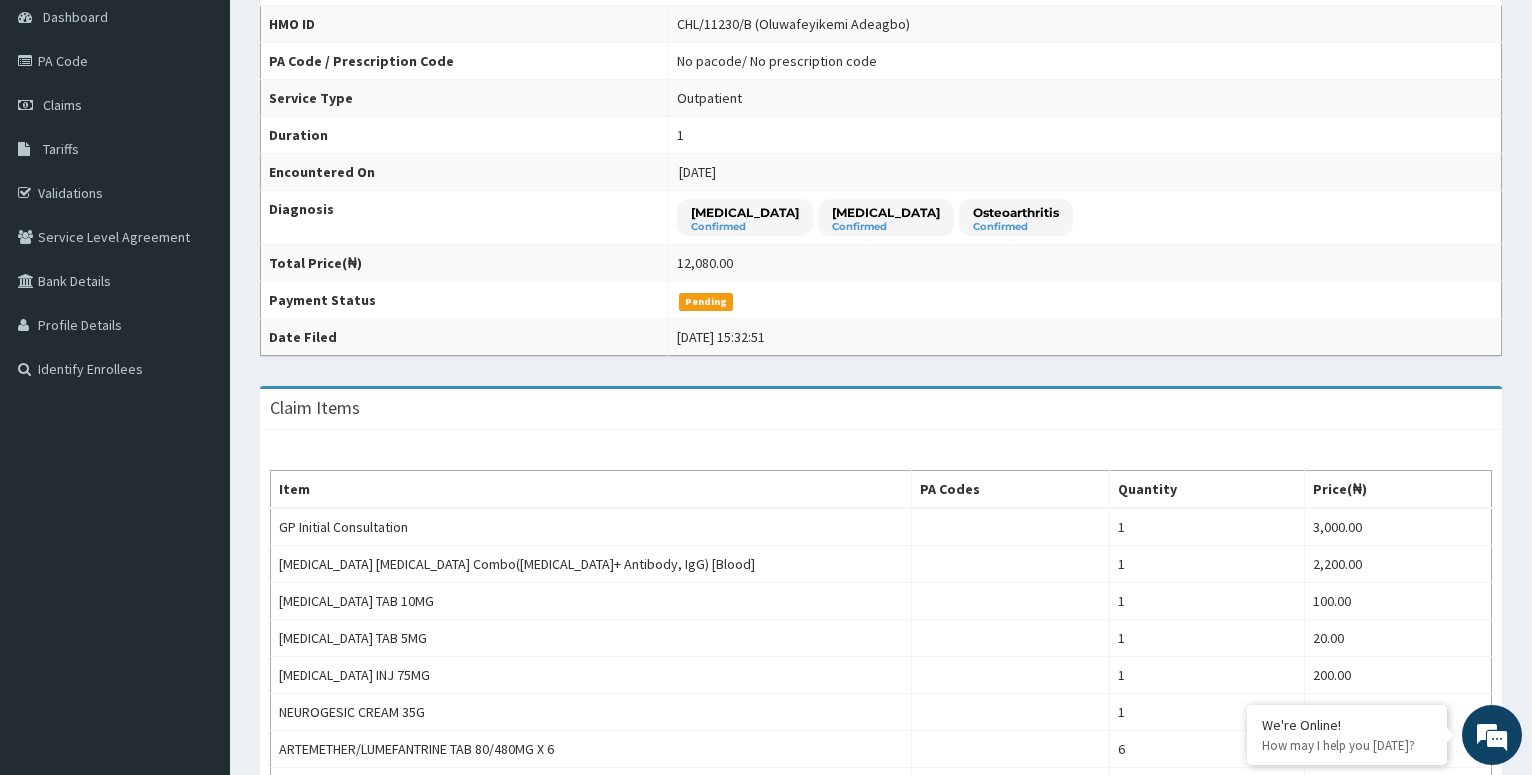scroll, scrollTop: 306, scrollLeft: 0, axis: vertical 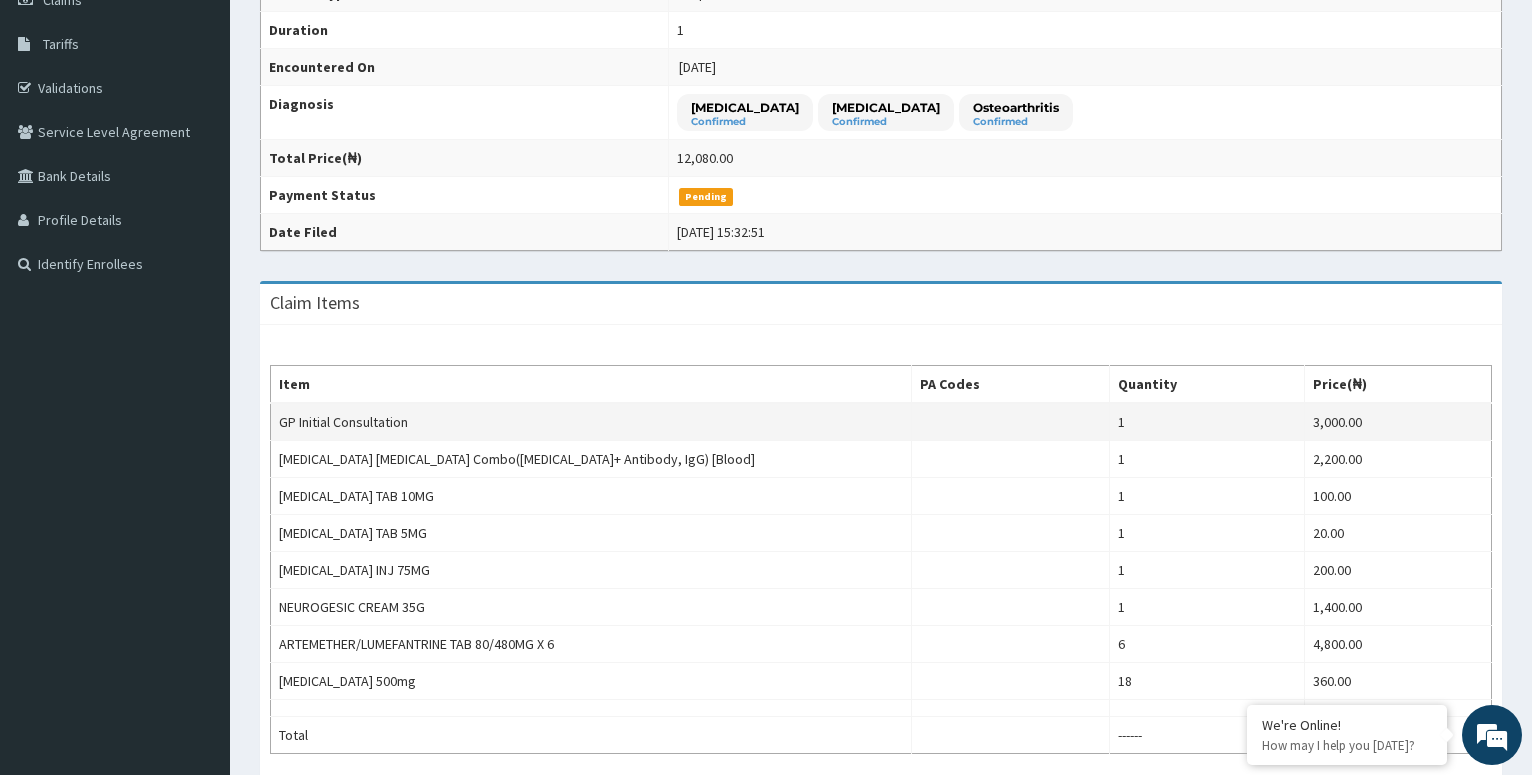 click on "1" at bounding box center [1206, 422] 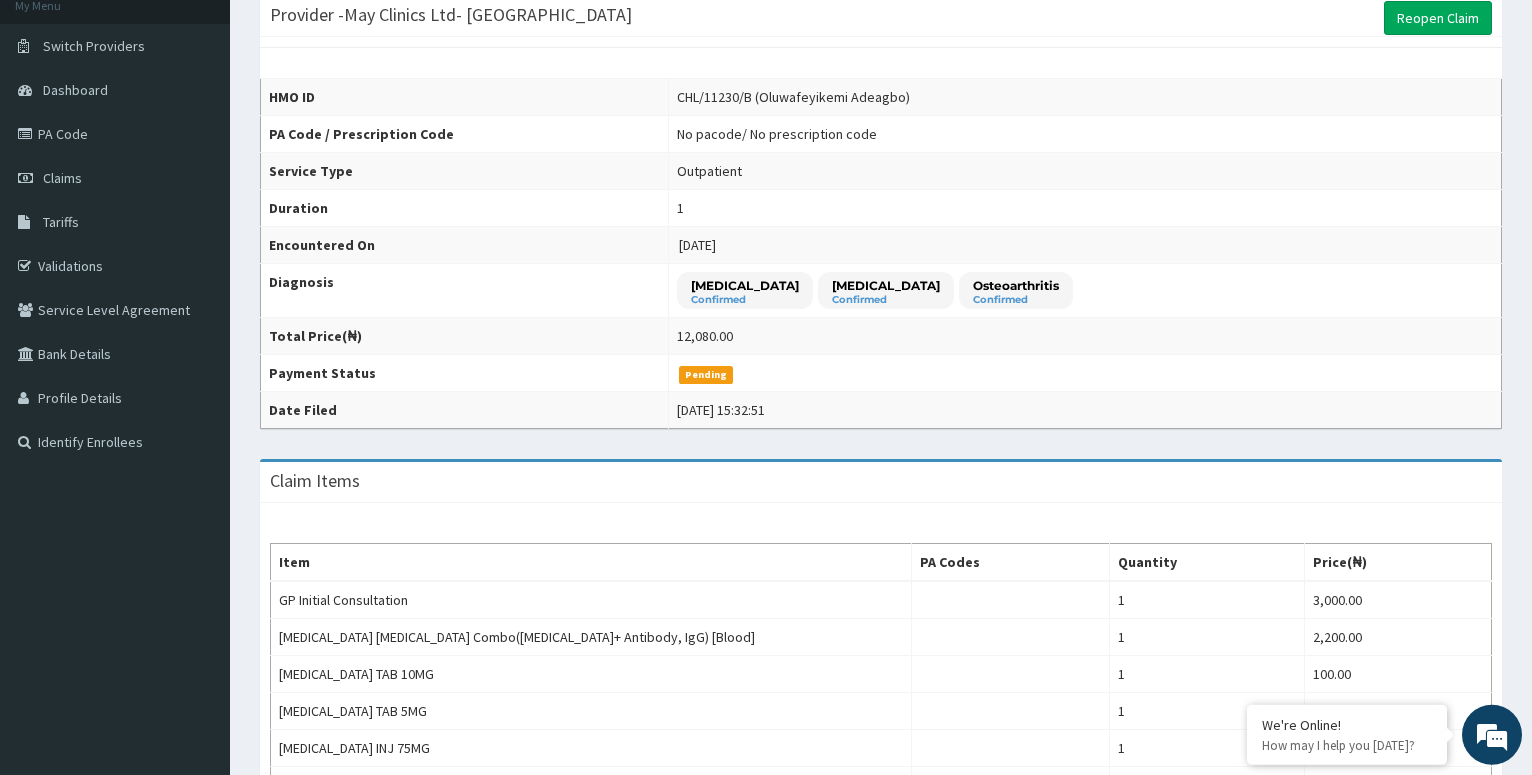 scroll, scrollTop: 0, scrollLeft: 0, axis: both 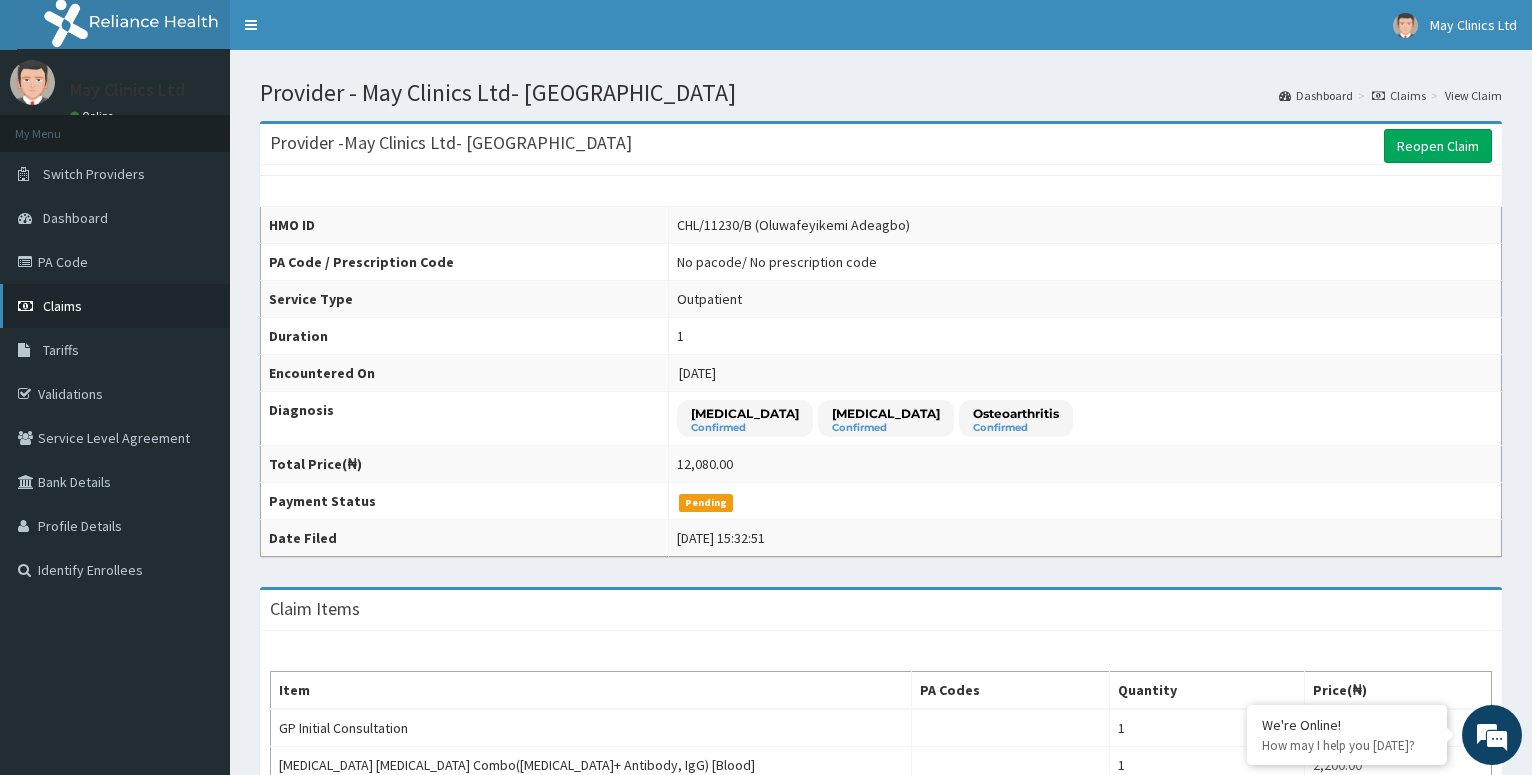 click on "Claims" at bounding box center (62, 306) 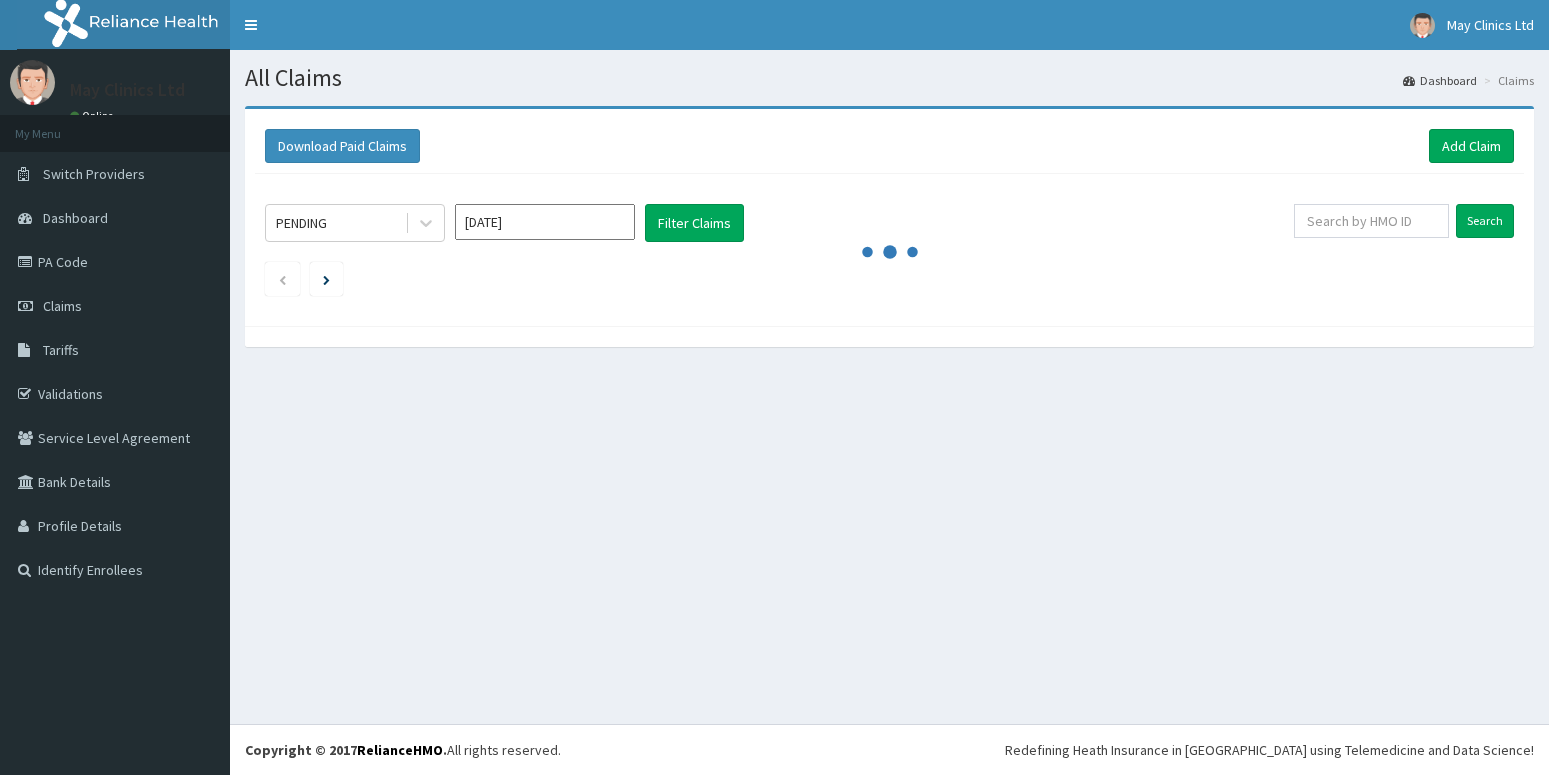 scroll, scrollTop: 0, scrollLeft: 0, axis: both 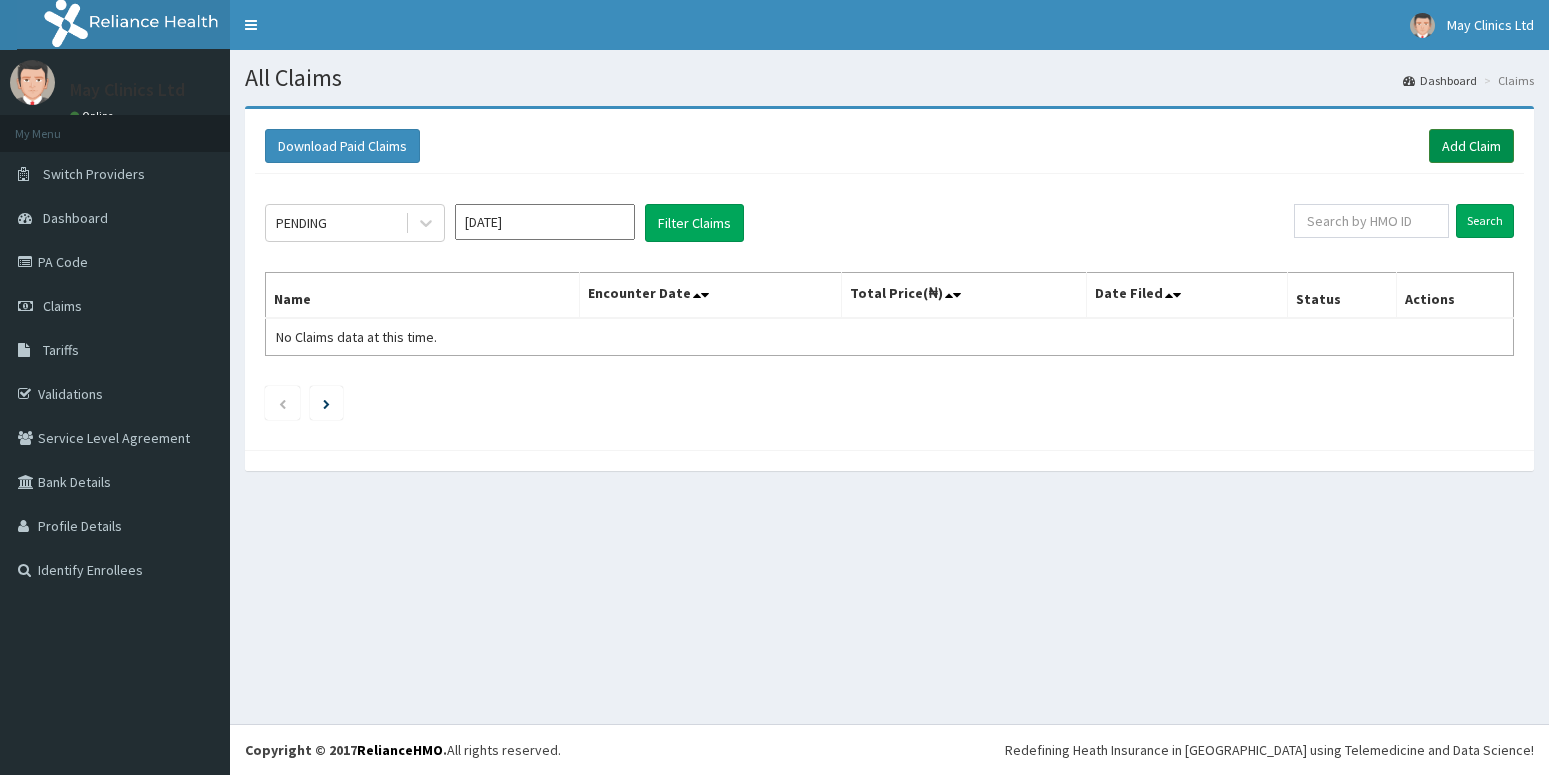click on "Add Claim" at bounding box center (1471, 146) 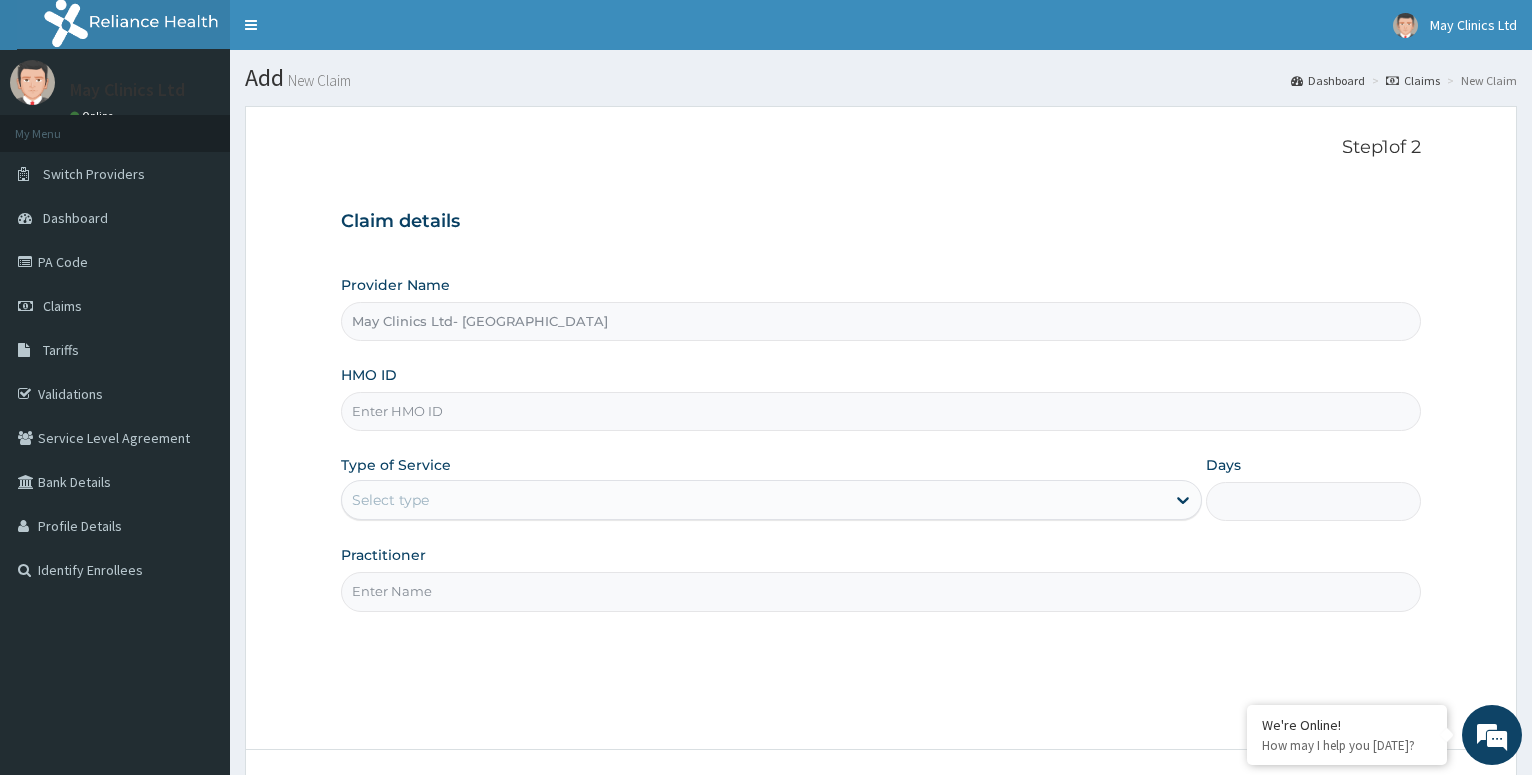 scroll, scrollTop: 0, scrollLeft: 0, axis: both 